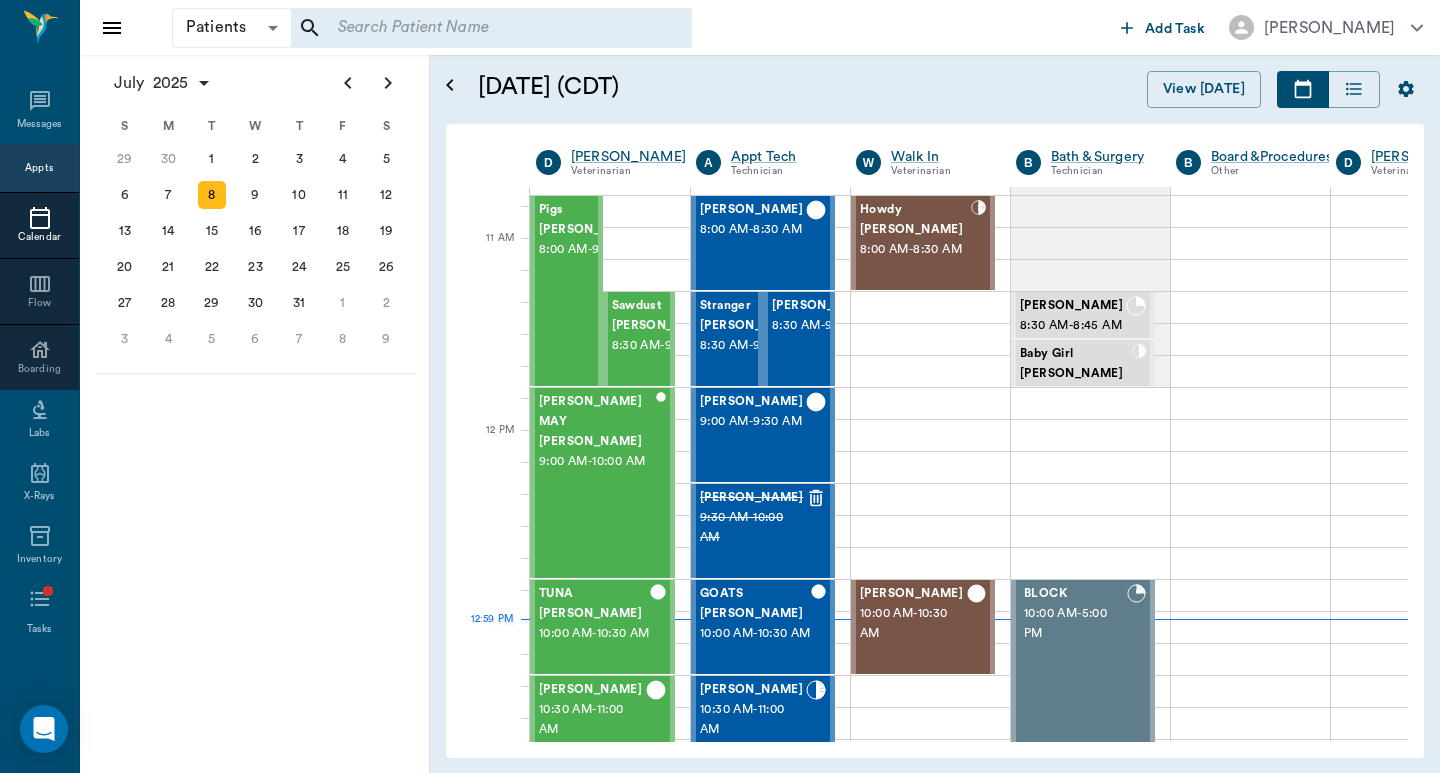 scroll, scrollTop: 0, scrollLeft: 0, axis: both 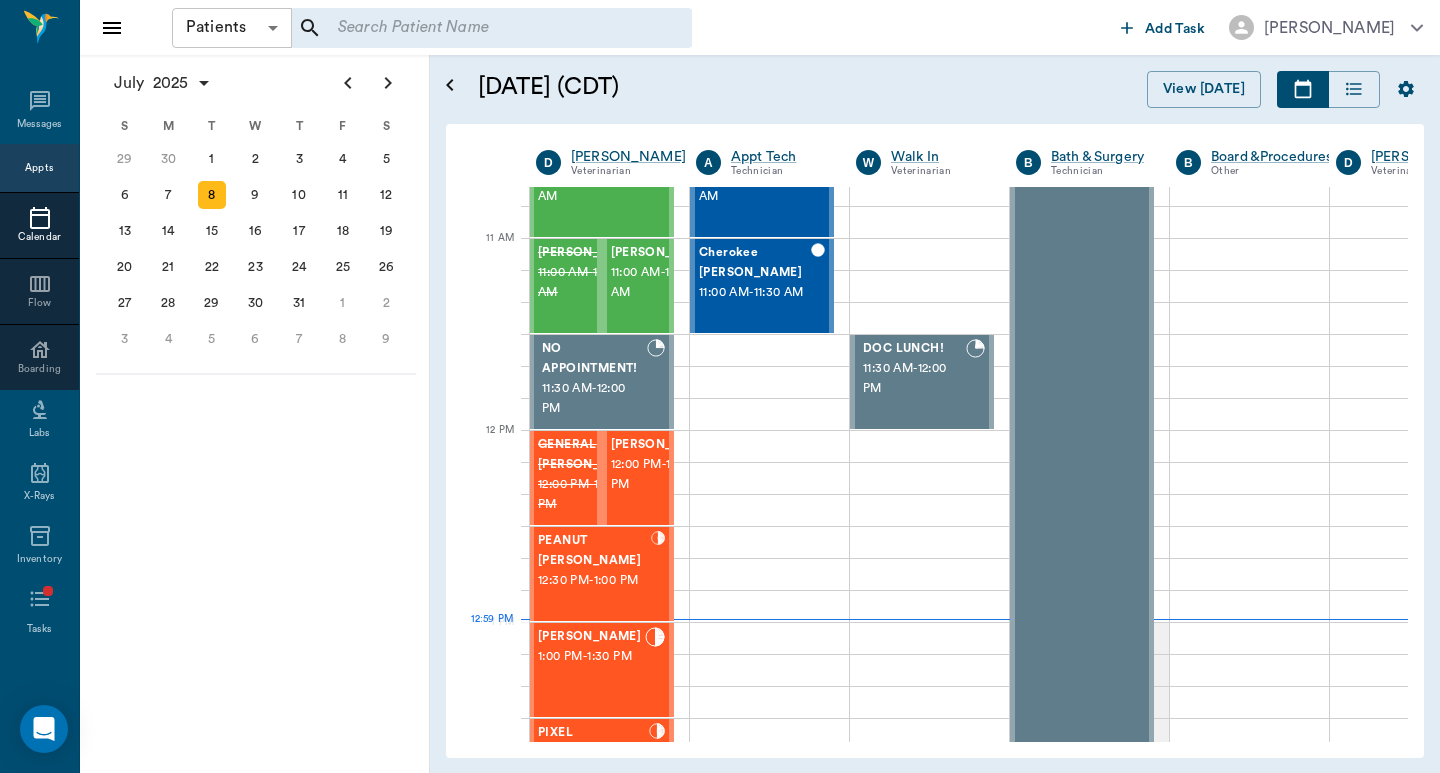 click on "Patients Patients ​ ​ Add Task Dr. Bert Ellsworth Nectar Messages Appts Calendar Flow Boarding Labs X-Rays Inventory Tasks Forms Staff Reports Lookup Settings July 2025 S M T W T F S Jun 1 2 3 4 5 6 7 8 9 10 11 12 13 14 15 16 17 18 19 20 21 22 23 24 25 26 27 28 29 30 Jul 1 2 3 4 5 6 7 8 9 10 11 12 S M T W T F S 29 30 Jul 1 2 3 4 5 6 7 8 9 10 11 12 13 14 15 16 17 18 19 20 21 22 23 24 25 26 27 28 29 30 31 Aug 1 2 3 4 5 6 7 8 9 S M T W T F S 27 28 29 30 31 Aug 1 2 3 4 5 6 7 8 9 10 11 12 13 14 15 16 17 18 19 20 21 22 23 24 25 26 27 28 29 30 31 Sep 1 2 3 4 5 6 July 8, 2025 (CDT) View Today July 2025 Today 8 Tue Jul 2025 D Dr. Bert Ellsworth Veterinarian A Appt Tech Technician W Walk In Veterinarian B Bath & Surgery Technician B Board &Procedures Other D Dr. Kindall Jones Veterinarian 8 AM 9 AM 10 AM 11 AM 12 PM 1 PM 2 PM 3 PM 4 PM 5 PM 6 PM 7 PM 8 PM 12:59 PM 12:30 PM Pigs Belyeu 8:00 AM  -  9:00 AM Sawdust Marsh 8:30 AM  -  9:00 AM MELINDA MAY Eudy 9:00 AM  -  10:00 AM TUNA Kirkland 10:00 AM  -  10:30 AM  -" at bounding box center (720, 386) 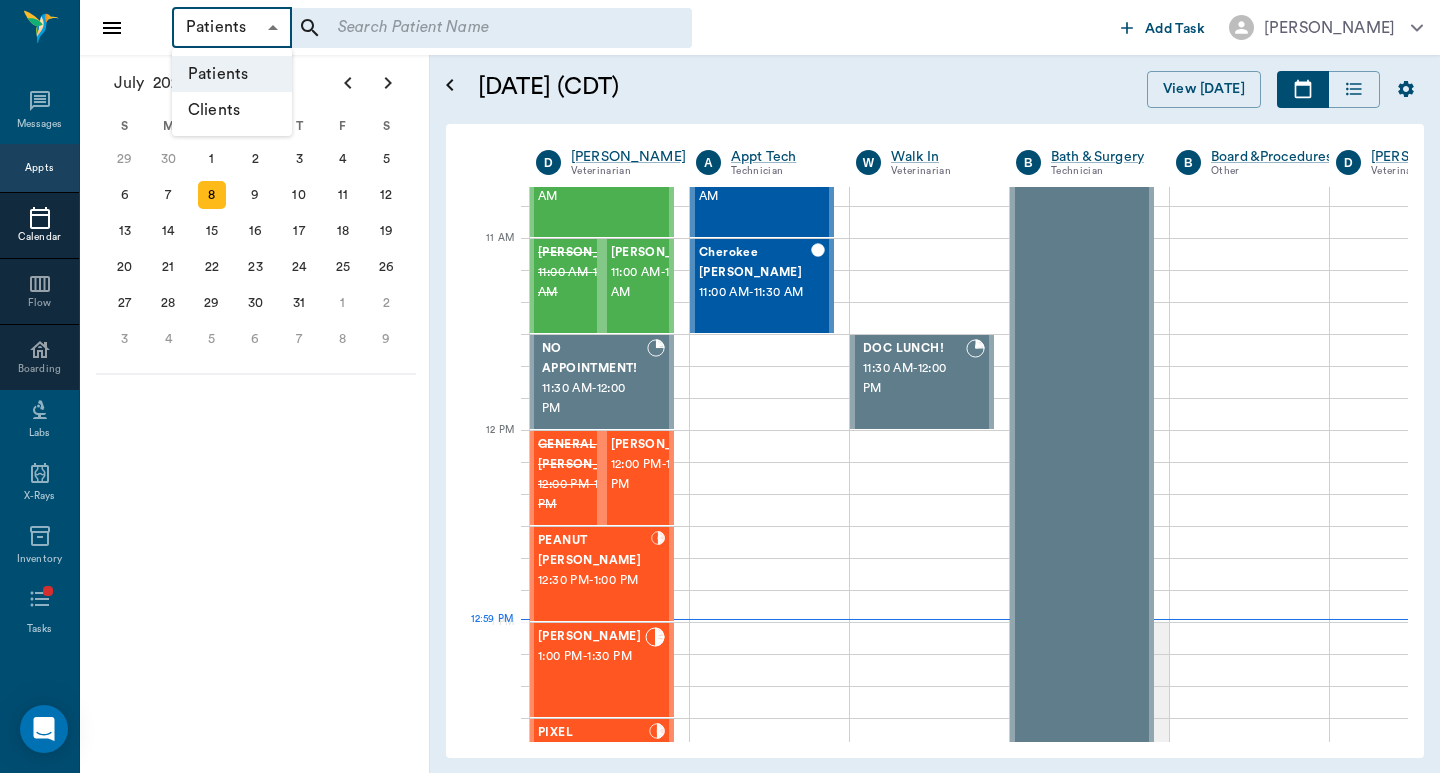 click on "Clients" at bounding box center (232, 110) 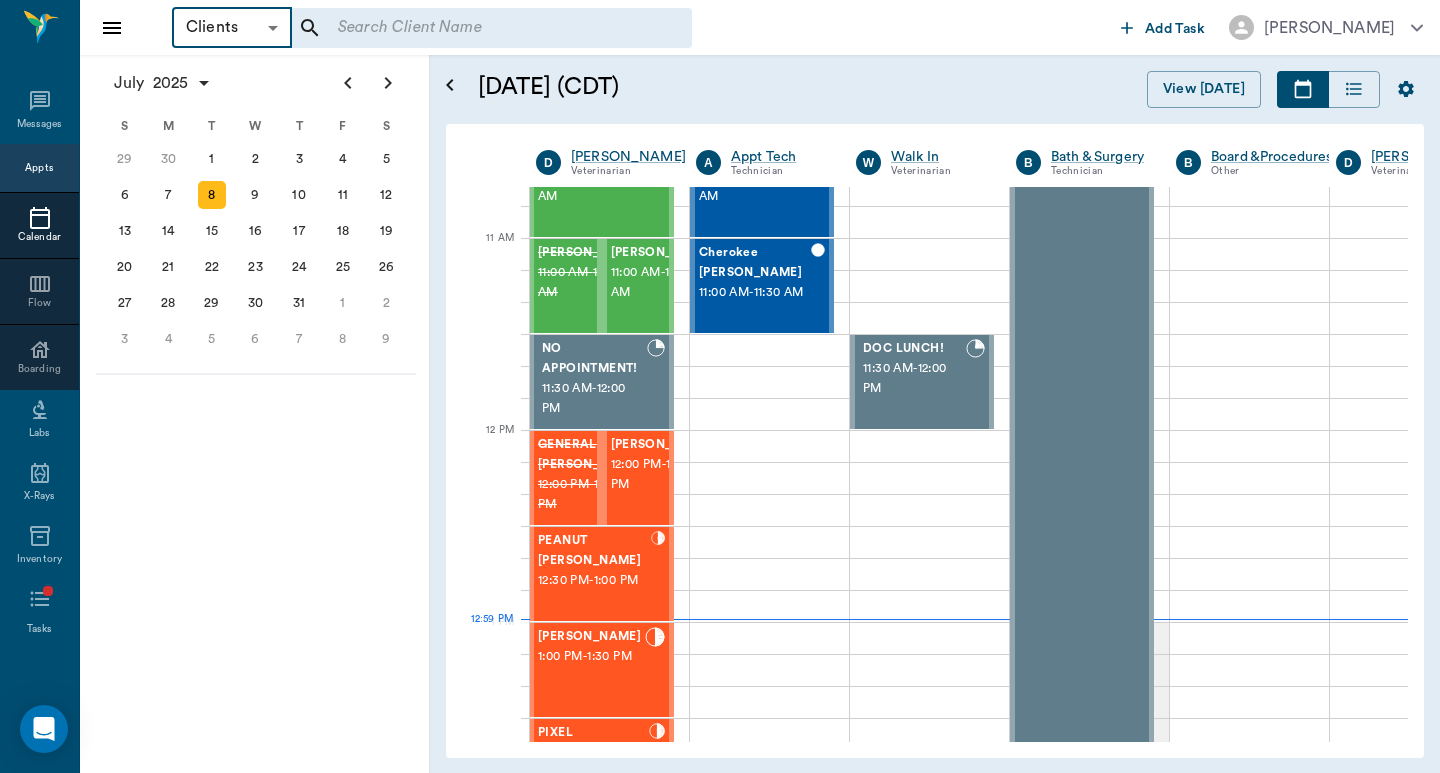 click at bounding box center (720, 386) 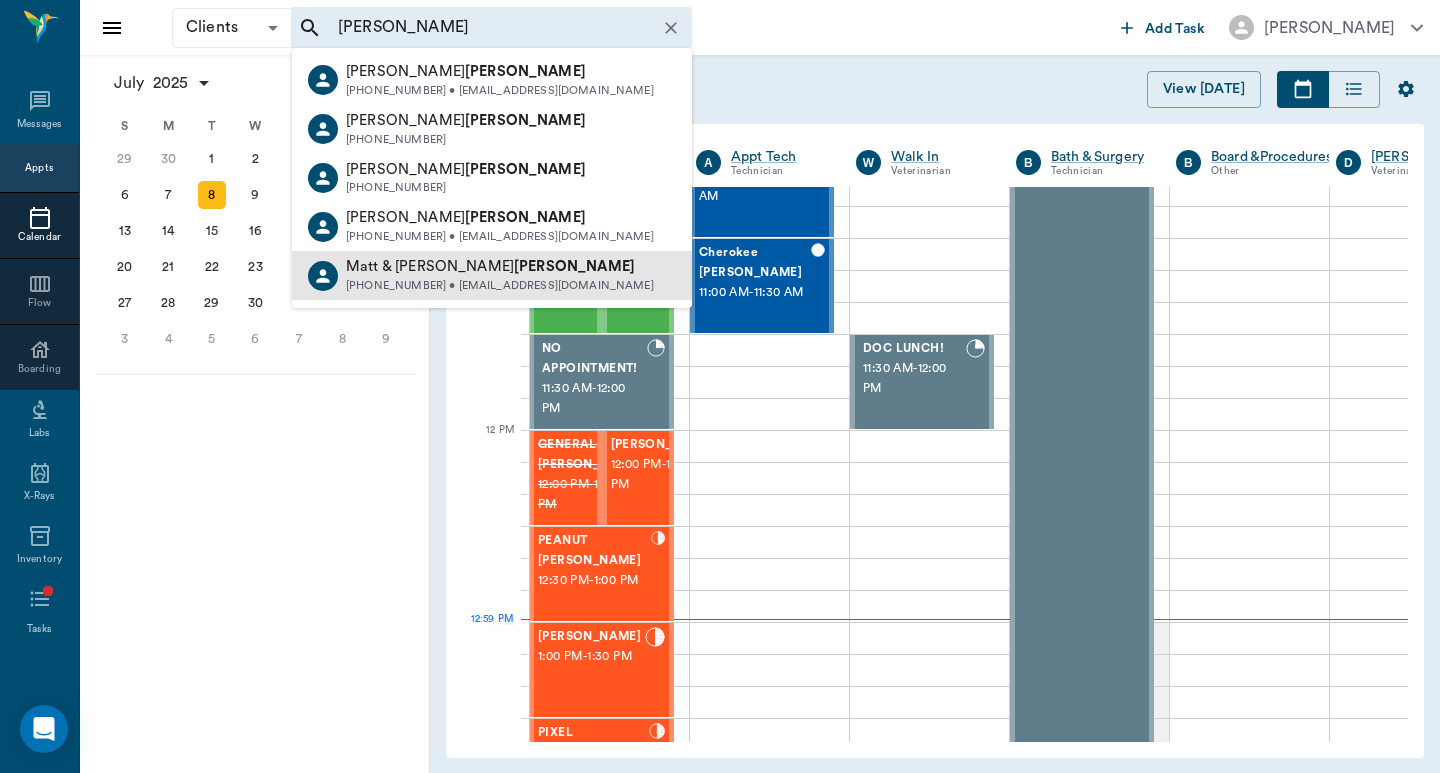 click on "(903) 293-0973   • MMCCLURE@atlisd.net" at bounding box center (500, 286) 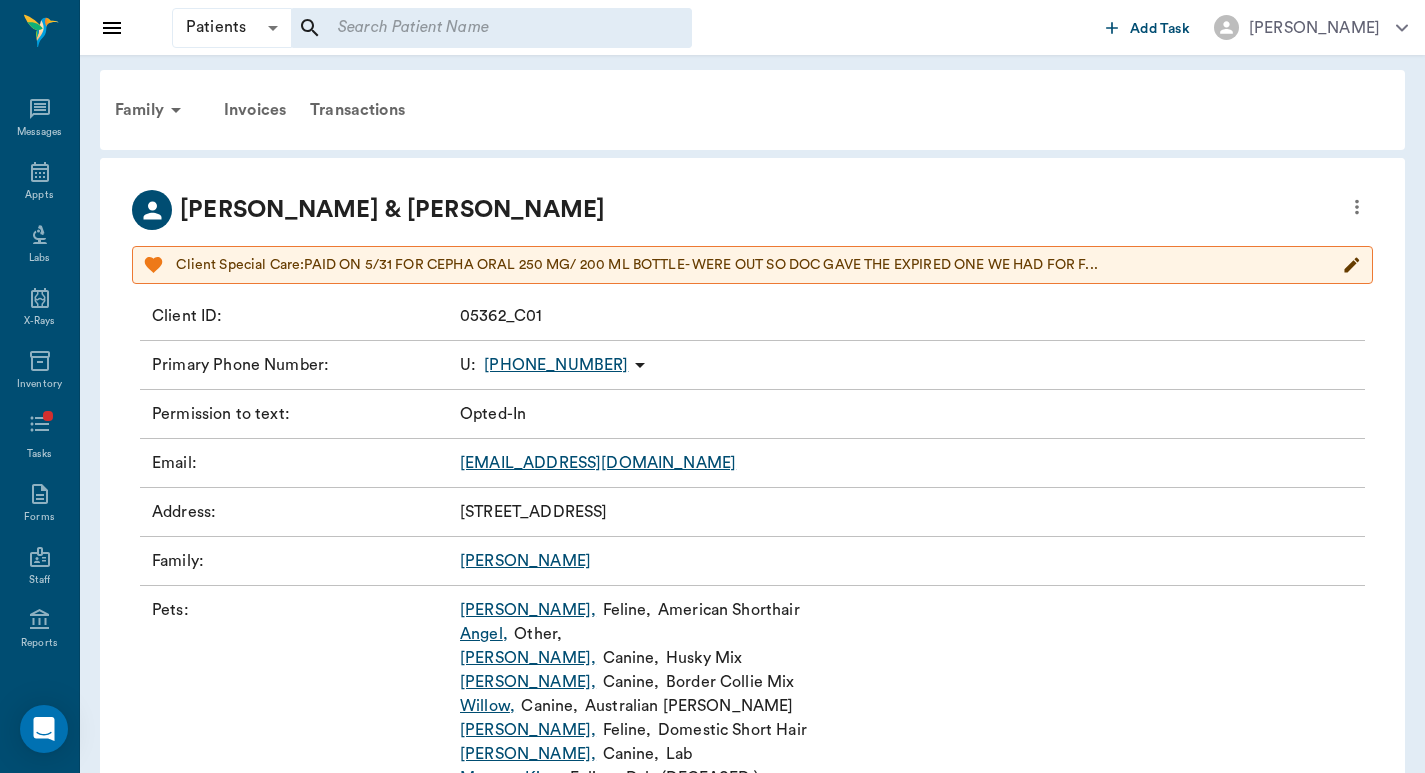 scroll, scrollTop: 236, scrollLeft: 0, axis: vertical 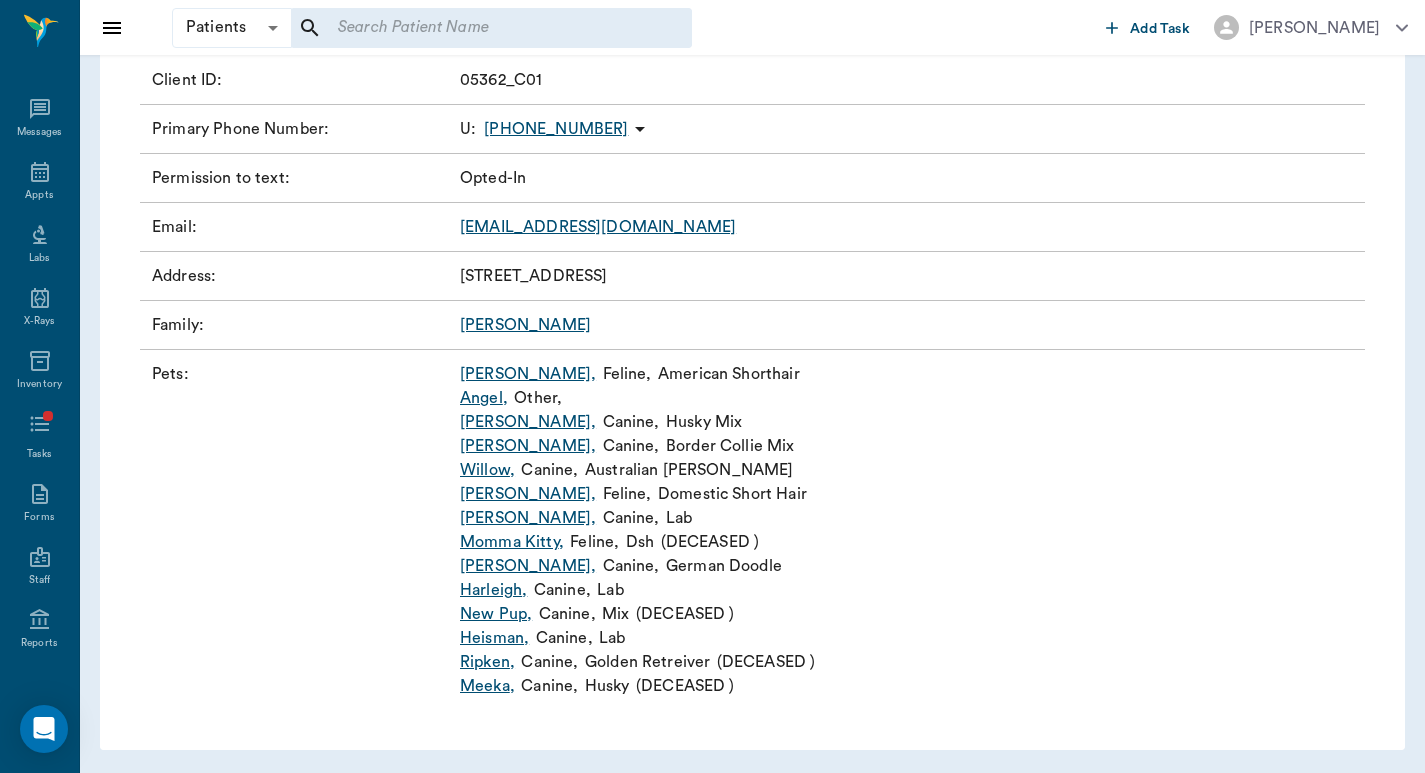 click on "Pets :" at bounding box center (302, 530) 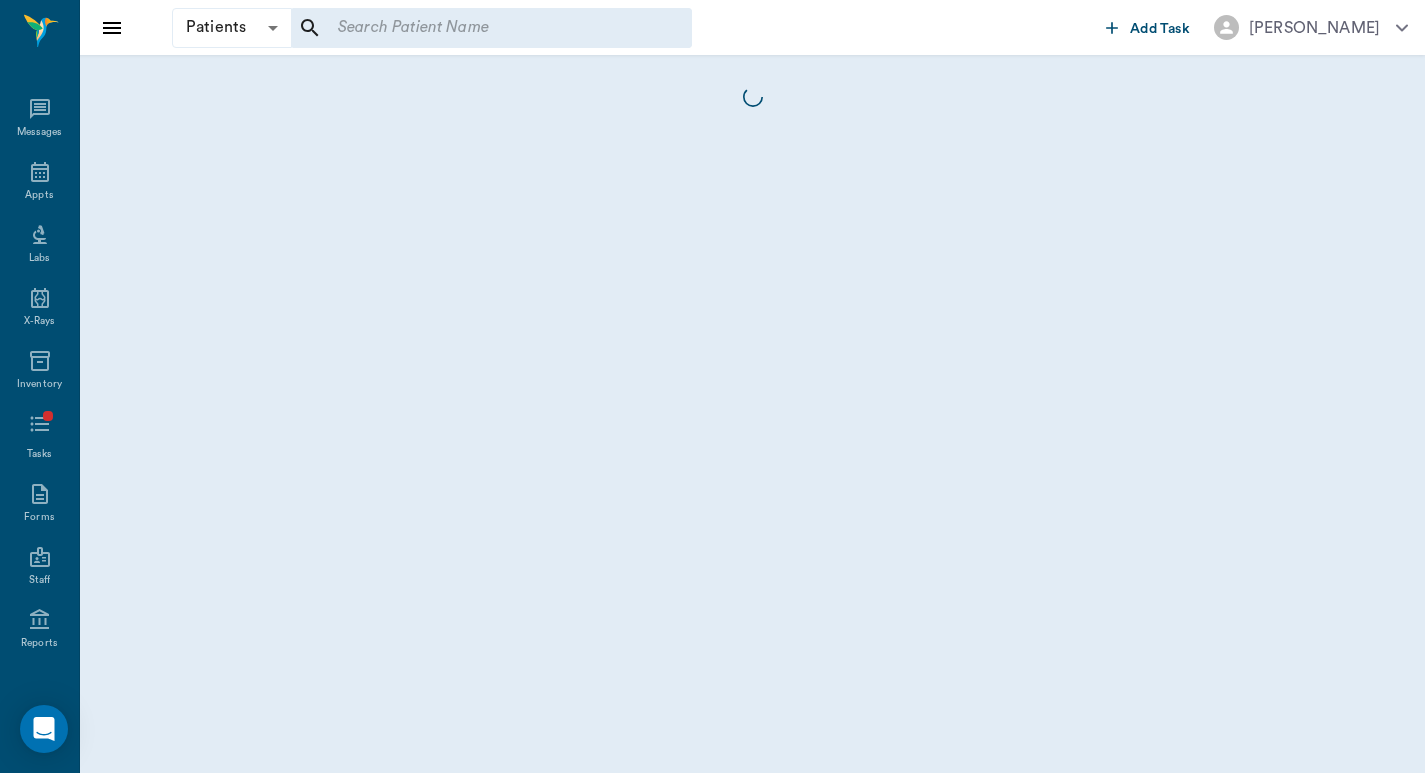 scroll, scrollTop: 0, scrollLeft: 0, axis: both 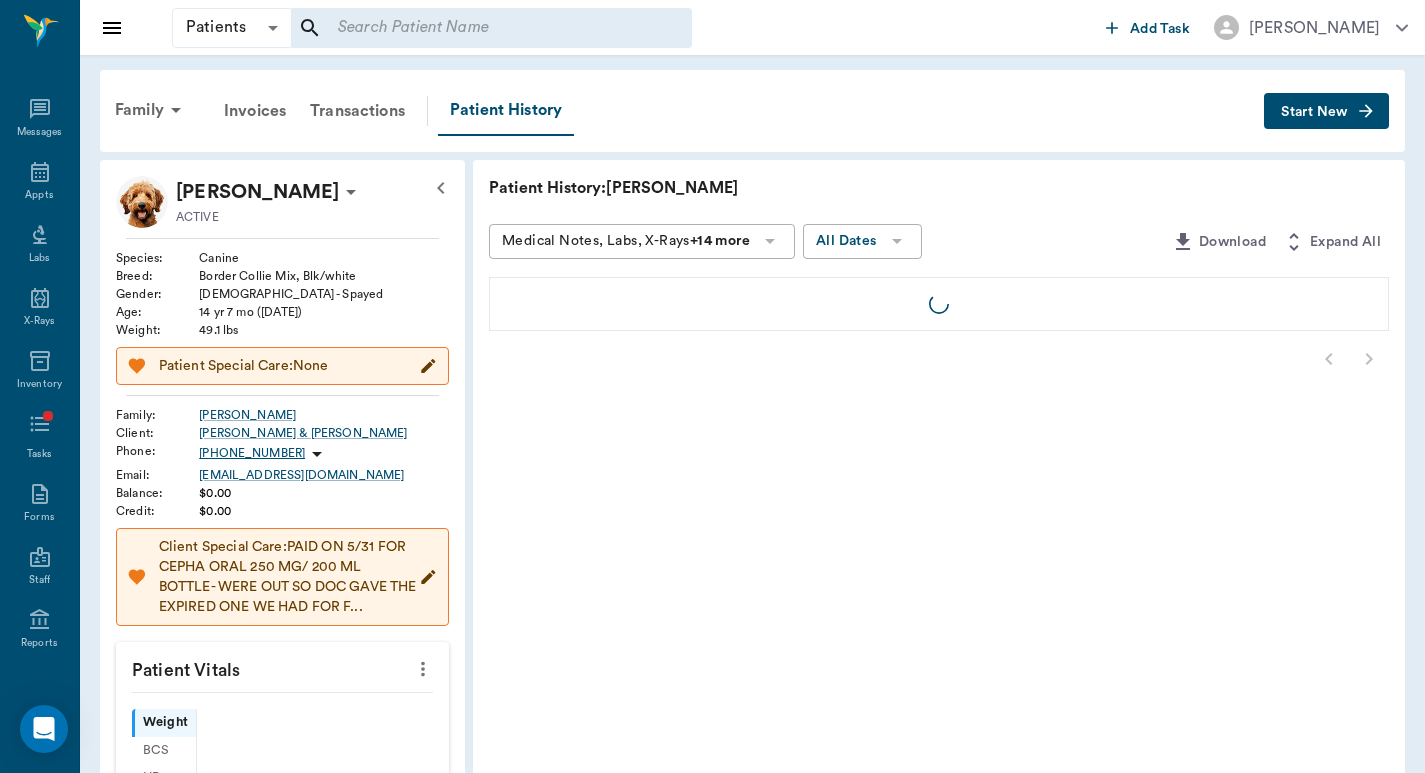 click on "Start New" at bounding box center [1314, 112] 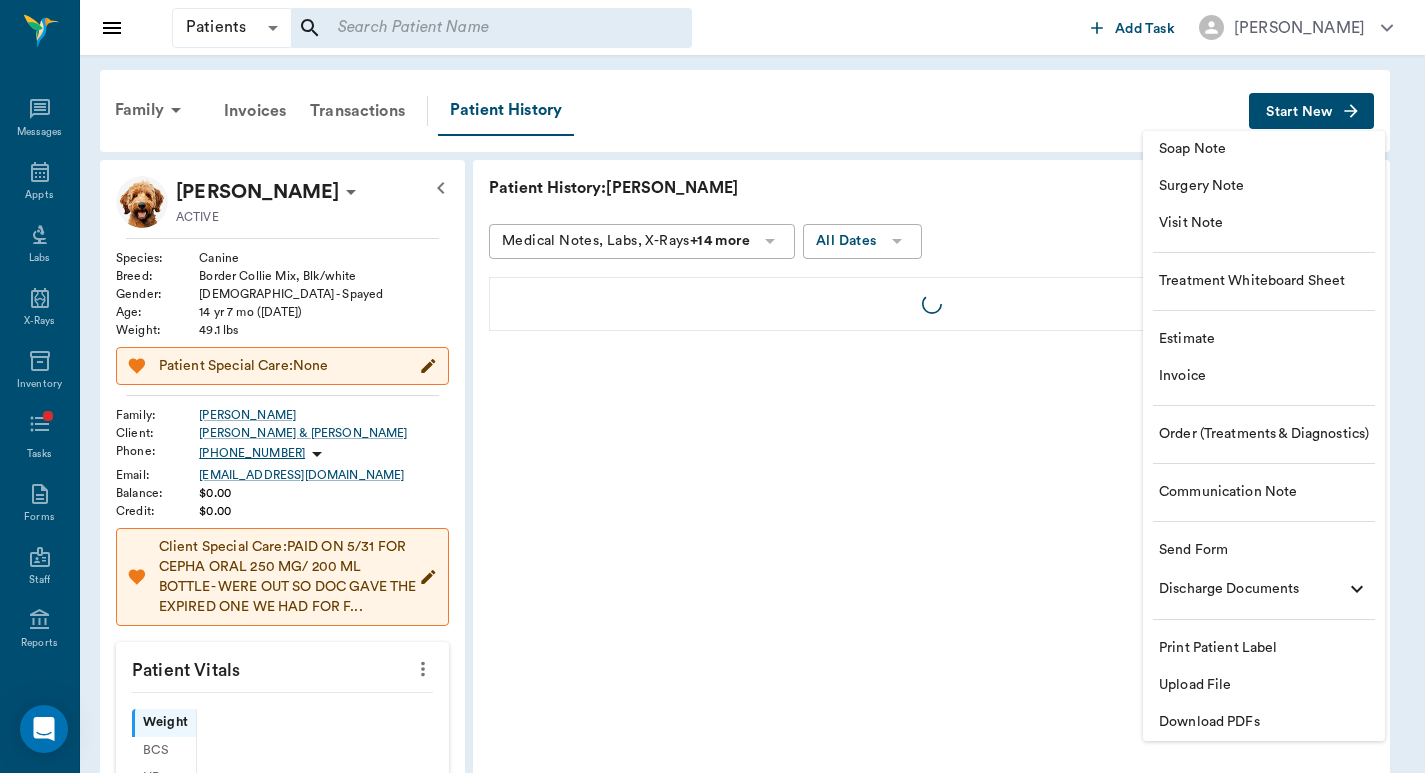 click on "Invoice" at bounding box center (1264, 376) 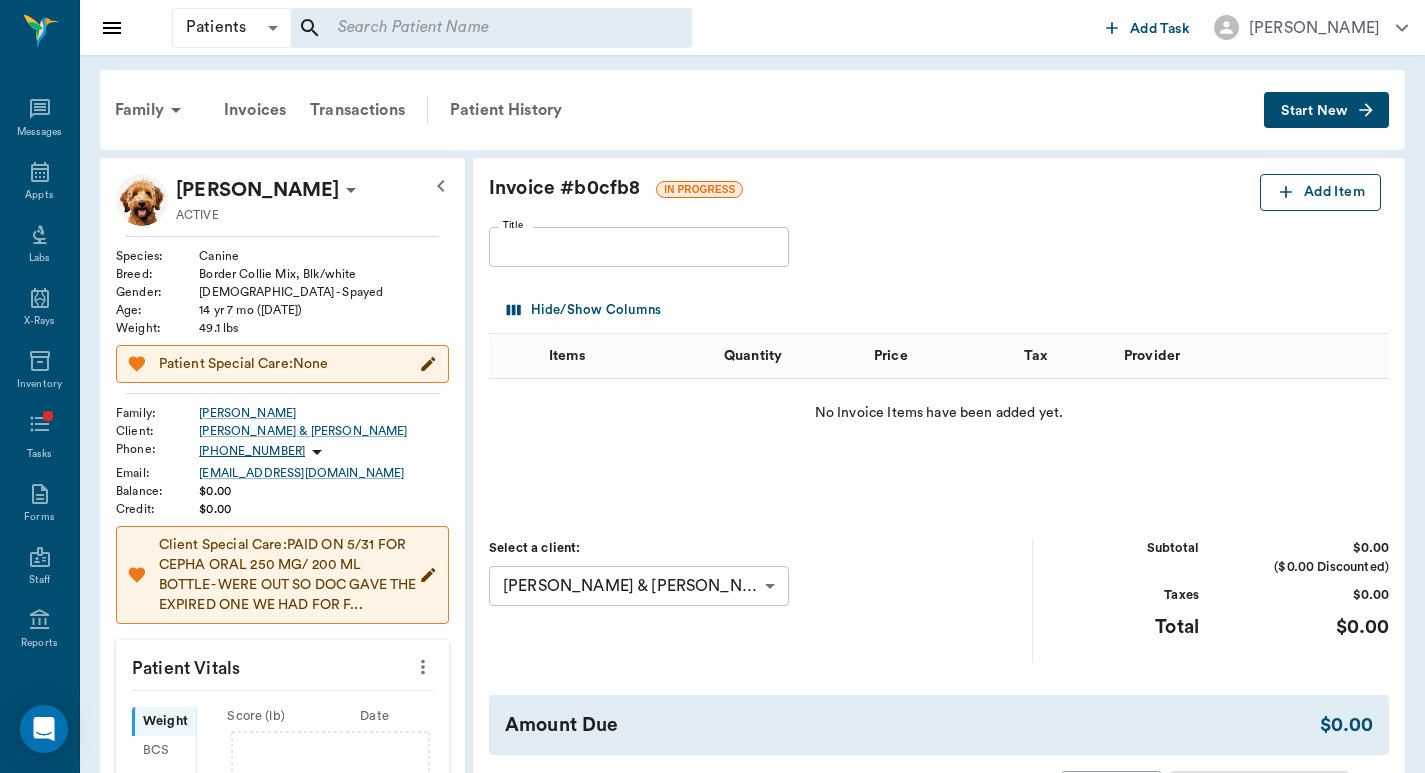 click on "Add Item" at bounding box center [1320, 192] 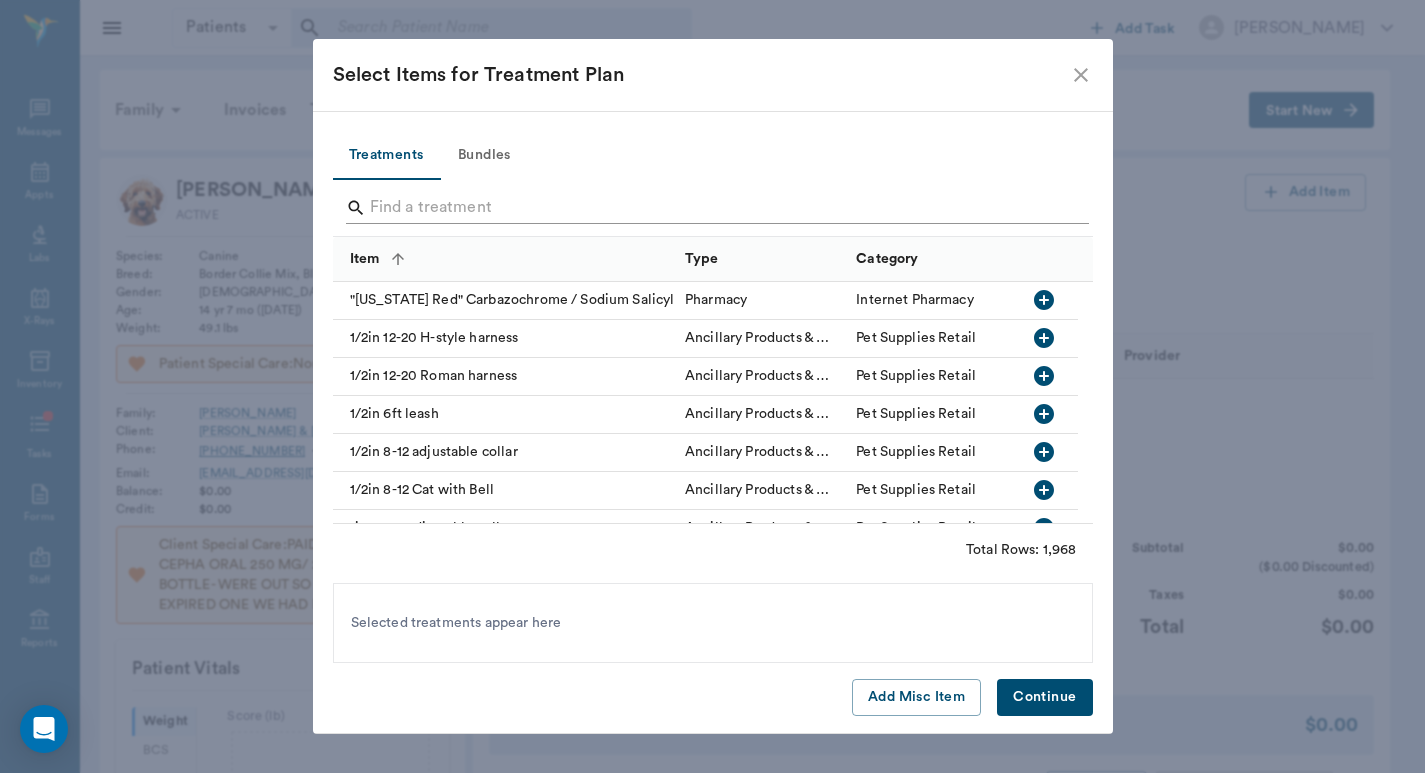 click at bounding box center [714, 208] 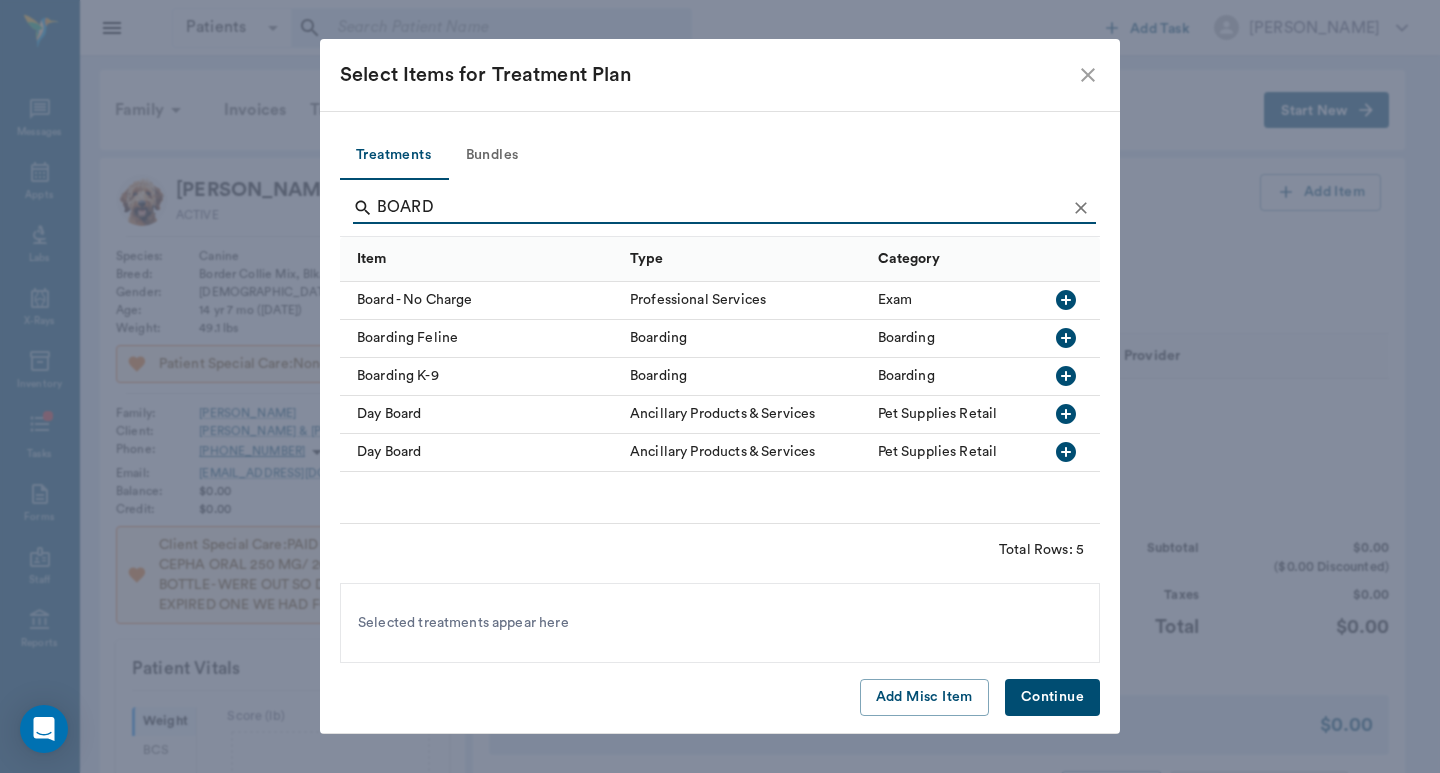 type on "BOARD" 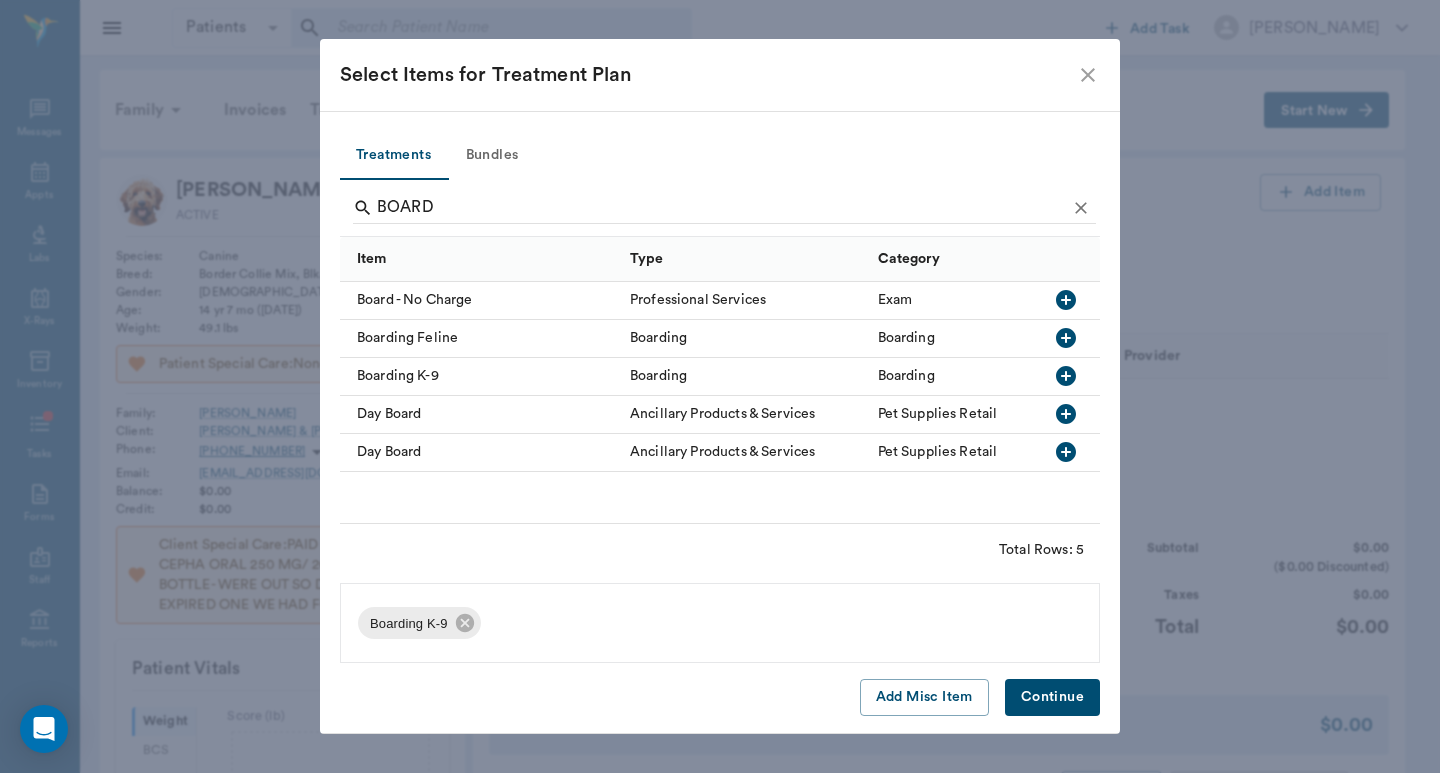 click on "Continue" at bounding box center [1052, 697] 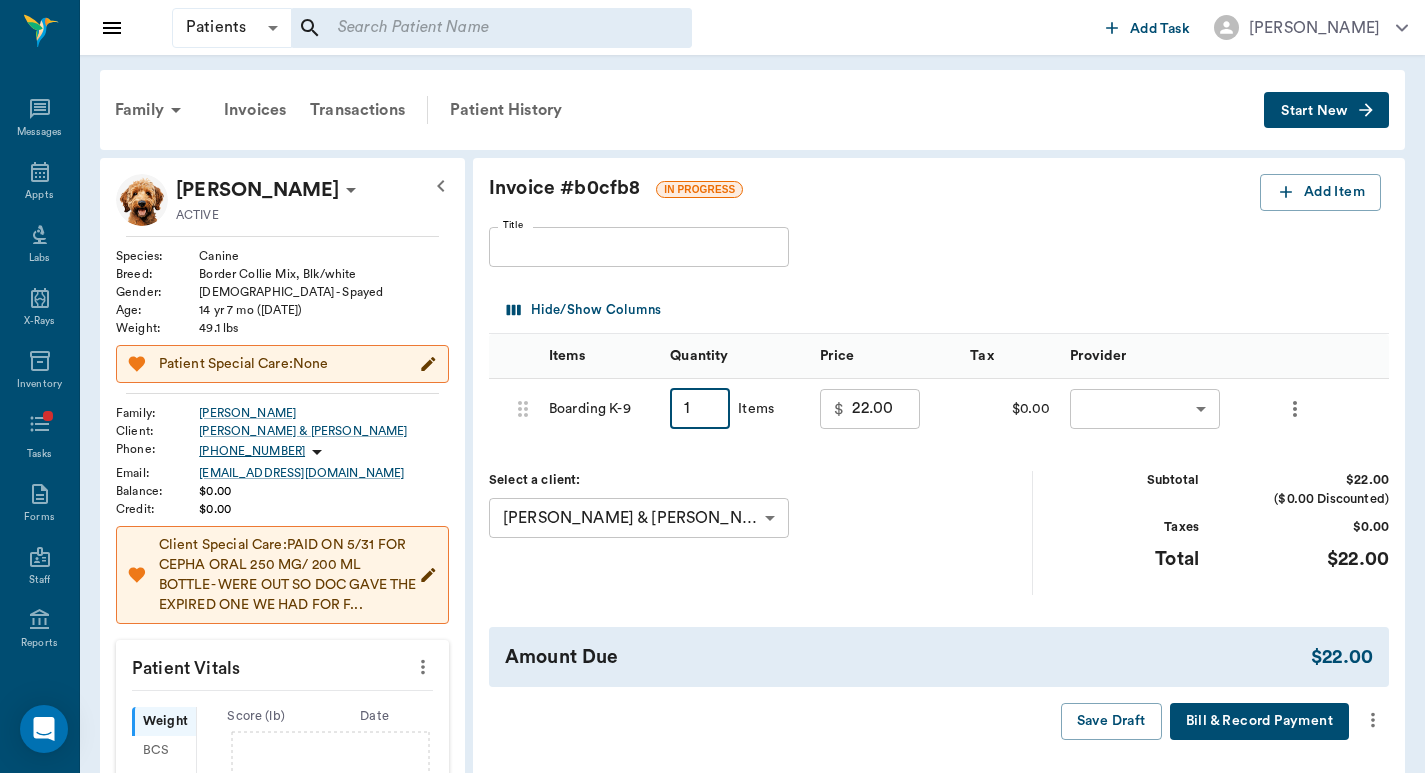 click on "1" at bounding box center (700, 409) 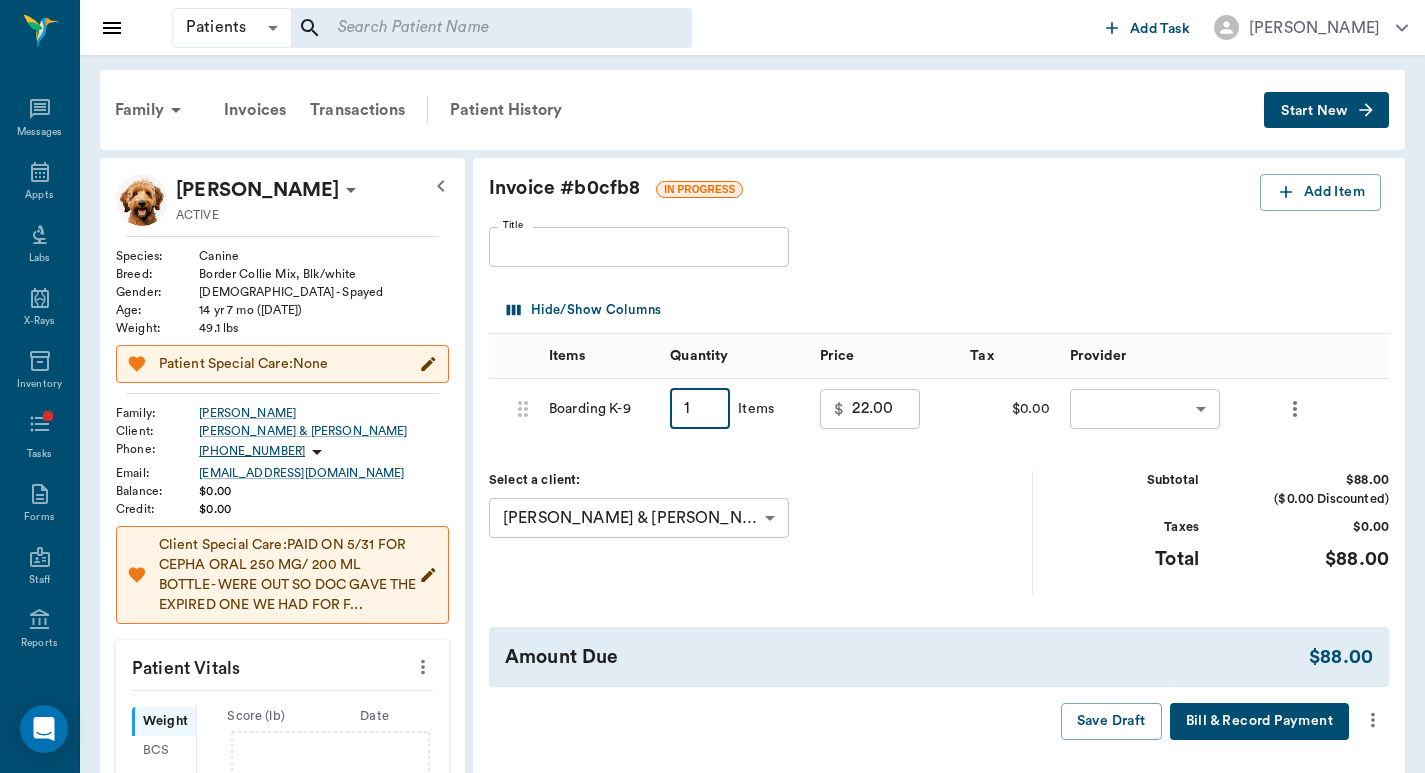 type on "4" 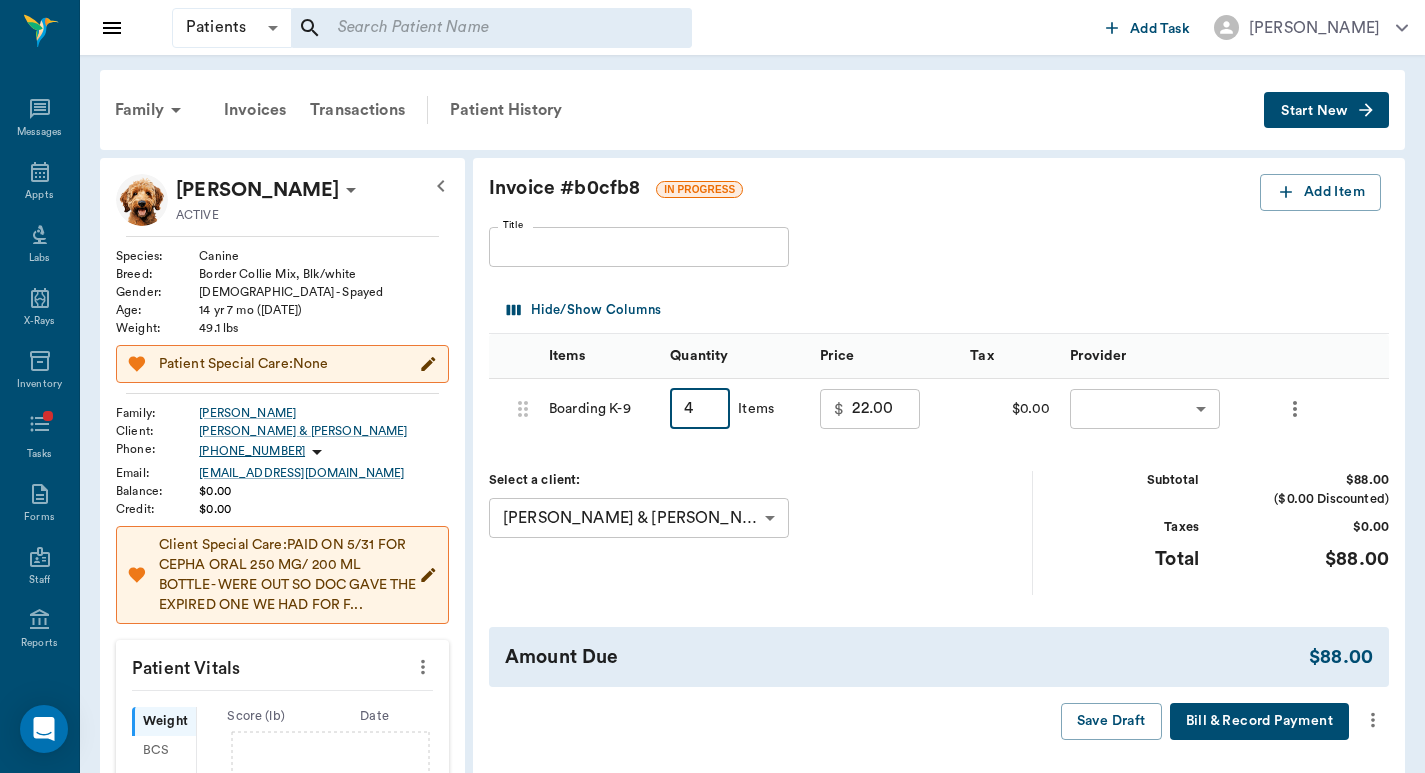type on "88.00" 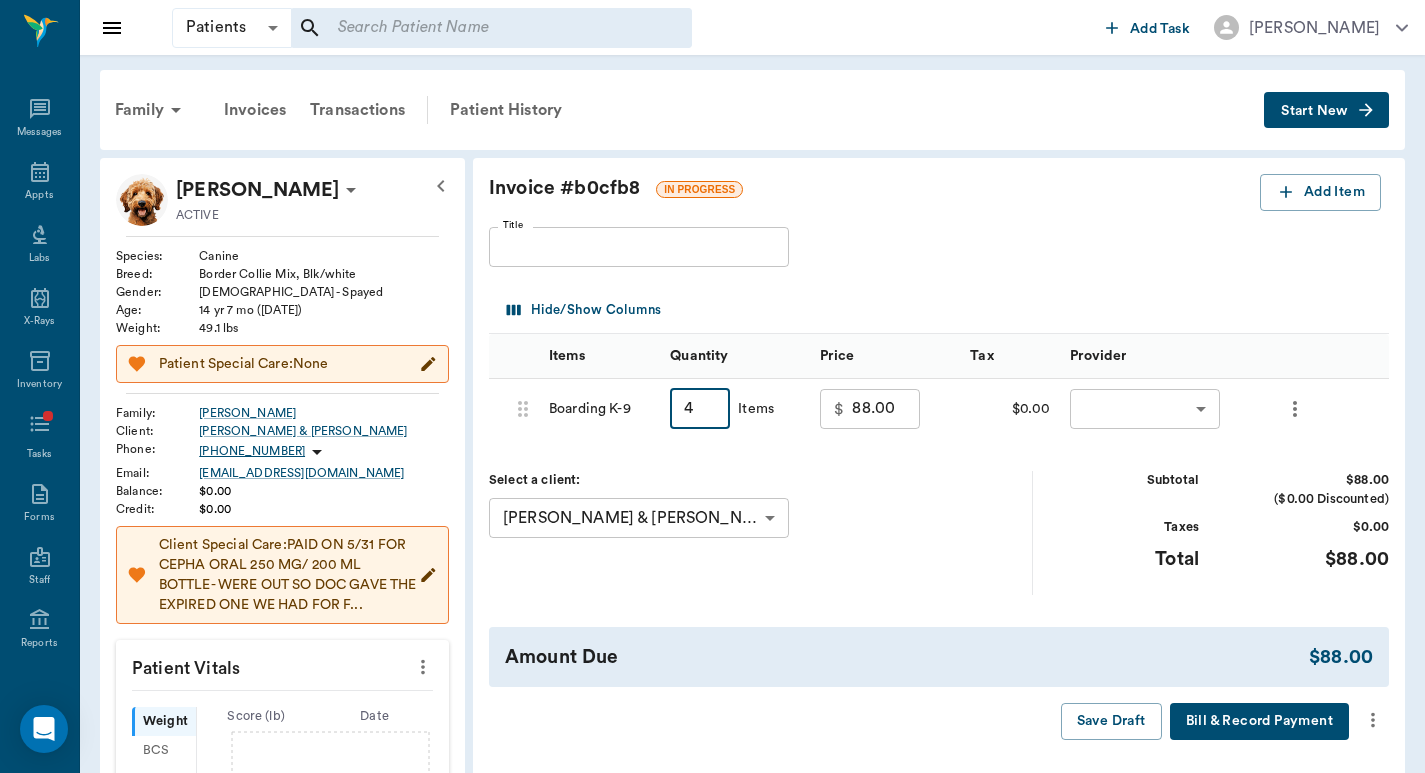 type on "4" 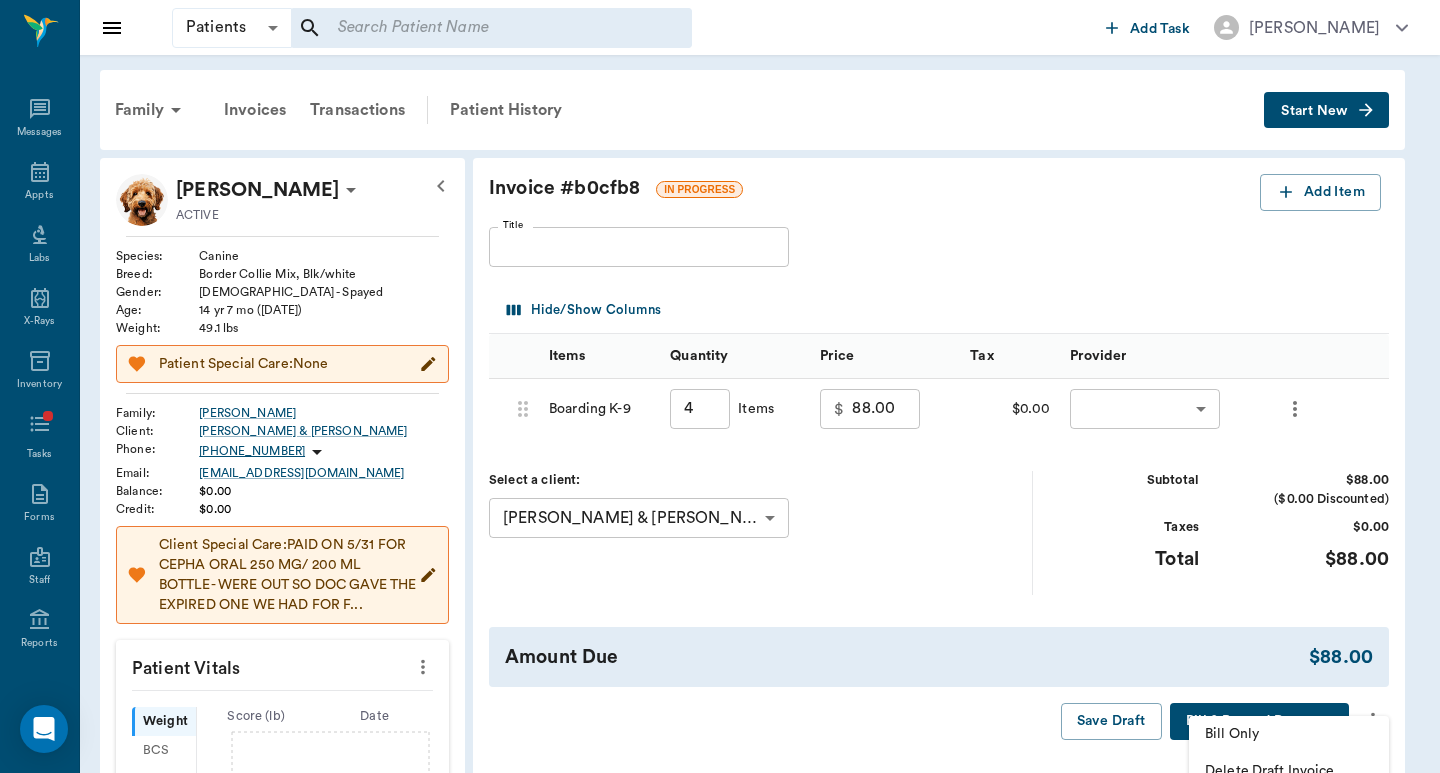 click at bounding box center (720, 386) 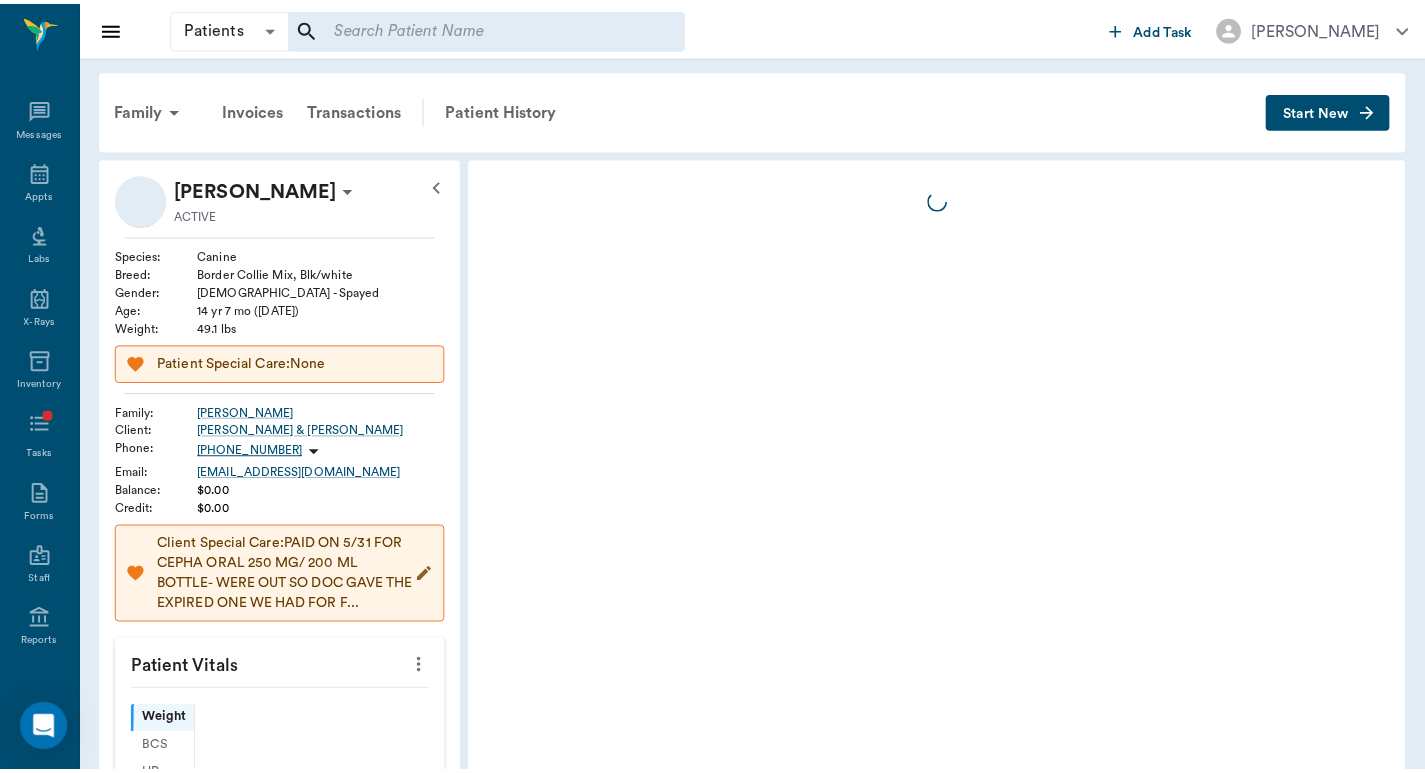 scroll, scrollTop: 0, scrollLeft: 0, axis: both 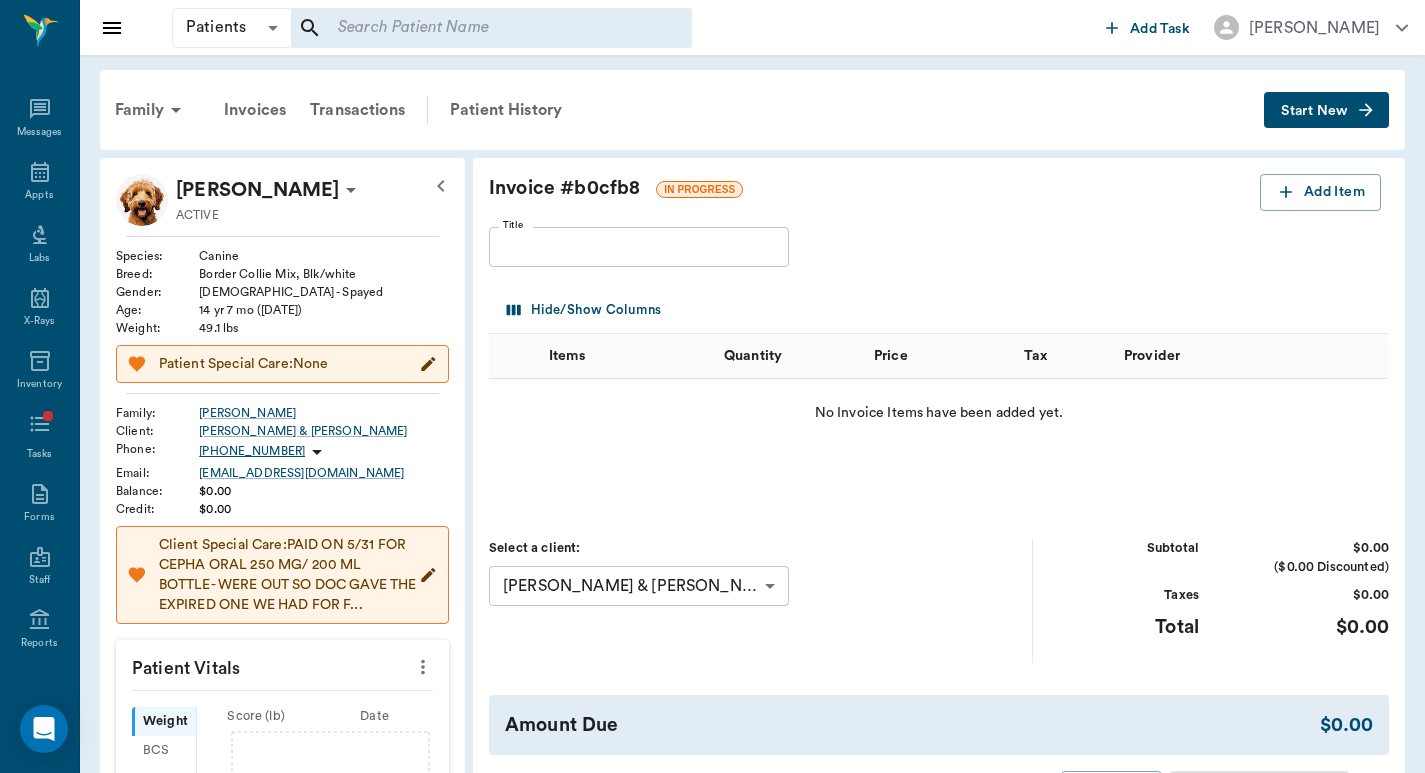 click at bounding box center (491, 28) 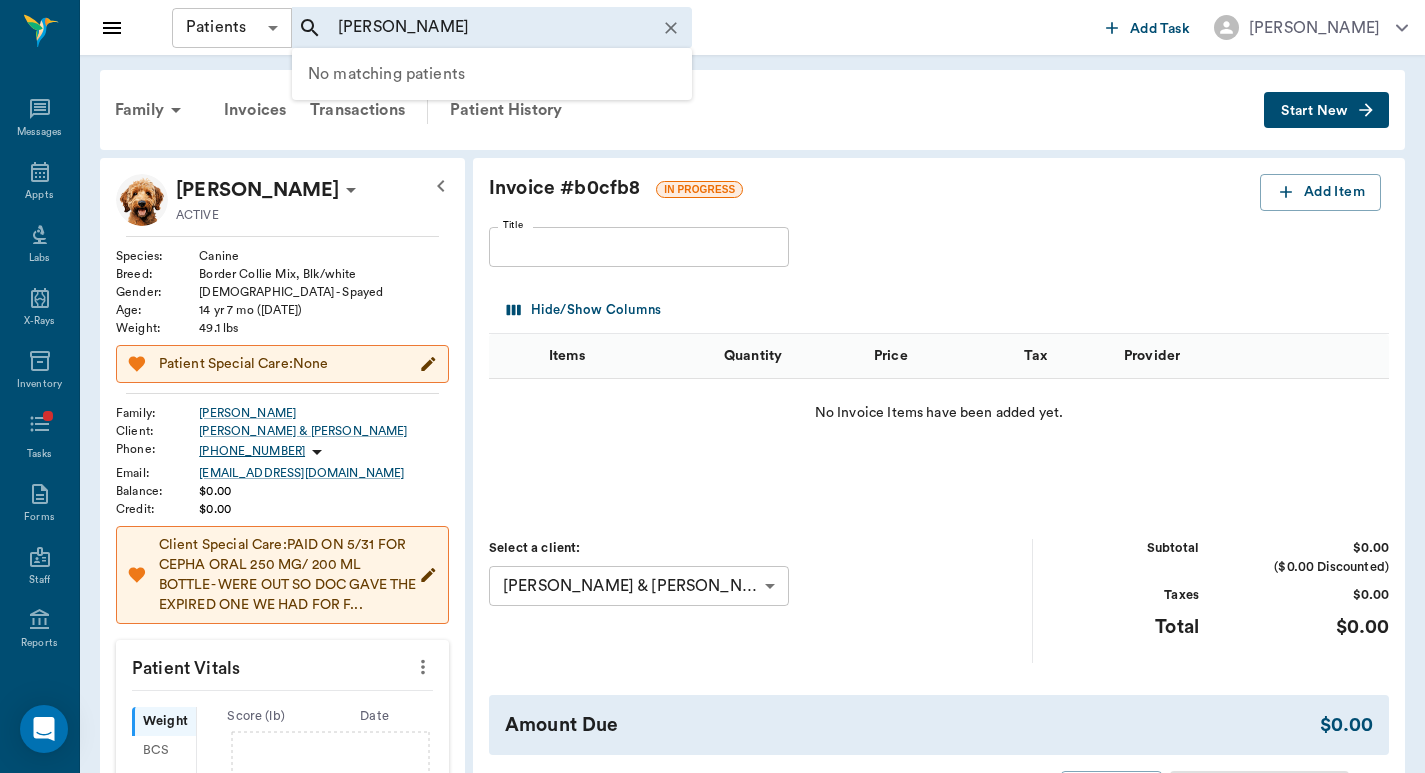 type on "WALDEN" 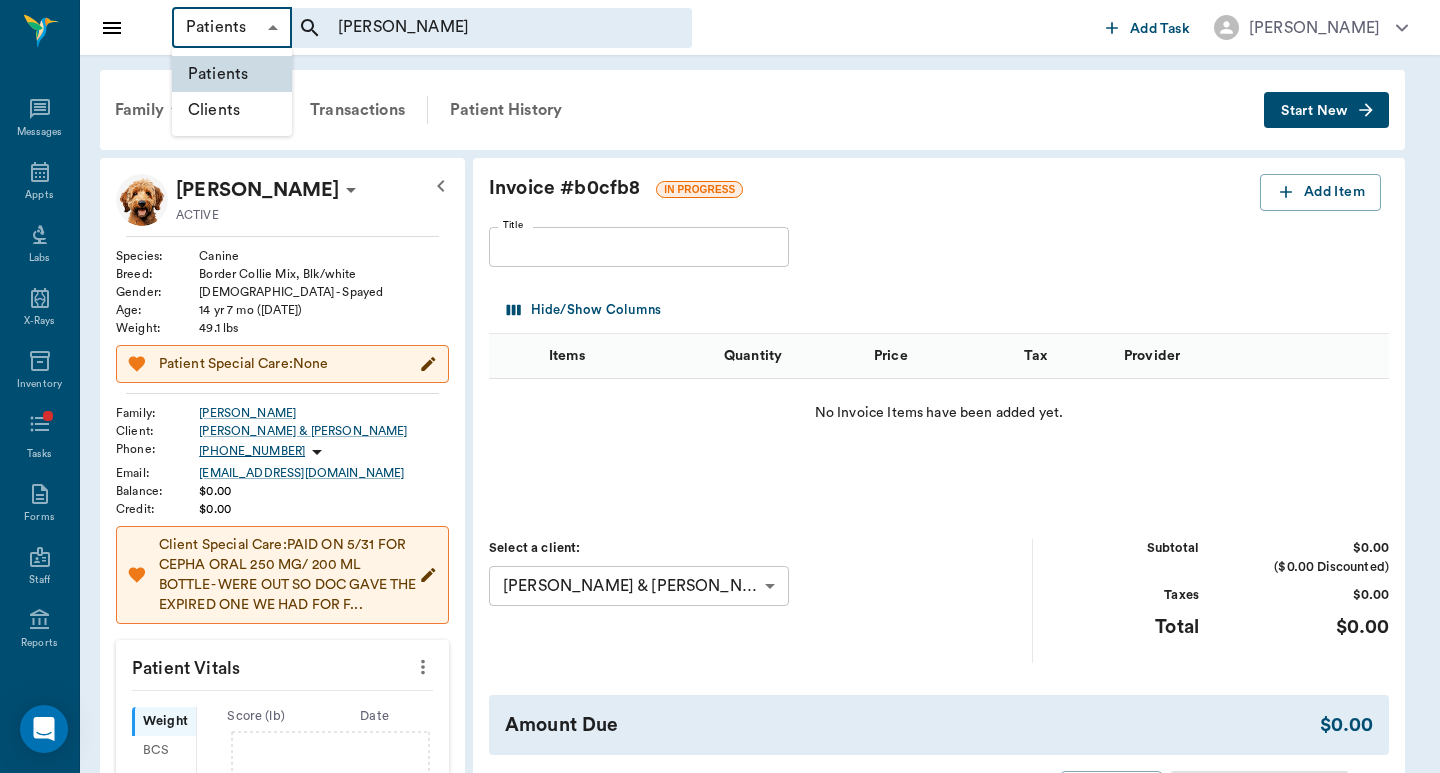 click on "Clients" at bounding box center (232, 110) 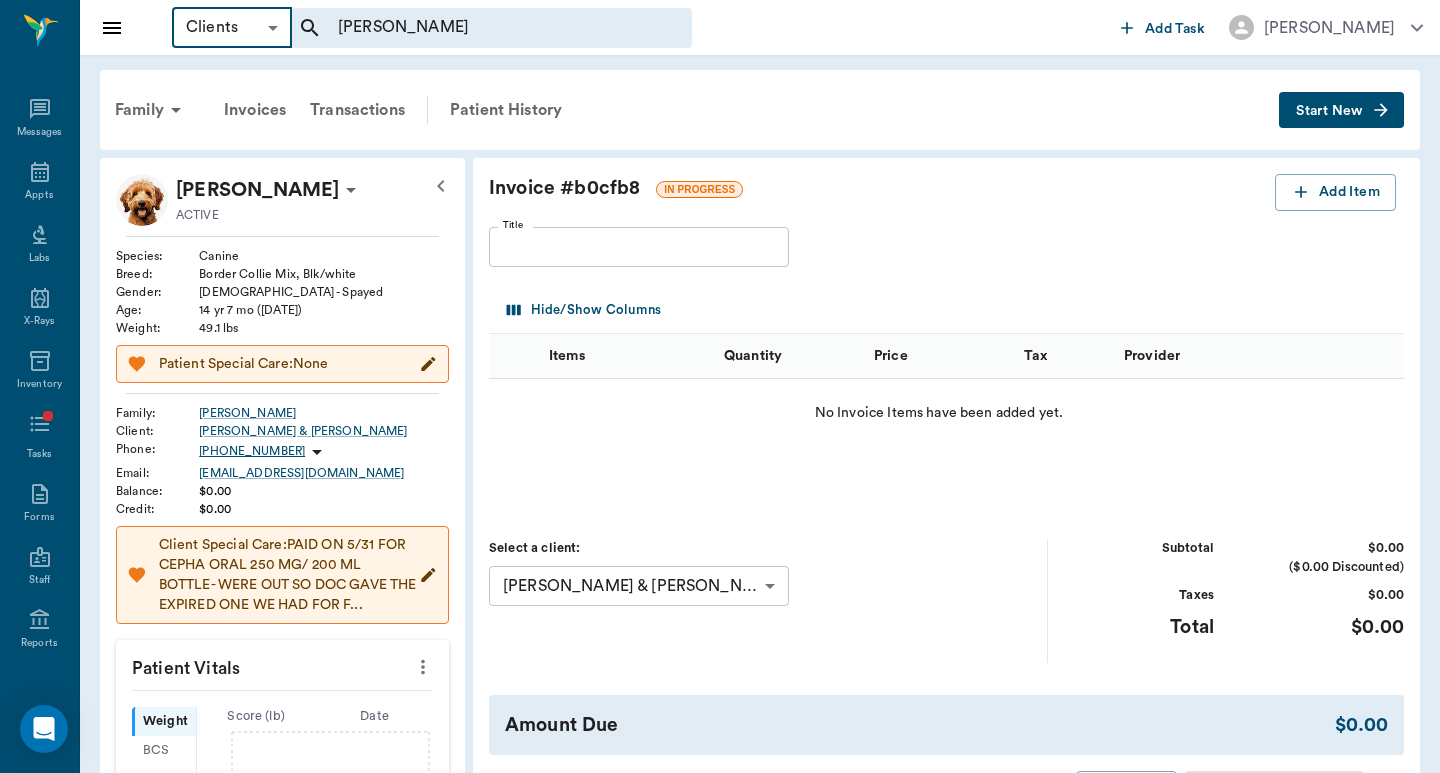 type on "Clients" 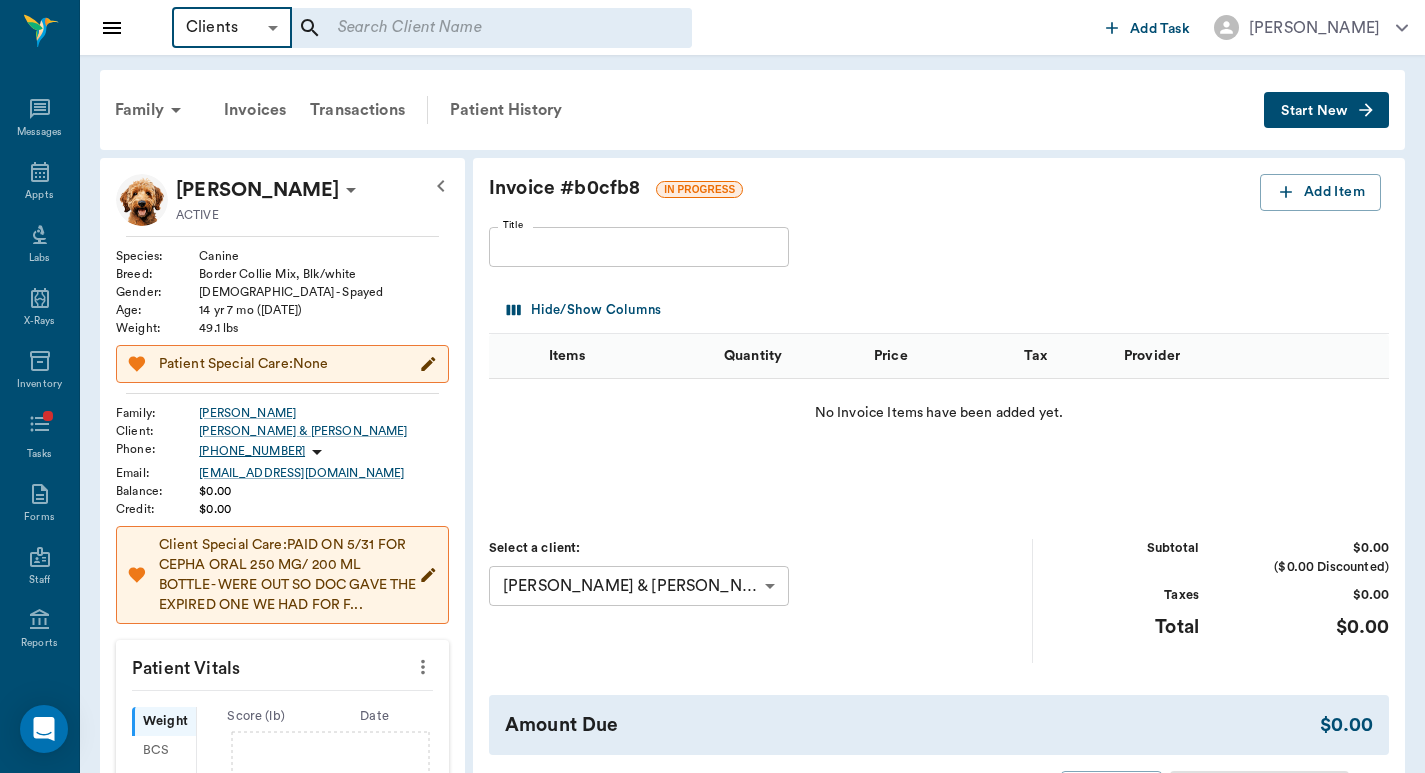 click at bounding box center [478, 28] 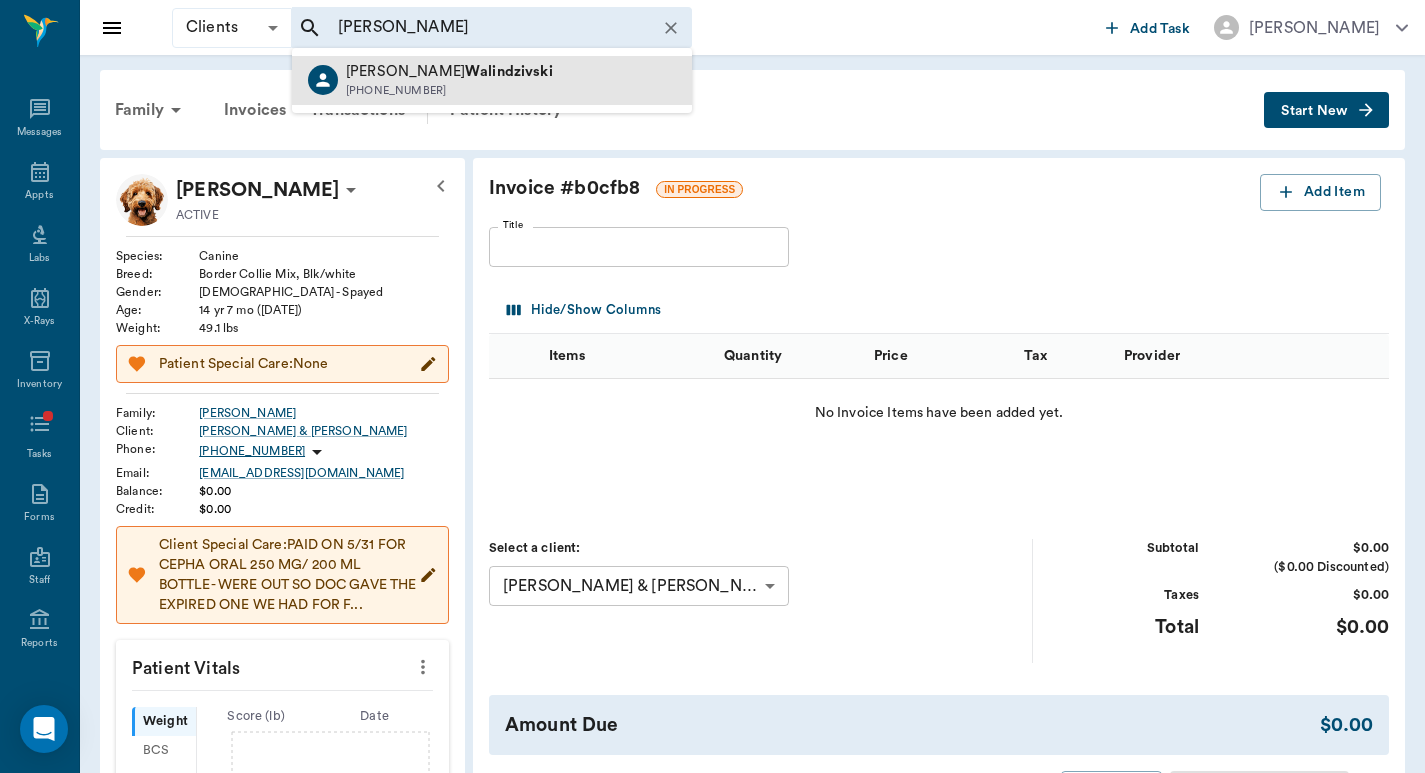 click on "Martha  Walindzivski (430) 342-3021" at bounding box center (492, 80) 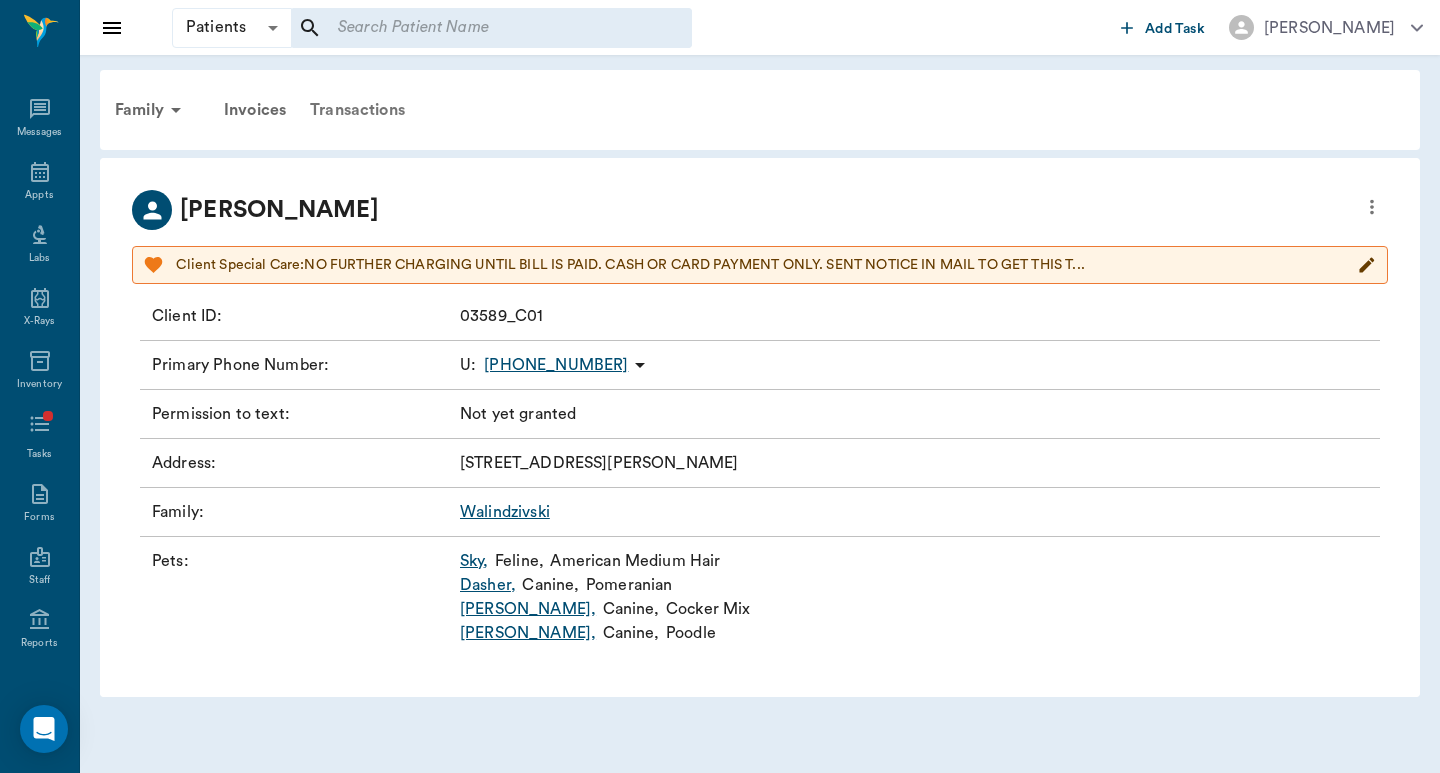 click on "Transactions" at bounding box center [357, 110] 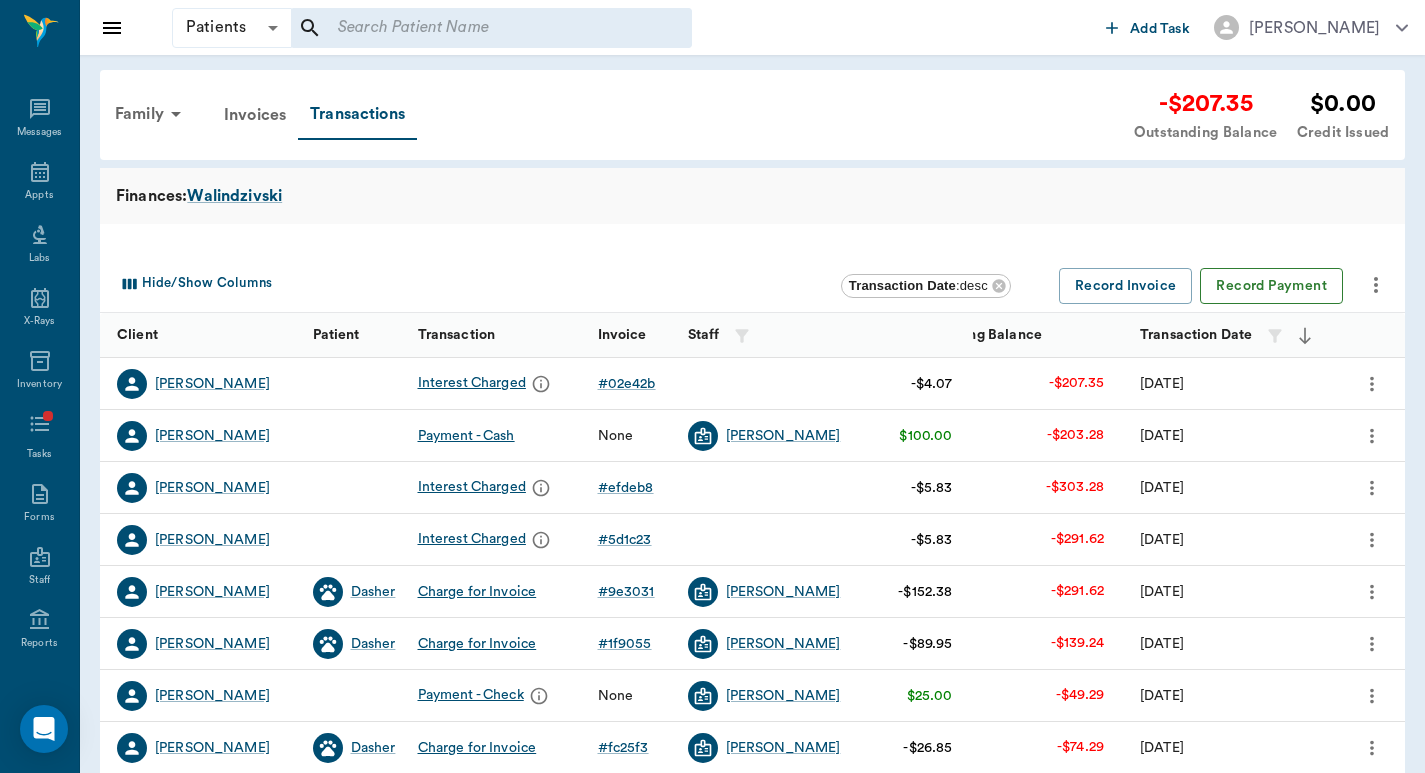 click on "Record Payment" at bounding box center (1271, 286) 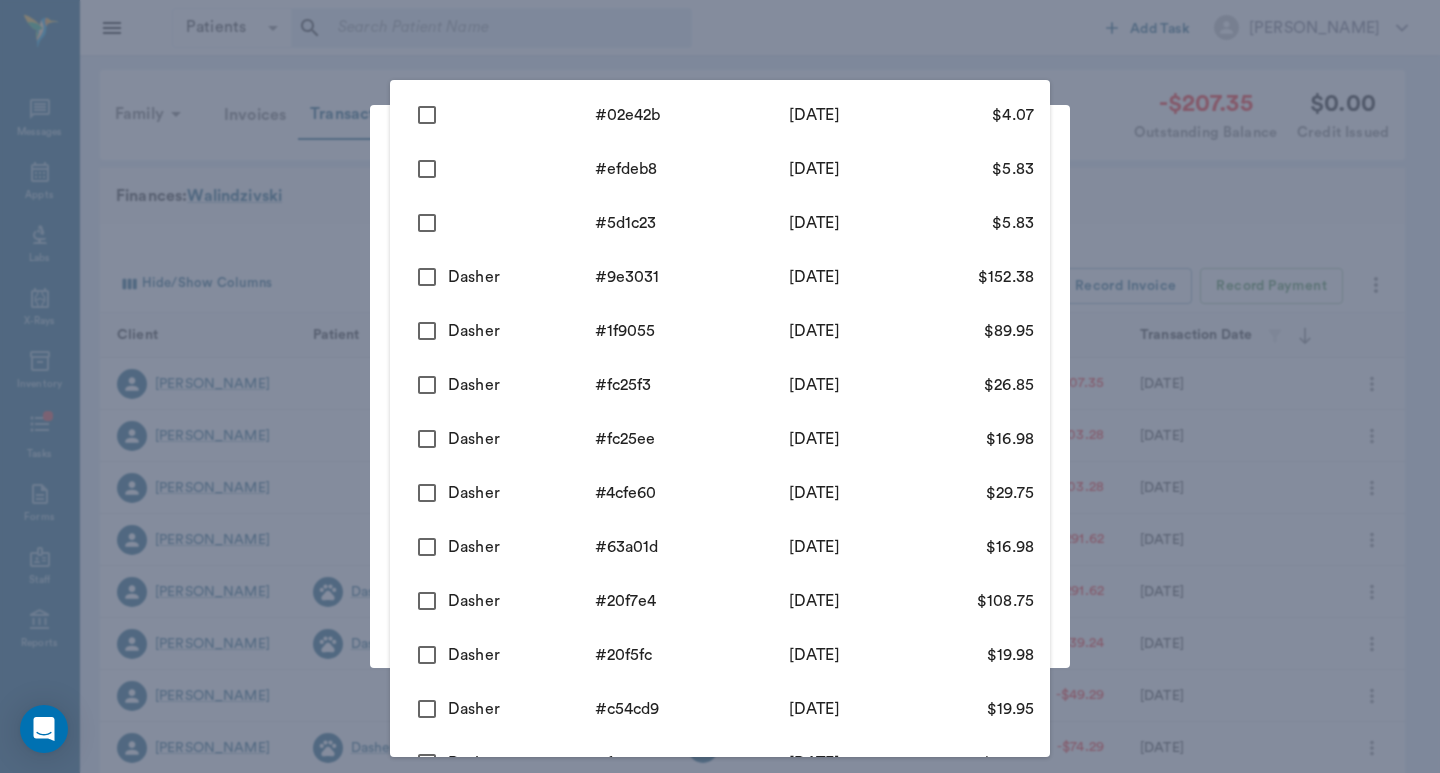 click on "Patients Patients ​ ​ Add Task Dr. Bert Ellsworth Nectar Messages Appts Labs X-Rays Inventory Tasks Forms Staff Reports Lookup Settings Family Invoices Transactions -$207.35 Outstanding Balance $0.00 Credit Issued Finances:    Walindzivski Hide/Show Columns Transaction Date :  desc Record Invoice Record Payment Client Patient Transaction Invoice Staff Amount Outstanding Balance Transaction Date Martha Walindzivski Interest Charged # 02e42b -$4.07 -$207.35 07/02/25 Martha Walindzivski Payment - Cash  None Dr. Bert Ellsworth $100.00 -$203.28 03/07/25 Martha Walindzivski Interest Charged # efdeb8 -$5.83 -$303.28 03/01/25 Martha Walindzivski Interest Charged # 5d1c23 -$5.83 -$291.62 02/01/25 Martha Walindzivski Dasher Charge for Invoice # 9e3031 Dr. Bert Ellsworth -$152.38 -$291.62 11/18/24 Martha Walindzivski Dasher Charge for Invoice # 1f9055 Dr. Bert Ellsworth -$89.95 -$139.24 09/20/24 Martha Walindzivski Payment - Check  None Dr. Bert Ellsworth $25.00 -$49.29 09/20/24 Martha Walindzivski Dasher # # # #" at bounding box center [720, 615] 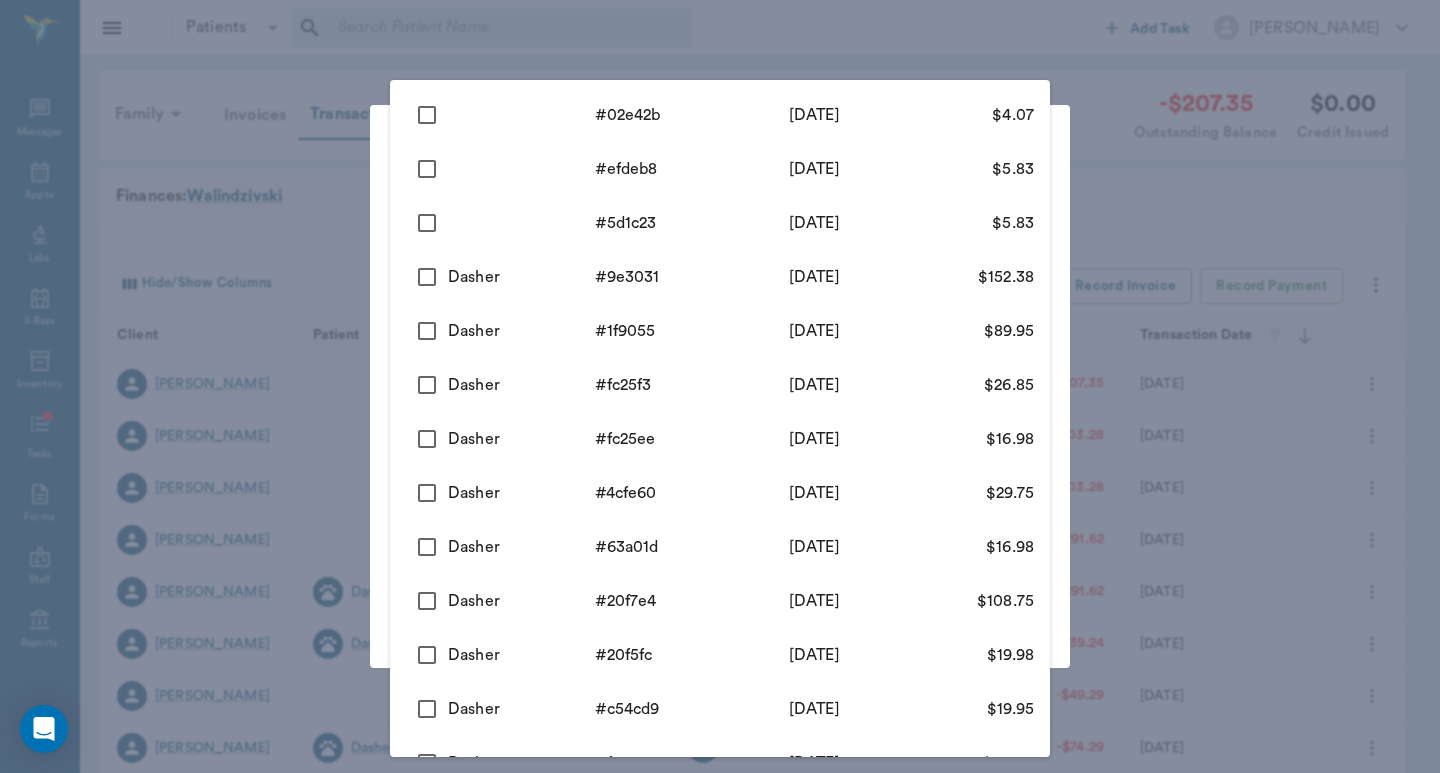 click at bounding box center [720, 386] 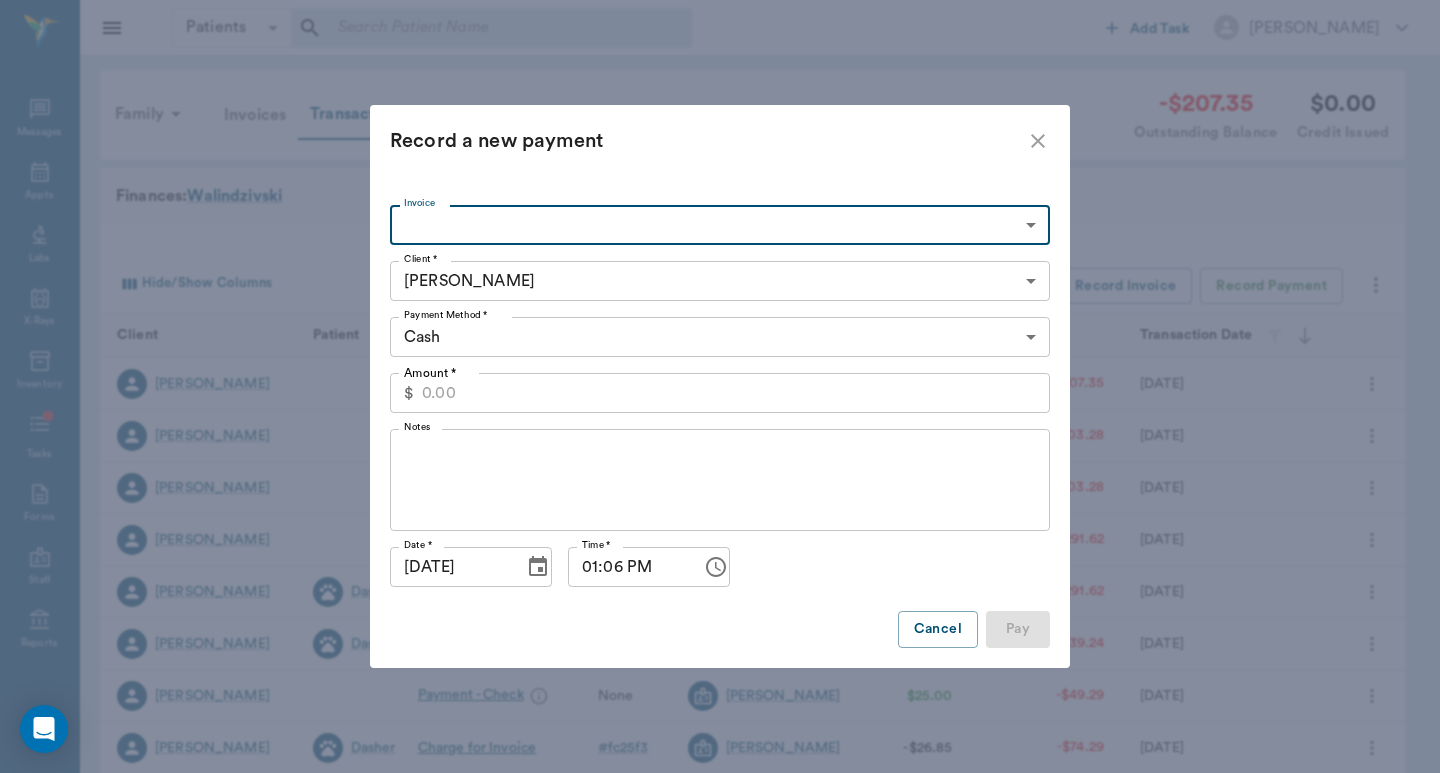 click on "Patients Patients ​ ​ Add Task Dr. Bert Ellsworth Nectar Messages Appts Labs X-Rays Inventory Tasks Forms Staff Reports Lookup Settings Family Invoices Transactions -$207.35 Outstanding Balance $0.00 Credit Issued Finances:    Walindzivski Hide/Show Columns Transaction Date :  desc Record Invoice Record Payment Client Patient Transaction Invoice Staff Amount Outstanding Balance Transaction Date Martha Walindzivski Interest Charged # 02e42b -$4.07 -$207.35 07/02/25 Martha Walindzivski Payment - Cash  None Dr. Bert Ellsworth $100.00 -$203.28 03/07/25 Martha Walindzivski Interest Charged # efdeb8 -$5.83 -$303.28 03/01/25 Martha Walindzivski Interest Charged # 5d1c23 -$5.83 -$291.62 02/01/25 Martha Walindzivski Dasher Charge for Invoice # 9e3031 Dr. Bert Ellsworth -$152.38 -$291.62 11/18/24 Martha Walindzivski Dasher Charge for Invoice # 1f9055 Dr. Bert Ellsworth -$89.95 -$139.24 09/20/24 Martha Walindzivski Payment - Check  None Dr. Bert Ellsworth $25.00 -$49.29 09/20/24 Martha Walindzivski Dasher # # # #" at bounding box center [720, 615] 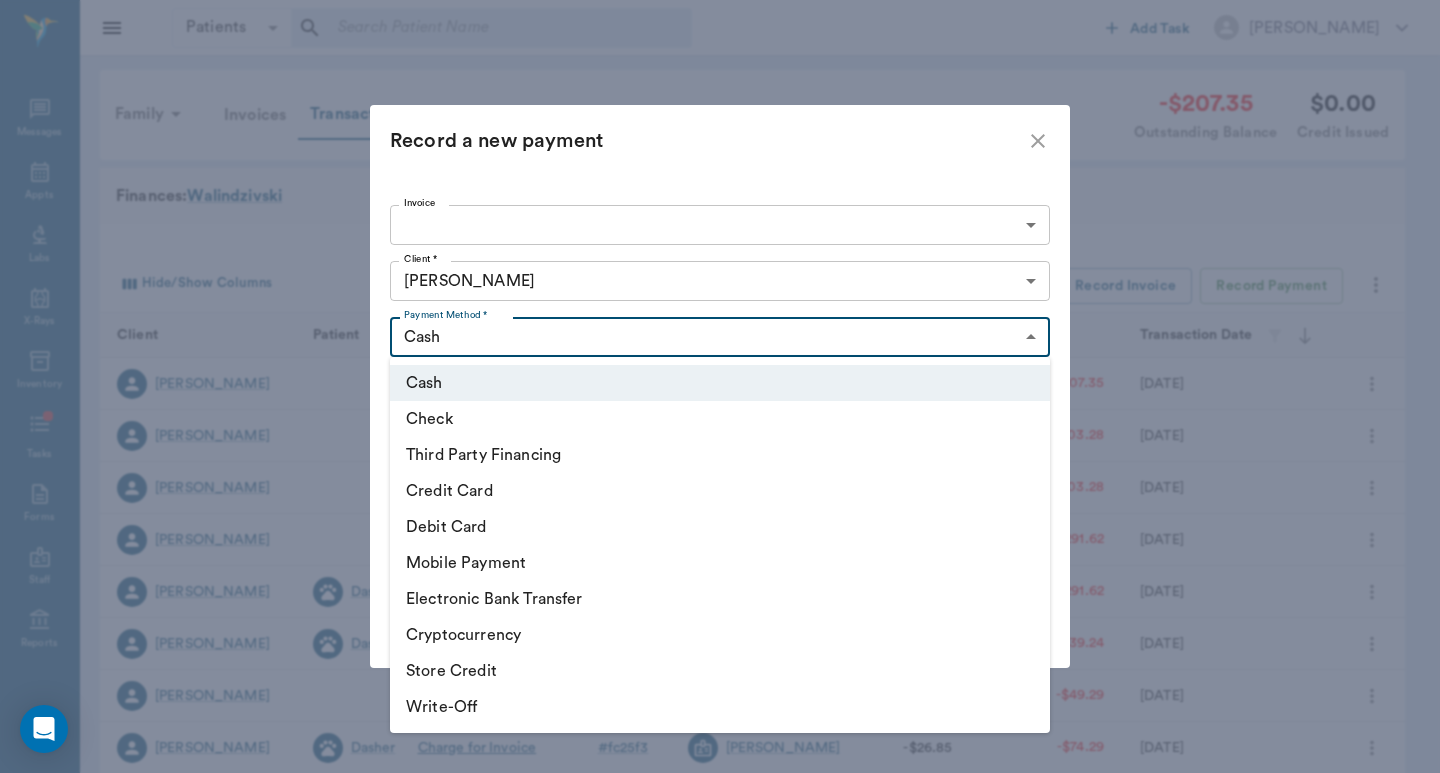 click on "Check" at bounding box center (720, 419) 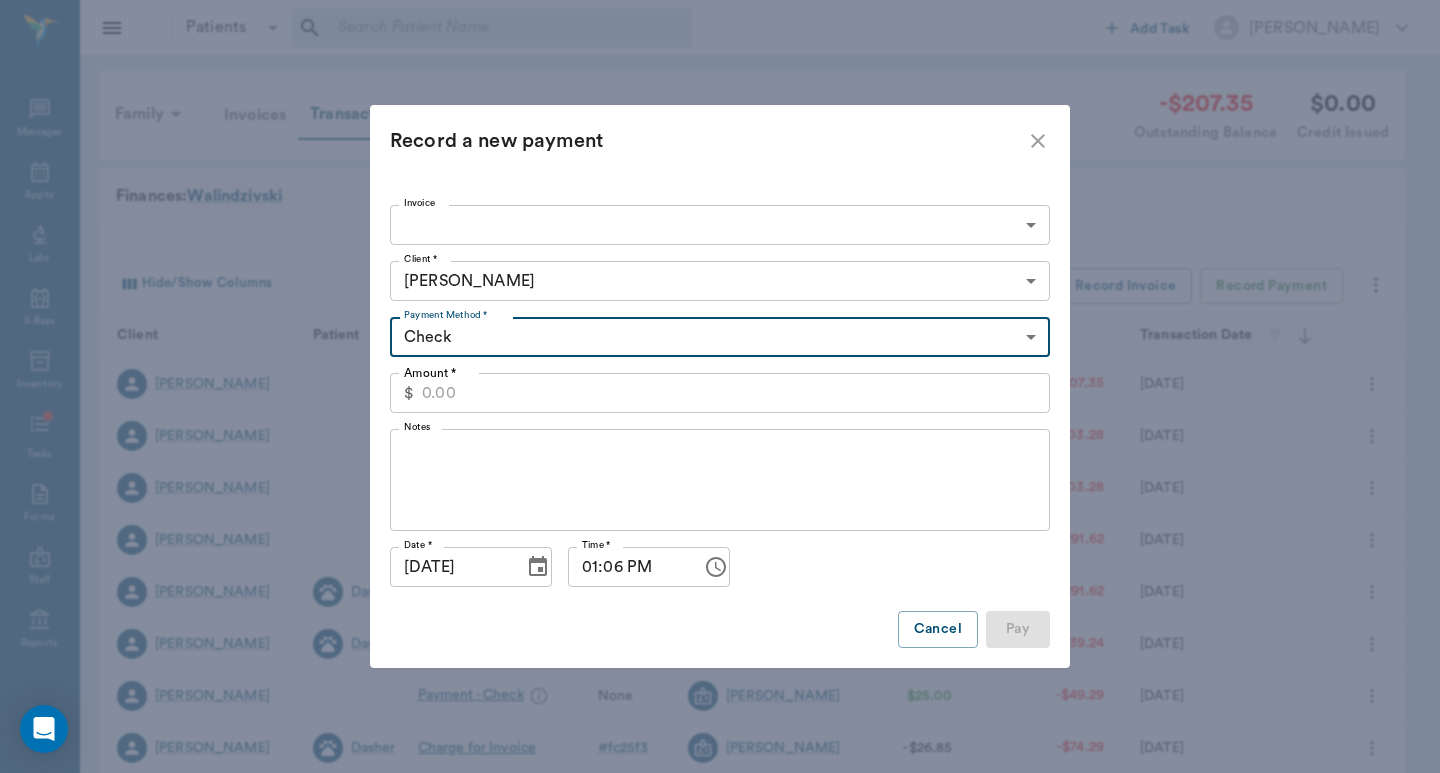 click on "Amount *" at bounding box center (736, 393) 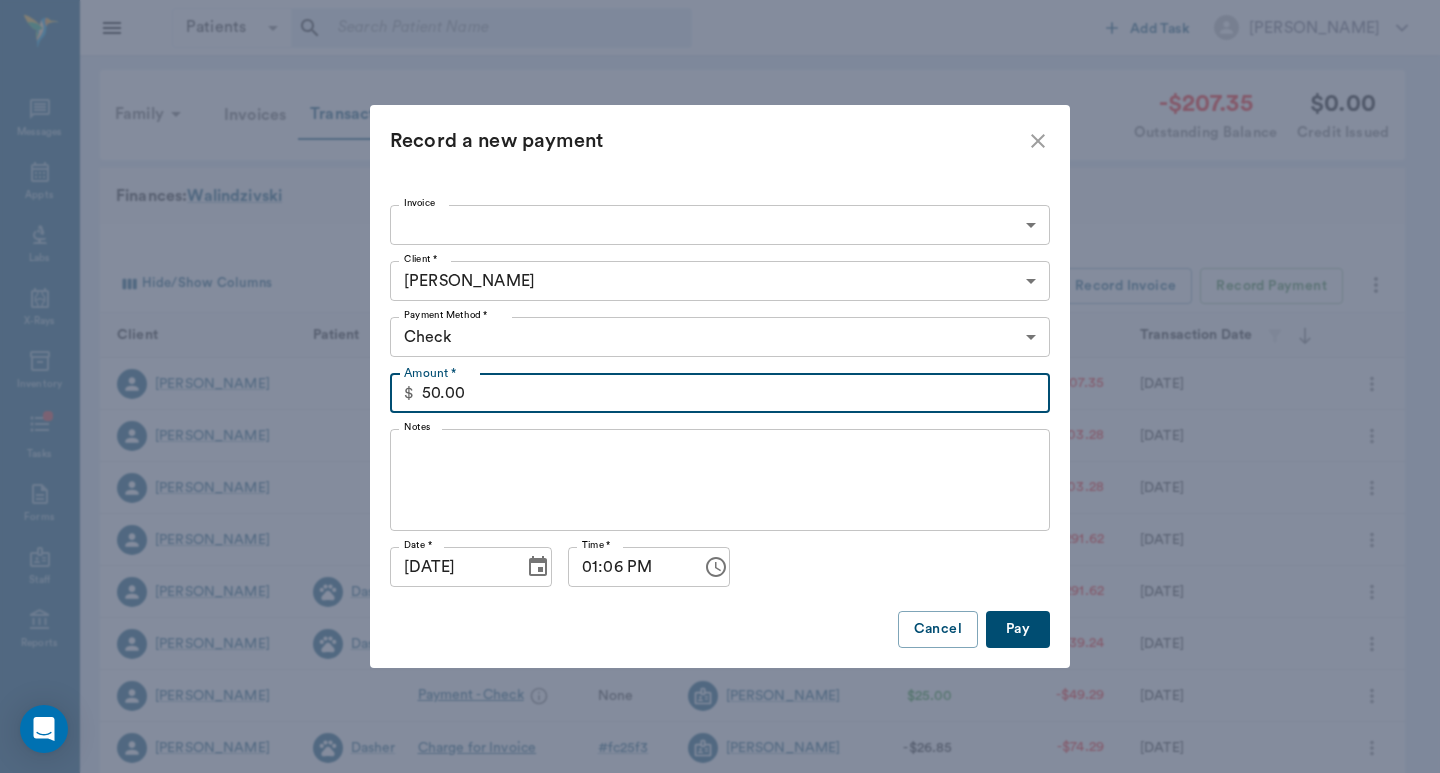 type on "50.00" 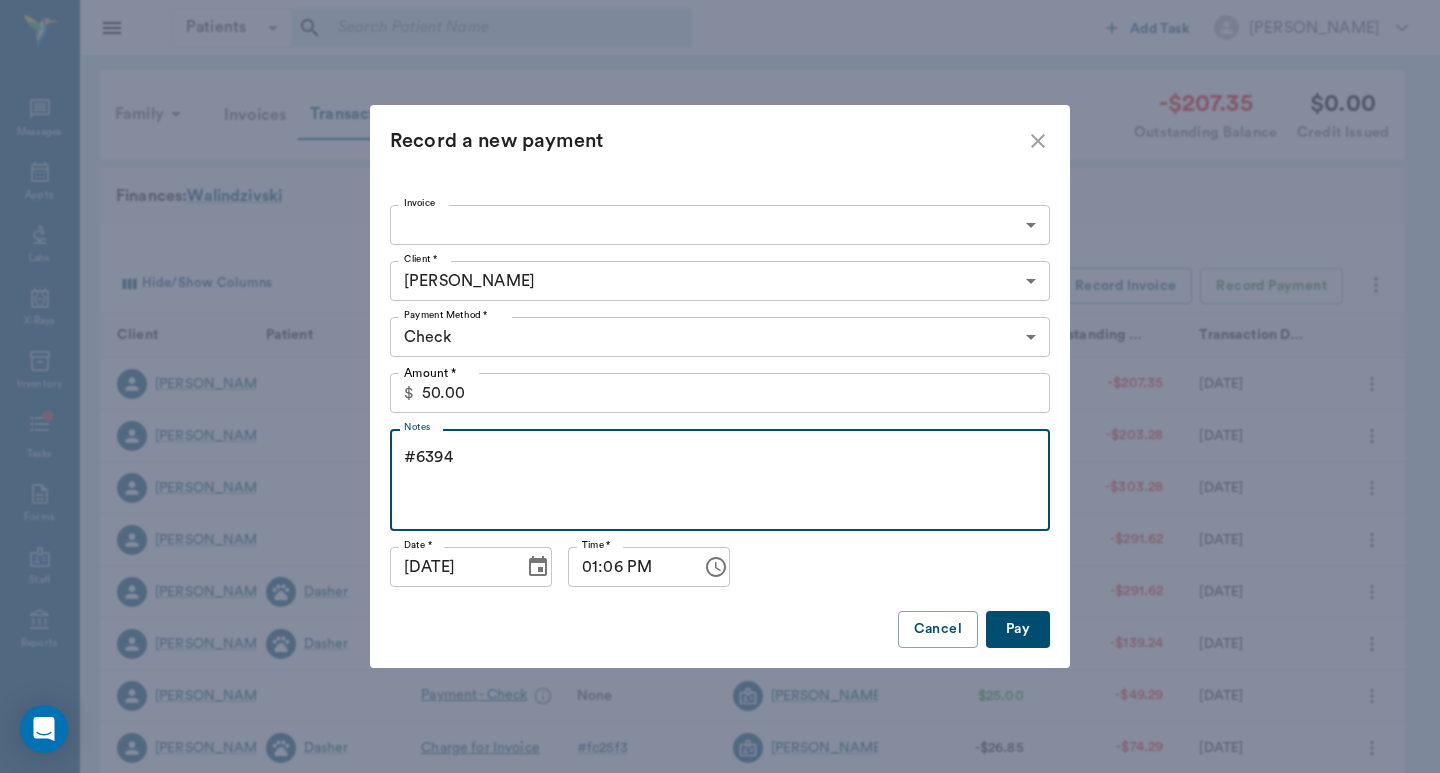 type on "#6394" 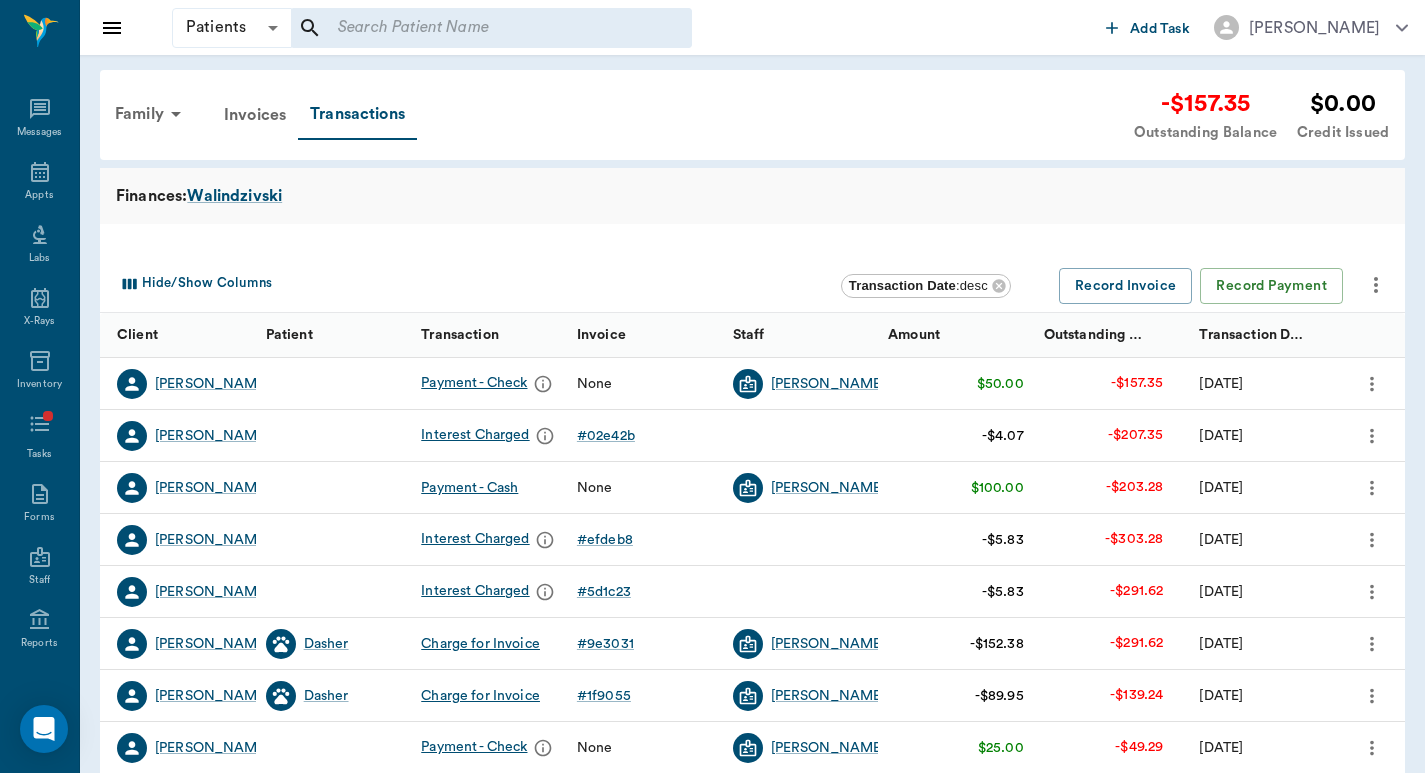 click on "Payment - Check" at bounding box center (489, 384) 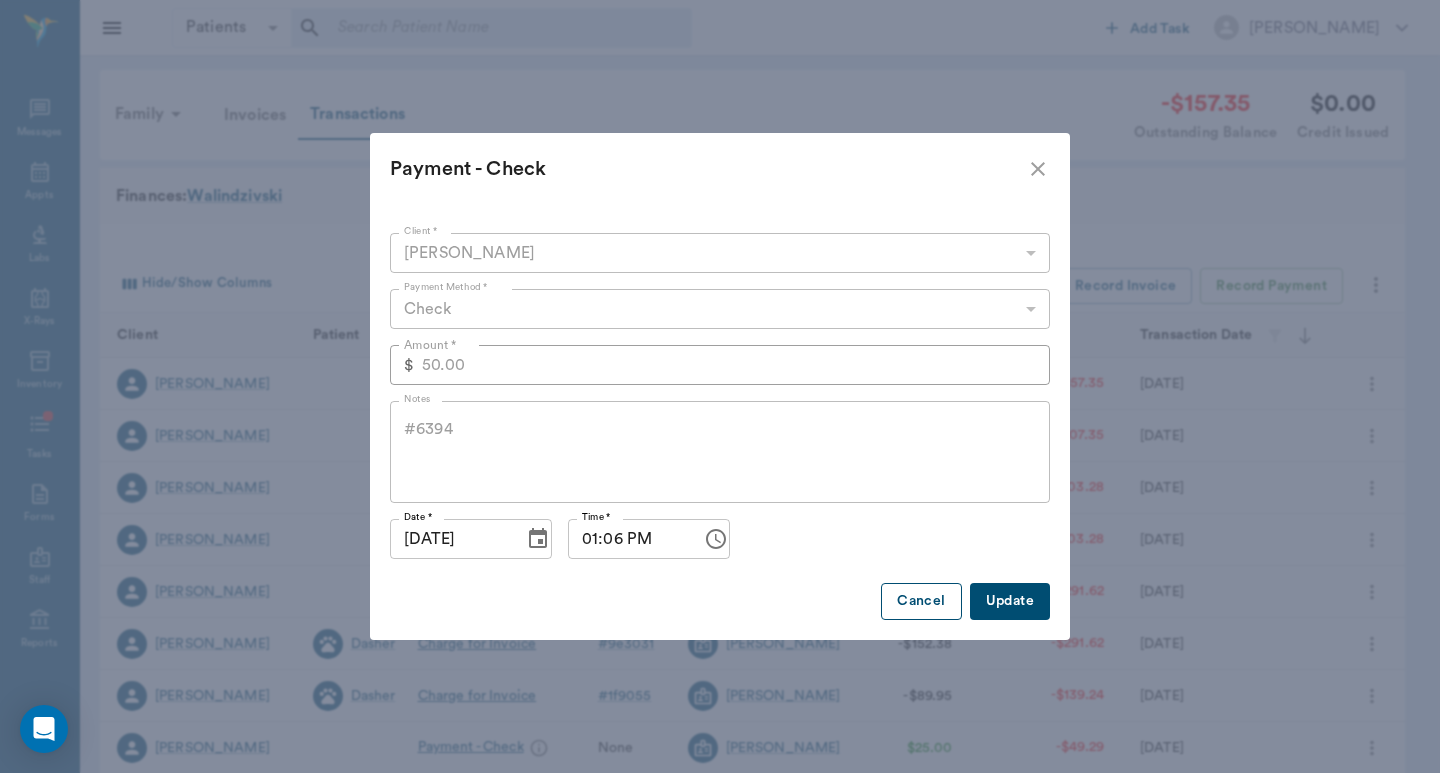 click on "Cancel" at bounding box center [921, 601] 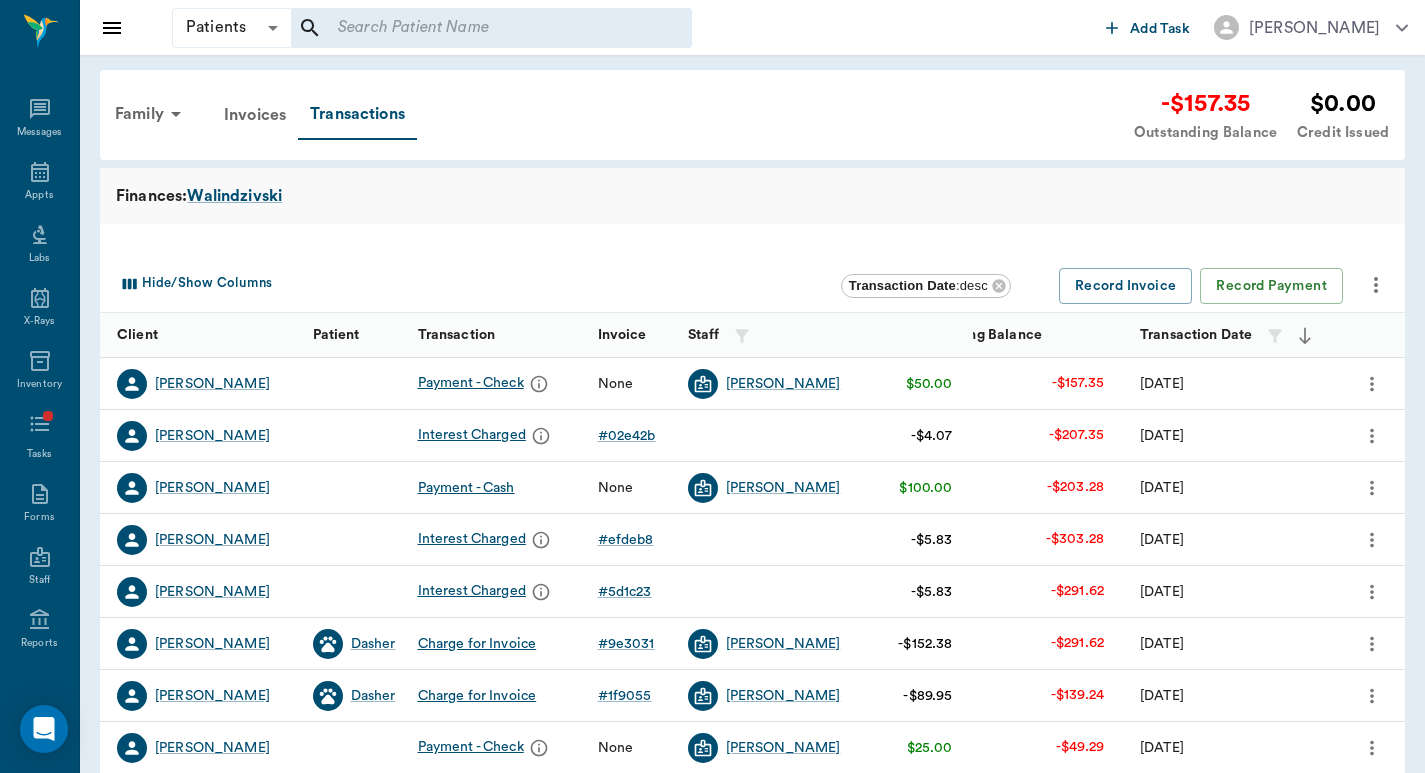 click 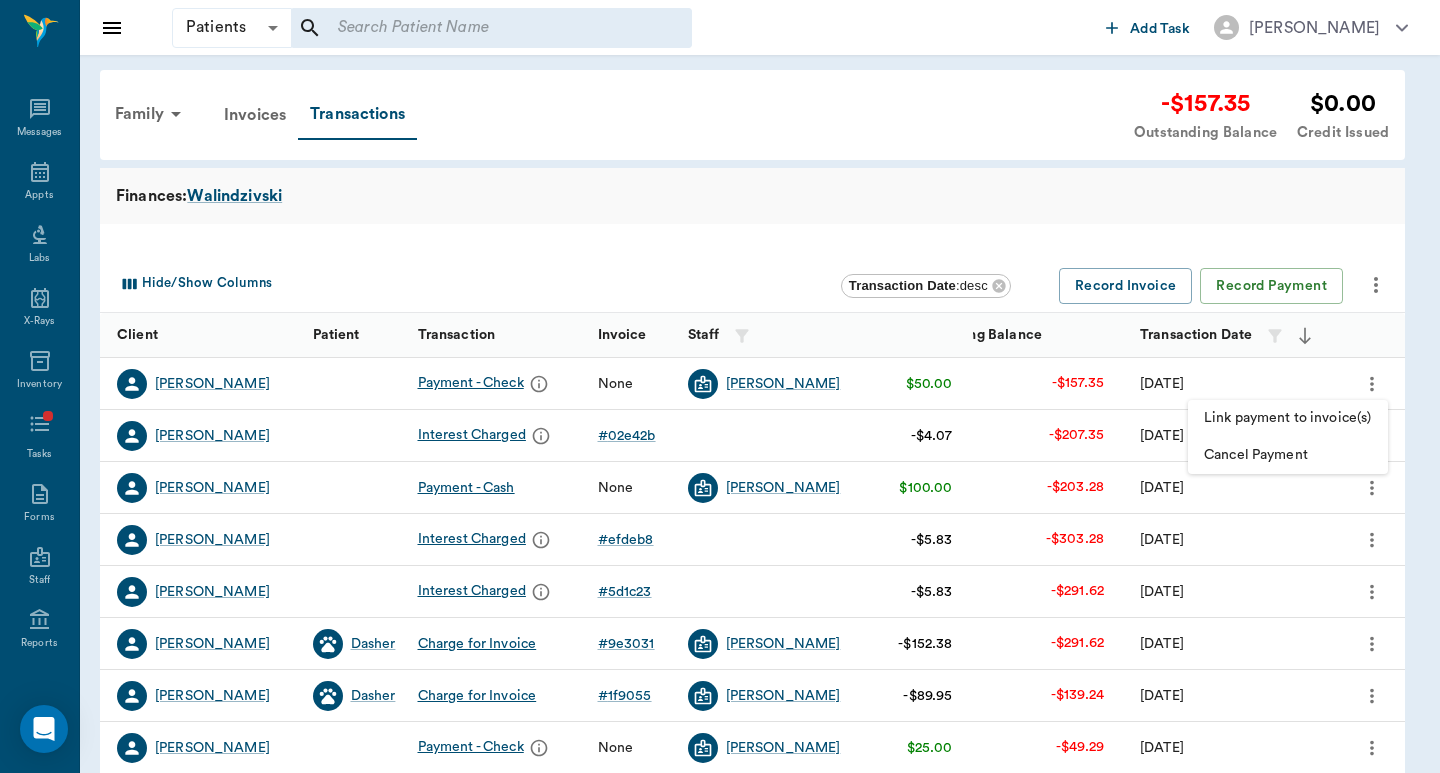 click at bounding box center [720, 386] 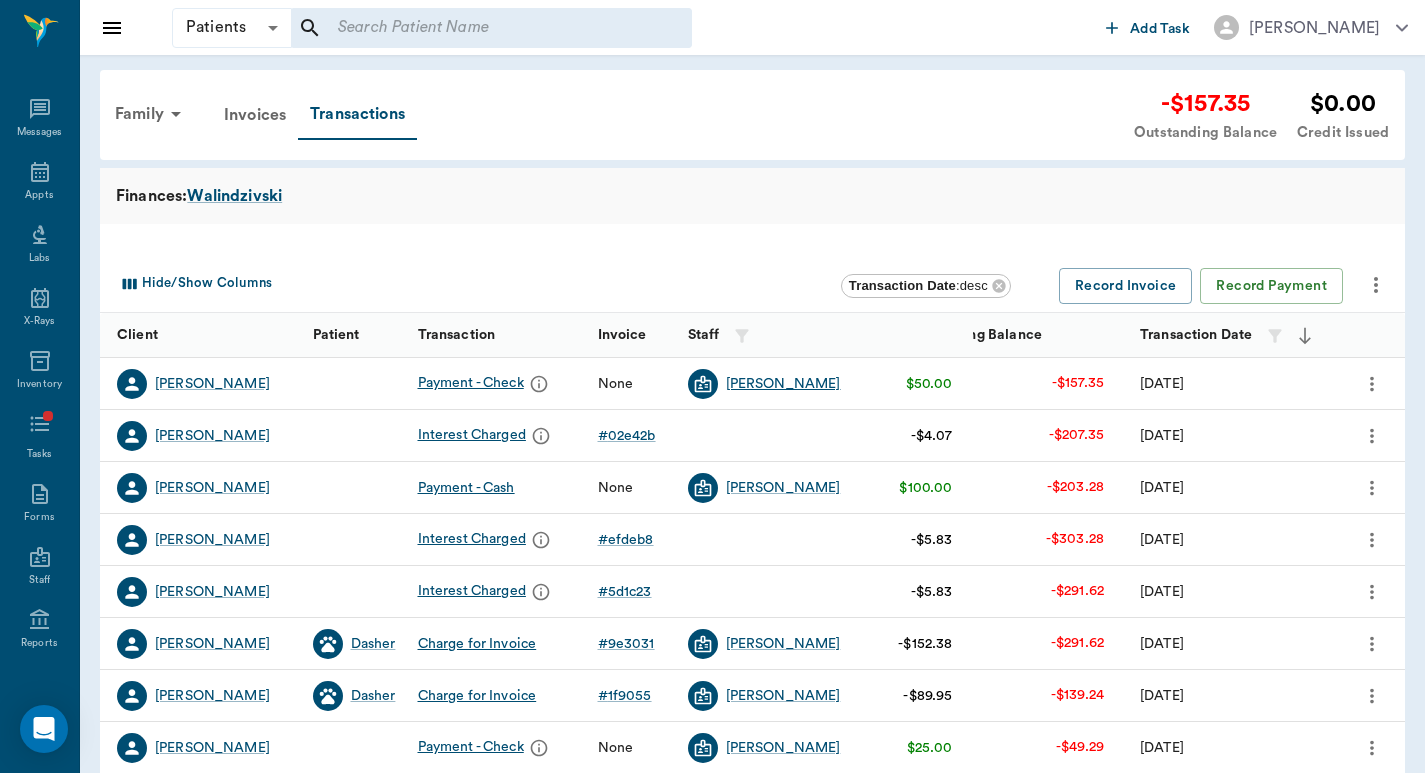 click on "[PERSON_NAME]" at bounding box center (783, 384) 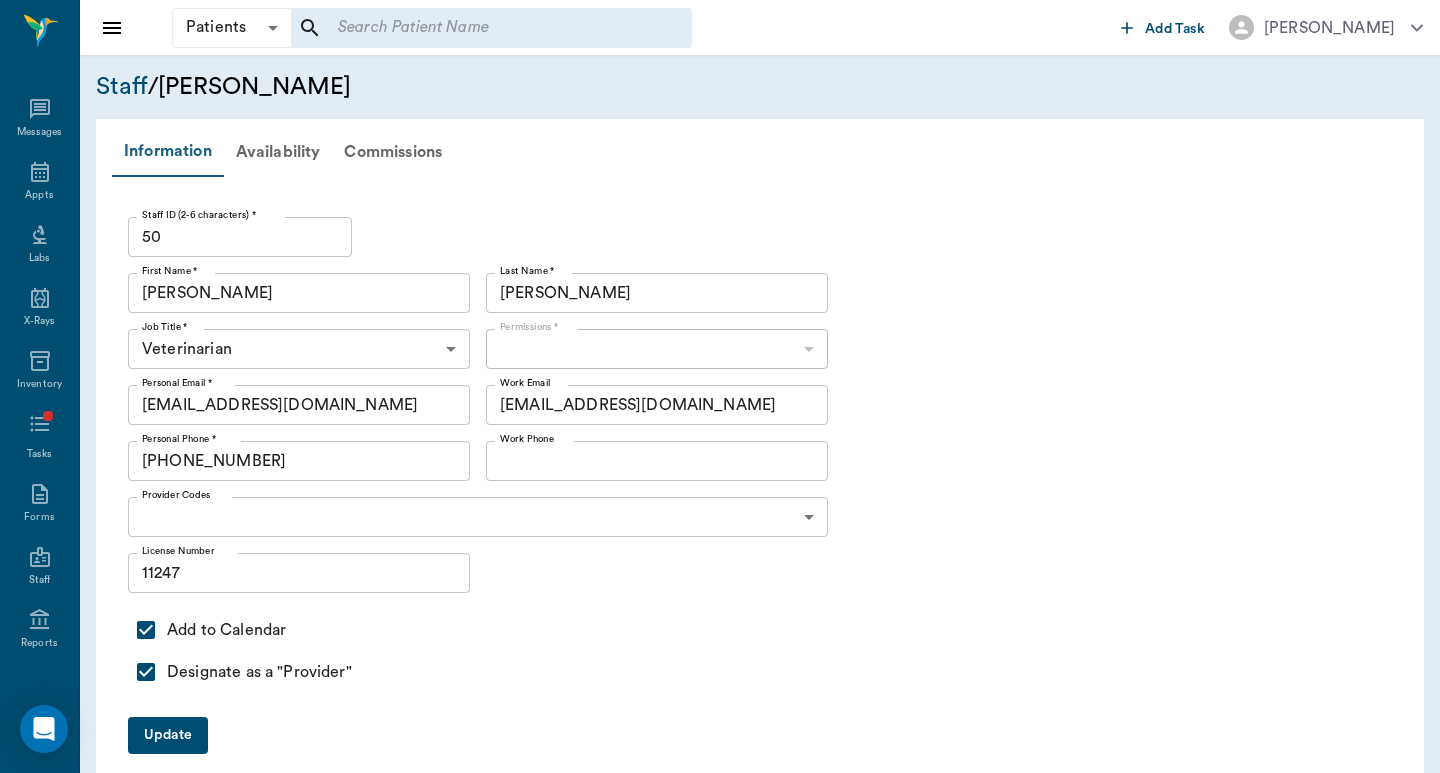 type on "646819e3845053f3d1b01a3d" 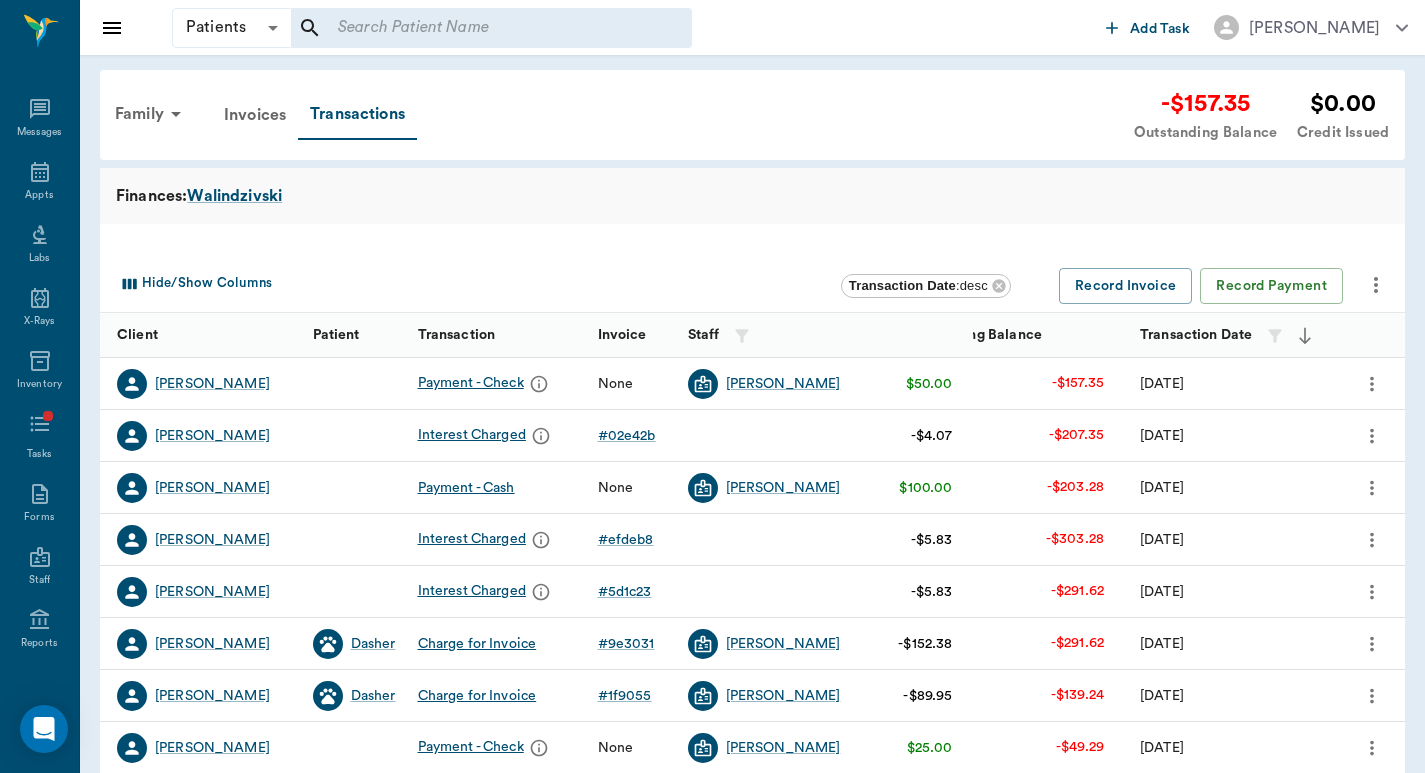 click on "Martha Walindzivski" at bounding box center [212, 384] 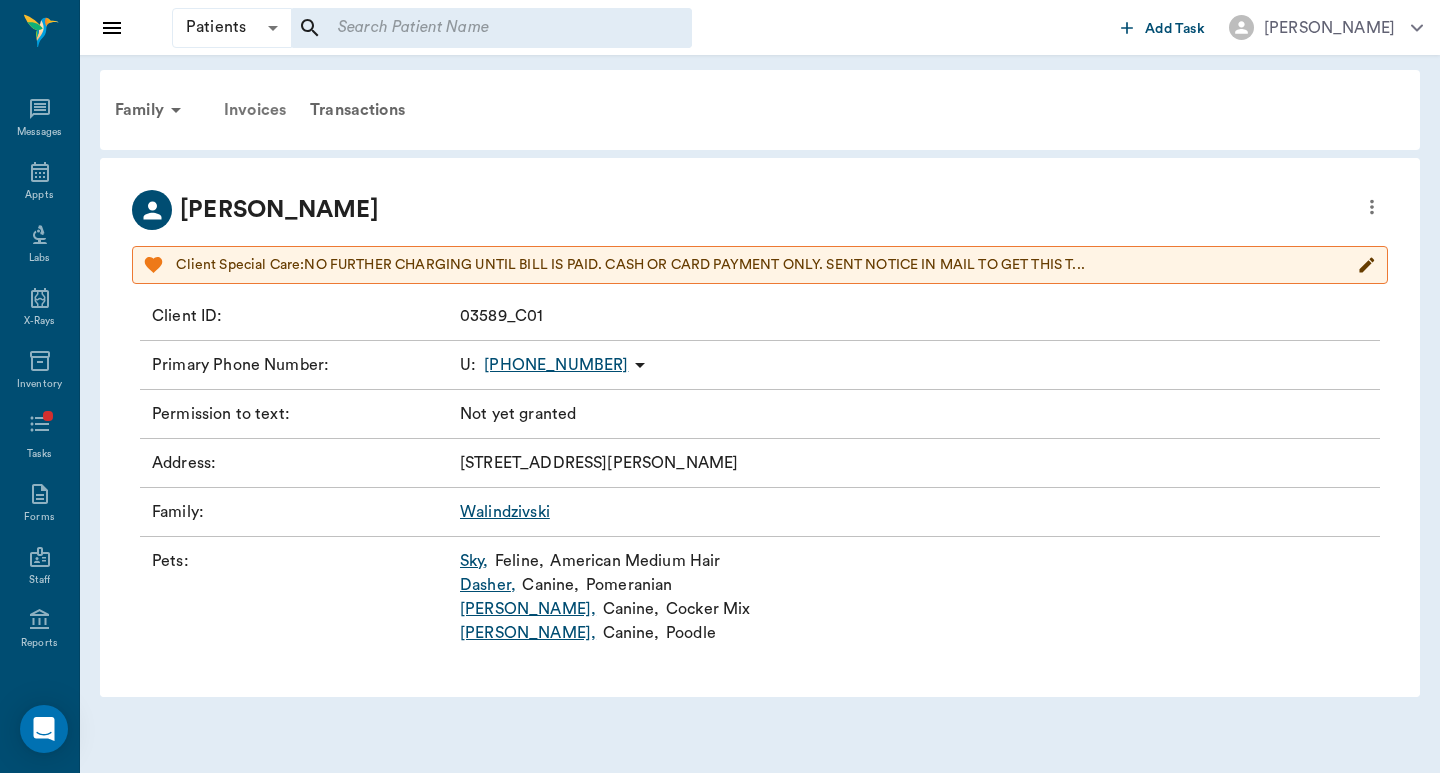 click on "Invoices" at bounding box center [255, 110] 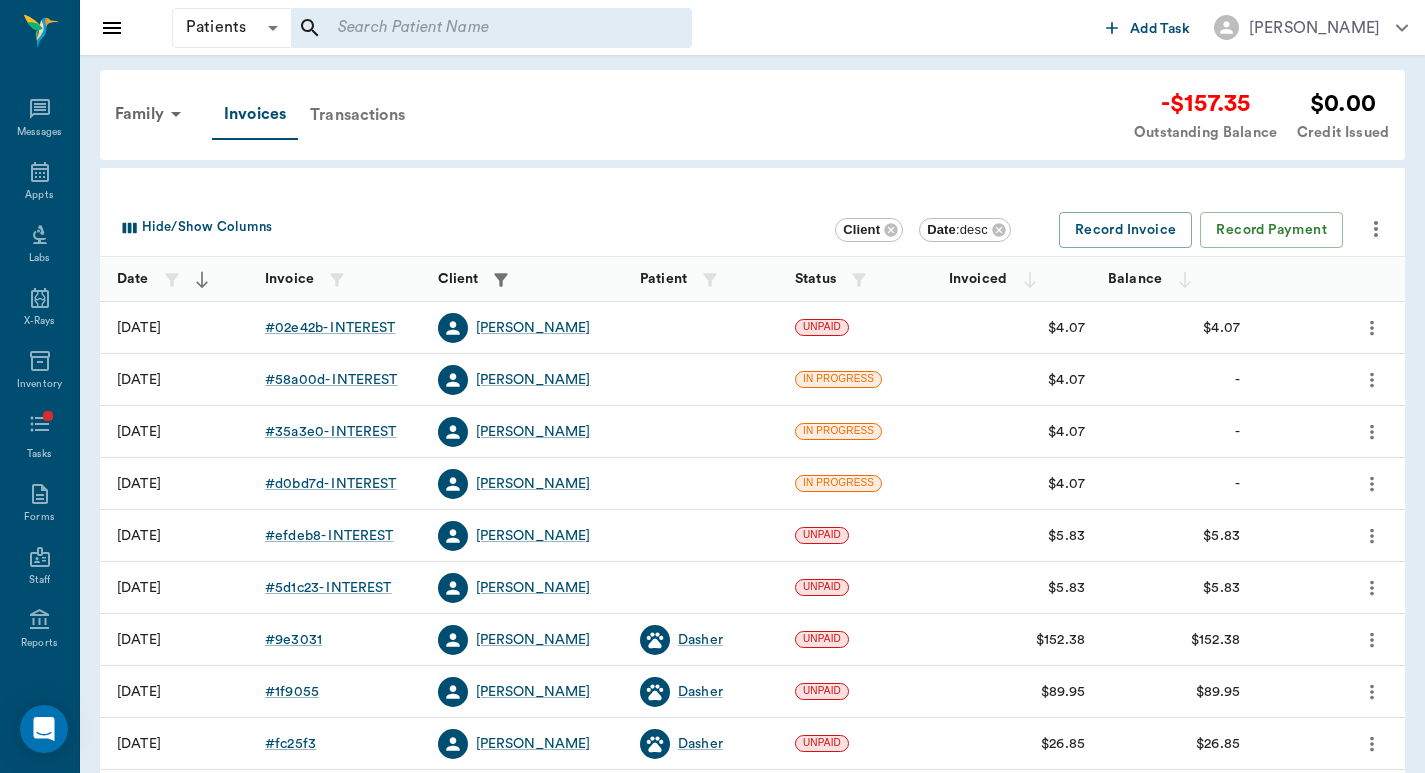 click on "Transactions" at bounding box center (357, 115) 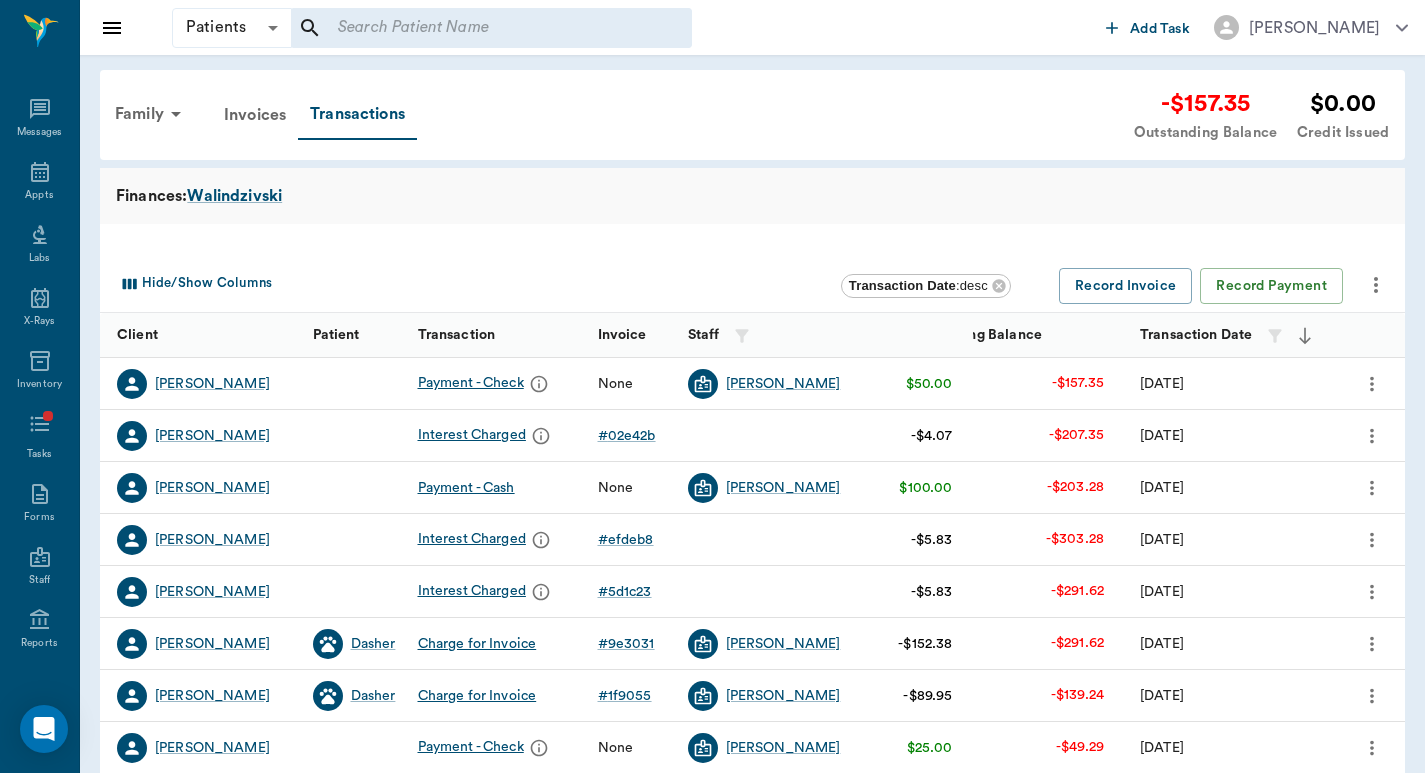 click on "Payment - Check" at bounding box center [486, 384] 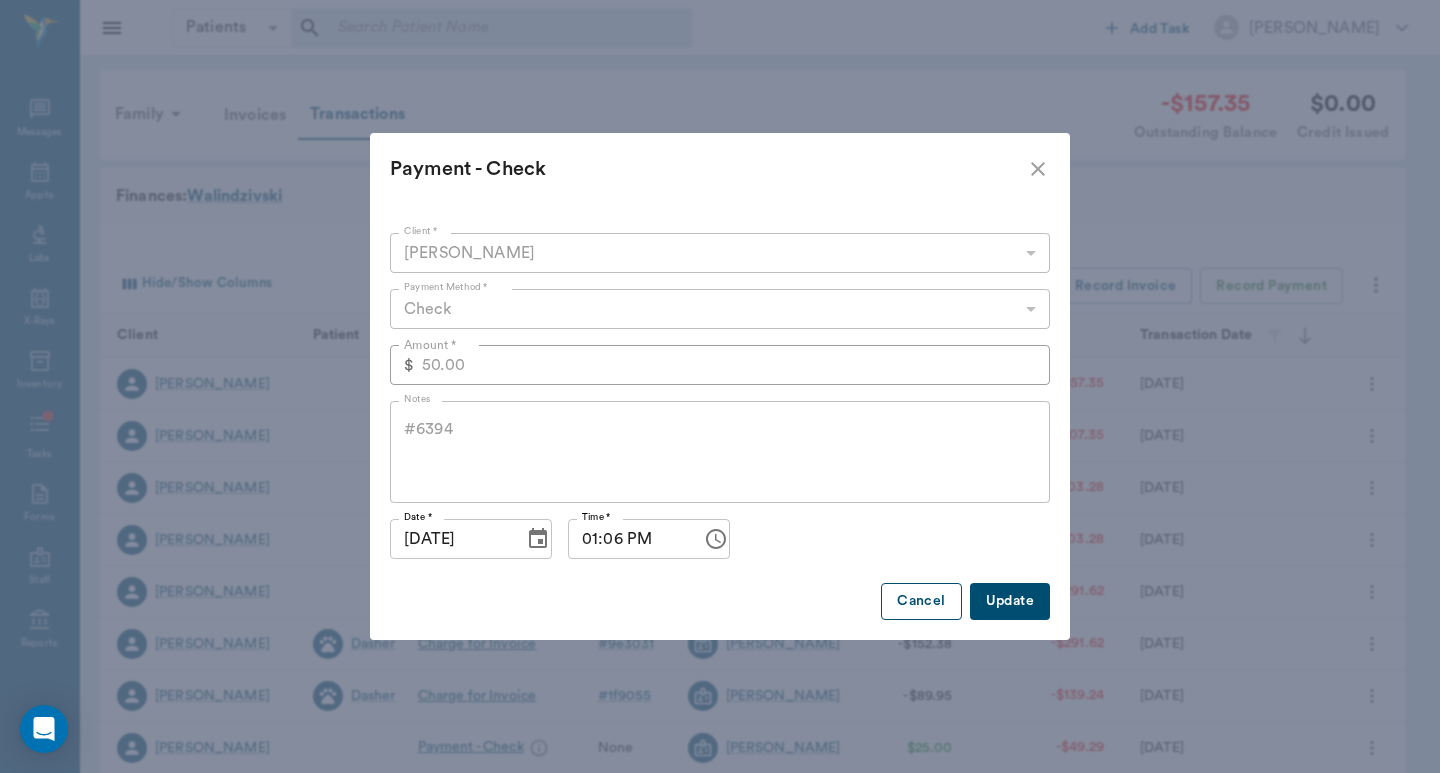 click on "Cancel" at bounding box center (921, 601) 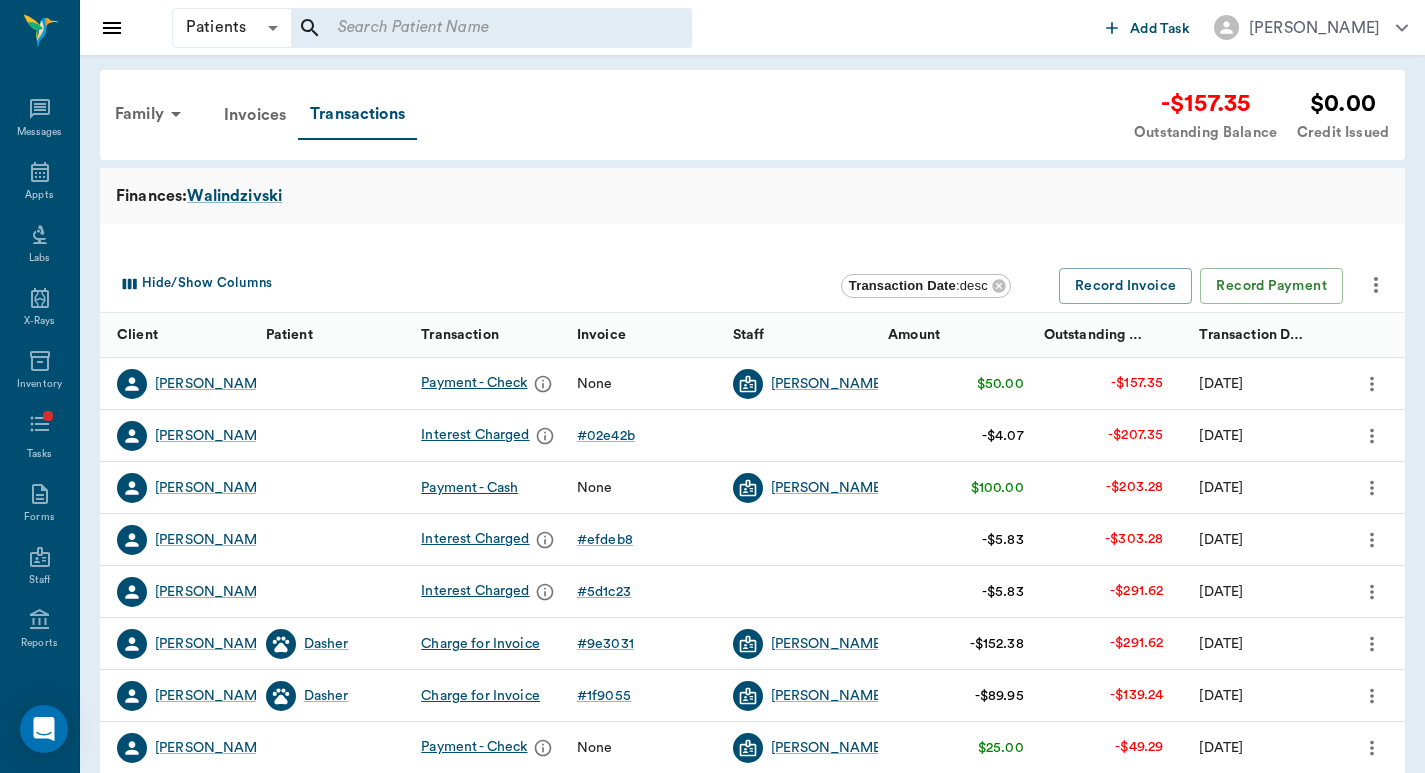 click 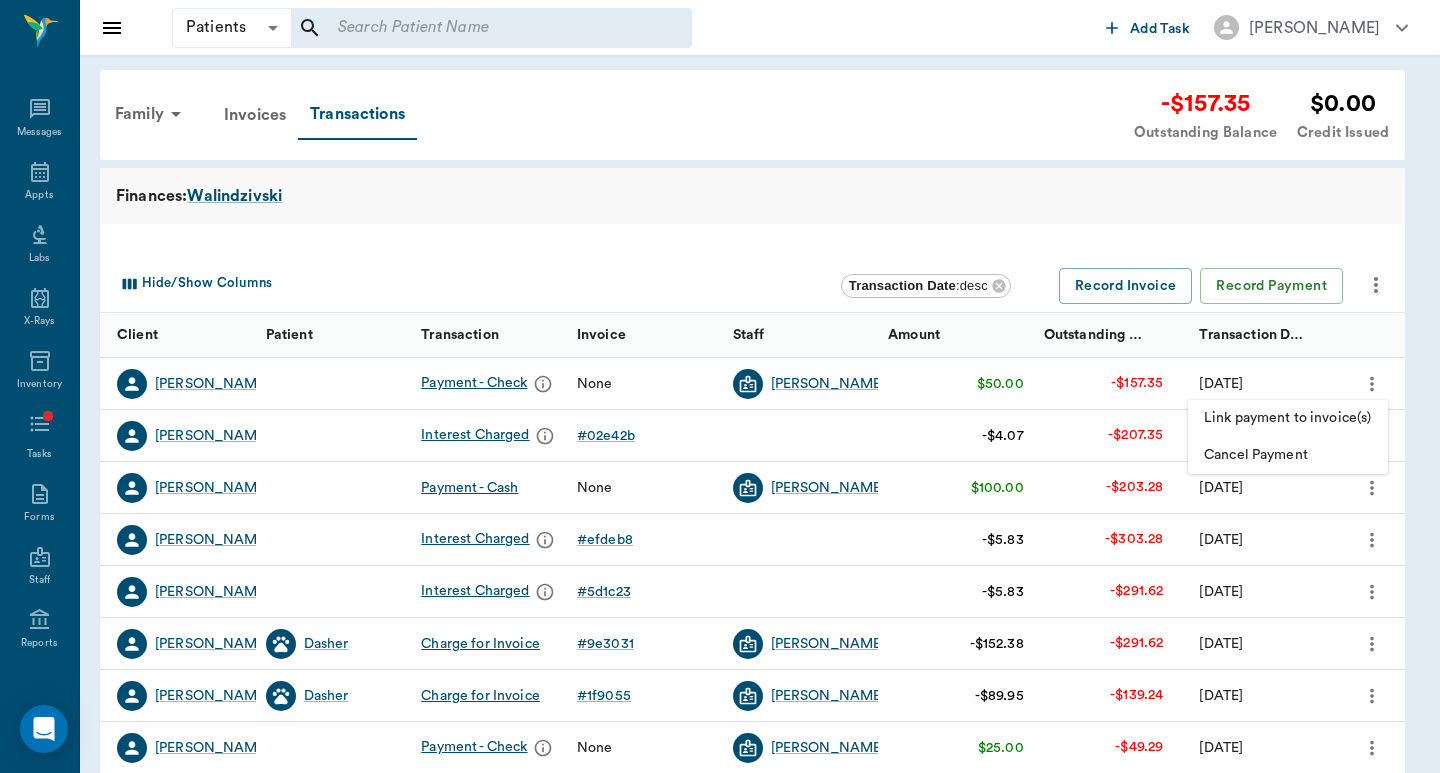click on "Link payment to invoice(s)" at bounding box center (1288, 418) 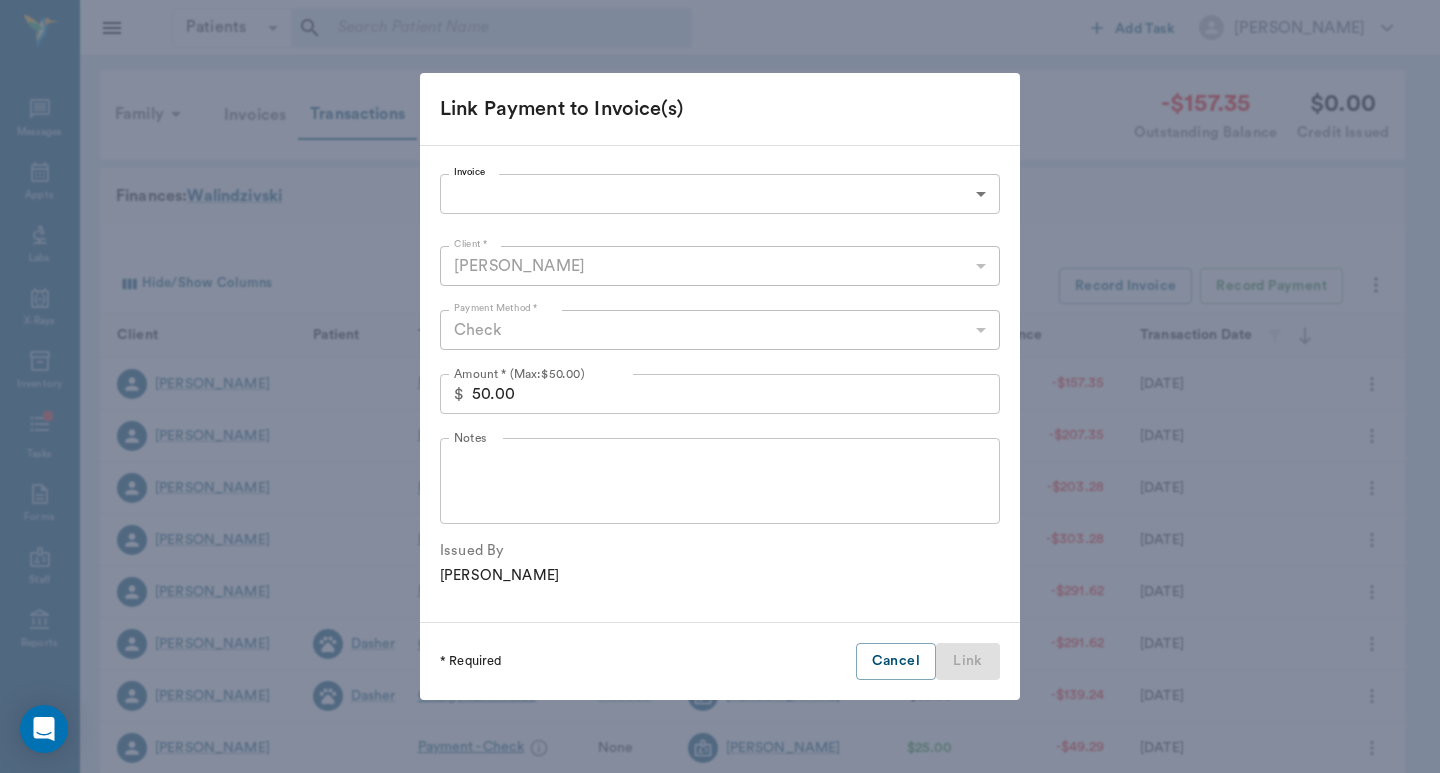 click on "Patients Patients ​ ​ Add Task Dr. Bert Ellsworth Nectar Messages Appts Labs X-Rays Inventory Tasks Forms Staff Reports Lookup Settings Family Invoices Transactions -$157.35 Outstanding Balance $0.00 Credit Issued Finances:    Walindzivski Hide/Show Columns Transaction Date :  desc Record Invoice Record Payment Client Patient Transaction Invoice Staff Amount Outstanding Balance Transaction Date Martha Walindzivski Payment - Check  None Dr. Bert Ellsworth $50.00 -$157.35 07/08/25 Martha Walindzivski Interest Charged # 02e42b -$4.07 -$207.35 07/02/25 Martha Walindzivski Payment - Cash  None Dr. Bert Ellsworth $100.00 -$203.28 03/07/25 Martha Walindzivski Interest Charged # efdeb8 -$5.83 -$303.28 03/01/25 Martha Walindzivski Interest Charged # 5d1c23 -$5.83 -$291.62 02/01/25 Martha Walindzivski Dasher Charge for Invoice # 9e3031 Dr. Bert Ellsworth -$152.38 -$291.62 11/18/24 Martha Walindzivski Dasher Charge for Invoice # 1f9055 Dr. Bert Ellsworth -$89.95 -$139.24 09/20/24 Martha Walindzivski None $25.00 #" at bounding box center [720, 615] 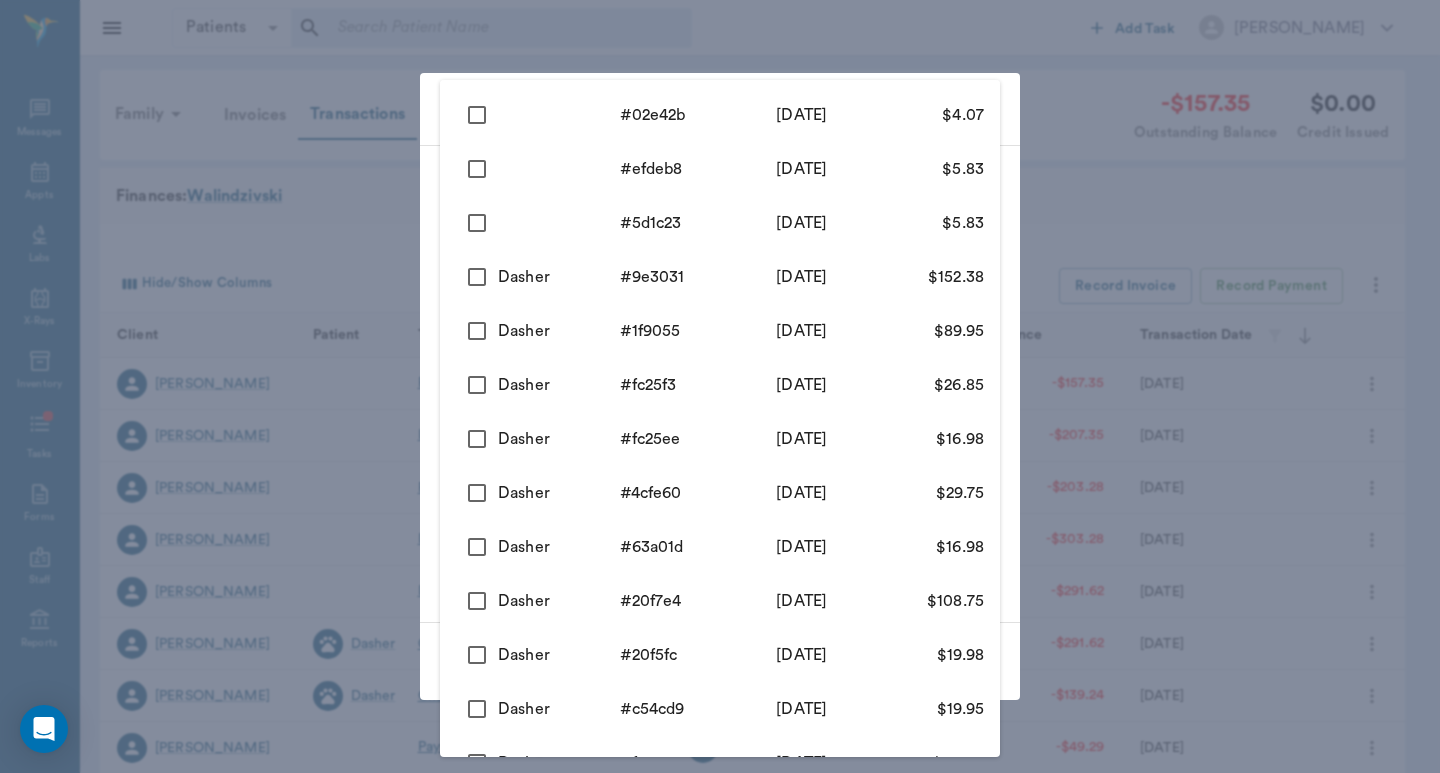 click on "11/18/2024" at bounding box center (802, 277) 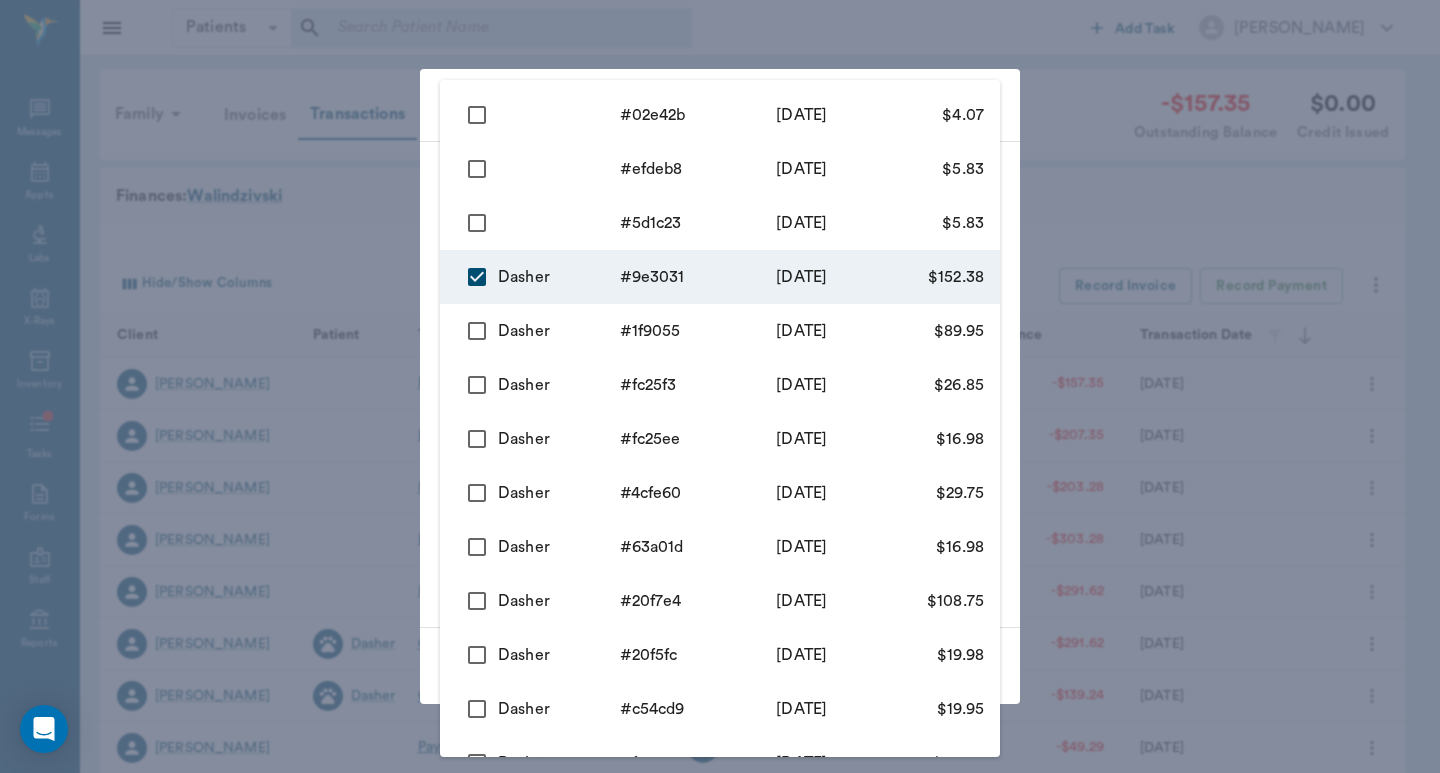 click at bounding box center (720, 386) 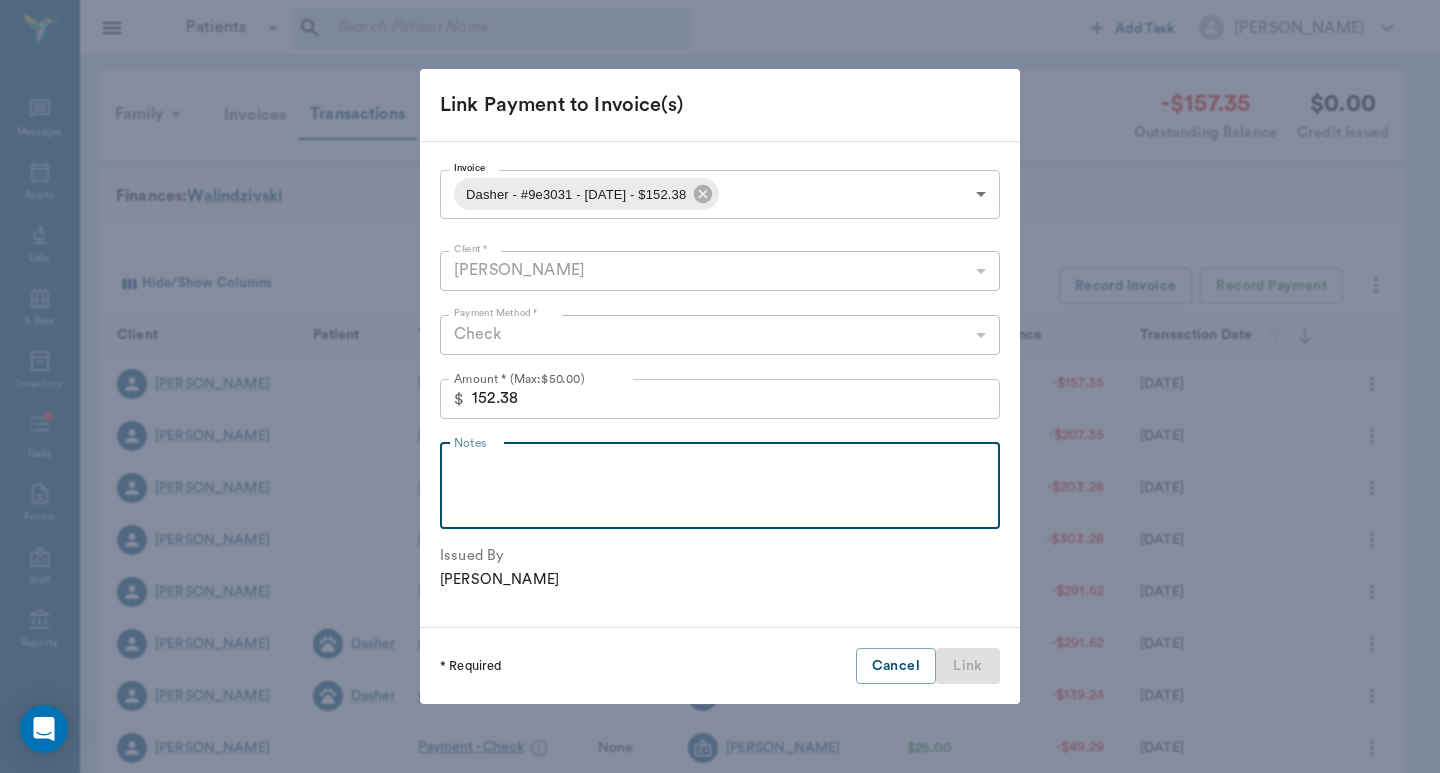 click on "Notes" at bounding box center (720, 485) 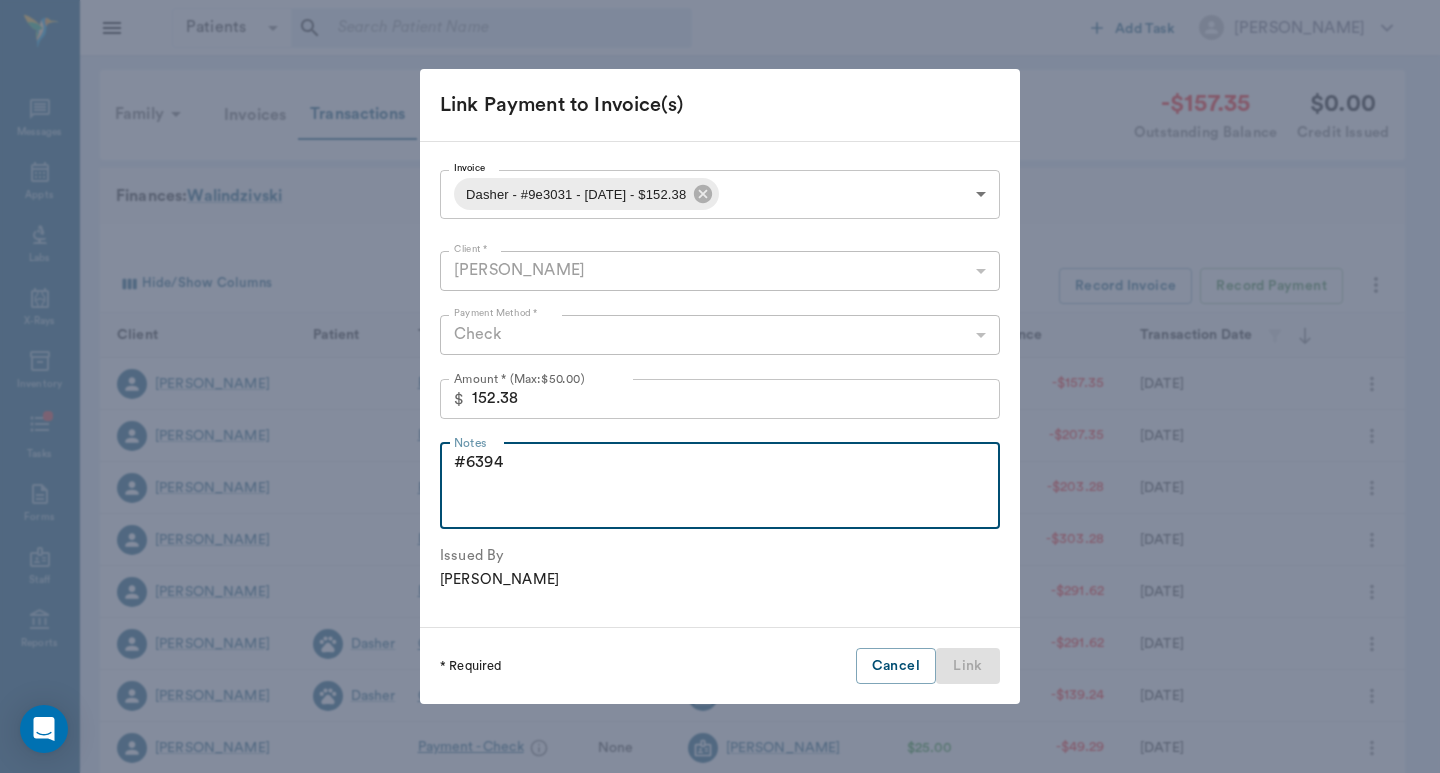 type on "#6394" 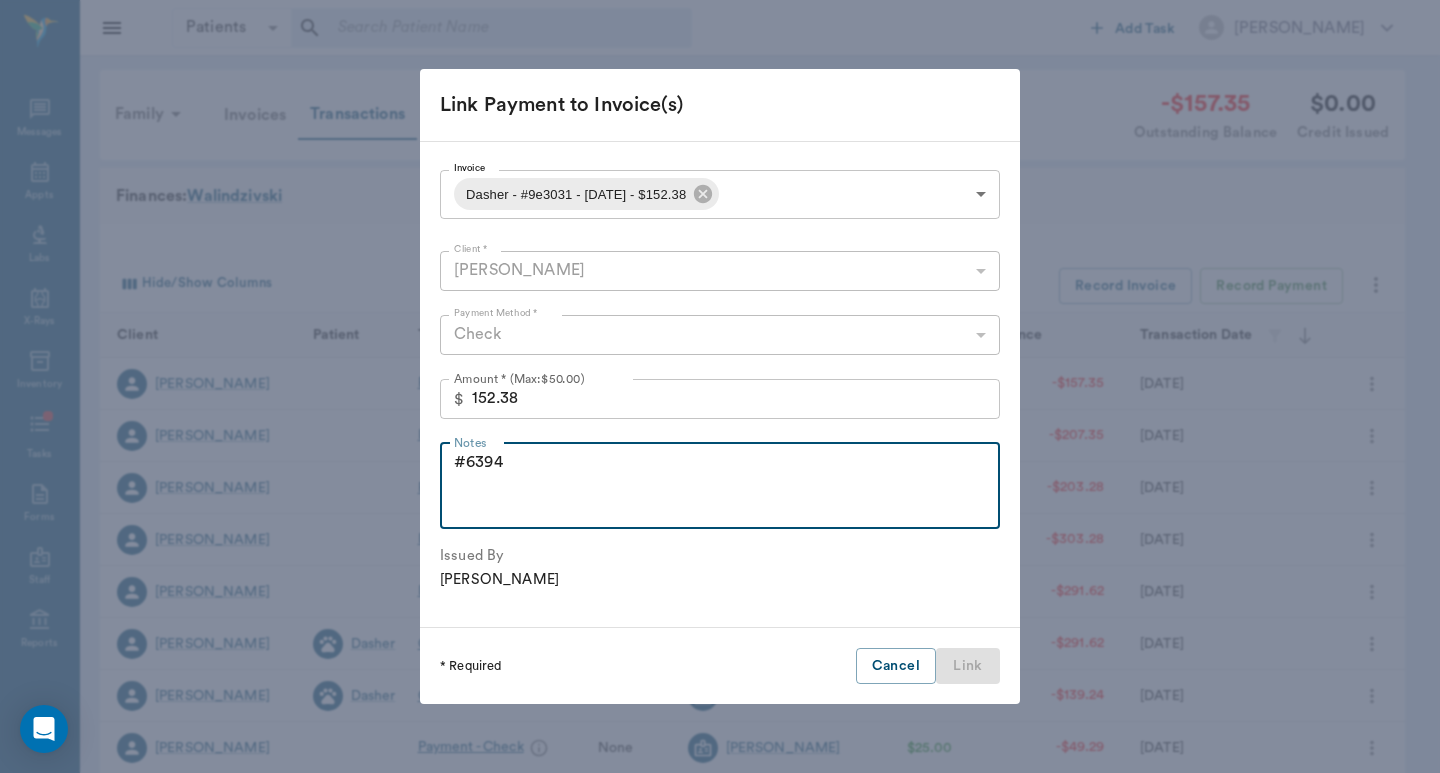 click on "Invoice Dasher - #9e3031 - 11/18/2024 - $152.38 673b9e390384a27e5b9e3031 Invoice Client * Martha Walindzivski 63ec2e3052e12b0ba117938a Client * Payment Method * Check CHECK Payment Method * Amount * (Max:  $50.00 ) $ 152.38 Amount * (Max:  $50.00 ) Notes #6394 x Notes Issued By Dr. Bert Ellsworth" at bounding box center (720, 384) 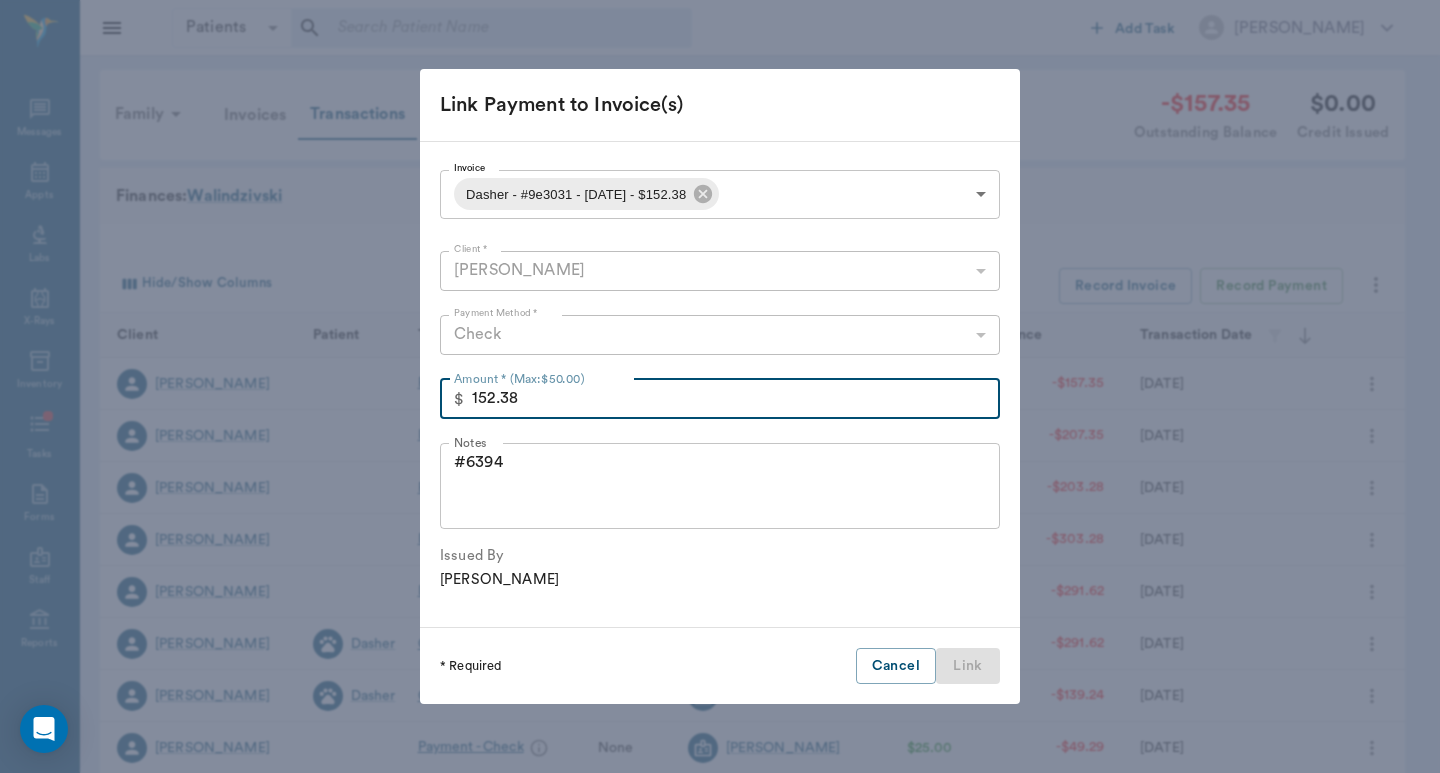 click on "152.38" at bounding box center (736, 399) 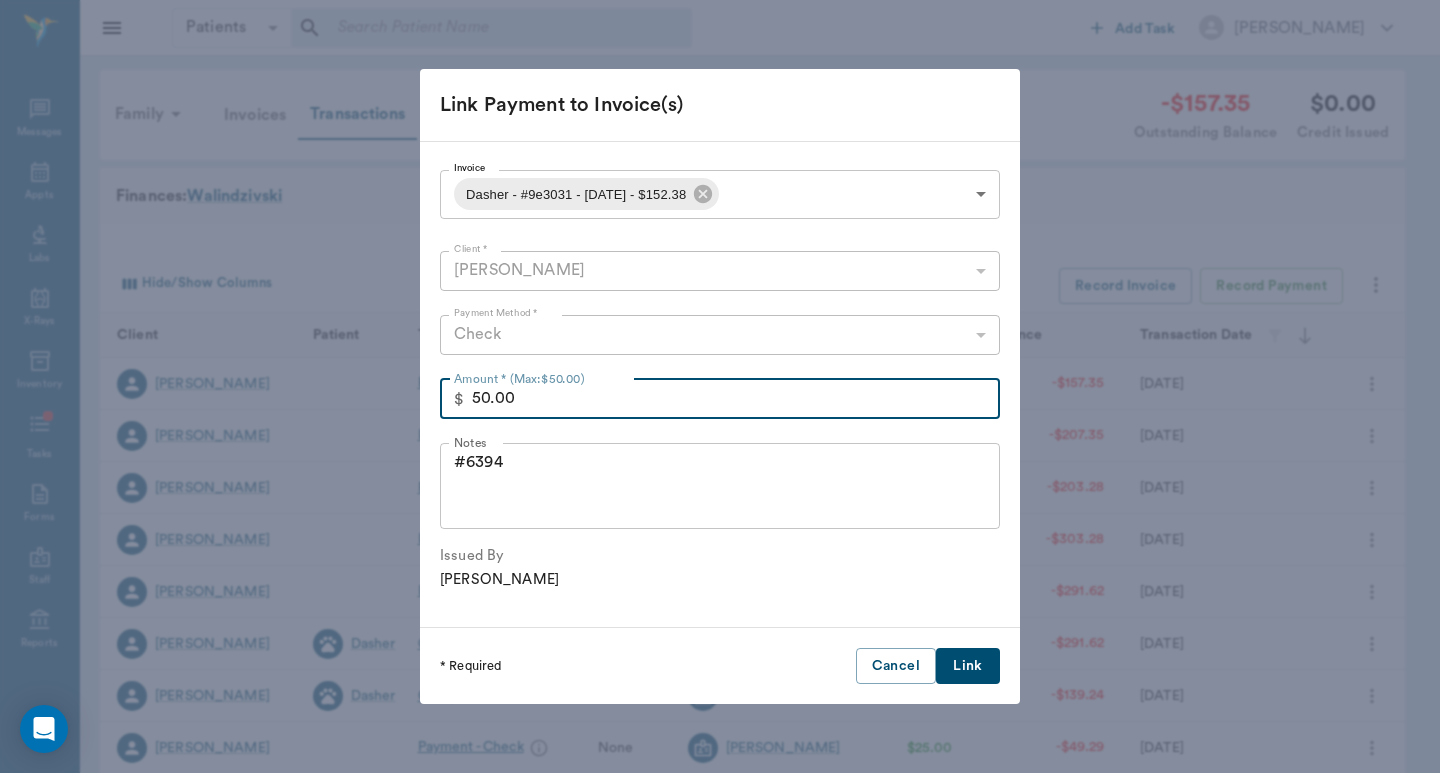 type on "50.00" 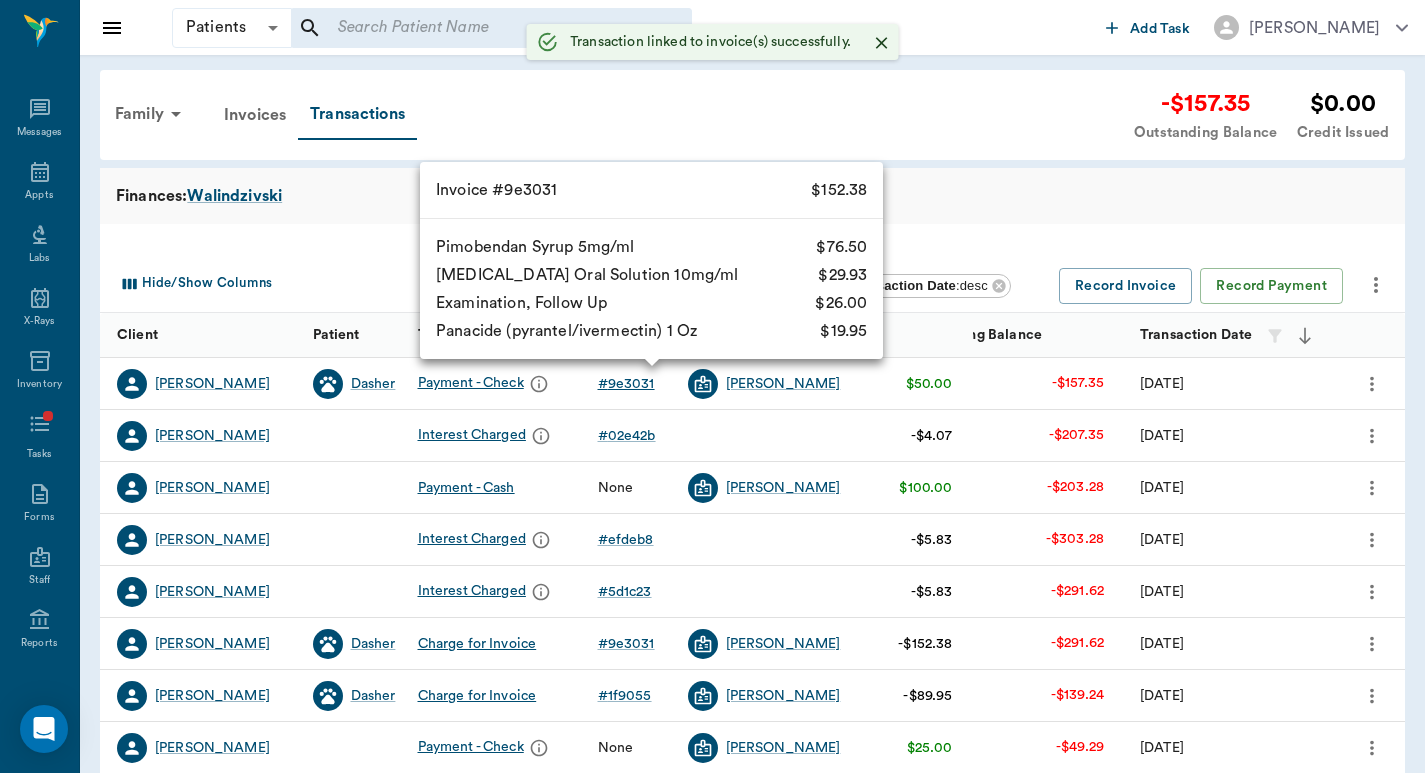 click on "# 9e3031" at bounding box center (626, 384) 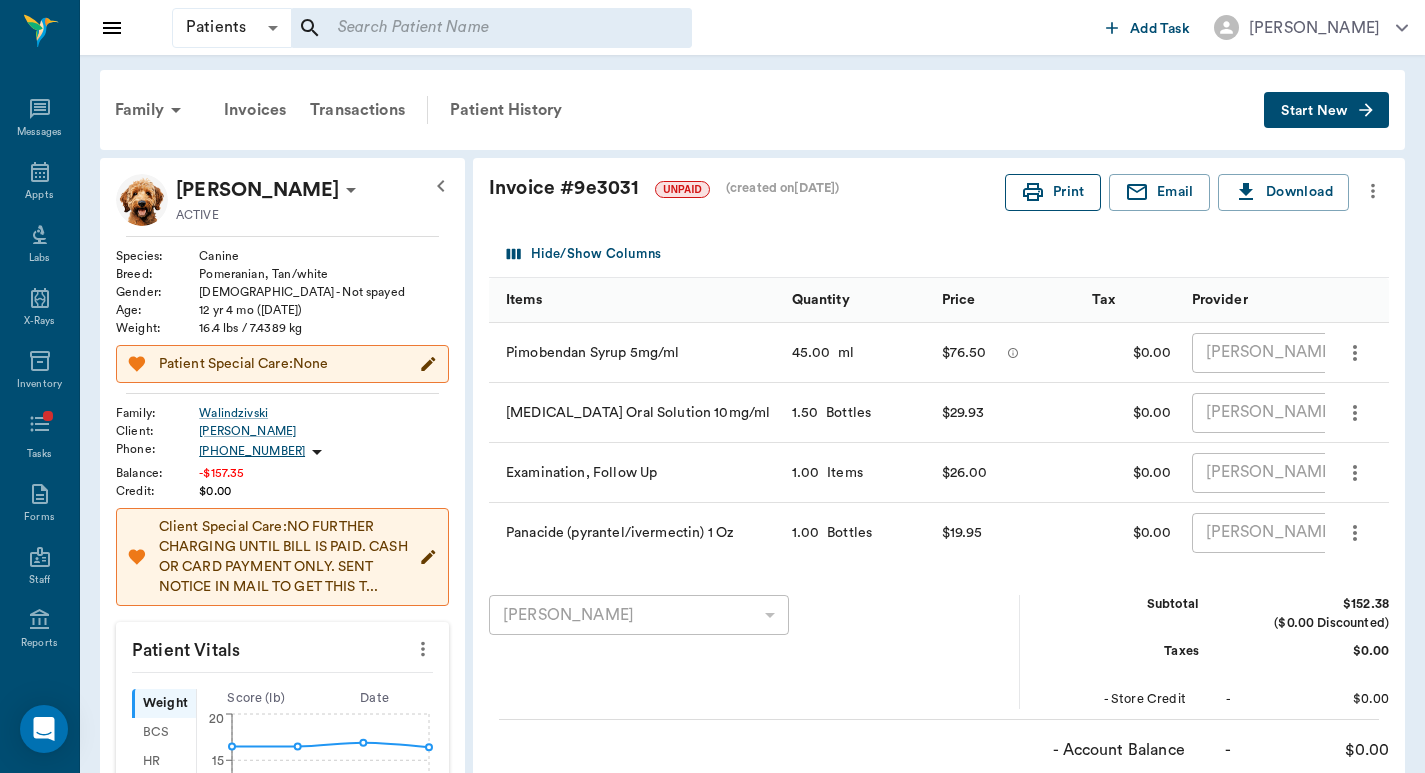 click on "Print" at bounding box center [1053, 192] 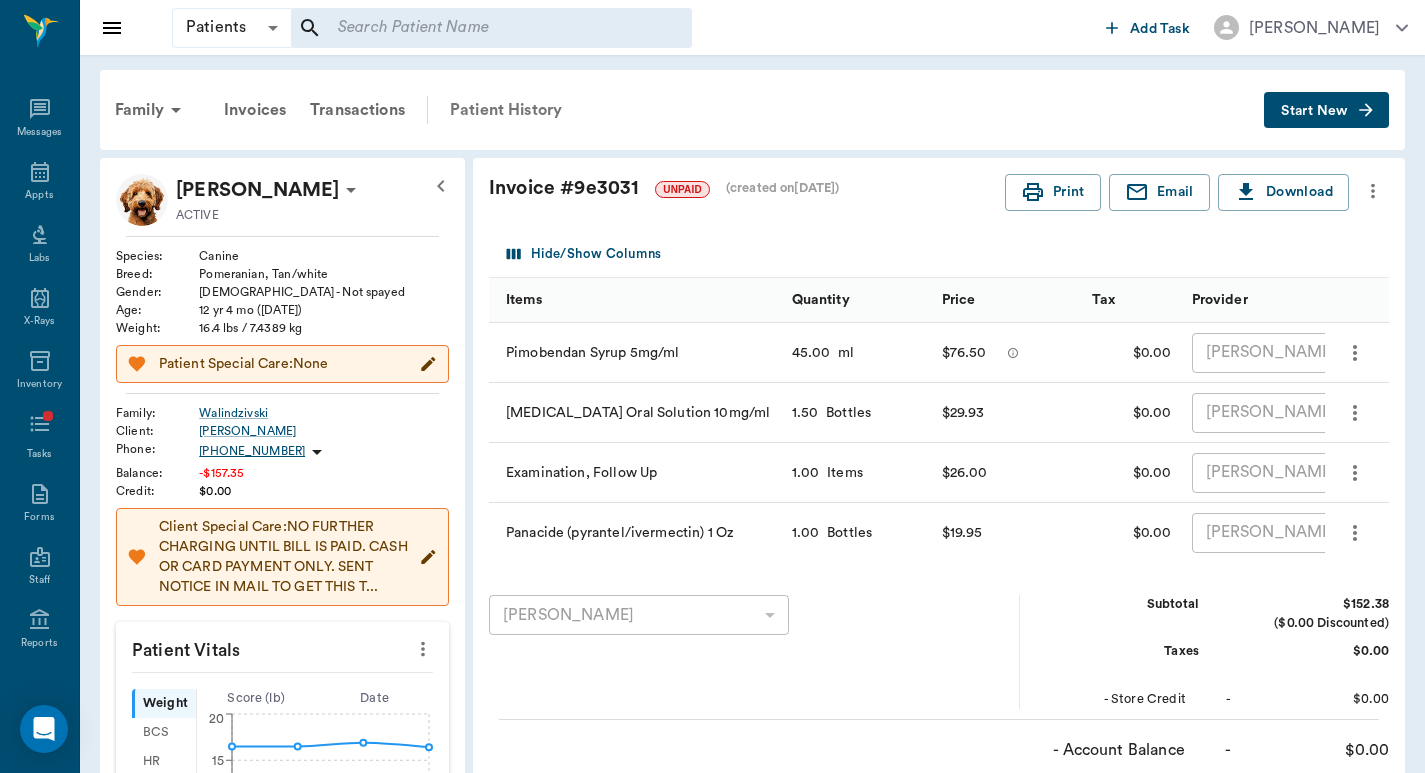 click on "Patient History" at bounding box center (506, 110) 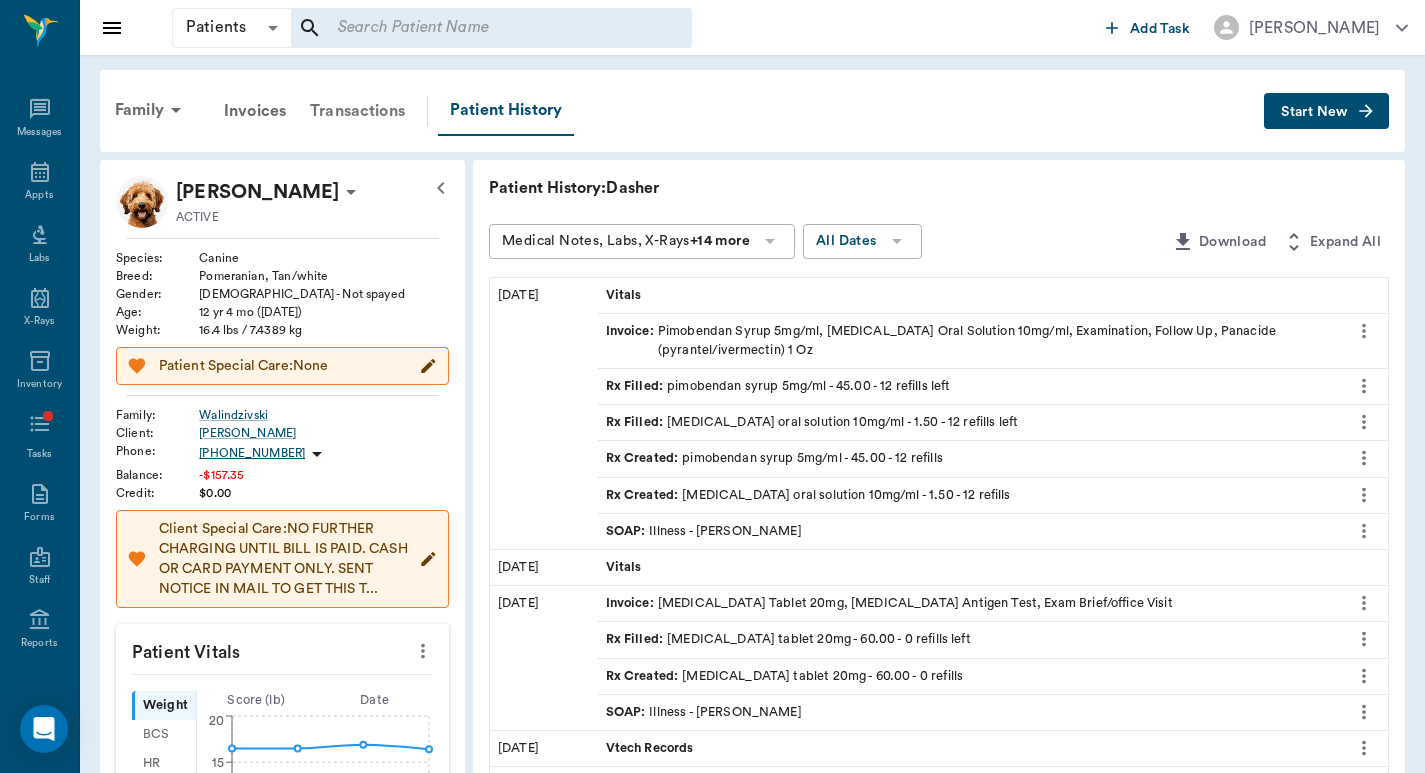 click on "Transactions" at bounding box center (357, 111) 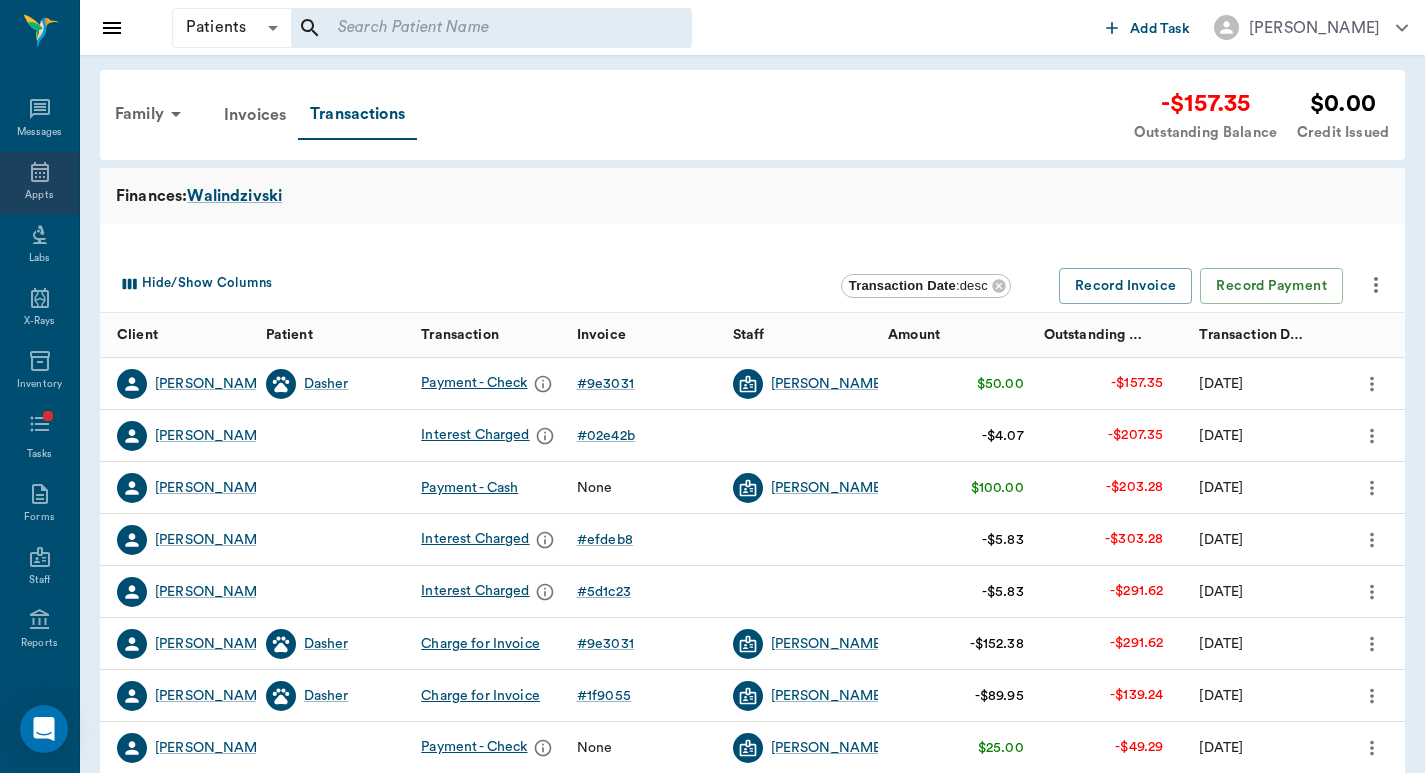 click on "Appts" at bounding box center [39, 183] 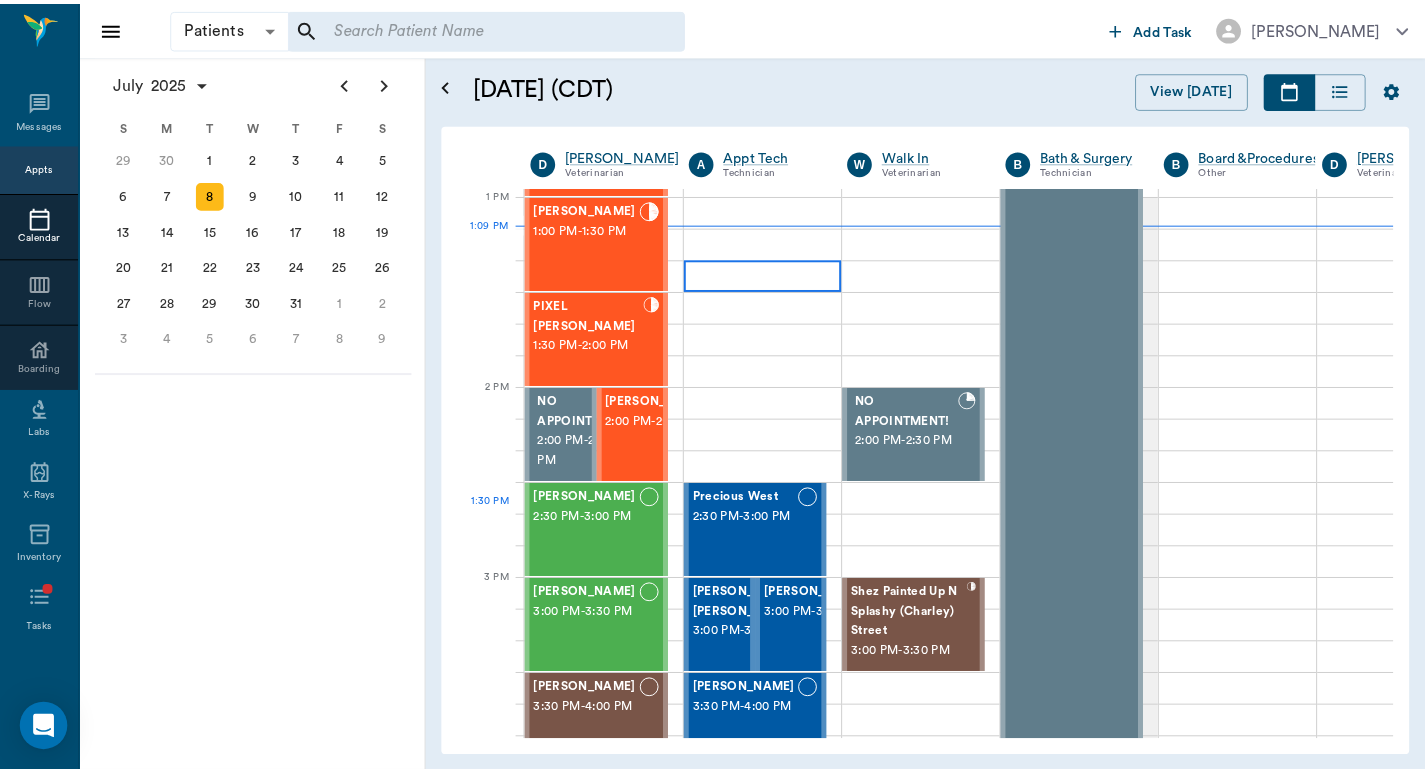 scroll, scrollTop: 960, scrollLeft: 1, axis: both 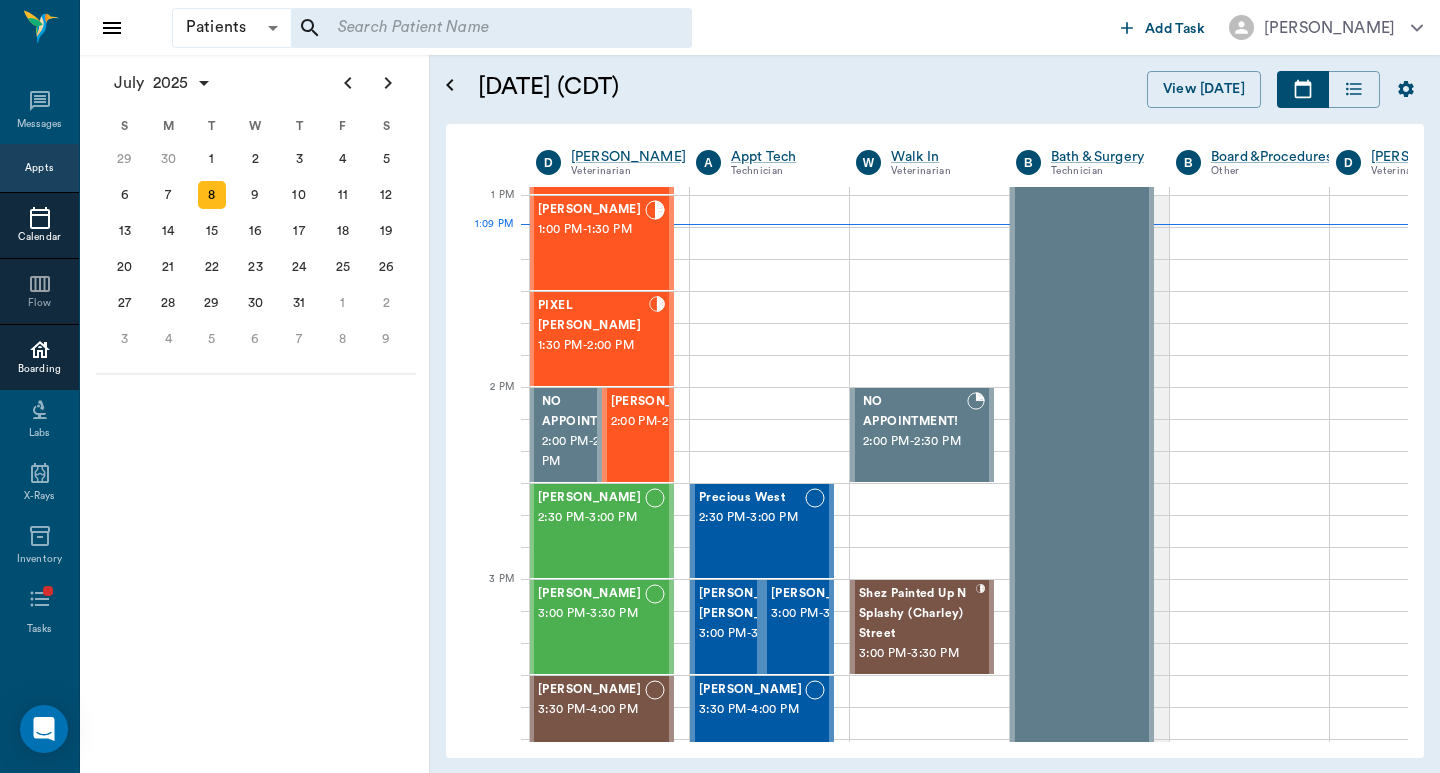 click on "Boarding" at bounding box center [39, 369] 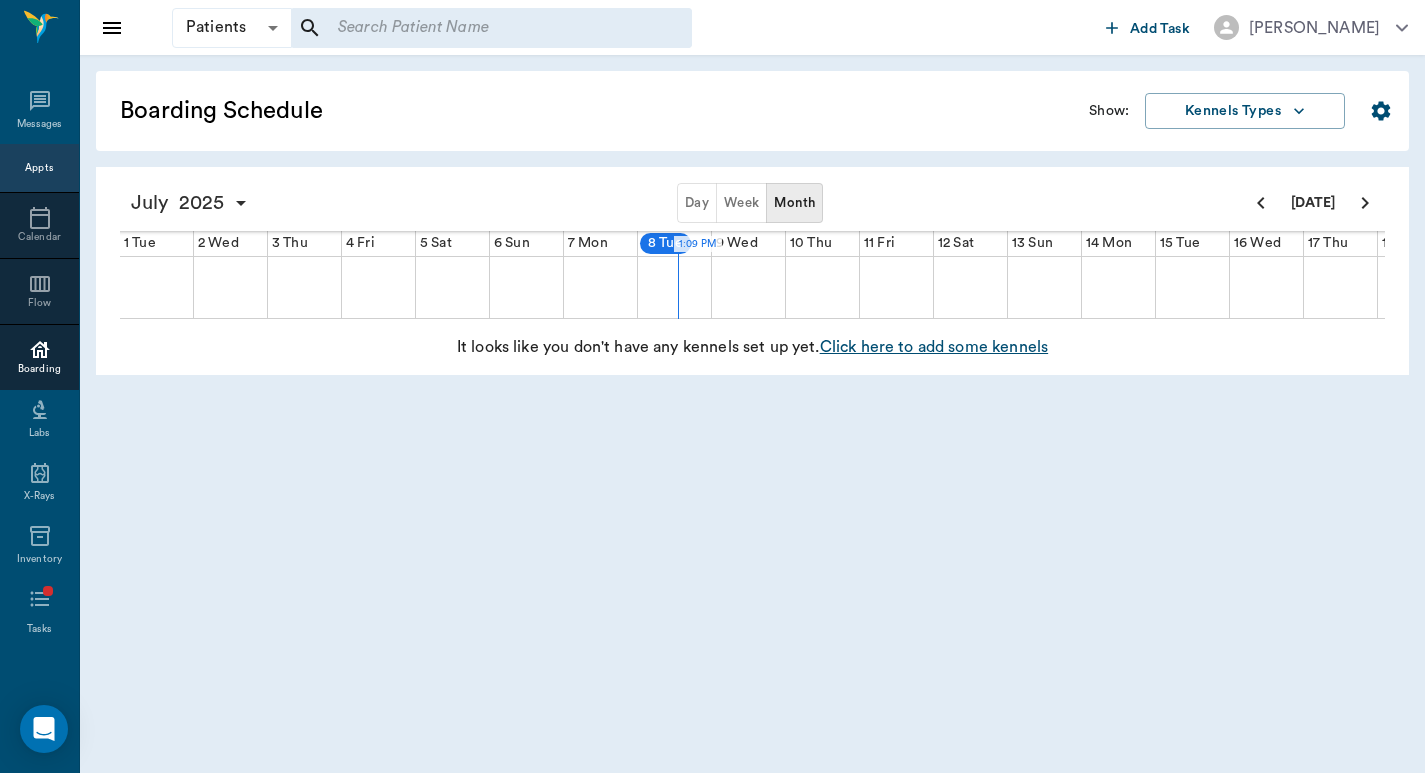 scroll, scrollTop: 0, scrollLeft: 445, axis: horizontal 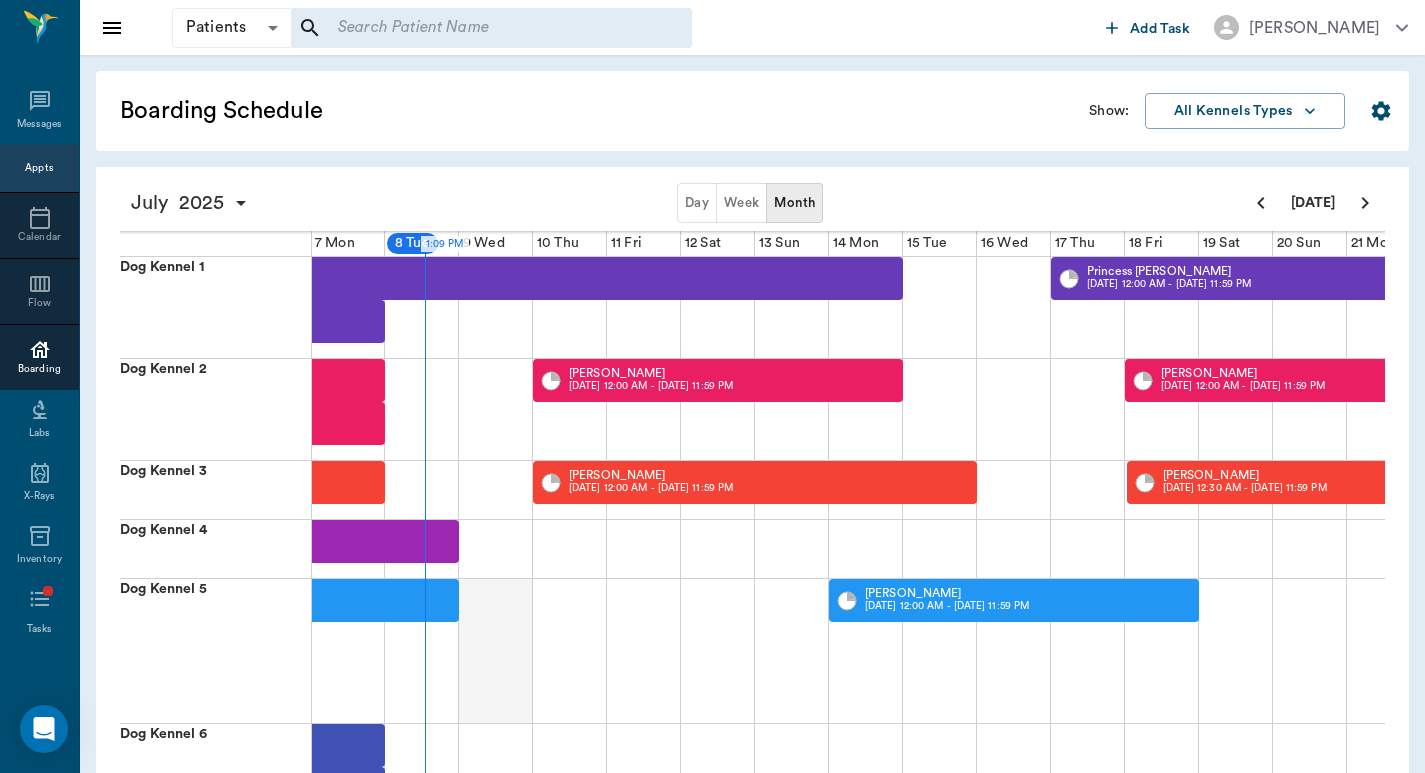 click at bounding box center (496, 651) 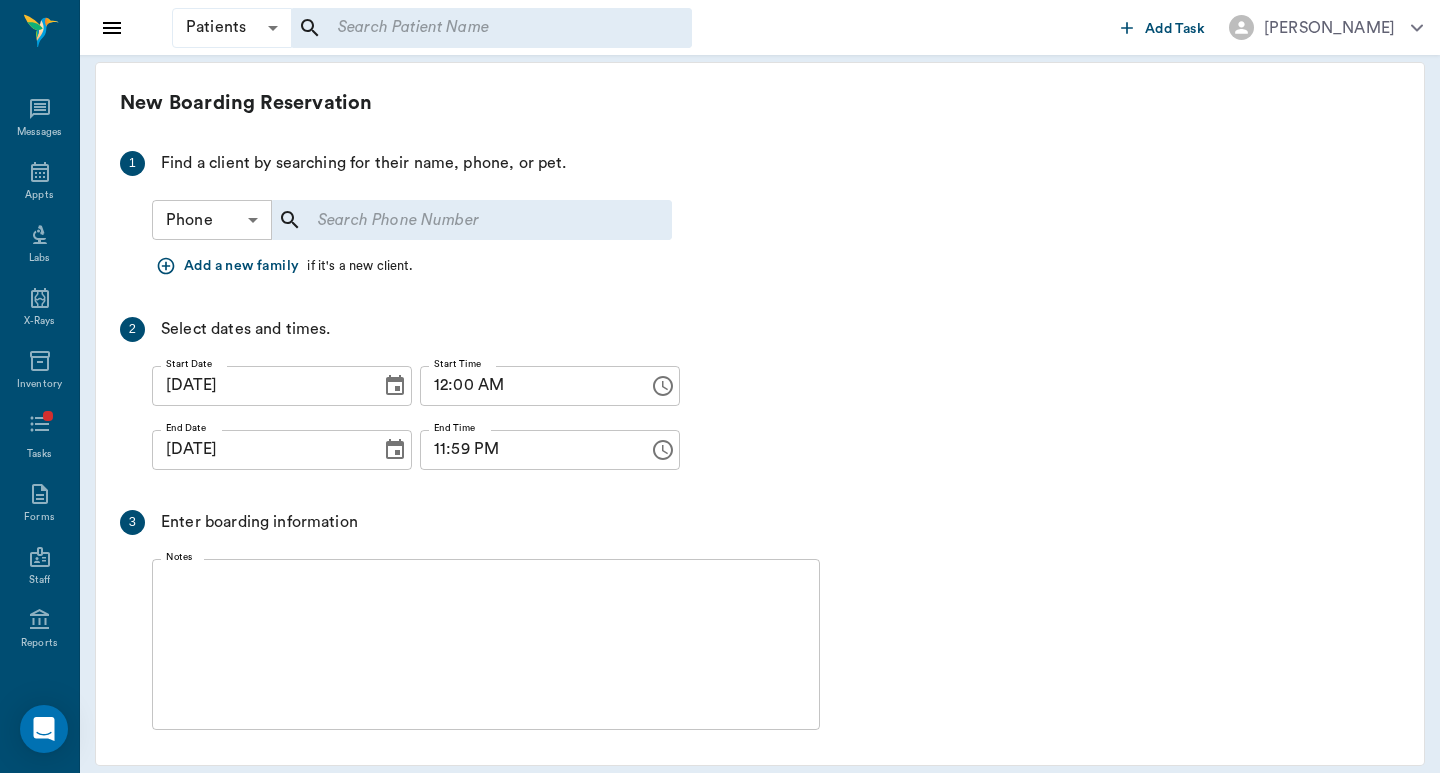 scroll, scrollTop: 80, scrollLeft: 0, axis: vertical 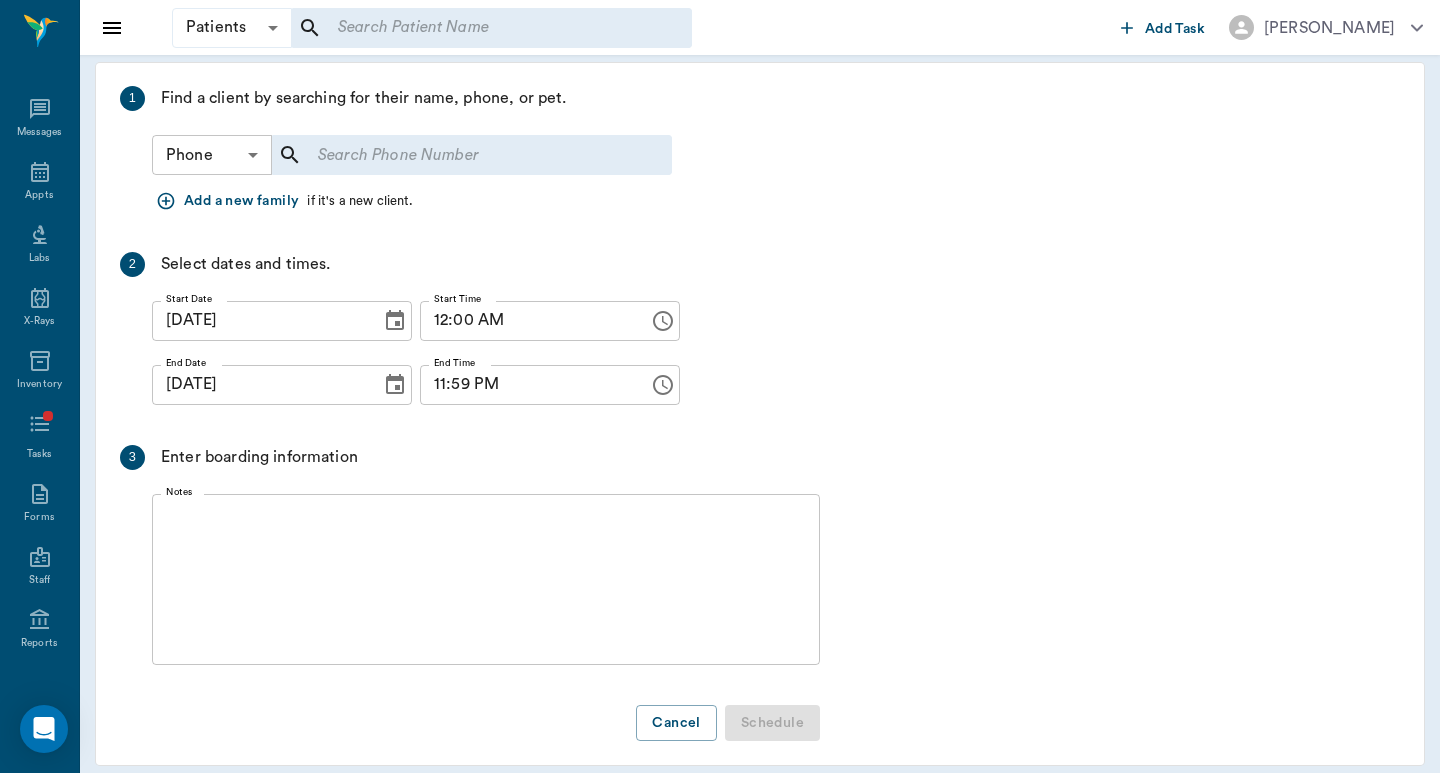 click on "Patients Patients ​ ​ Add Task Dr. Bert Ellsworth Nectar Messages Appts Labs X-Rays Inventory Tasks Forms Staff Reports Lookup Settings New Boarding Reservation 1 Find a client by searching for their name, phone, or pet. Phone Phone ​ ​ Add a new family if it's a new client. 2 Select dates and times. Start Date 07/09/2025 Start Date End Date 07/09/2025 End Date Start Time 12:00 AM Start Time End Time 11:59 PM End Time 3 Enter boarding information Notes x Notes Schedule Cancel NectarVet | Cass County Vet Clinic
0 Settings Sign Out" at bounding box center [720, 386] 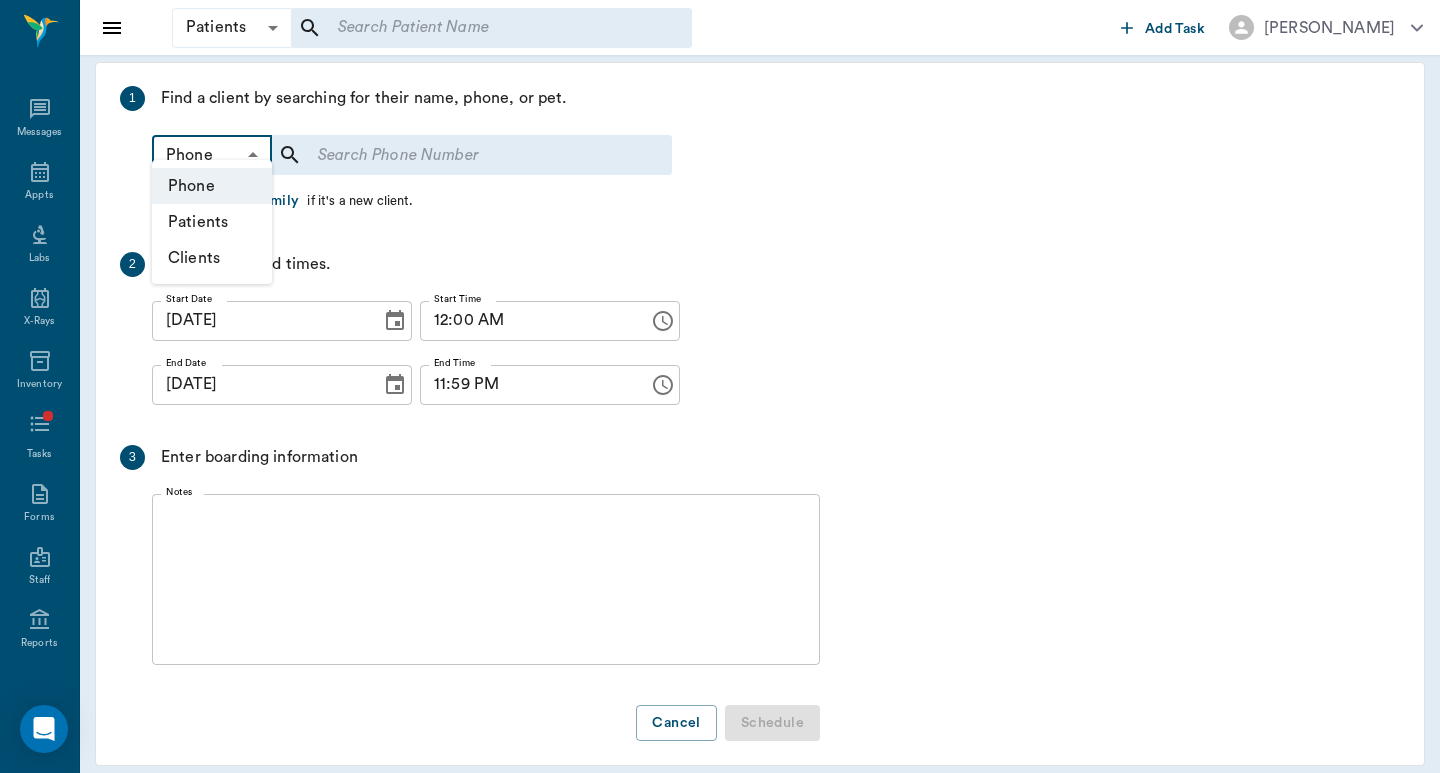 click on "Patients" at bounding box center (212, 222) 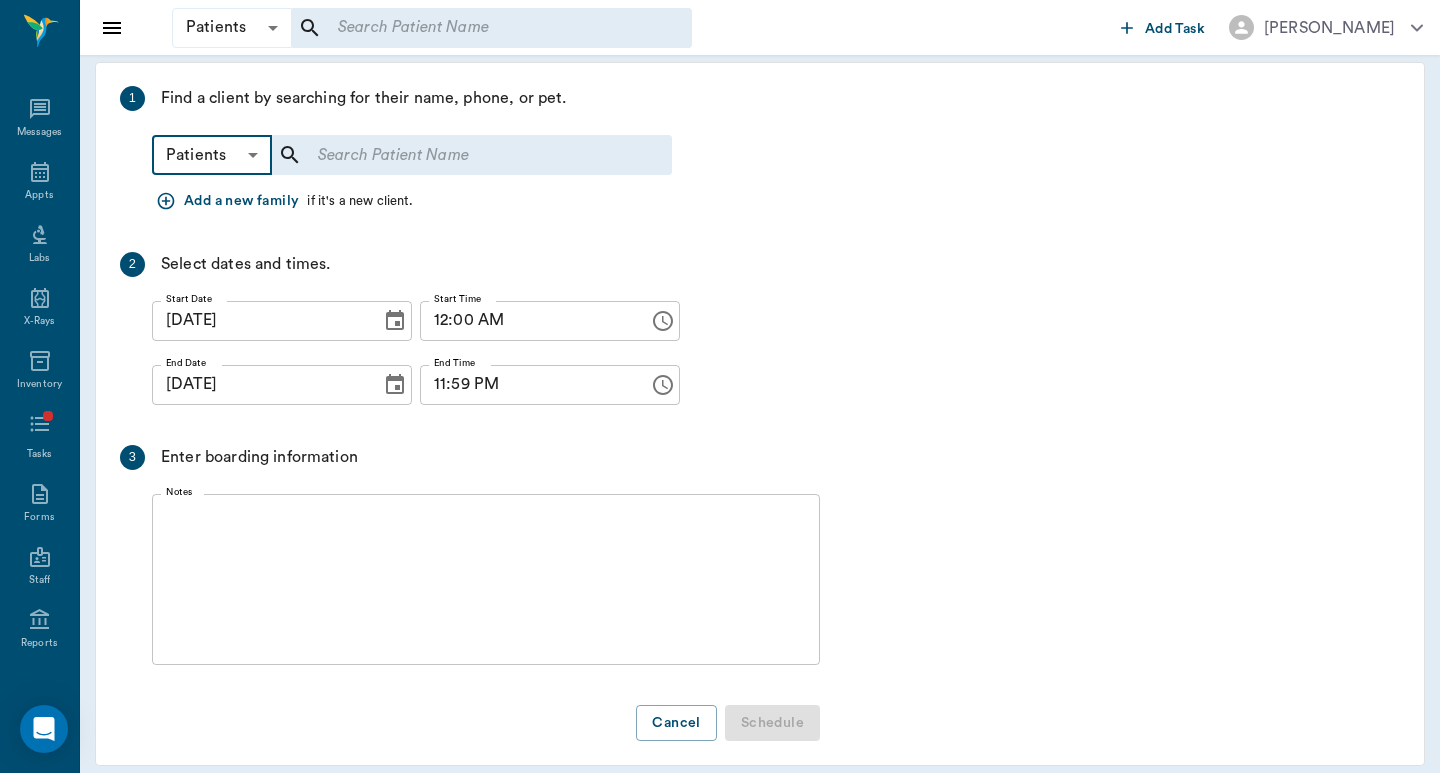 click at bounding box center (458, 155) 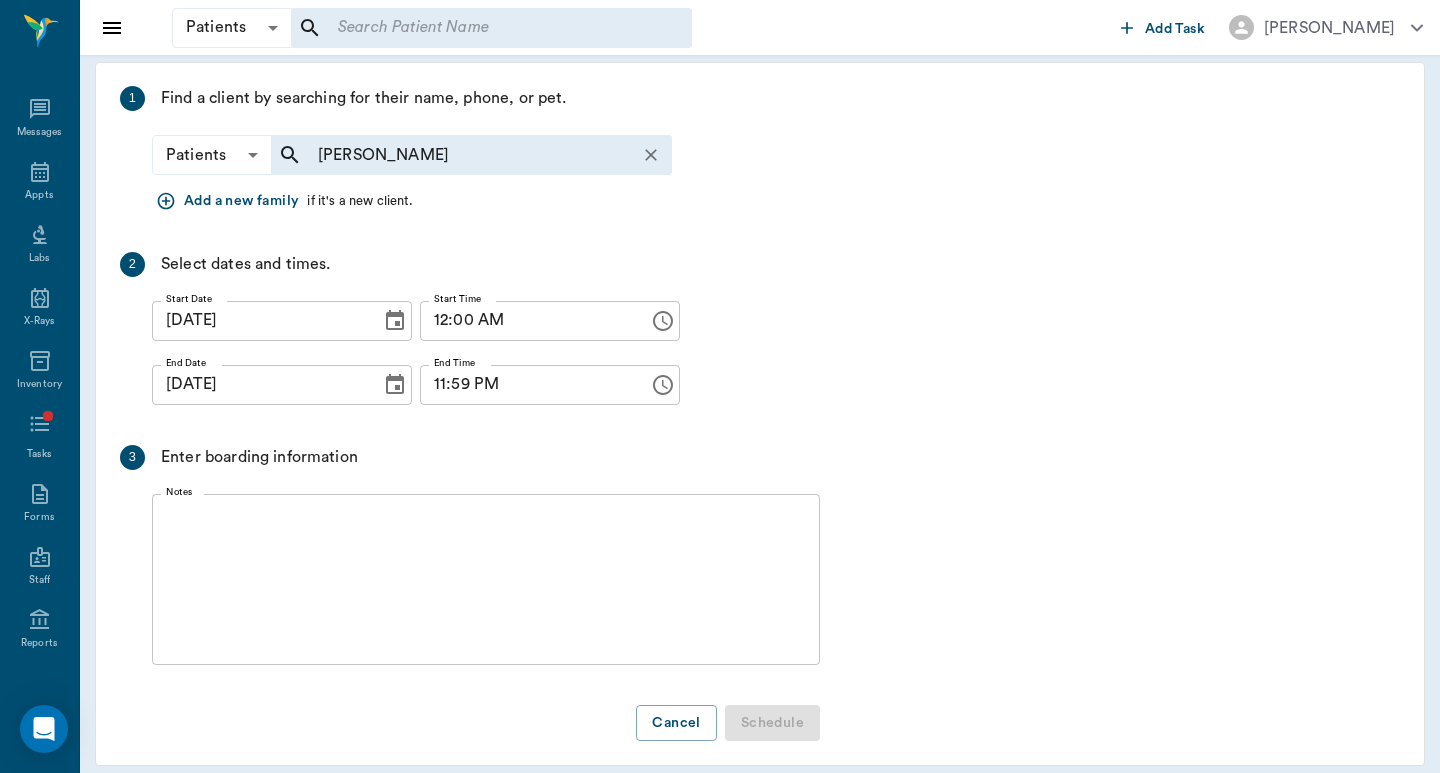 type on "CARLEY" 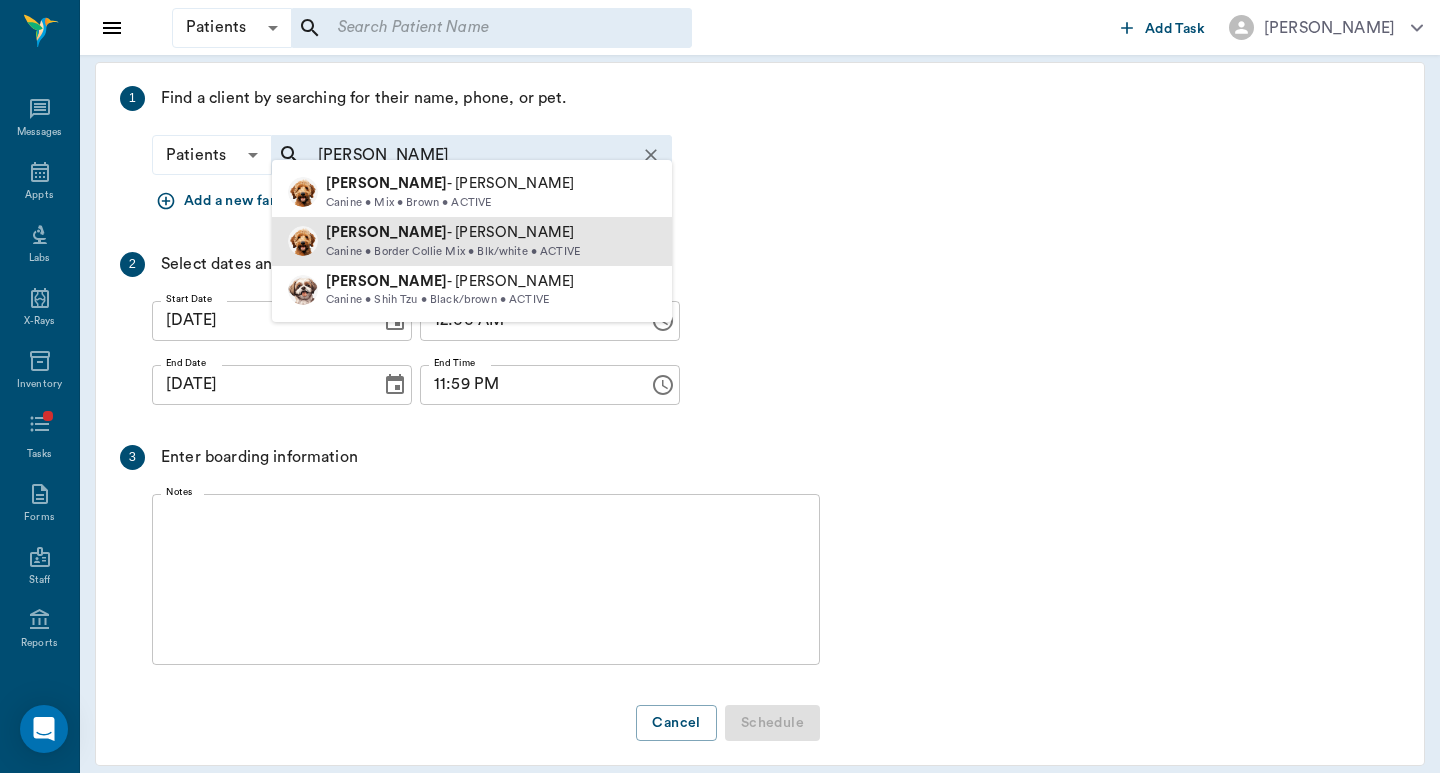 click on "Carley   - McClure" at bounding box center (453, 233) 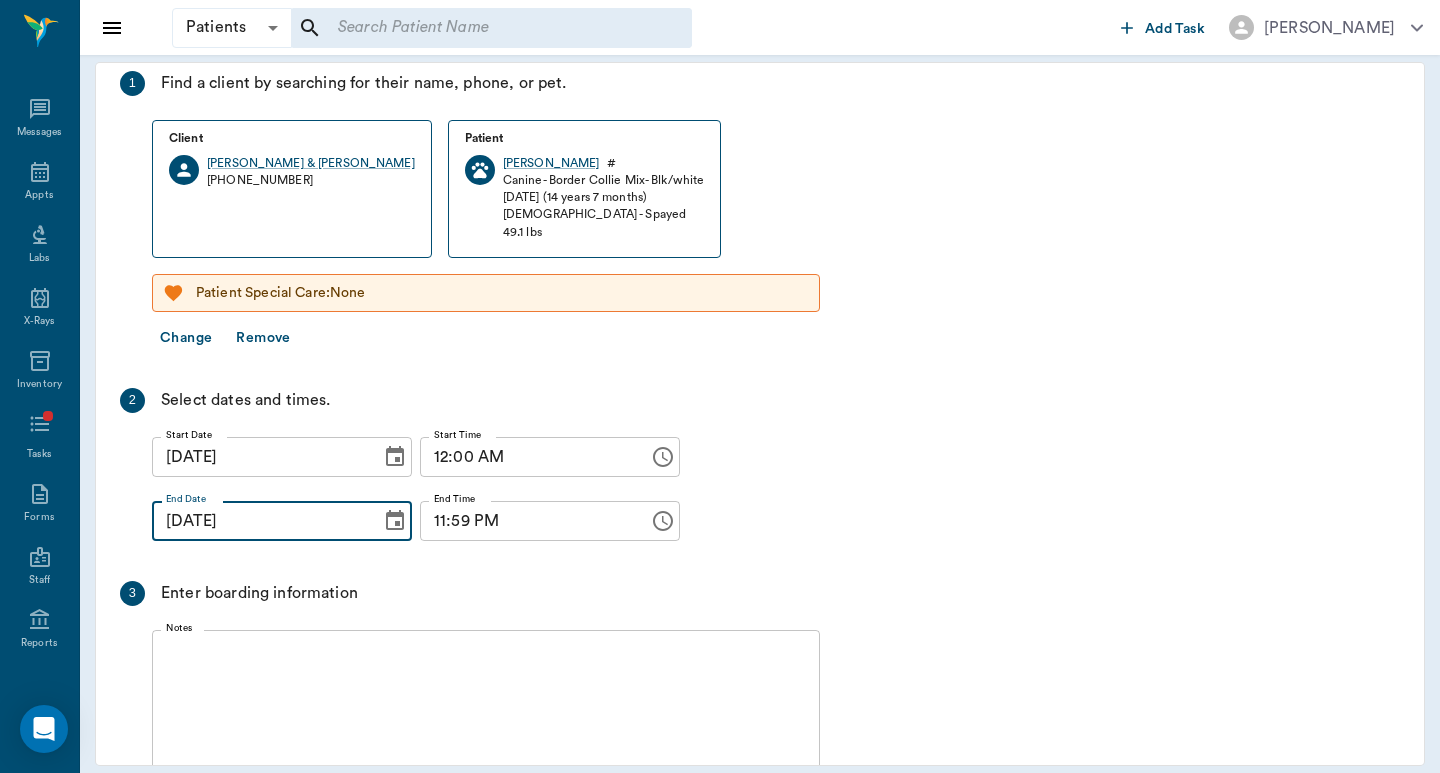 click on "07/09/2025" at bounding box center [259, 521] 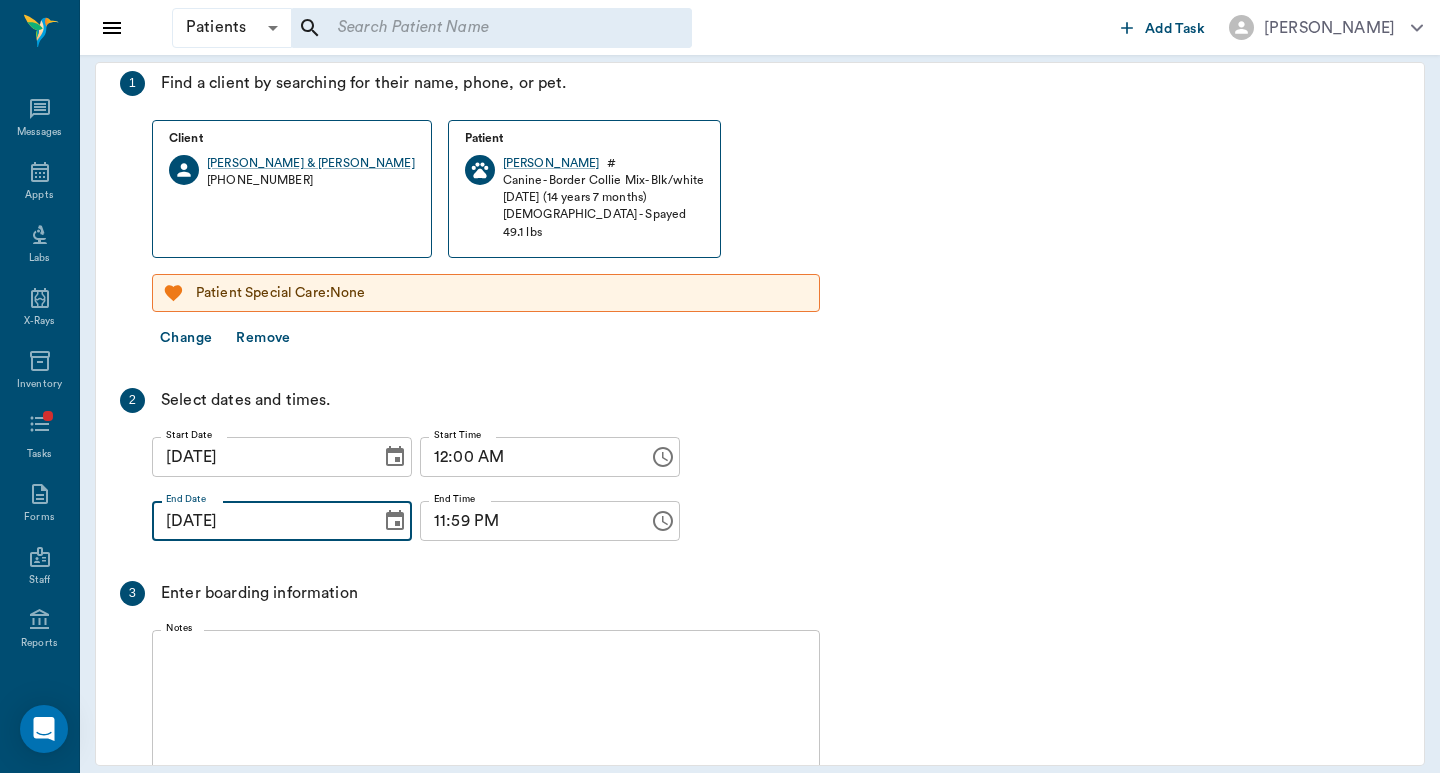 scroll, scrollTop: 213, scrollLeft: 0, axis: vertical 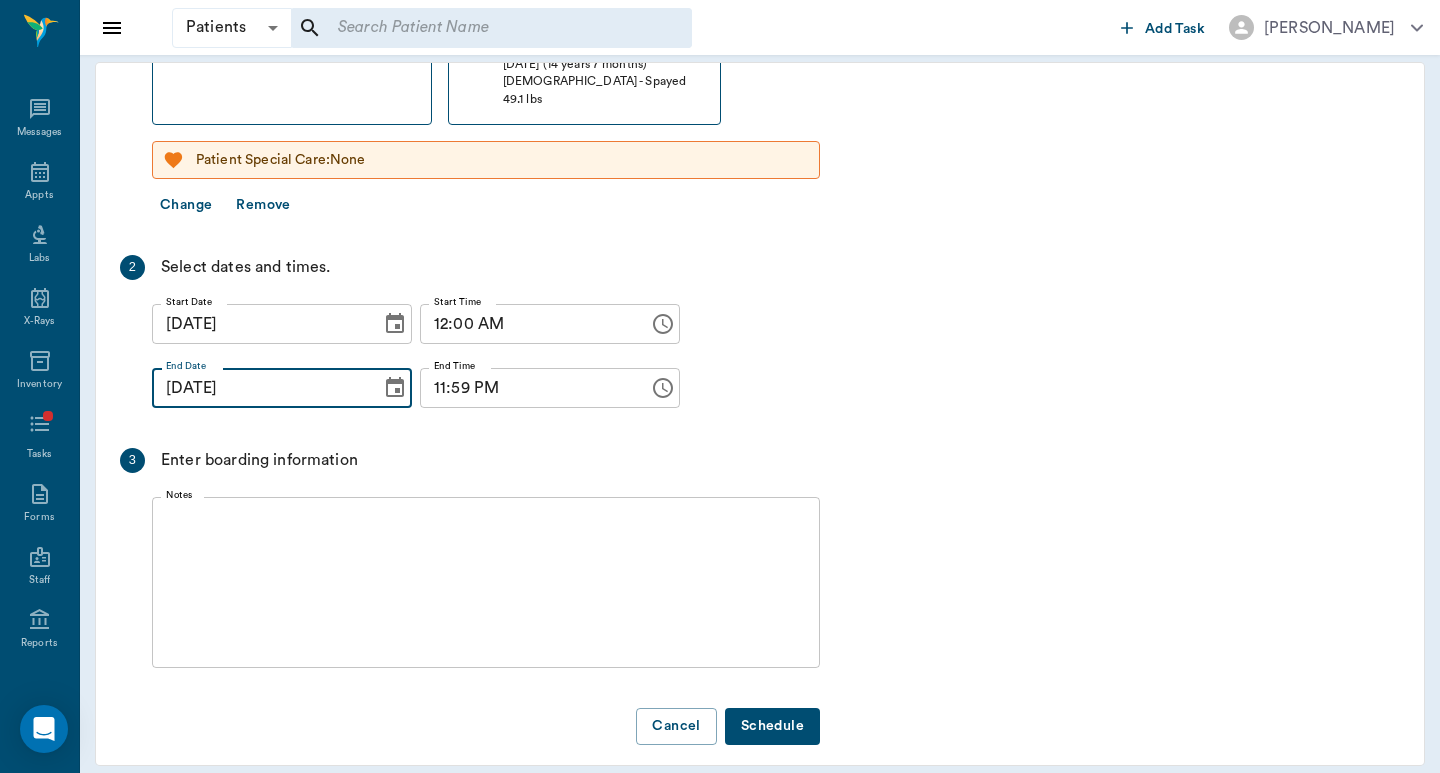 type on "07/14/2025" 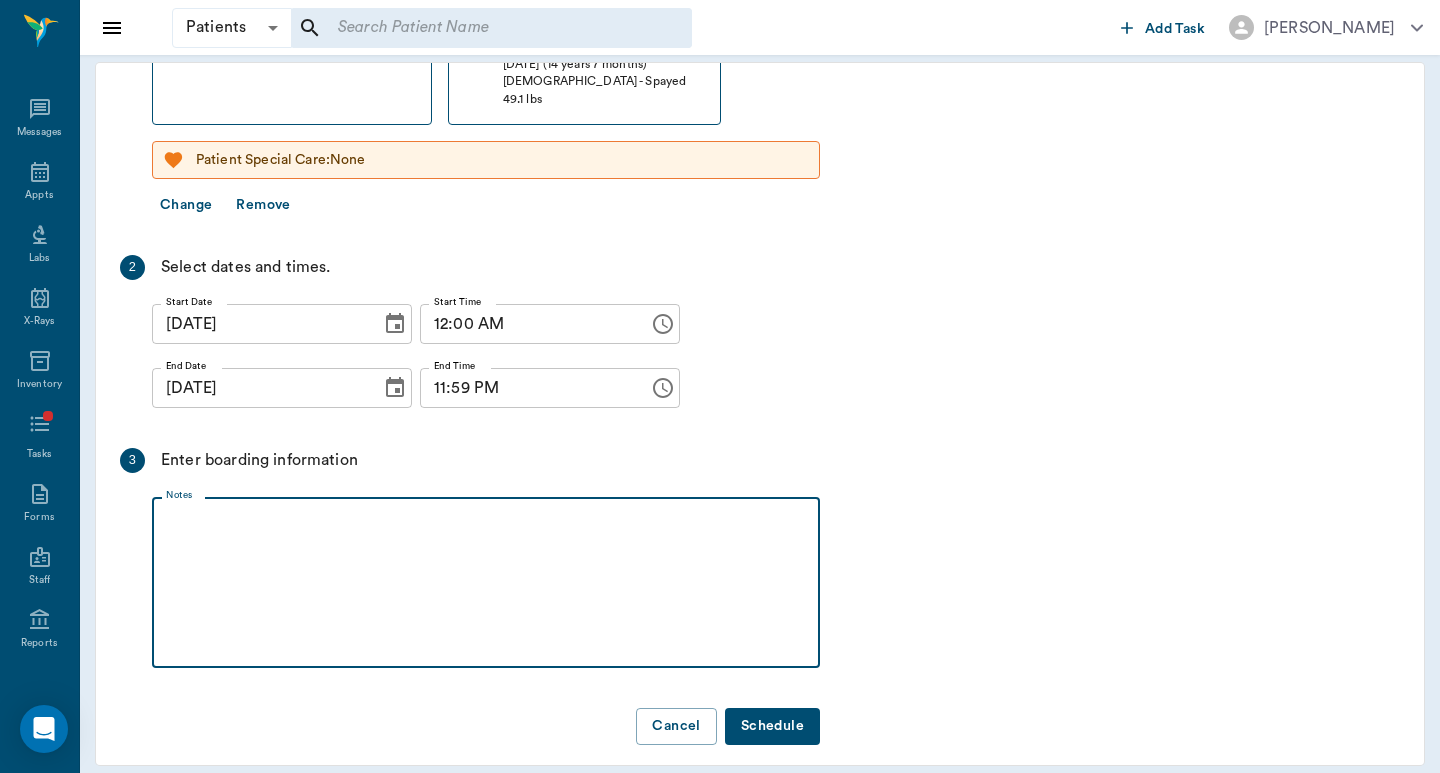 click on "Notes" at bounding box center [486, 583] 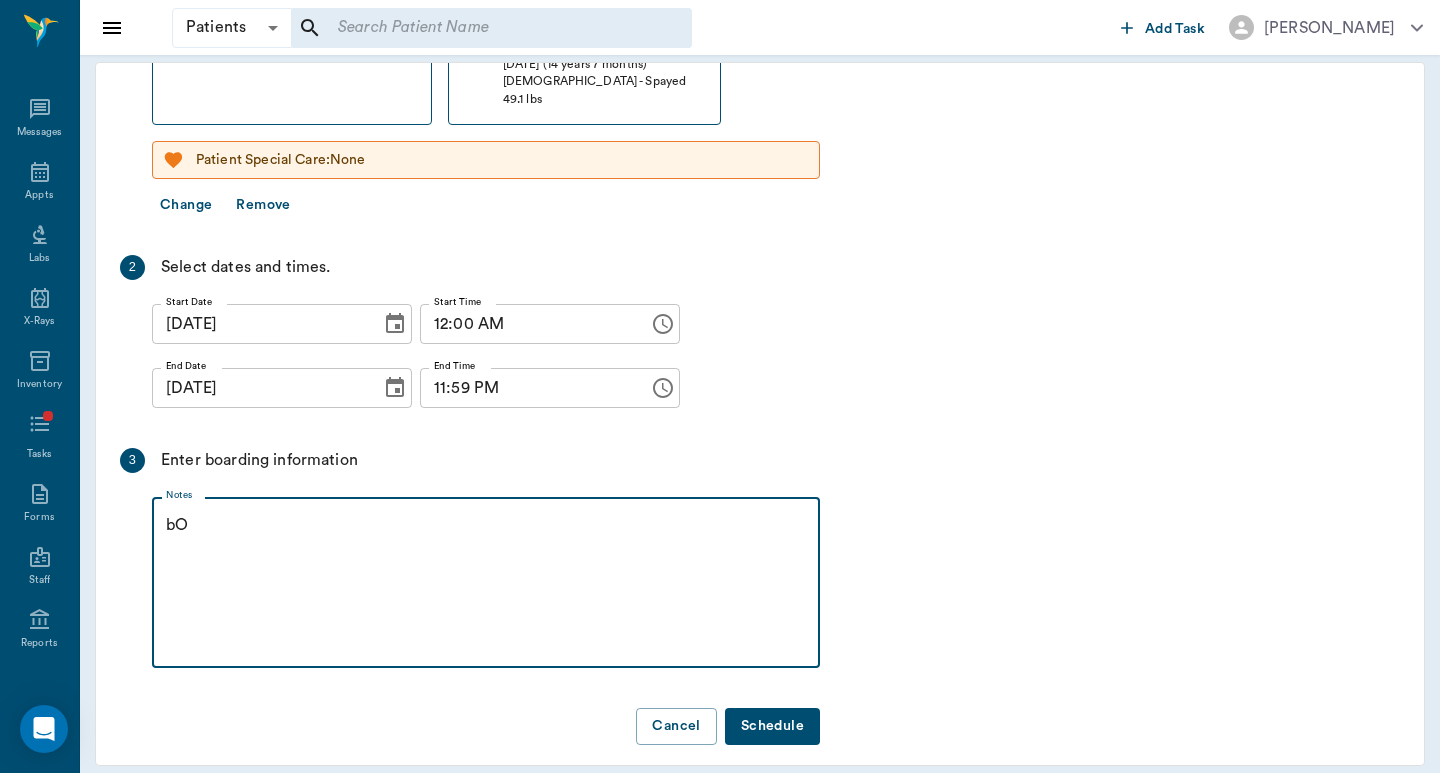 type on "b" 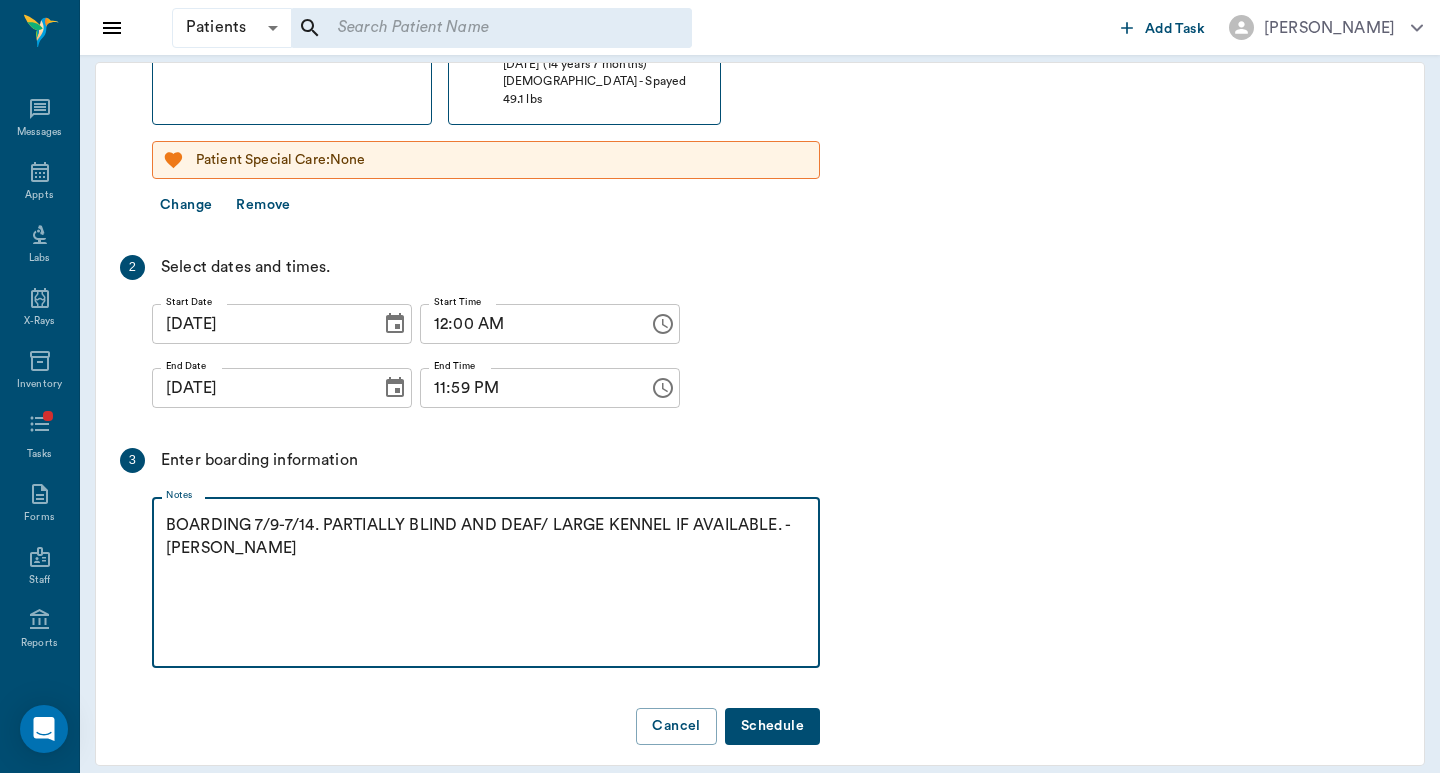 click on "BOARDING 7/9-7/14. PARTIALLY BLIND AND DEAF/ LARGE KENNEL IF AVAILABLE. -Hunt x Notes" at bounding box center (486, 582) 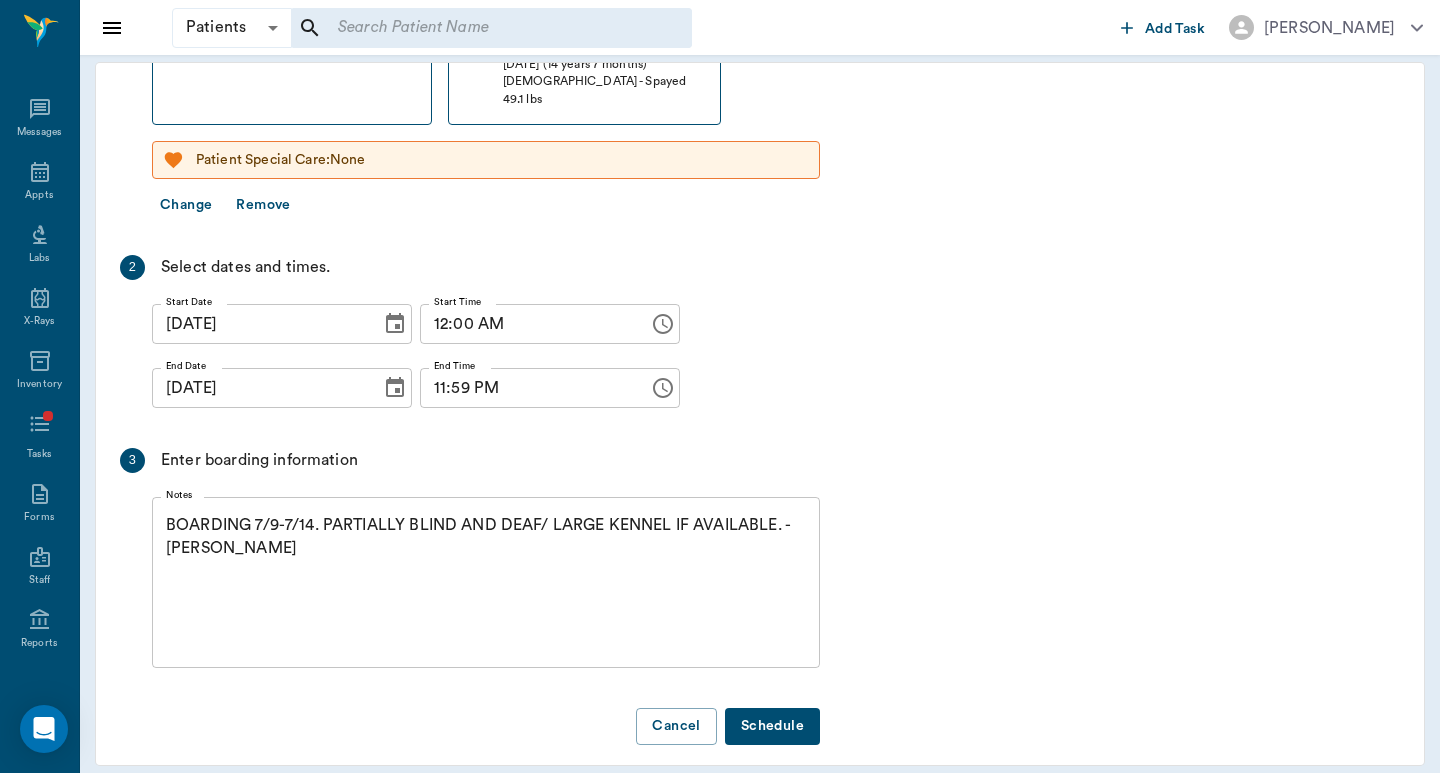 click on "BOARDING 7/9-7/14. PARTIALLY BLIND AND DEAF/ LARGE KENNEL IF AVAILABLE. -Hunt x Notes" at bounding box center (486, 582) 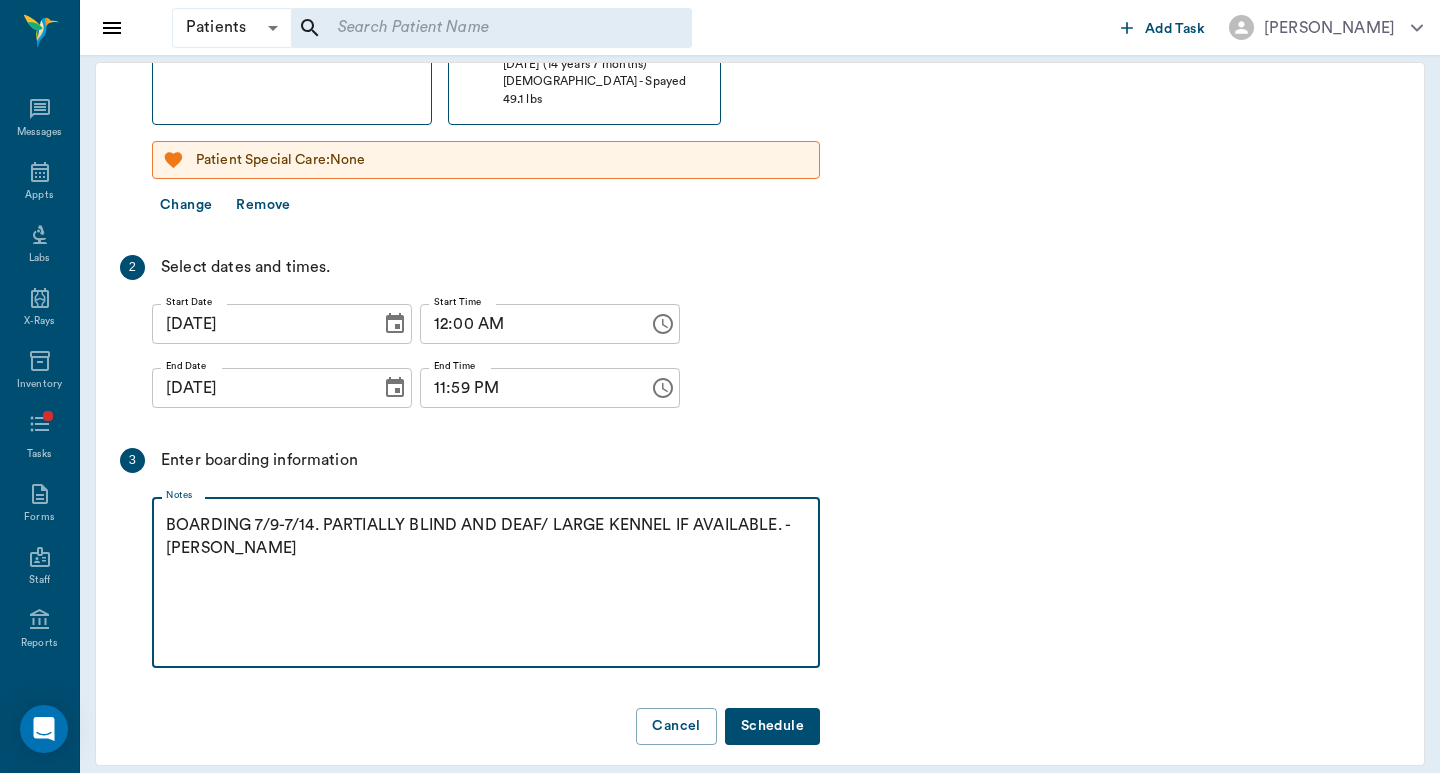 click on "BOARDING 7/9-7/14. PARTIALLY BLIND AND DEAF/ LARGE KENNEL IF AVAILABLE. -Hunt" at bounding box center (486, 583) 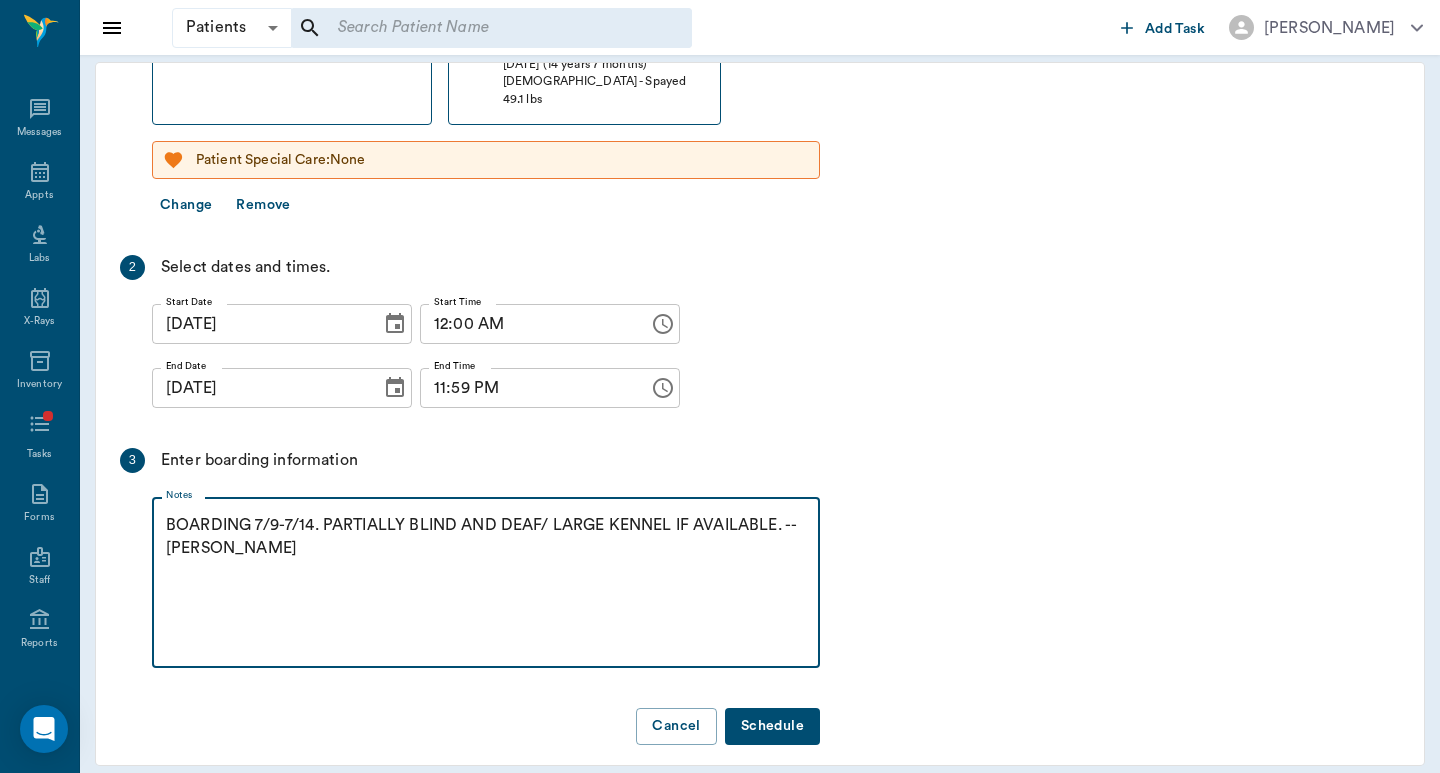 click on "BOARDING 7/9-7/14. PARTIALLY BLIND AND DEAF/ LARGE KENNEL IF AVAILABLE. --Hunt" at bounding box center (486, 583) 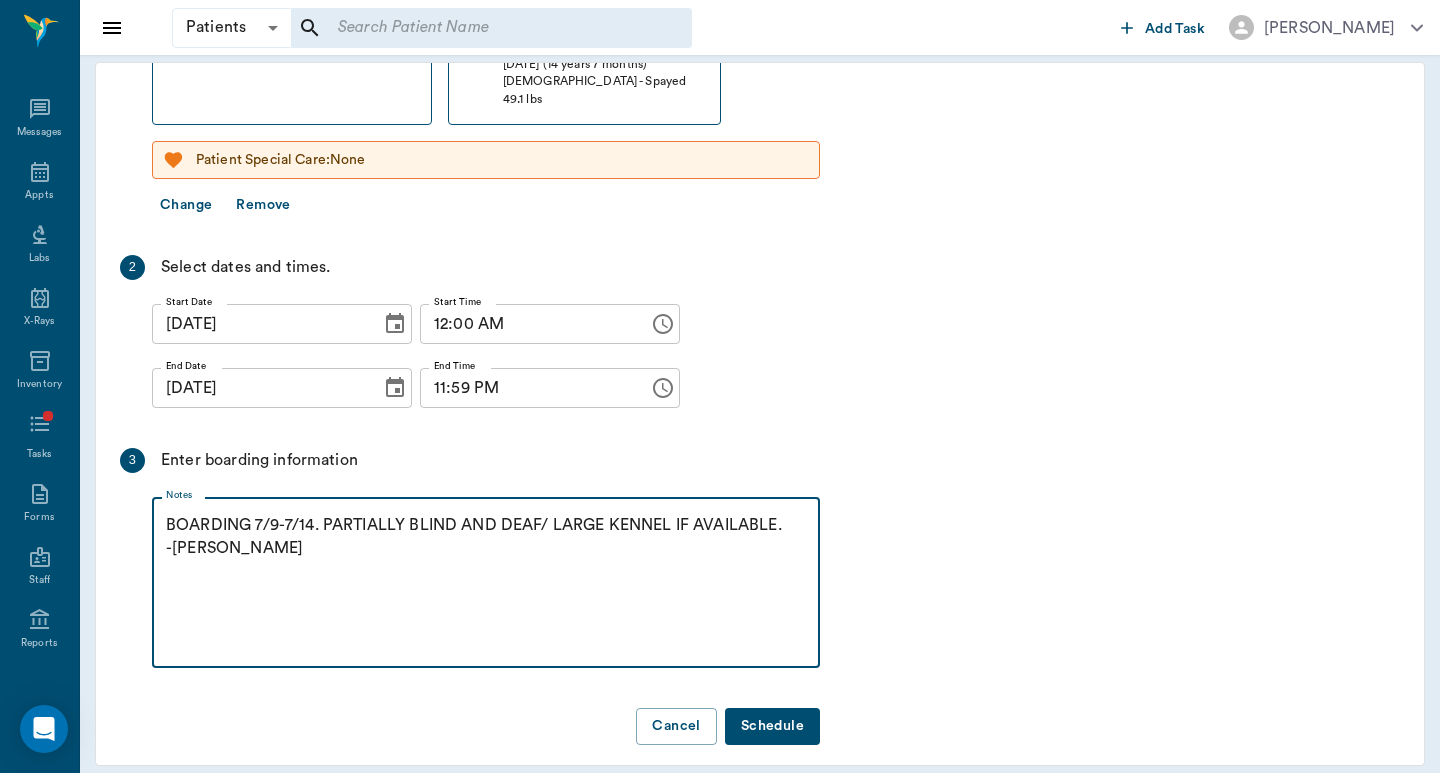 click on "BOARDING 7/9-7/14. PARTIALLY BLIND AND DEAF/ LARGE KENNEL IF AVAILABLE.
-Hunt" at bounding box center (486, 583) 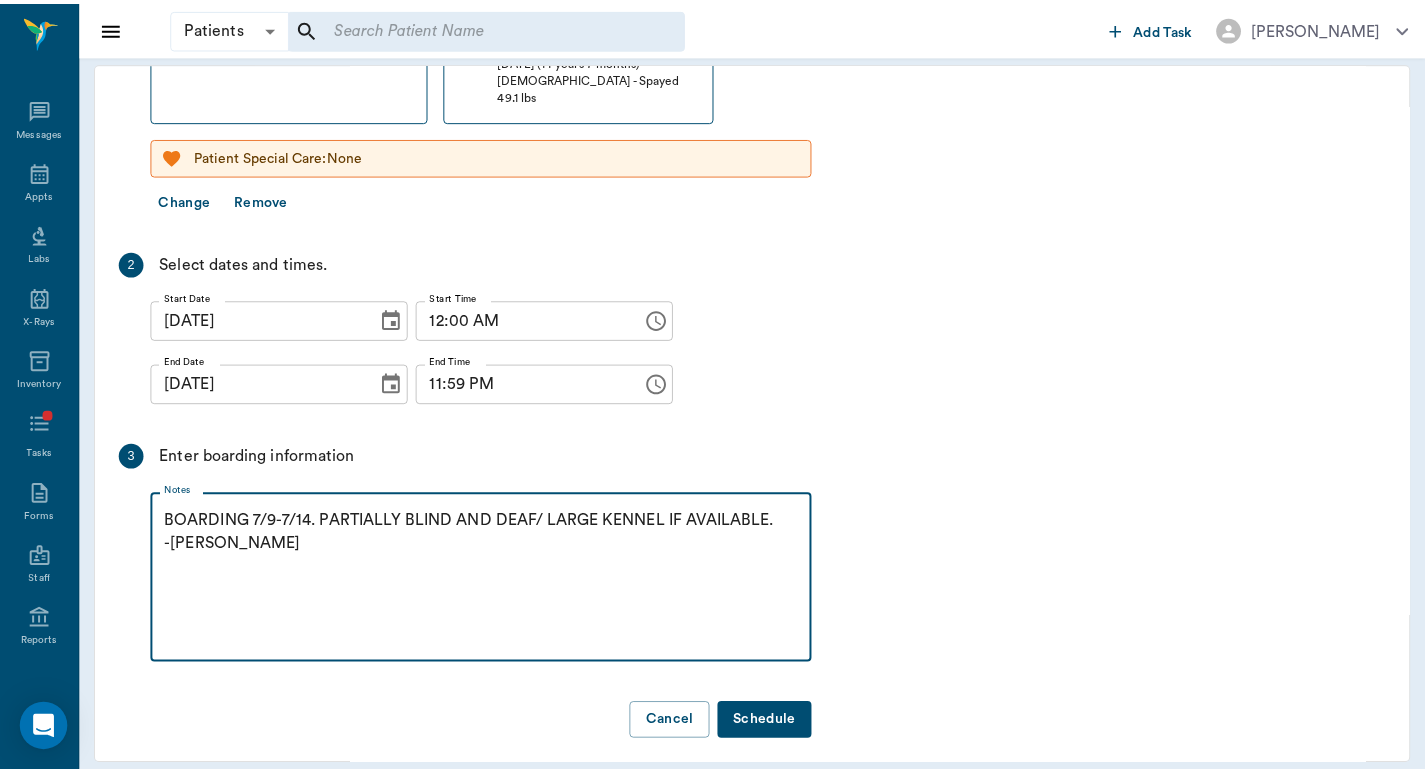 scroll, scrollTop: 232, scrollLeft: 0, axis: vertical 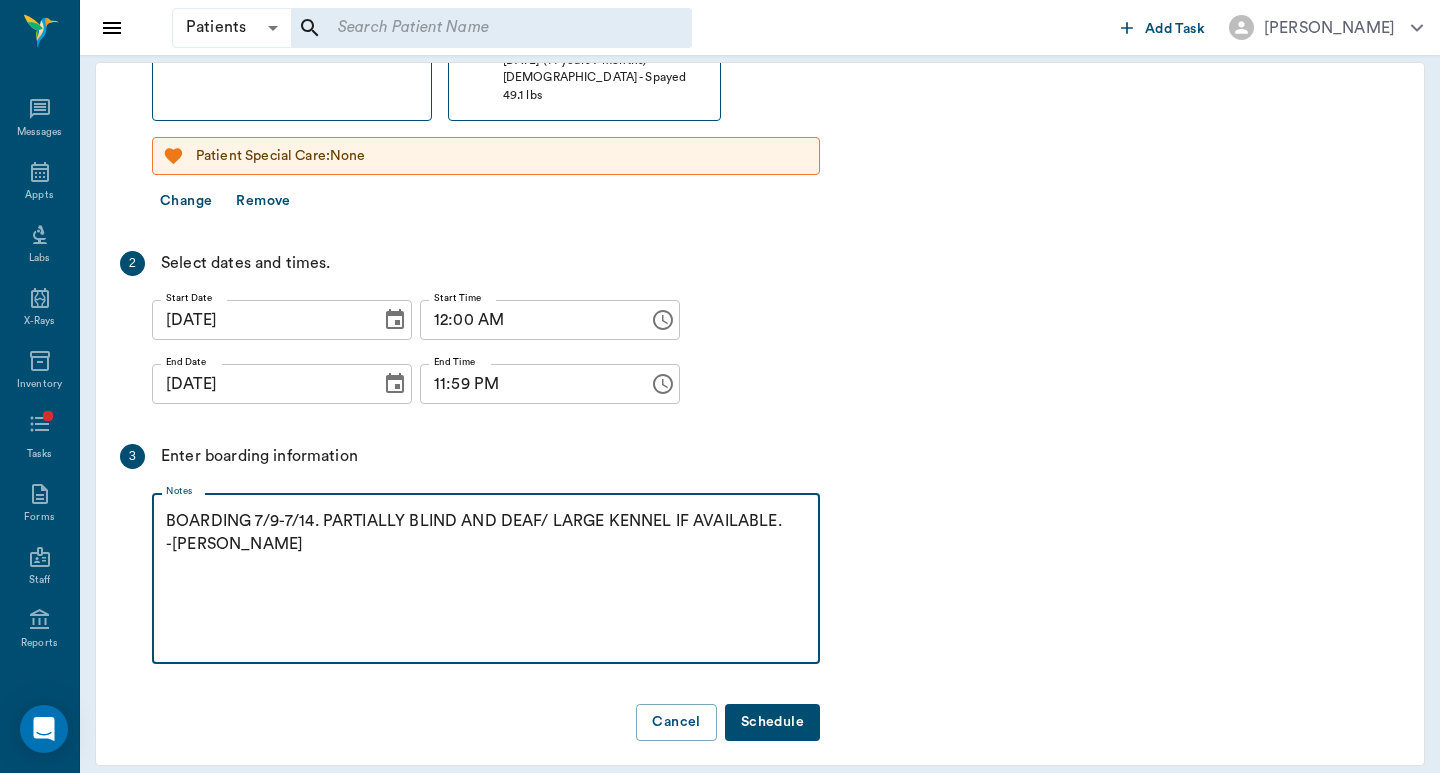 type on "BOARDING 7/9-7/14. PARTIALLY BLIND AND DEAF/ LARGE KENNEL IF AVAILABLE.
-Hunt" 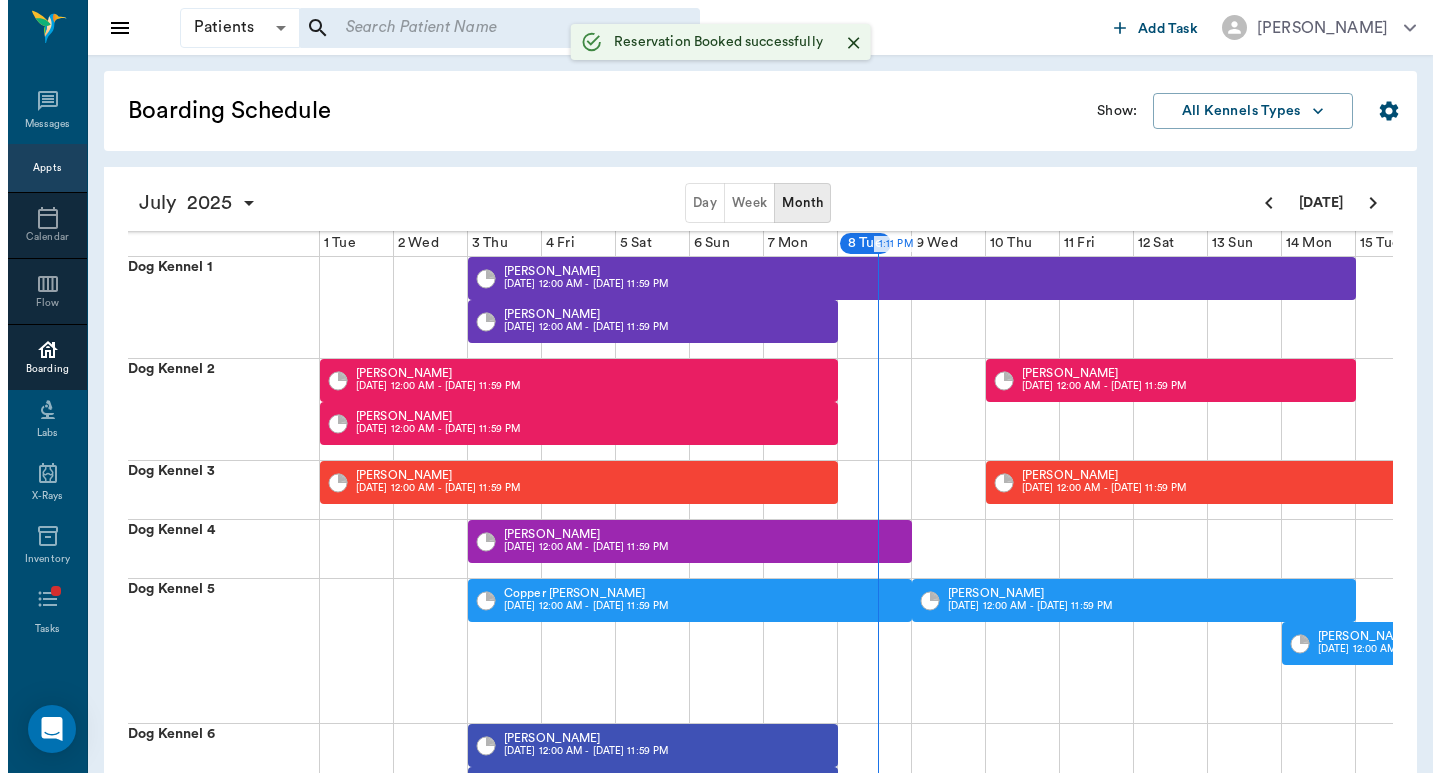scroll, scrollTop: 0, scrollLeft: 445, axis: horizontal 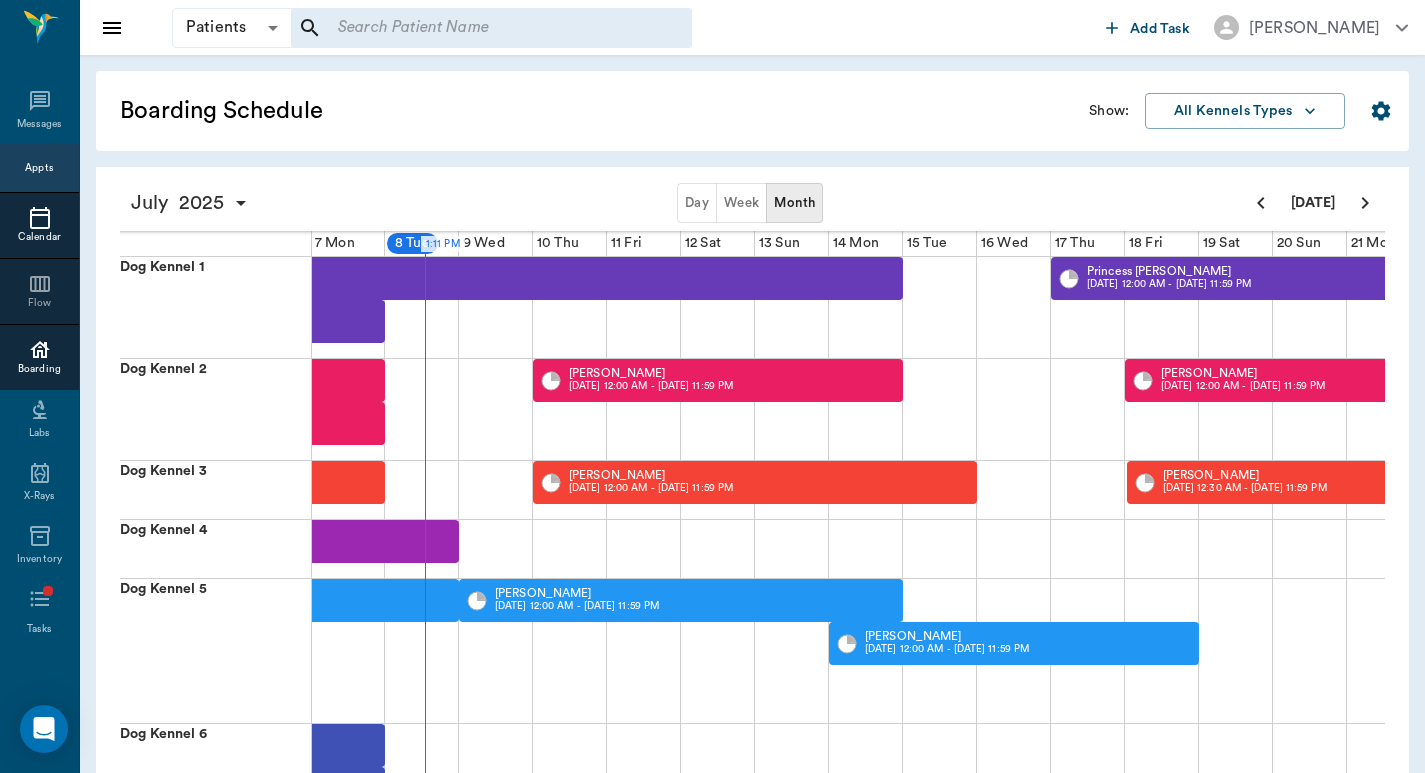 click 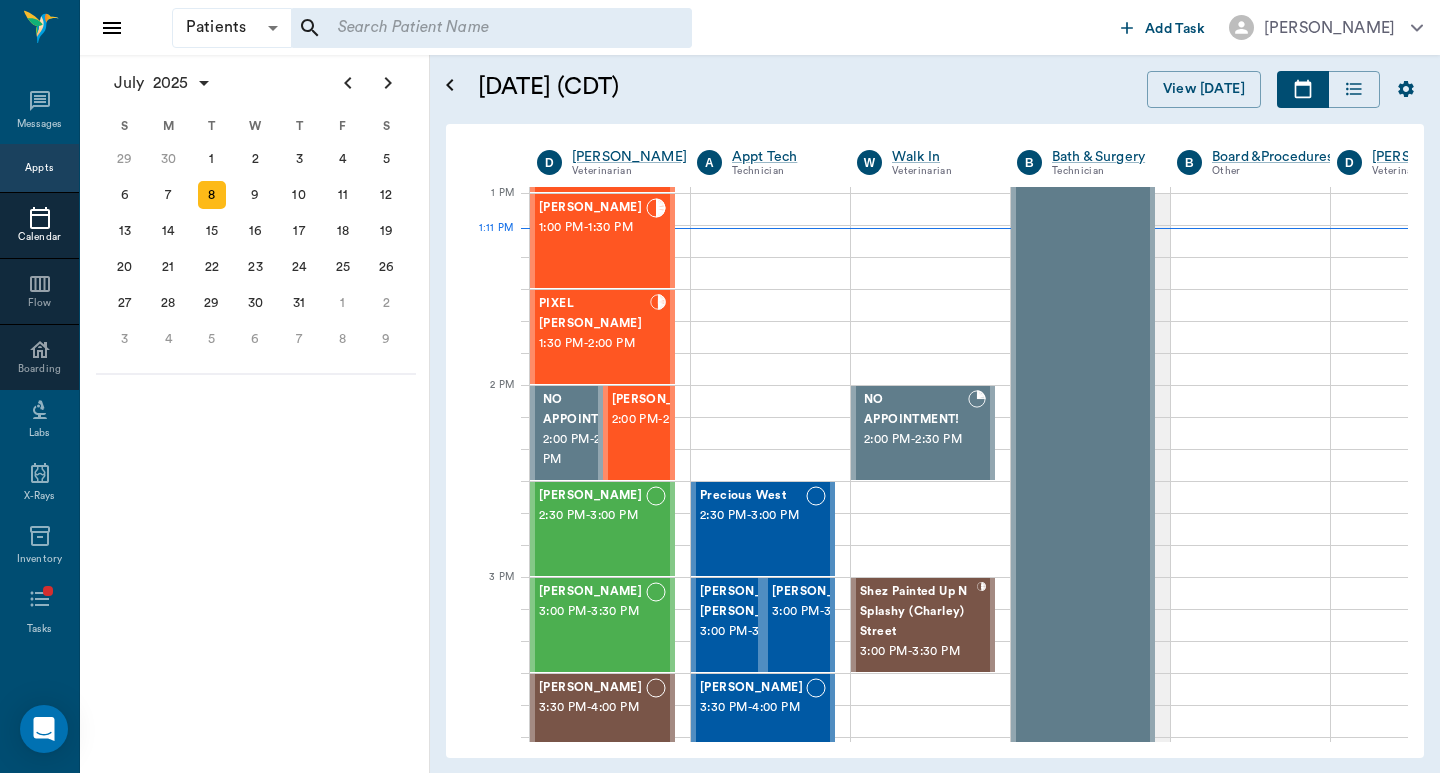 scroll, scrollTop: 962, scrollLeft: 1, axis: both 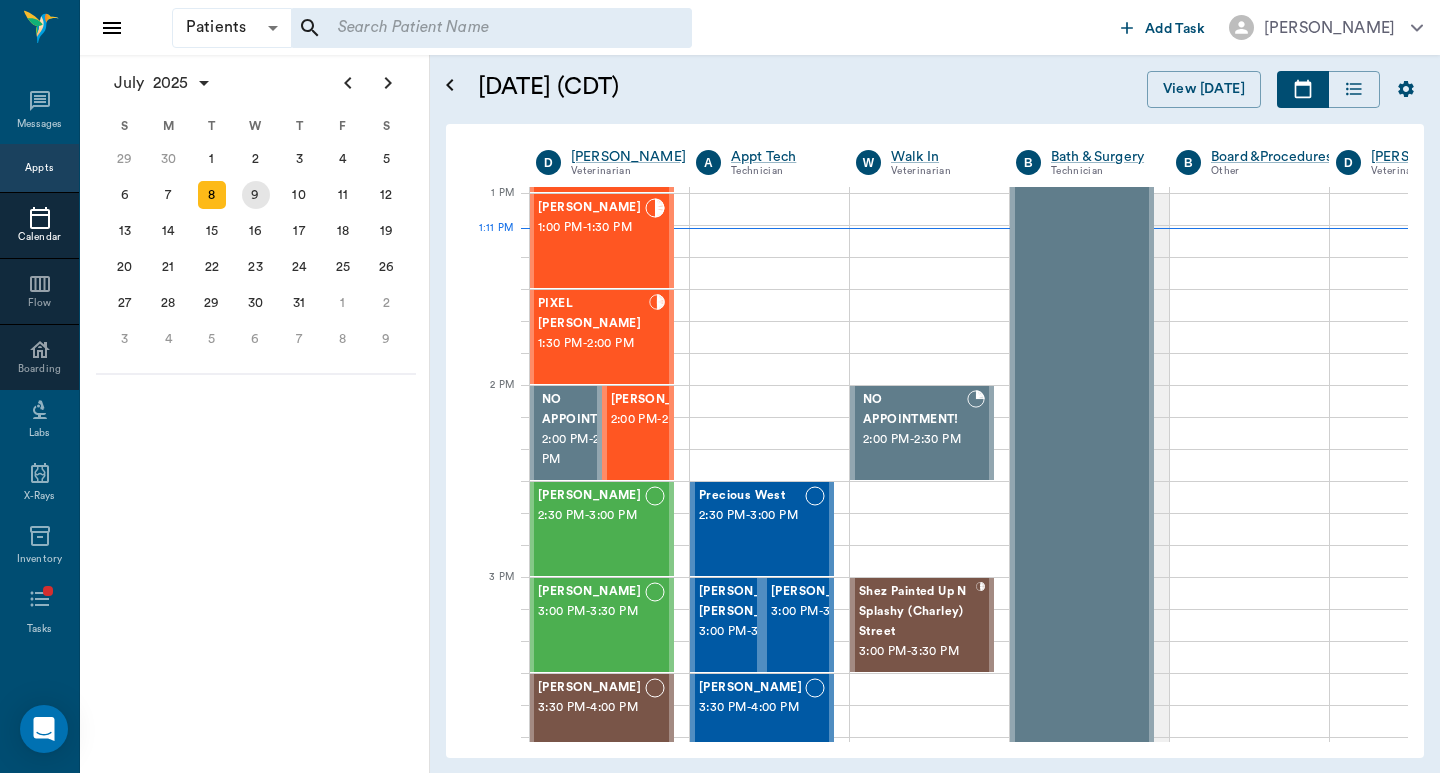 click on "9" at bounding box center (256, 195) 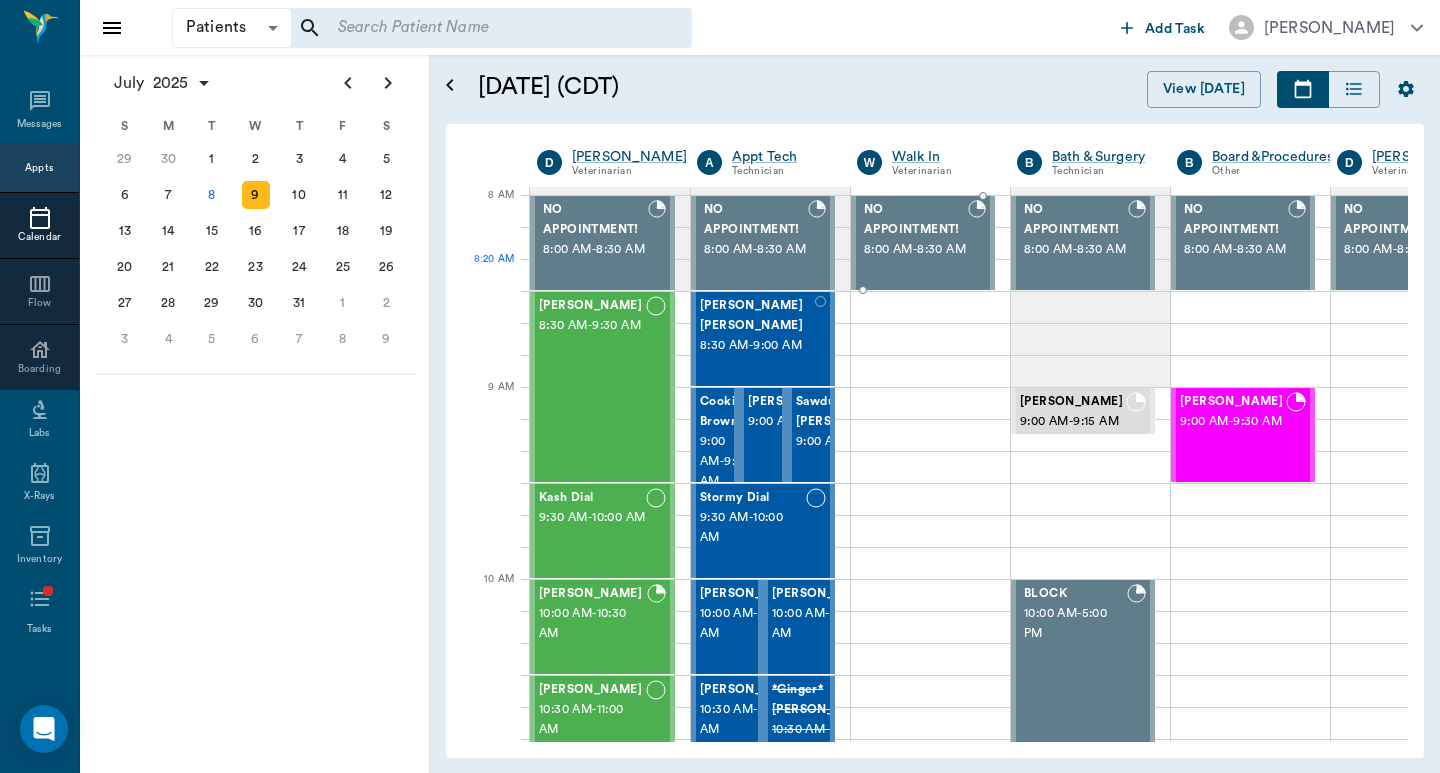 scroll, scrollTop: 0, scrollLeft: 1, axis: horizontal 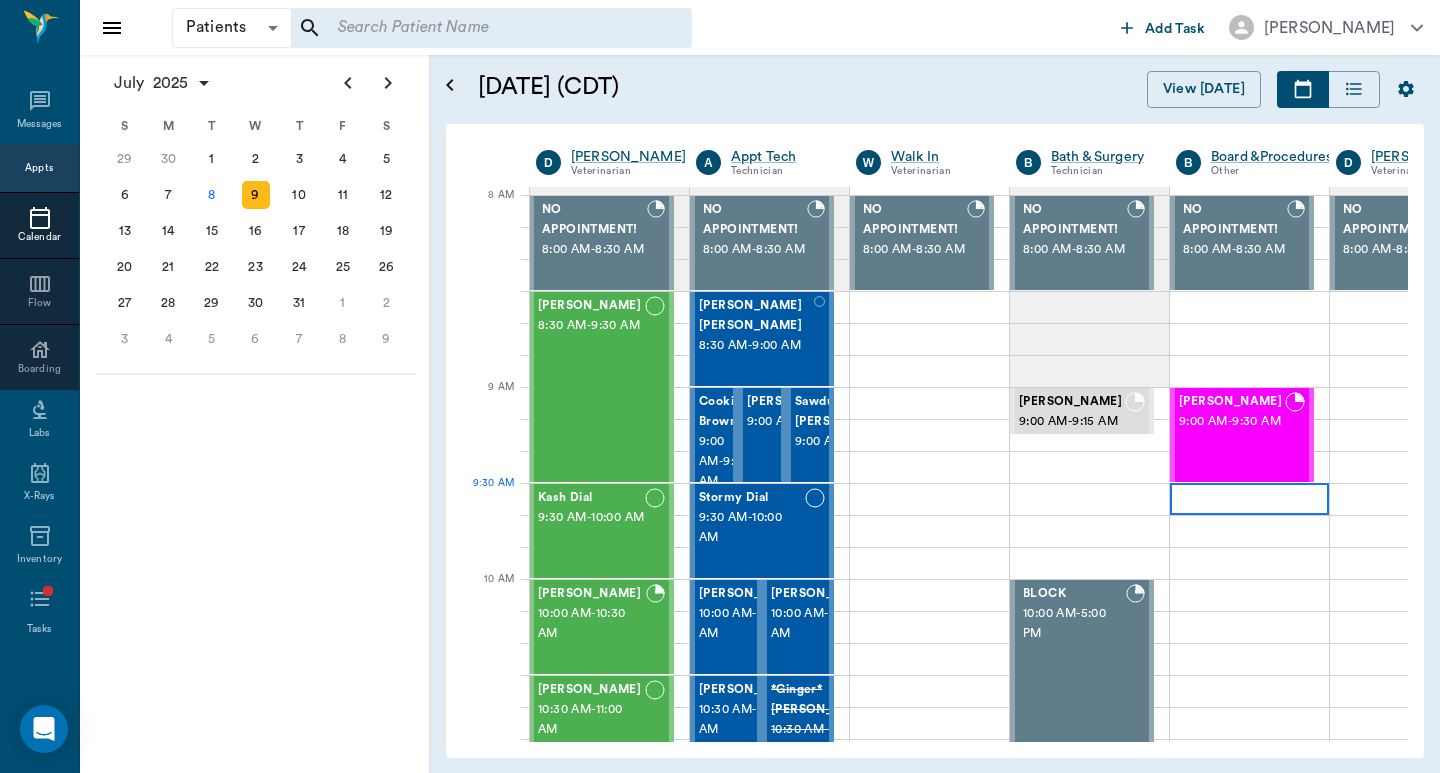 click at bounding box center [1249, 499] 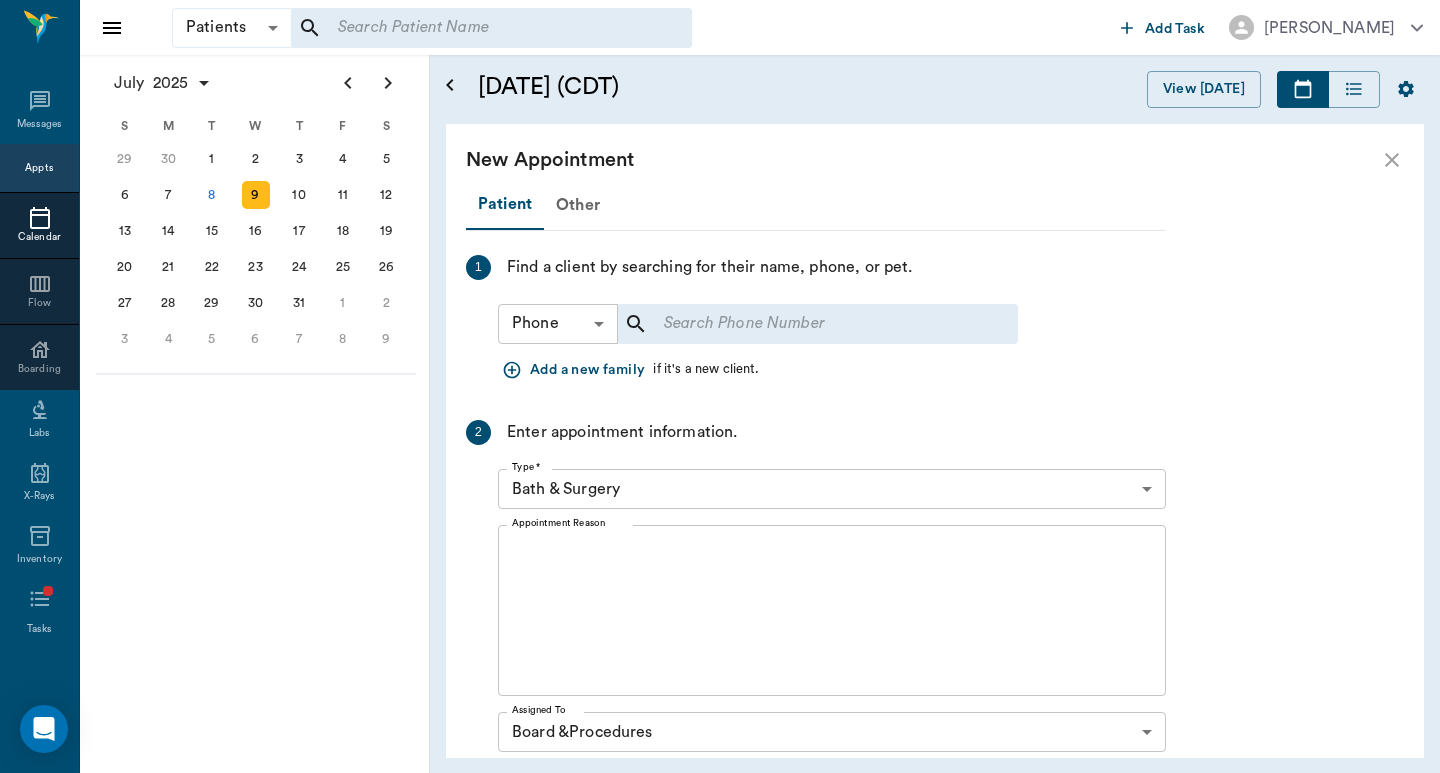click on "Patients Patients ​ ​ Add Task Dr. Bert Ellsworth Nectar Messages Appts Calendar Flow Boarding Labs X-Rays Inventory Tasks Forms Staff Reports Lookup Settings July 2025 S M T W T F S Jun 1 2 3 4 5 6 7 8 9 10 11 12 13 14 15 16 17 18 19 20 21 22 23 24 25 26 27 28 29 30 Jul 1 2 3 4 5 6 7 8 9 10 11 12 S M T W T F S 29 30 Jul 1 2 3 4 5 6 7 8 9 10 11 12 13 14 15 16 17 18 19 20 21 22 23 24 25 26 27 28 29 30 31 Aug 1 2 3 4 5 6 7 8 9 S M T W T F S 27 28 29 30 31 Aug 1 2 3 4 5 6 7 8 9 10 11 12 13 14 15 16 17 18 19 20 21 22 23 24 25 26 27 28 29 30 31 Sep 1 2 3 4 5 6 July 9, 2025 (CDT) View Today July 2025 Today 9 Wed Jul 2025 D Dr. Bert Ellsworth Veterinarian A Appt Tech Technician W Walk In Veterinarian B Bath & Surgery Technician B Board &Procedures Other D Dr. Kindall Jones Veterinarian 8 AM 9 AM 10 AM 11 AM 12 PM 1 PM 2 PM 3 PM 4 PM 5 PM 6 PM 7 PM 8 PM 9:30 AM NO APPOINTMENT! 8:00 AM  -  8:30 AM Roy Ross 8:30 AM  -  9:30 AM Kash Dial 9:30 AM  -  10:00 AM Hank Phillips 10:00 AM  -  10:30 AM DYLAN Tolbert 10:30 AM" at bounding box center (720, 386) 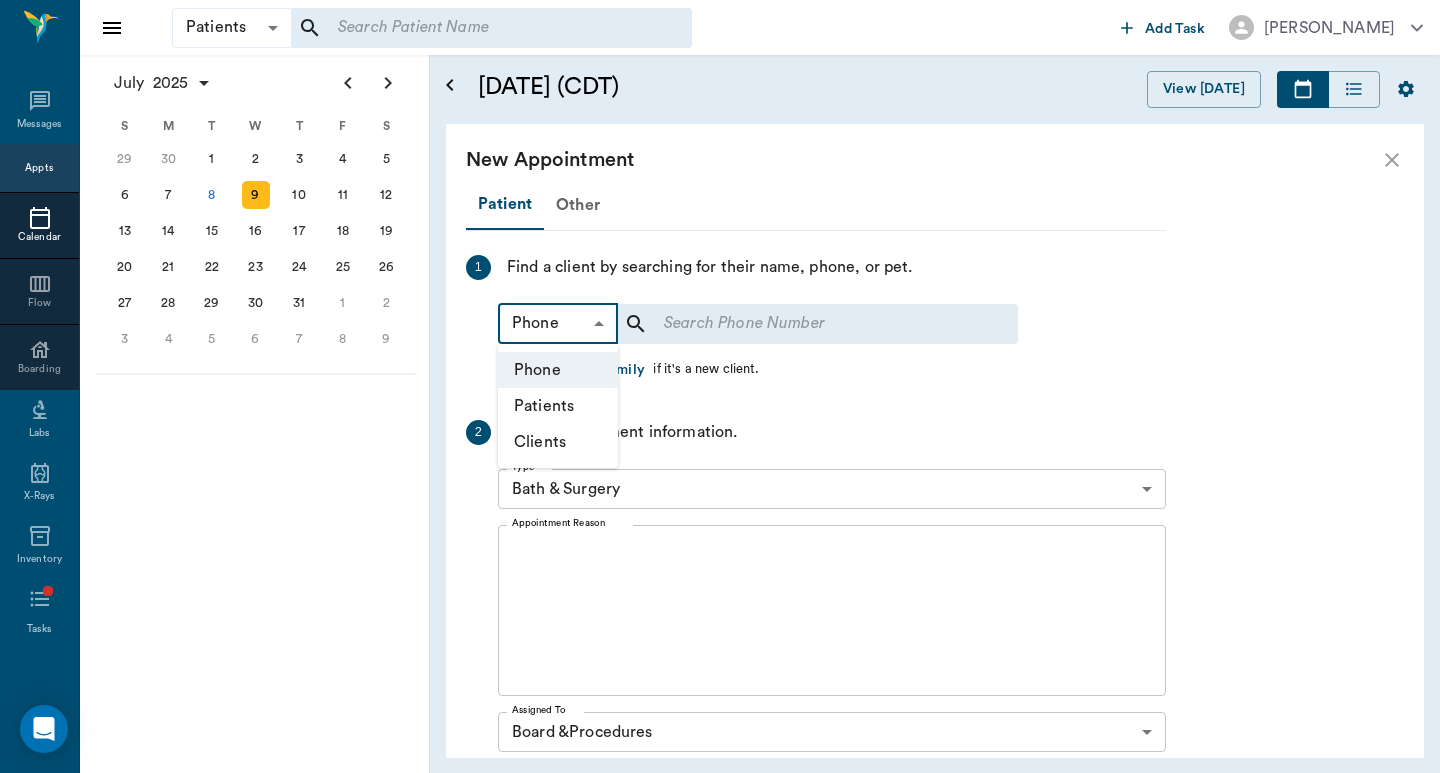 click on "Patients" at bounding box center [558, 406] 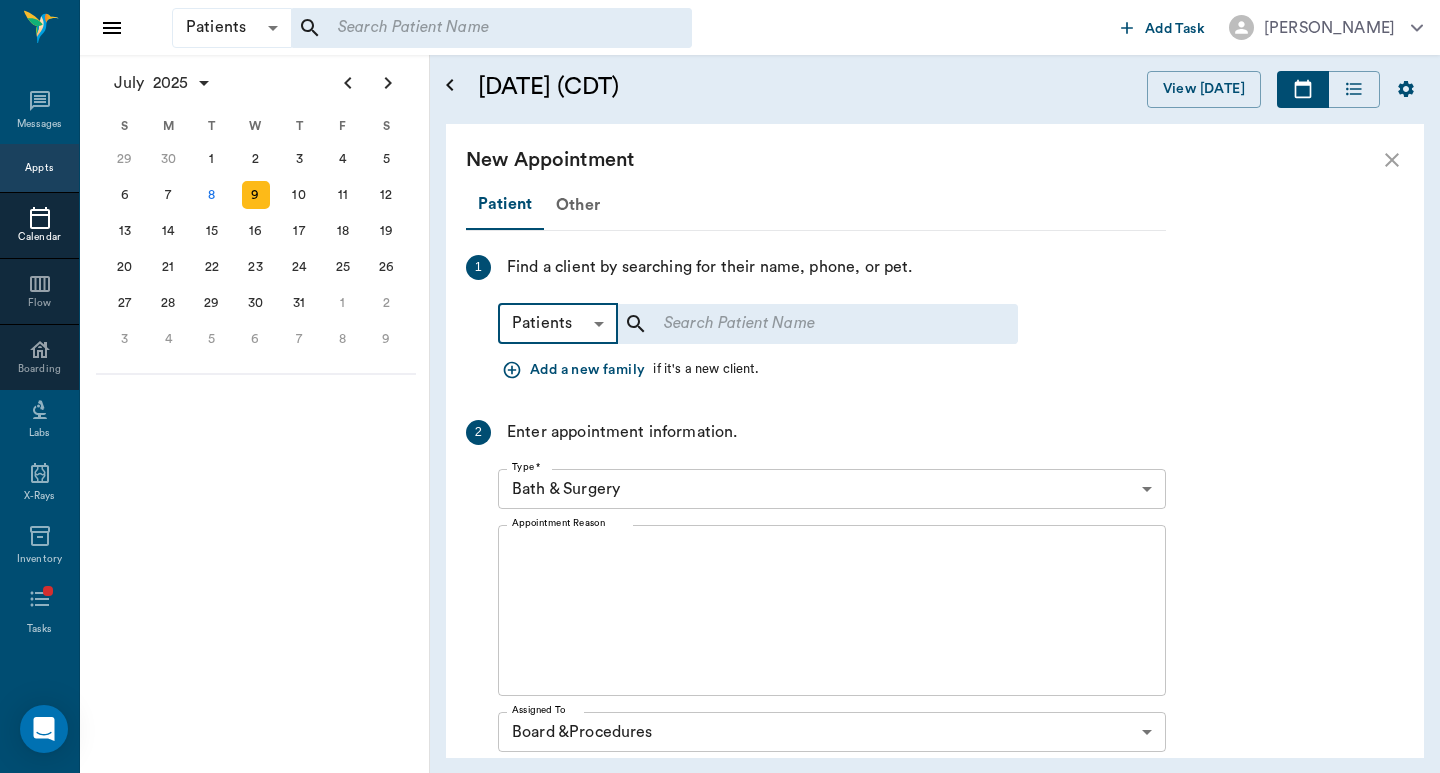 click at bounding box center (804, 324) 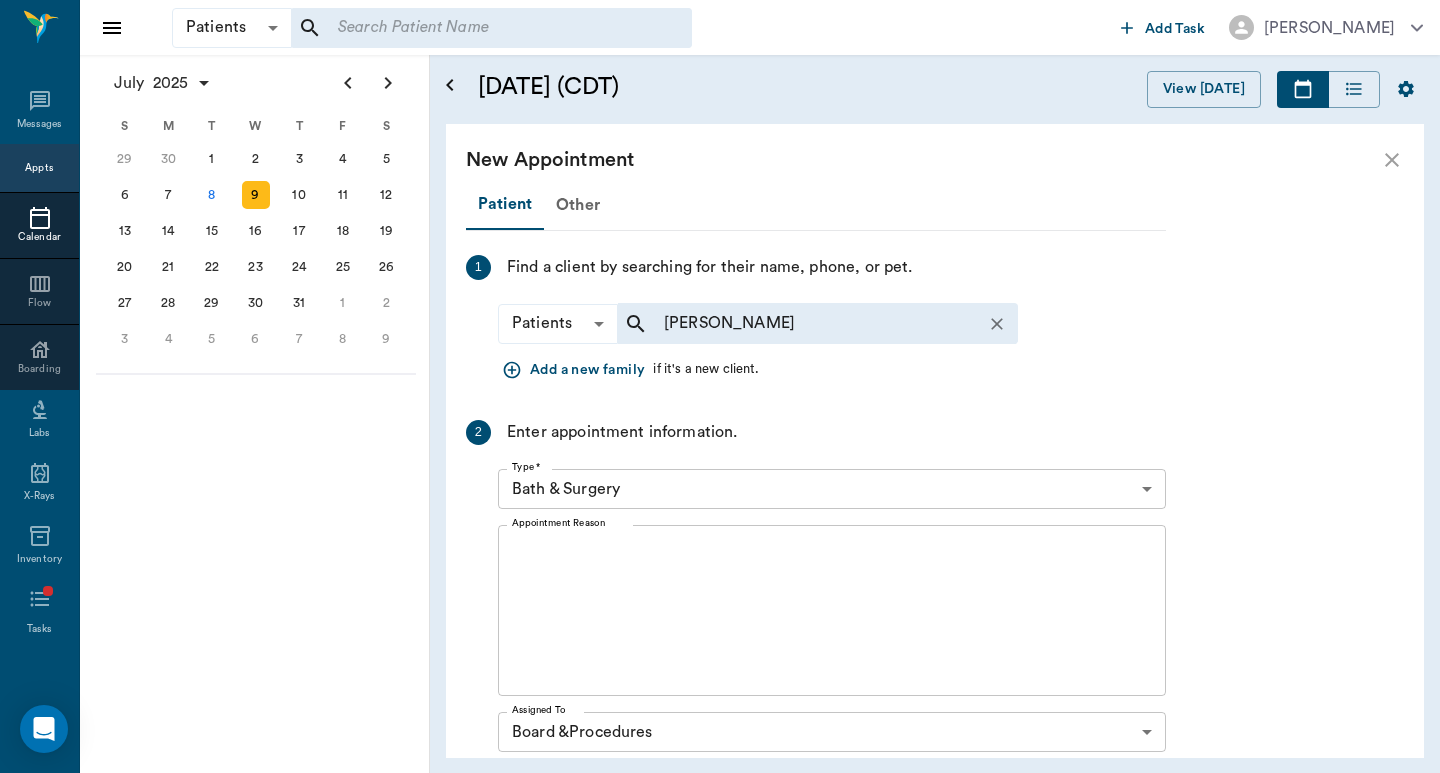 type on "carley" 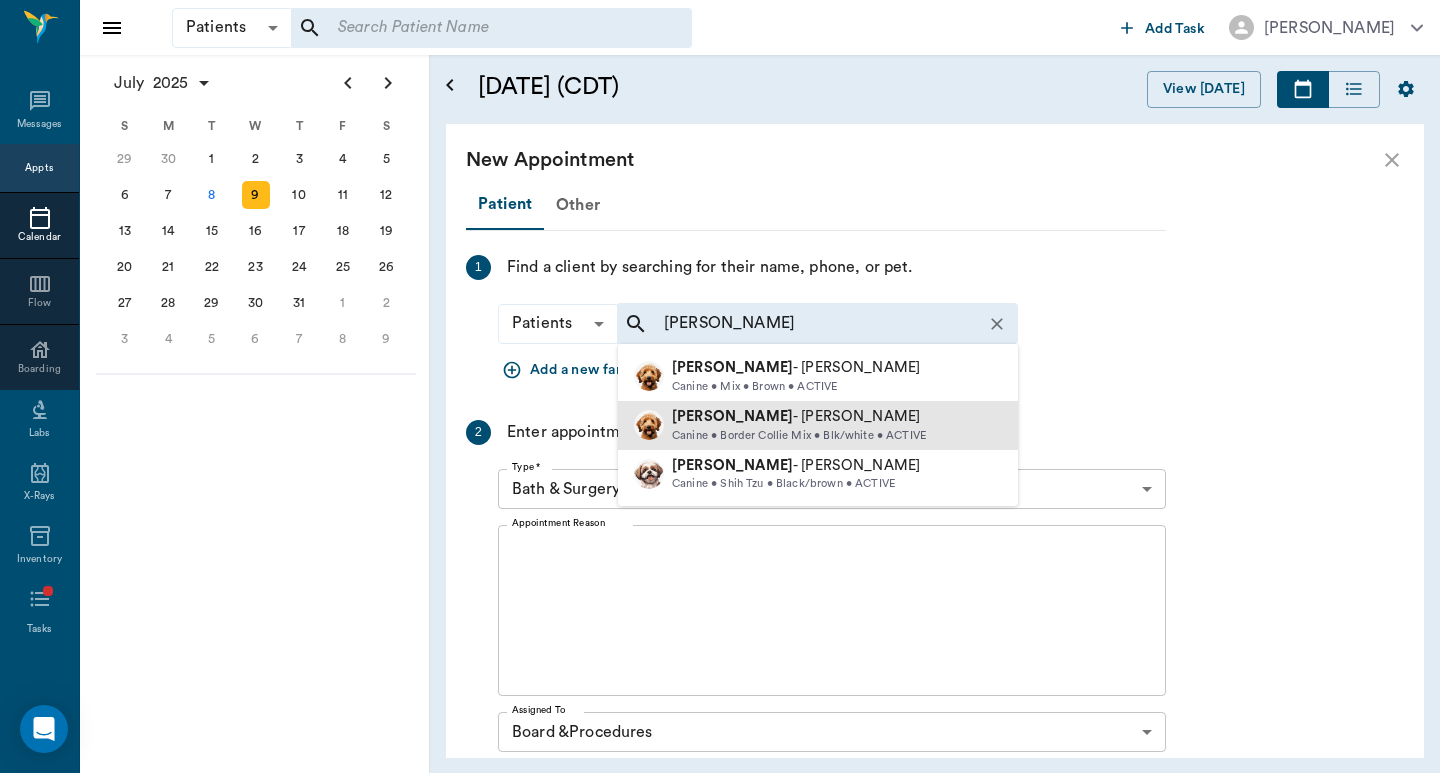 click on "Carley   - McClure" at bounding box center [799, 417] 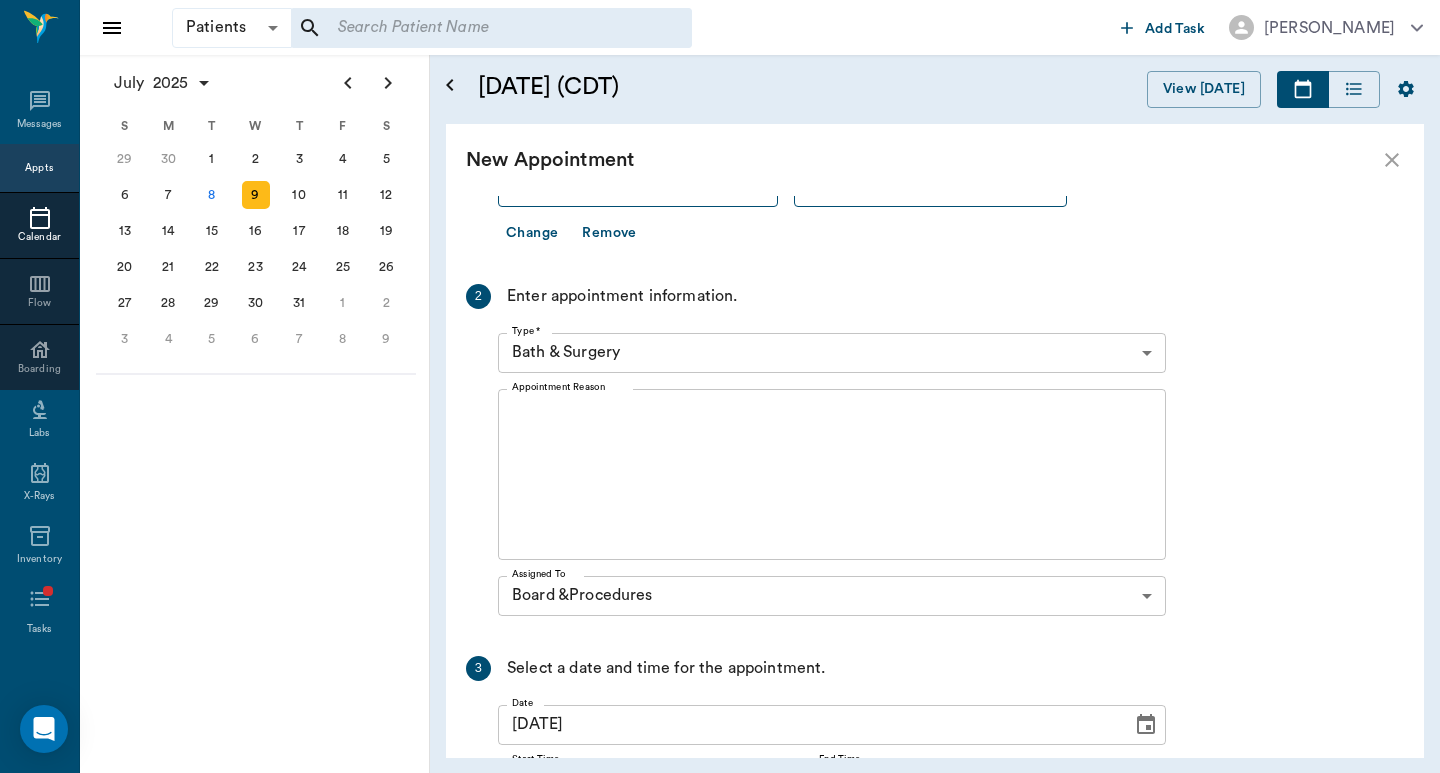 scroll, scrollTop: 267, scrollLeft: 0, axis: vertical 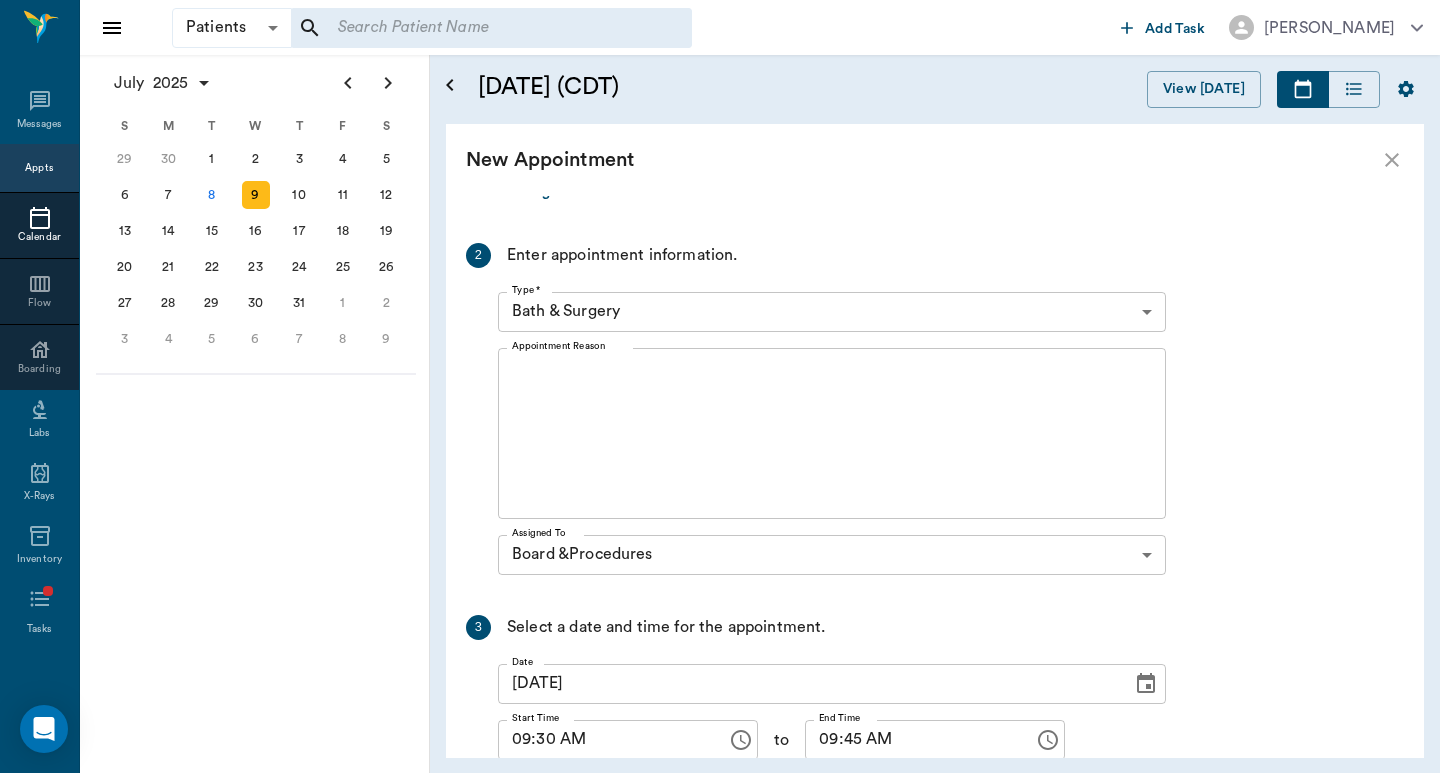 click on "Patients Patients ​ ​ Add Task Dr. Bert Ellsworth Nectar Messages Appts Calendar Flow Boarding Labs X-Rays Inventory Tasks Forms Staff Reports Lookup Settings July 2025 S M T W T F S Jun 1 2 3 4 5 6 7 8 9 10 11 12 13 14 15 16 17 18 19 20 21 22 23 24 25 26 27 28 29 30 Jul 1 2 3 4 5 6 7 8 9 10 11 12 S M T W T F S 29 30 Jul 1 2 3 4 5 6 7 8 9 10 11 12 13 14 15 16 17 18 19 20 21 22 23 24 25 26 27 28 29 30 31 Aug 1 2 3 4 5 6 7 8 9 S M T W T F S 27 28 29 30 31 Aug 1 2 3 4 5 6 7 8 9 10 11 12 13 14 15 16 17 18 19 20 21 22 23 24 25 26 27 28 29 30 31 Sep 1 2 3 4 5 6 July 9, 2025 (CDT) View Today July 2025 Today 9 Wed Jul 2025 D Dr. Bert Ellsworth Veterinarian A Appt Tech Technician W Walk In Veterinarian B Bath & Surgery Technician B Board &Procedures Other D Dr. Kindall Jones Veterinarian 8 AM 9 AM 10 AM 11 AM 12 PM 1 PM 2 PM 3 PM 4 PM 5 PM 6 PM 7 PM 8 PM 9:30 AM NO APPOINTMENT! 8:00 AM  -  8:30 AM Roy Ross 8:30 AM  -  9:30 AM Kash Dial 9:30 AM  -  10:00 AM Hank Phillips 10:00 AM  -  10:30 AM DYLAN Tolbert 10:30 AM" at bounding box center [720, 386] 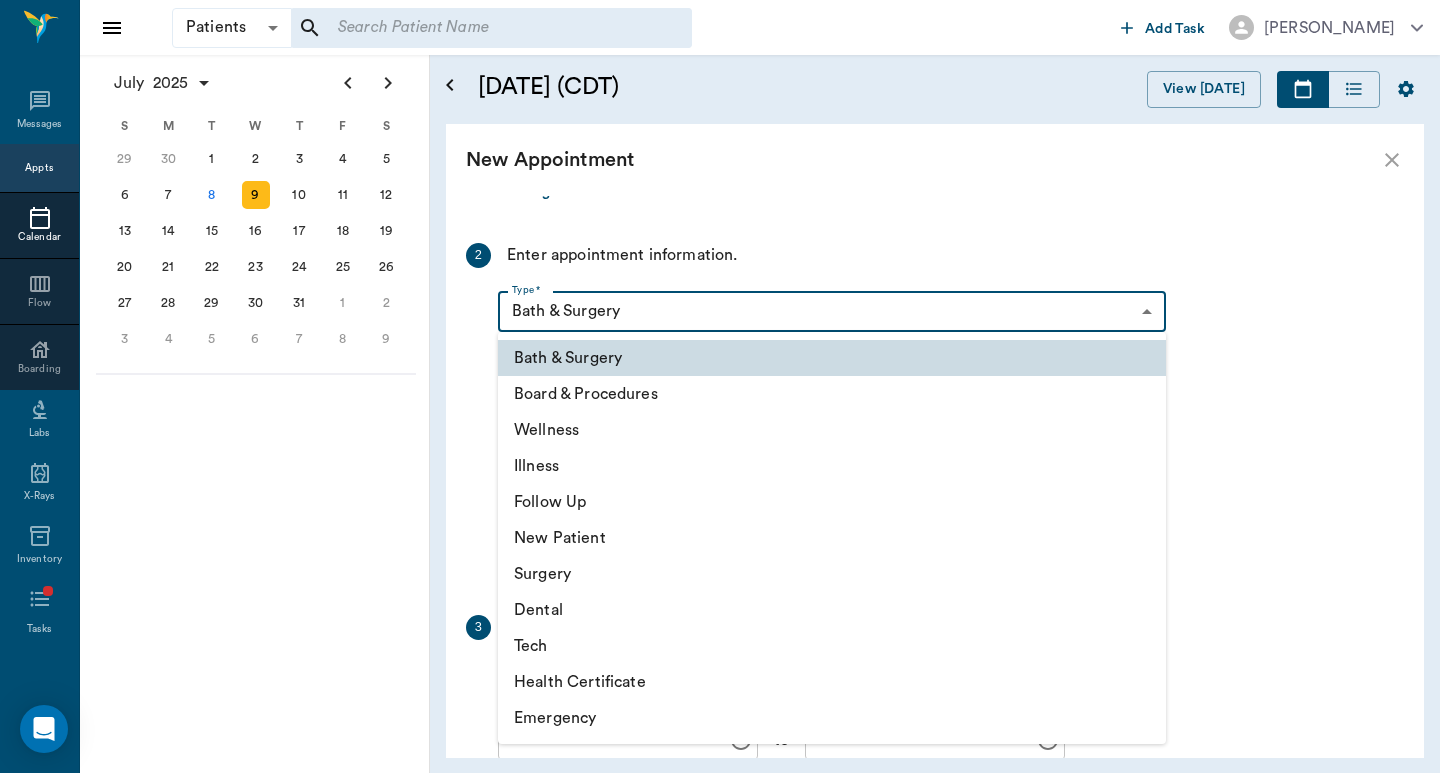 click on "Board & Procedures" at bounding box center (832, 394) 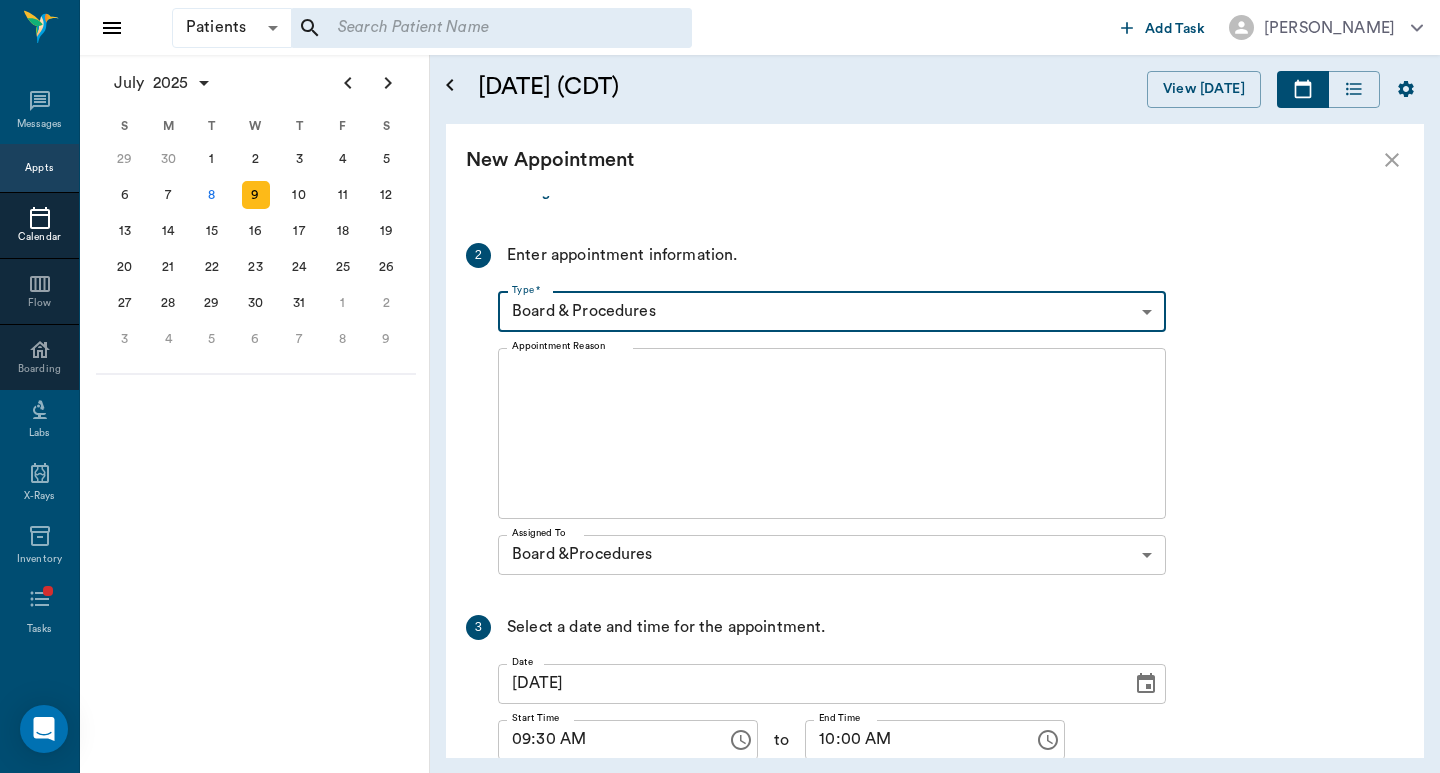 click on "Appointment Reason" at bounding box center [832, 433] 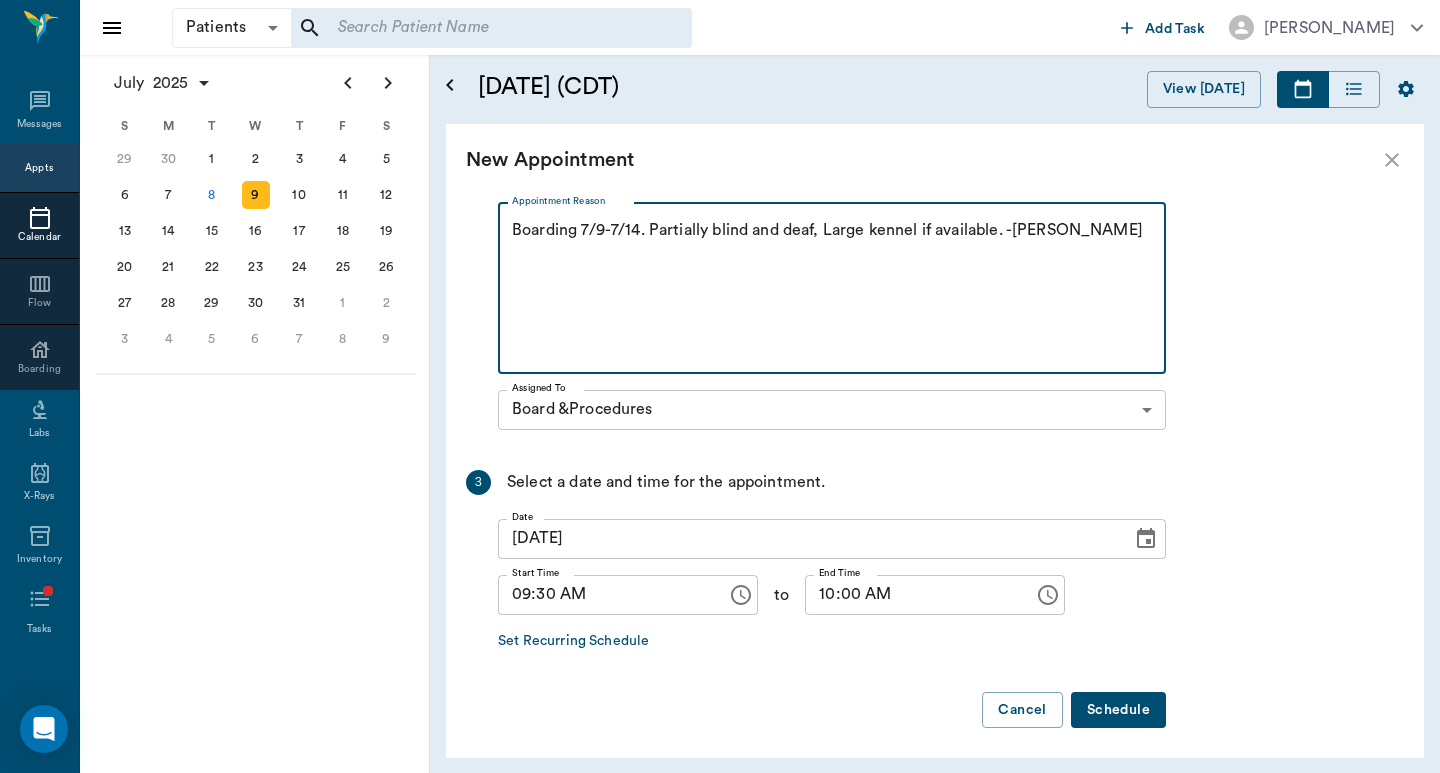 scroll, scrollTop: 418, scrollLeft: 0, axis: vertical 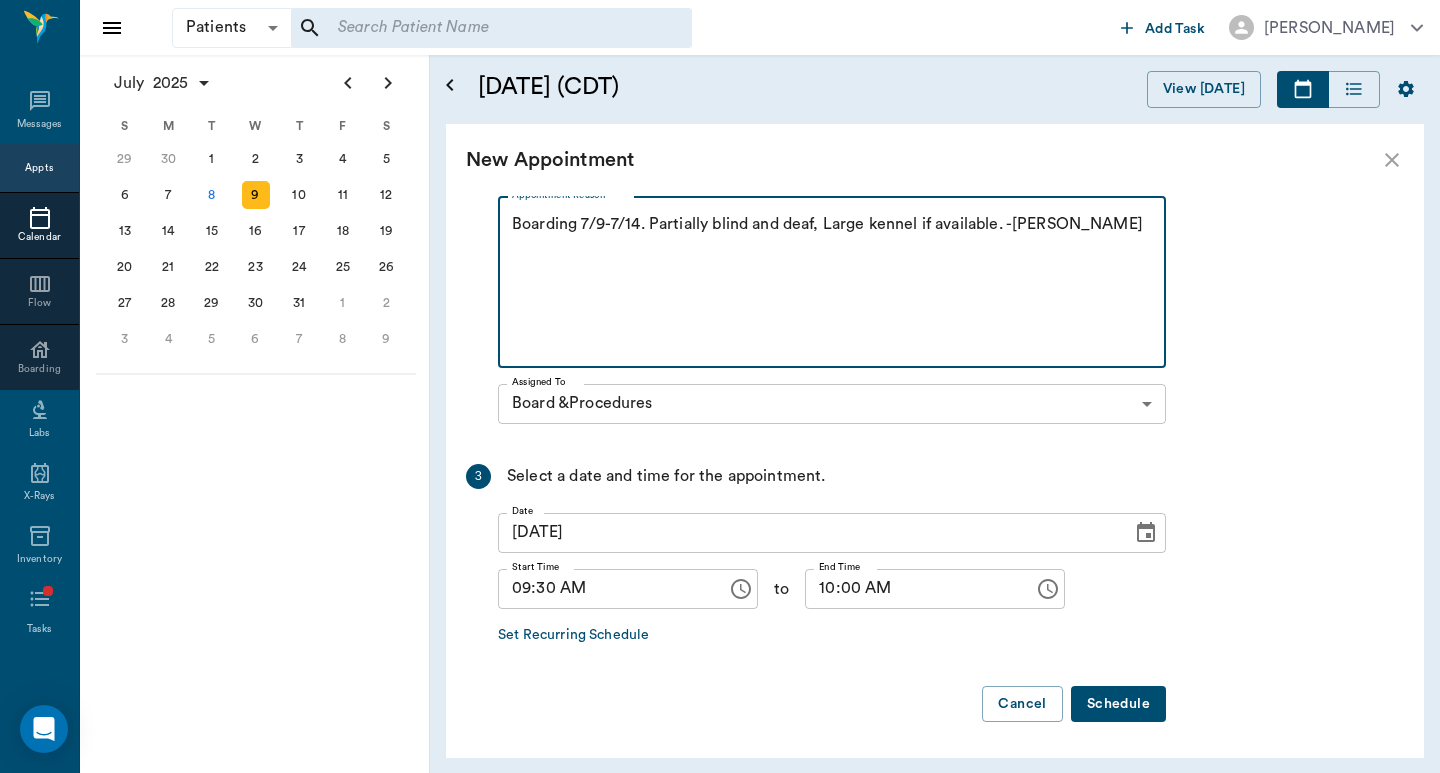 type on "Boarding 7/9-7/14. Partially blind and deaf, Large kennel if available. -Hunt" 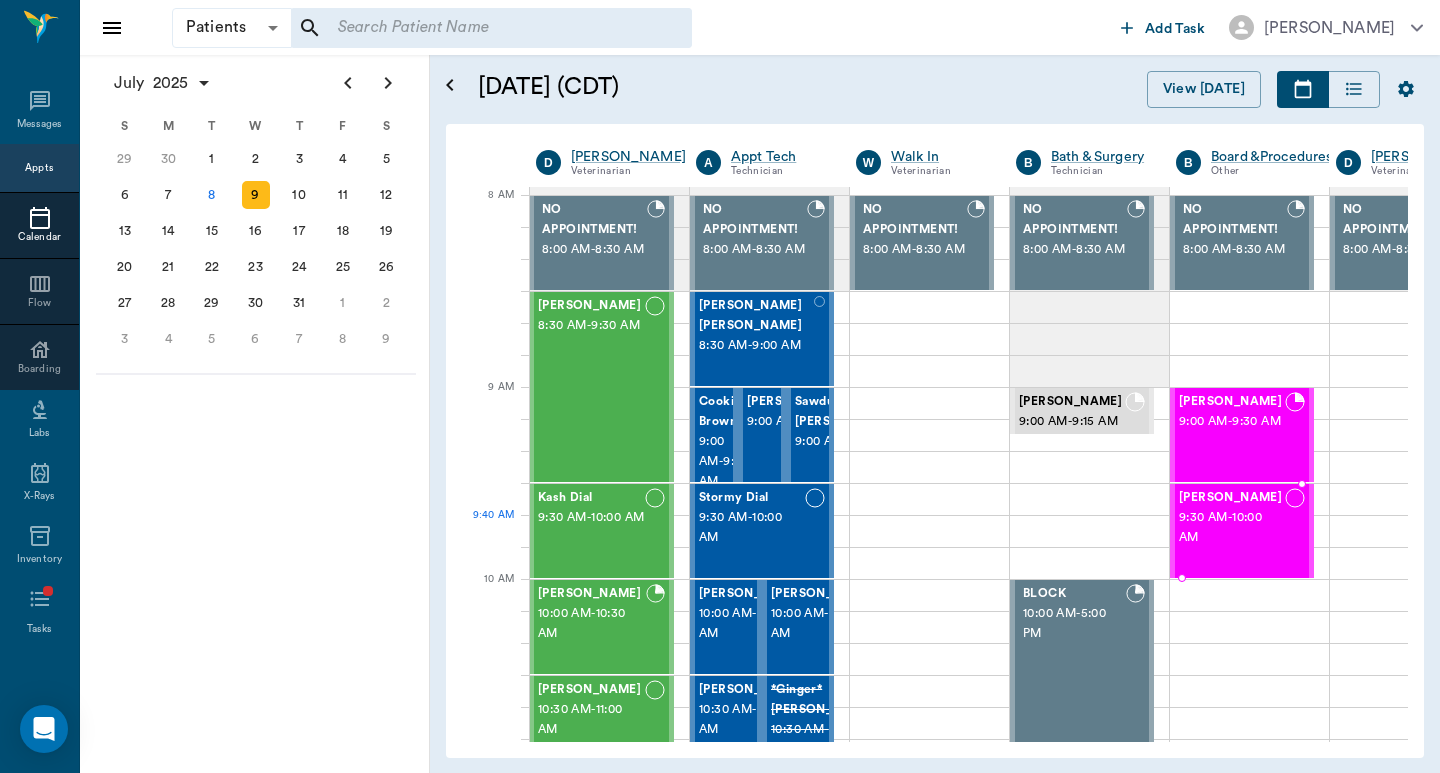 click on "9:30 AM  -  10:00 AM" at bounding box center (1232, 528) 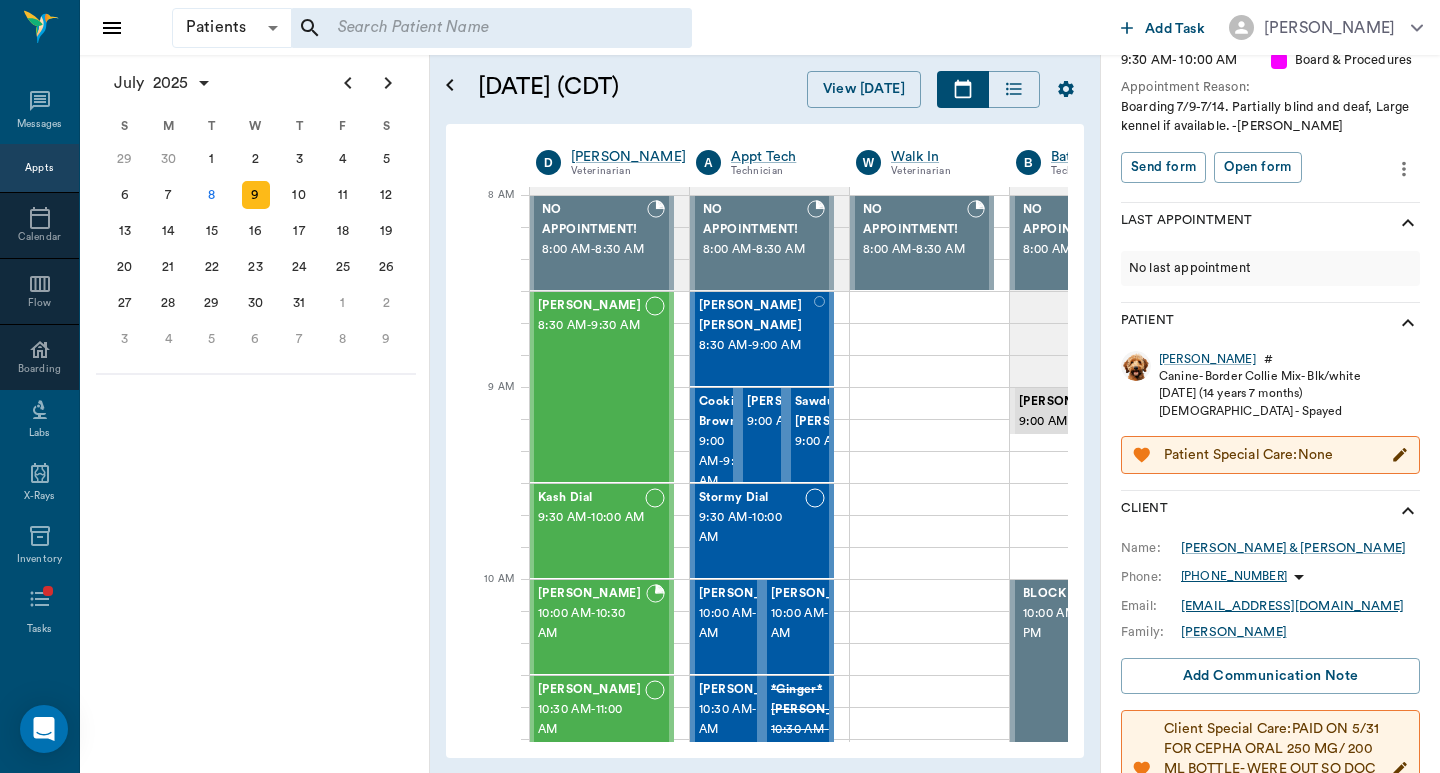 scroll, scrollTop: 267, scrollLeft: 0, axis: vertical 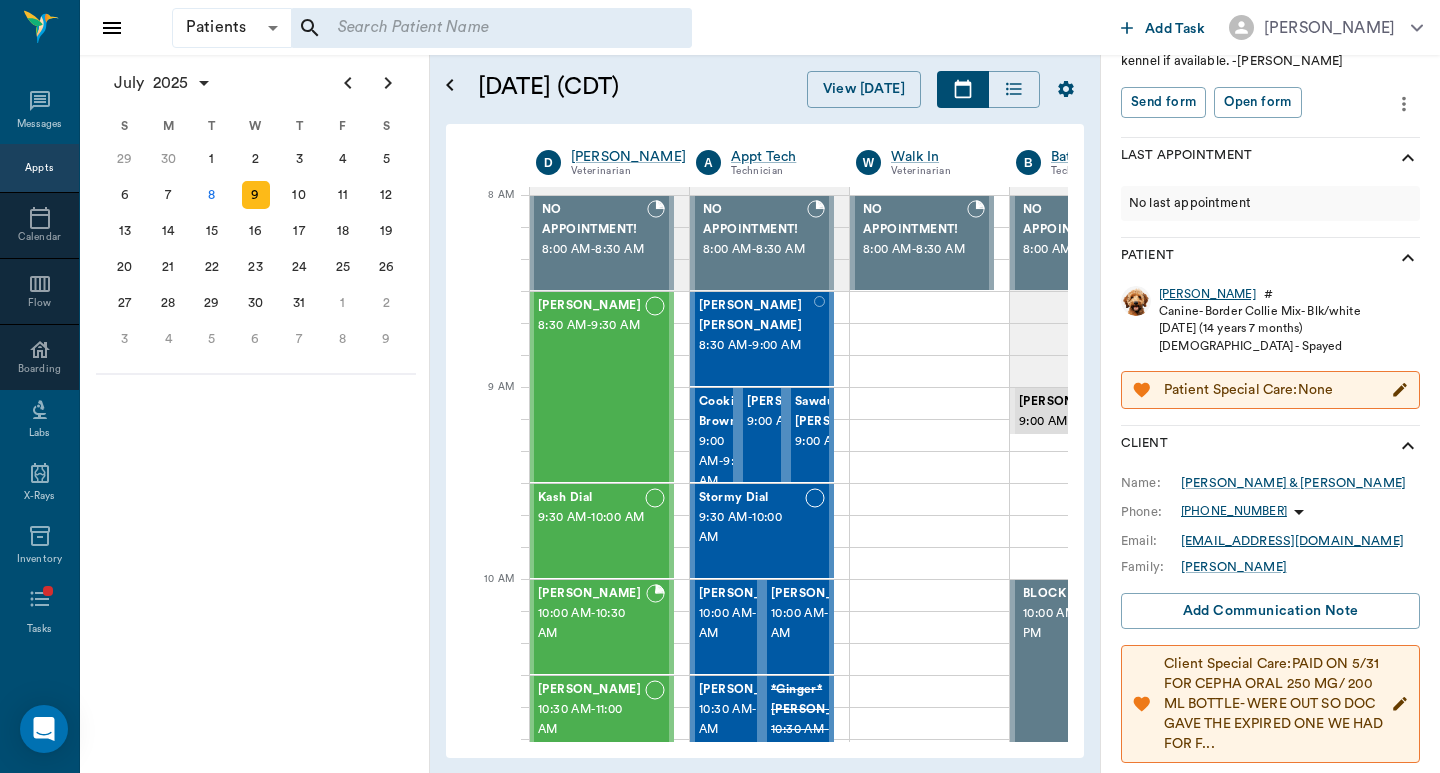 click on "Carley" at bounding box center [1207, 294] 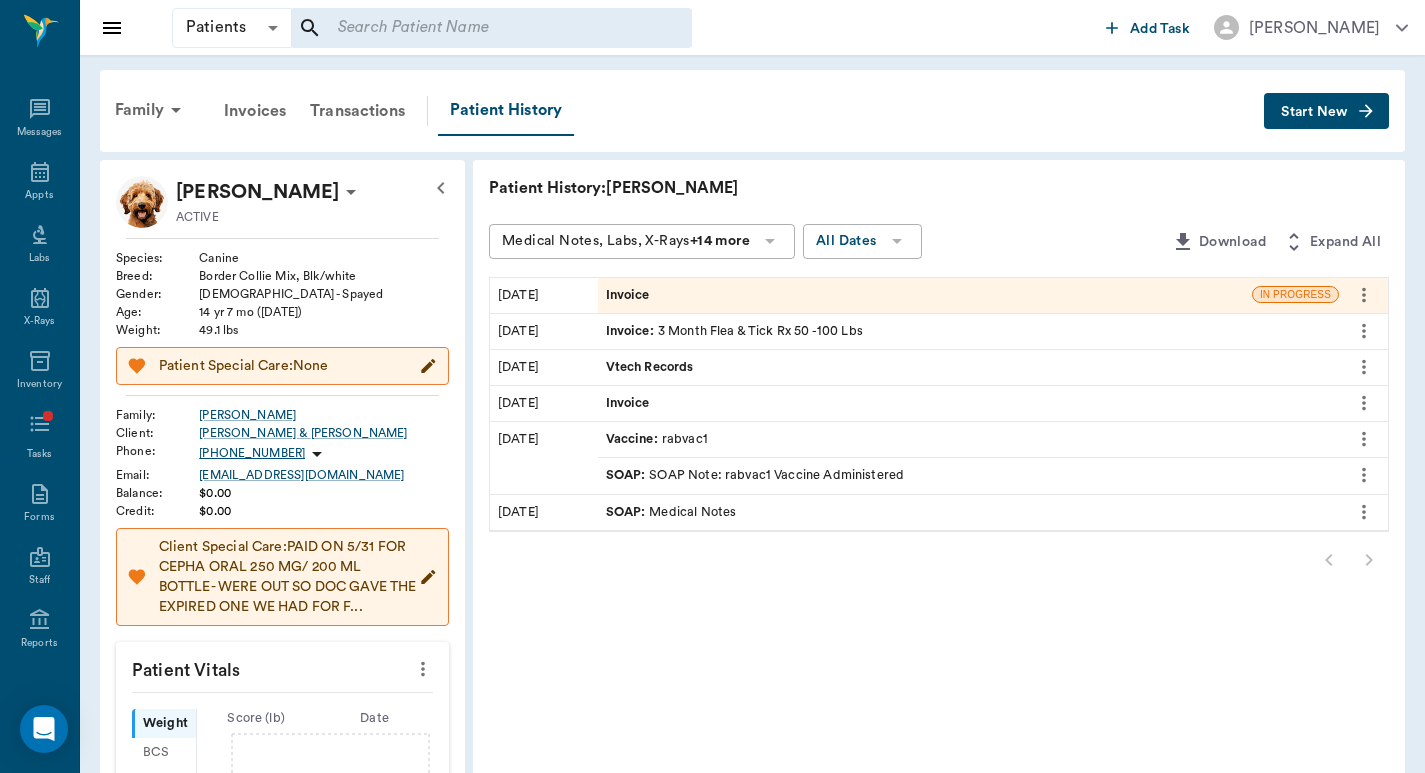 click 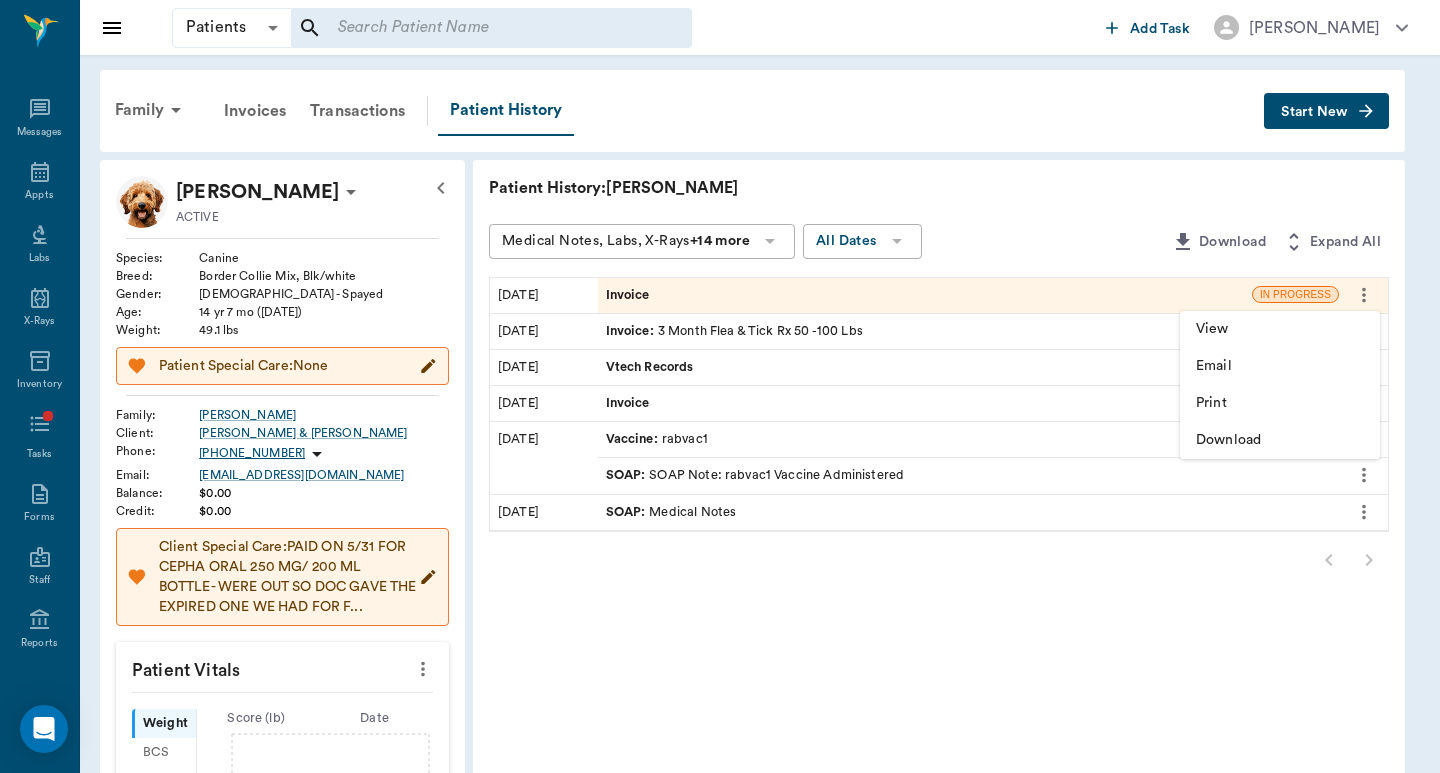 click on "View" at bounding box center [1280, 329] 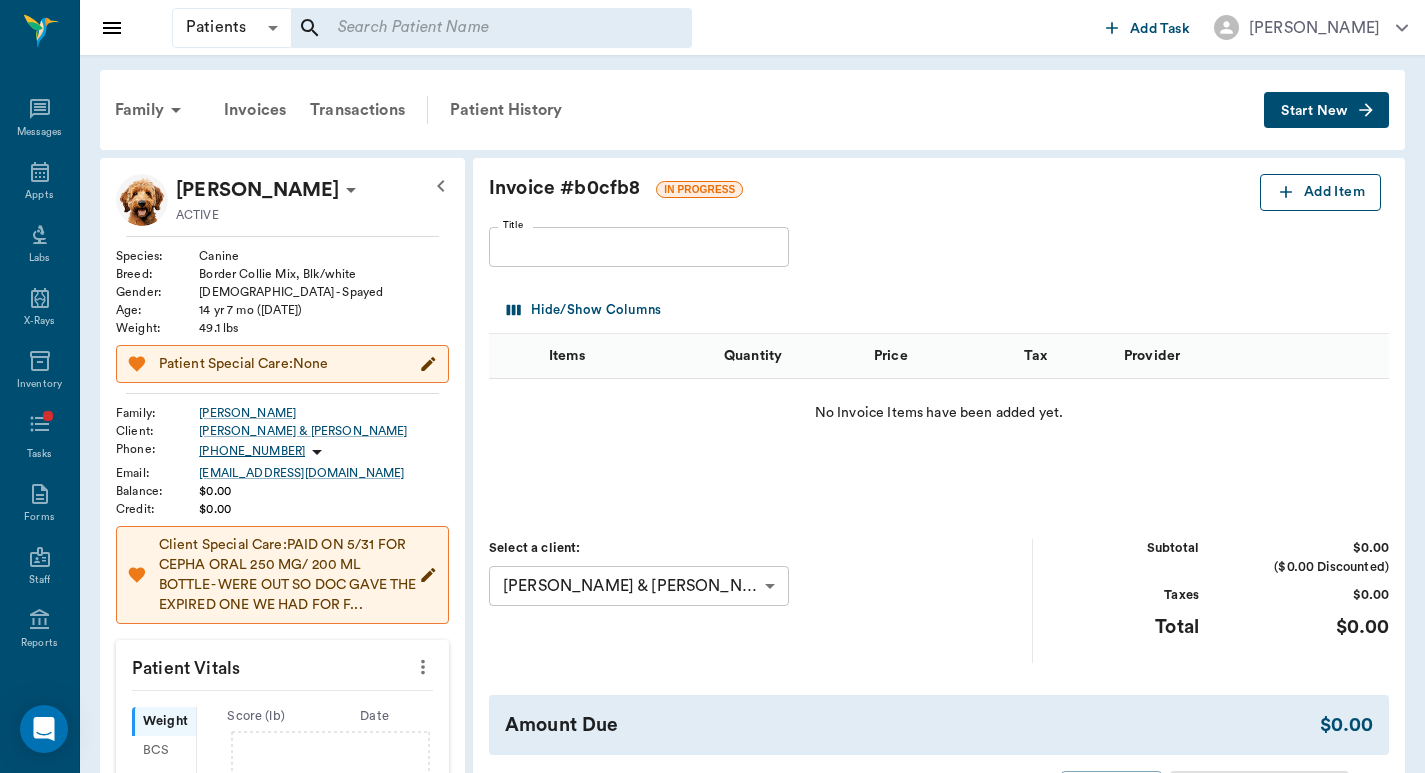 click on "Add Item" at bounding box center (1320, 192) 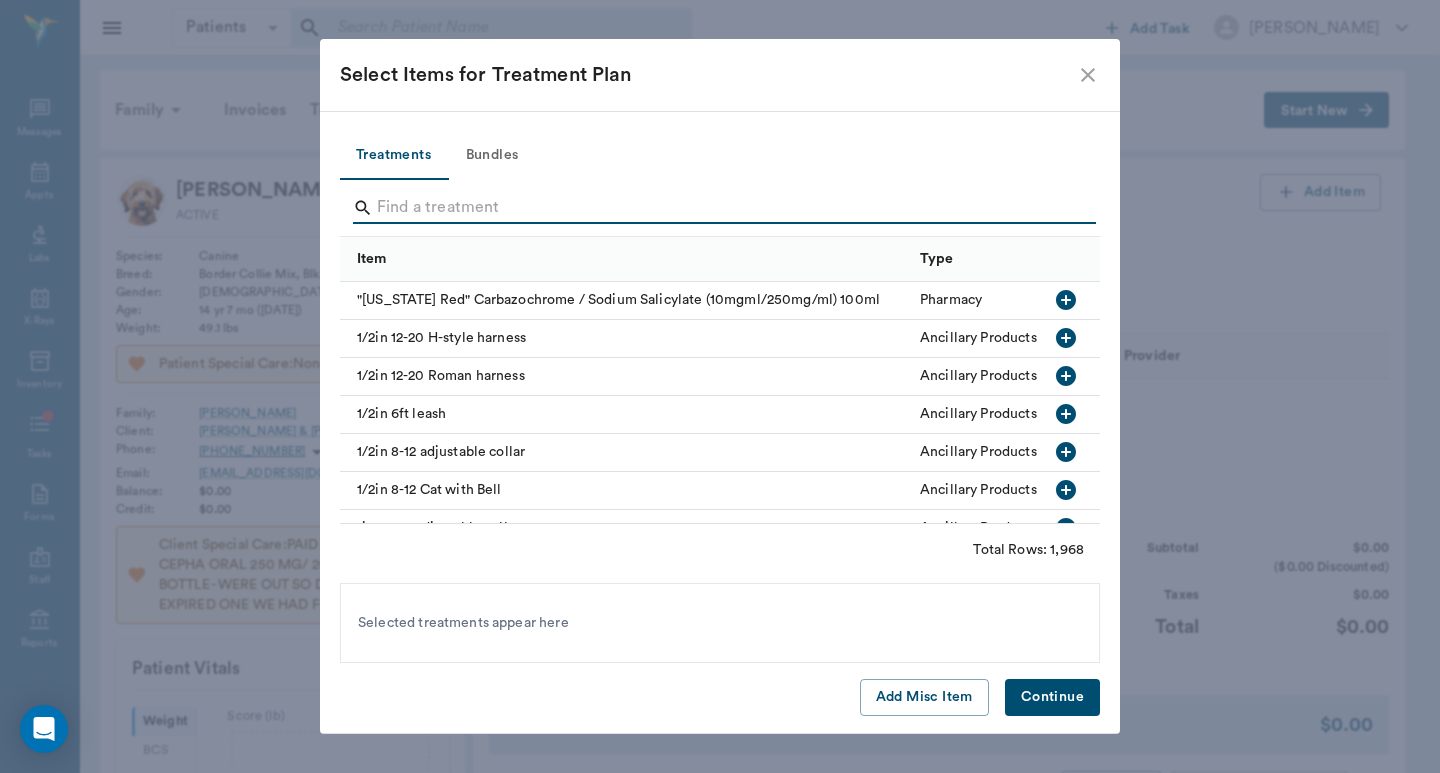 click at bounding box center (721, 208) 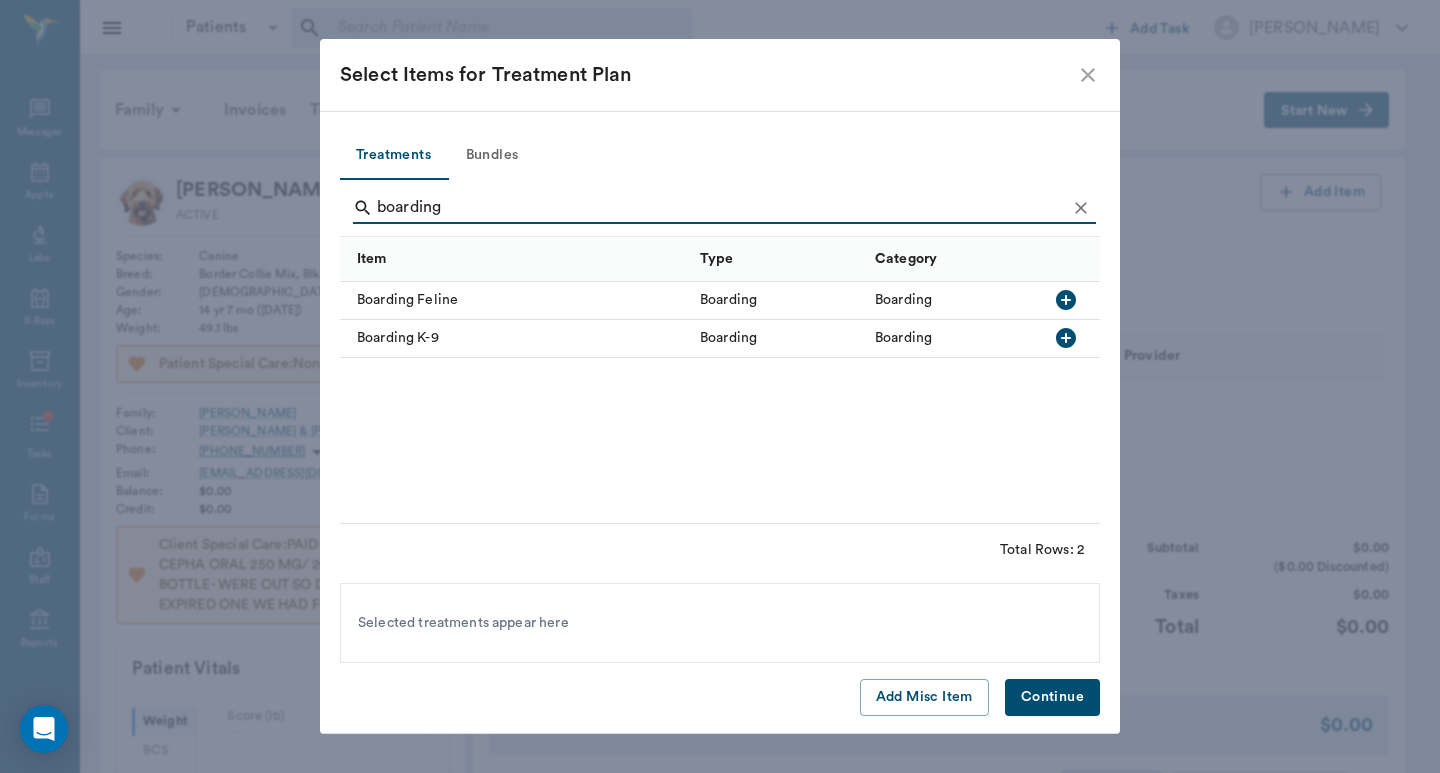 type on "boarding" 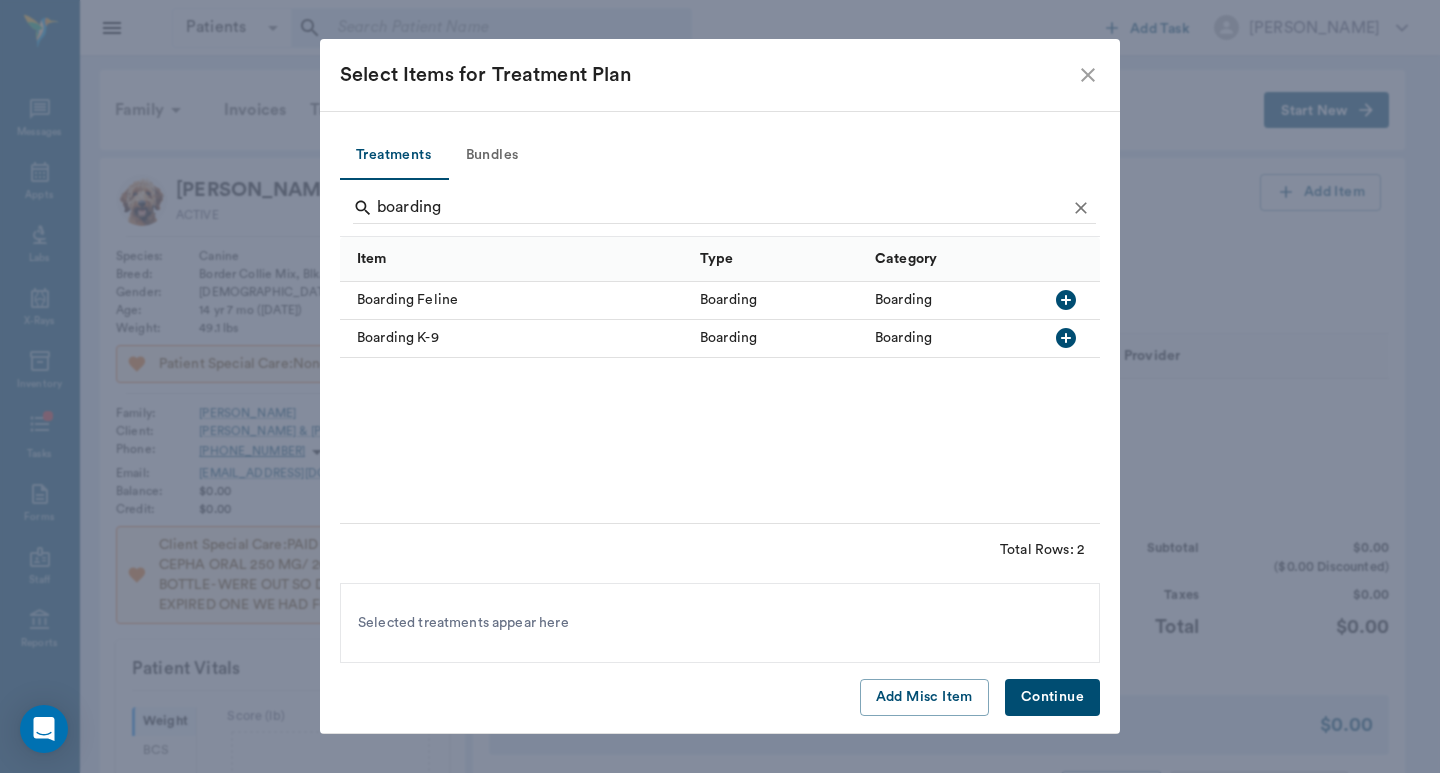 click 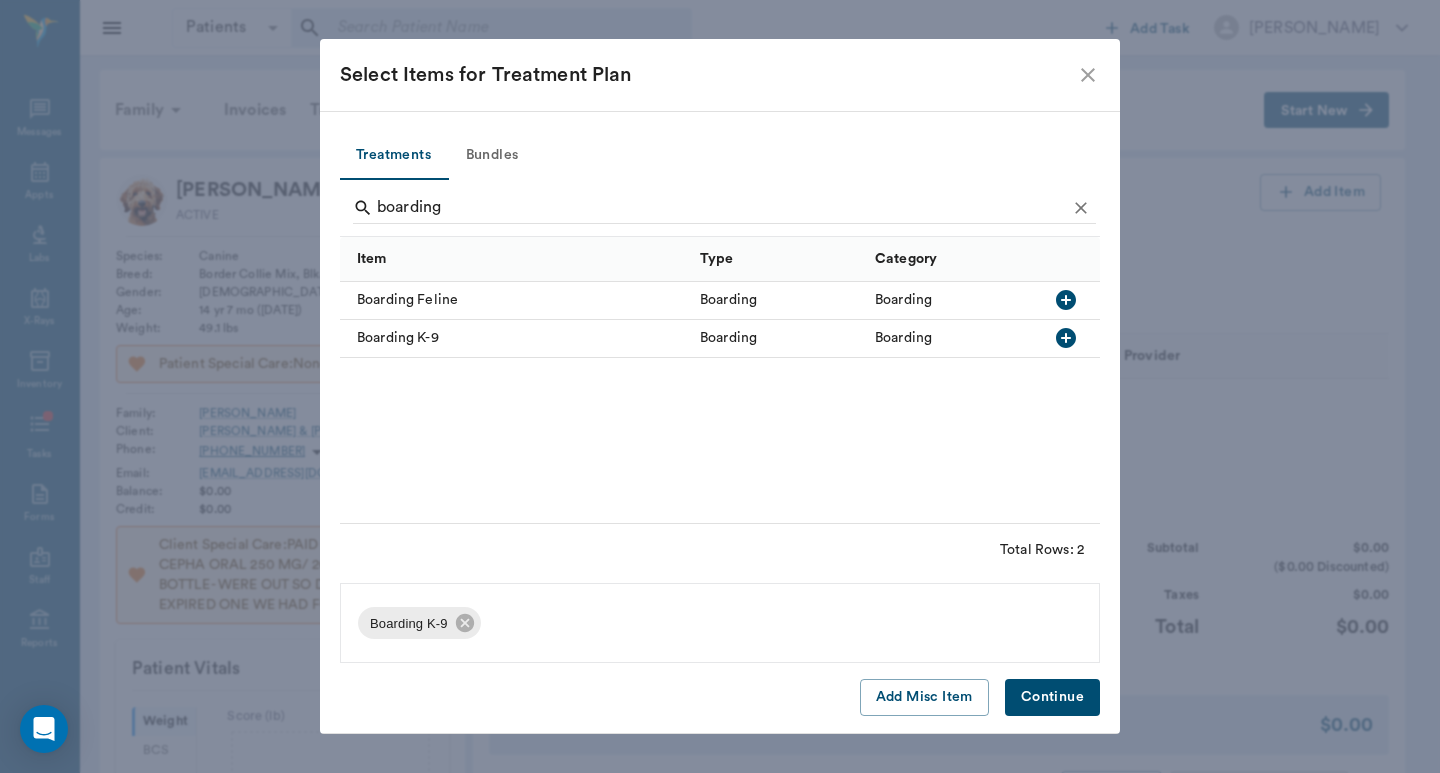 click on "Continue" at bounding box center (1052, 697) 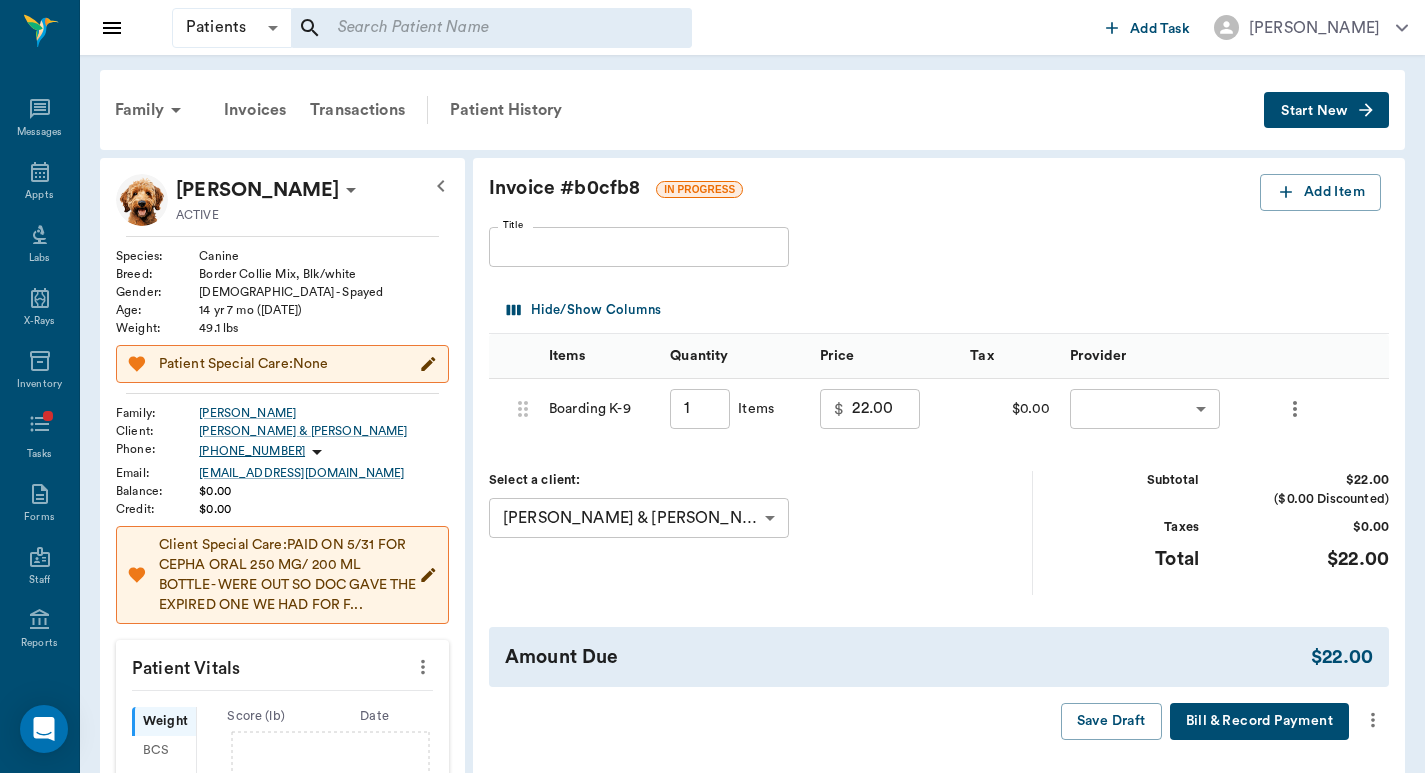 click on "1" at bounding box center [700, 409] 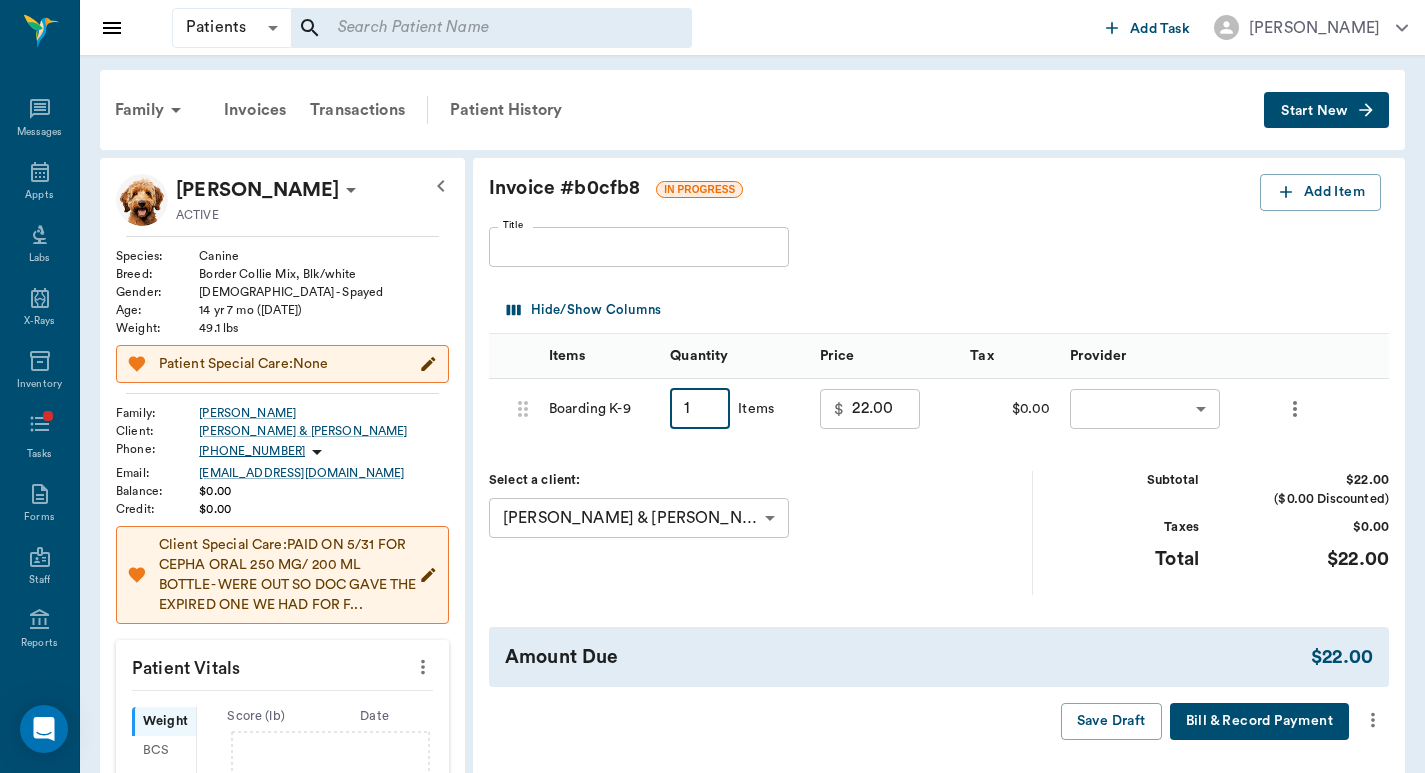 type on "4" 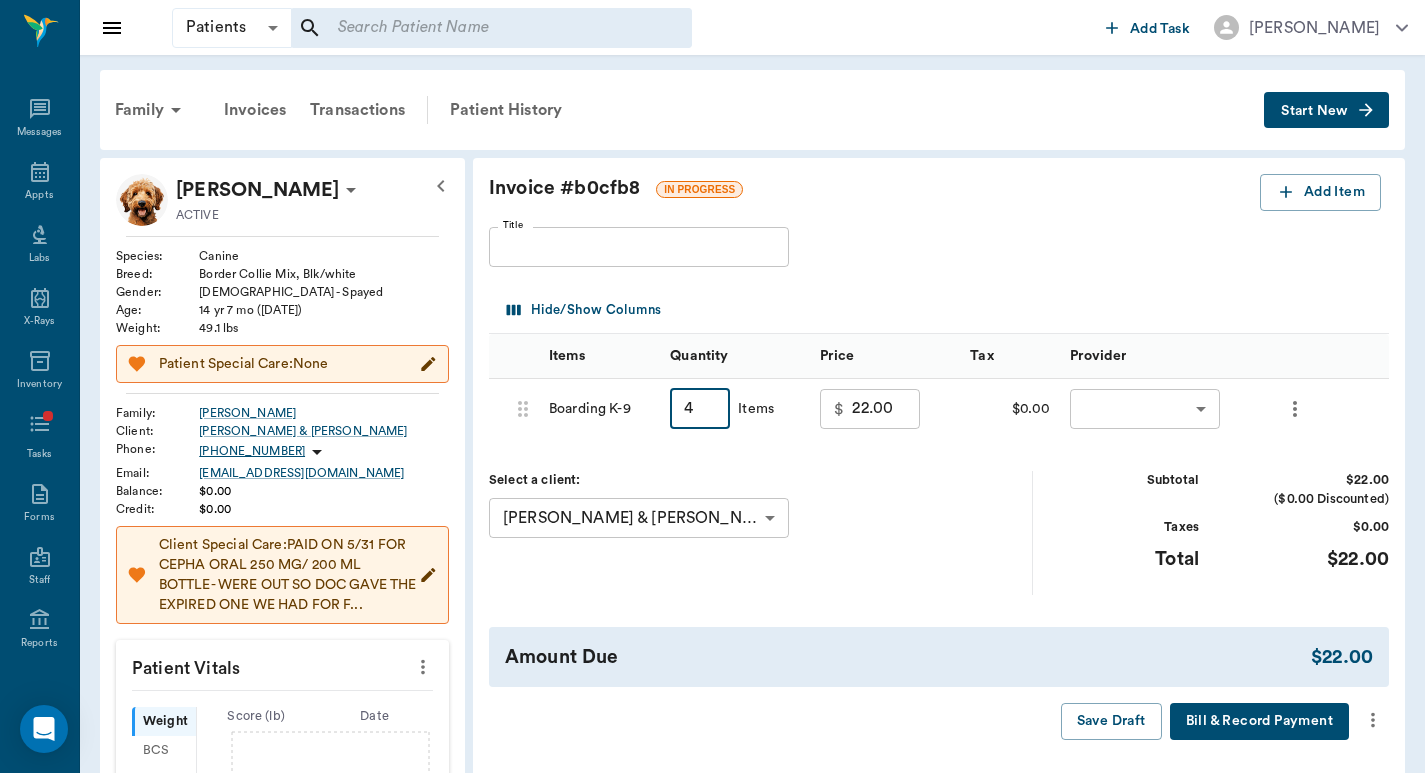 type on "88.00" 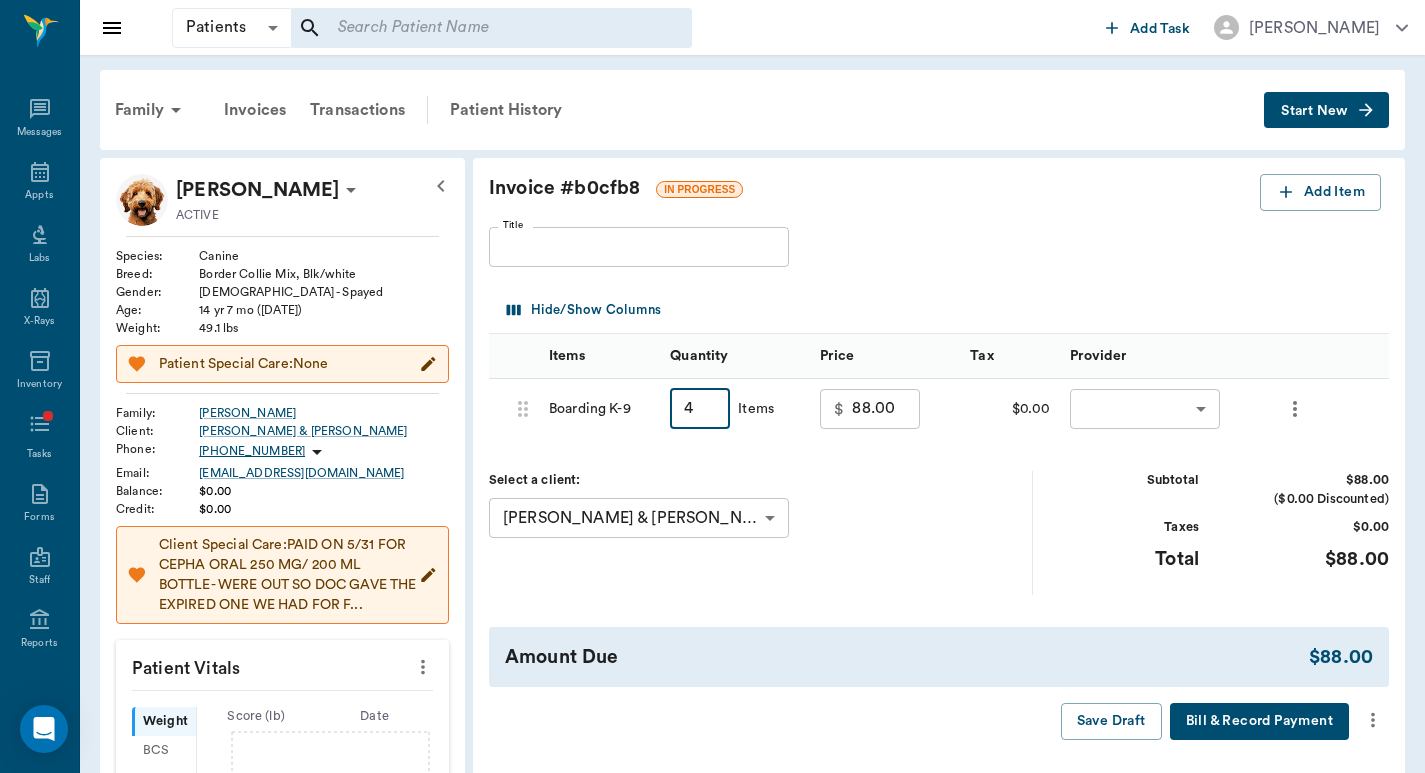 type on "4" 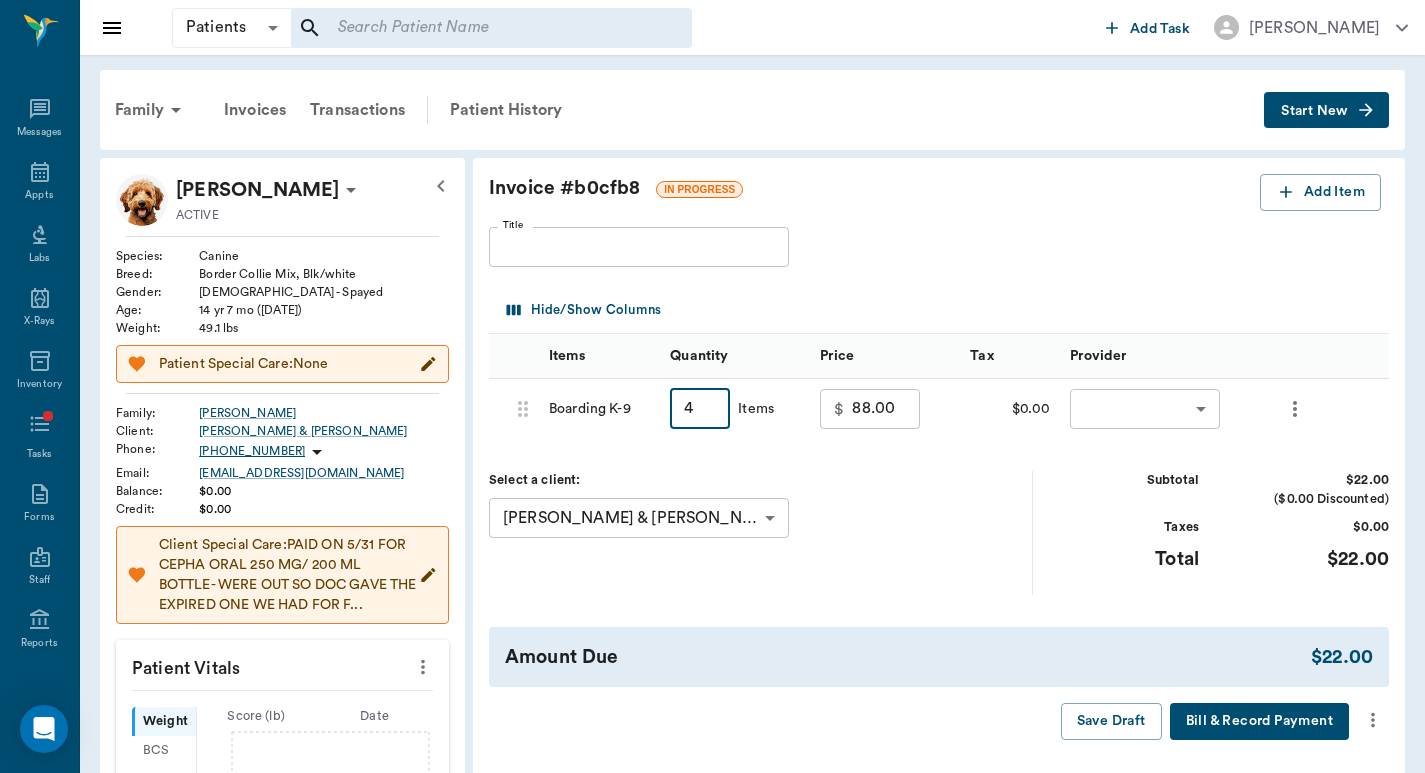 type 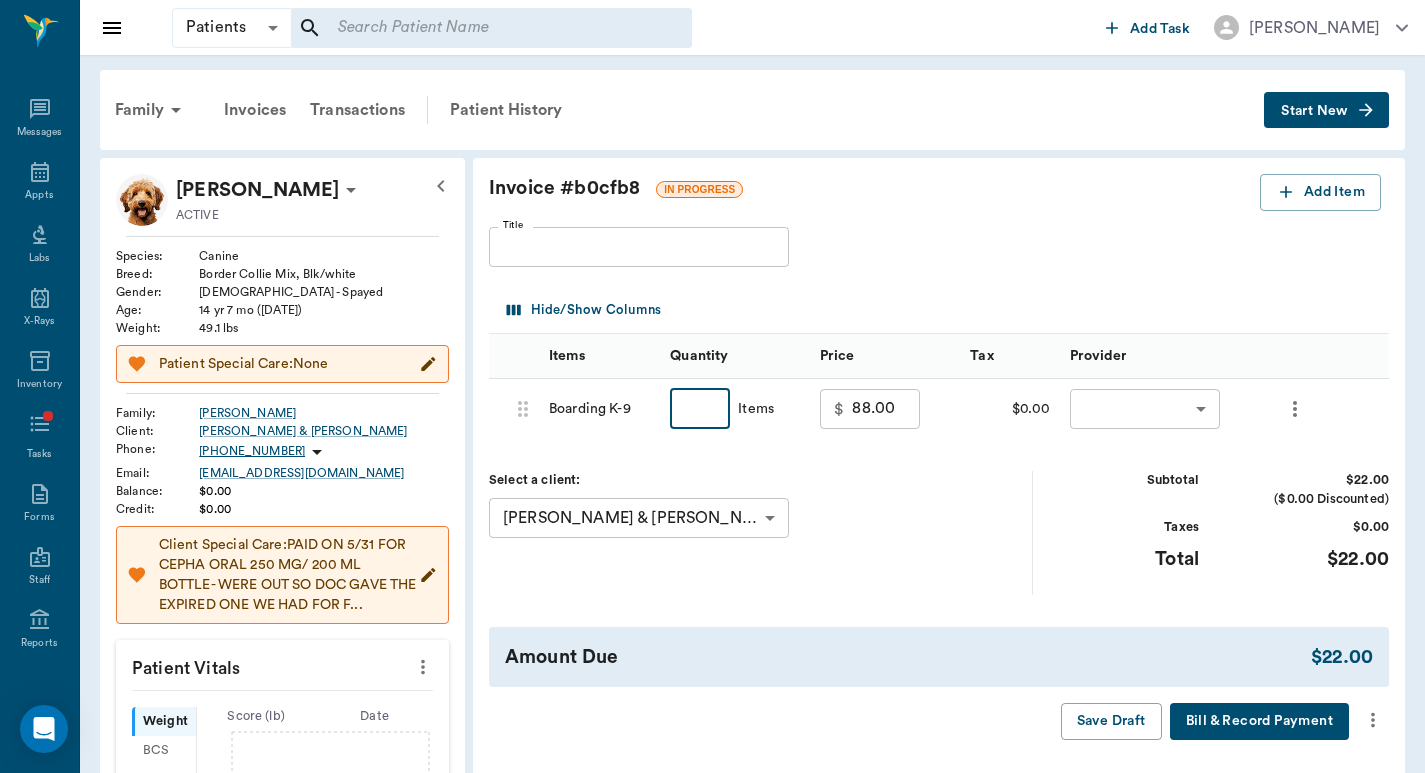 type on "22.00" 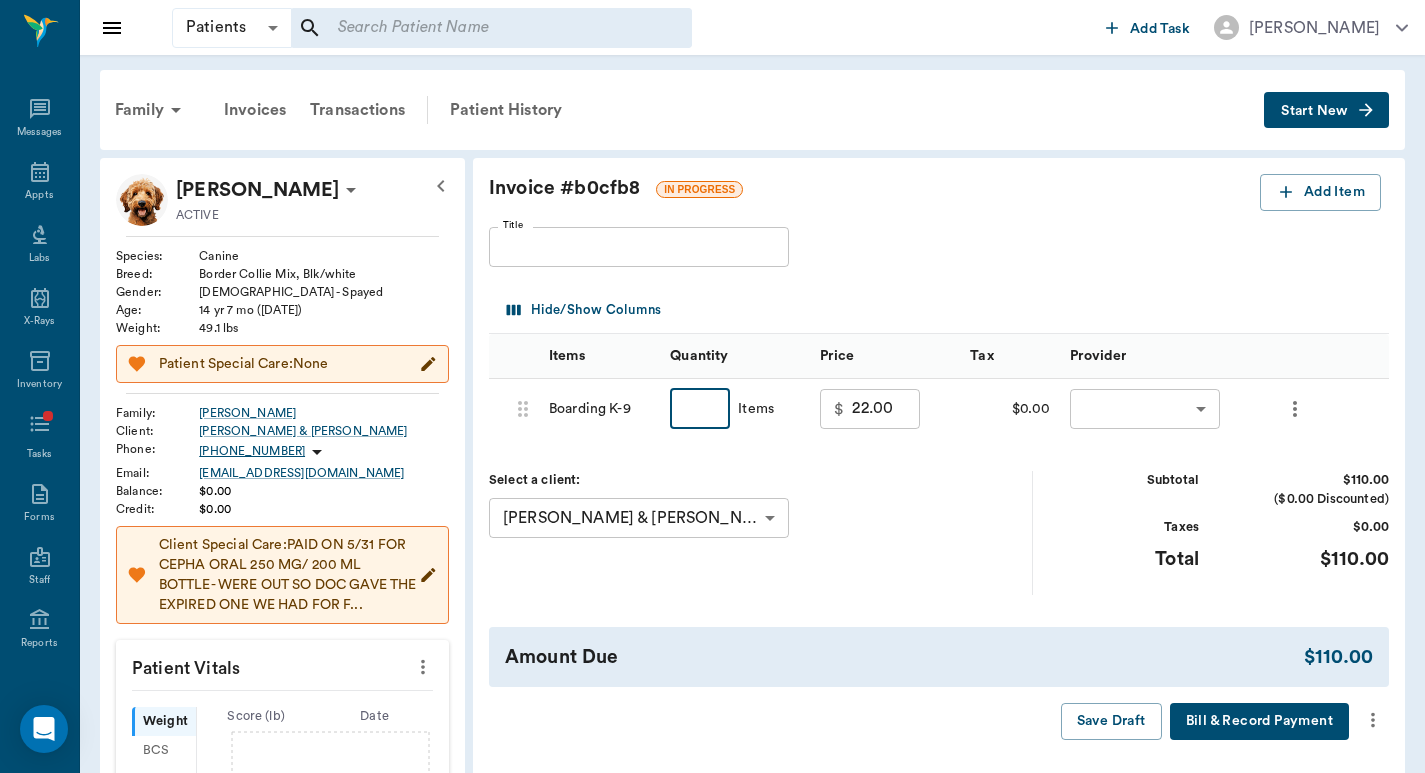 type on "5" 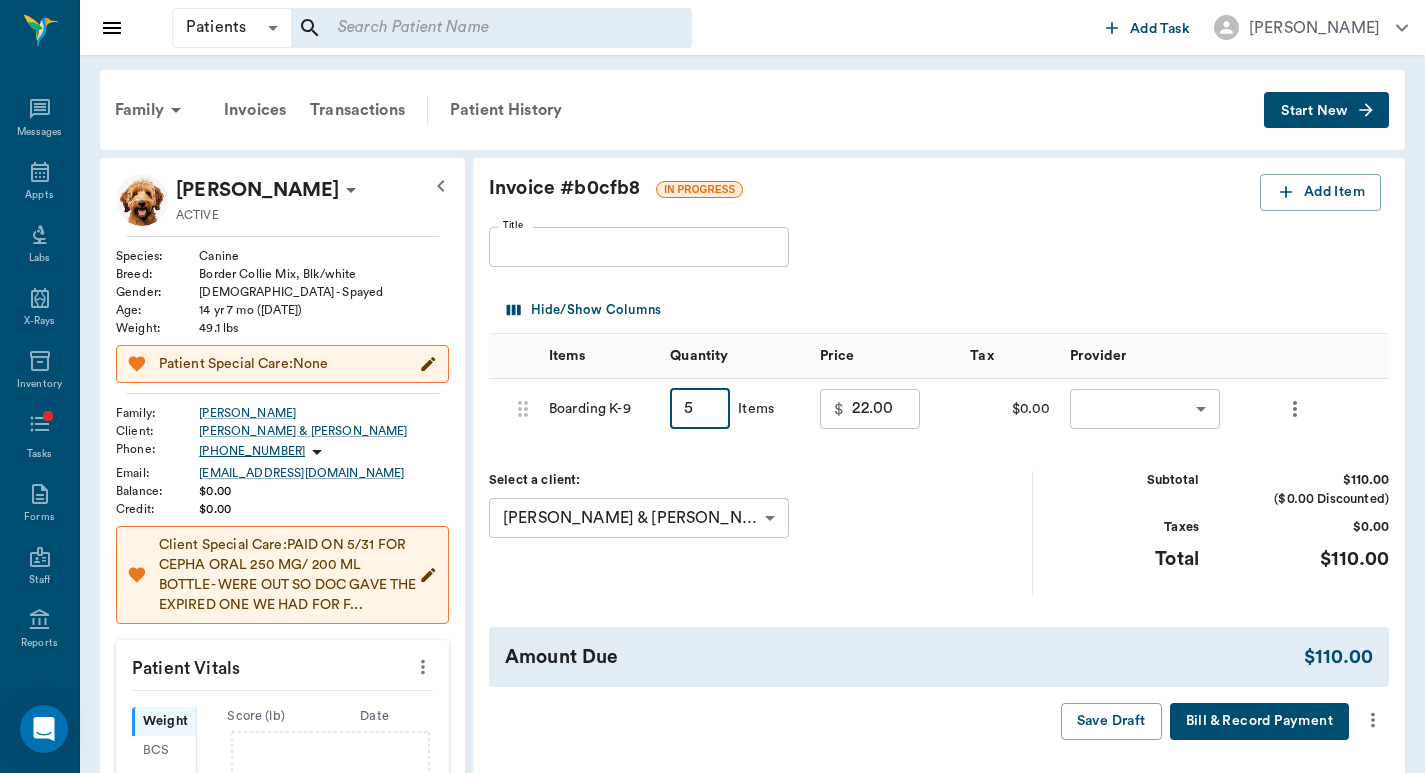 type on "110.00" 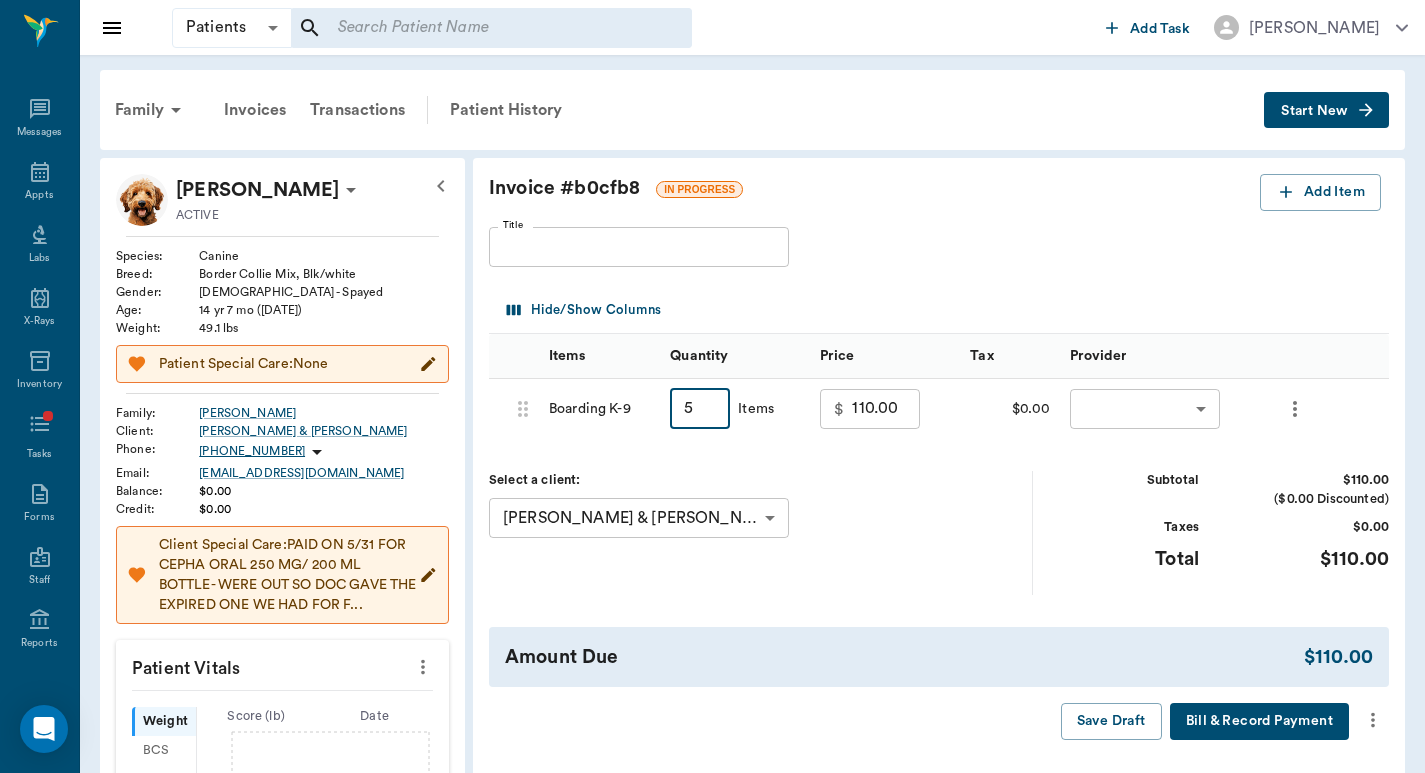 type on "5" 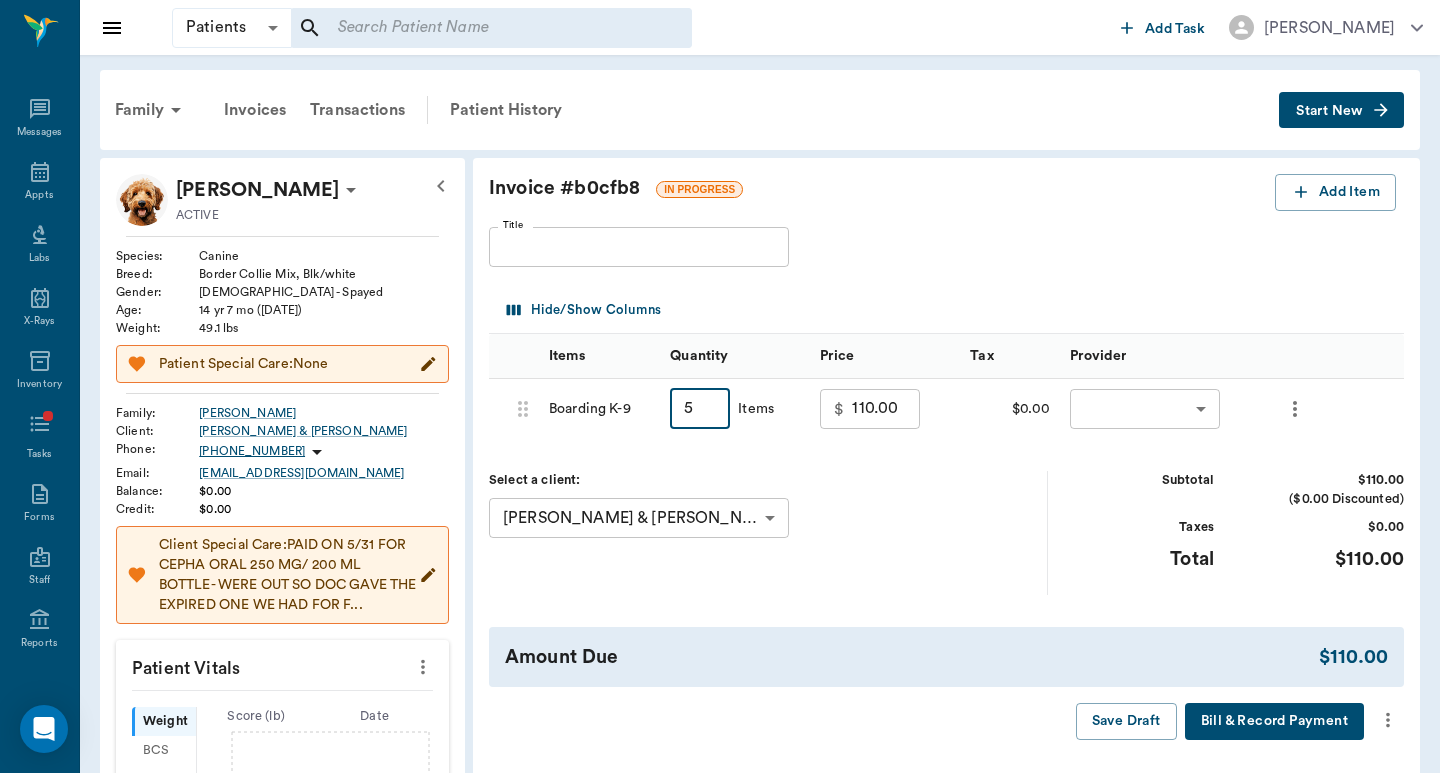 click on "Patients Patients ​ ​ Add Task Dr. Bert Ellsworth Nectar Messages Appts Labs X-Rays Inventory Tasks Forms Staff Reports Lookup Settings Family Invoices Transactions Patient History Start New Carley McClure     ACTIVE   Species : Canine Breed : Border Collie Mix, Blk/white Gender : Female - Spayed Age : 14 yr 7 mo (11/23/2010) Weight : 49.1 lbs Patient Special Care:  None Family : McClure Client : Matt & Becky McClure Phone : (903) 293-0973 Email : MMCCLURE@atlisd.net Balance : $0.00 Credit : $0.00 Client Special Care:  PAID ON 5/31 FOR CEPHA ORAL 250 MG/ 200 ML BOTTLE- WERE OUT SO DOC GAVE THE EXPIRED ONE WE HAD FOR F... Patient Vitals Weight BCS HR Temp Resp BP Dia Pain Perio Score ( lb ) Date Ongoing diagnosis Current Rx Reminders 3 Month Flea & Tick Rx 50 -100 Lbs 01/29/25 Upcoming appointments Board & Procedures 07/09/25 Schedule Appointment Invoice # b0cfb8 IN PROGRESS Add Item Title Title Hide/Show Columns   Items Quantity Price Tax Provider 686d61a039689328c8cf44ff Boarding K-9 5 ​ Items $ ​" at bounding box center [720, 715] 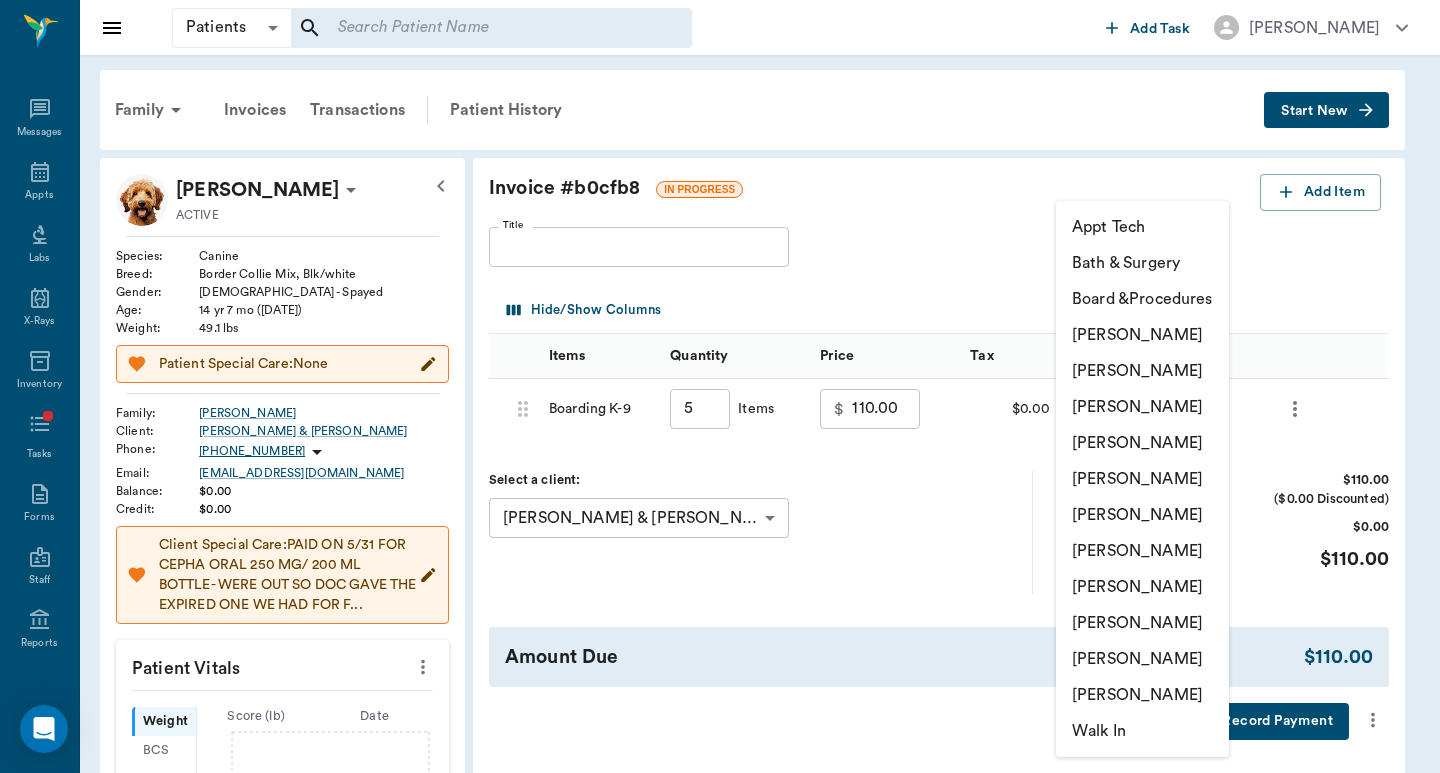 click on "[PERSON_NAME]" at bounding box center (1142, 479) 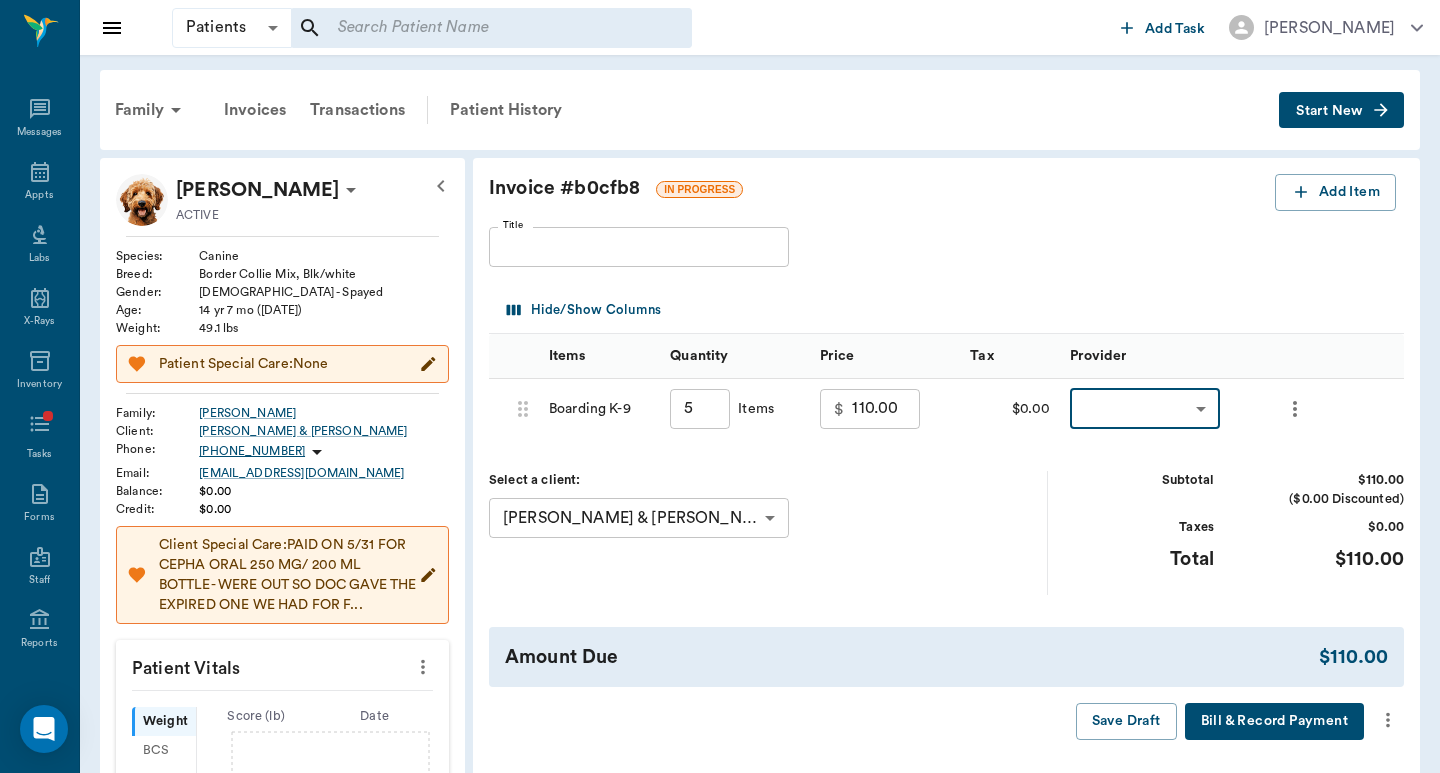 type on "none-682b670d8bdc6f7f8feef3db" 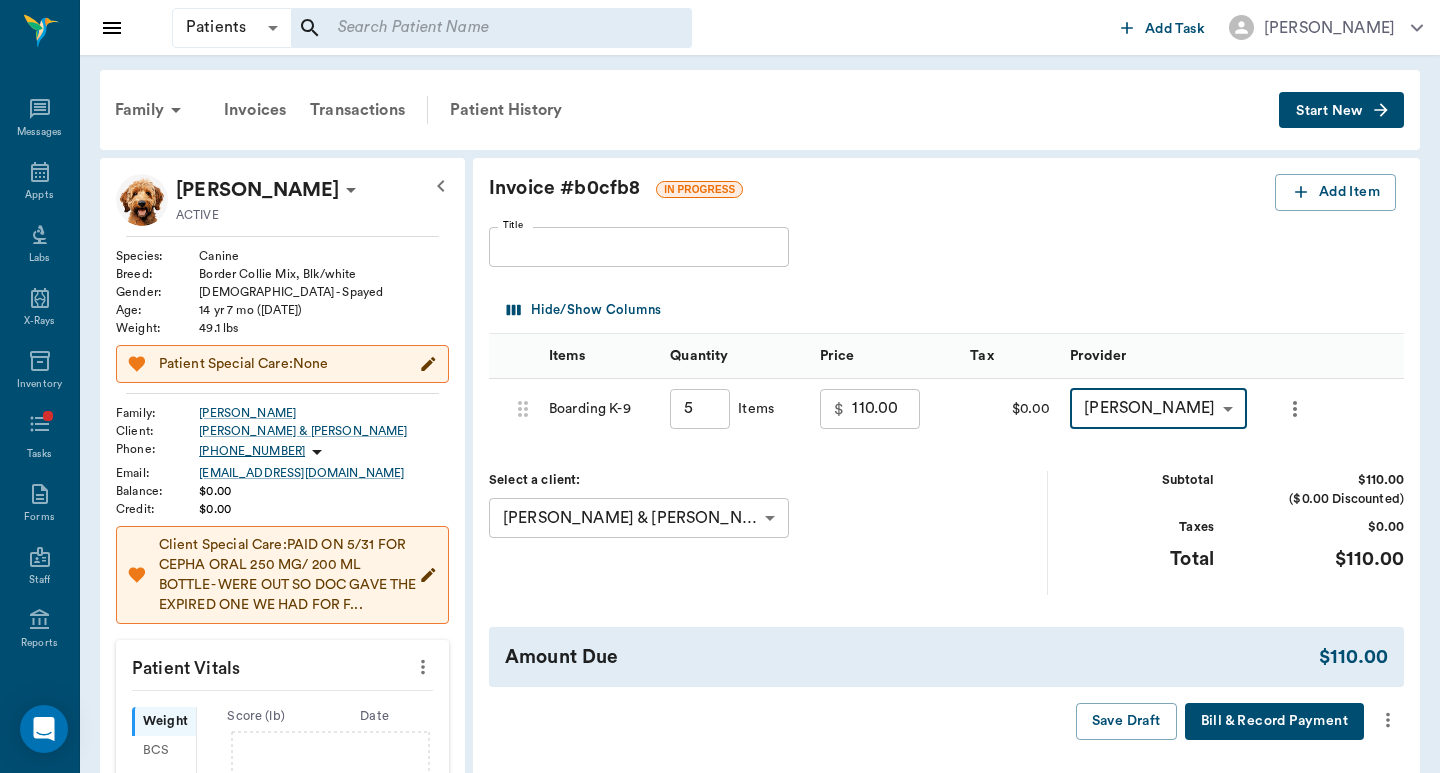 click on "Patients Patients ​ ​ Add Task Dr. Bert Ellsworth Nectar Messages Appts Labs X-Rays Inventory Tasks Forms Staff Reports Lookup Settings Family Invoices Transactions Patient History Start New Carley McClure     ACTIVE   Species : Canine Breed : Border Collie Mix, Blk/white Gender : Female - Spayed Age : 14 yr 7 mo (11/23/2010) Weight : 49.1 lbs Patient Special Care:  None Family : McClure Client : Matt & Becky McClure Phone : (903) 293-0973 Email : MMCCLURE@atlisd.net Balance : $0.00 Credit : $0.00 Client Special Care:  PAID ON 5/31 FOR CEPHA ORAL 250 MG/ 200 ML BOTTLE- WERE OUT SO DOC GAVE THE EXPIRED ONE WE HAD FOR F... Patient Vitals Weight BCS HR Temp Resp BP Dia Pain Perio Score ( lb ) Date Ongoing diagnosis Current Rx Reminders 3 Month Flea & Tick Rx 50 -100 Lbs 01/29/25 Upcoming appointments Board & Procedures 07/09/25 Schedule Appointment Invoice # b0cfb8 IN PROGRESS Add Item Title Title Hide/Show Columns   Items Quantity Price Tax Provider 686d61a039689328c8cf44ff Boarding K-9 5 ​ Items $ ​" at bounding box center (720, 715) 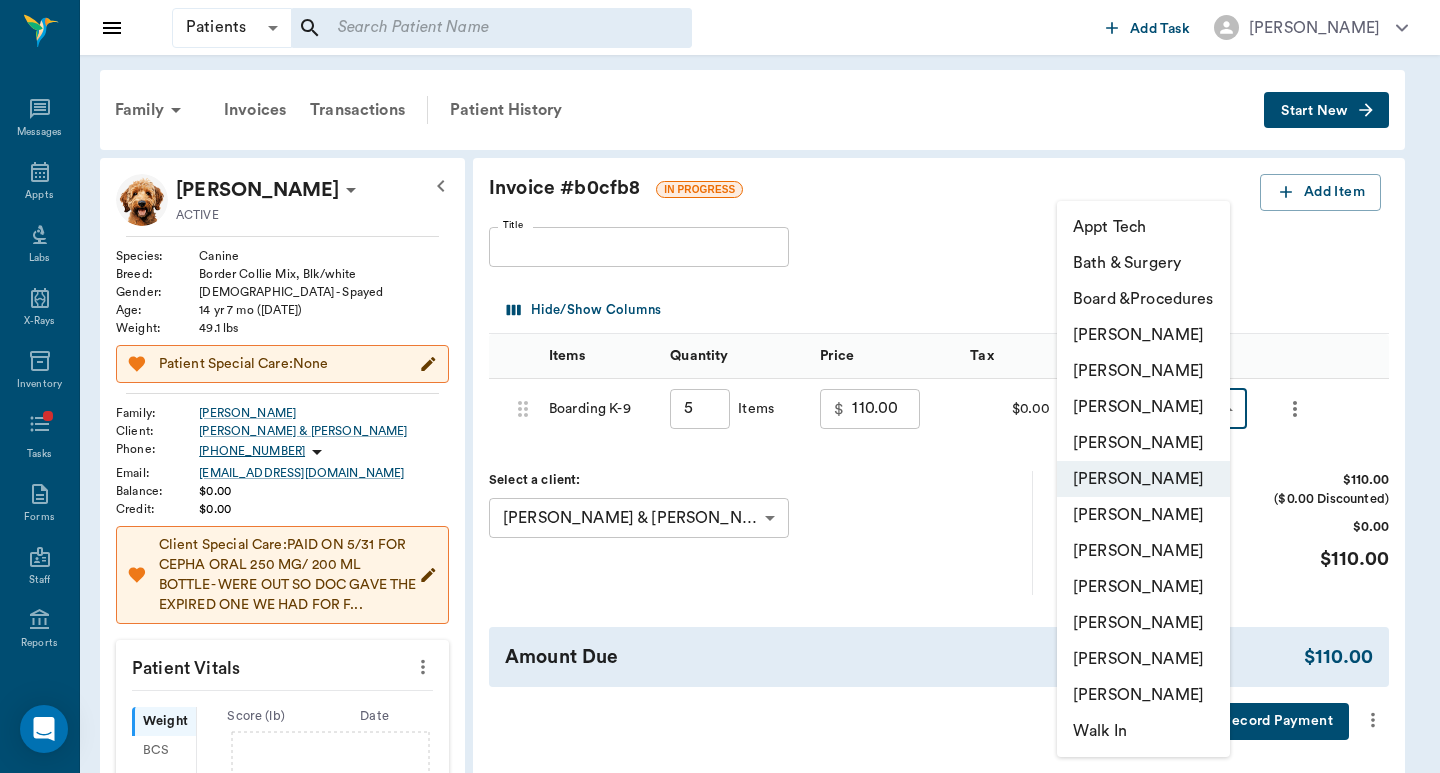 click at bounding box center [720, 386] 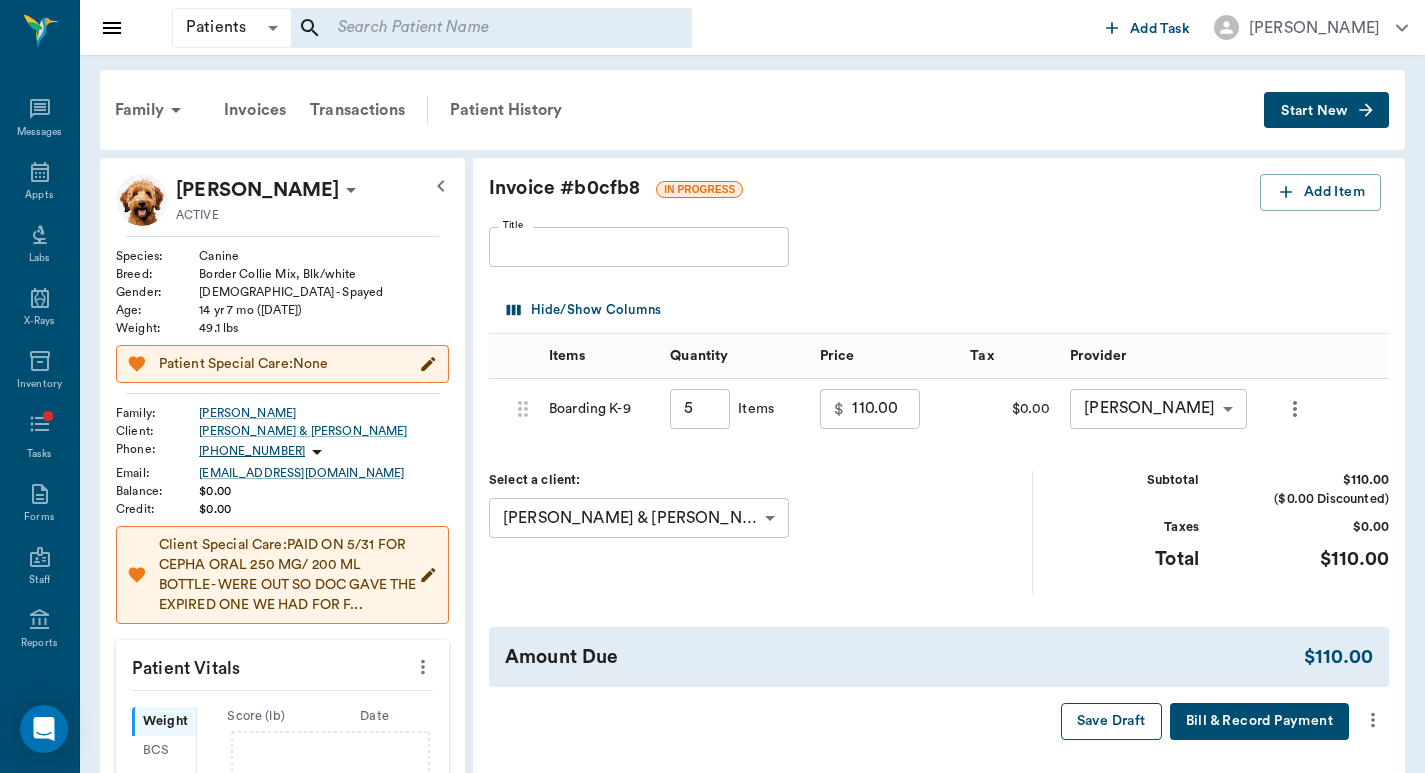 click on "Save Draft" at bounding box center [1111, 721] 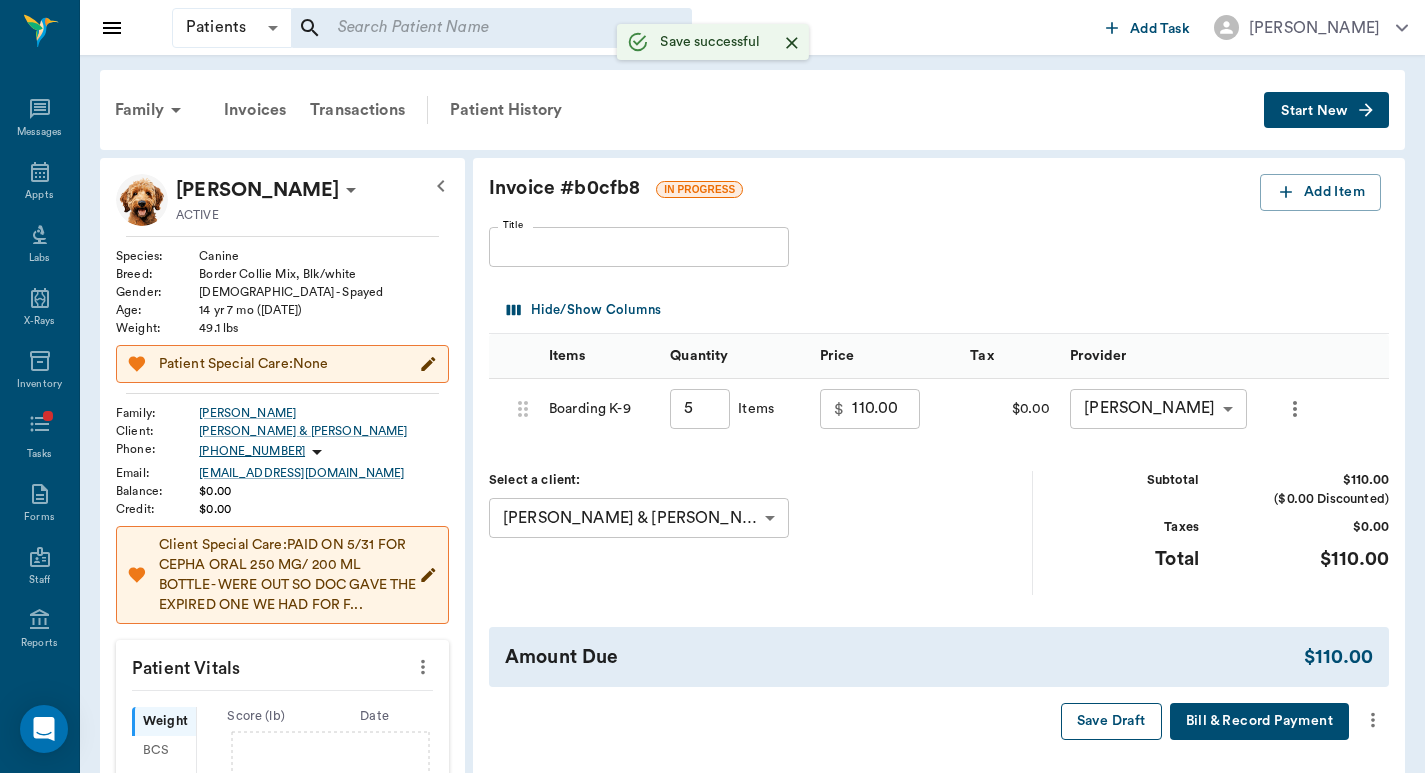 type on "5.00" 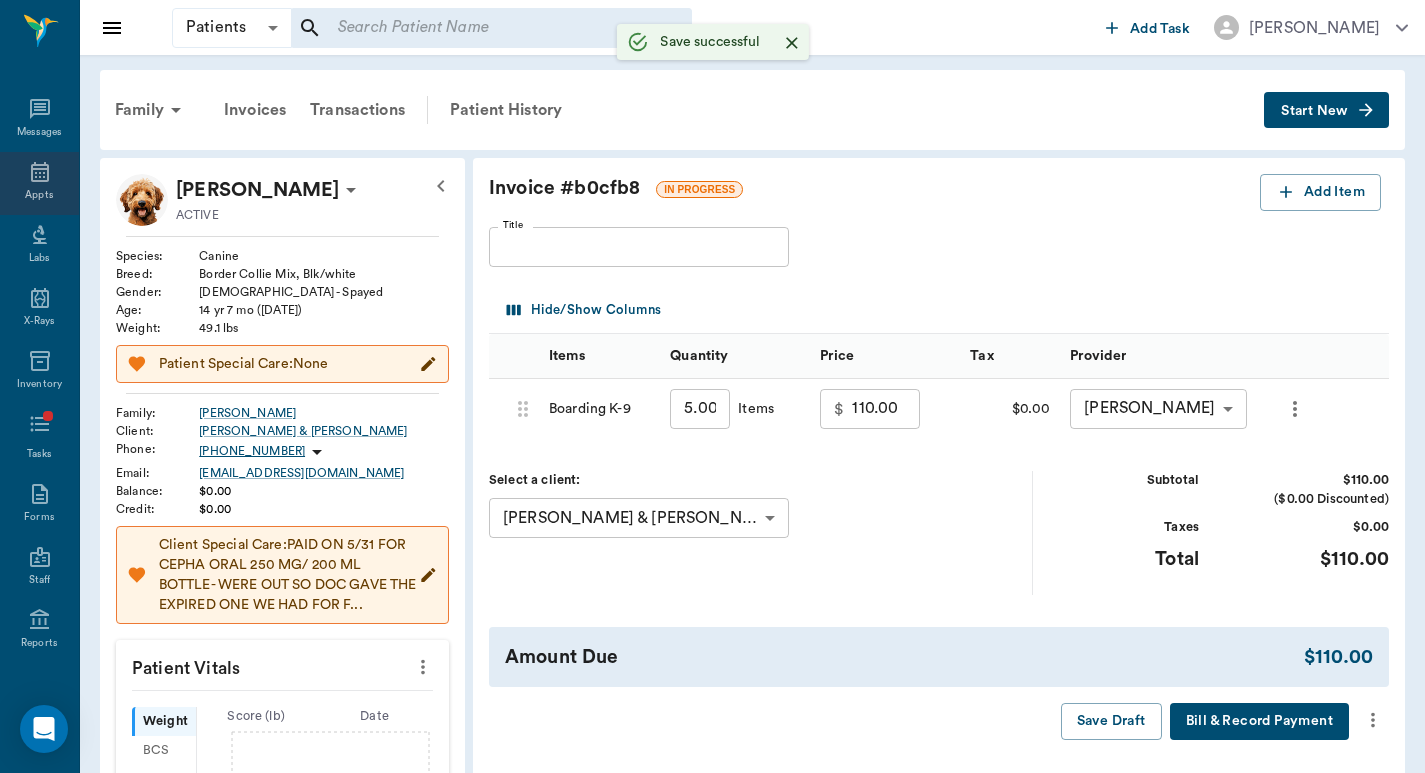click on "Appts" at bounding box center (39, 195) 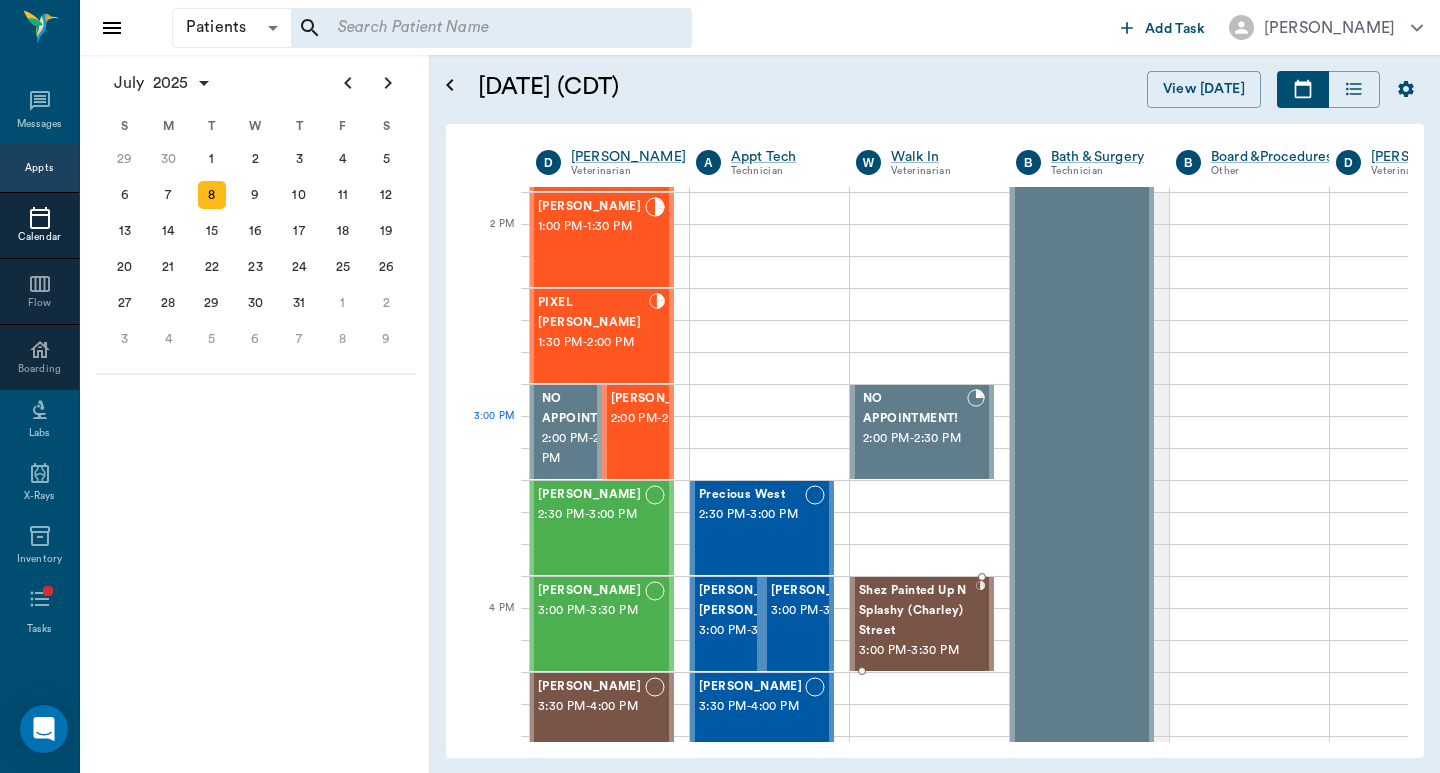 scroll, scrollTop: 1230, scrollLeft: 1, axis: both 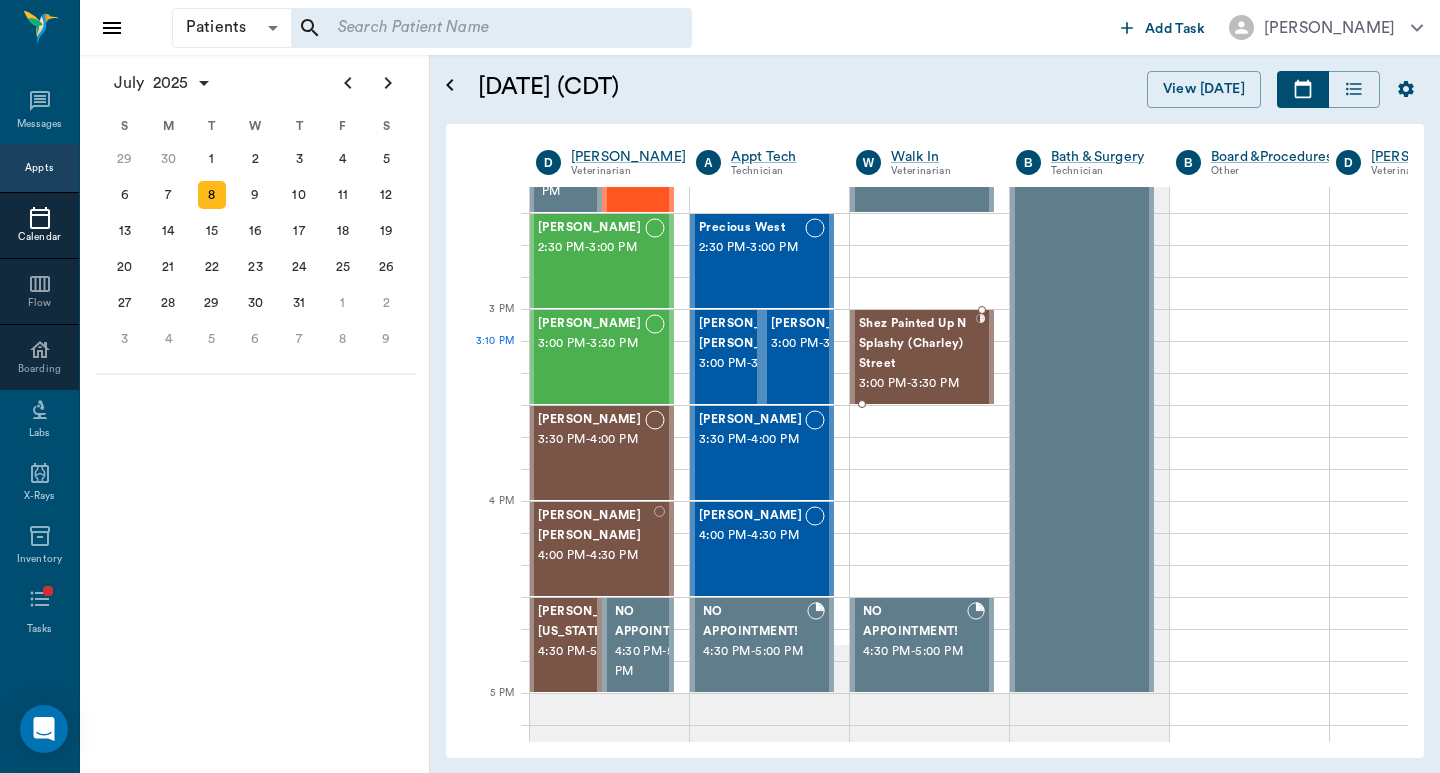 click on "Shez Painted Up N Splashy (Charley) Street" at bounding box center (917, 344) 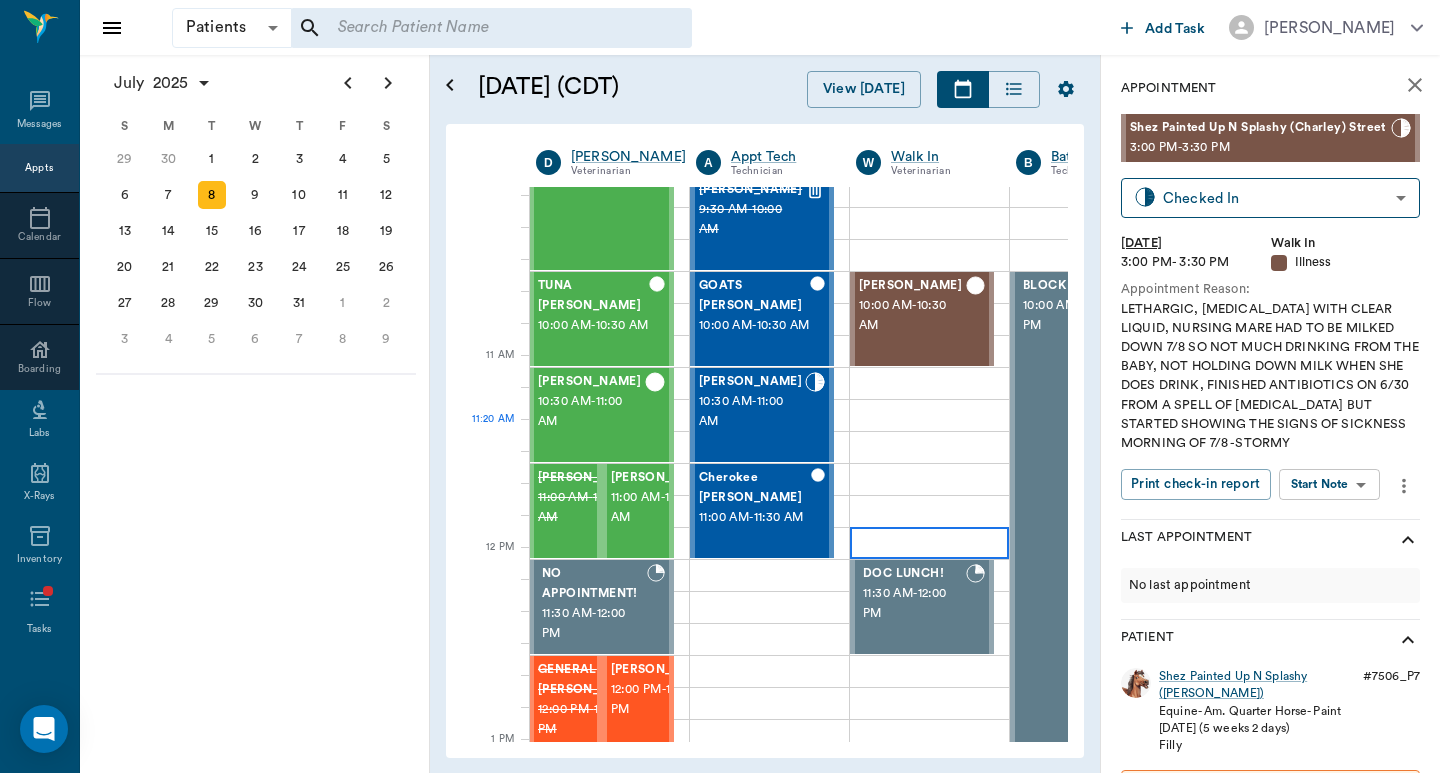 scroll, scrollTop: 296, scrollLeft: 1, axis: both 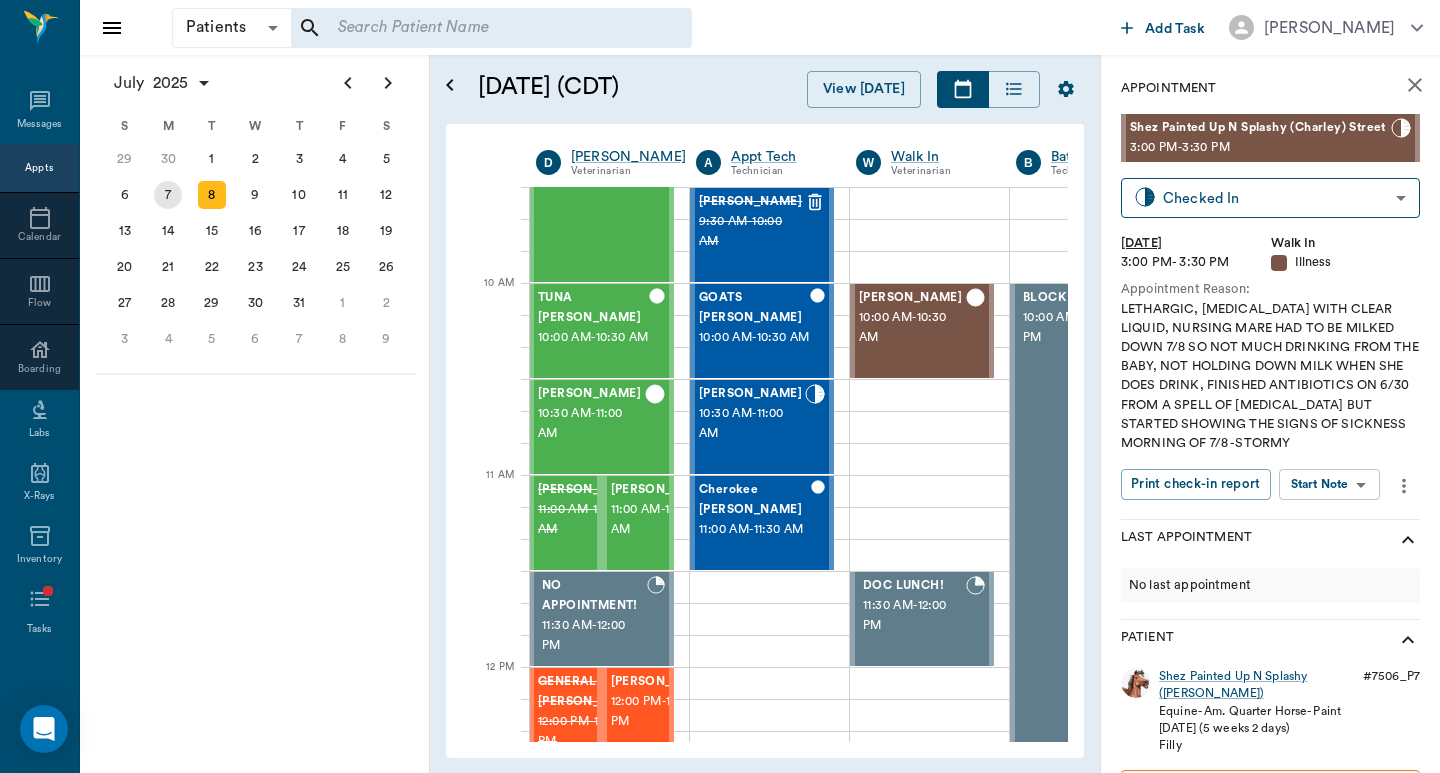 click on "7" at bounding box center (168, 195) 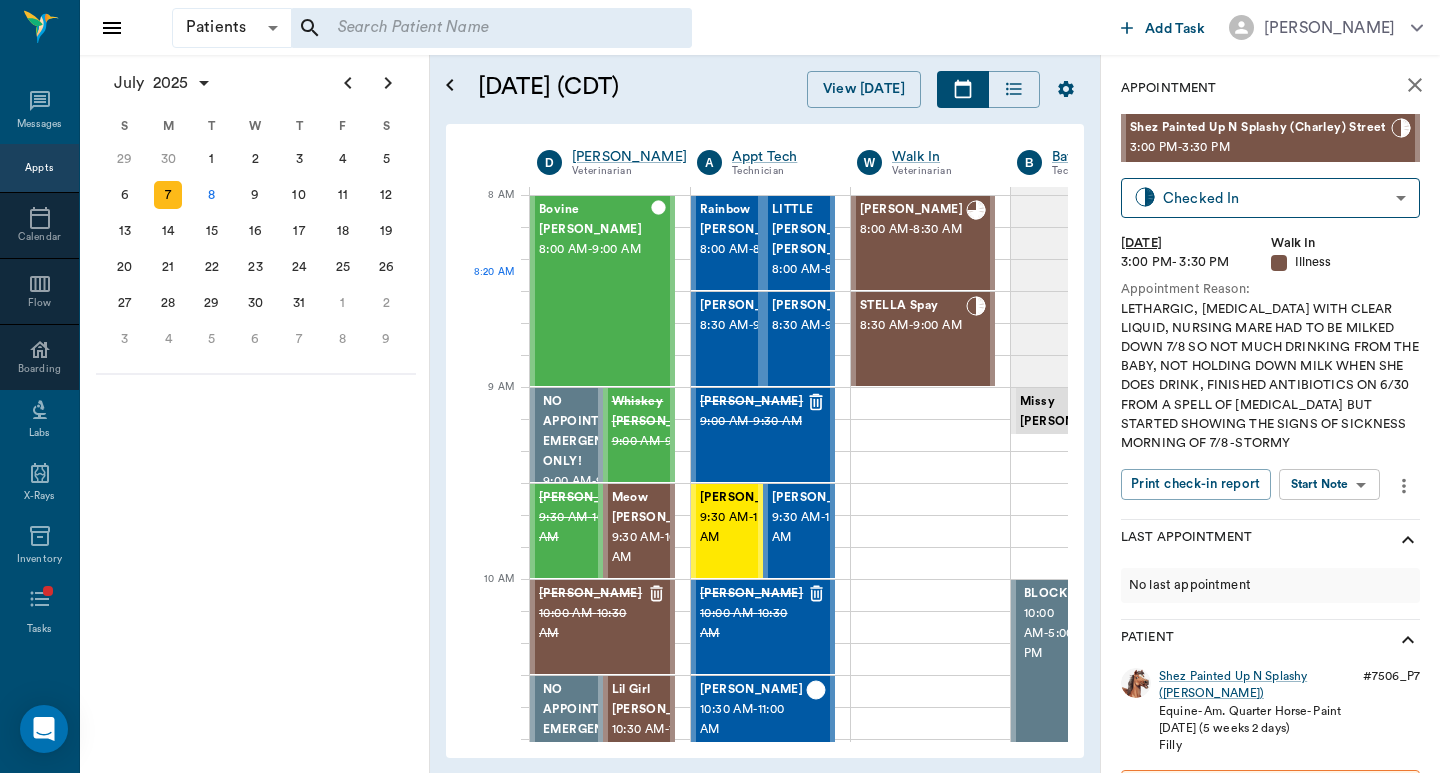 scroll, scrollTop: 0, scrollLeft: 1, axis: horizontal 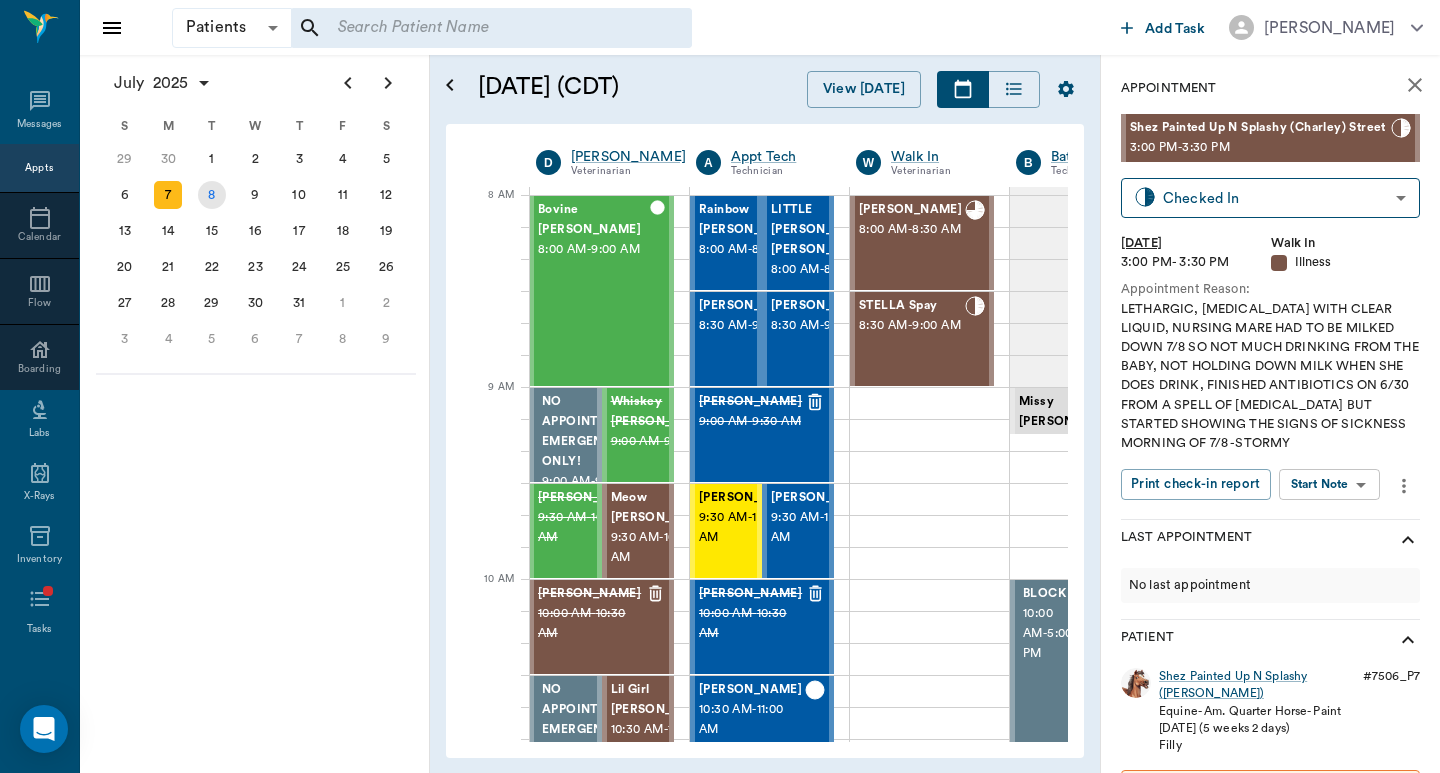 click on "8" at bounding box center [212, 195] 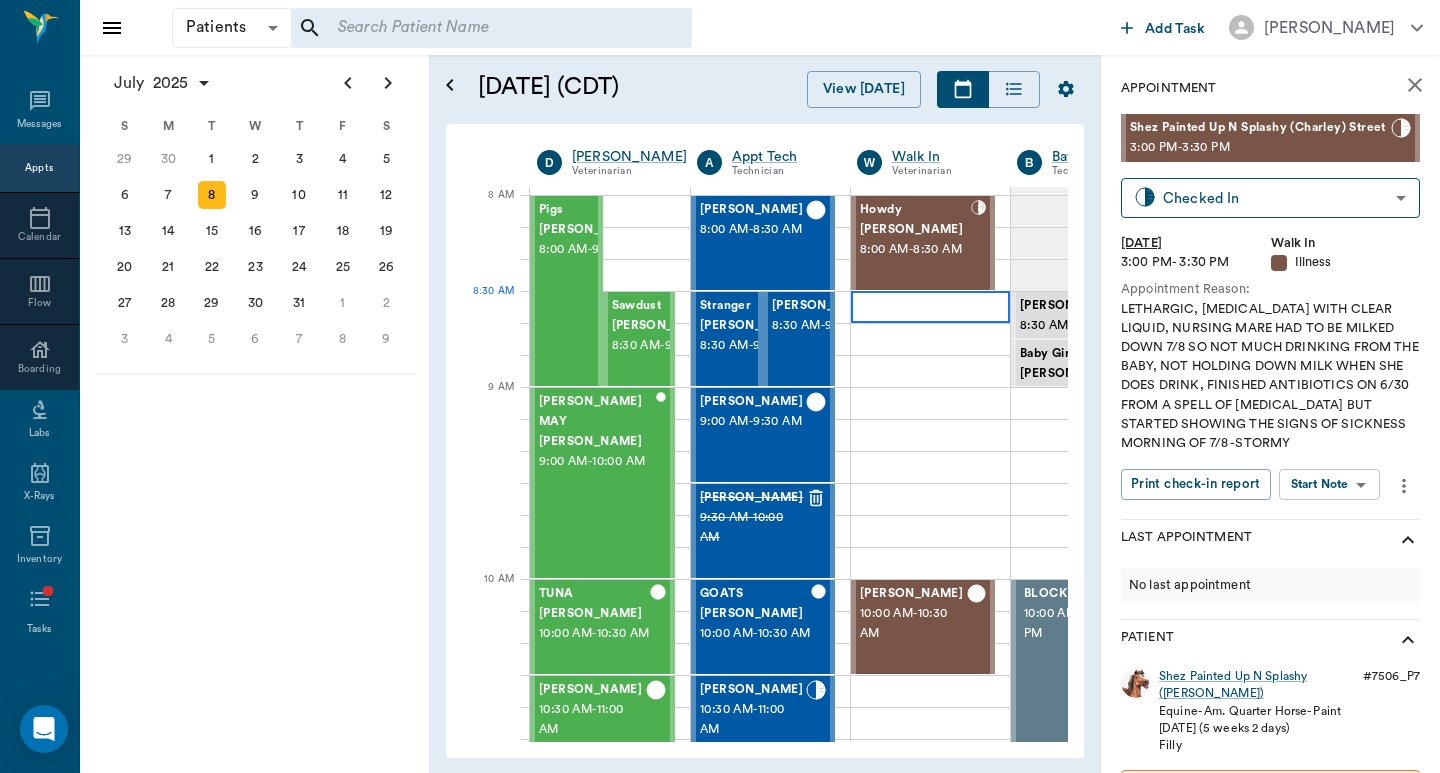 scroll, scrollTop: 0, scrollLeft: 1, axis: horizontal 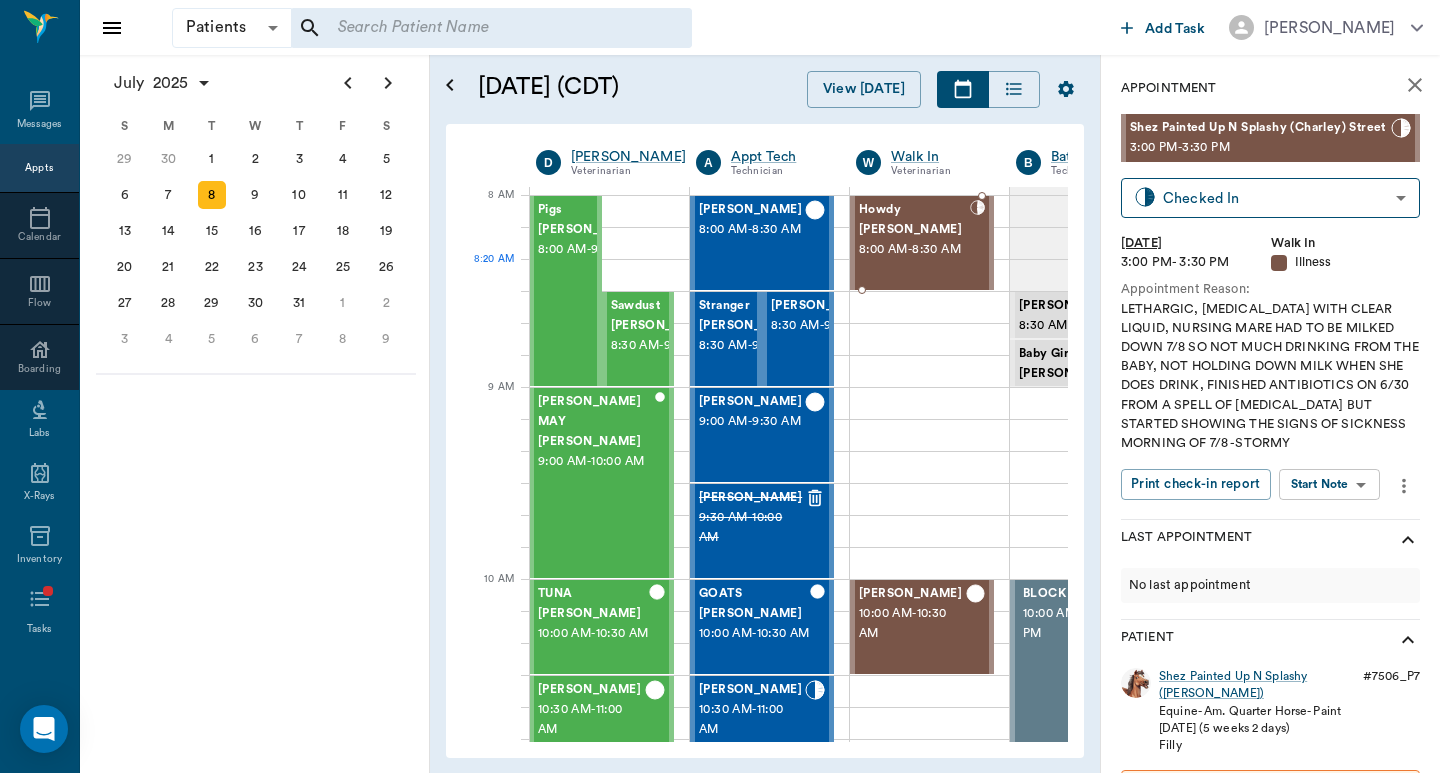 click on "Howdy Graves 8:00 AM  -  8:30 AM" at bounding box center (914, 243) 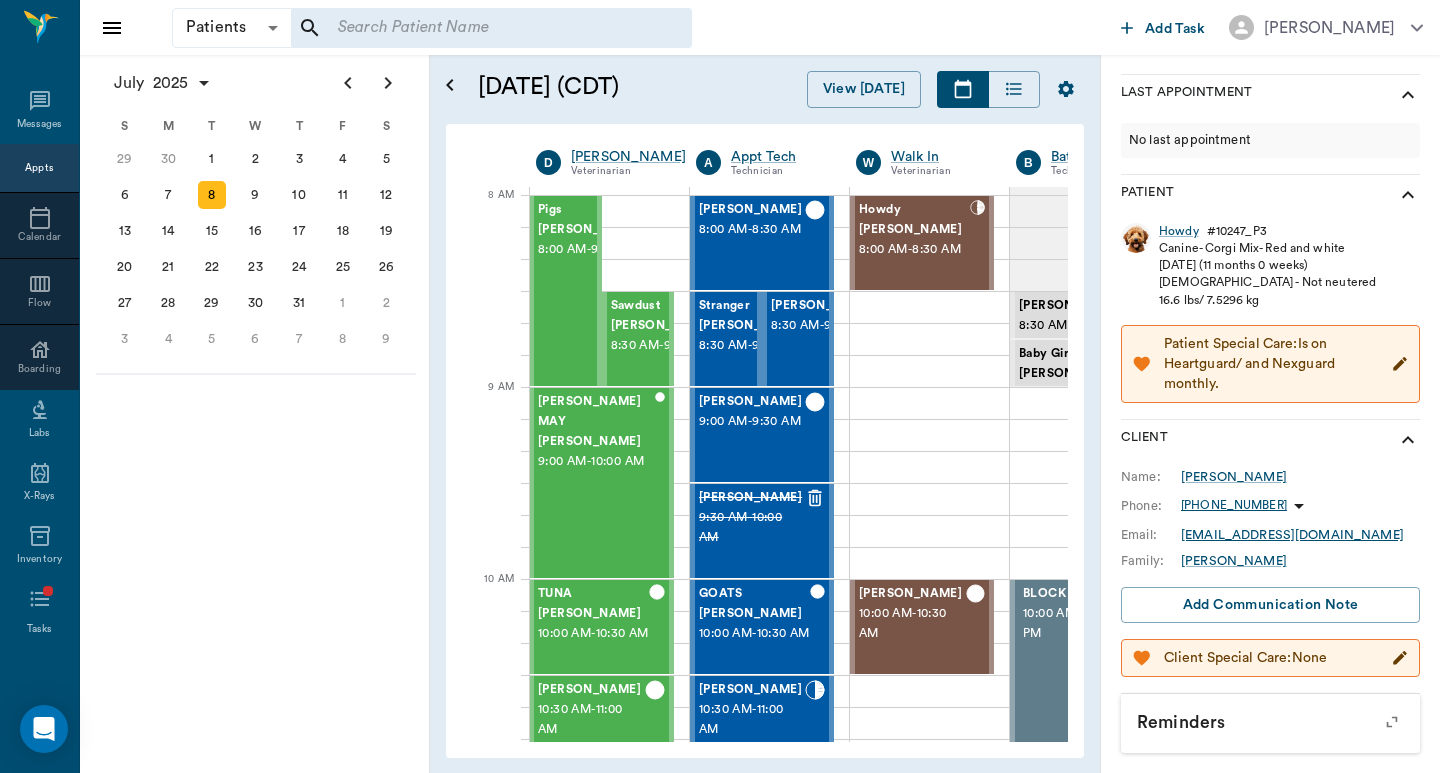 scroll, scrollTop: 0, scrollLeft: 0, axis: both 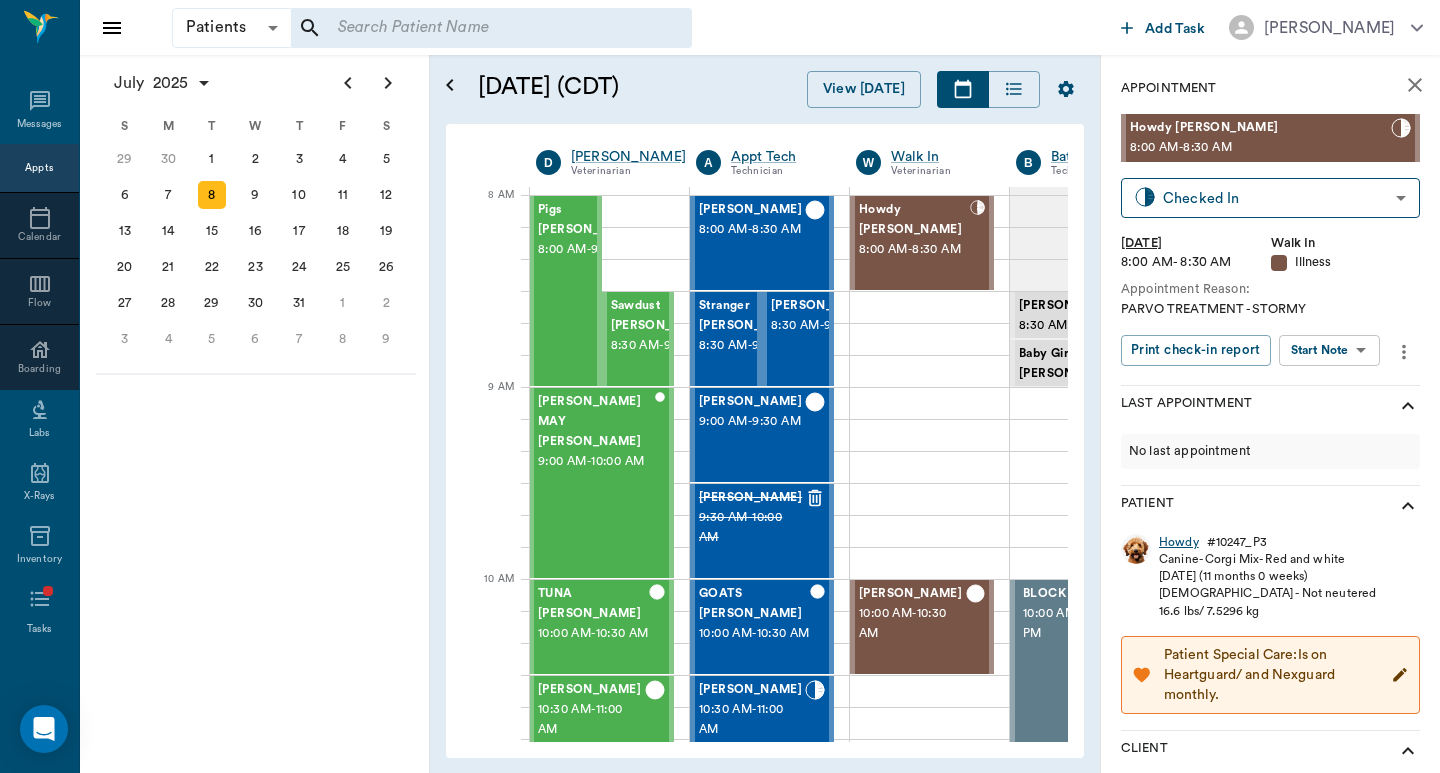 click on "Howdy" at bounding box center [1179, 542] 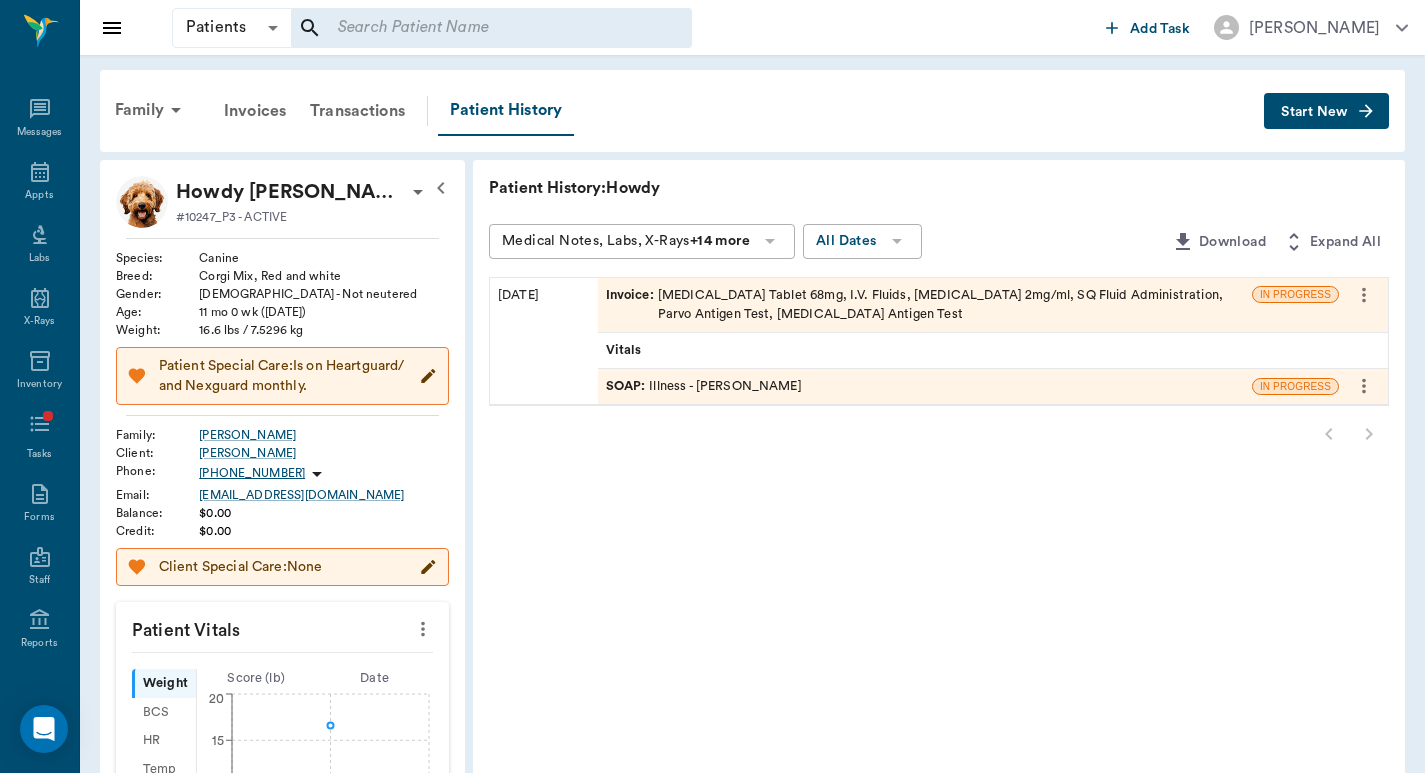 click on "SOAP : Illness - Dr. Bert Ellsworth" at bounding box center (704, 386) 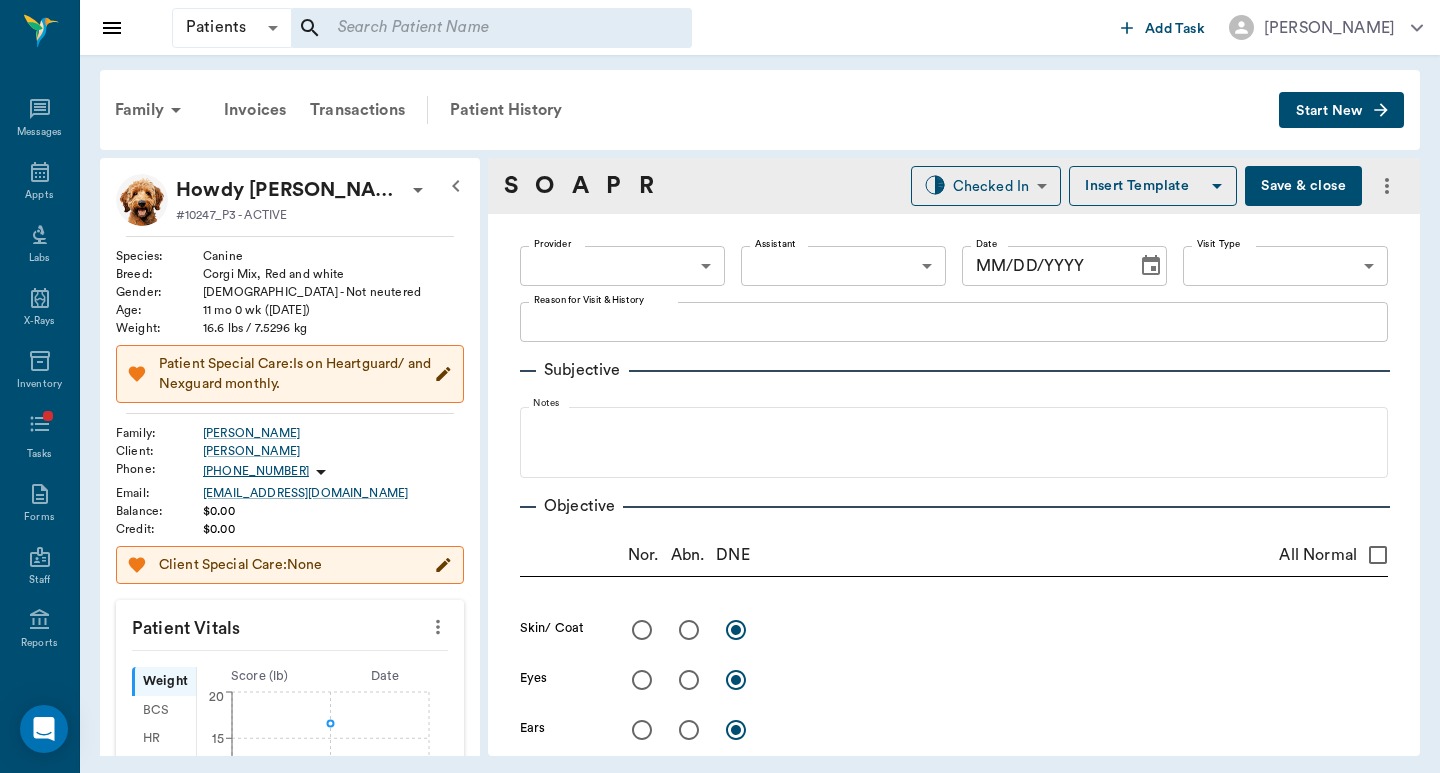 type on "63ec2f075fda476ae8351a4d" 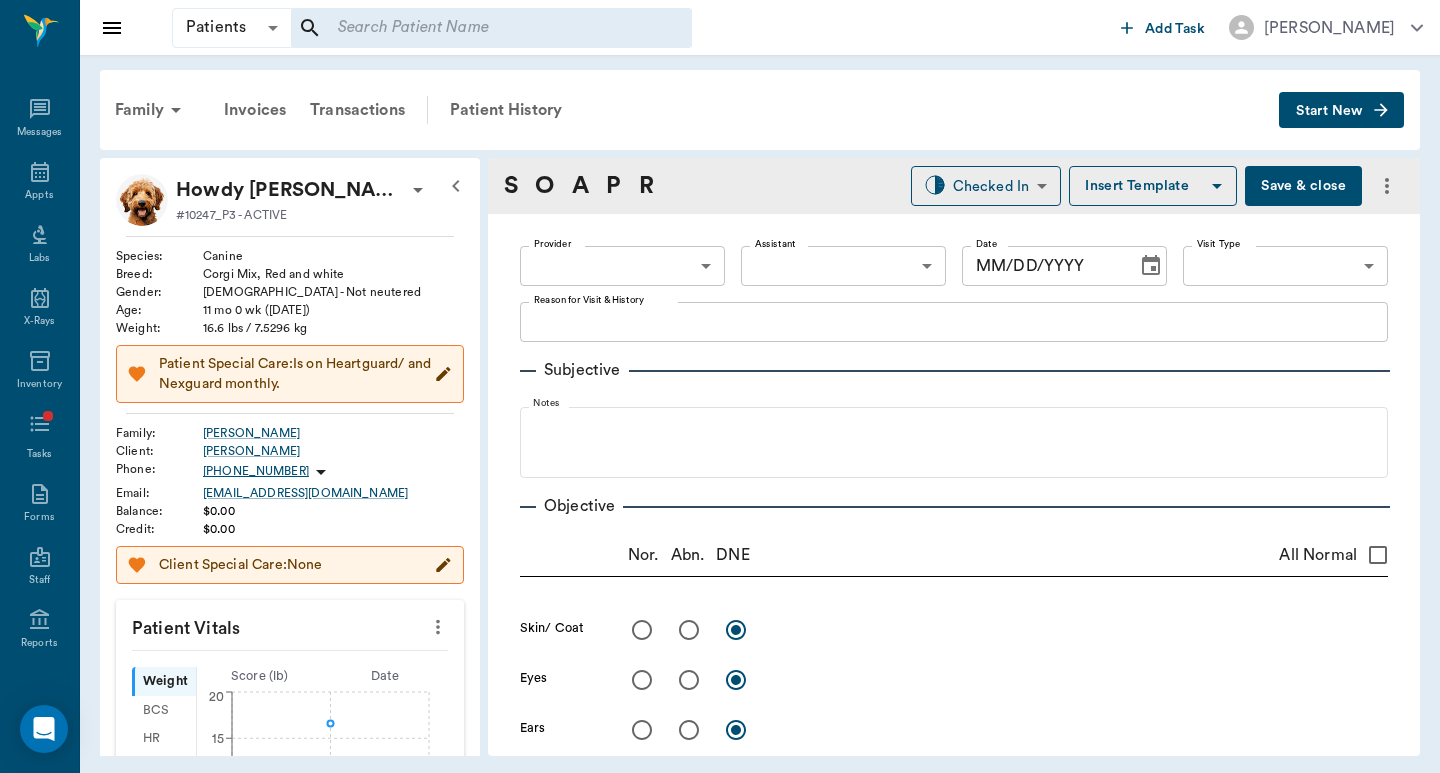type on "682b670d8bdc6f7f8feef3db" 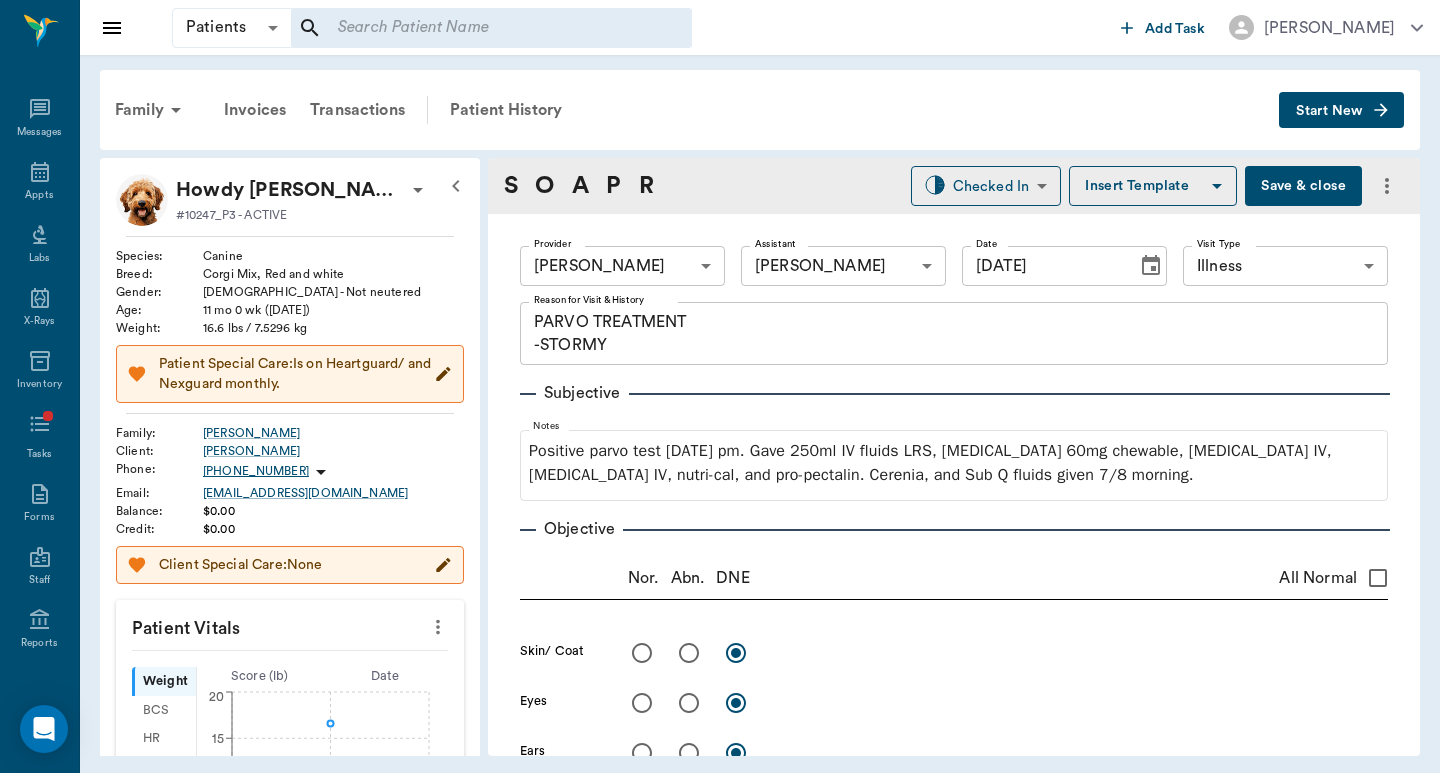type on "[DATE]" 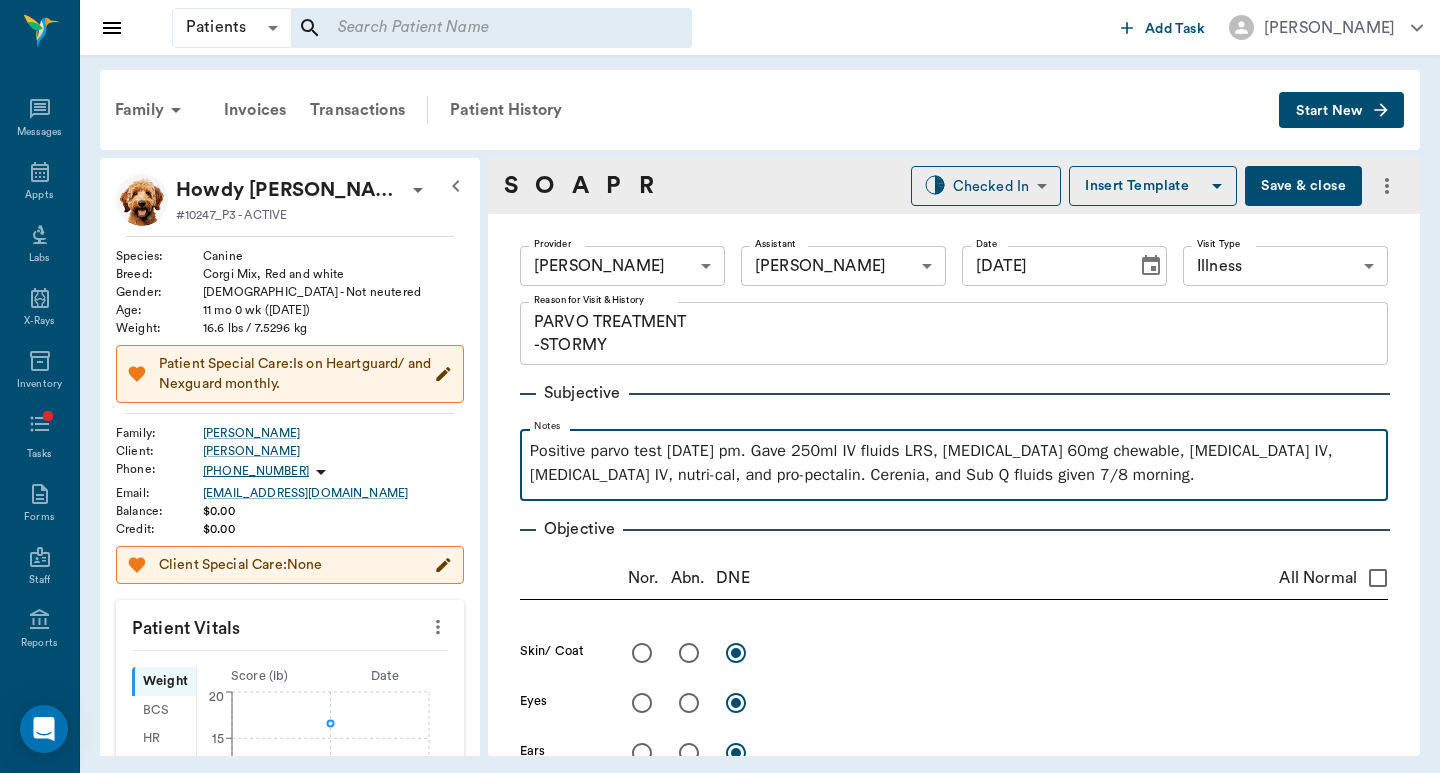 click on "Positive parvo test 7/7/25 pm. Gave 250ml IV fluids LRS, enrofloxacin 60mg chewable, dextrose IV, dexamethasone IV, nutri-cal, and pro-pectalin. Cerenia, and Sub Q fluids given 7/8 morning." at bounding box center (954, 463) 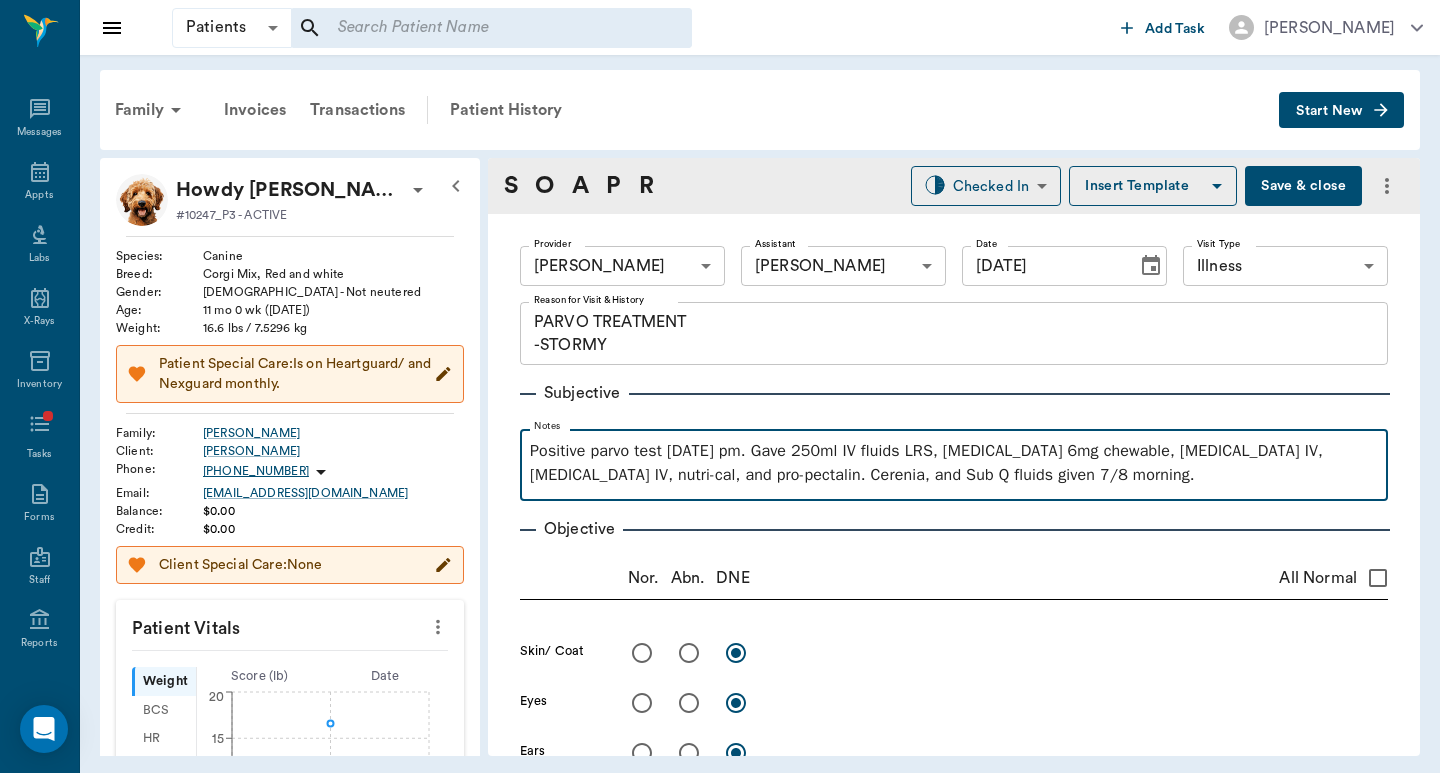 type 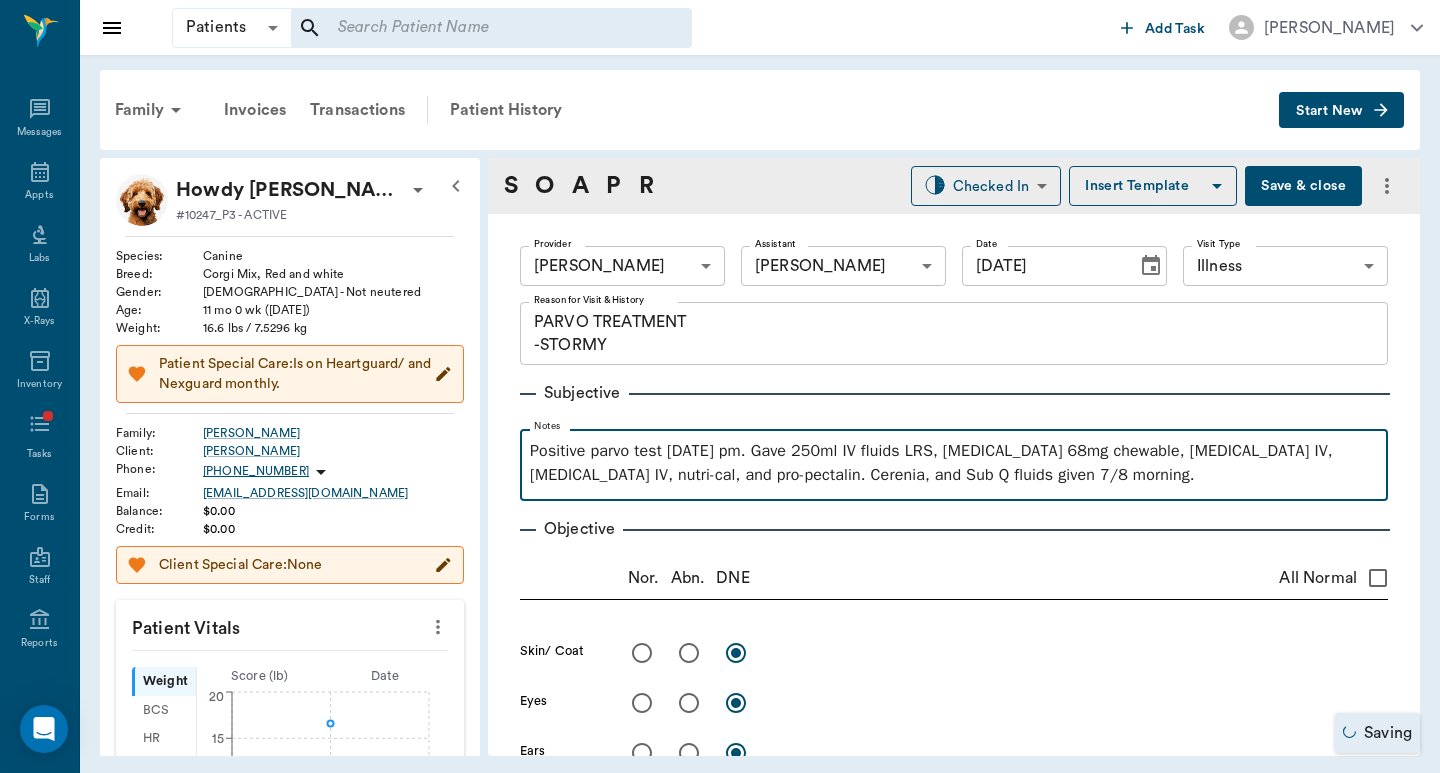 click on "Positive parvo test 7/7/25 pm. Gave 250ml IV fluids LRS, enrofloxacin 68mg chewable, dextrose IV, dexamethasone IV, nutri-cal, and pro-pectalin. Cerenia, and Sub Q fluids given 7/8 morning." at bounding box center [954, 463] 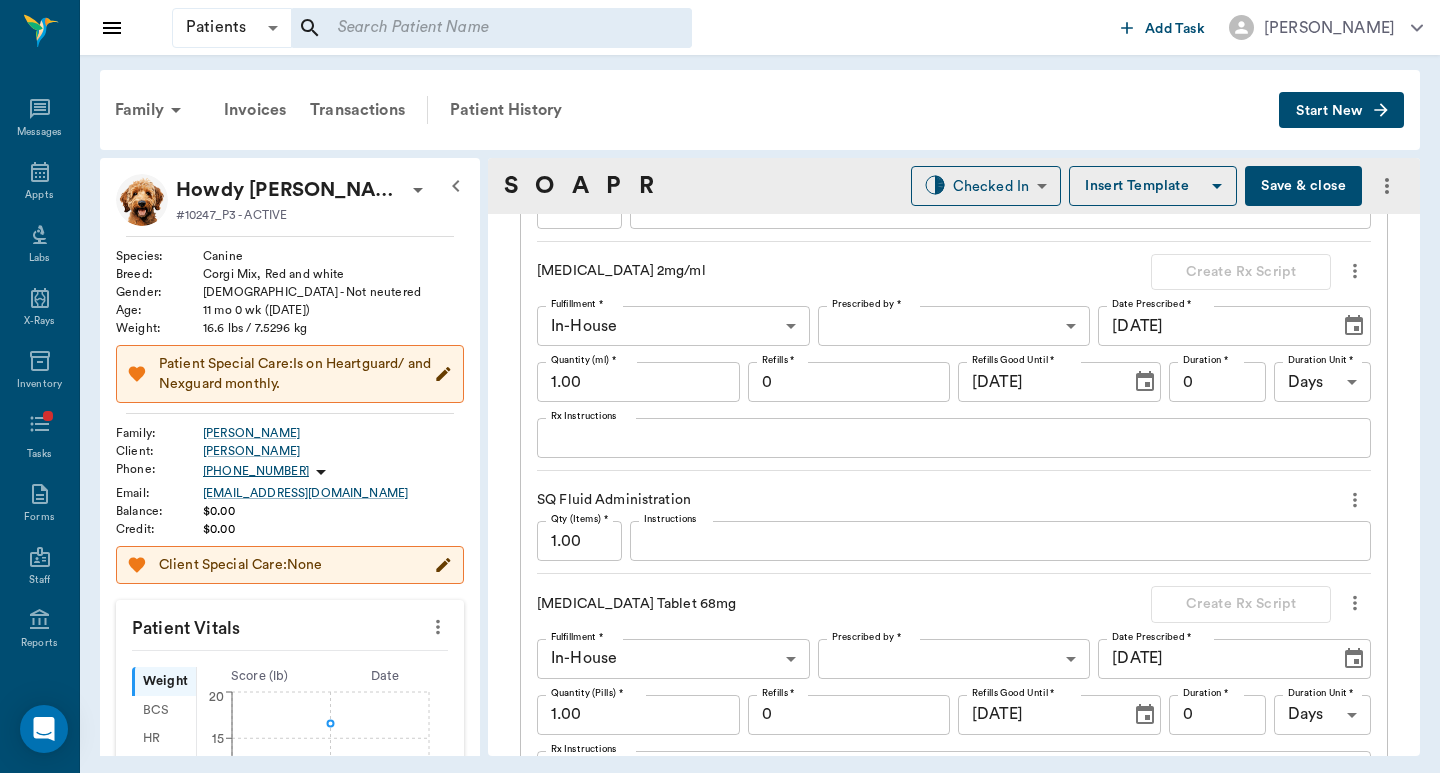 scroll, scrollTop: 1867, scrollLeft: 0, axis: vertical 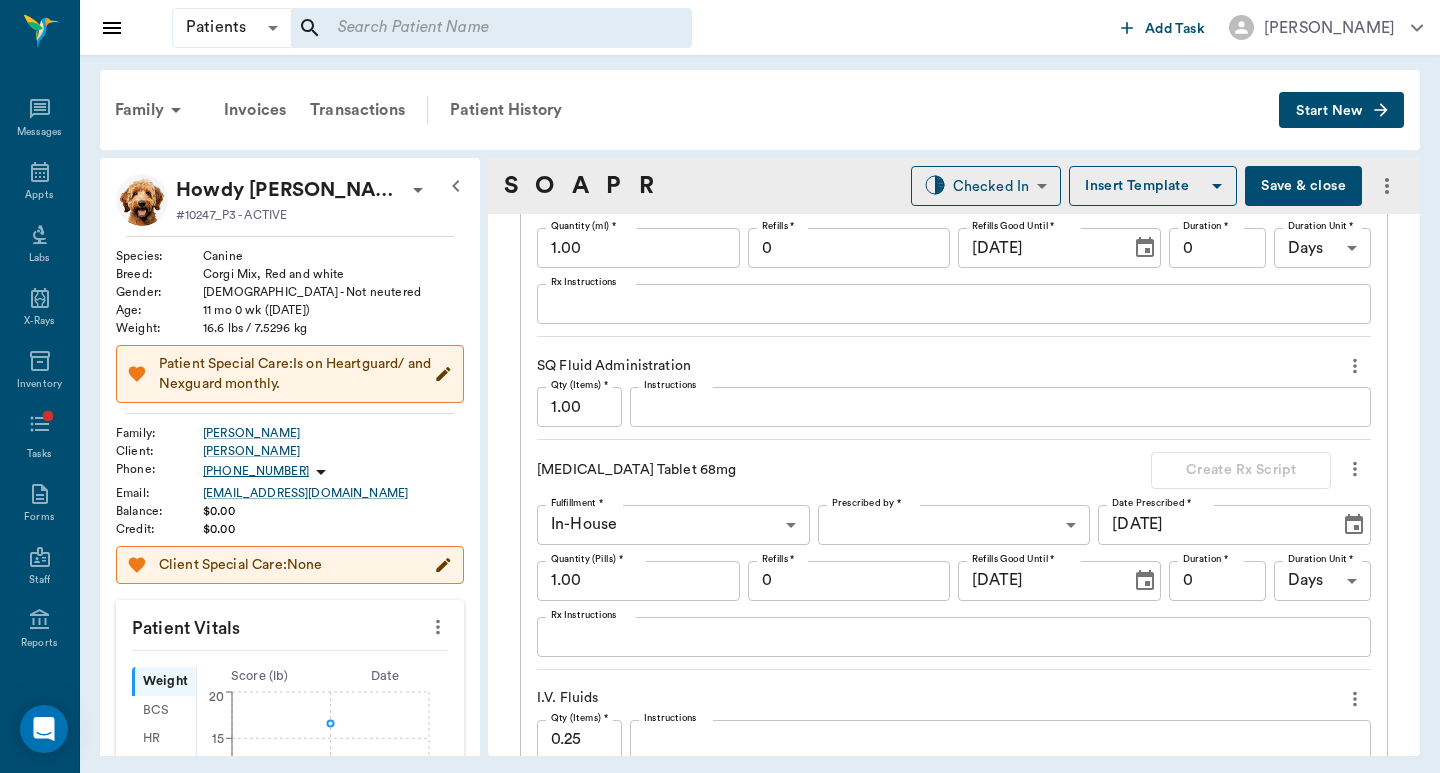 click 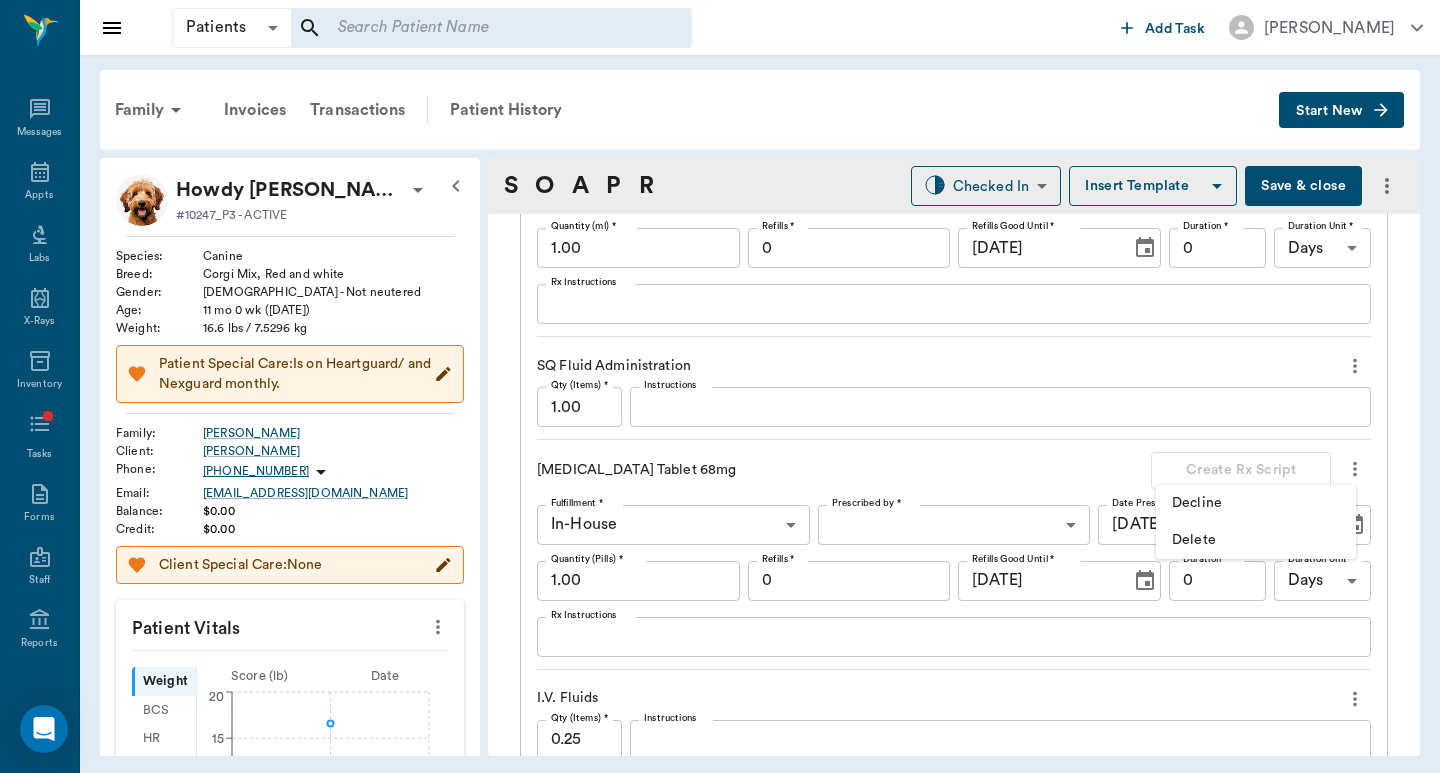 click on "Delete" at bounding box center (1256, 540) 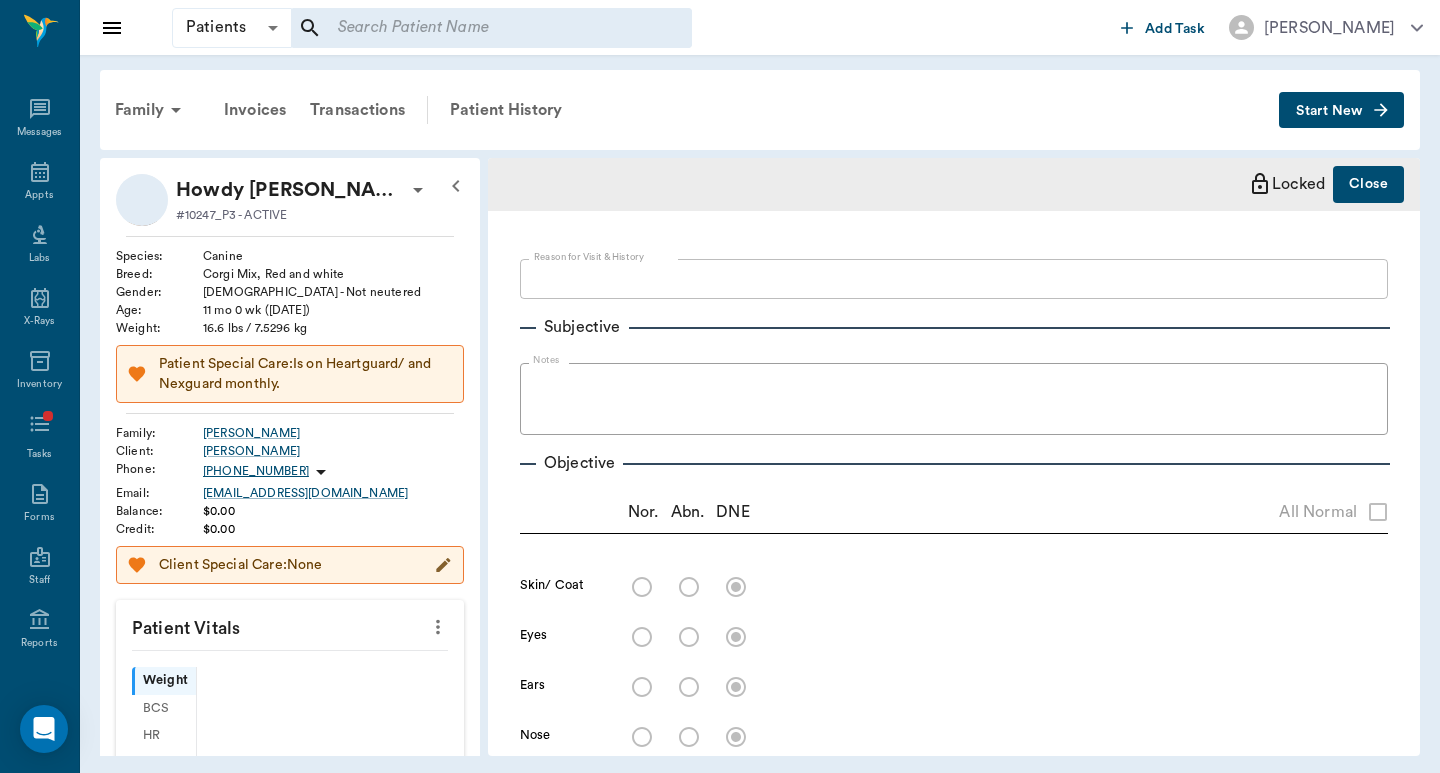 scroll, scrollTop: 0, scrollLeft: 0, axis: both 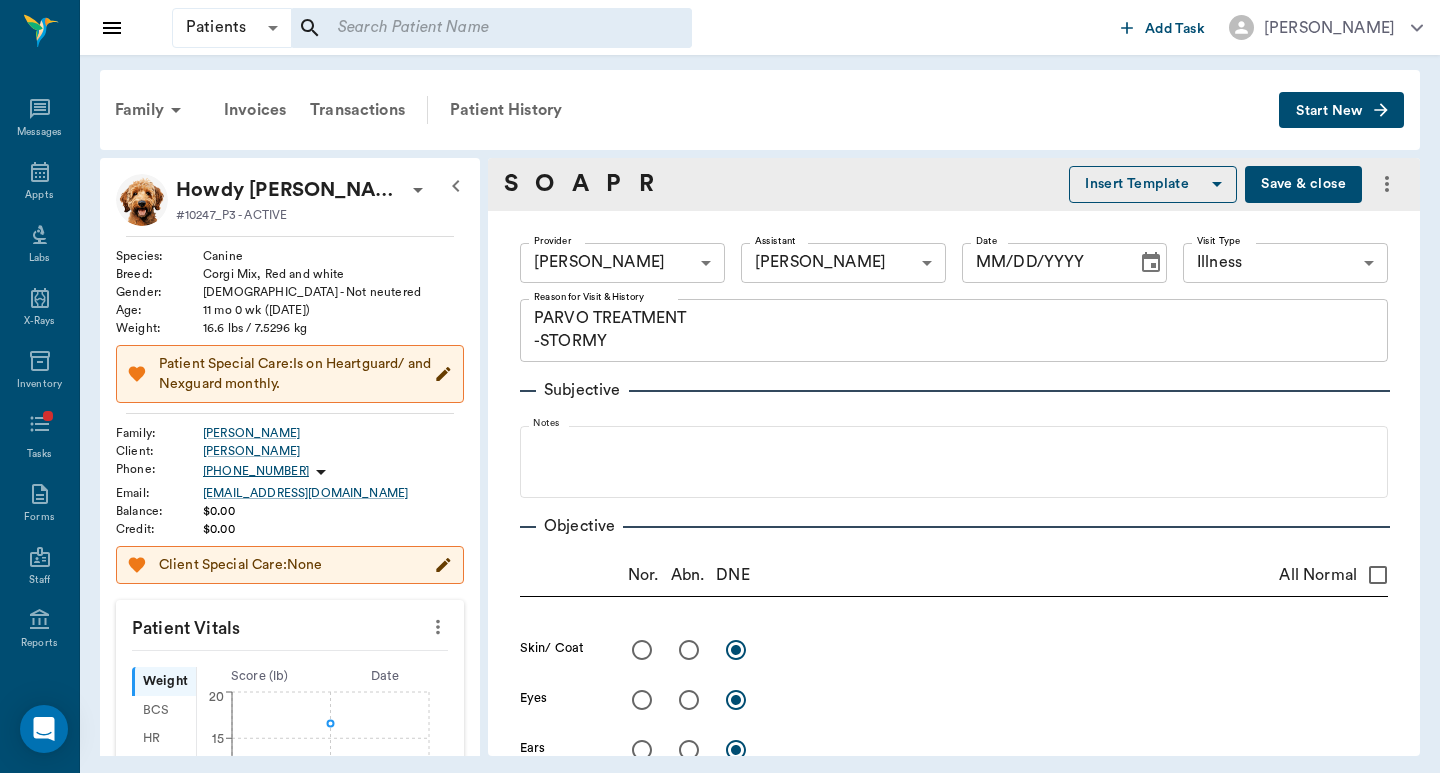 type on "PARVO TREATMENT
-STORMY" 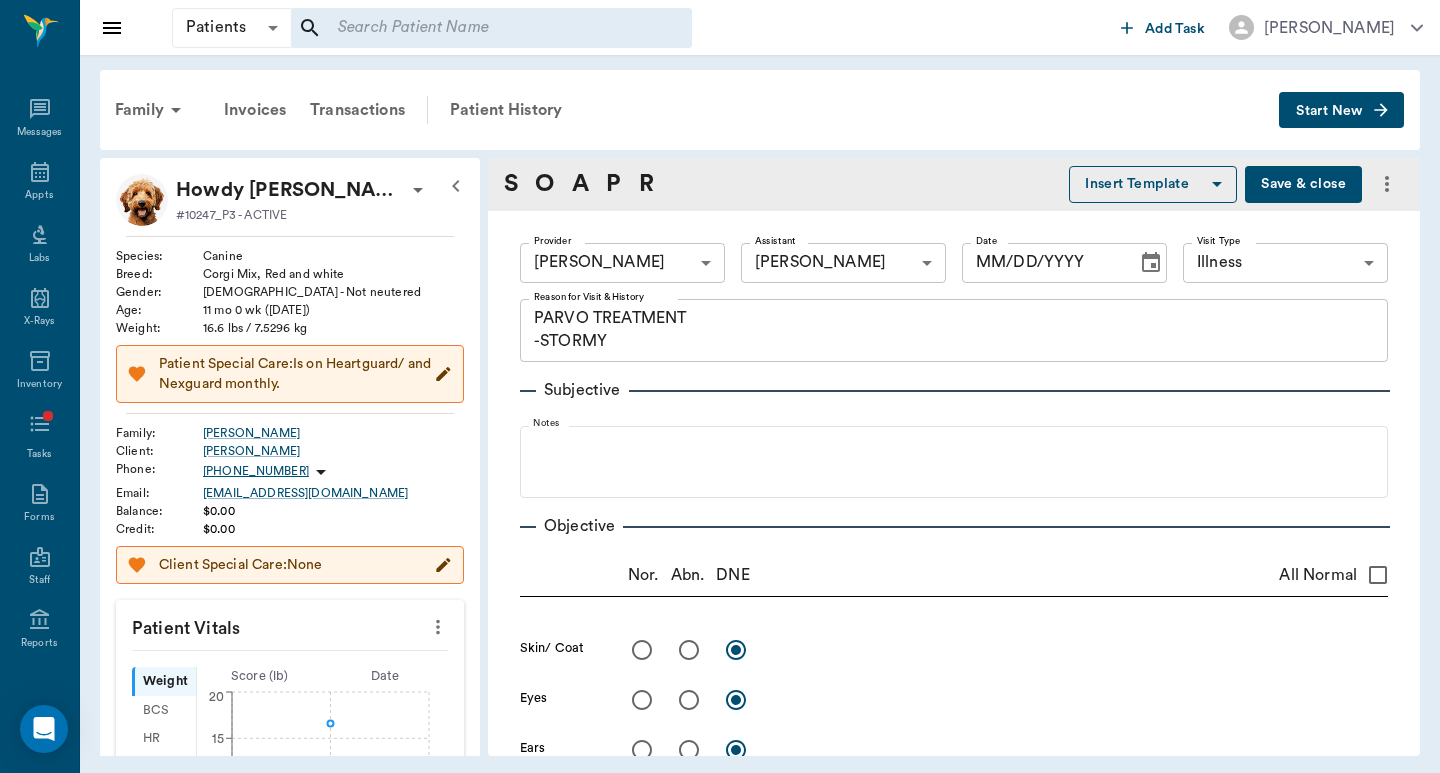 type on "07/08/2025" 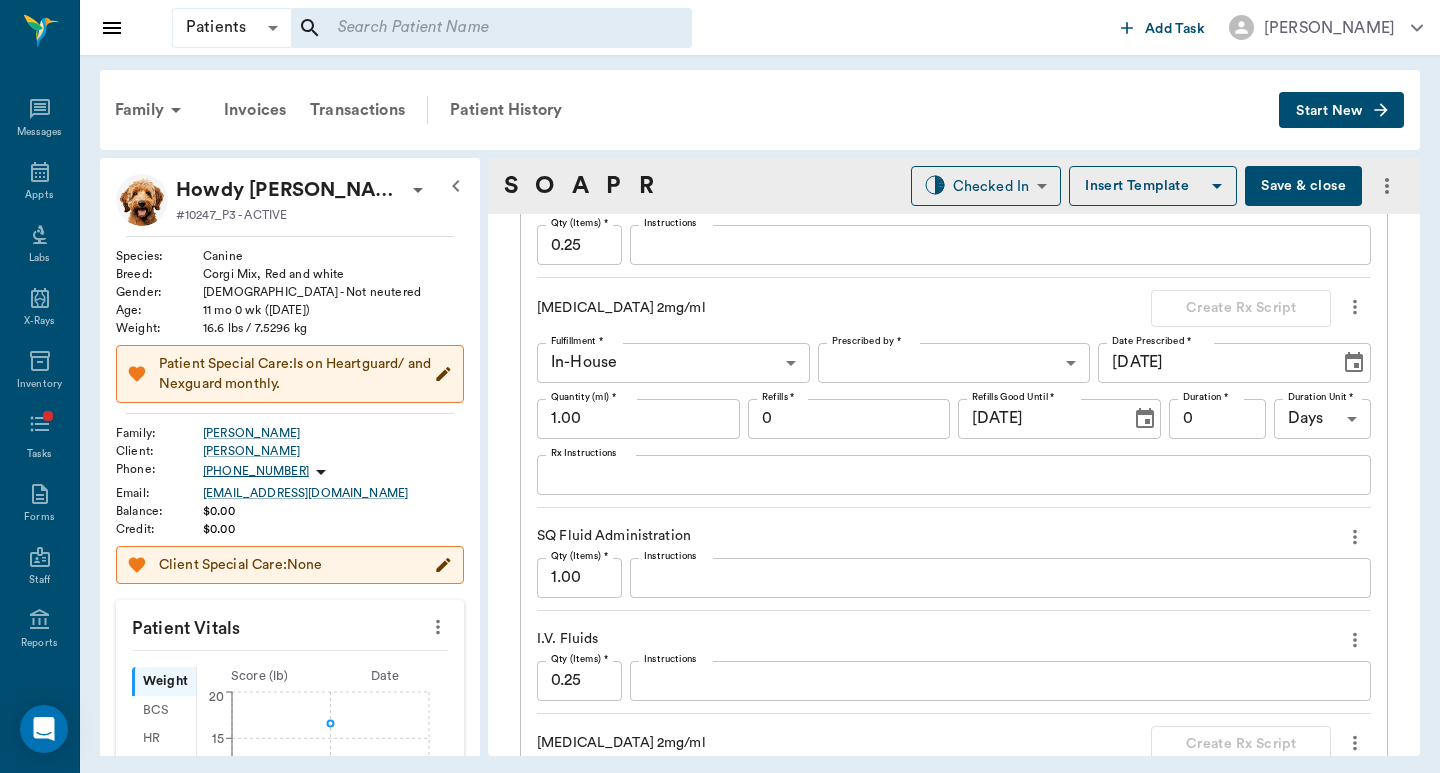 scroll, scrollTop: 1600, scrollLeft: 0, axis: vertical 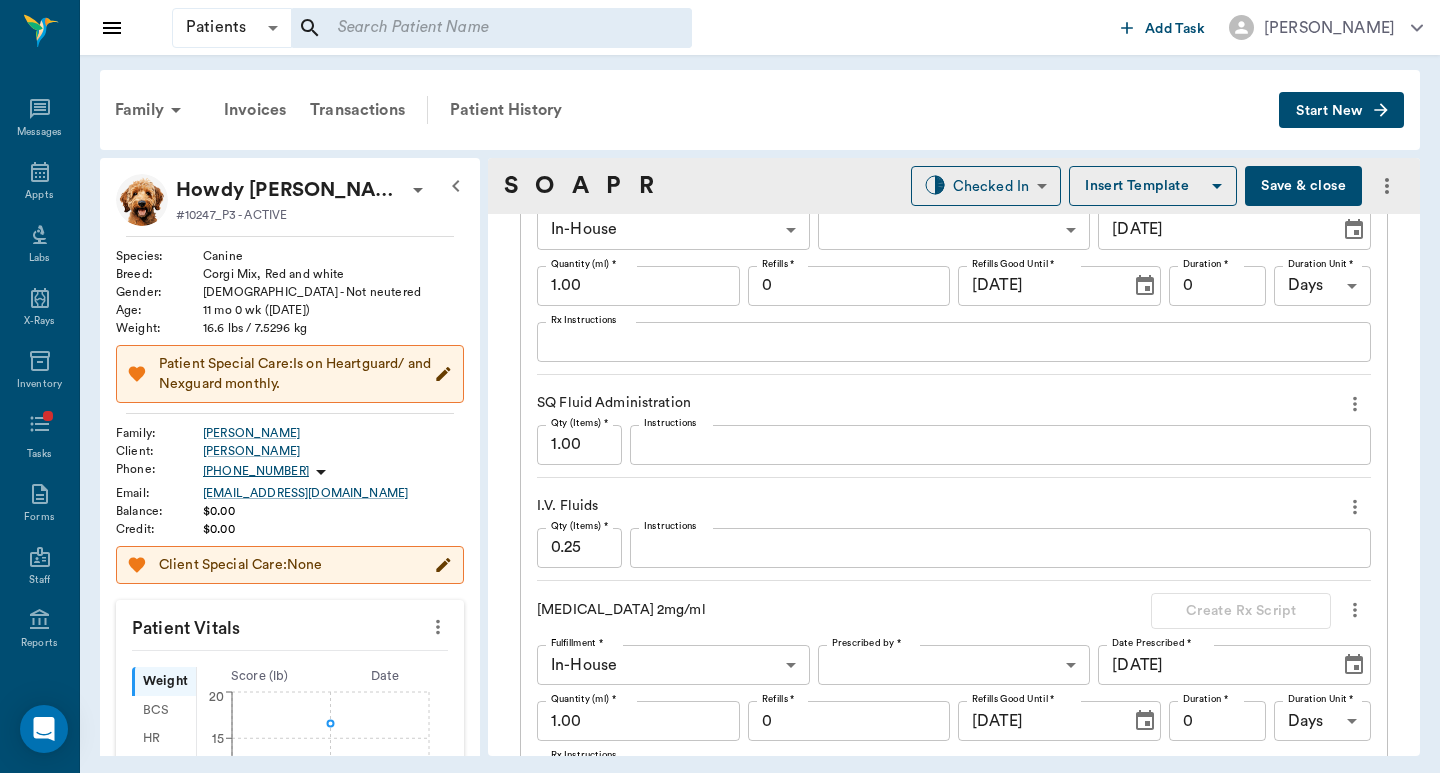 click 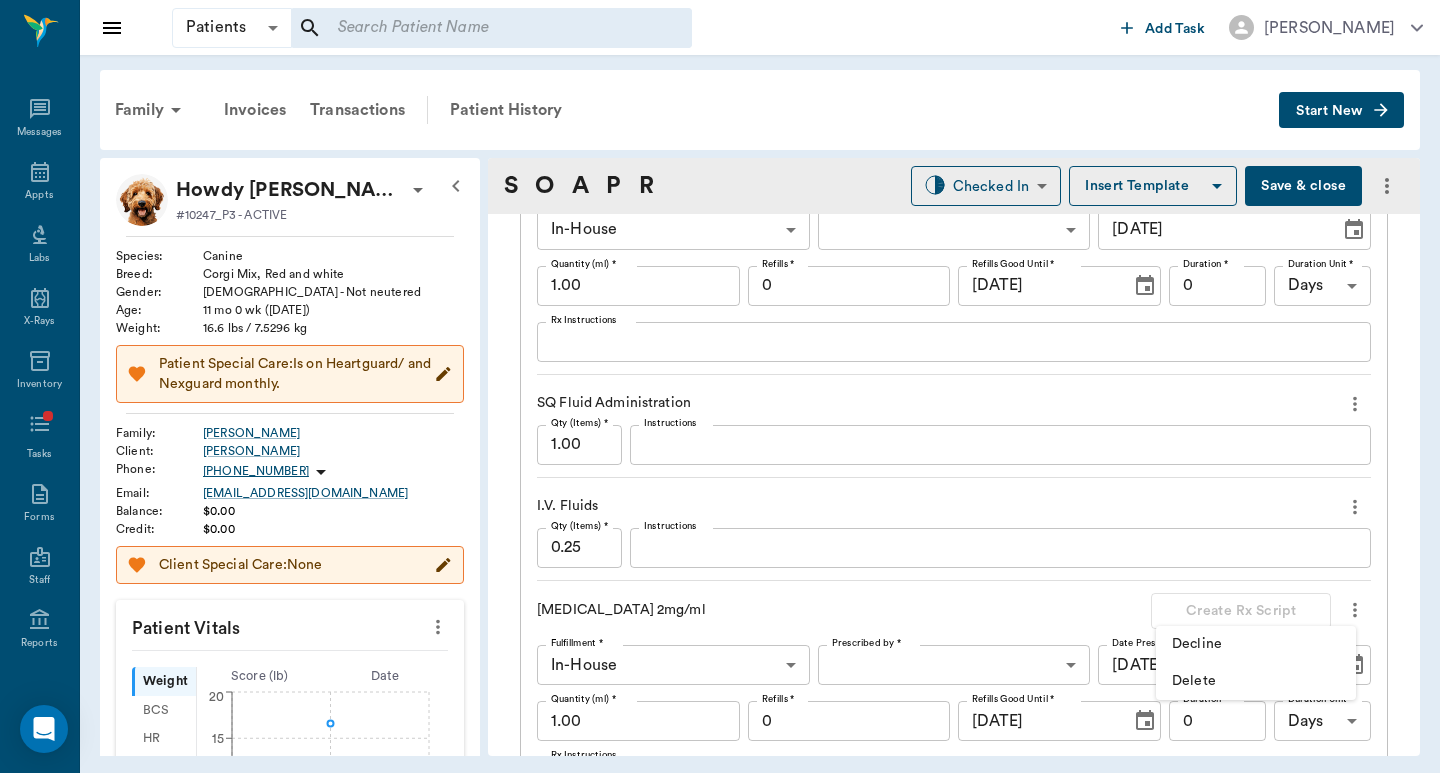 click on "Delete" at bounding box center (1256, 681) 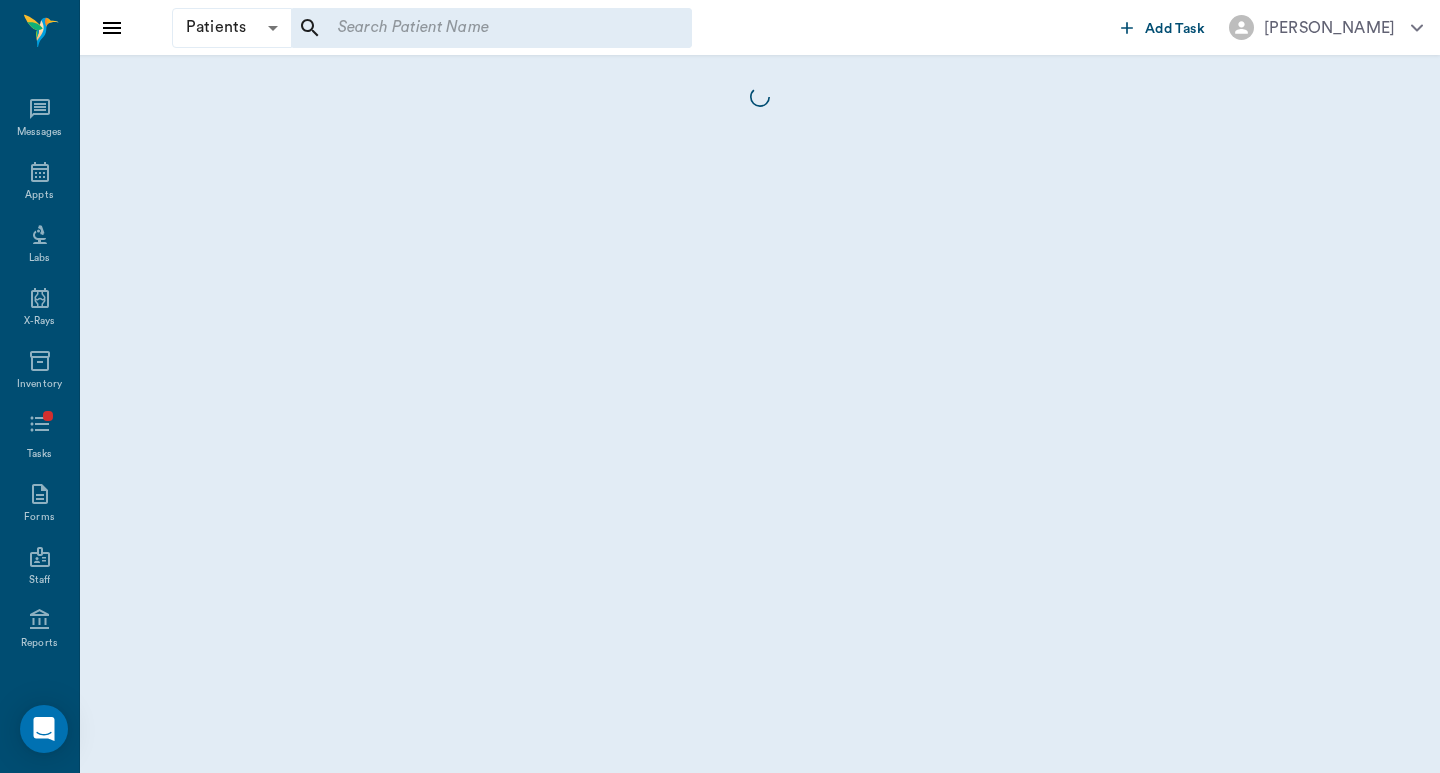 scroll, scrollTop: 0, scrollLeft: 0, axis: both 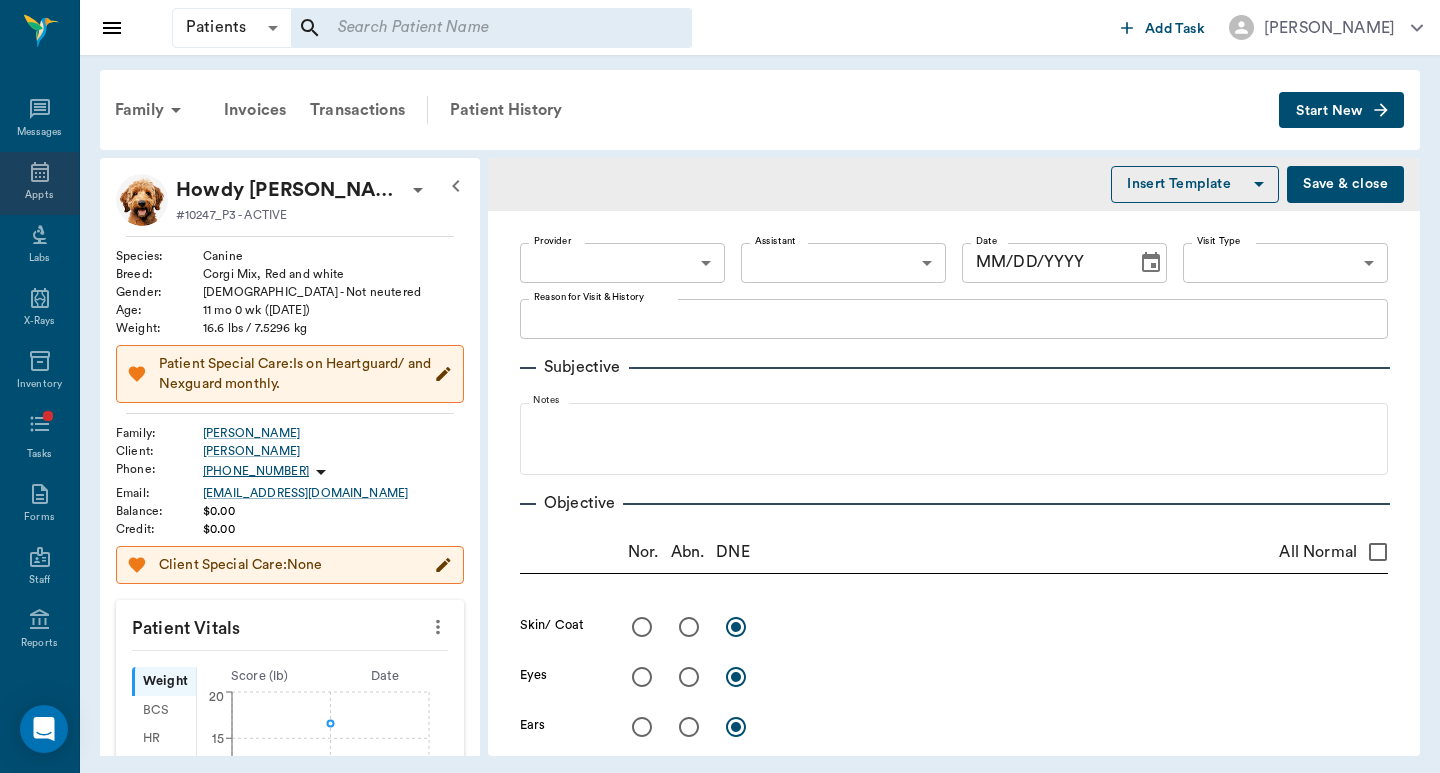 type on "PARVO TREATMENT
-STORMY" 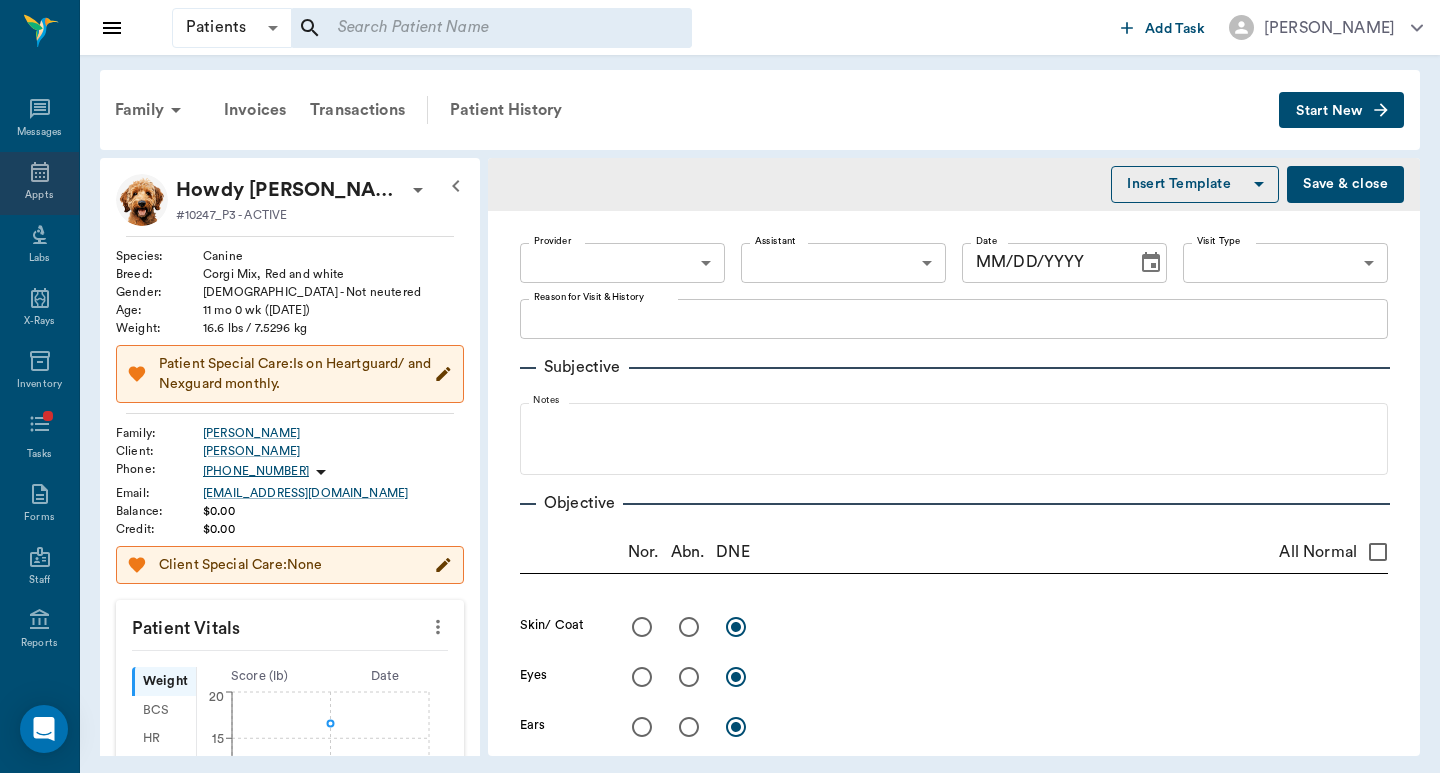 type on "63ec2f075fda476ae8351a4d" 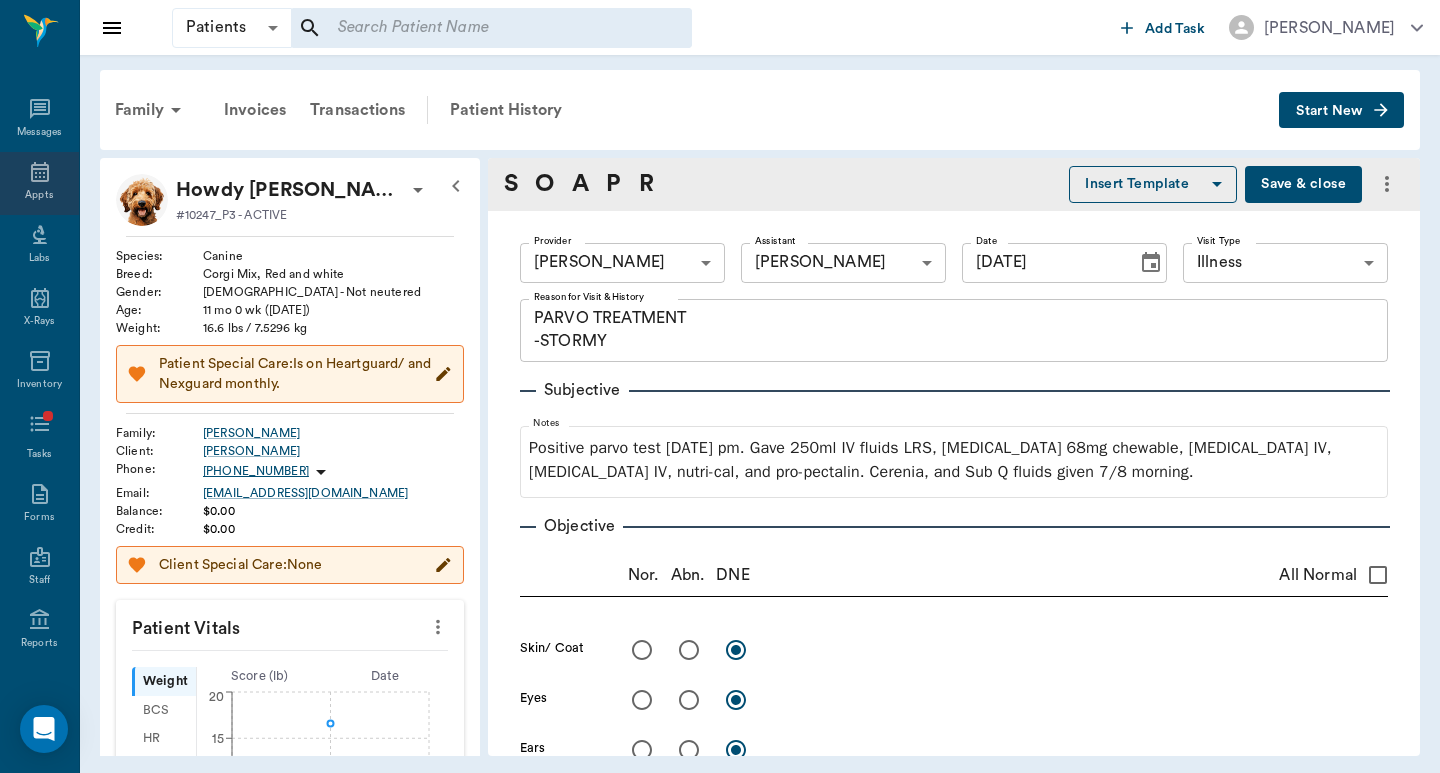 type on "[DATE]" 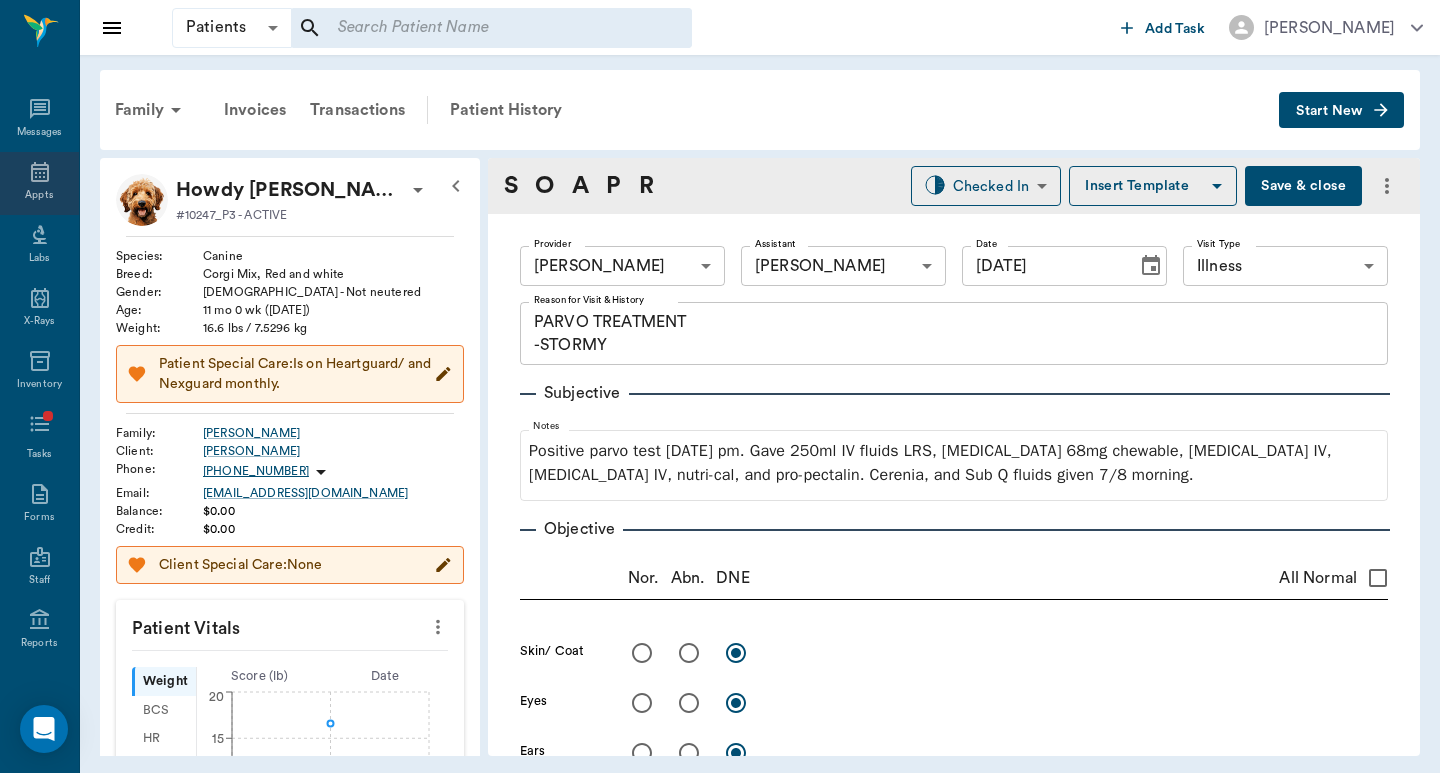 click 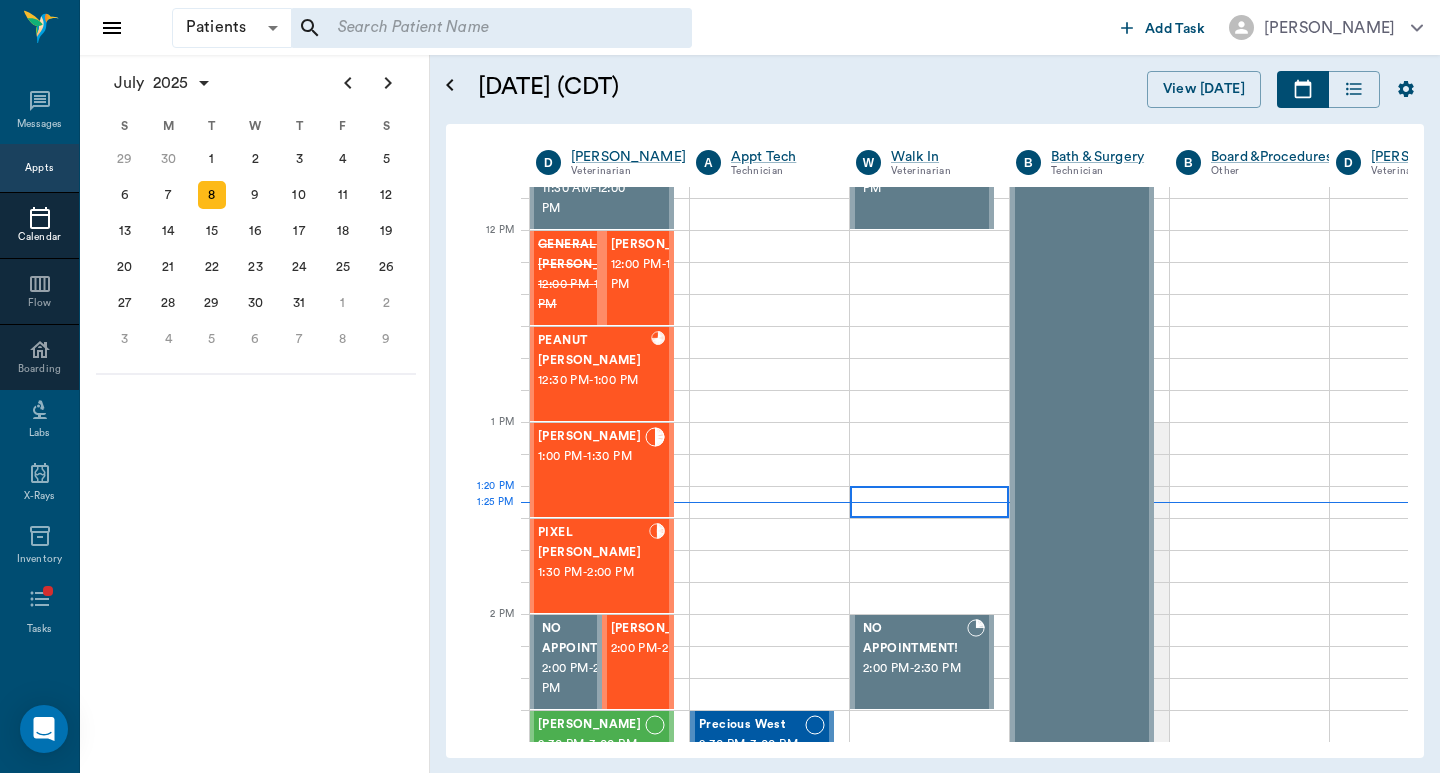 scroll, scrollTop: 693, scrollLeft: 1, axis: both 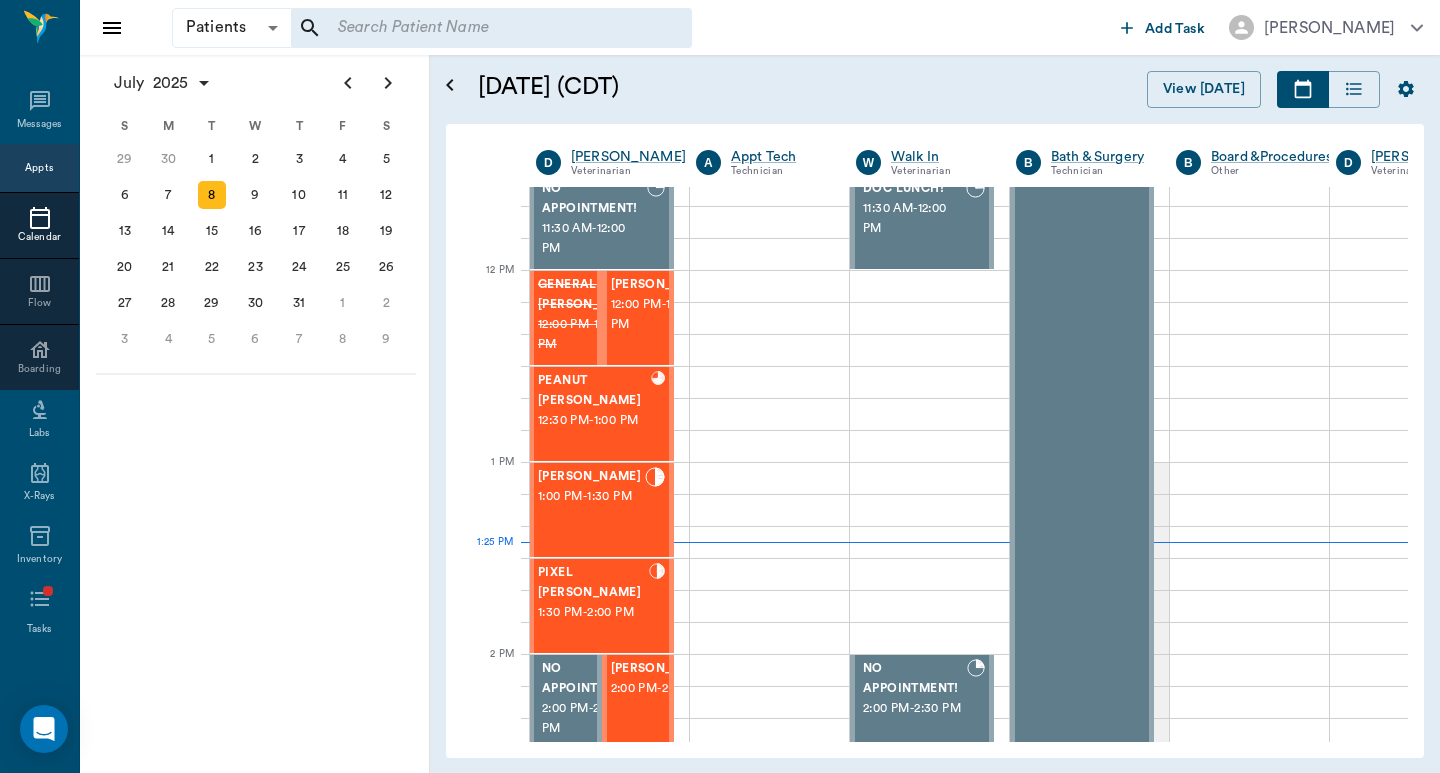 click at bounding box center (491, 28) 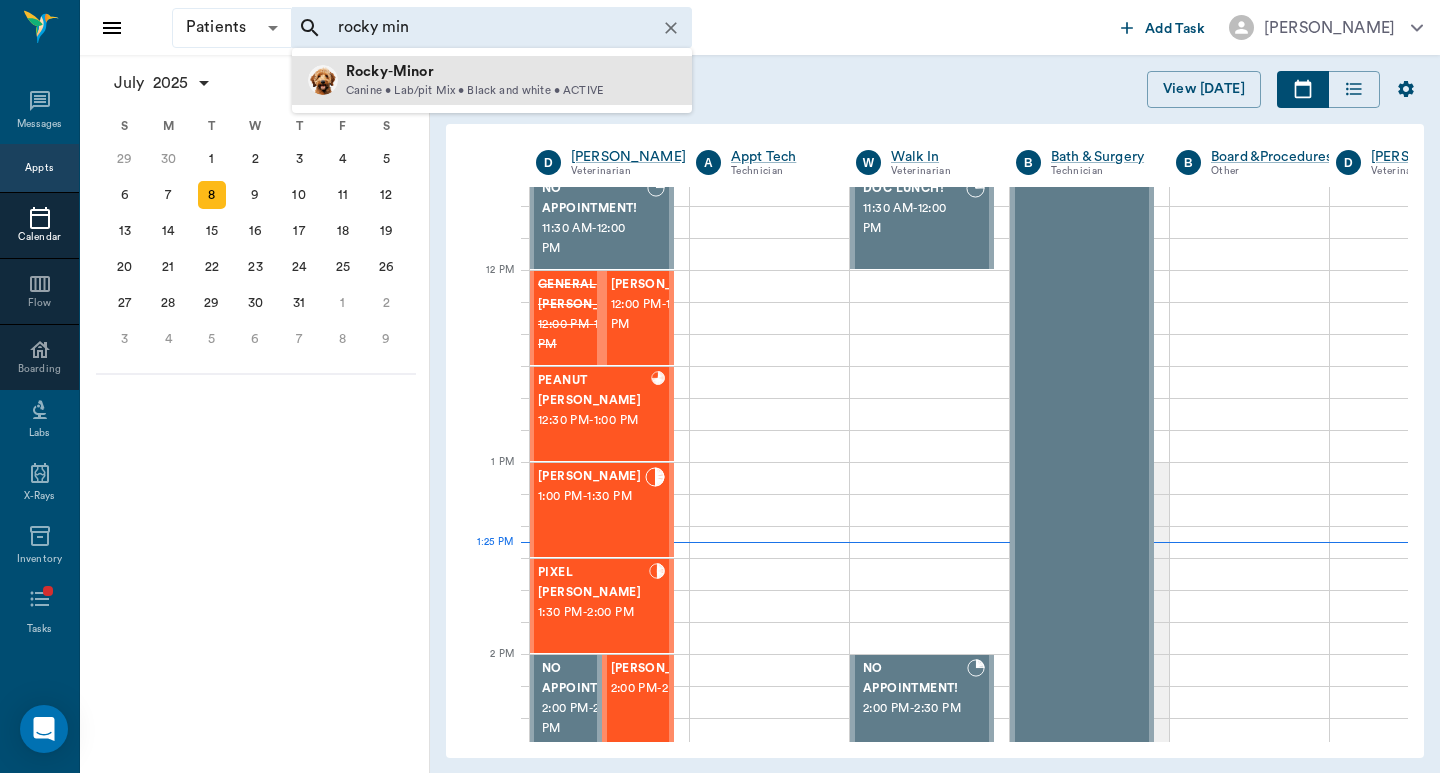 click on "Minor" at bounding box center (413, 71) 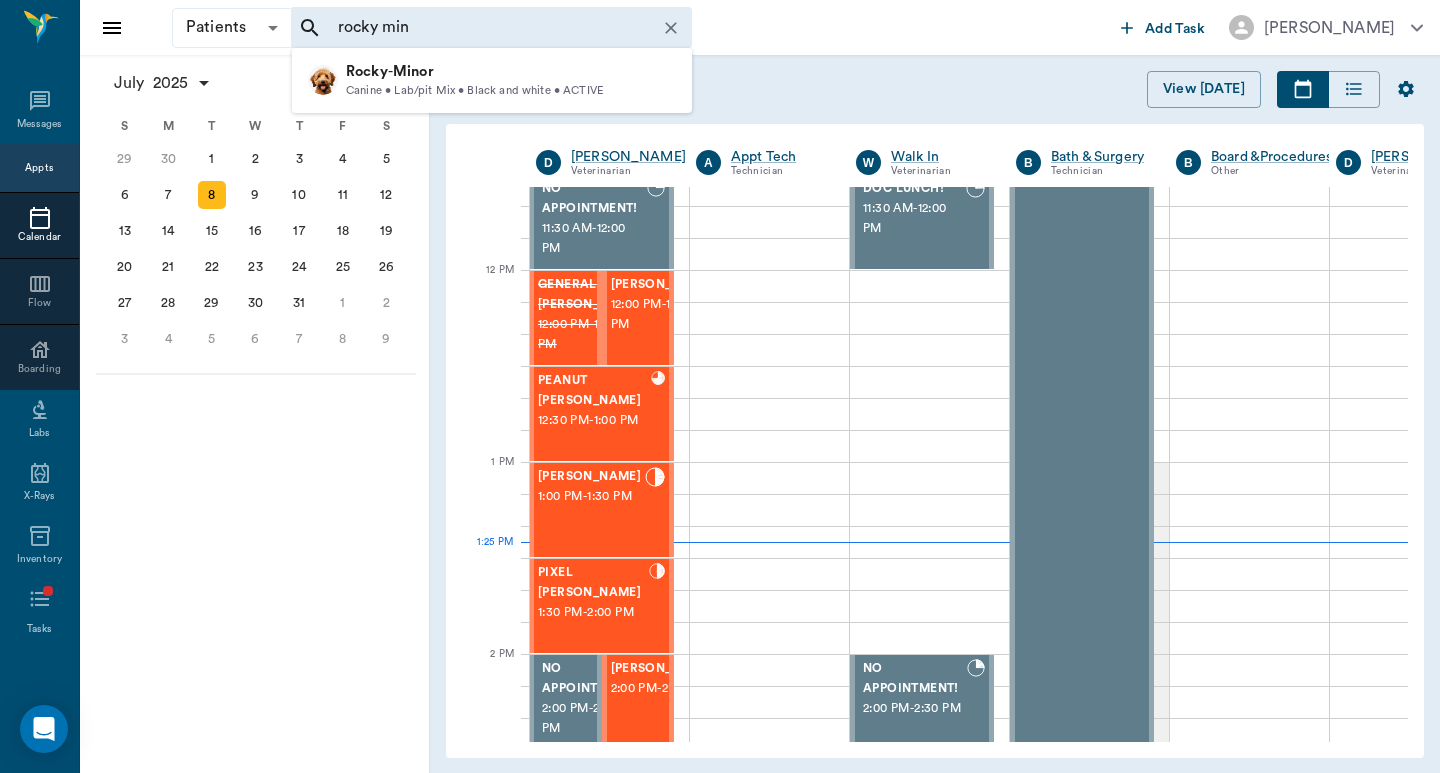 type 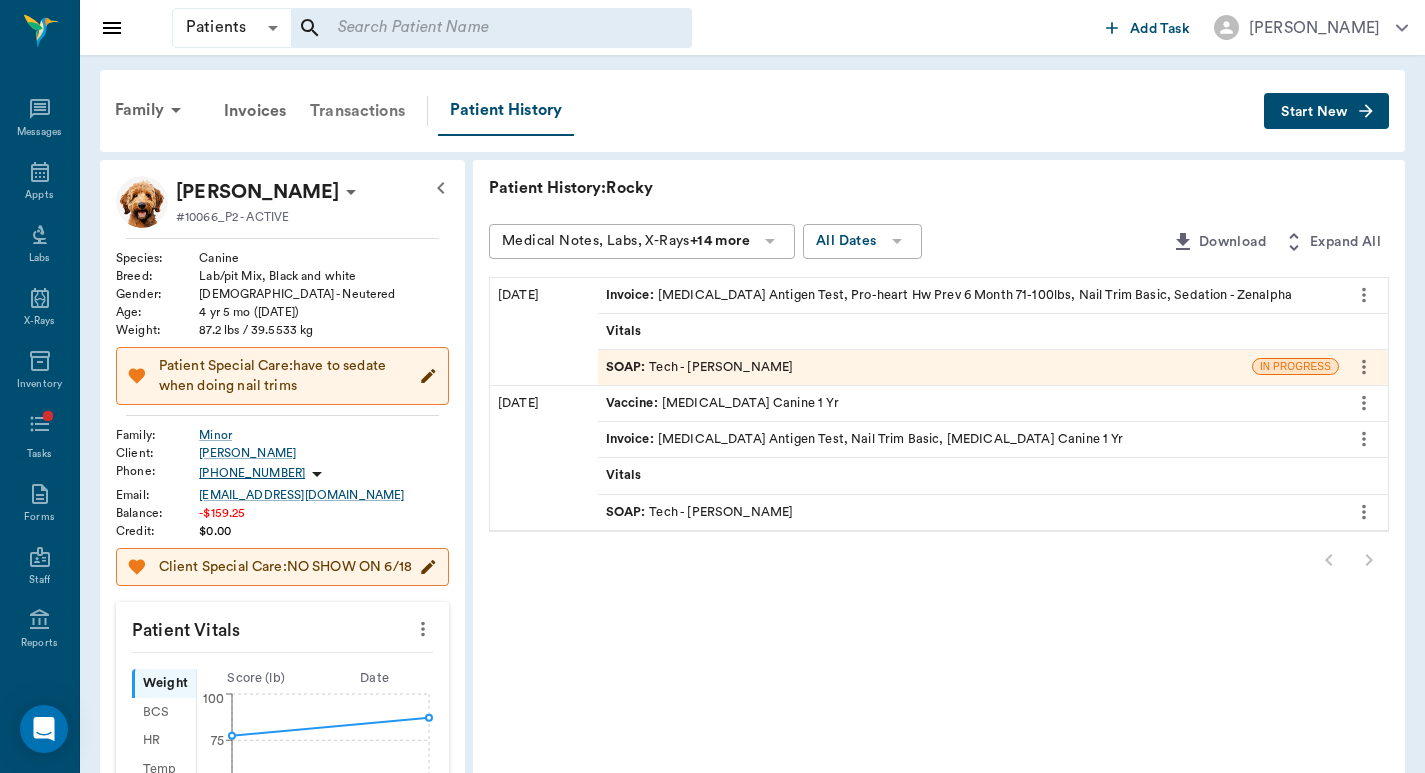 click on "Transactions" at bounding box center (357, 111) 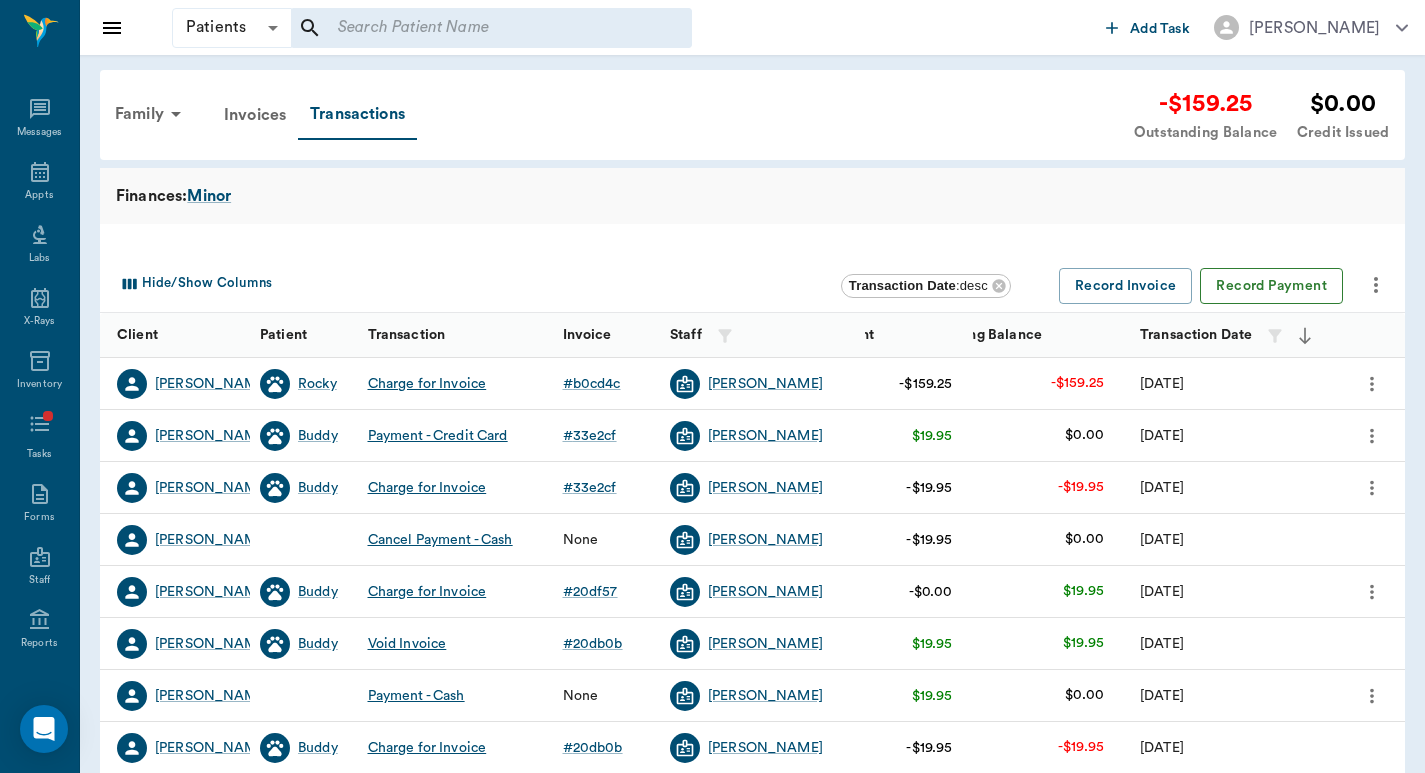click on "Record Payment" at bounding box center (1271, 286) 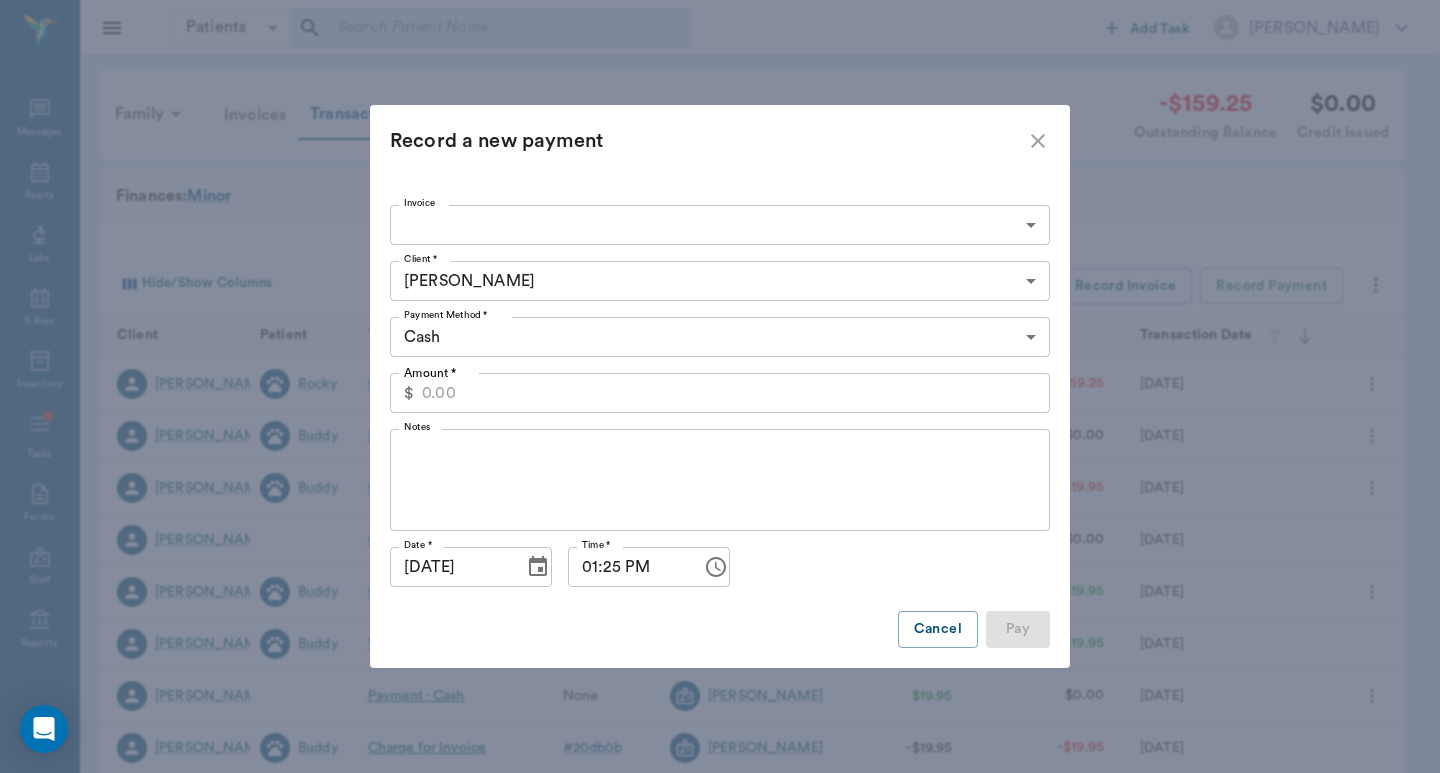 click on "Patients Patients ​ ​ Add Task [PERSON_NAME] Nectar Messages Appts Labs X-Rays Inventory Tasks Forms Staff Reports Lookup Settings Family Invoices Transactions -$159.25 Outstanding Balance $0.00 Credit Issued Finances:    Minor Hide/Show Columns Transaction Date :  desc Record Invoice Record Payment Client Patient Transaction Invoice Staff Amount Outstanding Balance Transaction Date [PERSON_NAME] Rocky Charge for Invoice # b0cd4c [PERSON_NAME] -$159.25 -$159.25 [DATE] [PERSON_NAME] Buddy Payment - Credit Card  # 33e2cf [PERSON_NAME] $19.95 $0.00 [DATE] [PERSON_NAME] Buddy Charge for Invoice # 33e2cf [PERSON_NAME] -$19.95 -$19.95 [DATE] [PERSON_NAME] Cancel Payment - Cash None [PERSON_NAME] -$19.95 $0.00 [DATE] [PERSON_NAME] Buddy Charge for Invoice # 20df57 [PERSON_NAME] -$0.00 $19.95 [DATE] [PERSON_NAME] Buddy Void Invoice # 20db0b [PERSON_NAME] $19.95 $19.95 [DATE] [PERSON_NAME] Payment - Cash  None [PERSON_NAME] $19.95 $0.00 [DATE] [PERSON_NAME] Buddy #" at bounding box center (720, 615) 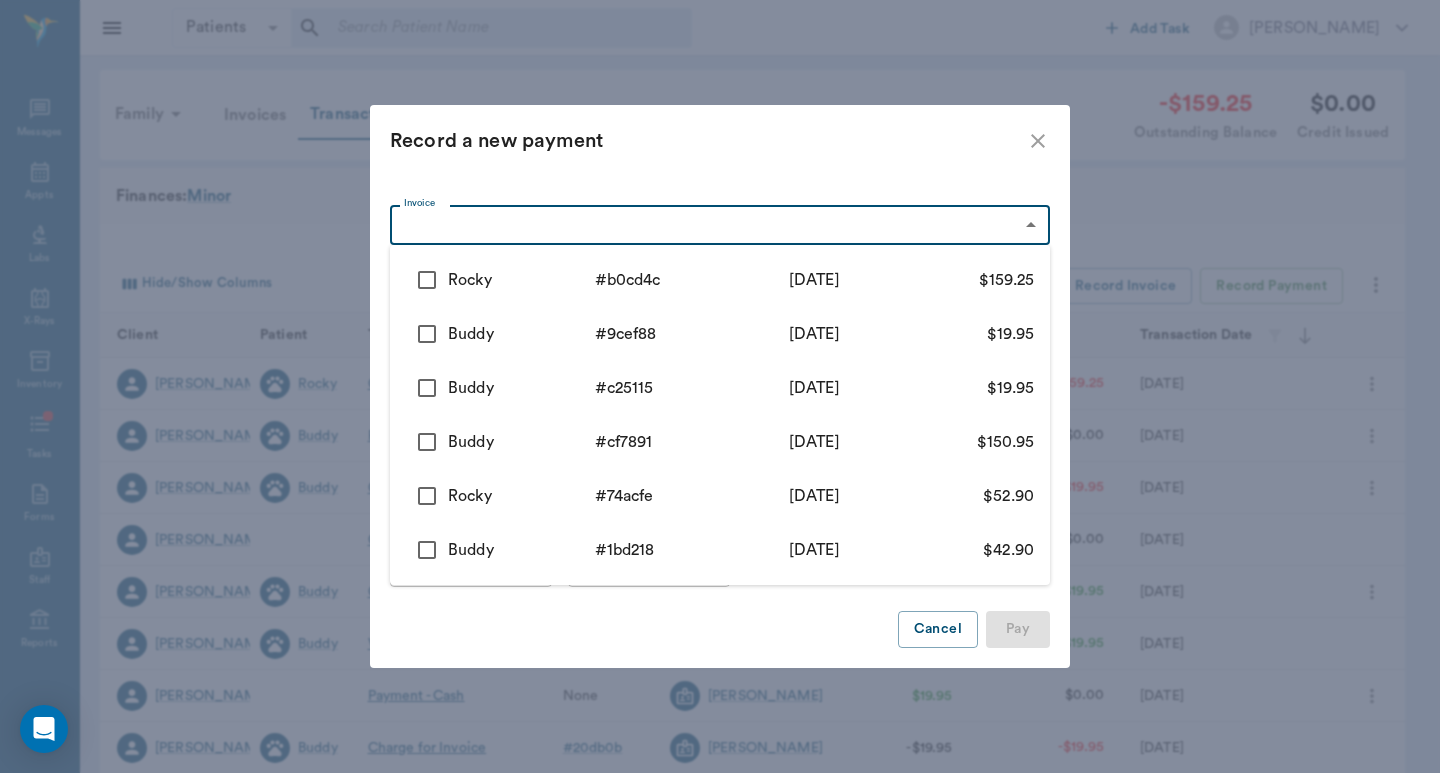 click on "Rocky" at bounding box center (521, 280) 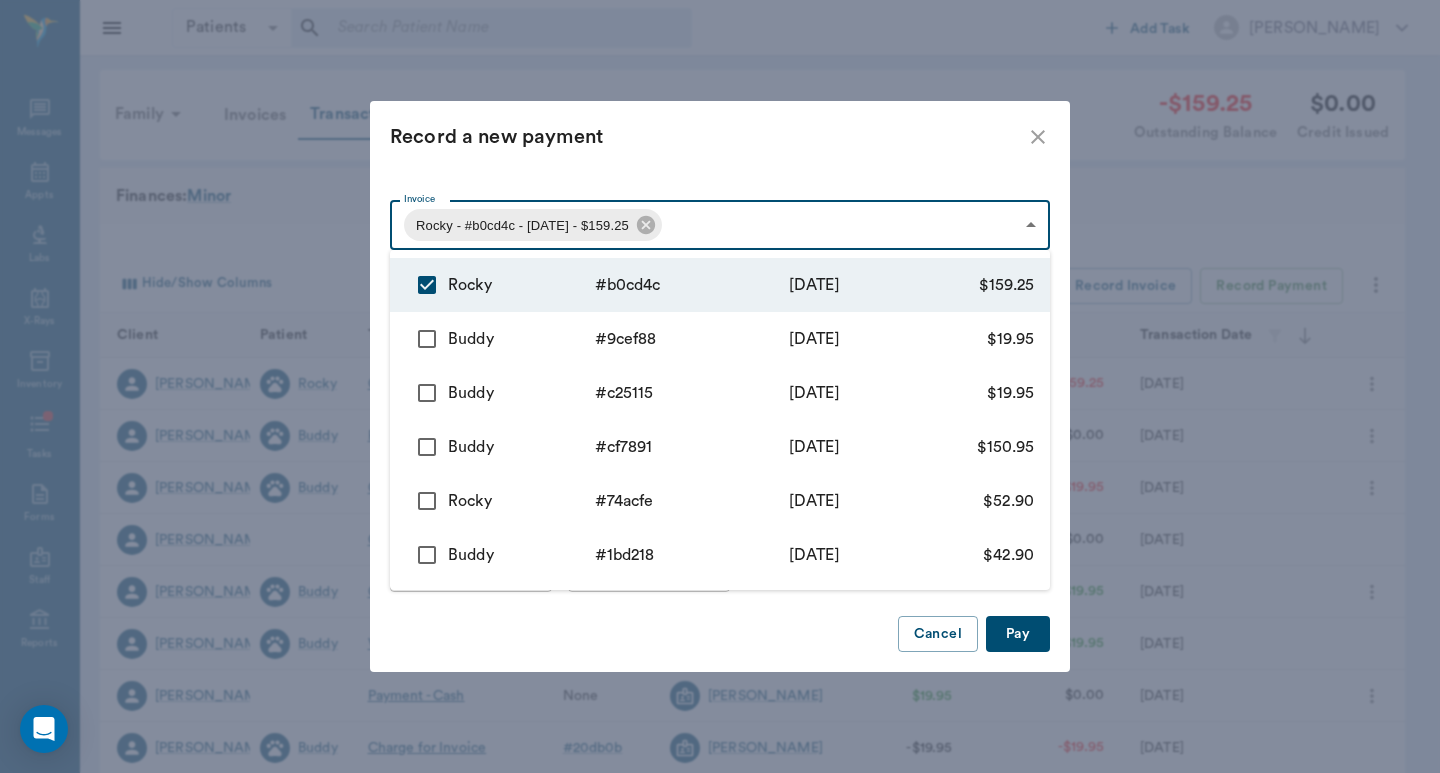 click at bounding box center [720, 386] 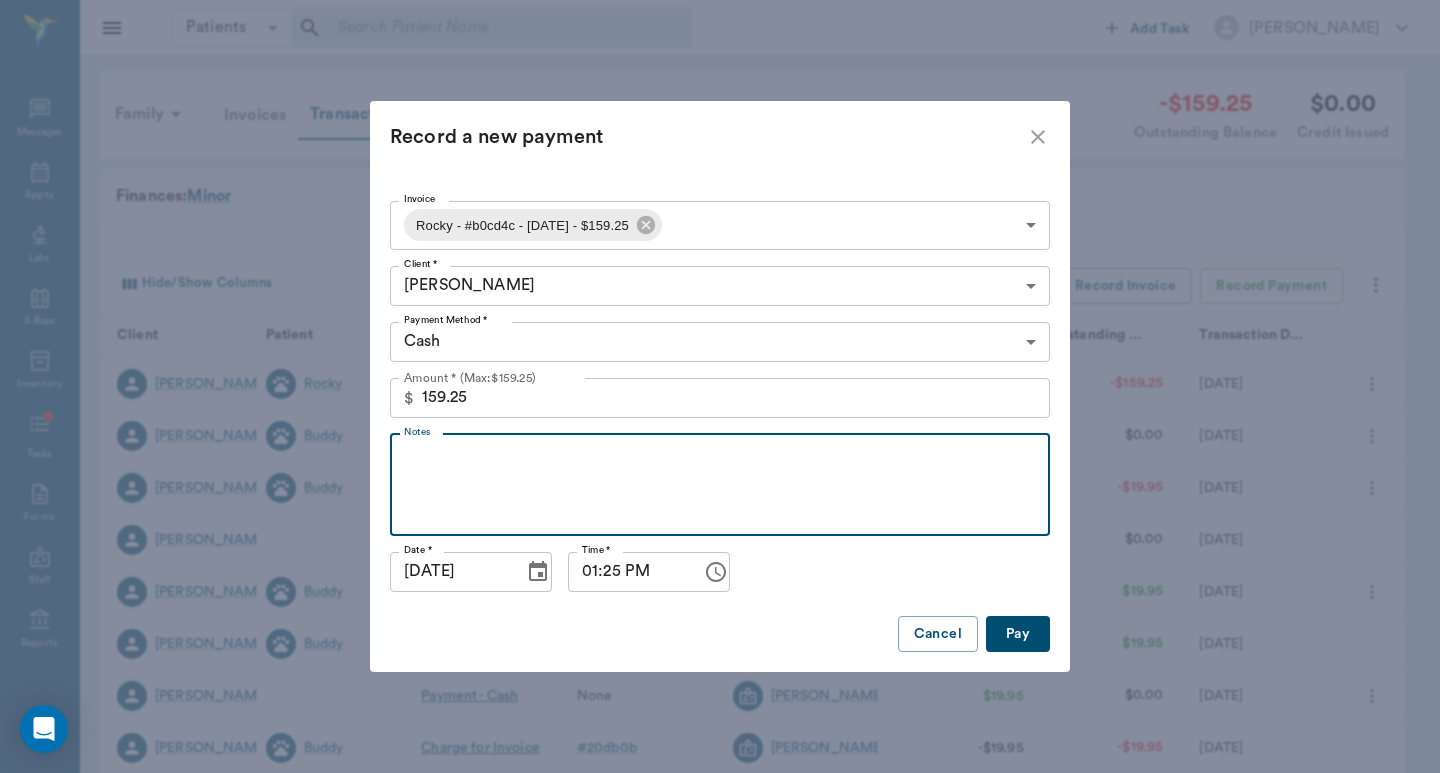 click on "Notes" at bounding box center (720, 484) 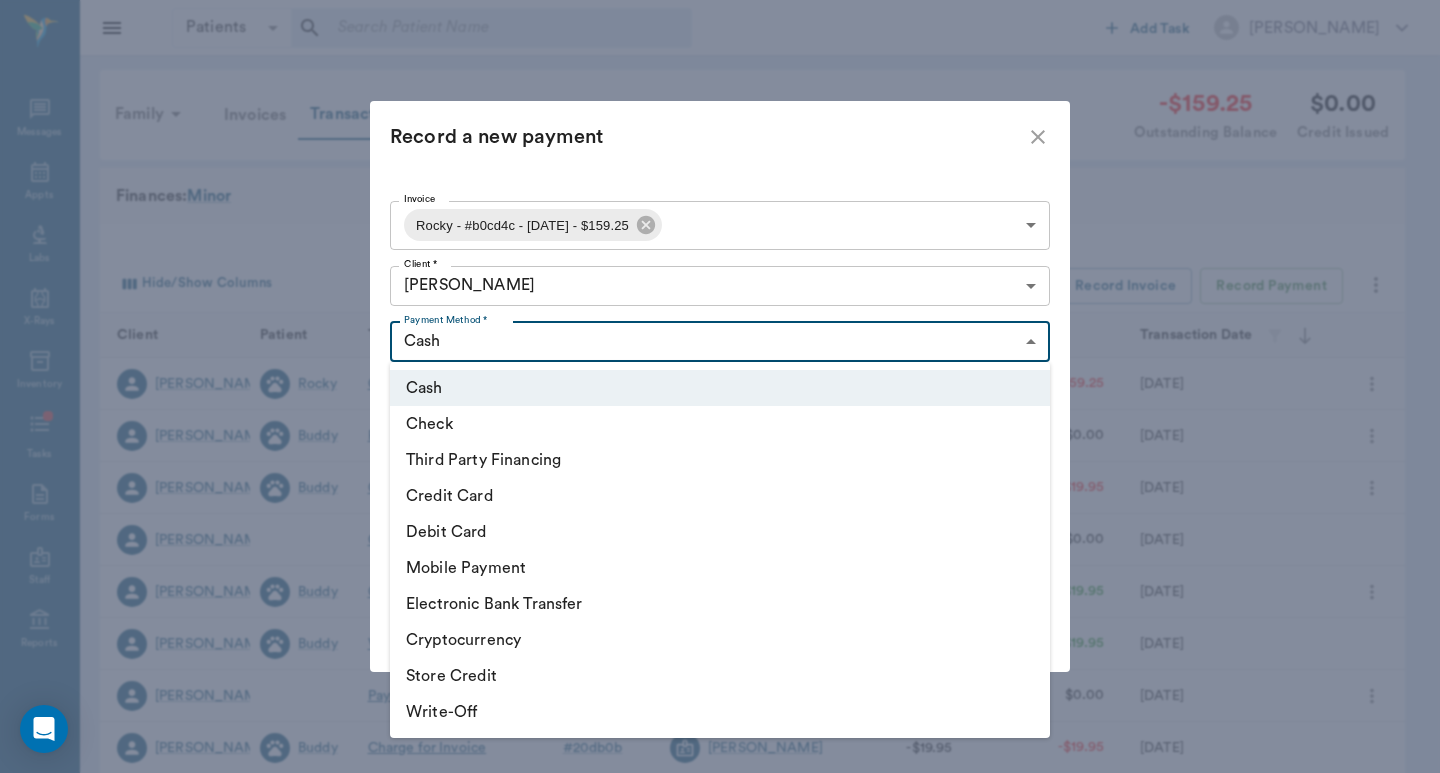 click on "Patients Patients ​ ​ Add Task [PERSON_NAME] Nectar Messages Appts Labs X-Rays Inventory Tasks Forms Staff Reports Lookup Settings Family Invoices Transactions -$159.25 Outstanding Balance $0.00 Credit Issued Finances:    Minor Hide/Show Columns Transaction Date :  desc Record Invoice Record Payment Client Patient Transaction Invoice Staff Amount Outstanding Balance Transaction Date [PERSON_NAME] Rocky Charge for Invoice # b0cd4c [PERSON_NAME] -$159.25 -$159.25 [DATE] [PERSON_NAME] Buddy Payment - Credit Card  # 33e2cf [PERSON_NAME] $19.95 $0.00 [DATE] [PERSON_NAME] Buddy Charge for Invoice # 33e2cf [PERSON_NAME] -$19.95 -$19.95 [DATE] [PERSON_NAME] Cancel Payment - Cash None [PERSON_NAME] -$19.95 $0.00 [DATE] [PERSON_NAME] Buddy Charge for Invoice # 20df57 [PERSON_NAME] -$0.00 $19.95 [DATE] [PERSON_NAME] Buddy Void Invoice # 20db0b [PERSON_NAME] $19.95 $19.95 [DATE] [PERSON_NAME] Payment - Cash  None [PERSON_NAME] $19.95 $0.00 [DATE] [PERSON_NAME] Buddy #" at bounding box center (720, 615) 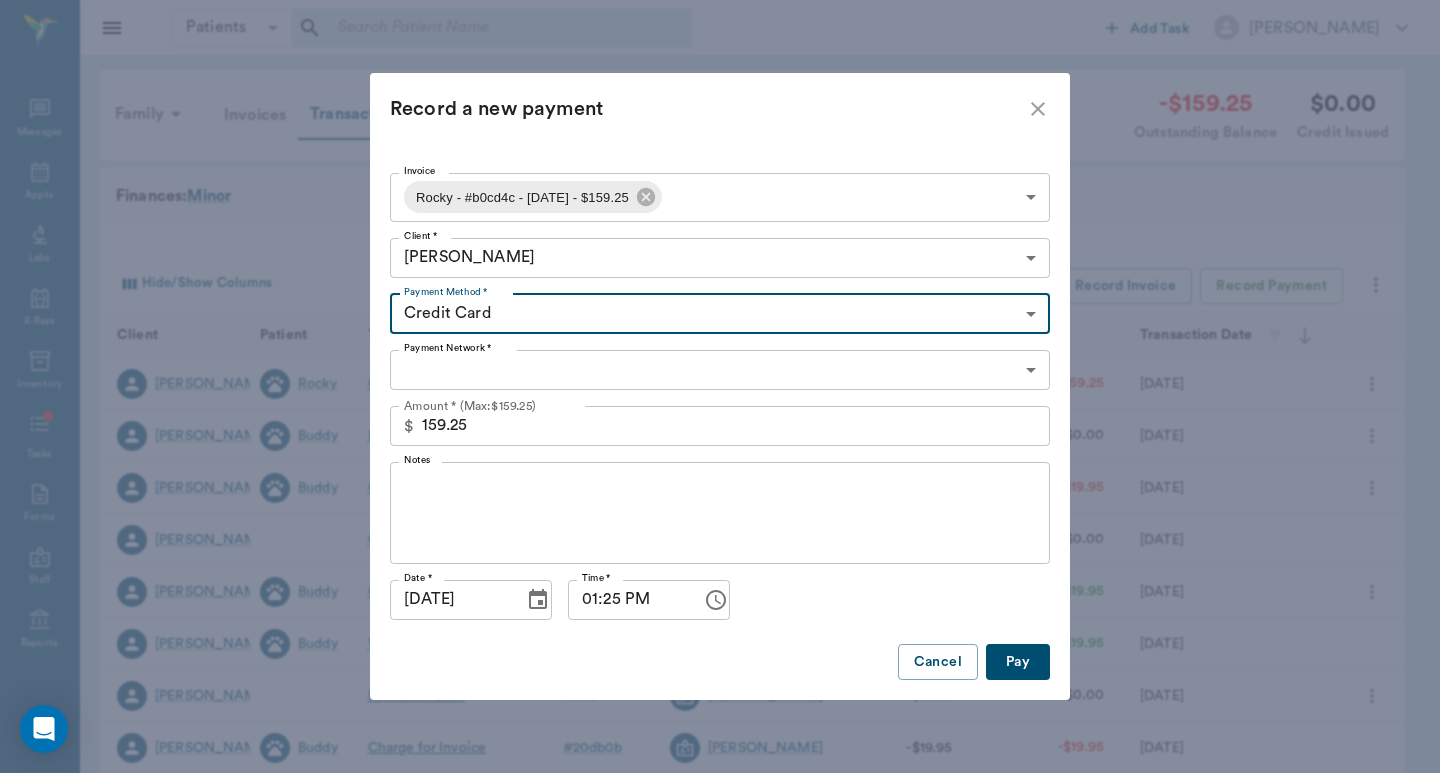 click on "Patients Patients ​ ​ Add Task [PERSON_NAME] Nectar Messages Appts Labs X-Rays Inventory Tasks Forms Staff Reports Lookup Settings Family Invoices Transactions -$159.25 Outstanding Balance $0.00 Credit Issued Finances:    Minor Hide/Show Columns Transaction Date :  desc Record Invoice Record Payment Client Patient Transaction Invoice Staff Amount Outstanding Balance Transaction Date [PERSON_NAME] Rocky Charge for Invoice # b0cd4c [PERSON_NAME] -$159.25 -$159.25 [DATE] [PERSON_NAME] Buddy Payment - Credit Card  # 33e2cf [PERSON_NAME] $19.95 $0.00 [DATE] [PERSON_NAME] Buddy Charge for Invoice # 33e2cf [PERSON_NAME] -$19.95 -$19.95 [DATE] [PERSON_NAME] Cancel Payment - Cash None [PERSON_NAME] -$19.95 $0.00 [DATE] [PERSON_NAME] Buddy Charge for Invoice # 20df57 [PERSON_NAME] -$0.00 $19.95 [DATE] [PERSON_NAME] Buddy Void Invoice # 20db0b [PERSON_NAME] $19.95 $19.95 [DATE] [PERSON_NAME] Payment - Cash  None [PERSON_NAME] $19.95 $0.00 [DATE] [PERSON_NAME] Buddy #" at bounding box center [720, 615] 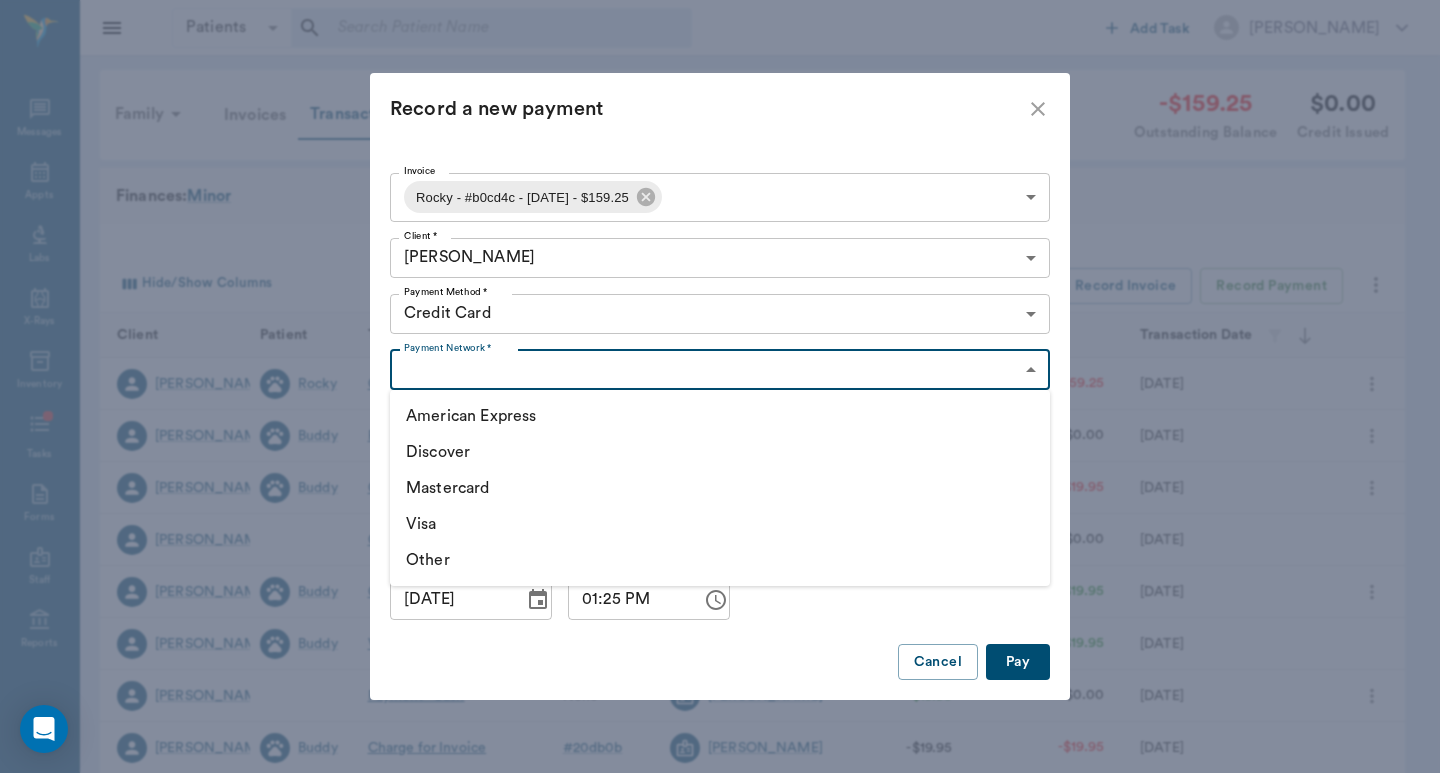 click on "Visa" at bounding box center [720, 524] 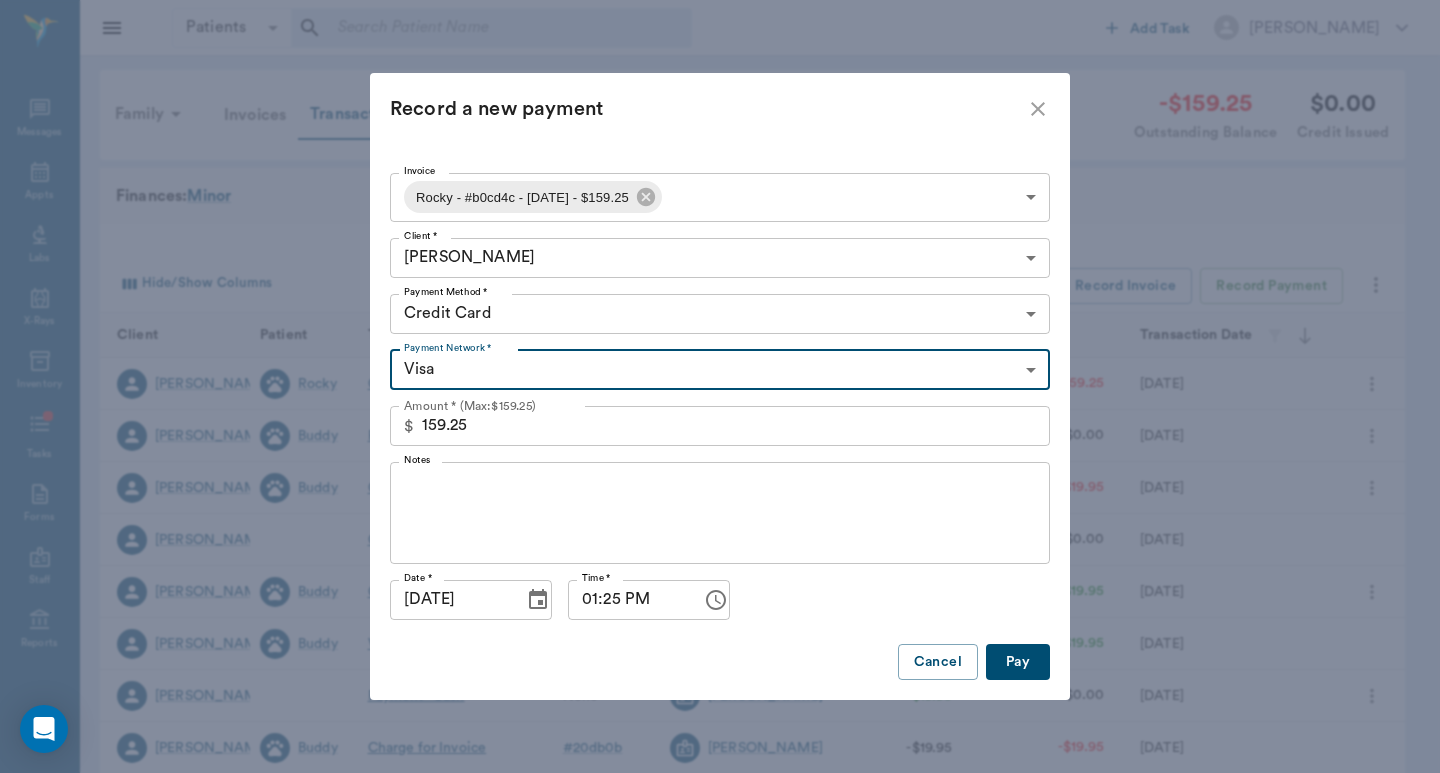 click on "Pay" at bounding box center (1018, 662) 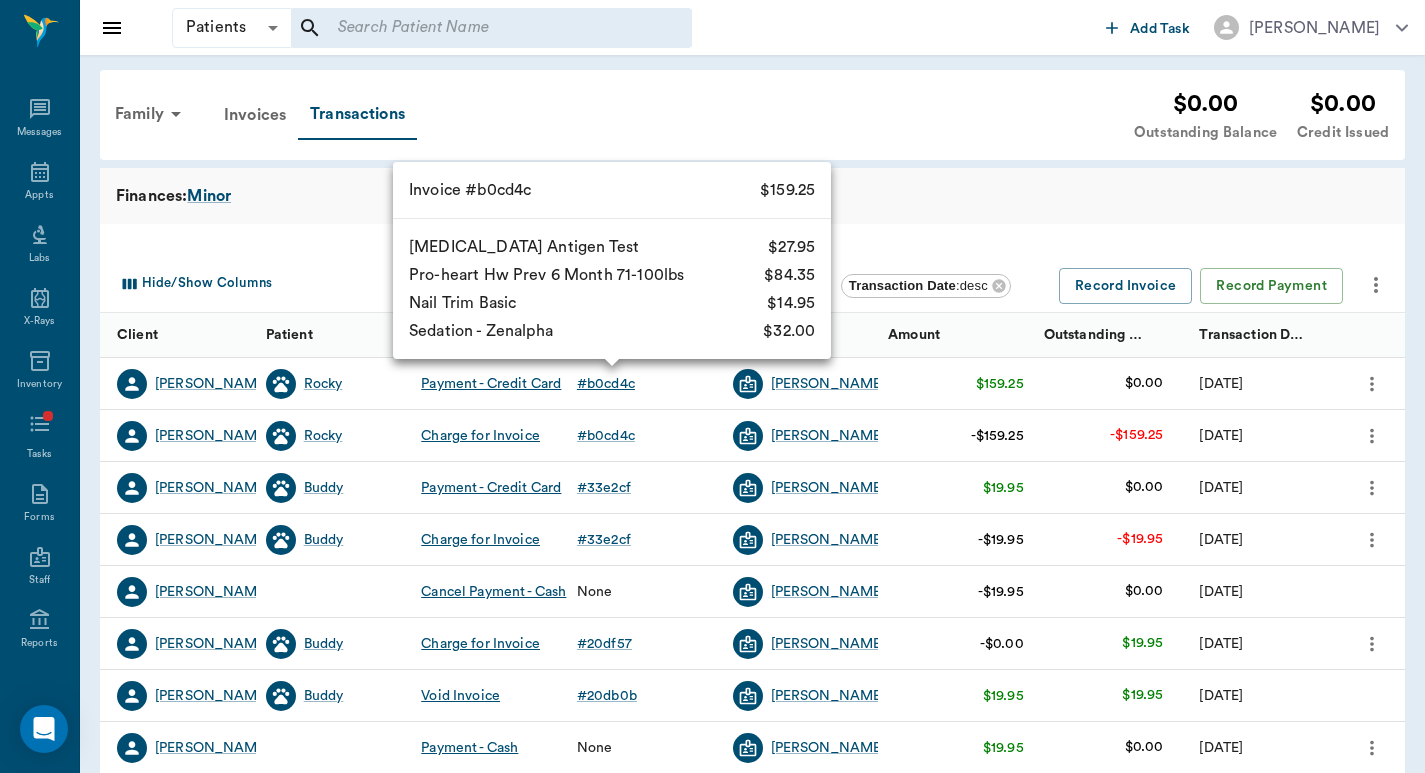 click on "# b0cd4c" at bounding box center [606, 384] 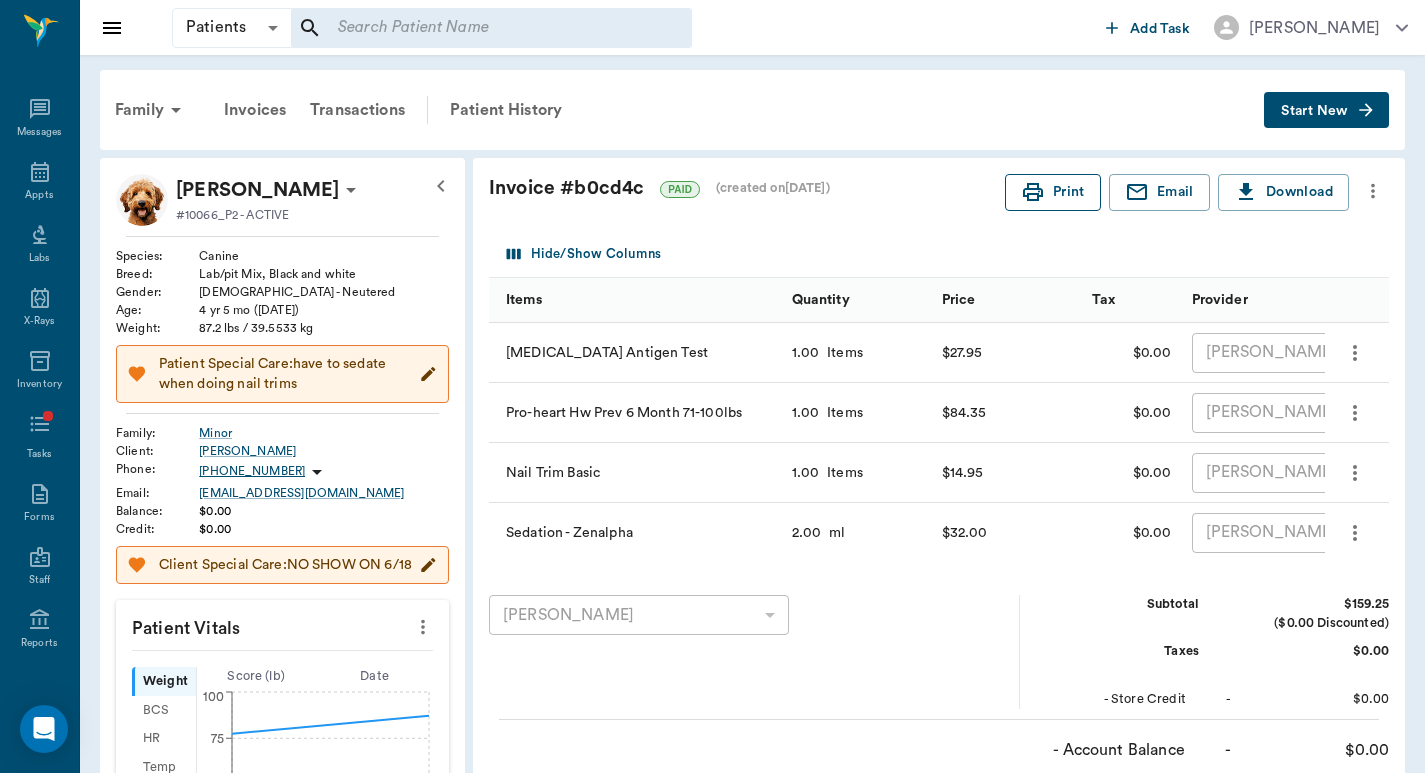 click 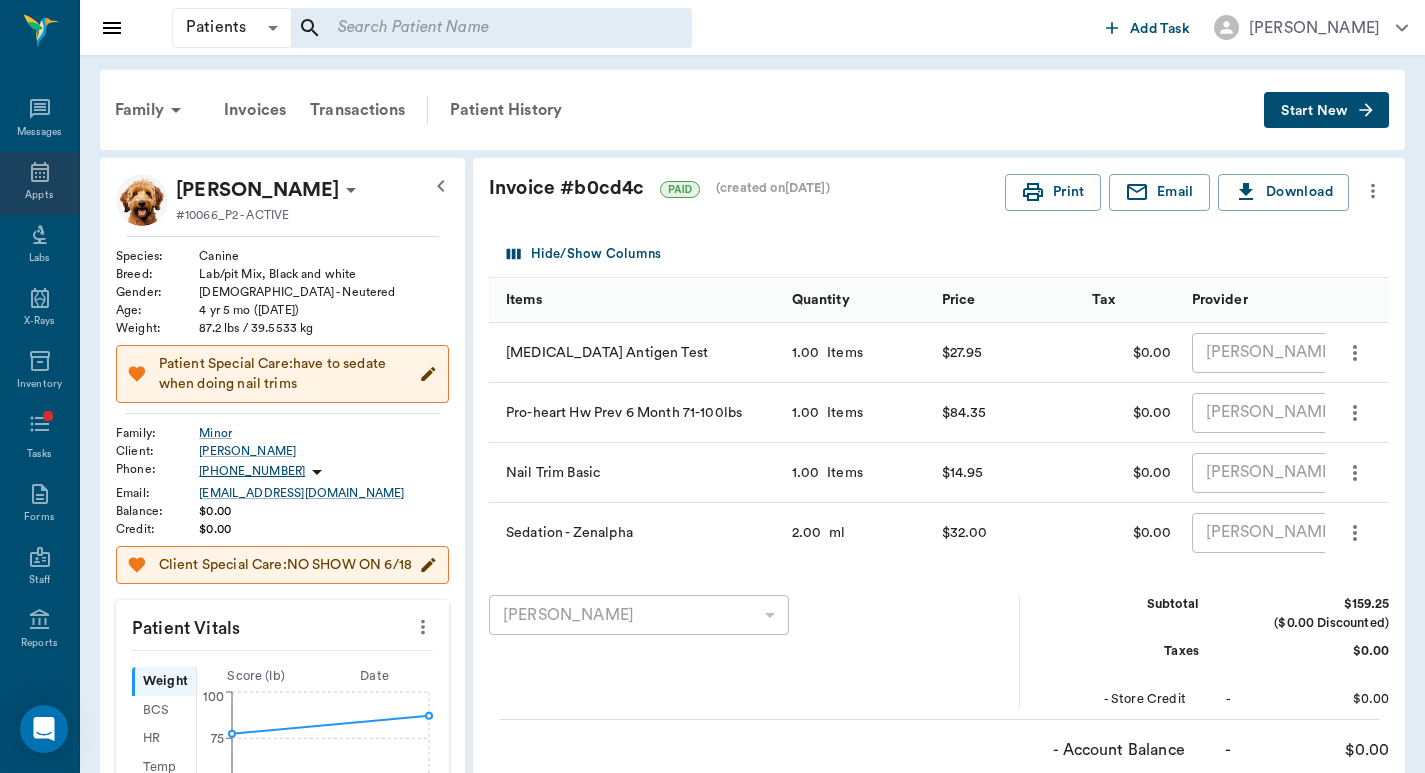 click on "Appts" at bounding box center [39, 195] 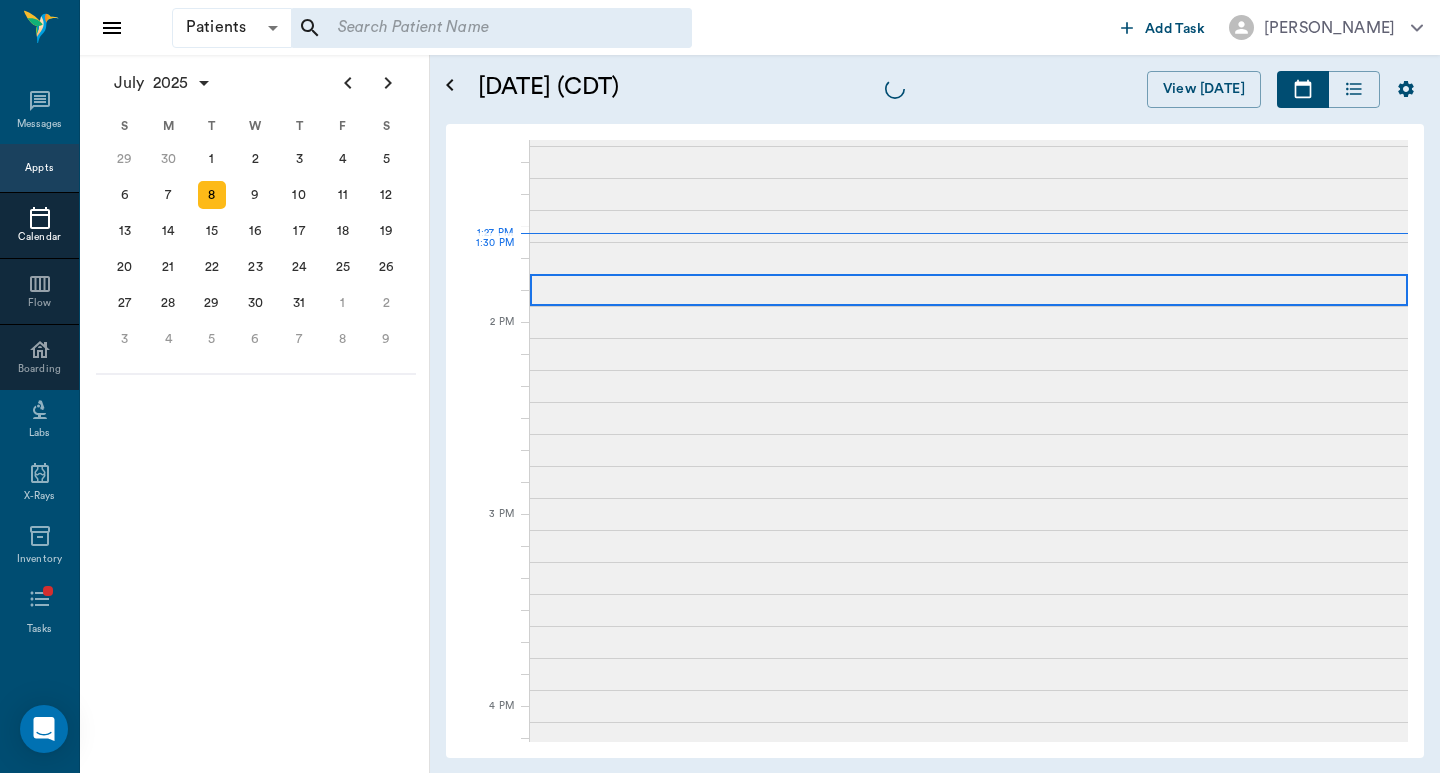 scroll, scrollTop: 962, scrollLeft: 0, axis: vertical 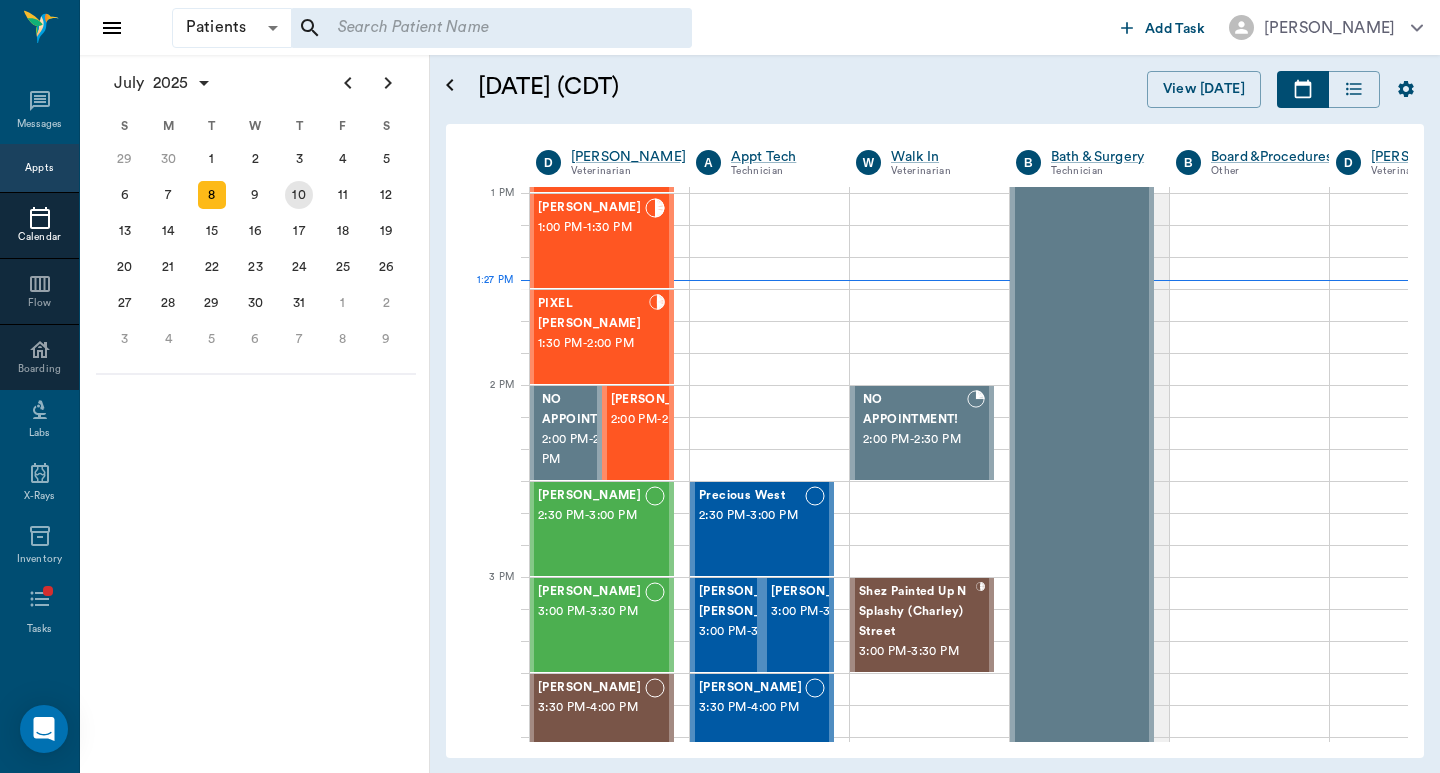 click on "10" at bounding box center [299, 195] 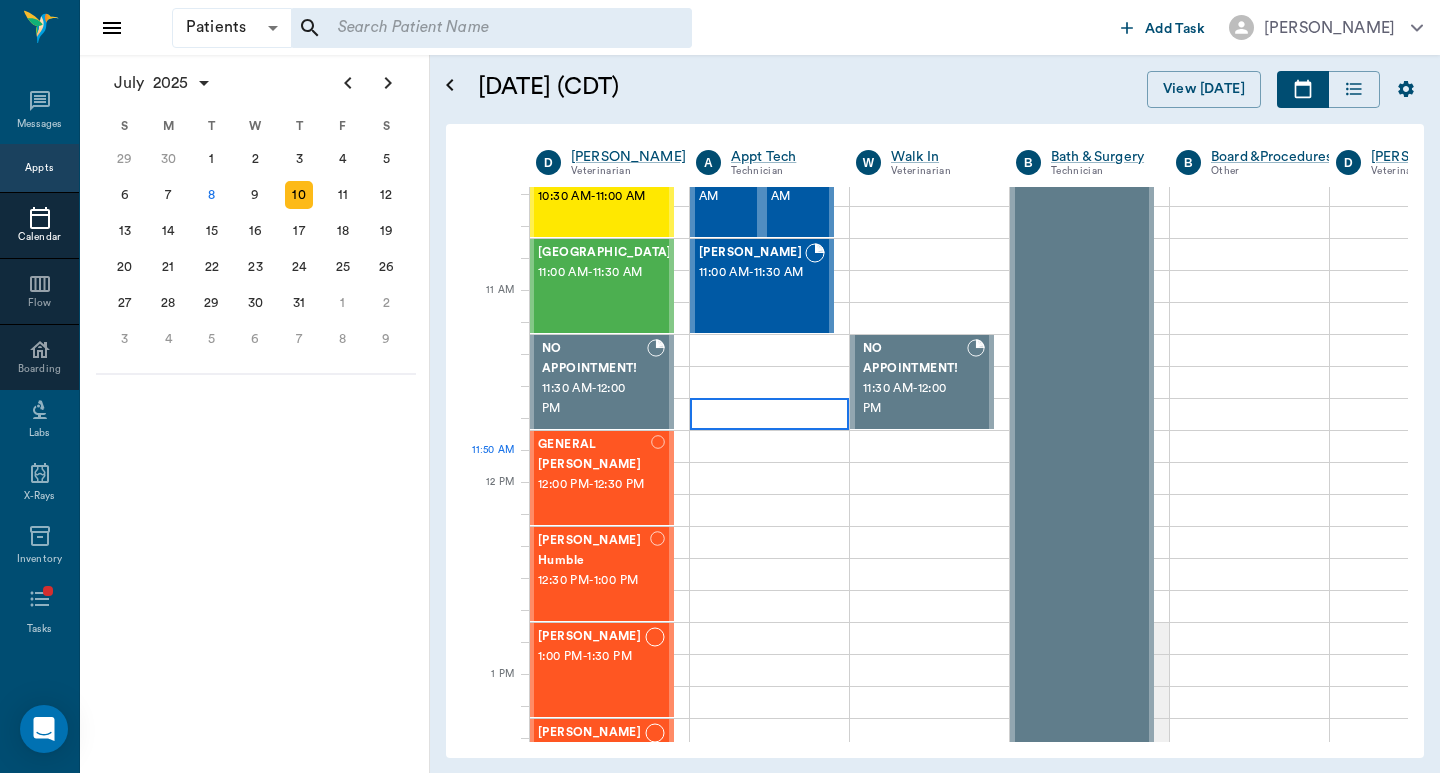 scroll, scrollTop: 0, scrollLeft: 1, axis: horizontal 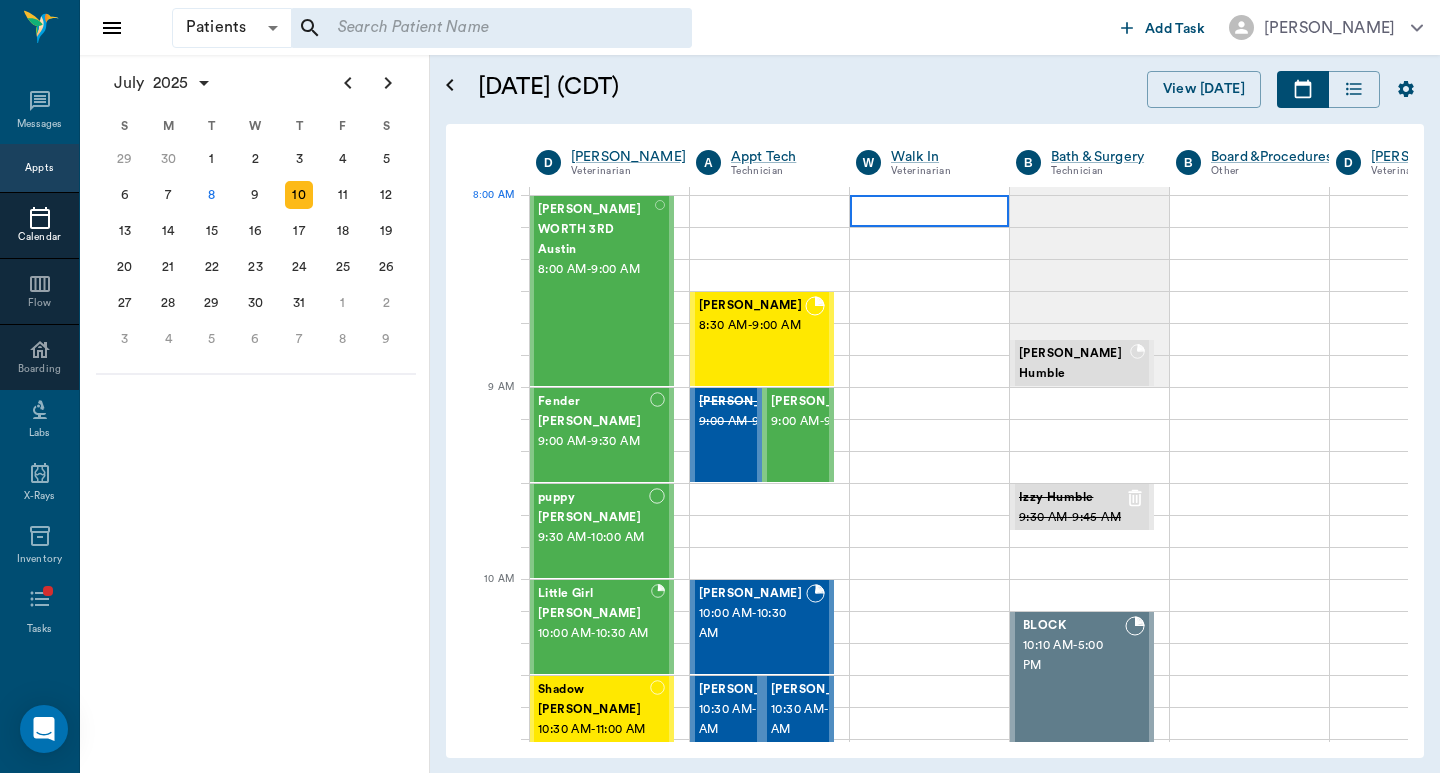 click at bounding box center (929, 211) 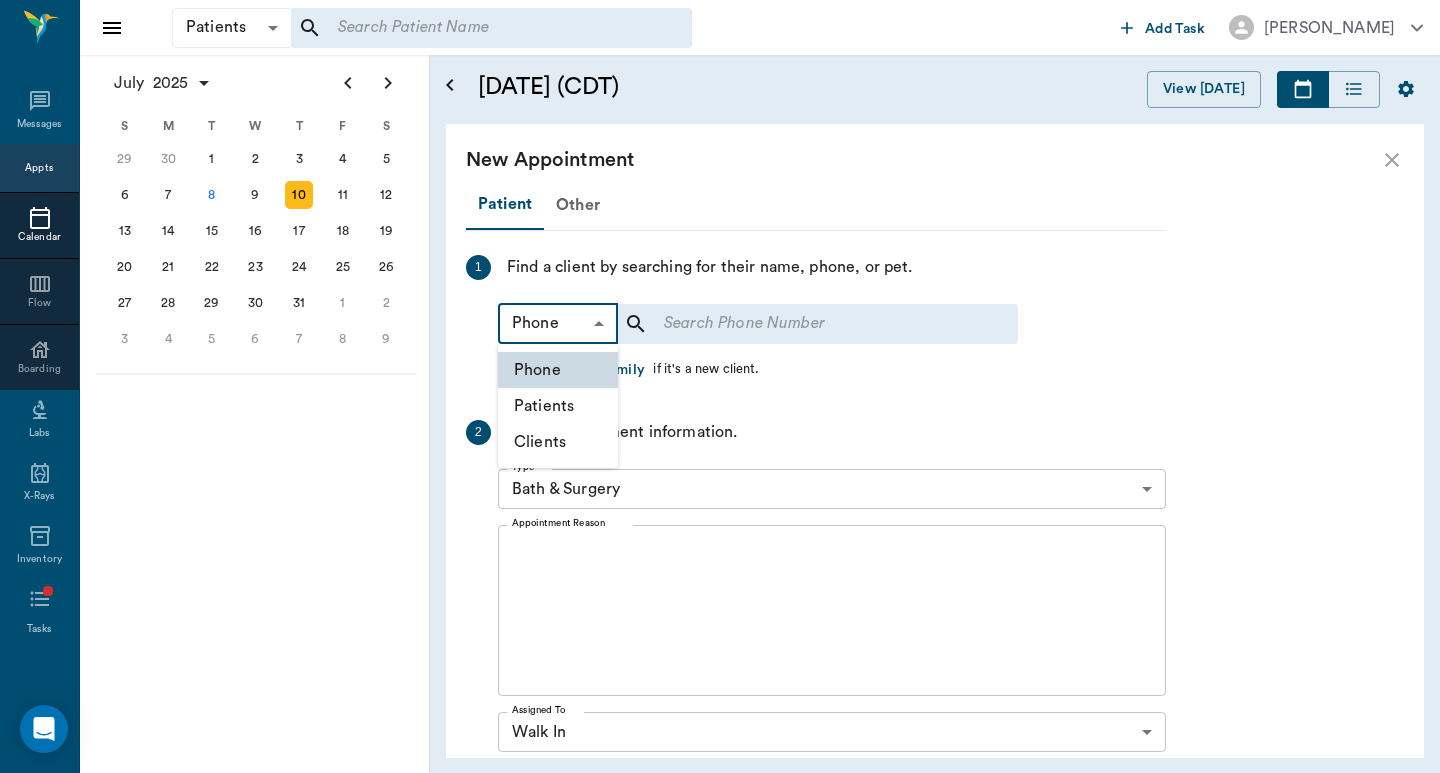 click on "Patients Patients ​ ​ Add Task [PERSON_NAME] Nectar Messages Appts Calendar Flow Boarding Labs X-Rays Inventory Tasks Forms Staff Reports Lookup Settings [DATE] S M T W T F S [DATE] 2 3 4 5 6 7 8 9 10 11 12 13 14 15 16 17 18 19 20 21 22 23 24 25 26 27 28 29 [DATE] 1 2 3 4 5 6 7 8 9 10 11 12 S M T W T F S 29 [DATE] 1 2 3 4 5 6 7 8 9 10 11 12 13 14 15 16 17 18 19 20 21 22 23 24 25 26 27 28 29 30 [DATE] 1 2 3 4 5 6 7 8 9 S M T W T F S 27 28 29 30 [DATE] 1 2 3 4 5 6 7 8 9 10 11 12 13 14 15 16 17 18 19 20 21 22 23 24 25 26 27 28 29 30 31 [DATE] 2 3 4 5 6 [DATE] (CDT) View [DATE] [DATE] [DATE] [DATE] D [PERSON_NAME] Veterinarian A Appt Tech Technician W Walk In Veterinarian B Bath & Surgery Technician B Board &Procedures Other D [PERSON_NAME] Veterinarian 8 AM 9 AM 10 AM 11 AM 12 PM 1 PM 2 PM 3 PM 4 PM 5 PM 6 PM 7 PM 8 PM 8:00 AM [PERSON_NAME] WORTH 3RD Austin 8:00 AM  -  9:00 AM Fender [PERSON_NAME] 9:00 AM  -  9:30 AM puppy [PERSON_NAME] 9:30 AM  -  10:00 AM Little Girl [PERSON_NAME] 10:00 AM  -  1" at bounding box center (720, 386) 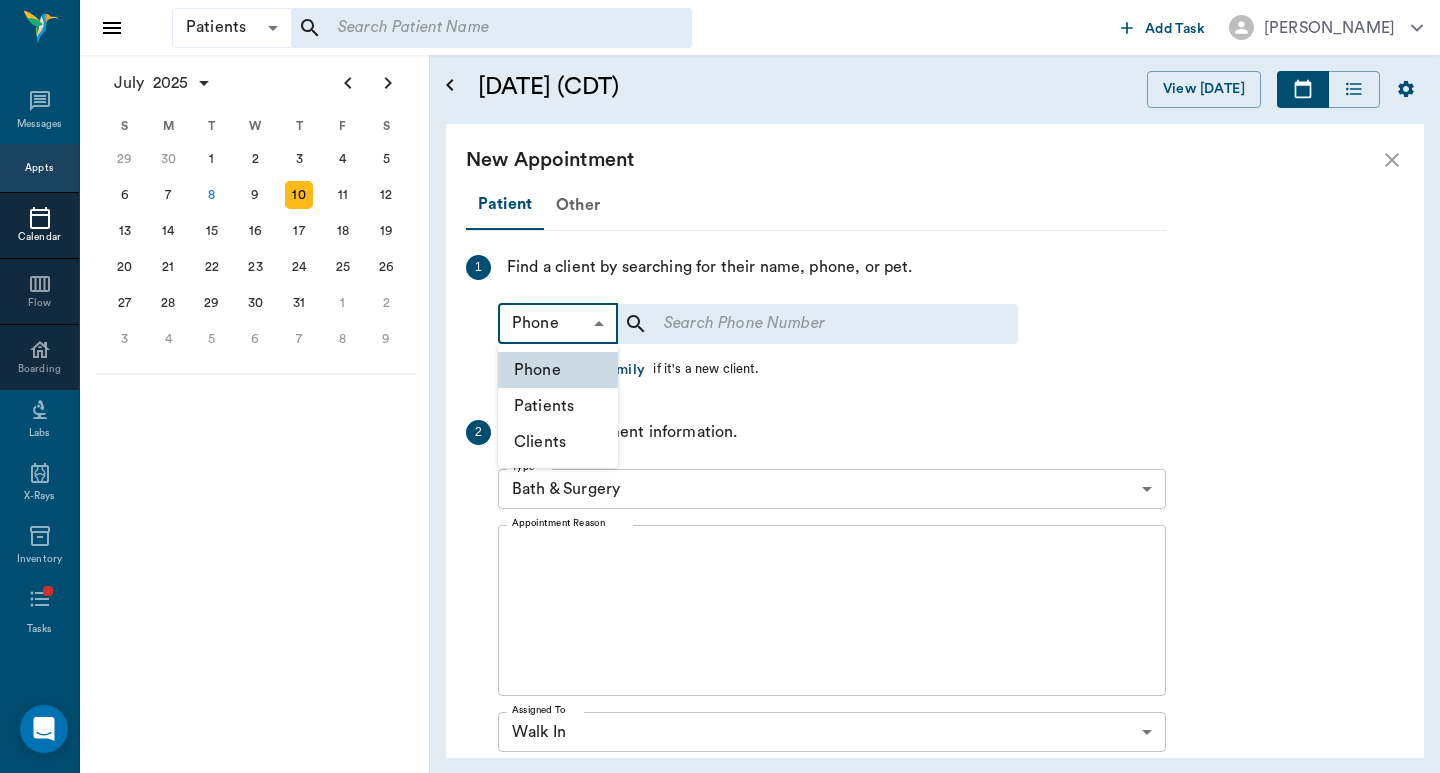 click on "Clients" at bounding box center (558, 442) 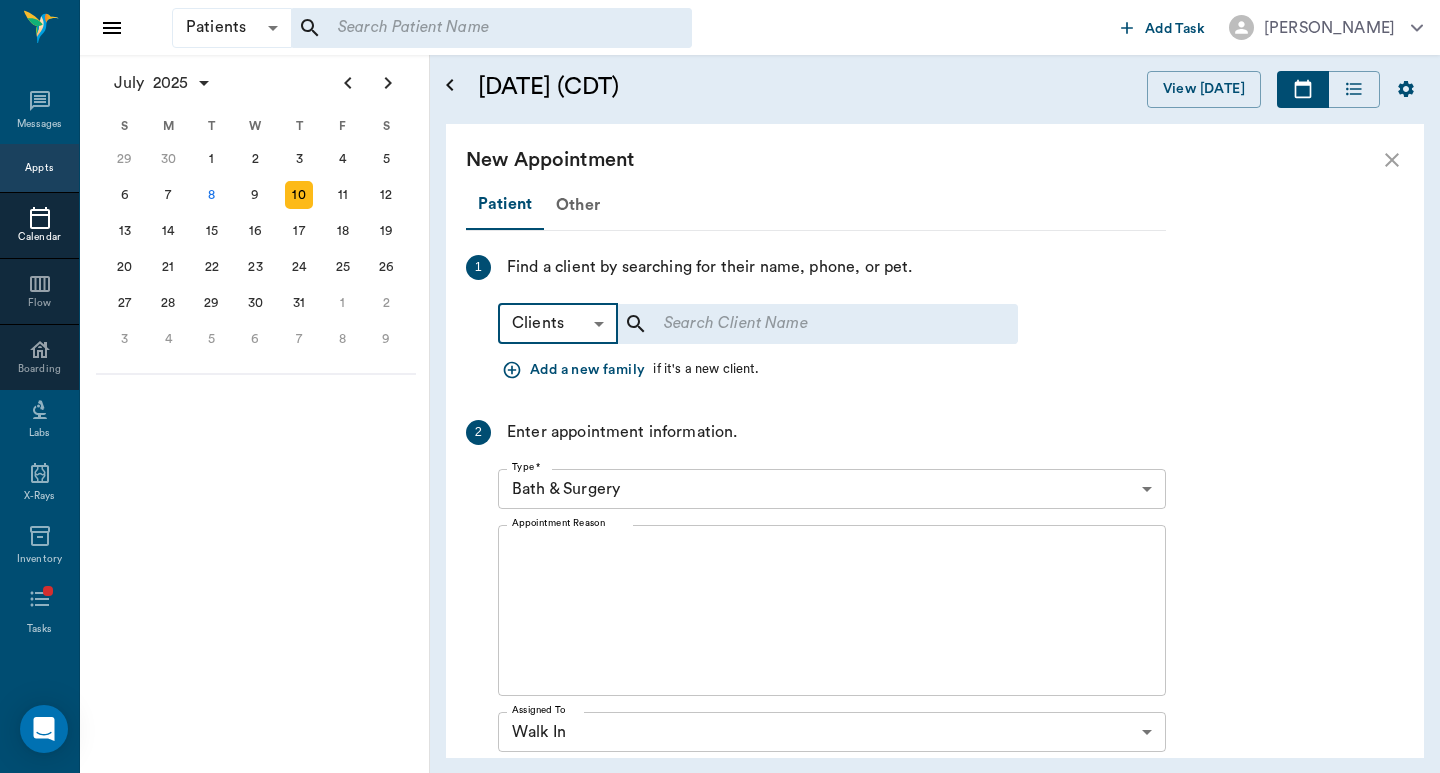 click at bounding box center [804, 324] 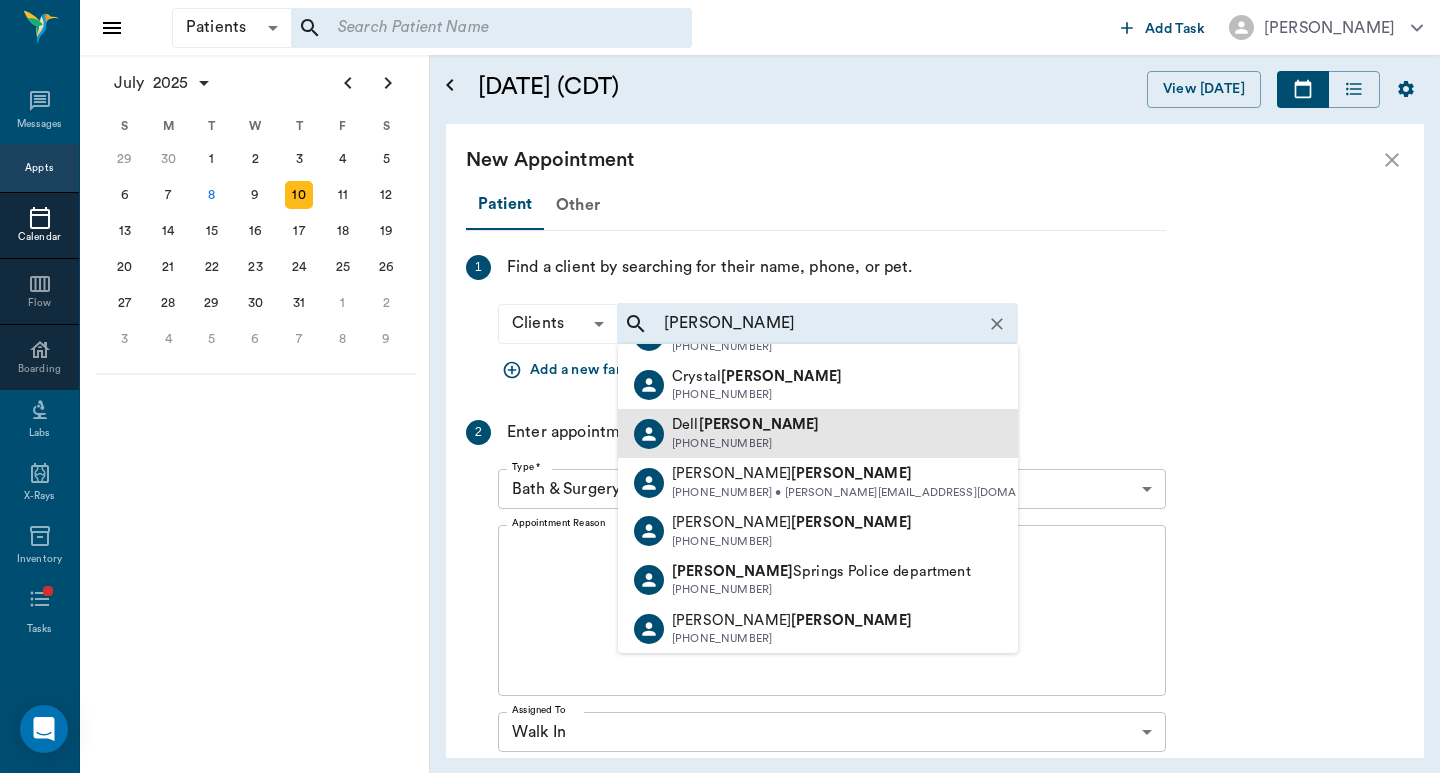 scroll, scrollTop: 133, scrollLeft: 0, axis: vertical 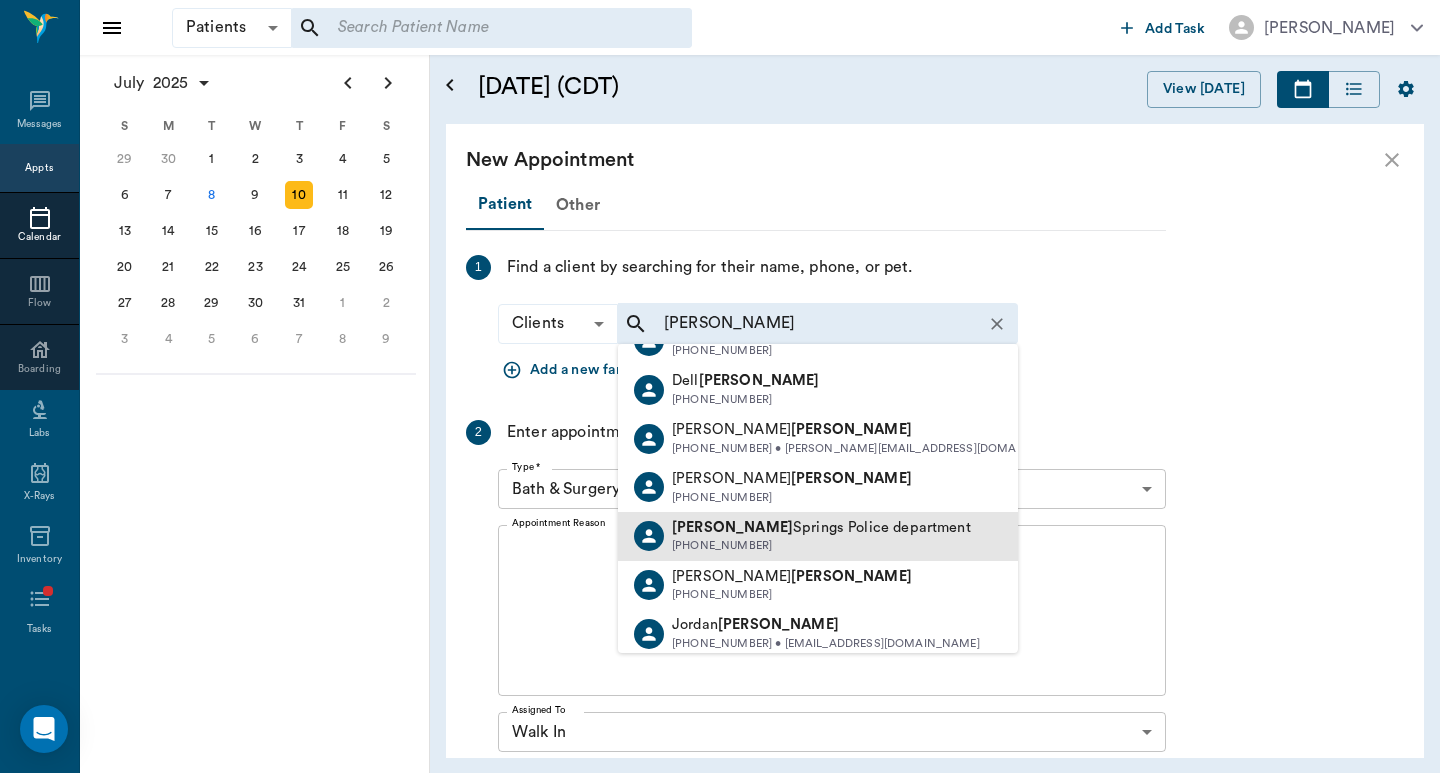 click on "Hughes Springs Police department" at bounding box center [821, 528] 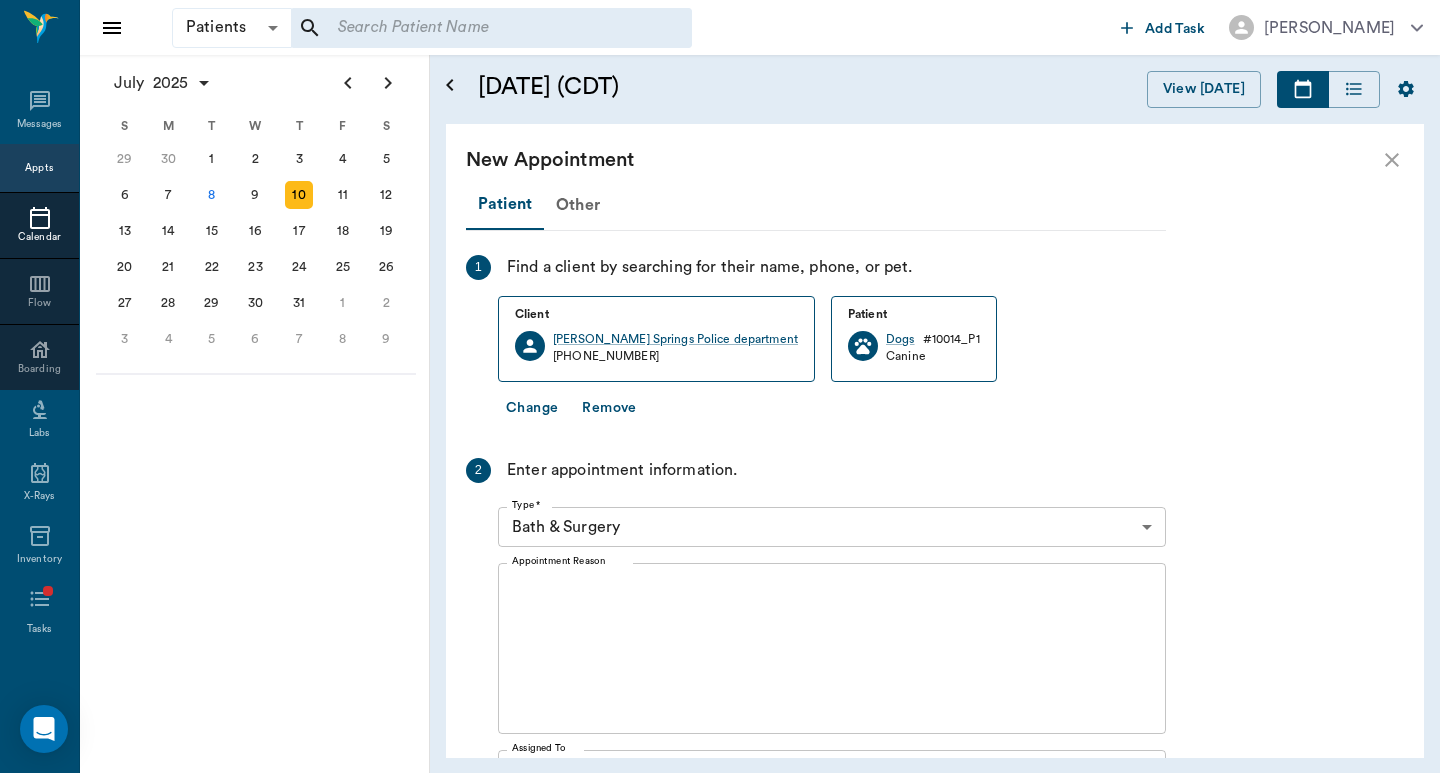 click on "Patients Patients ​ ​ Add Task Dr. Bert Ellsworth Nectar Messages Appts Calendar Flow Boarding Labs X-Rays Inventory Tasks Forms Staff Reports Lookup Settings July 2025 S M T W T F S Jun 1 2 3 4 5 6 7 8 9 10 11 12 13 14 15 16 17 18 19 20 21 22 23 24 25 26 27 28 29 30 Jul 1 2 3 4 5 6 7 8 9 10 11 12 S M T W T F S 29 30 Jul 1 2 3 4 5 6 7 8 9 10 11 12 13 14 15 16 17 18 19 20 21 22 23 24 25 26 27 28 29 30 31 Aug 1 2 3 4 5 6 7 8 9 S M T W T F S 27 28 29 30 31 Aug 1 2 3 4 5 6 7 8 9 10 11 12 13 14 15 16 17 18 19 20 21 22 23 24 25 26 27 28 29 30 31 Sep 1 2 3 4 5 6 July 10, 2025 (CDT) View Today July 2025 Today 10 Thu Jul 2025 D Dr. Bert Ellsworth Veterinarian A Appt Tech Technician W Walk In Veterinarian B Bath & Surgery Technician B Board &Procedures Other D Dr. Kindall Jones Veterinarian 8 AM 9 AM 10 AM 11 AM 12 PM 1 PM 2 PM 3 PM 4 PM 5 PM 6 PM 7 PM 8 PM 8:00 AM SIR WIGGLES WORTH 3RD Austin 8:00 AM  -  9:00 AM Fender Finney 9:00 AM  -  9:30 AM puppy Kilgore 9:30 AM  -  10:00 AM Little Girl Barnes 10:00 AM  -  1" at bounding box center (720, 386) 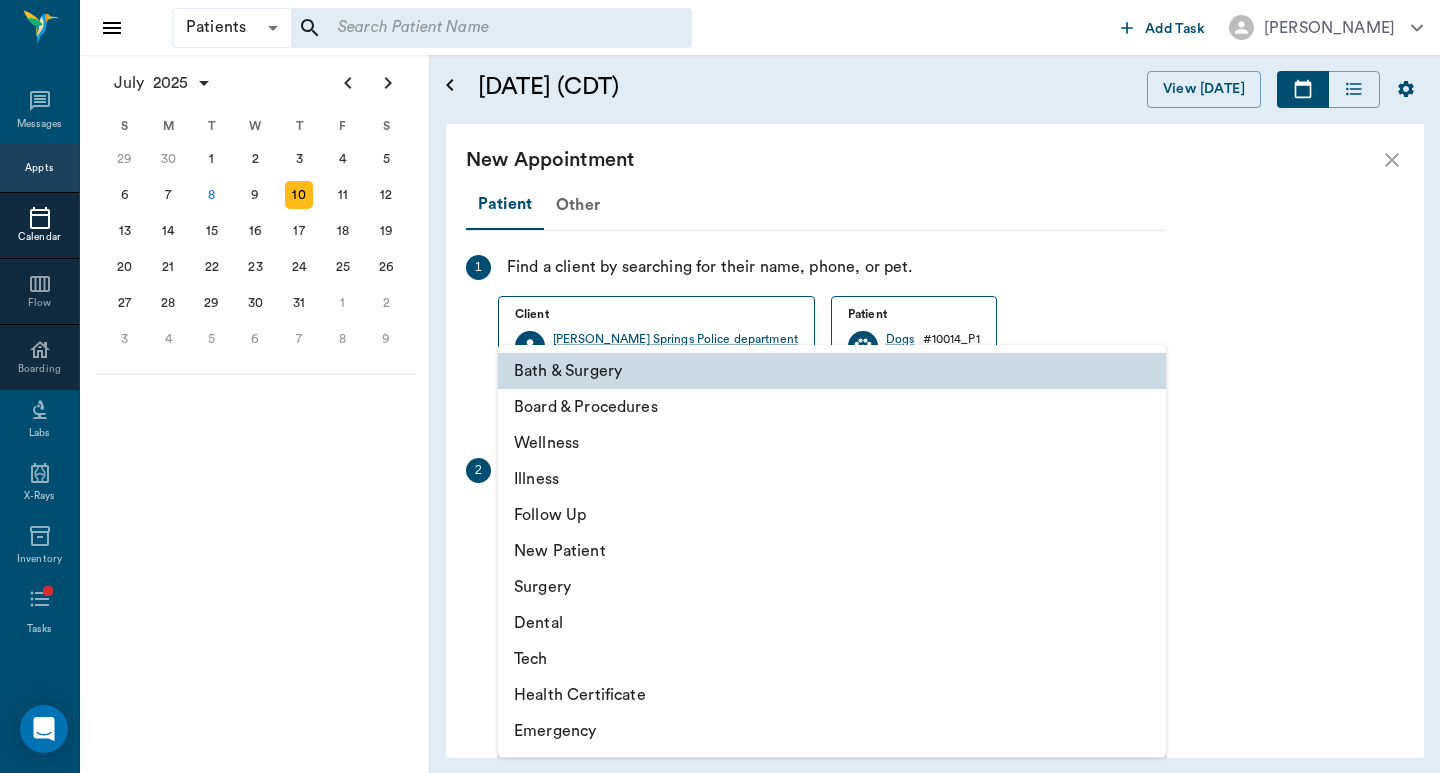 click on "Illness" at bounding box center [832, 479] 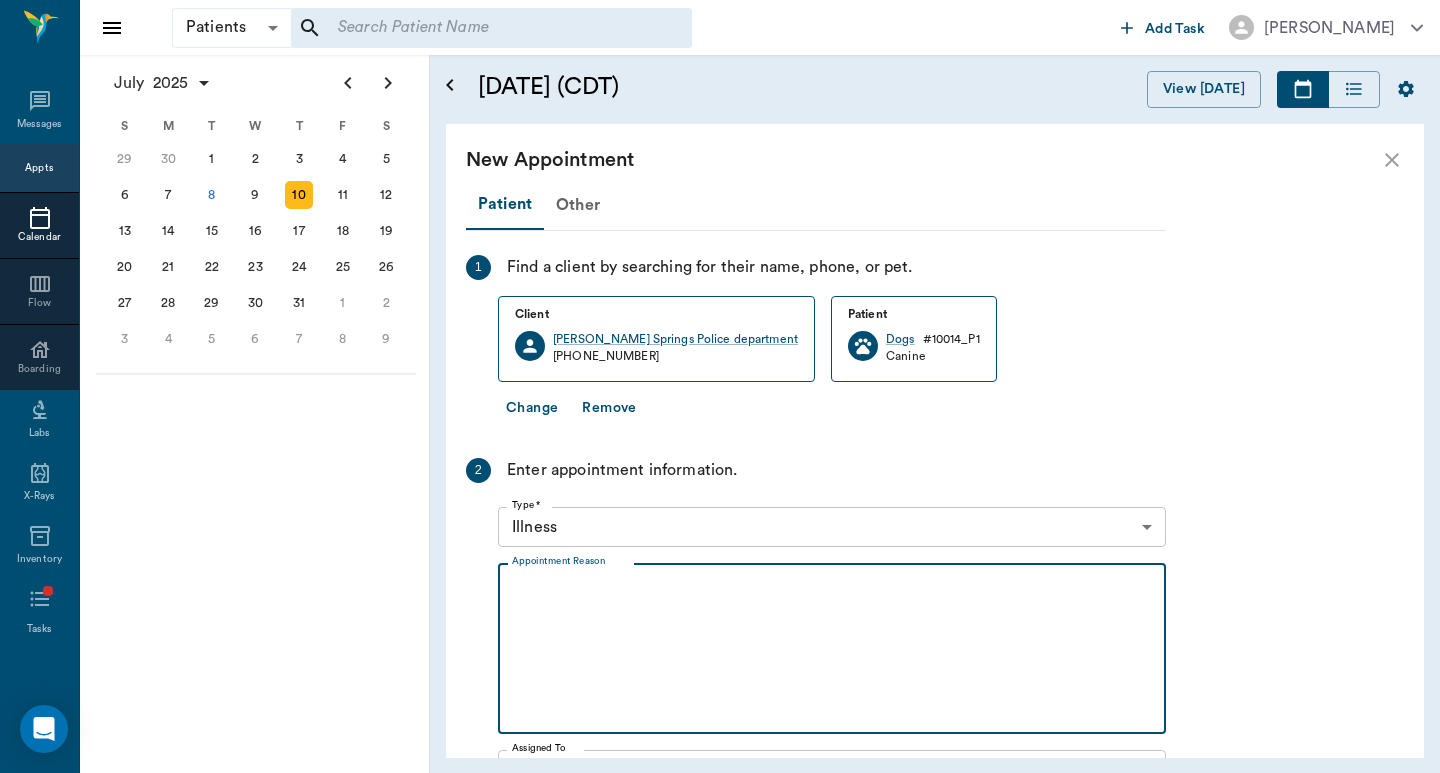 click on "Appointment Reason" at bounding box center (832, 649) 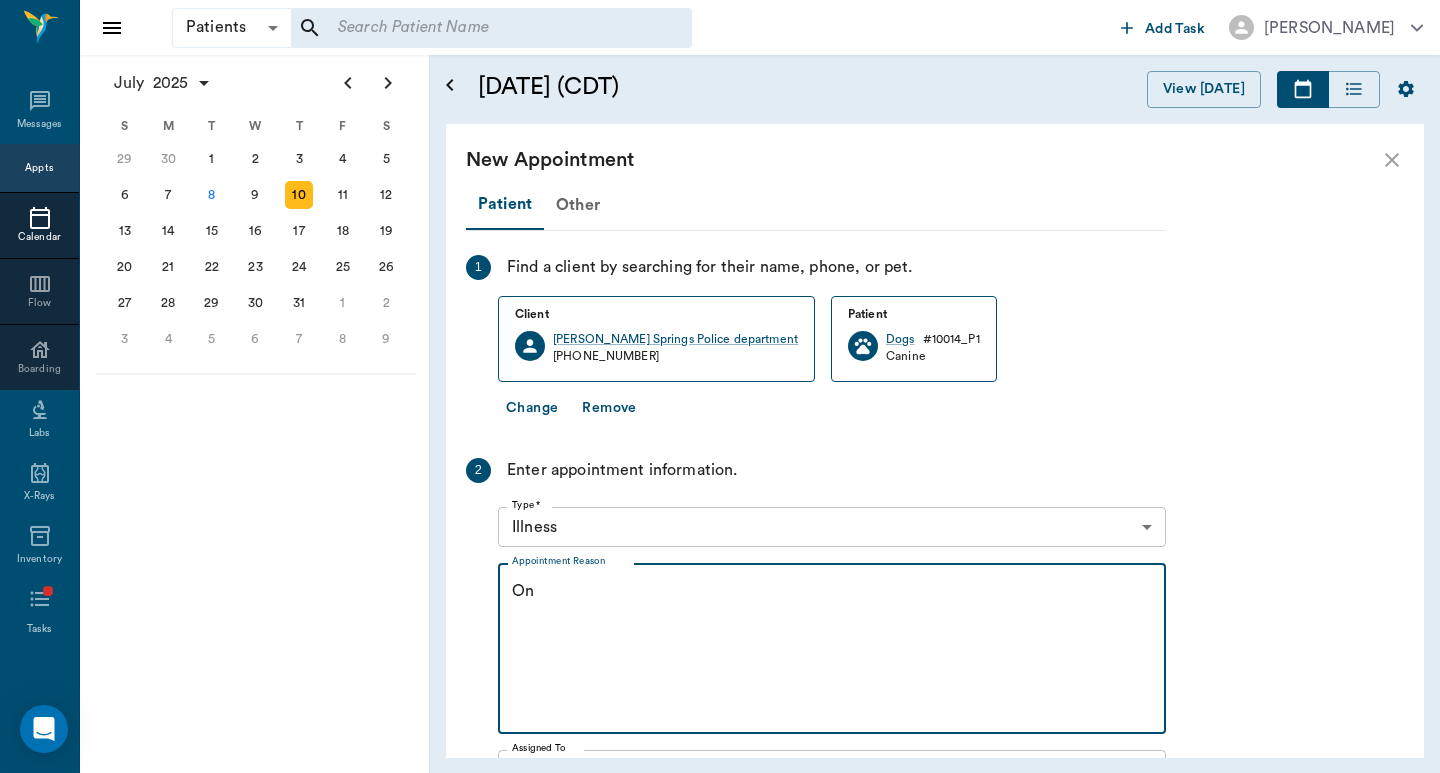 type on "O" 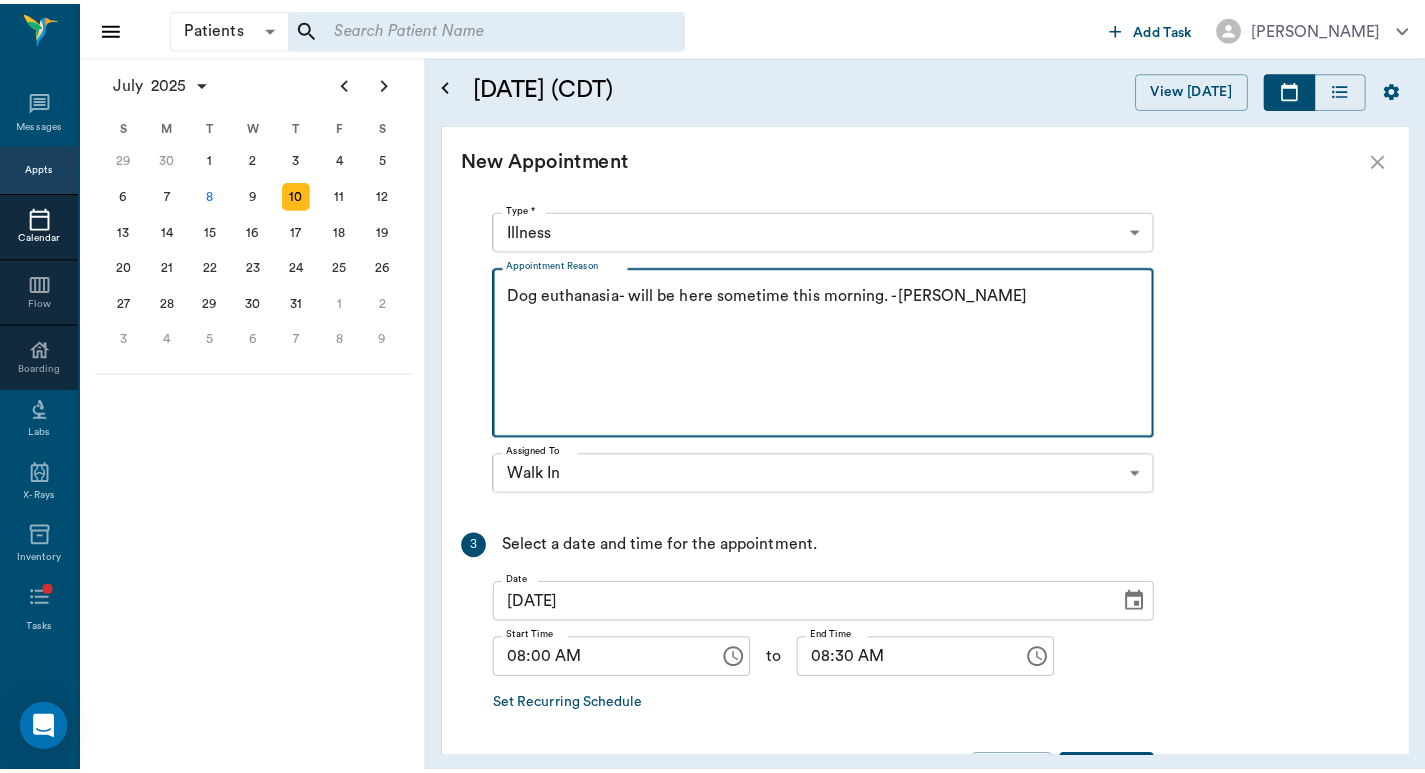 scroll, scrollTop: 367, scrollLeft: 0, axis: vertical 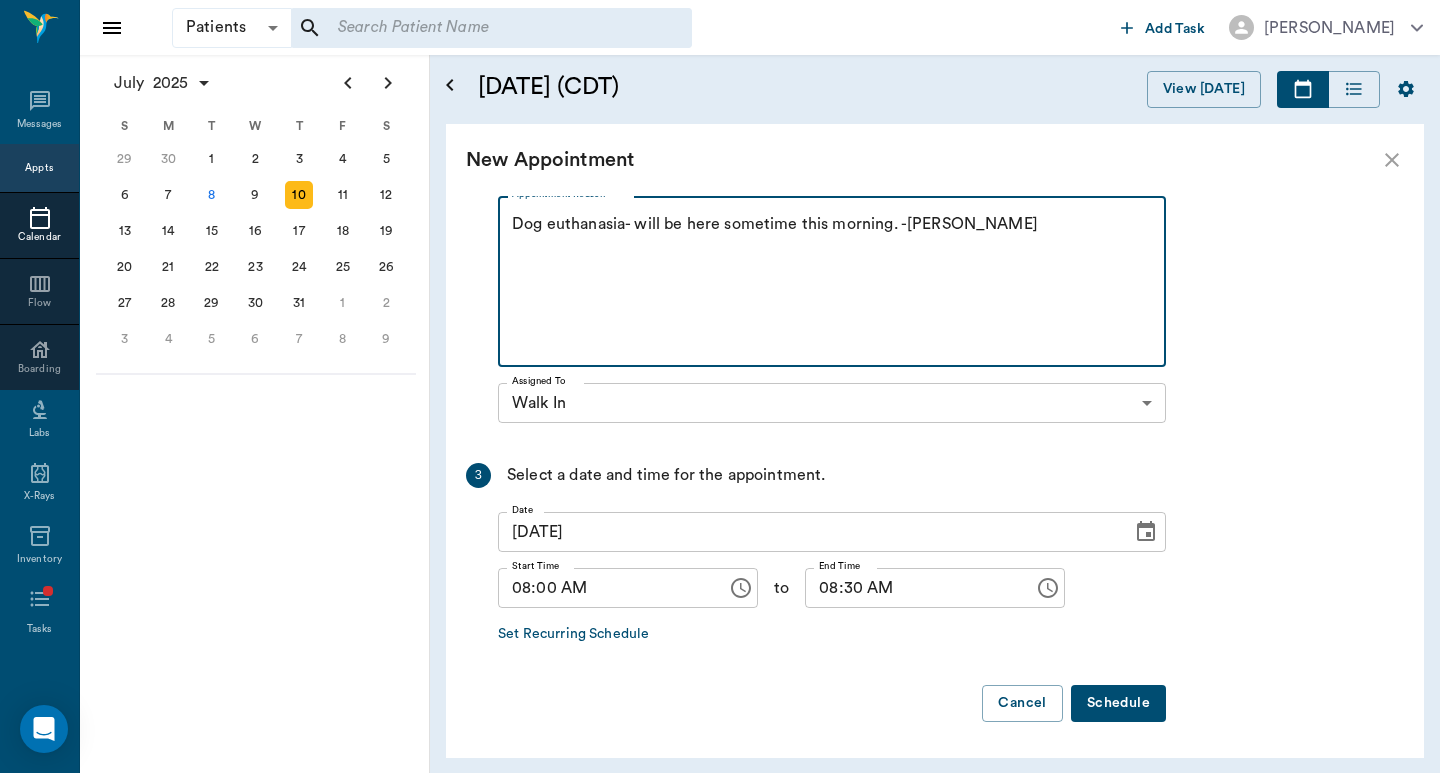 type on "Dog euthanasia- will be here sometime this morning. -Hunt" 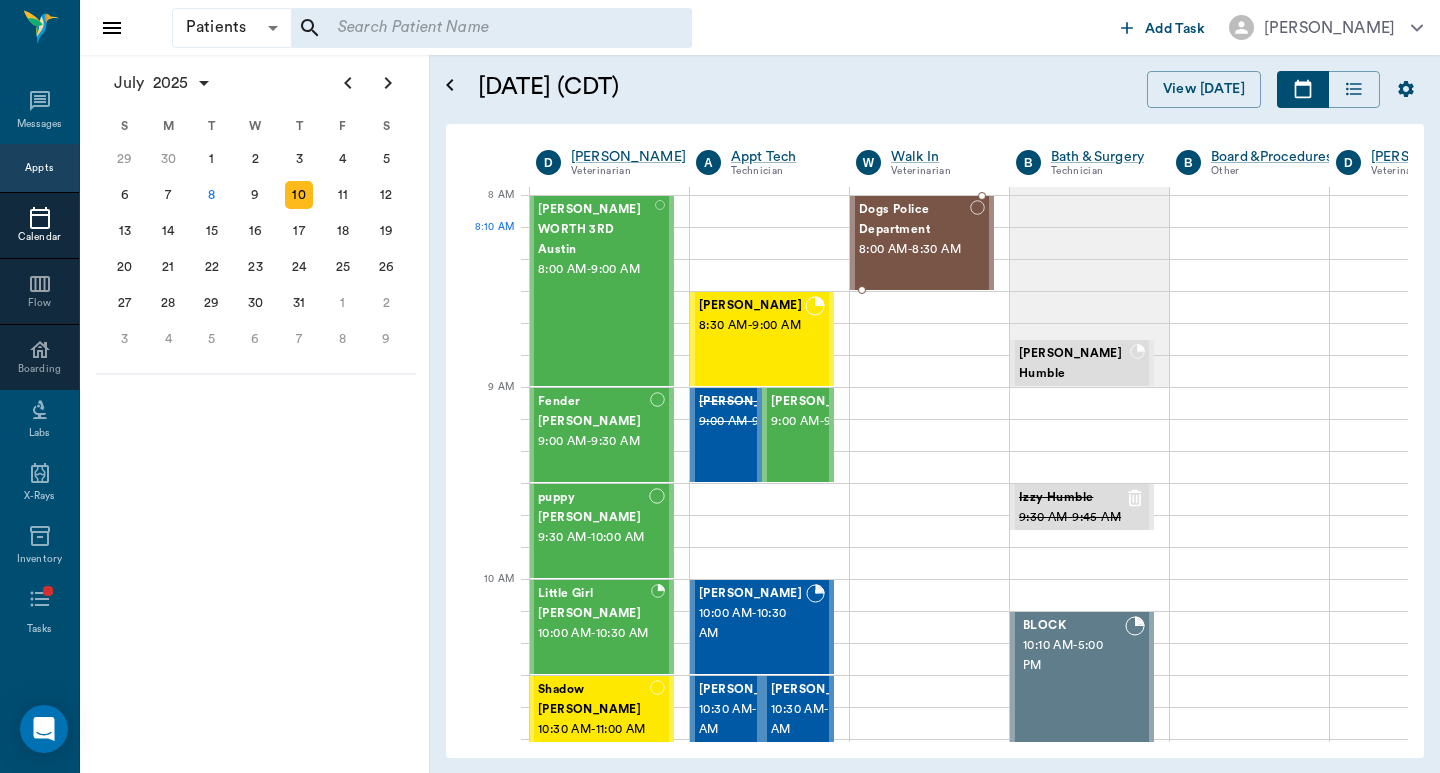 click on "8:00 AM  -  8:30 AM" at bounding box center (914, 250) 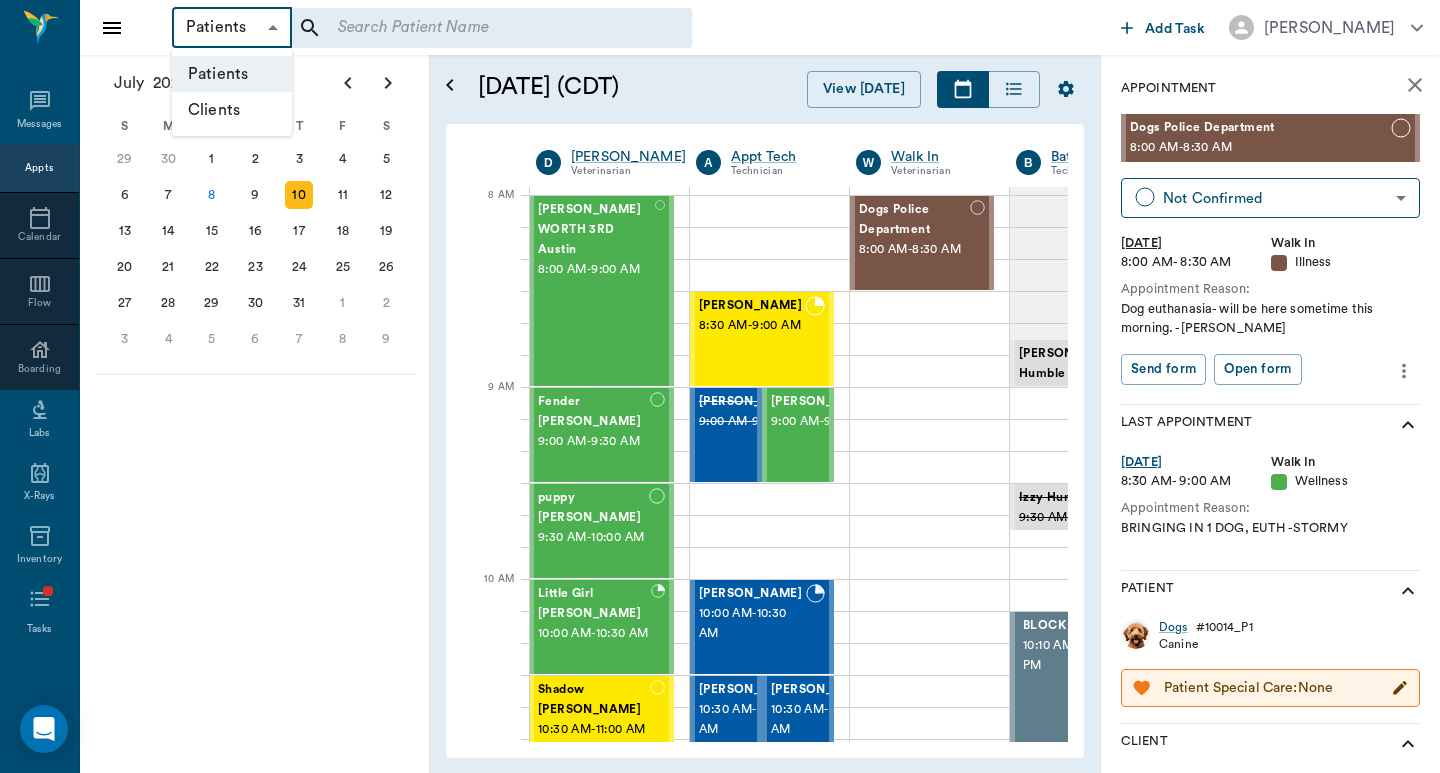 click on "Patients Patients ​ ​ Add Task Dr. Bert Ellsworth Nectar Messages Appts Calendar Flow Boarding Labs X-Rays Inventory Tasks Forms Staff Reports Lookup Settings July 2025 S M T W T F S Jun 1 2 3 4 5 6 7 8 9 10 11 12 13 14 15 16 17 18 19 20 21 22 23 24 25 26 27 28 29 30 Jul 1 2 3 4 5 6 7 8 9 10 11 12 S M T W T F S 29 30 Jul 1 2 3 4 5 6 7 8 9 10 11 12 13 14 15 16 17 18 19 20 21 22 23 24 25 26 27 28 29 30 31 Aug 1 2 3 4 5 6 7 8 9 S M T W T F S 27 28 29 30 31 Aug 1 2 3 4 5 6 7 8 9 10 11 12 13 14 15 16 17 18 19 20 21 22 23 24 25 26 27 28 29 30 31 Sep 1 2 3 4 5 6 July 10, 2025 (CDT) View Today July 2025 Today 10 Thu Jul 2025 D Dr. Bert Ellsworth Veterinarian A Appt Tech Technician W Walk In Veterinarian B Bath & Surgery Technician B Board &Procedures Other D Dr. Kindall Jones Veterinarian 8 AM 9 AM 10 AM 11 AM 12 PM 1 PM 2 PM 3 PM 4 PM 5 PM 6 PM 7 PM 8 PM 8:20 AM SIR WIGGLES WORTH 3RD Austin 8:00 AM  -  9:00 AM Fender Finney 9:00 AM  -  9:30 AM puppy Kilgore 9:30 AM  -  10:00 AM Little Girl Barnes 10:00 AM  -   -" at bounding box center (720, 386) 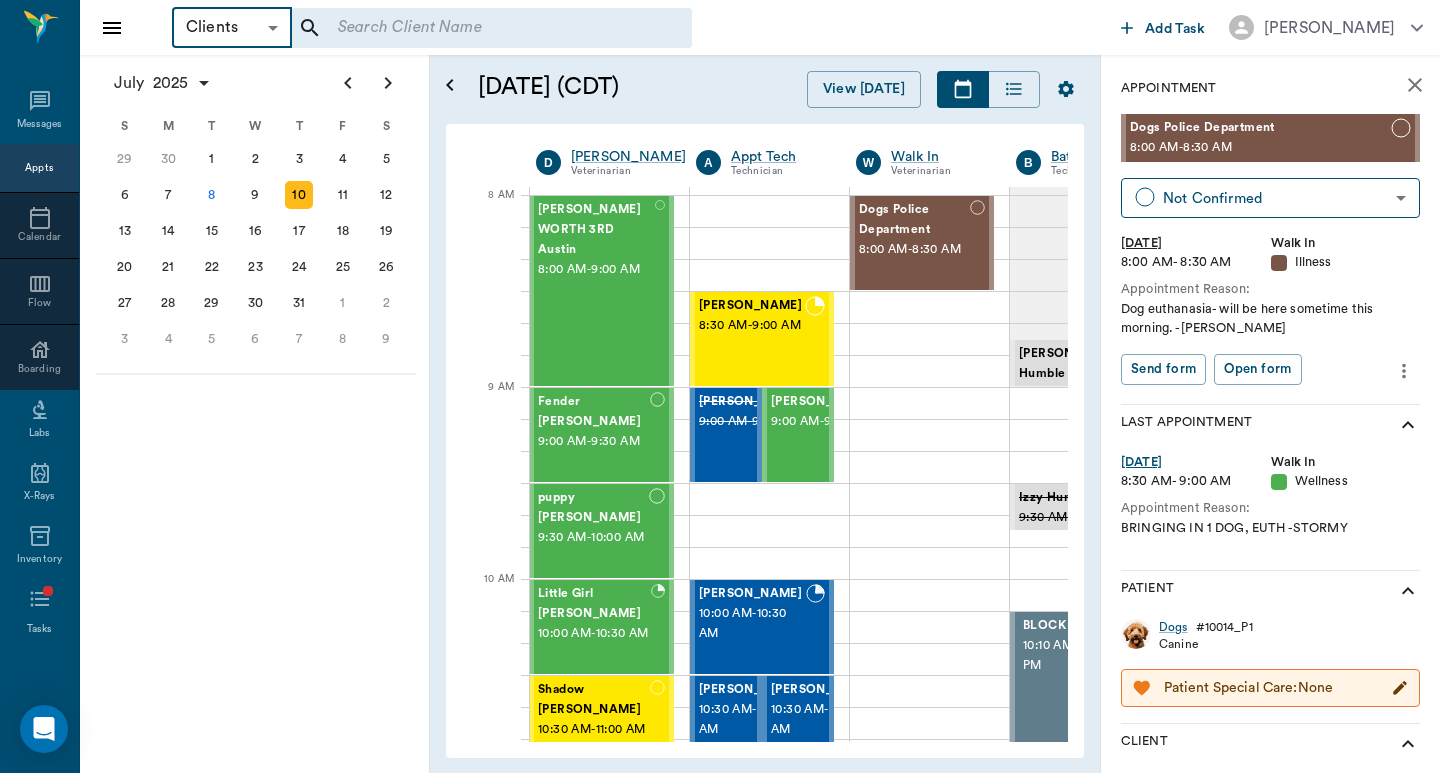 click at bounding box center (478, 28) 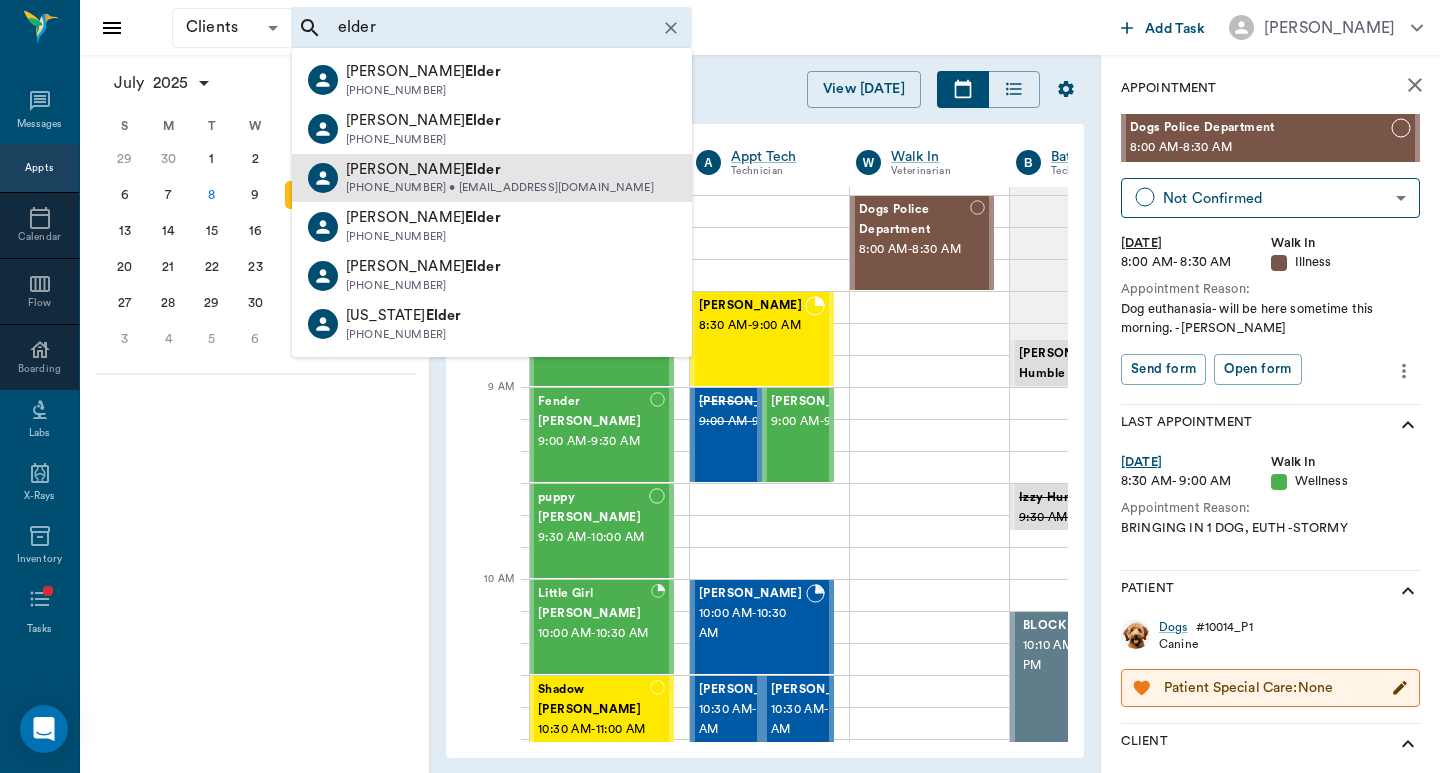 click on "(903) 826-2566   • CHERISPHONE@gmail.com" at bounding box center [500, 188] 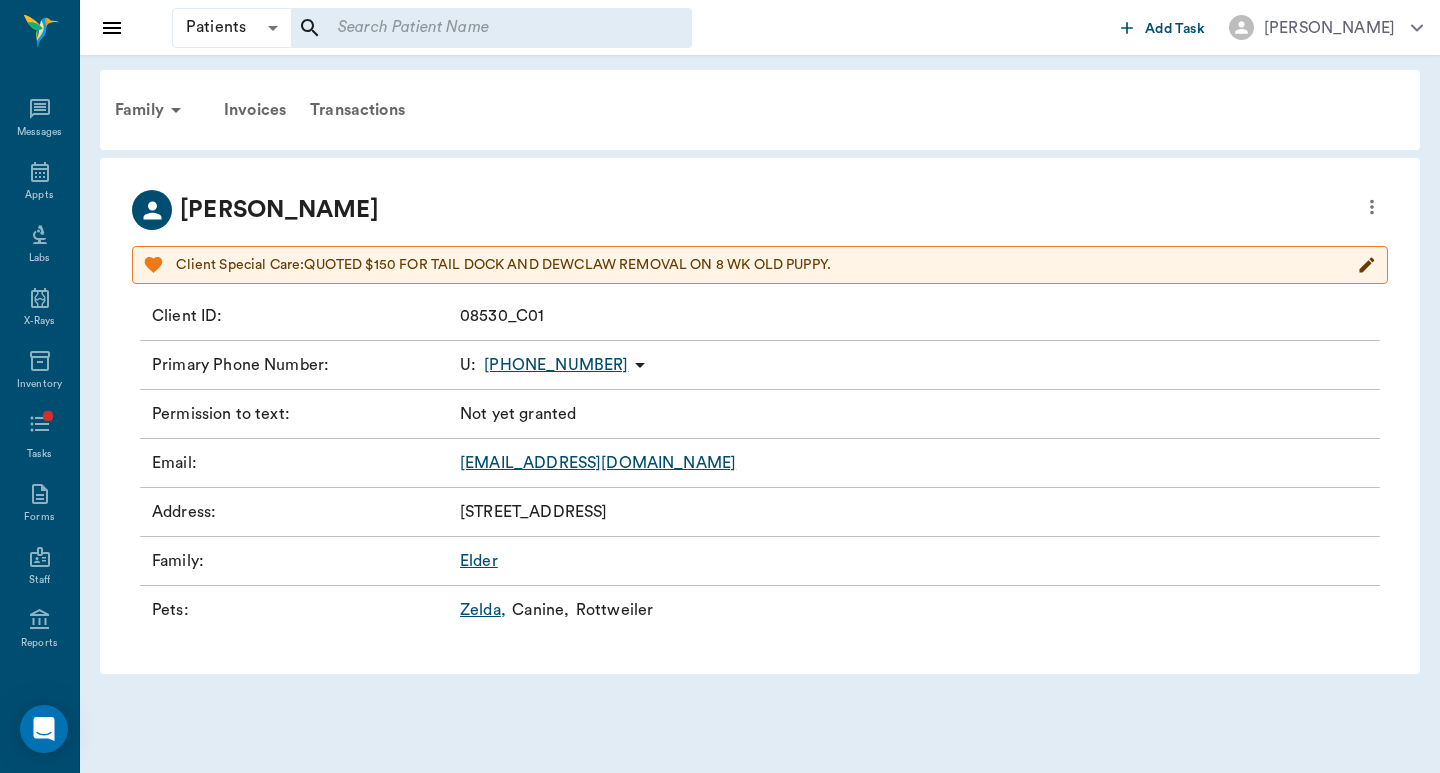 click on "Zelda ," at bounding box center (483, 610) 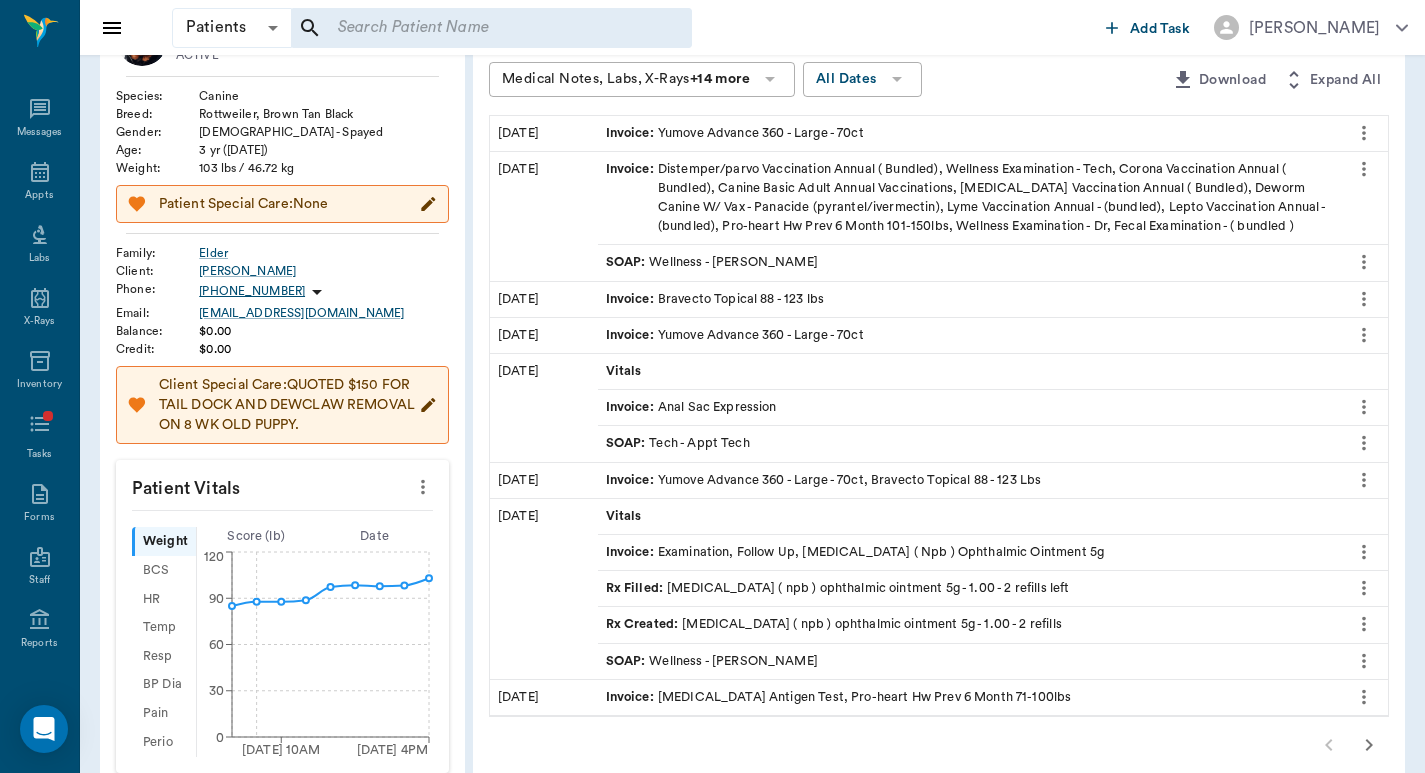 scroll, scrollTop: 118, scrollLeft: 0, axis: vertical 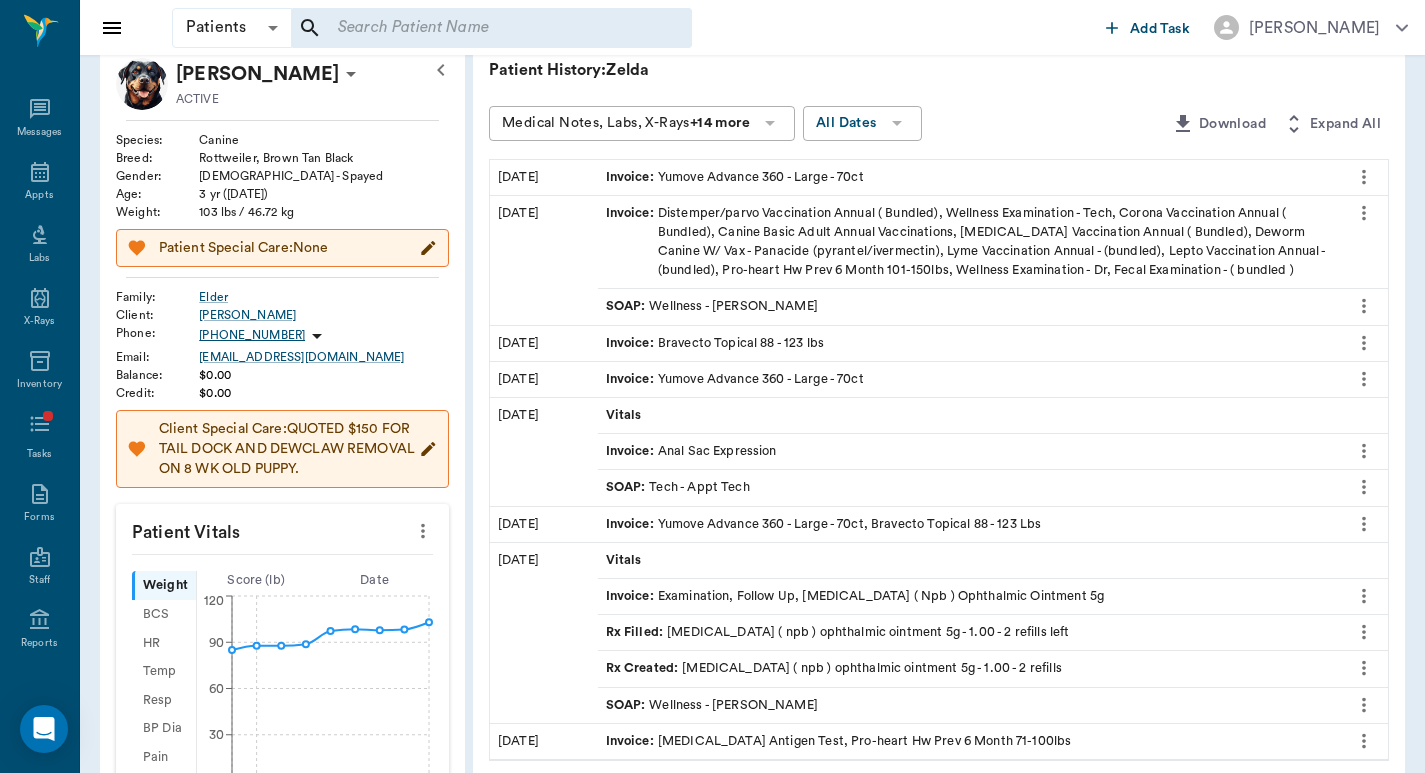 click on "Invoice : Bravecto Topical 88 - 123 lbs" at bounding box center (715, 343) 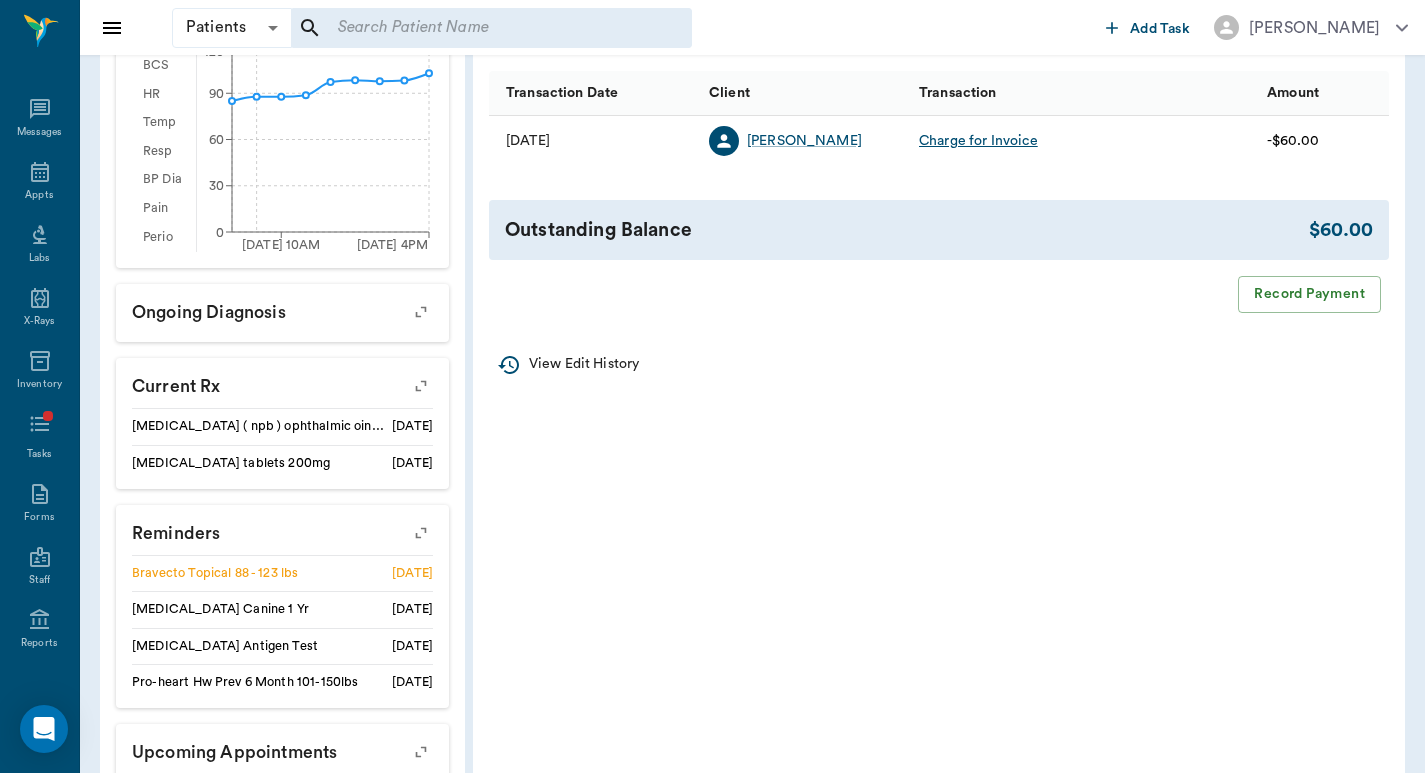 scroll, scrollTop: 667, scrollLeft: 0, axis: vertical 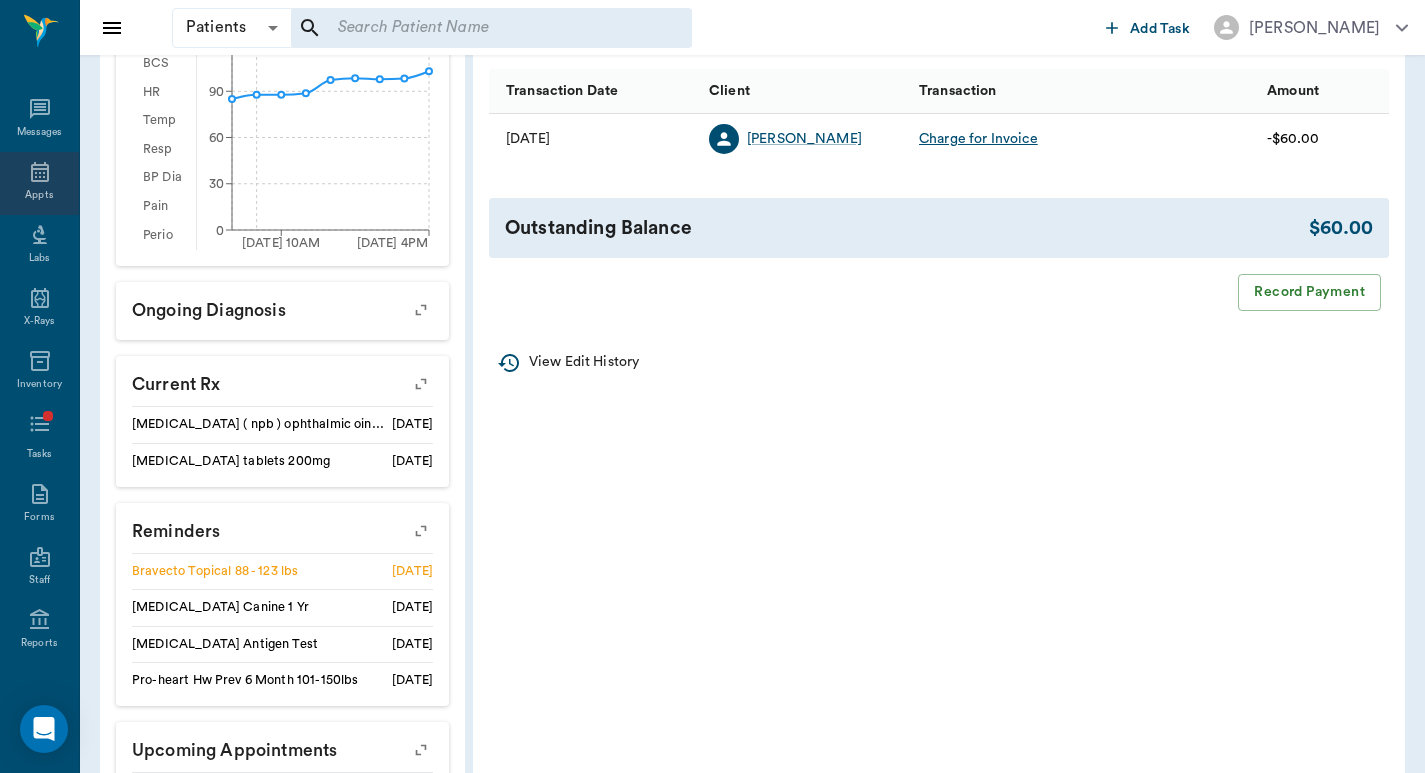 click on "Appts" at bounding box center [39, 183] 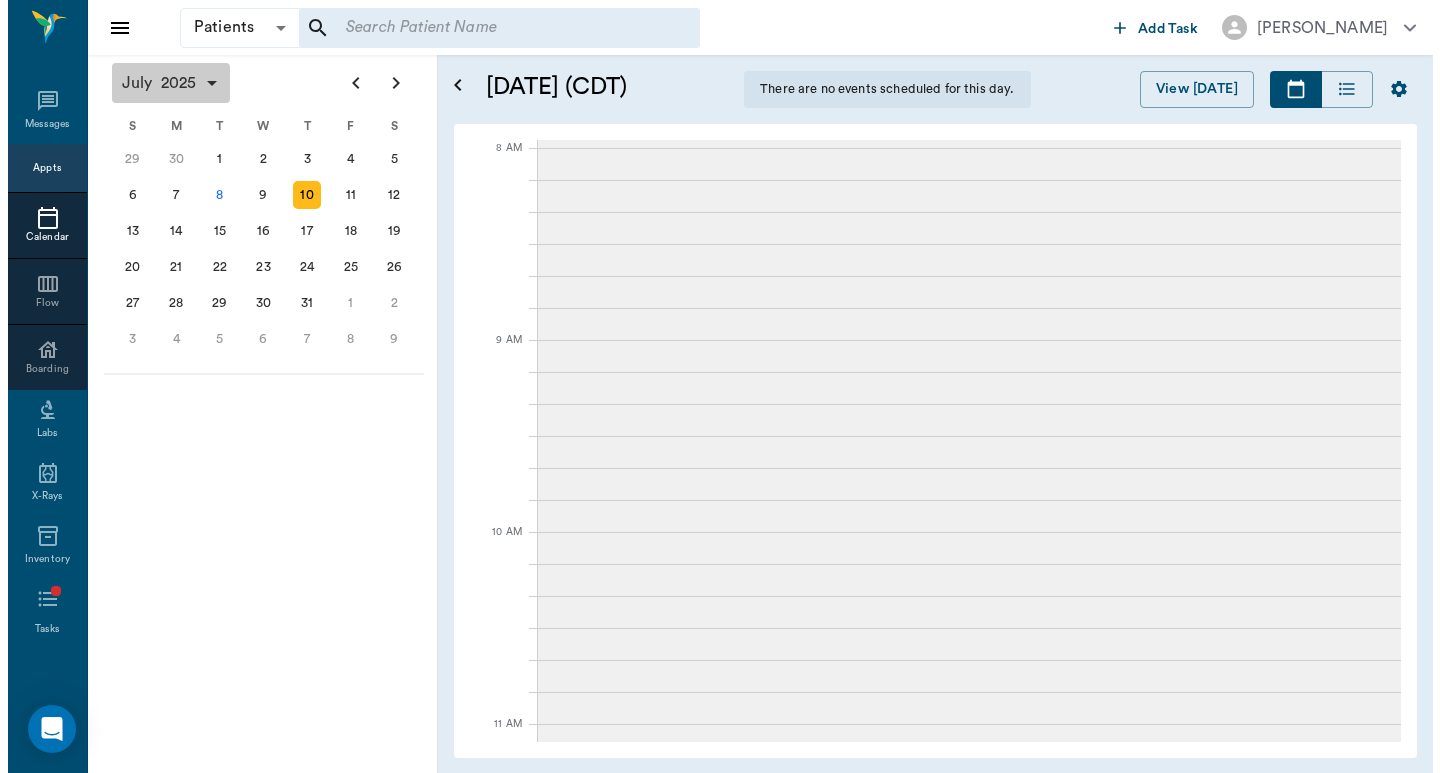 scroll, scrollTop: 0, scrollLeft: 0, axis: both 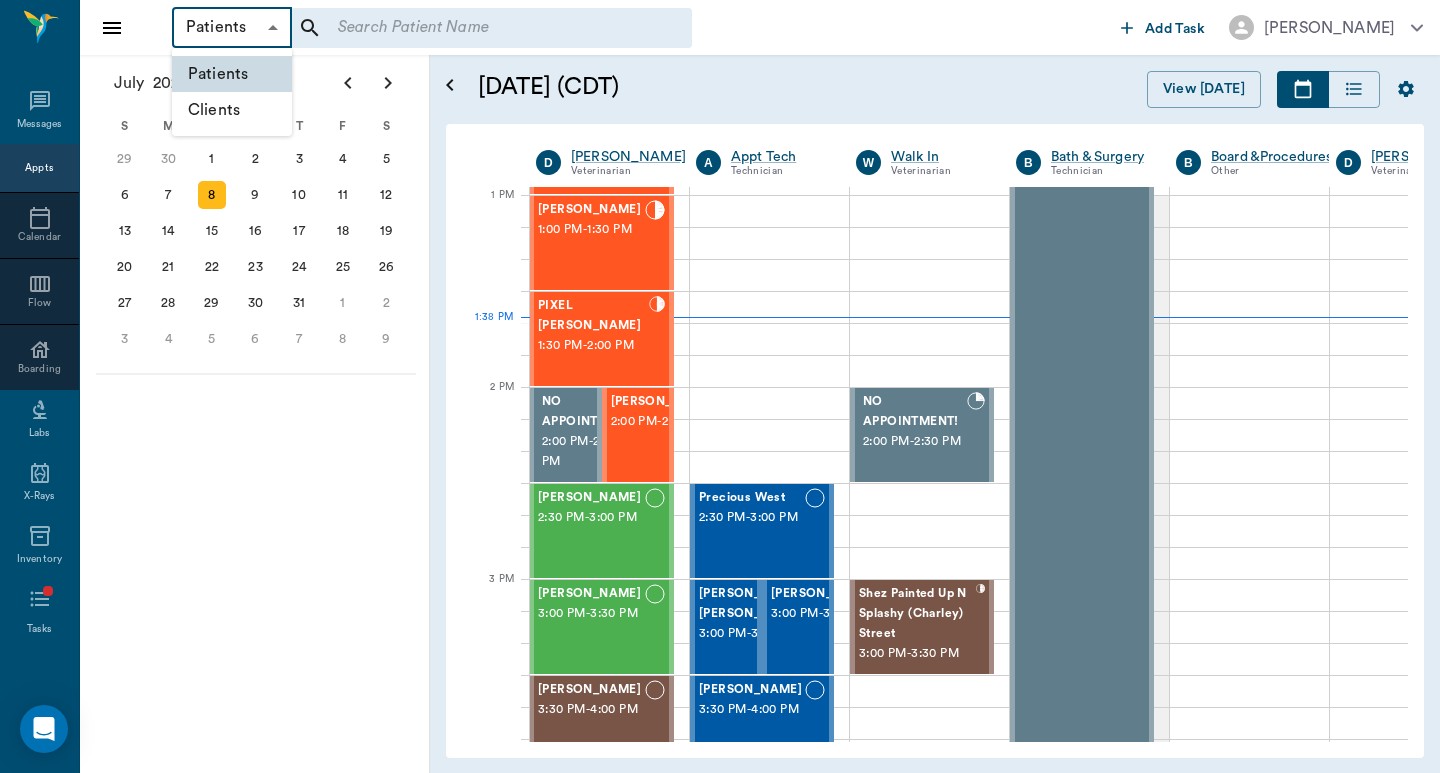 click on "Patients Patients ​ ​ Add Task [PERSON_NAME] Nectar Messages Appts Calendar Flow Boarding Labs X-Rays Inventory Tasks Forms Staff Reports Lookup Settings [DATE] S M T W T F S [DATE] 2 3 4 5 6 7 8 9 10 11 12 13 14 15 16 17 18 19 20 21 22 23 24 25 26 27 28 29 [DATE] 1 2 3 4 5 6 7 8 9 10 11 12 S M T W T F S 29 [DATE] 1 2 3 4 5 6 7 8 9 10 11 12 13 14 15 16 17 18 19 20 21 22 23 24 25 26 27 28 29 30 [DATE] 1 2 3 4 5 6 7 8 9 S M T W T F S 27 28 29 30 [DATE] 1 2 3 4 5 6 7 8 9 10 11 12 13 14 15 16 17 18 19 20 21 22 23 24 25 26 27 28 29 30 31 [DATE] 2 3 4 5 6 [DATE] (CDT) View [DATE] [DATE] [DATE] [DATE] D [PERSON_NAME] Veterinarian A Appt Tech Technician W Walk In Veterinarian B Bath & Surgery Technician B Board &Procedures Other D [PERSON_NAME] Veterinarian 8 AM 9 AM 10 AM 11 AM 12 PM 1 PM 2 PM 3 PM 4 PM 5 PM 6 PM 7 PM 8 PM 1:38 PM 1:00 PM [GEOGRAPHIC_DATA][PERSON_NAME] 8:00 AM  -  9:00 AM [GEOGRAPHIC_DATA][PERSON_NAME] 8:30 AM  -  9:00 AM [PERSON_NAME] MAY [PERSON_NAME] 9:00 AM  -  10:00 AM TUNA [PERSON_NAME] 10:00 AM  -  10:30 AM  -" at bounding box center [720, 386] 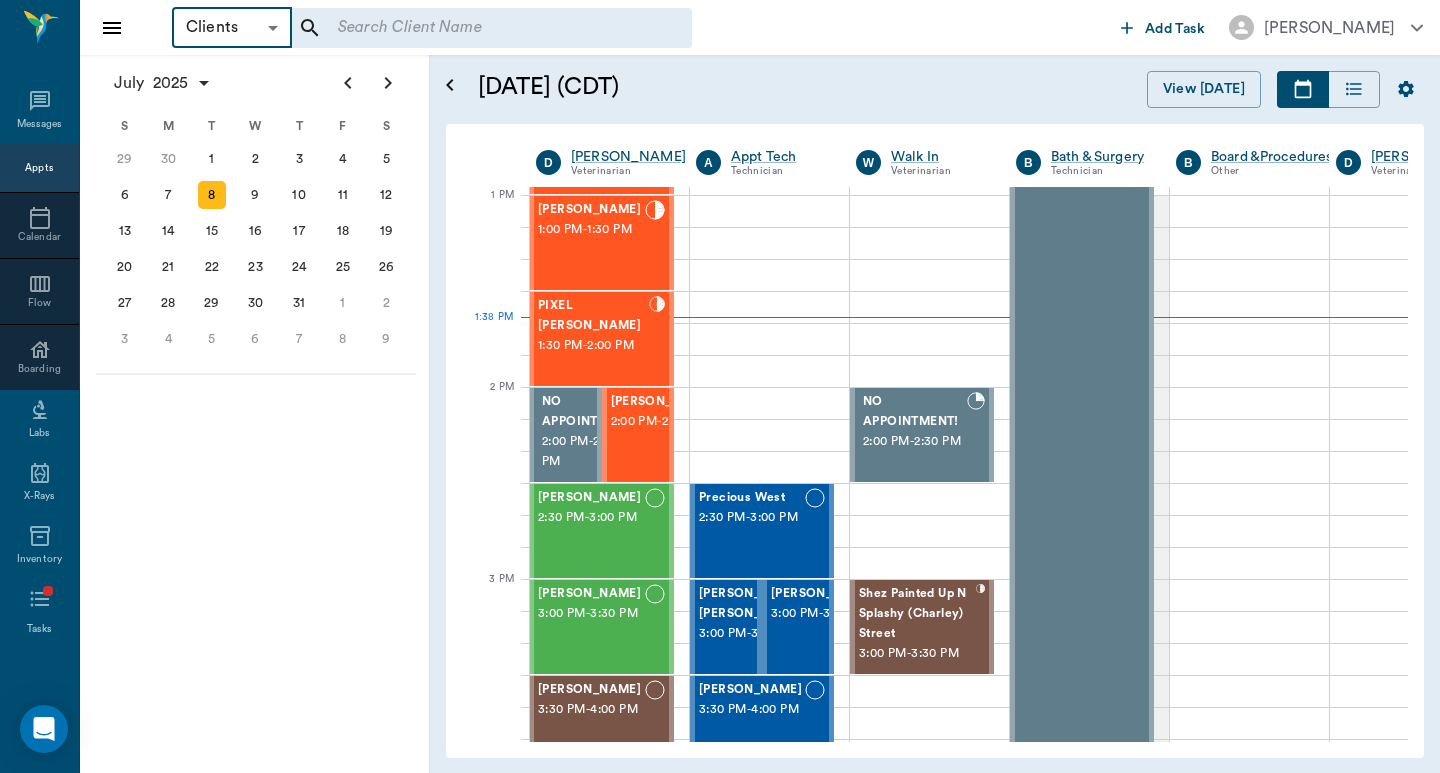 click at bounding box center (478, 28) 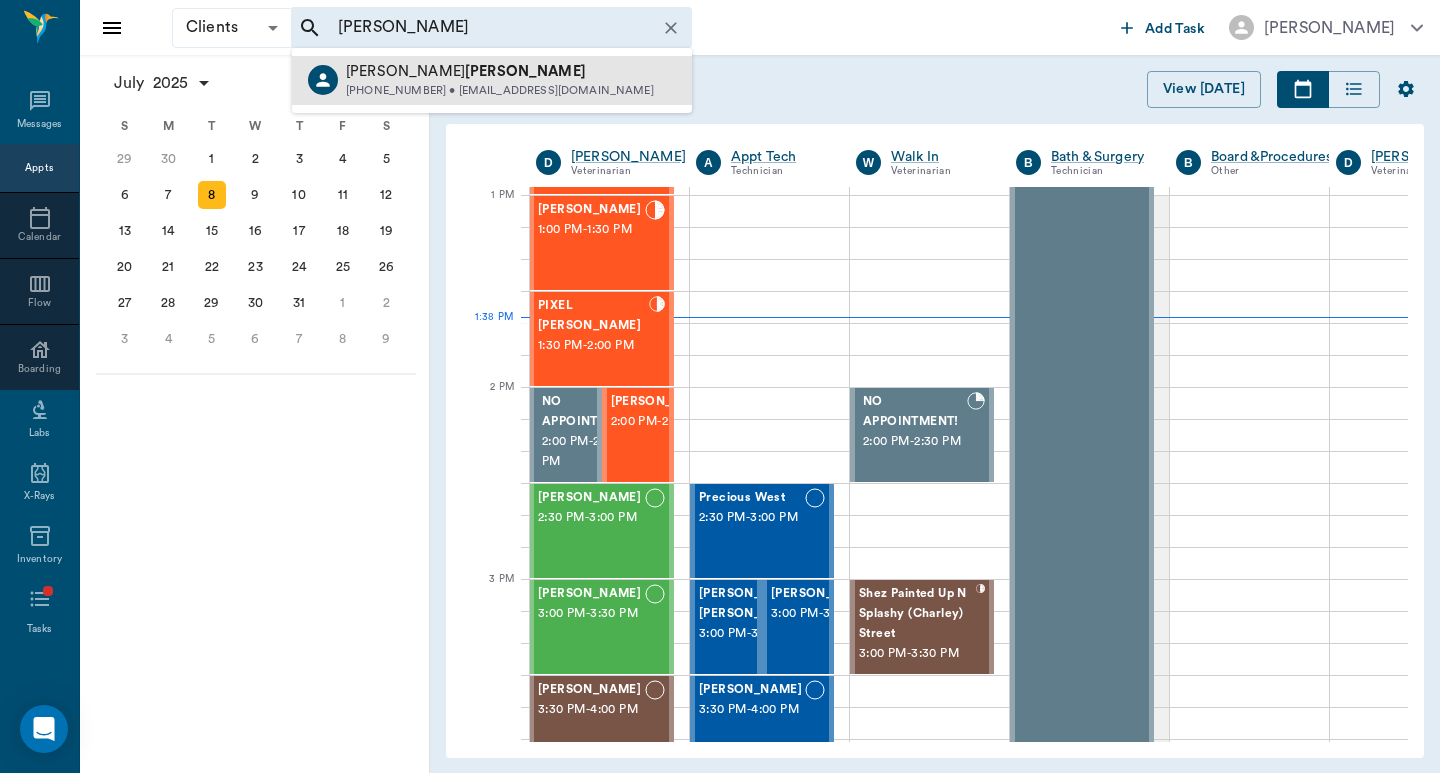 click on "[PERSON_NAME]" at bounding box center [525, 71] 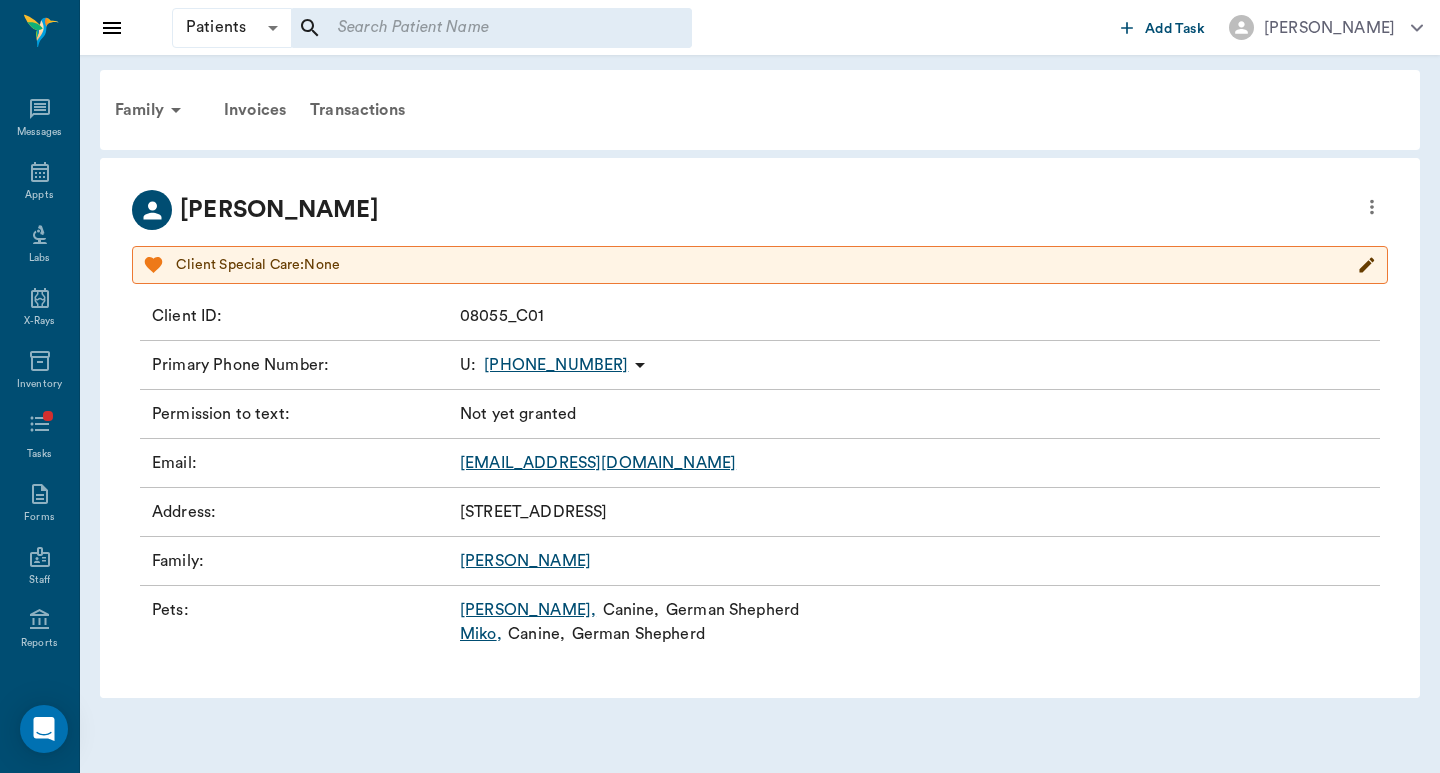 click on "[PERSON_NAME] ," at bounding box center (528, 610) 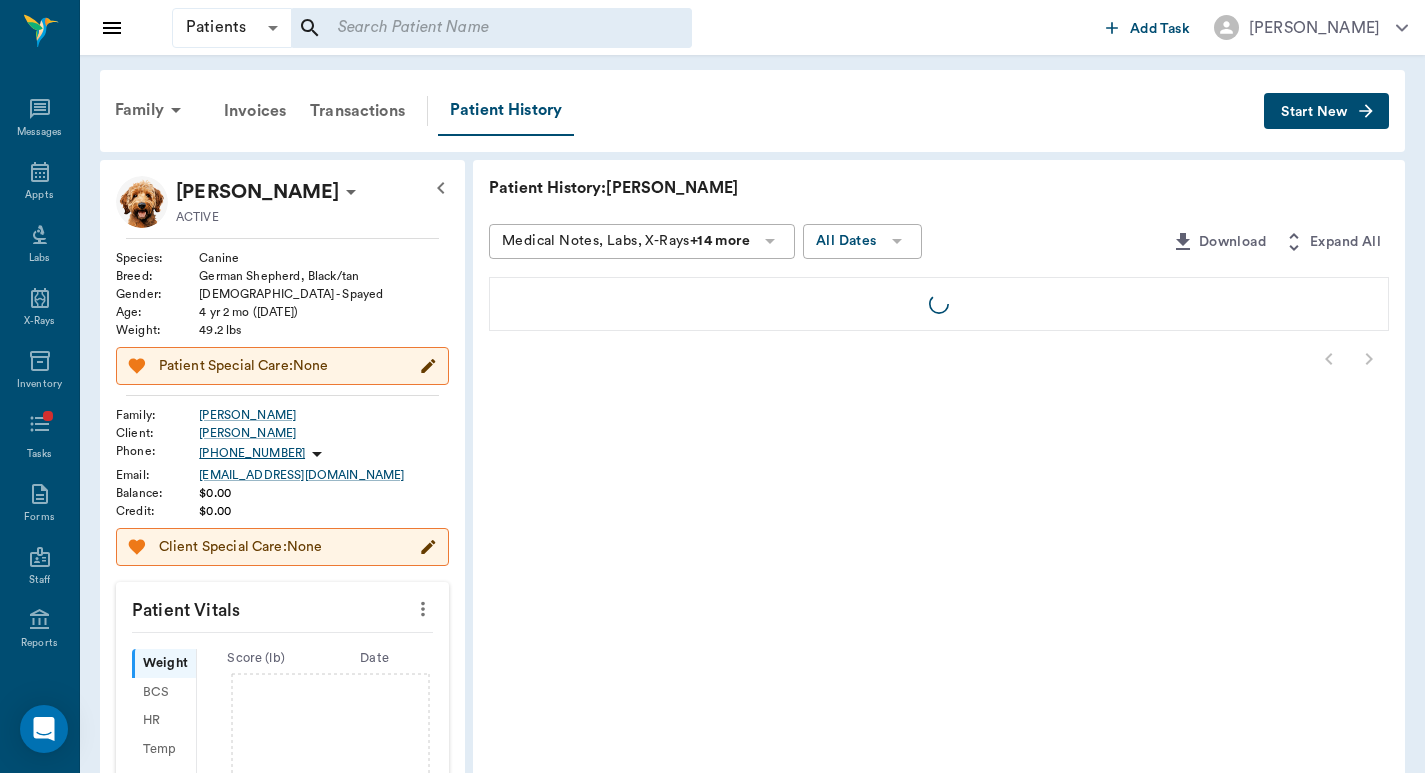 click 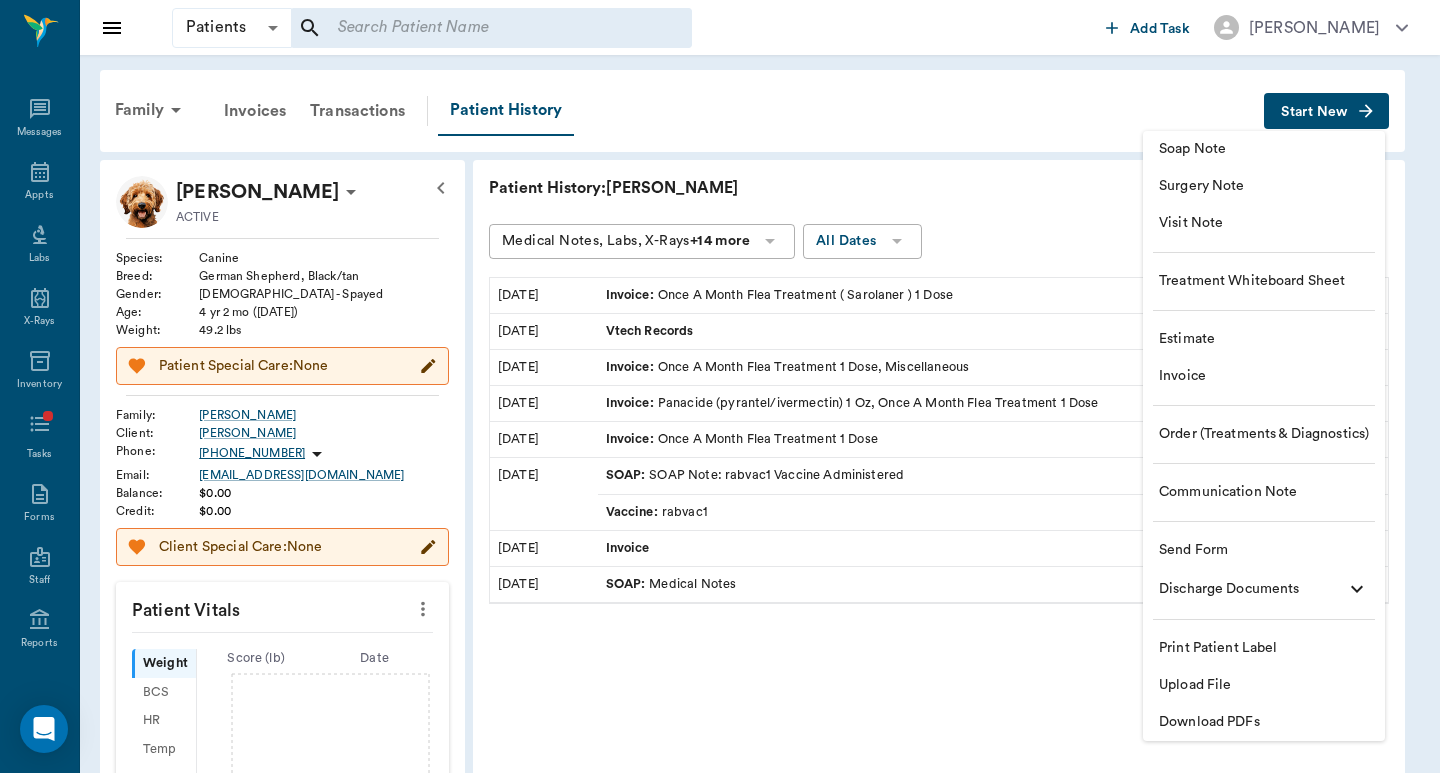 click on "Invoice" at bounding box center [1264, 376] 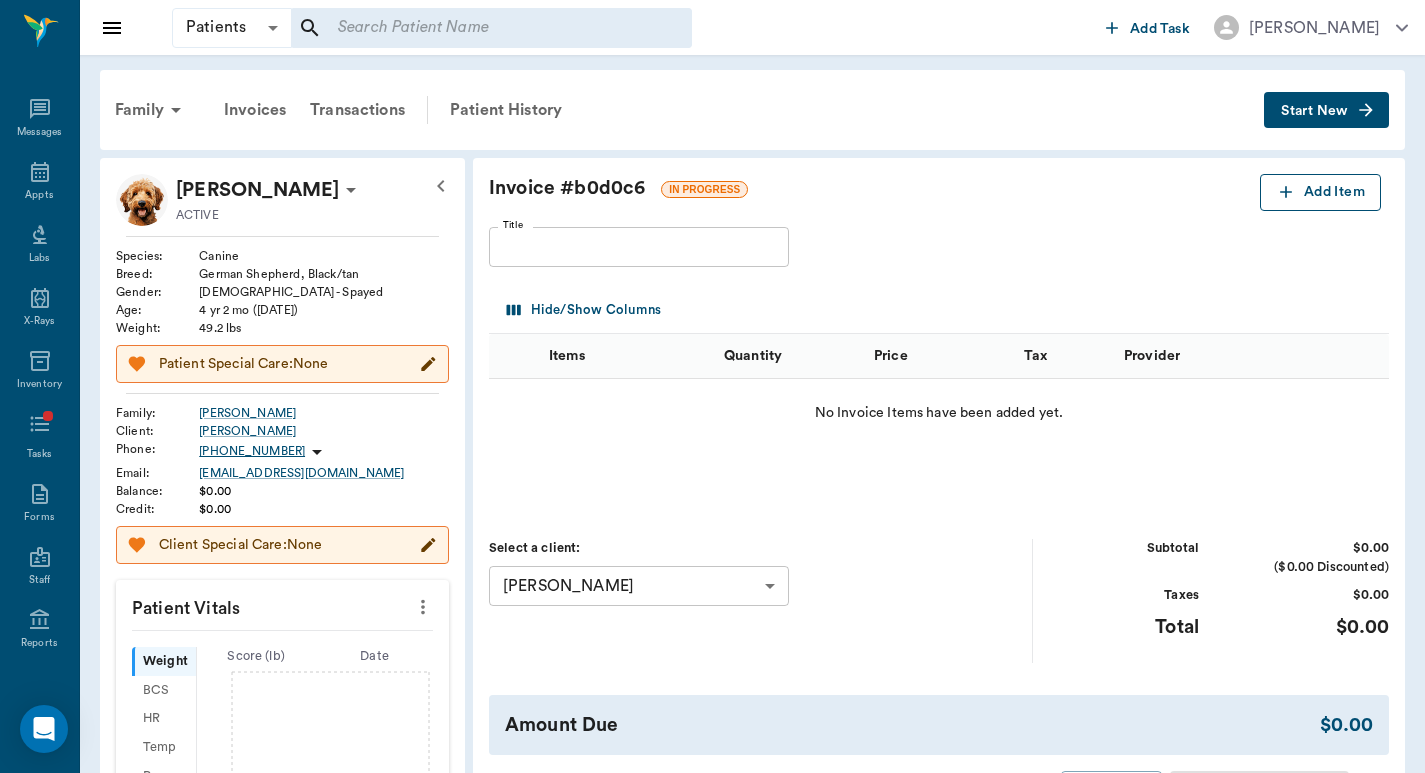 click on "Add Item" at bounding box center [1320, 192] 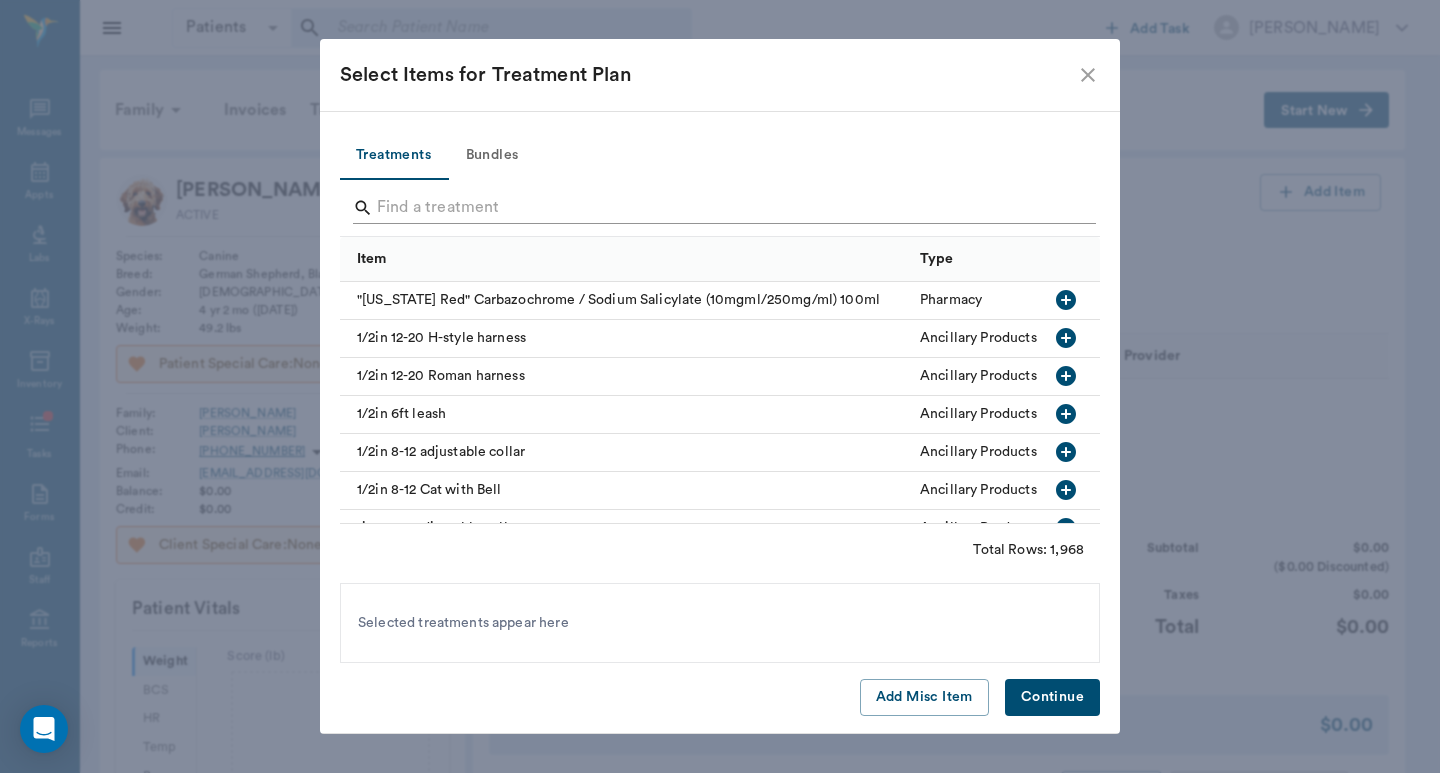 click at bounding box center [721, 208] 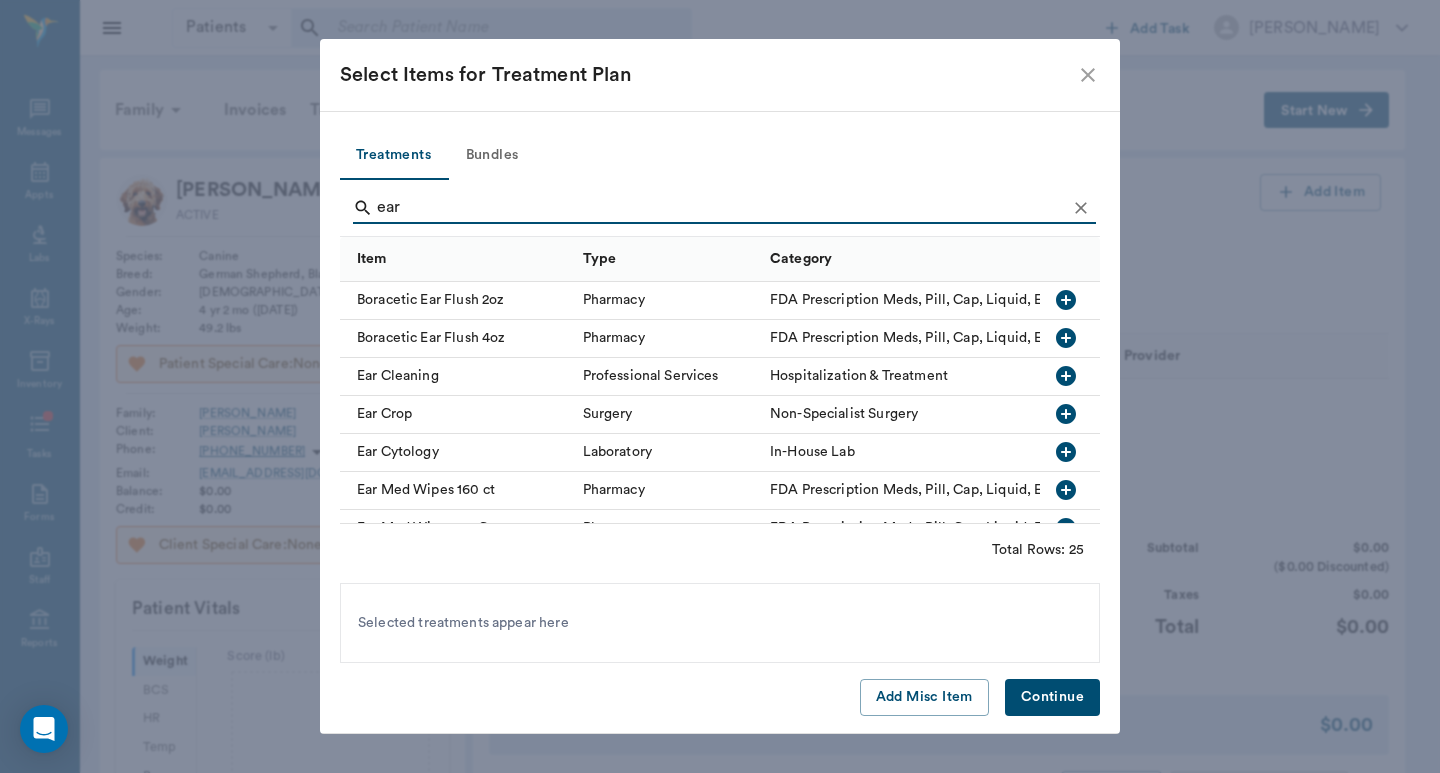 type on "ear" 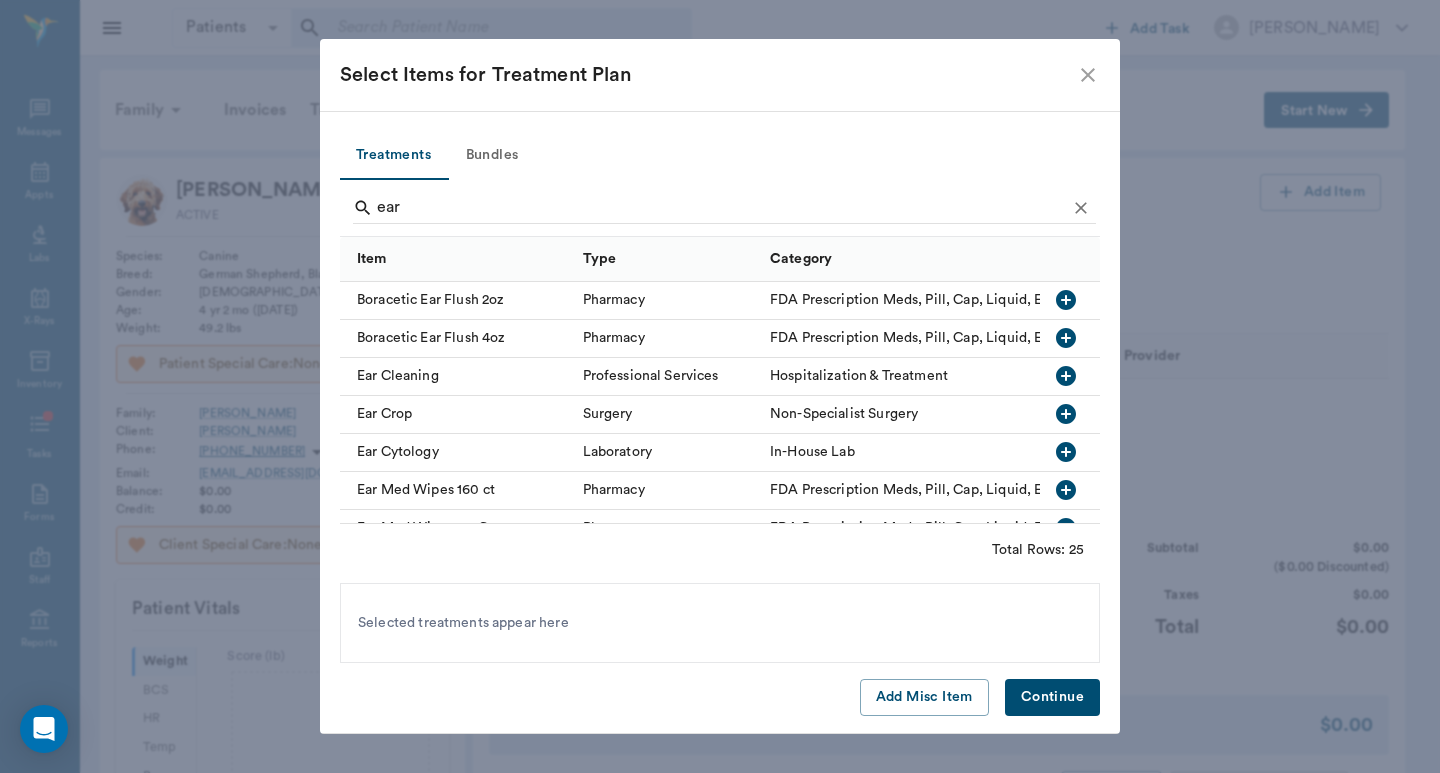 click 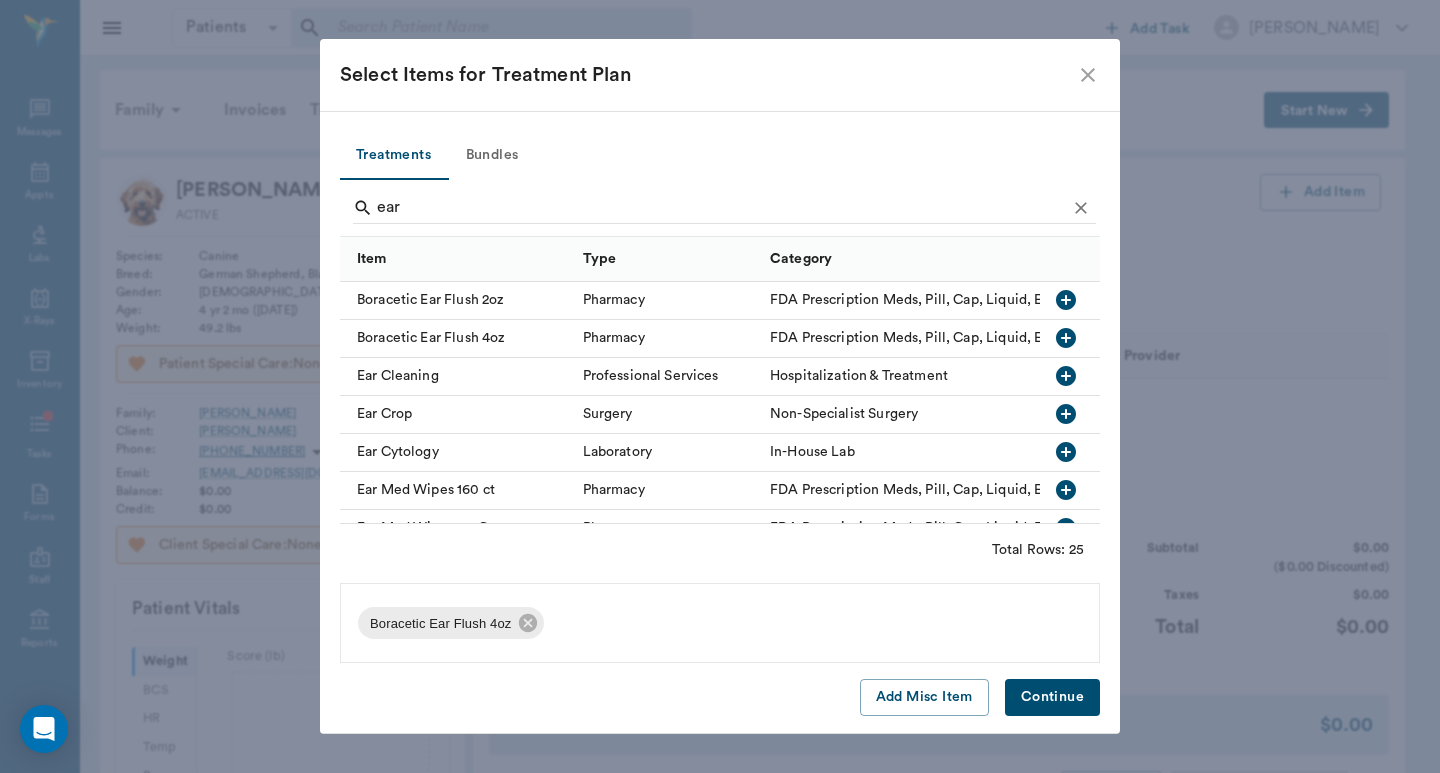 click on "Continue" at bounding box center (1052, 697) 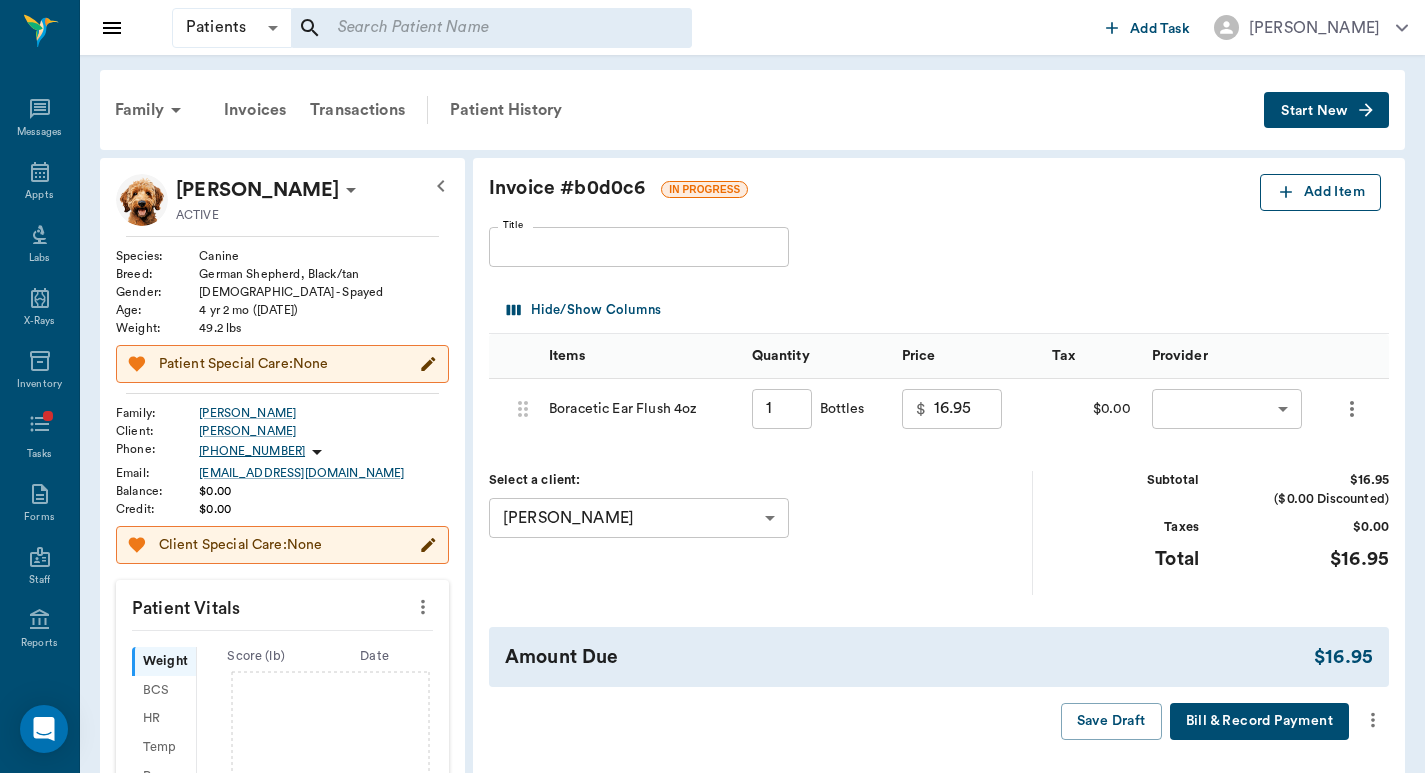 click on "Add Item" at bounding box center [1320, 192] 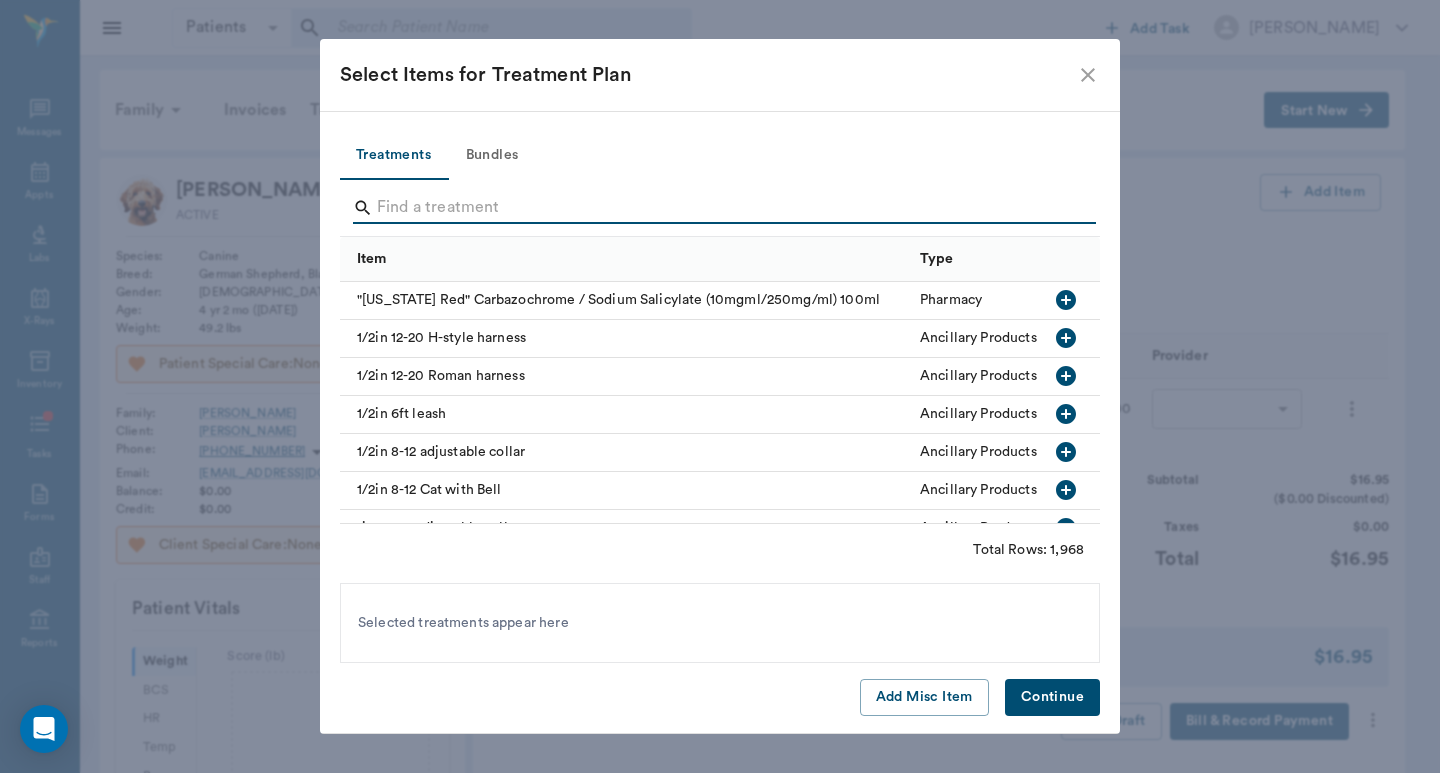 click at bounding box center (721, 208) 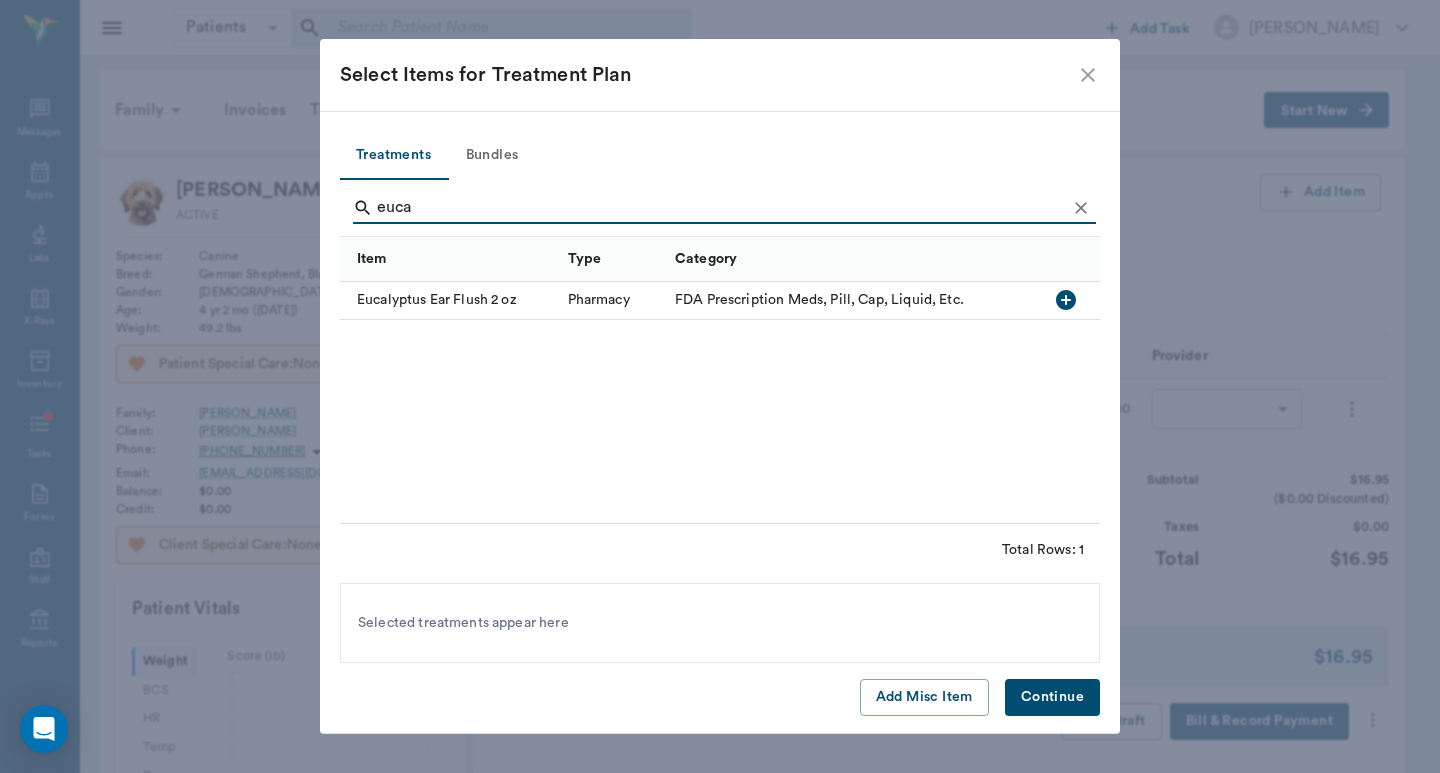 type on "euca" 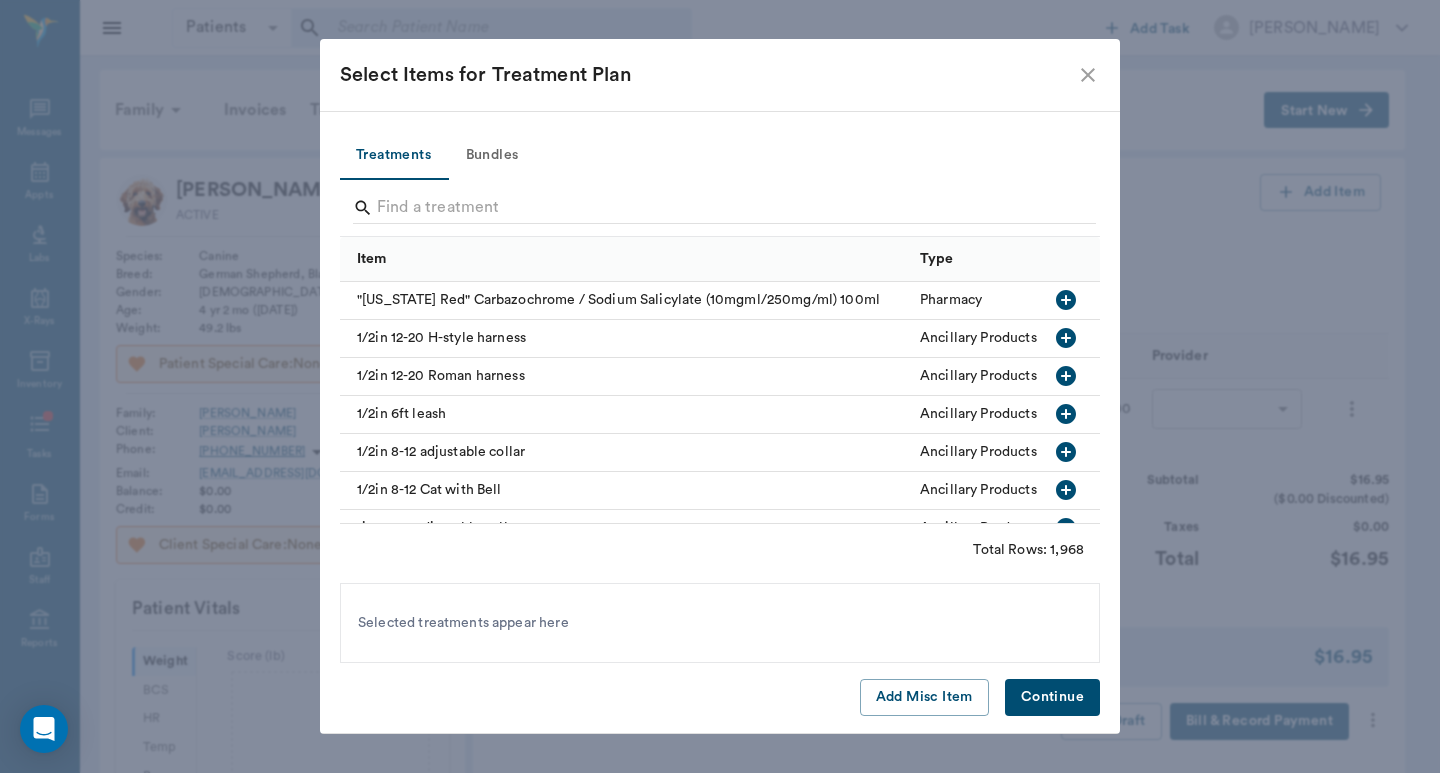 click 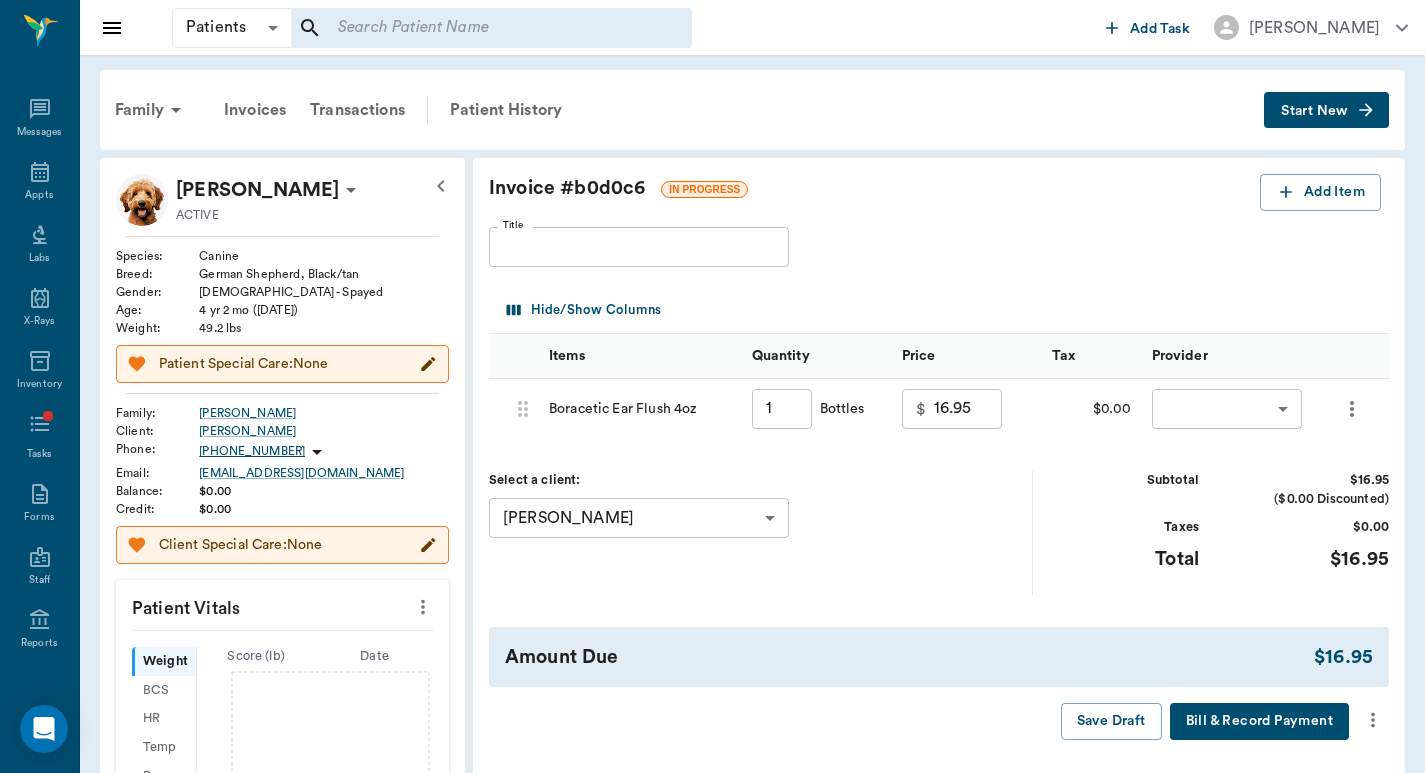 click at bounding box center (1352, 409) 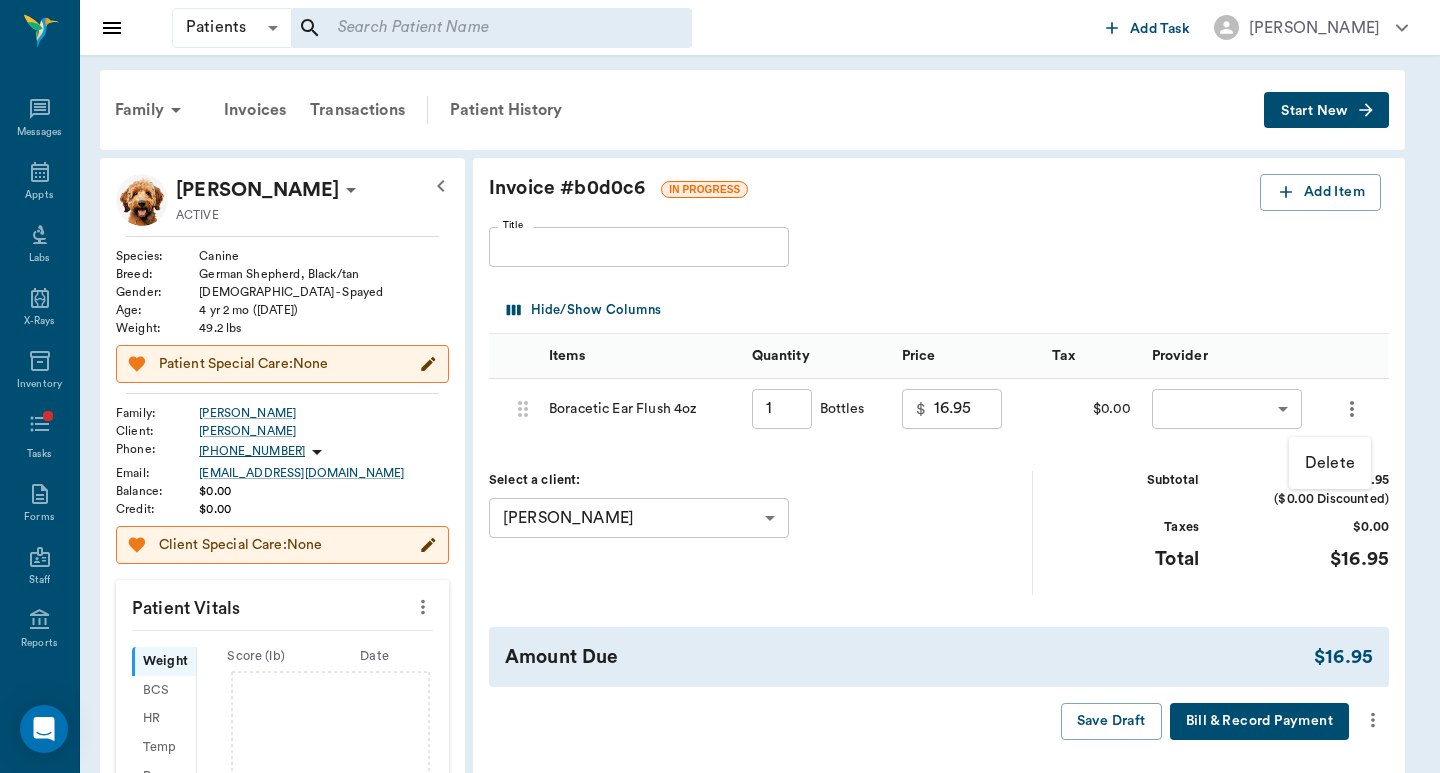 click on "Delete" at bounding box center [1330, 463] 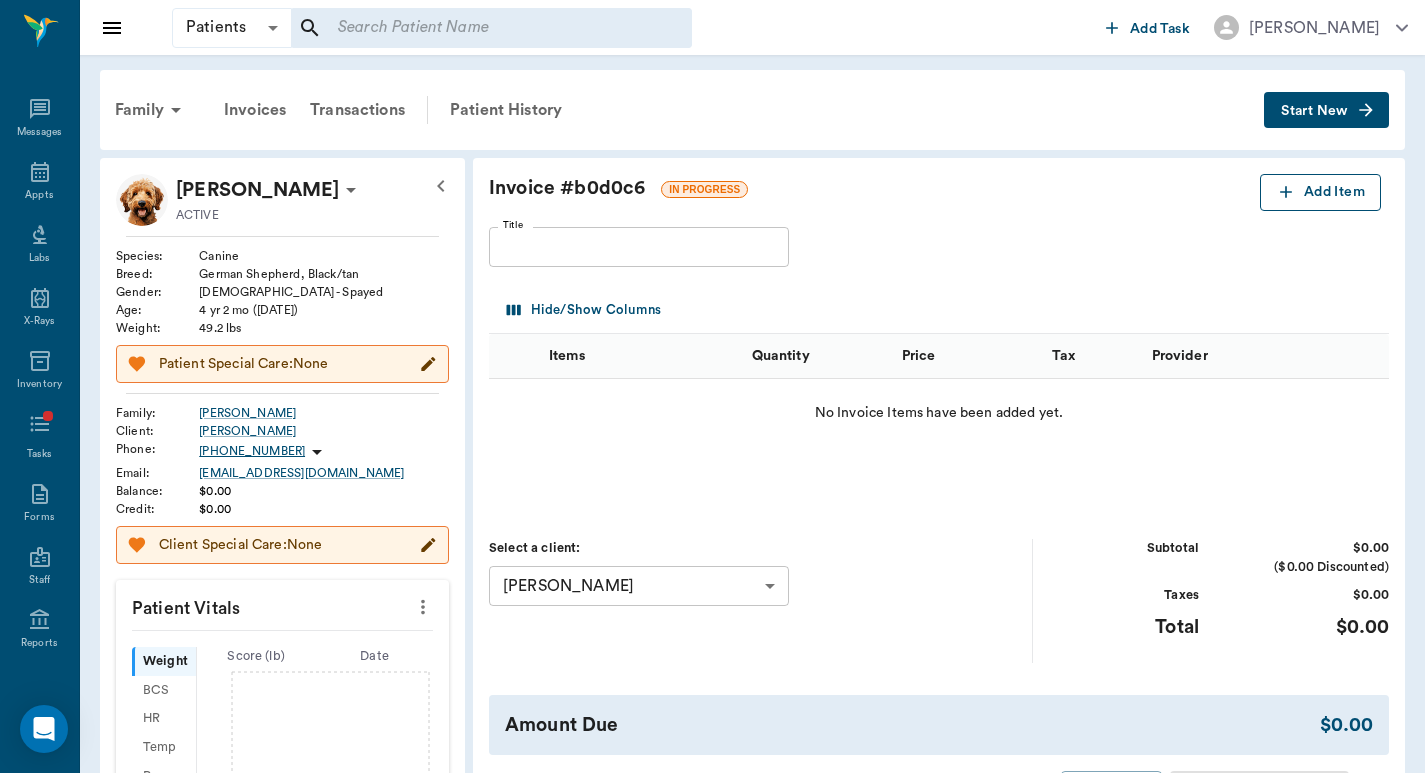 click on "Add Item" at bounding box center [1320, 192] 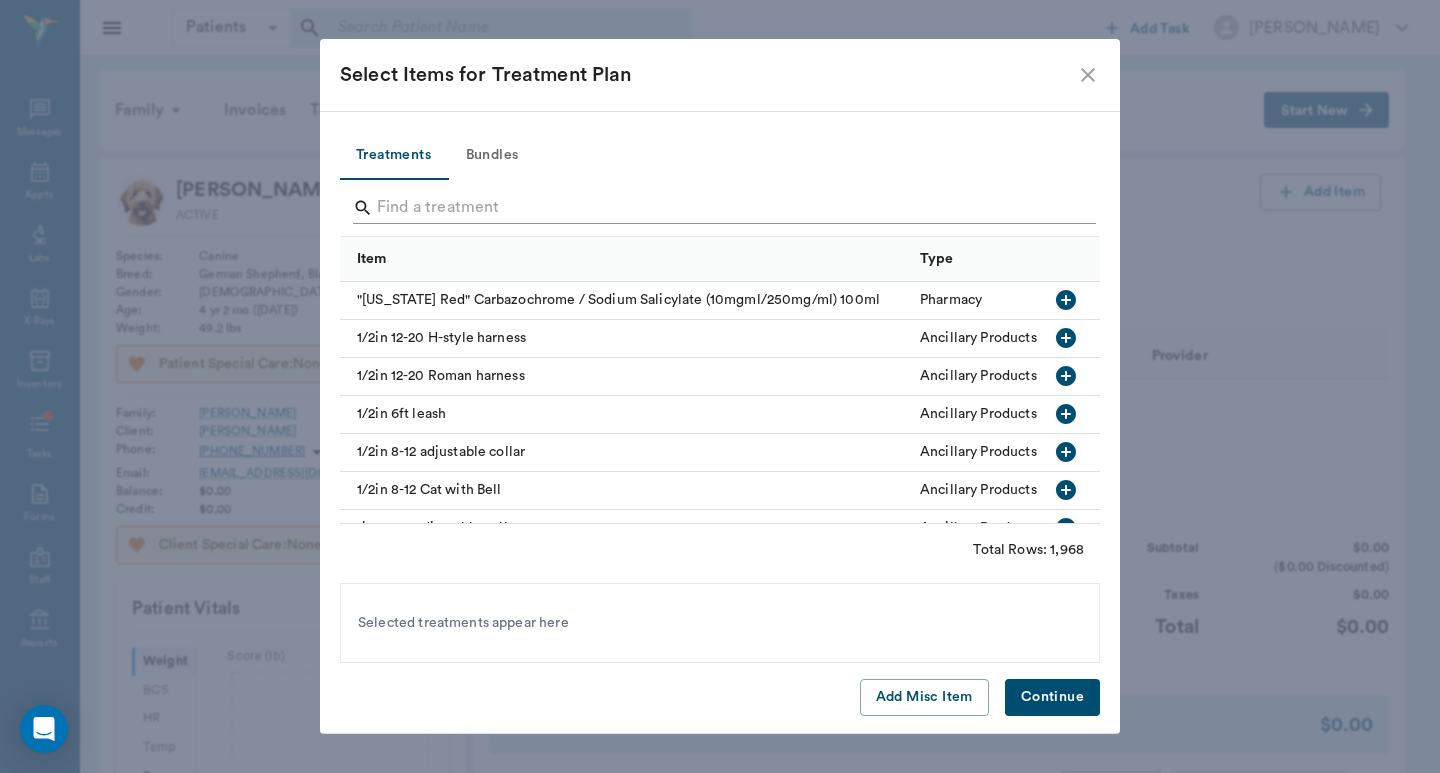 click at bounding box center [721, 208] 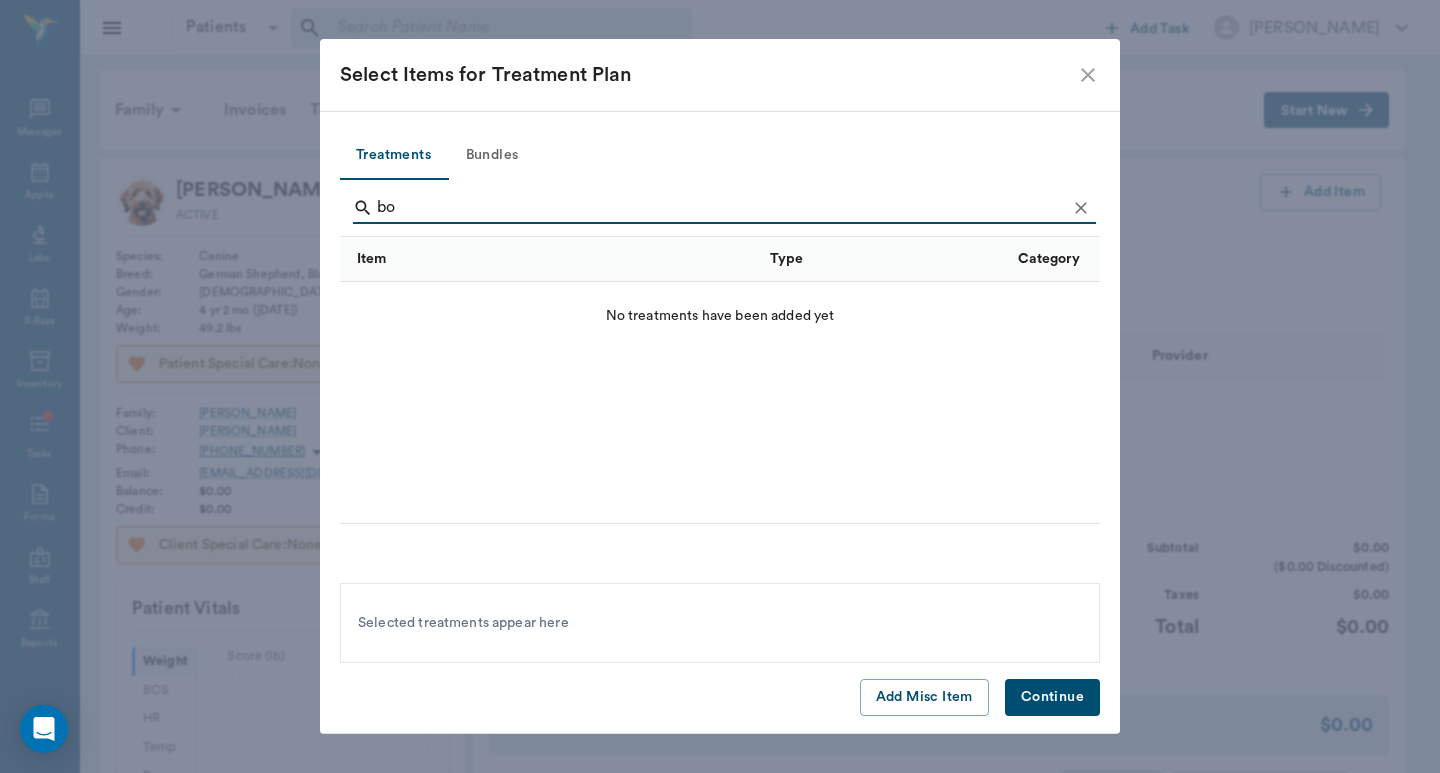 type on "b" 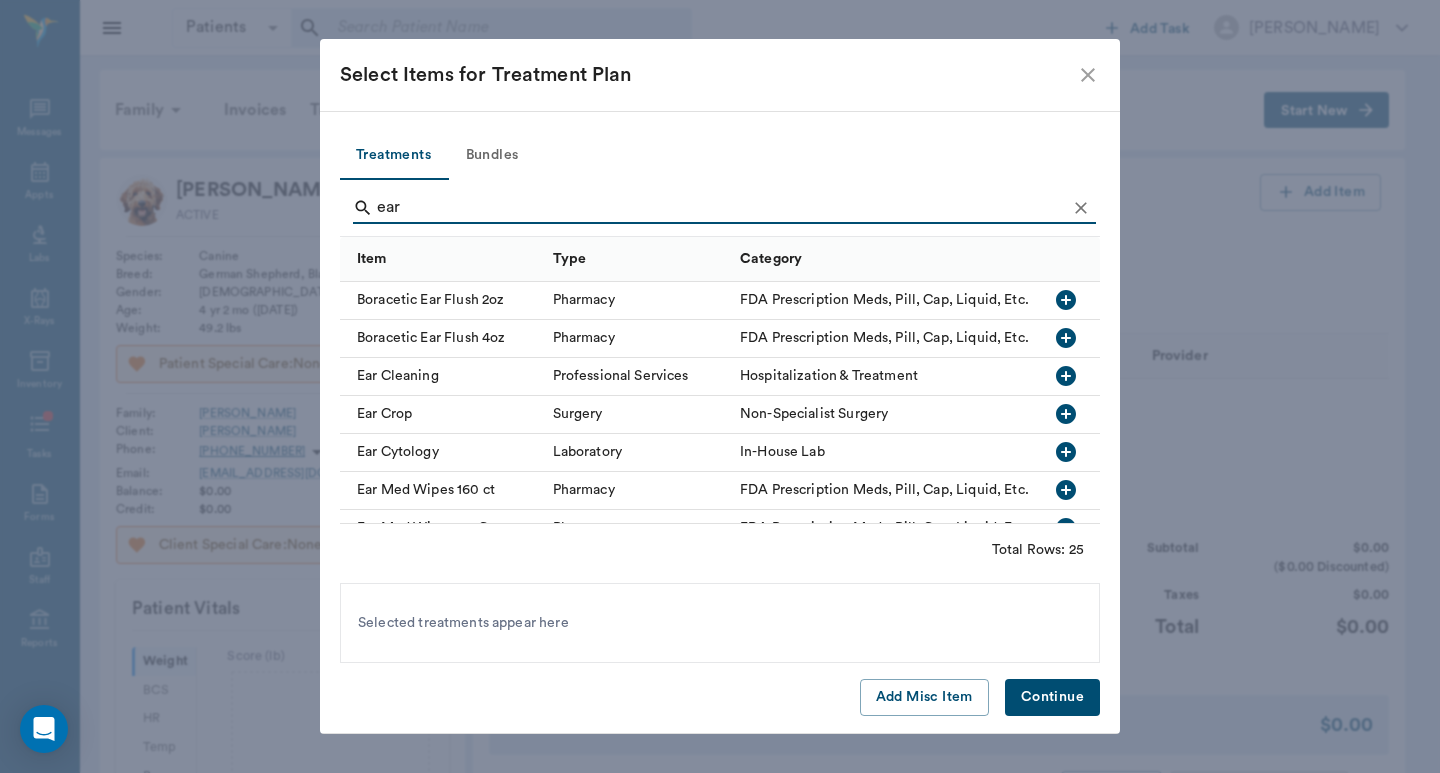 type on "ear" 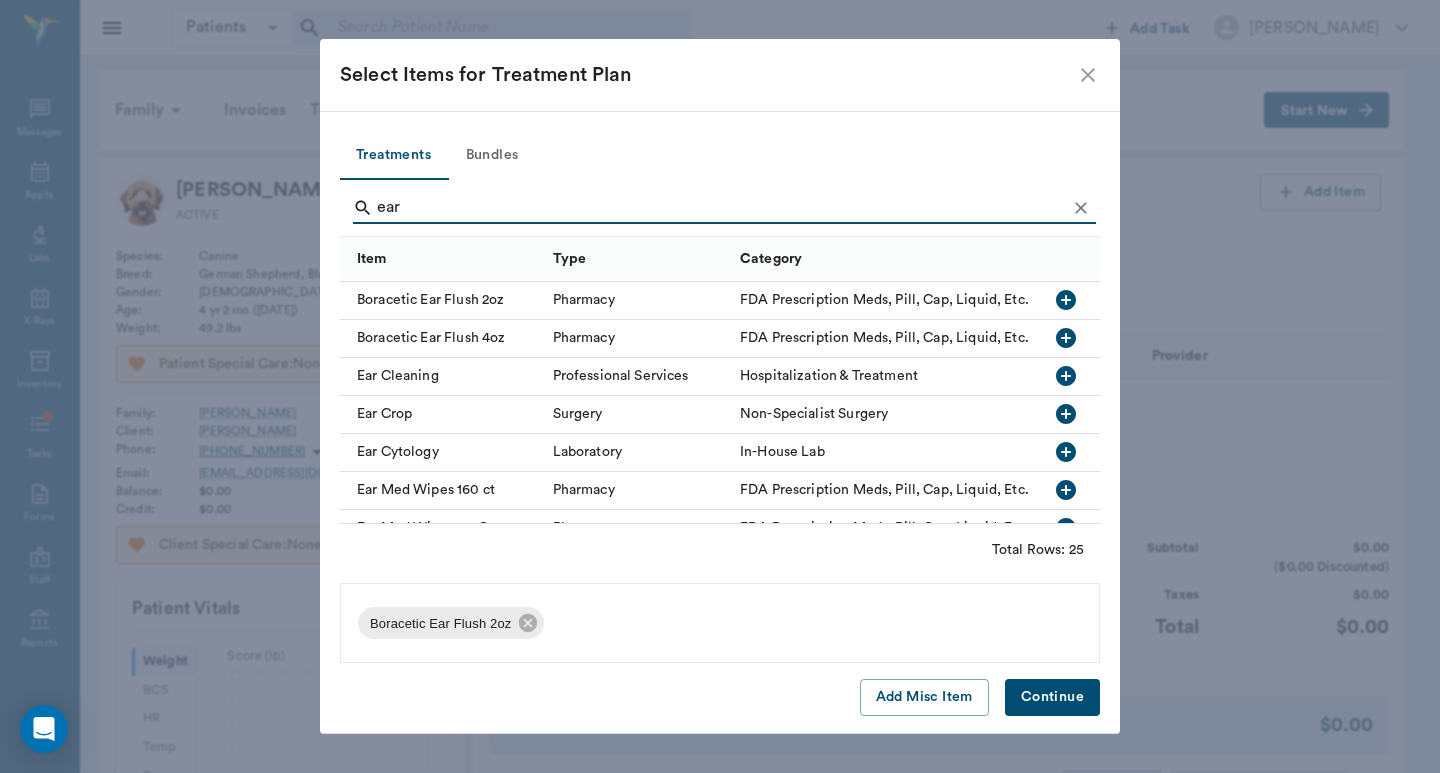 click on "Continue" at bounding box center [1052, 697] 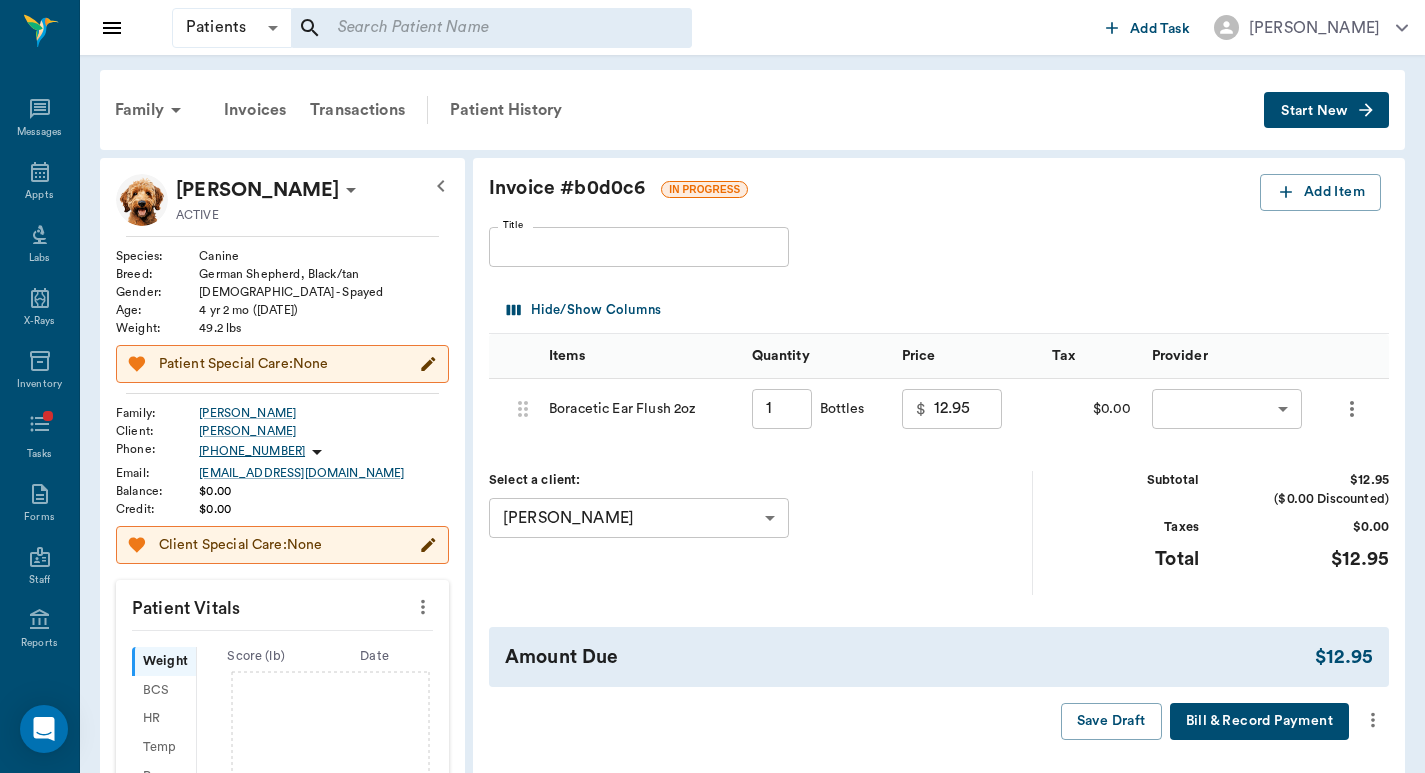 click 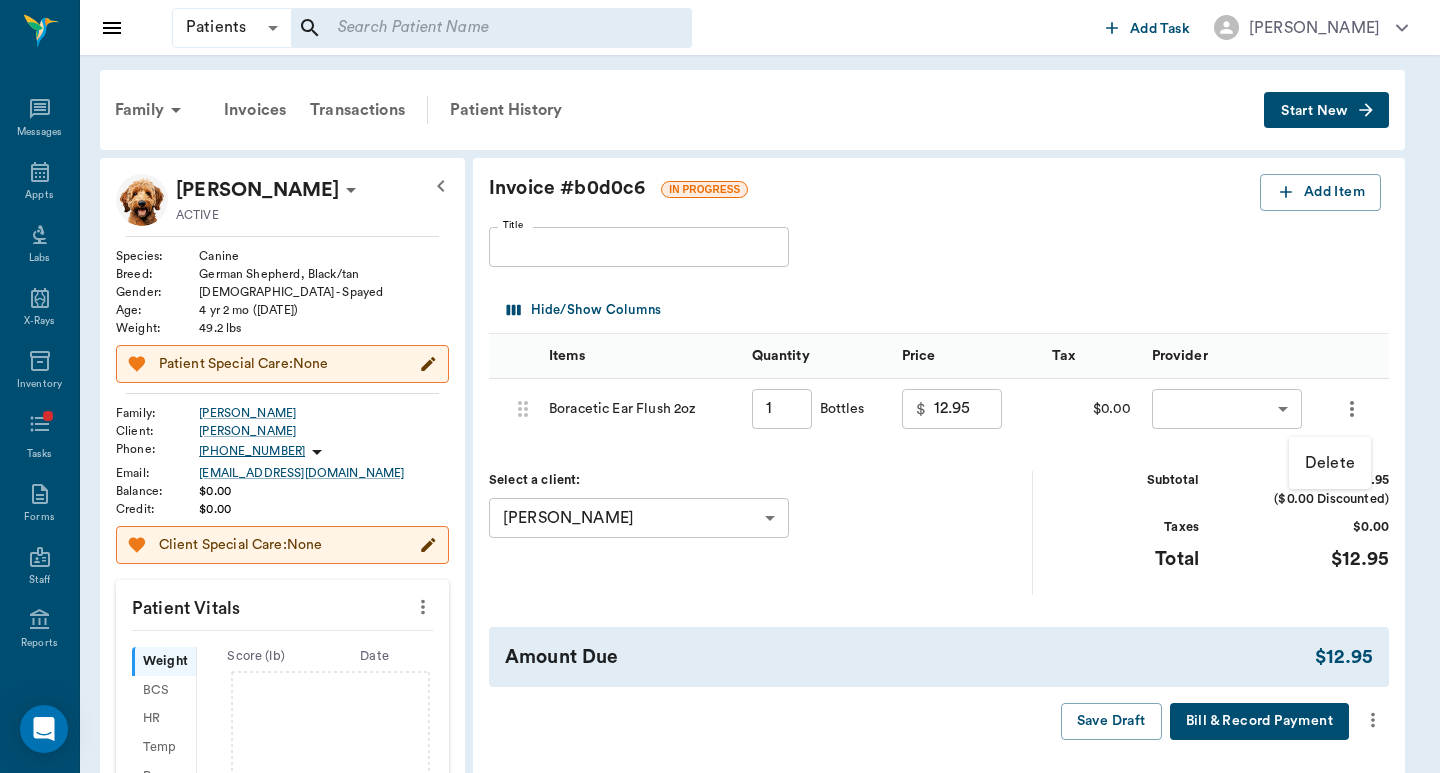 click on "Delete" at bounding box center [1330, 463] 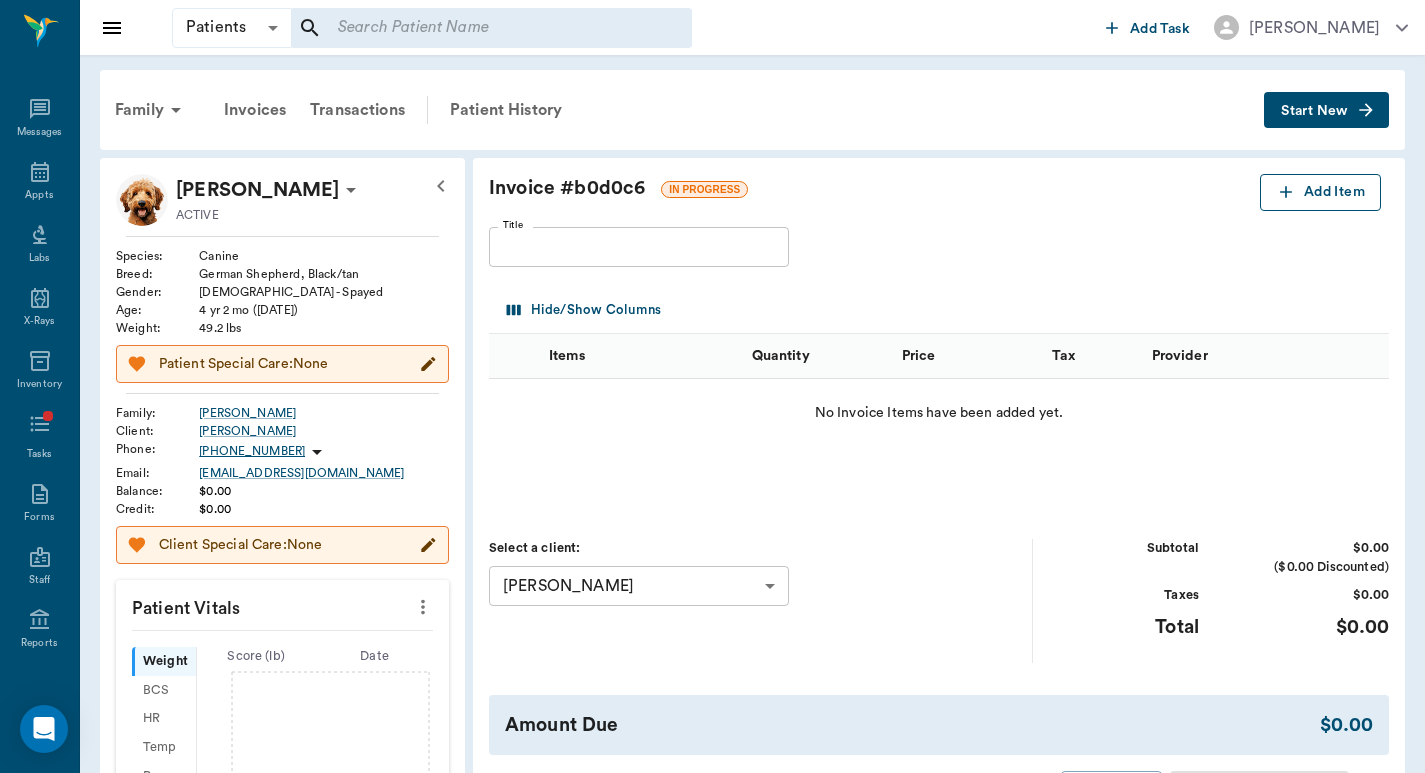 click on "Add Item" at bounding box center (1320, 192) 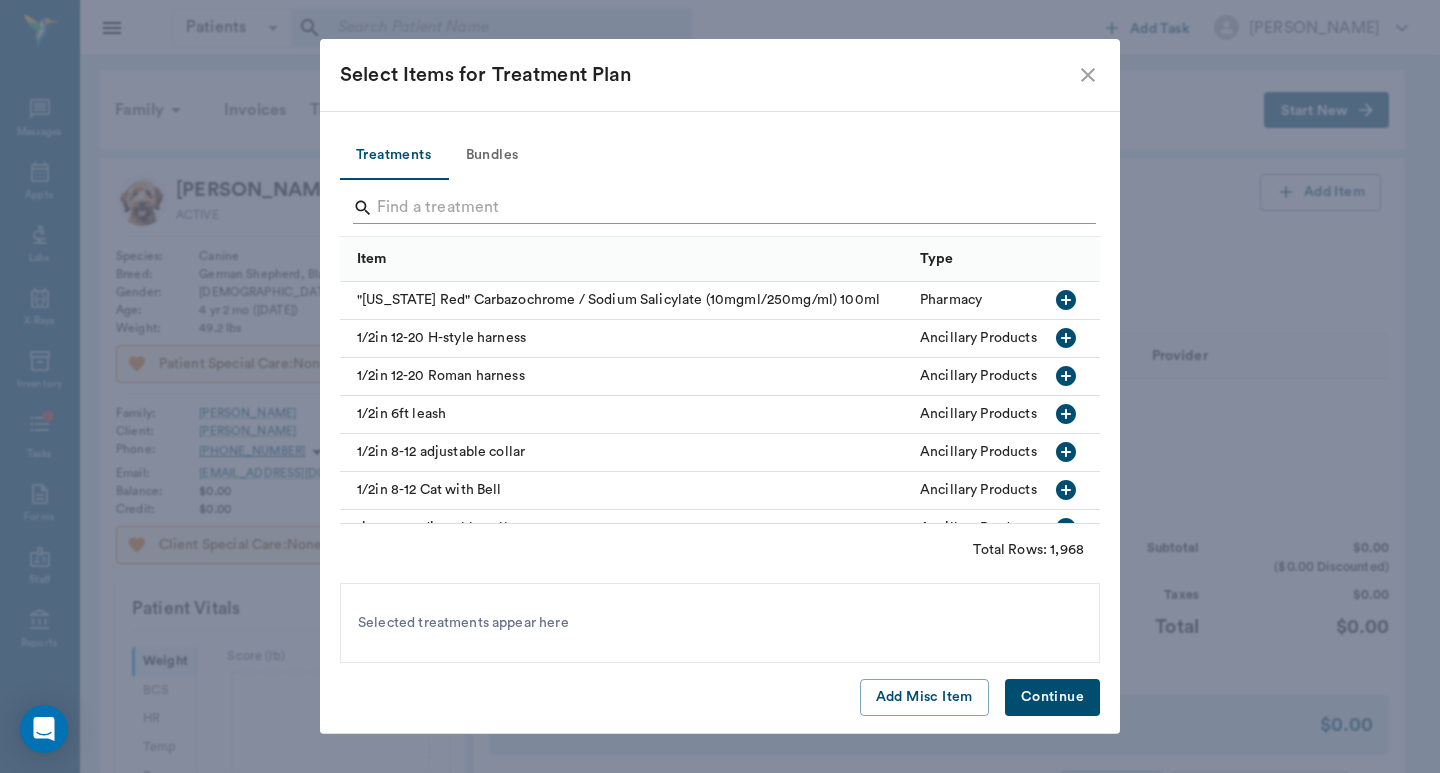 click at bounding box center [721, 208] 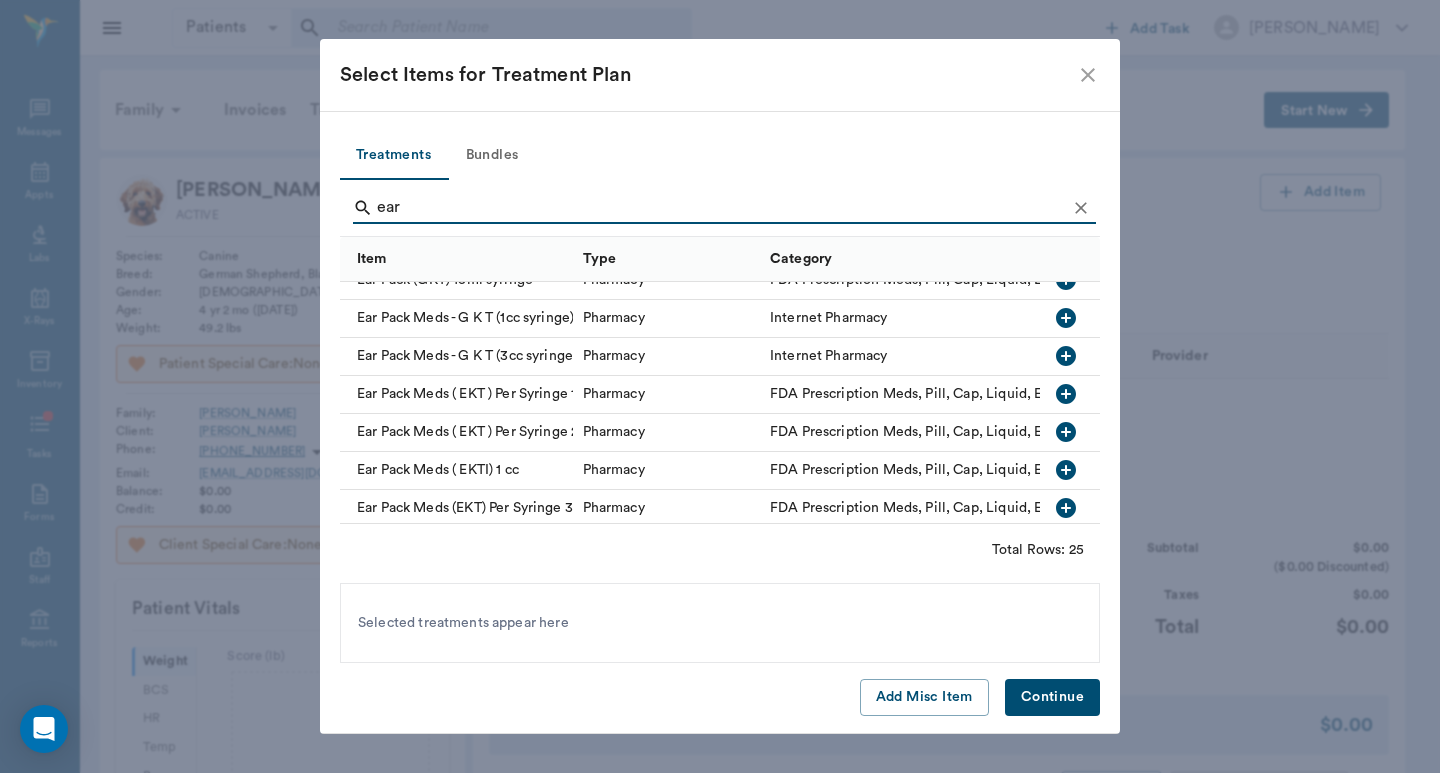 scroll, scrollTop: 533, scrollLeft: 0, axis: vertical 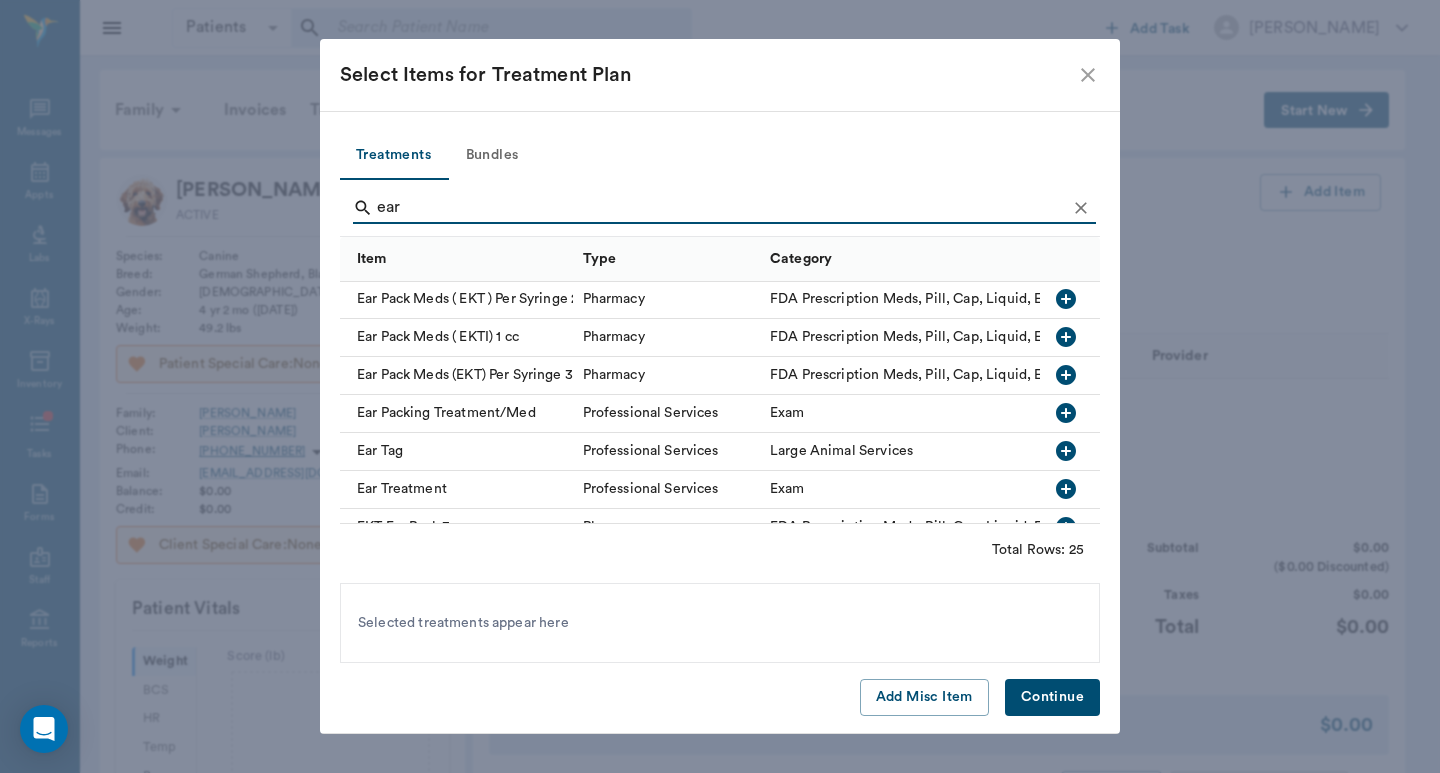 type on "ear" 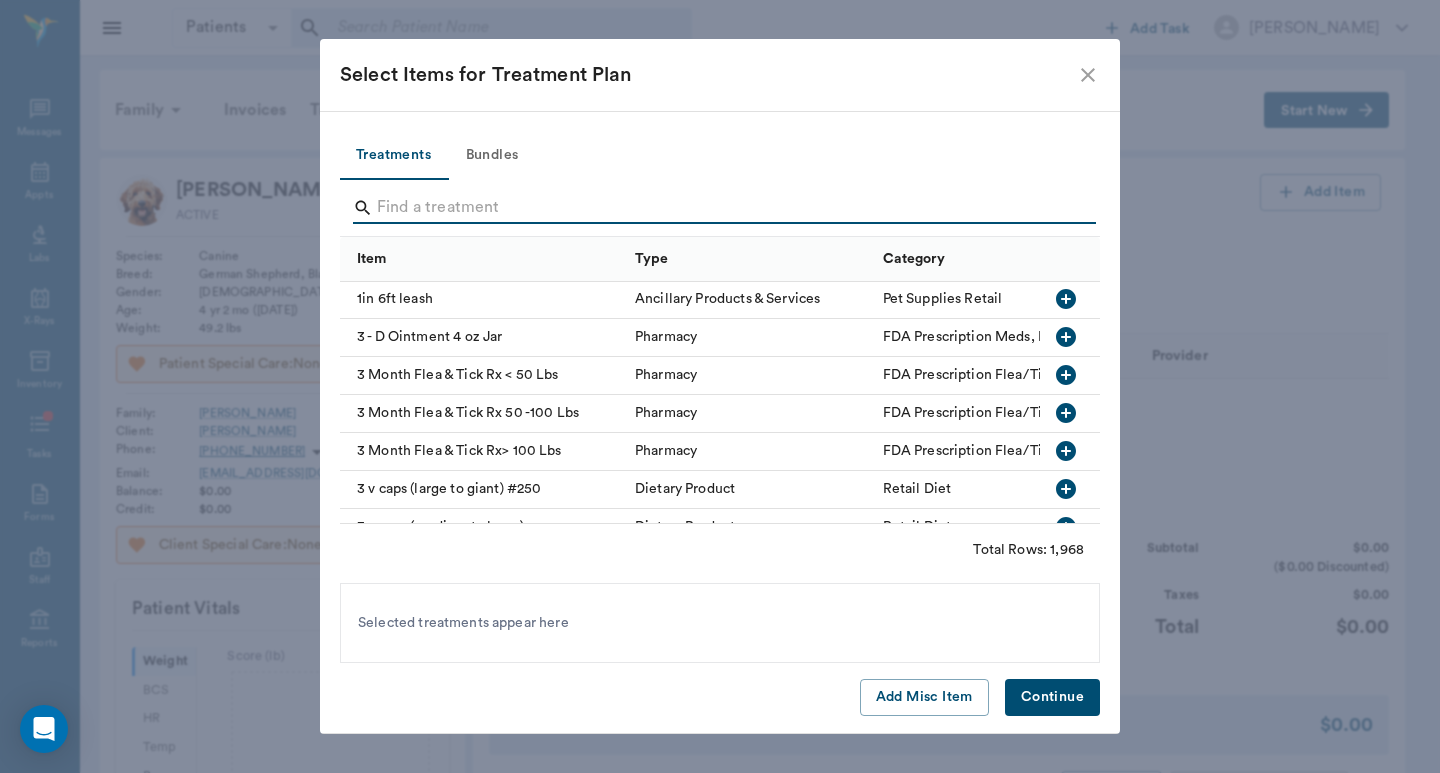 click at bounding box center (721, 208) 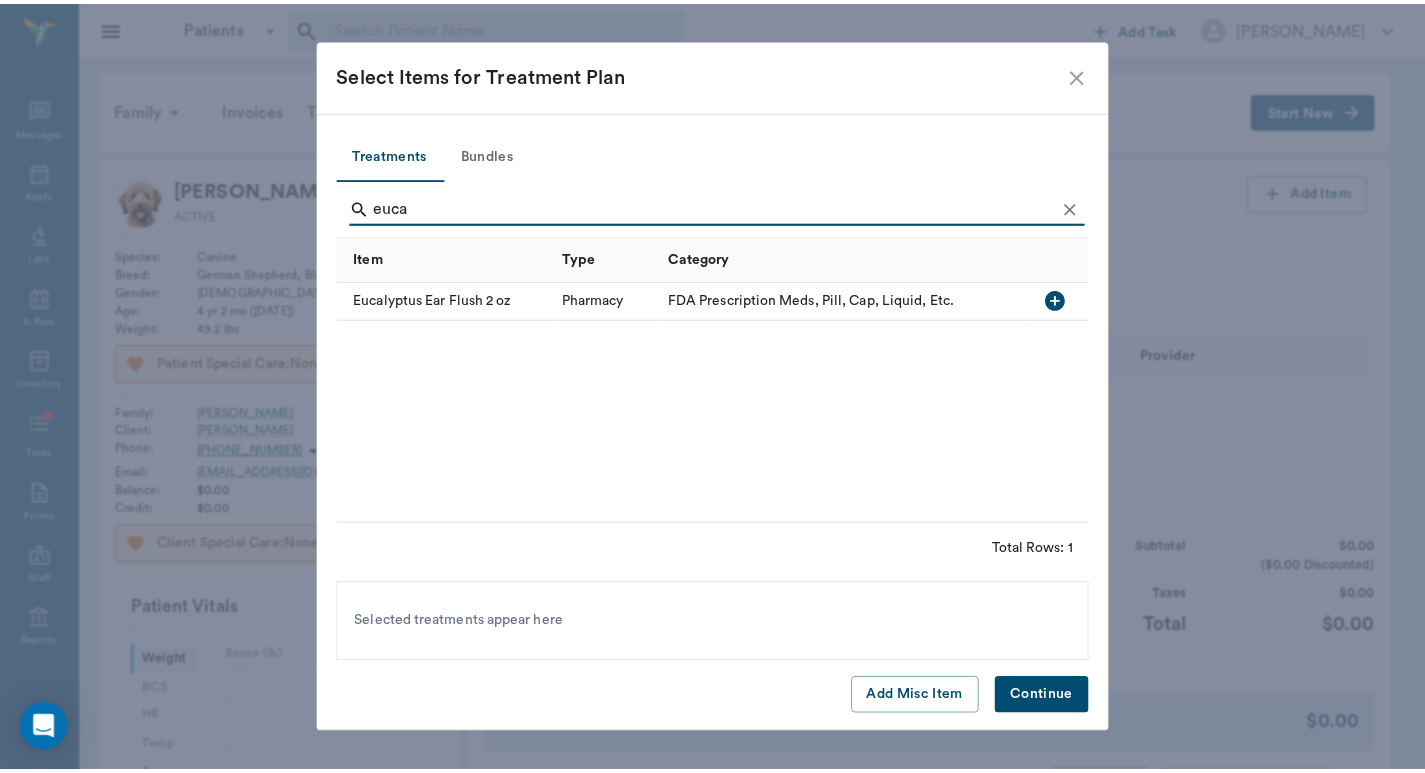 scroll, scrollTop: 0, scrollLeft: 0, axis: both 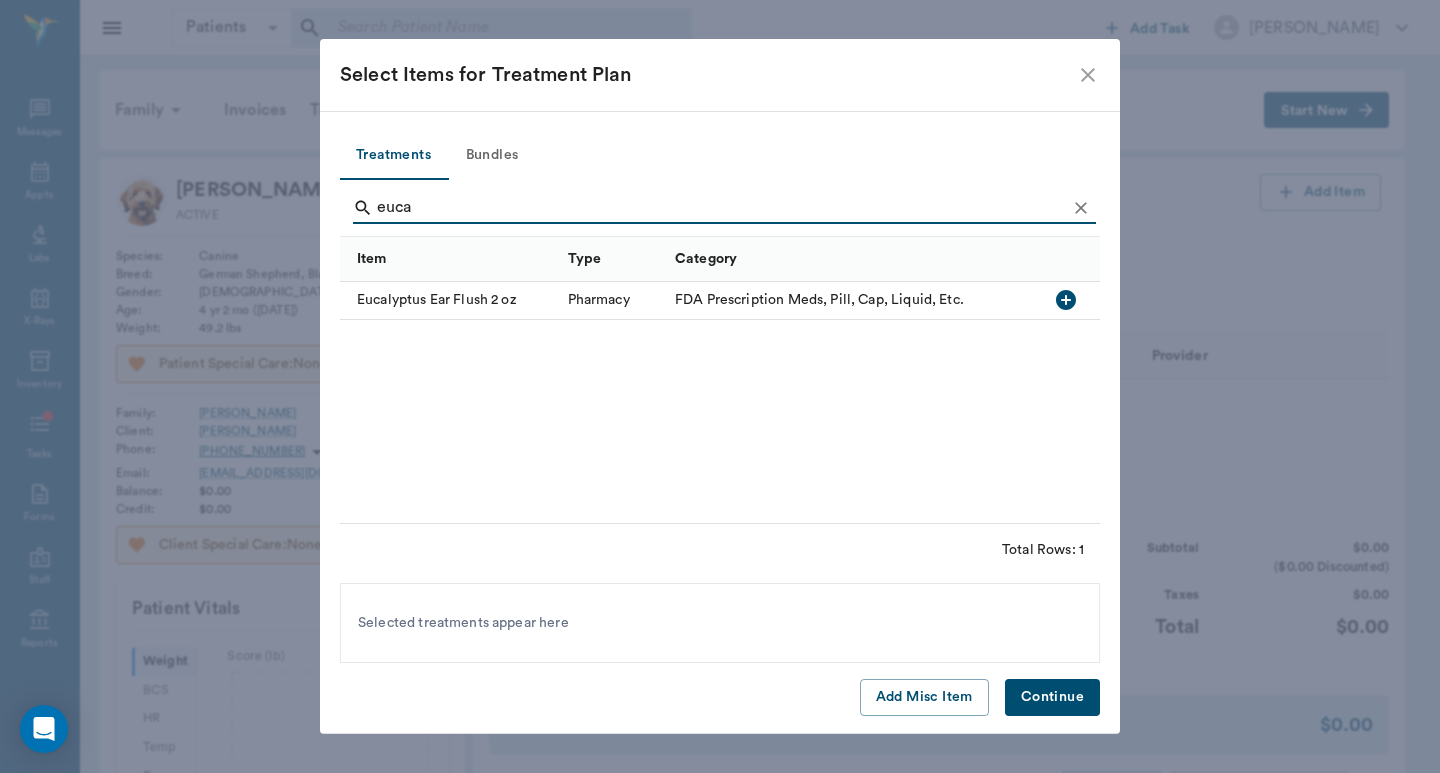 type on "euca" 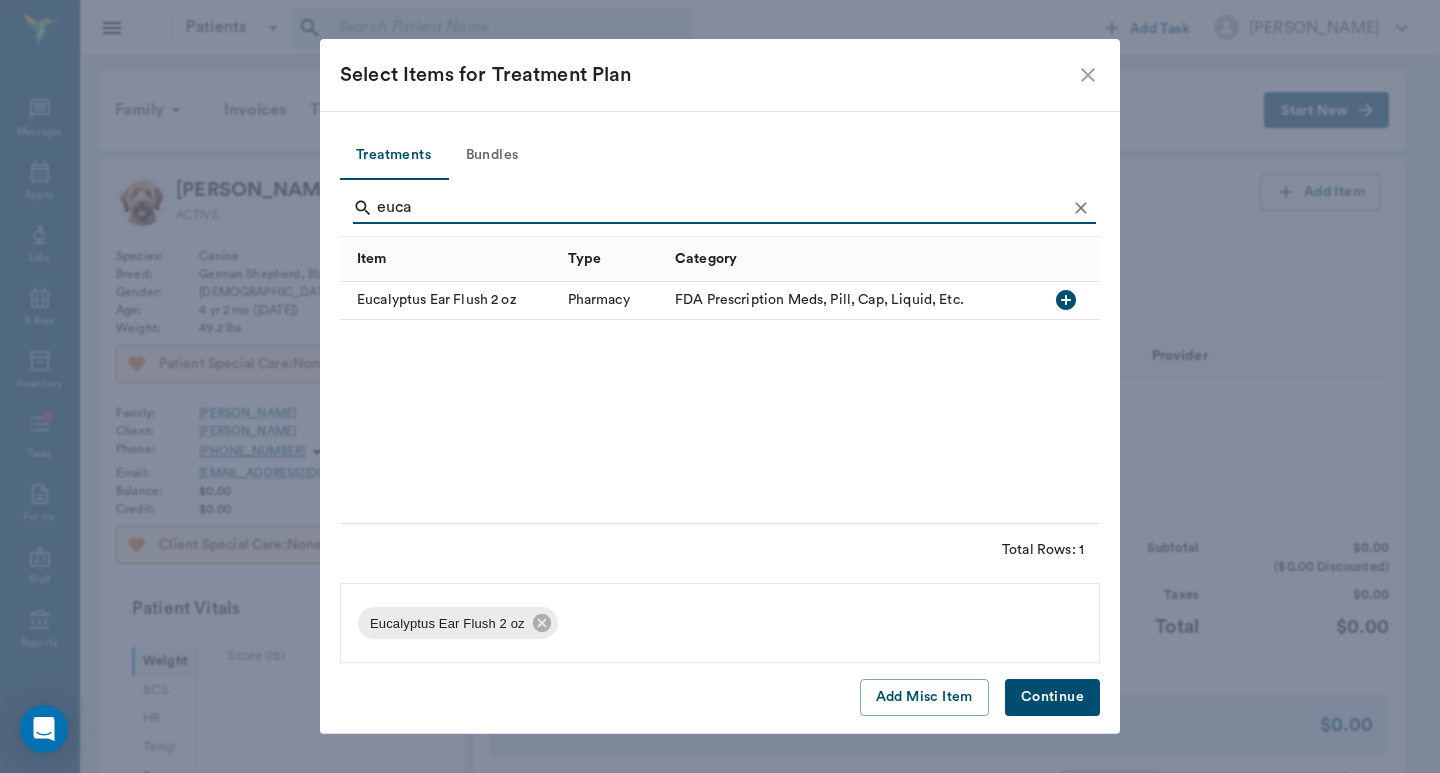 click on "Continue" at bounding box center (1052, 697) 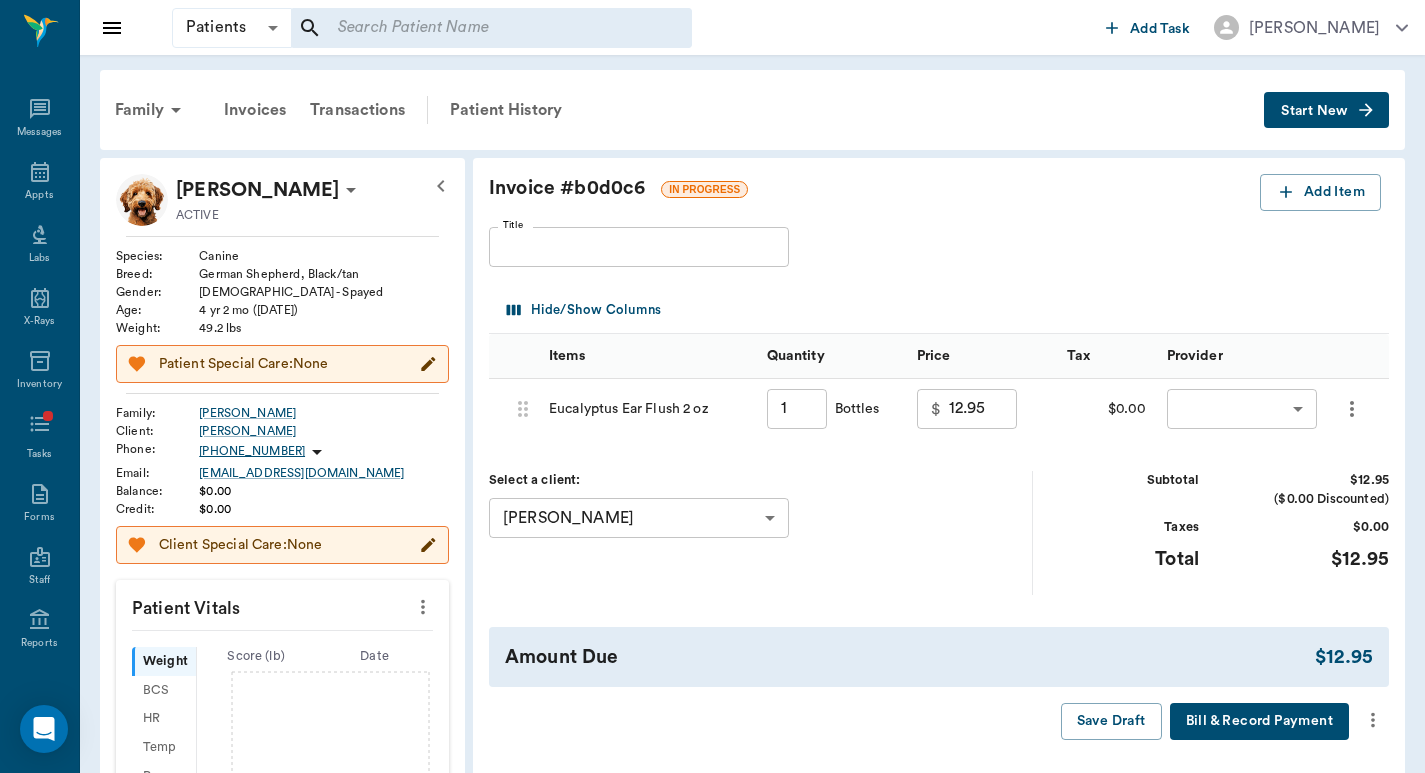 click on "Patients Patients ​ ​ Add Task Dr. Bert Ellsworth Nectar Messages Appts Labs X-Rays Inventory Tasks Forms Staff Reports Lookup Settings Family Invoices Transactions Patient History Start New Maggie Guidry     ACTIVE   Species : Canine Breed : German Shepherd, Black/tan Gender : Female - Spayed Age : 4 yr 2 mo (04/13/2021) Weight : 49.2 lbs Patient Special Care:  None Family : Guidry Client : Darrell Guidry Phone : (903) 601-0508 Email : mokudakan@gmail.com Balance : $0.00 Credit : $0.00 Client Special Care:  None Patient Vitals Weight BCS HR Temp Resp BP Dia Pain Perio Score ( lb ) Date Ongoing diagnosis Current Rx Reminders Rabies Vaccination Only Canine 06/07/23 Once A Month Flea Treatment ( Sarolaner ) 1 Dose 05/27/25 Upcoming appointments Schedule Appointment Invoice # b0d0c6 IN PROGRESS Add Item Title Title Hide/Show Columns   Items Quantity Price Tax Provider 686d664417e1677d8122e7ac Eucalyptus Ear Flush 2 oz 1 ​ Bottles $ 12.95 ​ $0.00 ​ ​ Select a client: Darrell Guidry ​ Subtotal Taxes" at bounding box center [712, 685] 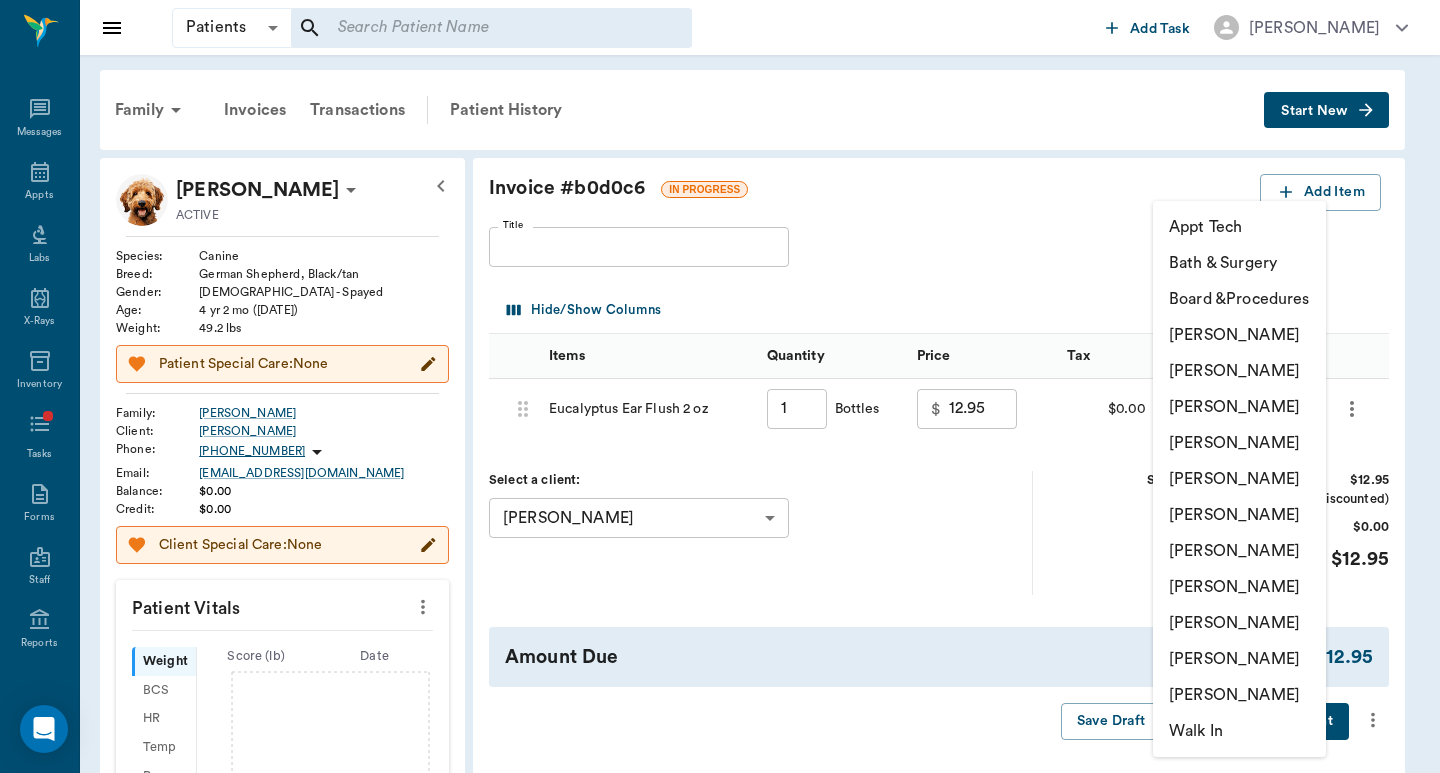 click on "[PERSON_NAME]" at bounding box center (1239, 479) 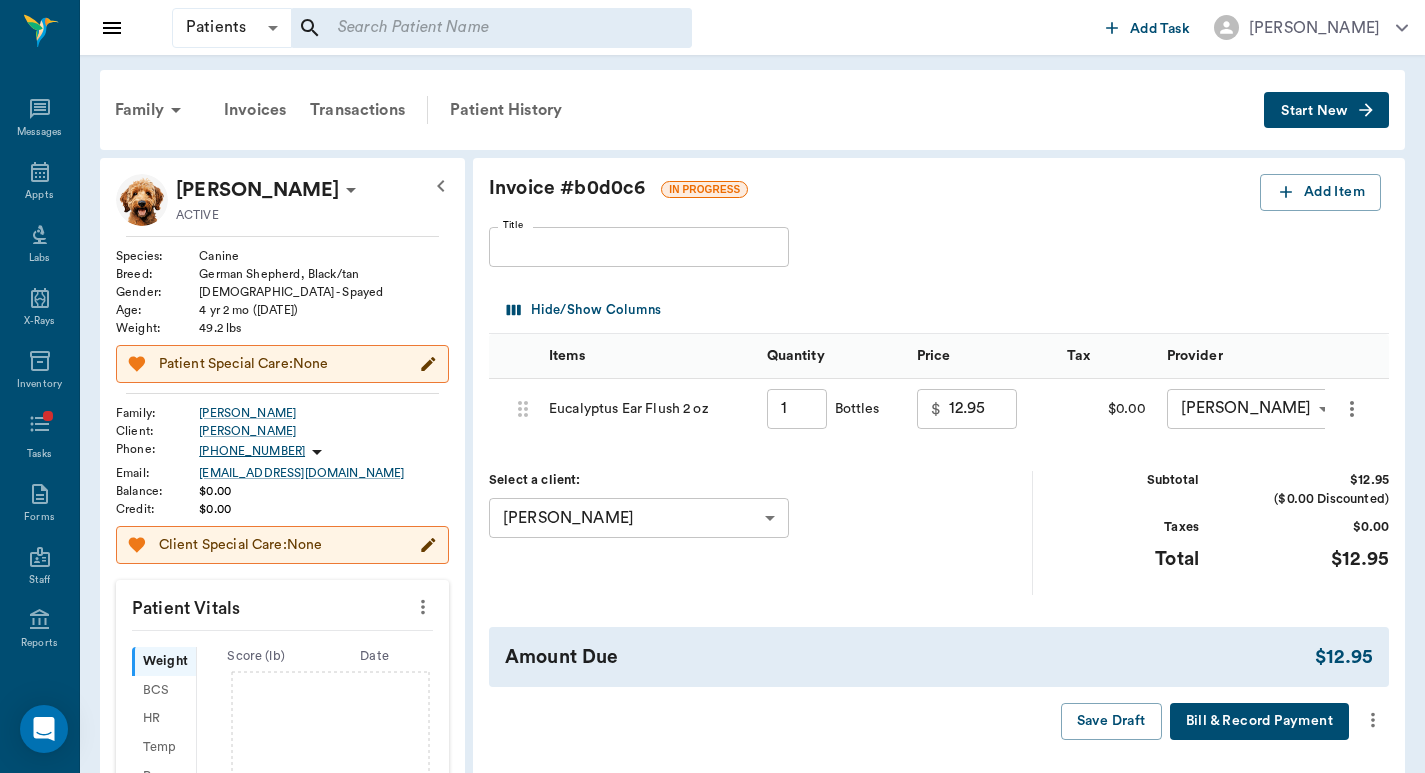 click on "Bill & Record Payment" at bounding box center (1259, 721) 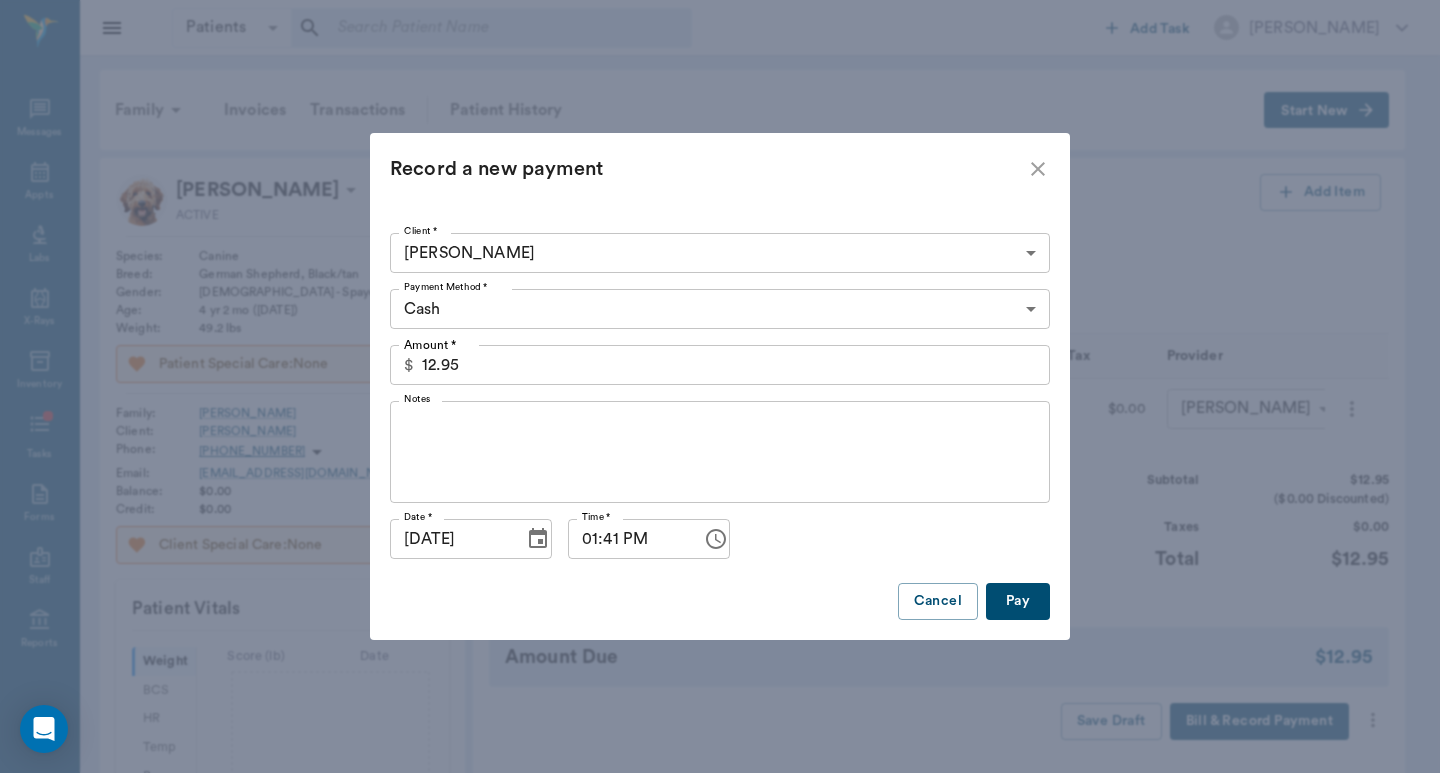 click on "Patients Patients ​ ​ Add Task Dr. Bert Ellsworth Nectar Messages Appts Labs X-Rays Inventory Tasks Forms Staff Reports Lookup Settings Family Invoices Transactions Patient History Start New Maggie Guidry     ACTIVE   Species : Canine Breed : German Shepherd, Black/tan Gender : Female - Spayed Age : 4 yr 2 mo (04/13/2021) Weight : 49.2 lbs Patient Special Care:  None Family : Guidry Client : Darrell Guidry Phone : (903) 601-0508 Email : mokudakan@gmail.com Balance : $0.00 Credit : $0.00 Client Special Care:  None Patient Vitals Weight BCS HR Temp Resp BP Dia Pain Perio Score ( lb ) Date Ongoing diagnosis Current Rx Reminders Rabies Vaccination Only Canine 06/07/23 Once A Month Flea Treatment ( Sarolaner ) 1 Dose 05/27/25 Upcoming appointments Schedule Appointment Invoice # b0d0c6 IN PROGRESS Add Item Title Title Hide/Show Columns   Items Quantity Price Tax Provider 686d664417e1677d8122e7ac Eucalyptus Ear Flush 2 oz 1 ​ Bottles $ 12.95 ​ $0.00 Hunter Graves none-682b670d8bdc6f7f8feef3db ​ ​ $12.95" at bounding box center [720, 685] 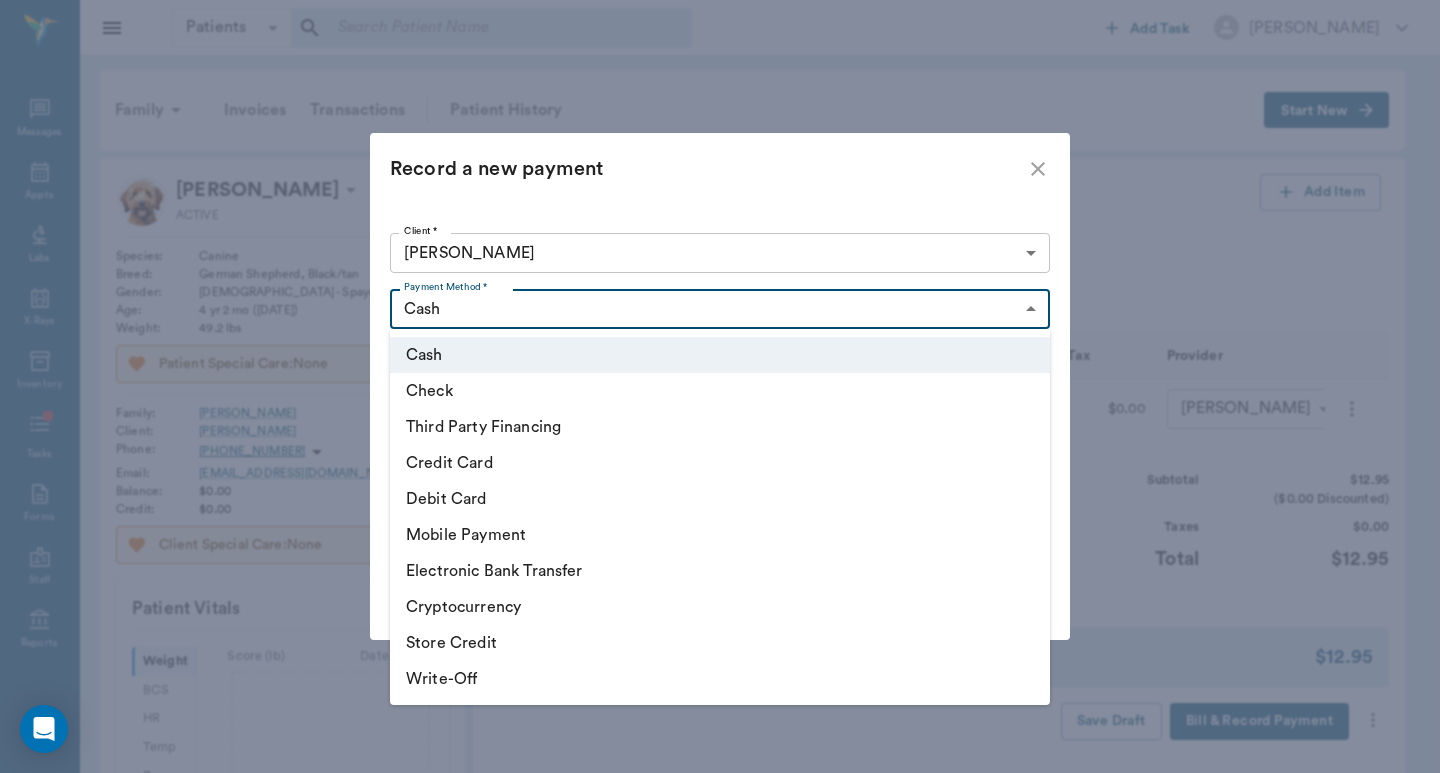 click on "Debit Card" at bounding box center (720, 499) 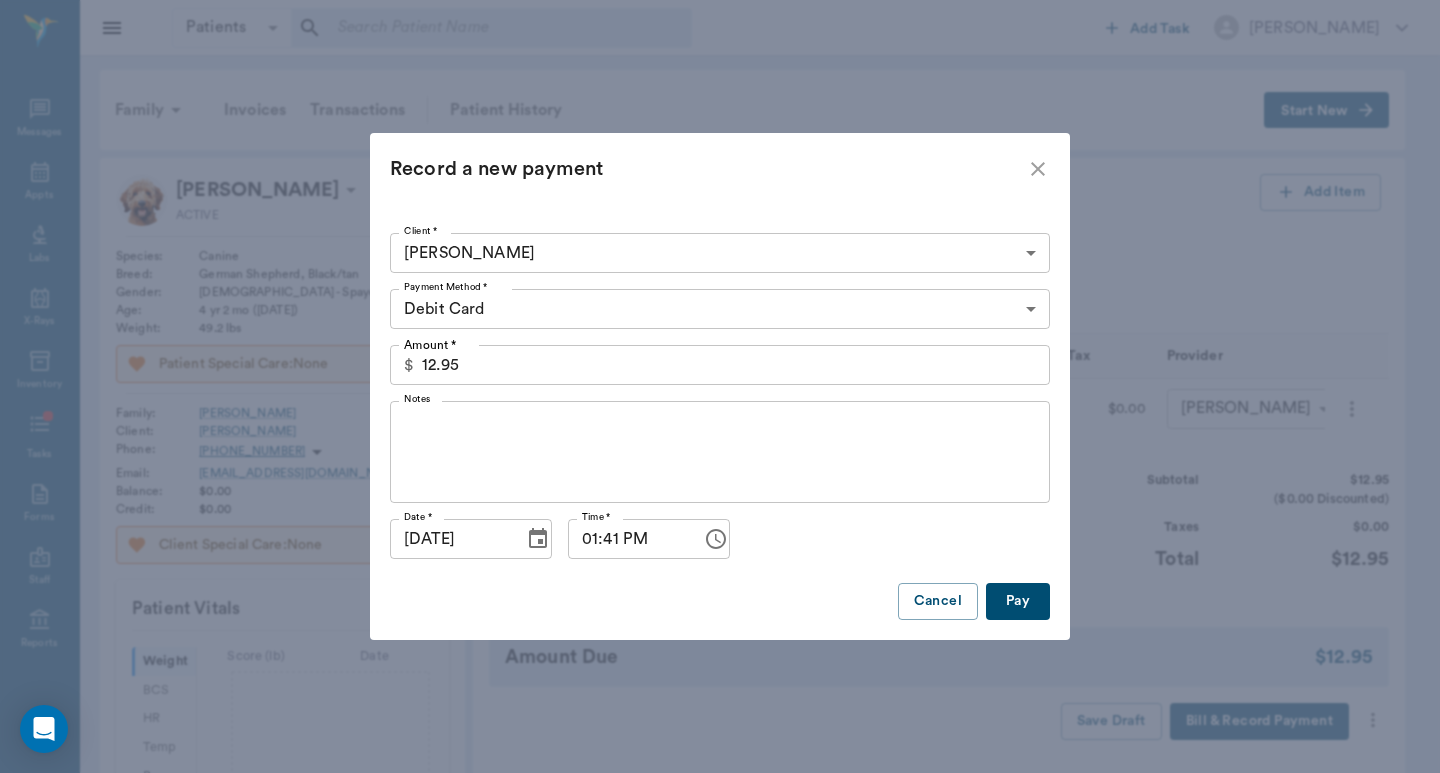 click on "Pay" at bounding box center [1018, 601] 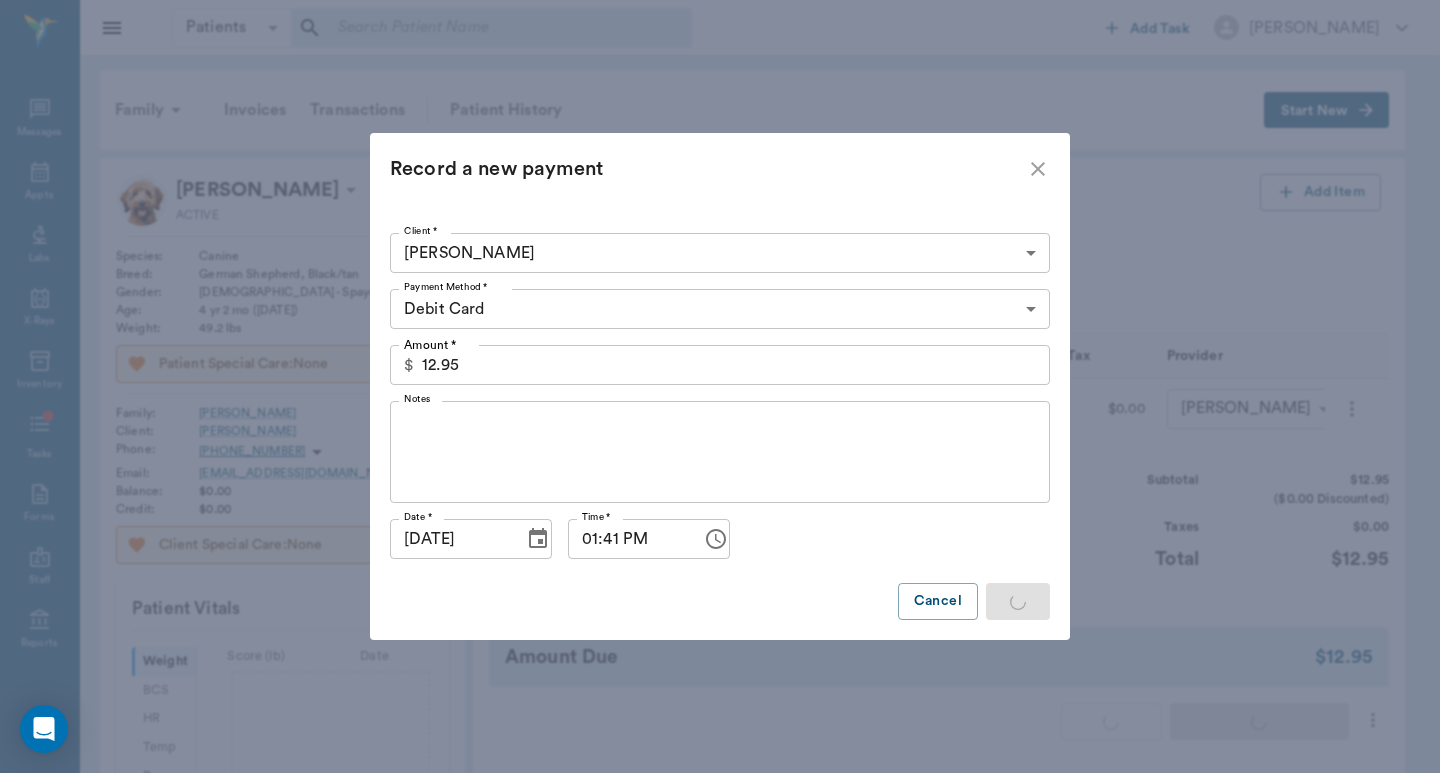 type on "1.00" 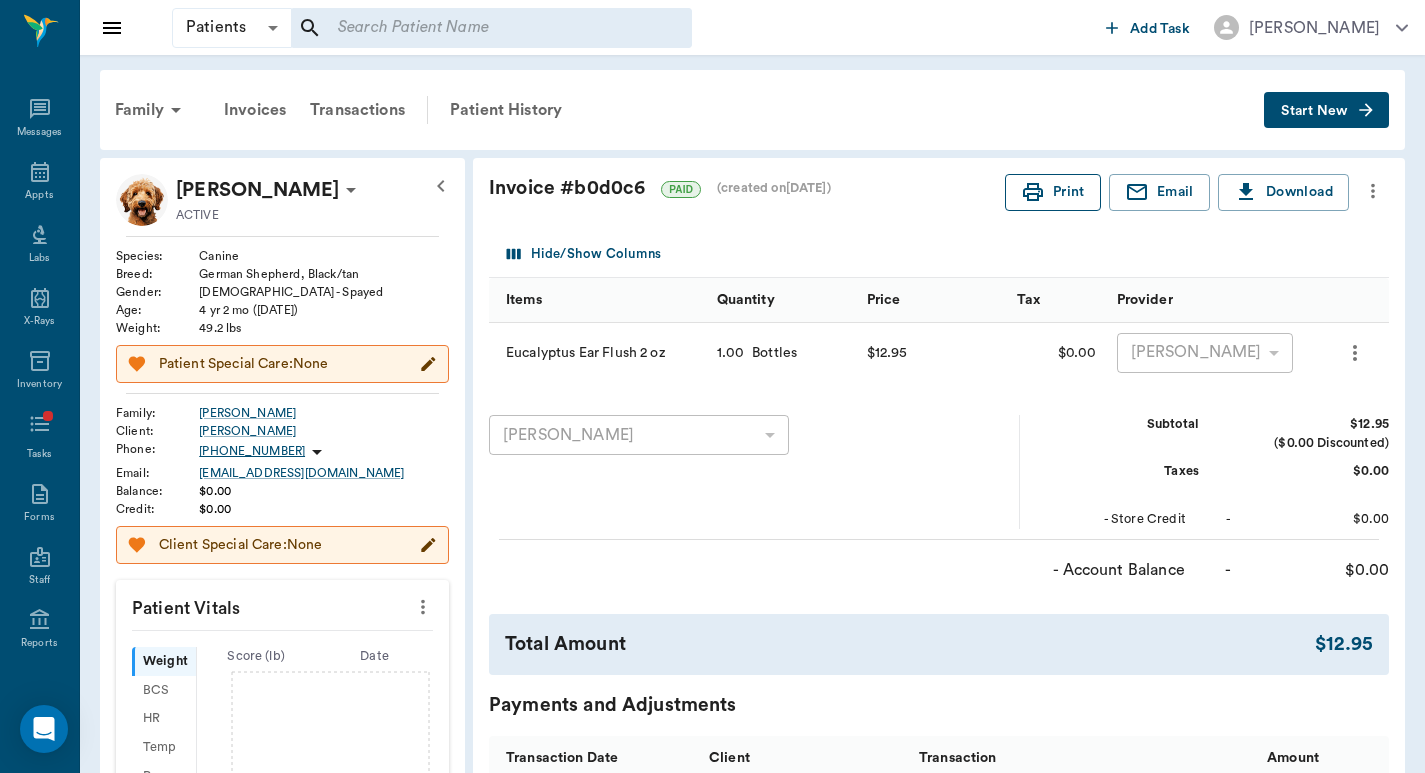 click on "Print" at bounding box center [1053, 192] 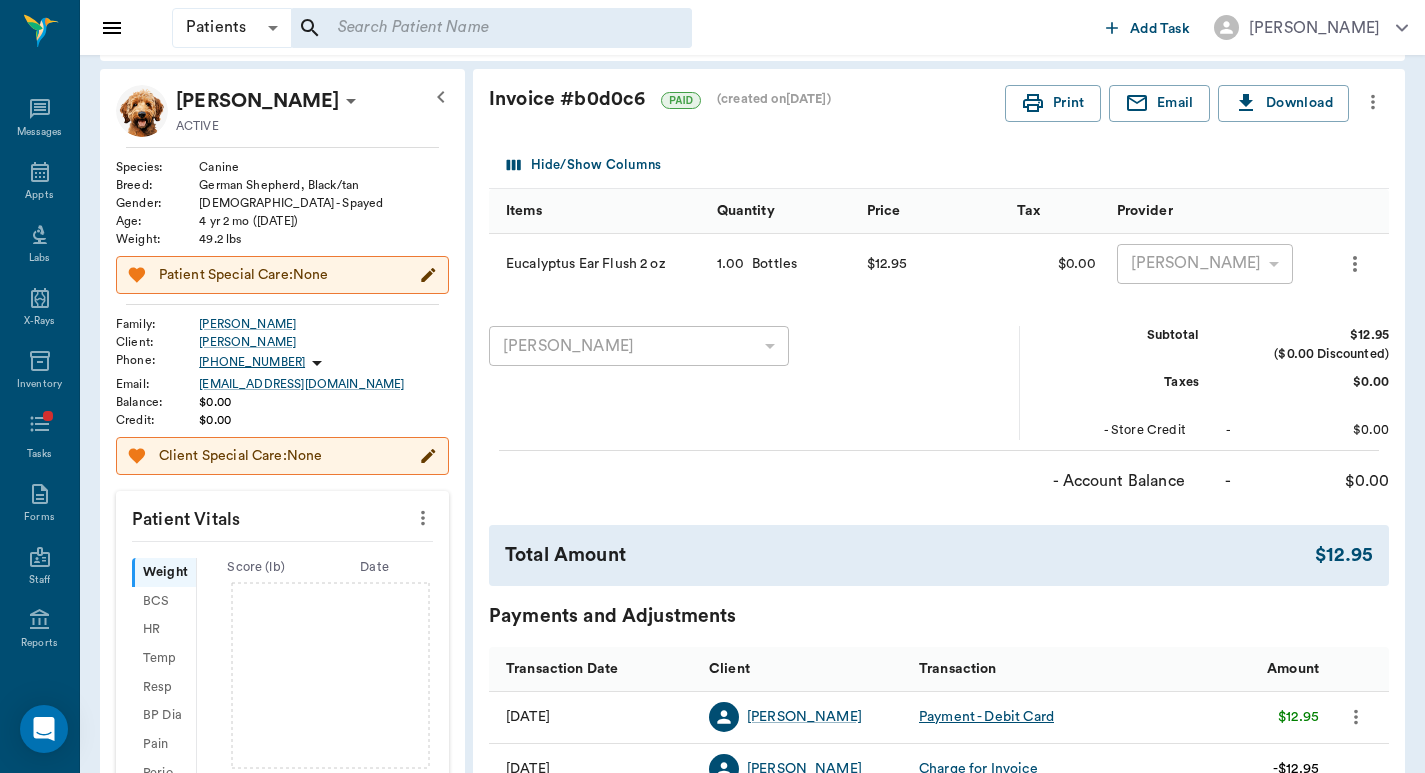 scroll, scrollTop: 133, scrollLeft: 0, axis: vertical 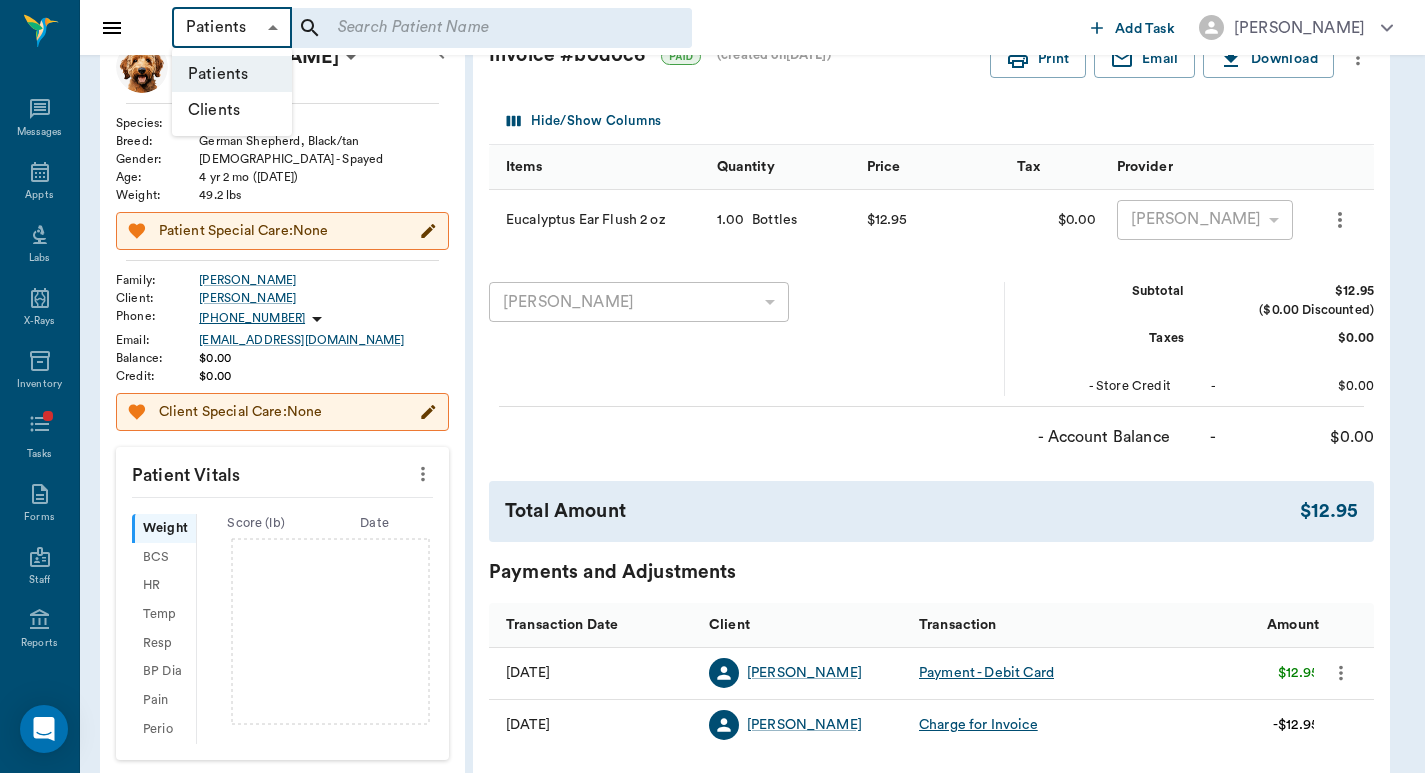 click on "Patients Patients ​ ​ Add Task Dr. Bert Ellsworth Nectar Messages Appts Labs X-Rays Inventory Tasks Forms Staff Reports Lookup Settings Family Invoices Transactions Patient History Start New Maggie Guidry     ACTIVE   Species : Canine Breed : German Shepherd, Black/tan Gender : Female - Spayed Age : 4 yr 2 mo (04/13/2021) Weight : 49.2 lbs Patient Special Care:  None Family : Guidry Client : Darrell Guidry Phone : (903) 601-0508 Email : mokudakan@gmail.com Balance : $0.00 Credit : $0.00 Client Special Care:  None Patient Vitals Weight BCS HR Temp Resp BP Dia Pain Perio Score ( lb ) Date Ongoing diagnosis Current Rx Reminders Rabies Vaccination Only Canine 06/07/23 Once A Month Flea Treatment ( Sarolaner ) 1 Dose 05/27/25 Upcoming appointments Schedule Appointment Invoice # b0d0c6 PAID (created on  07/08/25 ) Print Email Download Hide/Show Columns Items Quantity Price Tax Provider Eucalyptus Ear Flush 2 oz 1.00 Bottles $12.95 $0.00 Hunter Graves none-682b670d8bdc6f7f8feef3db ​ Darrell Guidry ​ $12.95" at bounding box center (712, 552) 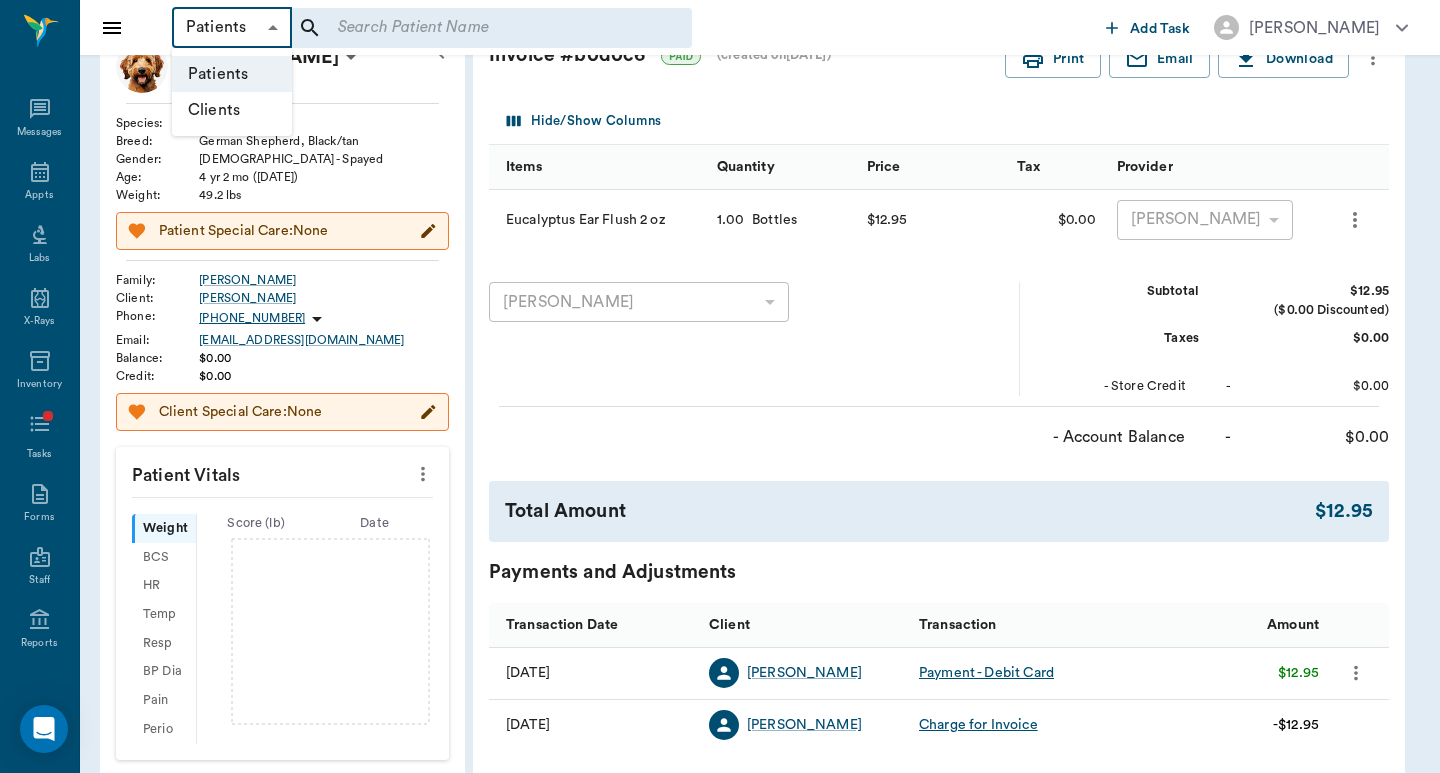 click on "Clients" at bounding box center (232, 110) 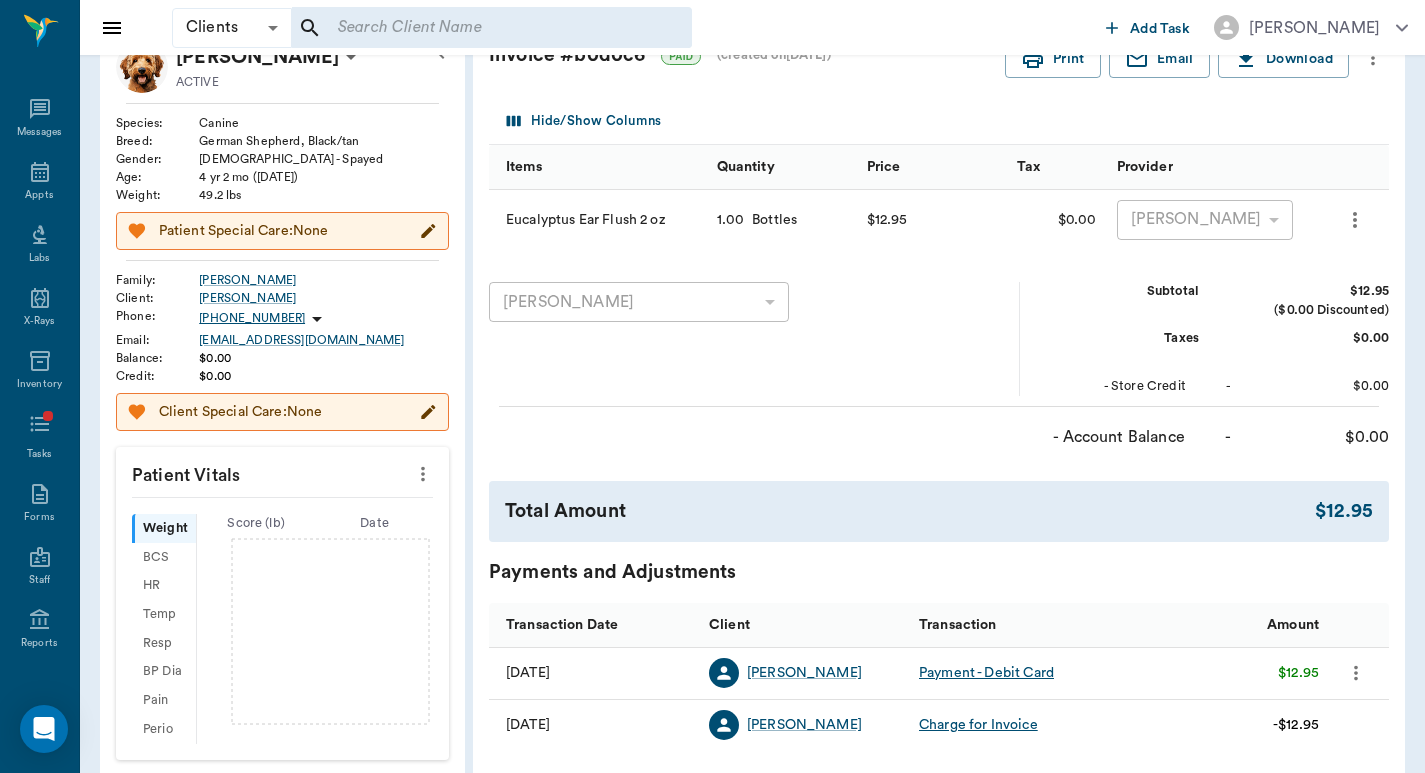 click at bounding box center [478, 28] 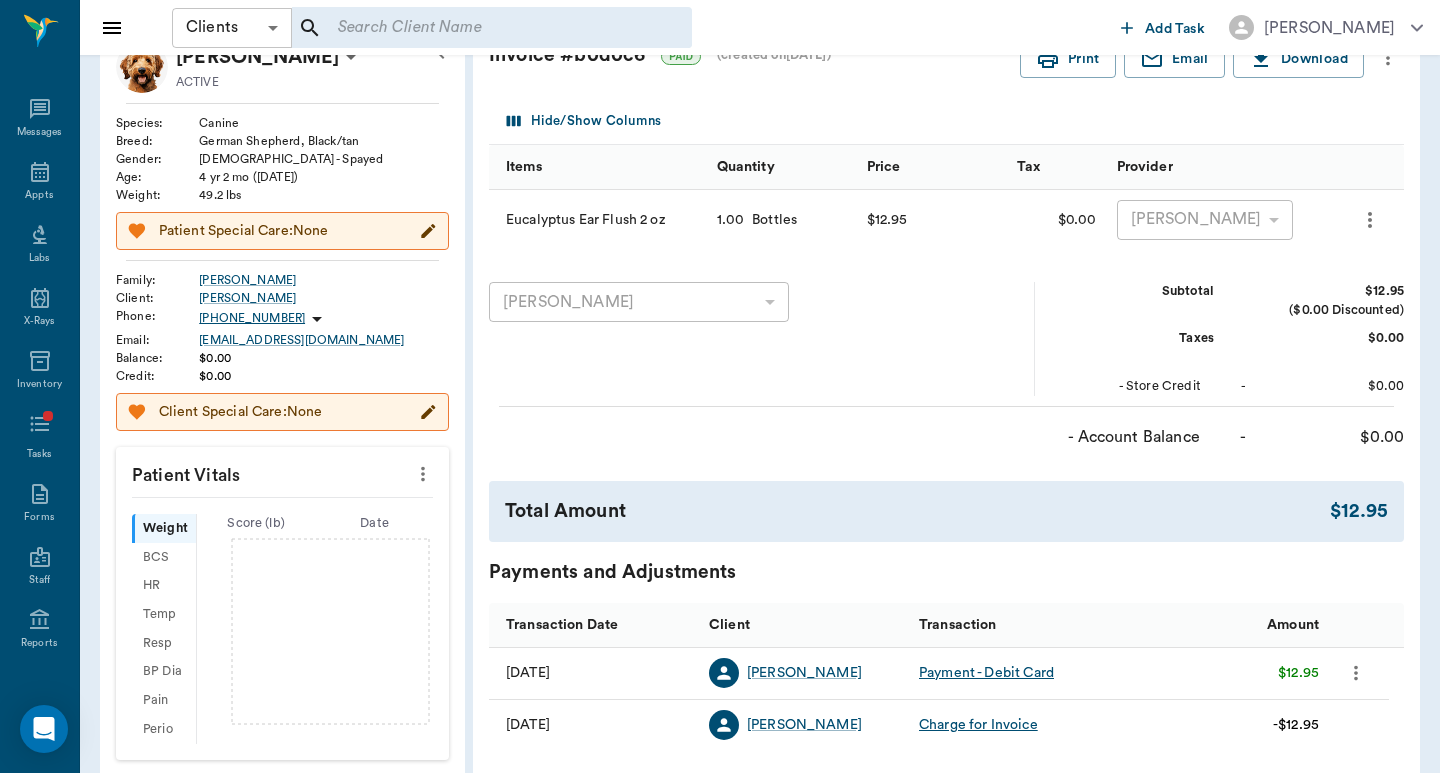 click on "Clients Clients ​ ​ Add Task Dr. Bert Ellsworth Nectar Messages Appts Labs X-Rays Inventory Tasks Forms Staff Reports Lookup Settings Family Invoices Transactions Patient History Start New Maggie Guidry     ACTIVE   Species : Canine Breed : German Shepherd, Black/tan Gender : Female - Spayed Age : 4 yr 2 mo (04/13/2021) Weight : 49.2 lbs Patient Special Care:  None Family : Guidry Client : Darrell Guidry Phone : (903) 601-0508 Email : mokudakan@gmail.com Balance : $0.00 Credit : $0.00 Client Special Care:  None Patient Vitals Weight BCS HR Temp Resp BP Dia Pain Perio Score ( lb ) Date Ongoing diagnosis Current Rx Reminders Rabies Vaccination Only Canine 06/07/23 Once A Month Flea Treatment ( Sarolaner ) 1 Dose 05/27/25 Upcoming appointments Schedule Appointment Invoice # b0d0c6 PAID (created on  07/08/25 ) Print Email Download Hide/Show Columns Items Quantity Price Tax Provider Eucalyptus Ear Flush 2 oz 1.00 Bottles $12.95 $0.00 Hunter Graves none-682b670d8bdc6f7f8feef3db ​ Darrell Guidry ​ Subtotal" at bounding box center [720, 552] 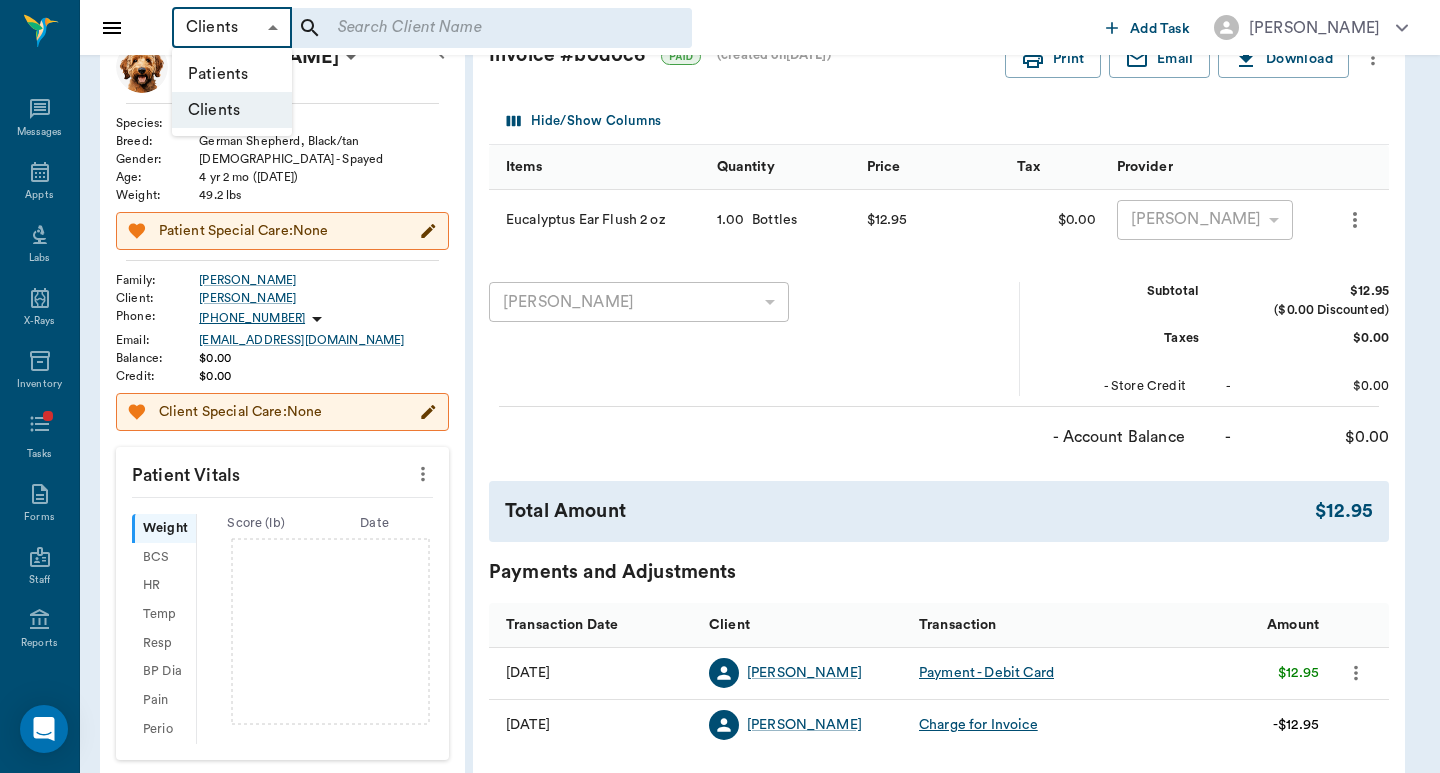 click on "Patients" at bounding box center [232, 74] 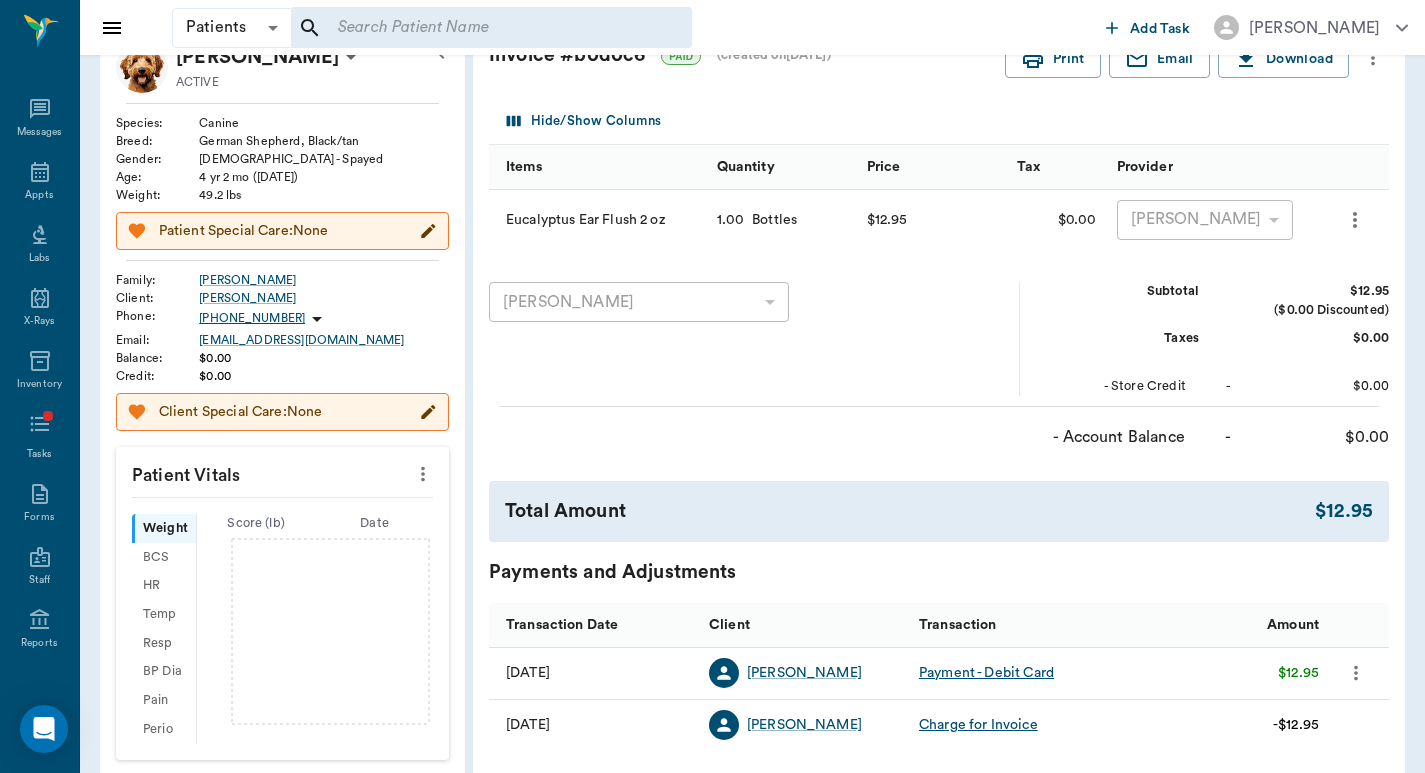 click at bounding box center [478, 28] 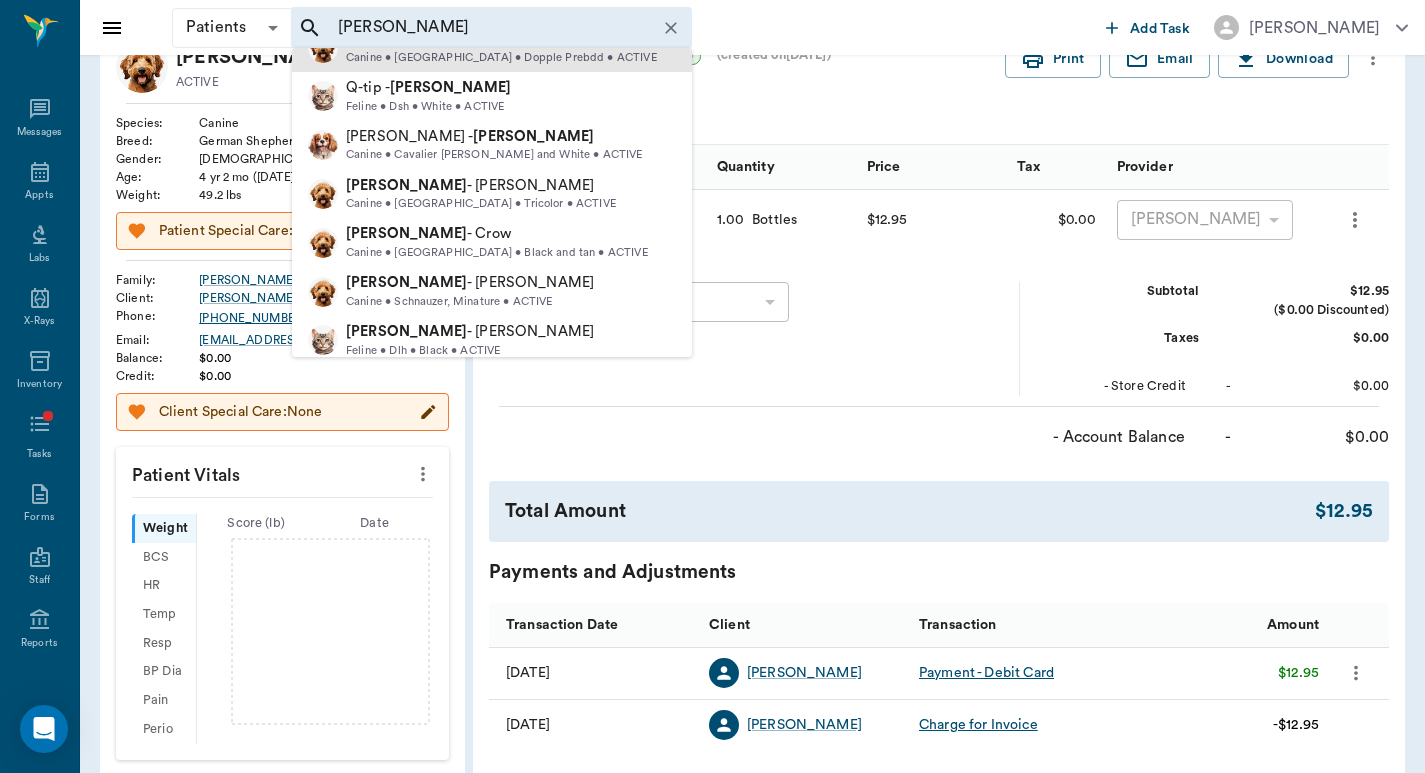 scroll, scrollTop: 267, scrollLeft: 0, axis: vertical 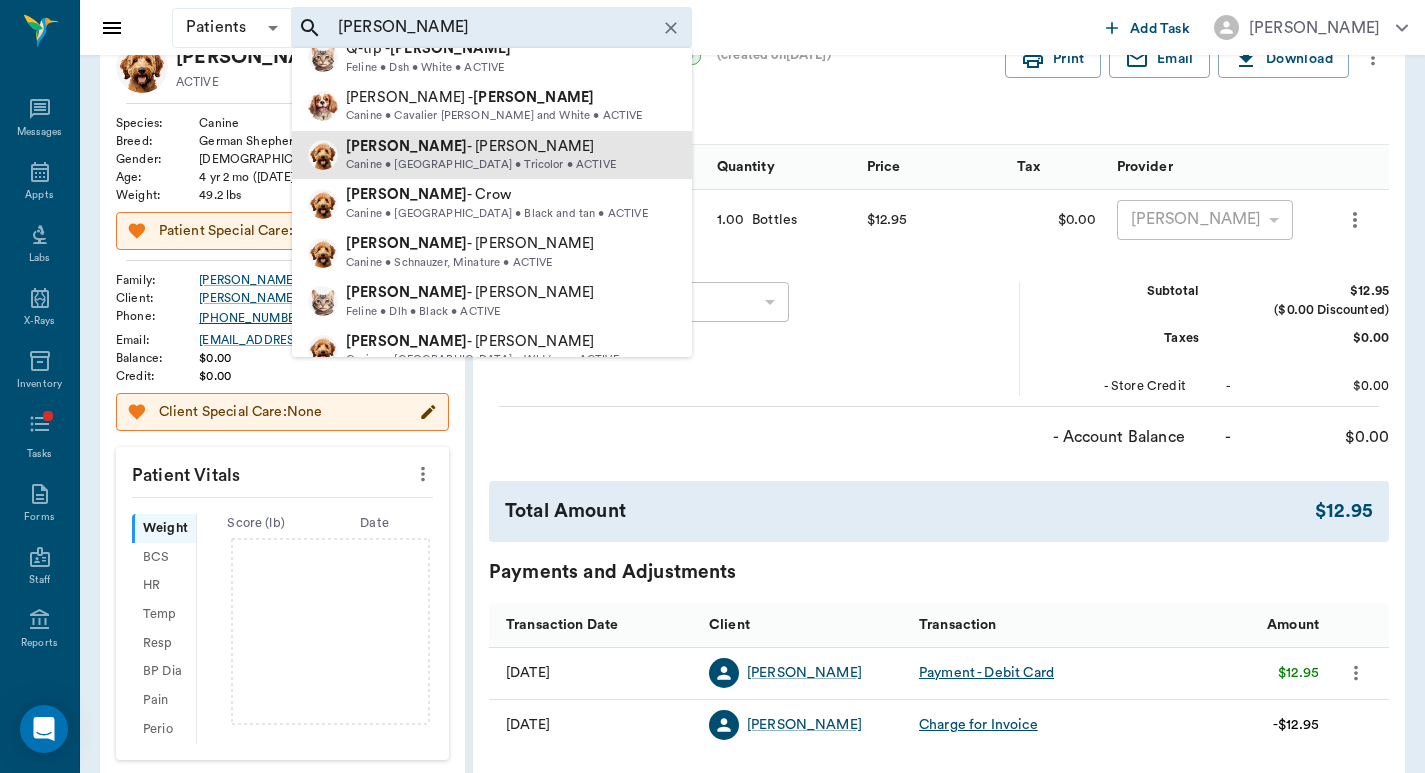 click on "Canine  • Labahoula  • Tricolor • ACTIVE" at bounding box center [481, 165] 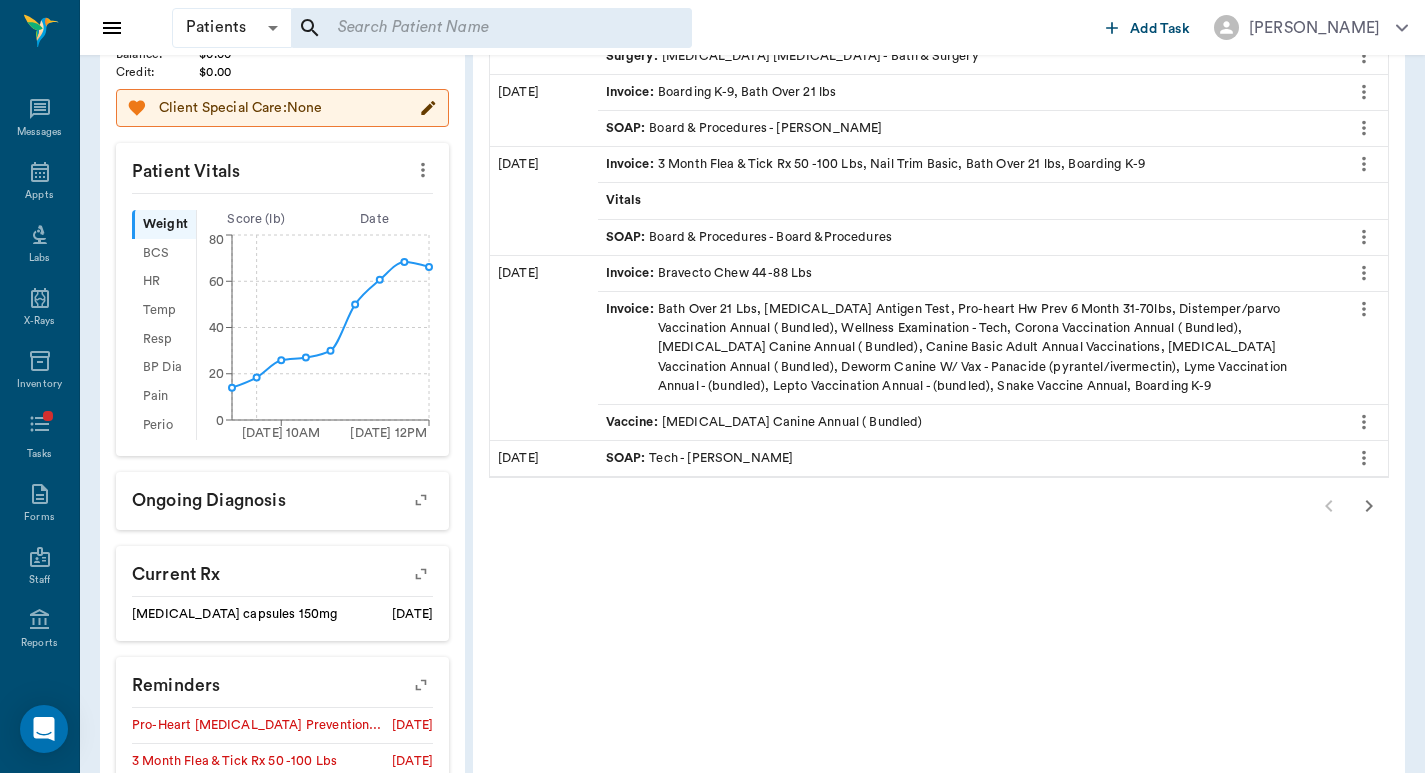 scroll, scrollTop: 442, scrollLeft: 0, axis: vertical 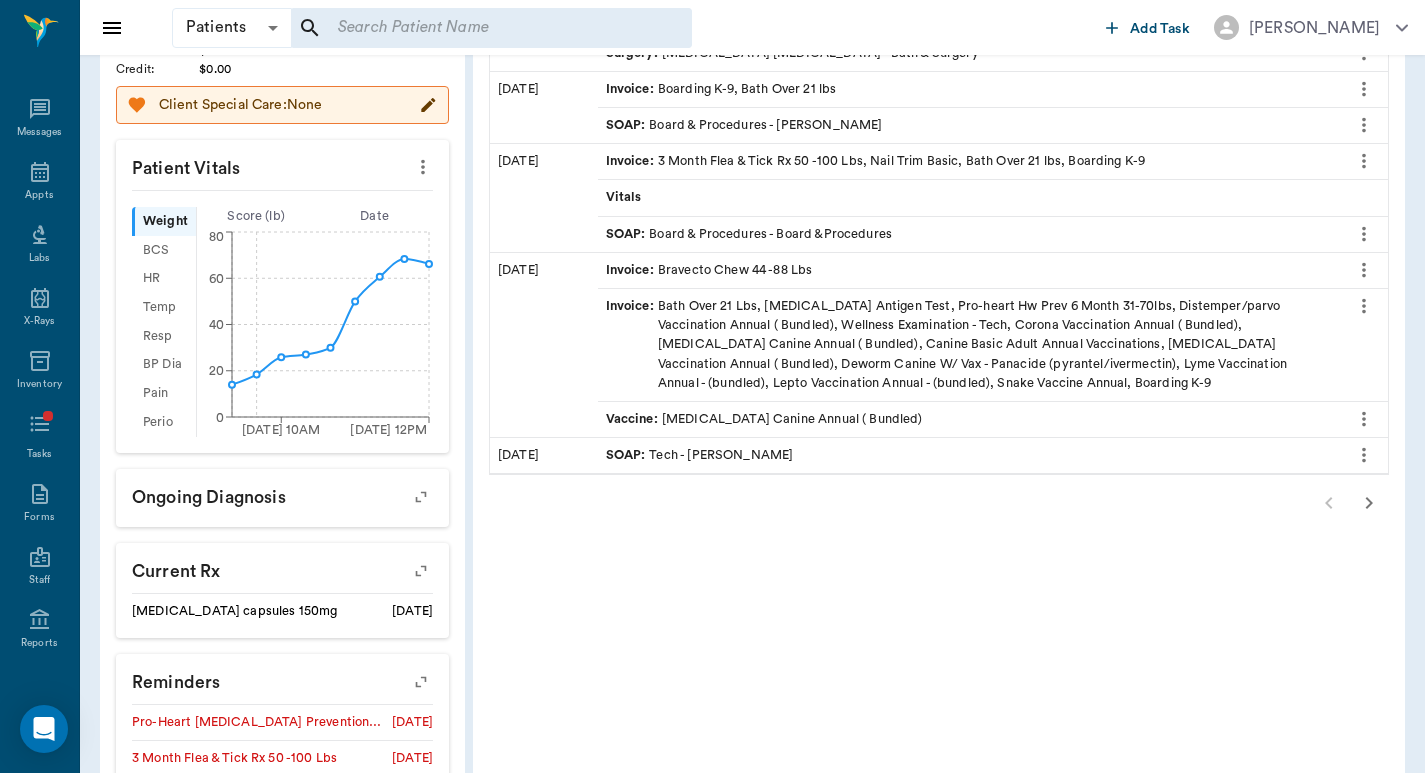 click 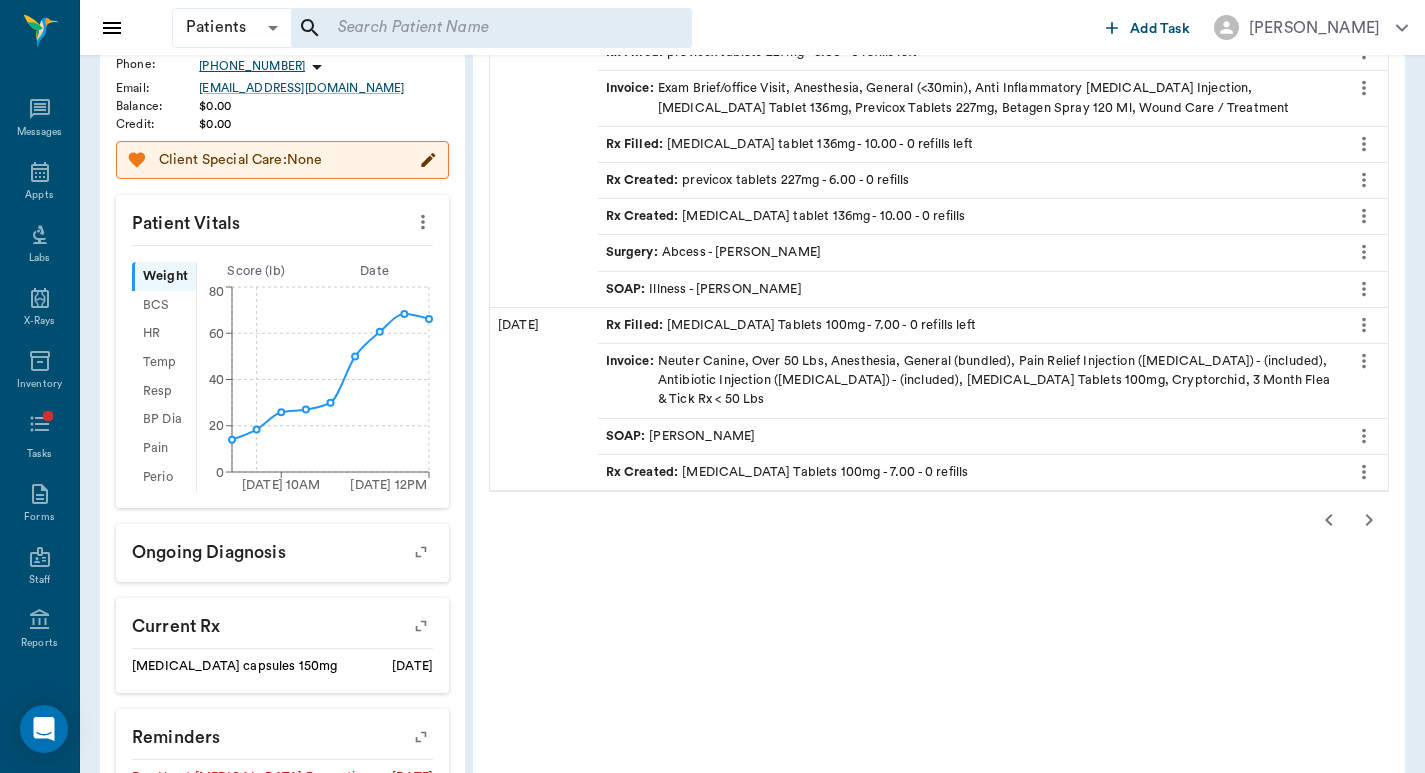 scroll, scrollTop: 533, scrollLeft: 0, axis: vertical 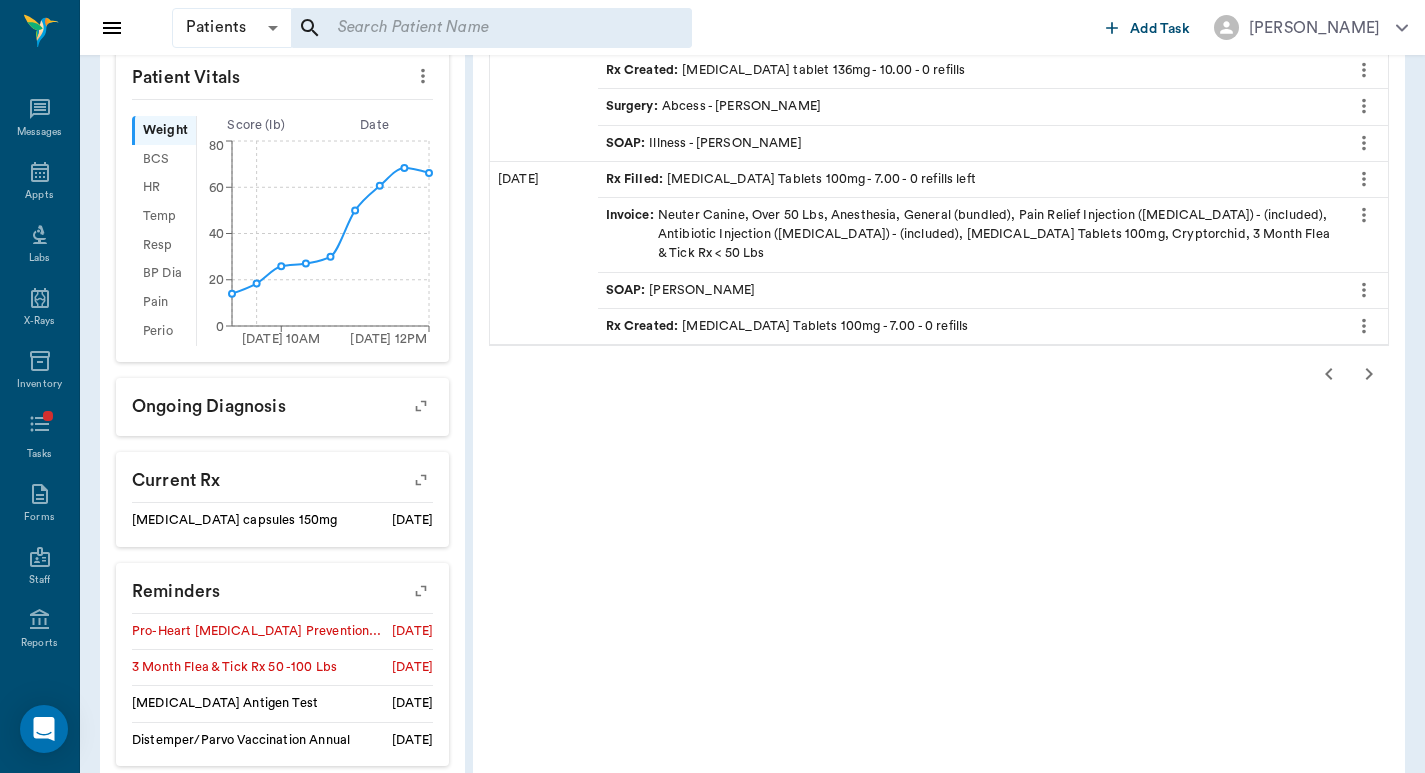 click 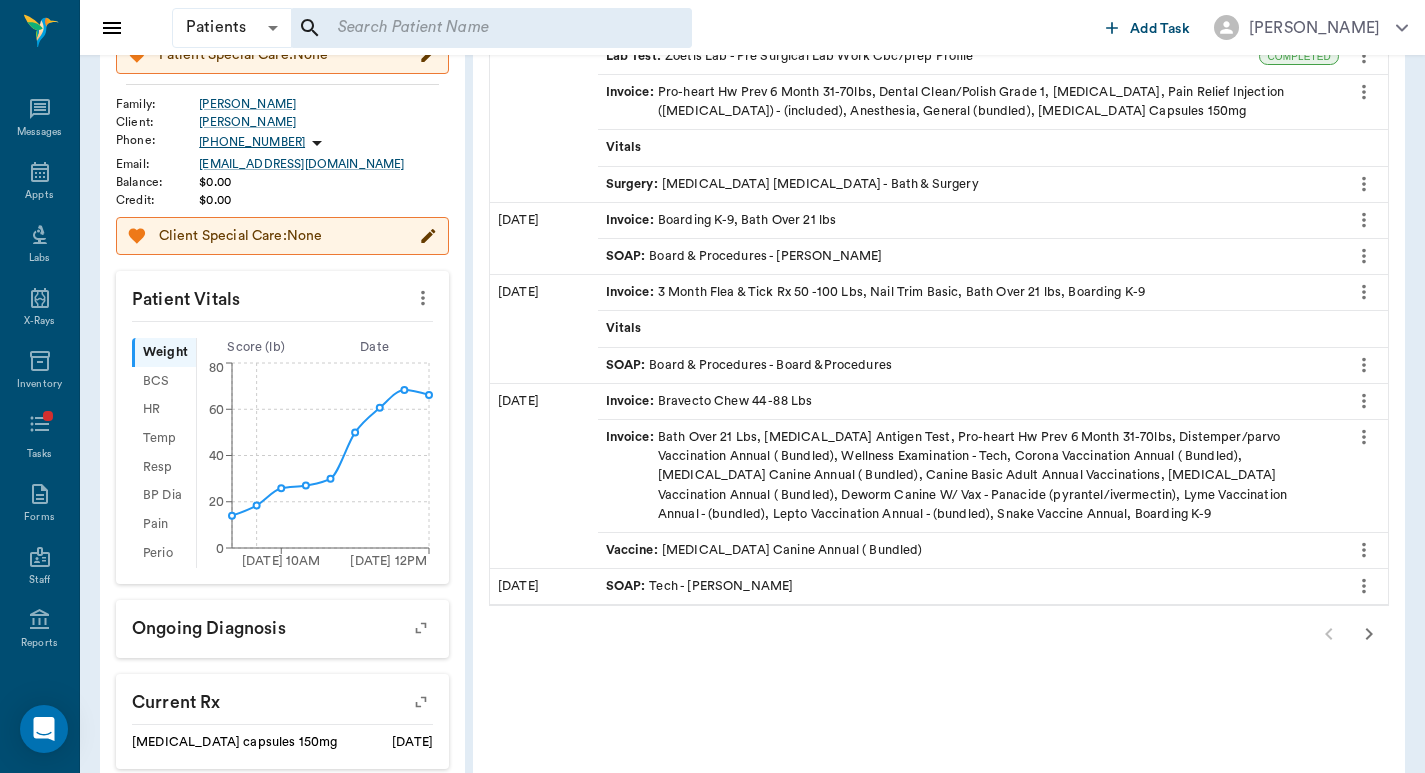 scroll, scrollTop: 267, scrollLeft: 0, axis: vertical 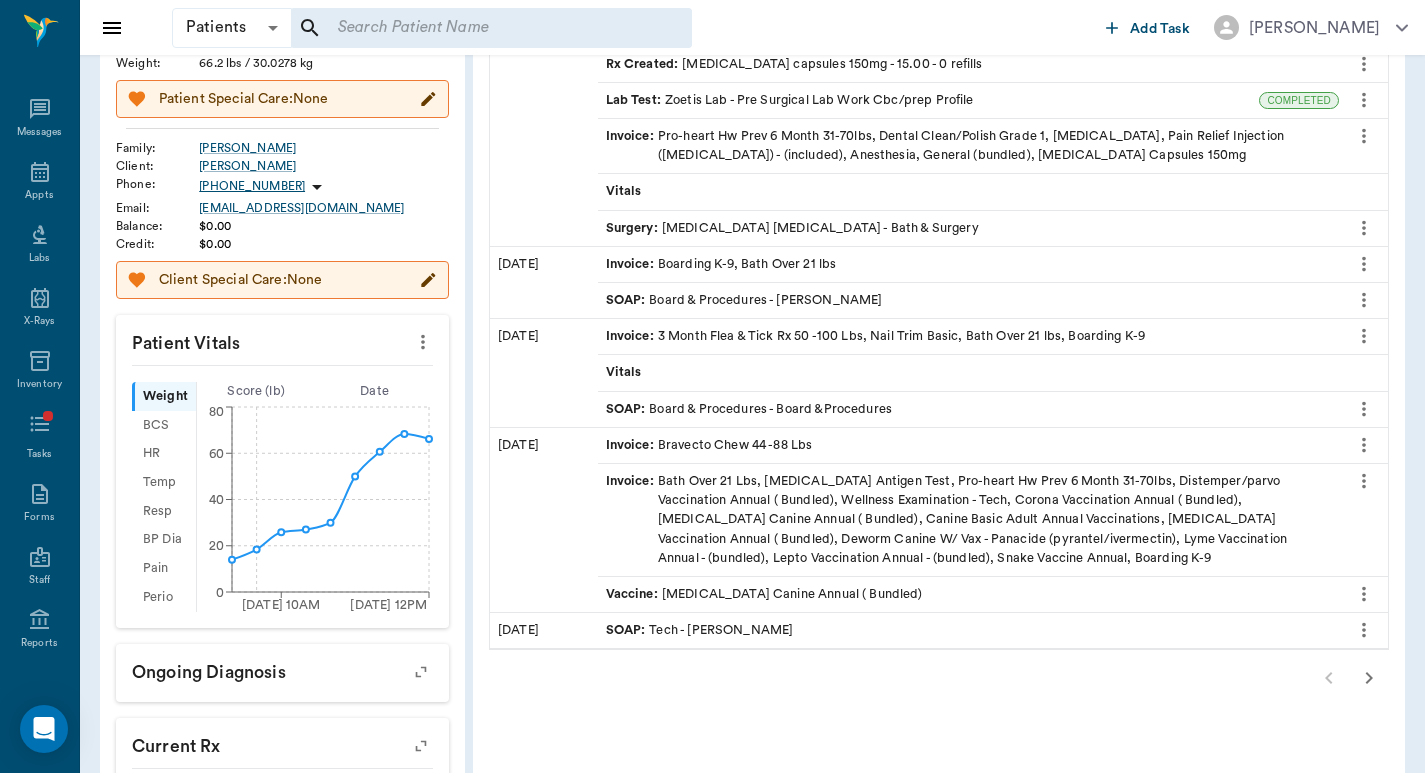 click on "Invoice :" at bounding box center (632, 520) 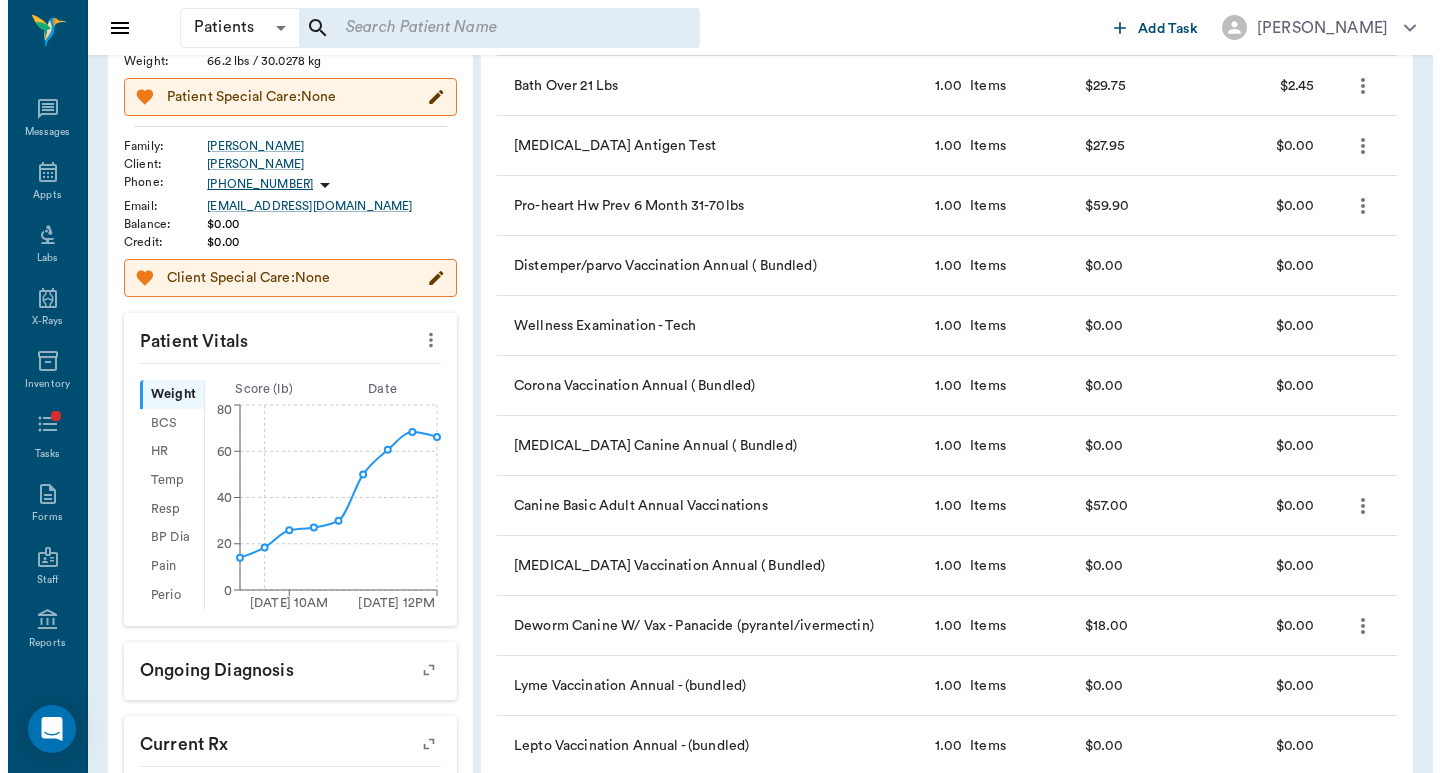 scroll, scrollTop: 0, scrollLeft: 0, axis: both 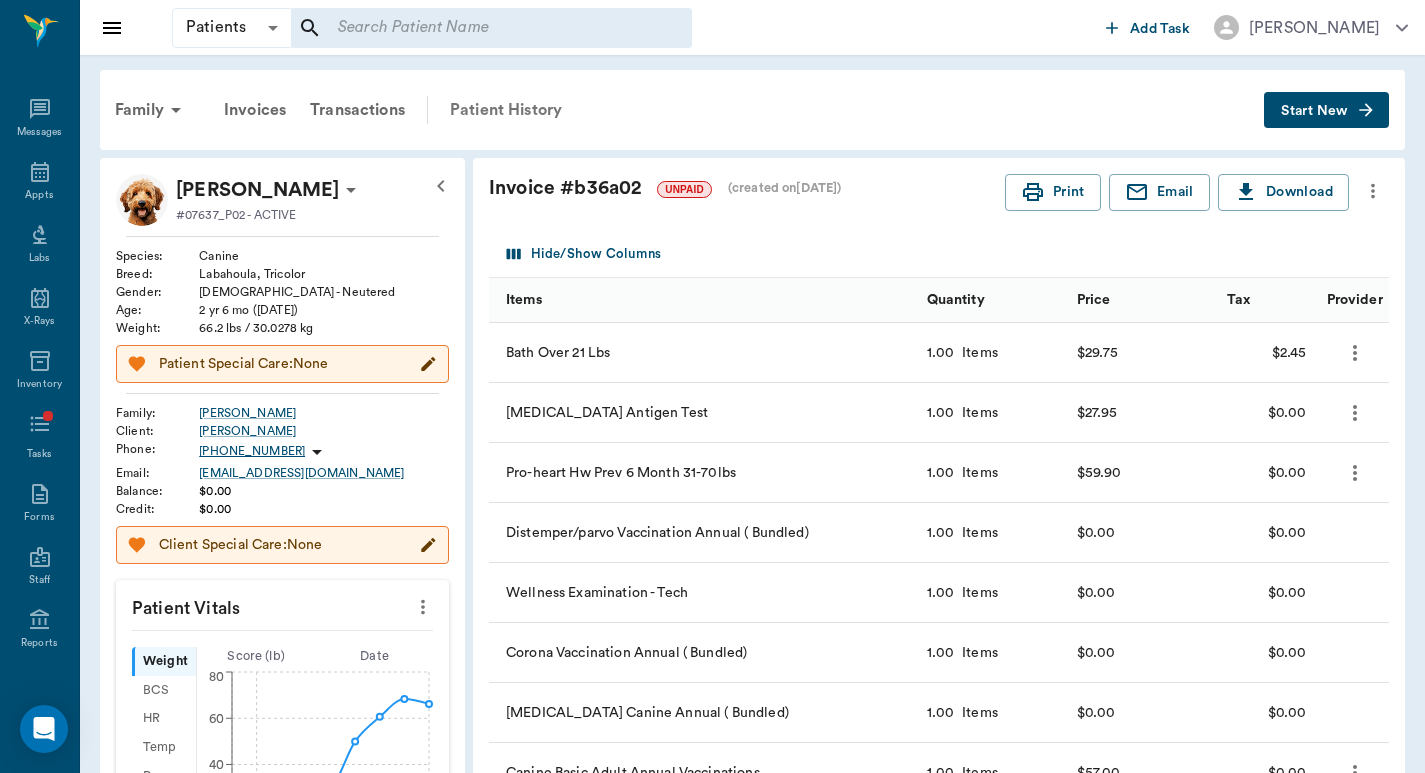 click on "Patient History" at bounding box center [506, 110] 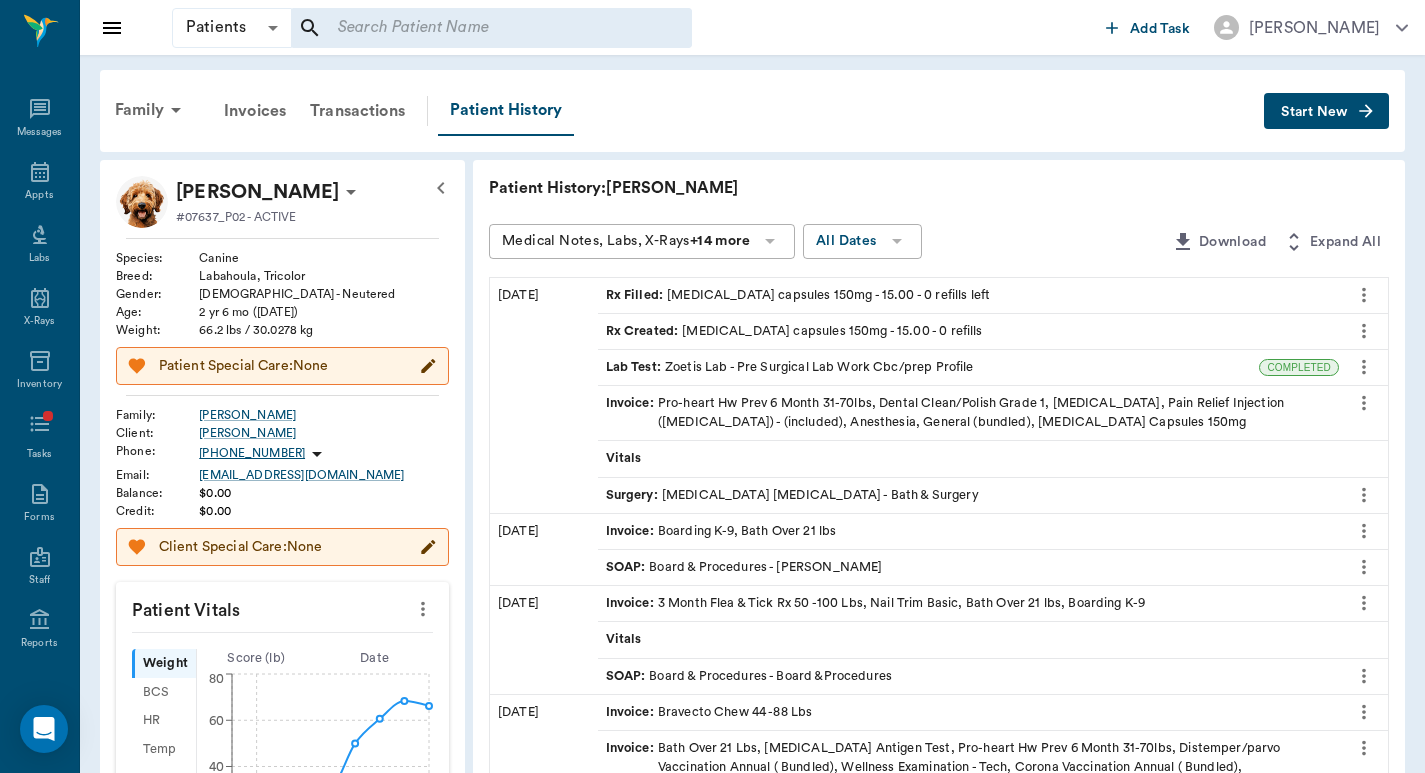 click on "Start New" at bounding box center (1314, 112) 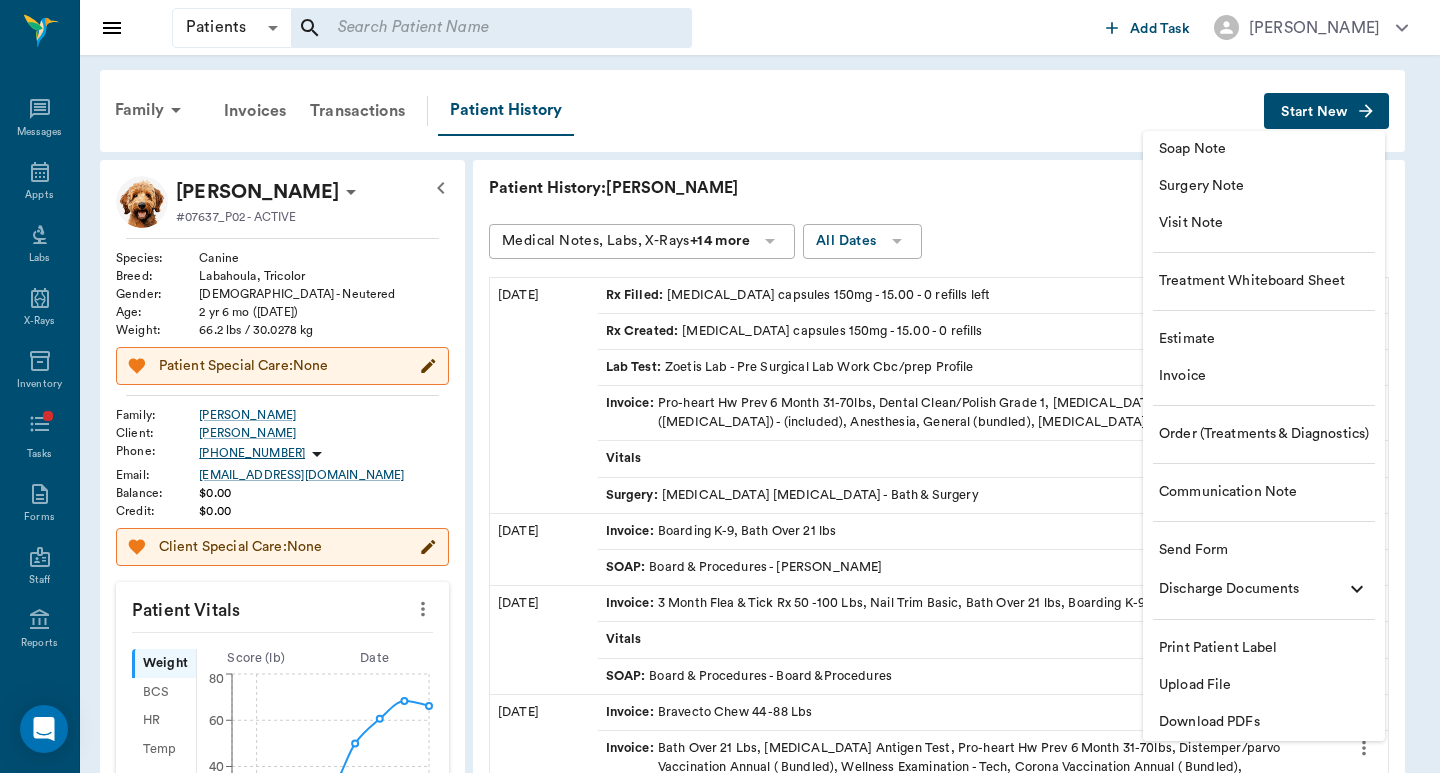 click on "Invoice" at bounding box center (1264, 376) 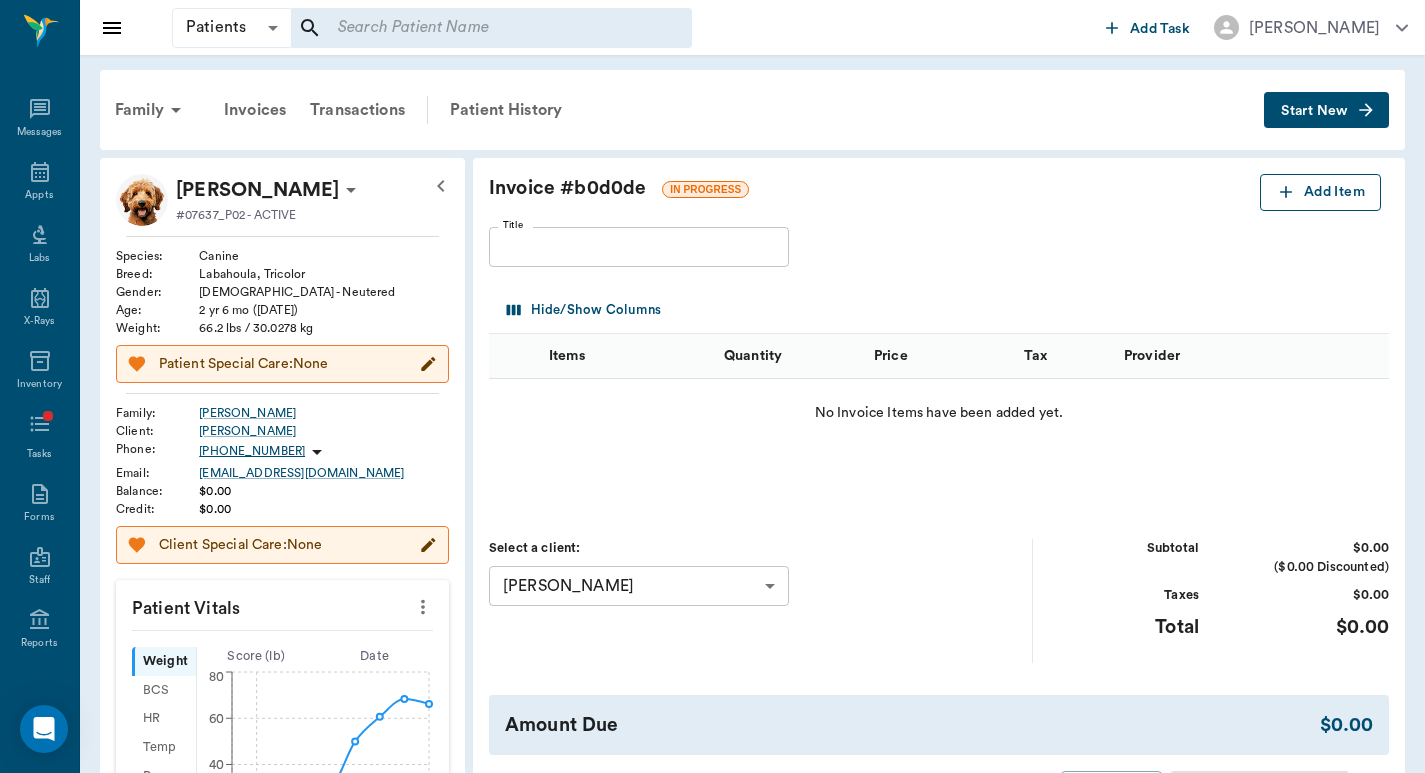 click on "Add Item" at bounding box center (1320, 192) 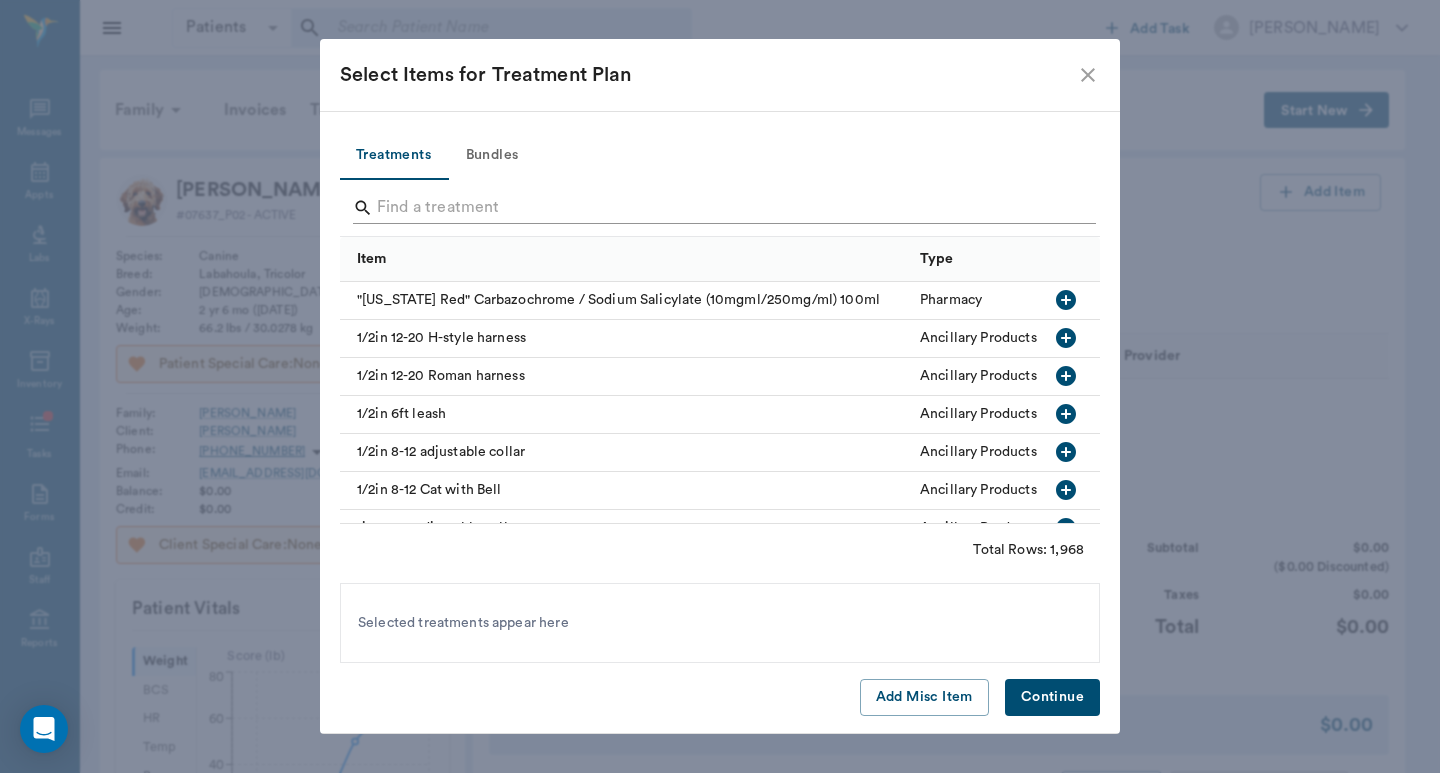 click at bounding box center (721, 208) 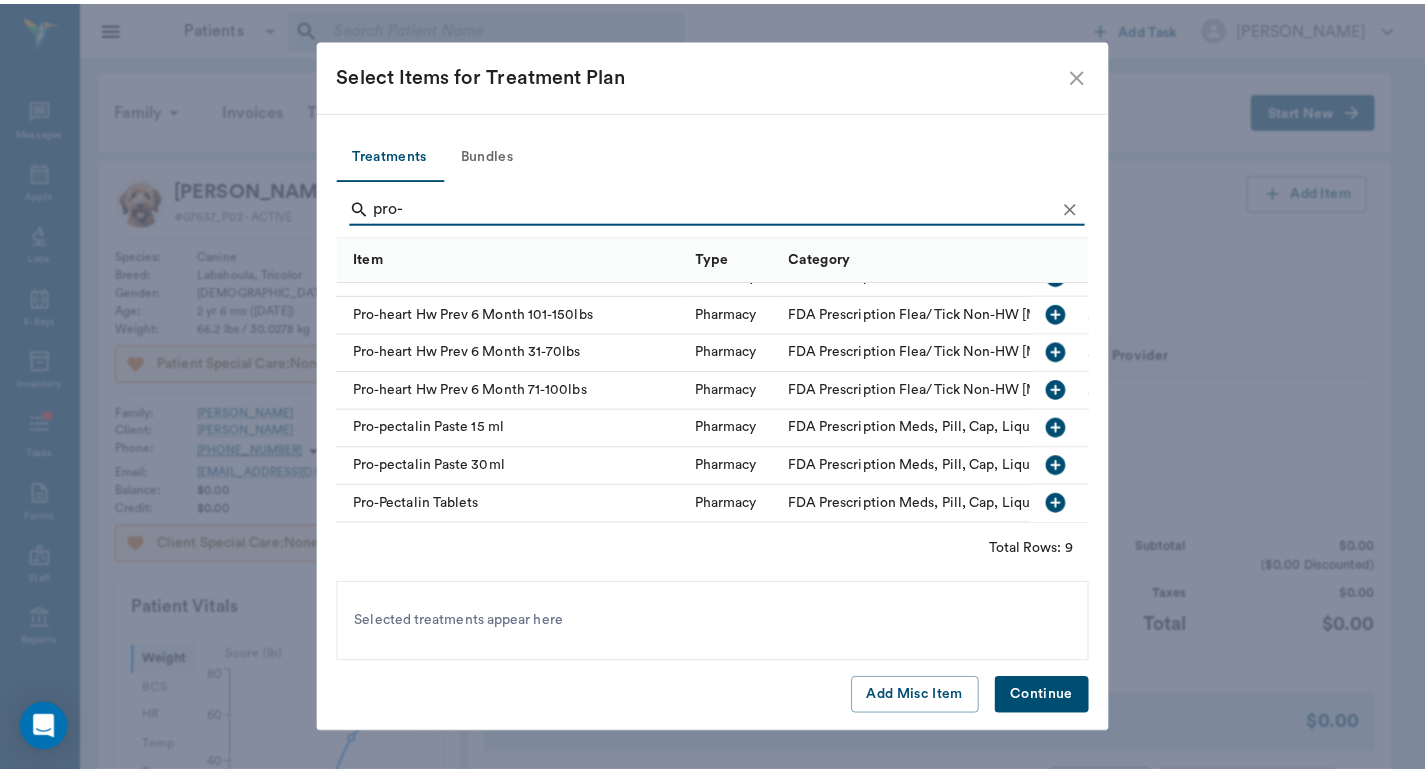 scroll, scrollTop: 0, scrollLeft: 0, axis: both 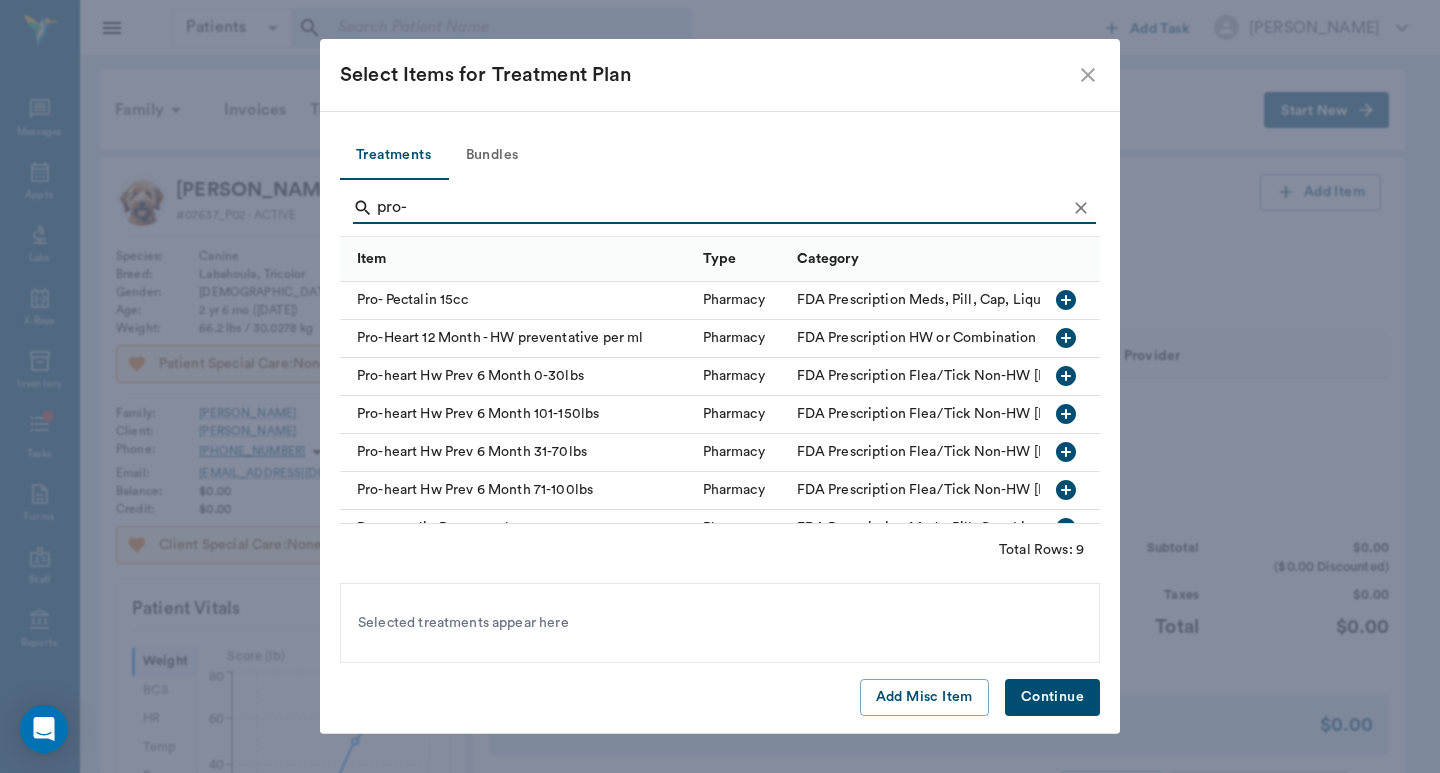 type on "pro-" 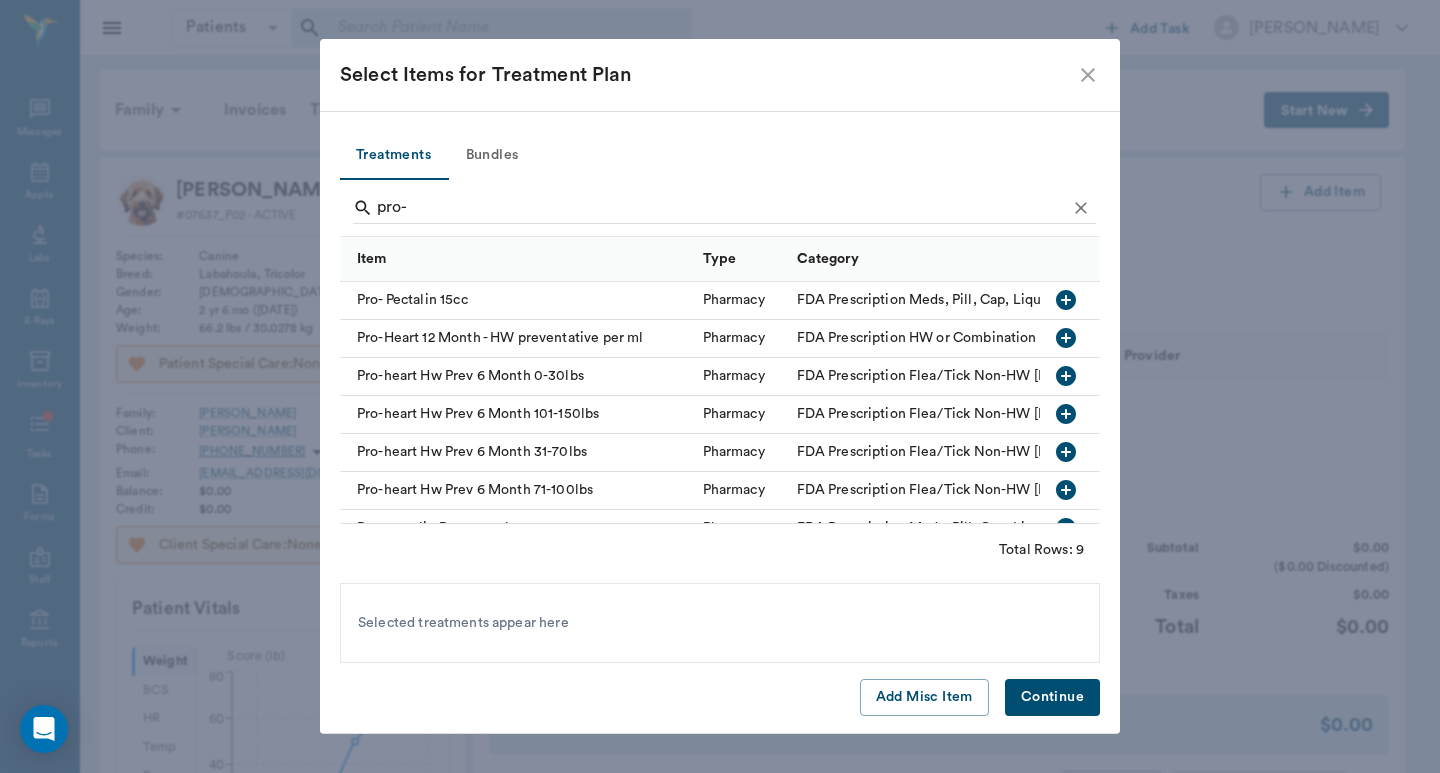 click on "Pro-heart Hw Prev 6 Month 31-70lbs" at bounding box center (516, 453) 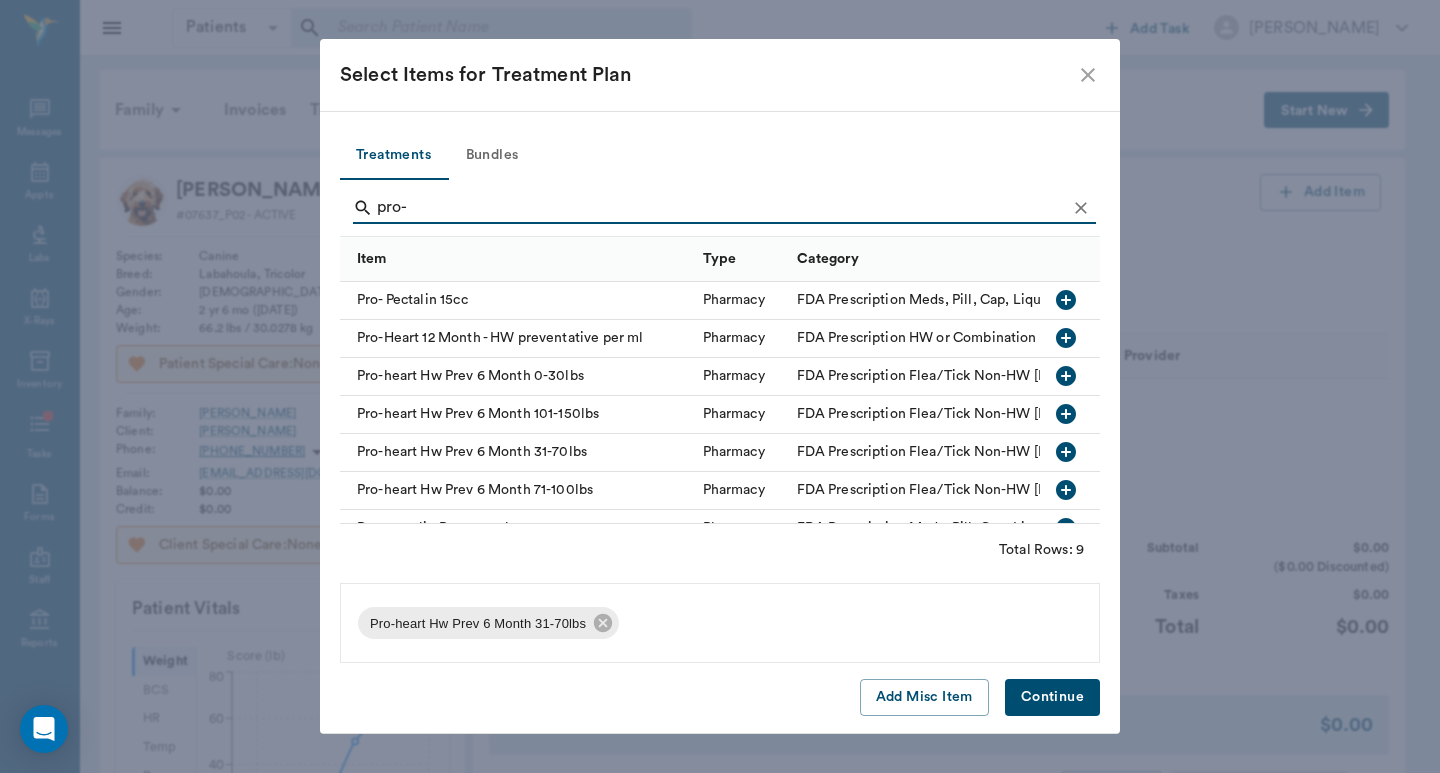 click on "Continue" at bounding box center (1052, 697) 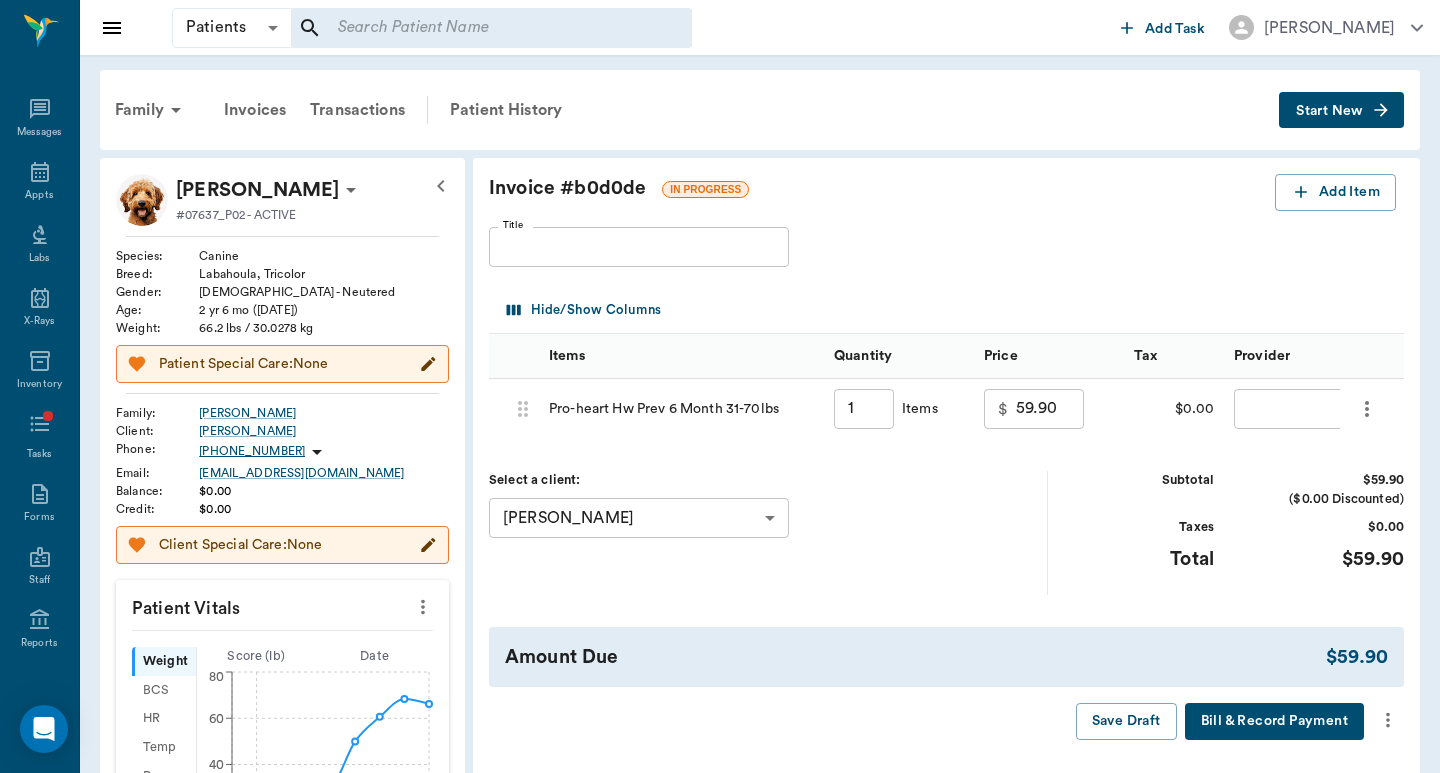 click on "Patients Patients ​ ​ Add Task Dr. Bert Ellsworth Nectar Messages Appts Labs X-Rays Inventory Tasks Forms Staff Reports Lookup Settings Family Invoices Transactions Patient History Start New Spencer Butera #07637_P02    -    ACTIVE   Species : Canine Breed : Labahoula, Tricolor Gender : Male - Neutered Age : 2 yr 6 mo (01/07/2023) Weight : 66.2 lbs / 30.0278 kg Patient Special Care:  None Family : Butera Client : Sondra Butera Phone : (210) 781-0340 Email : BUTERACS2001@gmail.com Balance : $0.00 Credit : $0.00 Client Special Care:  None Patient Vitals Weight BCS HR Temp Resp BP Dia Pain Perio Score ( lb ) Date 05/02/23 10AM 06/09/25 12PM 0 20 40 60 80 Ongoing diagnosis Current Rx clindamycin capsules 150mg 06/09/26 Reminders Pro-Heart Heartworm Prevention Injection - 6 months 06/02/25 3 Month Flea & Tick Rx 50 -100 Lbs 07/07/25 Heartworm Antigen Test 12/01/25 Distemper/Parvo Vaccination Annual 12/01/25 Upcoming appointments Schedule Appointment Invoice # b0d0de IN PROGRESS Add Item Title Title   Items 1" at bounding box center (720, 740) 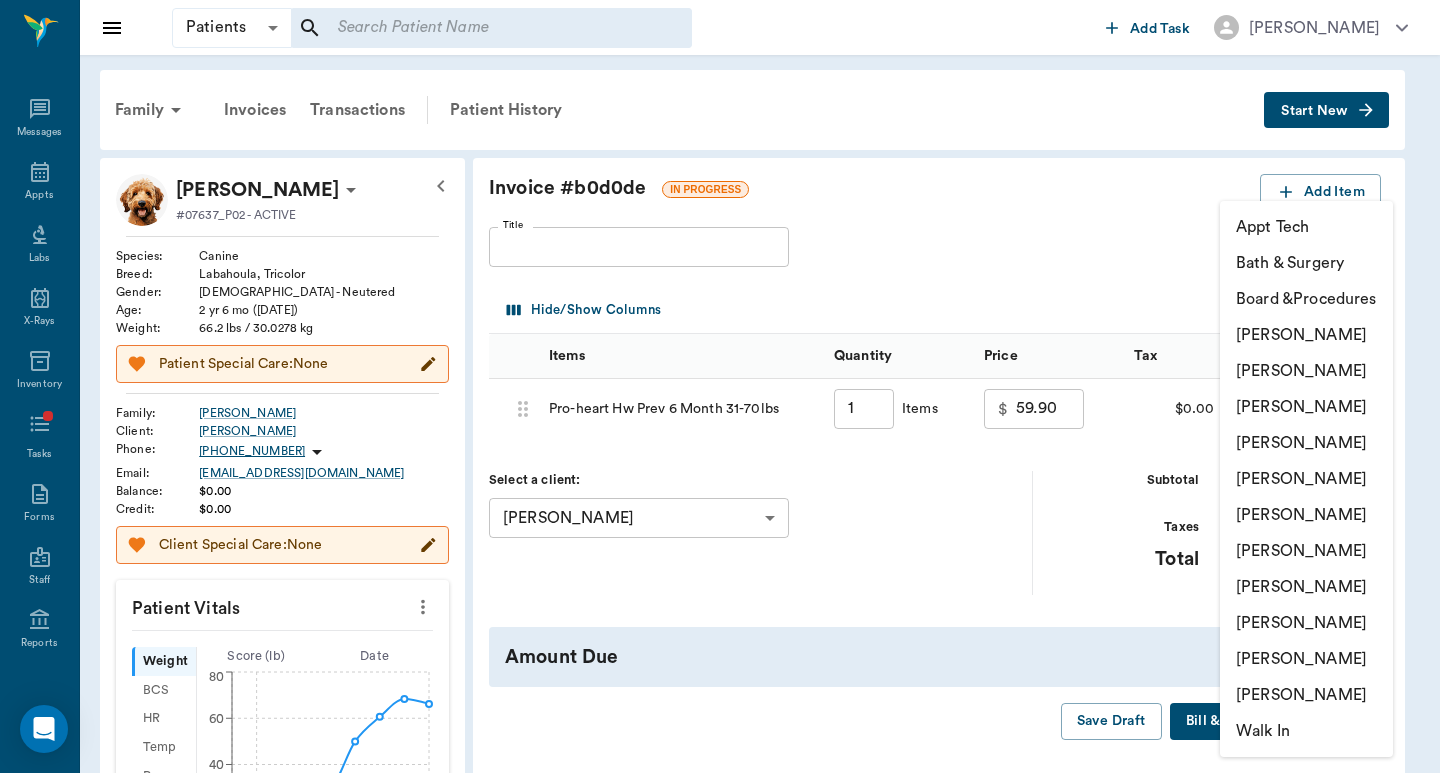 click on "[PERSON_NAME]" at bounding box center (1306, 479) 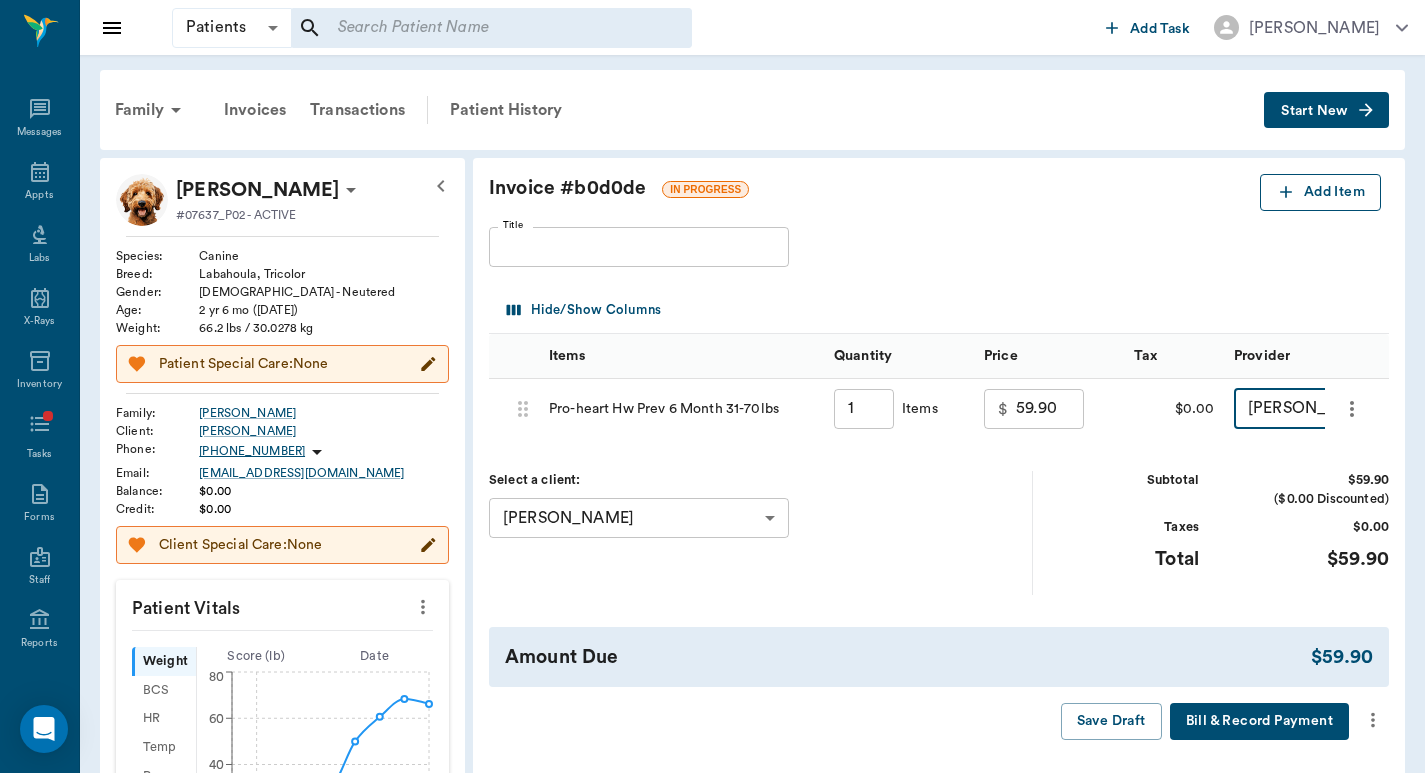 click on "Add Item" at bounding box center [1320, 192] 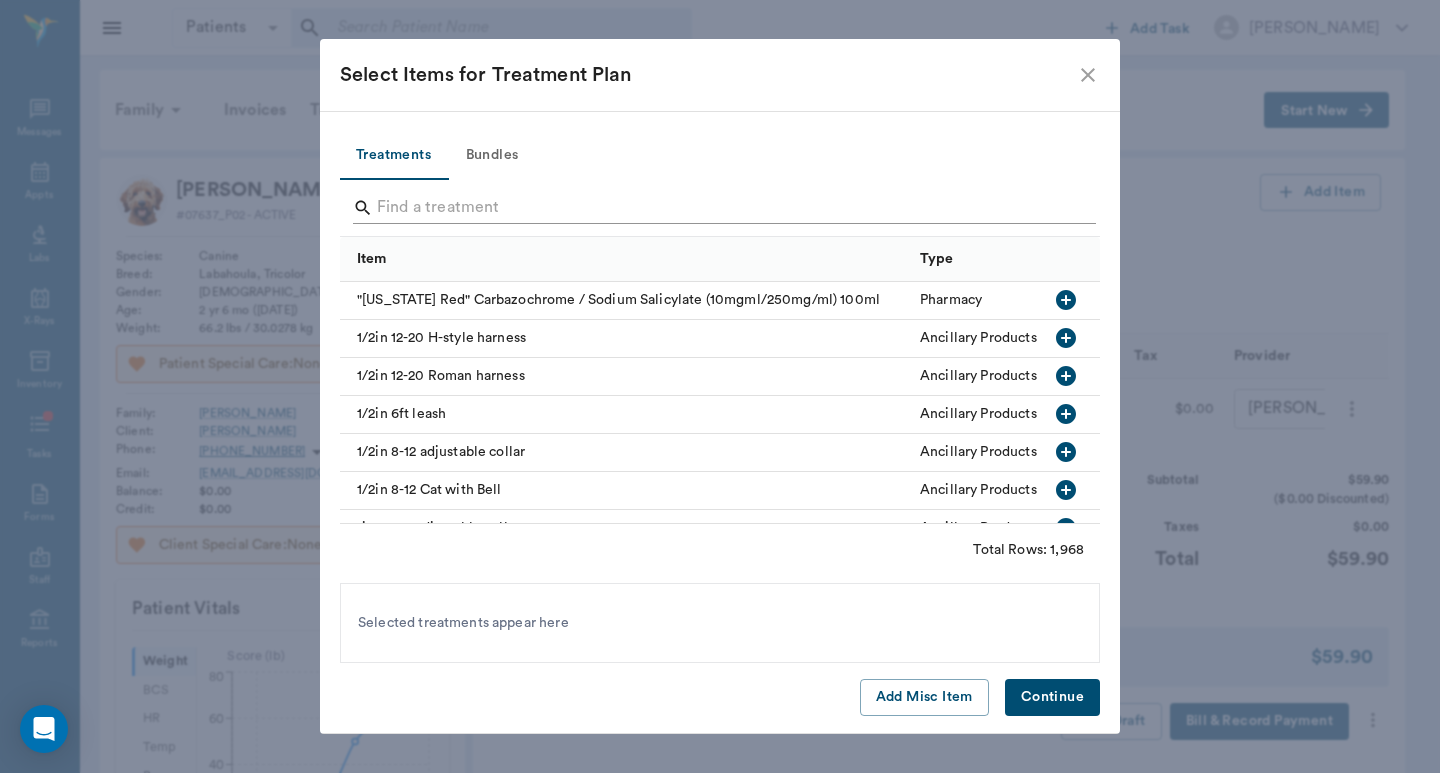 click at bounding box center [721, 208] 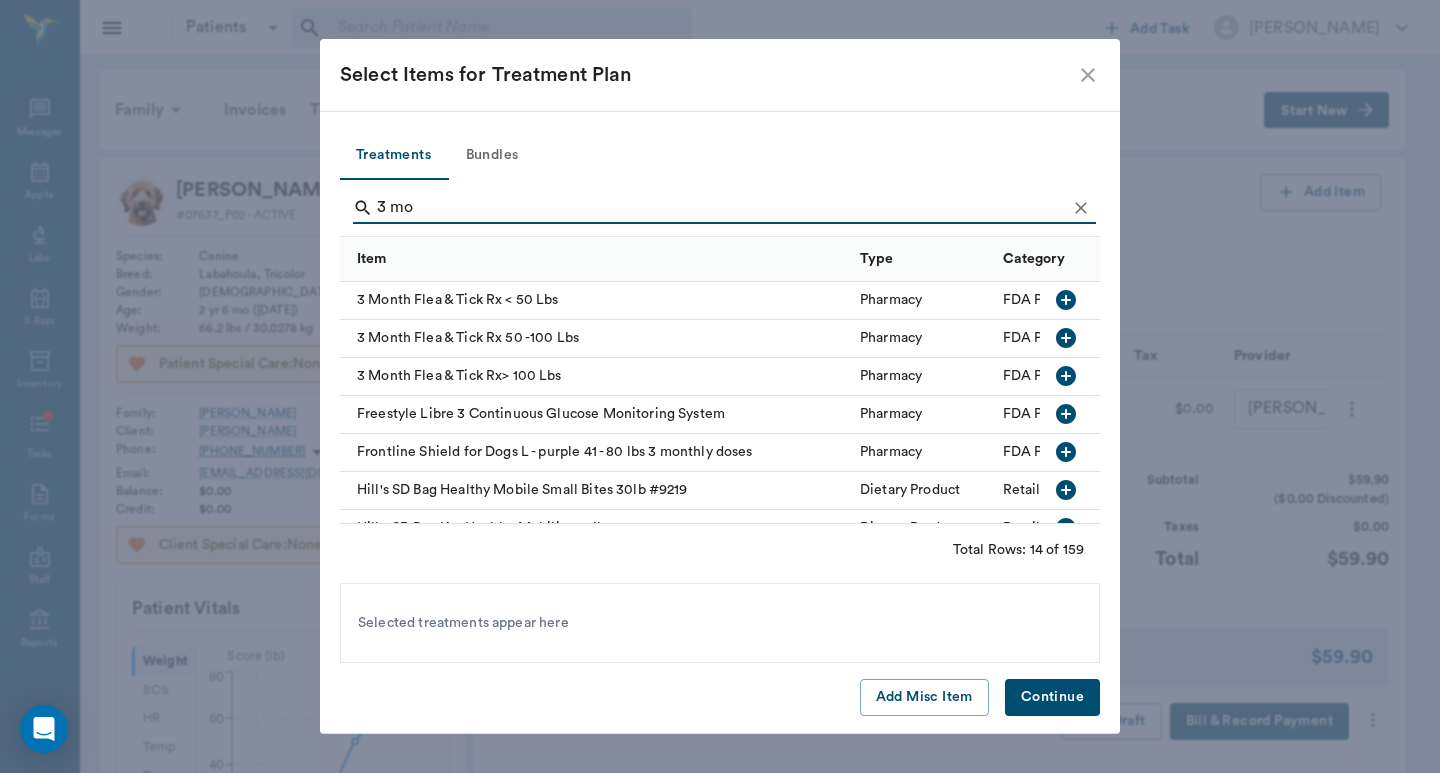 type on "3 mo" 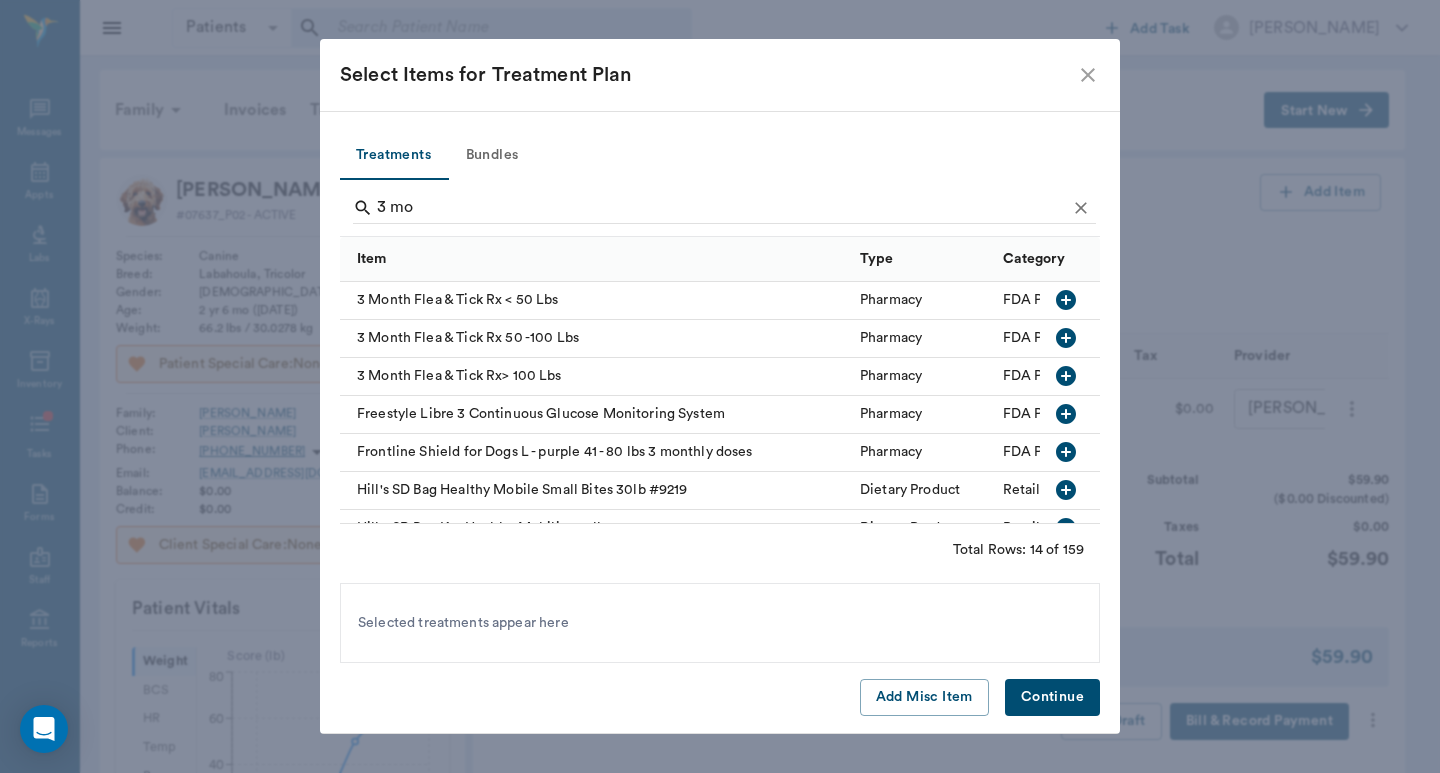 click on "3 Month Flea & Tick Rx 50 -100 Lbs" at bounding box center [595, 339] 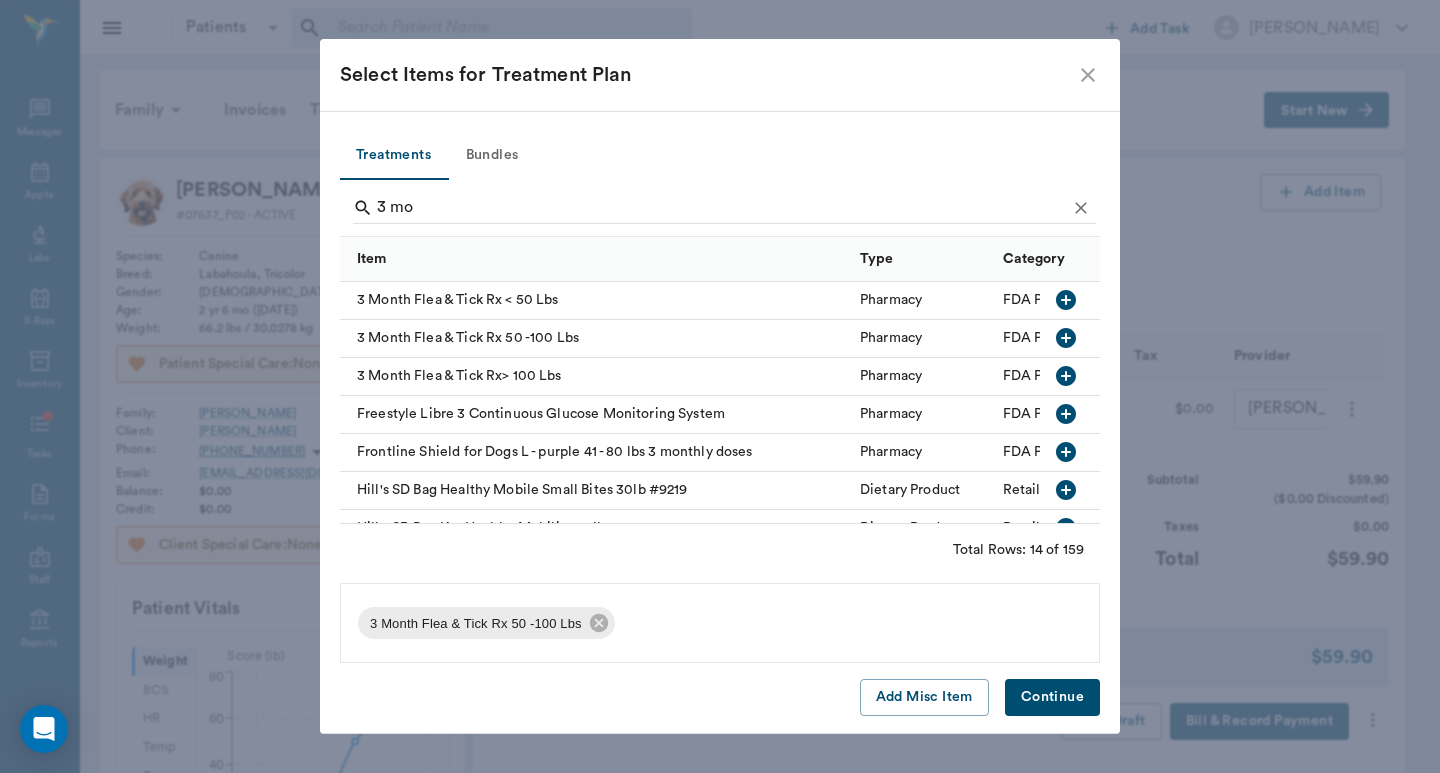click on "Continue" at bounding box center (1052, 697) 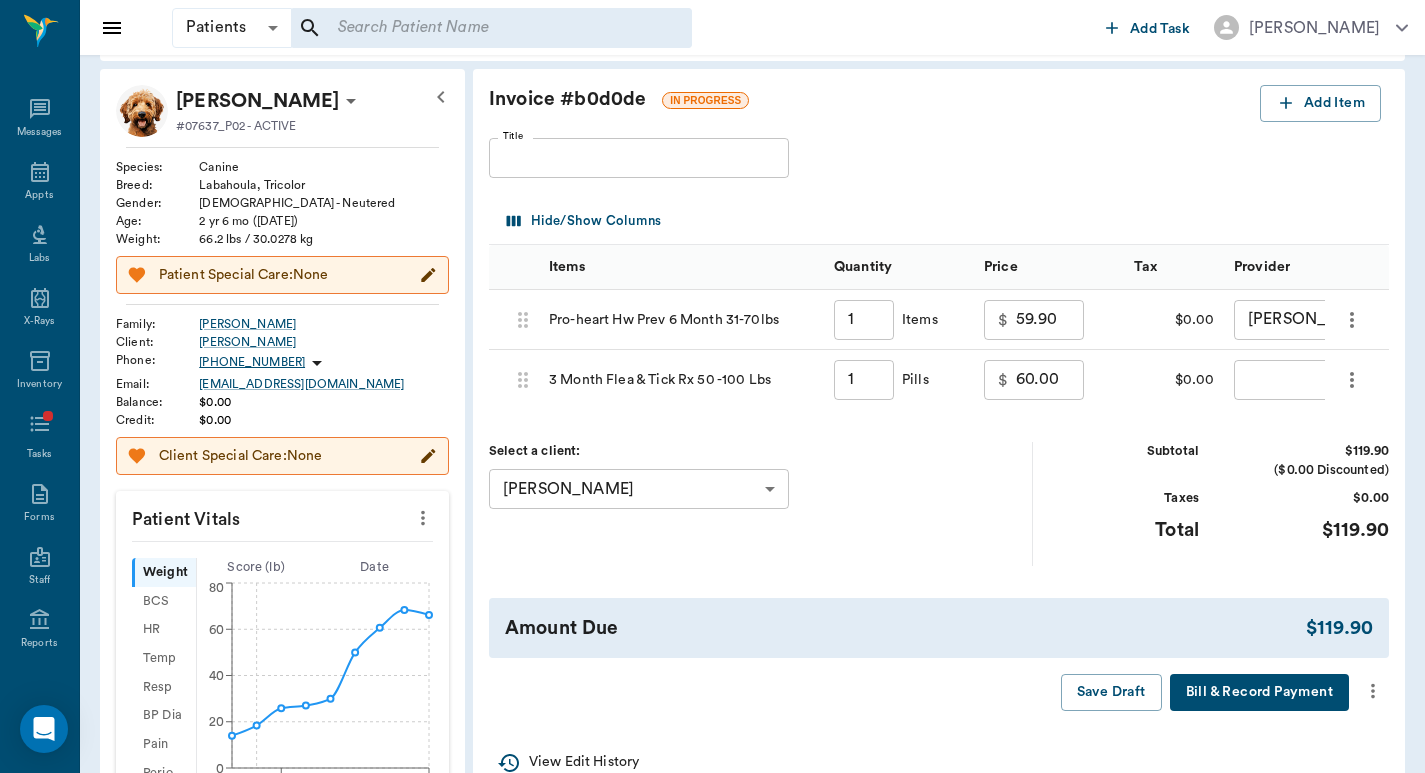 scroll, scrollTop: 133, scrollLeft: 0, axis: vertical 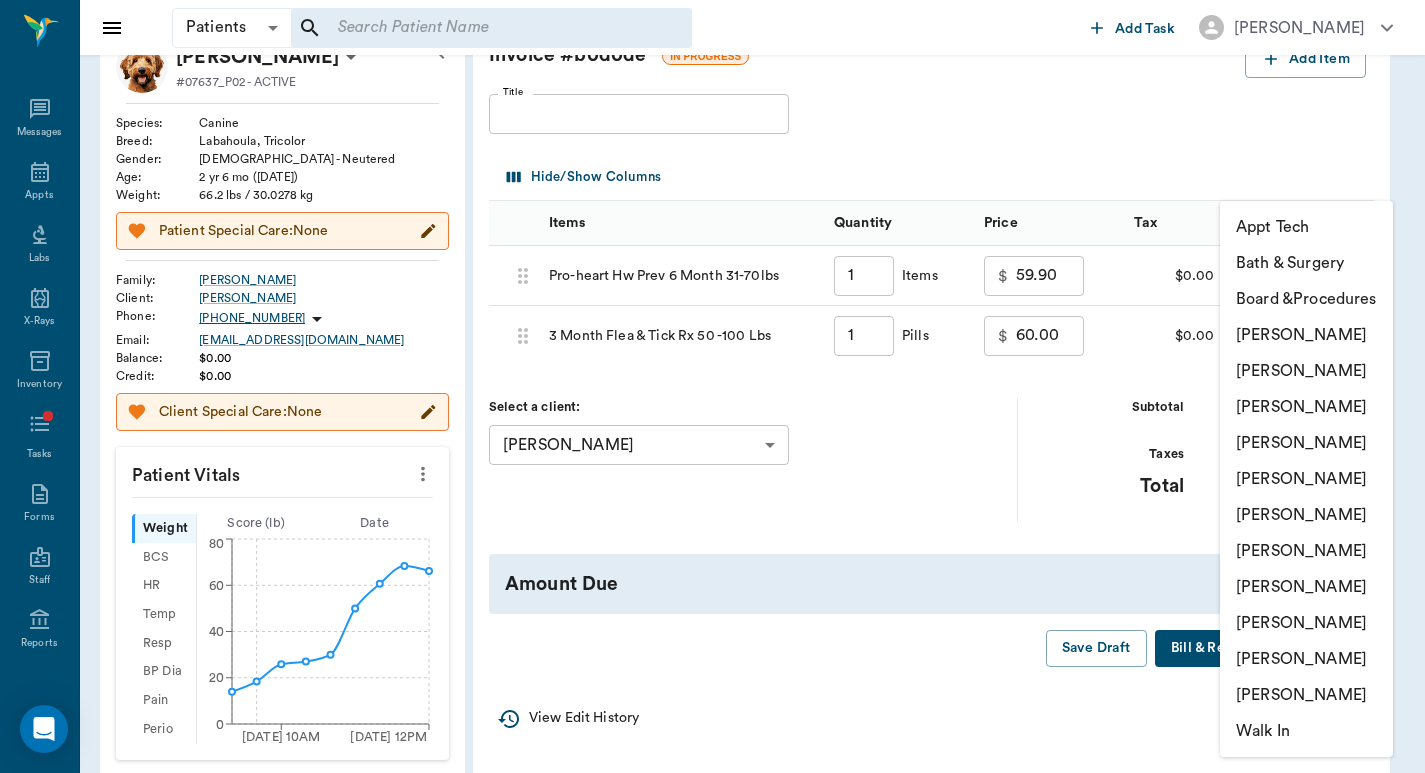 click on "Patients Patients ​ ​ Add Task Dr. Bert Ellsworth Nectar Messages Appts Labs X-Rays Inventory Tasks Forms Staff Reports Lookup Settings Family Invoices Transactions Patient History Start New Spencer Butera #07637_P02    -    ACTIVE   Species : Canine Breed : Labahoula, Tricolor Gender : Male - Neutered Age : 2 yr 6 mo (01/07/2023) Weight : 66.2 lbs / 30.0278 kg Patient Special Care:  None Family : Butera Client : Sondra Butera Phone : (210) 781-0340 Email : BUTERACS2001@gmail.com Balance : $0.00 Credit : $0.00 Client Special Care:  None Patient Vitals Weight BCS HR Temp Resp BP Dia Pain Perio Score ( lb ) Date 05/02/23 10AM 06/09/25 12PM 0 20 40 60 80 Ongoing diagnosis Current Rx clindamycin capsules 150mg 06/09/26 Reminders Pro-Heart Heartworm Prevention Injection - 6 months 06/02/25 3 Month Flea & Tick Rx 50 -100 Lbs 07/07/25 Heartworm Antigen Test 12/01/25 Distemper/Parvo Vaccination Annual 12/01/25 Upcoming appointments Schedule Appointment Invoice # b0d0de IN PROGRESS Add Item Title Title   Items 1" at bounding box center [712, 607] 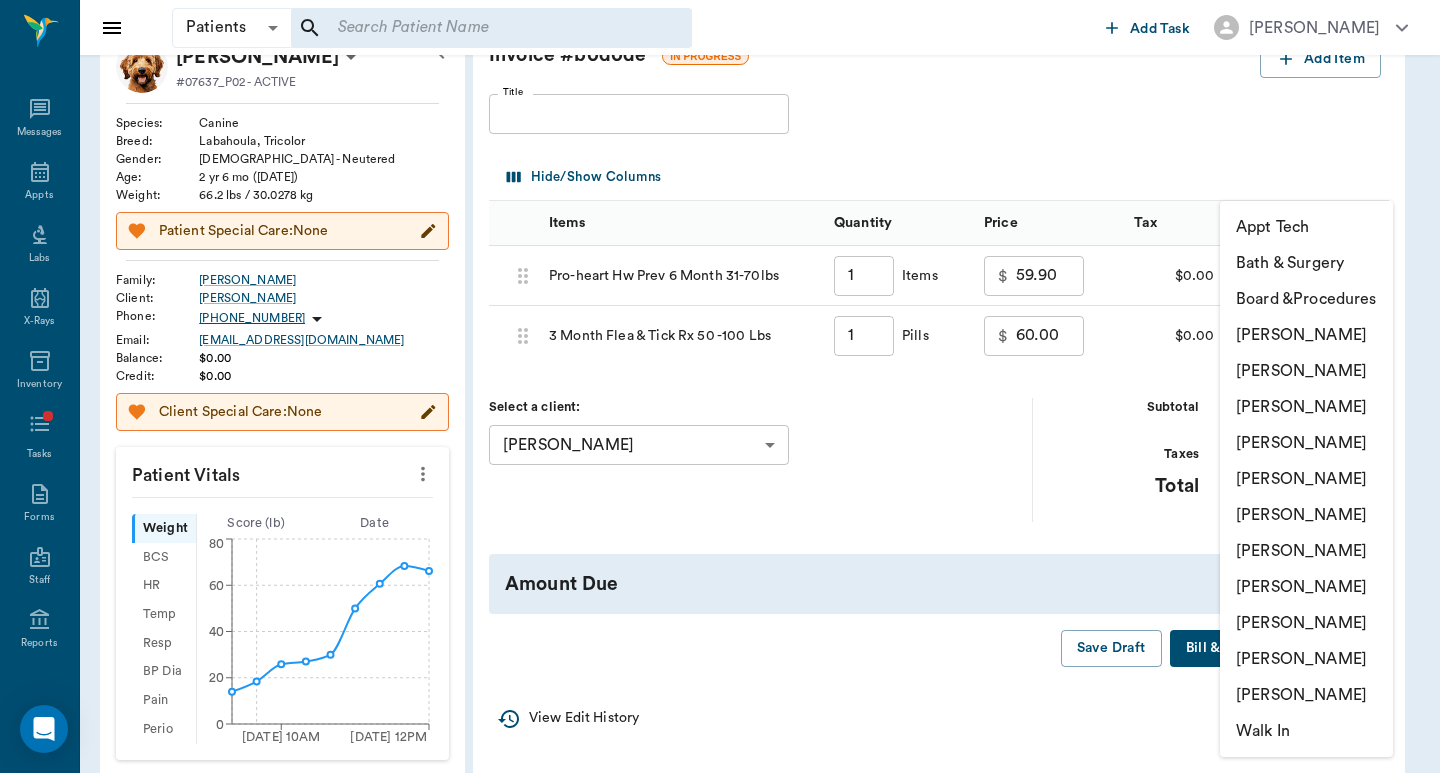 click on "[PERSON_NAME]" at bounding box center (1306, 479) 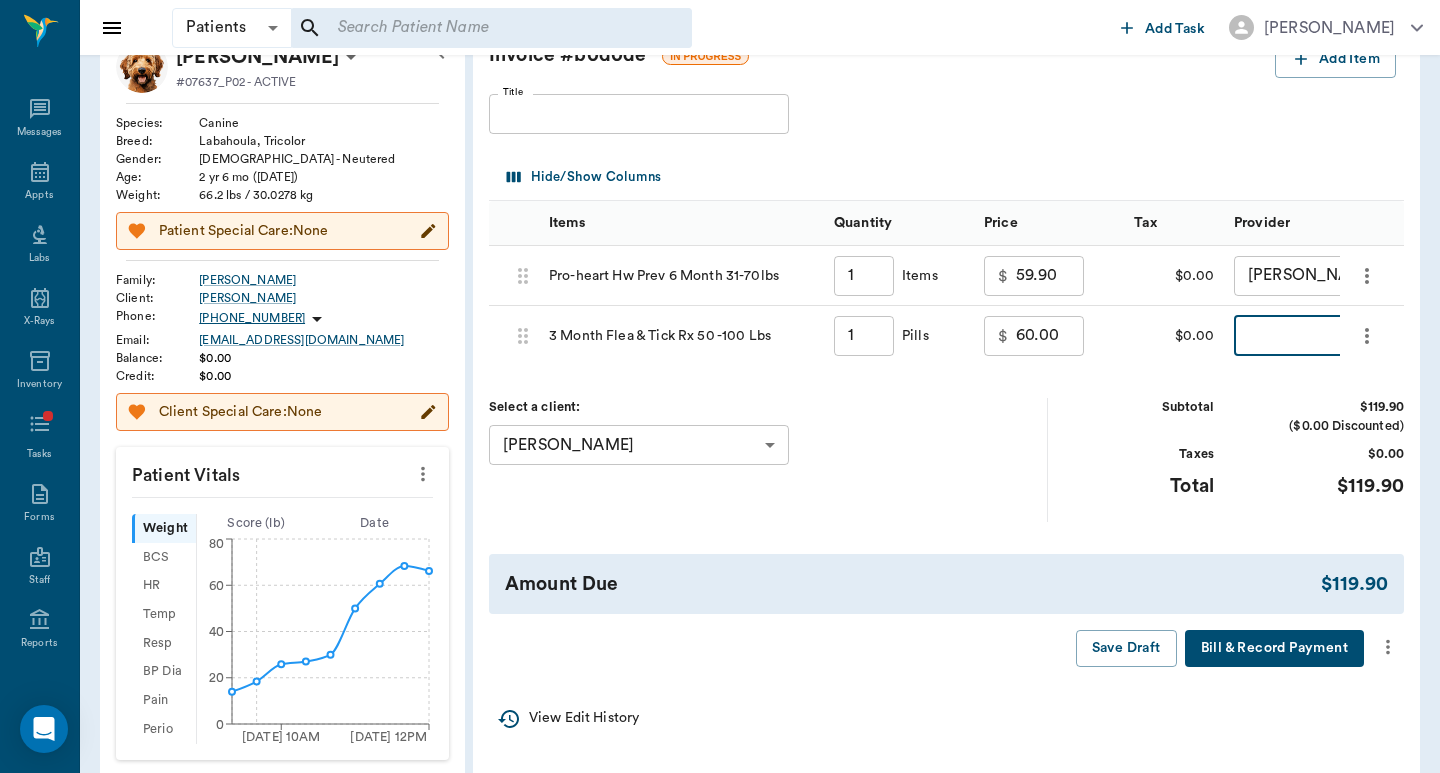 type on "none-682b670d8bdc6f7f8feef3db" 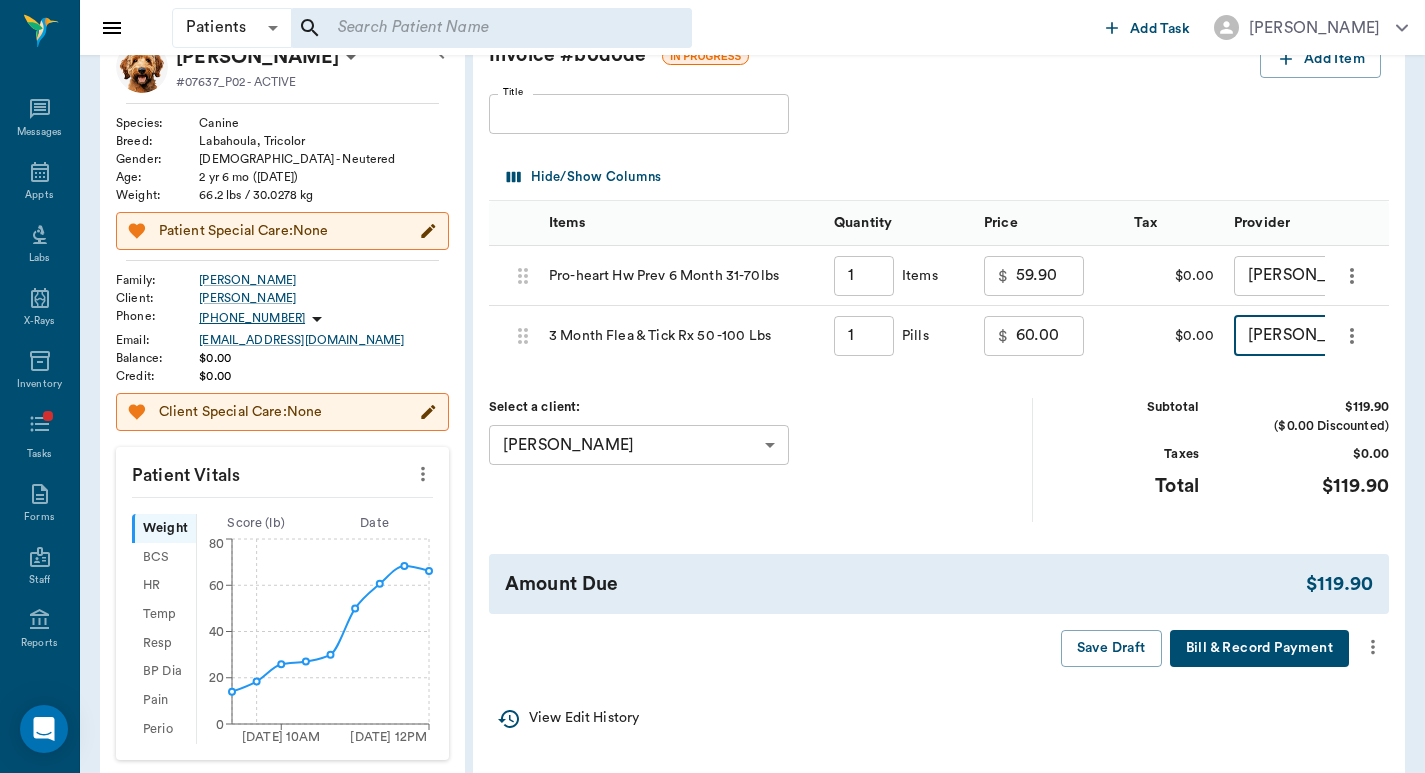 click 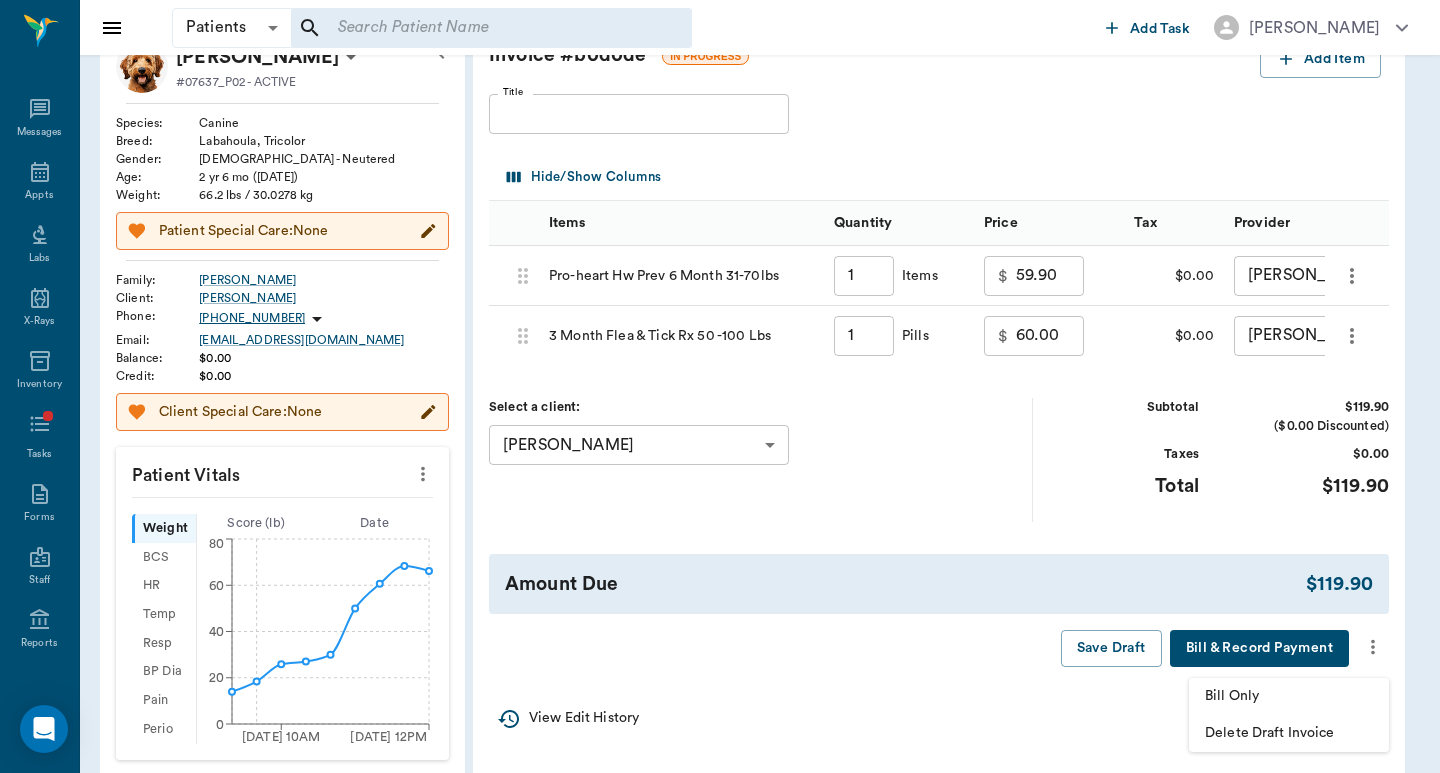 click on "Bill Only" at bounding box center [1289, 696] 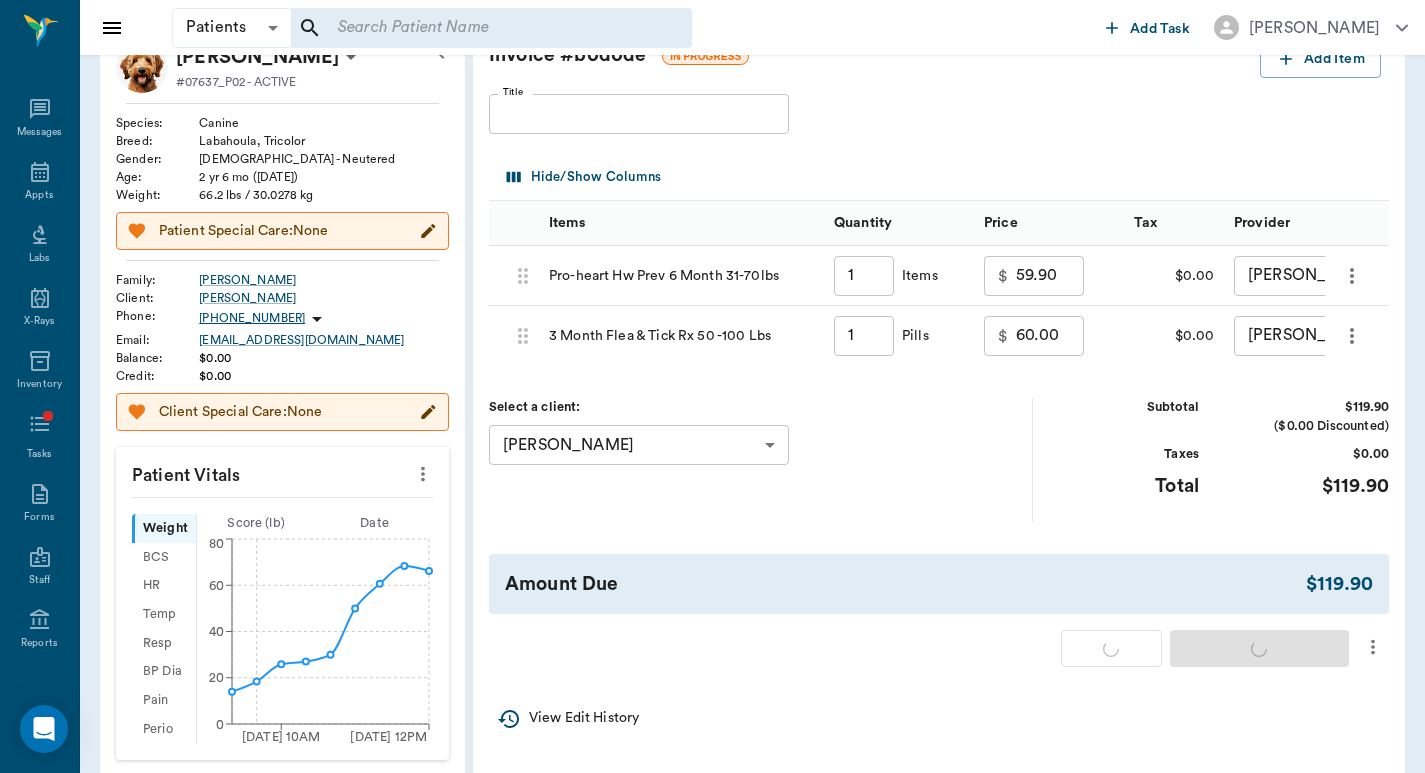 type on "1.00" 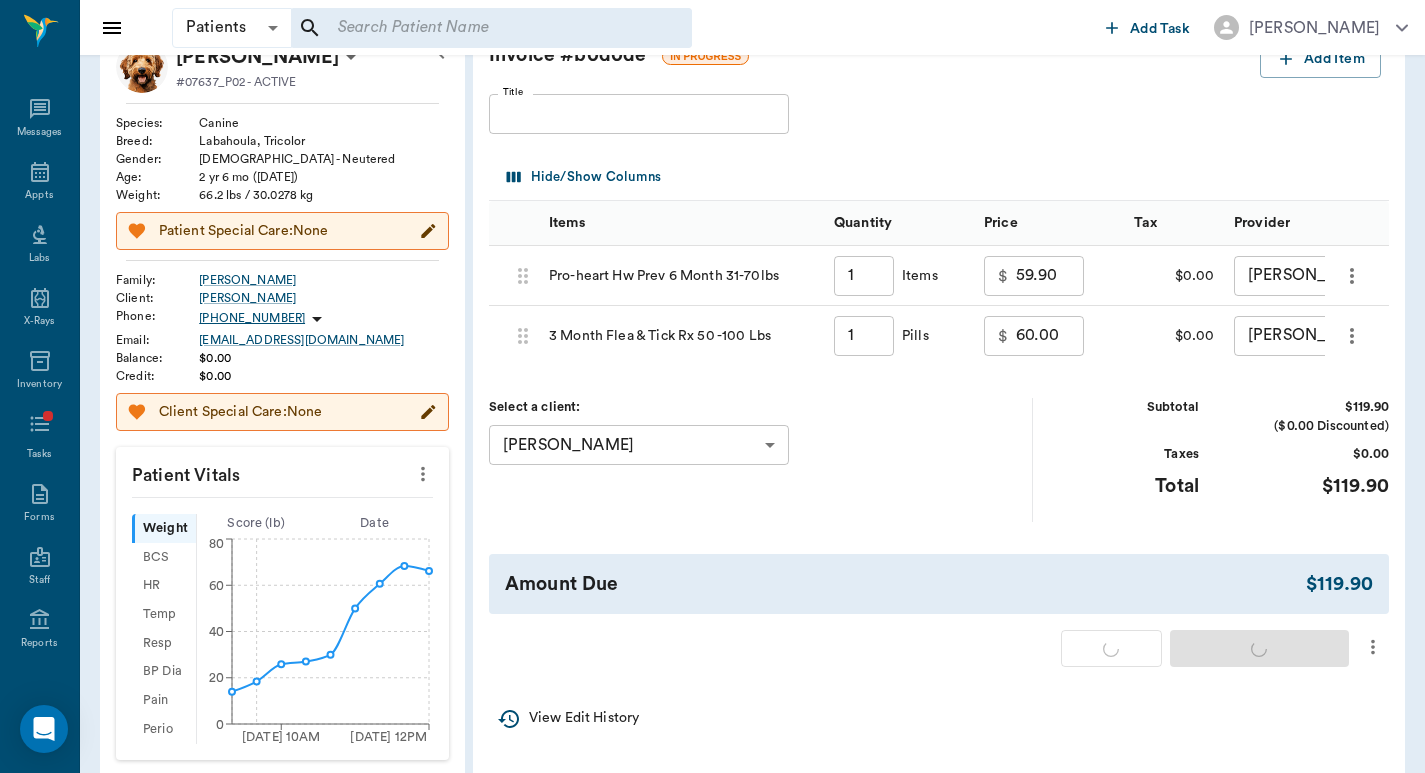 type on "1.00" 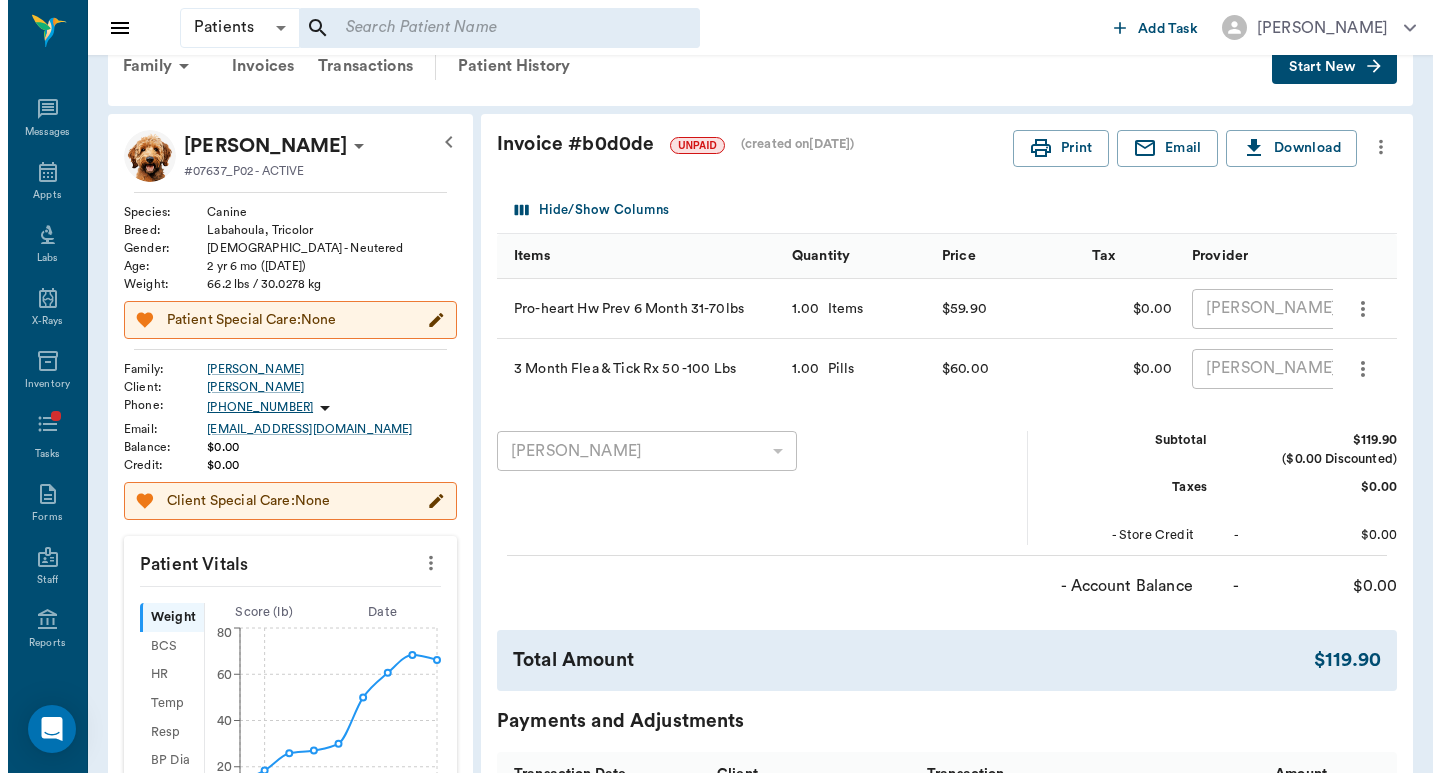 scroll, scrollTop: 0, scrollLeft: 0, axis: both 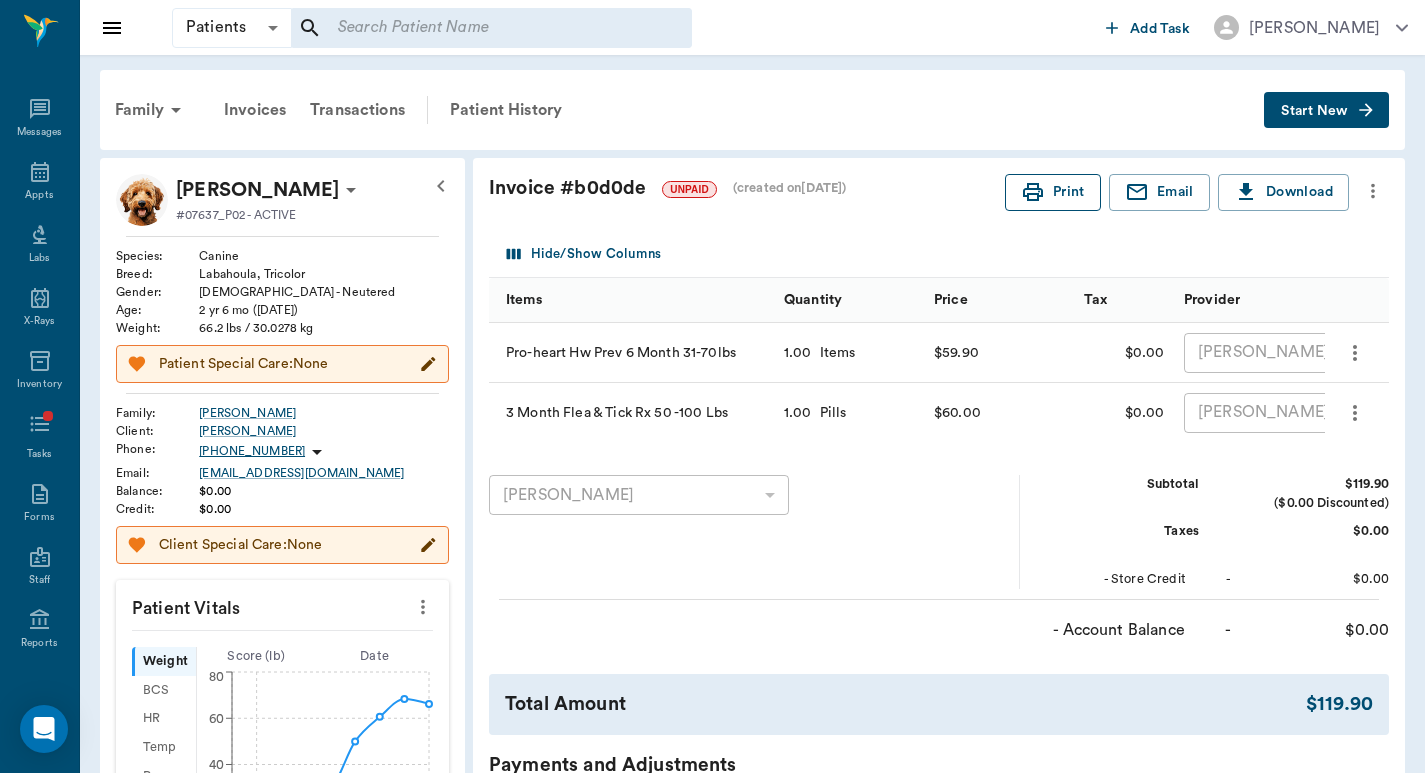 click on "Print" at bounding box center [1053, 192] 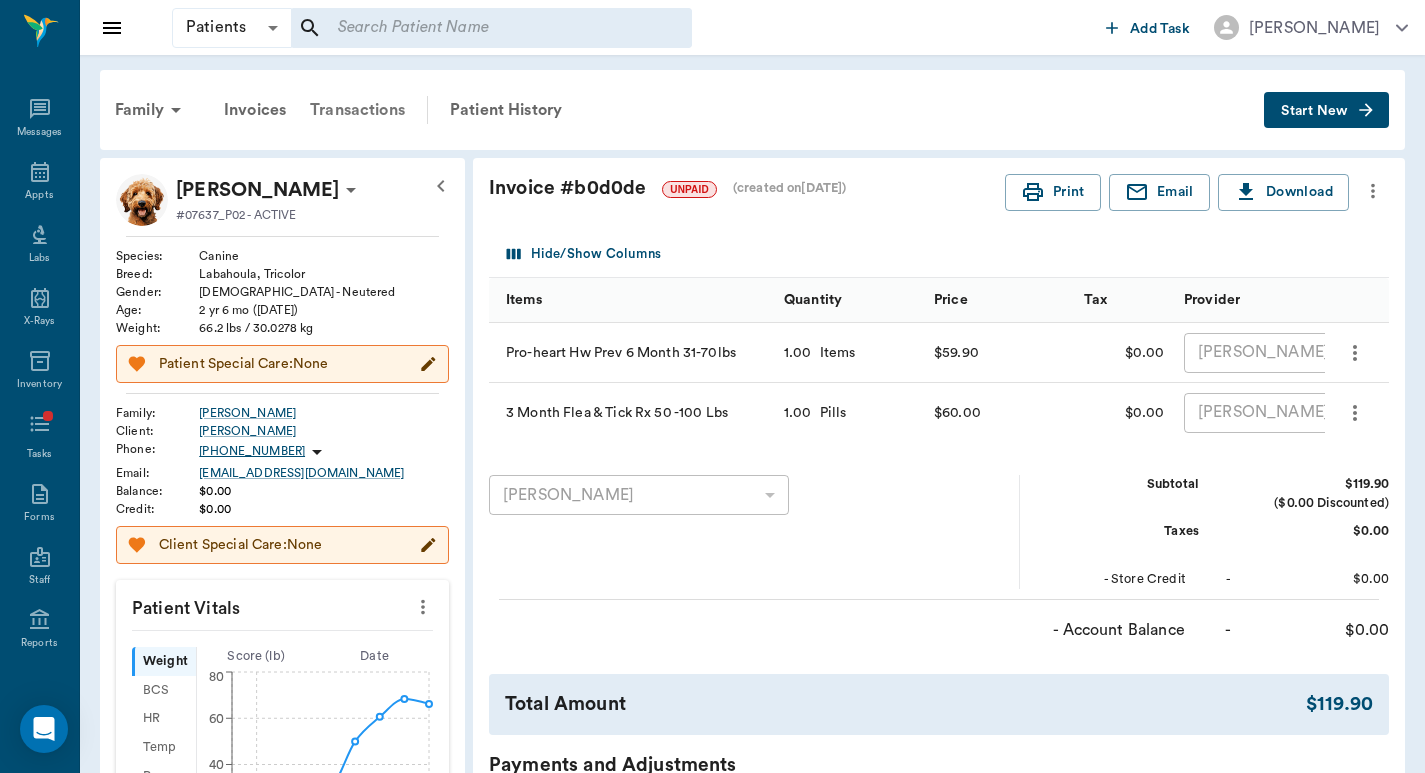 click on "Transactions" at bounding box center [357, 110] 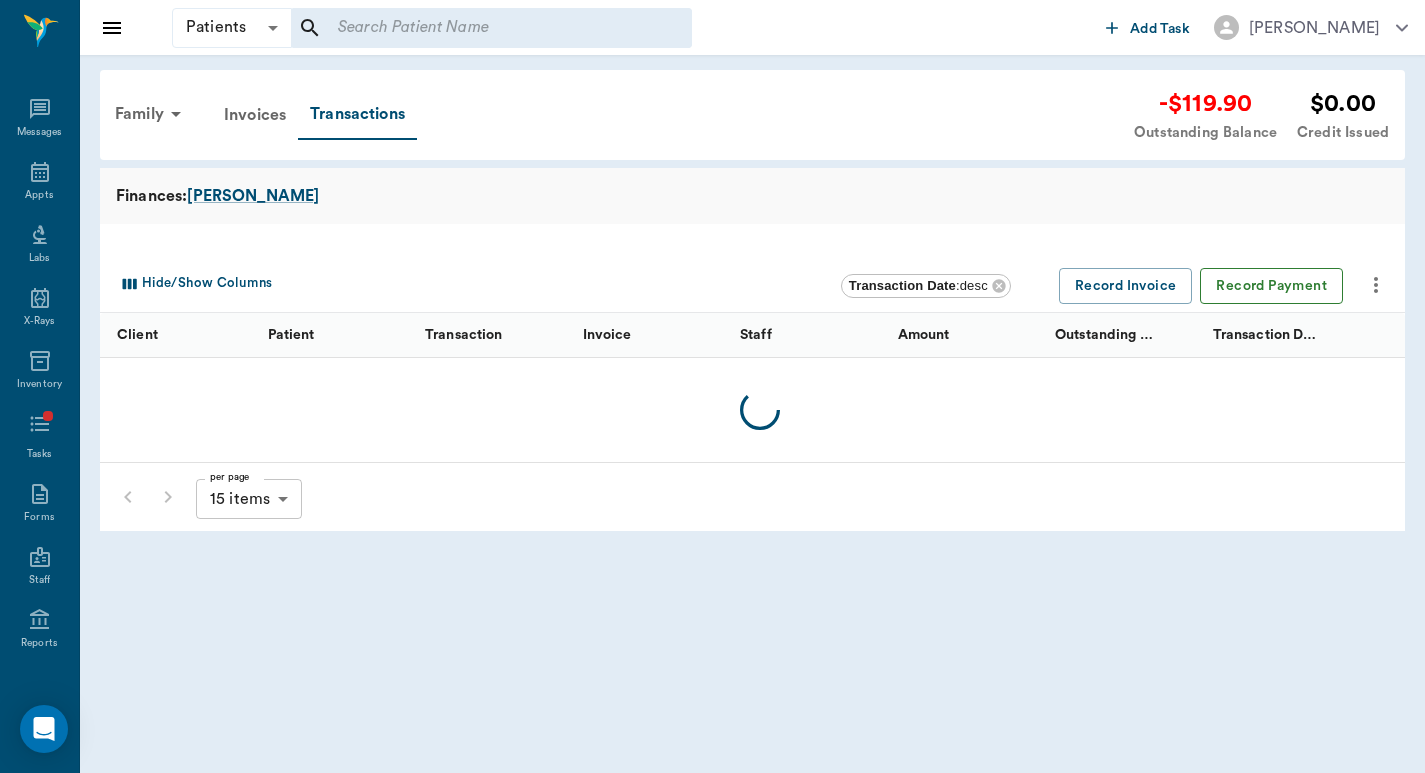 click on "Hide/Show Columns Transaction Date :  desc Record Invoice Record Payment" at bounding box center [757, 286] 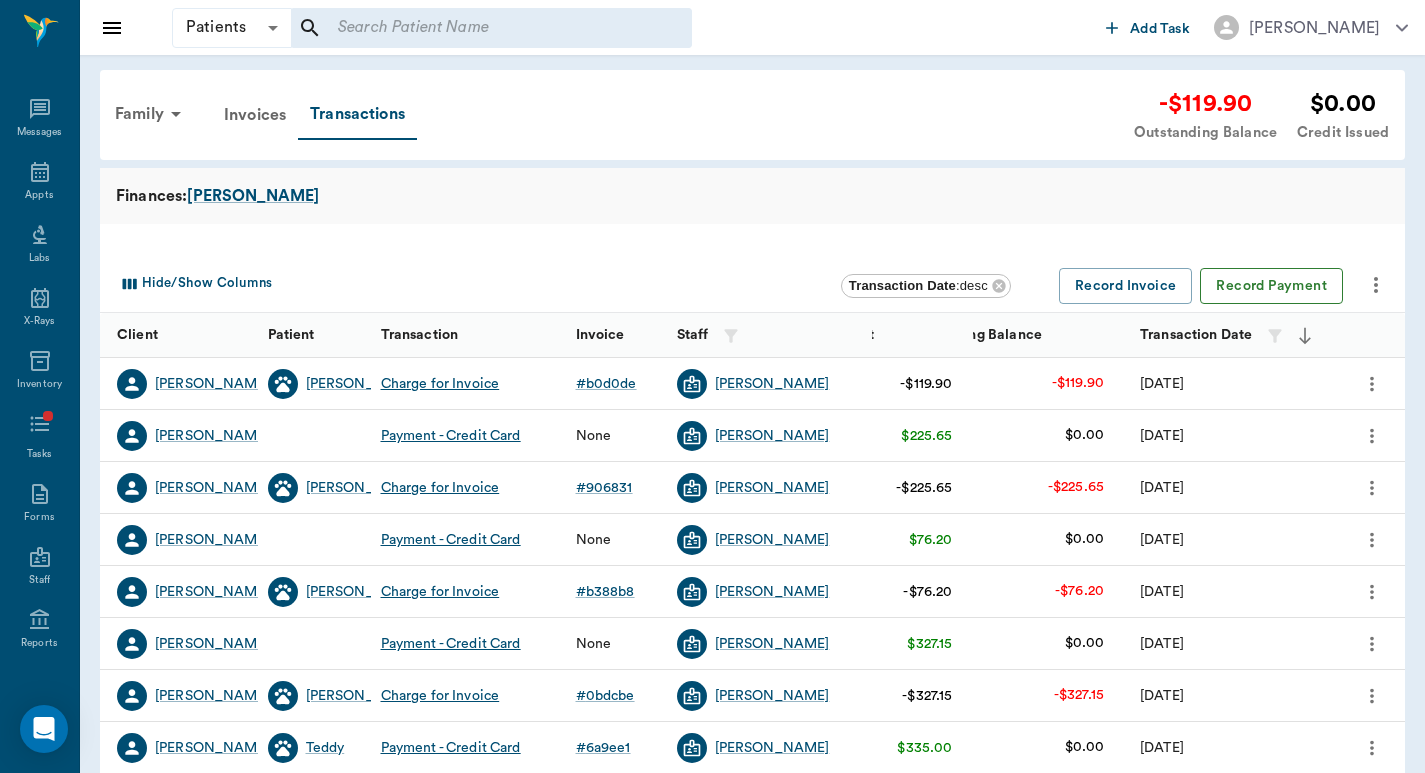 click on "Record Payment" at bounding box center [1271, 286] 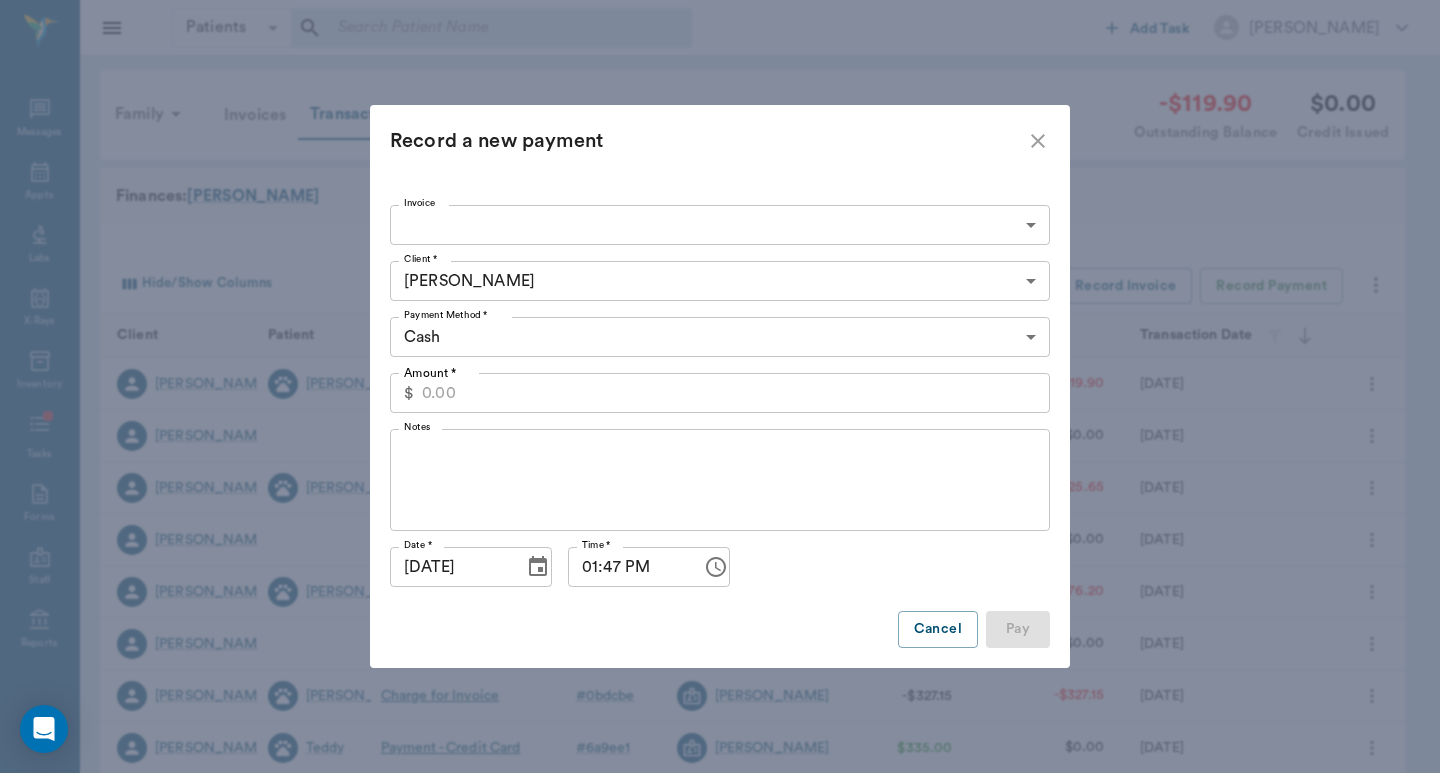 click on "Patients Patients ​ ​ Add Task Dr. Bert Ellsworth Nectar Messages Appts Labs X-Rays Inventory Tasks Forms Staff Reports Lookup Settings Family Invoices Transactions -$119.90 Outstanding Balance $0.00 Credit Issued Finances:    Butera Hide/Show Columns Transaction Date :  desc Record Invoice Record Payment Client Patient Transaction Invoice Staff Amount Outstanding Balance Transaction Date Sondra Butera Spencer Charge for Invoice # b0d0de Dr. Bert Ellsworth -$119.90 -$119.90 07/08/25 Sondra Butera Payment - Credit Card  None Dr. Bert Ellsworth $225.65 $0.00 06/09/25 Sondra Butera Spencer Charge for Invoice # 906831 Dr. Bert Ellsworth -$225.65 -$225.65 06/09/25 Sondra Butera Payment - Credit Card  None Dr. Bert Ellsworth $76.20 $0.00 05/05/25 Sondra Butera Spencer Charge for Invoice # b388b8 Dr. Bert Ellsworth -$76.20 -$76.20 05/05/25 Sondra Butera Payment - Credit Card  None Dr. Bert Ellsworth $327.15 $0.00 04/14/25 Sondra Butera Spencer Charge for Invoice # 0bdcbe Dr. Bert Ellsworth -$327.15 -$327.15 #" at bounding box center (720, 615) 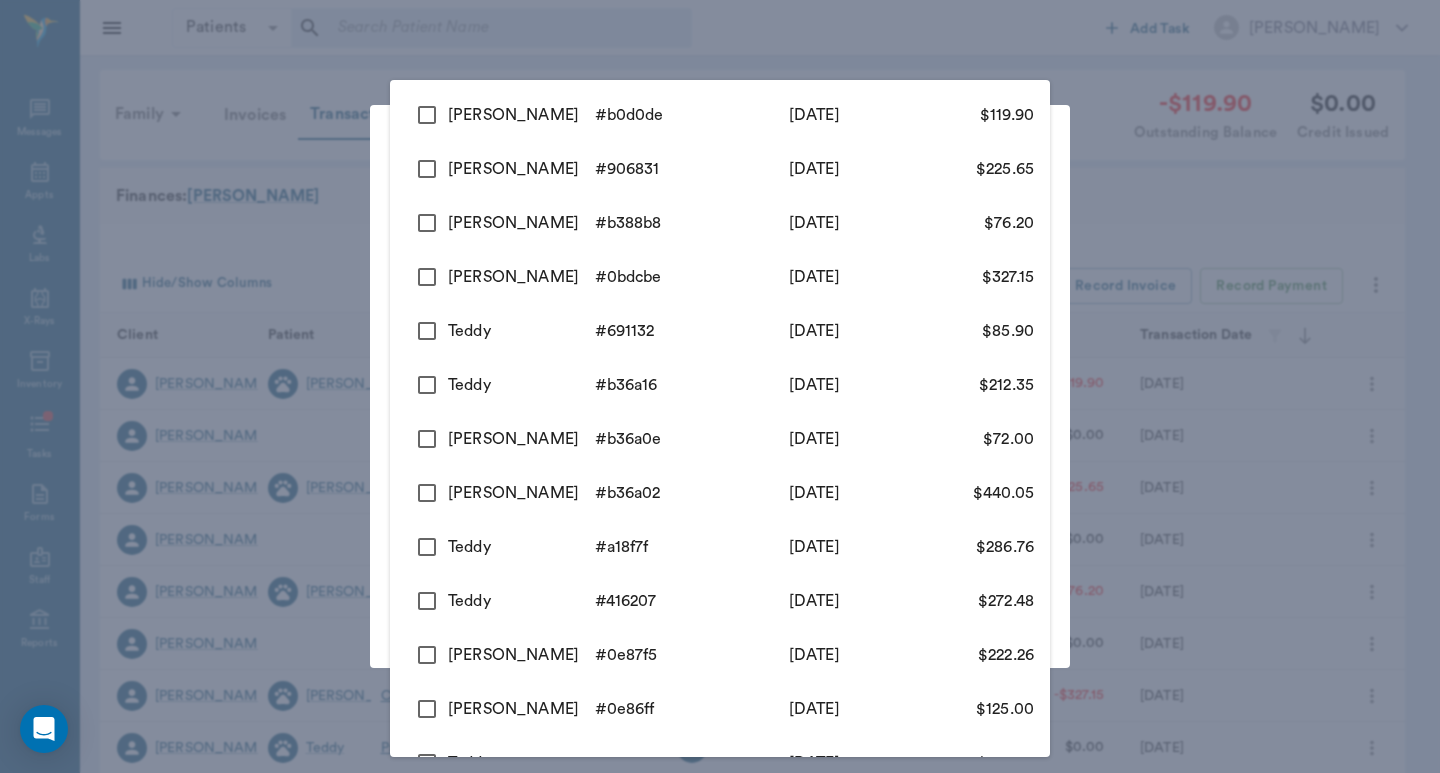 click on "Spencer" at bounding box center (521, 115) 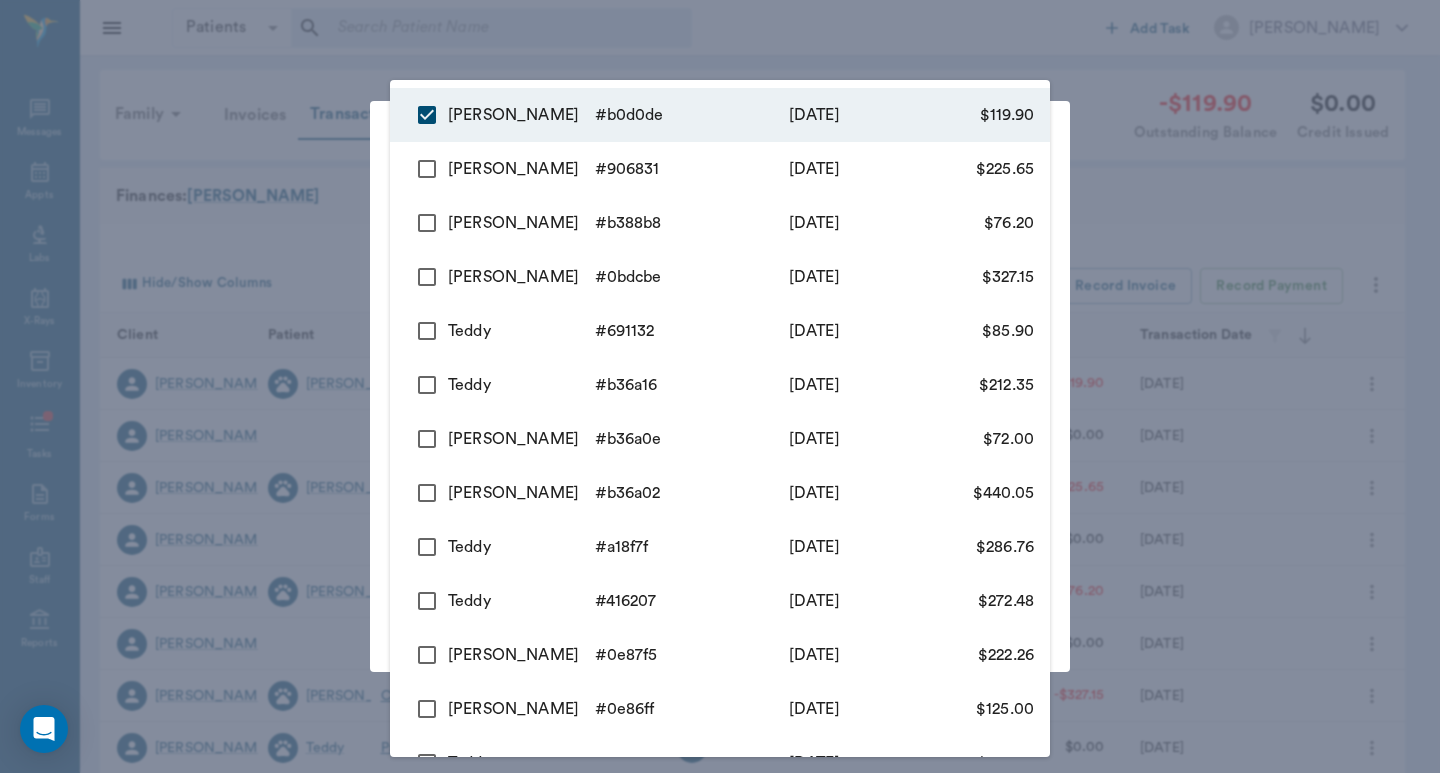type on "686d6785d02b6c8c1cb0d0de" 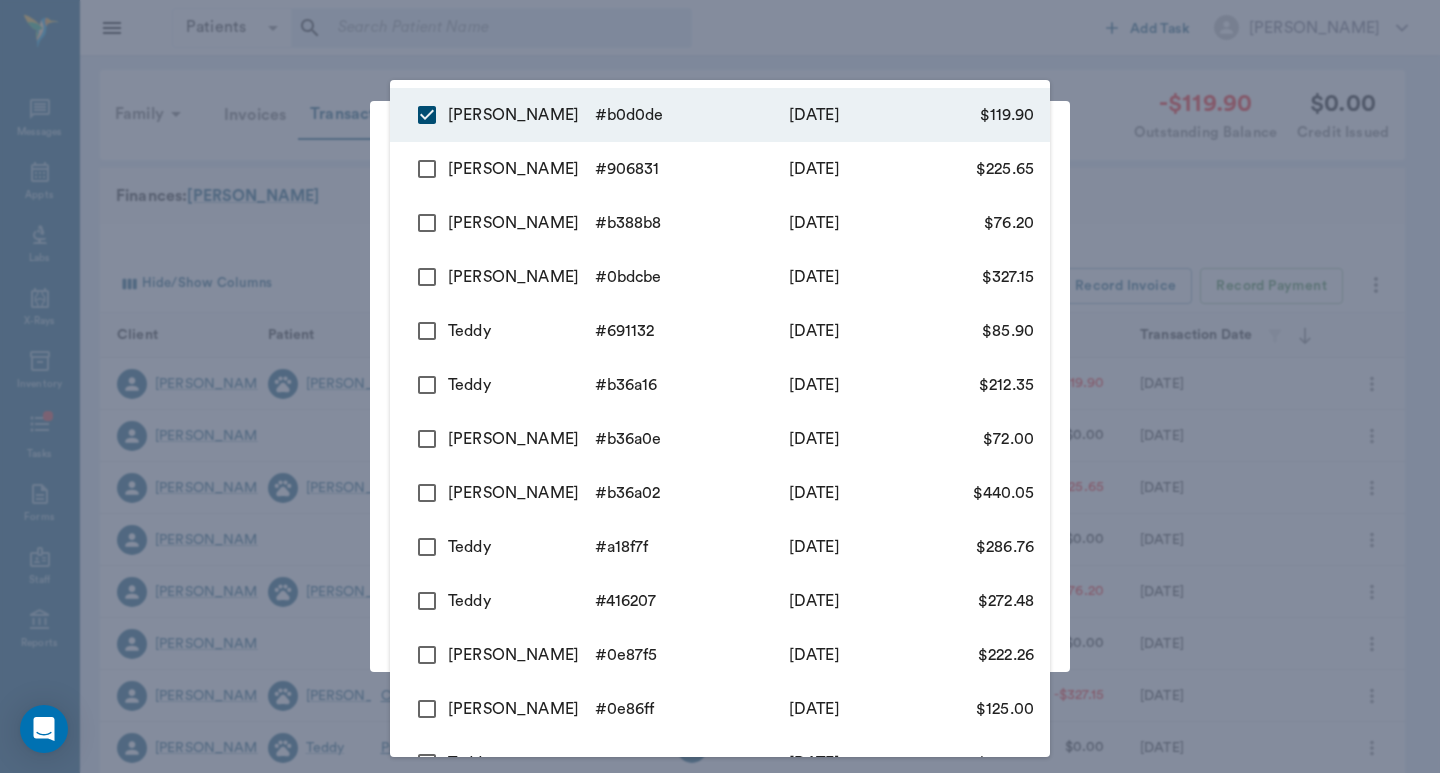type on "119.90" 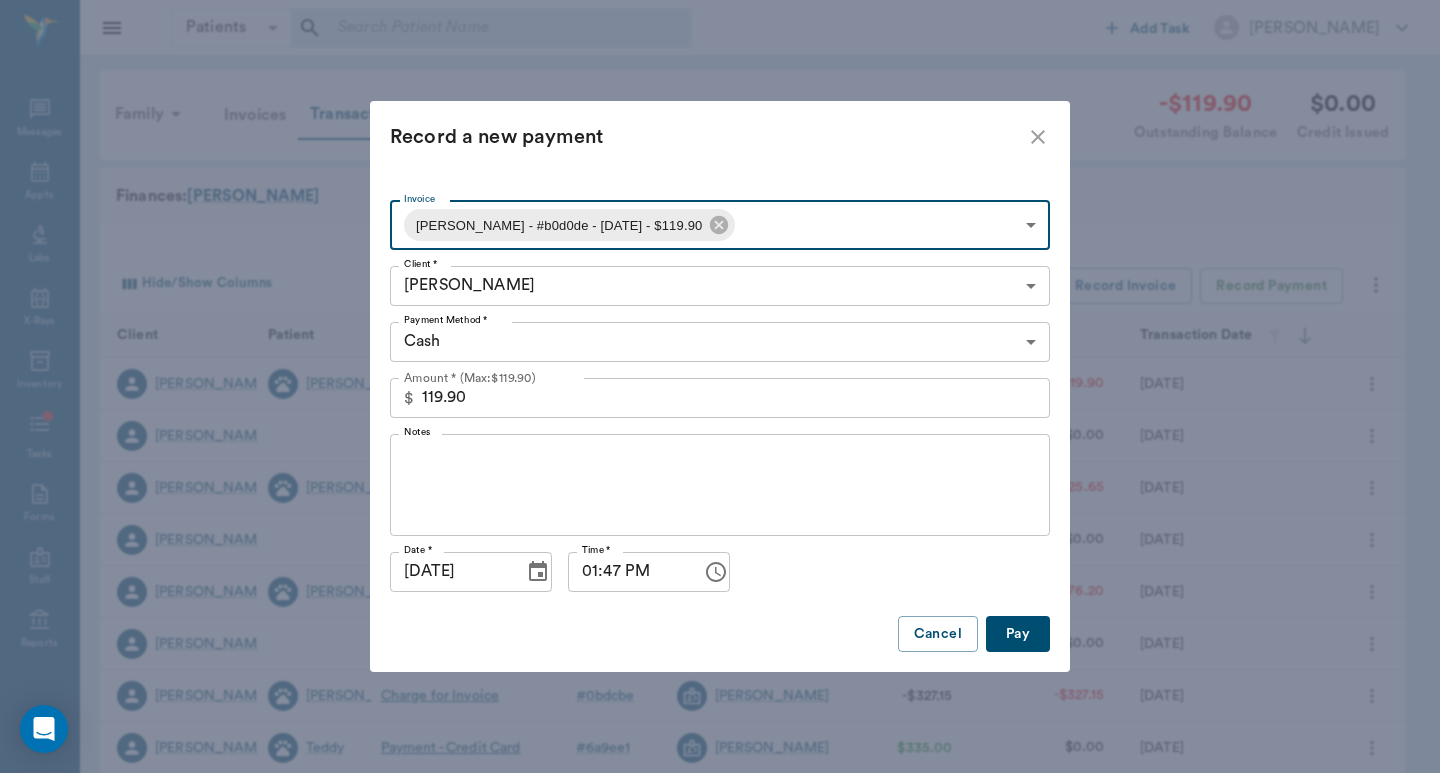 click on "Patients Patients ​ ​ Add Task Dr. Bert Ellsworth Nectar Messages Appts Labs X-Rays Inventory Tasks Forms Staff Reports Lookup Settings Family Invoices Transactions -$119.90 Outstanding Balance $0.00 Credit Issued Finances:    Butera Hide/Show Columns Transaction Date :  desc Record Invoice Record Payment Client Patient Transaction Invoice Staff Amount Outstanding Balance Transaction Date Sondra Butera Spencer Charge for Invoice # b0d0de Dr. Bert Ellsworth -$119.90 -$119.90 07/08/25 Sondra Butera Payment - Credit Card  None Dr. Bert Ellsworth $225.65 $0.00 06/09/25 Sondra Butera Spencer Charge for Invoice # 906831 Dr. Bert Ellsworth -$225.65 -$225.65 06/09/25 Sondra Butera Payment - Credit Card  None Dr. Bert Ellsworth $76.20 $0.00 05/05/25 Sondra Butera Spencer Charge for Invoice # b388b8 Dr. Bert Ellsworth -$76.20 -$76.20 05/05/25 Sondra Butera Payment - Credit Card  None Dr. Bert Ellsworth $327.15 $0.00 04/14/25 Sondra Butera Spencer Charge for Invoice # 0bdcbe Dr. Bert Ellsworth -$327.15 -$327.15 #" at bounding box center [720, 615] 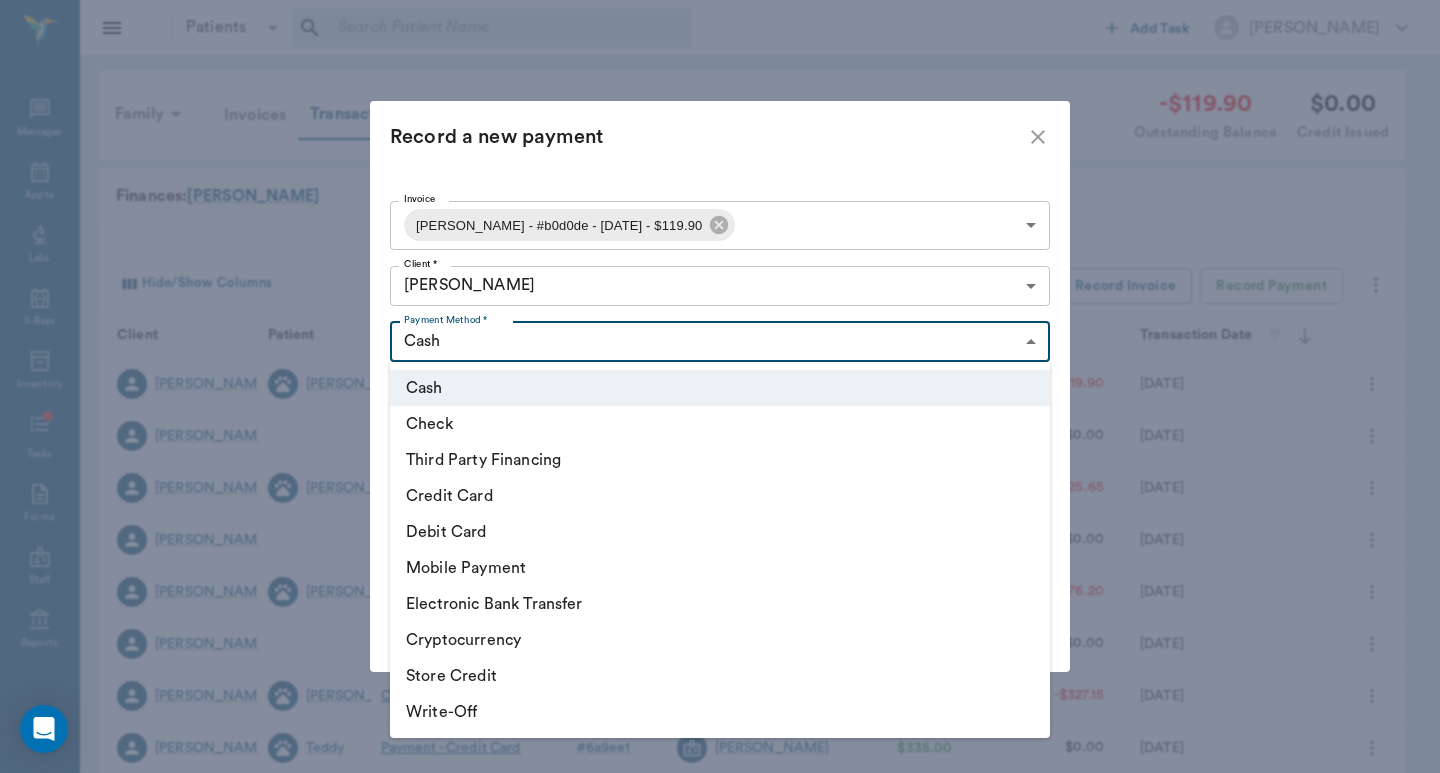 click on "Credit Card" at bounding box center (720, 496) 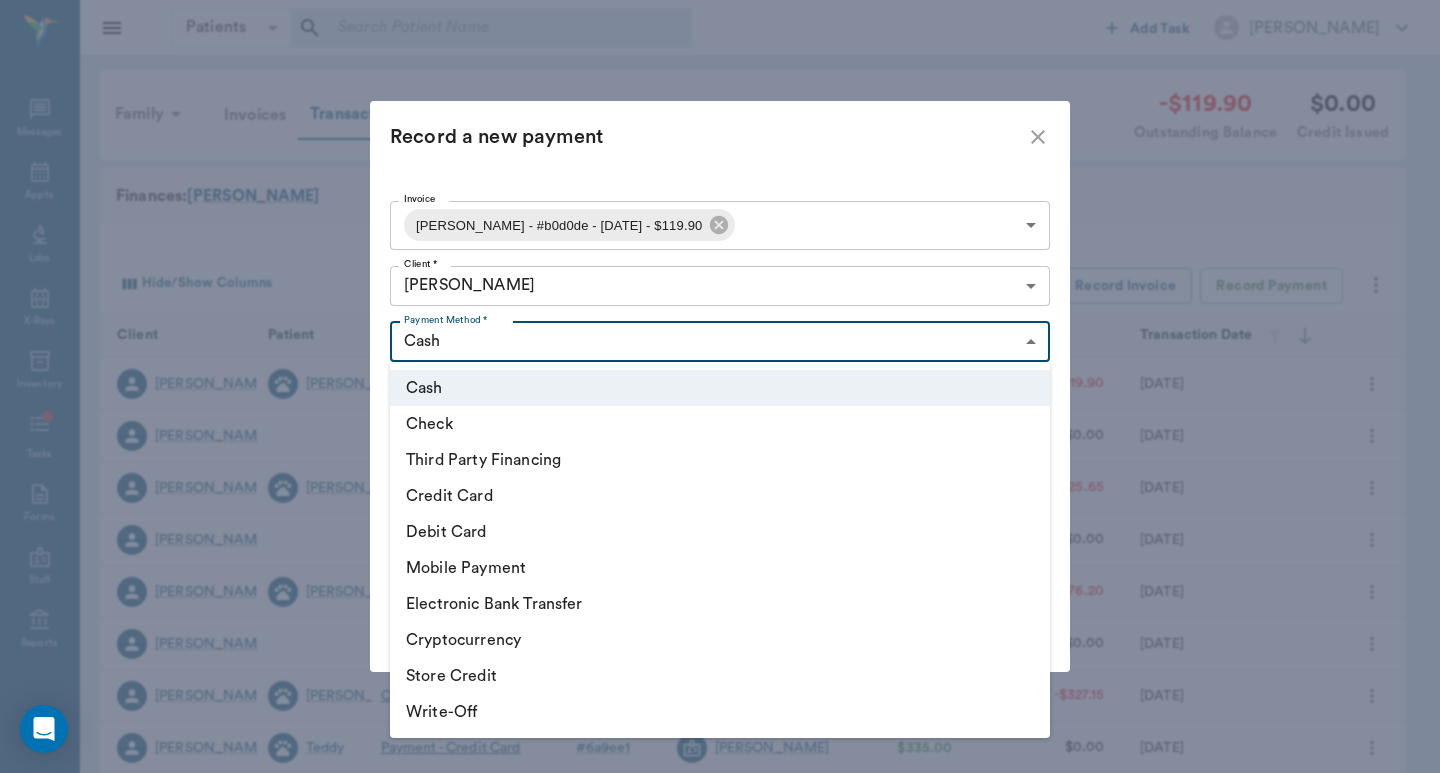 type on "CREDIT_CARD" 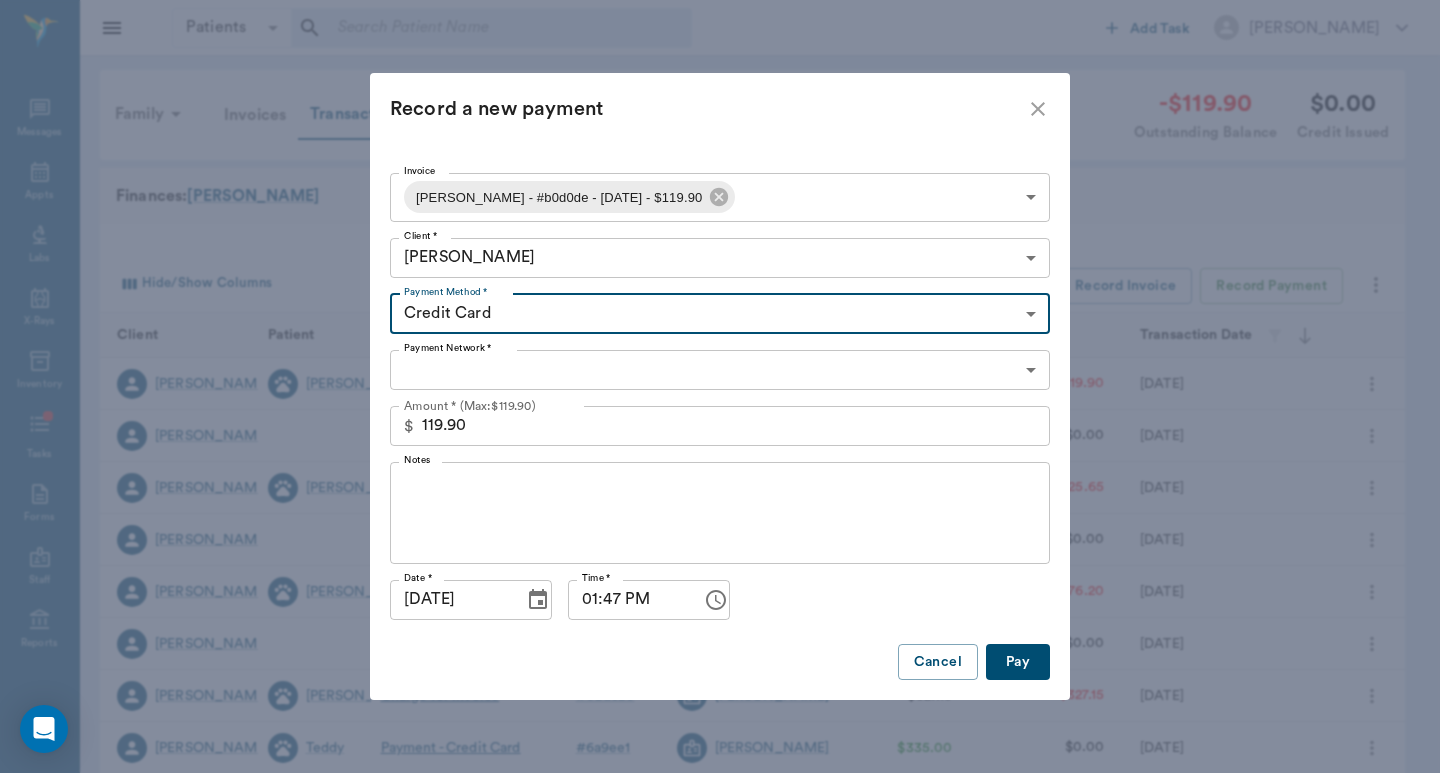 click on "Patients Patients ​ ​ Add Task Dr. Bert Ellsworth Nectar Messages Appts Labs X-Rays Inventory Tasks Forms Staff Reports Lookup Settings Family Invoices Transactions -$119.90 Outstanding Balance $0.00 Credit Issued Finances:    Butera Hide/Show Columns Transaction Date :  desc Record Invoice Record Payment Client Patient Transaction Invoice Staff Amount Outstanding Balance Transaction Date Sondra Butera Spencer Charge for Invoice # b0d0de Dr. Bert Ellsworth -$119.90 -$119.90 07/08/25 Sondra Butera Payment - Credit Card  None Dr. Bert Ellsworth $225.65 $0.00 06/09/25 Sondra Butera Spencer Charge for Invoice # 906831 Dr. Bert Ellsworth -$225.65 -$225.65 06/09/25 Sondra Butera Payment - Credit Card  None Dr. Bert Ellsworth $76.20 $0.00 05/05/25 Sondra Butera Spencer Charge for Invoice # b388b8 Dr. Bert Ellsworth -$76.20 -$76.20 05/05/25 Sondra Butera Payment - Credit Card  None Dr. Bert Ellsworth $327.15 $0.00 04/14/25 Sondra Butera Spencer Charge for Invoice # 0bdcbe Dr. Bert Ellsworth -$327.15 -$327.15 #" at bounding box center (720, 615) 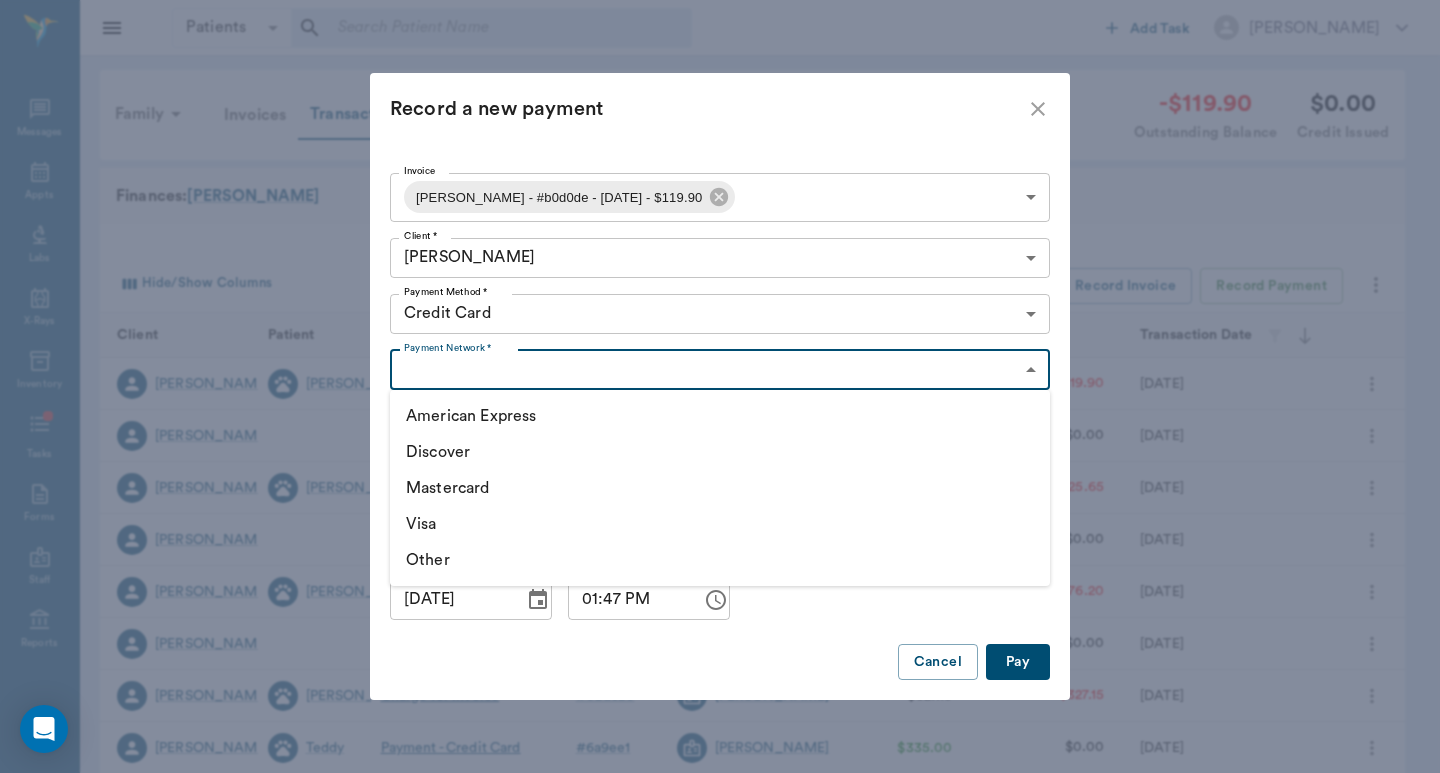 click on "American Express" at bounding box center (720, 416) 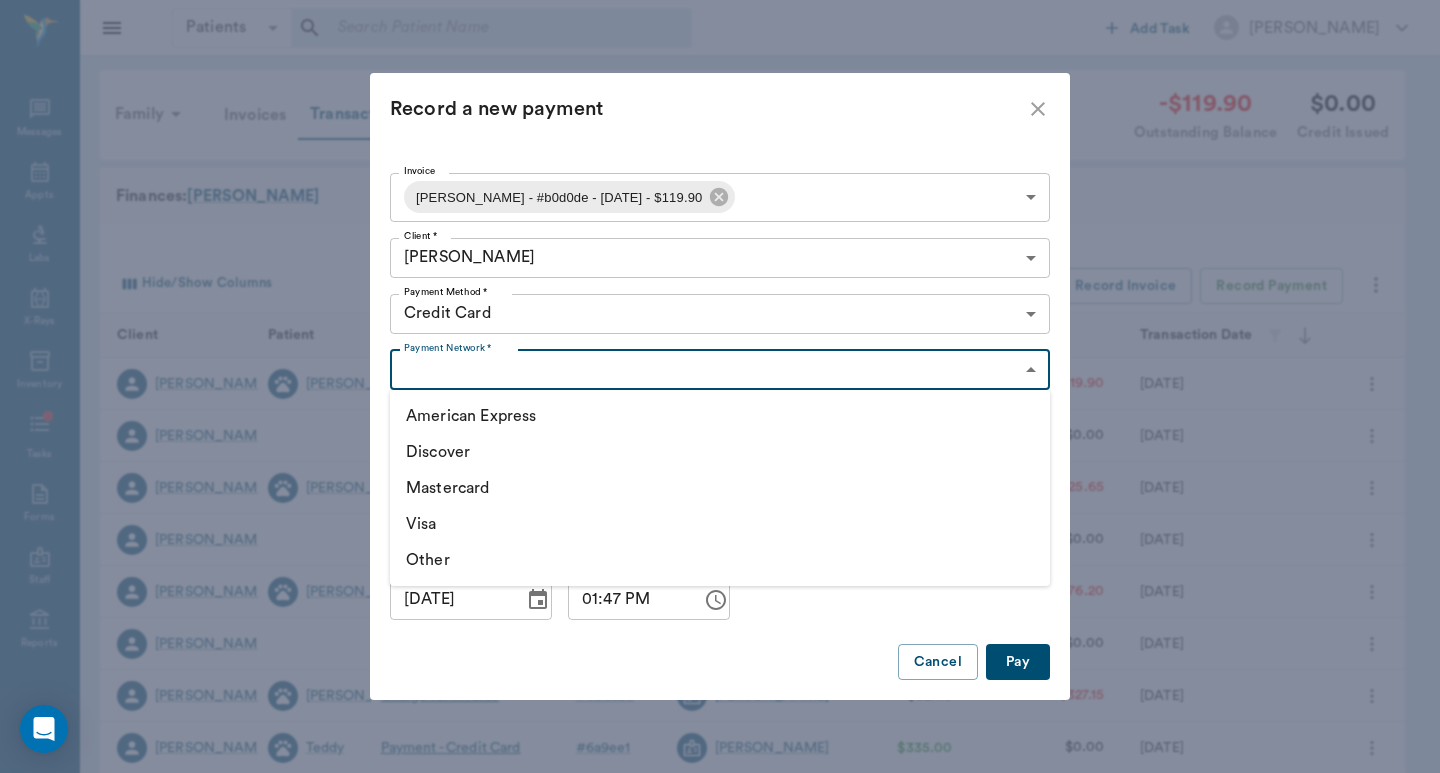 type on "AMERICAN_EXPRESS" 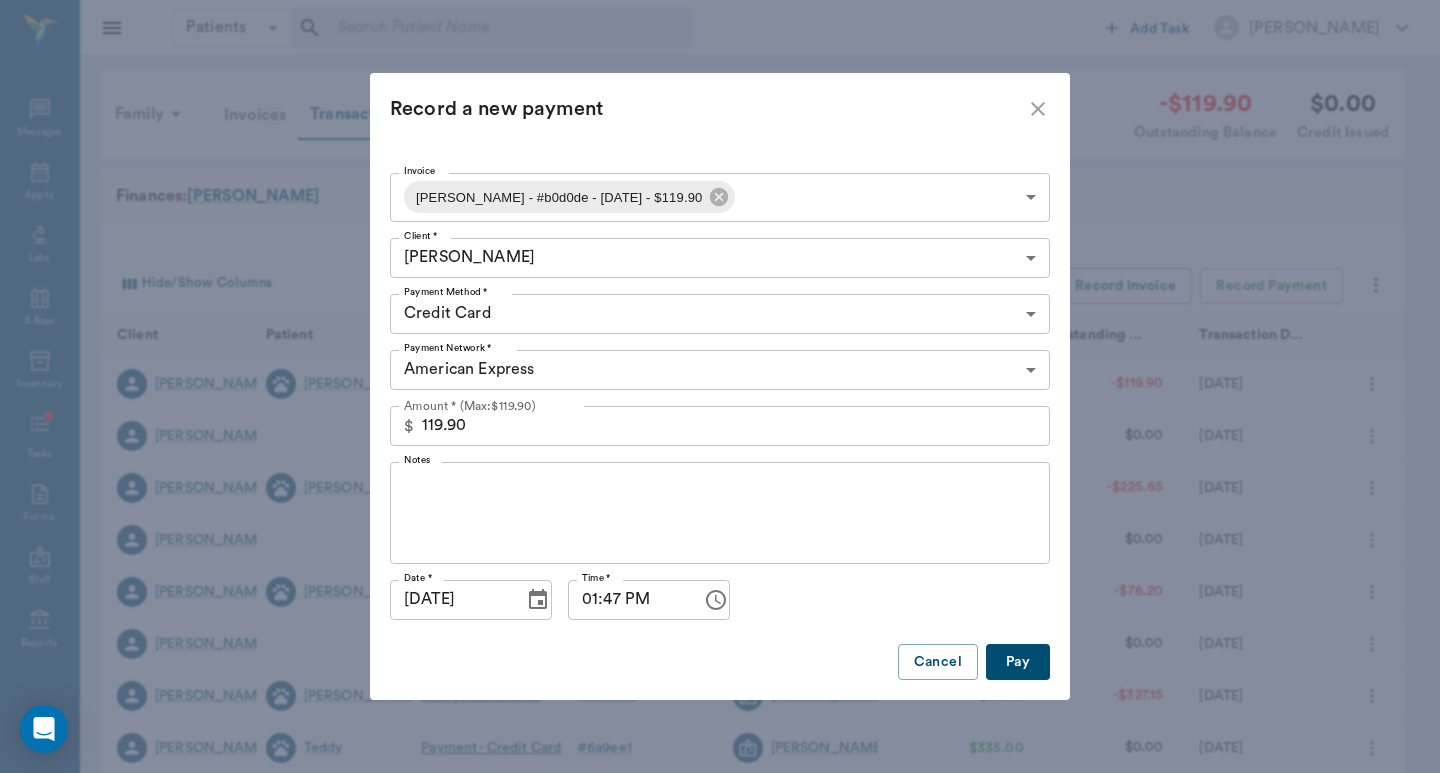 click on "Pay" at bounding box center (1018, 662) 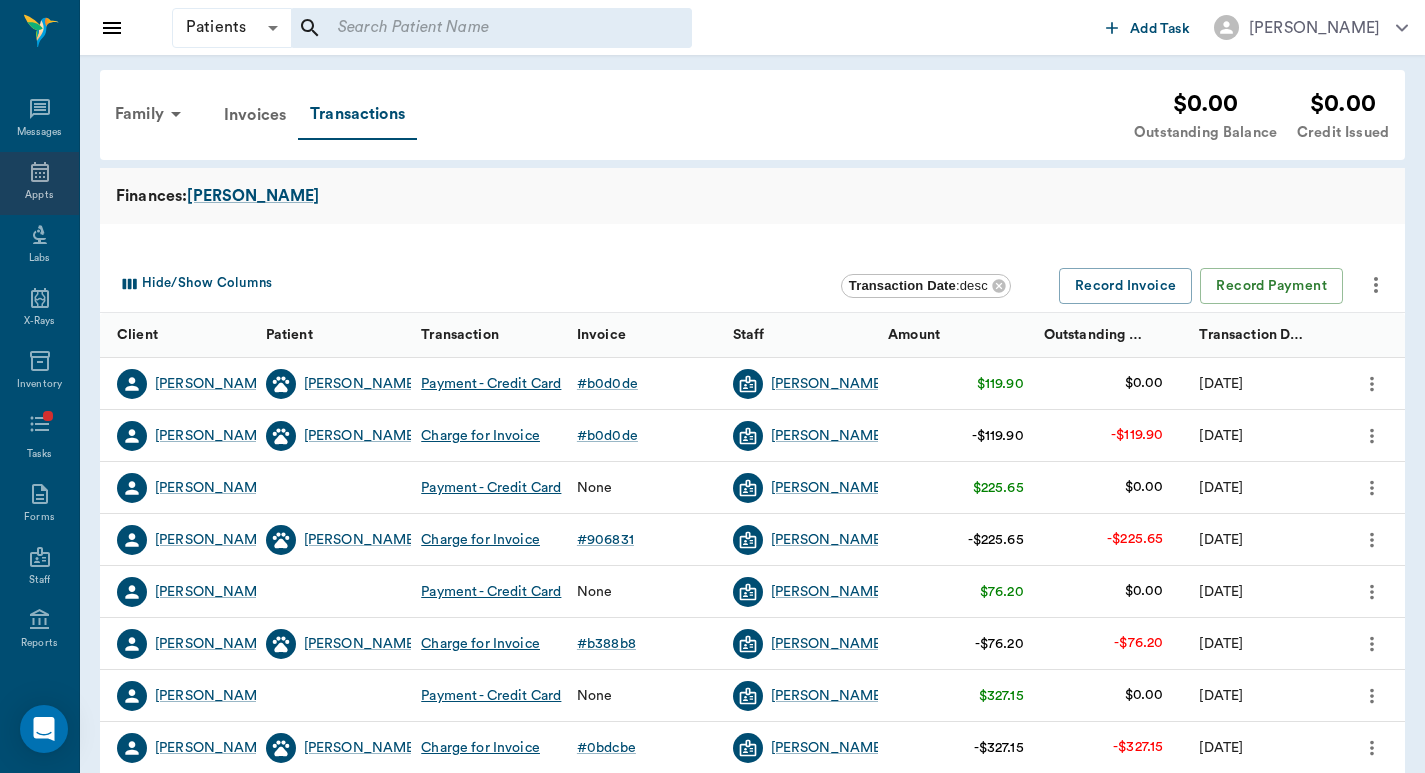 click 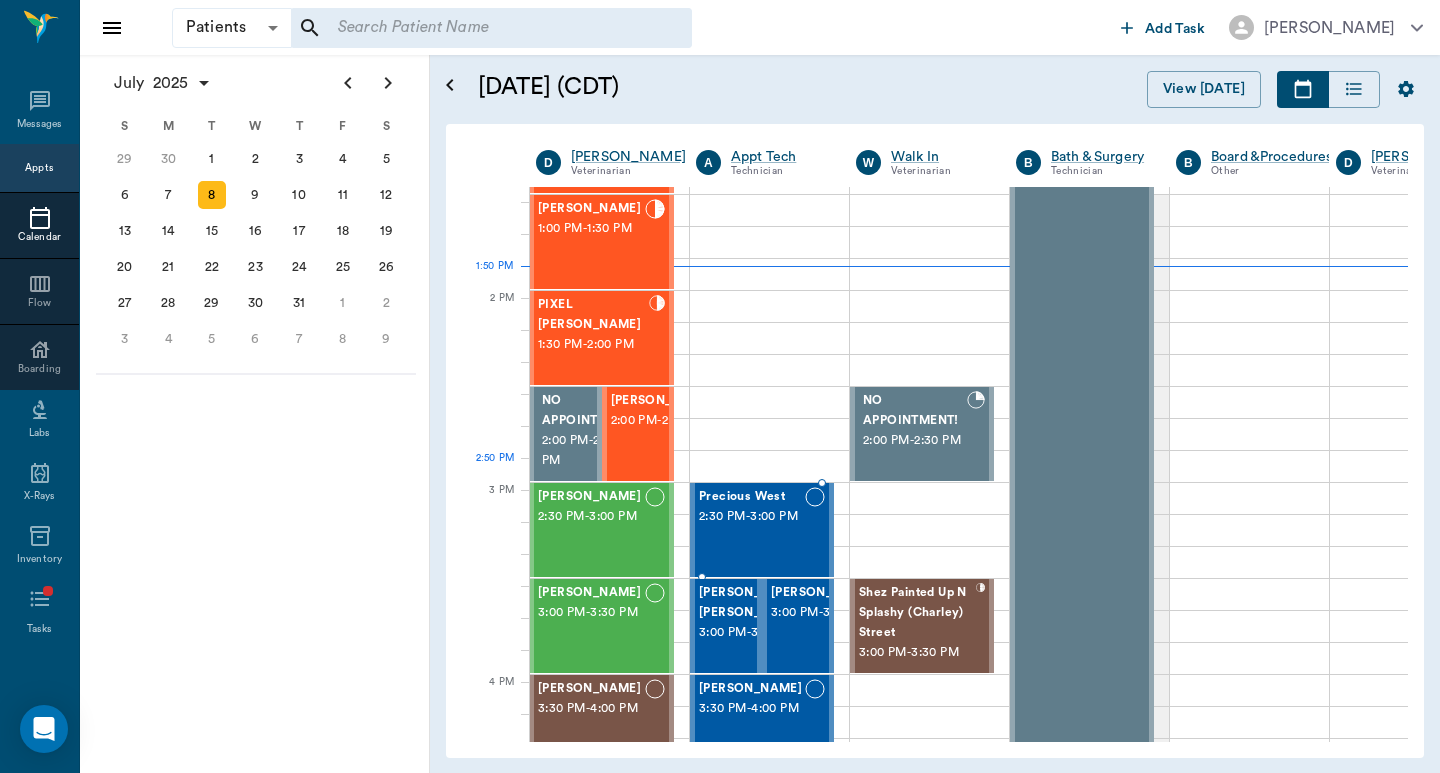 scroll, scrollTop: 1094, scrollLeft: 1, axis: both 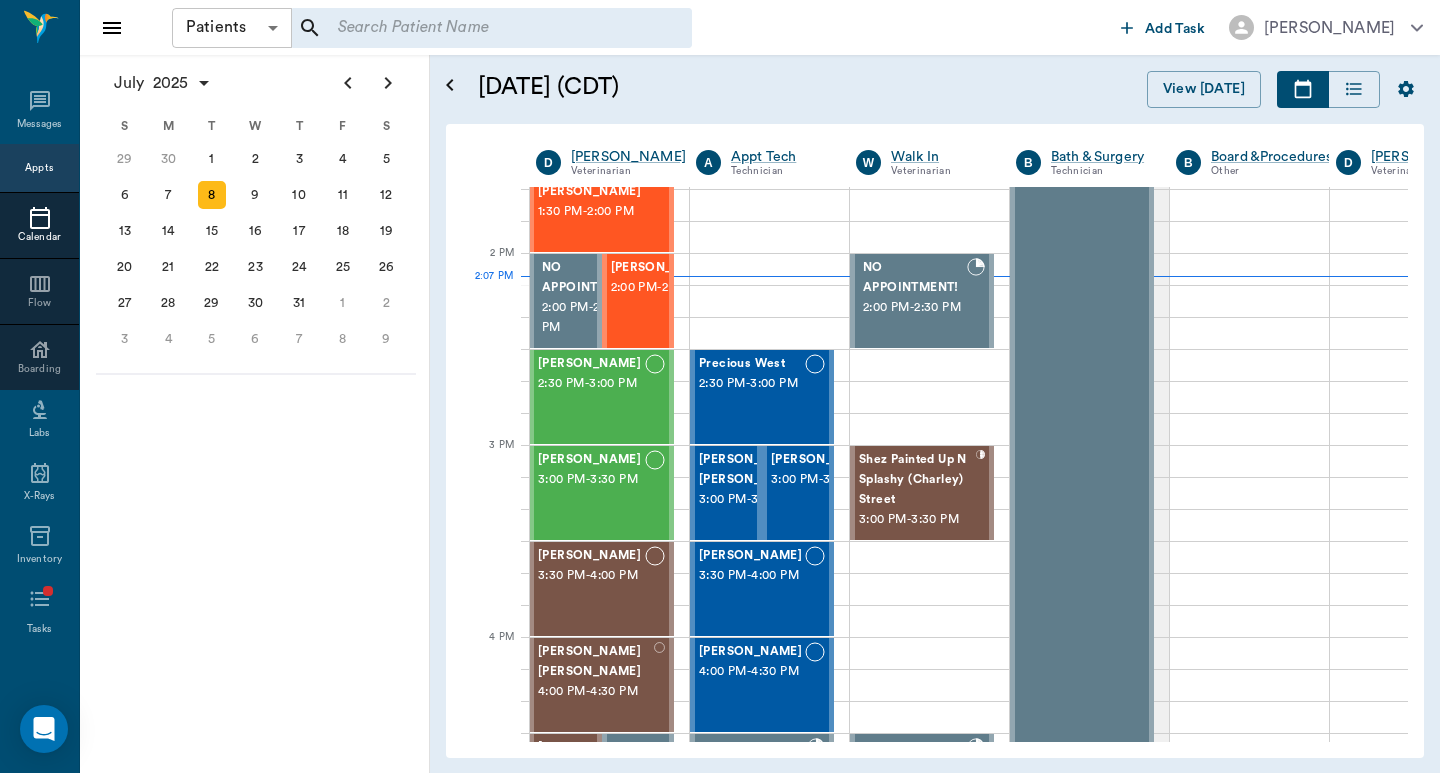 click on "Patients Patients ​ ​ Add Task Dr. Bert Ellsworth Nectar Messages Appts Calendar Flow Boarding Labs X-Rays Inventory Tasks Forms Staff Reports Lookup Settings July 2025 S M T W T F S Jun 1 2 3 4 5 6 7 8 9 10 11 12 13 14 15 16 17 18 19 20 21 22 23 24 25 26 27 28 29 30 Jul 1 2 3 4 5 6 7 8 9 10 11 12 S M T W T F S 29 30 Jul 1 2 3 4 5 6 7 8 9 10 11 12 13 14 15 16 17 18 19 20 21 22 23 24 25 26 27 28 29 30 31 Aug 1 2 3 4 5 6 7 8 9 S M T W T F S 27 28 29 30 31 Aug 1 2 3 4 5 6 7 8 9 10 11 12 13 14 15 16 17 18 19 20 21 22 23 24 25 26 27 28 29 30 31 Sep 1 2 3 4 5 6 July 8, 2025 (CDT) View Today July 2025 Today 8 Tue Jul 2025 D Dr. Bert Ellsworth Veterinarian A Appt Tech Technician W Walk In Veterinarian B Bath & Surgery Technician B Board &Procedures Other D Dr. Kindall Jones Veterinarian 8 AM 9 AM 10 AM 11 AM 12 PM 1 PM 2 PM 3 PM 4 PM 5 PM 6 PM 7 PM 8 PM 2:07 PM 2:40 PM Pigs Belyeu 8:00 AM  -  9:00 AM Sawdust Marsh 8:30 AM  -  9:00 AM MELINDA MAY Eudy 9:00 AM  -  10:00 AM TUNA Kirkland 10:00 AM  -  10:30 AM  -" at bounding box center [720, 386] 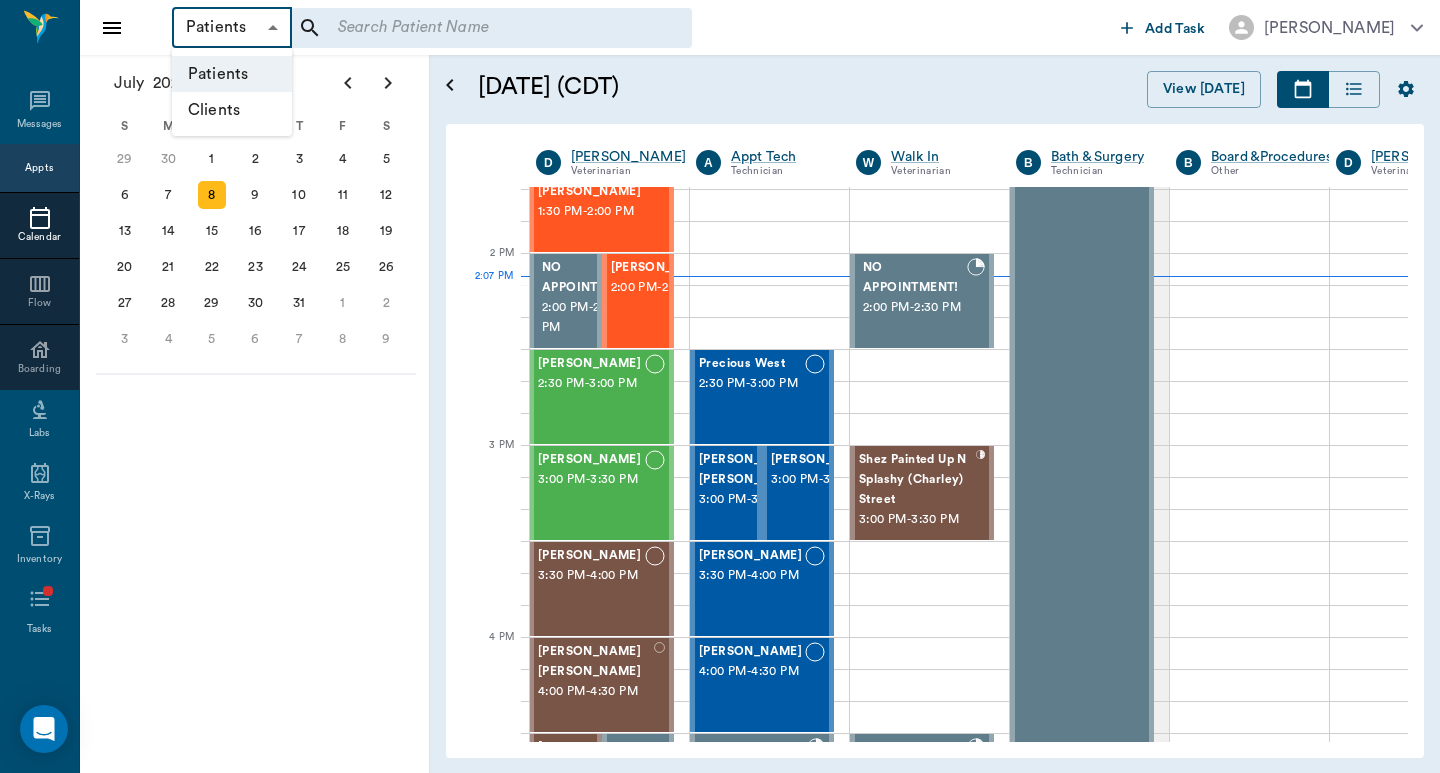 click on "Clients" at bounding box center (232, 110) 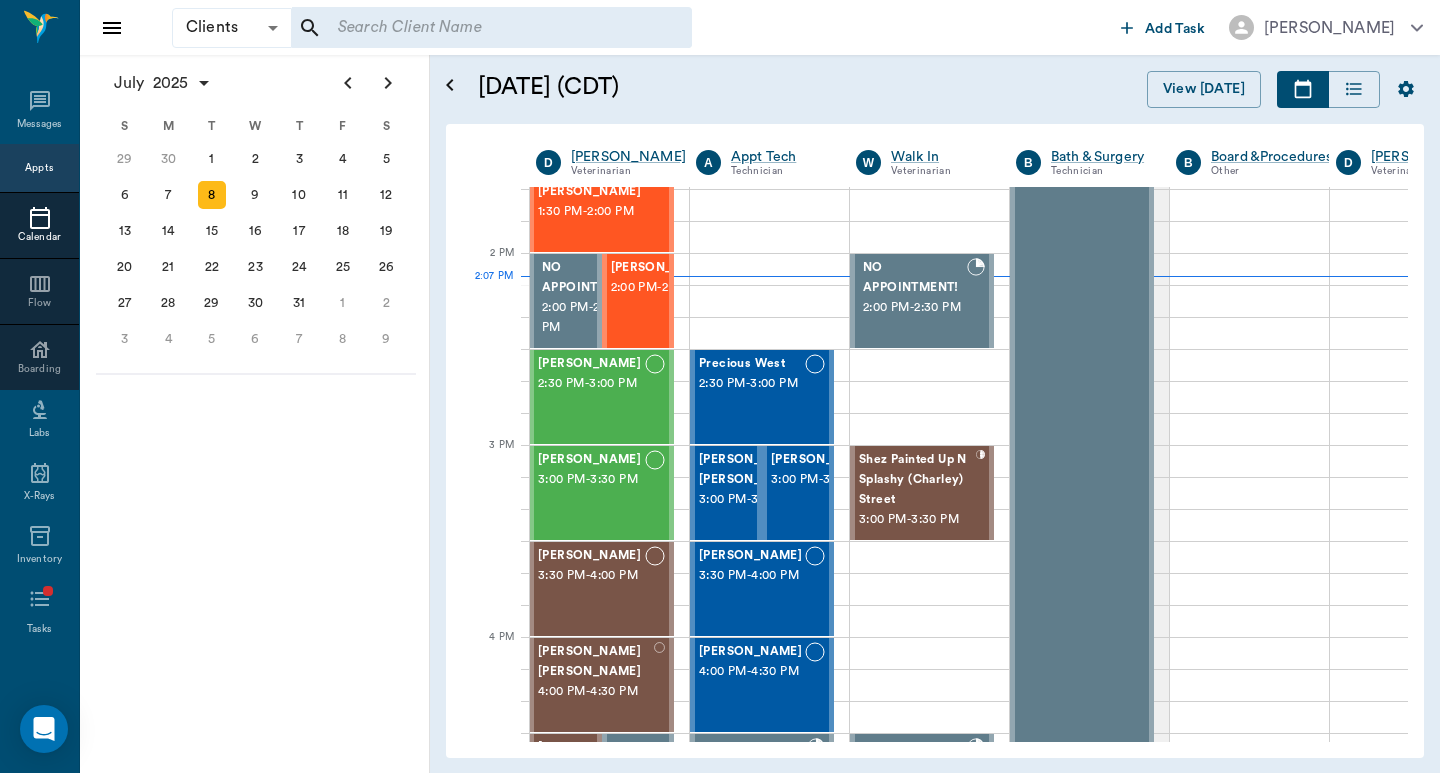click at bounding box center (478, 28) 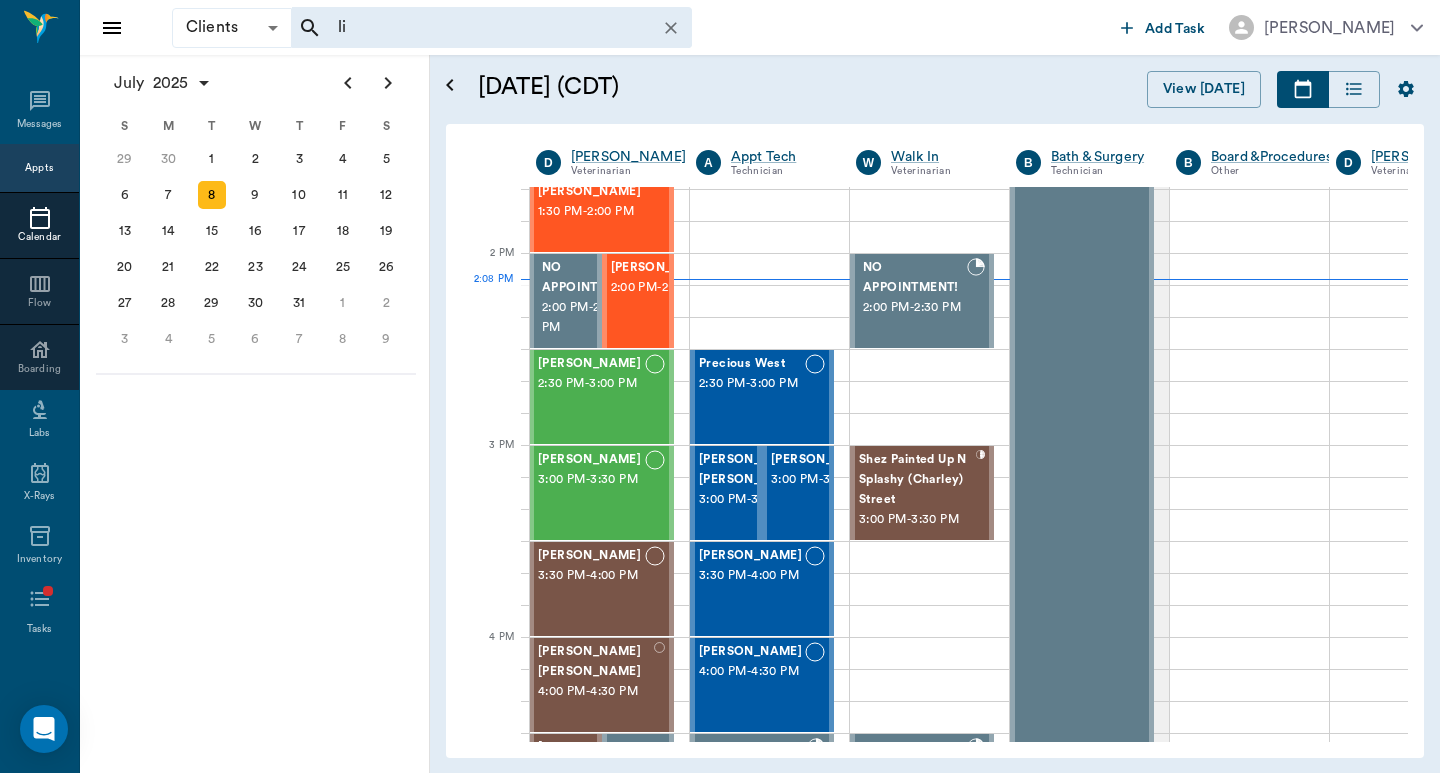 type on "l" 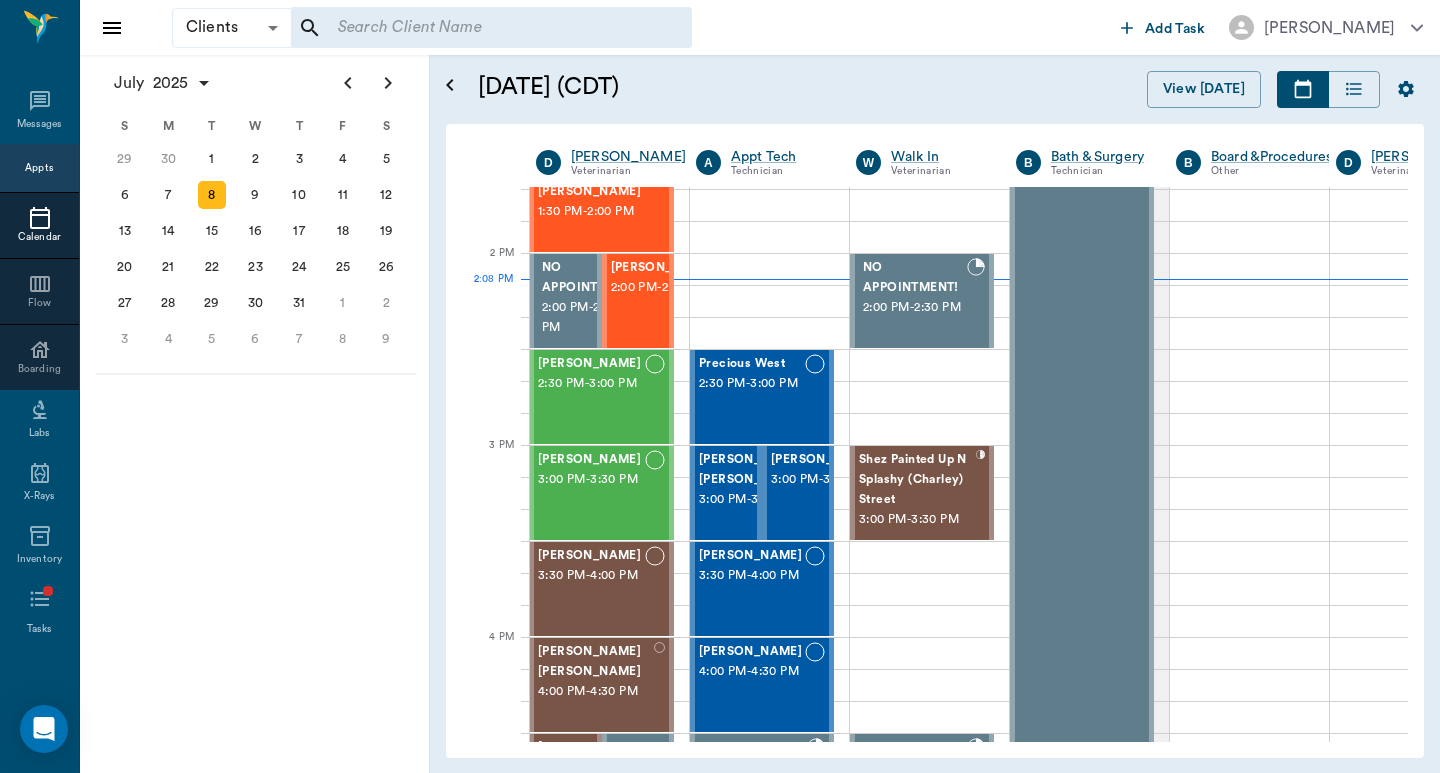 type on "l" 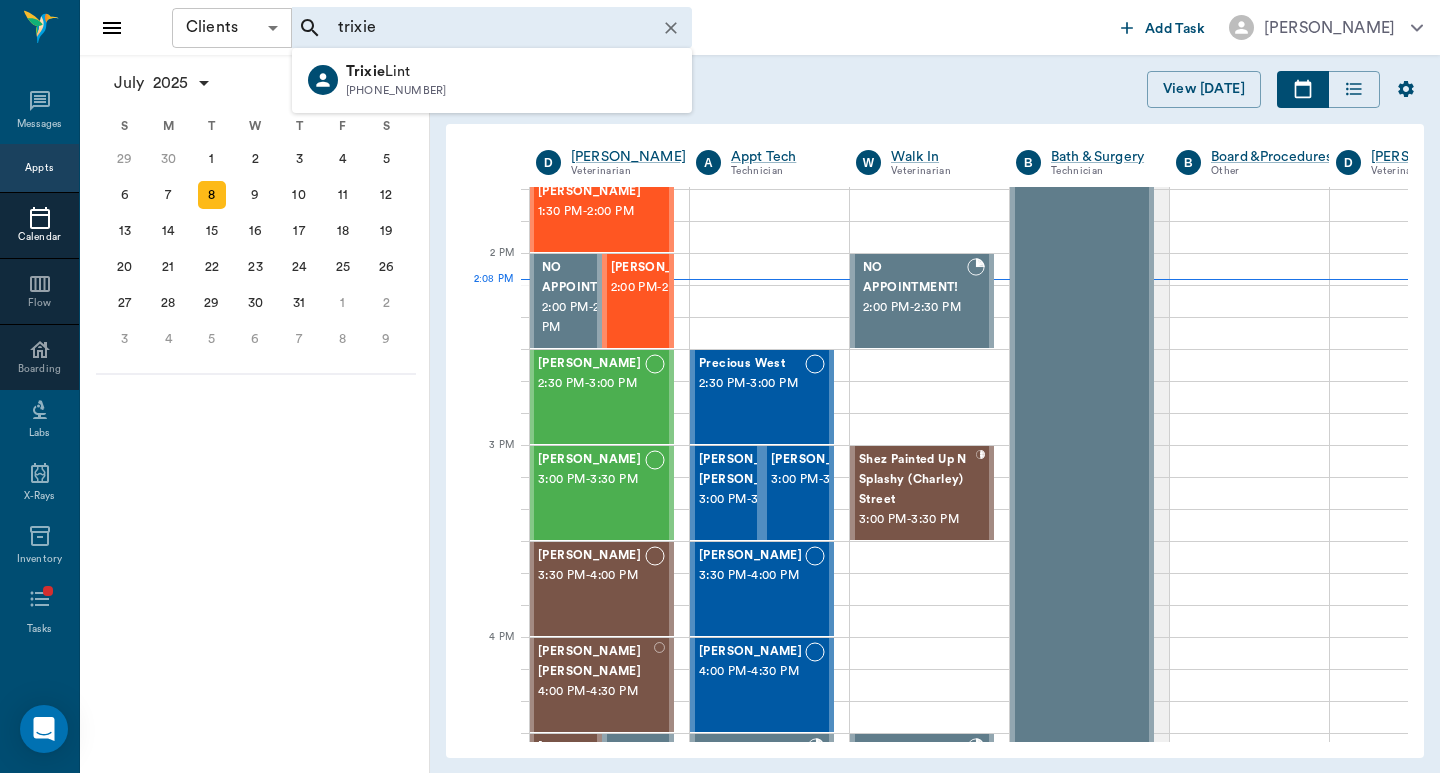 type on "trixie" 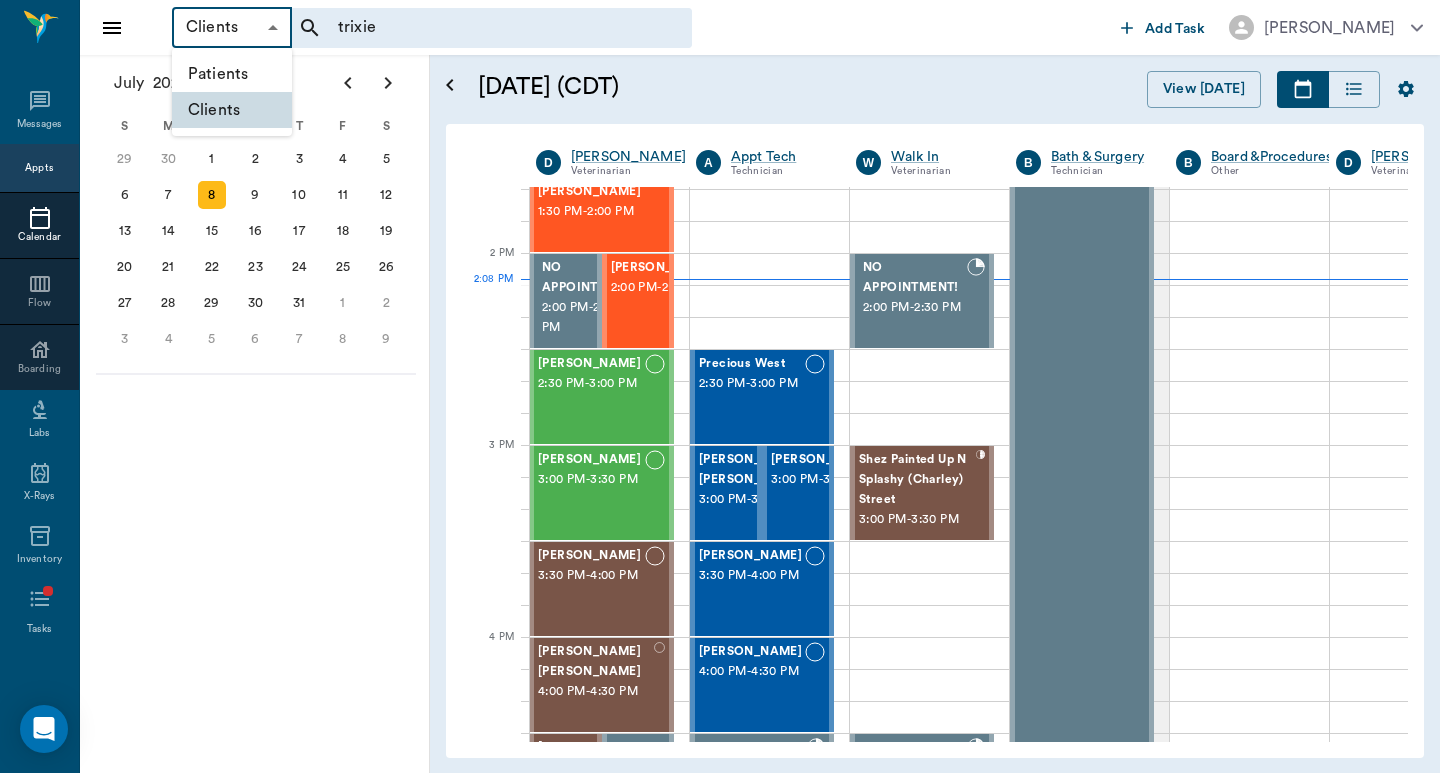 click on "Patients" at bounding box center (232, 74) 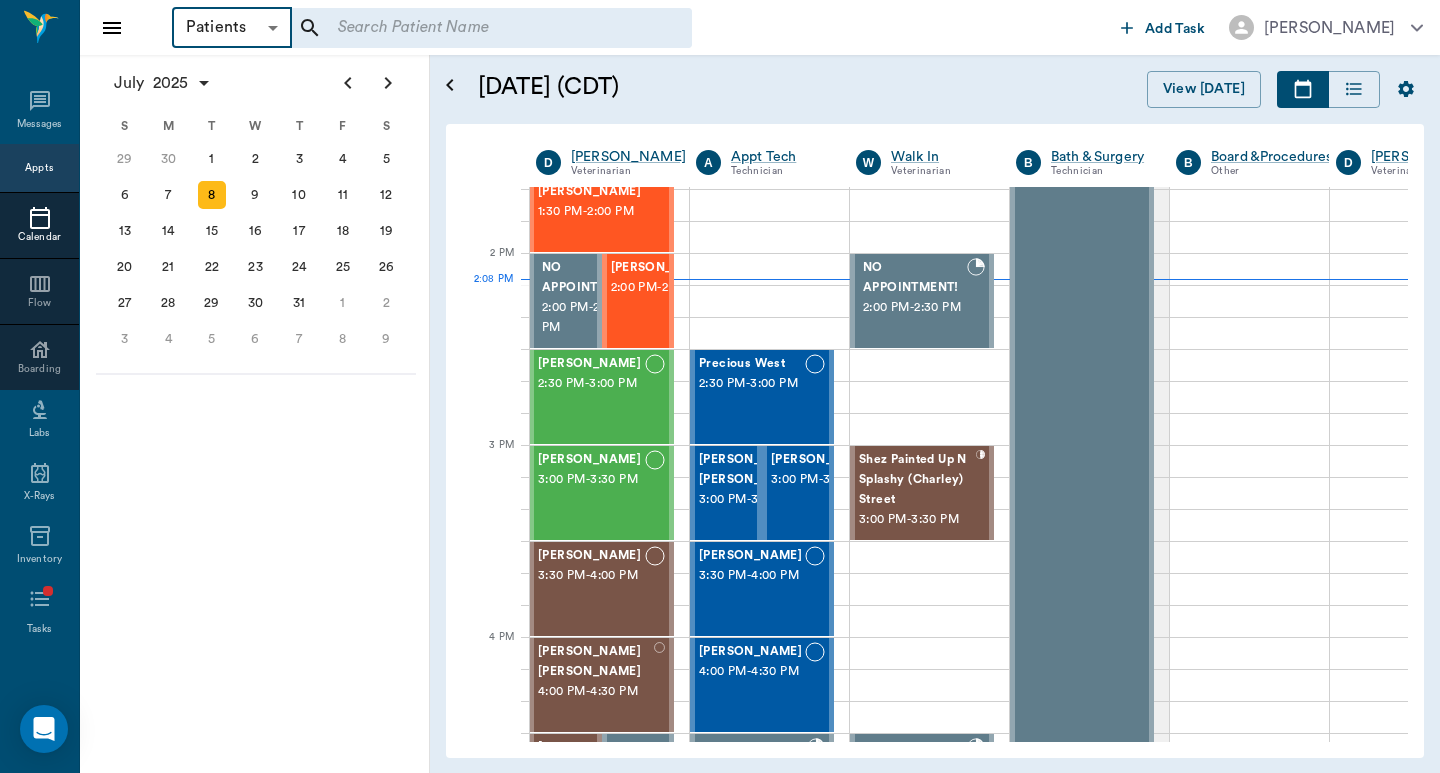 click at bounding box center [478, 28] 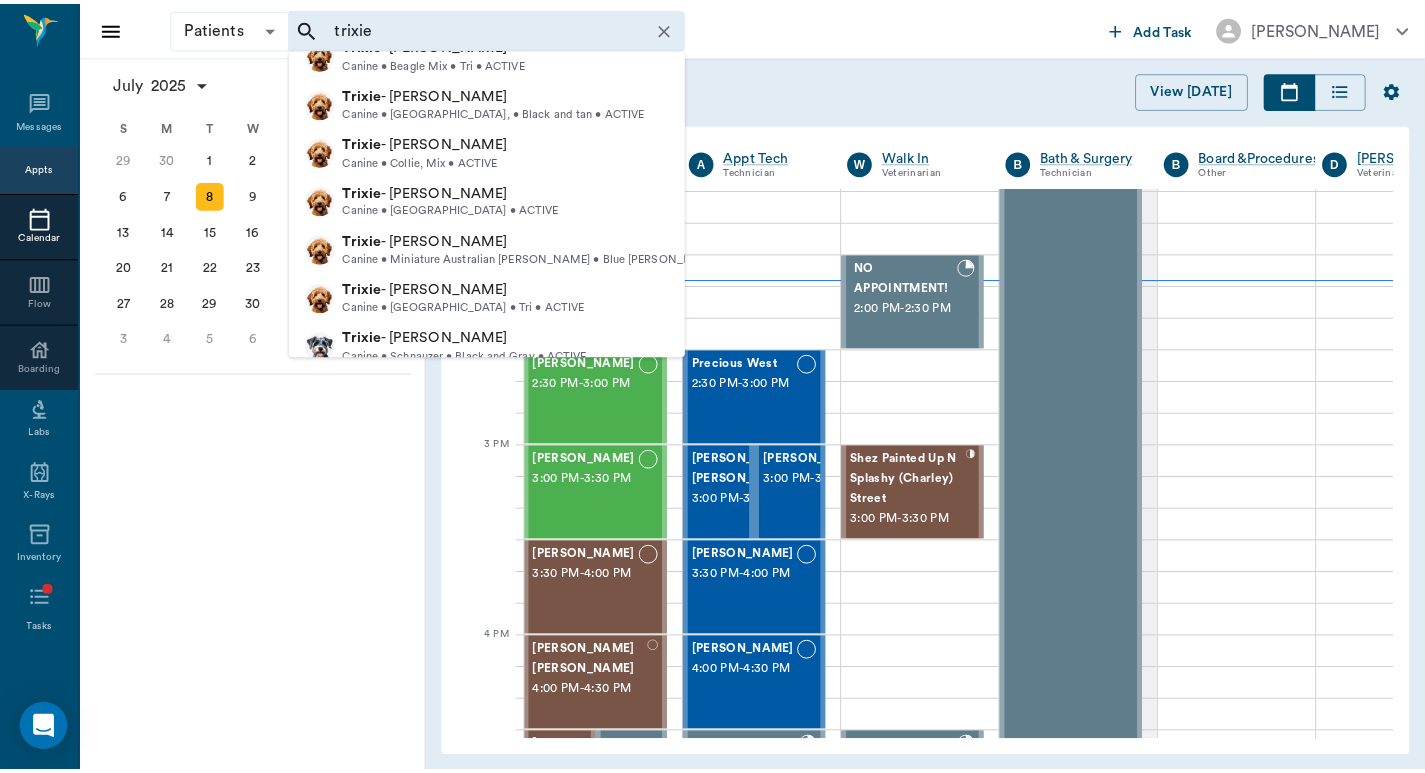 scroll, scrollTop: 706, scrollLeft: 0, axis: vertical 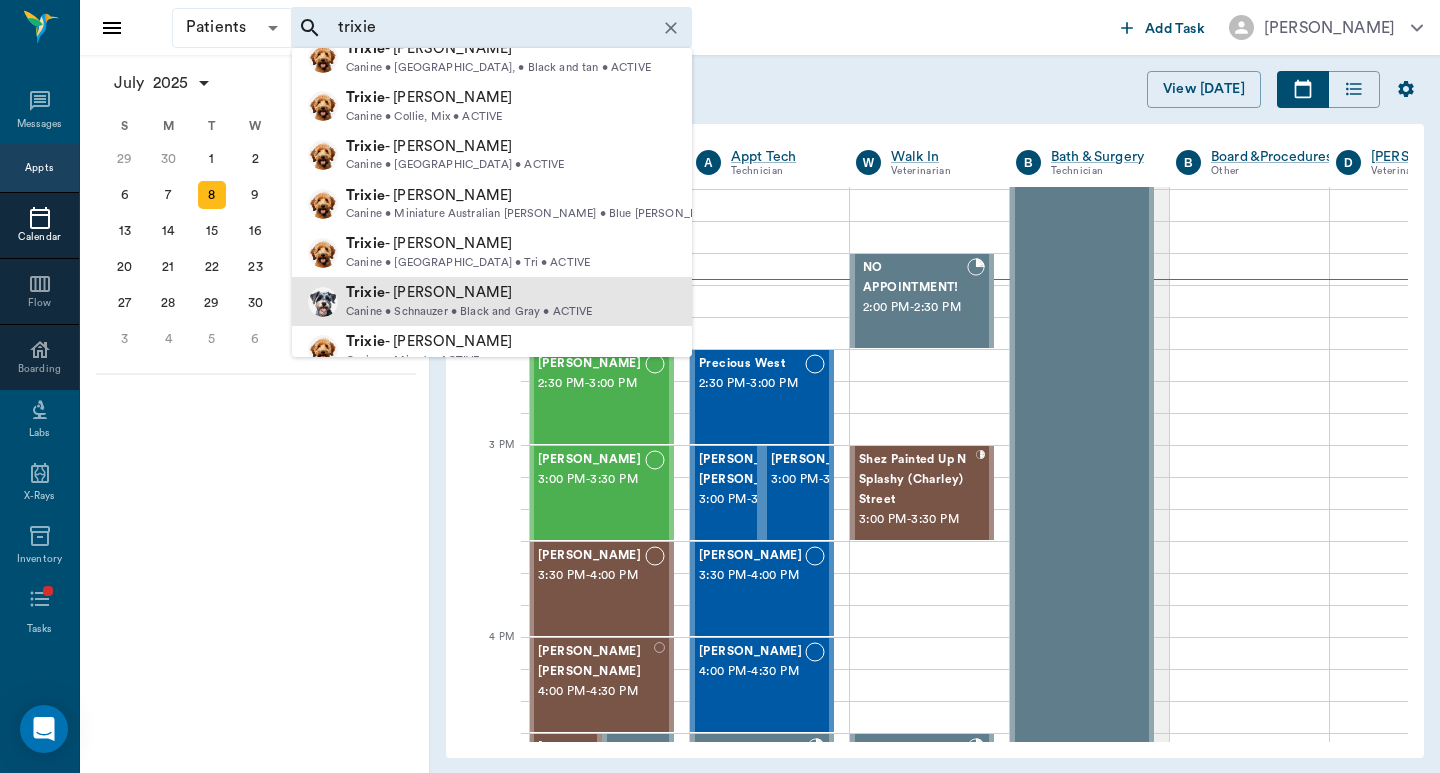 click on "Trixie   - Lumpkins" at bounding box center (469, 293) 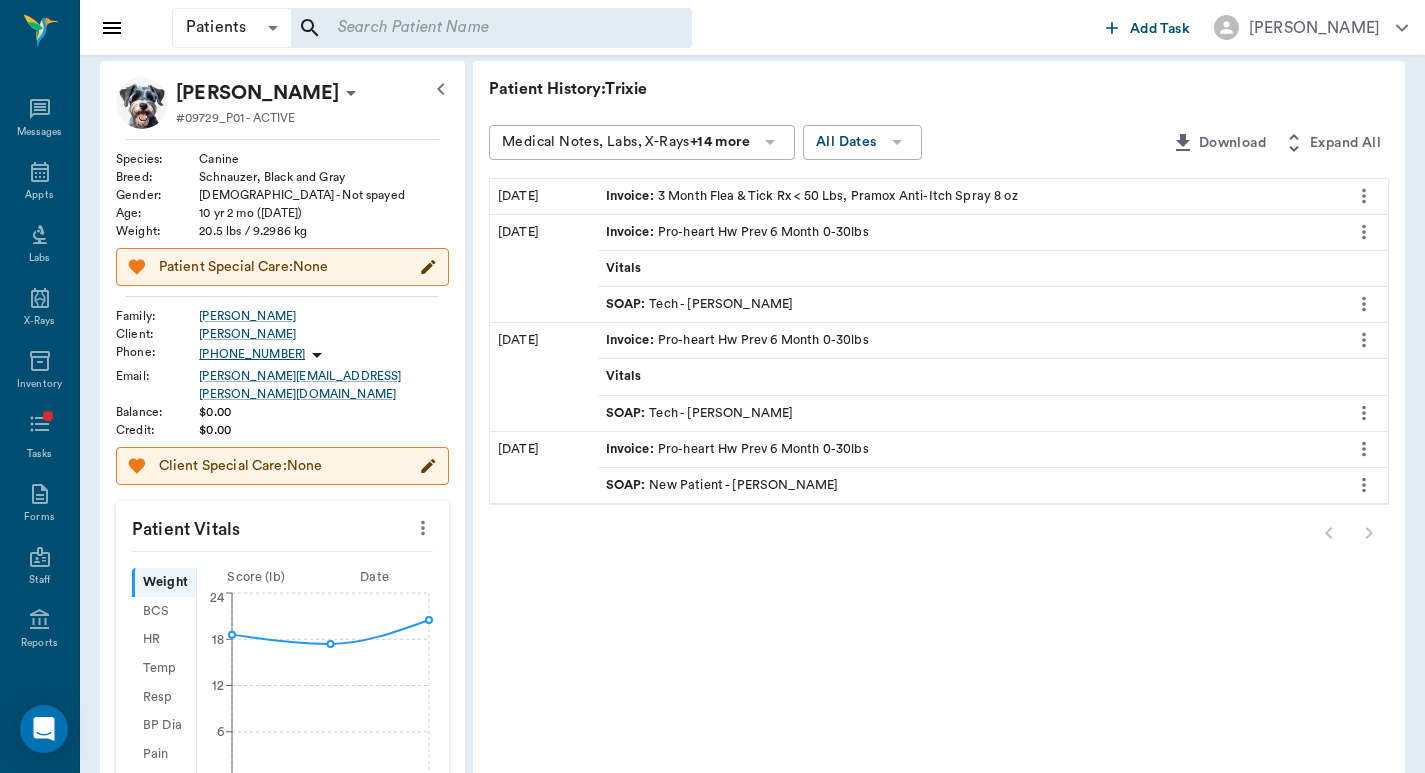 scroll, scrollTop: 0, scrollLeft: 0, axis: both 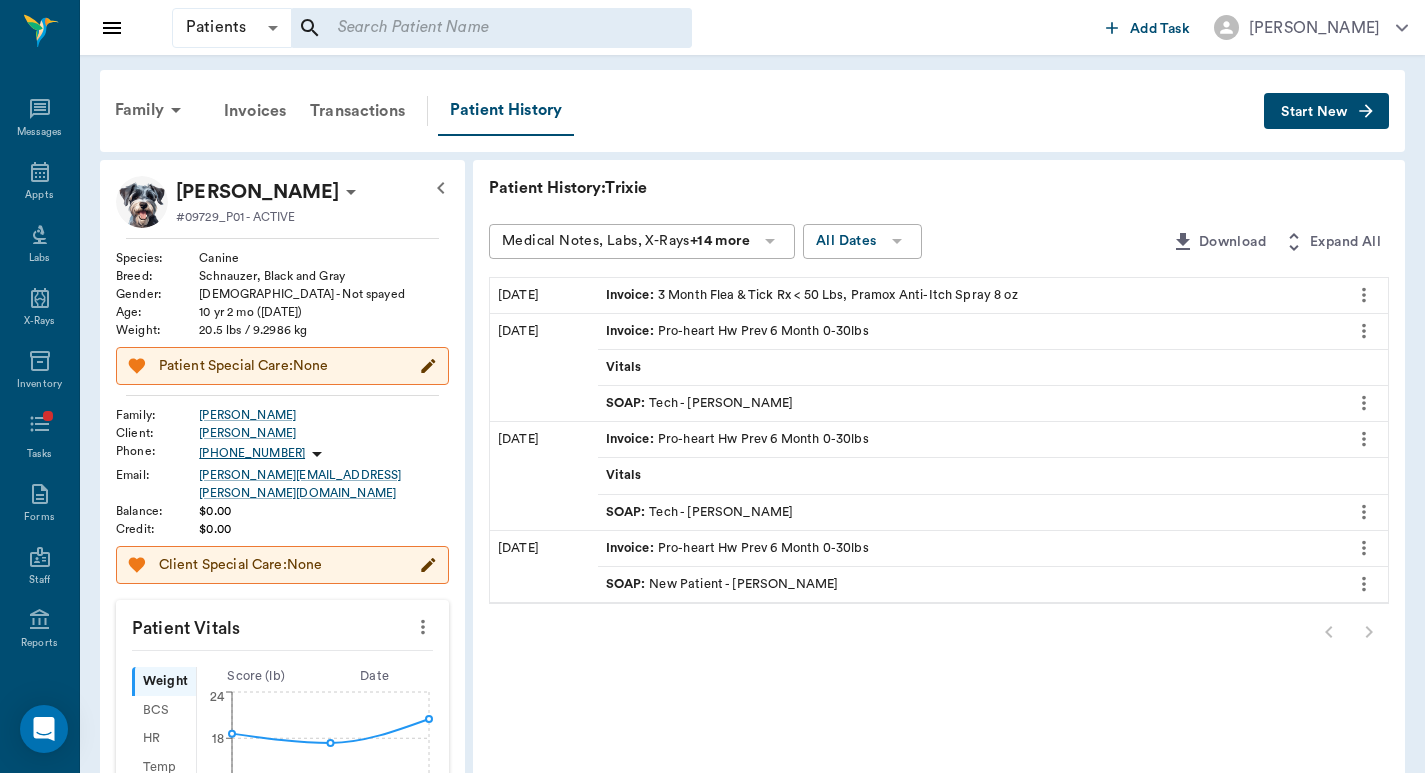click on "Start New" at bounding box center (1314, 112) 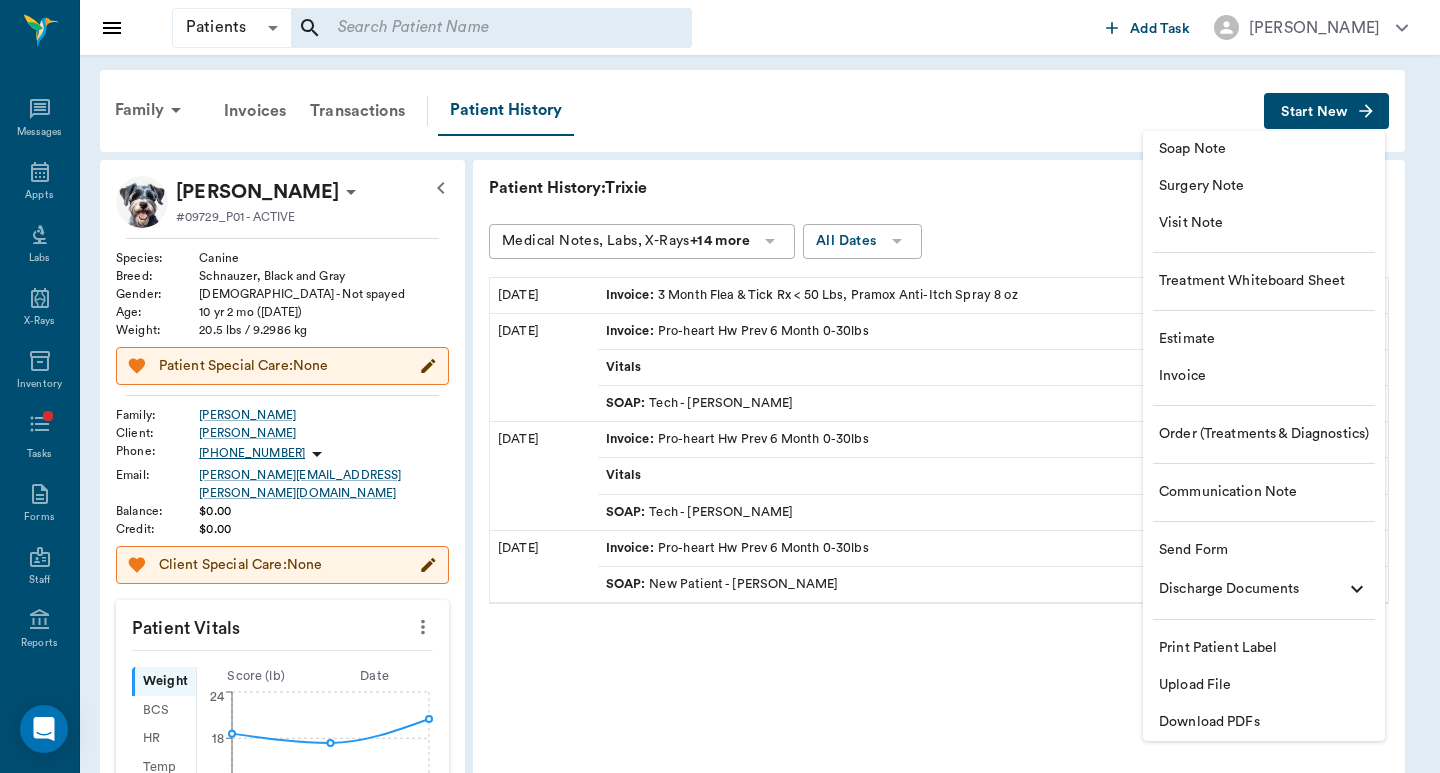 click at bounding box center (720, 386) 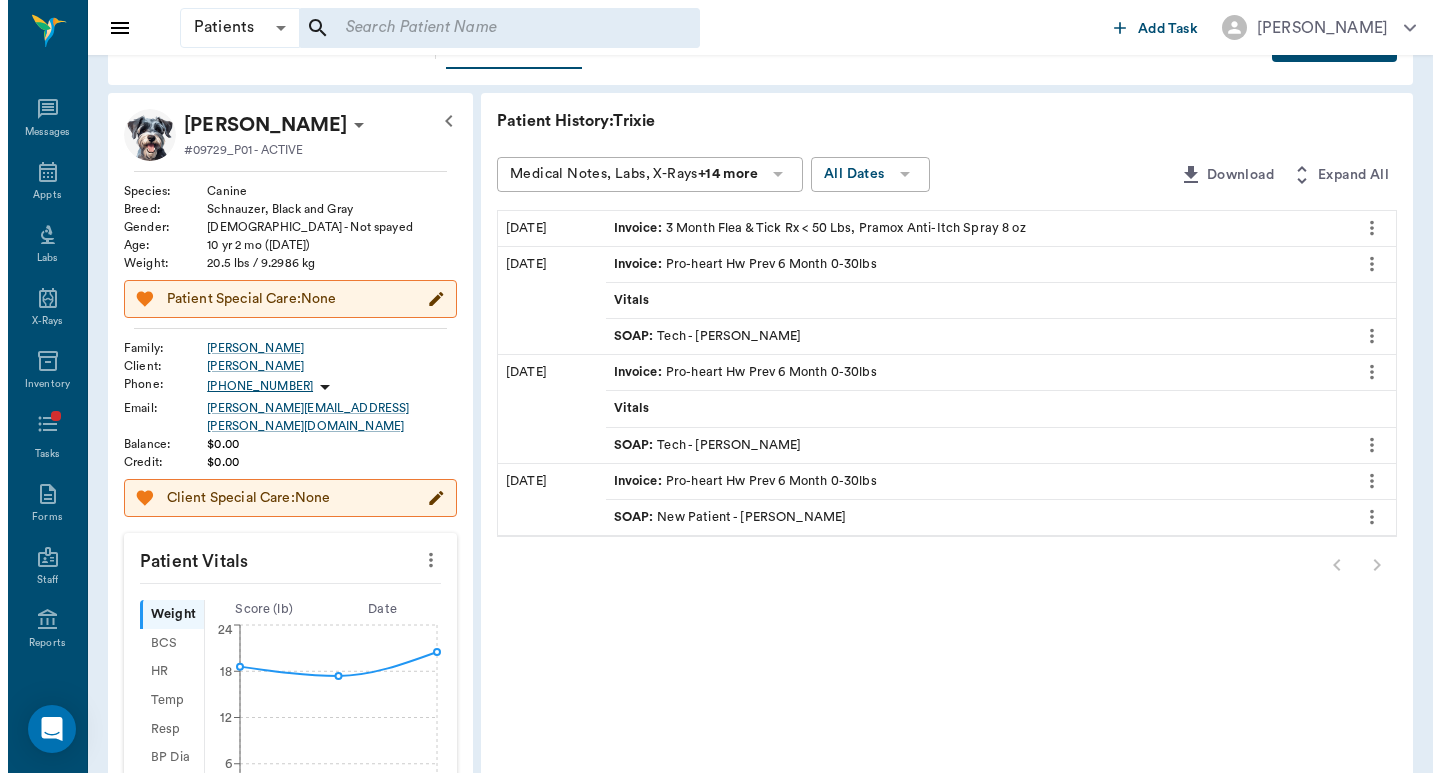 scroll, scrollTop: 0, scrollLeft: 0, axis: both 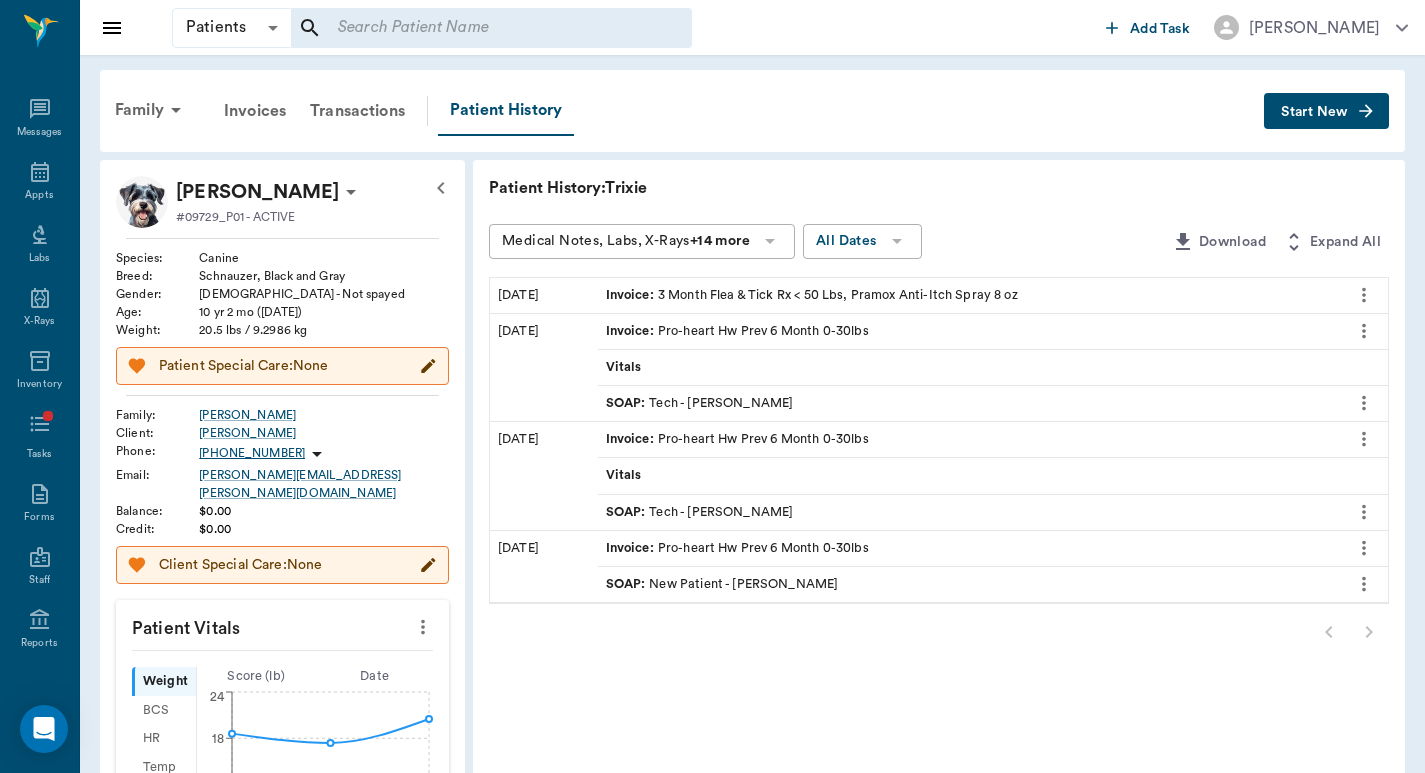 click on "Start New" at bounding box center (1326, 111) 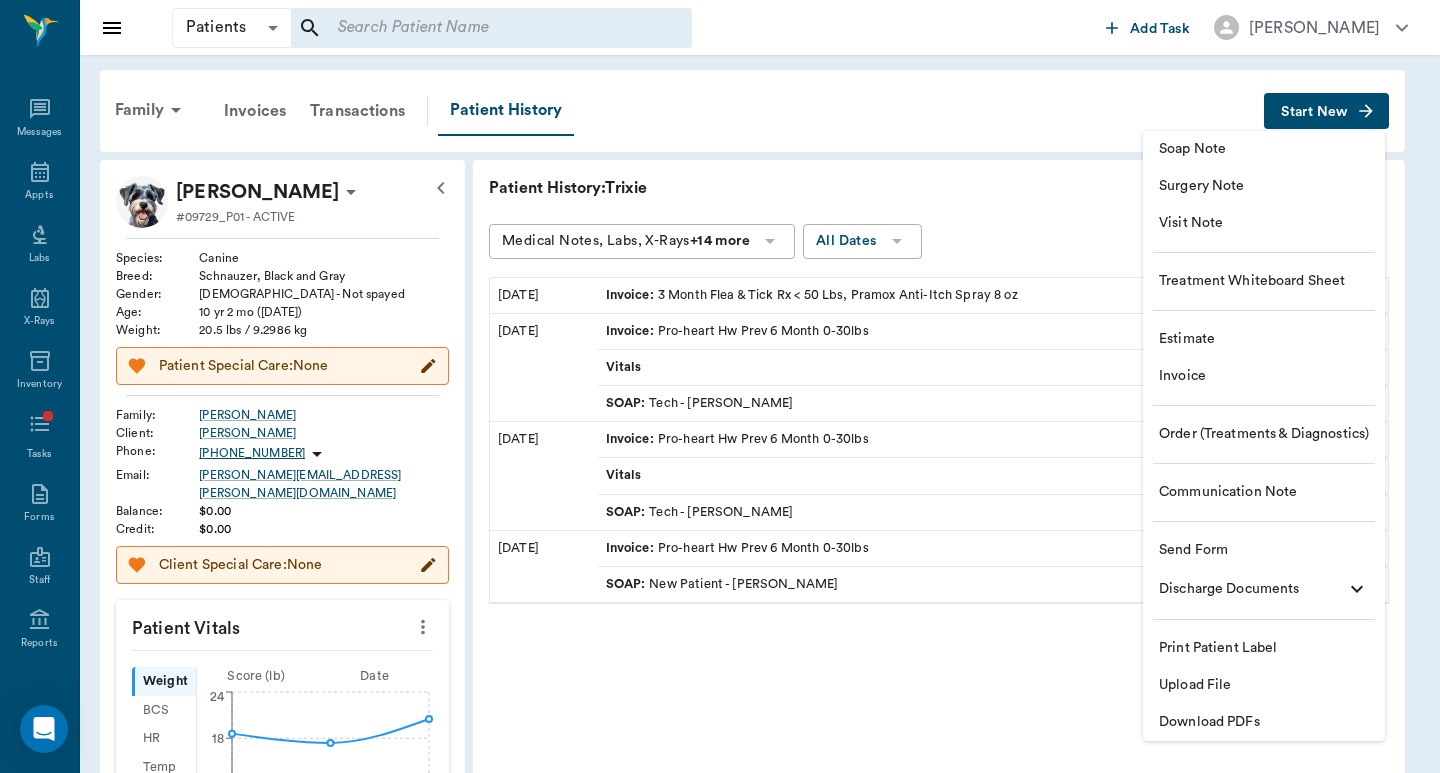 click on "Soap Note" at bounding box center (1264, 149) 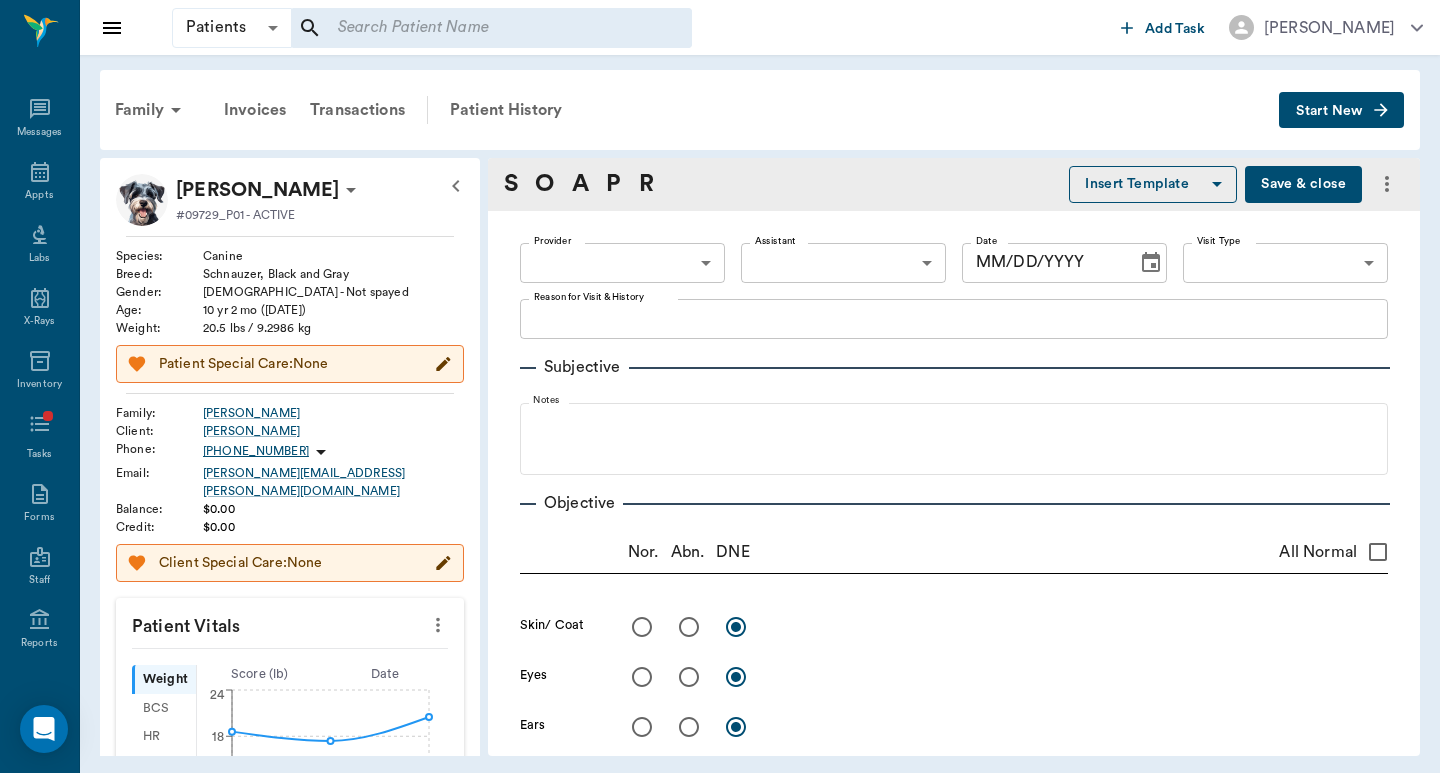 type on "07/08/2025" 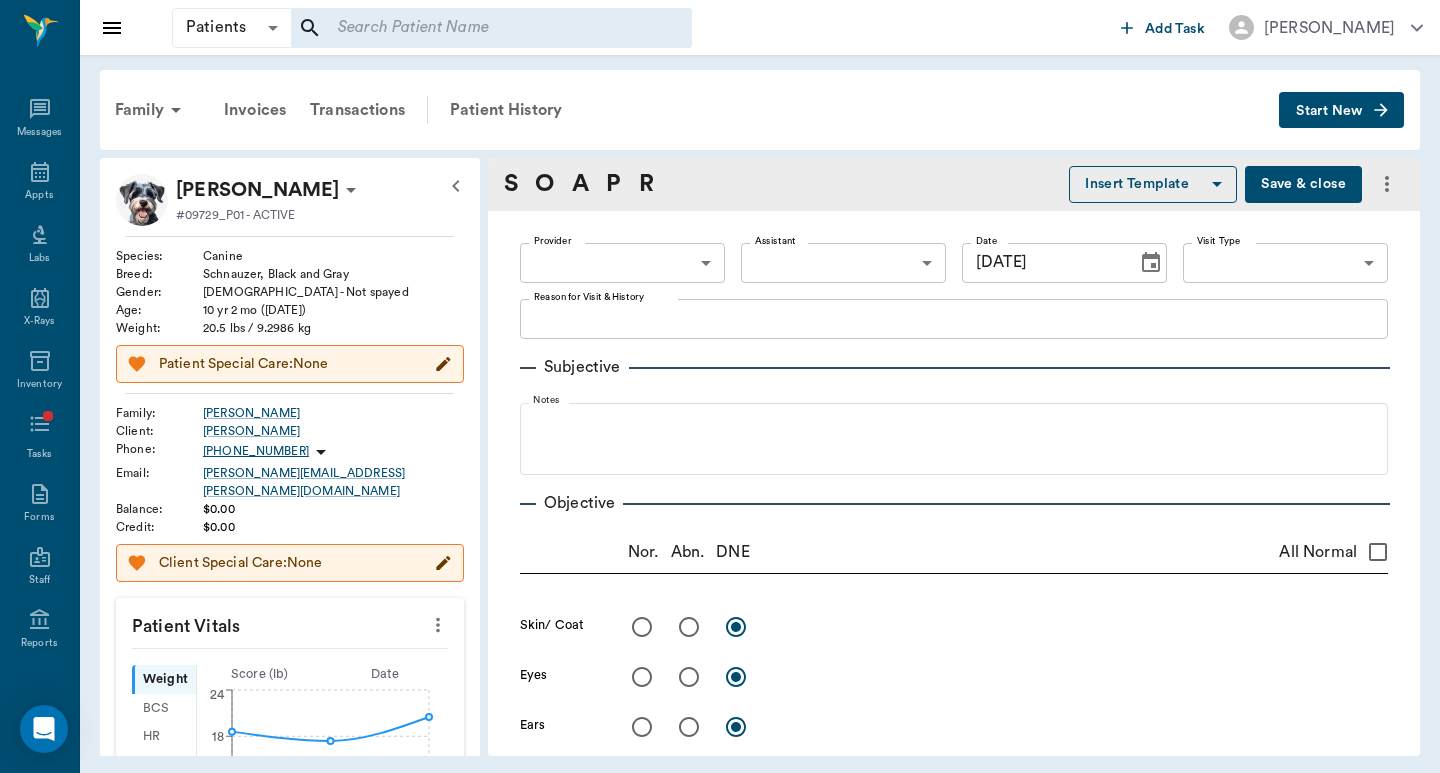 click on "Patients Patients ​ ​ Add Task Dr. Bert Ellsworth Nectar Messages Appts Labs X-Rays Inventory Tasks Forms Staff Reports Lookup Settings Family Invoices Transactions Patient History Start New Trixie Lumpkins #09729_P01    -    ACTIVE   Species : Canine Breed : Schnauzer, Black and Gray Gender : Female - Not spayed Age : 10 yr 2 mo (04/15/2015) Weight : 20.5 lbs / 9.2986 kg Patient Special Care:  None Family : Lumpkins Client : Linda Lumpkins Phone : (903) 748-5618 Email : LINDA.M.LUMPKINS@gmail.com Balance : $0.00 Credit : $0.00 Client Special Care:  None Patient Vitals Weight BCS HR Temp Resp BP Dia Pain Perio Score ( lb ) Date 01/07/25 2PM 0 6 12 18 24 Ongoing diagnosis Current Rx Reminders 3 Month Flea & Tick Rx < 50 Lbs 05/12/25 Pro-Heart Heartworm Prevention Injection - 6 months 07/08/25 Upcoming appointments Schedule Appointment S O A P R Insert Template  Save & close Provider ​ Provider Assistant ​ Assistant Date 07/08/2025 Date Visit Type ​ Visit Type Reason for Visit & History x Notes DNE" at bounding box center [720, 386] 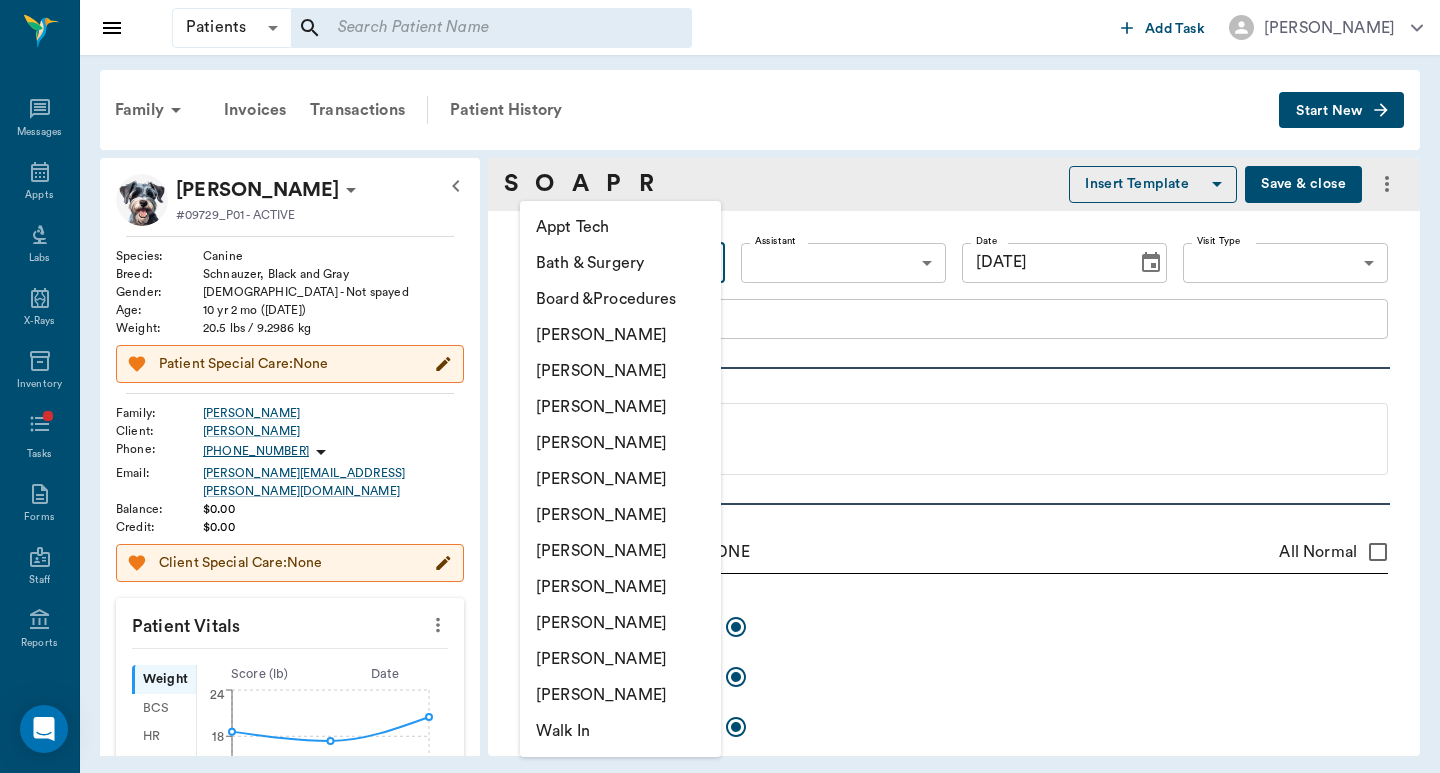 click on "Hunter Graves" at bounding box center [620, 479] 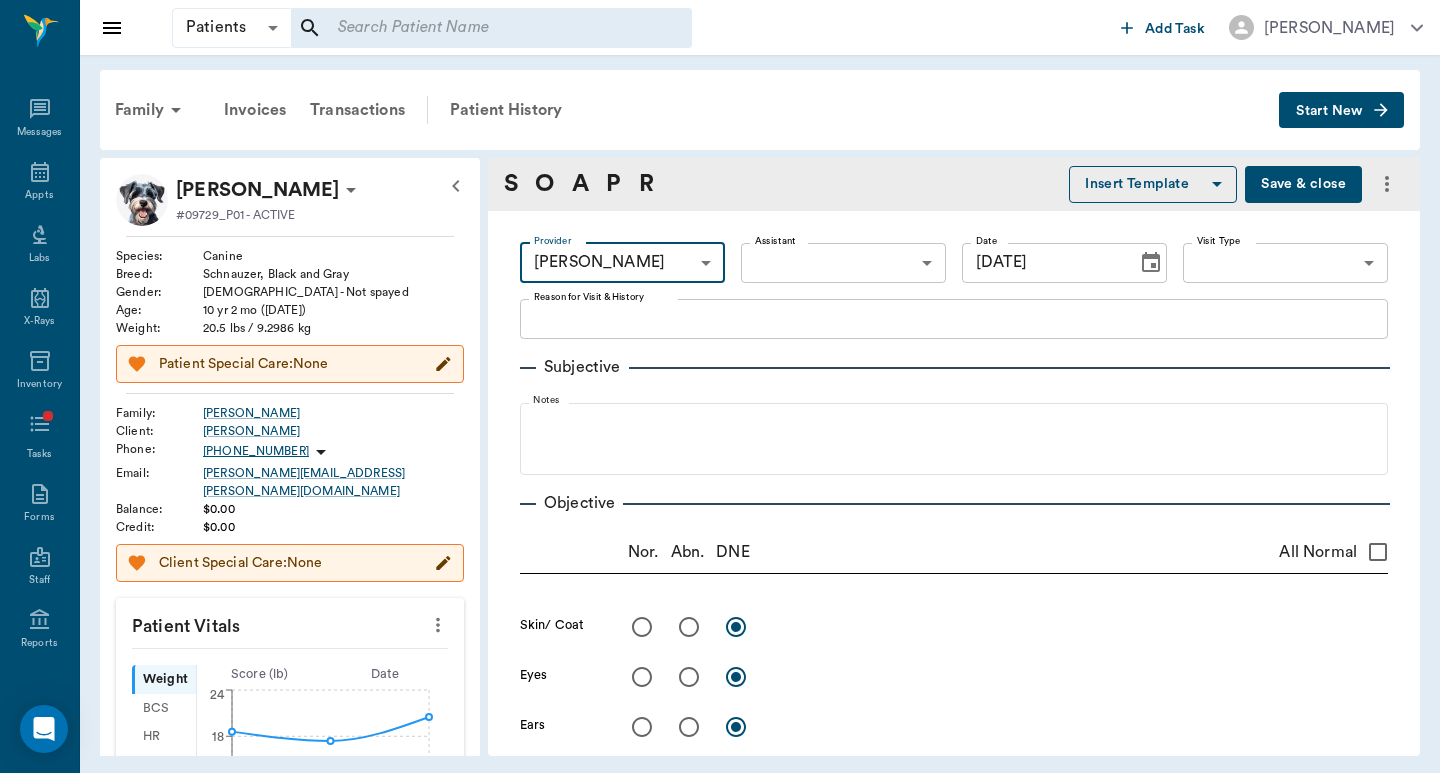 click on "Patients Patients ​ ​ Add Task Dr. Bert Ellsworth Nectar Messages Appts Labs X-Rays Inventory Tasks Forms Staff Reports Lookup Settings Family Invoices Transactions Patient History Start New Trixie Lumpkins #09729_P01    -    ACTIVE   Species : Canine Breed : Schnauzer, Black and Gray Gender : Female - Not spayed Age : 10 yr 2 mo (04/15/2015) Weight : 20.5 lbs / 9.2986 kg Patient Special Care:  None Family : Lumpkins Client : Linda Lumpkins Phone : (903) 748-5618 Email : LINDA.M.LUMPKINS@gmail.com Balance : $0.00 Credit : $0.00 Client Special Care:  None Patient Vitals Weight BCS HR Temp Resp BP Dia Pain Perio Score ( lb ) Date 01/07/25 2PM 0 6 12 18 24 Ongoing diagnosis Current Rx Reminders 3 Month Flea & Tick Rx < 50 Lbs 05/12/25 Pro-Heart Heartworm Prevention Injection - 6 months 07/08/25 Upcoming appointments Schedule Appointment S O A P R Insert Template  Save & close Provider Hunter Graves 682b670d8bdc6f7f8feef3db Provider Assistant ​ Assistant Date 07/08/2025 Date Visit Type ​ Visit Type x x" at bounding box center [720, 386] 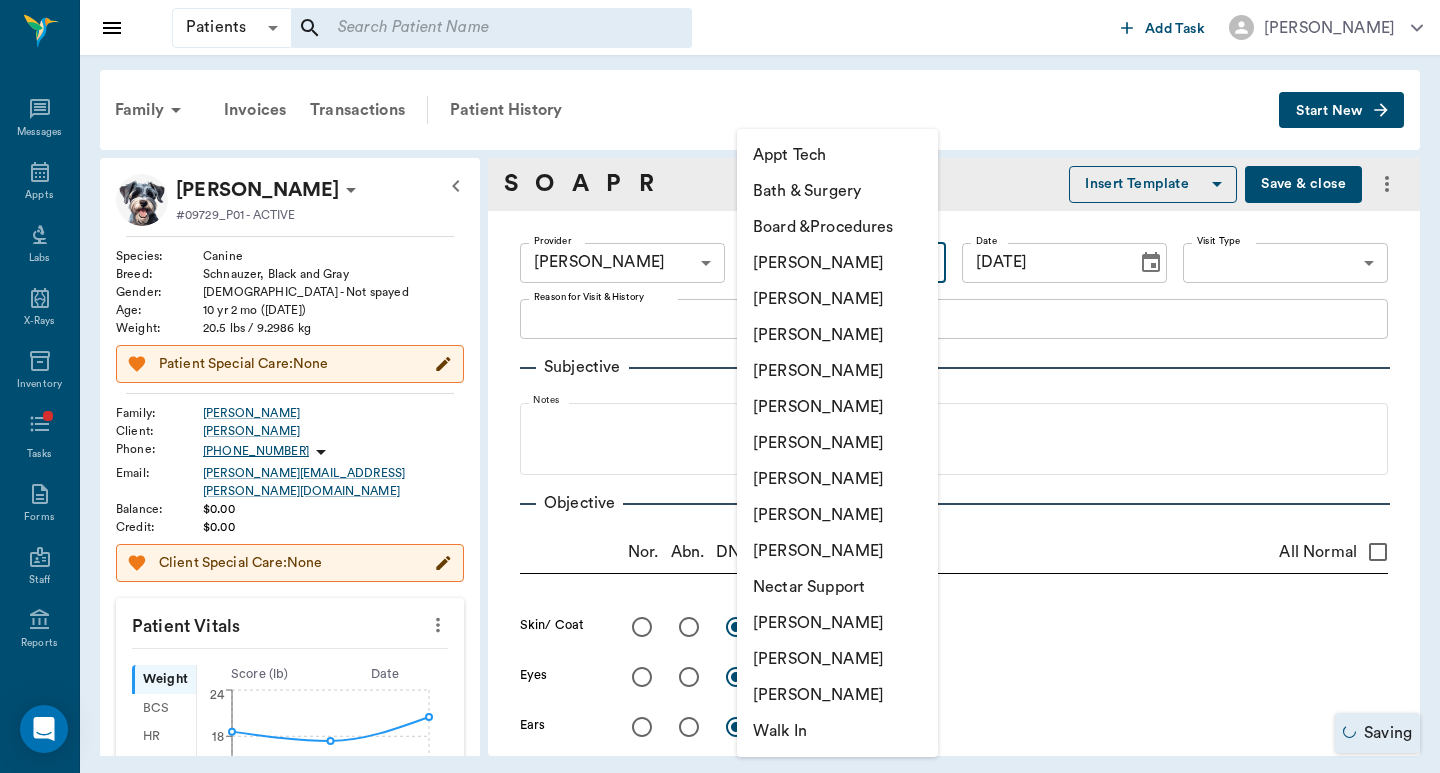 click on "Appt Tech" at bounding box center [837, 155] 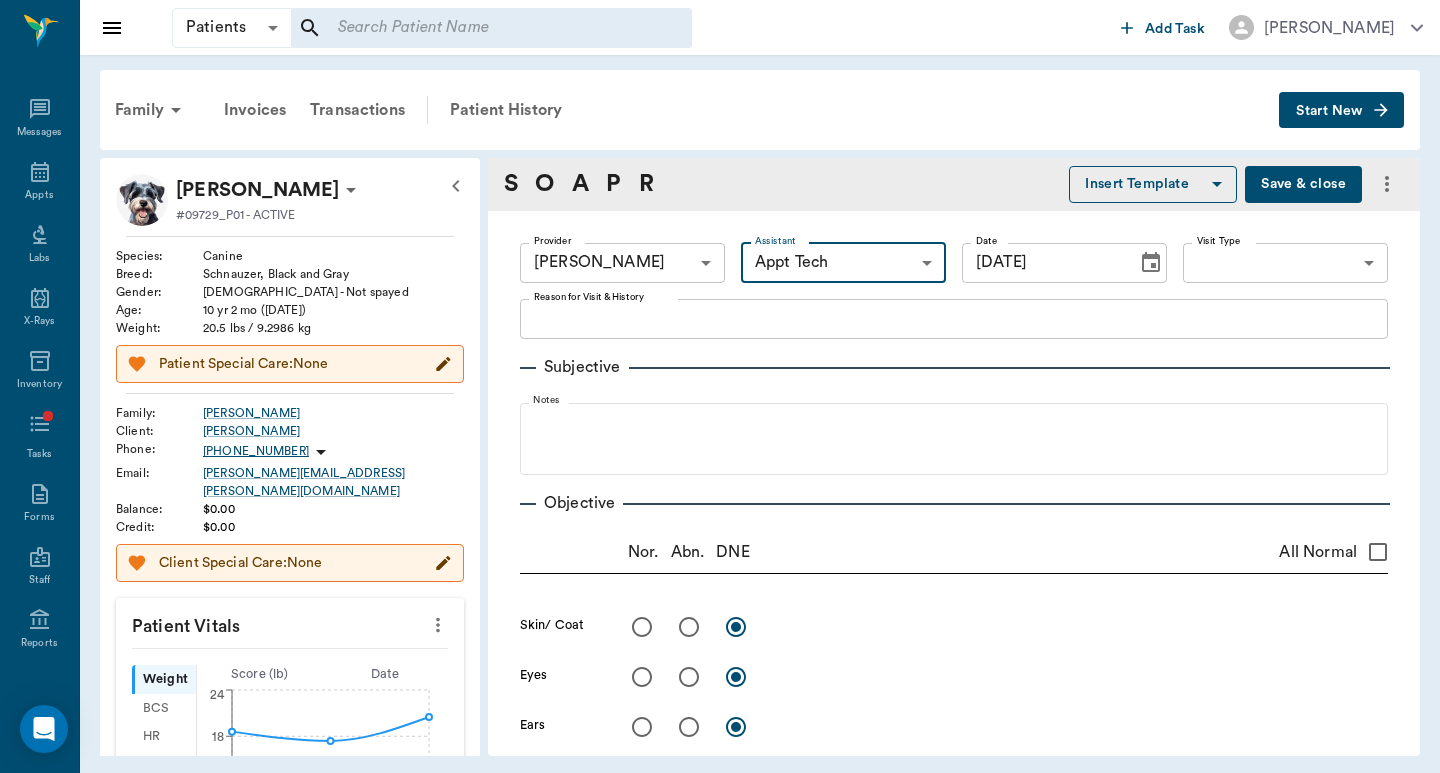 click on "Reason for Visit & History" at bounding box center (954, 318) 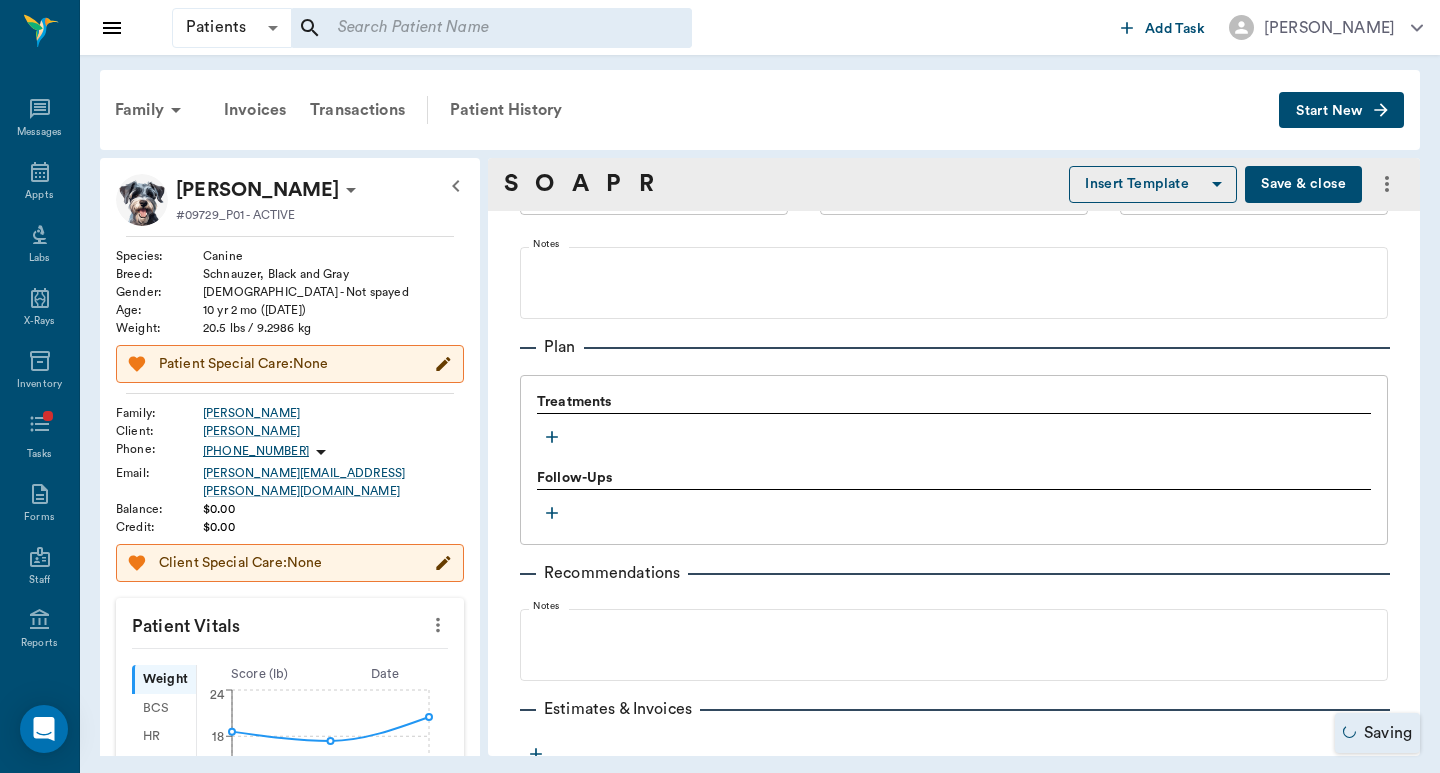 scroll, scrollTop: 1200, scrollLeft: 0, axis: vertical 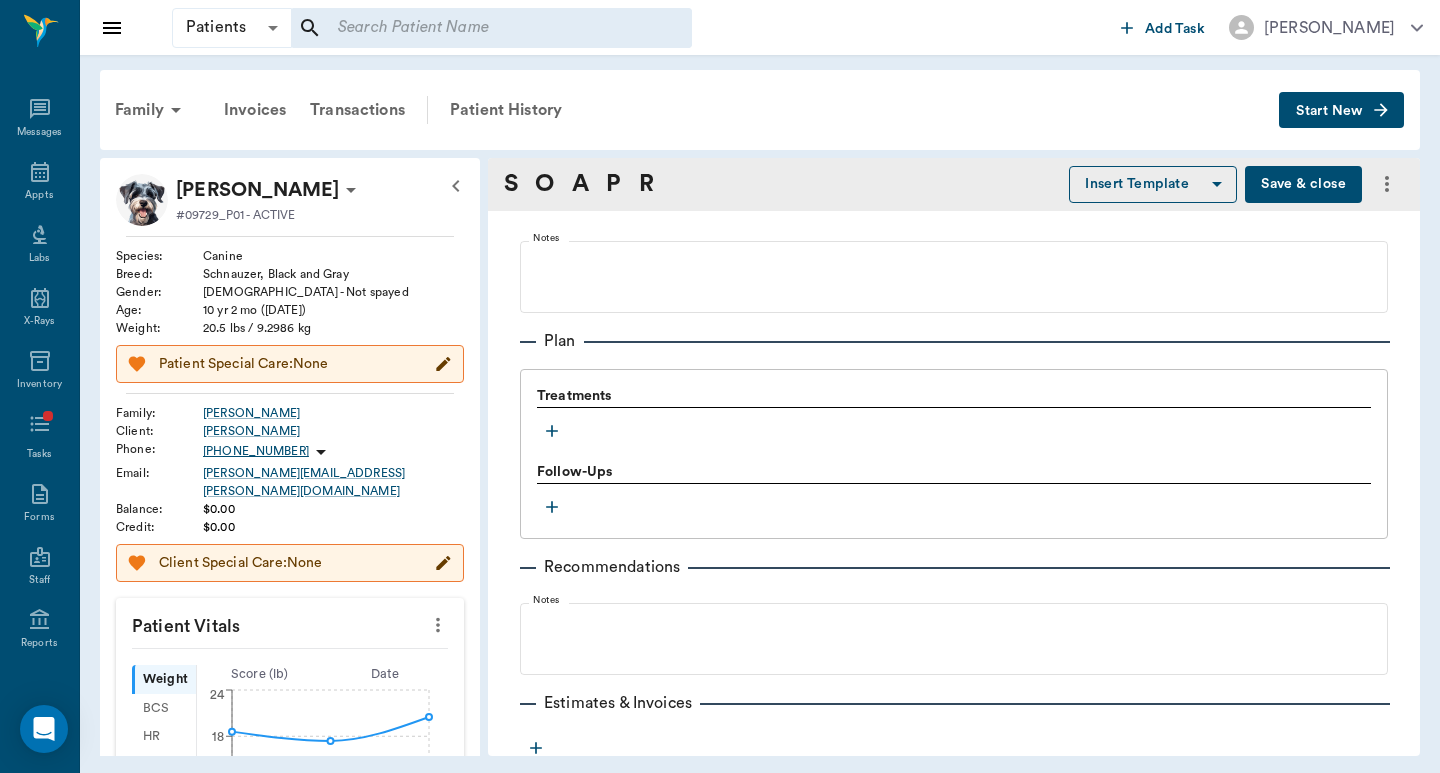 type on "HWI" 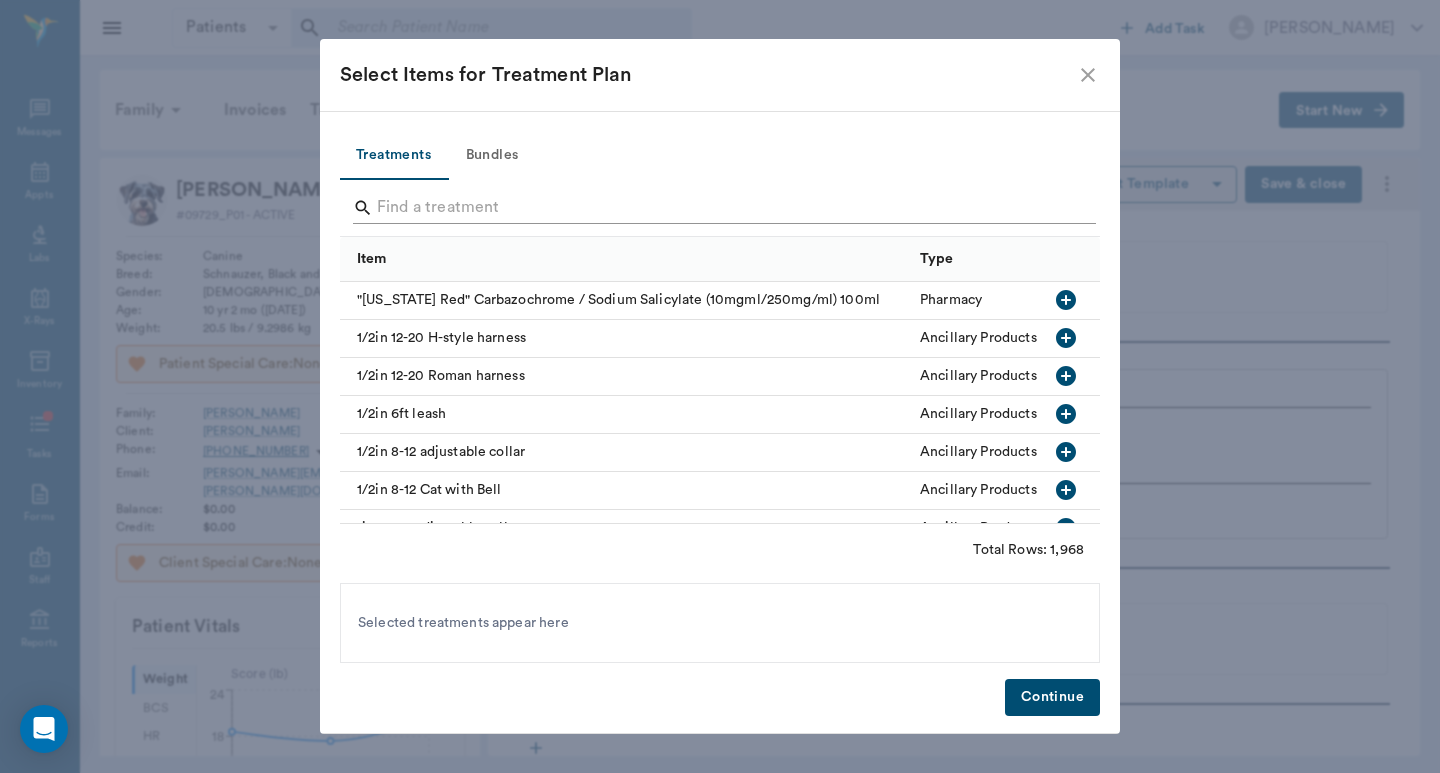click at bounding box center [721, 208] 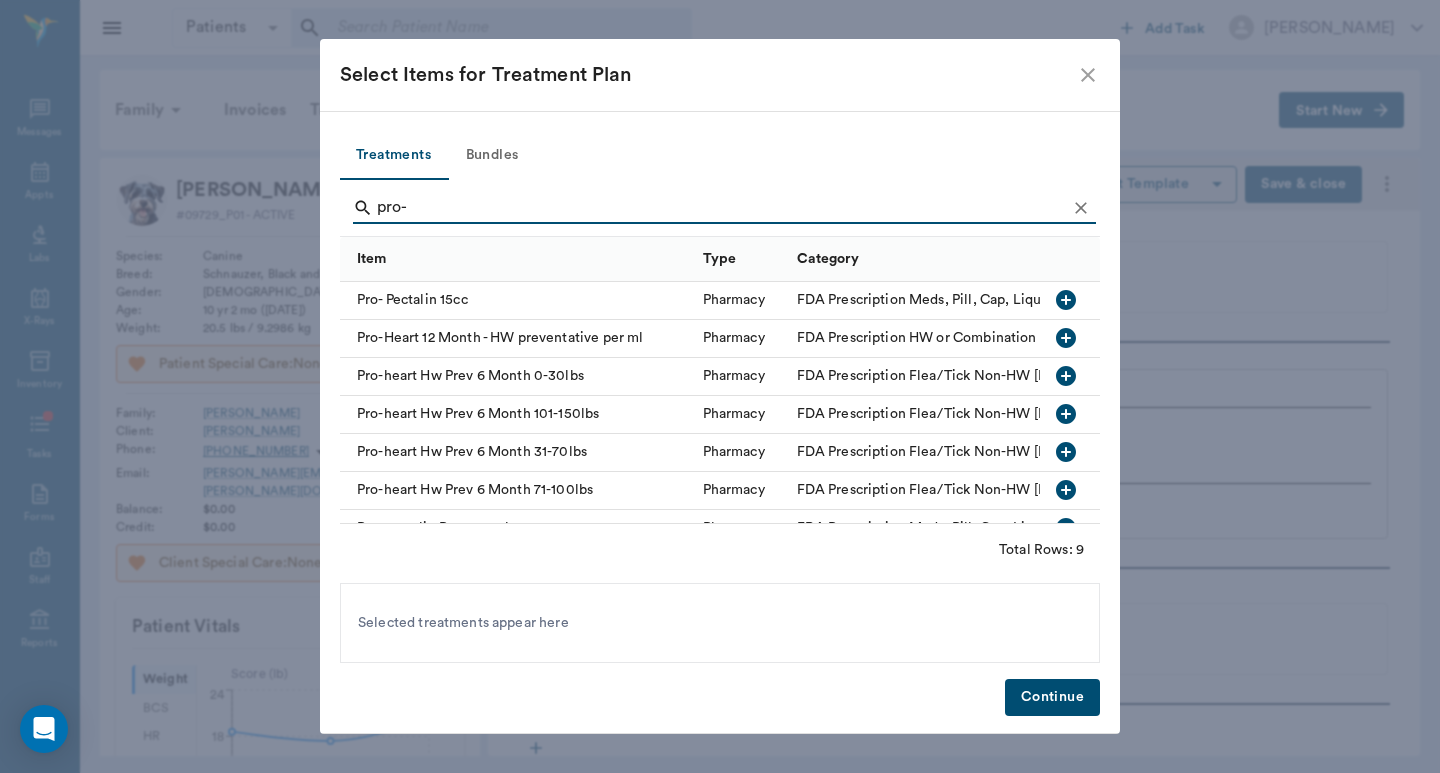 type on "pro-" 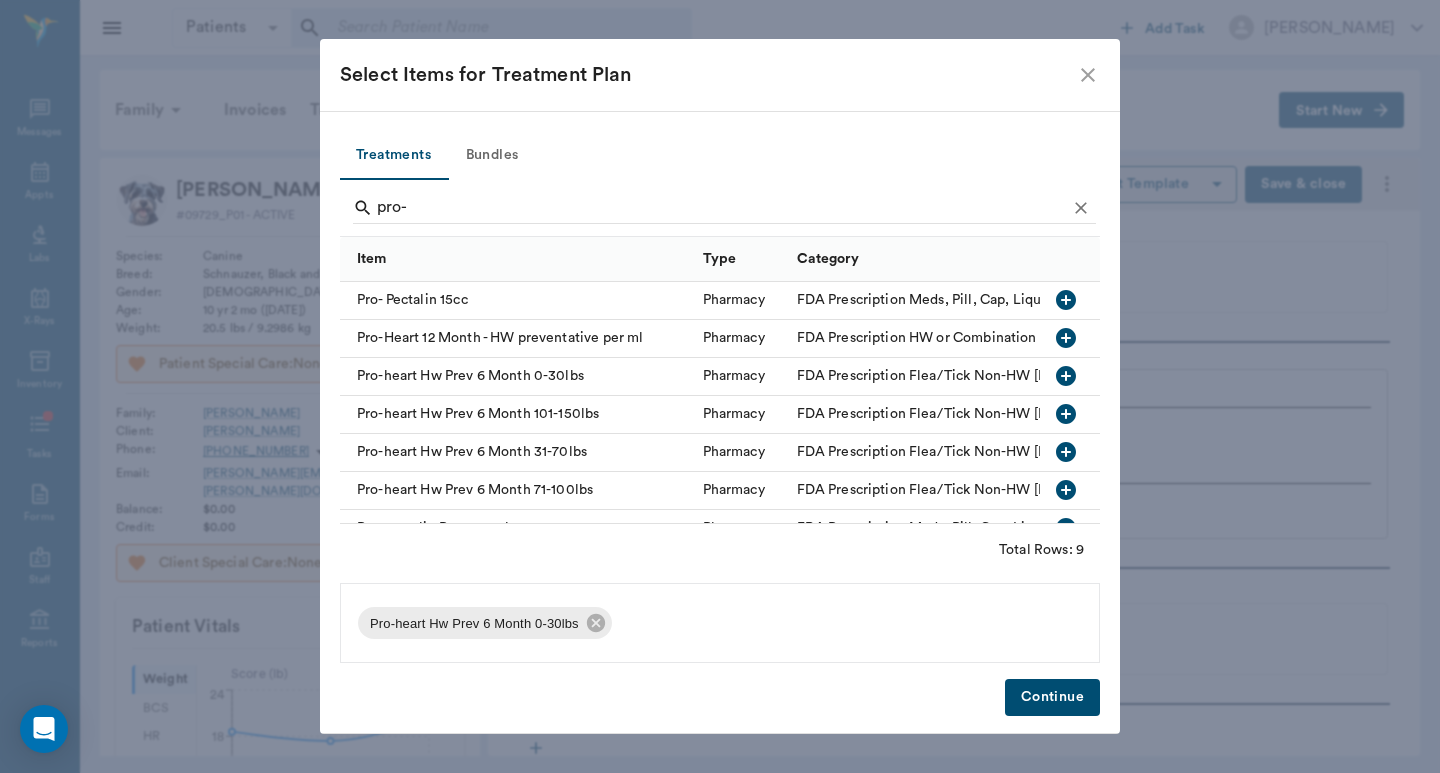 click on "Continue" at bounding box center (1052, 697) 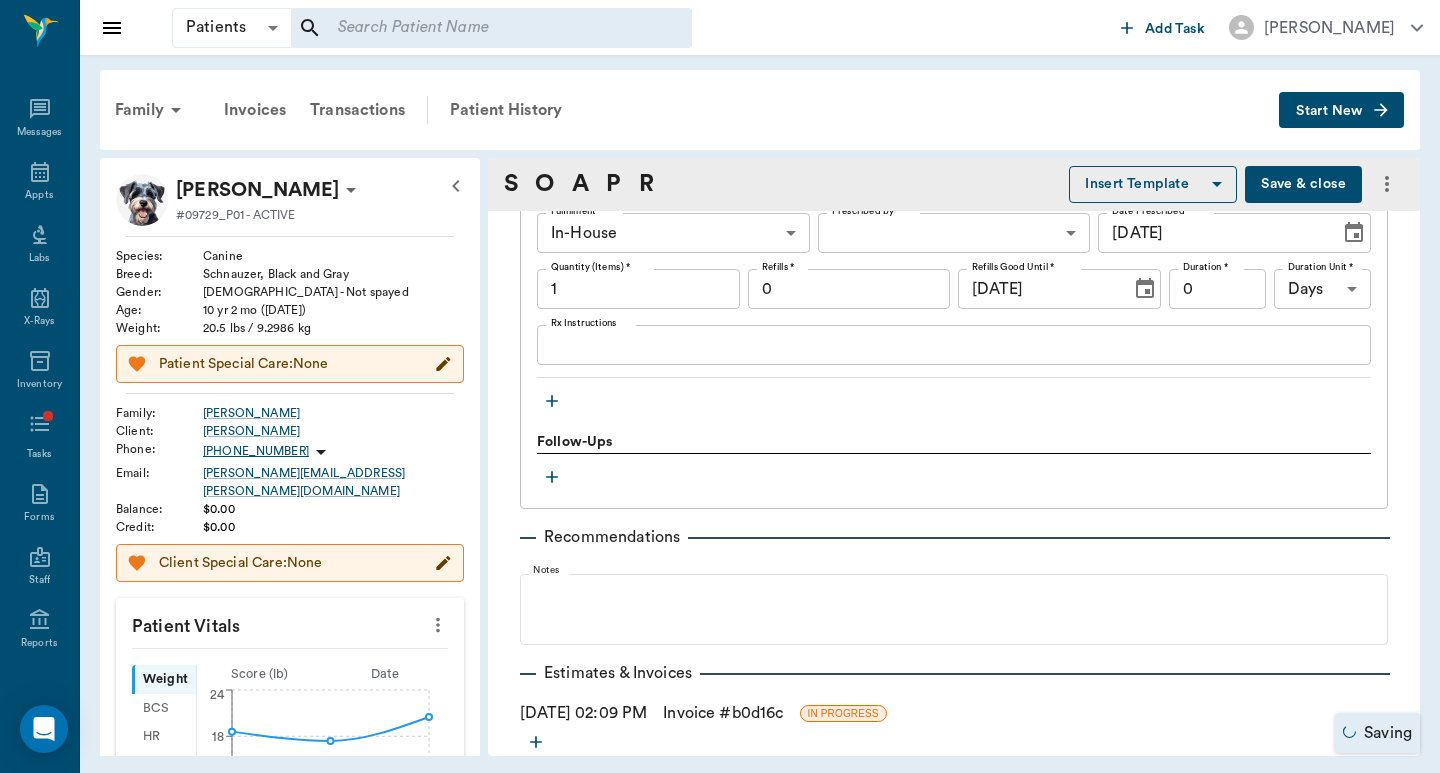 scroll, scrollTop: 1564, scrollLeft: 0, axis: vertical 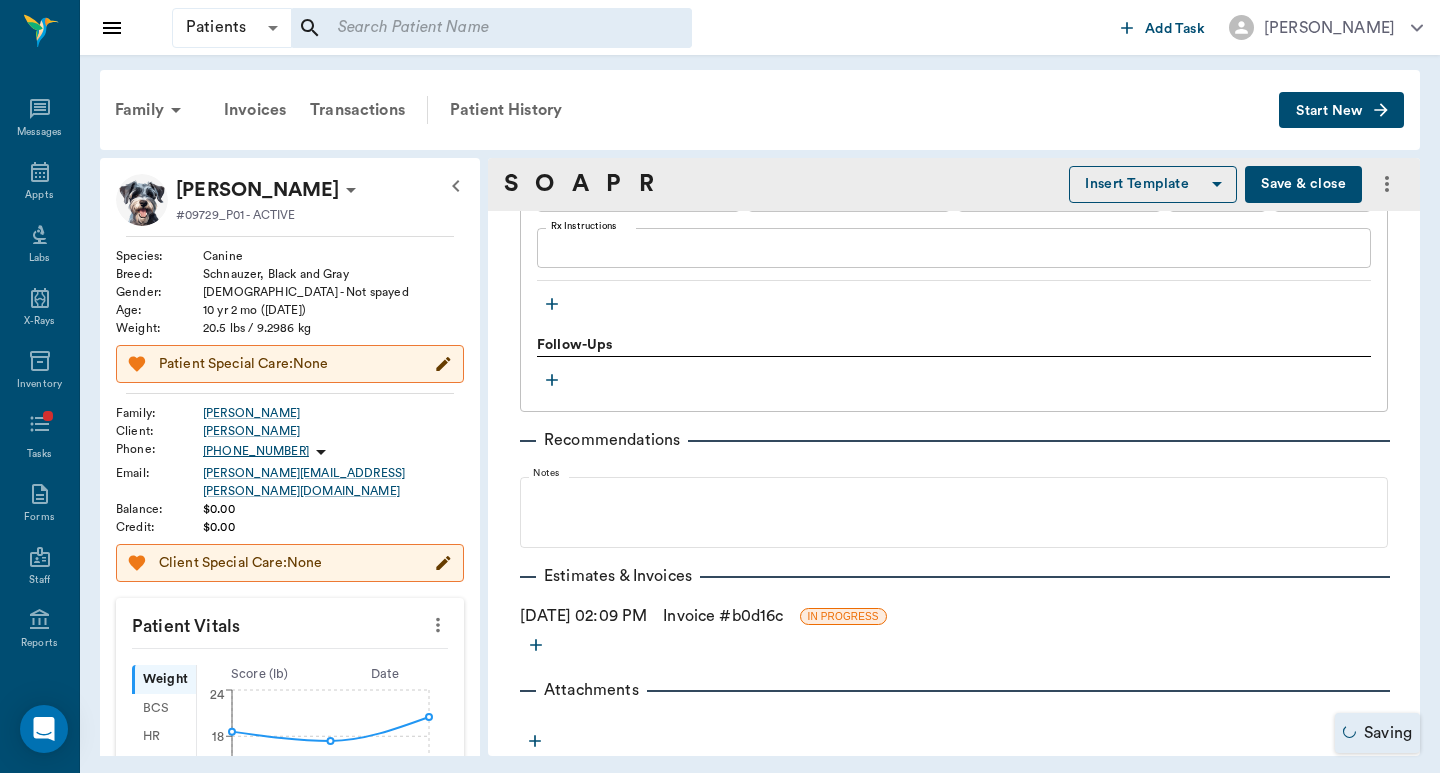 click on "Invoice # b0d16c" at bounding box center (723, 616) 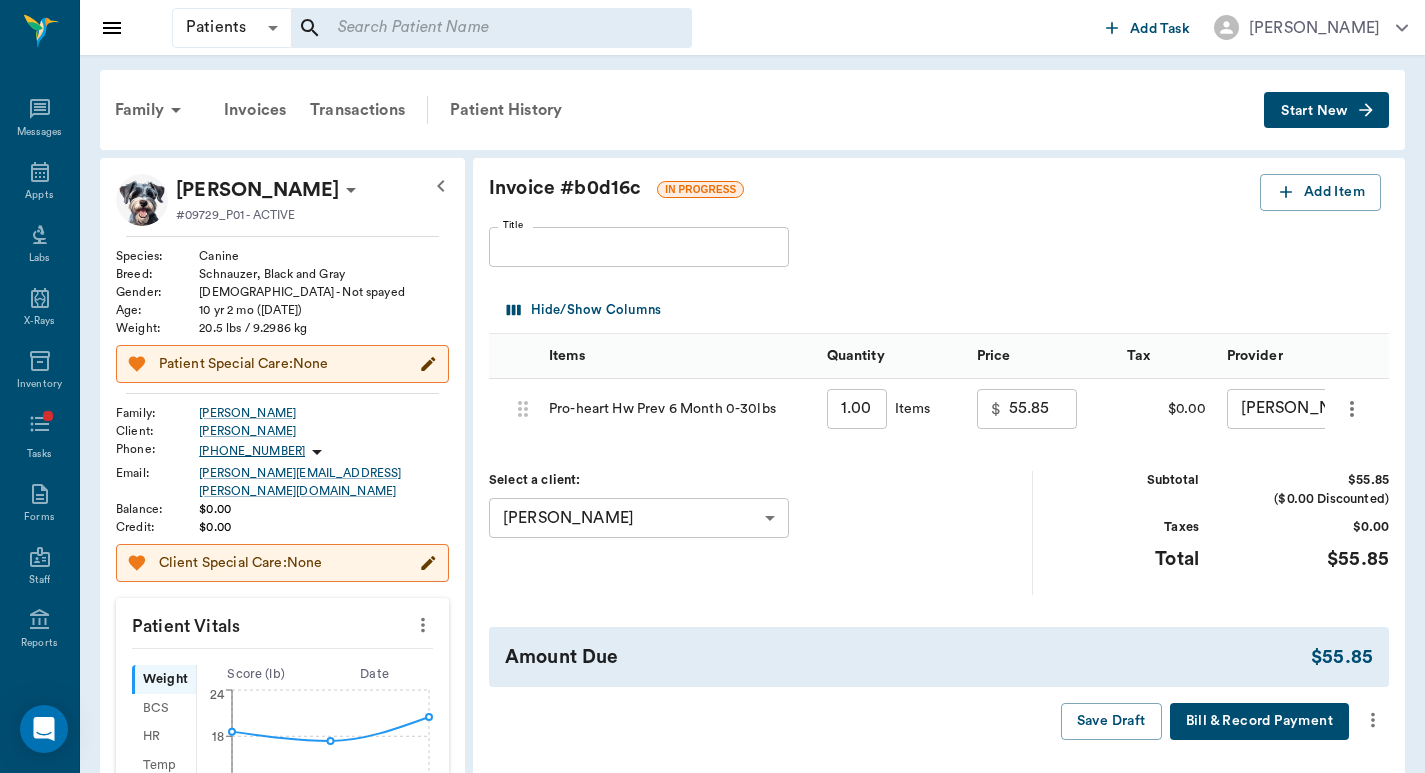 click on "Bill & Record Payment" at bounding box center [1259, 721] 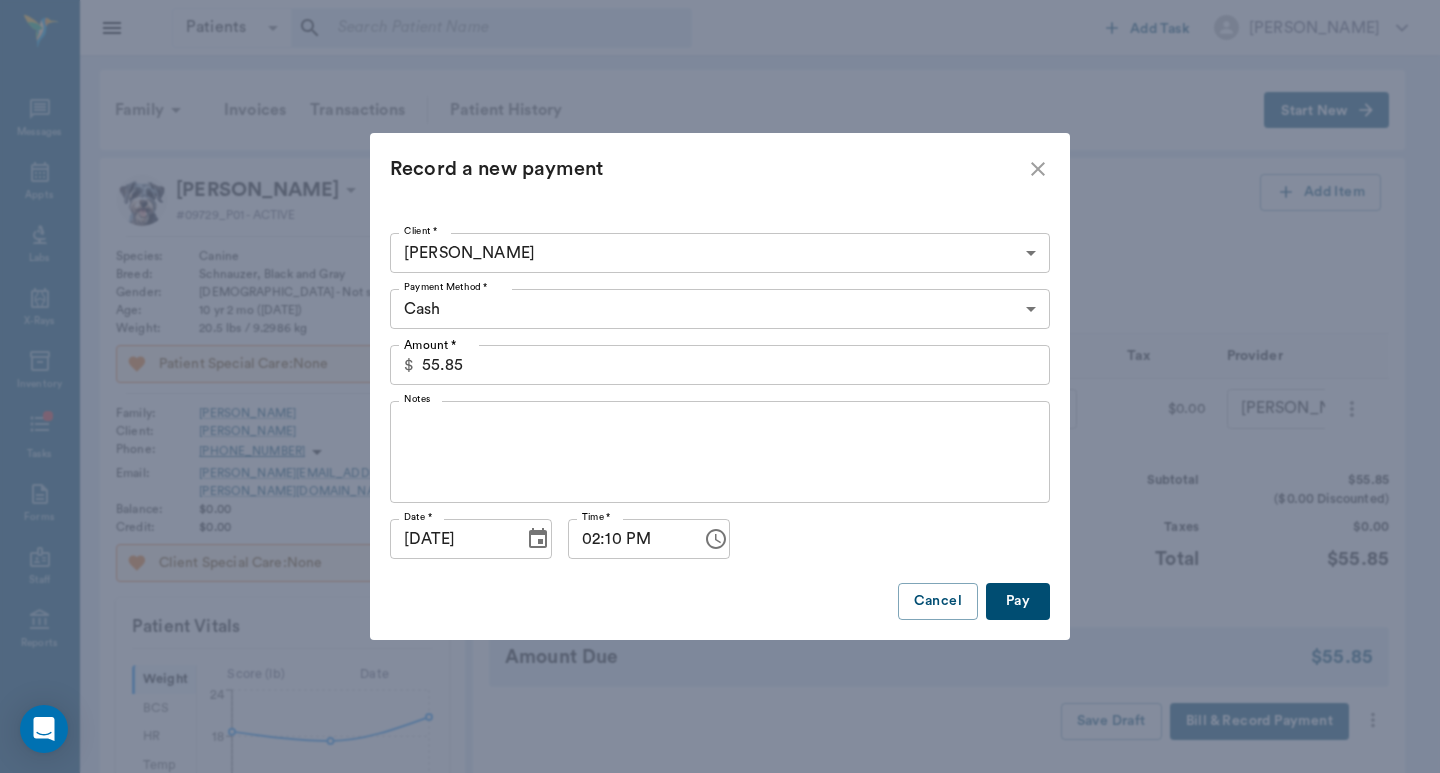 click on "Patients Patients ​ ​ Add Task Dr. Bert Ellsworth Nectar Messages Appts Labs X-Rays Inventory Tasks Forms Staff Reports Lookup Settings Family Invoices Transactions Patient History Start New Trixie Lumpkins #09729_P01    -    ACTIVE   Species : Canine Breed : Schnauzer, Black and Gray Gender : Female - Not spayed Age : 10 yr 2 mo (04/15/2015) Weight : 20.5 lbs / 9.2986 kg Patient Special Care:  None Family : Lumpkins Client : Linda Lumpkins Phone : (903) 748-5618 Email : LINDA.M.LUMPKINS@gmail.com Balance : $0.00 Credit : $0.00 Client Special Care:  None Patient Vitals Weight BCS HR Temp Resp BP Dia Pain Perio Score ( lb ) Date 01/07/25 2PM 0 6 12 18 24 Ongoing diagnosis Current Rx Reminders 3 Month Flea & Tick Rx < 50 Lbs 05/12/25 Pro-Heart Heartworm Prevention Injection - 6 months 07/08/25 Upcoming appointments Schedule Appointment Invoice # b0d16c IN PROGRESS Add Item Title Title Hide/Show Columns   Items Quantity Price Tax Provider 686d6ce7a184e601df91d989 Pro-heart Hw Prev 6 Month 0-30lbs 1.00 ​ $" at bounding box center (720, 694) 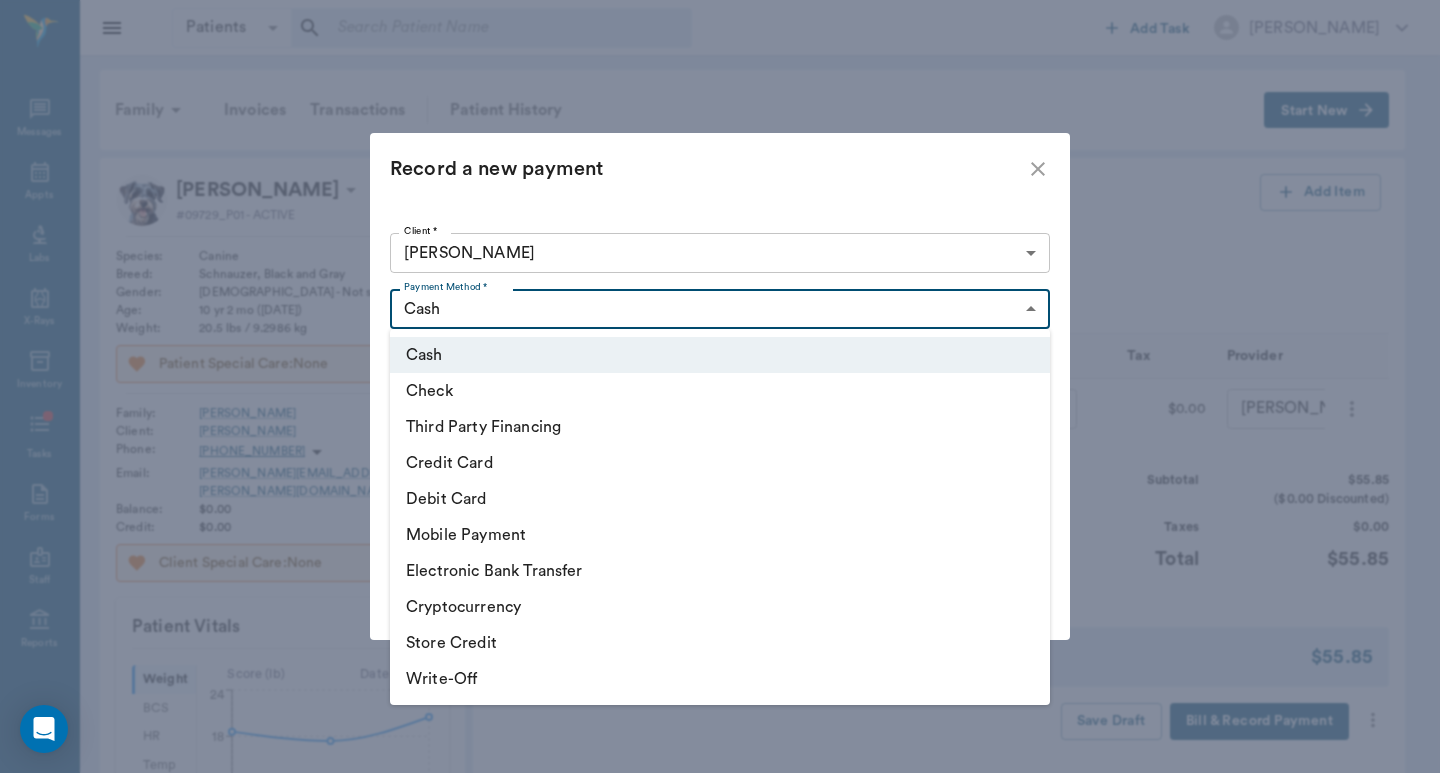 click on "Debit Card" at bounding box center [720, 499] 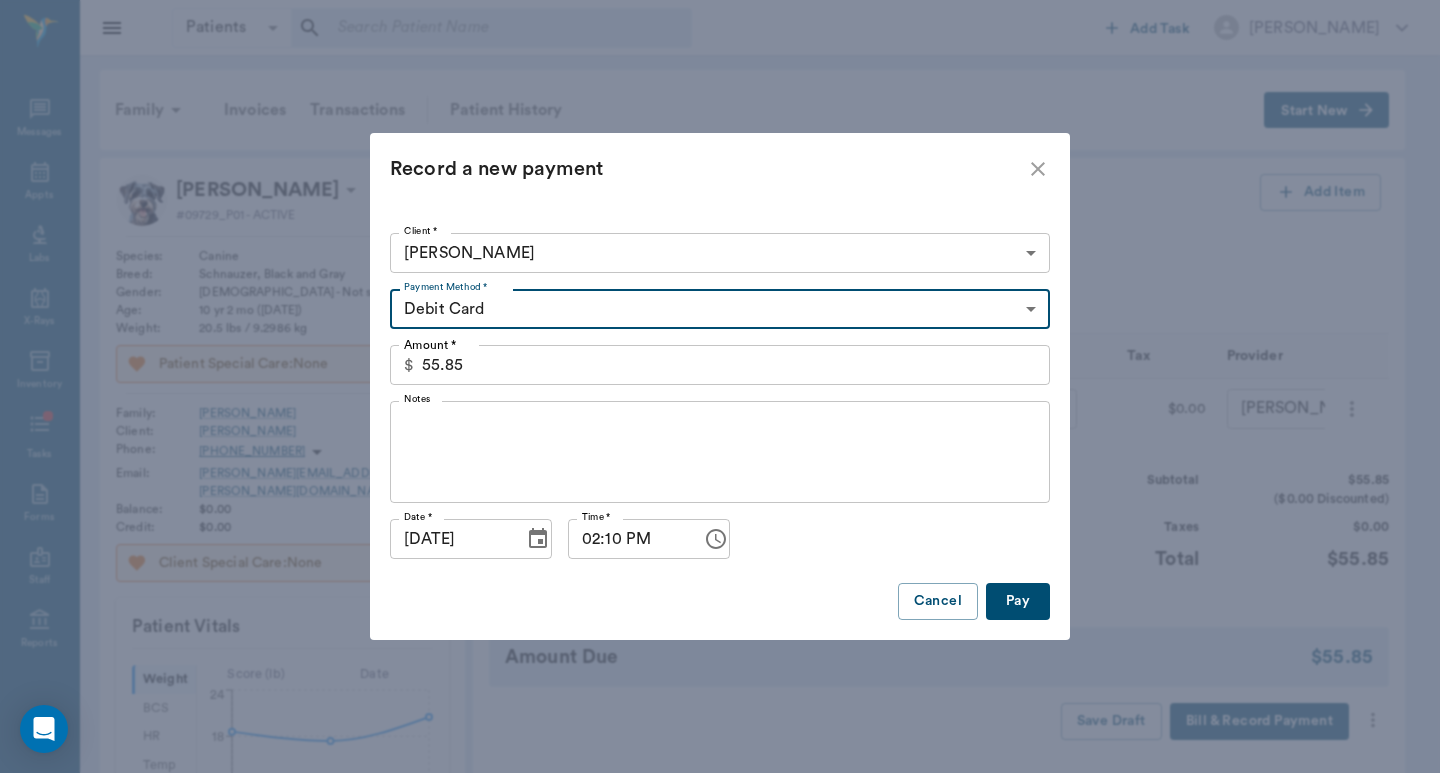 click on "Pay" at bounding box center [1018, 601] 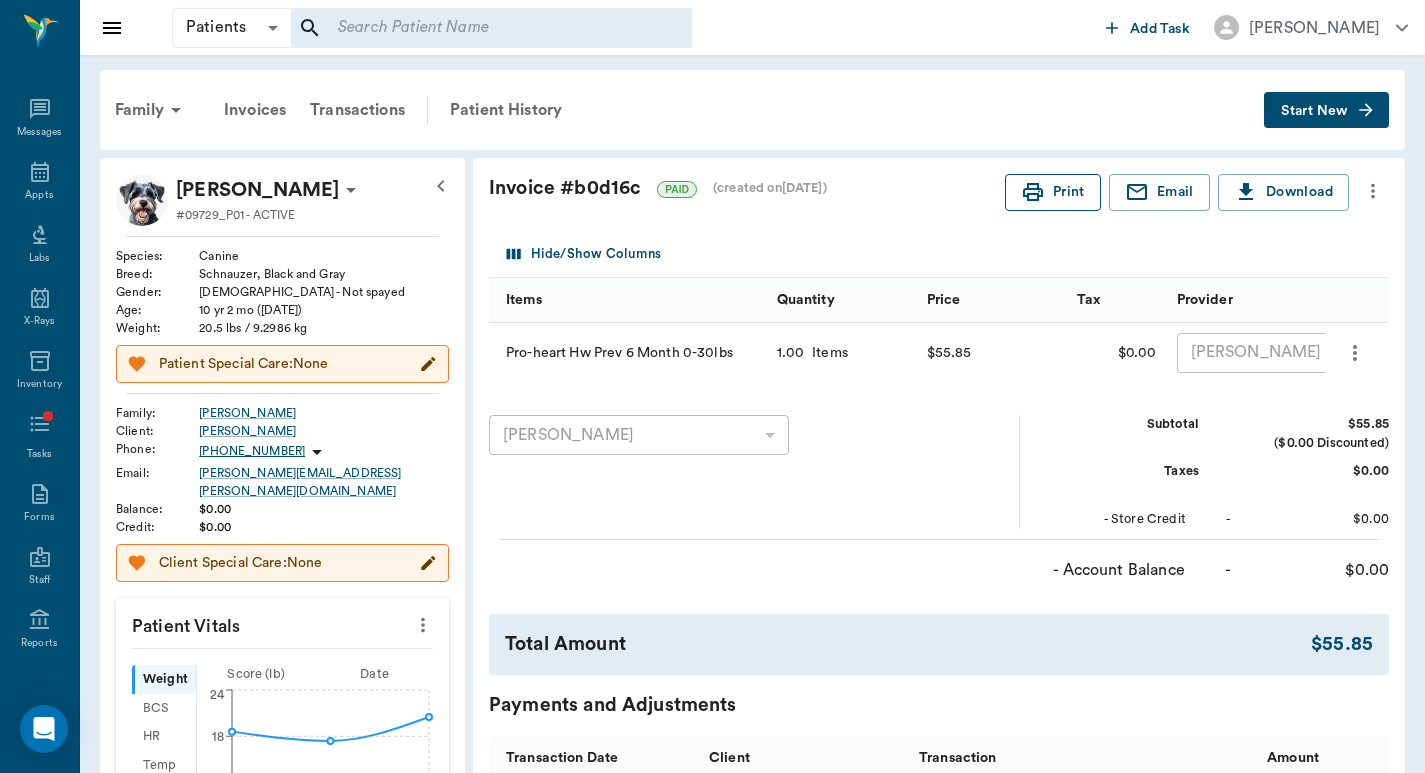 click on "Print" at bounding box center [1053, 192] 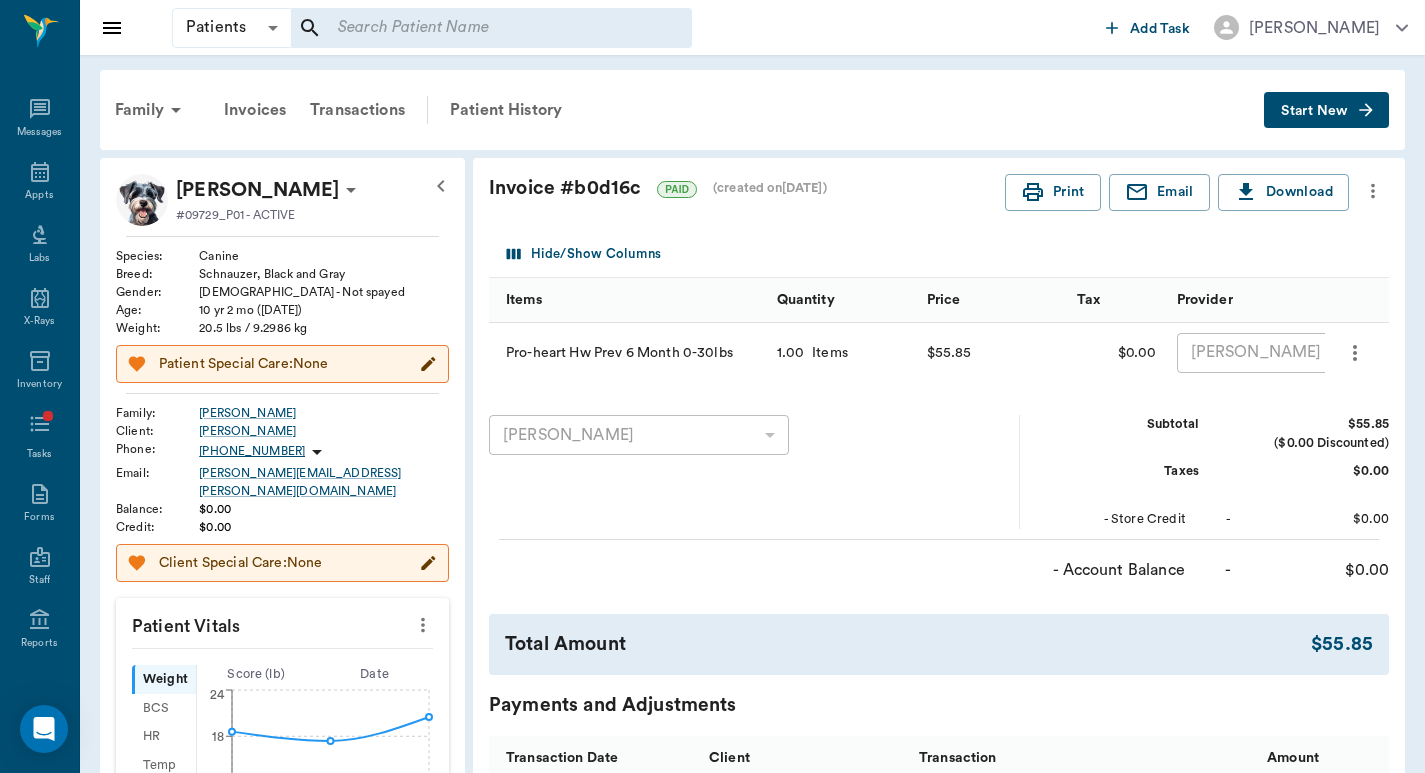 click on "Invoice # b0d16c PAID (created on  07/08/25 ) Print Email Download Hide/Show Columns Items Quantity Price Tax Provider Pro-heart Hw Prev 6 Month 0-30lbs 1.00 Items $55.85 $0.00 Hunter Graves none-682b670d8bdc6f7f8feef3db ​ Linda Lumpkins 65808c03cbc5478023fbb7b9 ​ Subtotal $55.85 ($0.00 Discounted) Taxes $0.00 - Store Credit   - $0.00 - Account Balance   - $0.00 Total Amount $55.85 Payments and Adjustments Transaction Date Client Transaction Amount 07/08/25 Linda Lumpkins Payment - Debit Card  $55.85 07/08/25 Linda Lumpkins Charge for Invoice -$55.85 Outstanding Balance $0.00" at bounding box center [939, 583] 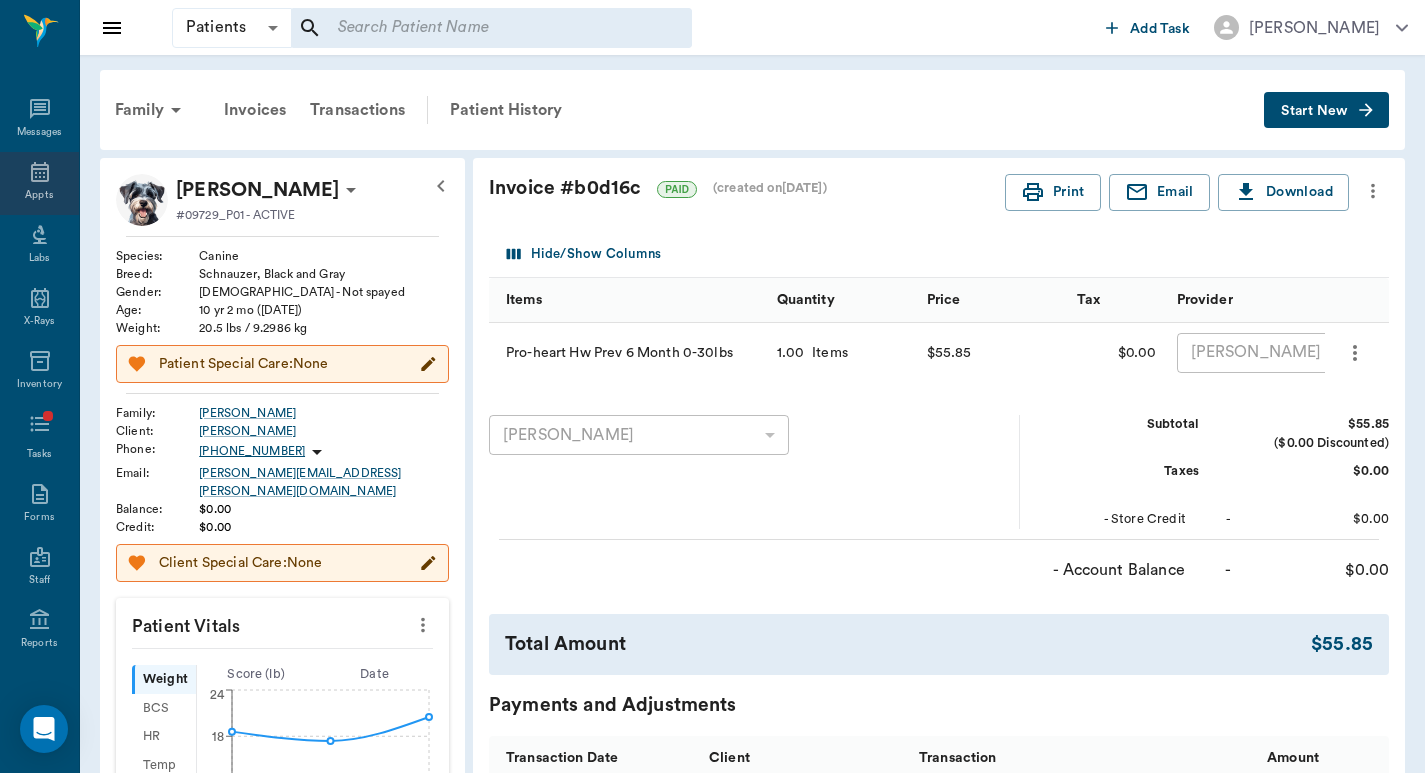 click 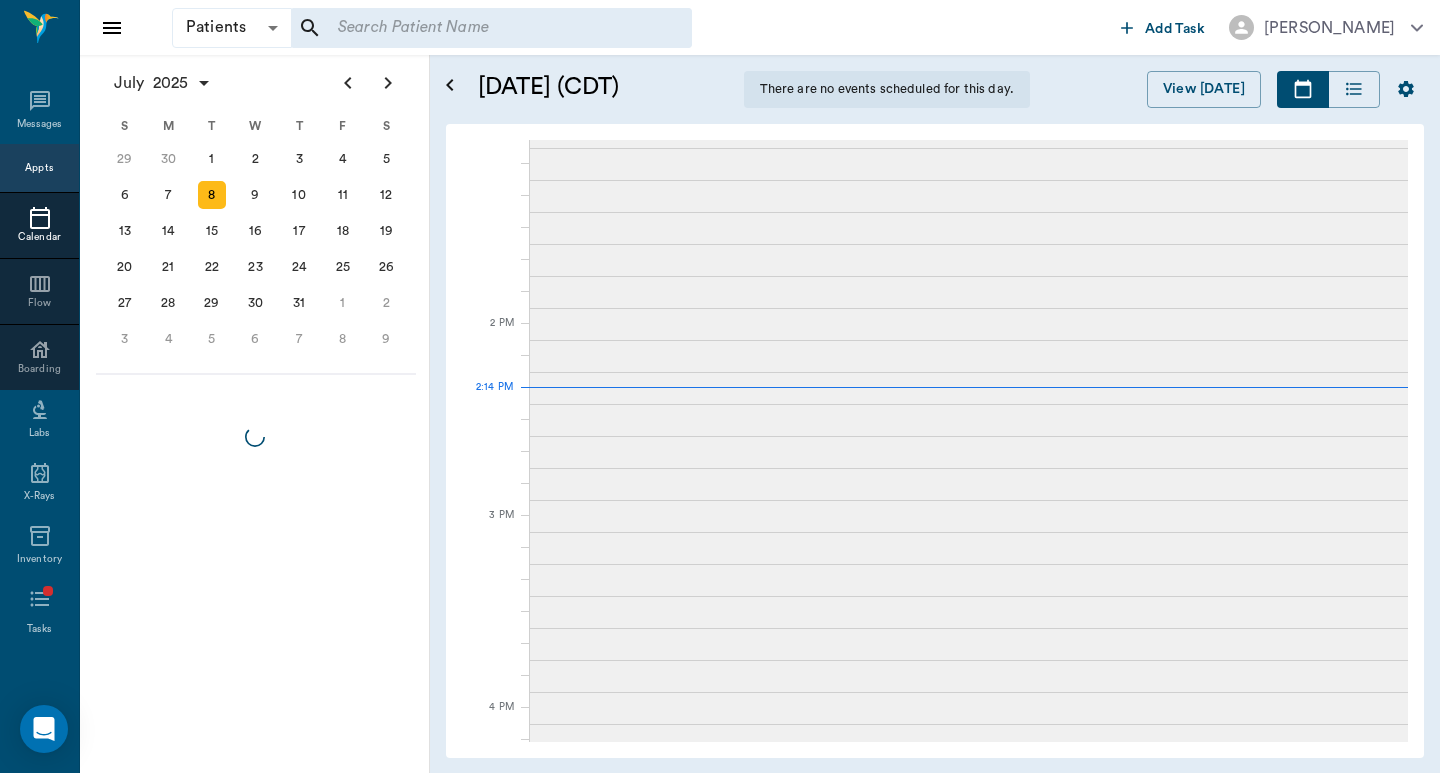 scroll, scrollTop: 977, scrollLeft: 0, axis: vertical 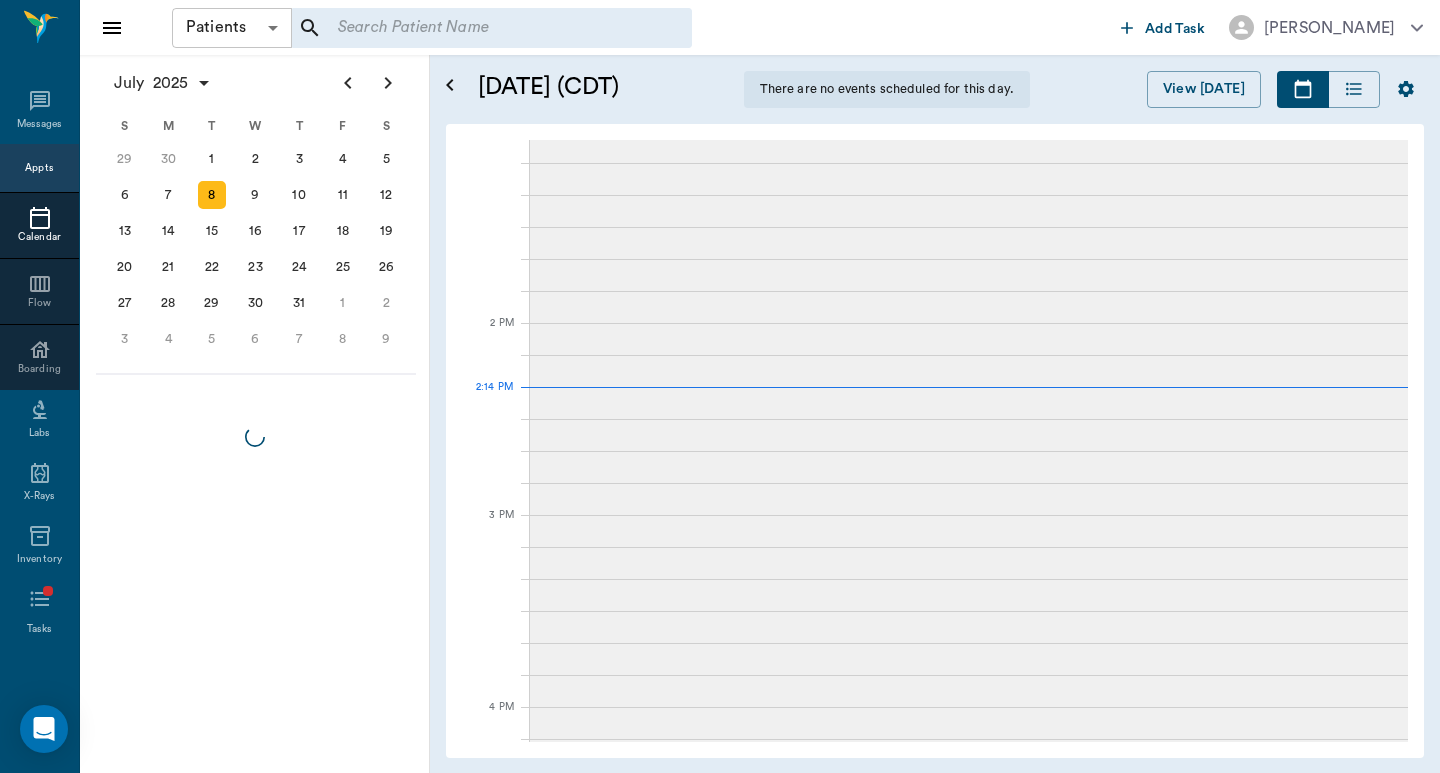 click on "Patients Patients ​ ​ Add Task Dr. Bert Ellsworth Nectar Messages Appts Calendar Flow Boarding Labs X-Rays Inventory Tasks Forms Staff Reports Lookup Settings July 2025 S M T W T F S Jun 1 2 3 4 5 6 7 8 9 10 11 12 13 14 15 16 17 18 19 20 21 22 23 24 25 26 27 28 29 30 Jul 1 2 3 4 5 6 7 8 9 10 11 12 S M T W T F S 29 30 Jul 1 2 3 4 5 6 7 8 9 10 11 12 13 14 15 16 17 18 19 20 21 22 23 24 25 26 27 28 29 30 31 Aug 1 2 3 4 5 6 7 8 9 S M T W T F S 27 28 29 30 31 Aug 1 2 3 4 5 6 7 8 9 10 11 12 13 14 15 16 17 18 19 20 21 22 23 24 25 26 27 28 29 30 31 Sep 1 2 3 4 5 6 July 8, 2025 (CDT) There are no events scheduled for this day. View Today July 2025 Today S 6 Sunday, July 6, 2025 M 7 Monday, July 7, 2025 T 8 Tuesday, July 8, 2025 W 9 Wednesday, July 9, 2025 T 10 Thursday, July 10, 2025 F 11 Friday, July 11, 2025 S 12 Saturday, July 12, 2025 8:00 AM 9 AM 10 AM 11 AM 12 PM 1 PM 2 PM 3 PM 4 PM 5 PM 6 PM 6:00 PM 2:14 PM NectarVet | Cass County Vet Clinic
6 Settings Sign Out" at bounding box center (720, 386) 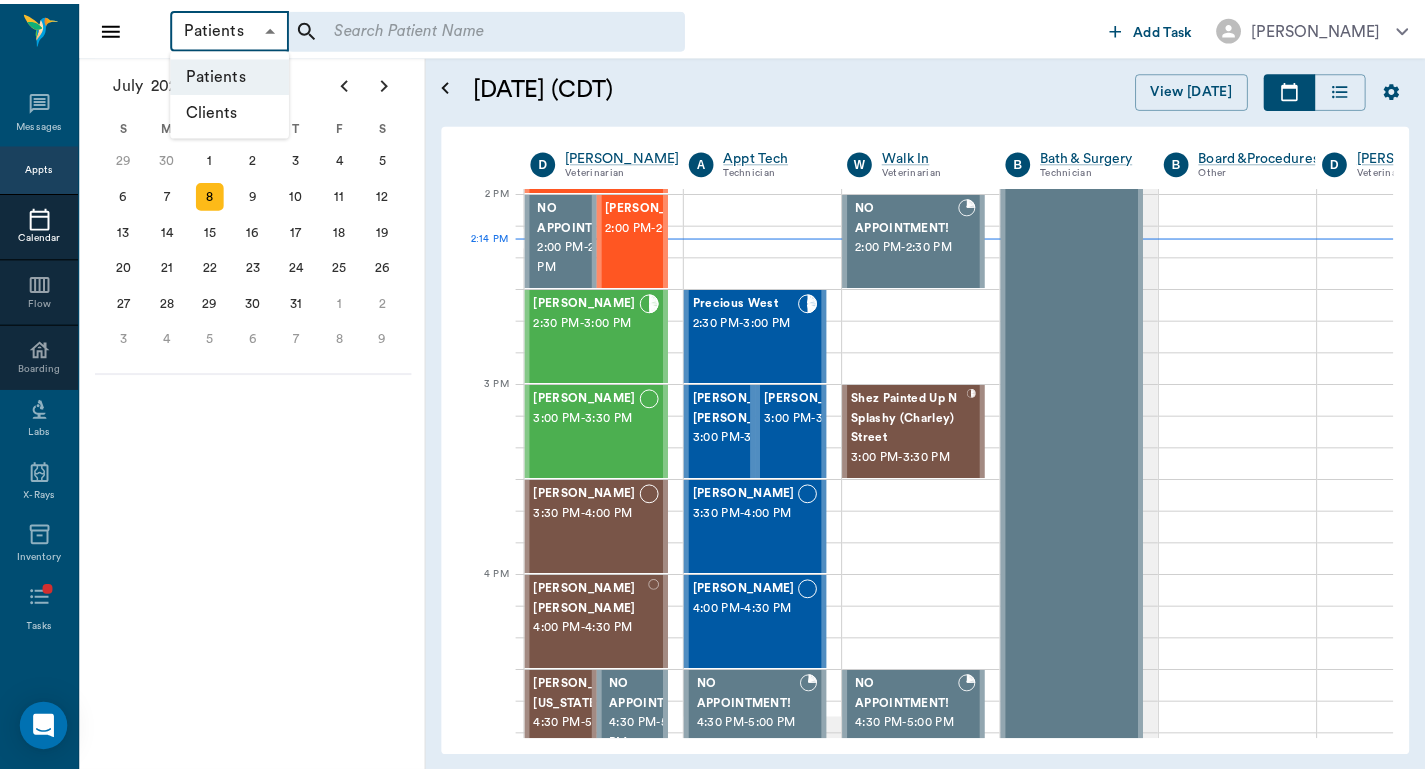 scroll, scrollTop: 1155, scrollLeft: 1, axis: both 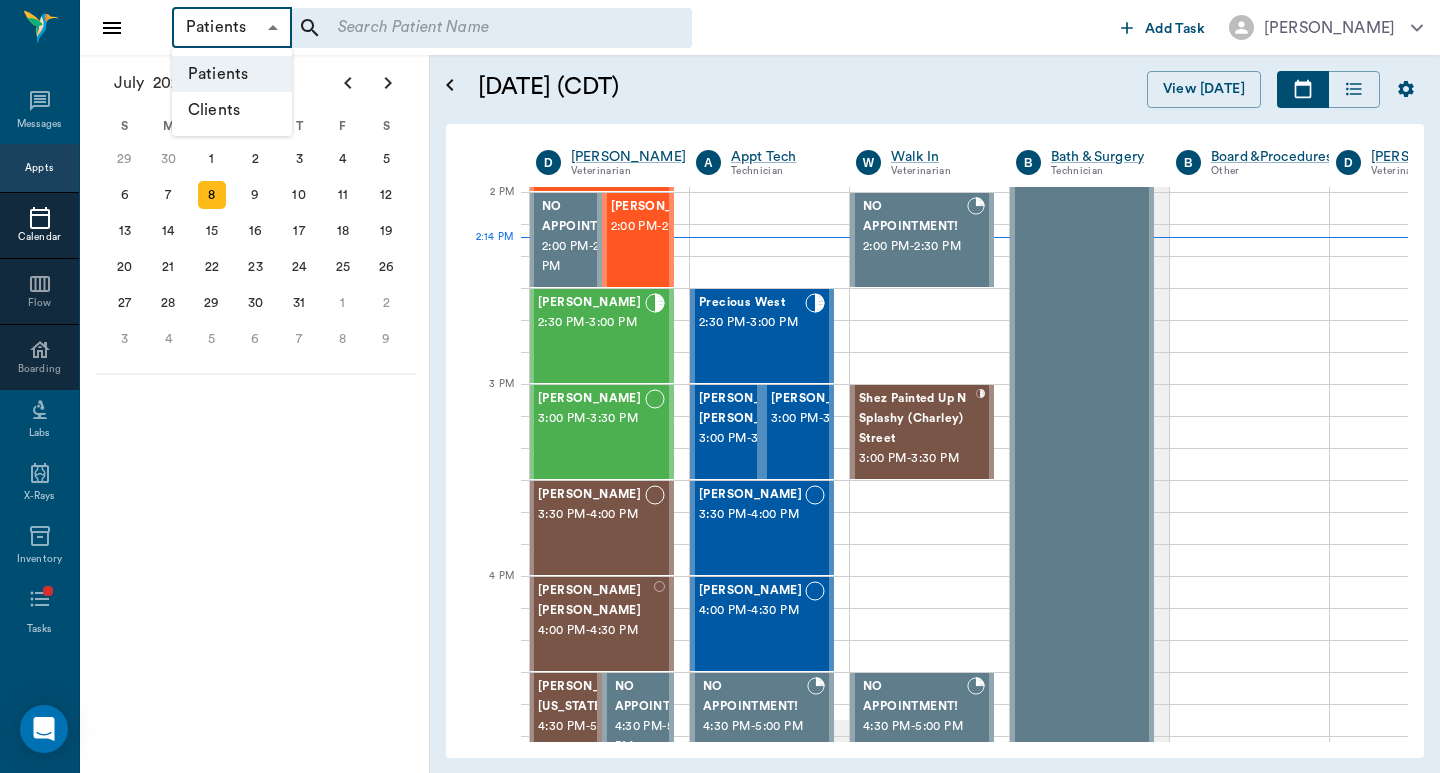 click on "Clients" at bounding box center [232, 110] 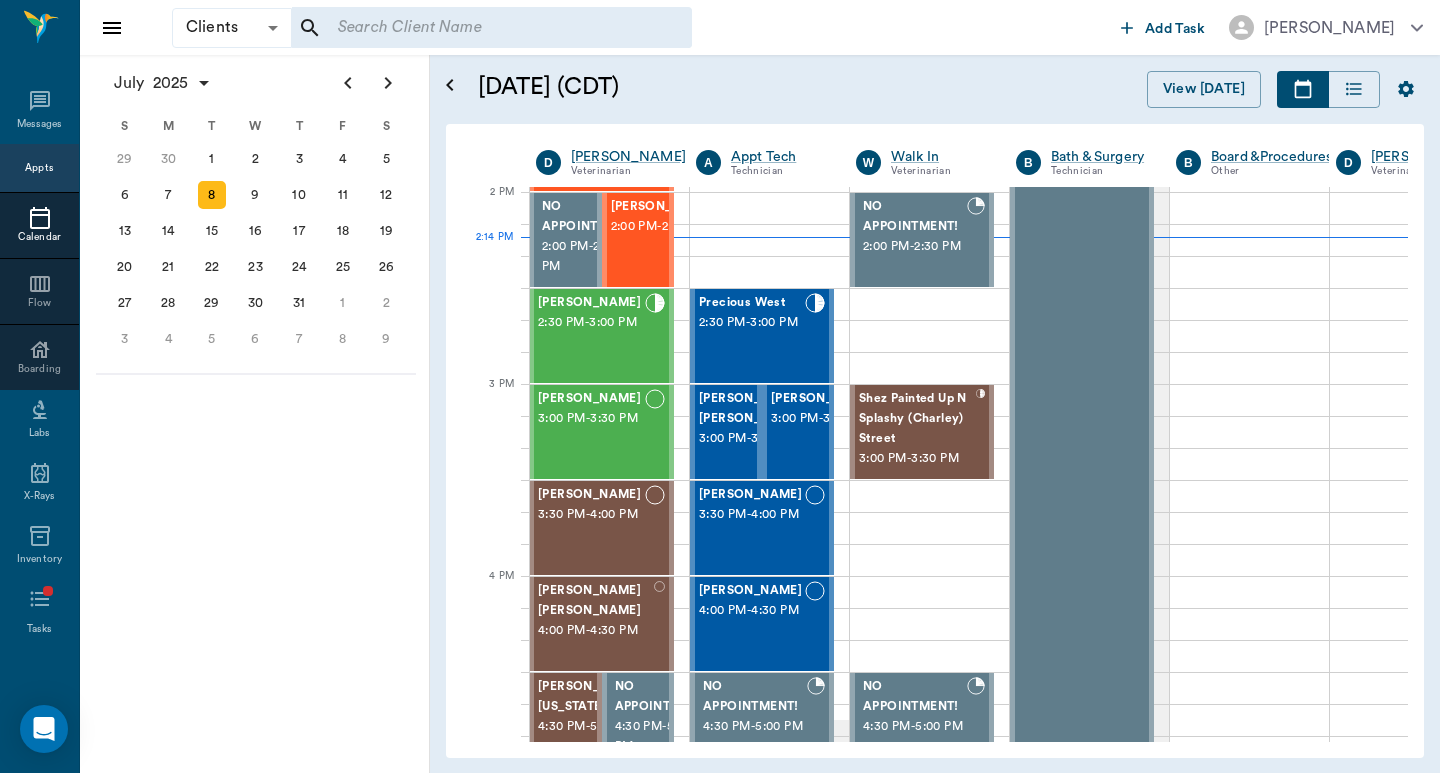 click at bounding box center [478, 28] 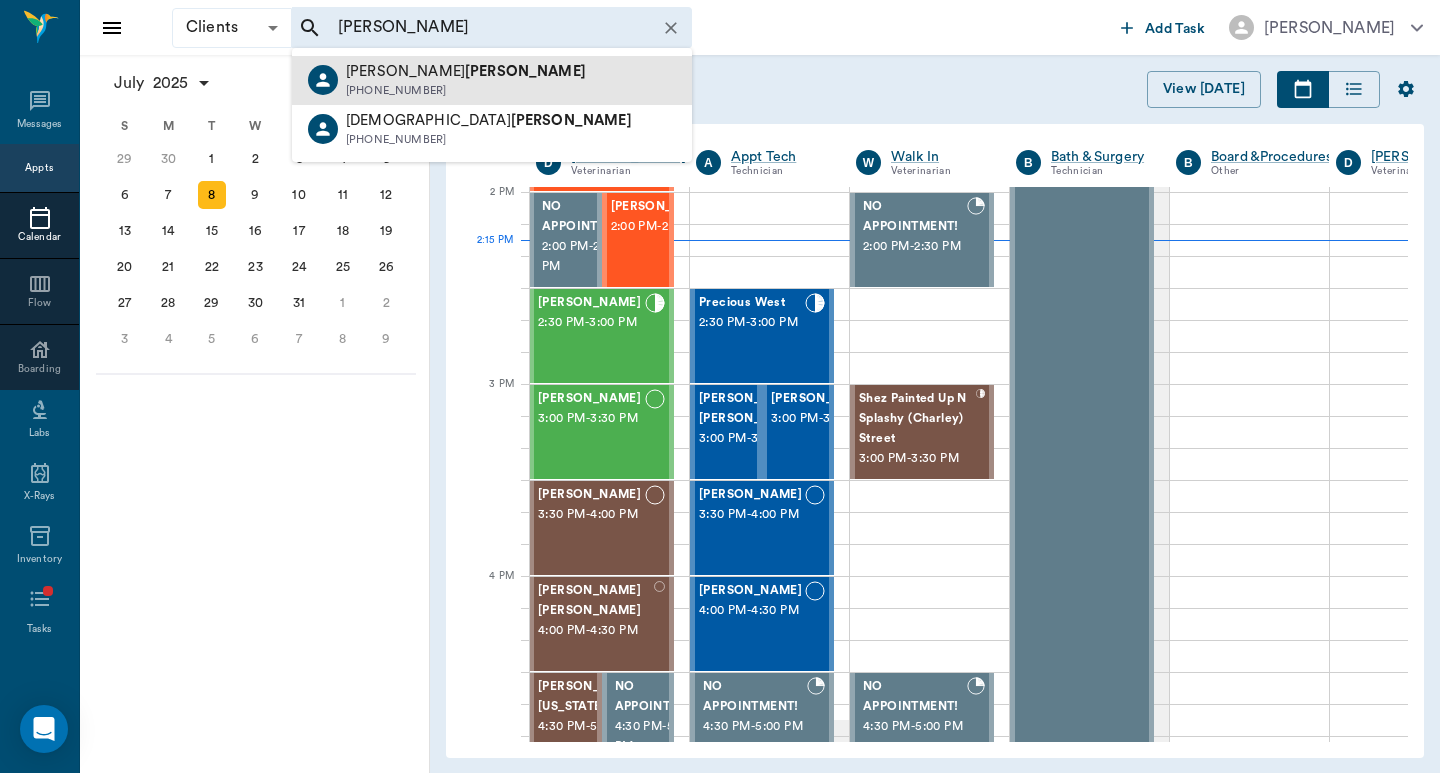 click on "Jonathon  Wilhelm (903) 796-4095" at bounding box center [492, 80] 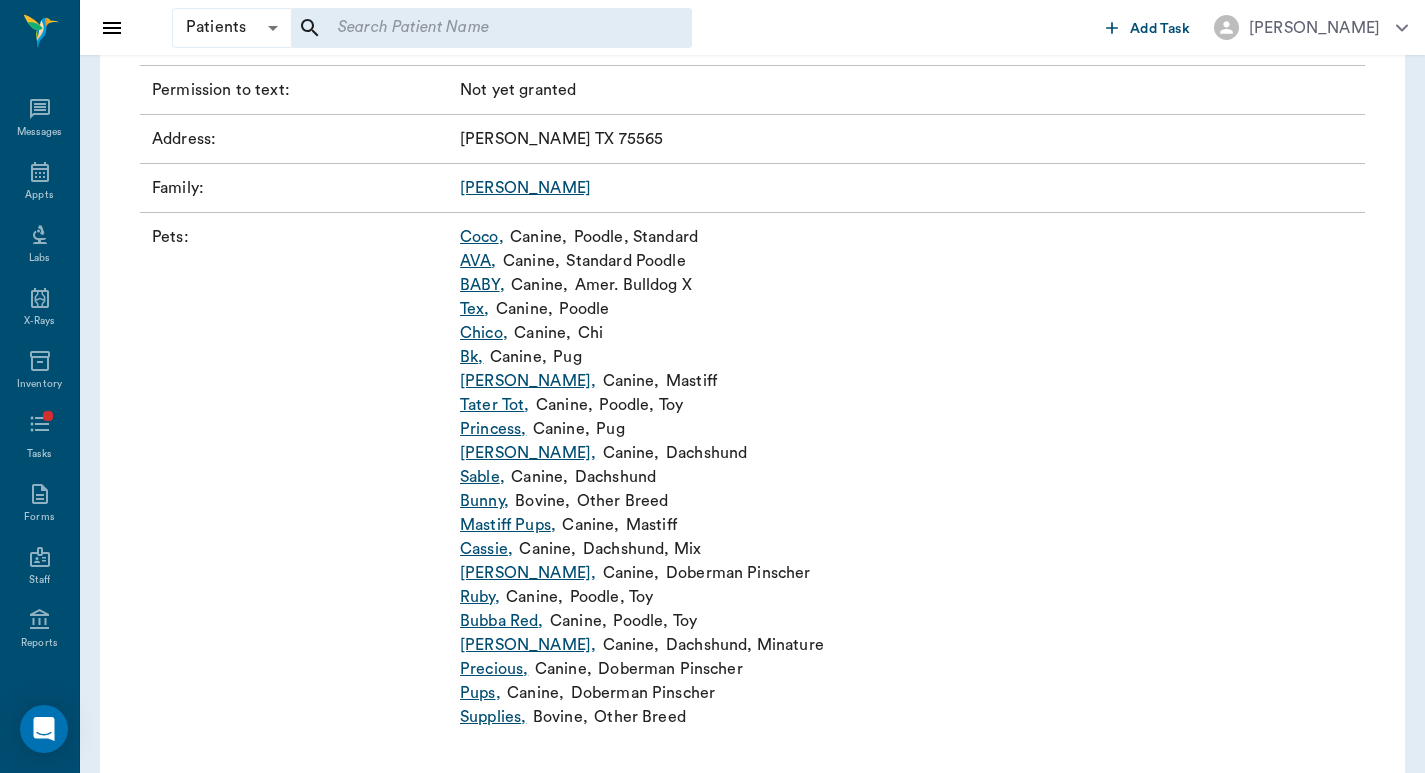 scroll, scrollTop: 355, scrollLeft: 0, axis: vertical 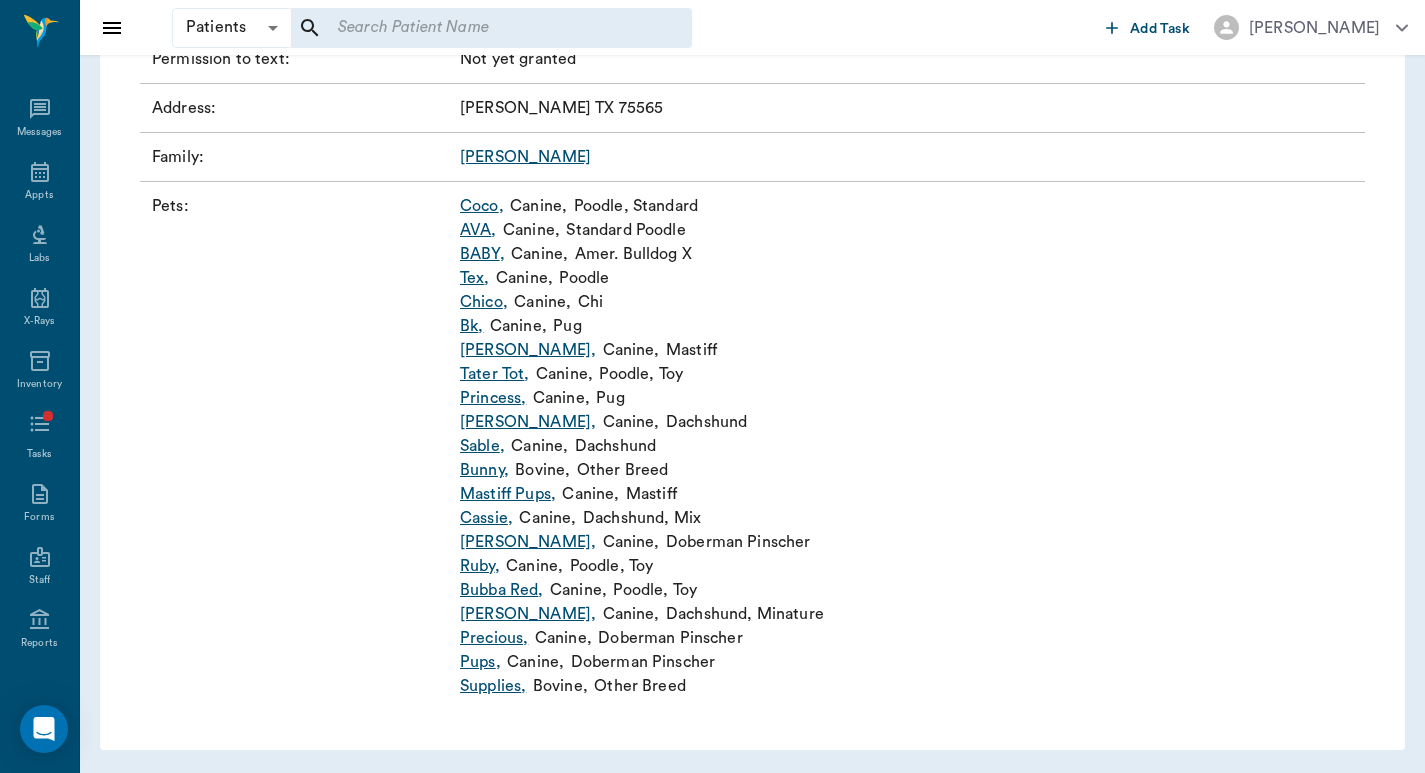 click on "Supplies ," at bounding box center (493, 686) 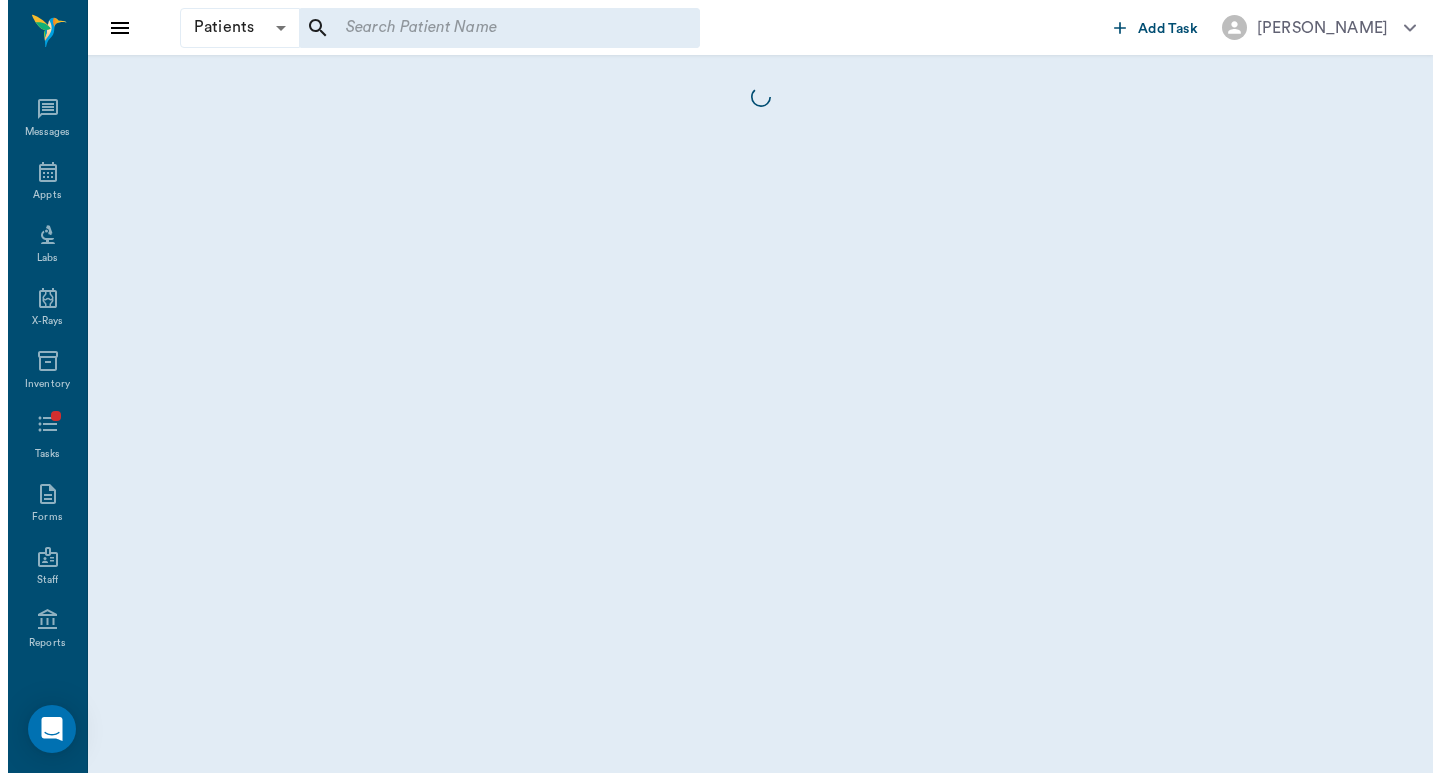 scroll, scrollTop: 0, scrollLeft: 0, axis: both 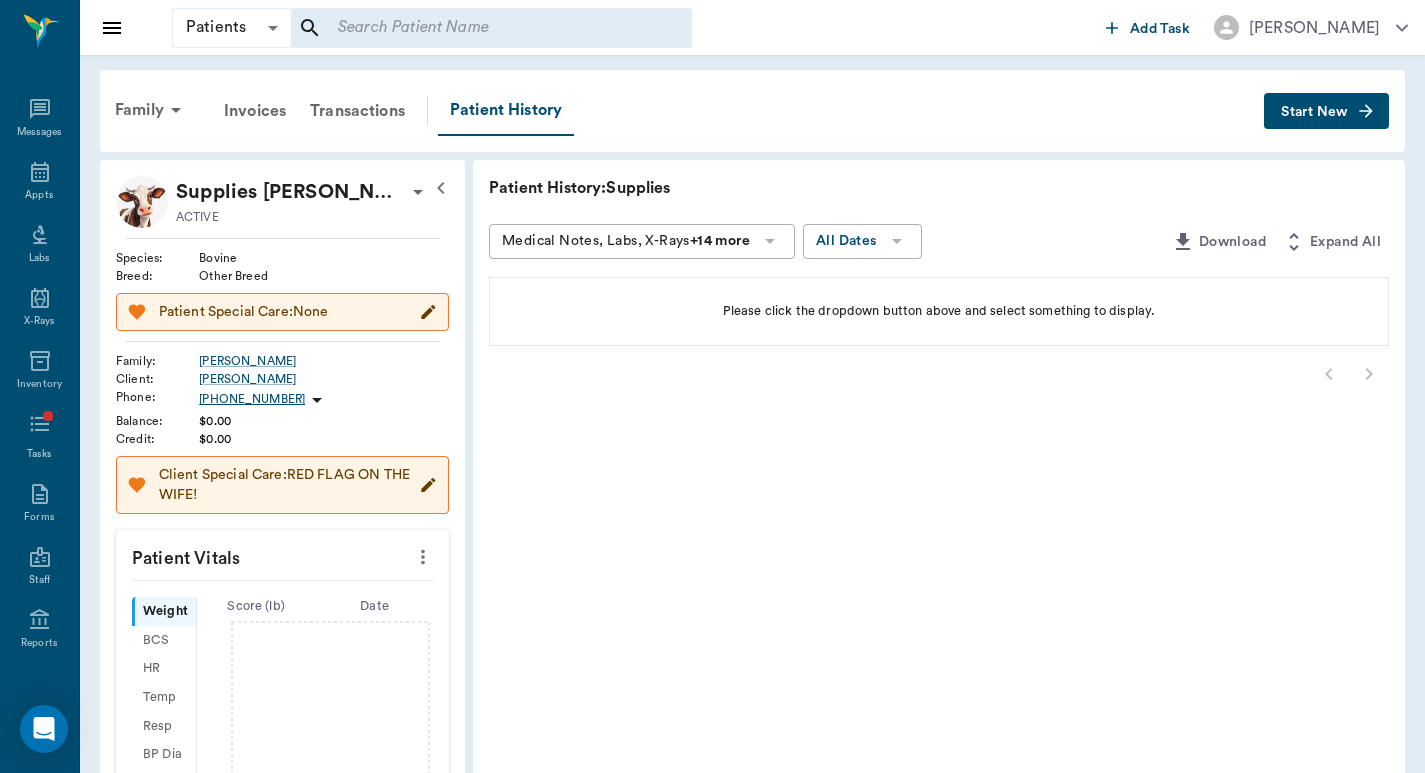 click on "Start New" at bounding box center (1314, 112) 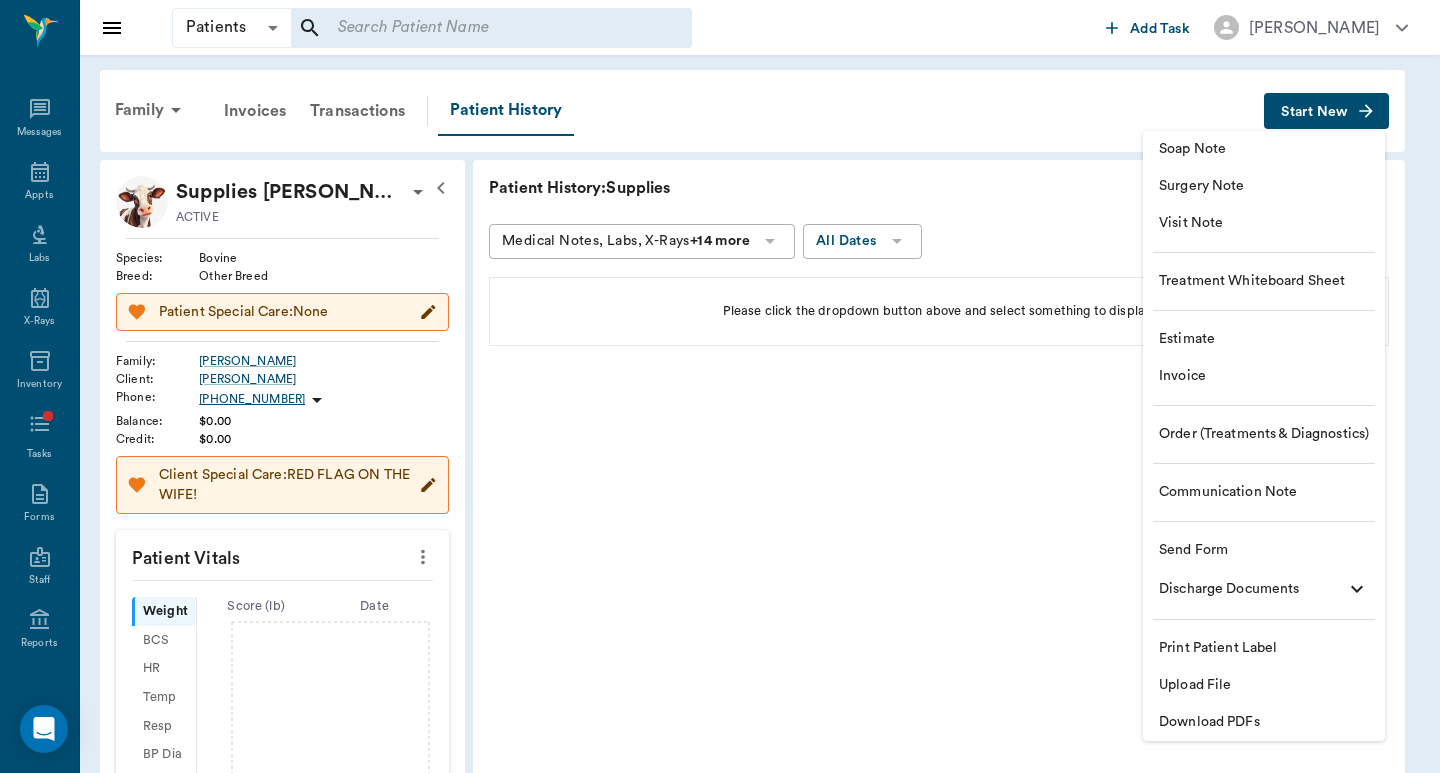 click on "Invoice" at bounding box center (1264, 376) 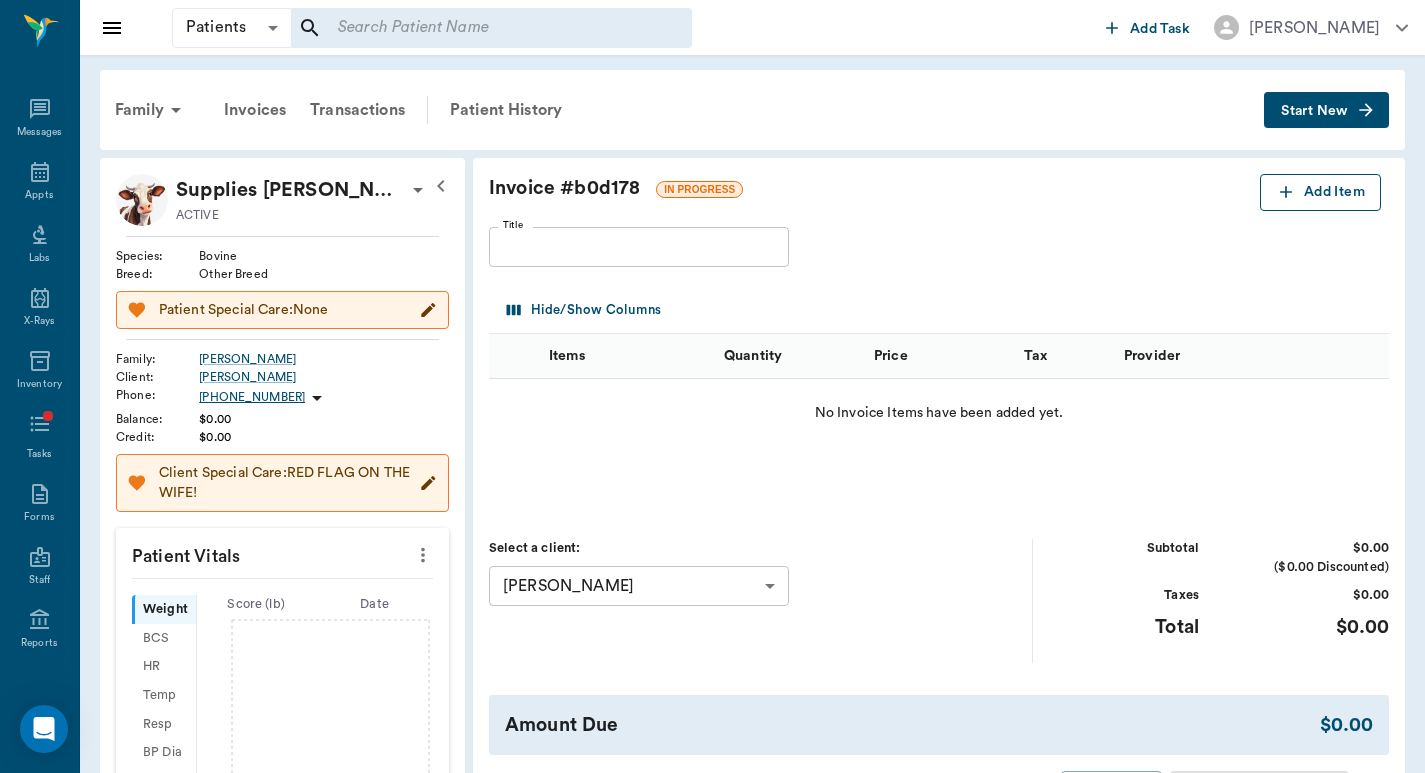 click on "Add Item" at bounding box center (1320, 192) 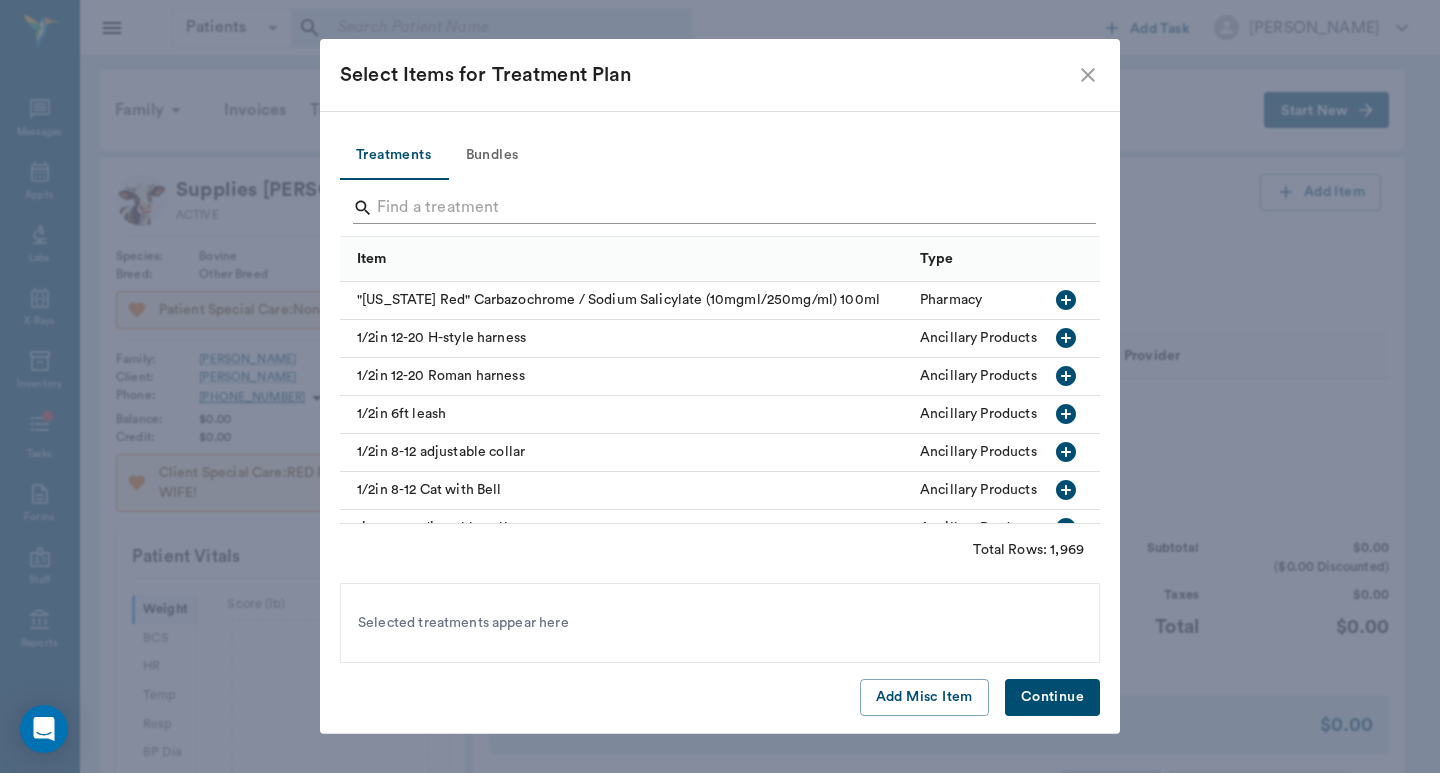 click at bounding box center (721, 208) 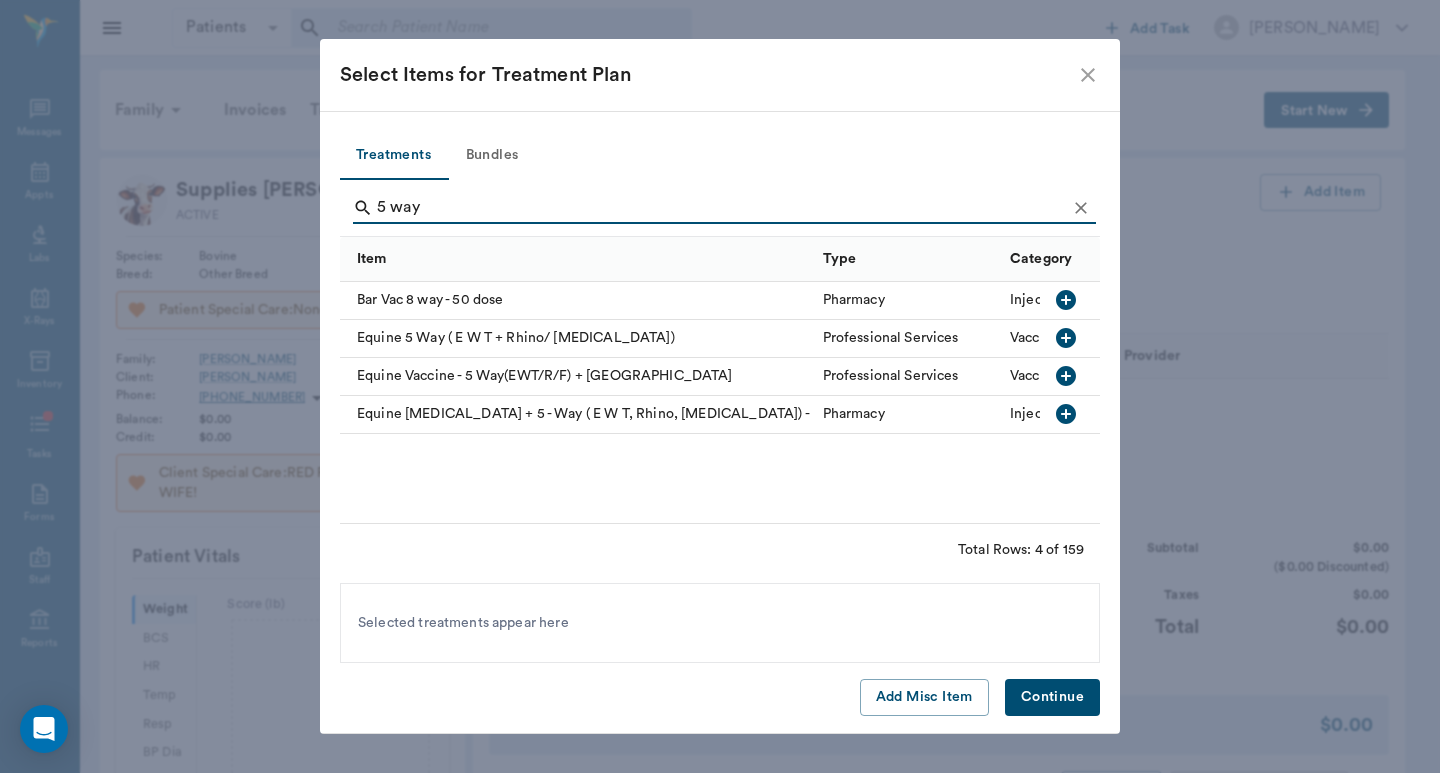 type on "5 way" 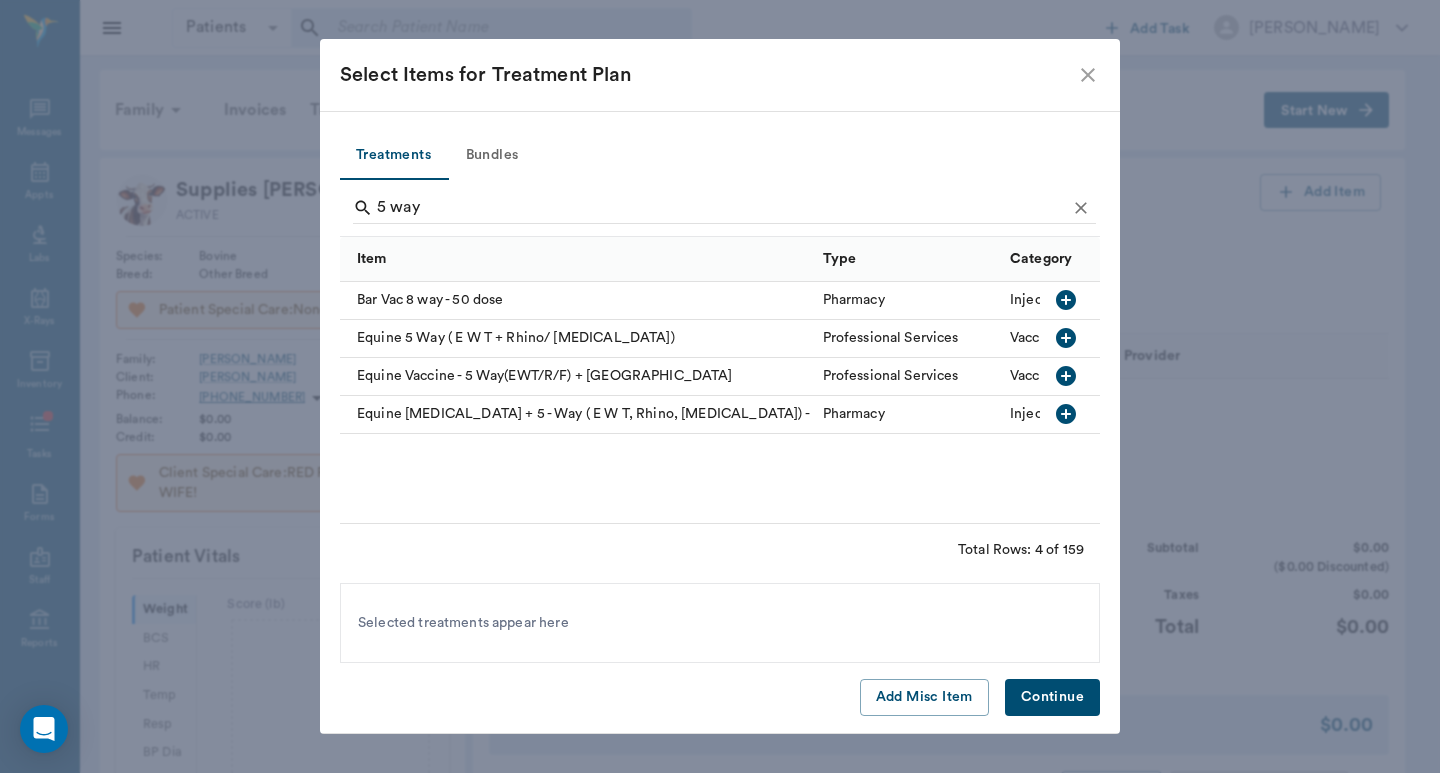 click 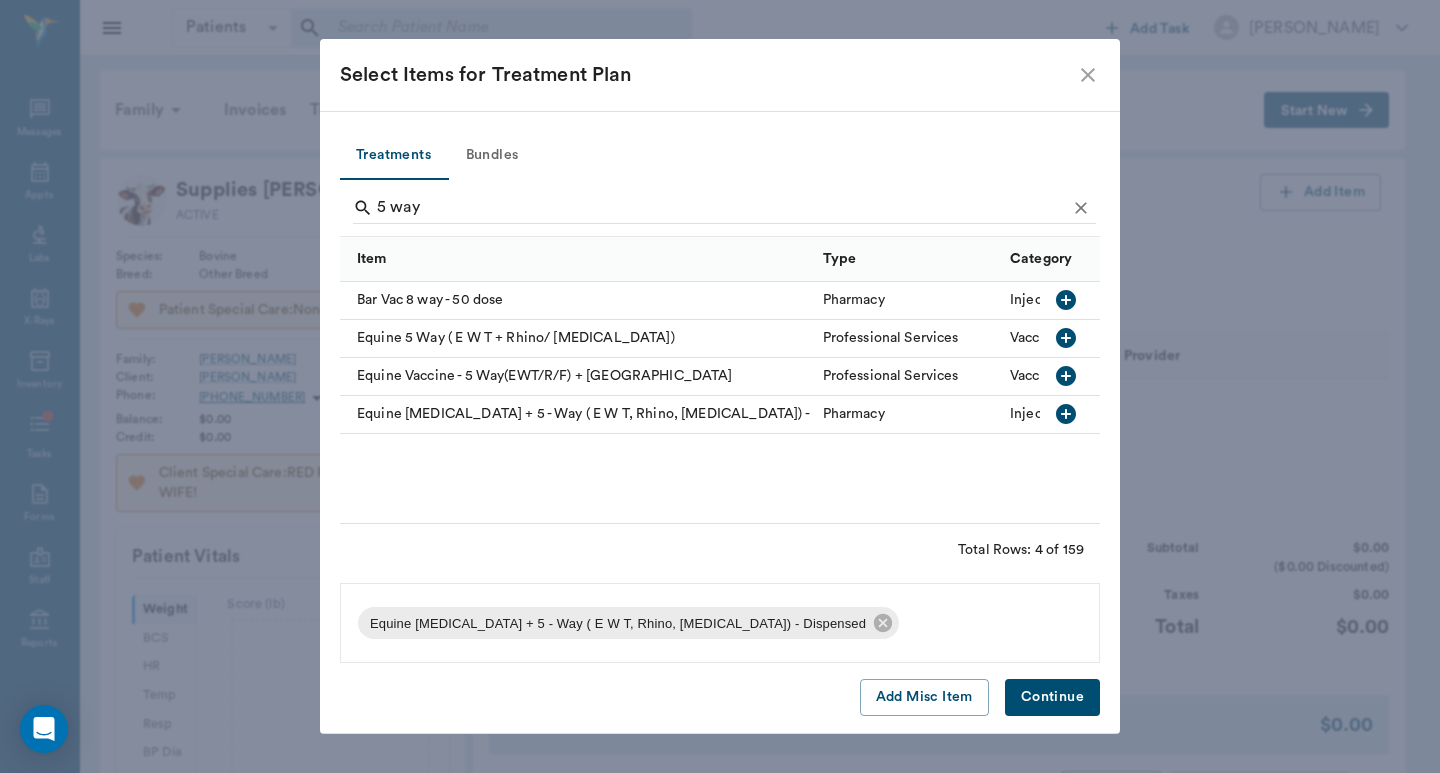 click on "Continue" at bounding box center (1052, 697) 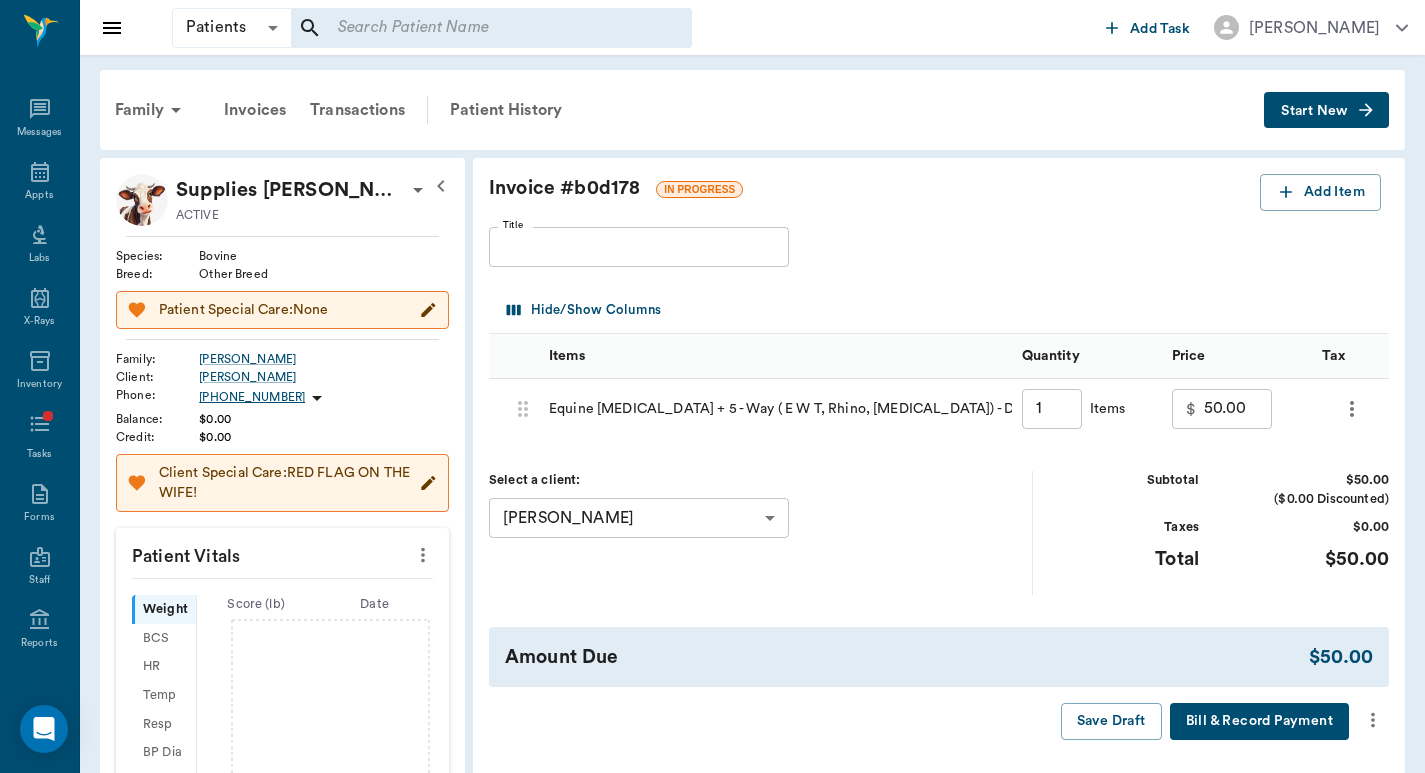 click on "1" at bounding box center (1052, 409) 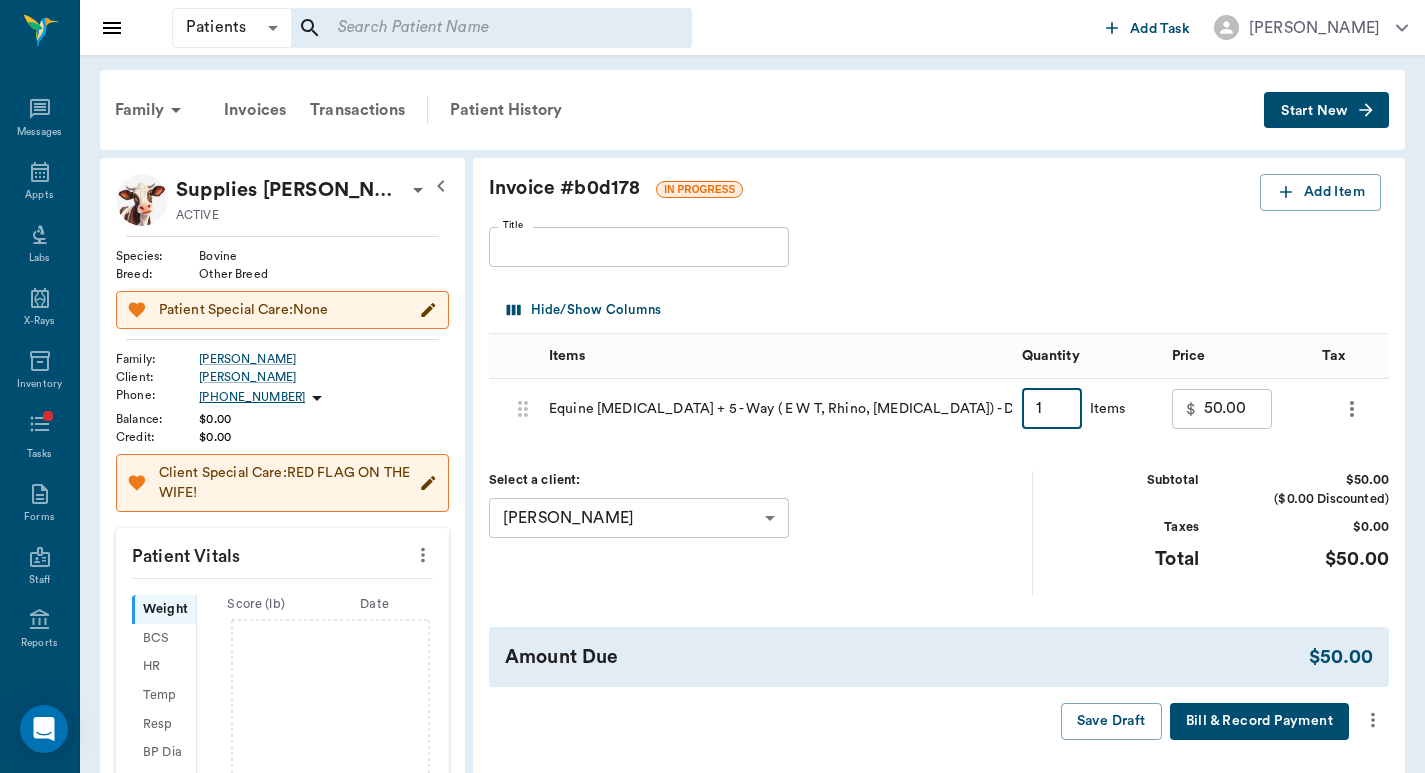 type on "1" 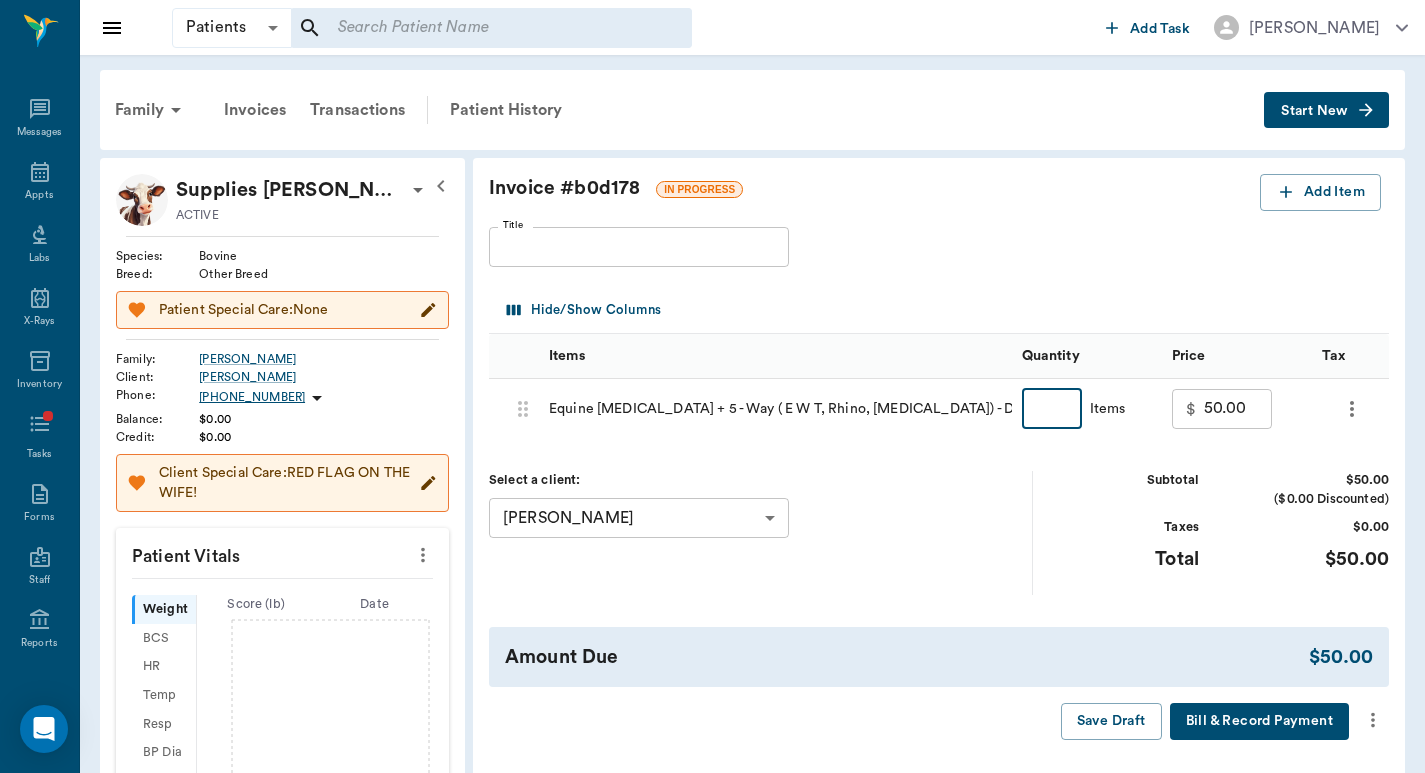 type on "7" 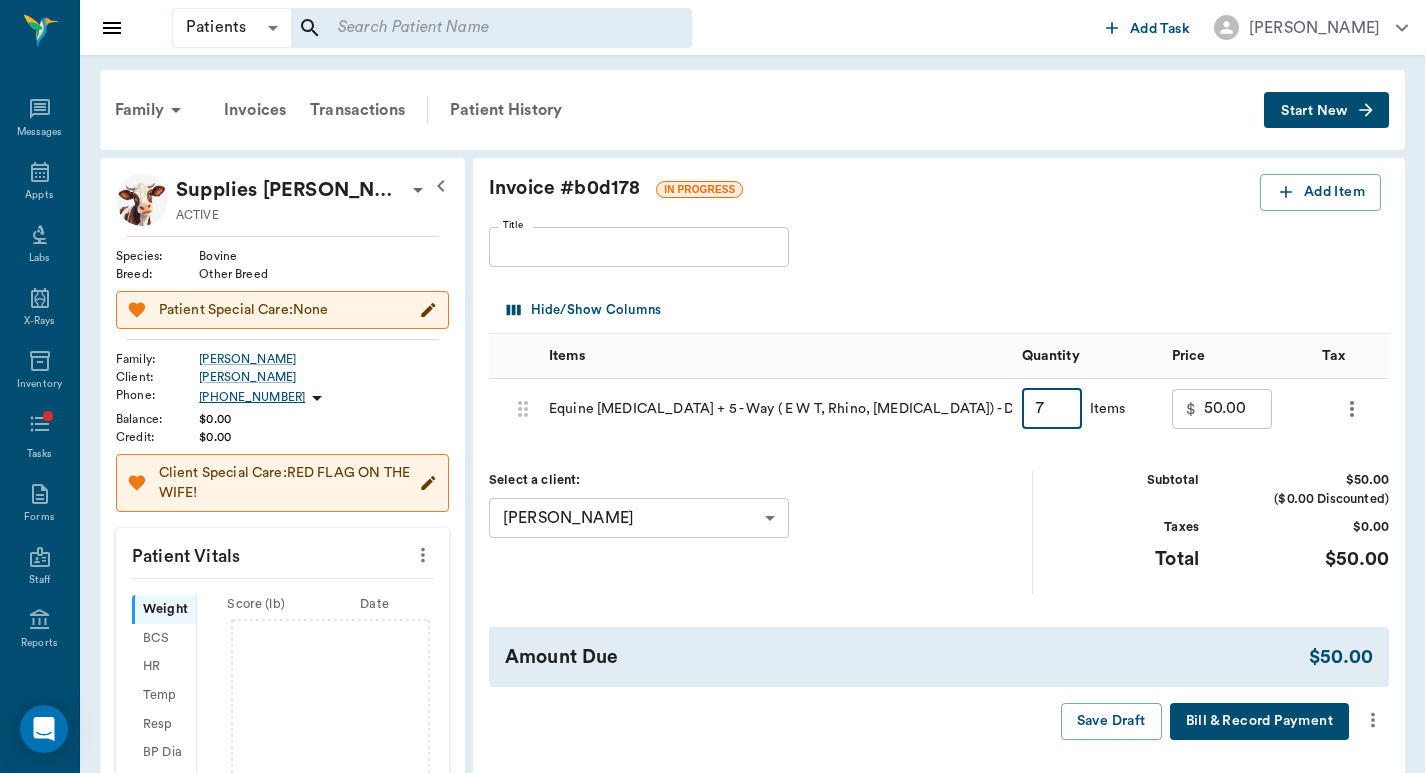 type on "350.00" 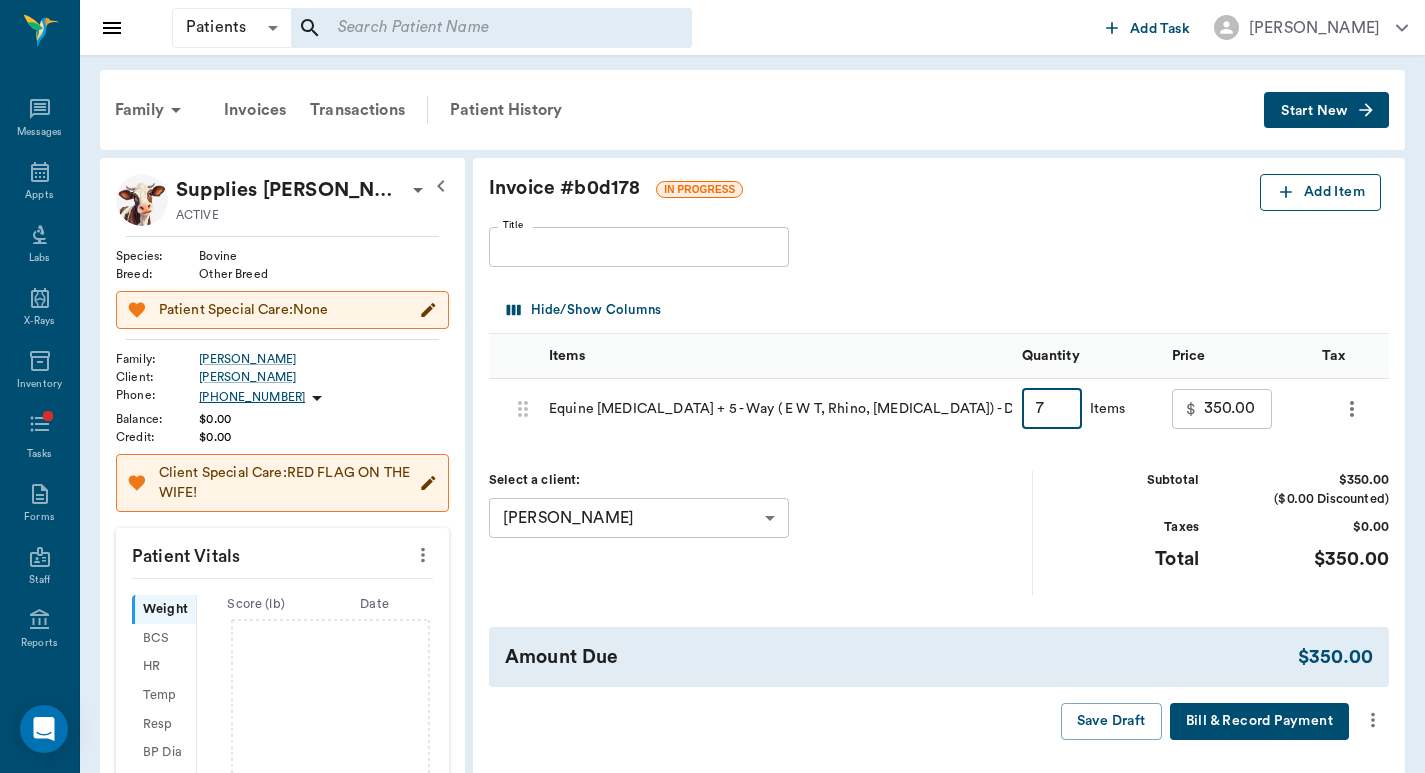 type on "7" 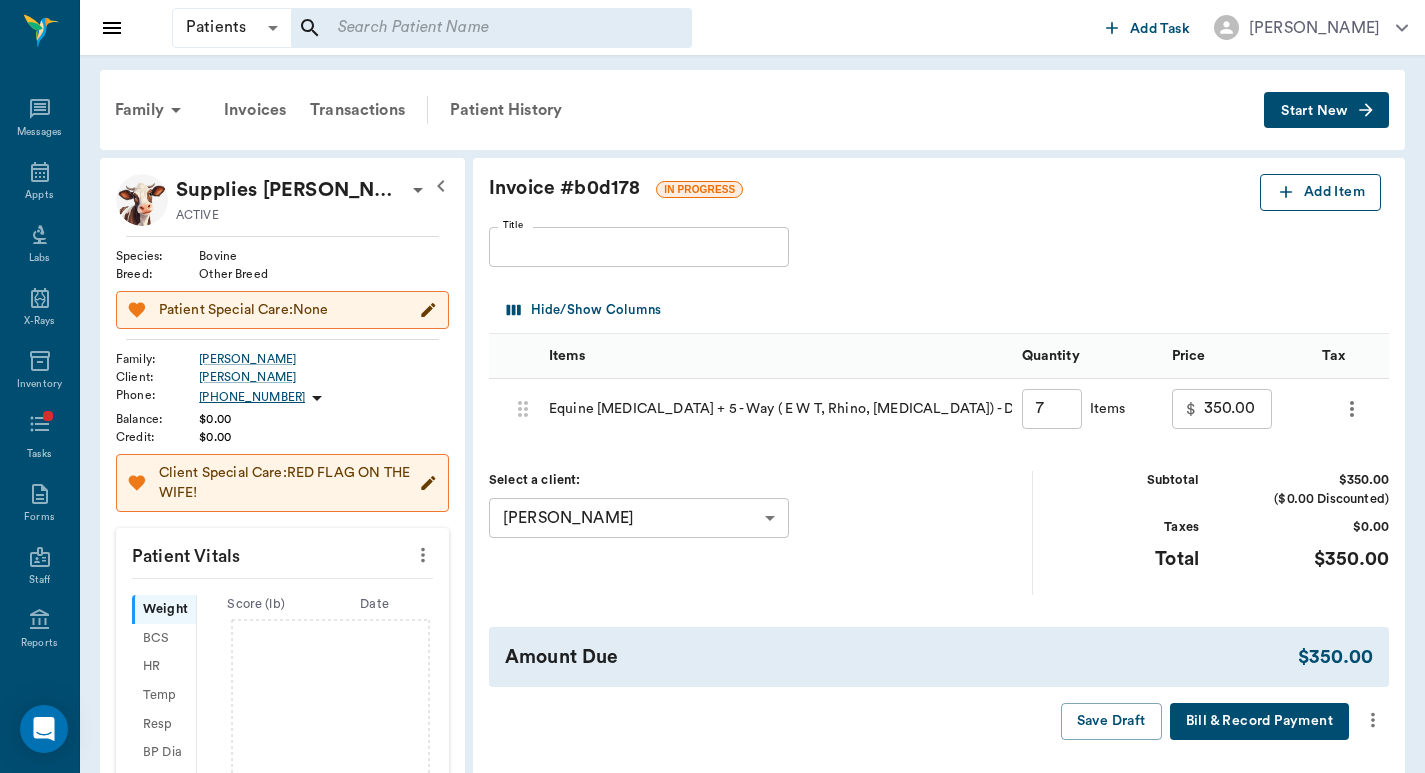 click on "Add Item" at bounding box center [1320, 192] 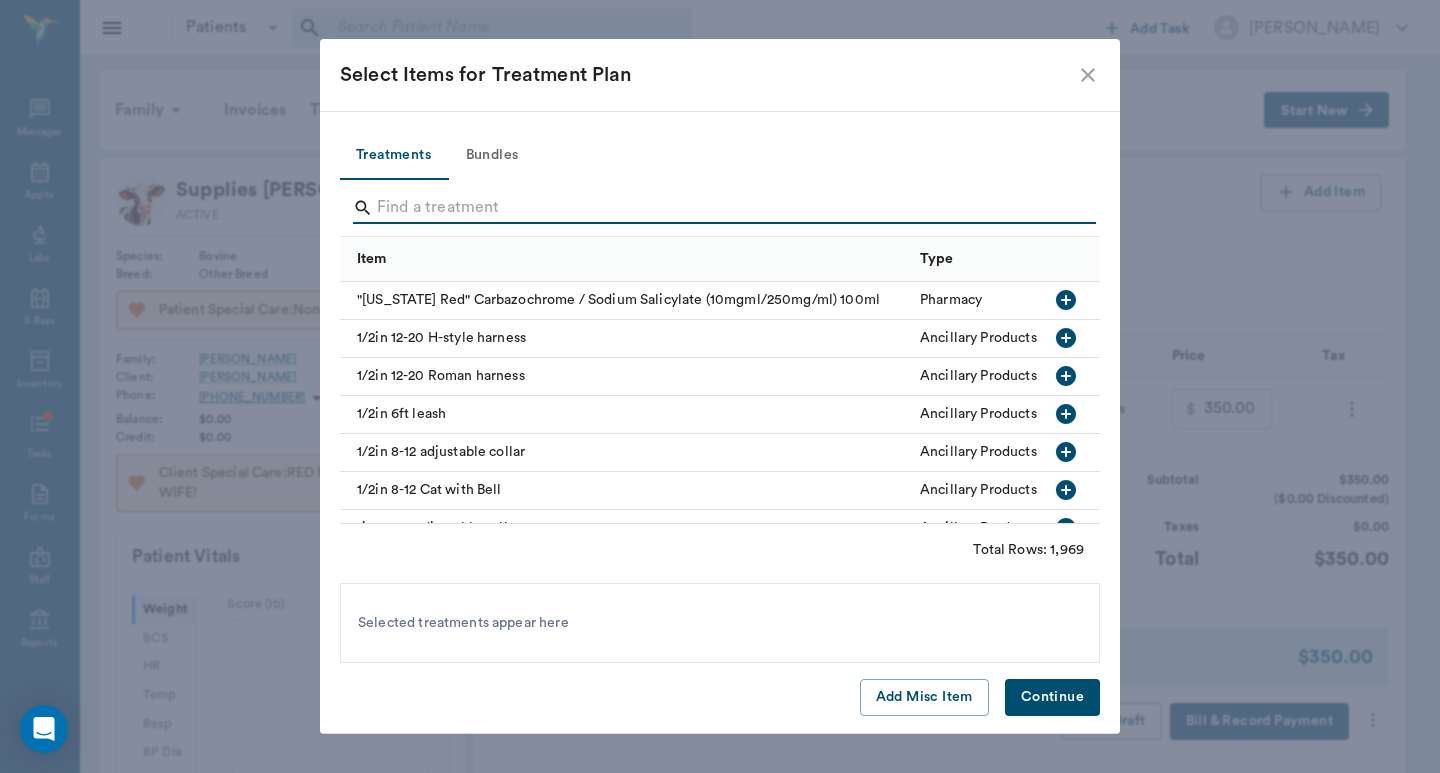 click at bounding box center [721, 208] 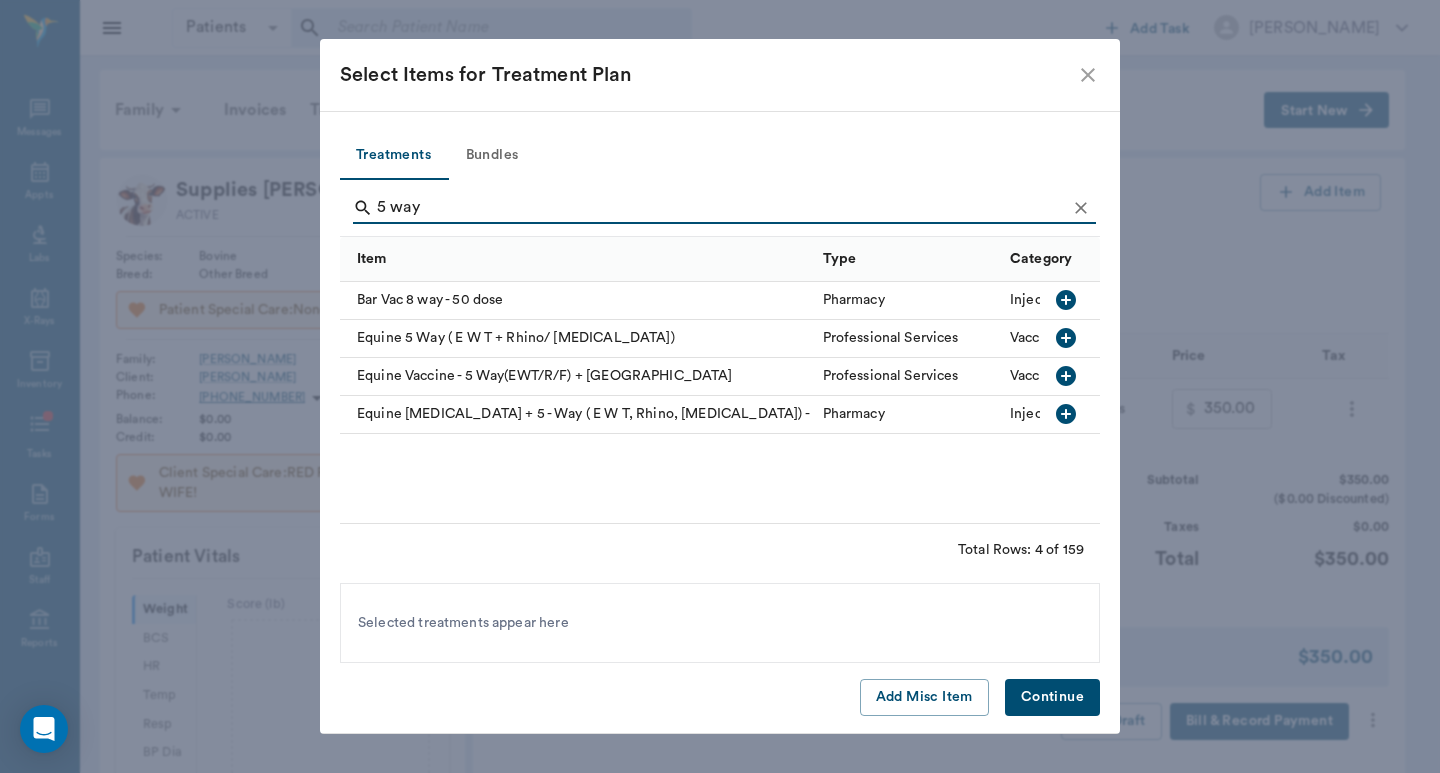type on "5 way" 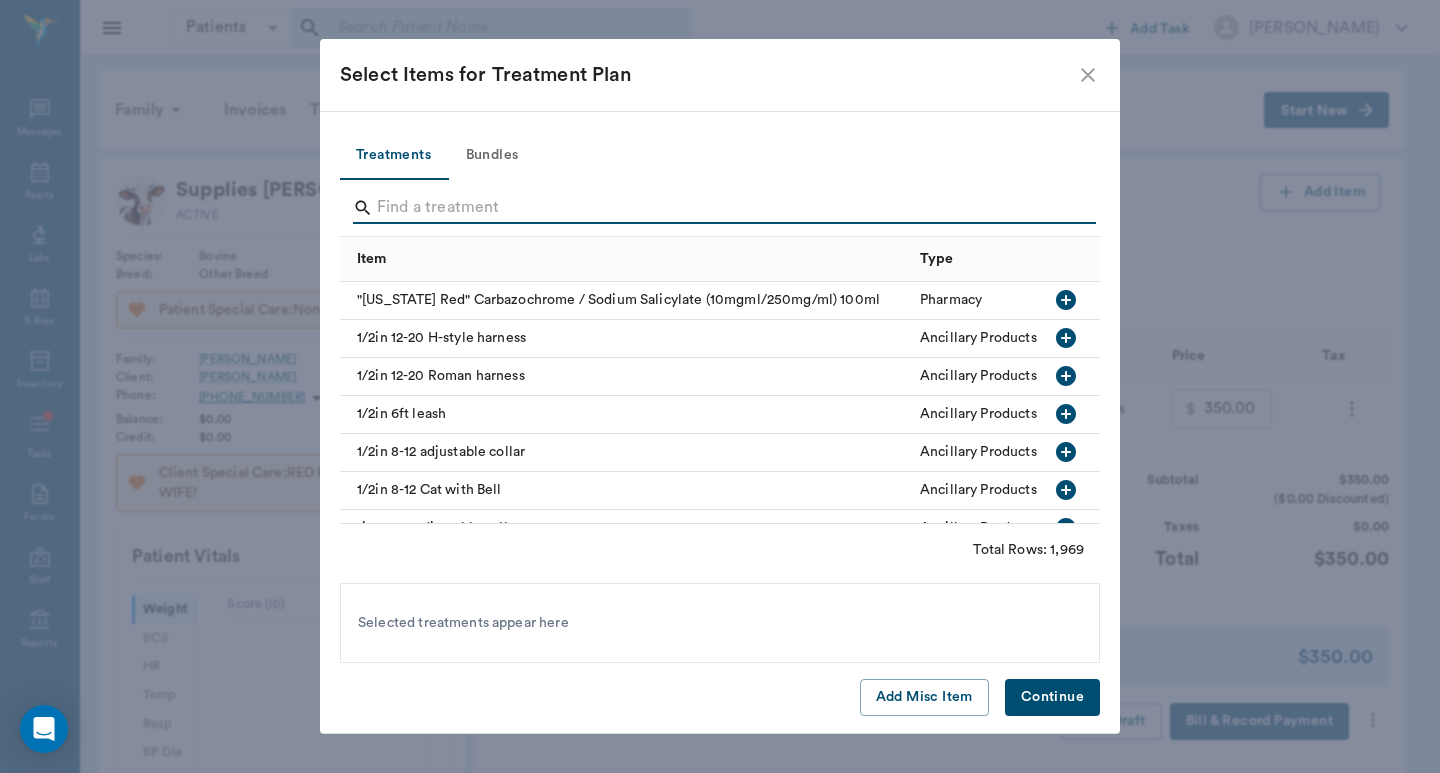 click at bounding box center [721, 208] 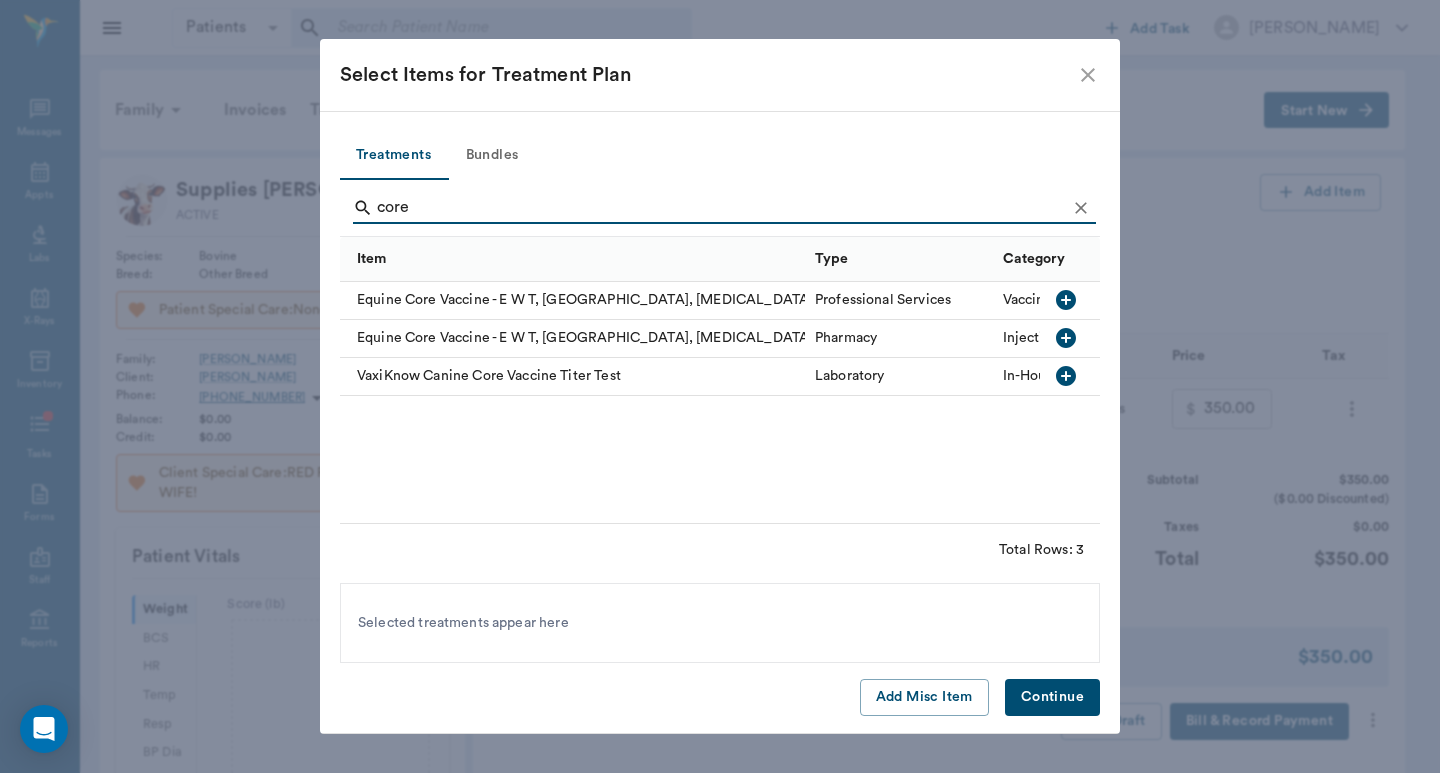 type on "core" 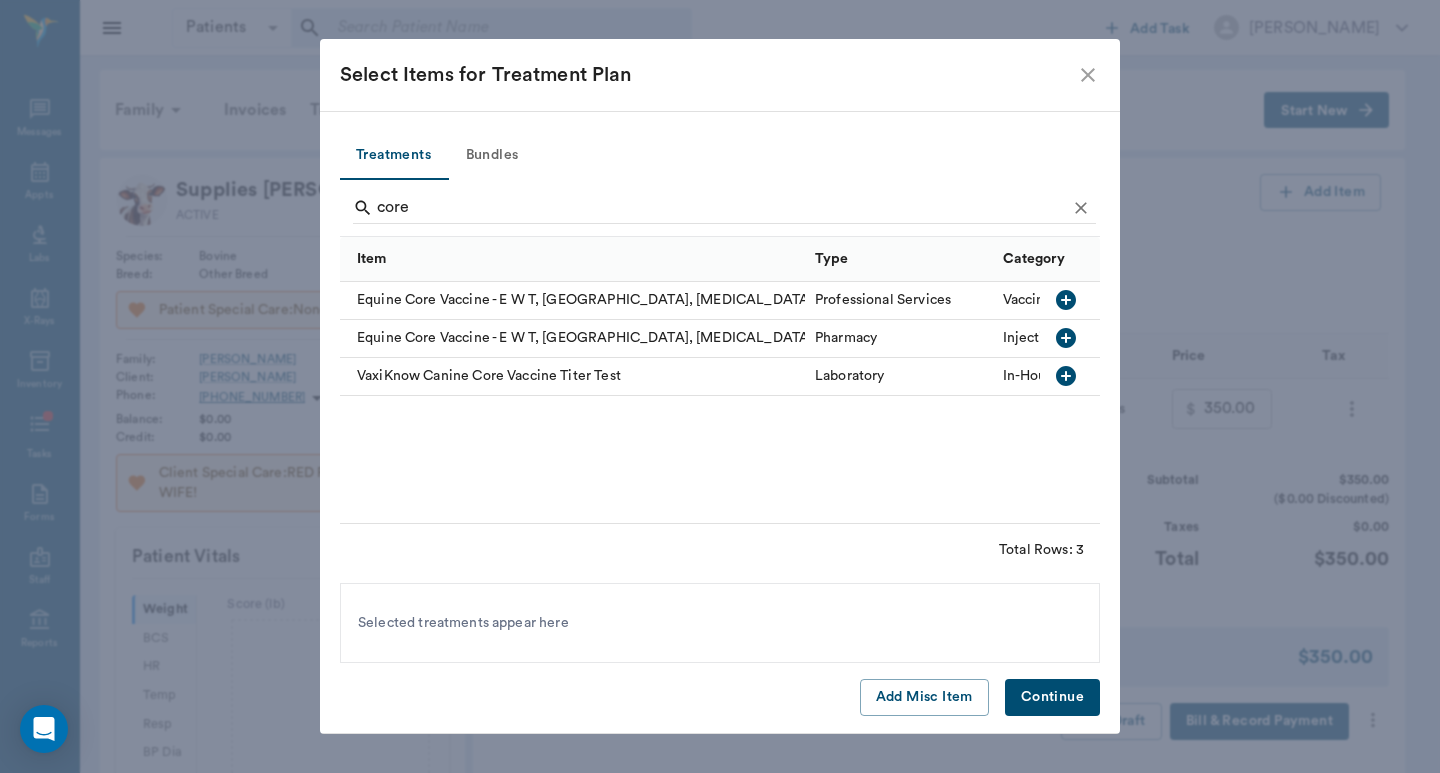 click 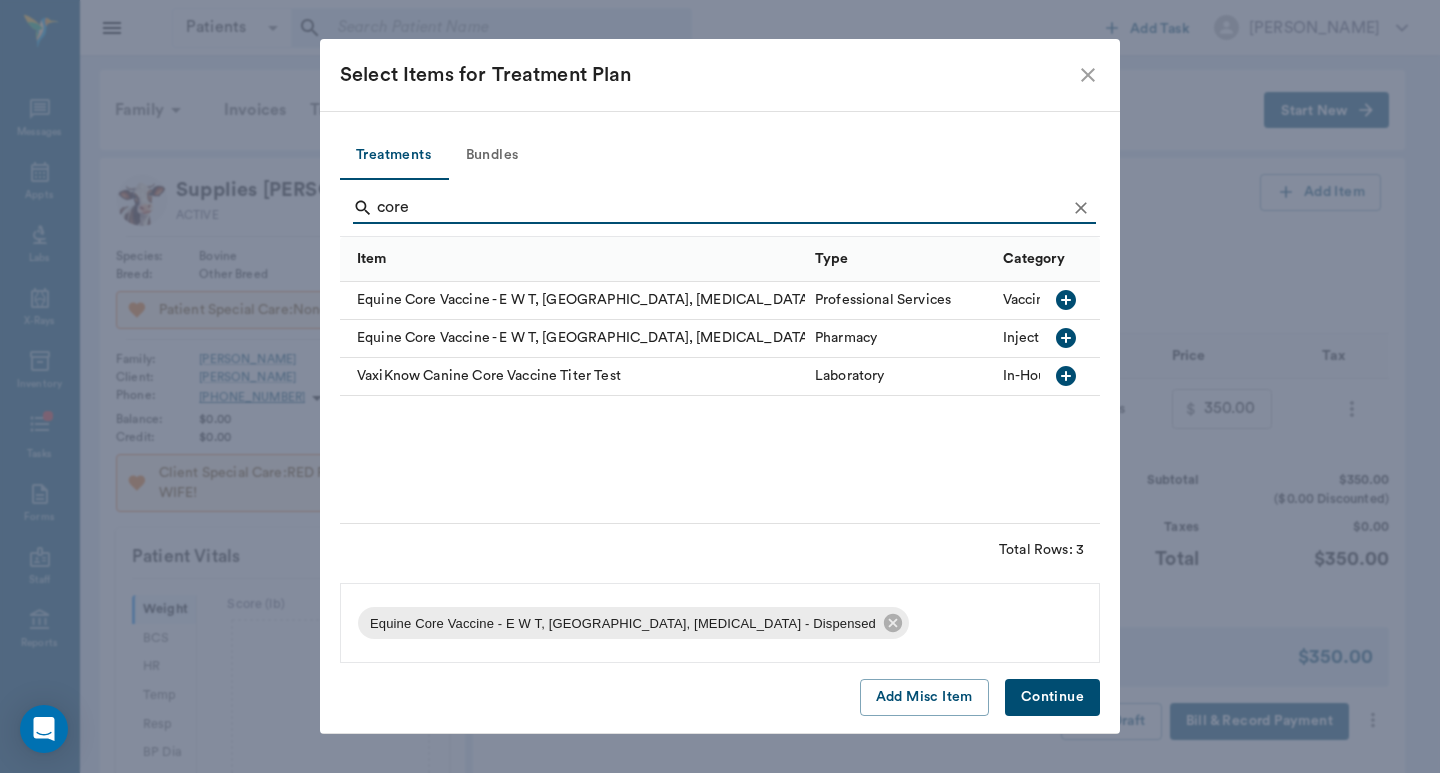 click on "Continue" at bounding box center (1052, 697) 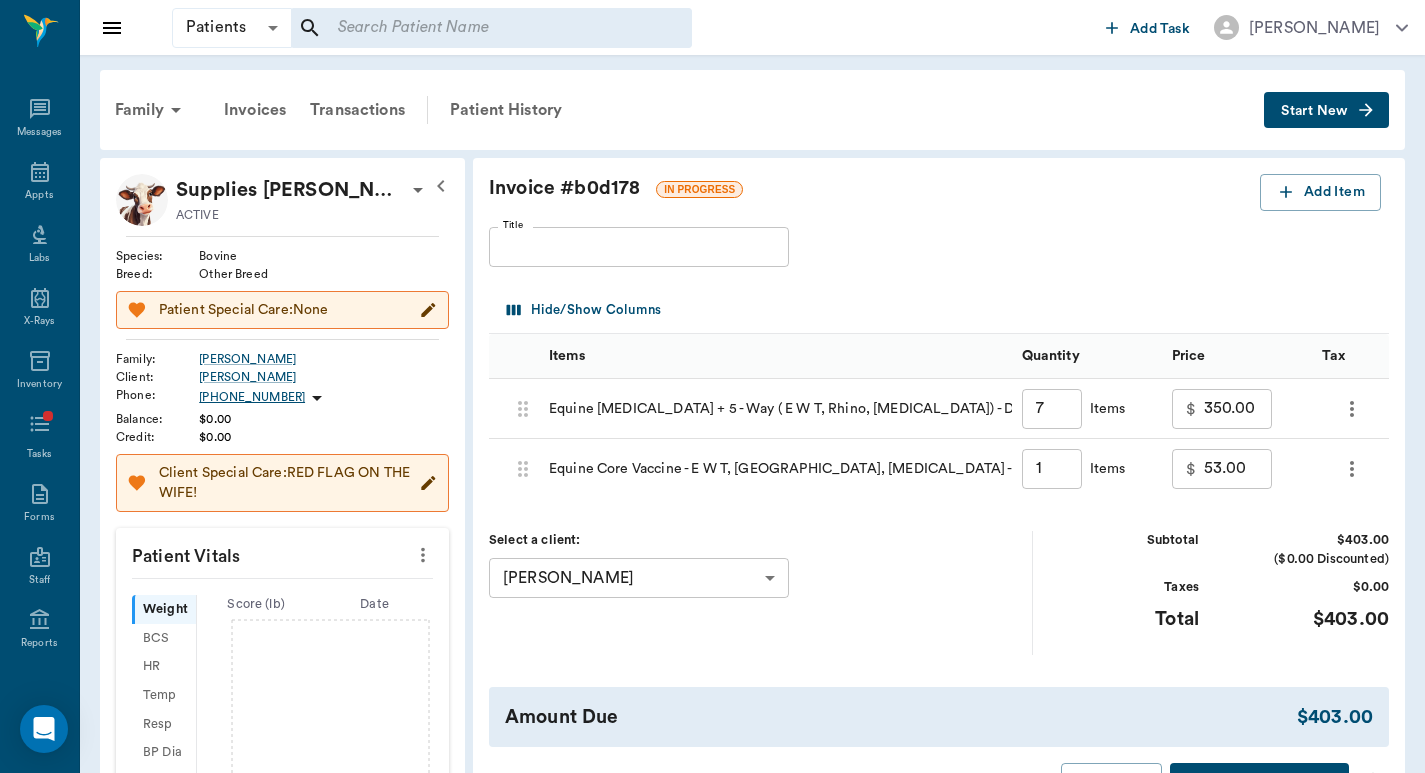 click 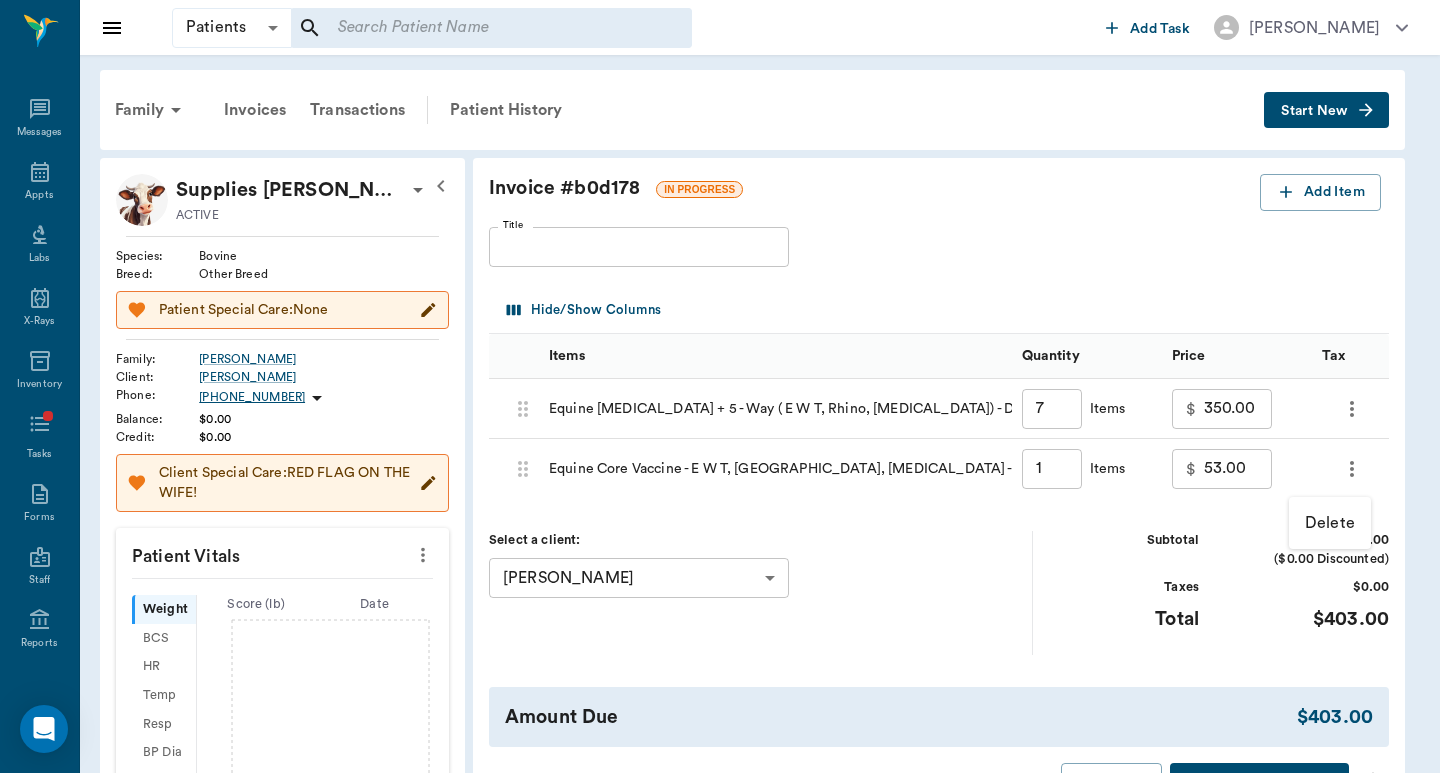 click at bounding box center (720, 386) 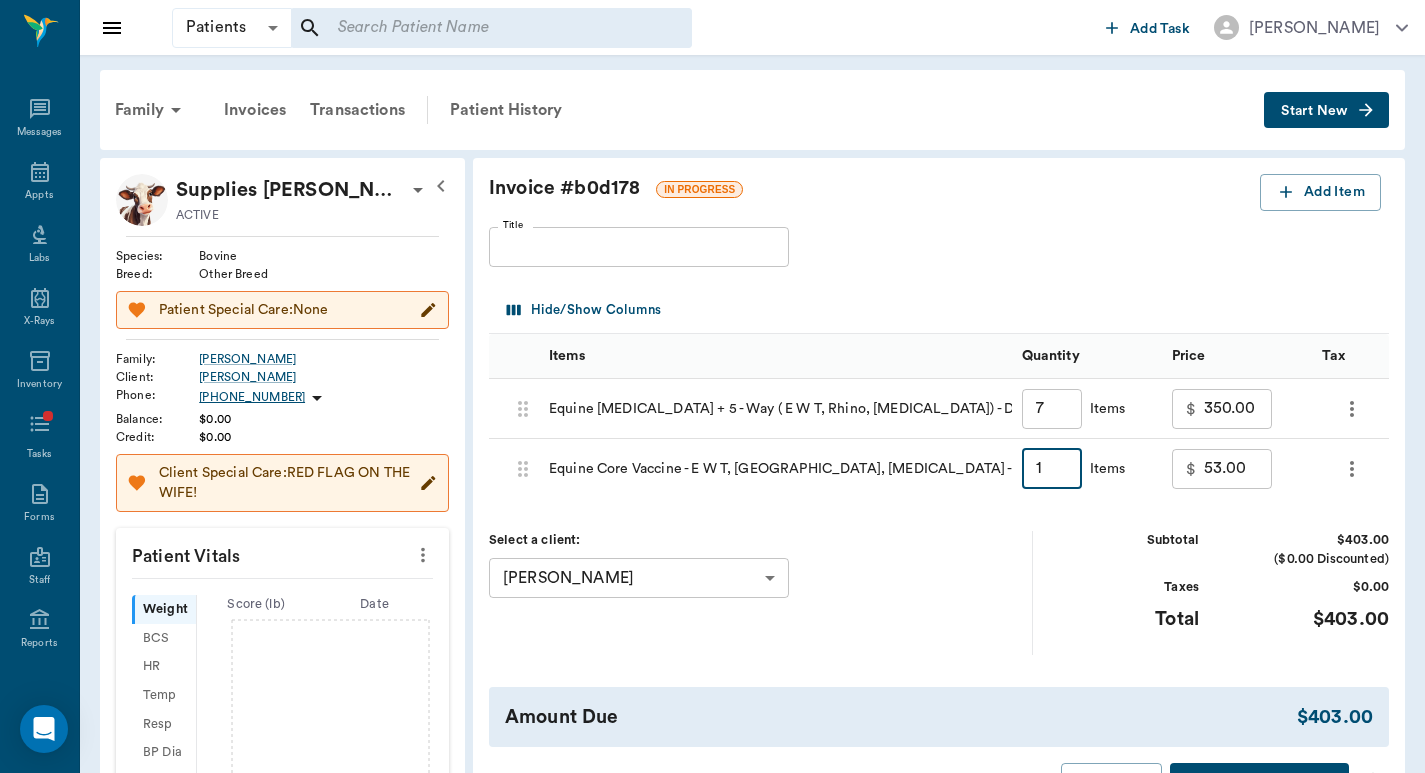 click on "1" at bounding box center (1052, 469) 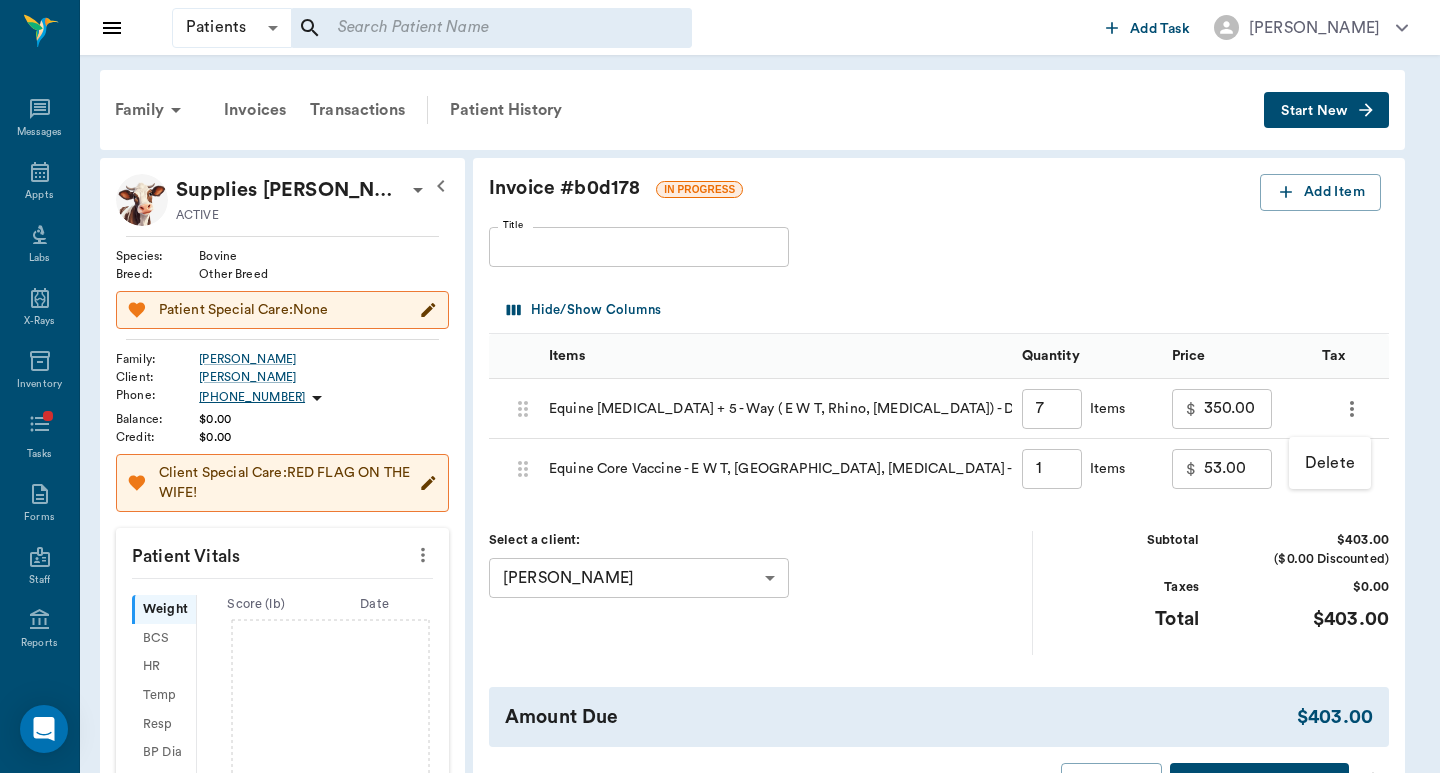 click on "Delete" at bounding box center (1330, 463) 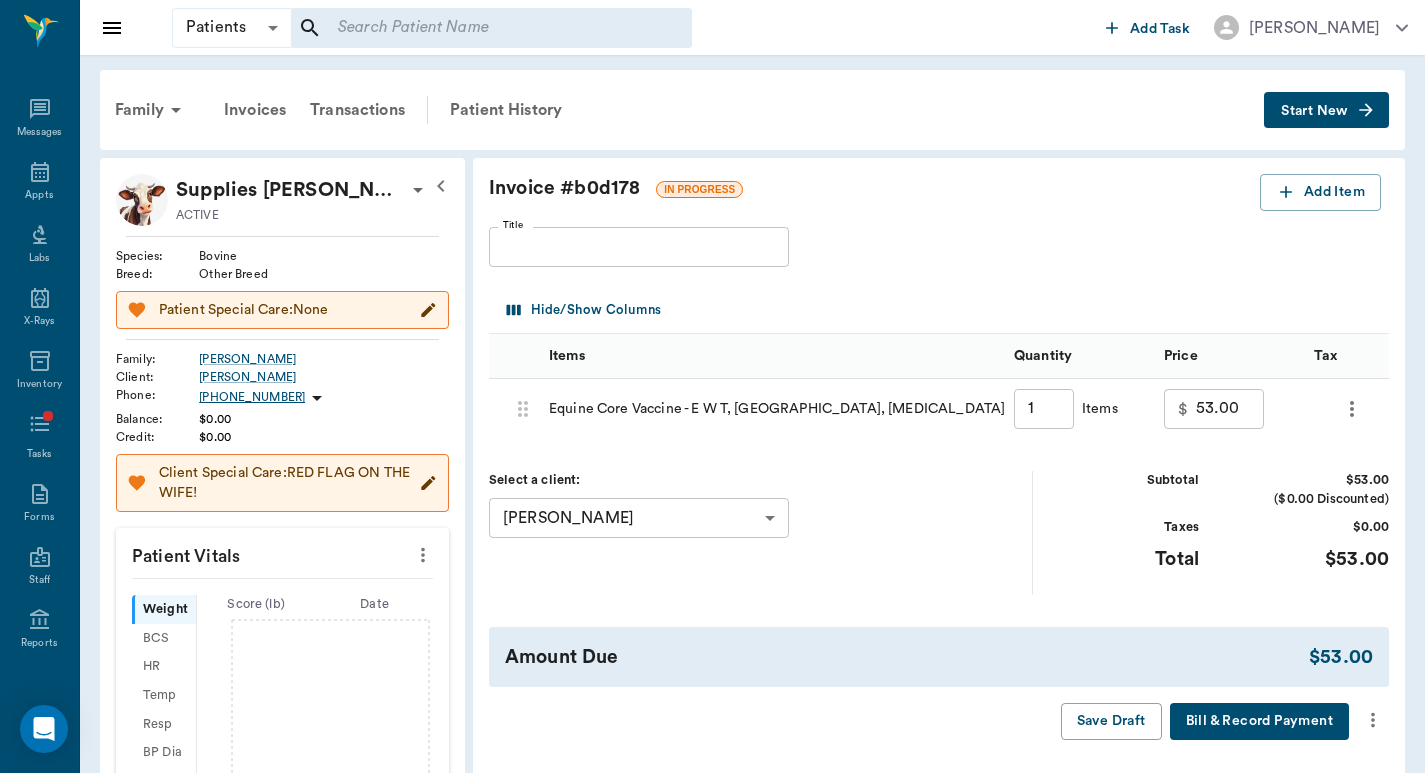 click 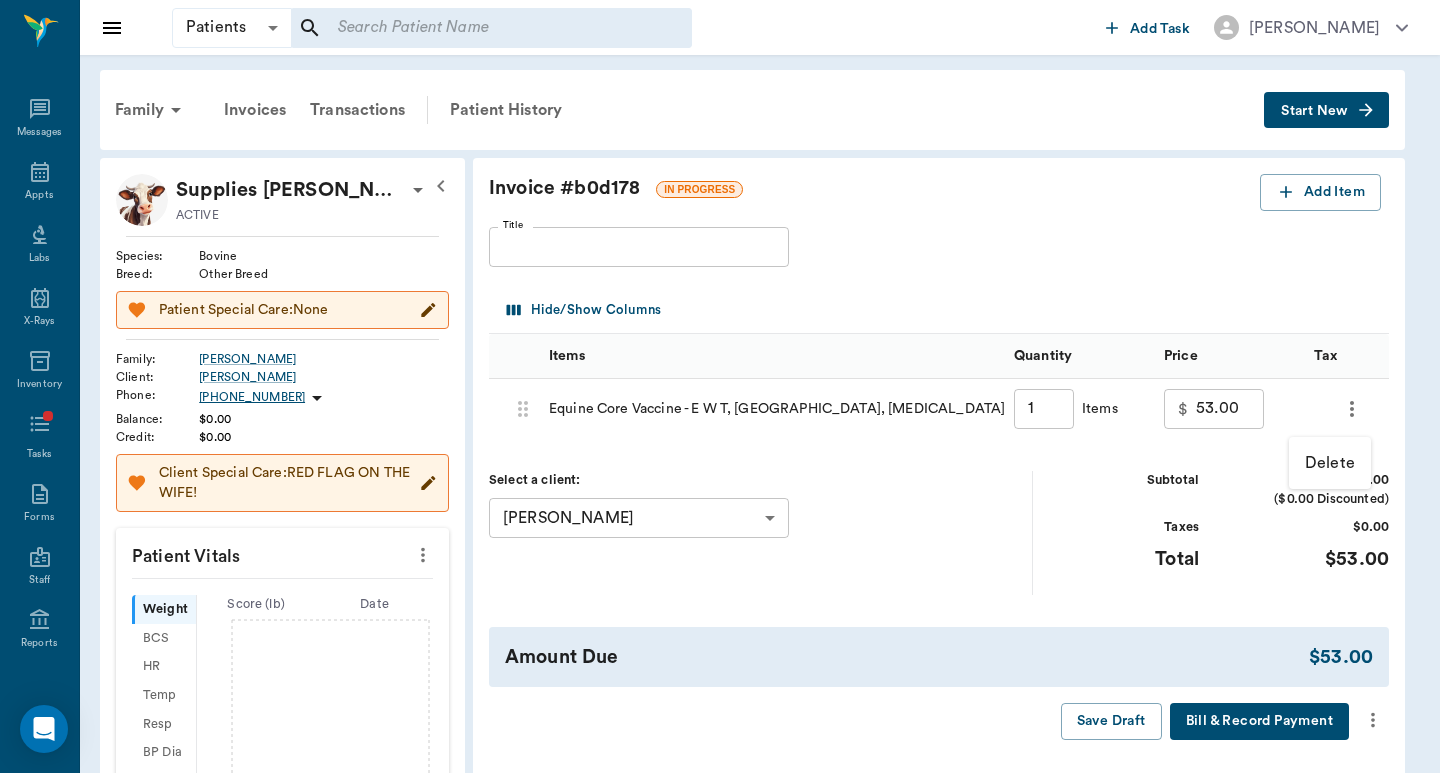 click on "Delete" at bounding box center [1330, 463] 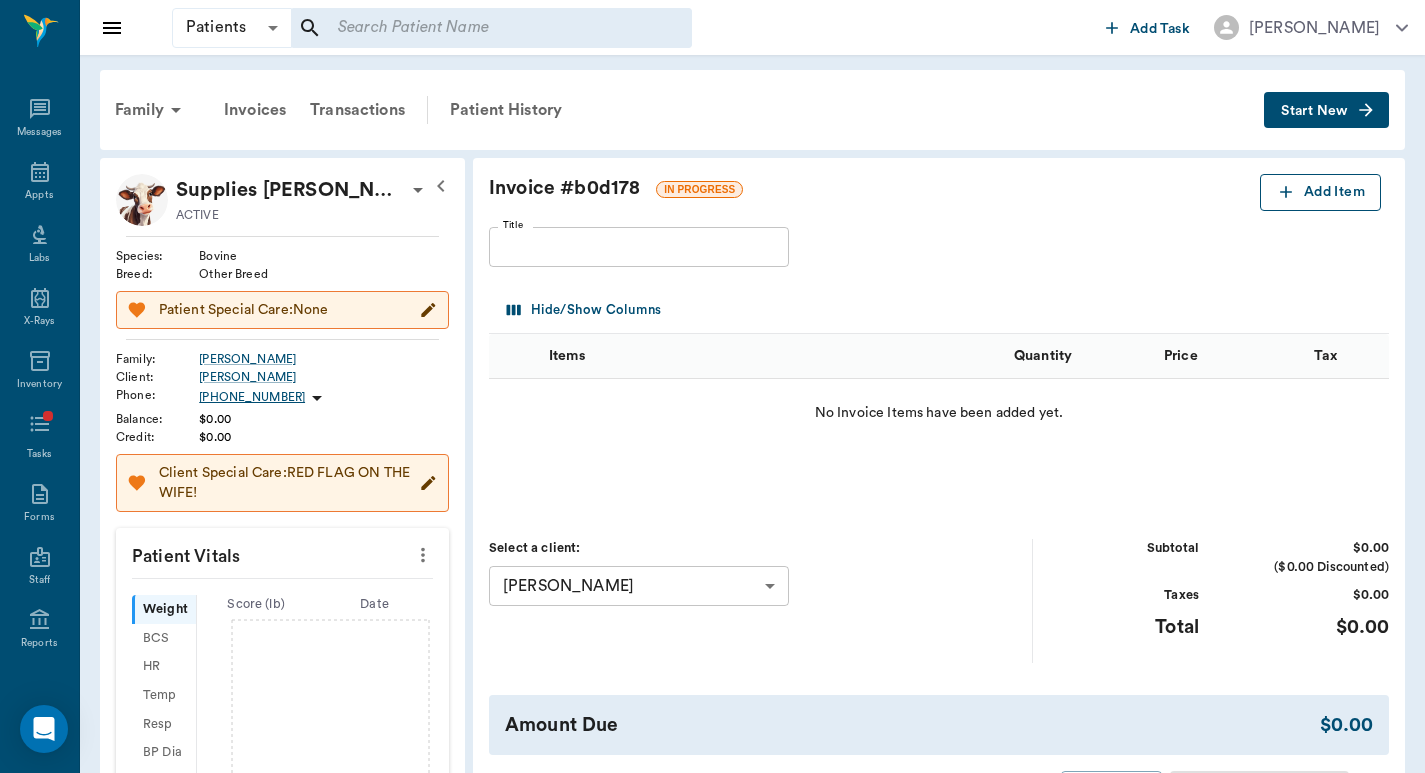 click on "Add Item" at bounding box center (1320, 192) 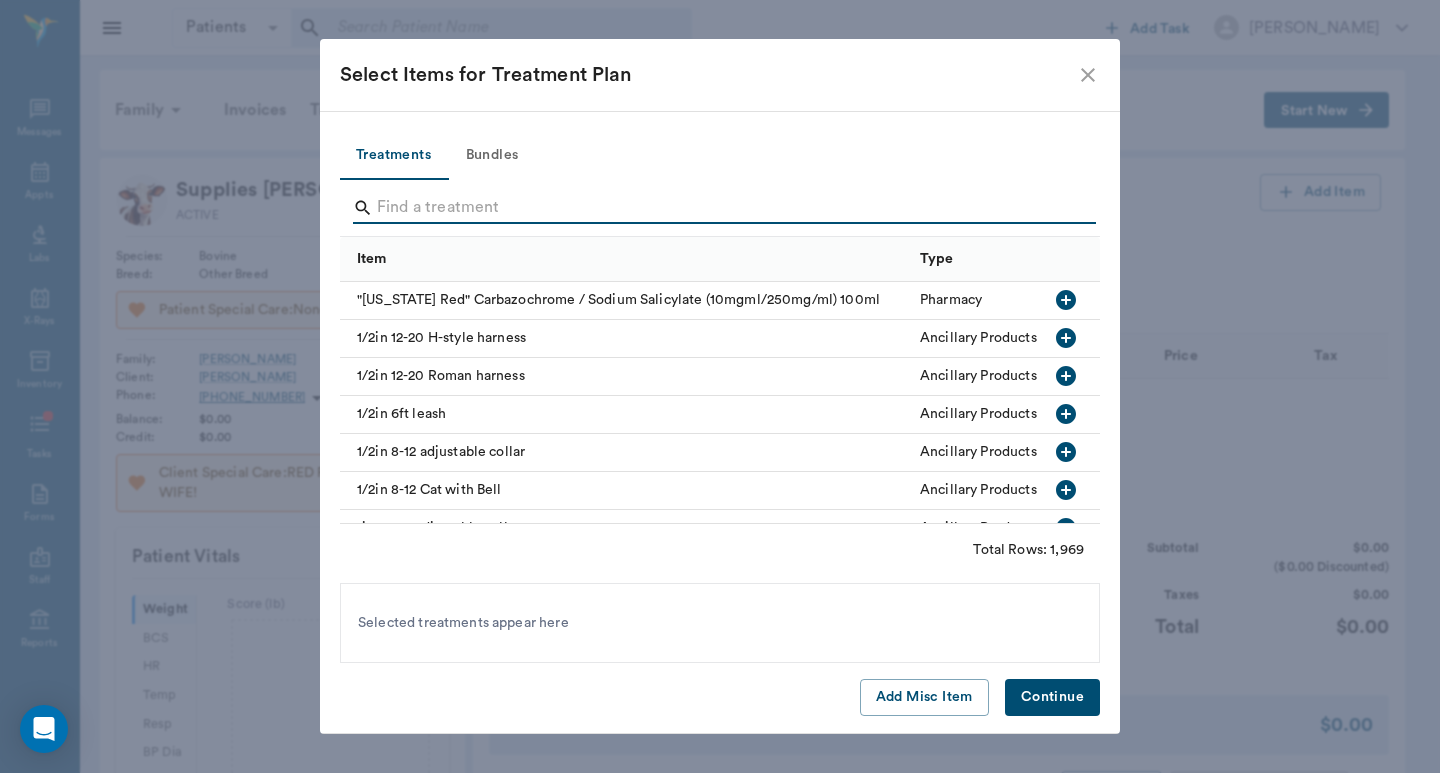click at bounding box center [721, 208] 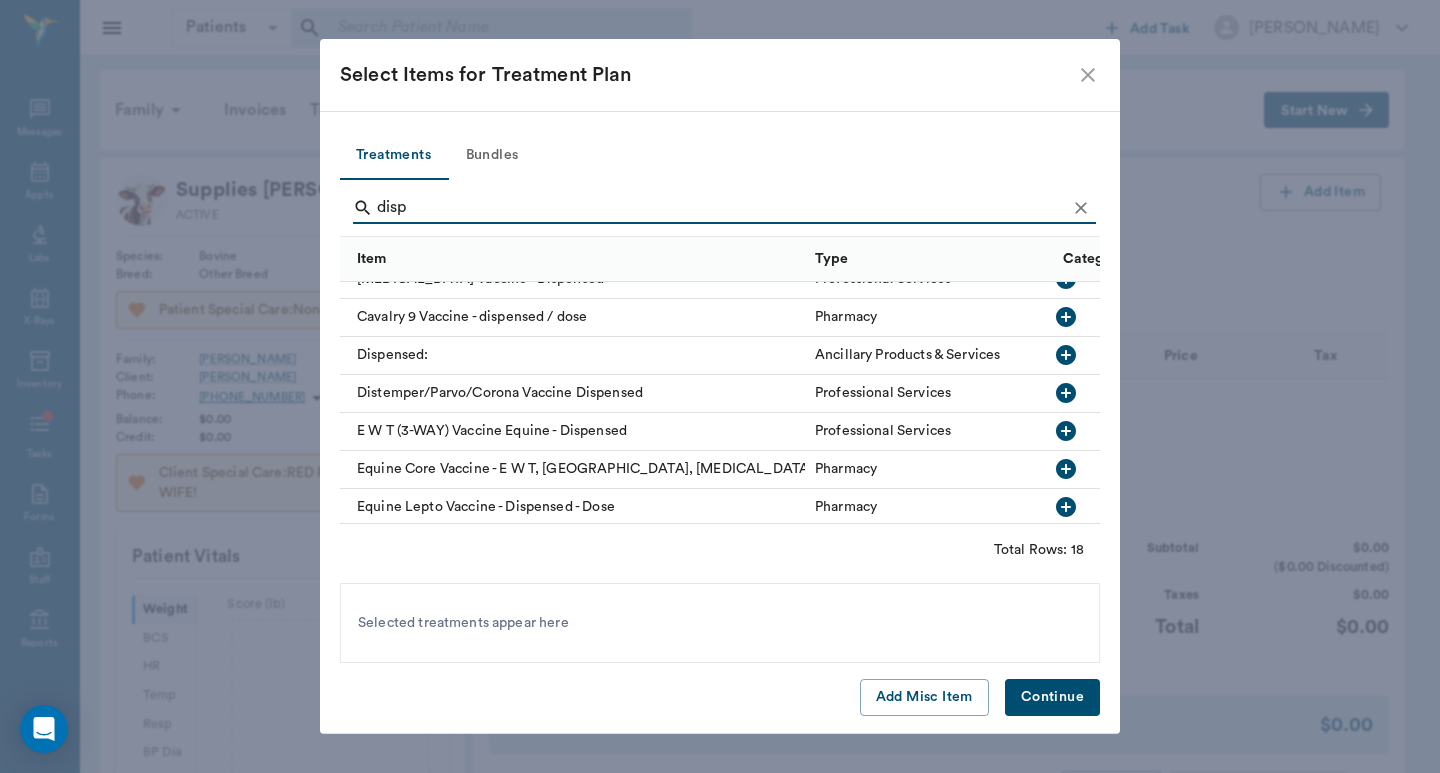 scroll, scrollTop: 0, scrollLeft: 0, axis: both 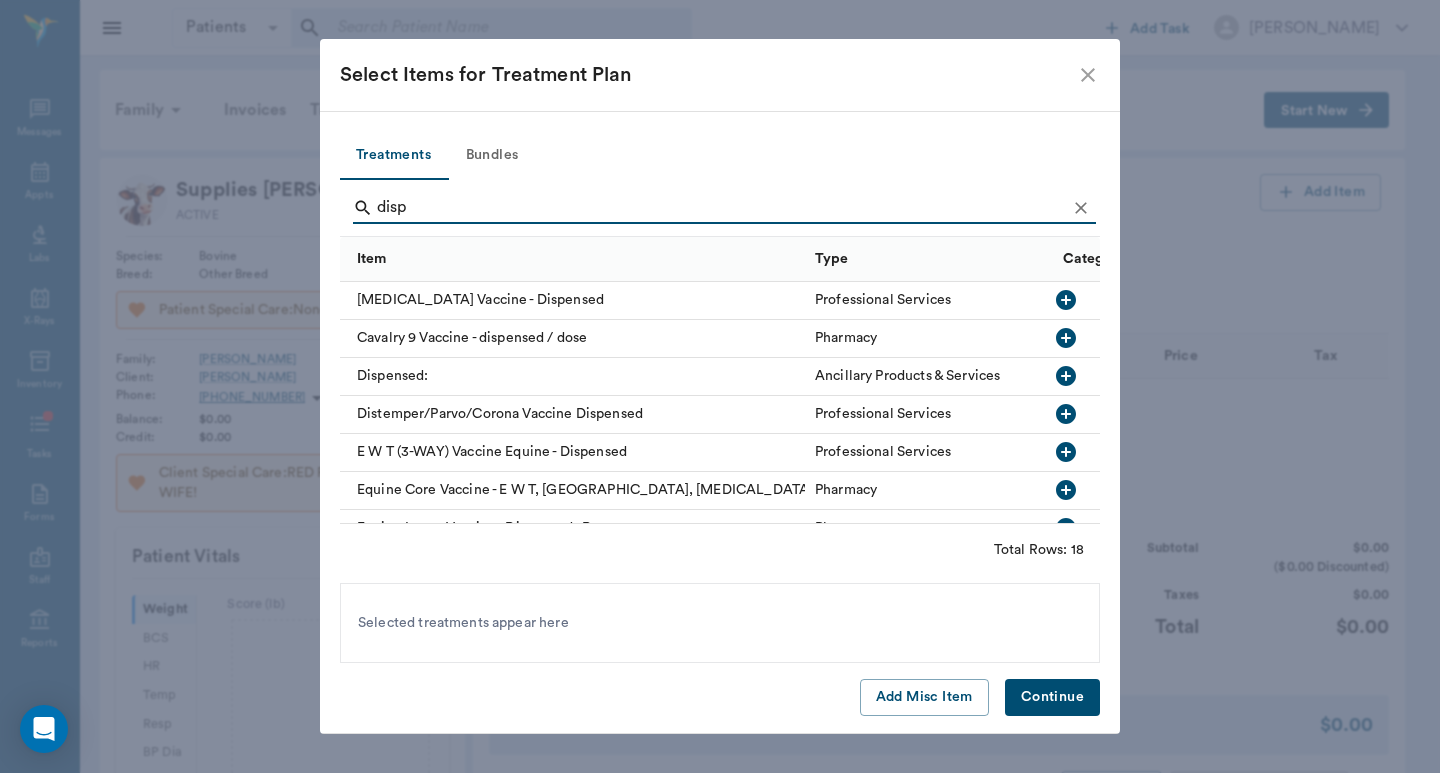 type on "disp" 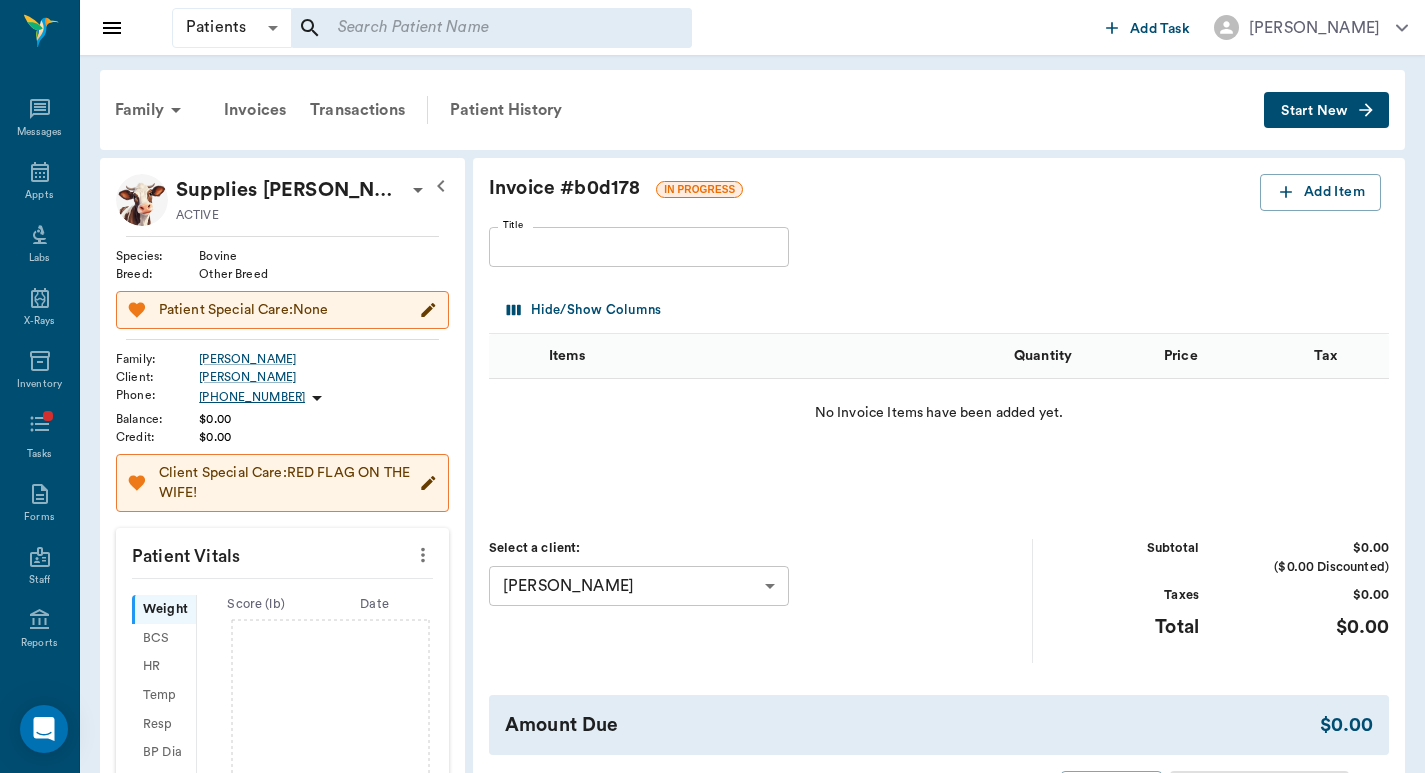 drag, startPoint x: 513, startPoint y: 99, endPoint x: 831, endPoint y: 121, distance: 318.7601 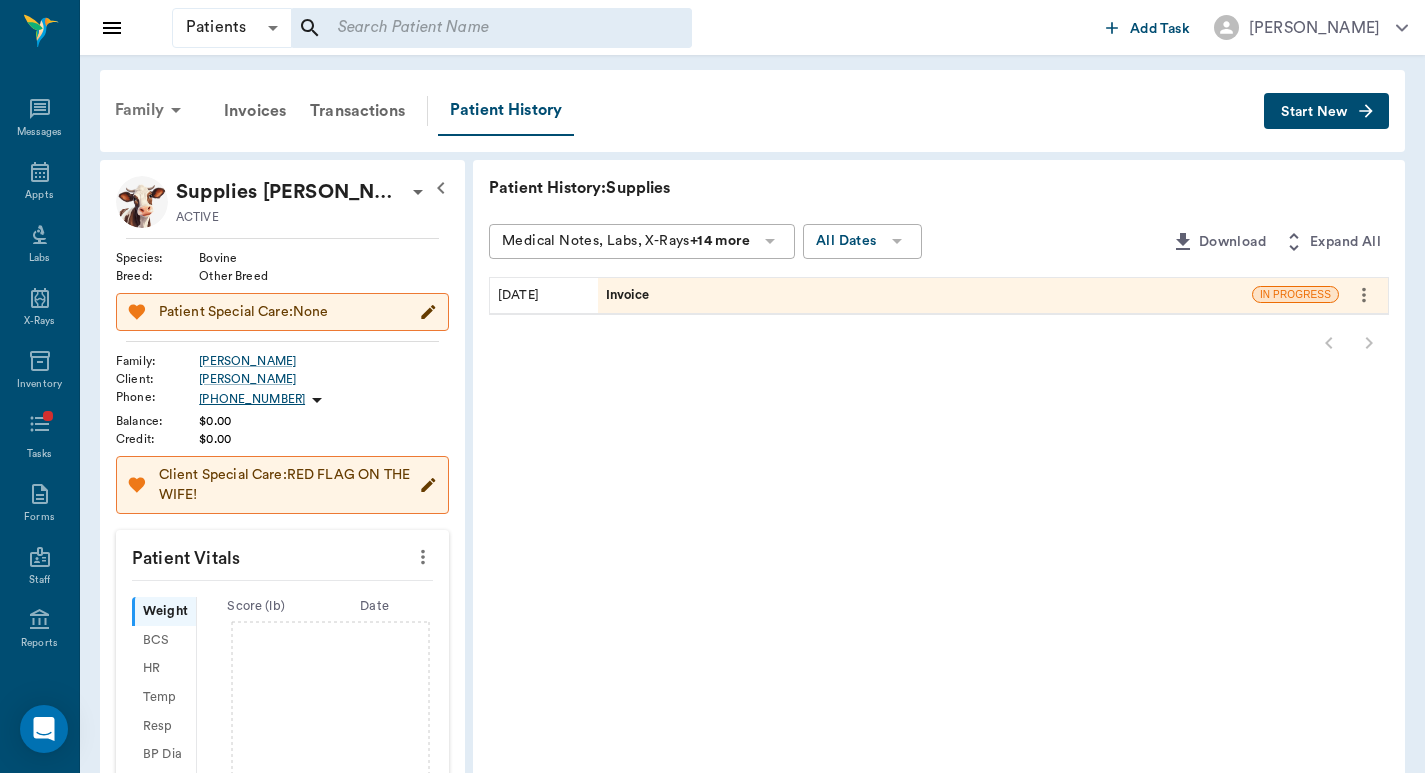 click on "Family" at bounding box center [151, 110] 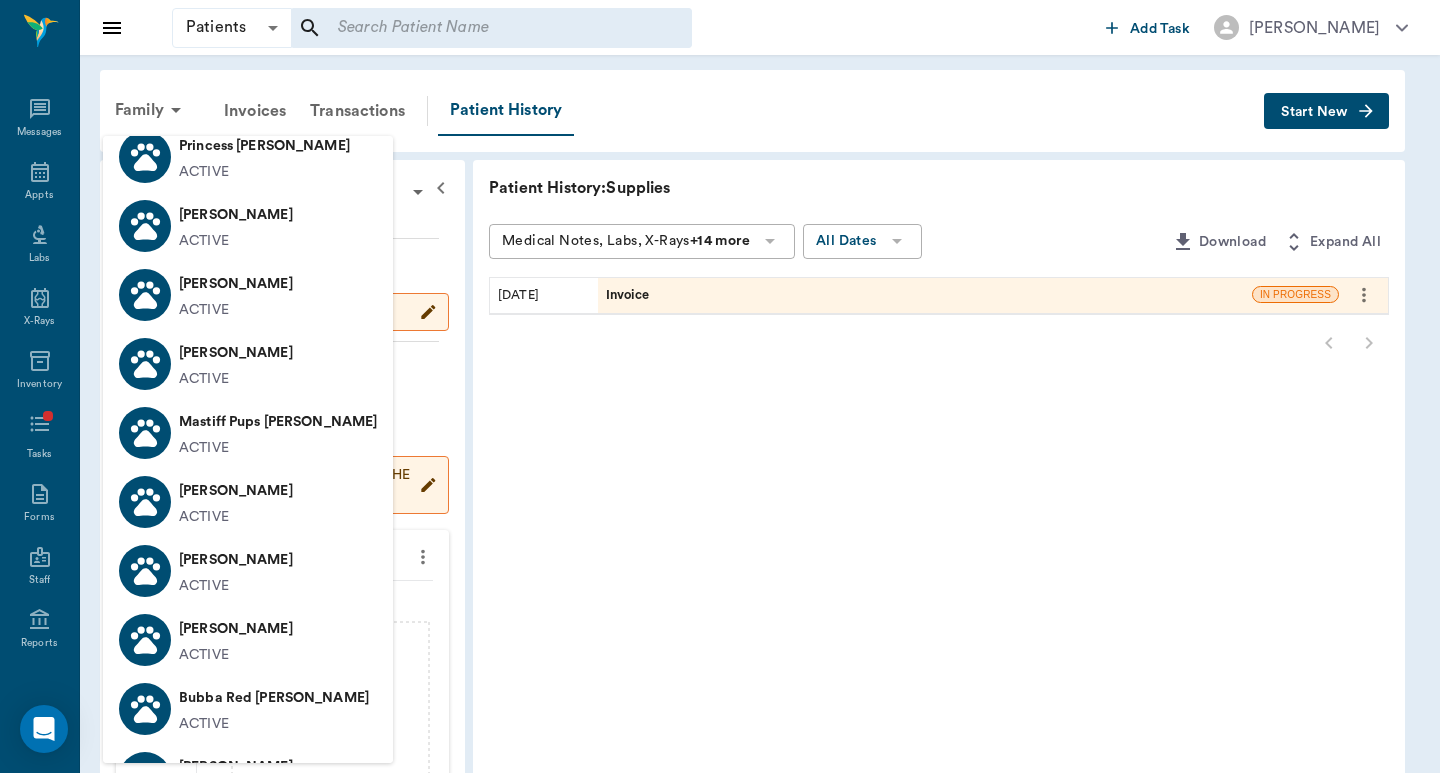 scroll, scrollTop: 800, scrollLeft: 0, axis: vertical 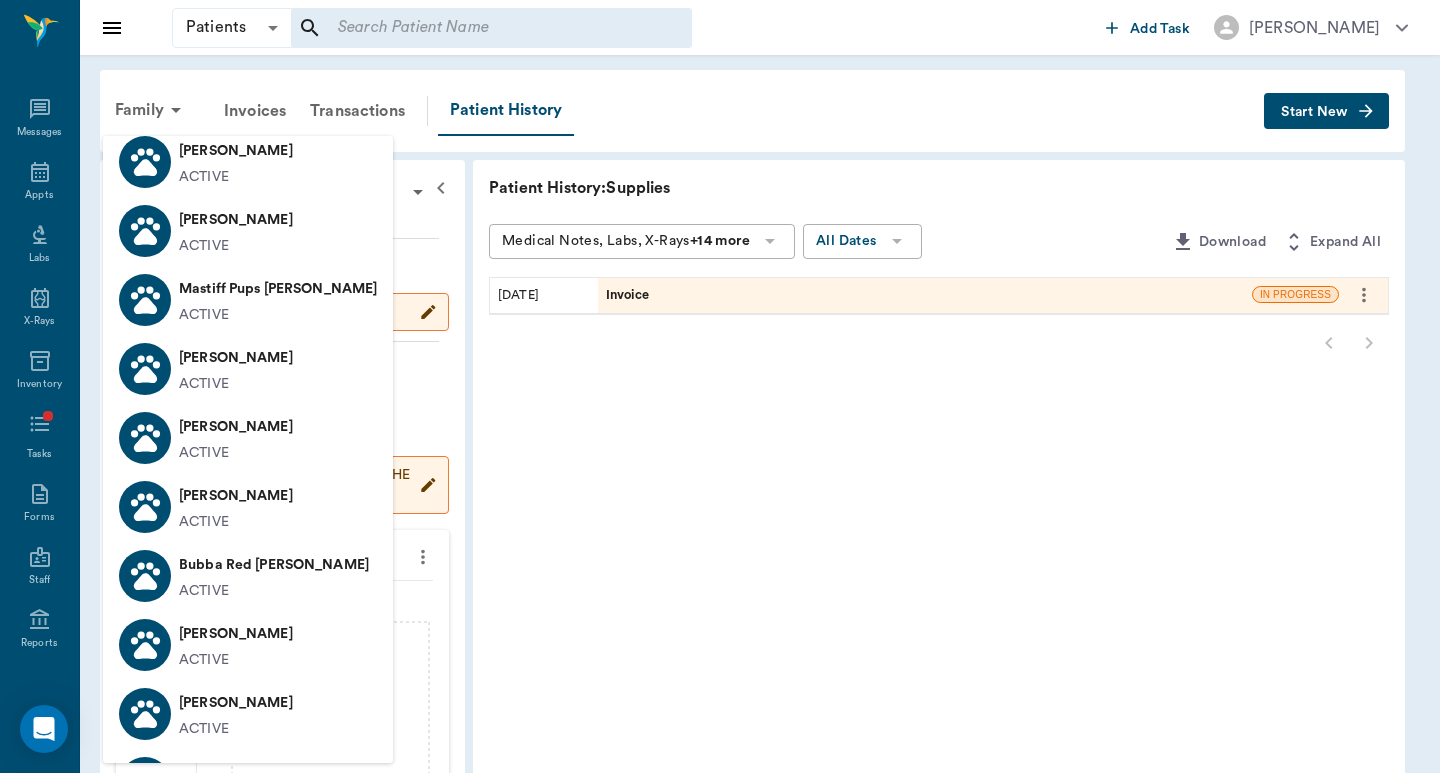drag, startPoint x: 881, startPoint y: 527, endPoint x: 825, endPoint y: 486, distance: 69.40461 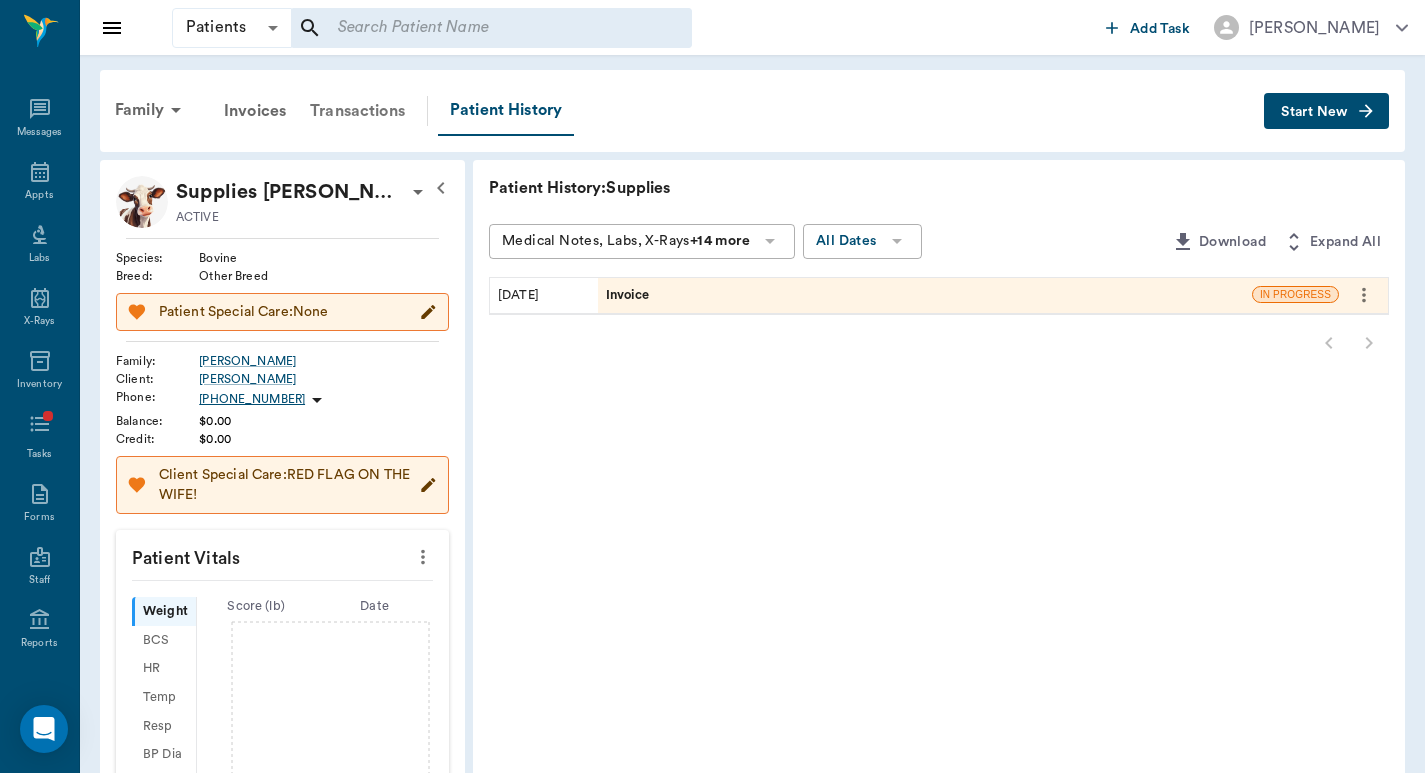 click on "Transactions" at bounding box center [357, 111] 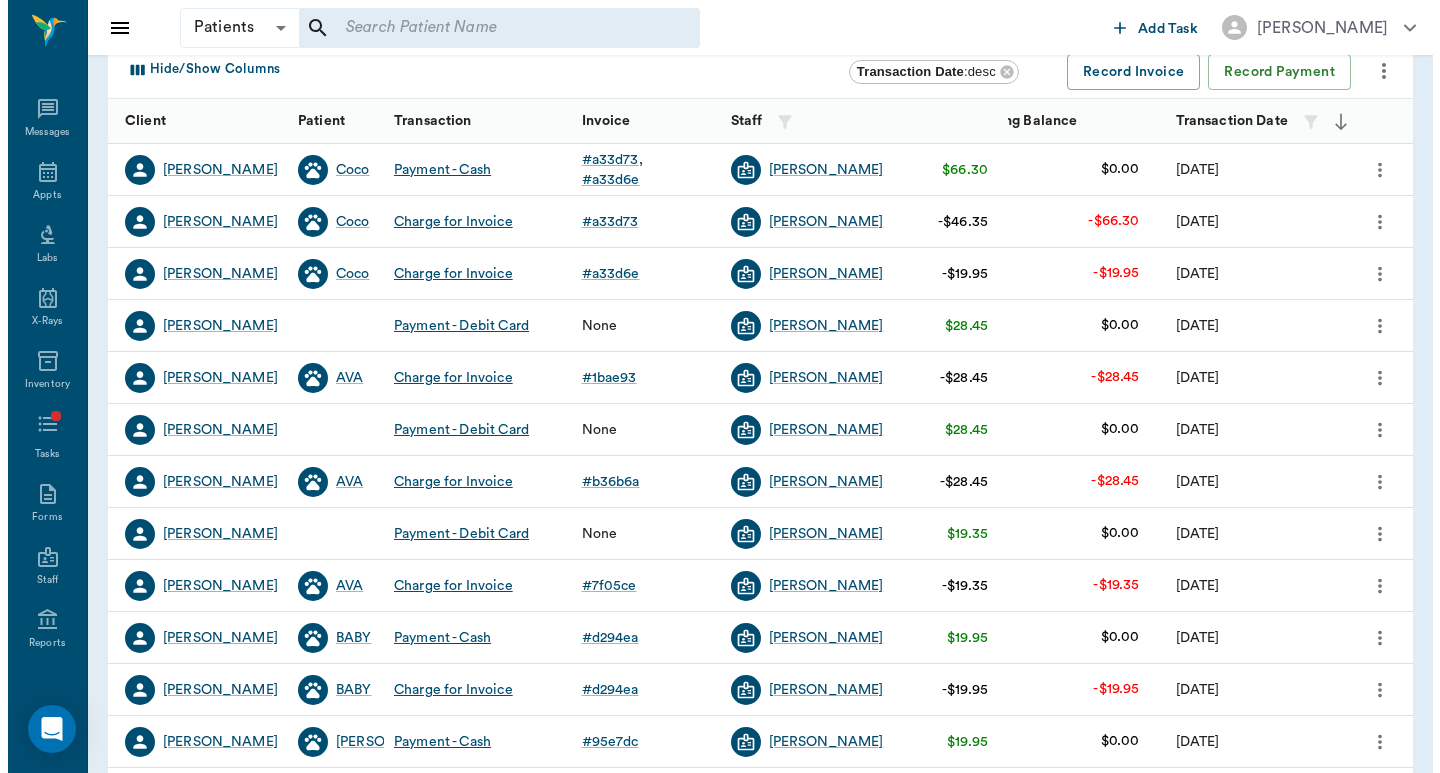 scroll, scrollTop: 0, scrollLeft: 0, axis: both 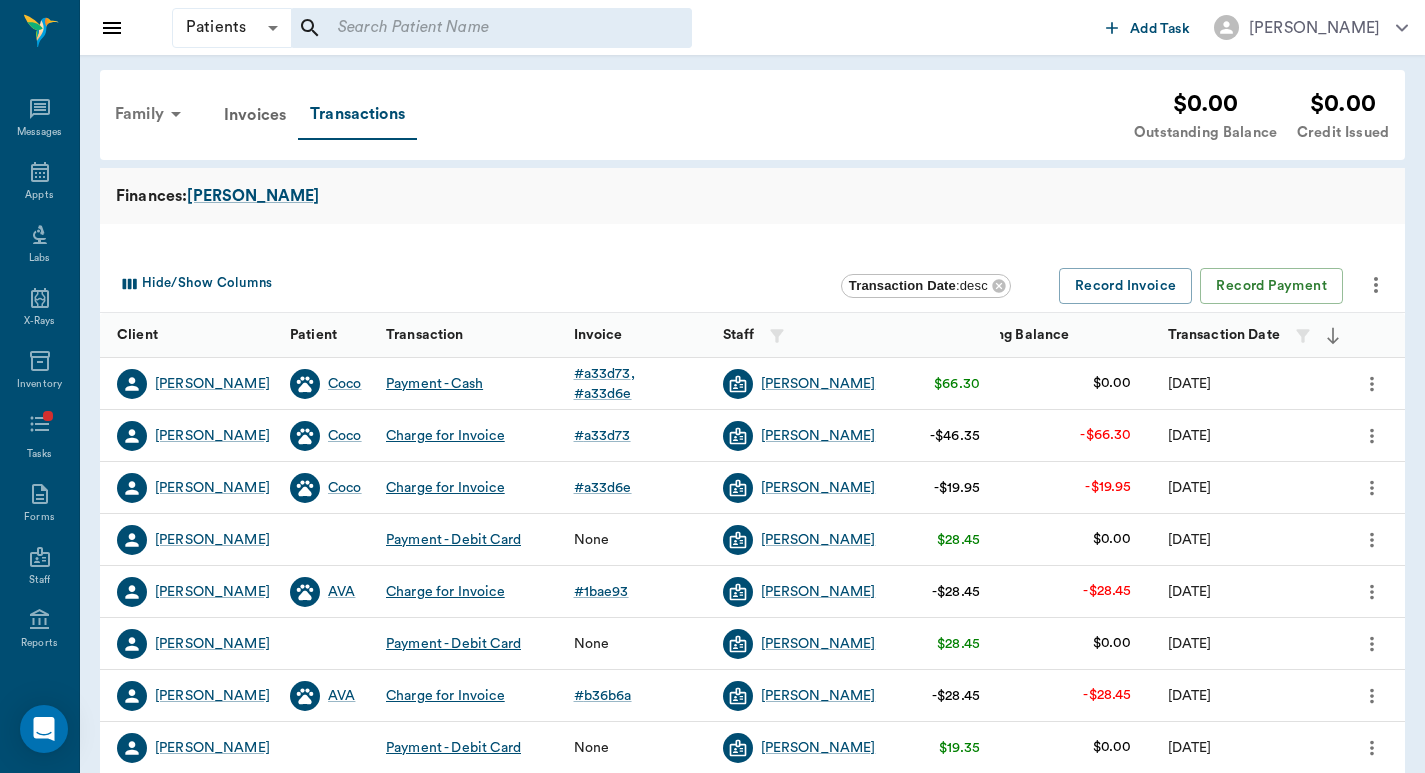 click 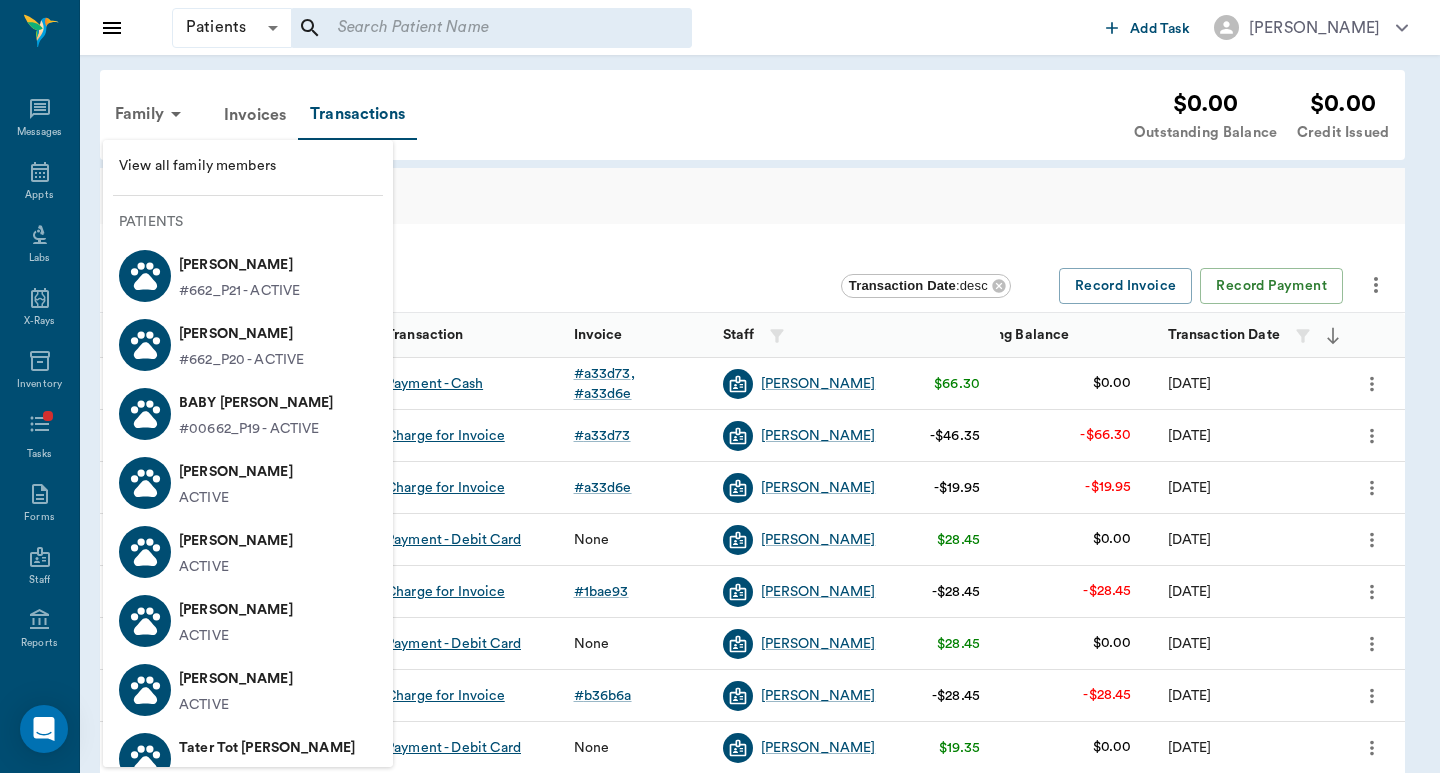 click on "#662_P21    -    ACTIVE" at bounding box center [239, 291] 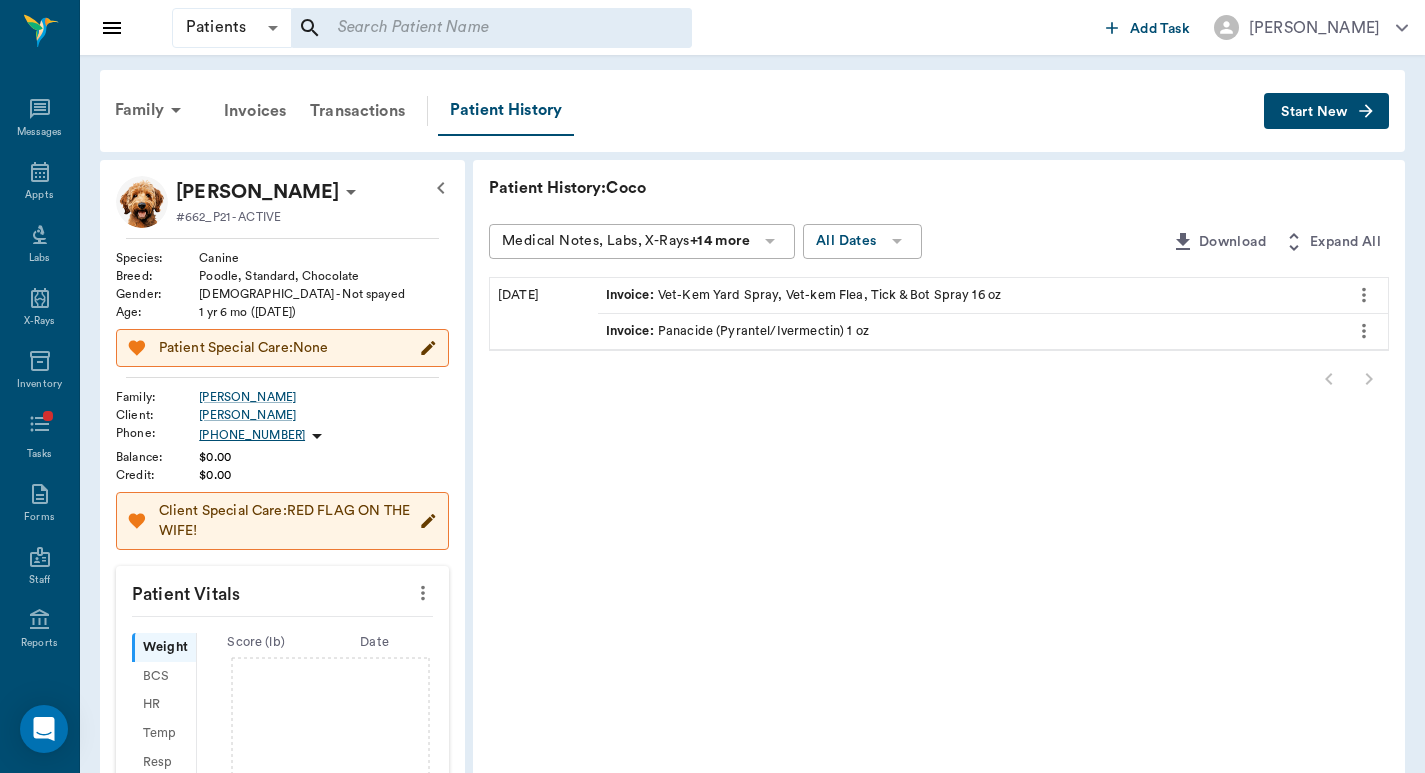 click on "Start New" at bounding box center (1314, 112) 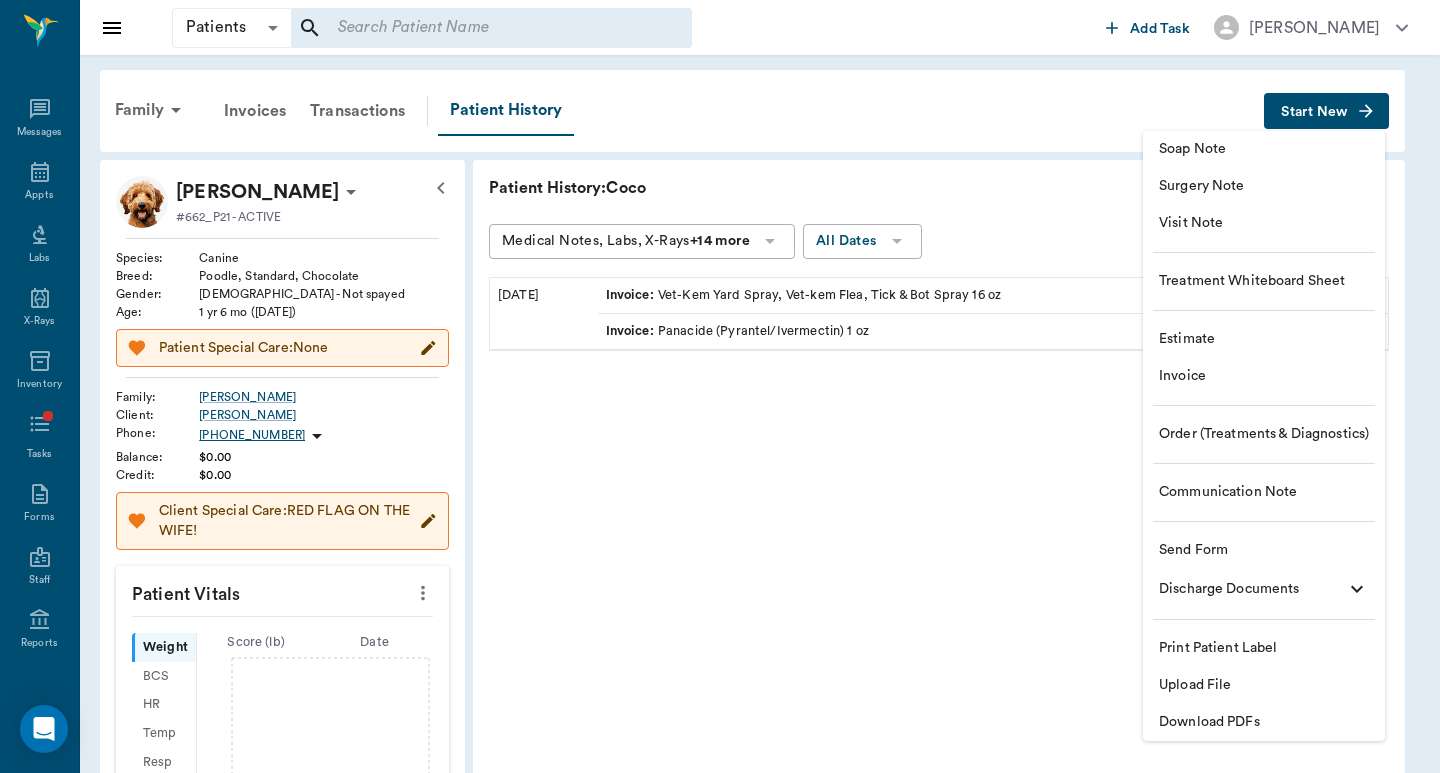 click on "Invoice" at bounding box center (1264, 376) 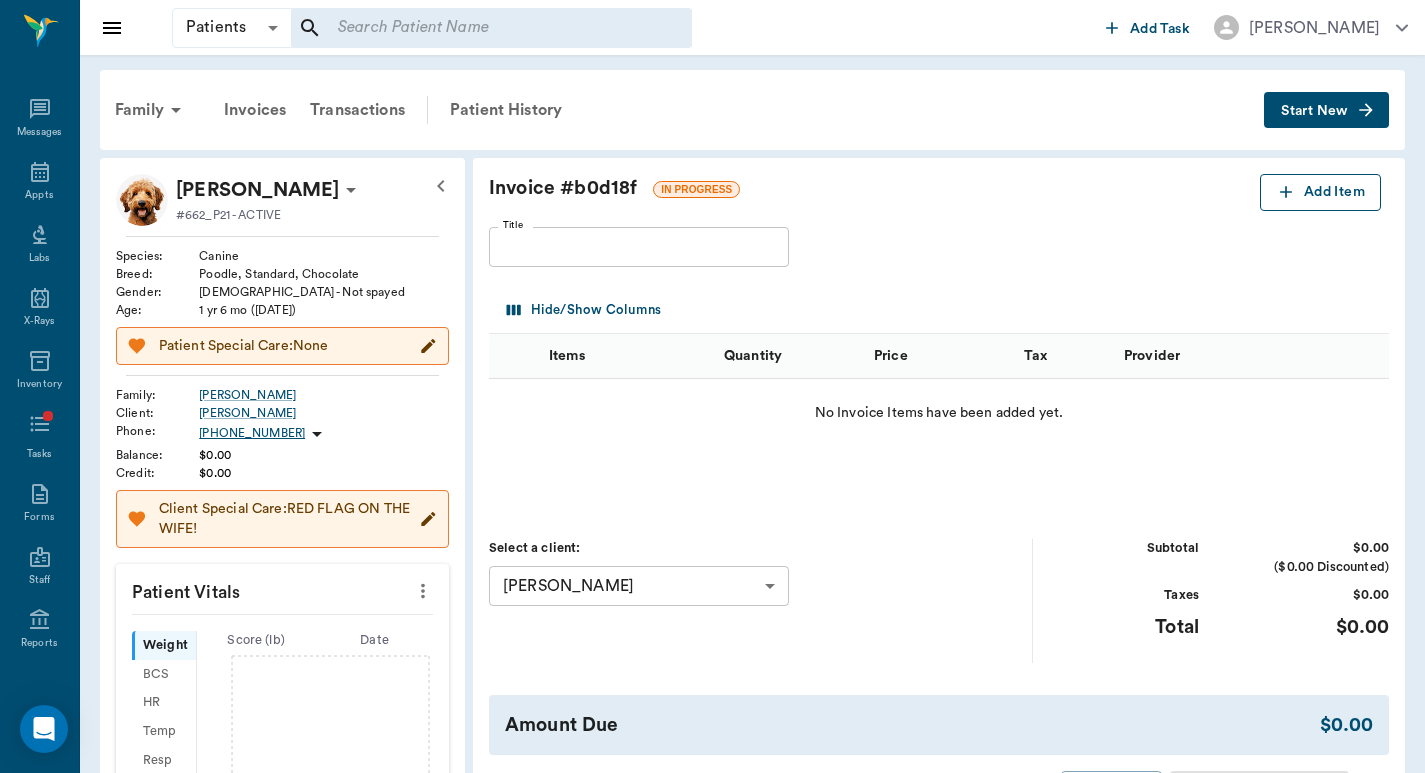 click on "Add Item" at bounding box center [1320, 192] 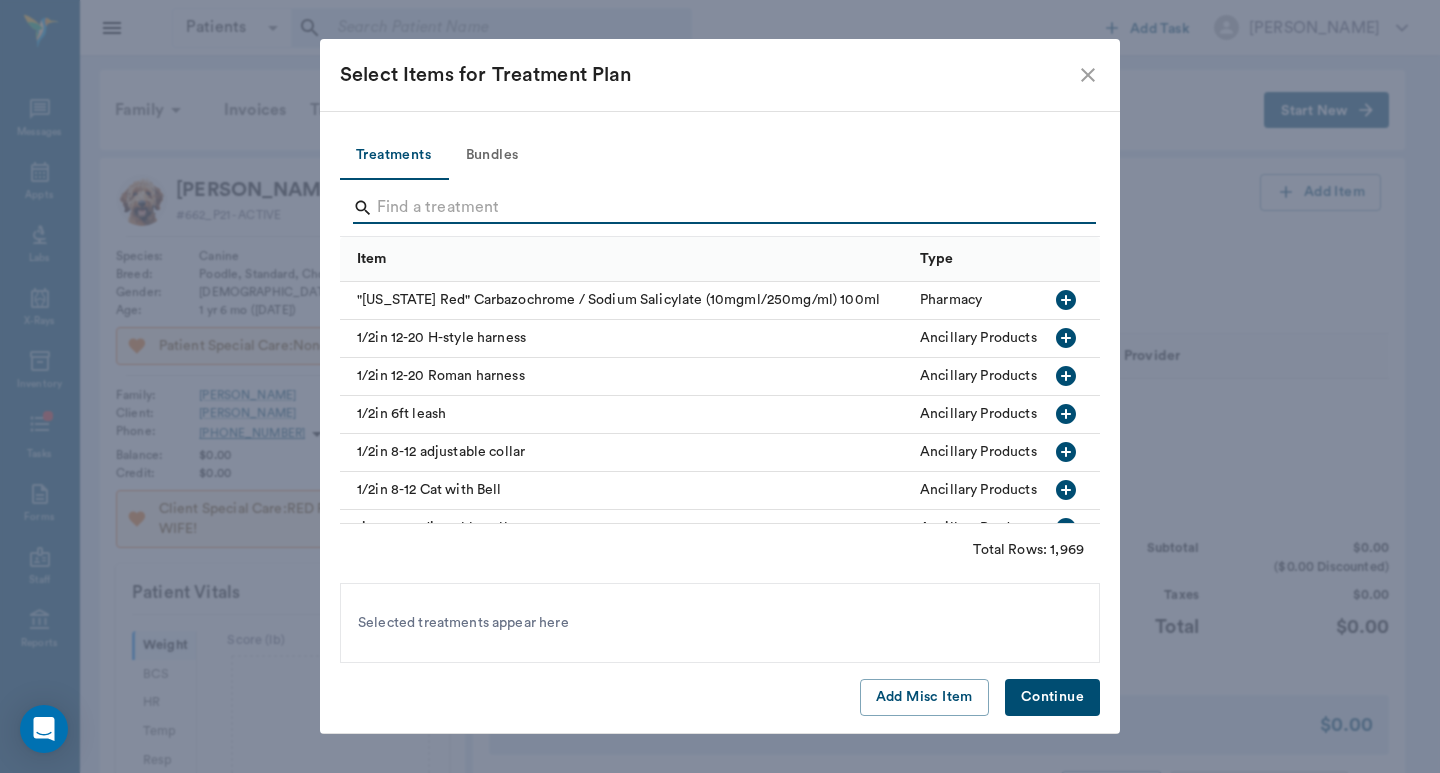 click at bounding box center (721, 208) 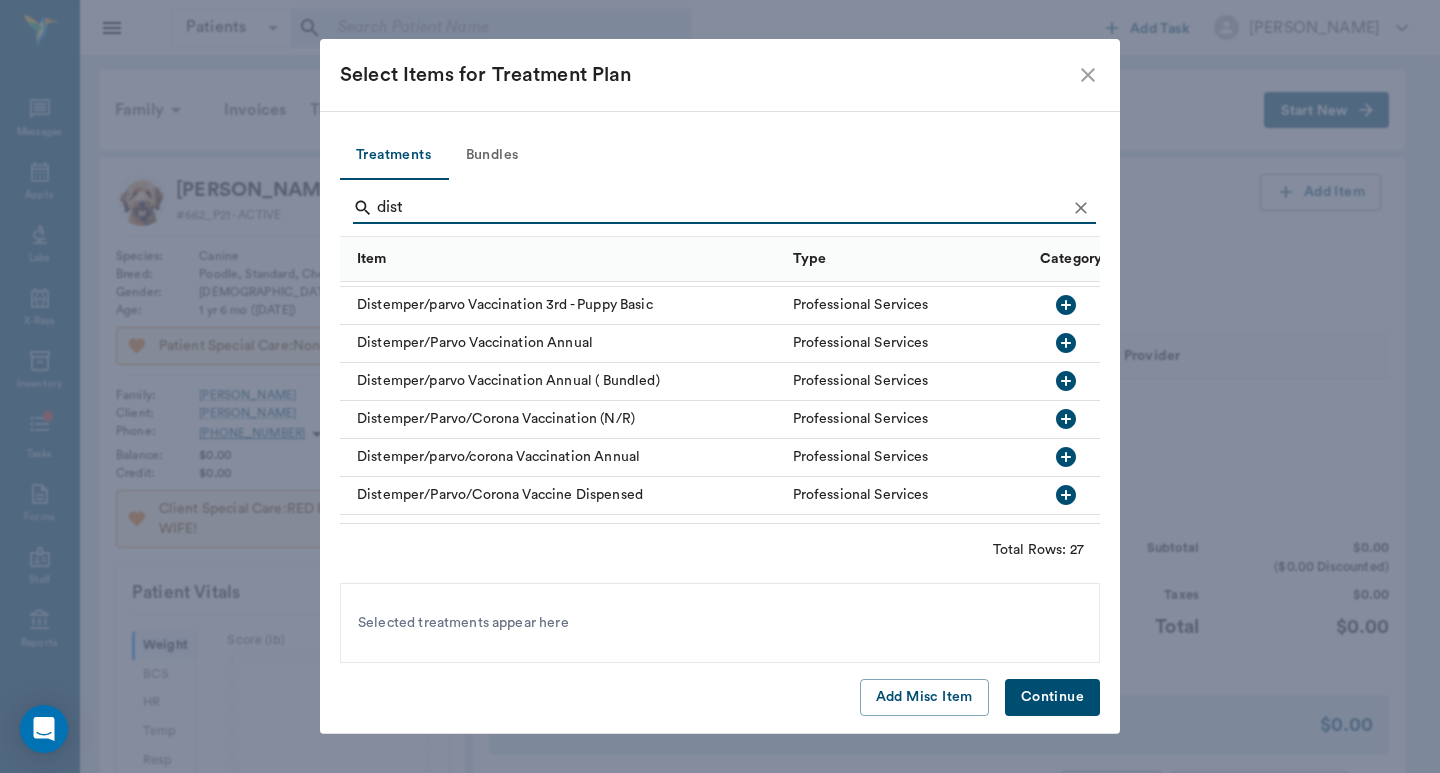 scroll, scrollTop: 533, scrollLeft: 0, axis: vertical 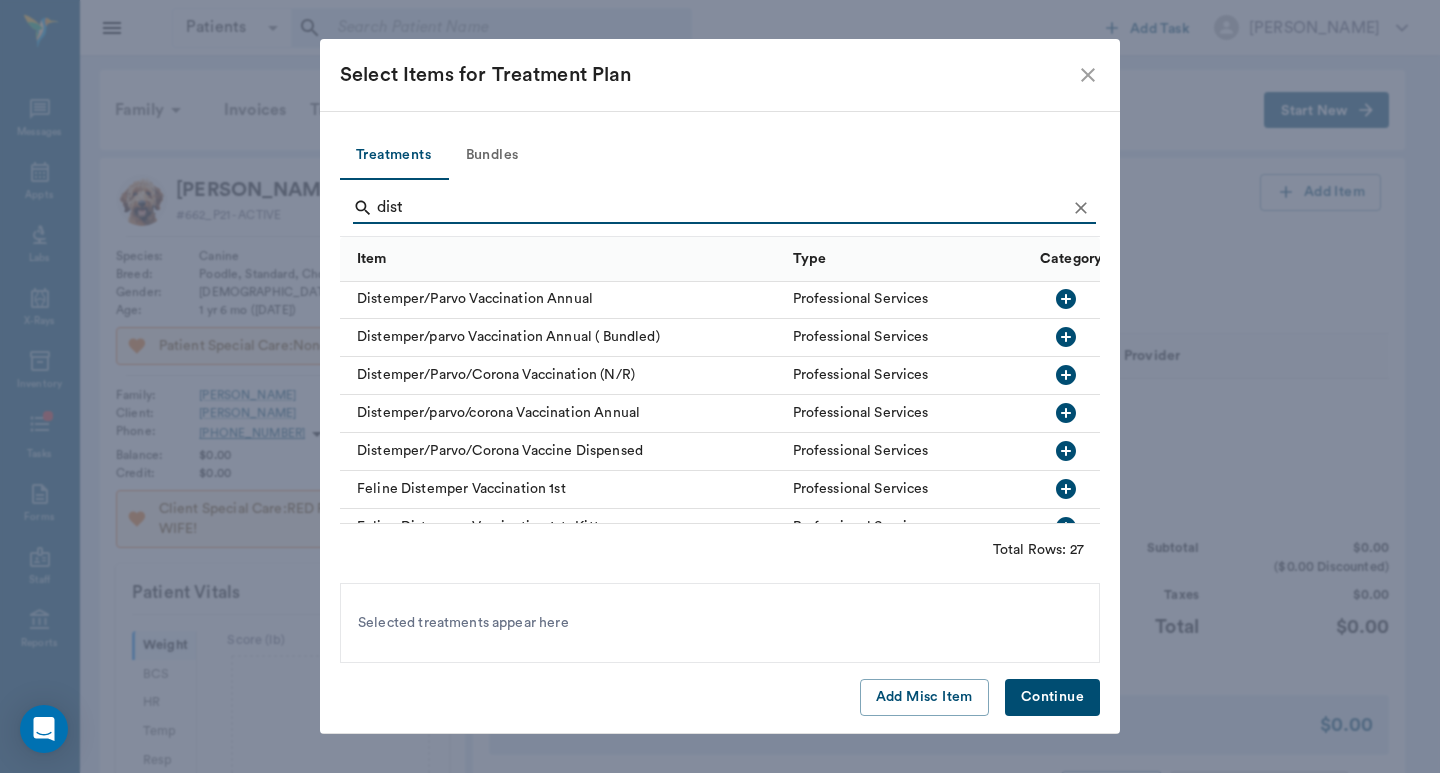 type on "dist" 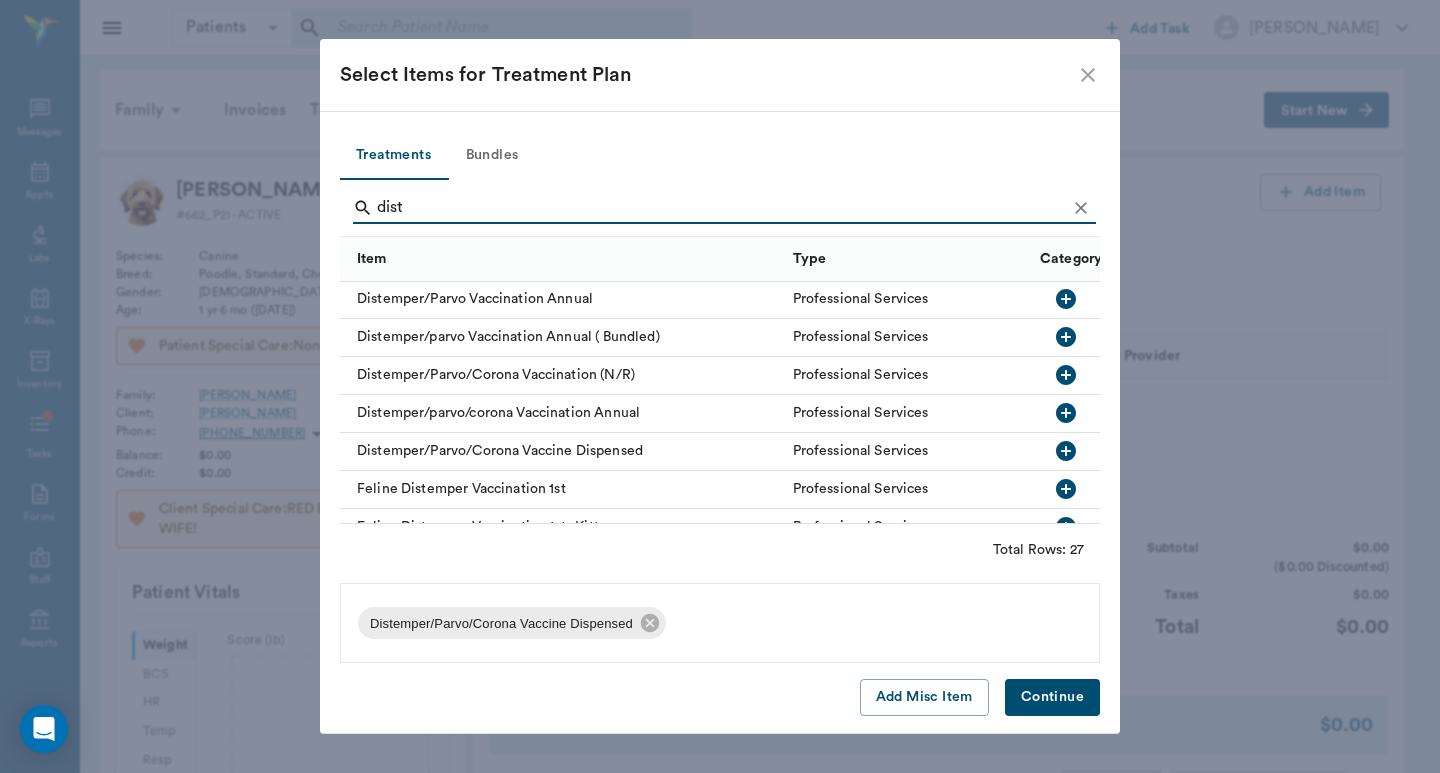 click on "Continue" at bounding box center [1052, 697] 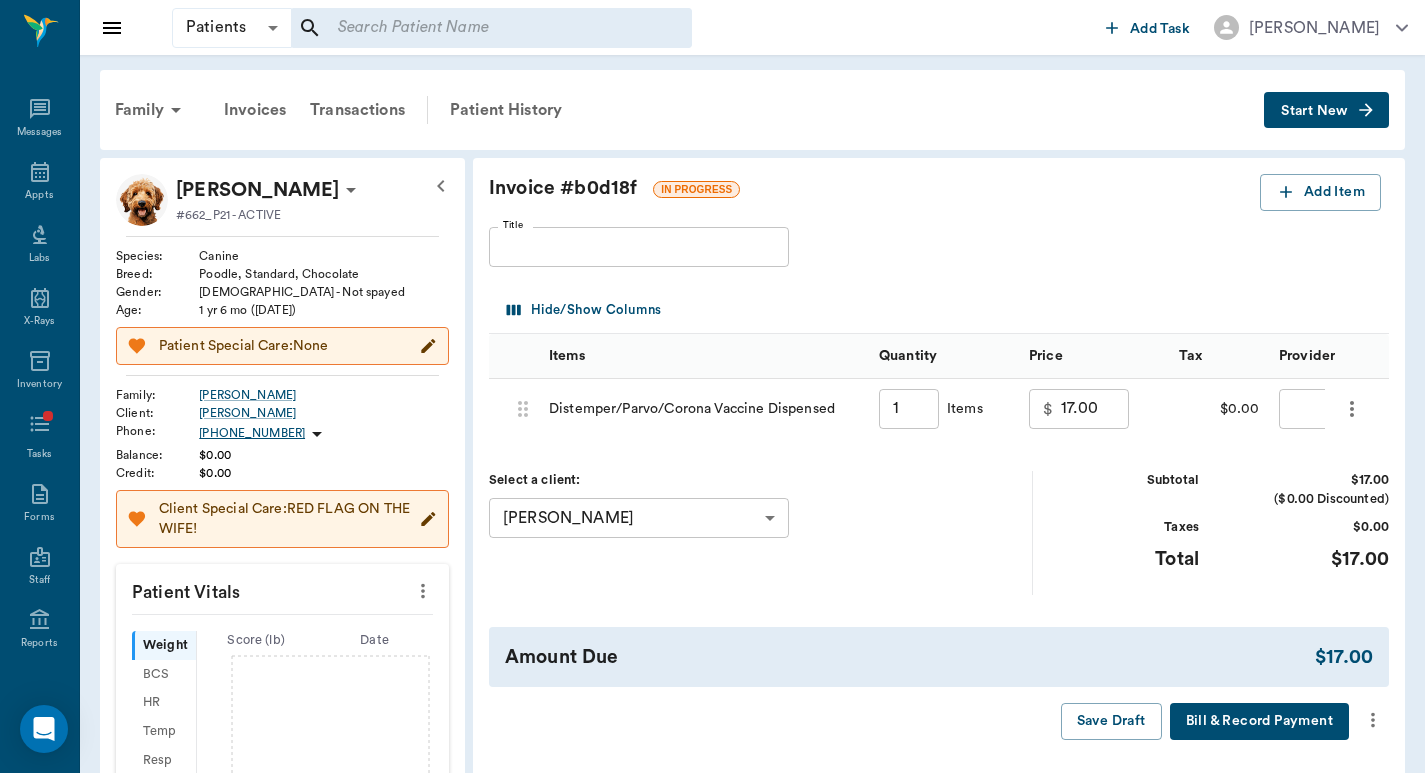 click on "1" at bounding box center (909, 409) 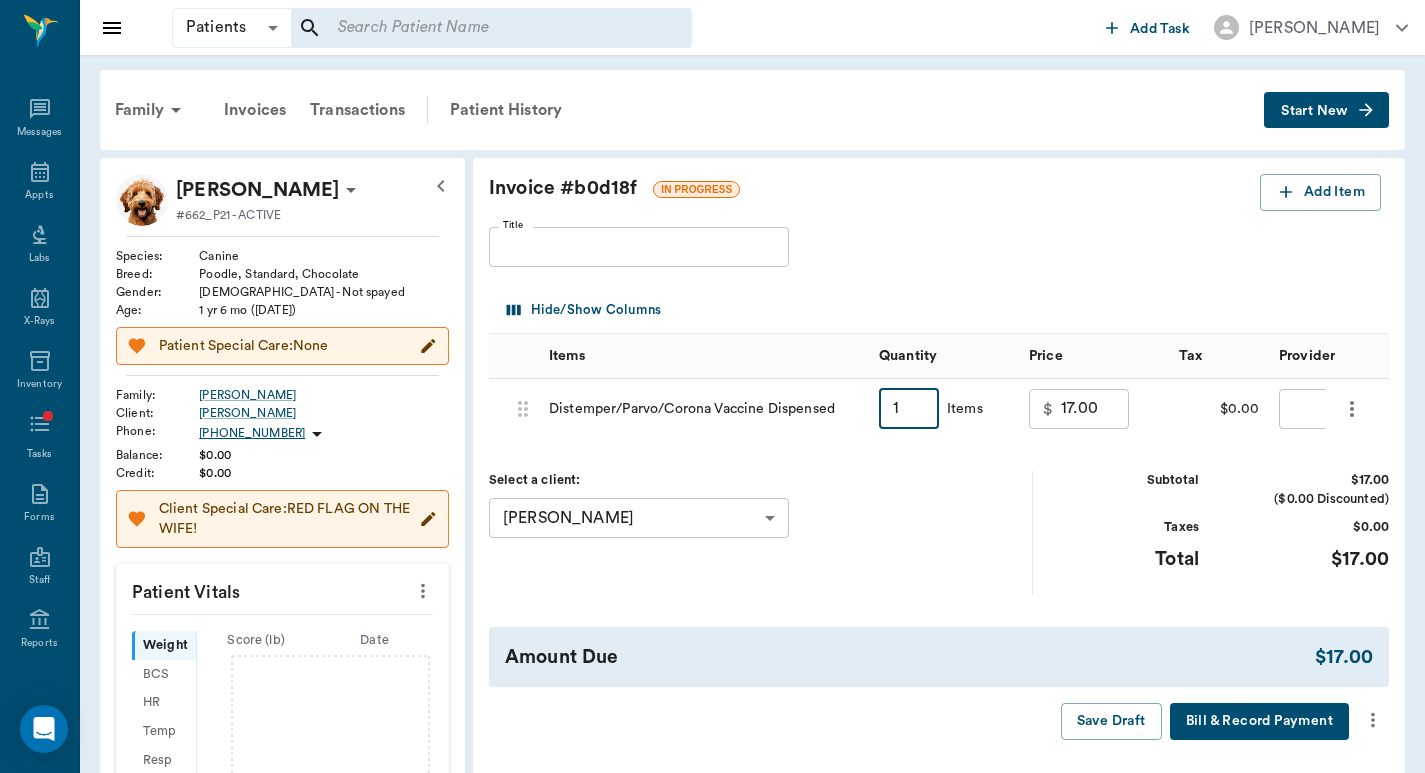 type on "1" 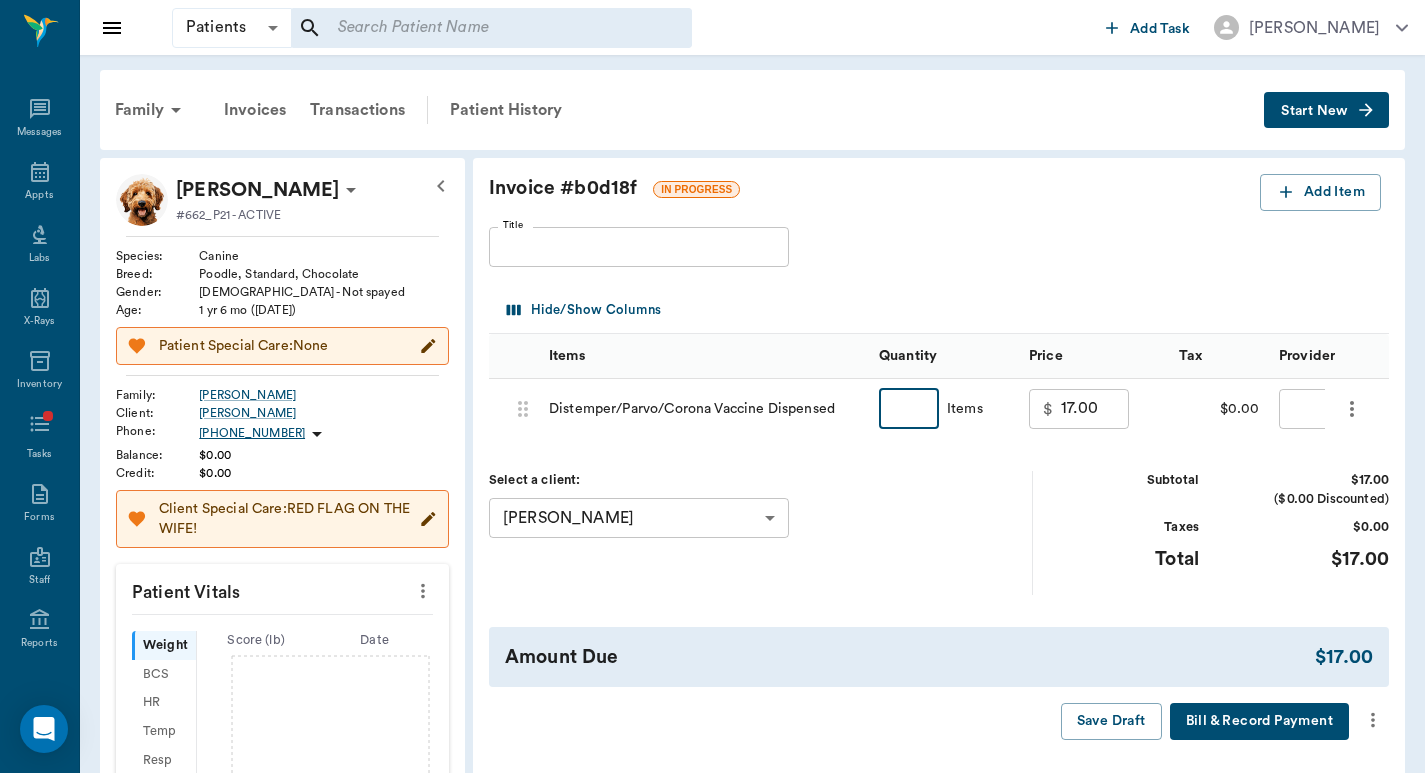 type on "7" 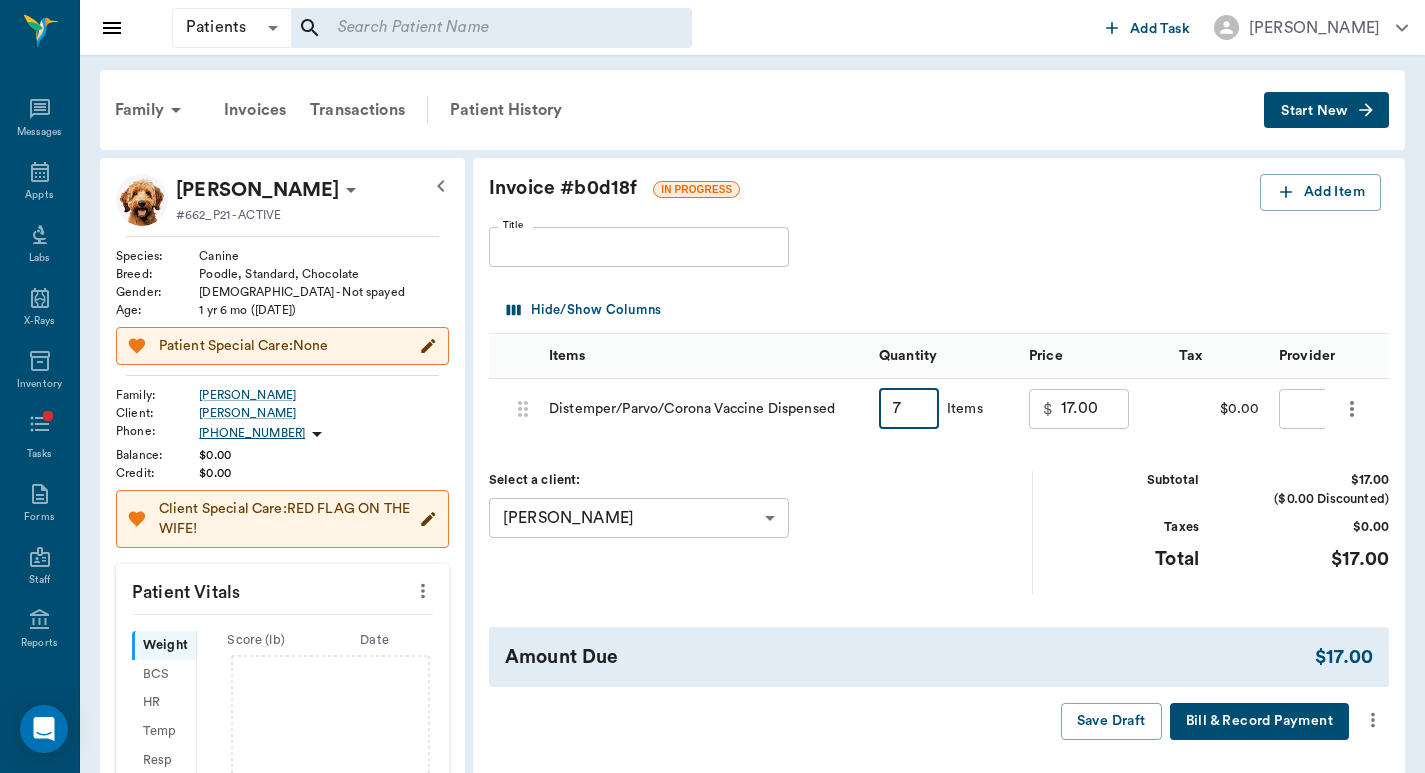 type on "119.00" 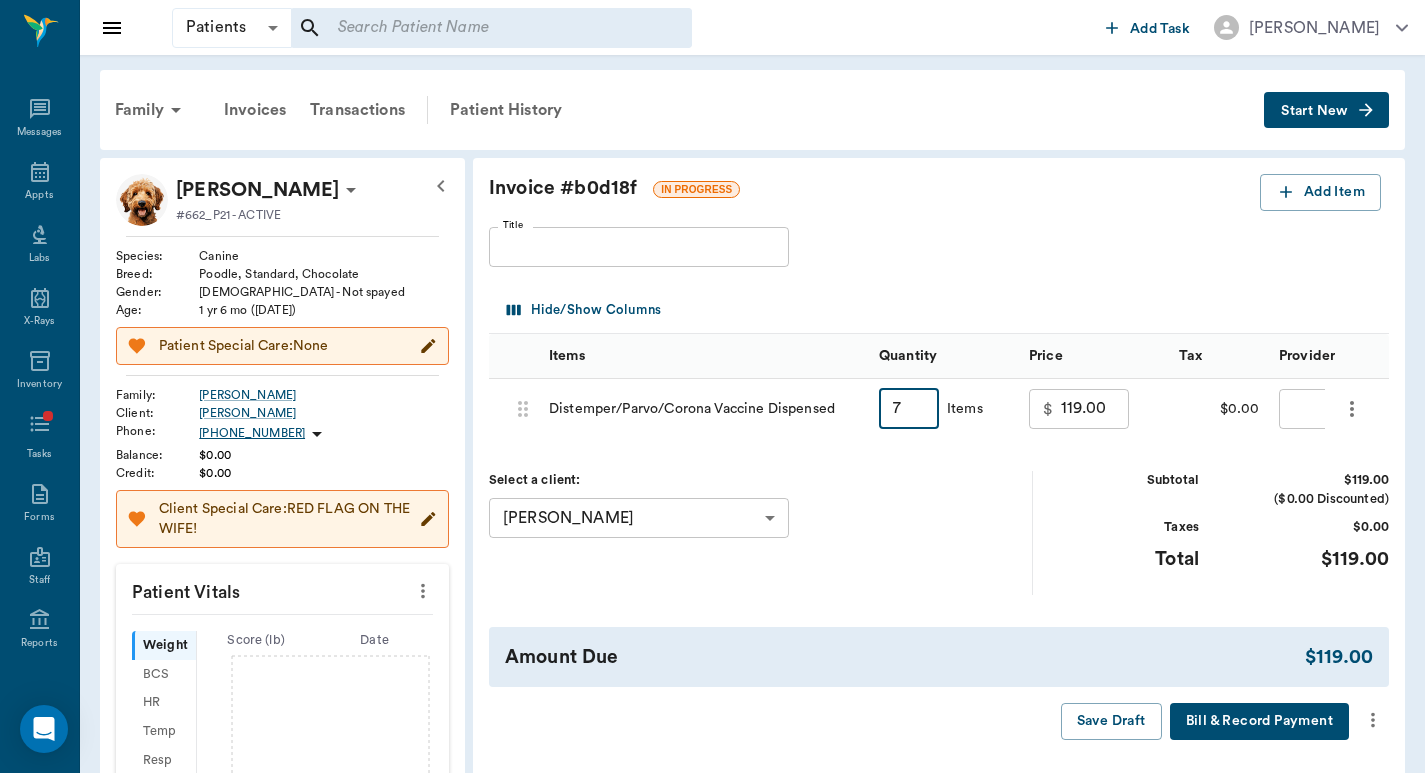 type on "7" 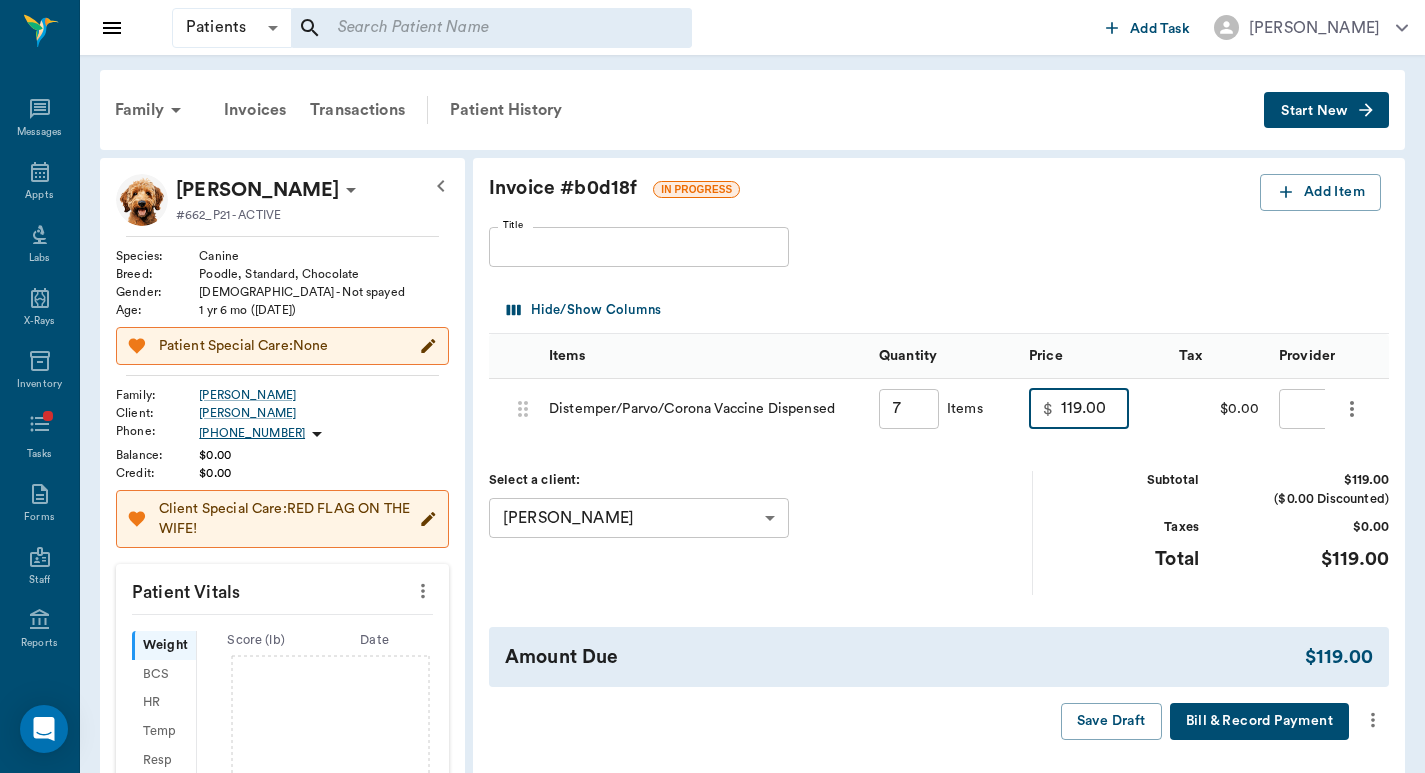 click on "119.00" at bounding box center [1095, 409] 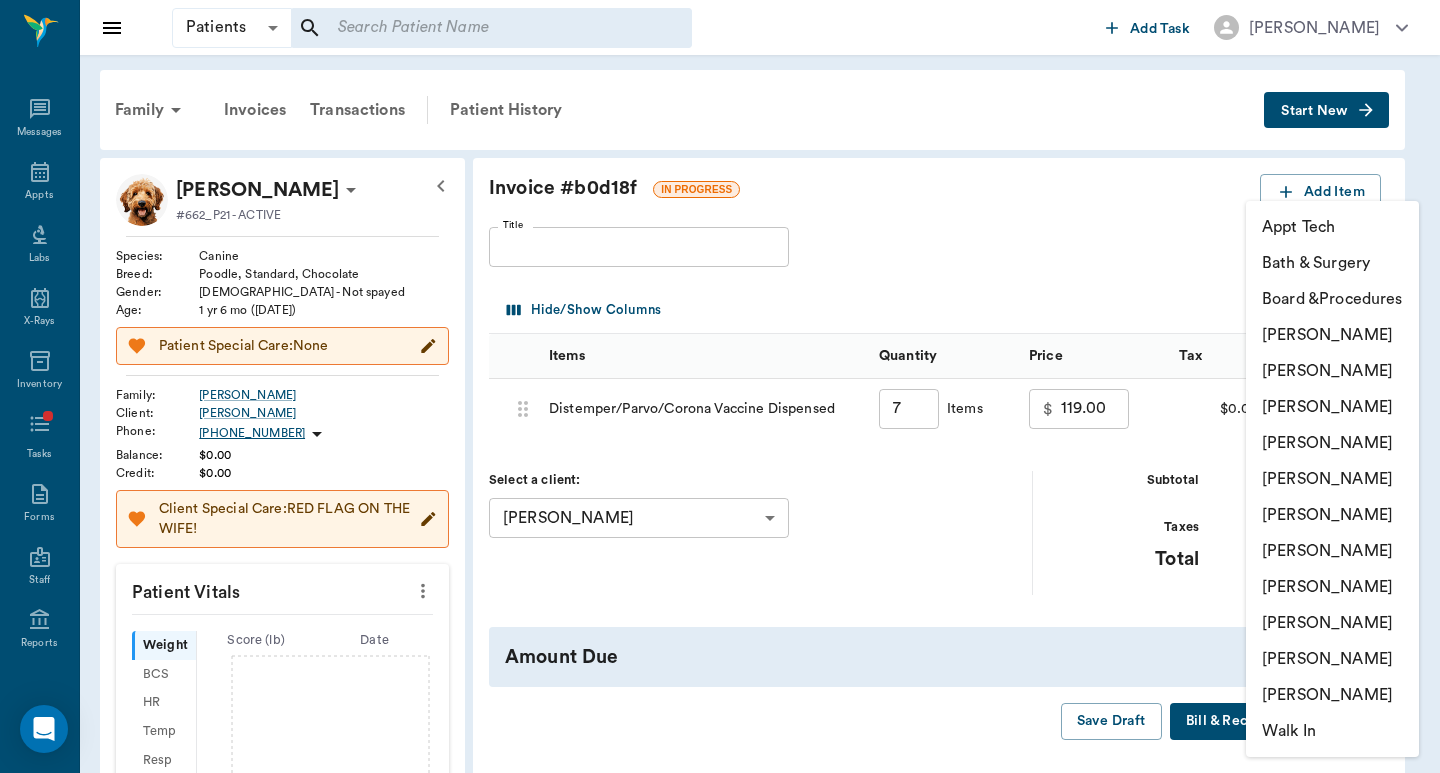 click on "[PERSON_NAME]" at bounding box center [1332, 371] 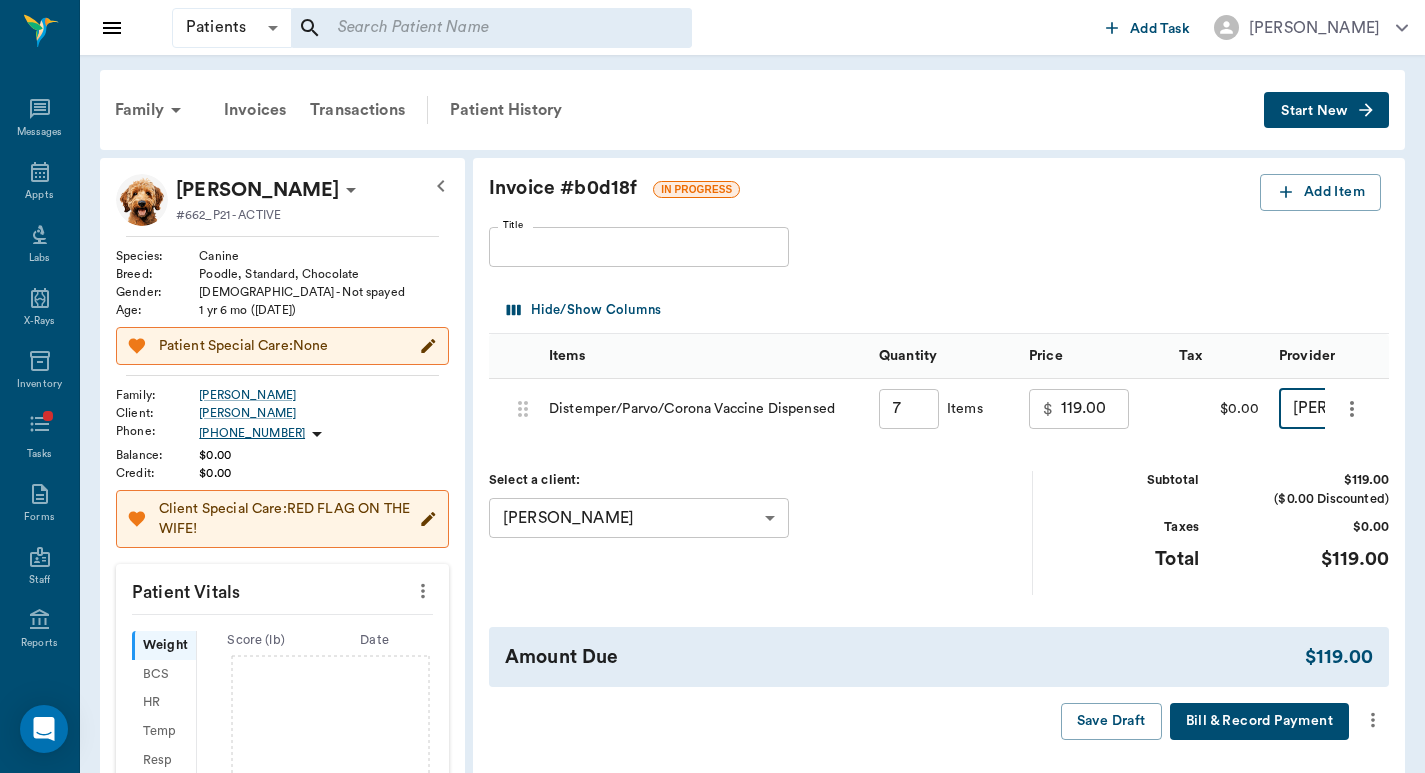 click on "Bill & Record Payment" at bounding box center [1259, 721] 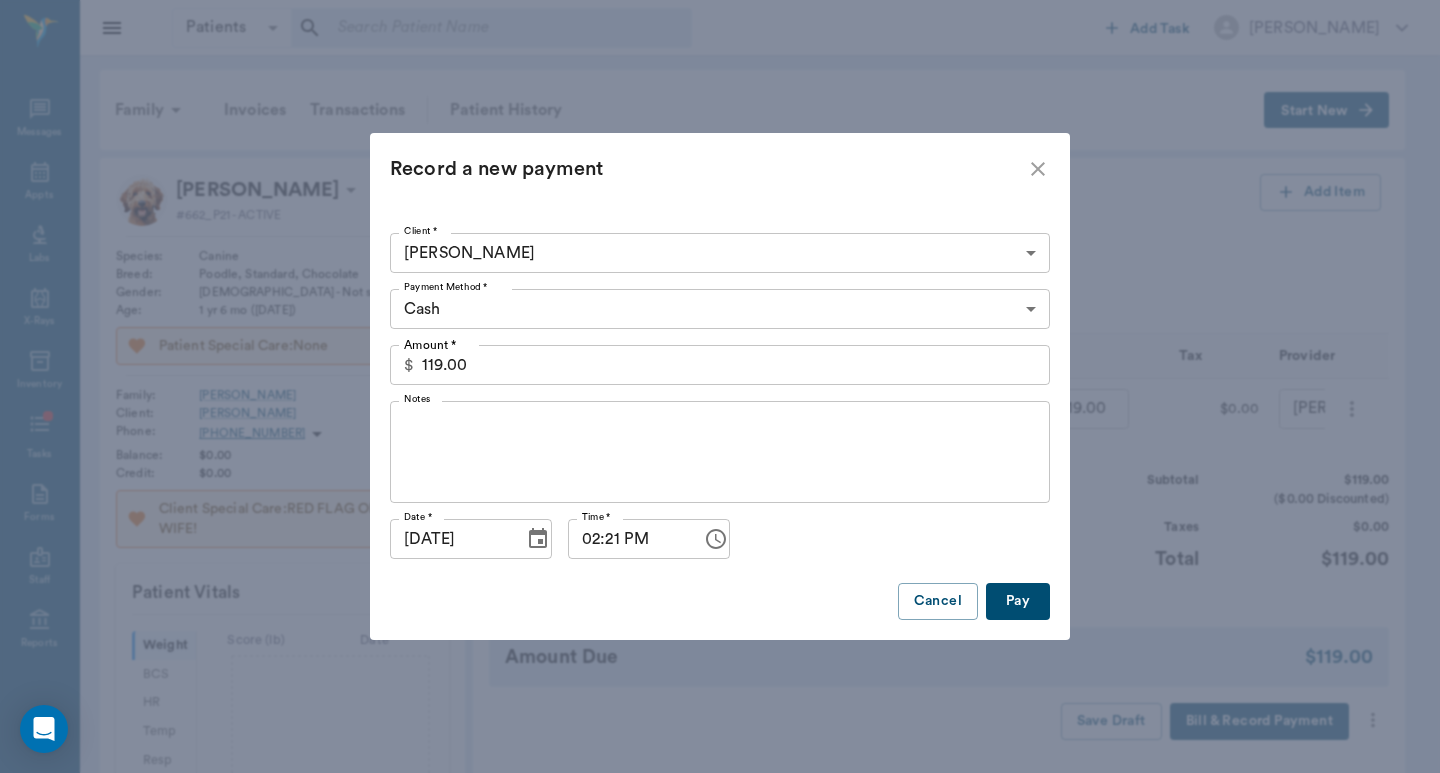click on "119.00" at bounding box center (736, 365) 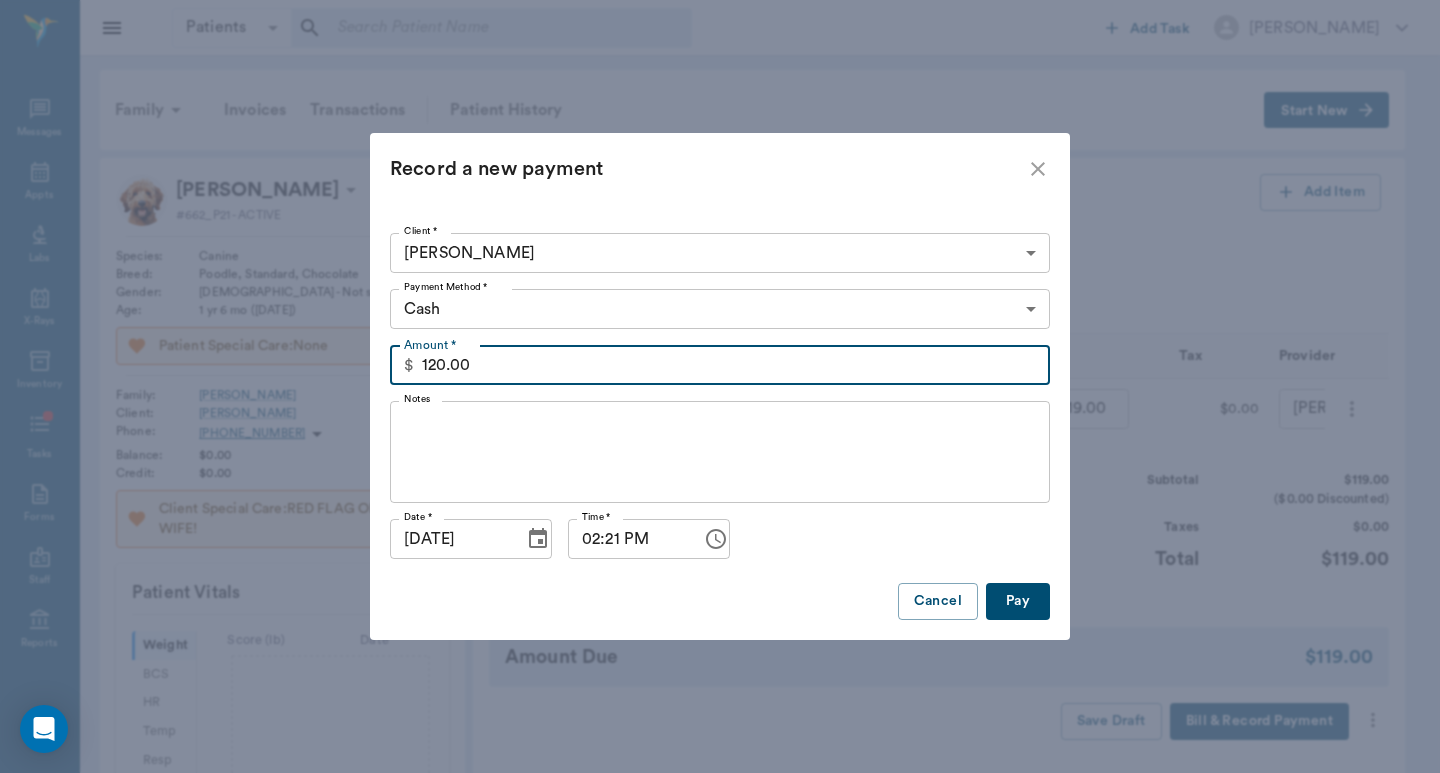 type on "120.00" 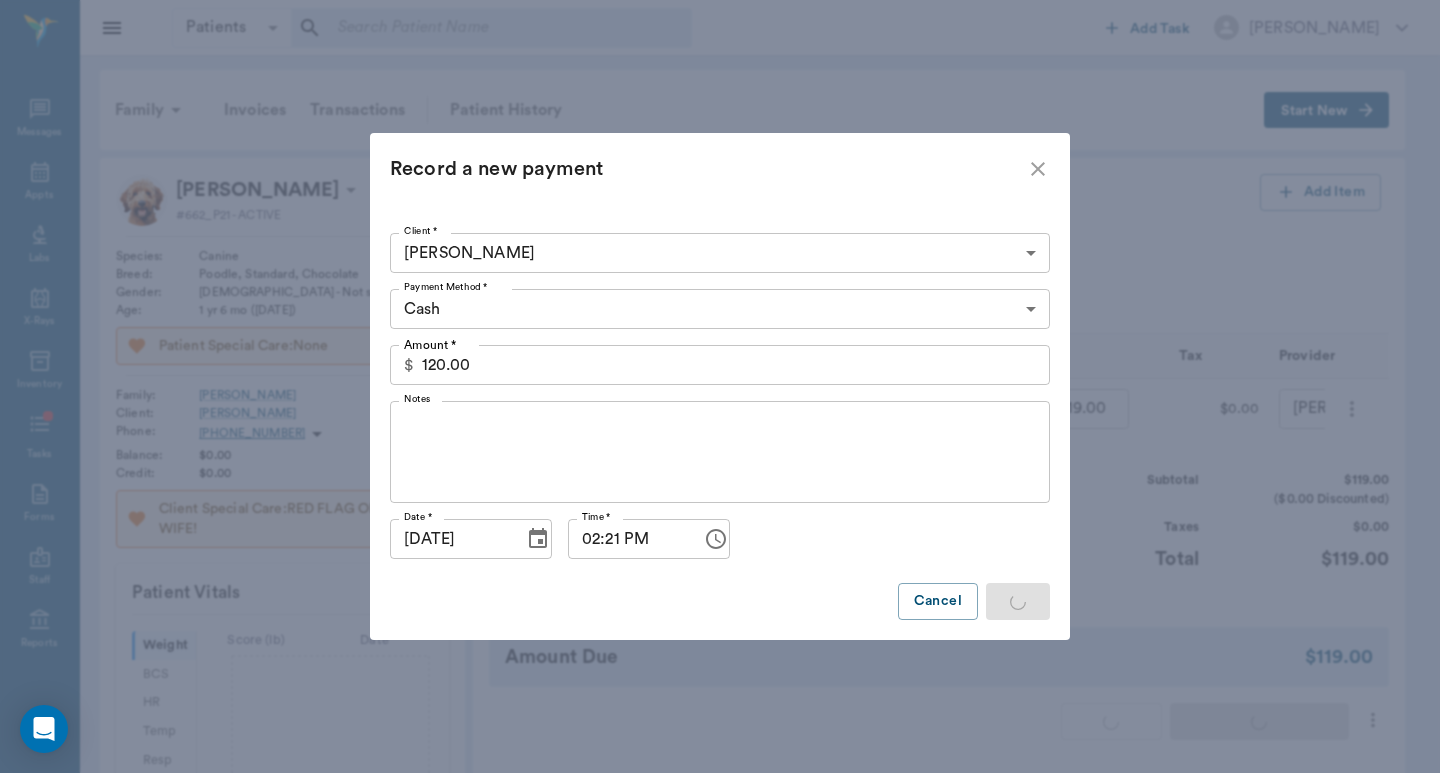 type on "7.00" 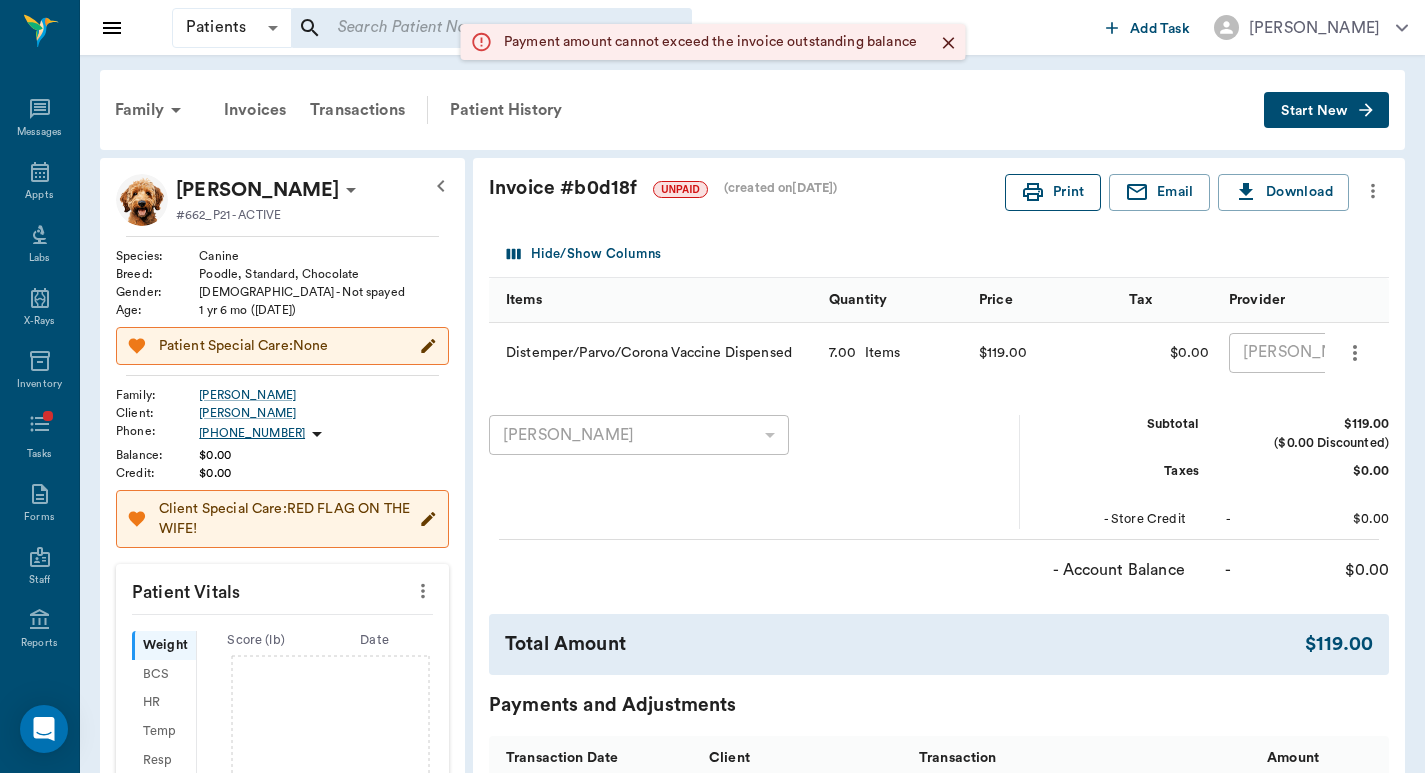 click on "Print" at bounding box center (1053, 192) 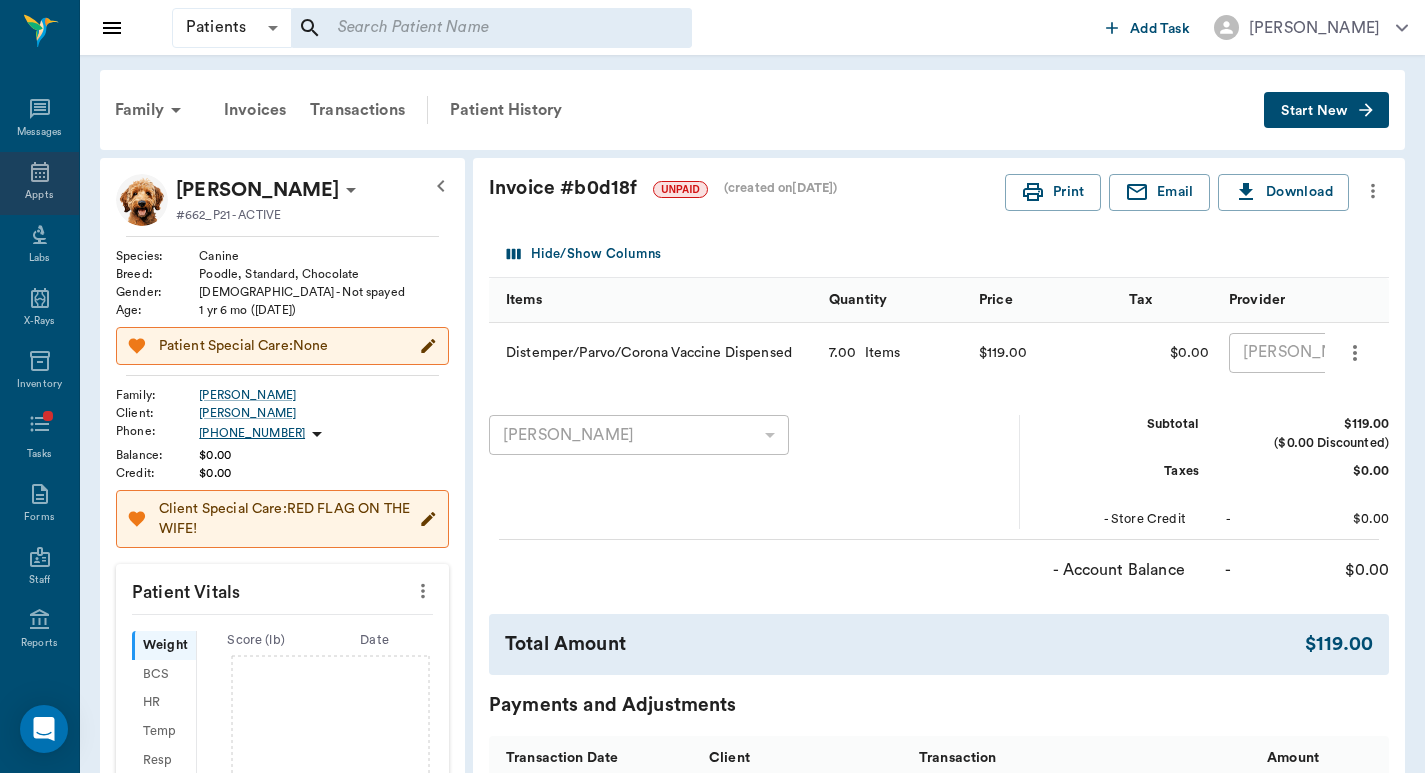 click on "Appts" at bounding box center (39, 183) 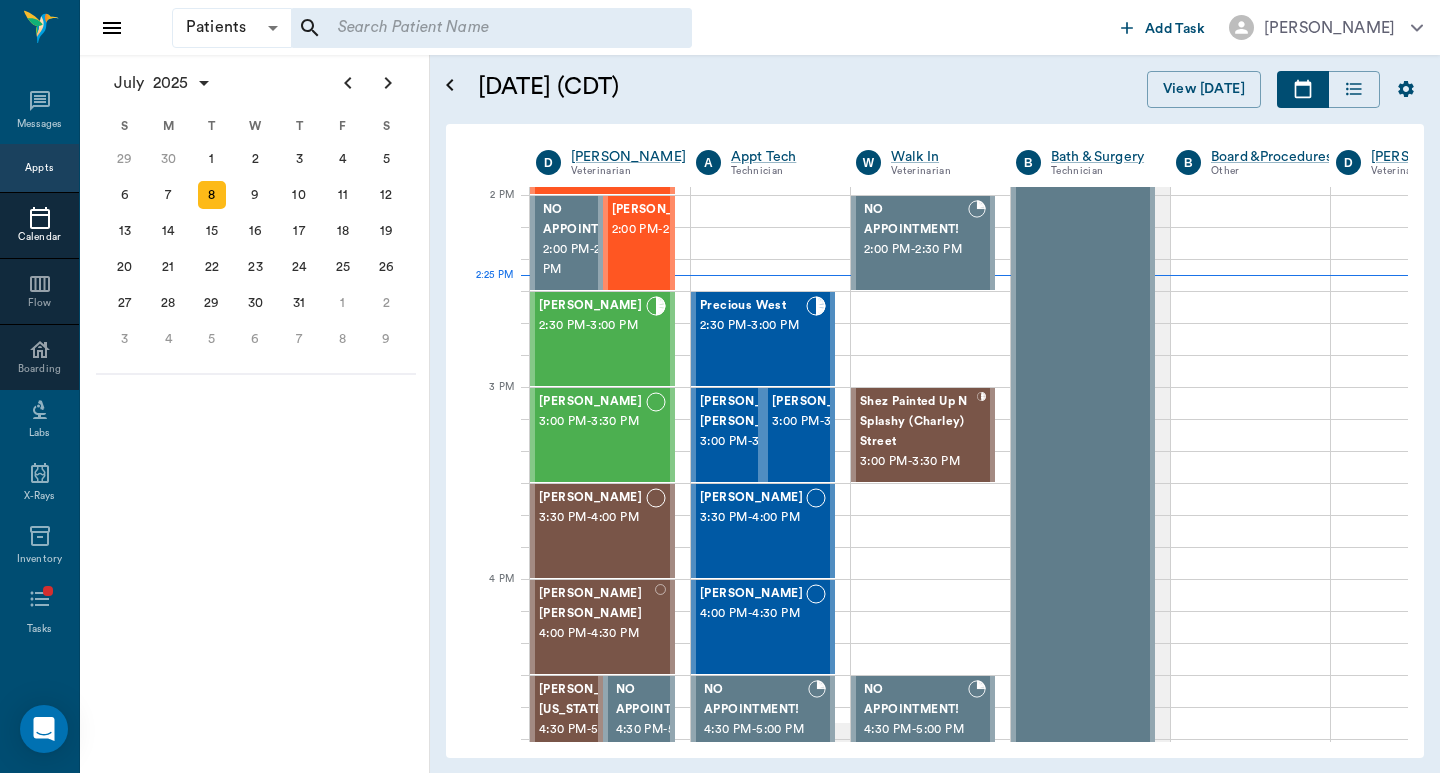 scroll, scrollTop: 1152, scrollLeft: 1, axis: both 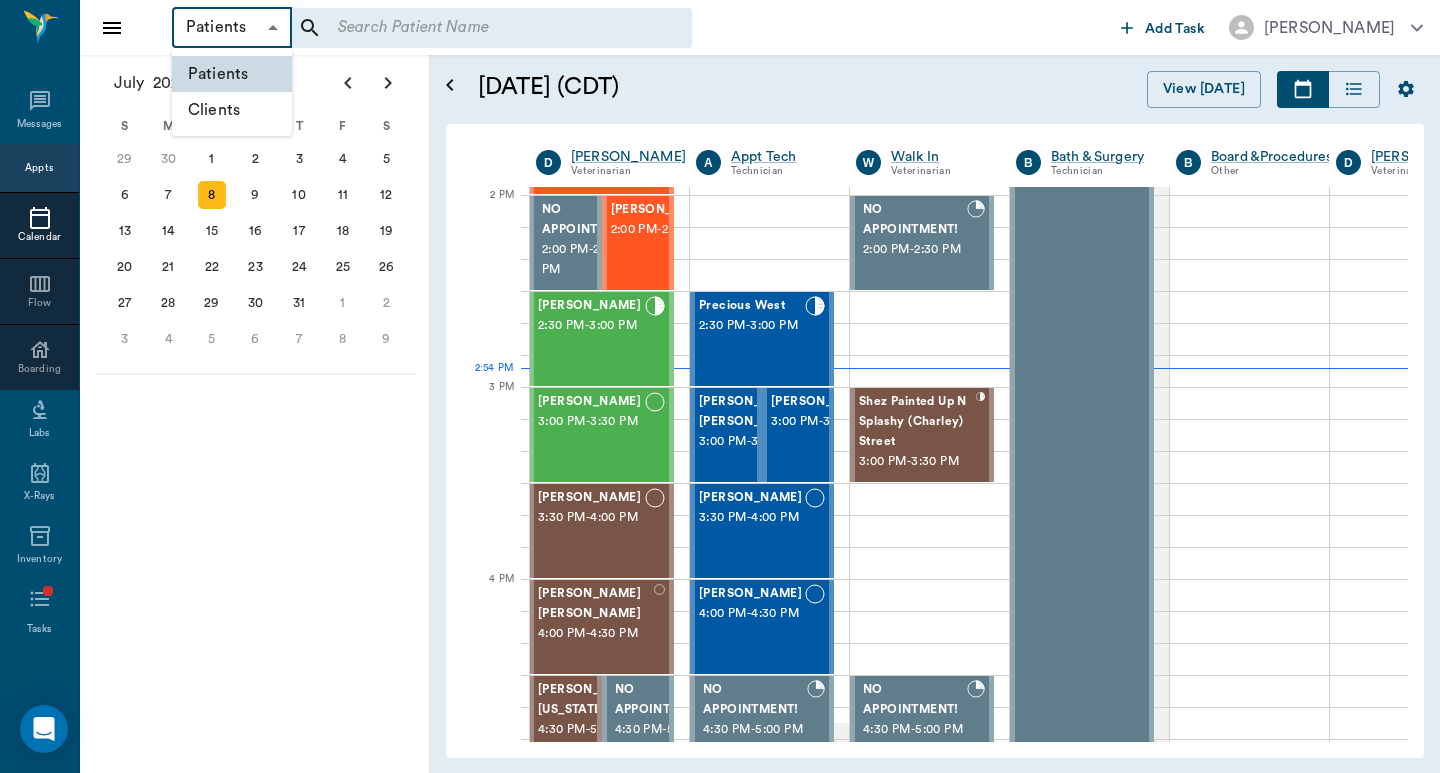 click on "Patients Patients ​ ​ Add Task Dr. Bert Ellsworth Nectar Messages Appts Calendar Flow Boarding Labs X-Rays Inventory Tasks Forms Staff Reports Lookup Settings July 2025 S M T W T F S Jun 1 2 3 4 5 6 7 8 9 10 11 12 13 14 15 16 17 18 19 20 21 22 23 24 25 26 27 28 29 30 Jul 1 2 3 4 5 6 7 8 9 10 11 12 S M T W T F S 29 30 Jul 1 2 3 4 5 6 7 8 9 10 11 12 13 14 15 16 17 18 19 20 21 22 23 24 25 26 27 28 29 30 31 Aug 1 2 3 4 5 6 7 8 9 S M T W T F S 27 28 29 30 31 Aug 1 2 3 4 5 6 7 8 9 10 11 12 13 14 15 16 17 18 19 20 21 22 23 24 25 26 27 28 29 30 31 Sep 1 2 3 4 5 6 July 8, 2025 (CDT) View Today July 2025 Today 8 Tue Jul 2025 D Dr. Bert Ellsworth Veterinarian A Appt Tech Technician W Walk In Veterinarian B Bath & Surgery Technician B Board &Procedures Other D Dr. Kindall Jones Veterinarian 8 AM 9 AM 10 AM 11 AM 12 PM 1 PM 2 PM 3 PM 4 PM 5 PM 6 PM 7 PM 8 PM 2:54 PM 1:50 PM Pigs Belyeu 8:00 AM  -  9:00 AM Sawdust Marsh 8:30 AM  -  9:00 AM MELINDA MAY Eudy 9:00 AM  -  10:00 AM TUNA Kirkland 10:00 AM  -  10:30 AM  -" at bounding box center [720, 386] 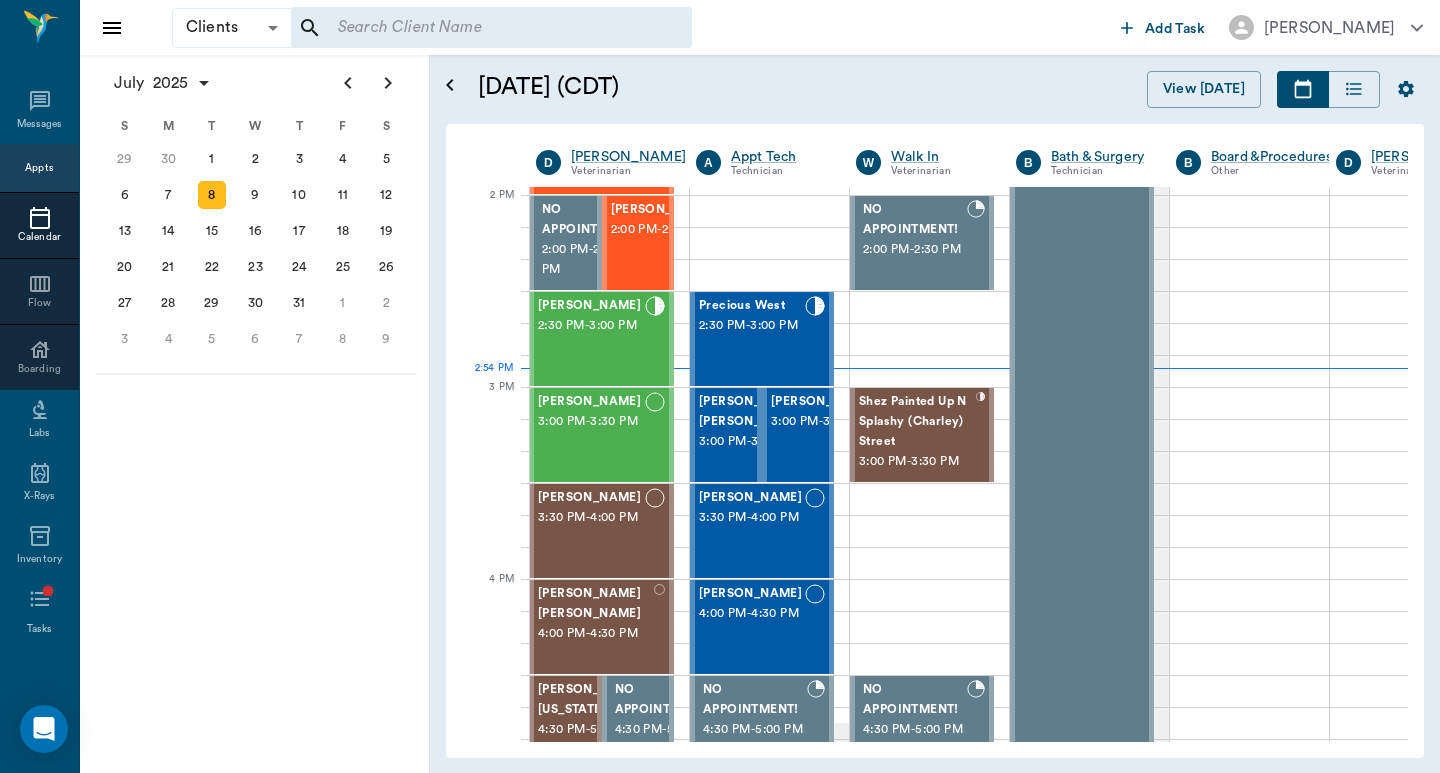 click at bounding box center [478, 28] 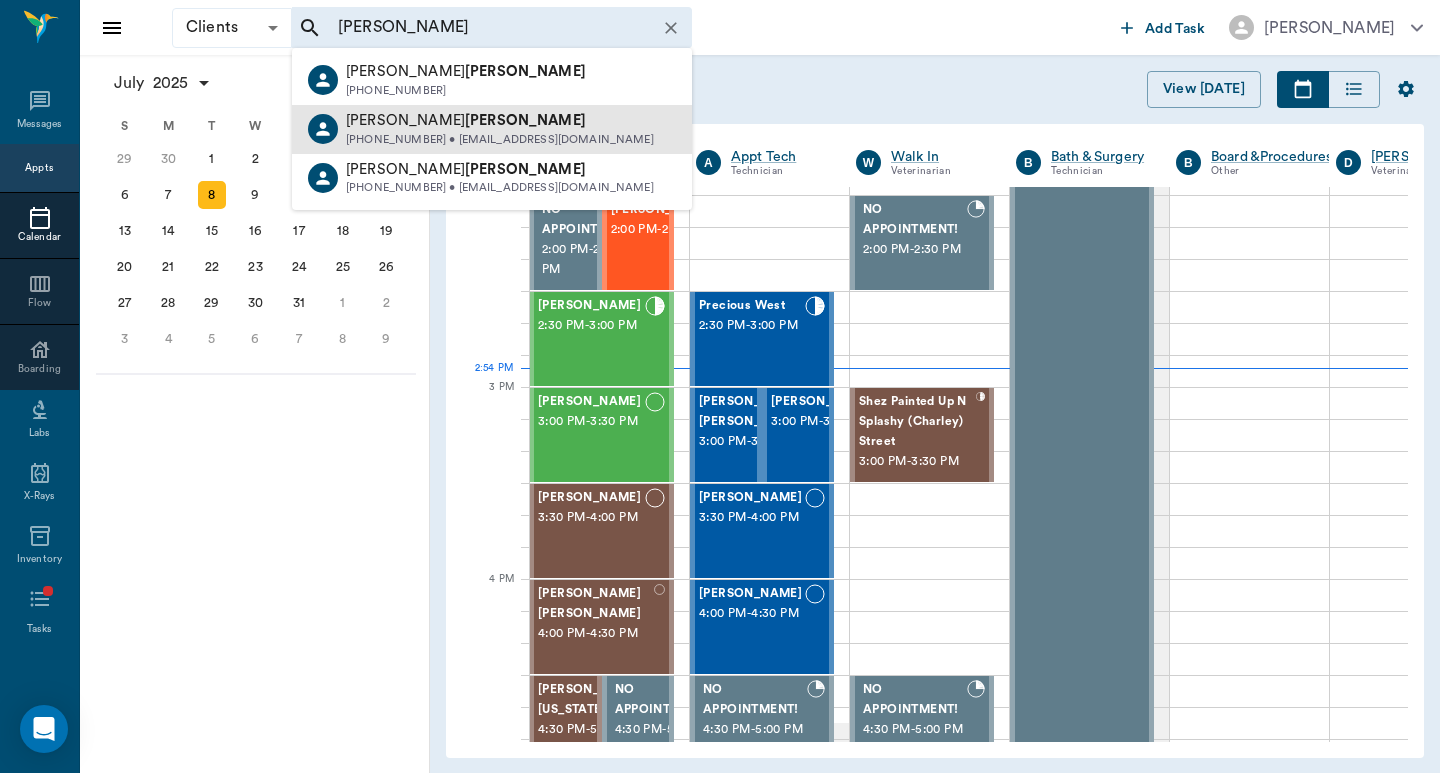 click on "(903) 826-7183   • mpartain.pwl@outlook.com" at bounding box center [500, 140] 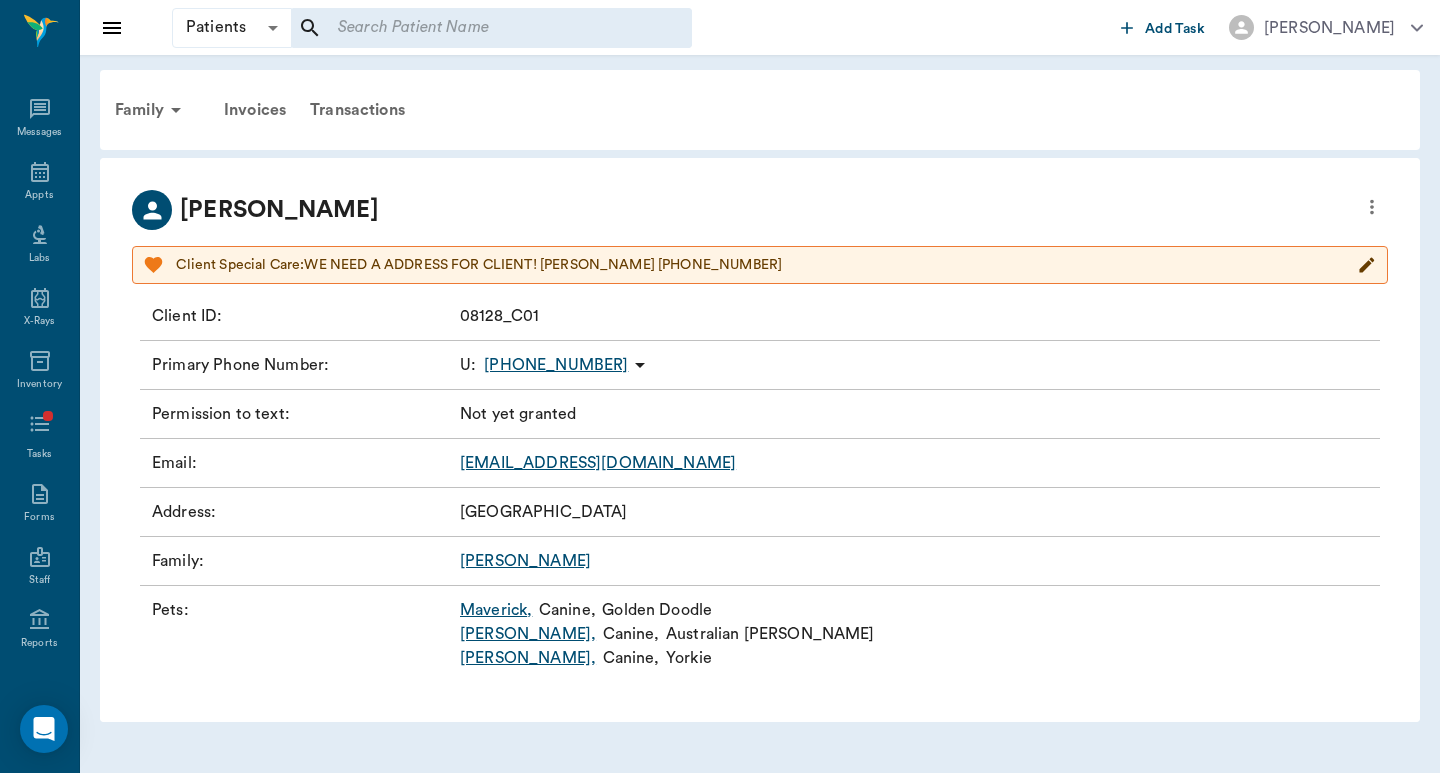click on "Dottie ," at bounding box center [528, 634] 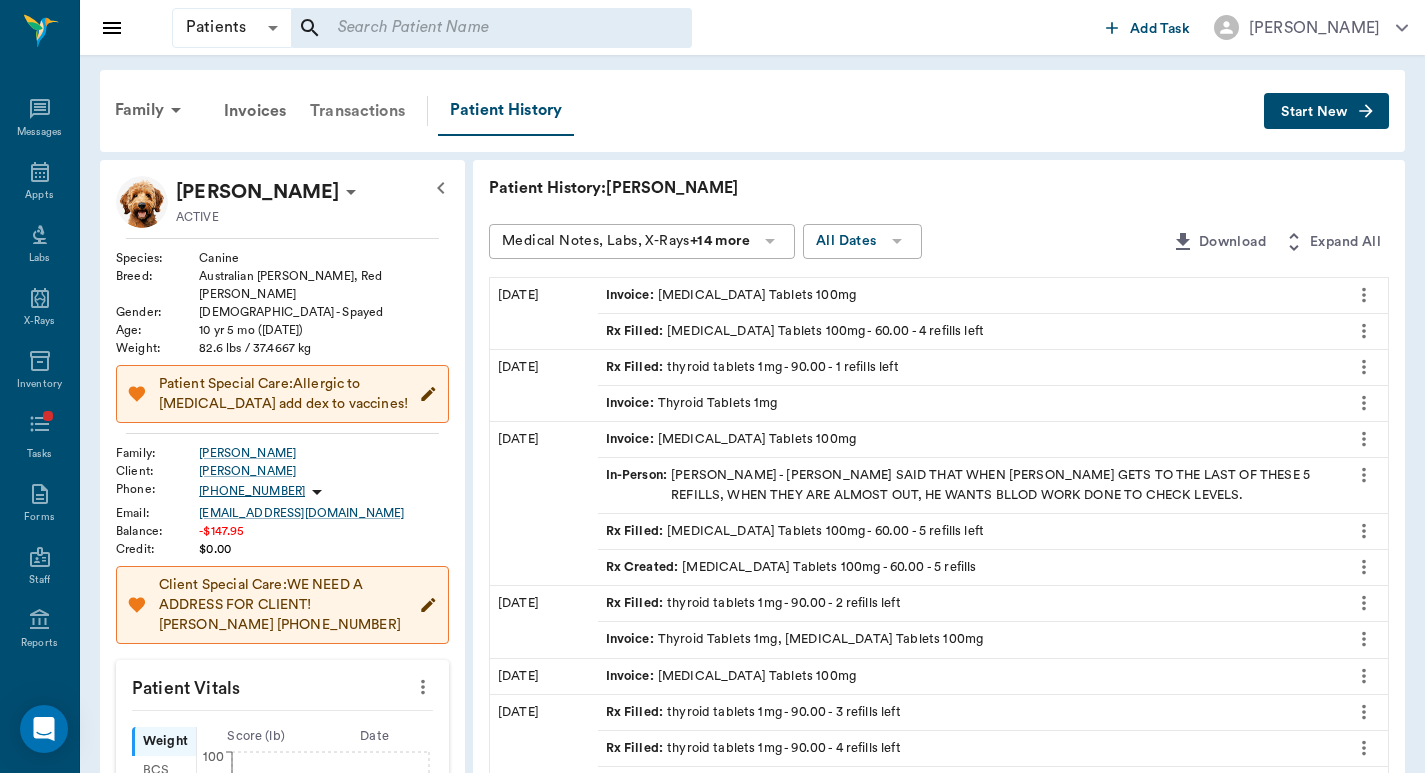 click on "Transactions" at bounding box center (357, 111) 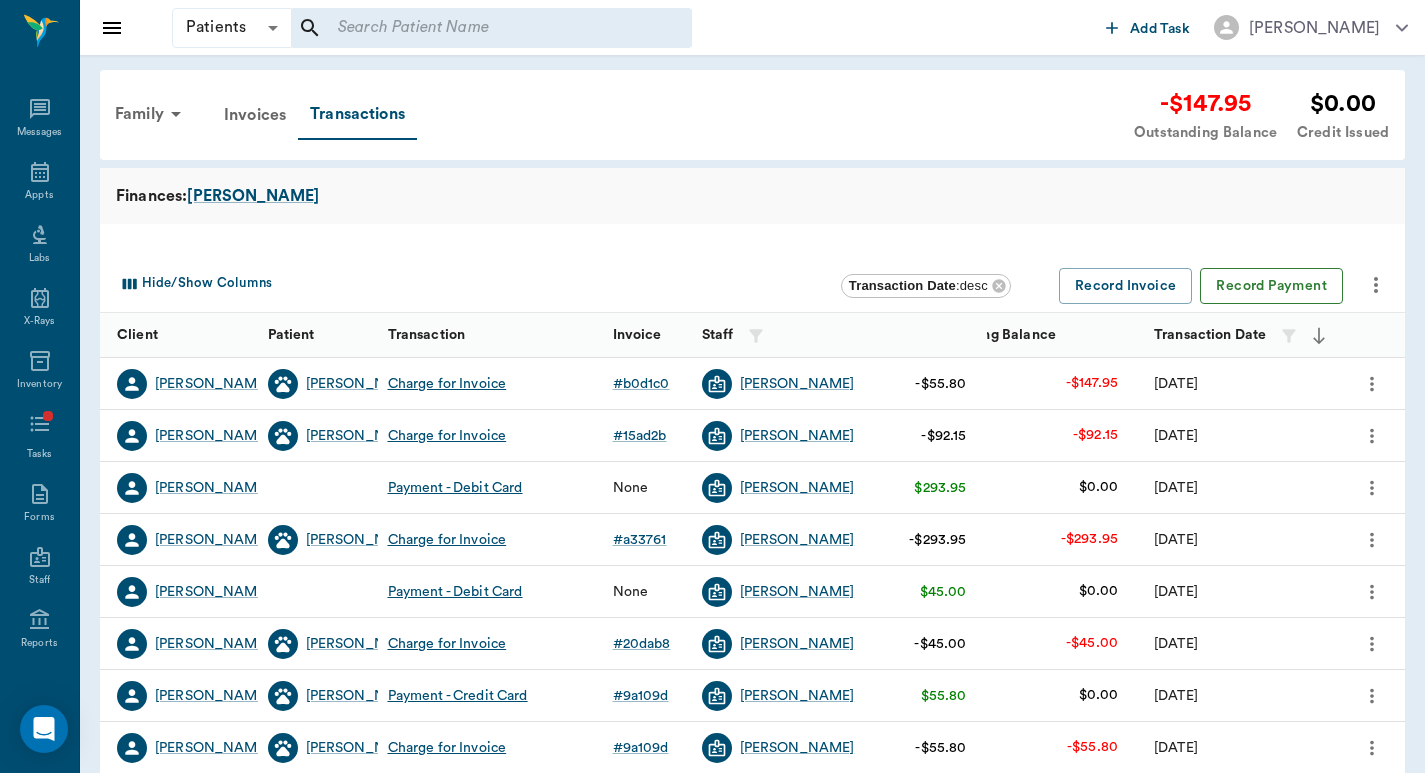 click on "Record Payment" at bounding box center (1271, 286) 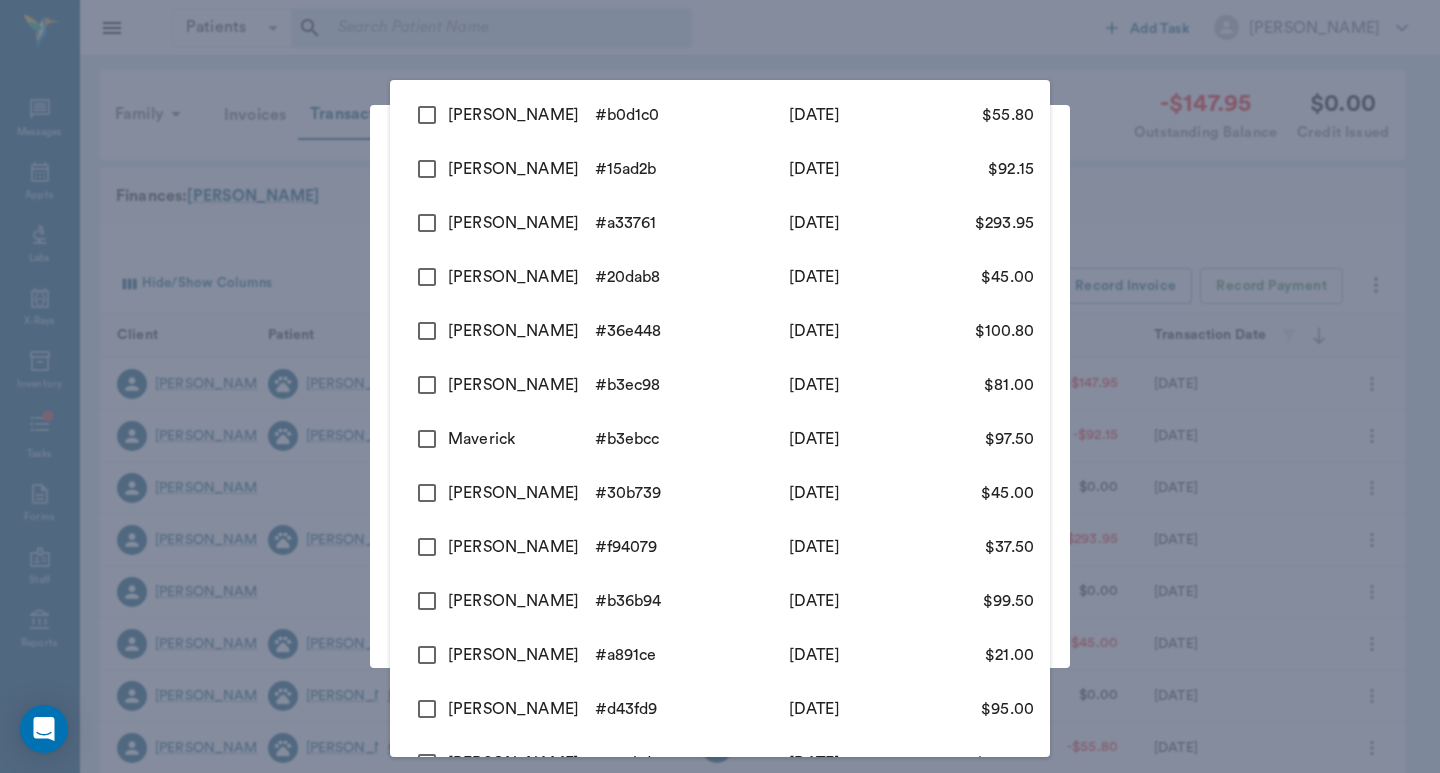 click on "Patients Patients ​ ​ Add Task Dr. Bert Ellsworth Nectar Messages Appts Labs X-Rays Inventory Tasks Forms Staff Reports Lookup Settings Family Invoices Transactions -$147.95 Outstanding Balance $0.00 Credit Issued Finances:    Partain Hide/Show Columns Transaction Date :  desc Record Invoice Record Payment Client Patient Transaction Invoice Staff Amount Outstanding Balance Transaction Date Misty Partain Dottie Charge for Invoice # b0d1c0 Dr. Bert Ellsworth -$55.80 -$147.95 07/08/25 Misty Partain Minnie Charge for Invoice # 15ad2b Dr. Bert Ellsworth -$92.15 -$92.15 06/26/25 Misty Partain Payment - Debit Card  None Dr. Bert Ellsworth $293.95 $0.00 06/26/25 Misty Partain Minnie Charge for Invoice # a33761 Dr. Bert Ellsworth -$293.95 -$293.95 06/26/25 Misty Partain Payment - Debit Card  None Dr. Bert Ellsworth $45.00 $0.00 06/13/25 Misty Partain Dottie Charge for Invoice # 20dab8 Dr. Bert Ellsworth -$45.00 -$45.00 06/13/25 Misty Partain Dottie Payment - Credit Card  # 9a109d Dr. Bert Ellsworth $55.80 $0.00" at bounding box center [720, 615] 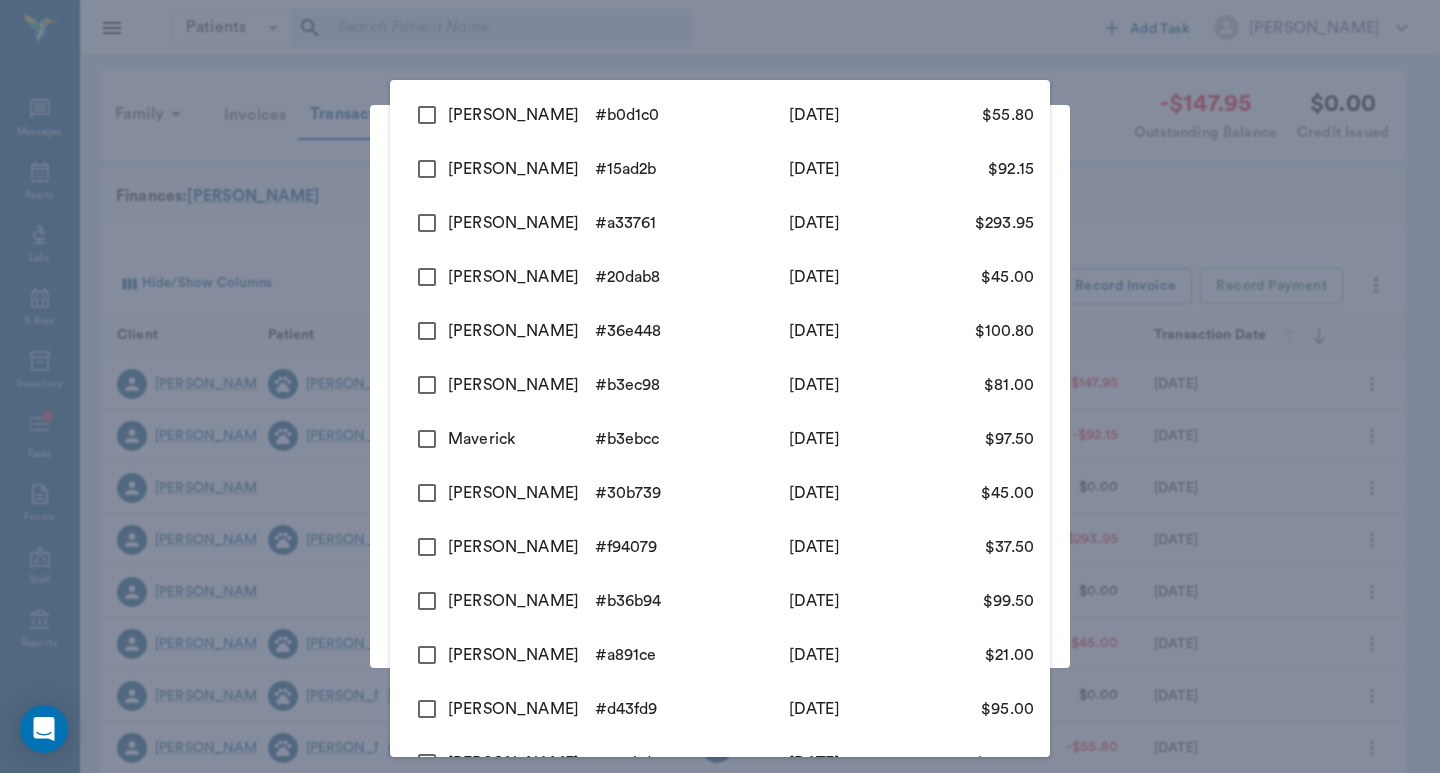 click at bounding box center [427, 115] 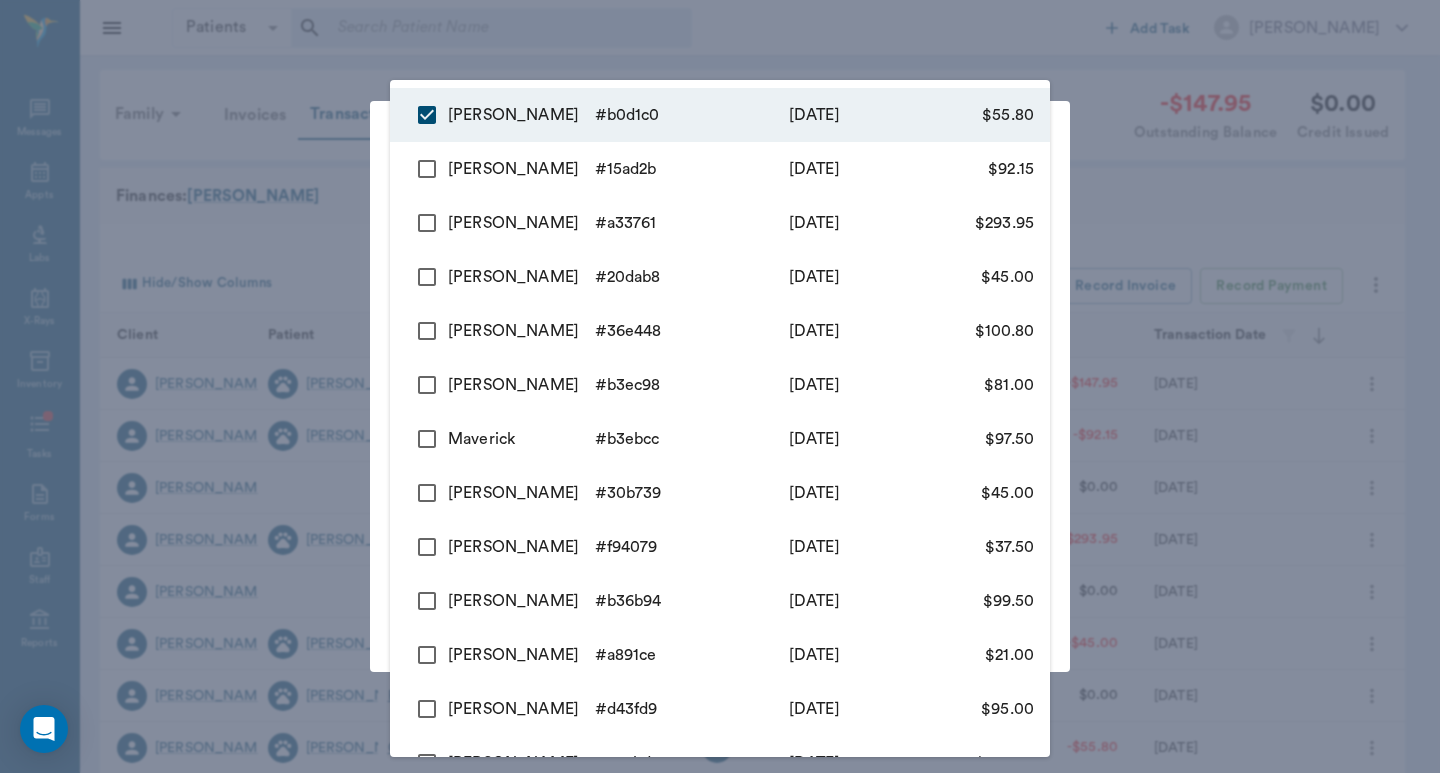 click at bounding box center (427, 169) 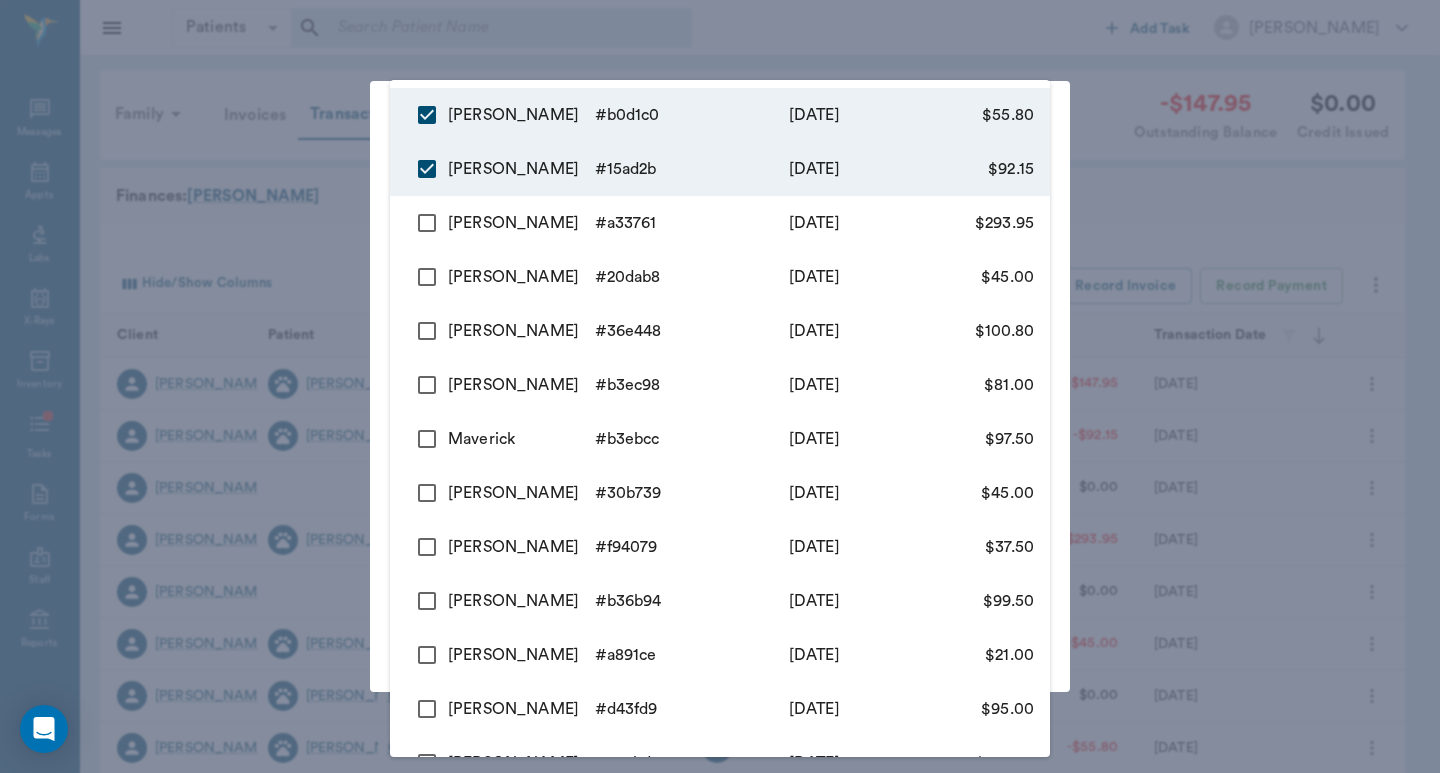 click at bounding box center [720, 386] 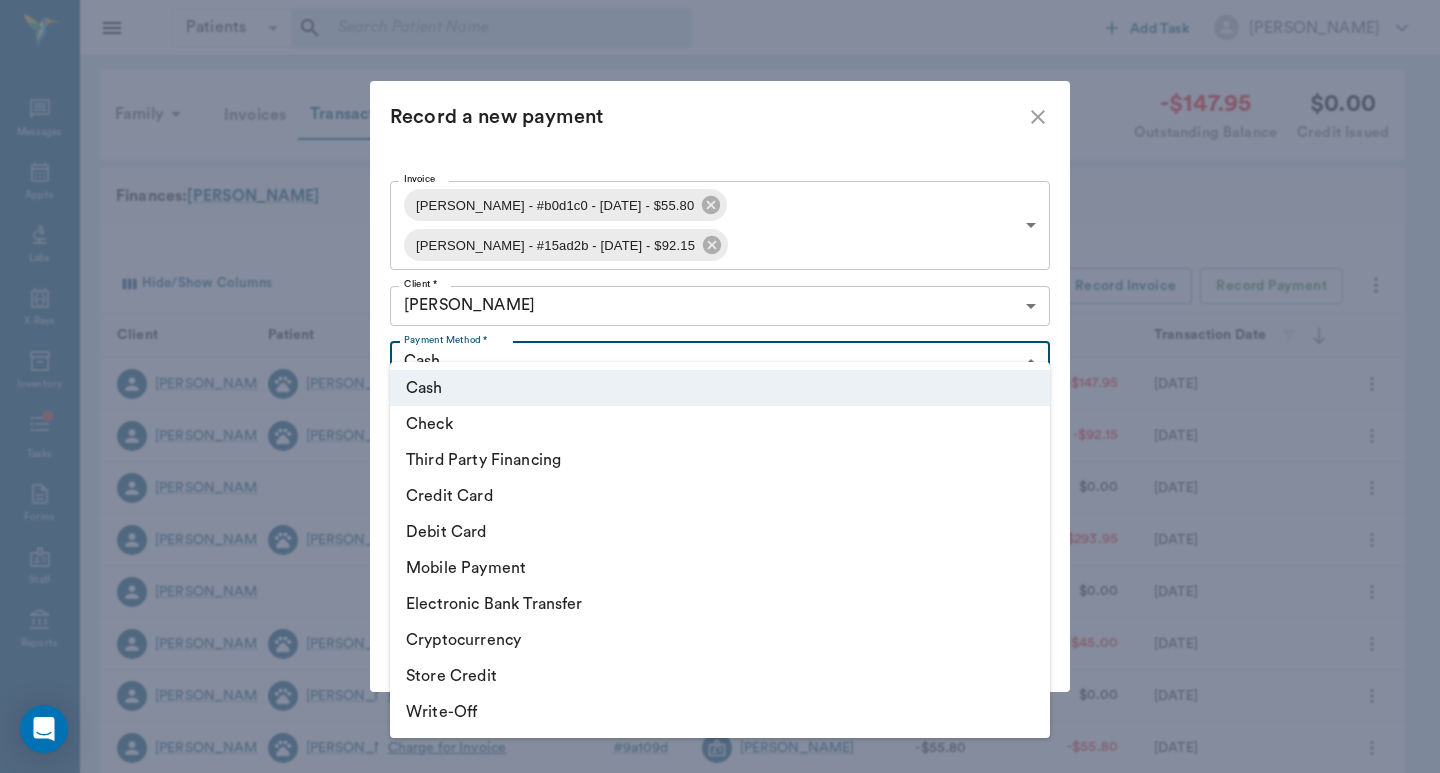 click on "Patients Patients ​ ​ Add Task Dr. Bert Ellsworth Nectar Messages Appts Labs X-Rays Inventory Tasks Forms Staff Reports Lookup Settings Family Invoices Transactions -$147.95 Outstanding Balance $0.00 Credit Issued Finances:    Partain Hide/Show Columns Transaction Date :  desc Record Invoice Record Payment Client Patient Transaction Invoice Staff Amount Outstanding Balance Transaction Date Misty Partain Dottie Charge for Invoice # b0d1c0 Dr. Bert Ellsworth -$55.80 -$147.95 07/08/25 Misty Partain Minnie Charge for Invoice # 15ad2b Dr. Bert Ellsworth -$92.15 -$92.15 06/26/25 Misty Partain Payment - Debit Card  None Dr. Bert Ellsworth $293.95 $0.00 06/26/25 Misty Partain Minnie Charge for Invoice # a33761 Dr. Bert Ellsworth -$293.95 -$293.95 06/26/25 Misty Partain Payment - Debit Card  None Dr. Bert Ellsworth $45.00 $0.00 06/13/25 Misty Partain Dottie Charge for Invoice # 20dab8 Dr. Bert Ellsworth -$45.00 -$45.00 06/13/25 Misty Partain Dottie Payment - Credit Card  # 9a109d Dr. Bert Ellsworth $55.80 $0.00" at bounding box center (720, 615) 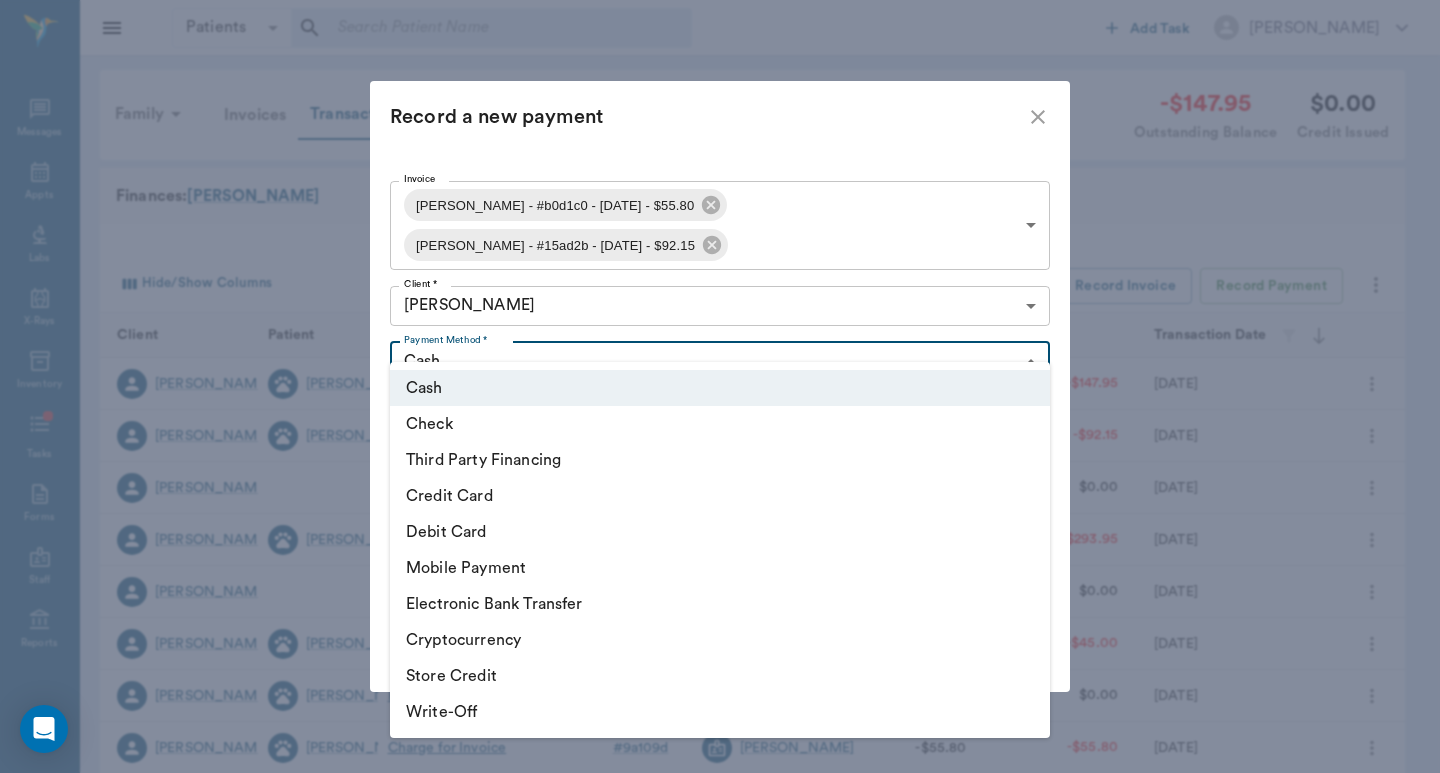 click on "Debit Card" at bounding box center (720, 532) 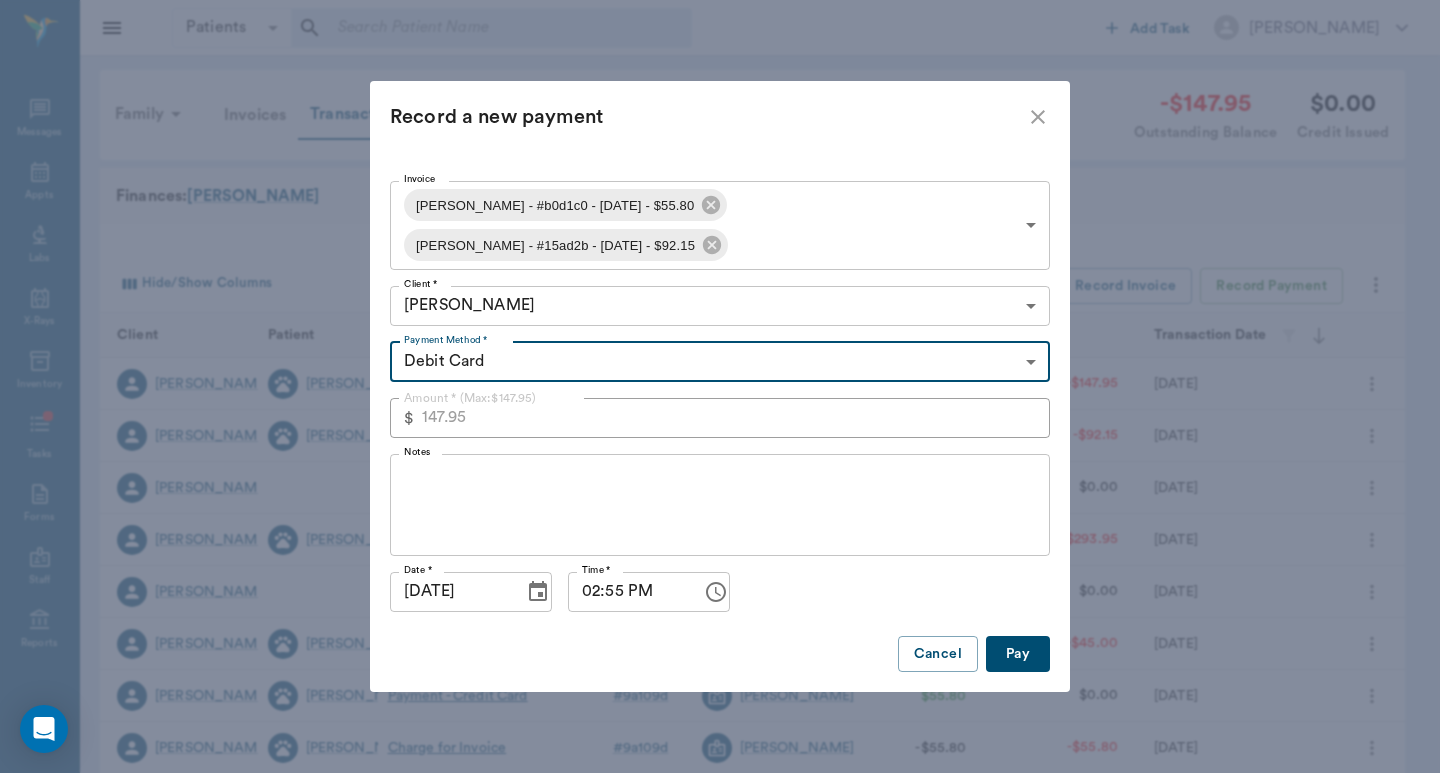 click on "Pay" at bounding box center (1018, 654) 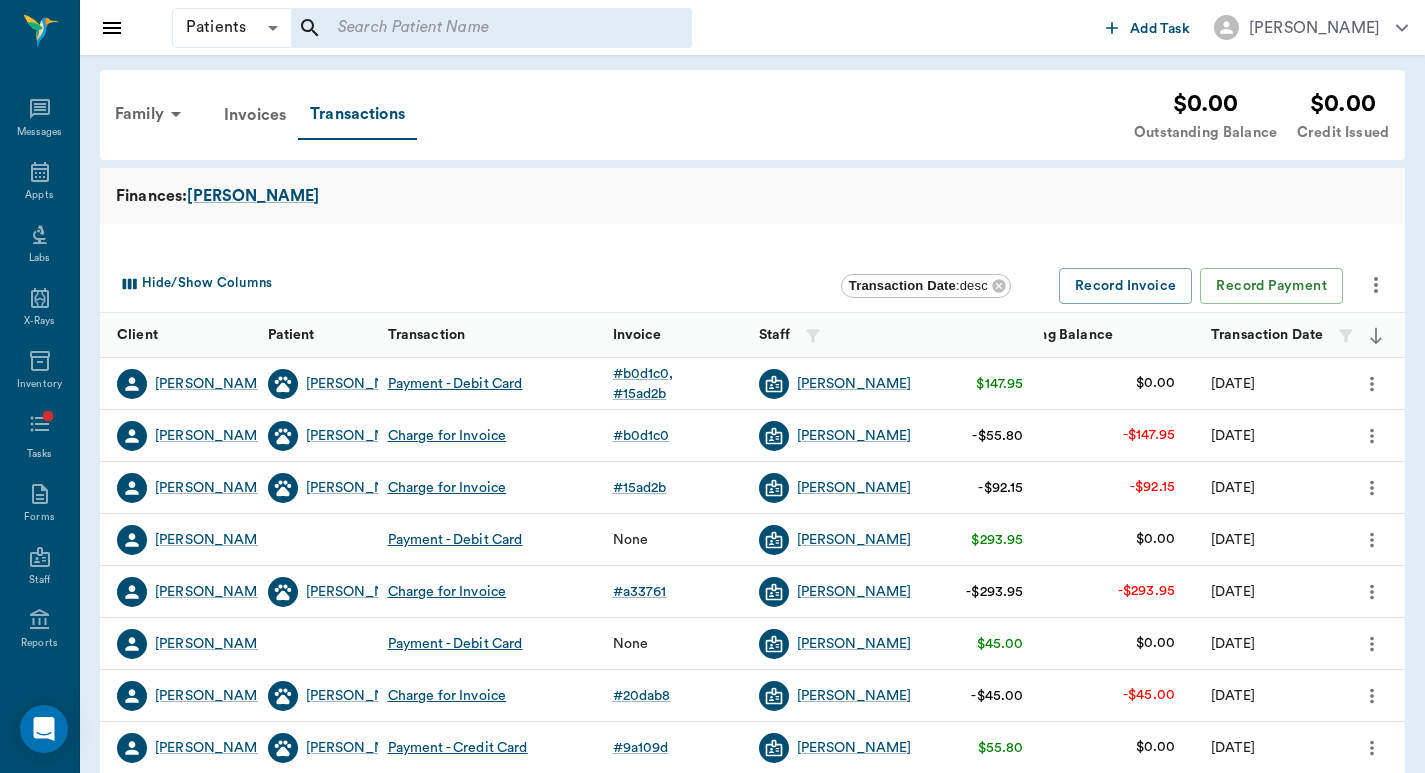 click on "Payment - Debit Card" at bounding box center [455, 384] 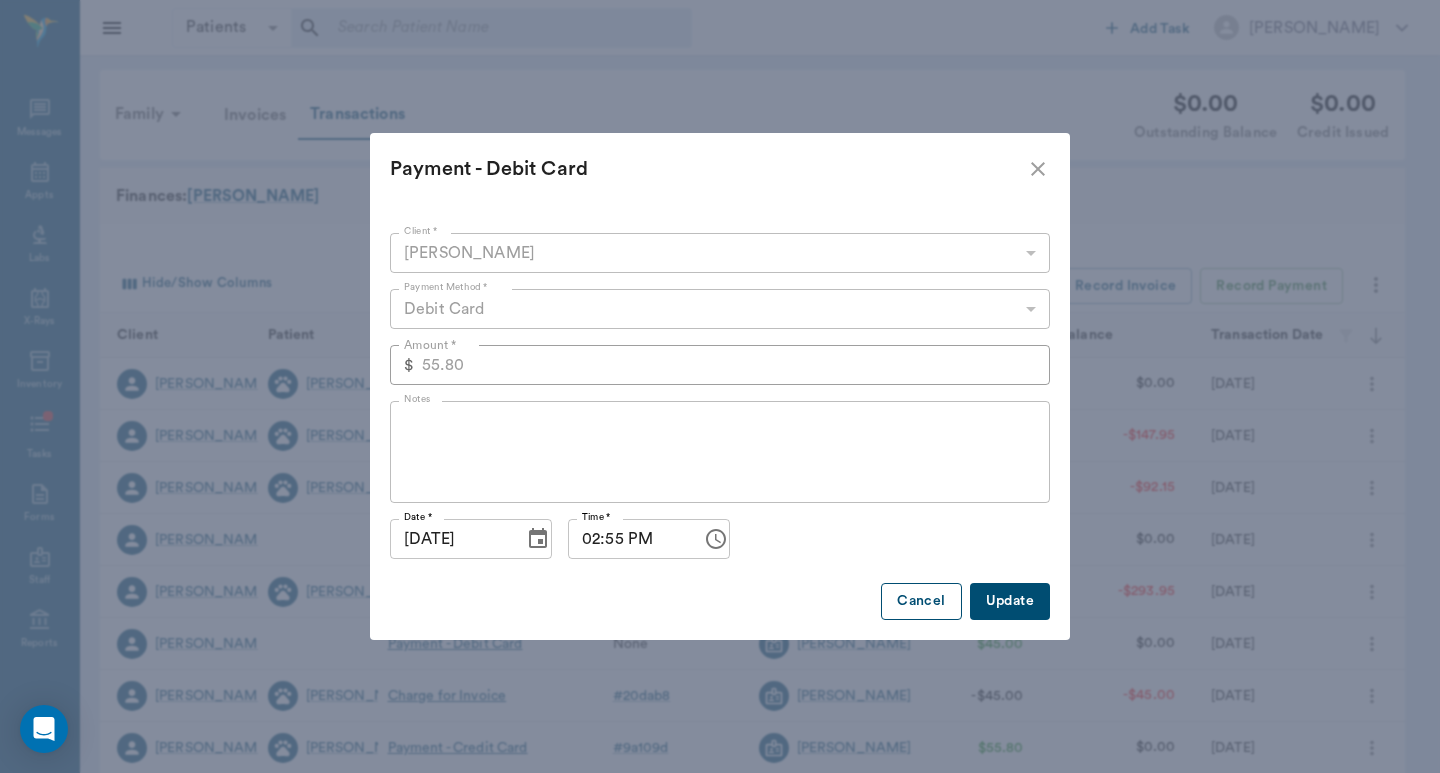 click on "Cancel" at bounding box center [921, 601] 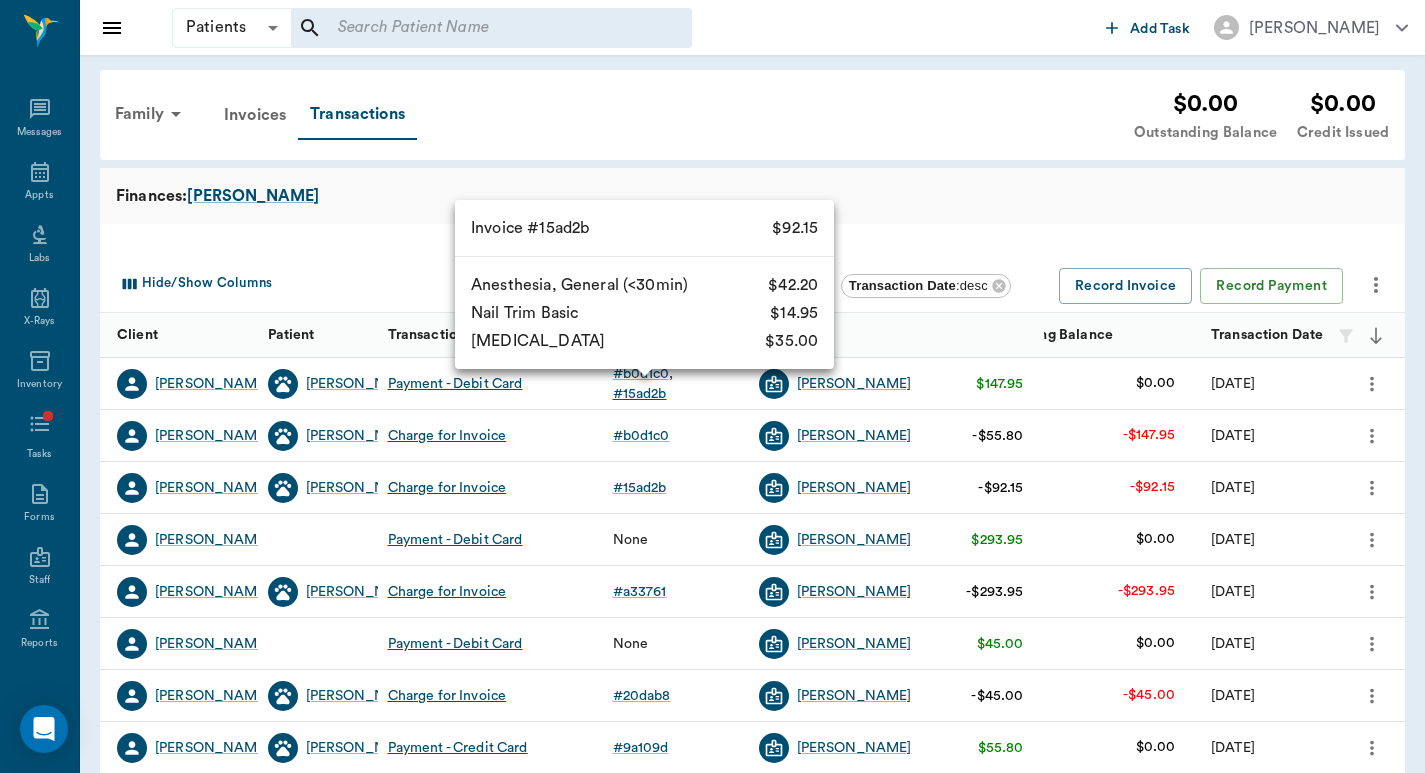 click on "# 15ad2b" at bounding box center (640, 394) 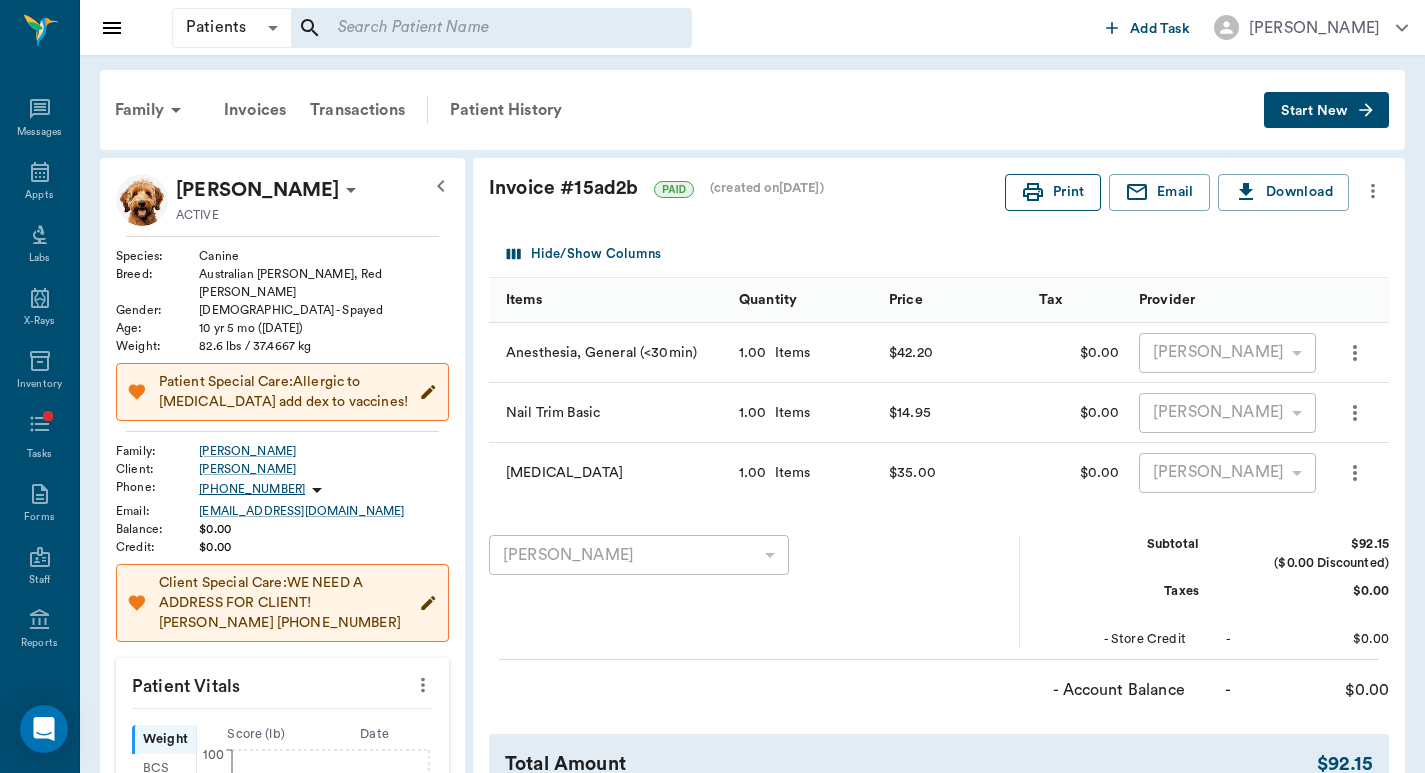 click on "Print" at bounding box center [1053, 192] 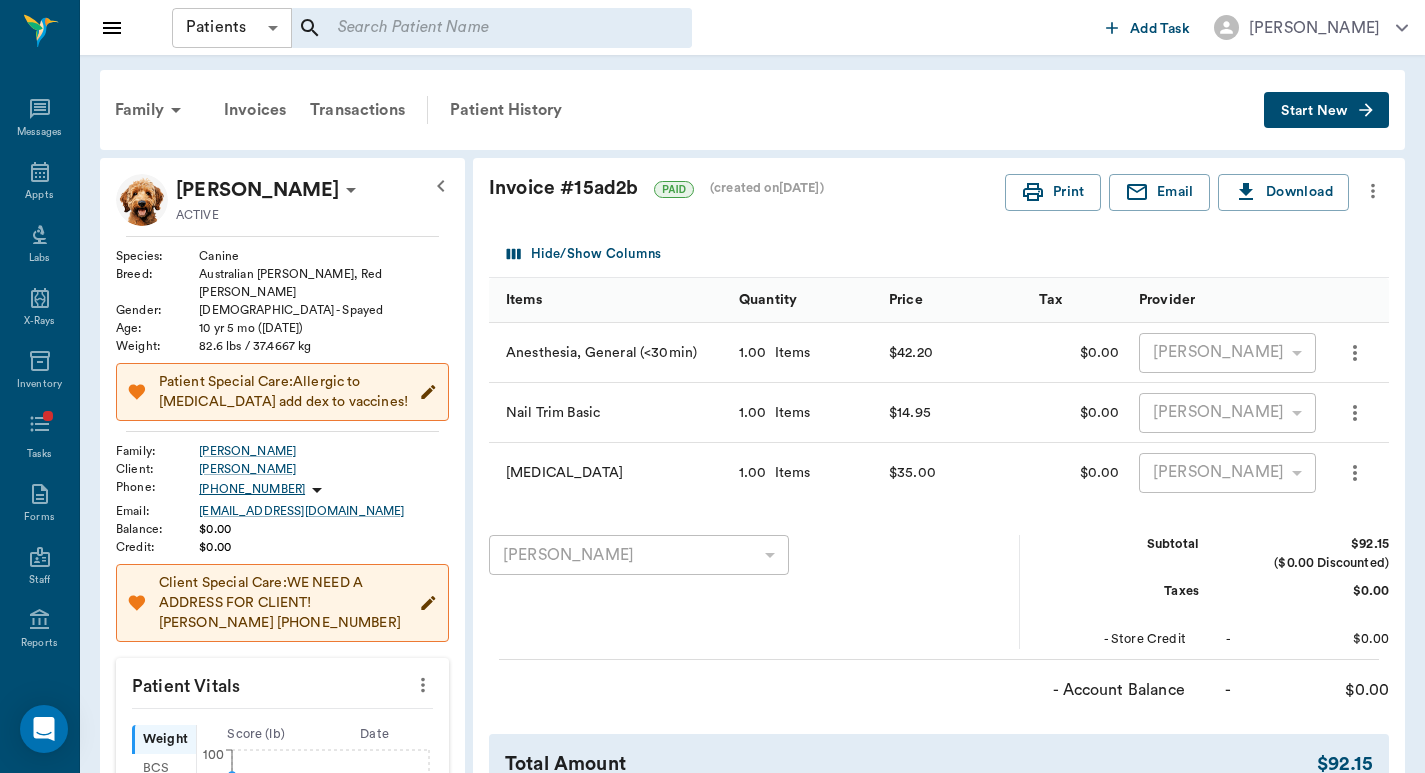 click on "Patients Patients ​ ​ Add Task Dr. Bert Ellsworth Nectar Messages Appts Labs X-Rays Inventory Tasks Forms Staff Reports Lookup Settings Family Invoices Transactions Patient History Start New Dottie Partain     ACTIVE   Species : Canine Breed : Australian Shepard, Red Merle Gender : Female - Spayed Age : 10 yr 5 mo (02/01/2015) Weight : 82.6 lbs / 37.4667 kg Patient Special Care:  Allergic to rabies add dex to vaccines! Family : Partain Client : Misty Partain Phone : (903) 826-7183 Email : mpartain.pwl@outlook.com Balance : $0.00 Credit : $0.00 Client Special Care:  WE NEED A ADDRESS FOR CLIENT!
Mr. Partain 903-826-2906 Patient Vitals Weight BCS HR Temp Resp BP Dia Pain Perio Score ( lb ) Date 12/10/24 3PM 0 25 50 75 100 Ongoing diagnosis Hypothyroidism 10/22/24 Current Rx thyroid tablets 1mg 10/22/25 Reminders Upcoming appointments Schedule Appointment Invoice # 15ad2b PAID (created on  06/26/25 ) Print Email Download Hide/Show Columns Items Quantity Price Tax Provider Anesthesia, General (<30min) 1.00" at bounding box center (712, 724) 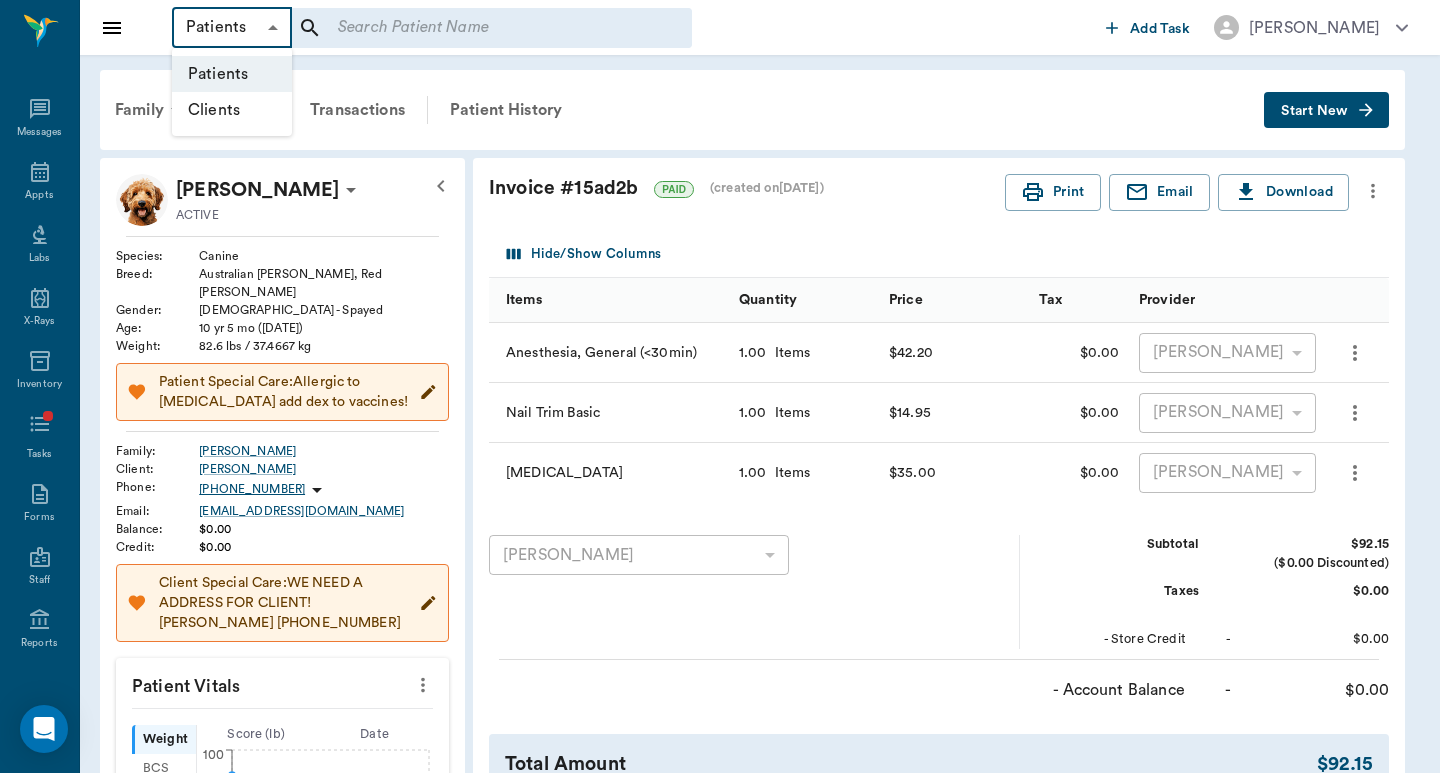 click on "Clients" at bounding box center (232, 110) 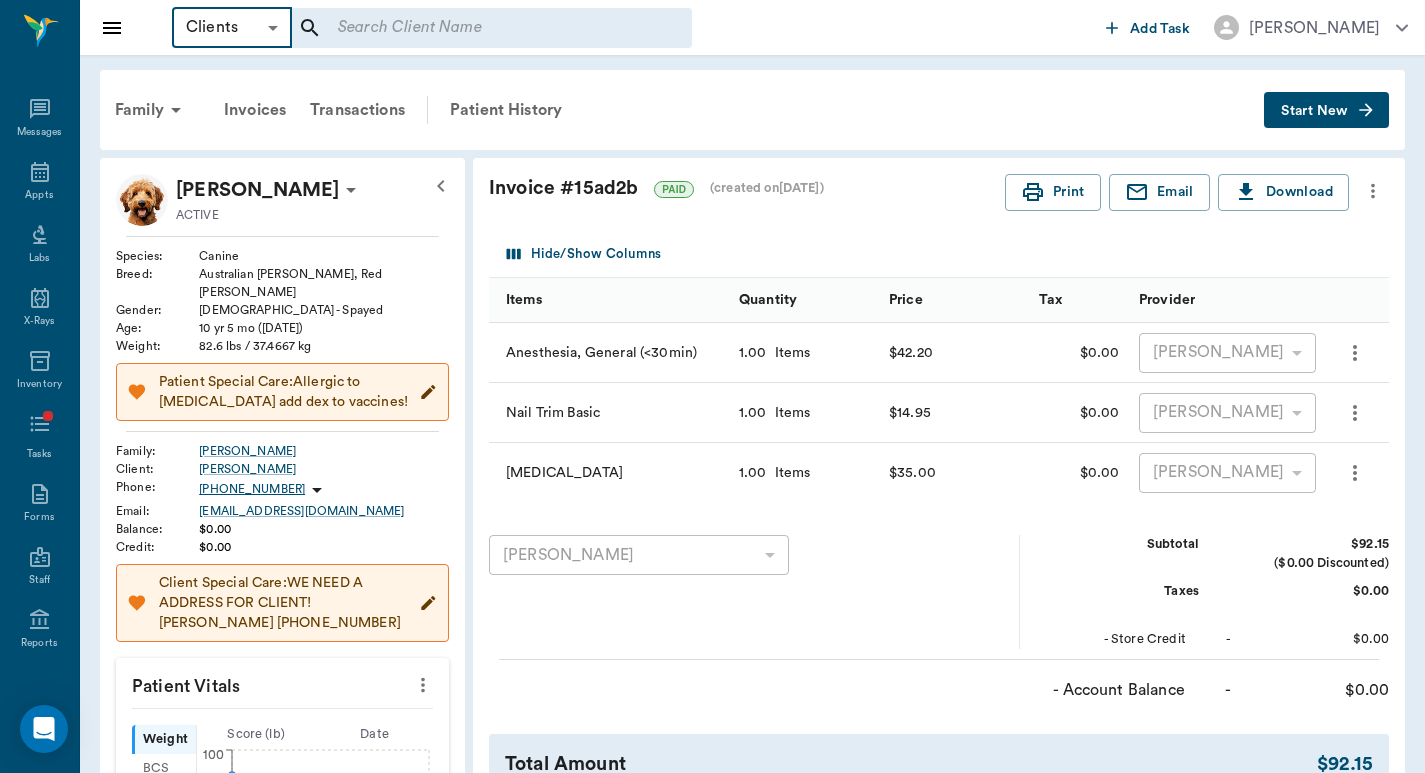 click on "Clients Clients ​ ​ Add Task Dr. Bert Ellsworth Nectar Messages Appts Labs X-Rays Inventory Tasks Forms Staff Reports Lookup Settings Family Invoices Transactions Patient History Start New Dottie Partain     ACTIVE   Species : Canine Breed : Australian Shepard, Red Merle Gender : Female - Spayed Age : 10 yr 5 mo (02/01/2015) Weight : 82.6 lbs / 37.4667 kg Patient Special Care:  Allergic to rabies add dex to vaccines! Family : Partain Client : Misty Partain Phone : (903) 826-7183 Email : mpartain.pwl@outlook.com Balance : $0.00 Credit : $0.00 Client Special Care:  WE NEED A ADDRESS FOR CLIENT!
Mr. Partain 903-826-2906 Patient Vitals Weight BCS HR Temp Resp BP Dia Pain Perio Score ( lb ) Date 12/10/24 3PM 0 25 50 75 100 Ongoing diagnosis Hypothyroidism 10/22/24 Current Rx thyroid tablets 1mg 10/22/25 Reminders Upcoming appointments Schedule Appointment Invoice # 15ad2b PAID (created on  06/26/25 ) Print Email Download Hide/Show Columns Items Quantity Price Tax Provider Anesthesia, General (<30min) 1.00 ​" at bounding box center (712, 724) 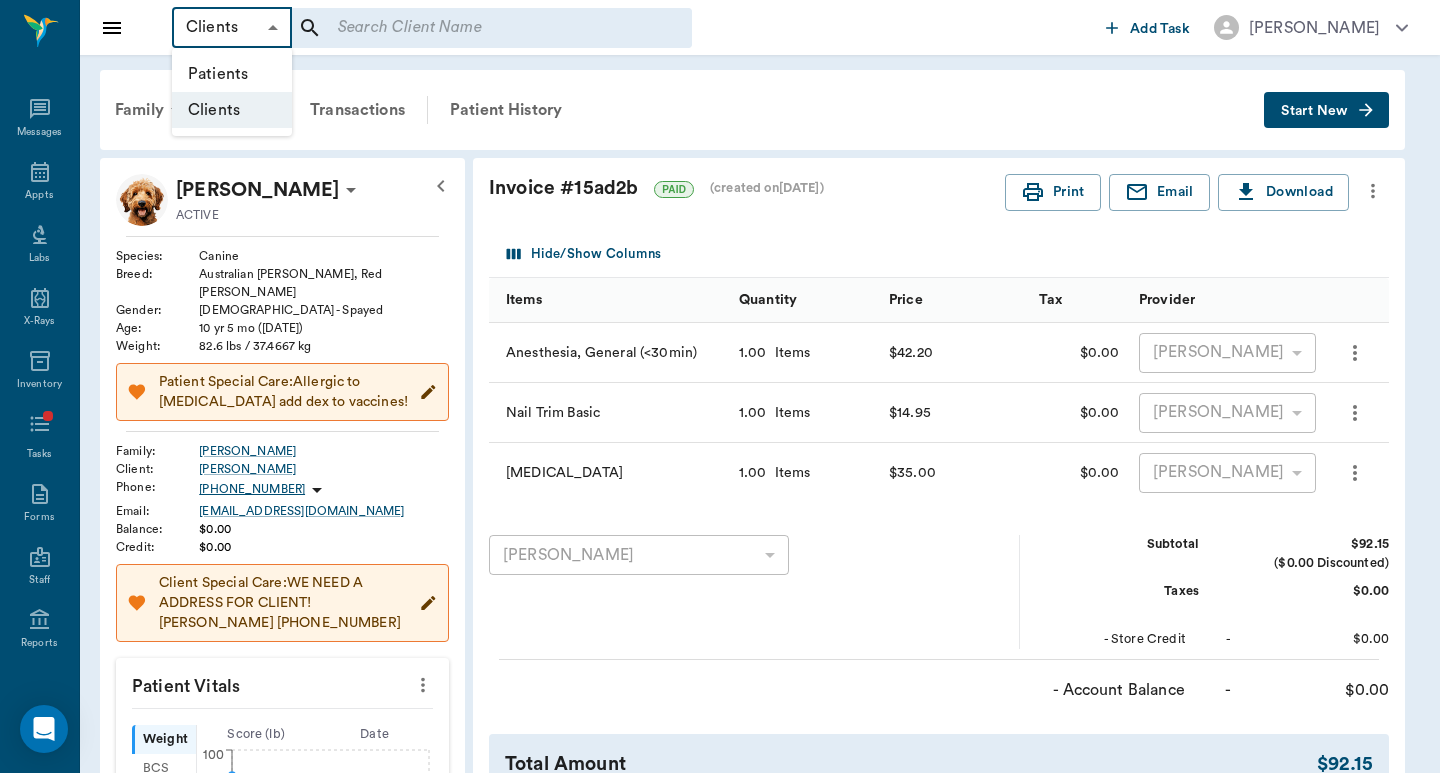 click on "Patients" at bounding box center [232, 74] 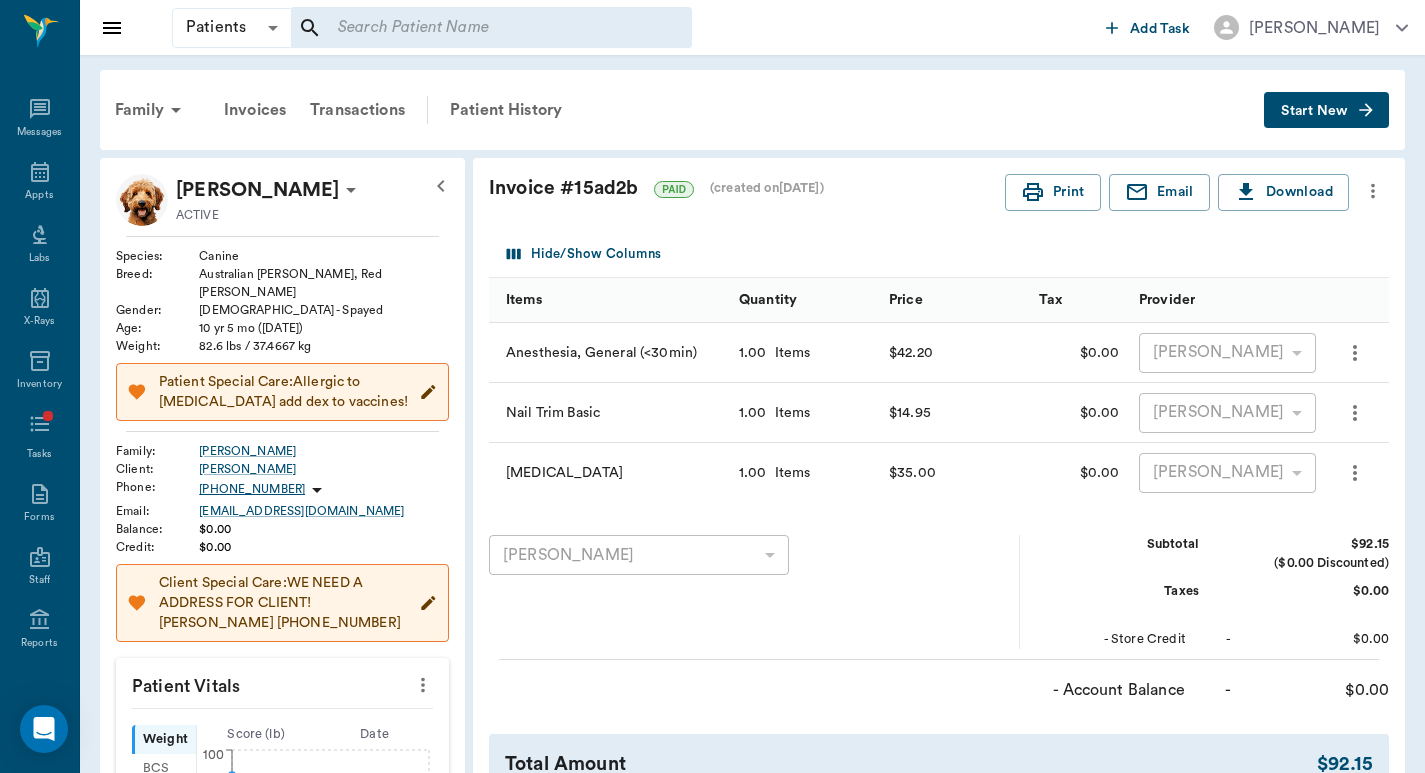 click at bounding box center (478, 28) 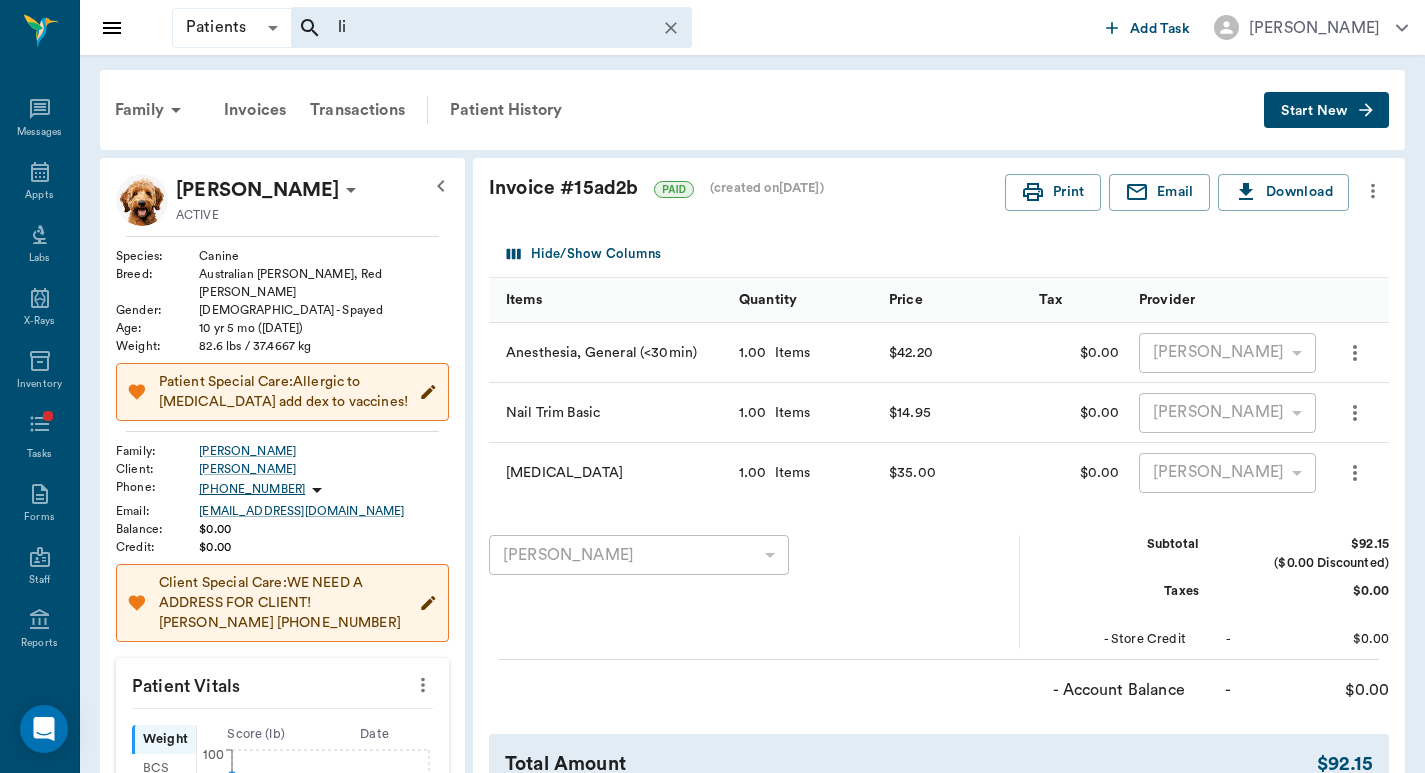 type on "l" 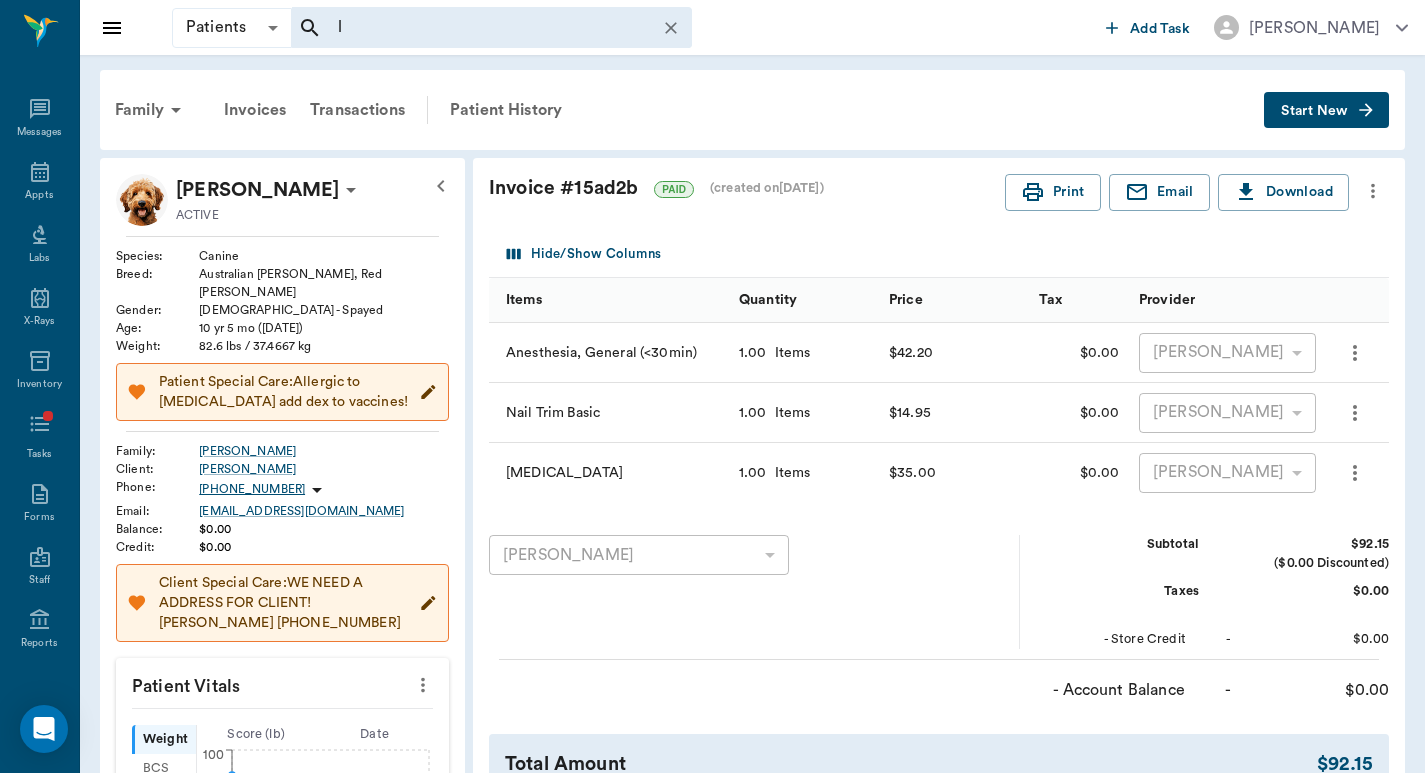 type 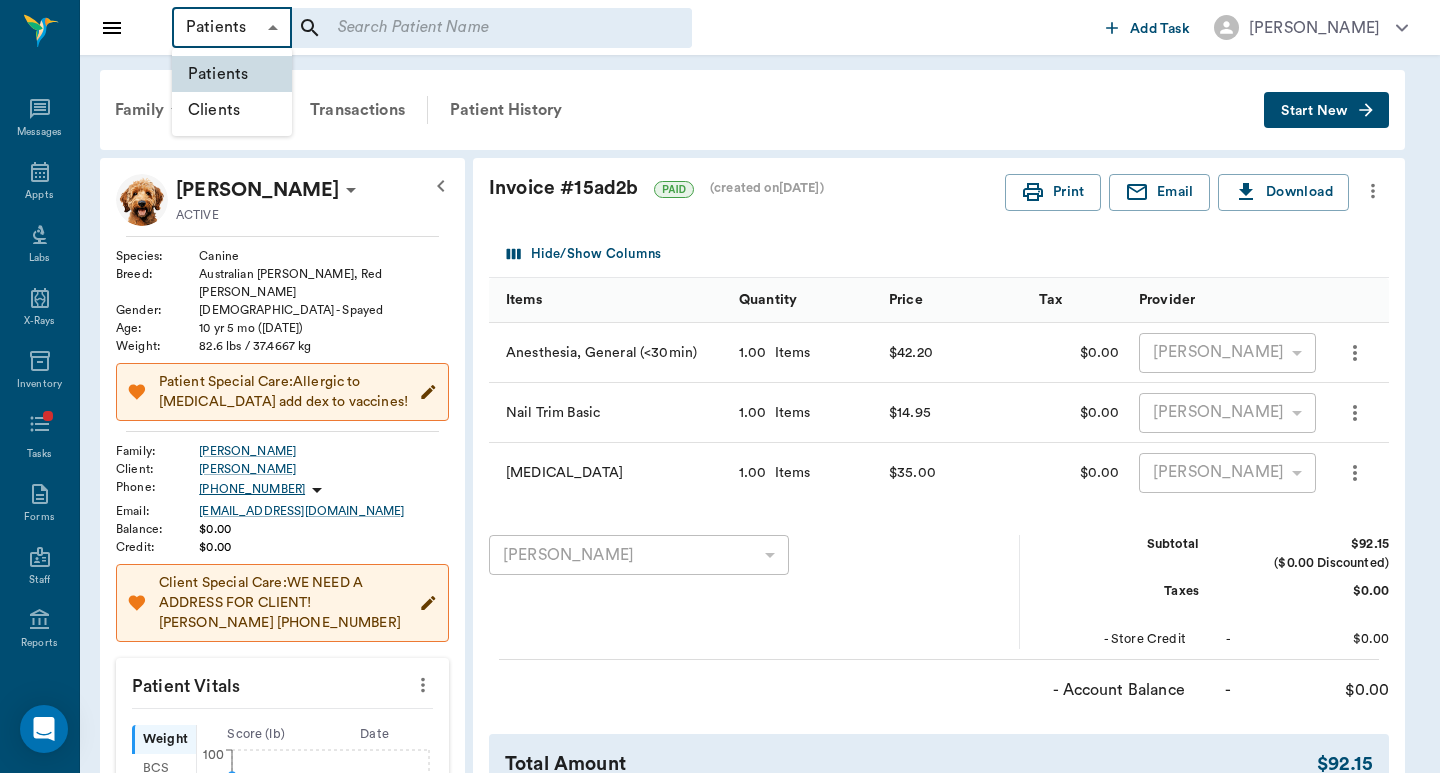 click on "Patients Patients ​ ​ Add Task Dr. Bert Ellsworth Nectar Messages Appts Labs X-Rays Inventory Tasks Forms Staff Reports Lookup Settings Family Invoices Transactions Patient History Start New Dottie Partain     ACTIVE   Species : Canine Breed : Australian Shepard, Red Merle Gender : Female - Spayed Age : 10 yr 5 mo (02/01/2015) Weight : 82.6 lbs / 37.4667 kg Patient Special Care:  Allergic to rabies add dex to vaccines! Family : Partain Client : Misty Partain Phone : (903) 826-7183 Email : mpartain.pwl@outlook.com Balance : $0.00 Credit : $0.00 Client Special Care:  WE NEED A ADDRESS FOR CLIENT!
Mr. Partain 903-826-2906 Patient Vitals Weight BCS HR Temp Resp BP Dia Pain Perio Score ( lb ) Date 12/10/24 3PM 0 25 50 75 100 Ongoing diagnosis Hypothyroidism 10/22/24 Current Rx thyroid tablets 1mg 10/22/25 Reminders Upcoming appointments Schedule Appointment Invoice # 15ad2b PAID (created on  06/26/25 ) Print Email Download Hide/Show Columns Items Quantity Price Tax Provider Anesthesia, General (<30min) 1.00" at bounding box center [720, 724] 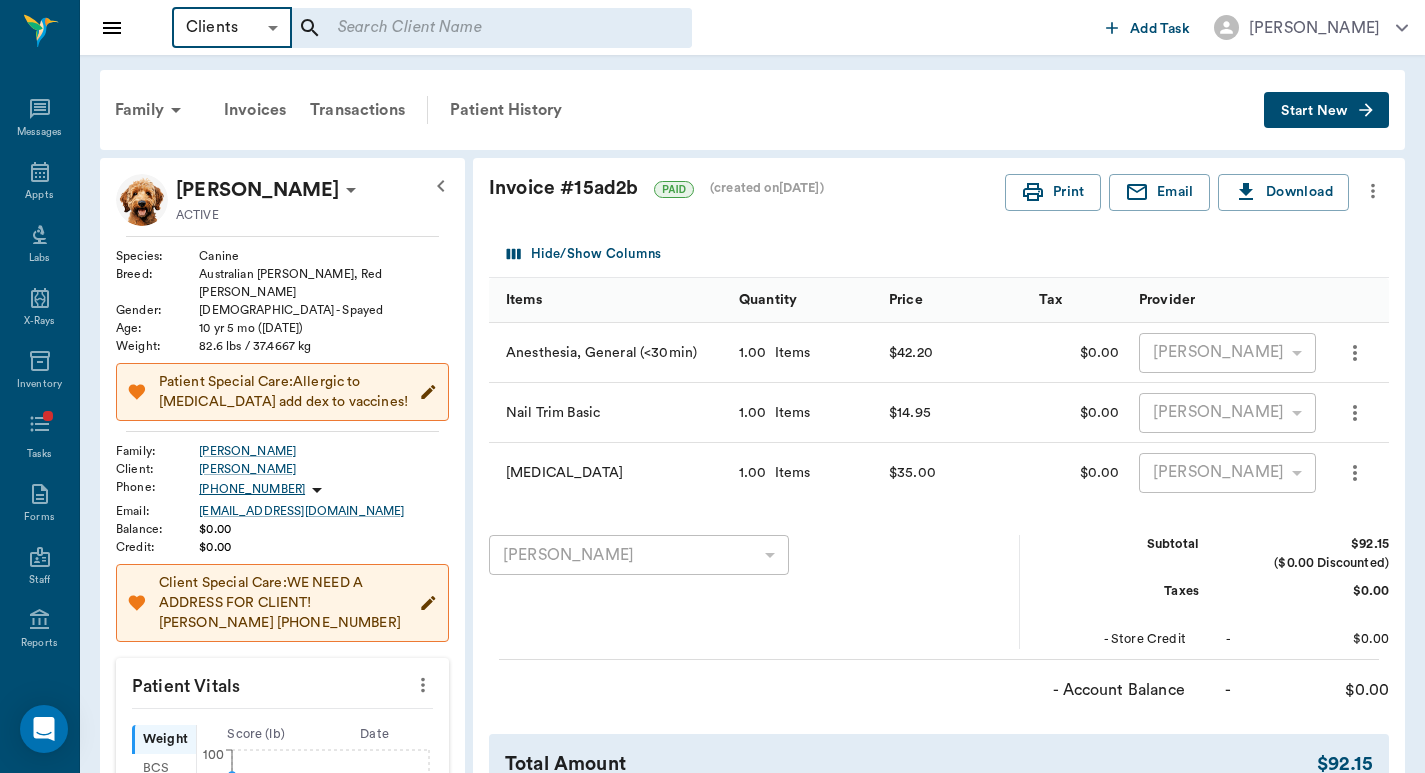 click at bounding box center [478, 28] 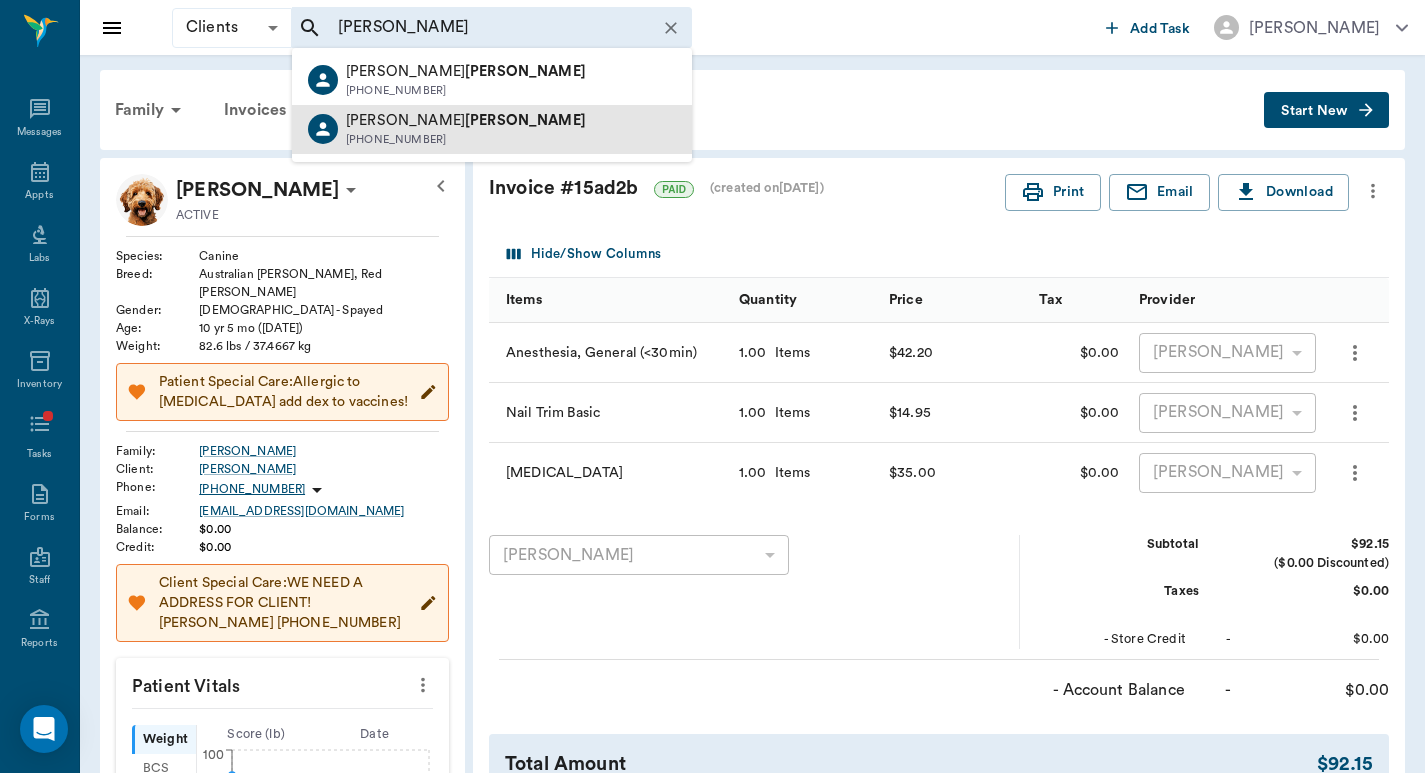 click on "Charles  Meggs (903) 417-1839" at bounding box center (492, 129) 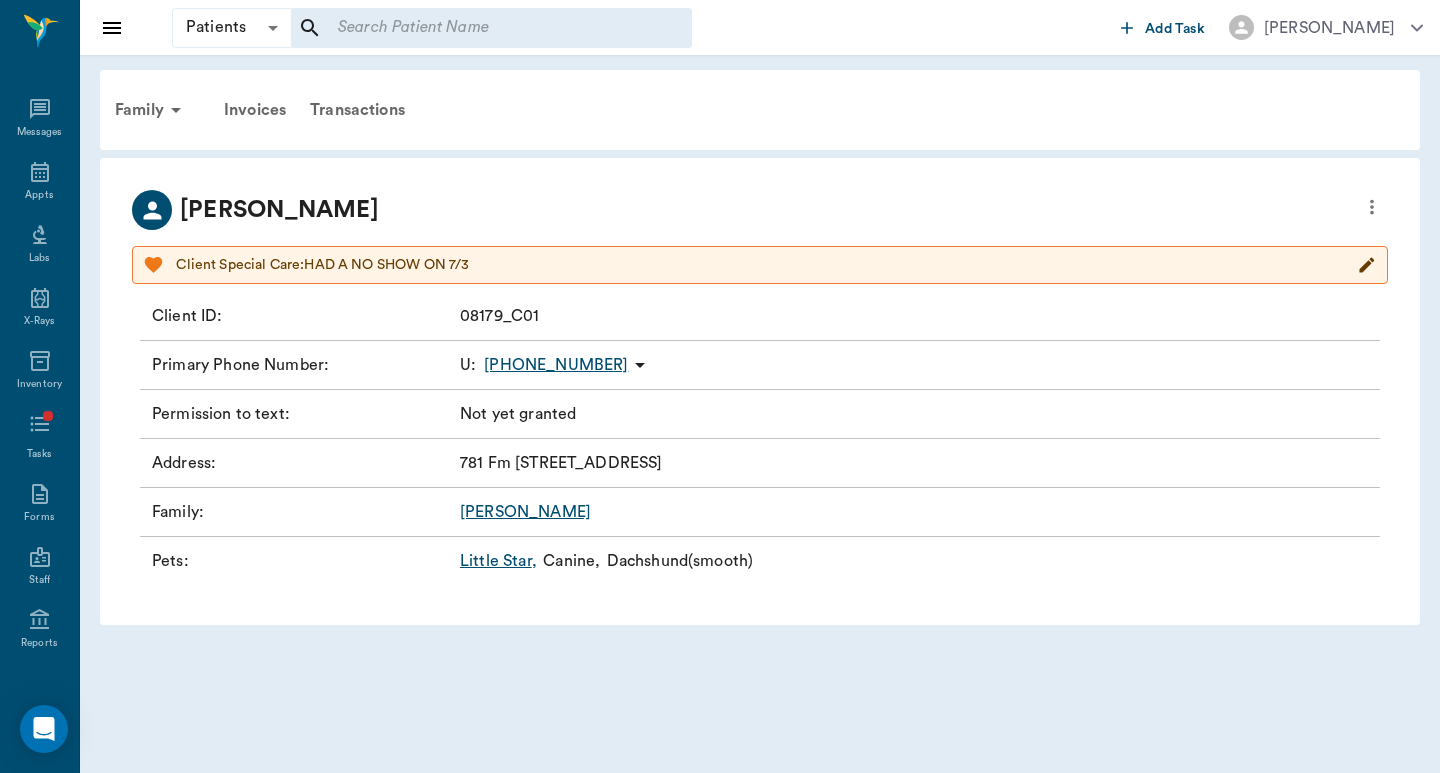 click on "Little Star ," at bounding box center [498, 561] 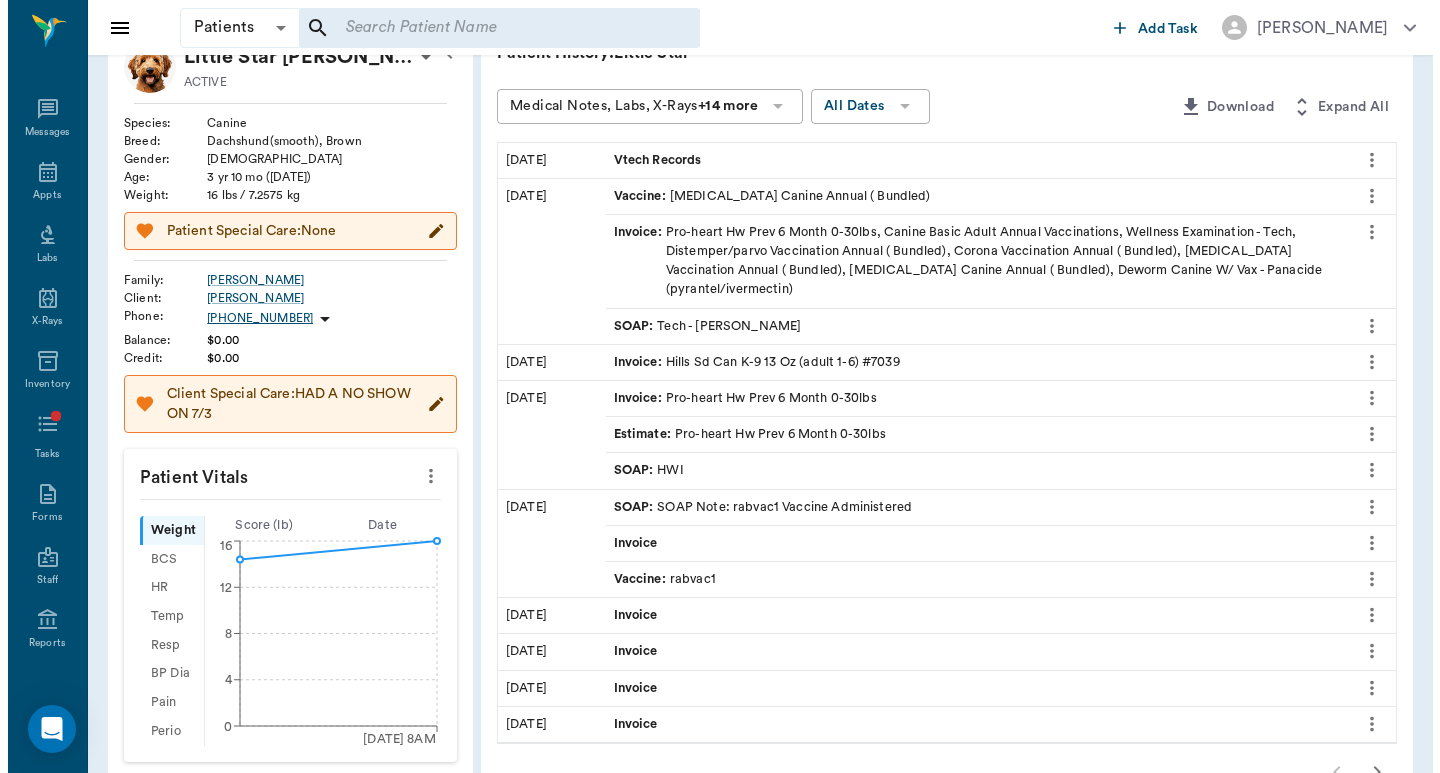 scroll, scrollTop: 0, scrollLeft: 0, axis: both 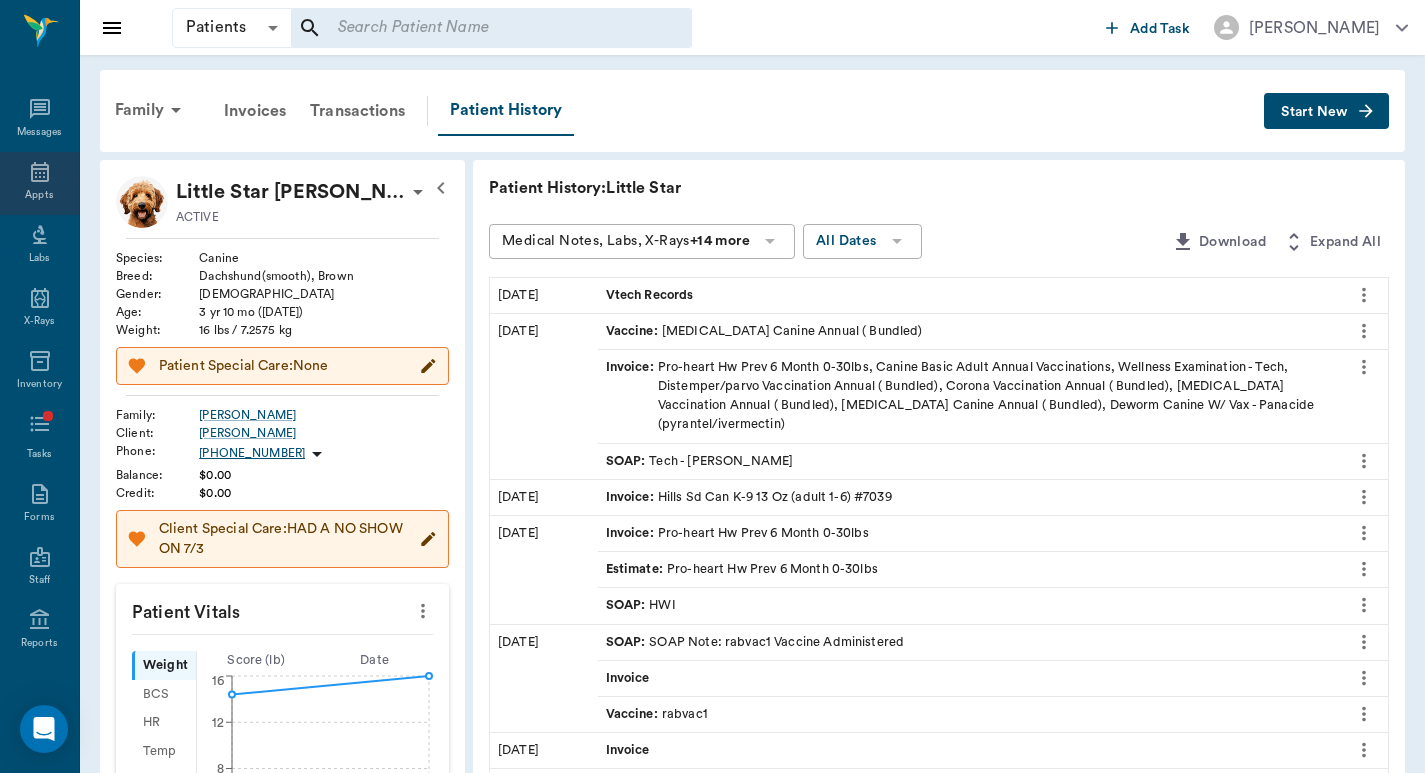 click on "Appts" at bounding box center (39, 195) 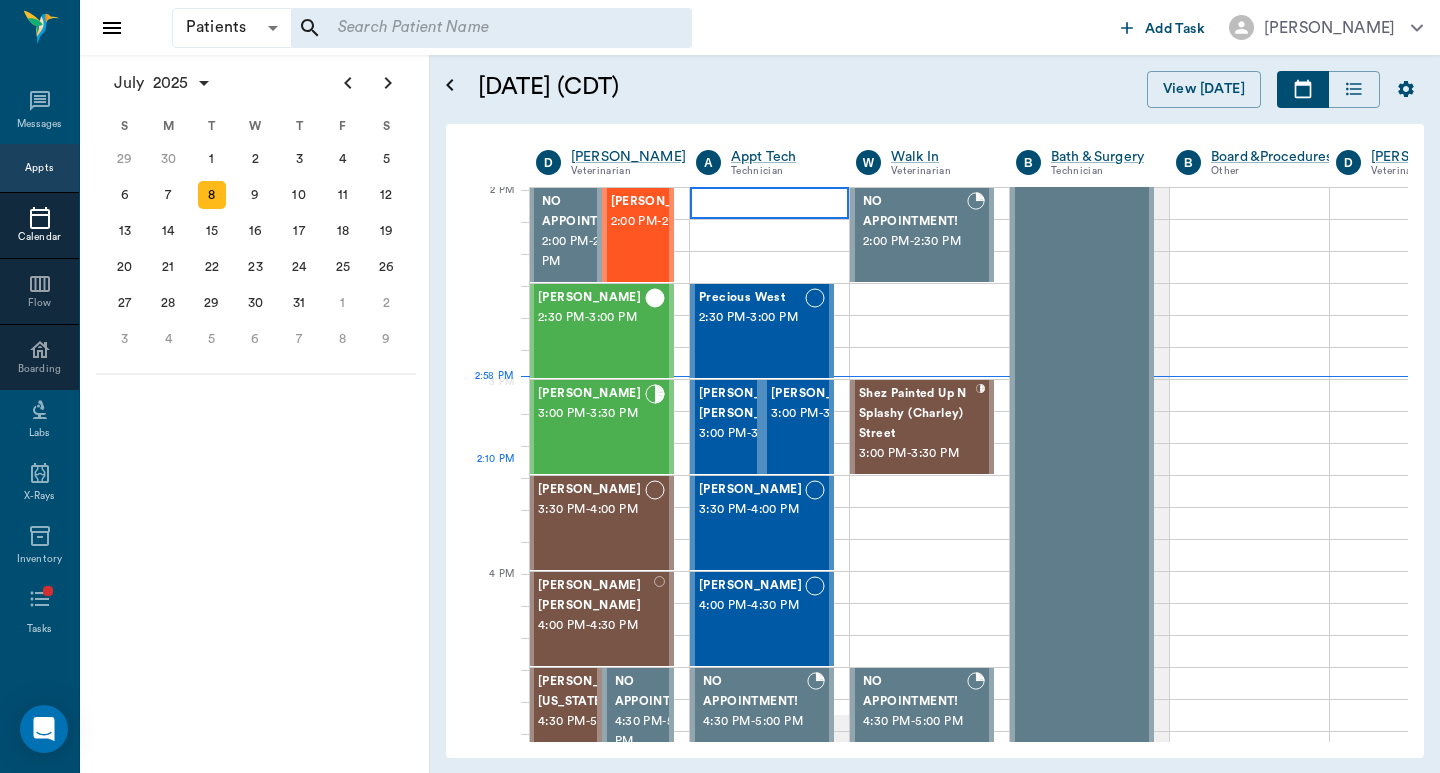scroll, scrollTop: 1154, scrollLeft: 1, axis: both 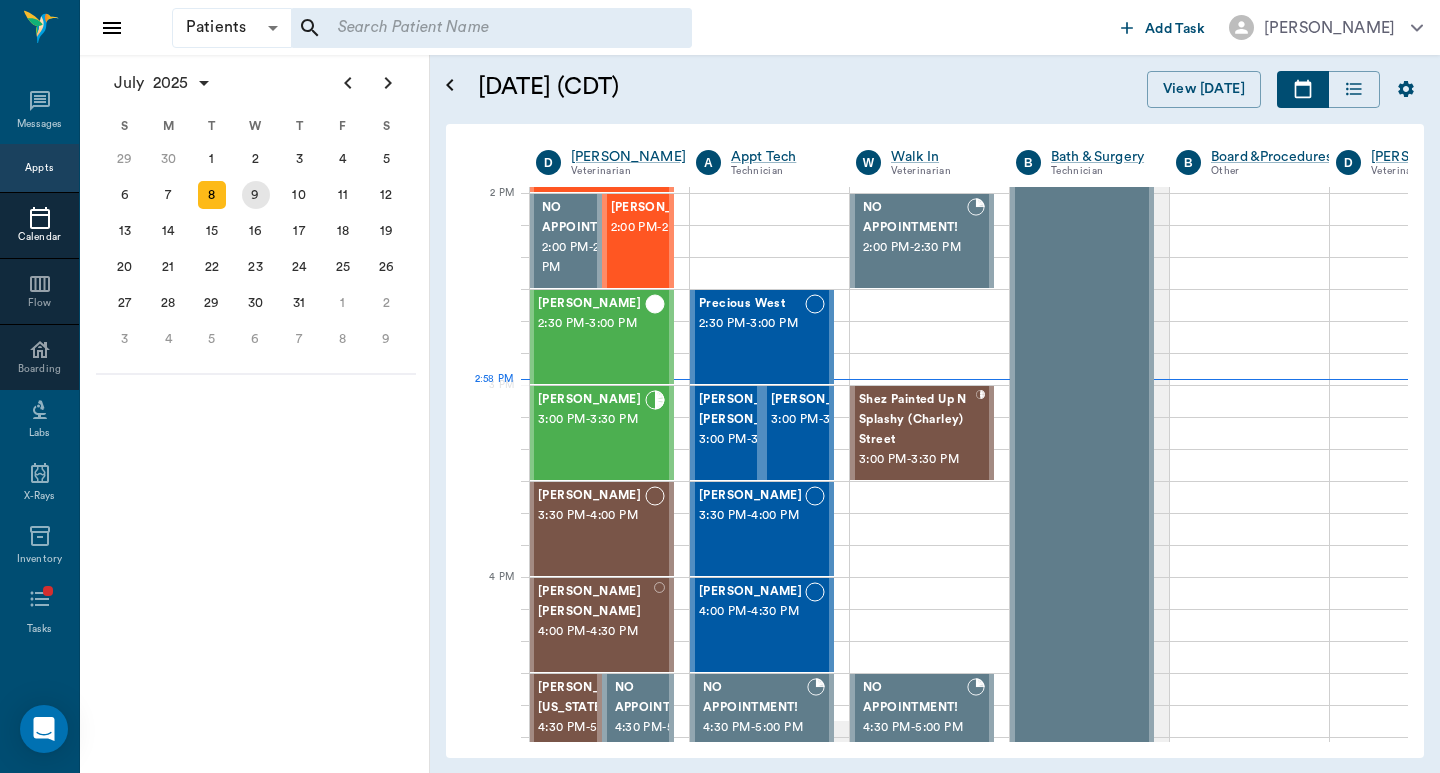 click on "9" at bounding box center (256, 195) 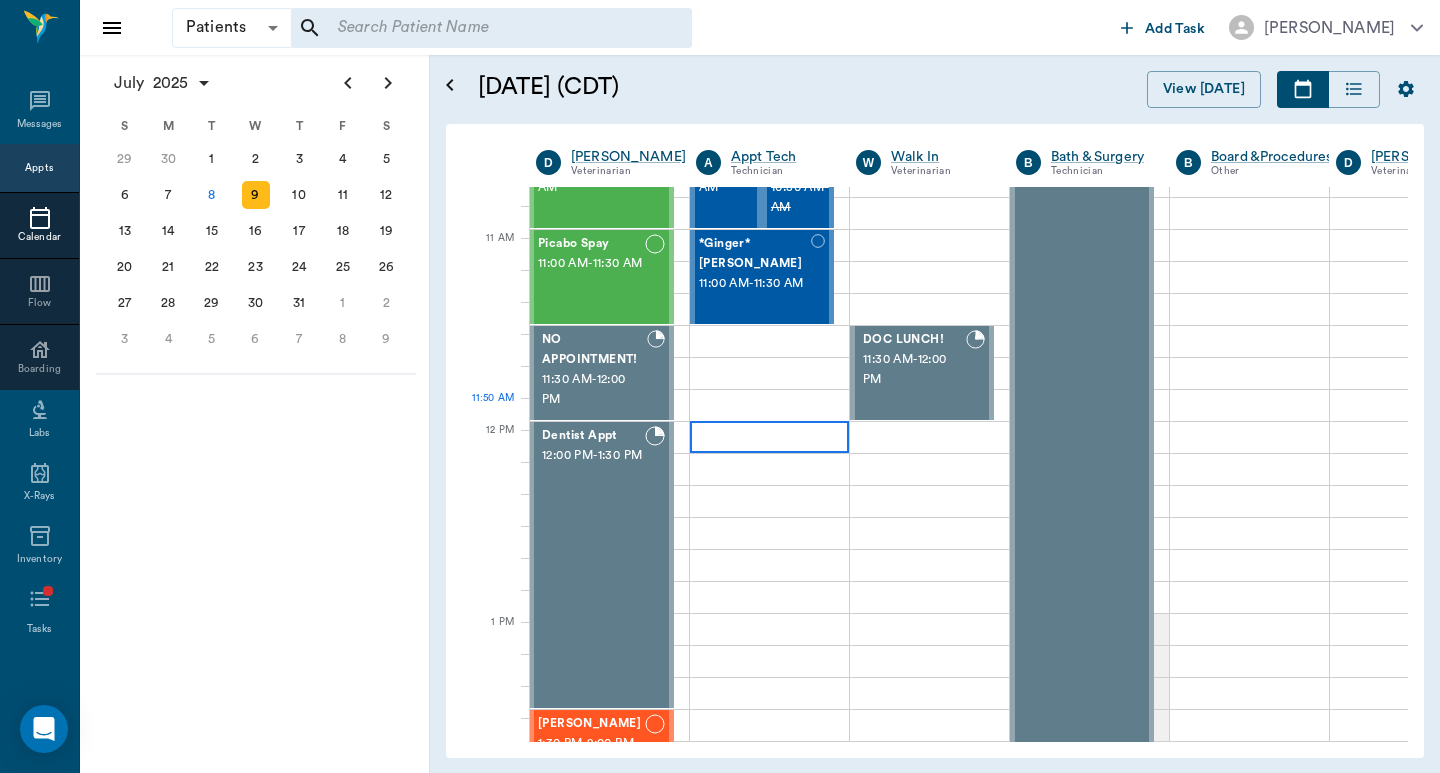 scroll, scrollTop: 533, scrollLeft: 1, axis: both 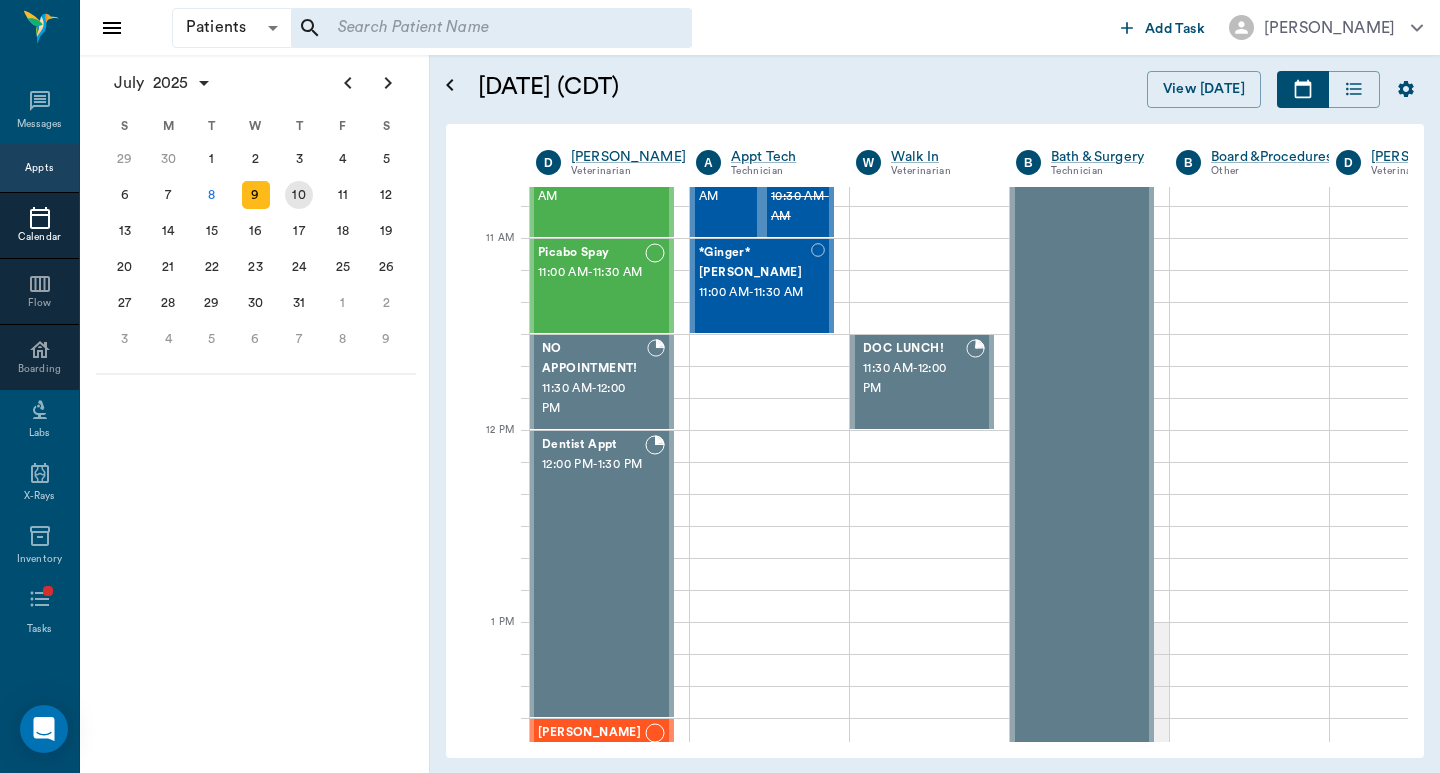 click on "10" at bounding box center [299, 195] 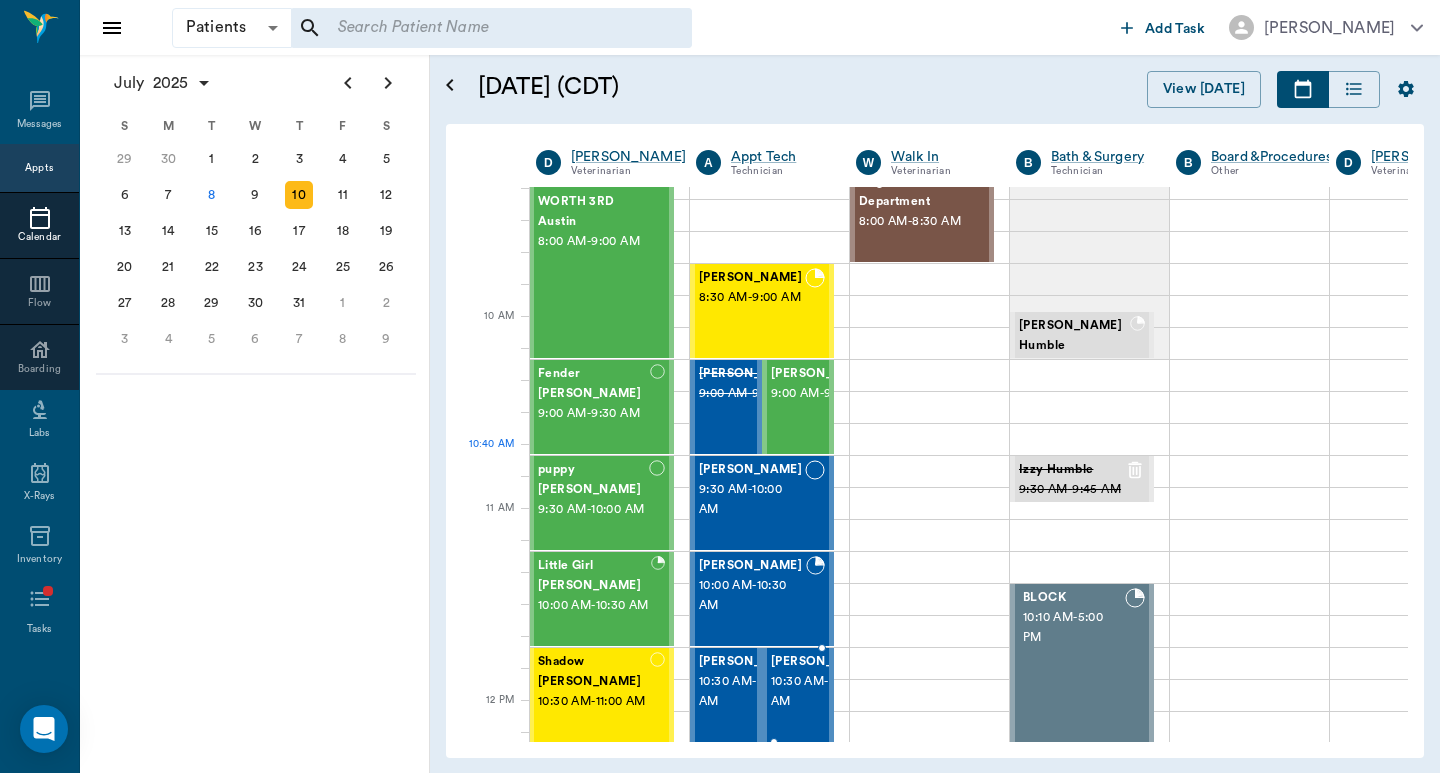 scroll, scrollTop: 0, scrollLeft: 1, axis: horizontal 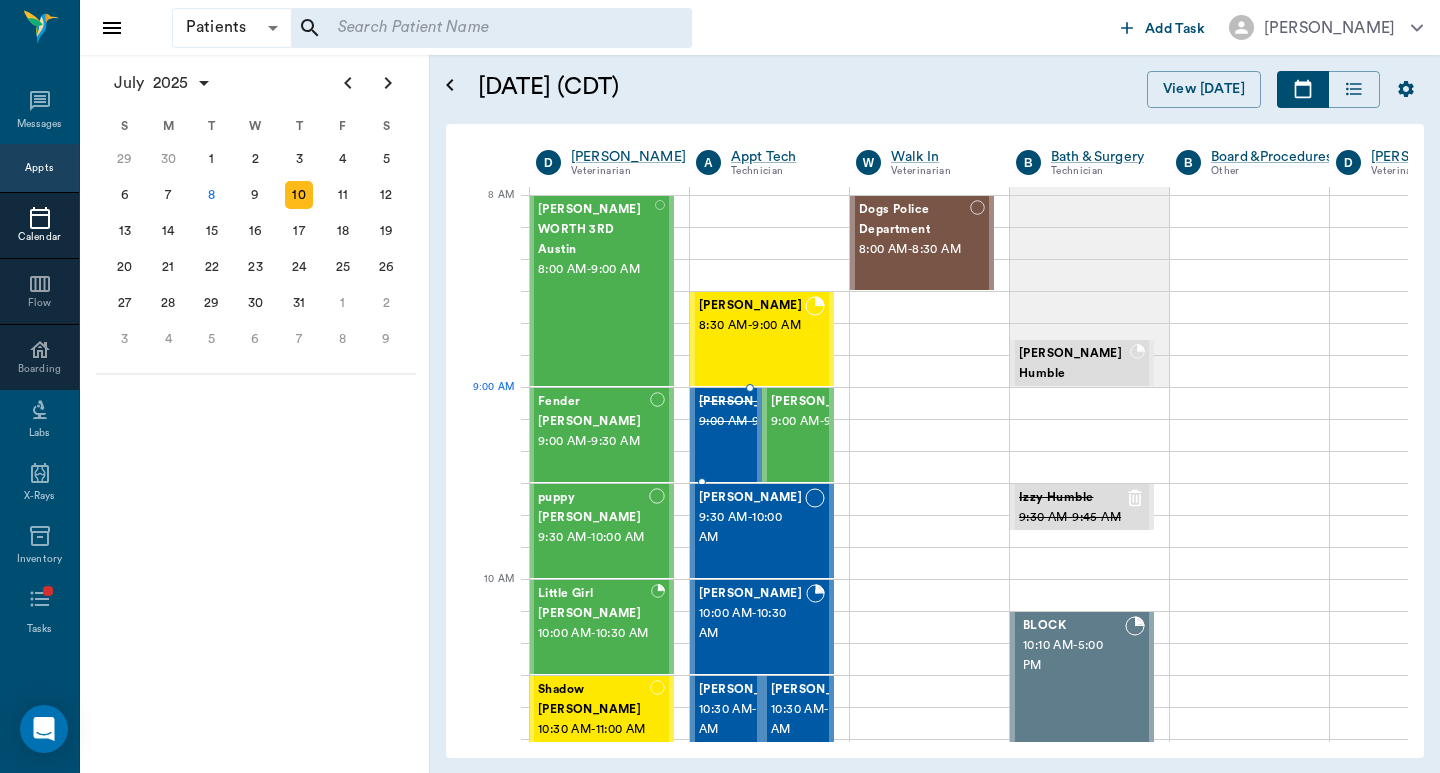 click on "Duke Kinnamon" at bounding box center (750, 402) 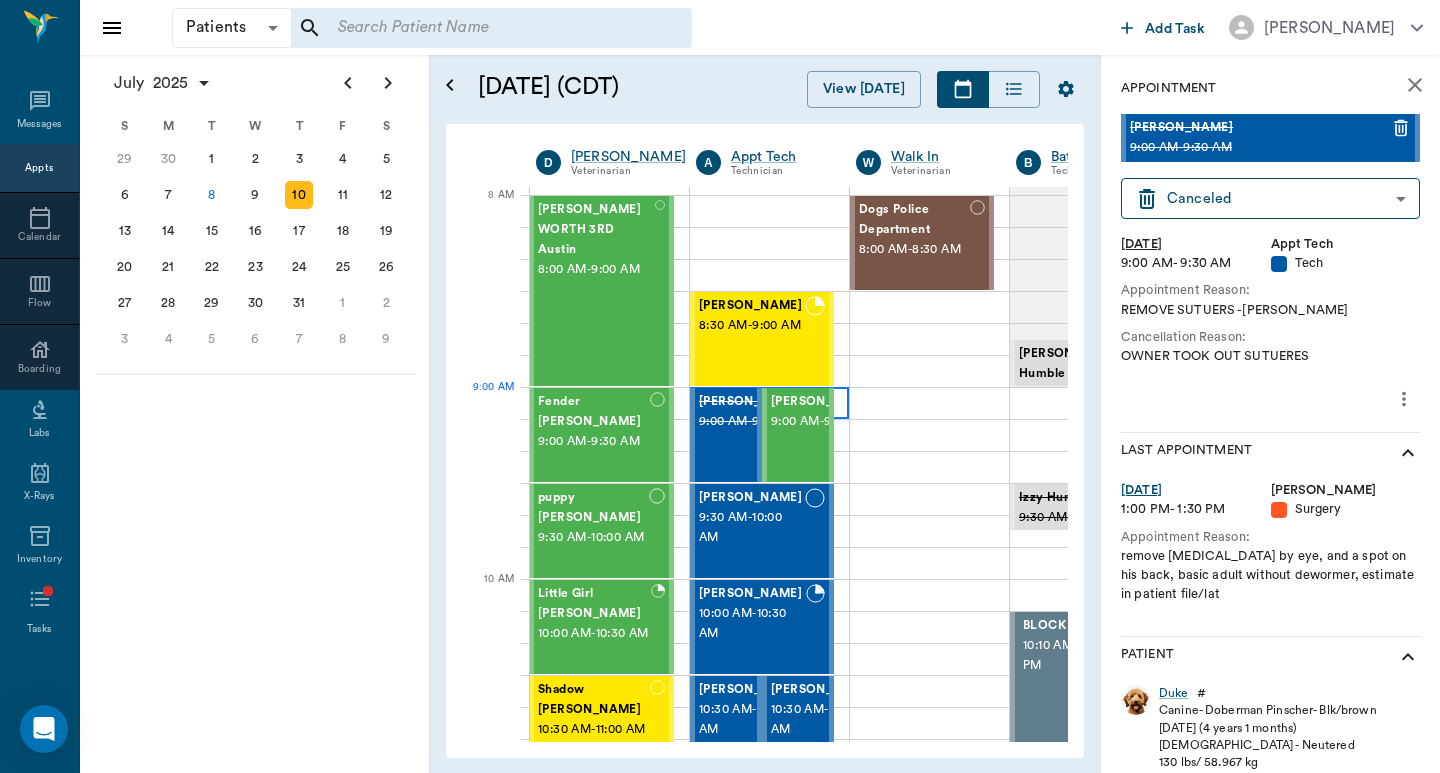 click at bounding box center (769, 403) 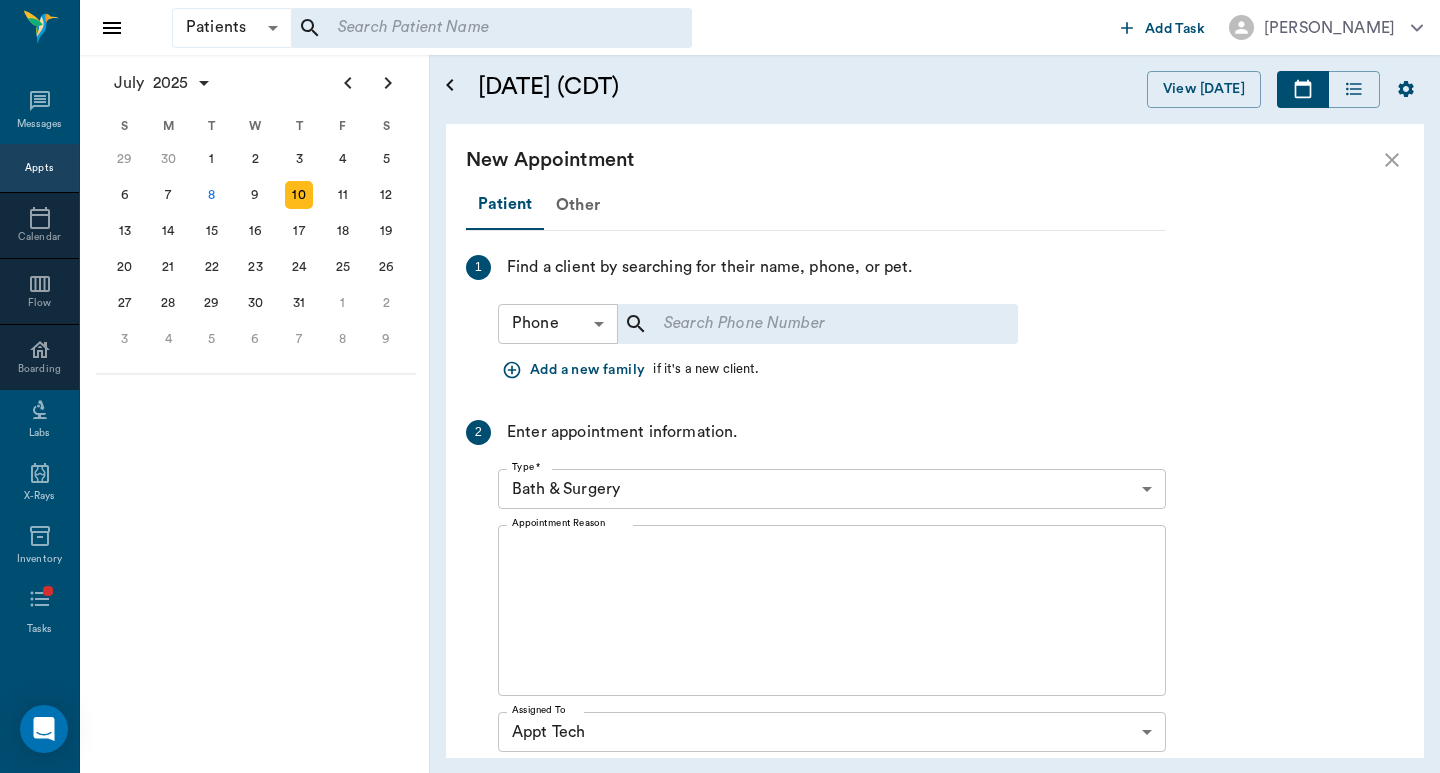 click on "Patients Patients ​ ​ Add Task Dr. Bert Ellsworth Nectar Messages Appts Calendar Flow Boarding Labs X-Rays Inventory Tasks Forms Staff Reports Lookup Settings July 2025 S M T W T F S Jun 1 2 3 4 5 6 7 8 9 10 11 12 13 14 15 16 17 18 19 20 21 22 23 24 25 26 27 28 29 30 Jul 1 2 3 4 5 6 7 8 9 10 11 12 S M T W T F S 29 30 Jul 1 2 3 4 5 6 7 8 9 10 11 12 13 14 15 16 17 18 19 20 21 22 23 24 25 26 27 28 29 30 31 Aug 1 2 3 4 5 6 7 8 9 S M T W T F S 27 28 29 30 31 Aug 1 2 3 4 5 6 7 8 9 10 11 12 13 14 15 16 17 18 19 20 21 22 23 24 25 26 27 28 29 30 31 Sep 1 2 3 4 5 6 July 10, 2025 (CDT) View Today July 2025 Today 10 Thu Jul 2025 D Dr. Bert Ellsworth Veterinarian A Appt Tech Technician W Walk In Veterinarian B Bath & Surgery Technician B Board &Procedures Other D Dr. Kindall Jones Veterinarian 8 AM 9 AM 10 AM 11 AM 12 PM 1 PM 2 PM 3 PM 4 PM 5 PM 6 PM 7 PM 8 PM 9:00 AM SIR WIGGLES WORTH 3RD Austin 8:00 AM  -  9:00 AM Fender Finney 9:00 AM  -  9:30 AM puppy Kilgore 9:30 AM  -  10:00 AM Little Girl Barnes 10:00 AM  -  1" at bounding box center [720, 386] 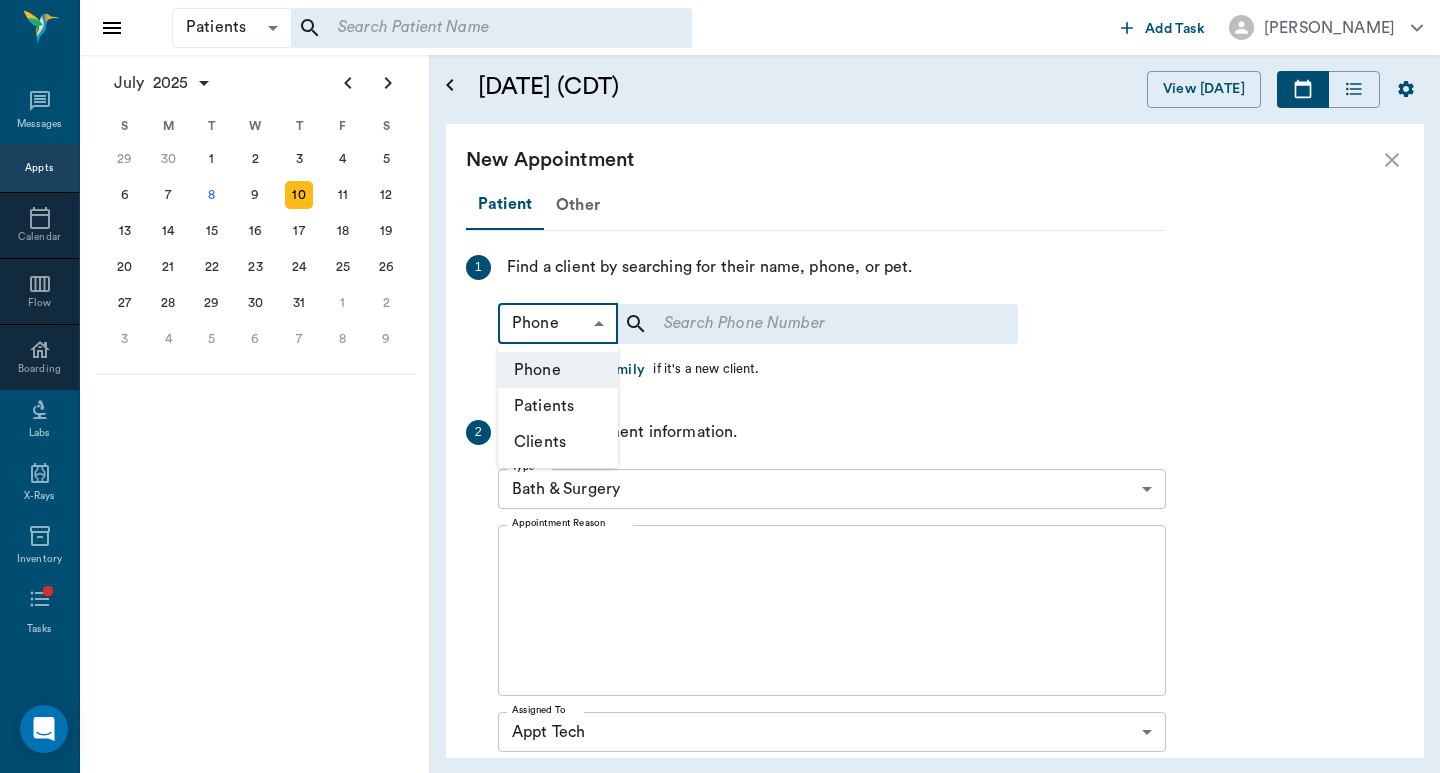 click on "Clients" at bounding box center (558, 442) 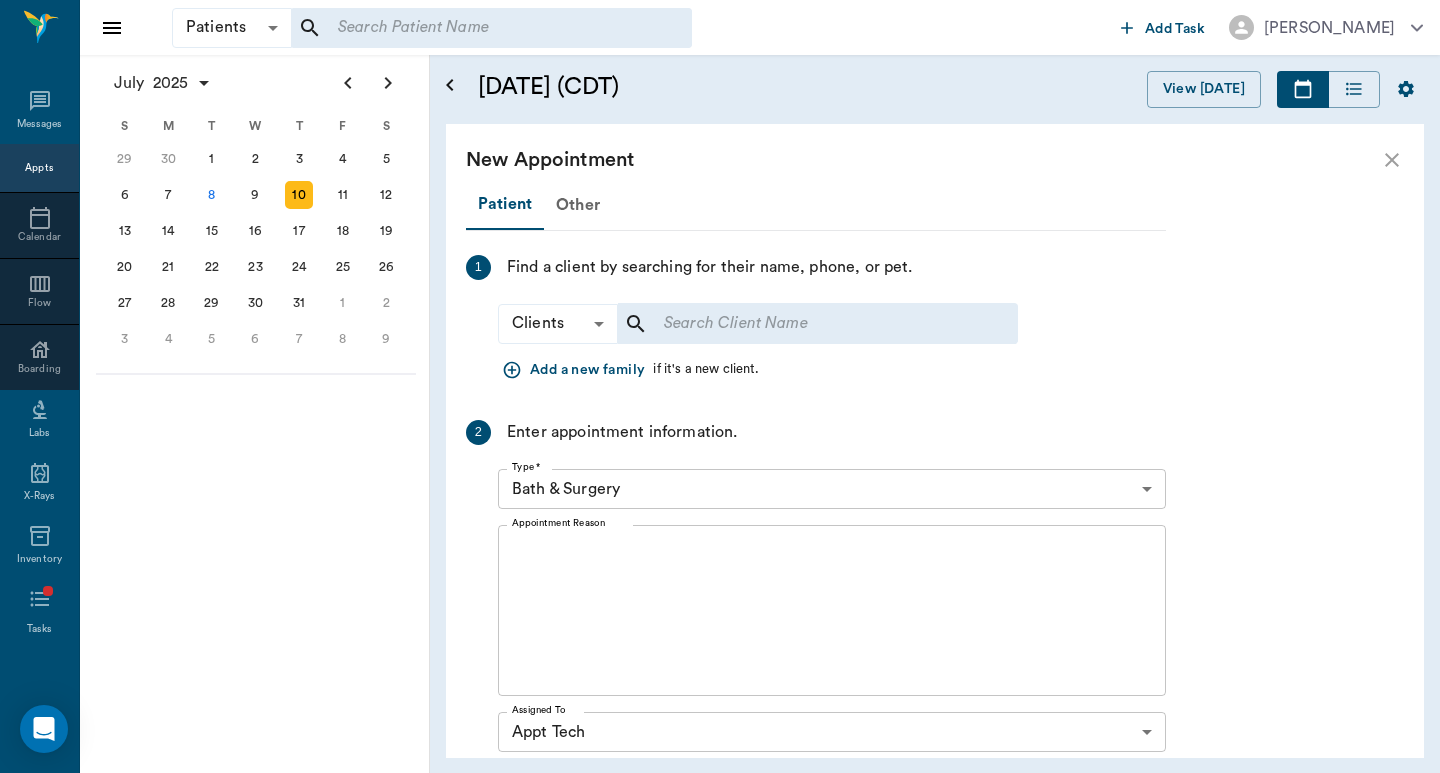 click at bounding box center (804, 324) 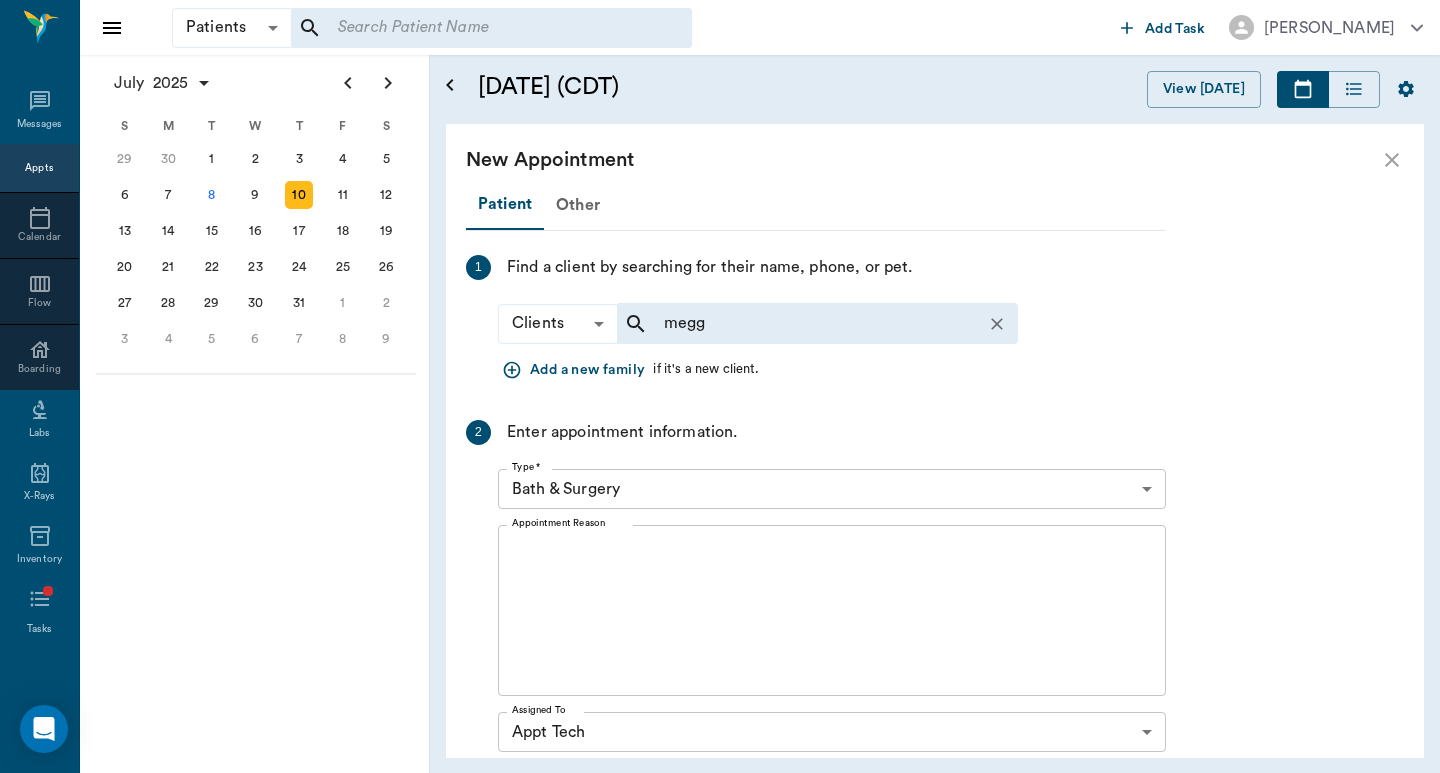 type on "meggs" 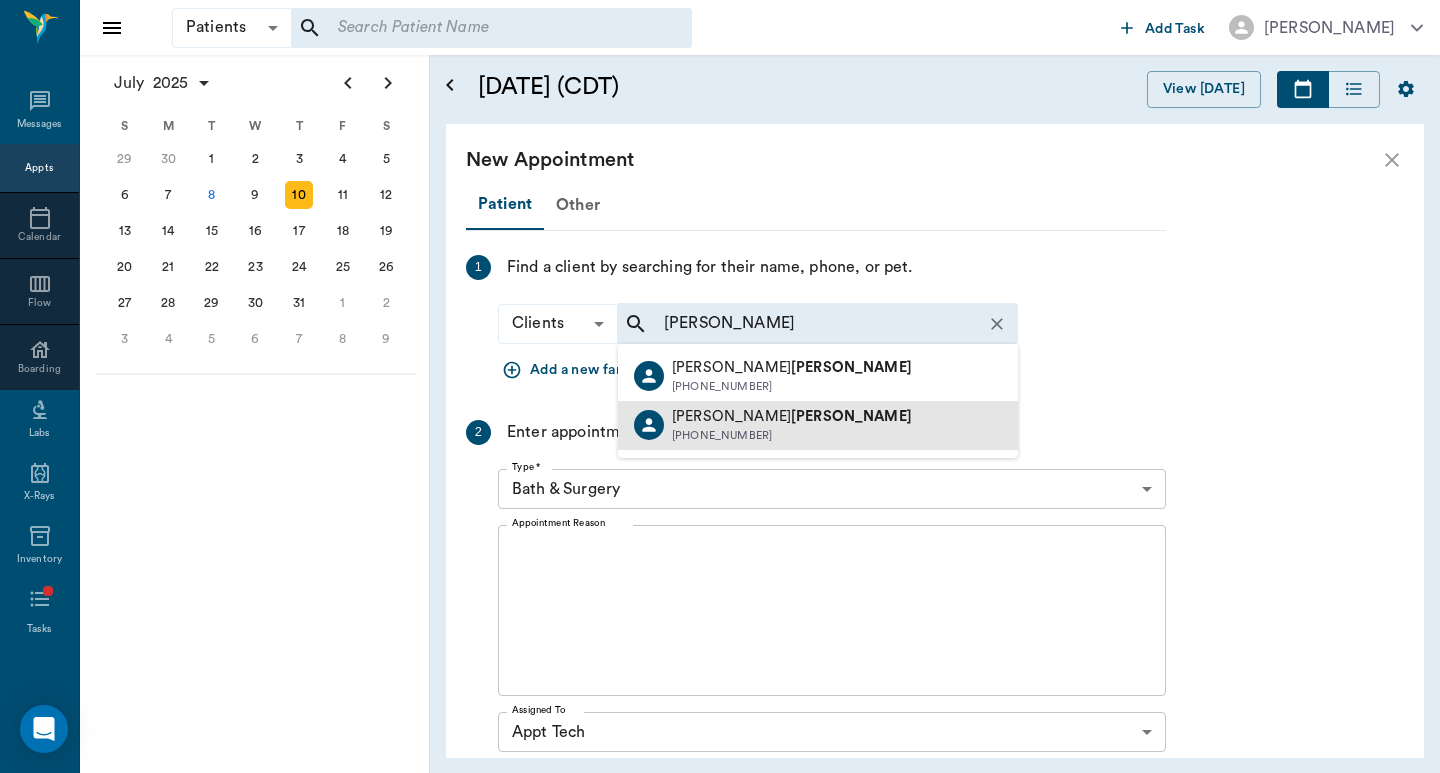 click on "Charles  Meggs (903) 417-1839" at bounding box center (818, 425) 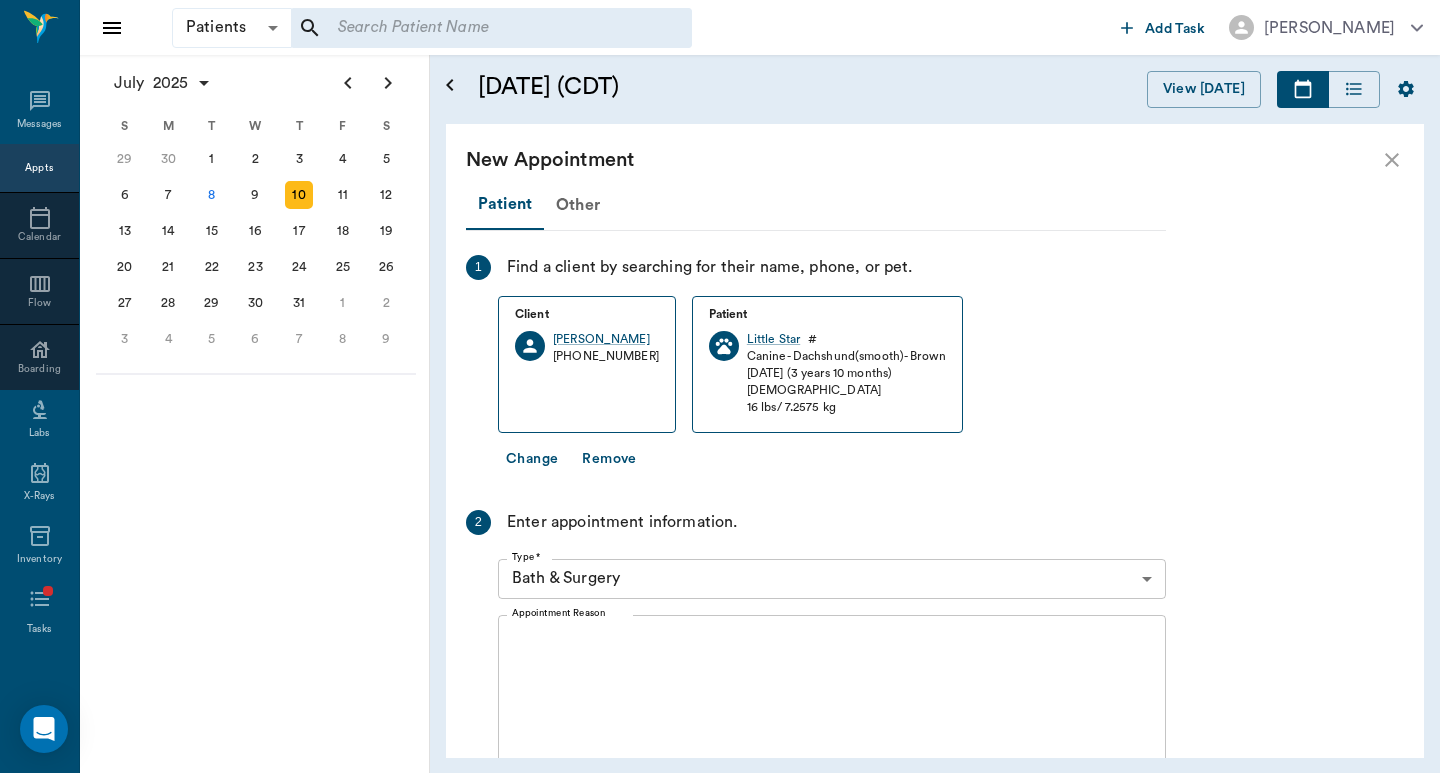 scroll, scrollTop: 133, scrollLeft: 0, axis: vertical 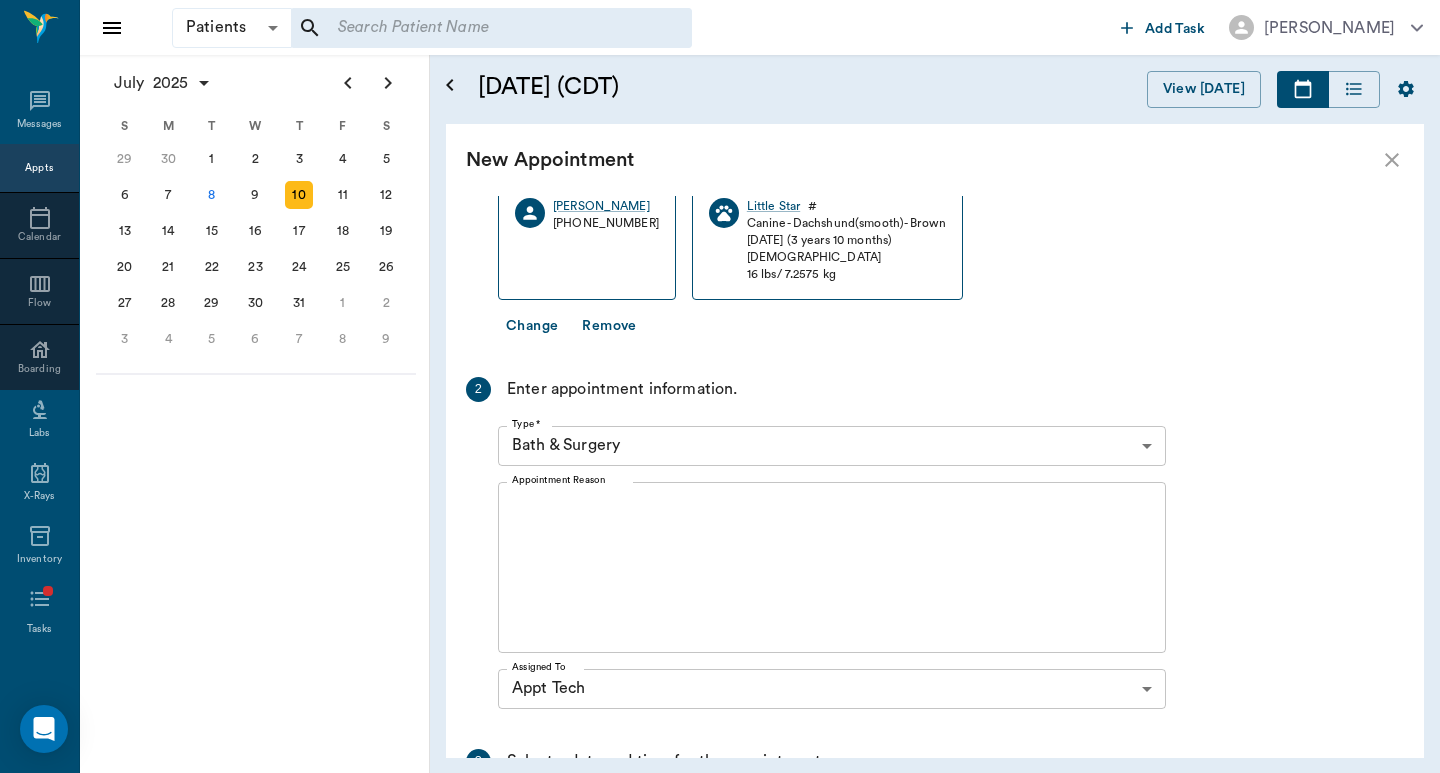 click on "Patients Patients ​ ​ Add Task Dr. Bert Ellsworth Nectar Messages Appts Calendar Flow Boarding Labs X-Rays Inventory Tasks Forms Staff Reports Lookup Settings July 2025 S M T W T F S Jun 1 2 3 4 5 6 7 8 9 10 11 12 13 14 15 16 17 18 19 20 21 22 23 24 25 26 27 28 29 30 Jul 1 2 3 4 5 6 7 8 9 10 11 12 S M T W T F S 29 30 Jul 1 2 3 4 5 6 7 8 9 10 11 12 13 14 15 16 17 18 19 20 21 22 23 24 25 26 27 28 29 30 31 Aug 1 2 3 4 5 6 7 8 9 S M T W T F S 27 28 29 30 31 Aug 1 2 3 4 5 6 7 8 9 10 11 12 13 14 15 16 17 18 19 20 21 22 23 24 25 26 27 28 29 30 31 Sep 1 2 3 4 5 6 July 10, 2025 (CDT) View Today July 2025 Today 10 Thu Jul 2025 D Dr. Bert Ellsworth Veterinarian A Appt Tech Technician W Walk In Veterinarian B Bath & Surgery Technician B Board &Procedures Other D Dr. Kindall Jones Veterinarian 8 AM 9 AM 10 AM 11 AM 12 PM 1 PM 2 PM 3 PM 4 PM 5 PM 6 PM 7 PM 8 PM 9:00 AM SIR WIGGLES WORTH 3RD Austin 8:00 AM  -  9:00 AM Fender Finney 9:00 AM  -  9:30 AM puppy Kilgore 9:30 AM  -  10:00 AM Little Girl Barnes 10:00 AM  -  1" at bounding box center [720, 386] 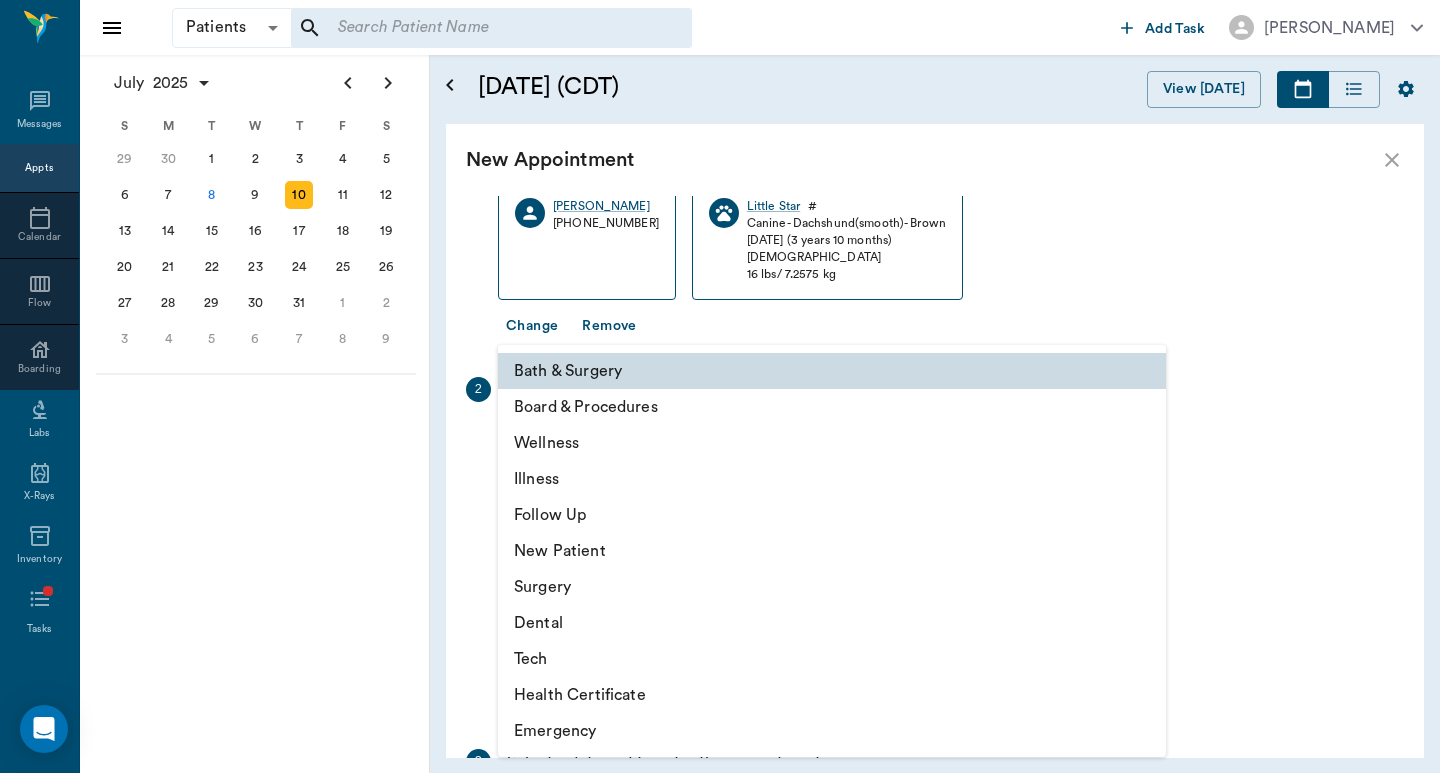 click on "Tech" at bounding box center [832, 659] 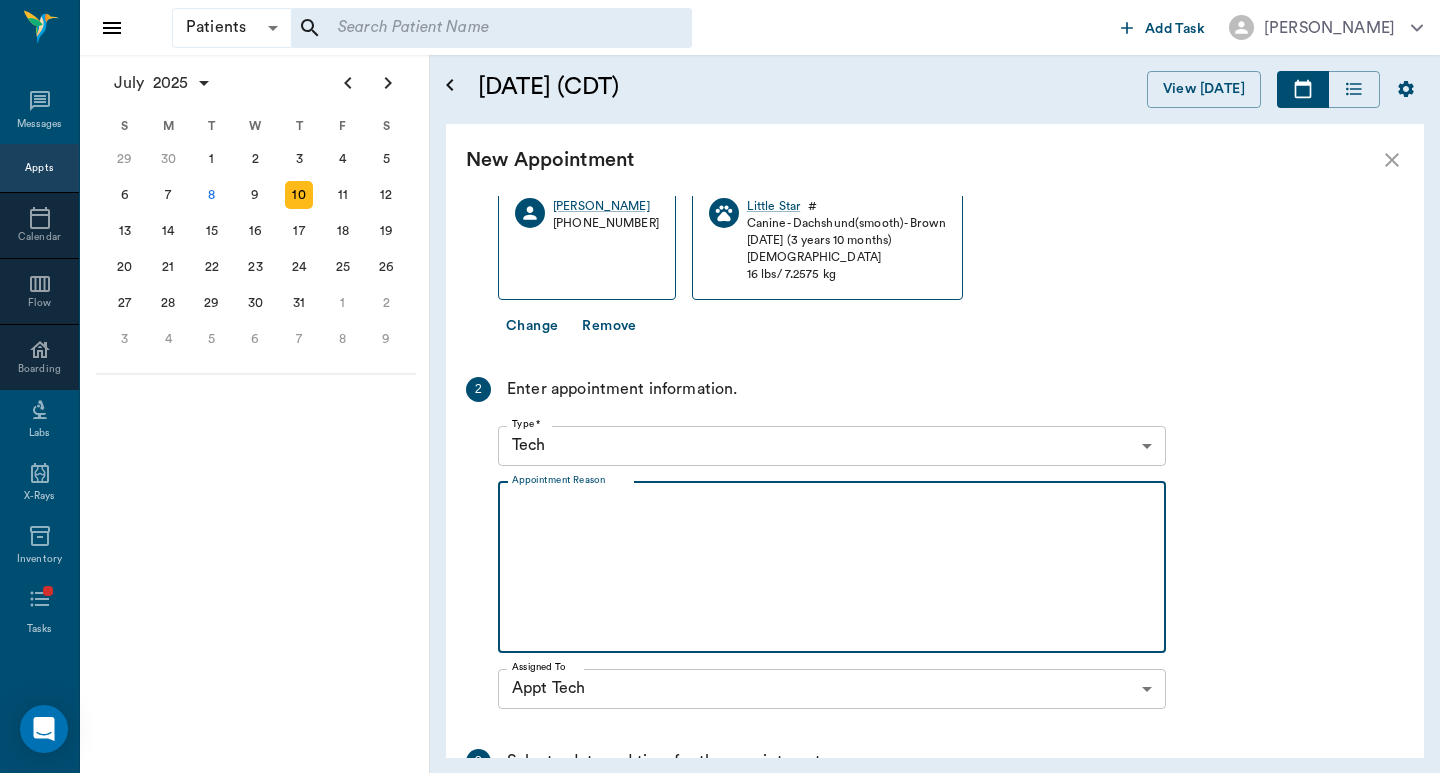 click on "Appointment Reason" at bounding box center [832, 567] 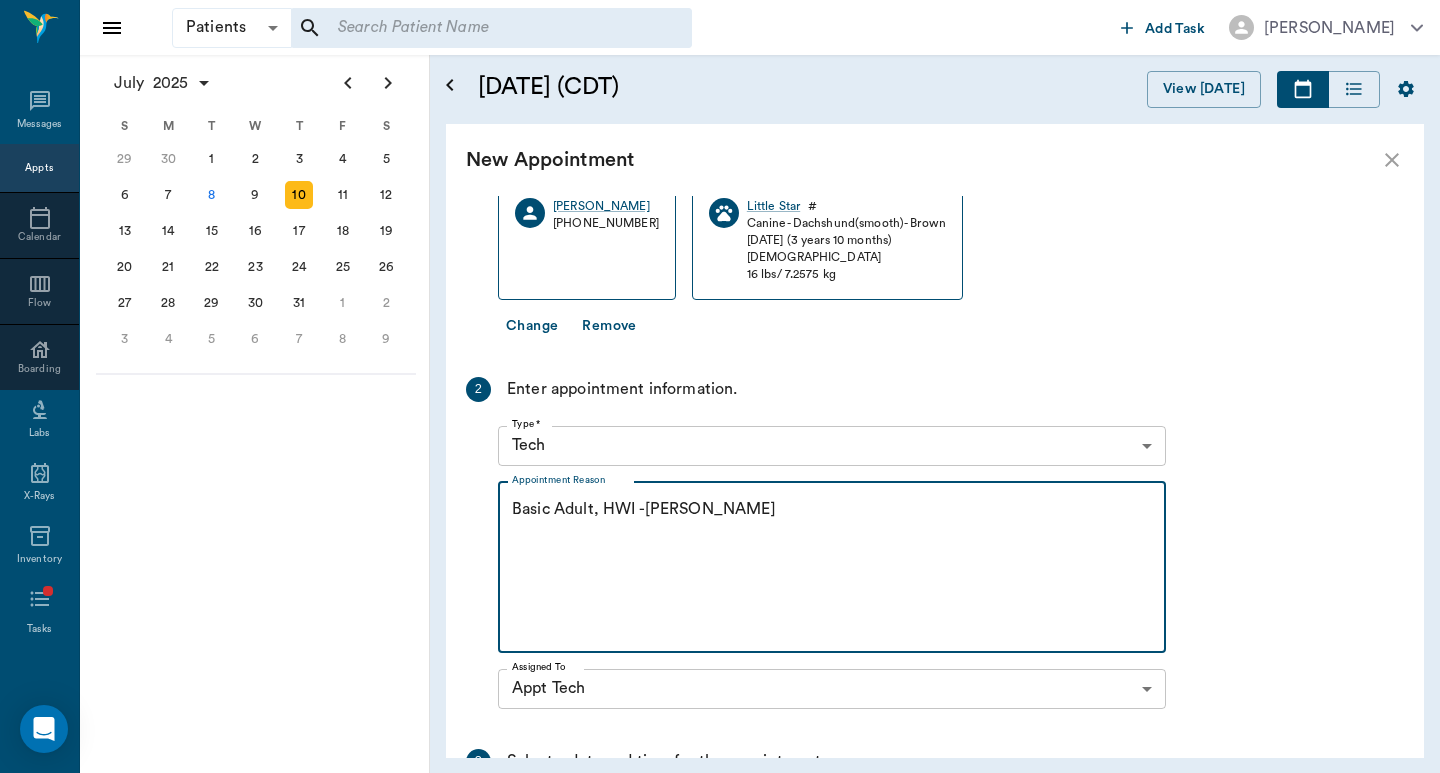scroll, scrollTop: 400, scrollLeft: 0, axis: vertical 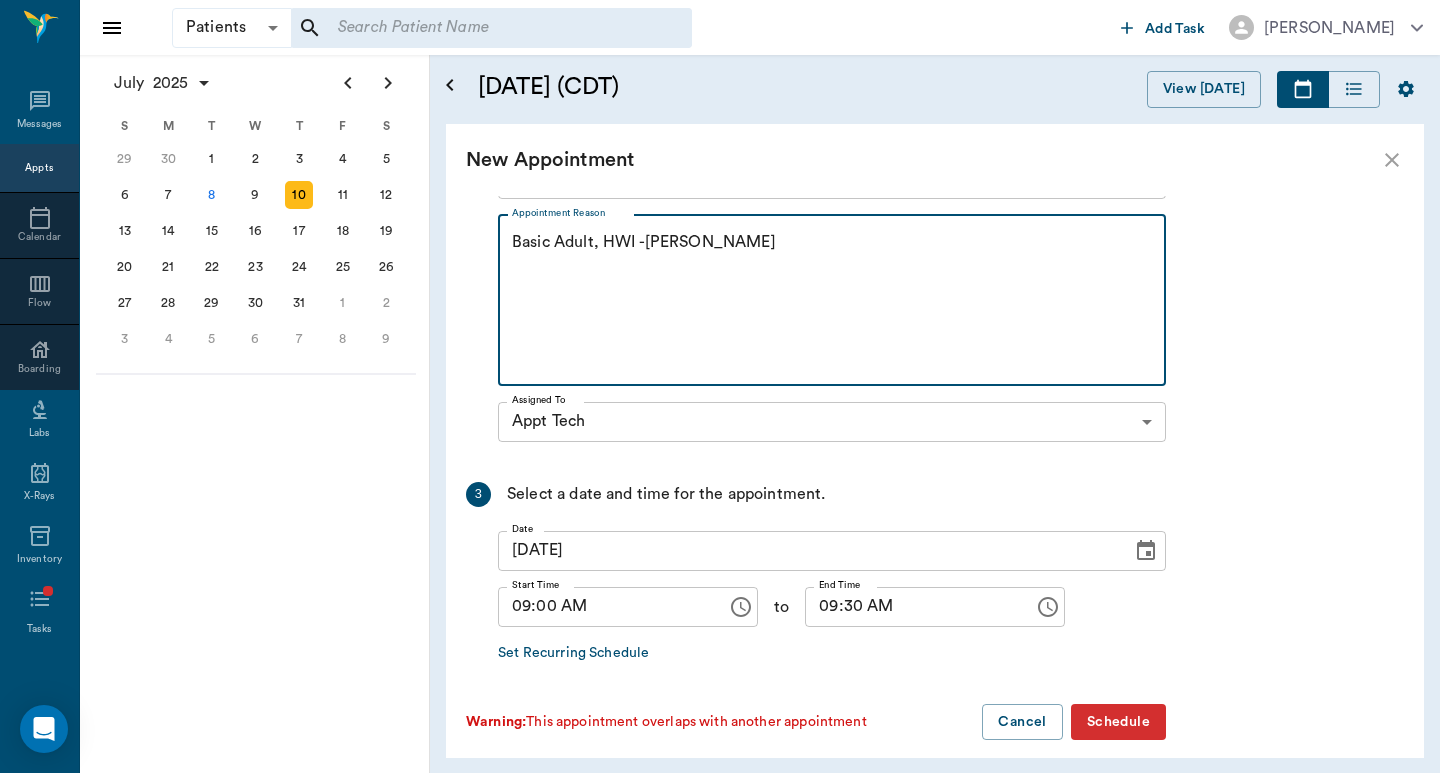 type on "Basic Adult, HWI -Hunt" 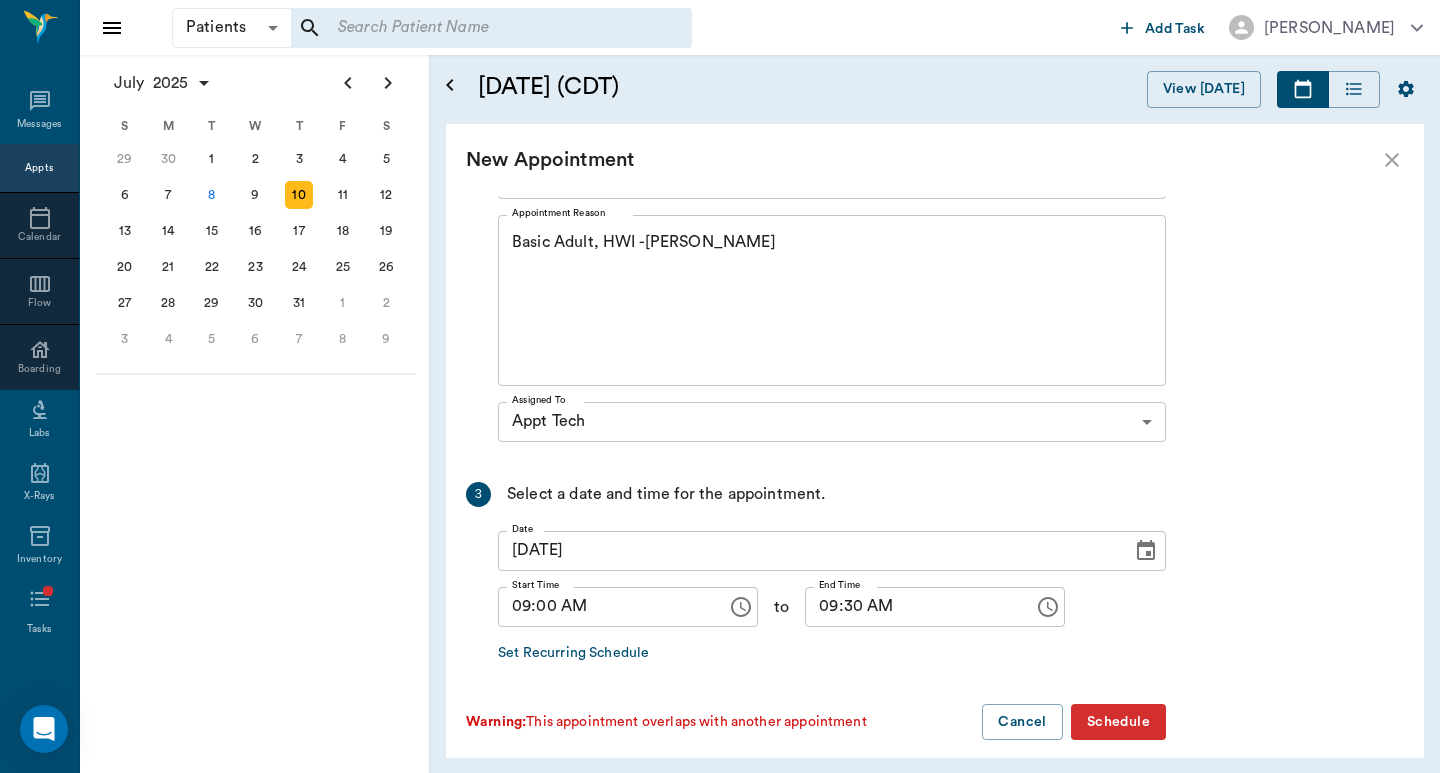 click on "Schedule" at bounding box center [1118, 722] 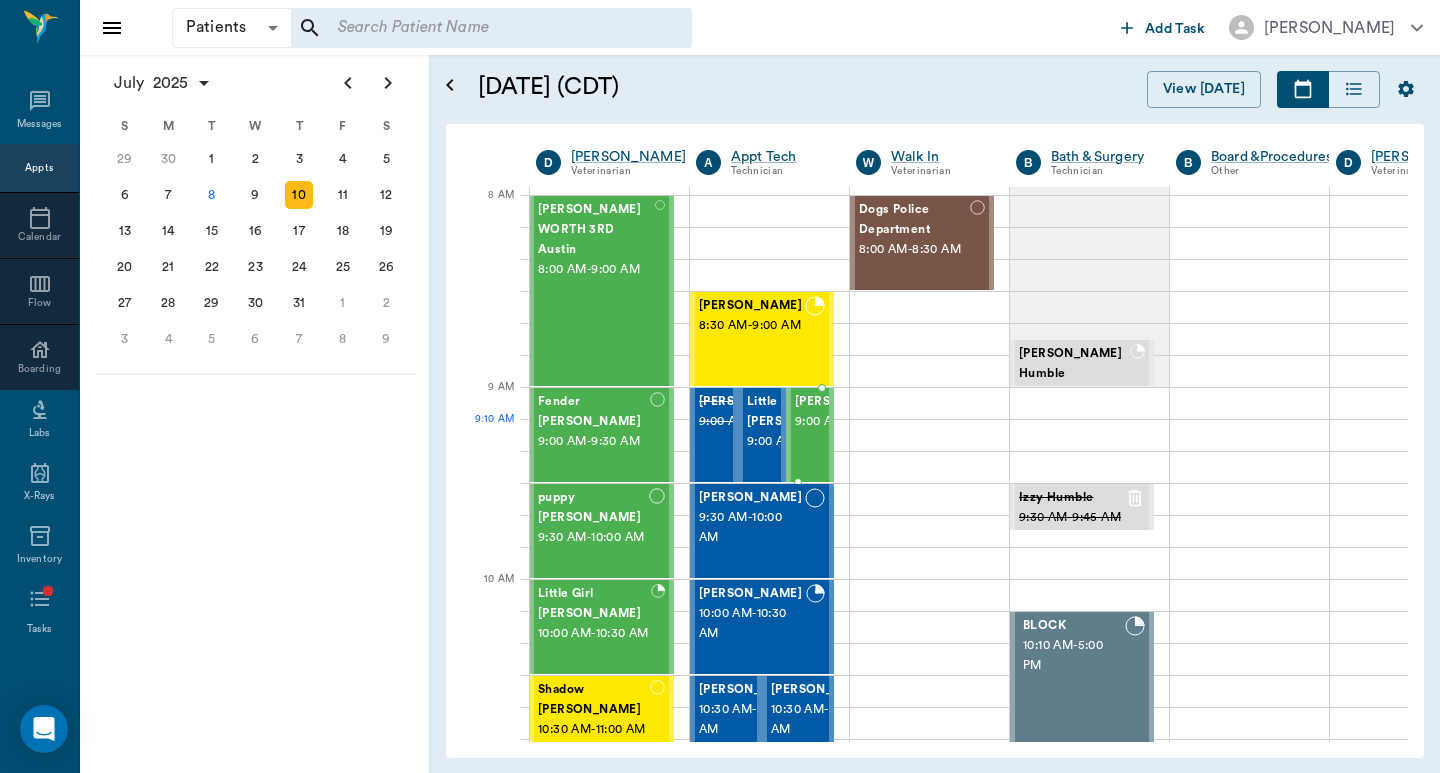 click on "SUGAR Finney" at bounding box center (846, 402) 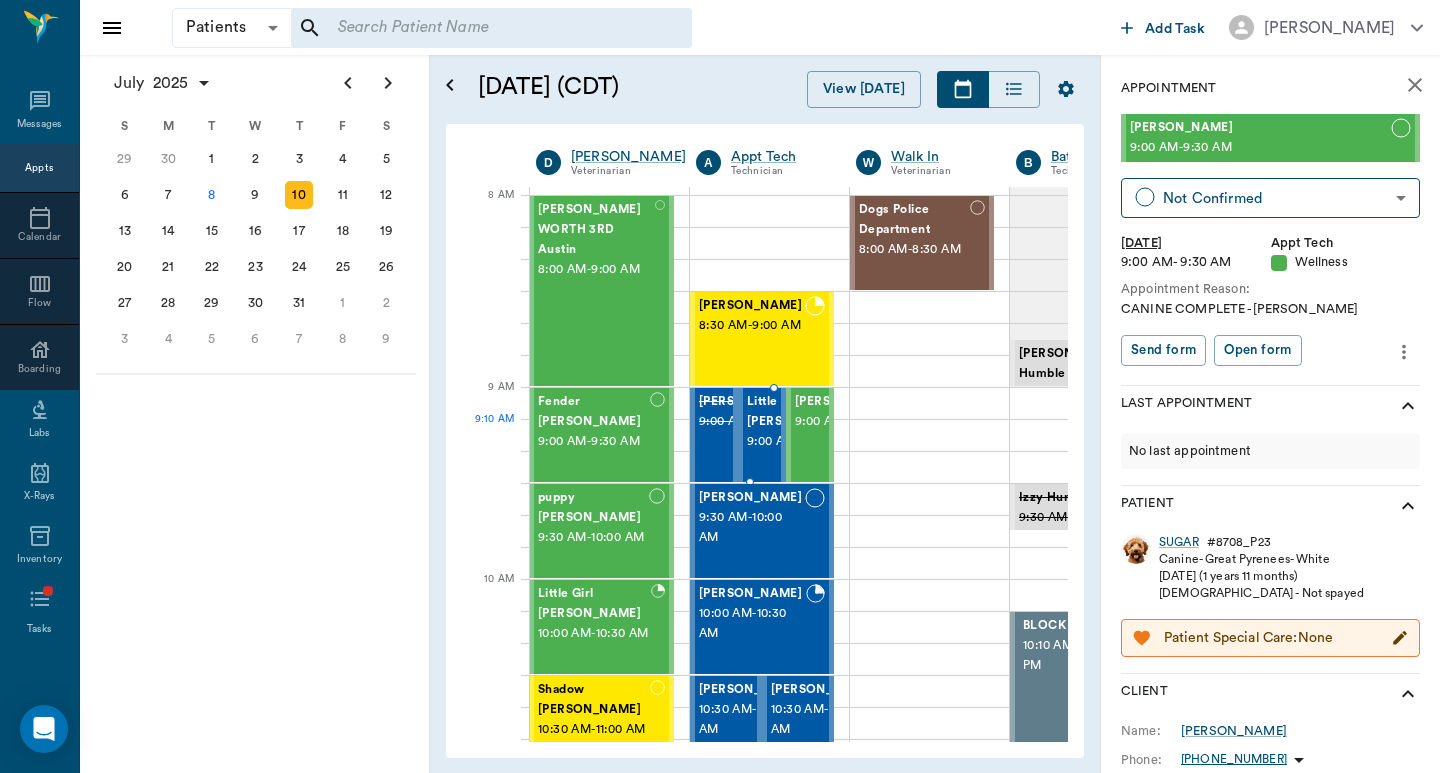 click on "Little Star Meggs" at bounding box center (798, 412) 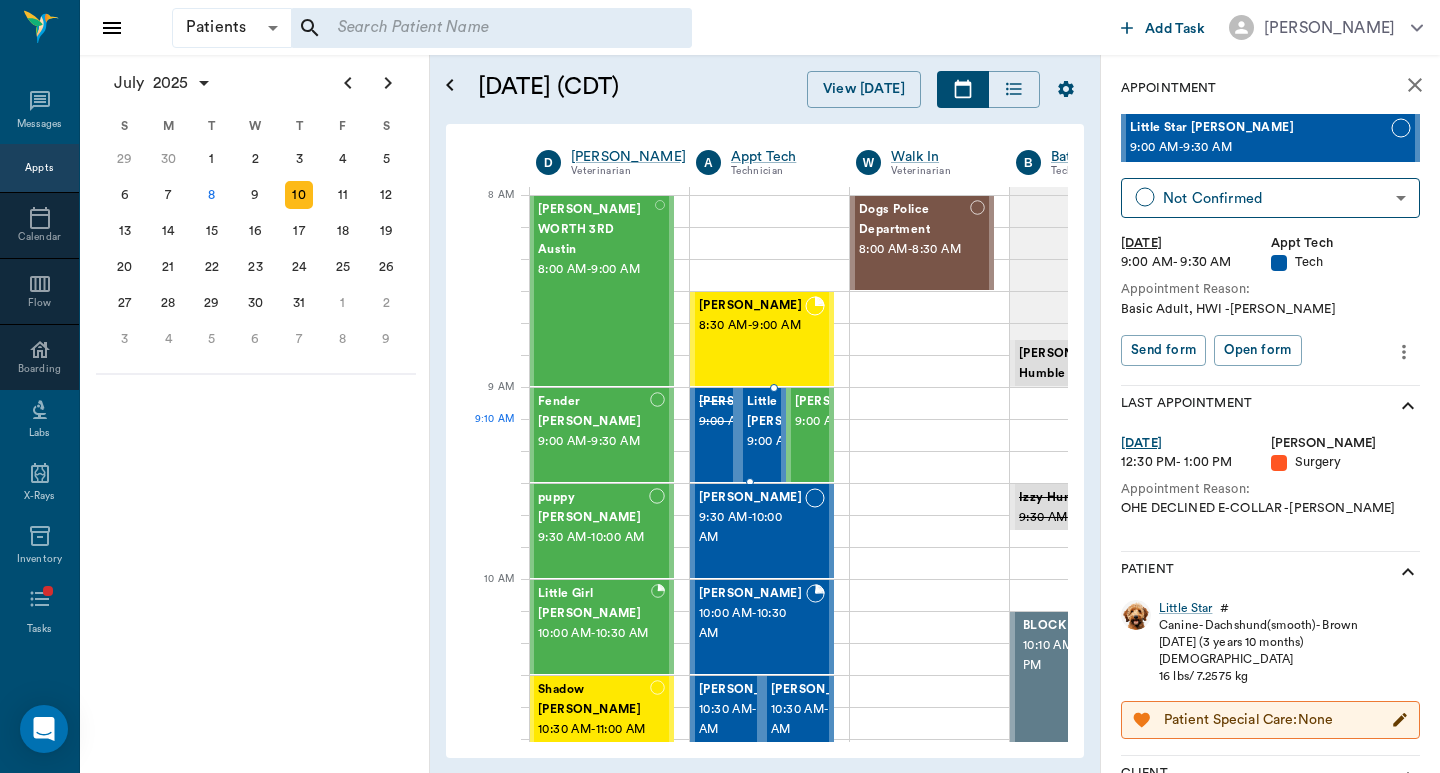 click on "Little Star Meggs" at bounding box center [798, 412] 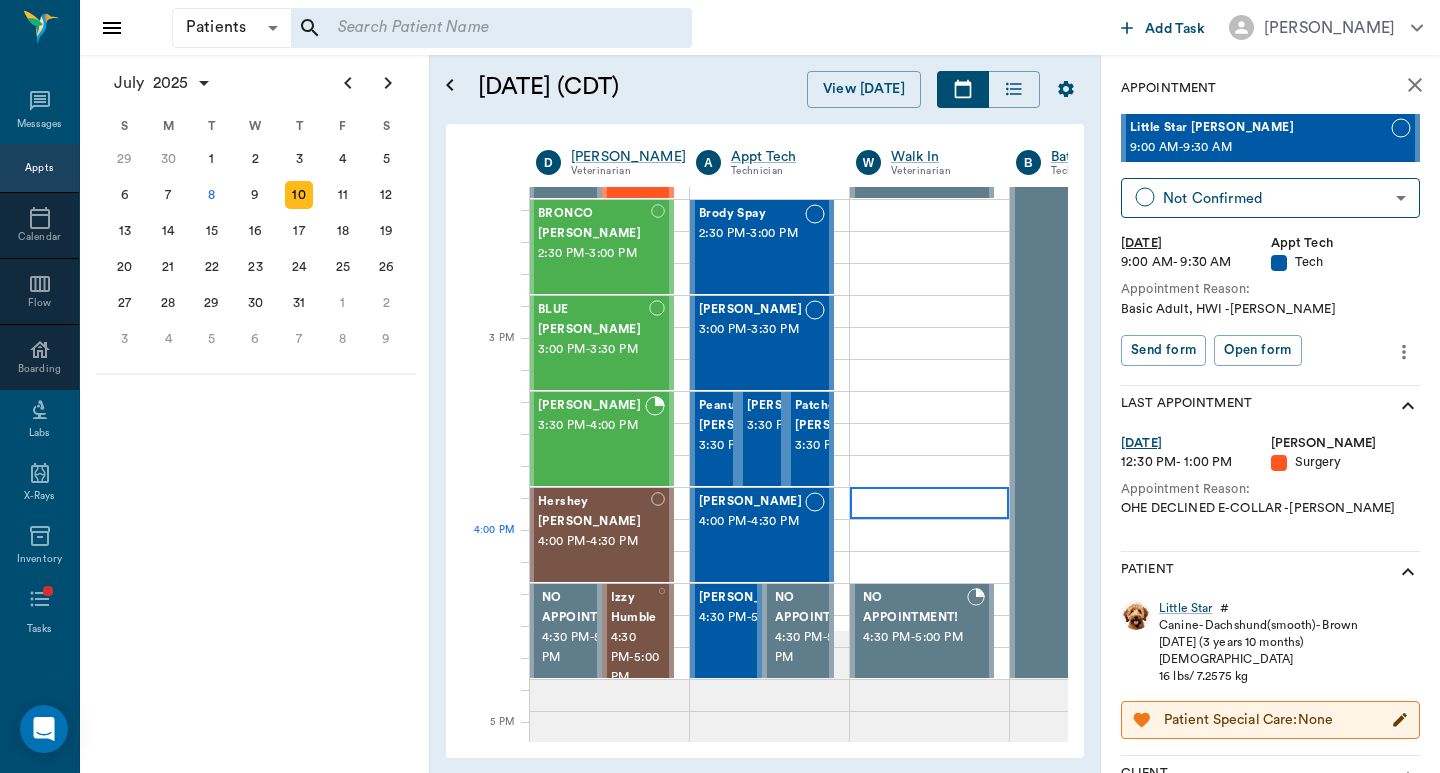 scroll, scrollTop: 1200, scrollLeft: 1, axis: both 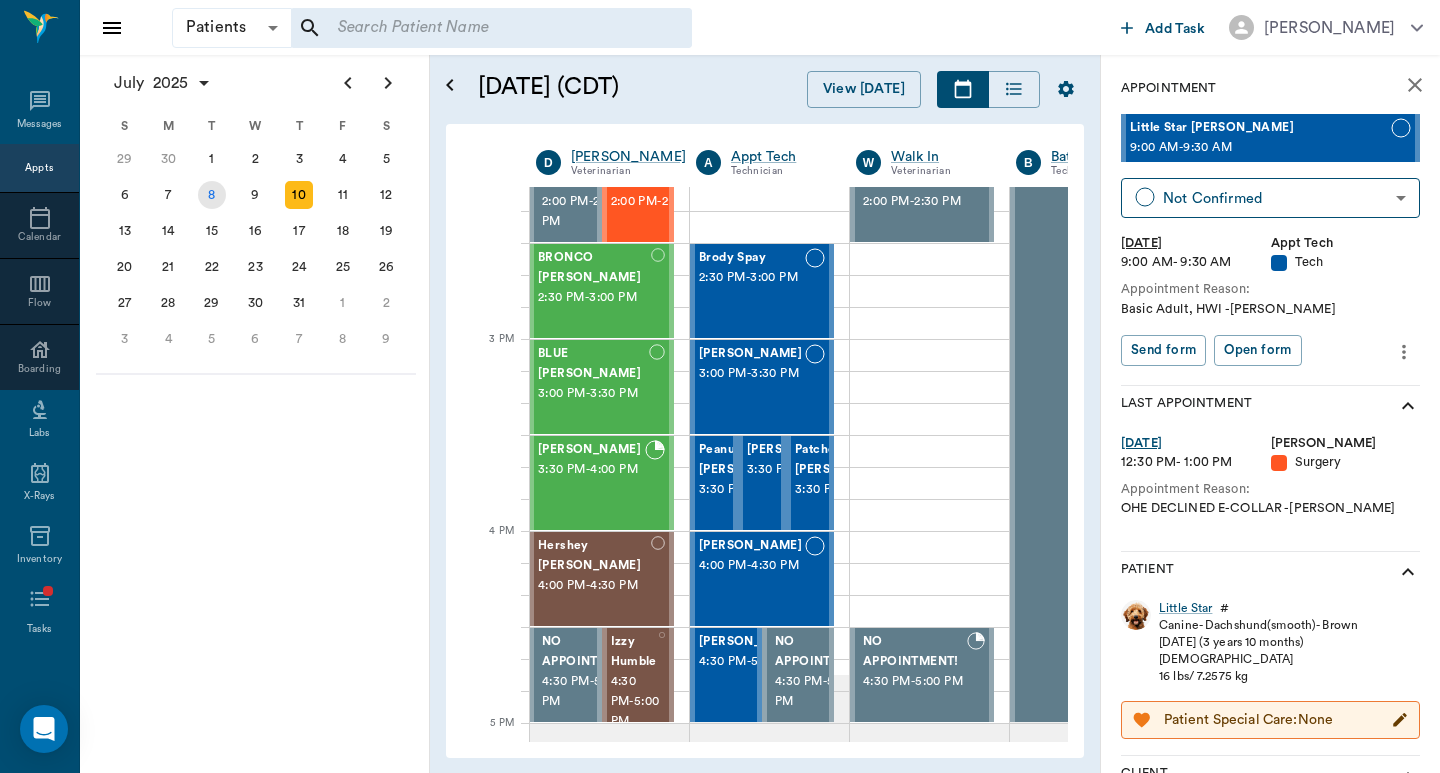 click on "8" at bounding box center [212, 195] 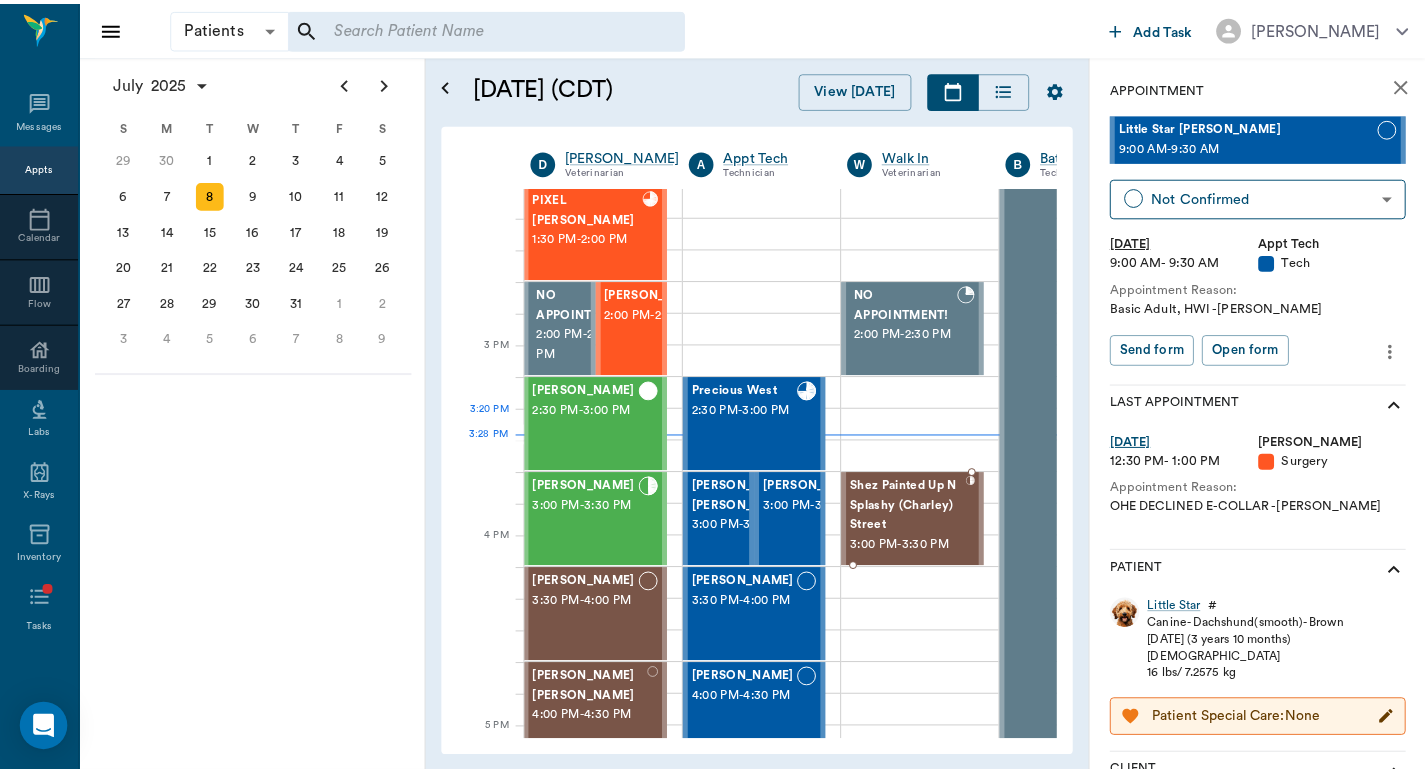 scroll, scrollTop: 1200, scrollLeft: 1, axis: both 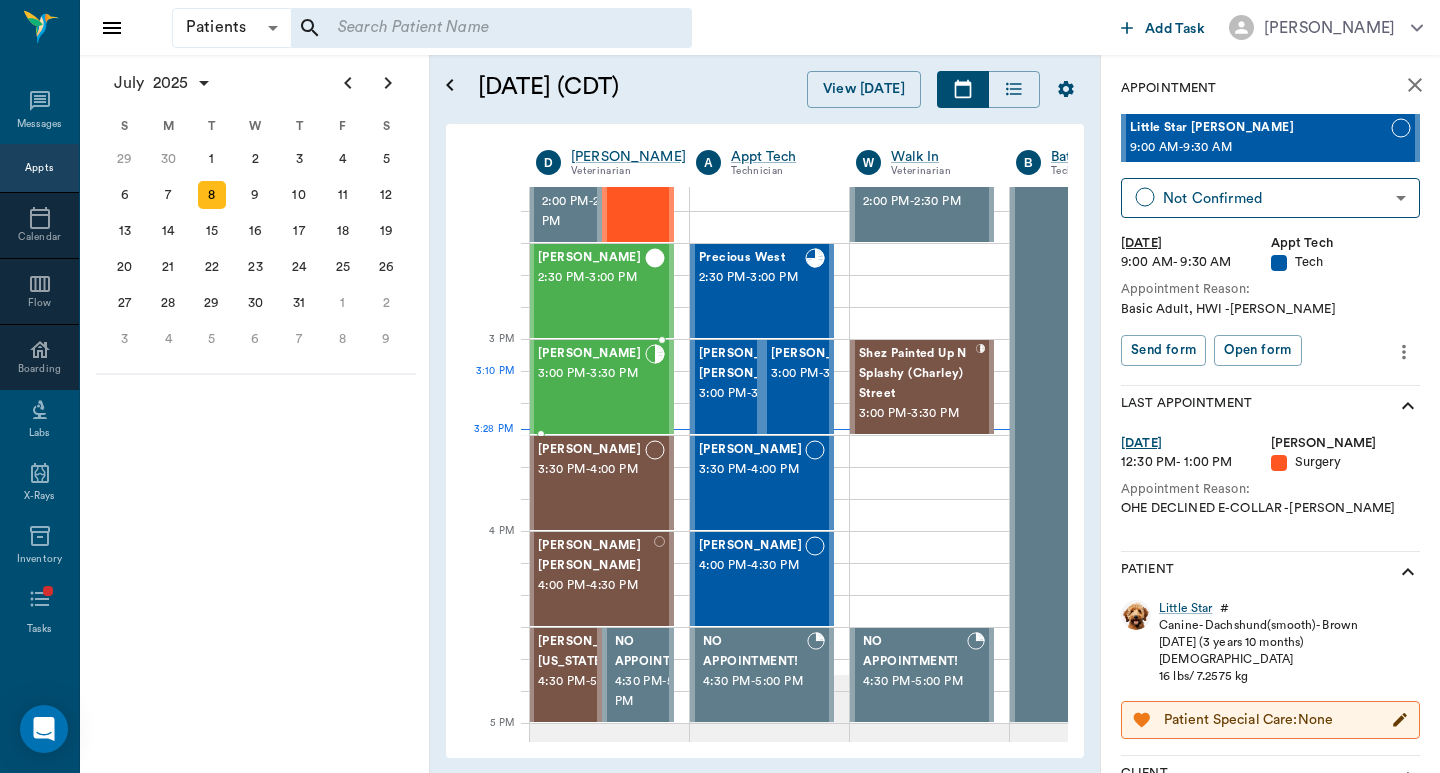 click on "3:00 PM  -  3:30 PM" at bounding box center [591, 374] 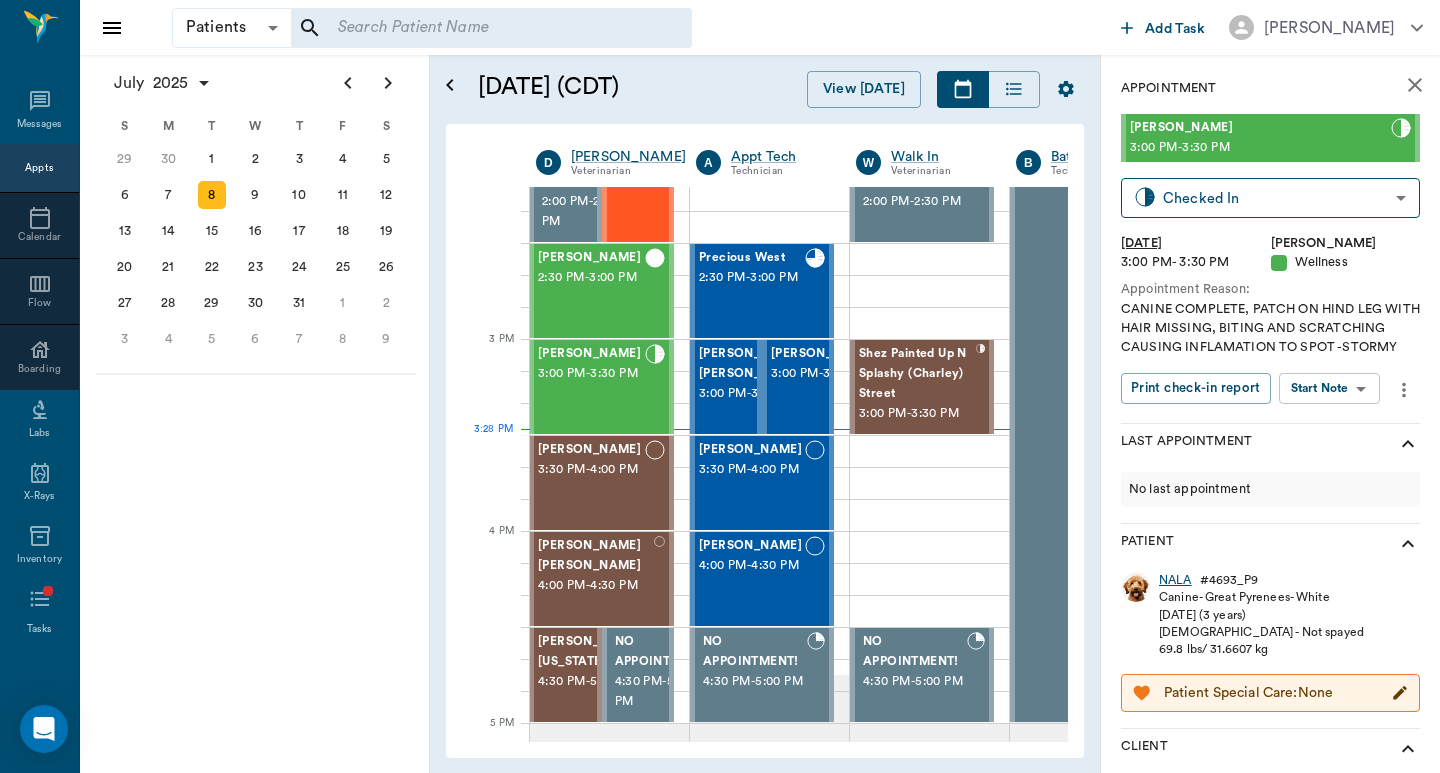 click on "NALA" at bounding box center (1175, 580) 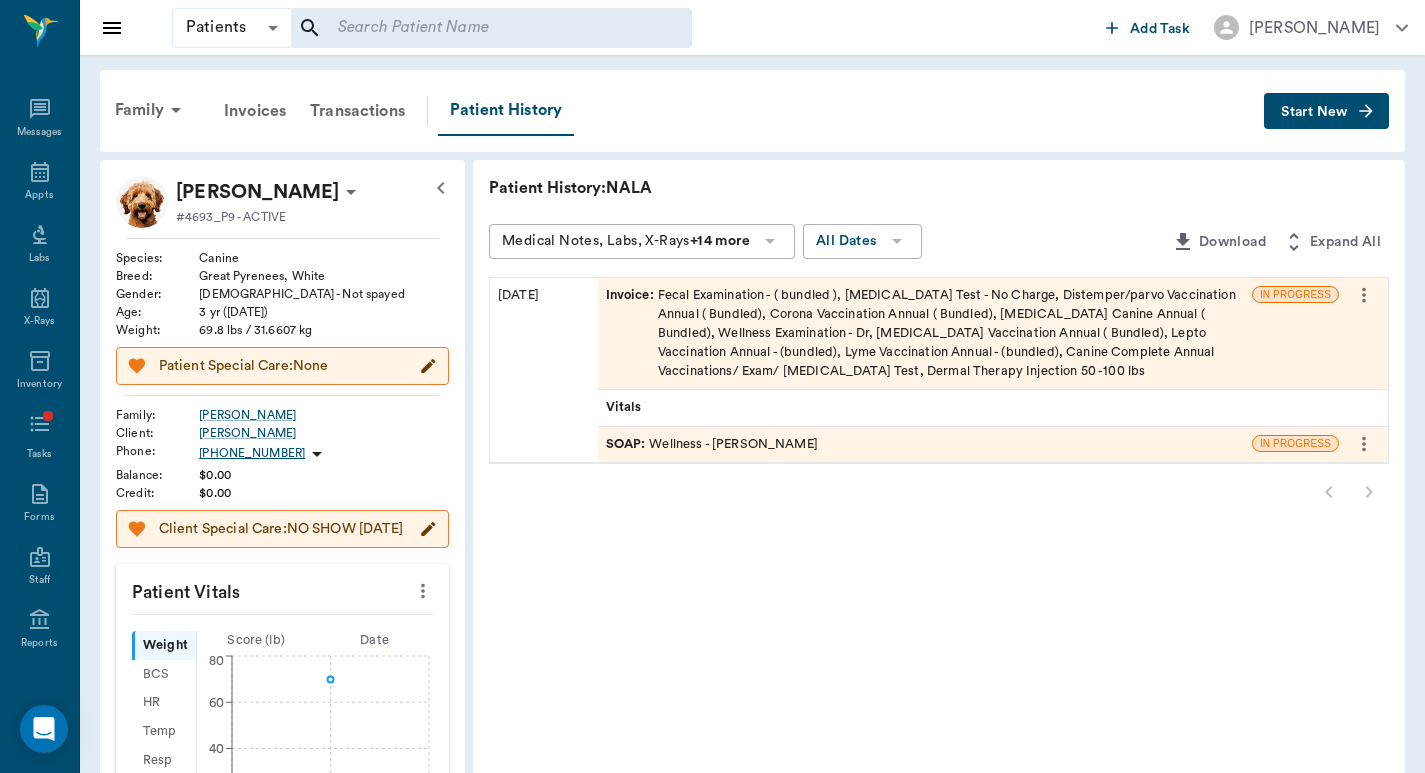 click on "Invoice : Fecal Examination - ( bundled ), Heartworm Test - No Charge, Distemper/parvo Vaccination Annual ( Bundled), Corona Vaccination Annual ( Bundled), Rabies Vaccination Canine Annual ( Bundled), Wellness Examination - Dr, Bordetella Vaccination Annual ( Bundled), Lepto Vaccination Annual - (bundled), Lyme Vaccination Annual - (bundled), Canine Complete Annual Vaccinations/ Exam/ Heartworm Test, Dermal Therapy Injection 50 -100 lbs" at bounding box center (925, 334) 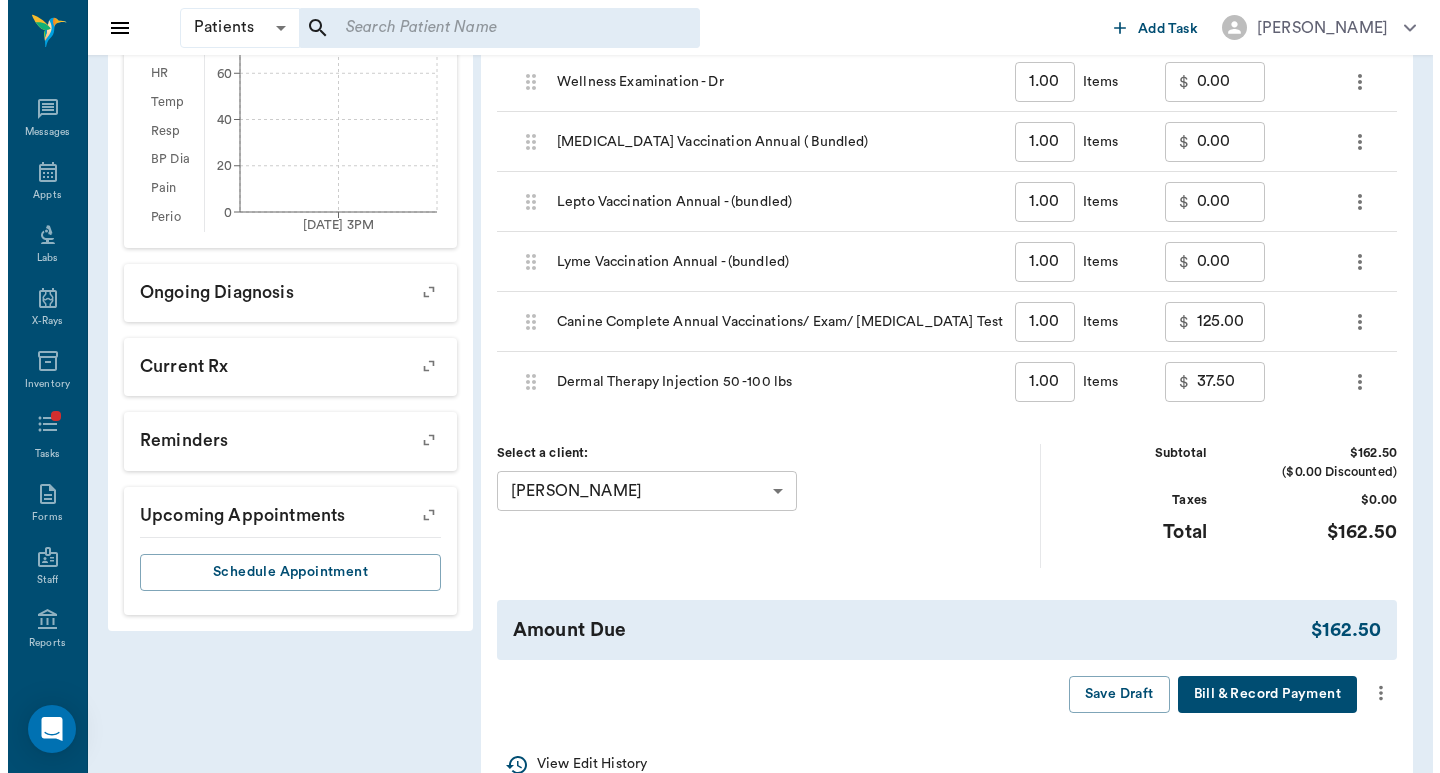 scroll, scrollTop: 667, scrollLeft: 0, axis: vertical 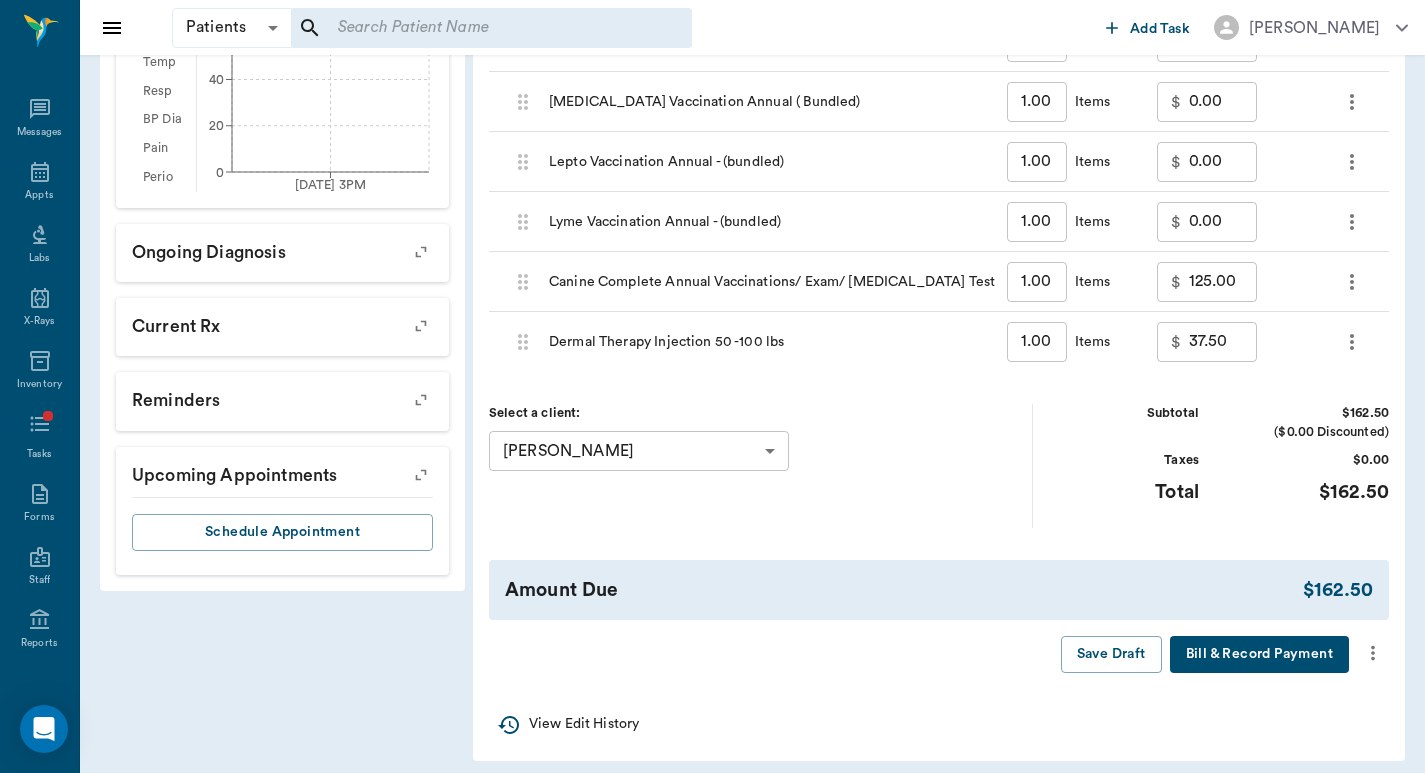 click on "Bill & Record Payment" at bounding box center [1259, 654] 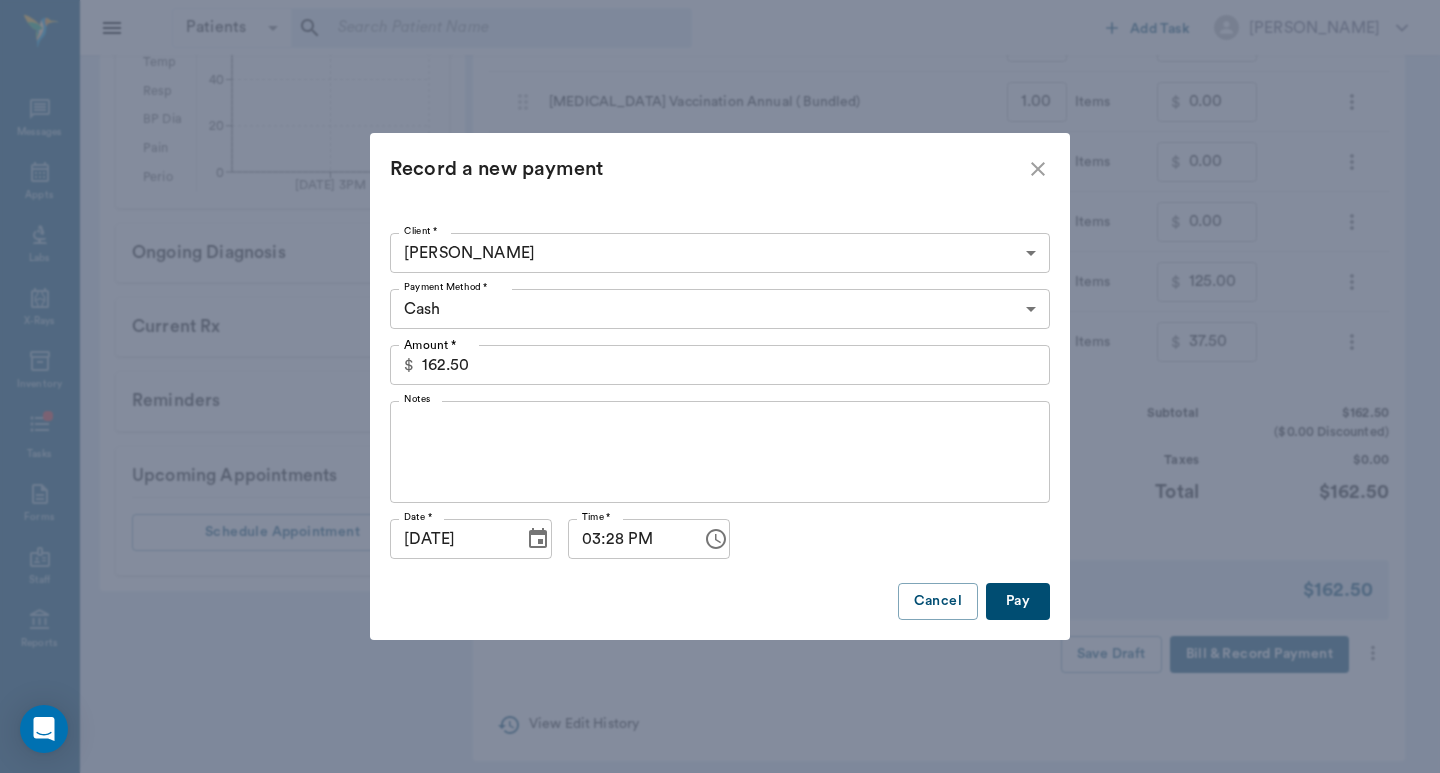 click on "Patients Patients ​ ​ Add Task Dr. Bert Ellsworth Nectar Messages Appts Labs X-Rays Inventory Tasks Forms Staff Reports Lookup Settings Family Invoices Transactions Patient History Start New NALA Hughes #4693_P9    -    ACTIVE   Species : Canine Breed : Great Pyrenees, White Gender : Female - Not spayed Age : 3 yr (07/02/2022) Weight : 69.8 lbs / 31.6607 kg Patient Special Care:  None Family : Hughes Client : Crystal Hughes Phone : (469) 667-1719 Balance : $0.00 Credit : $0.00 Client Special Care:  NO SHOW 6/11/24 Patient Vitals Weight BCS HR Temp Resp BP Dia Pain Perio Score ( lb ) Date 07/08/25 3PM 0 20 40 60 80 Ongoing diagnosis Current Rx Reminders Upcoming appointments Schedule Appointment Invoice # b0d1dd IN PROGRESS Add Item Title Title Hide/Show Columns   Items Quantity Price Tax Provider 686d7a66247d0951d2d80d6f Fecal Examination - ( bundled ) 1.00 ​ Items $ 0.00 ​ $0.00 Dr. Bert Ellsworth none-63ec2f075fda476ae8351a4d ​ 686d7a6618cd104ff551ae97 Heartworm Test - No Charge 1.00 ​ Items $" at bounding box center [720, 58] 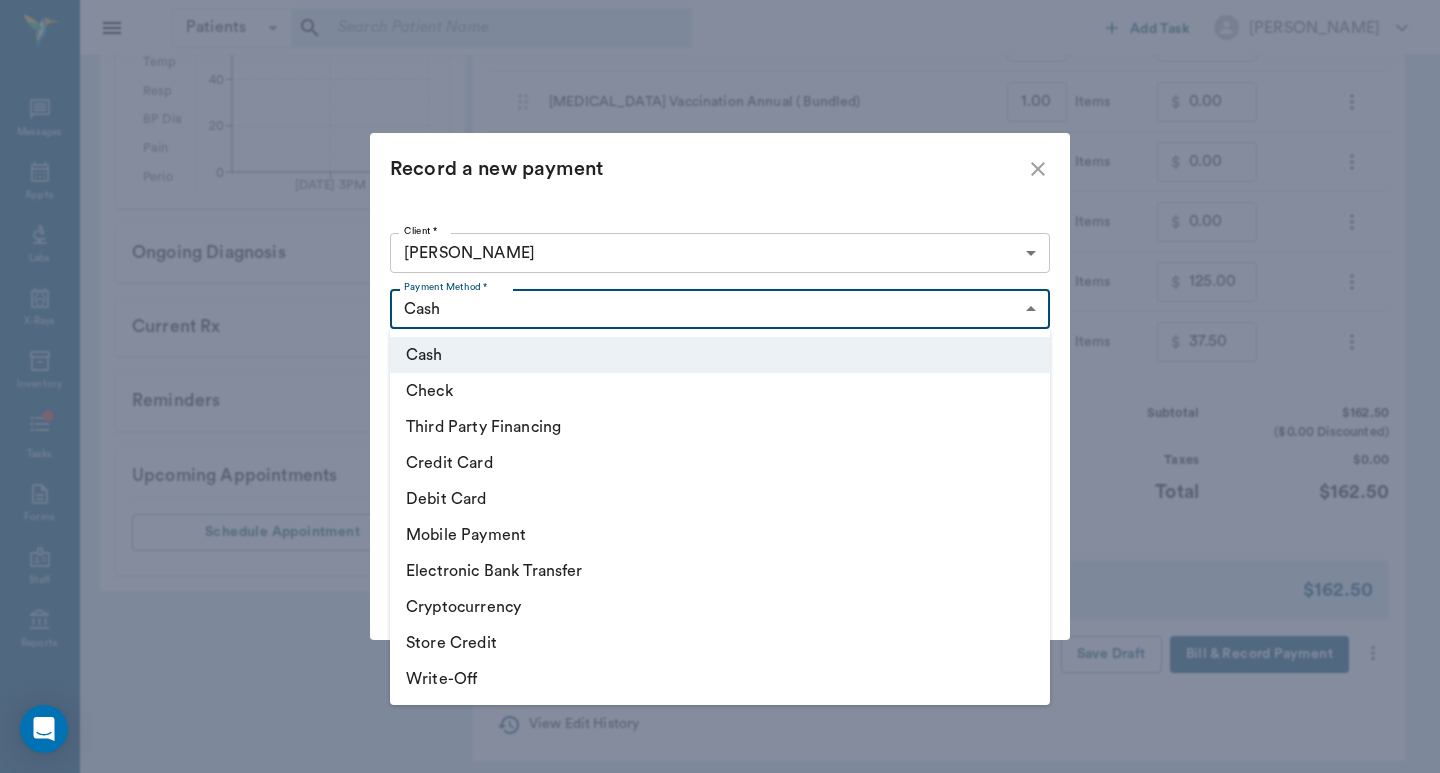 click at bounding box center (720, 386) 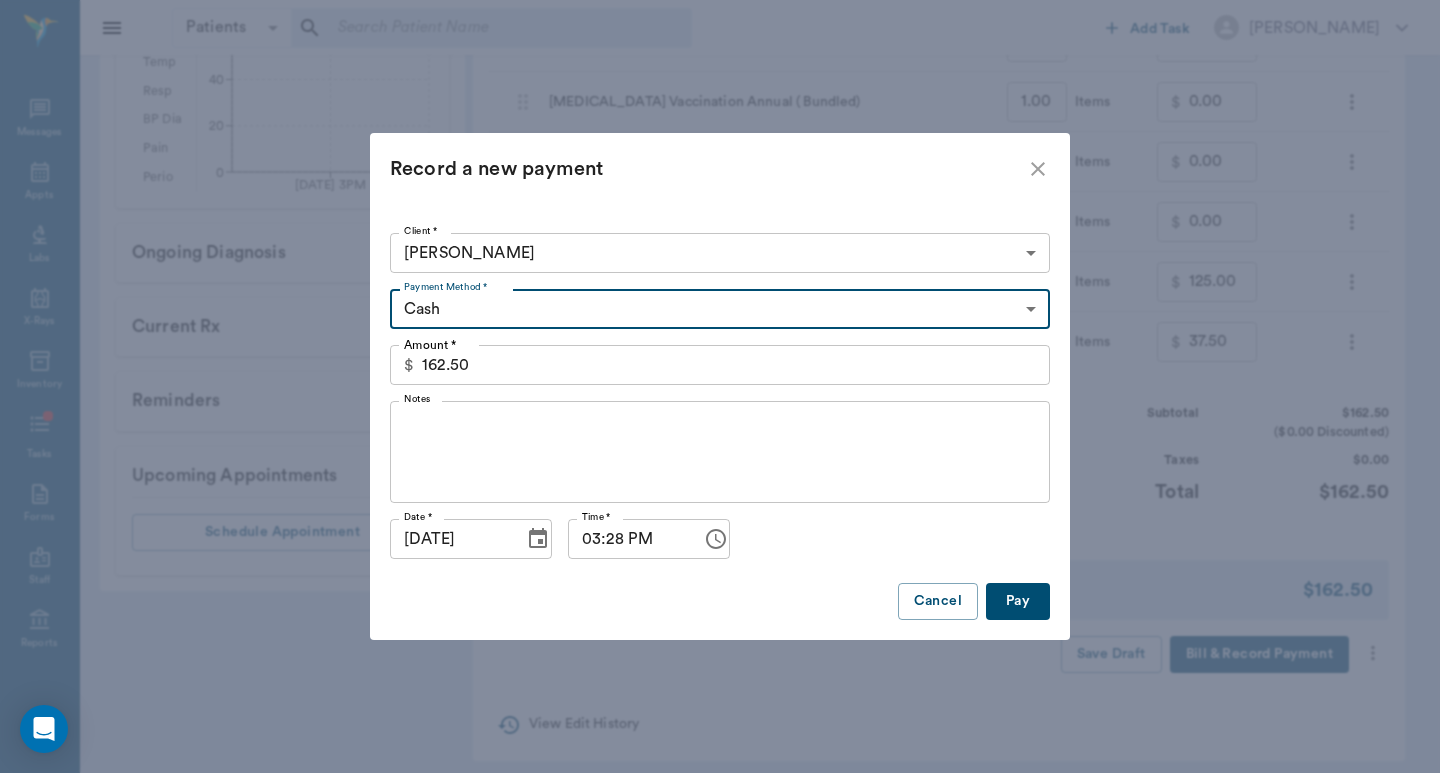 click on "Pay" at bounding box center (1018, 601) 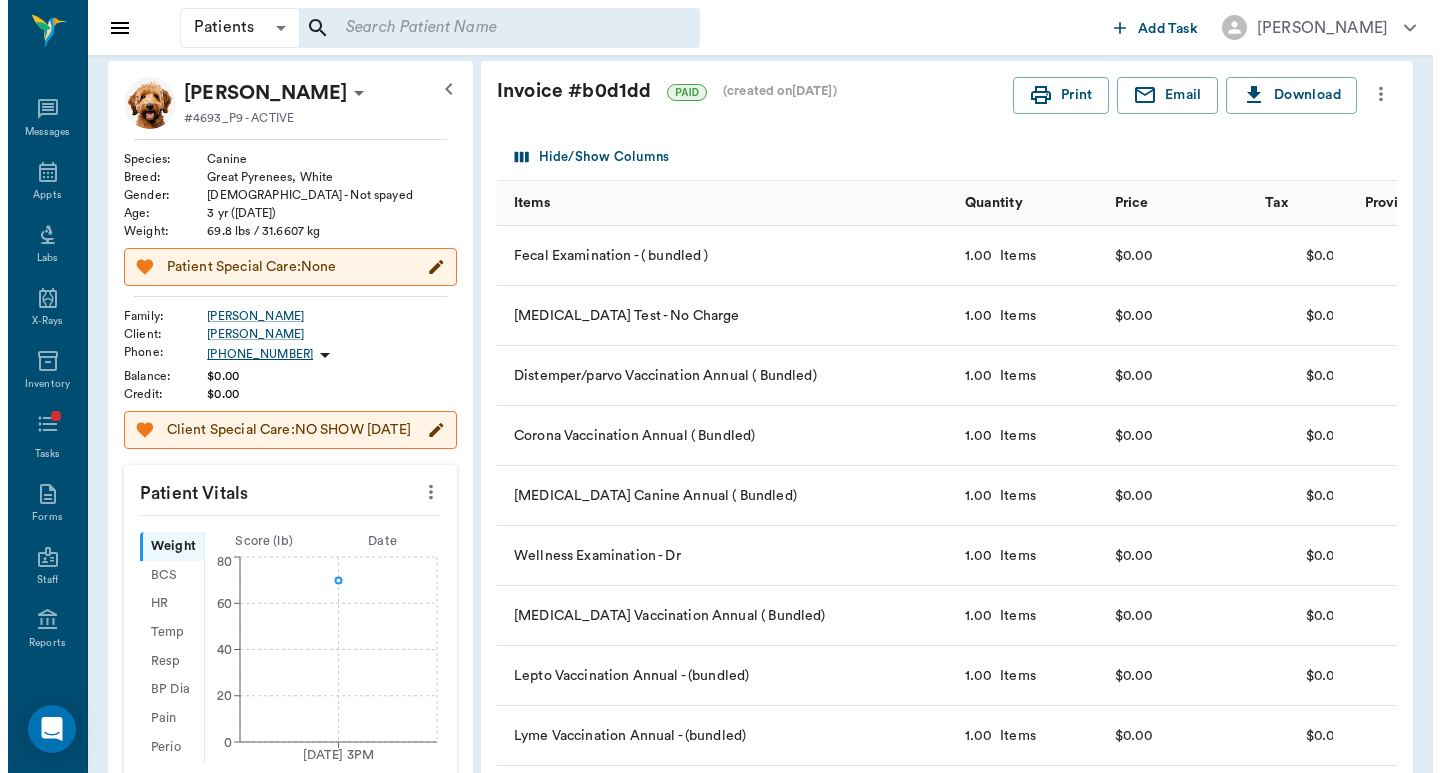 scroll, scrollTop: 0, scrollLeft: 0, axis: both 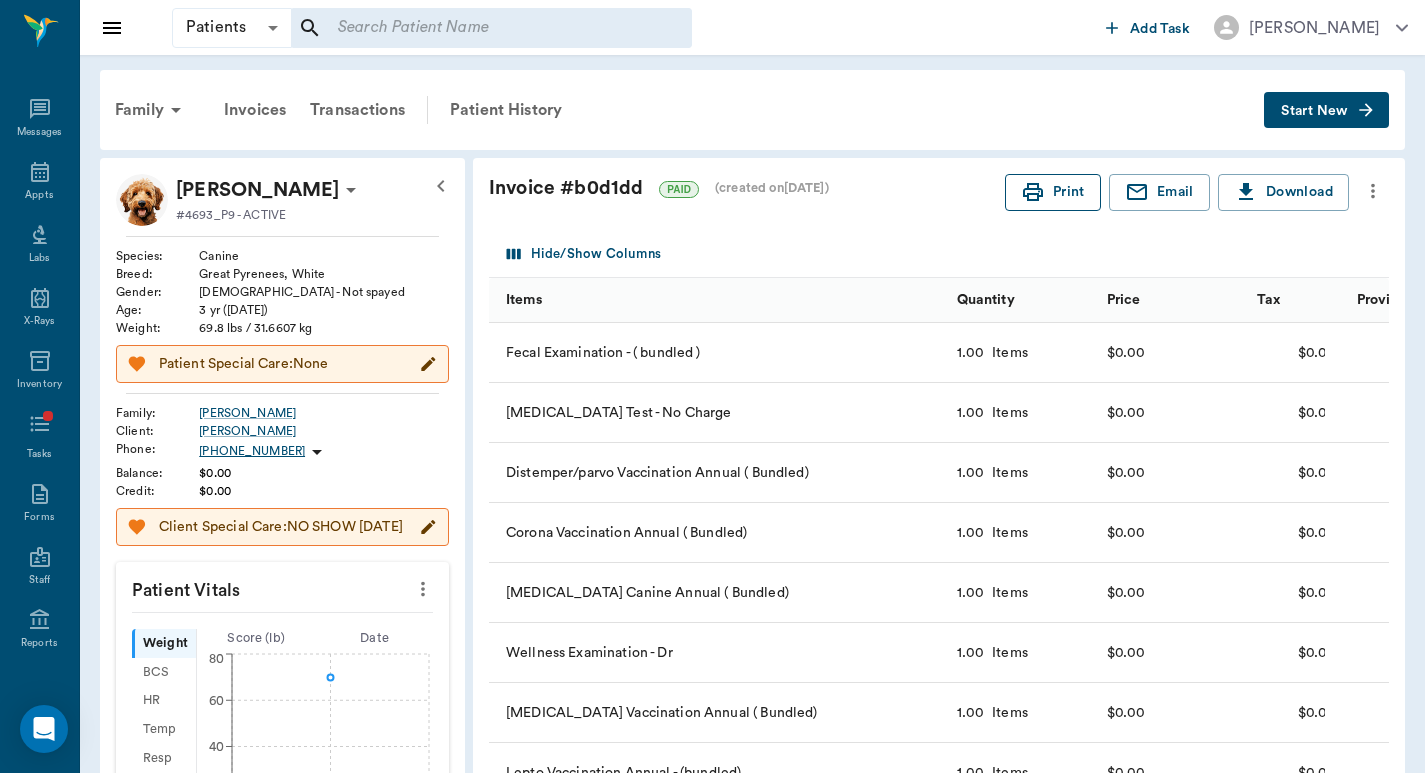 click on "Print" at bounding box center [1053, 192] 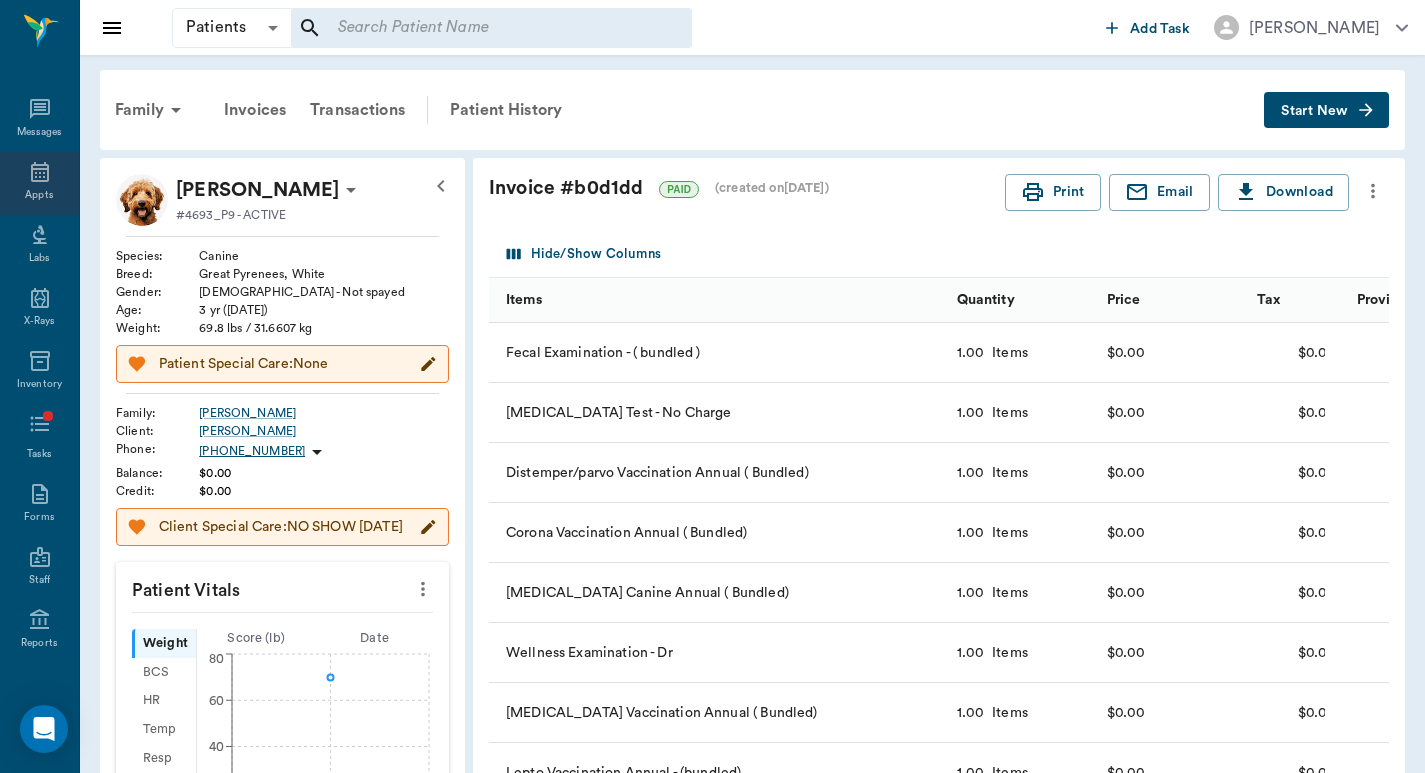 click 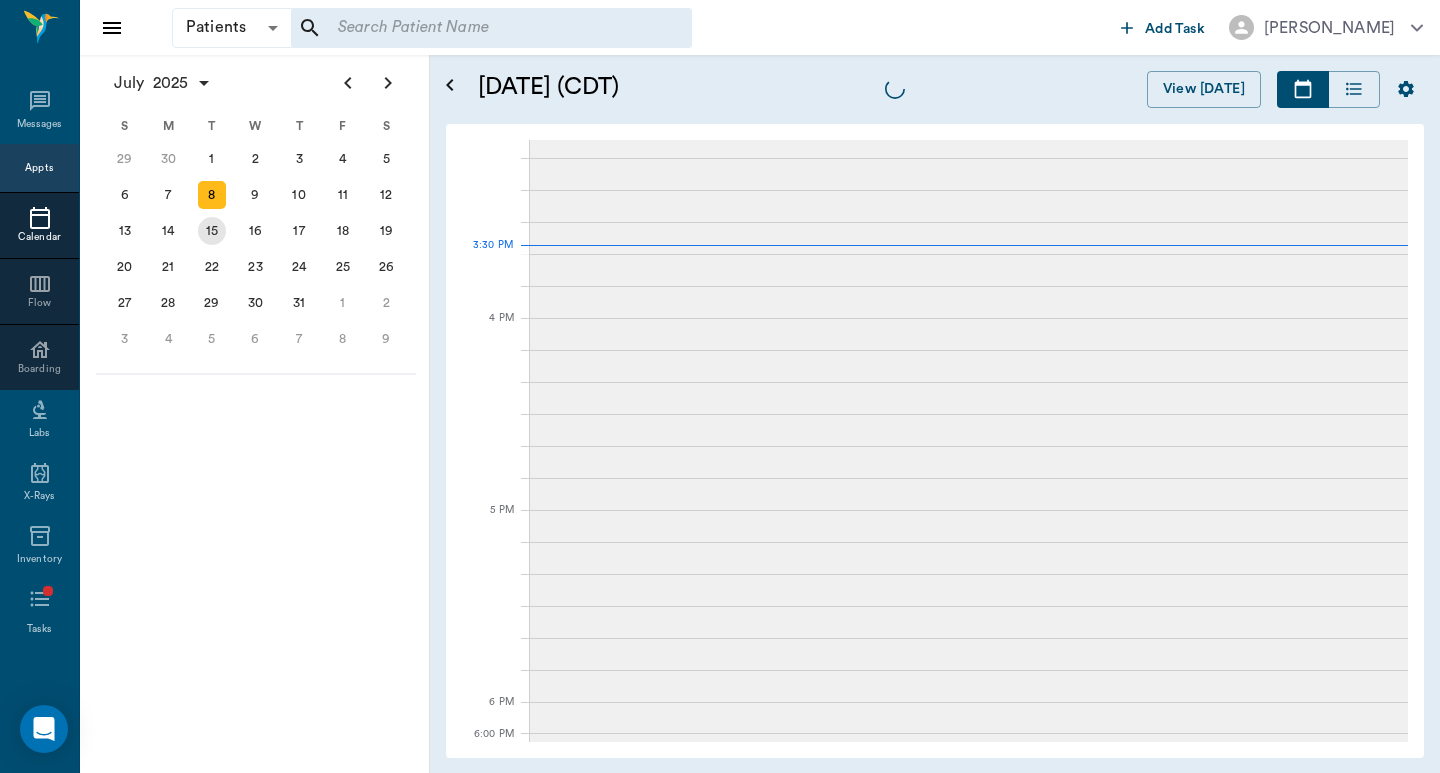 scroll, scrollTop: 1344, scrollLeft: 0, axis: vertical 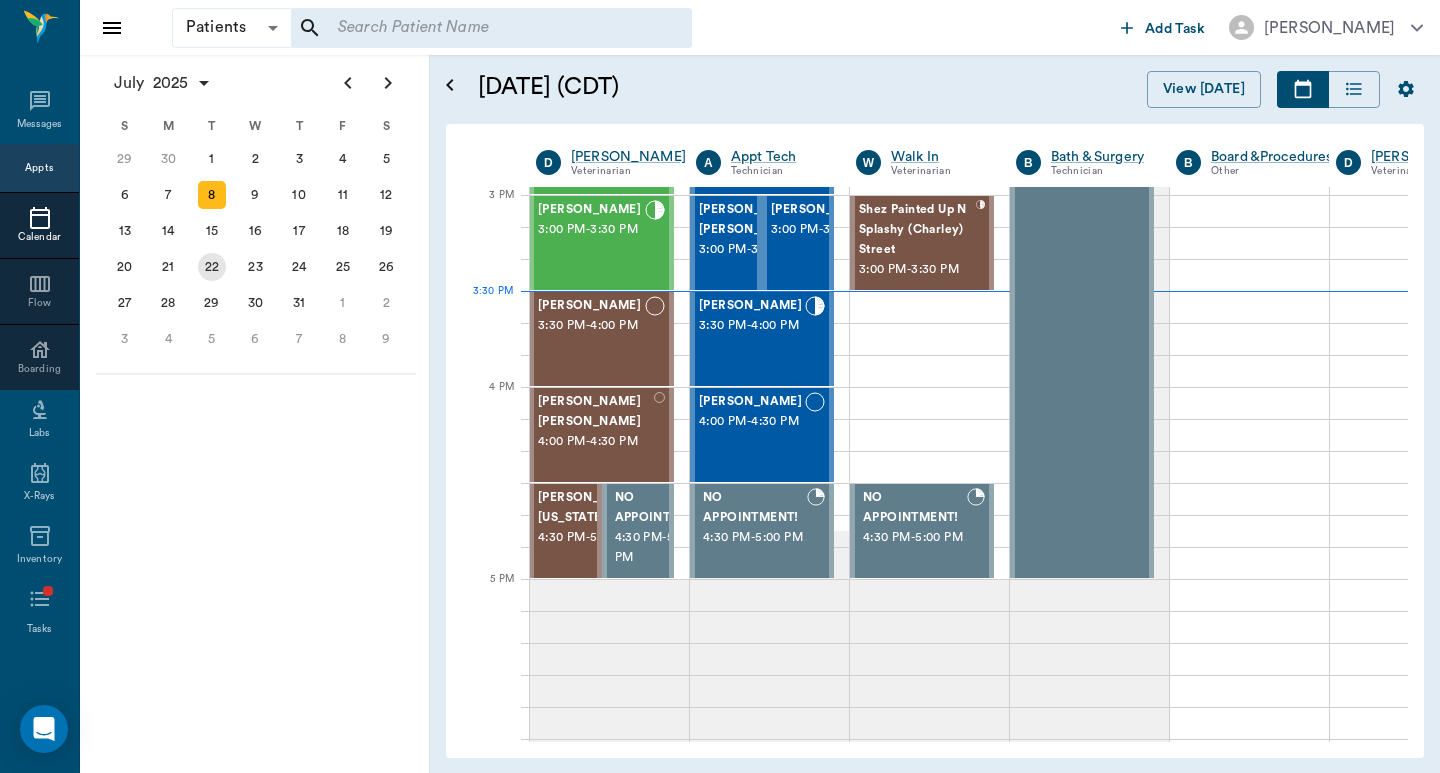 click on "22" at bounding box center (212, 267) 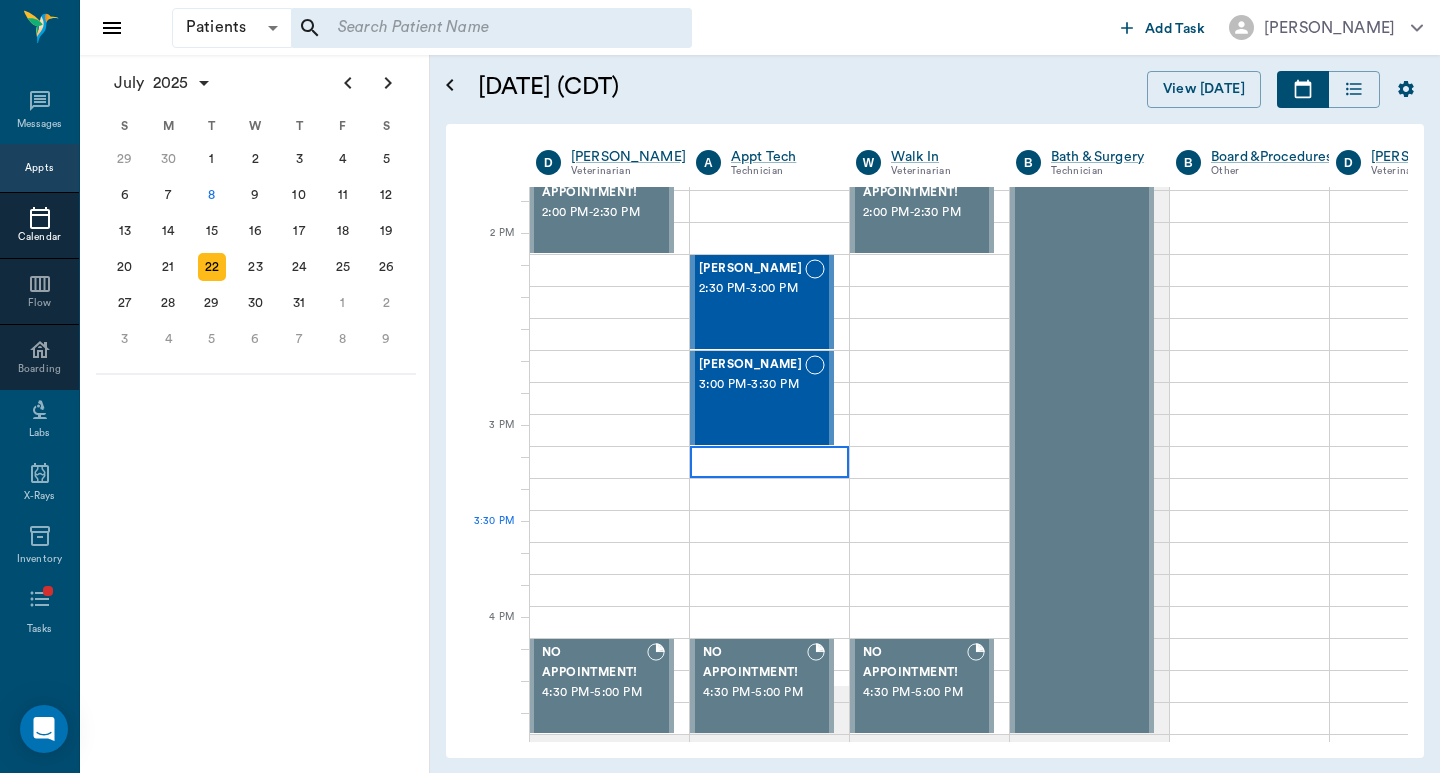 scroll, scrollTop: 1200, scrollLeft: 1, axis: both 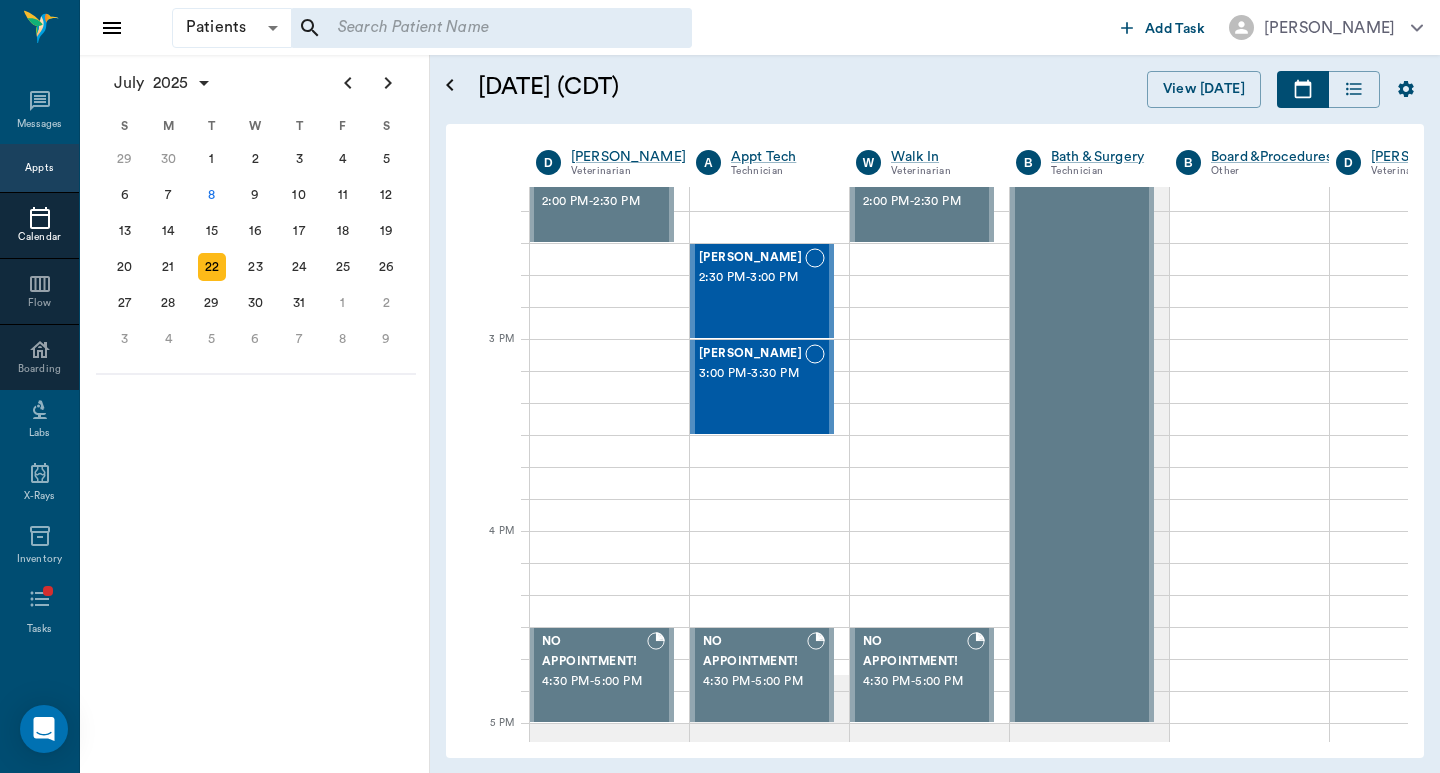 click on "Appts" at bounding box center [39, 168] 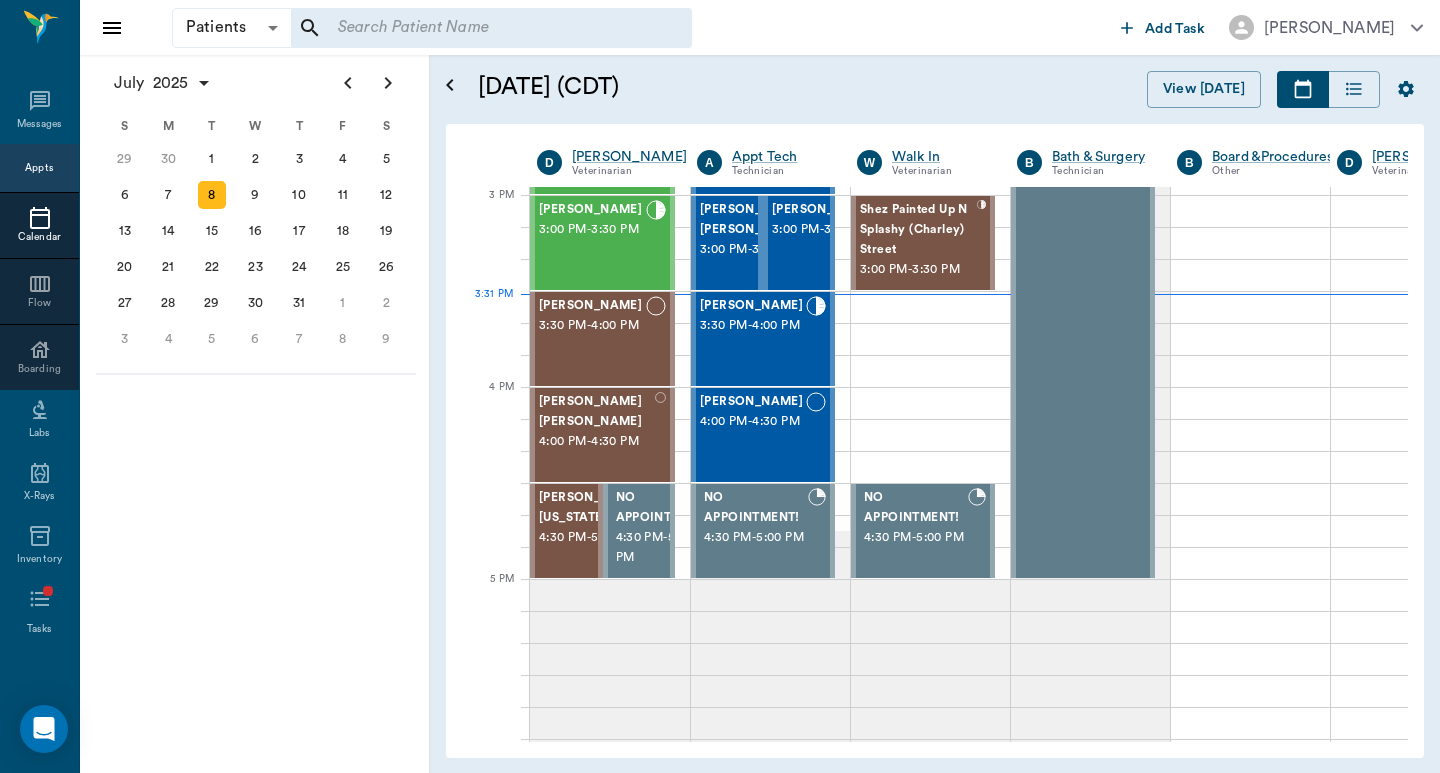scroll, scrollTop: 1344, scrollLeft: 1, axis: both 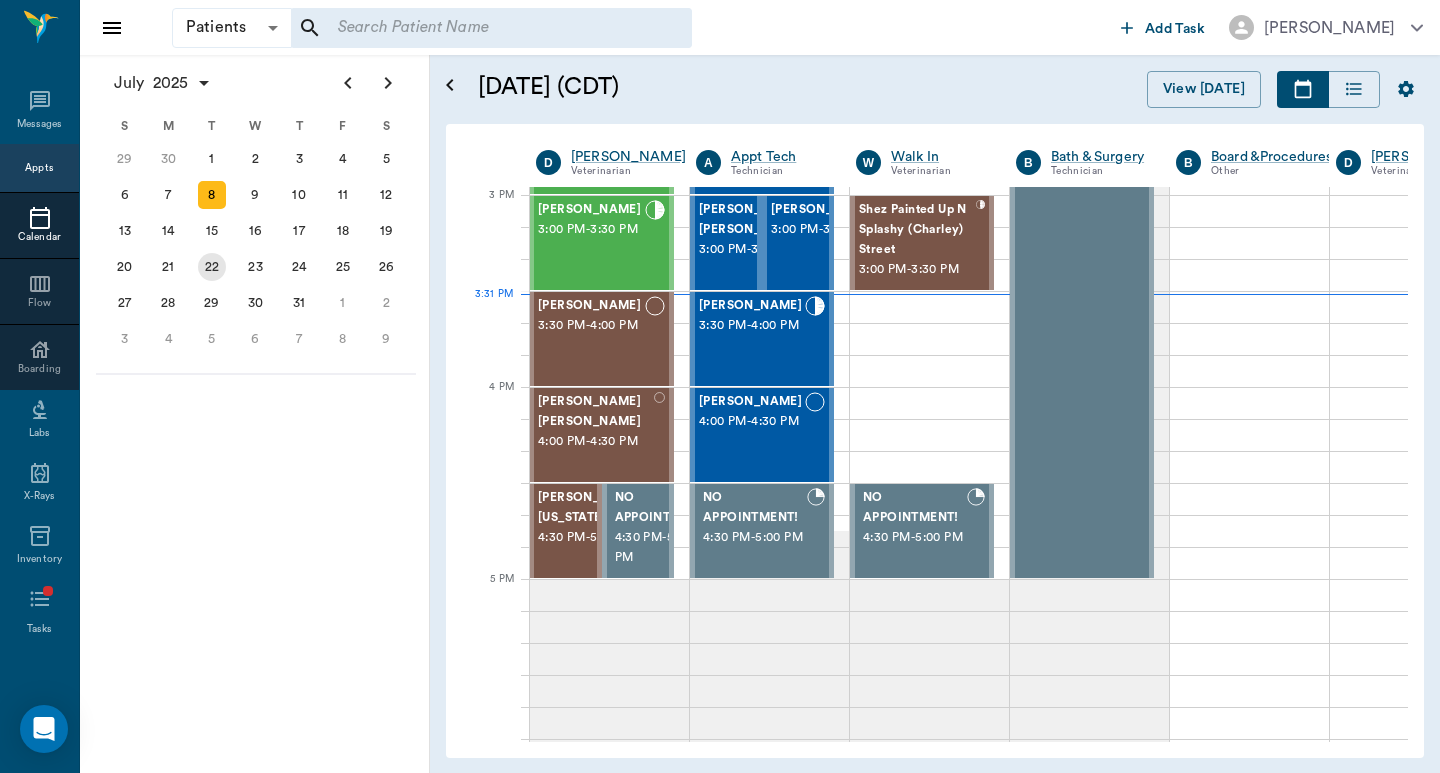 click on "22" at bounding box center [212, 267] 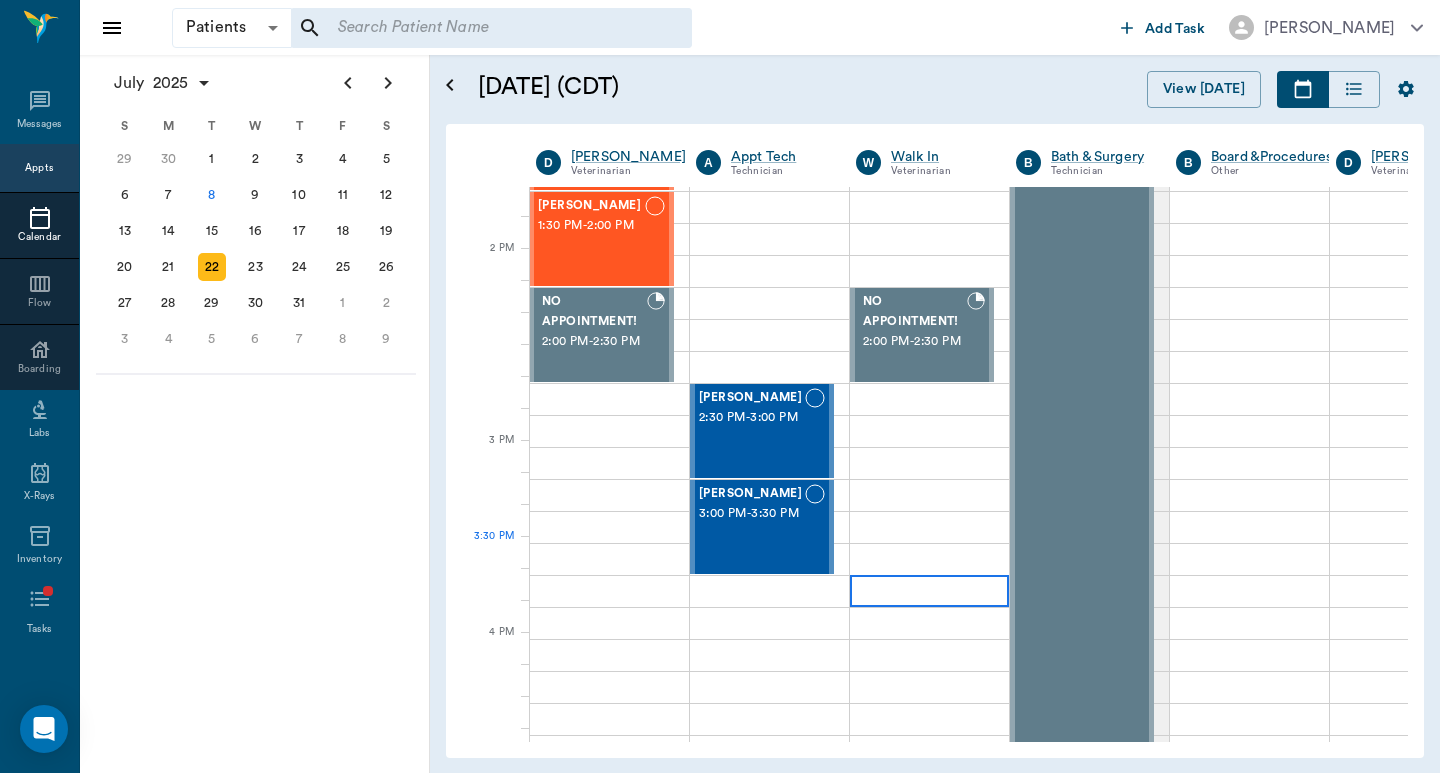 scroll, scrollTop: 1200, scrollLeft: 1, axis: both 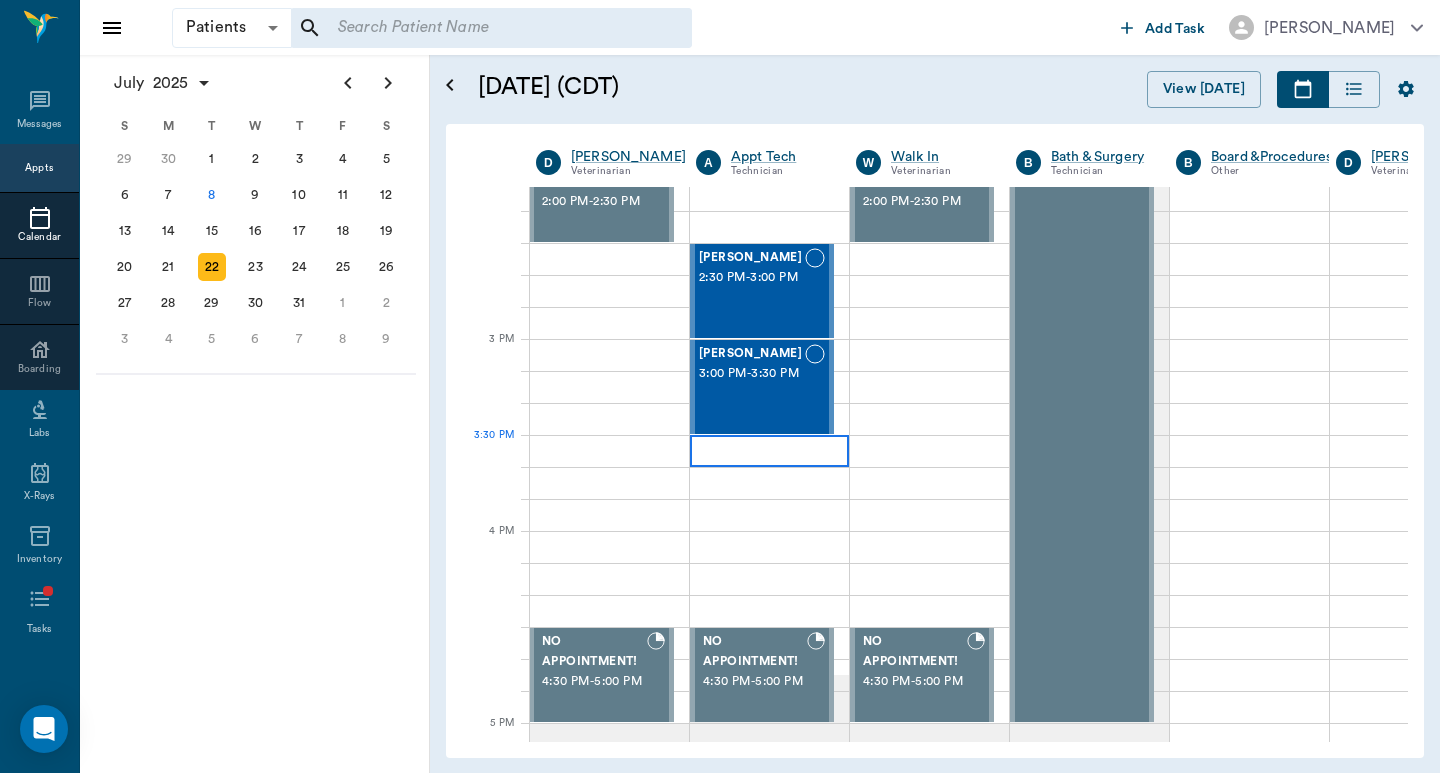 click at bounding box center [769, 451] 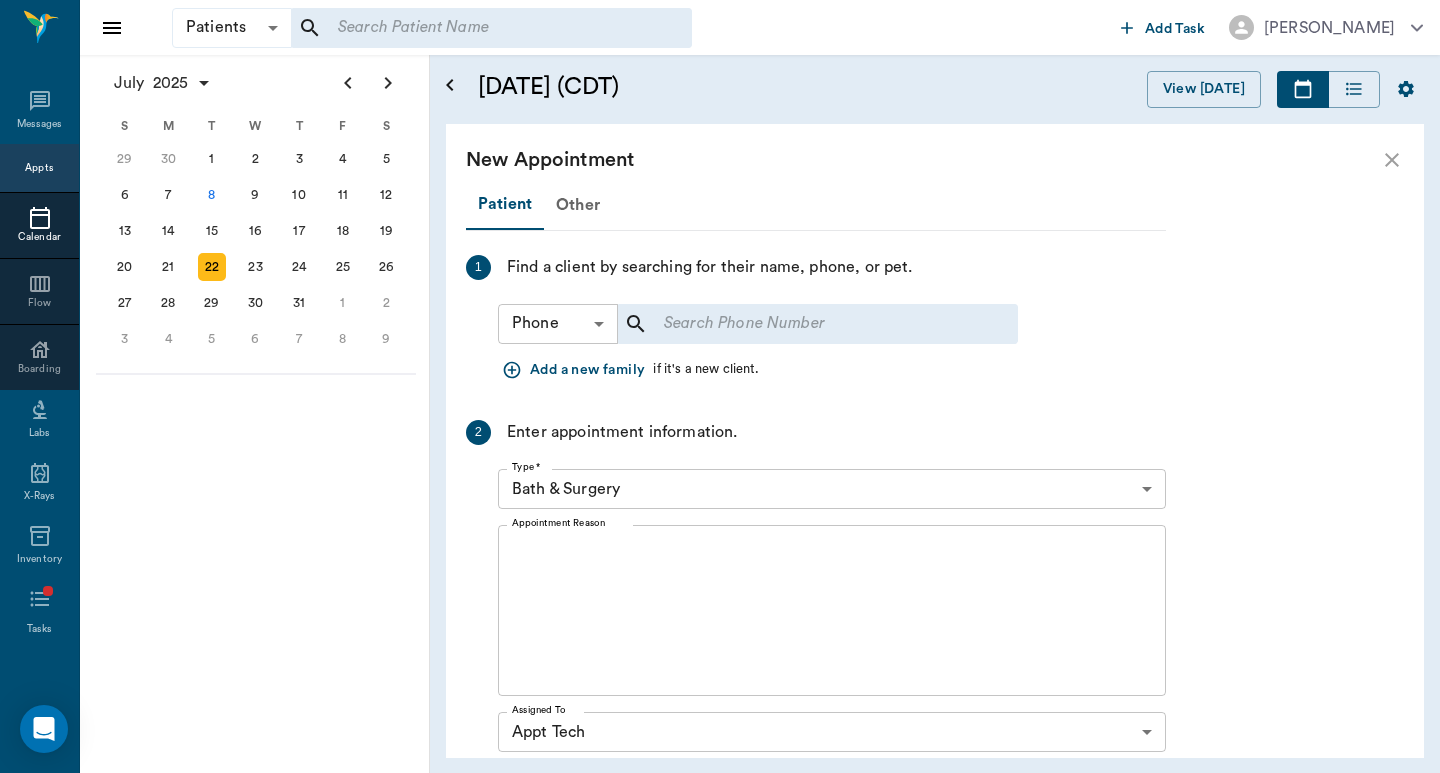 click on "Patients Patients ​ ​ Add Task Dr. Bert Ellsworth Nectar Messages Appts Calendar Flow Boarding Labs X-Rays Inventory Tasks Forms Staff Reports Lookup Settings July 2025 S M T W T F S Jun 1 2 3 4 5 6 7 8 9 10 11 12 13 14 15 16 17 18 19 20 21 22 23 24 25 26 27 28 29 30 Jul 1 2 3 4 5 6 7 8 9 10 11 12 S M T W T F S 29 30 Jul 1 2 3 4 5 6 7 8 9 10 11 12 13 14 15 16 17 18 19 20 21 22 23 24 25 26 27 28 29 30 31 Aug 1 2 3 4 5 6 7 8 9 S M T W T F S 27 28 29 30 31 Aug 1 2 3 4 5 6 7 8 9 10 11 12 13 14 15 16 17 18 19 20 21 22 23 24 25 26 27 28 29 30 31 Sep 1 2 3 4 5 6 July 22, 2025 (CDT) View Today July 2025 Today 22 Tue Jul 2025 D Dr. Bert Ellsworth Veterinarian A Appt Tech Technician W Walk In Veterinarian B Bath & Surgery Technician B Board &Procedures Other D Dr. Kindall Jones Veterinarian 8 AM 9 AM 10 AM 11 AM 12 PM 1 PM 2 PM 3 PM 4 PM 5 PM 6 PM 7 PM 8 PM 3:30 PM NO APPOINTMENT! 11:30 AM  -  12:00 PM LUNA Bridges 12:00 PM  -  12:30 PM JOJO Peacock 12:30 PM  -  1:00 PM Pete Sachtleben 1:00 PM  -  1:30 PM 1:30 PM 1" at bounding box center [720, 386] 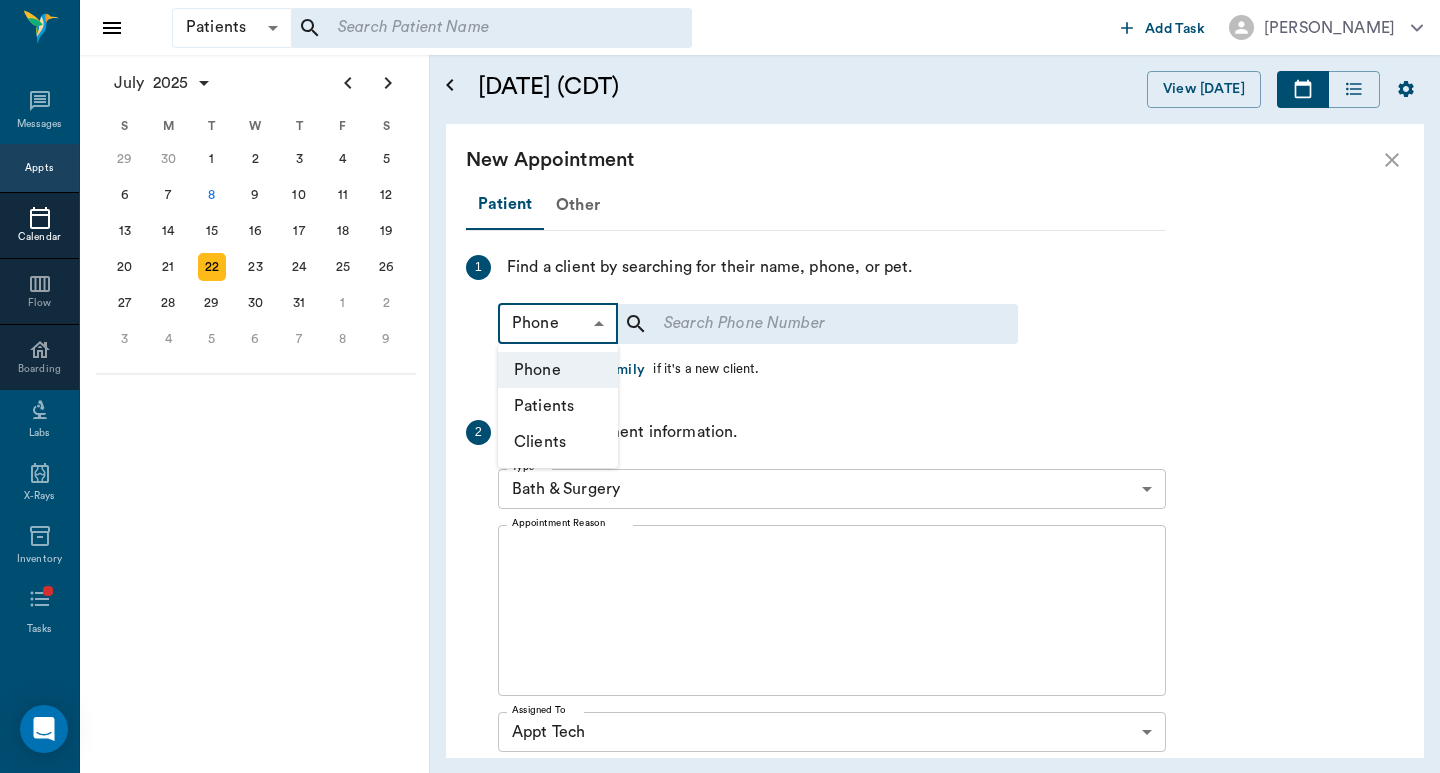 click on "Patients" at bounding box center [558, 406] 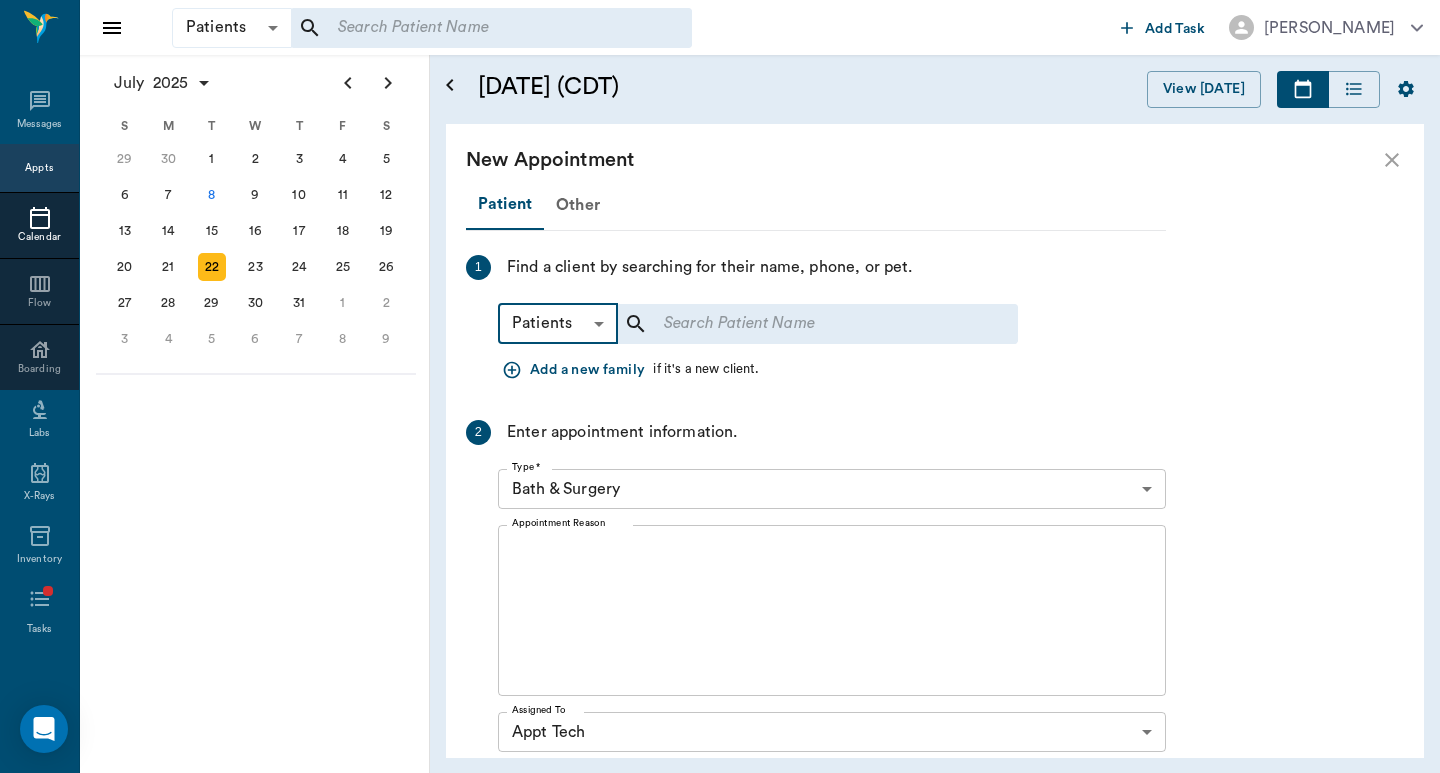 click at bounding box center (804, 324) 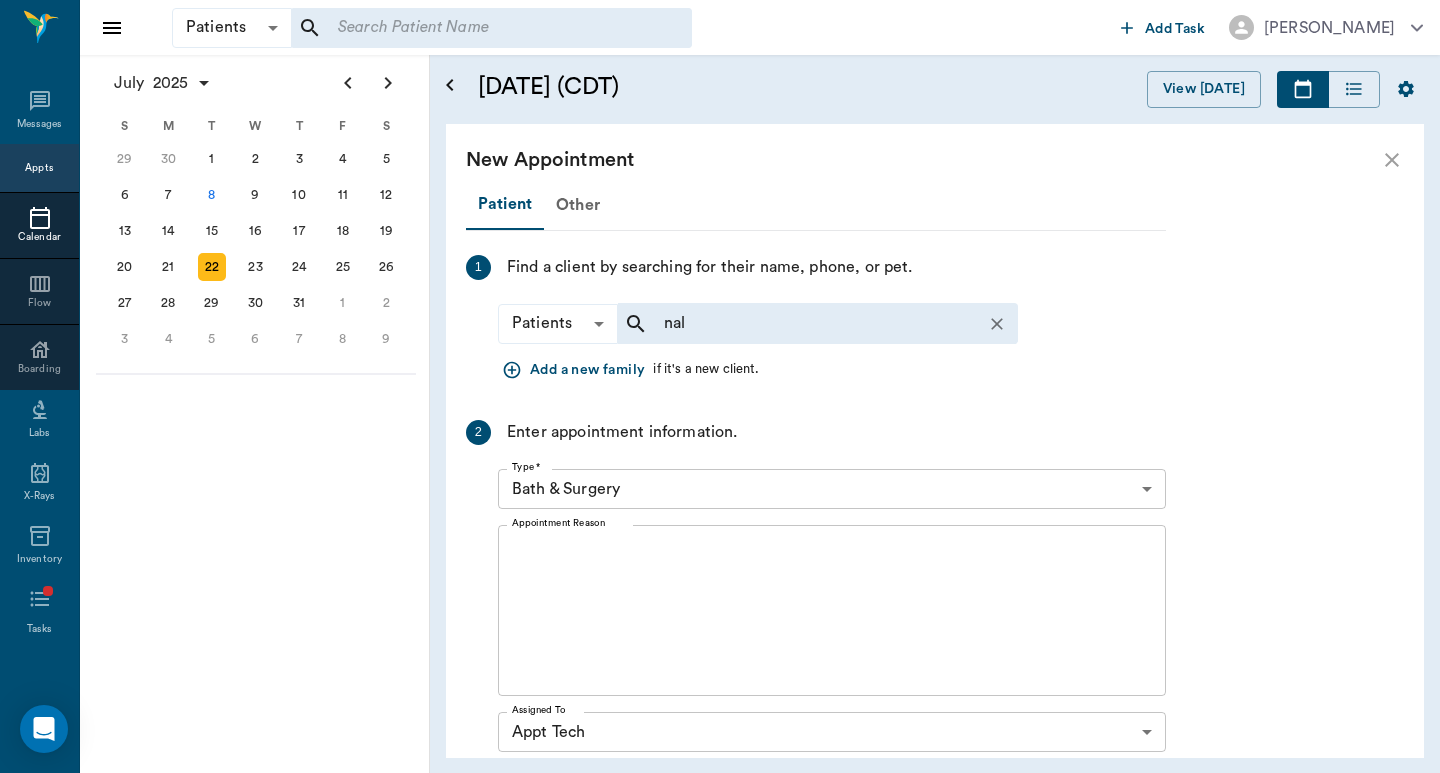 type on "nala" 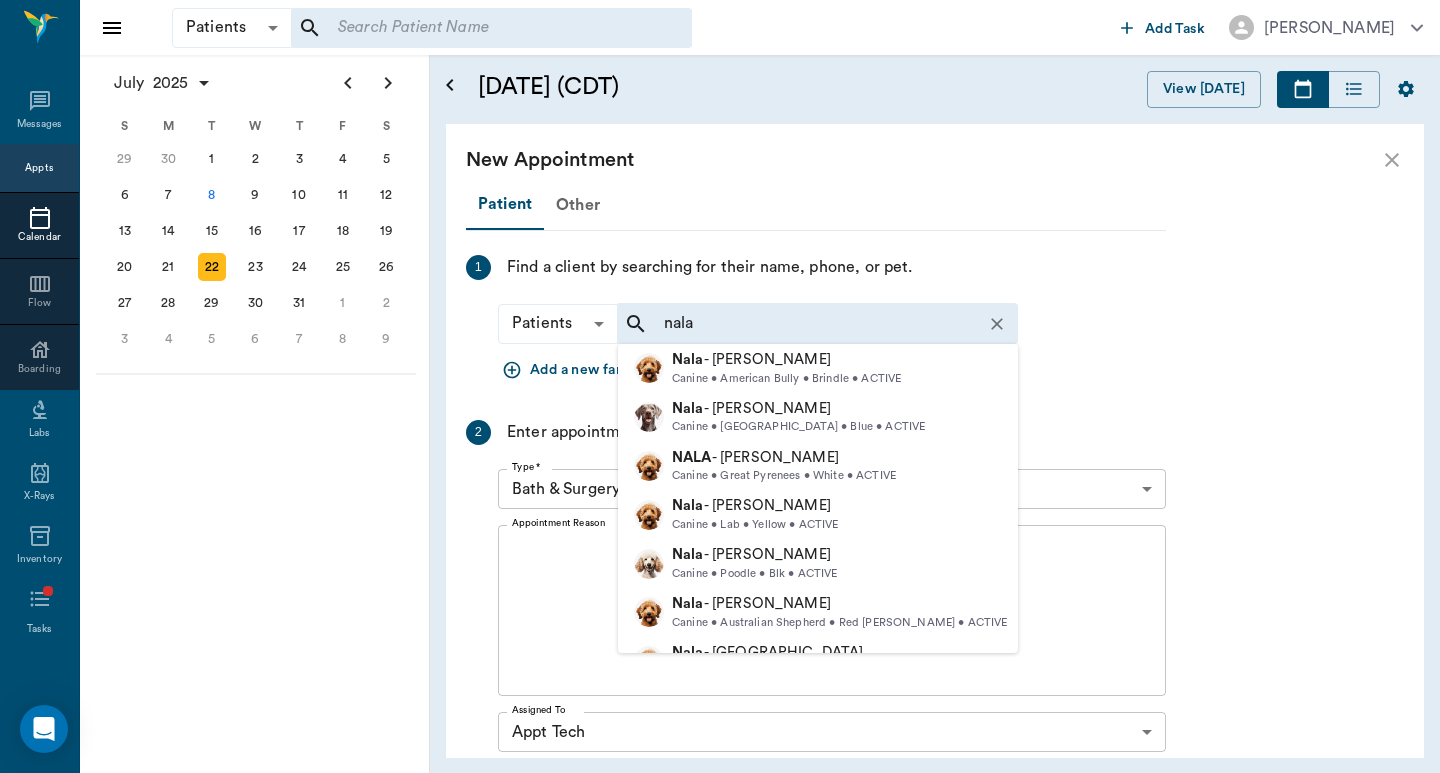 scroll, scrollTop: 371, scrollLeft: 0, axis: vertical 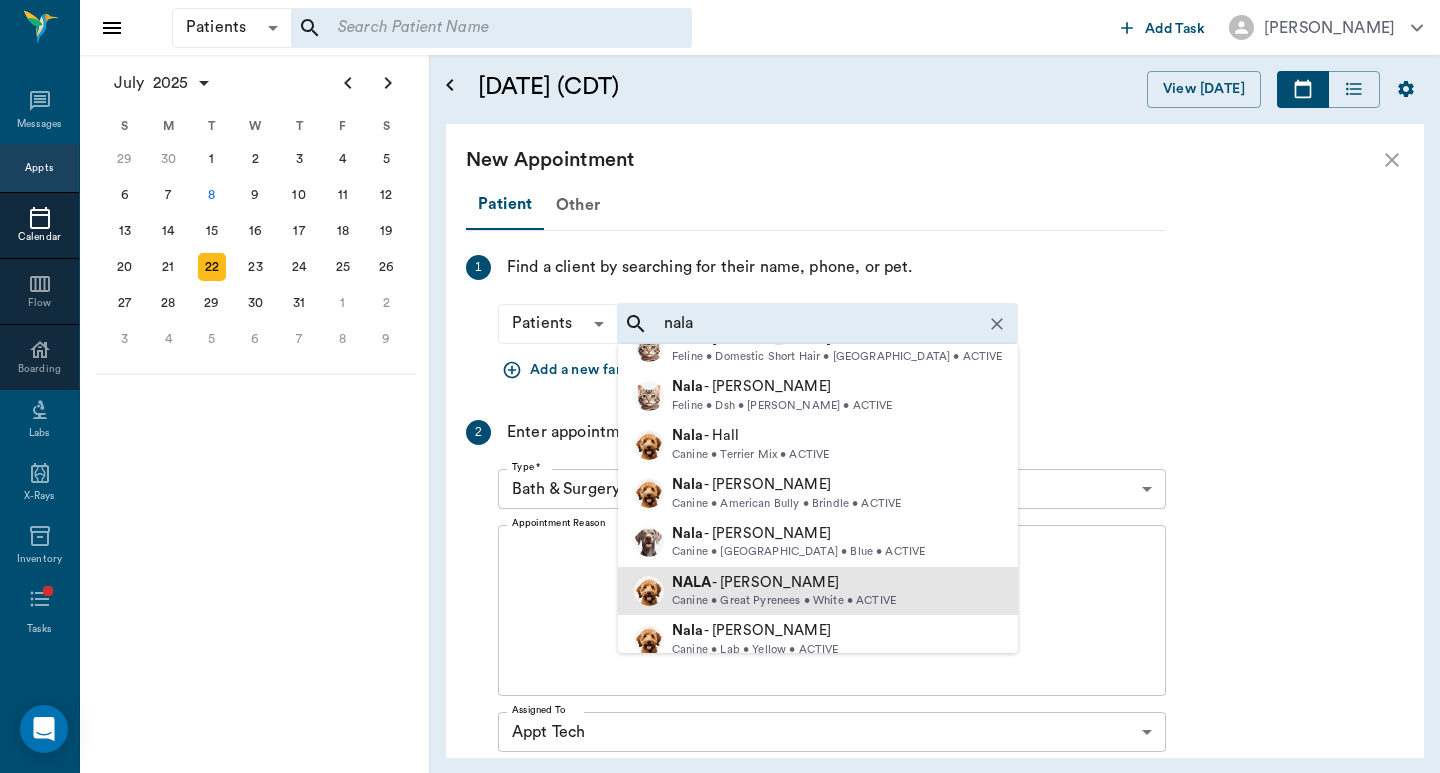 click on "NALA   - Hughes Canine  • Great Pyrenees  • White • ACTIVE" at bounding box center (818, 591) 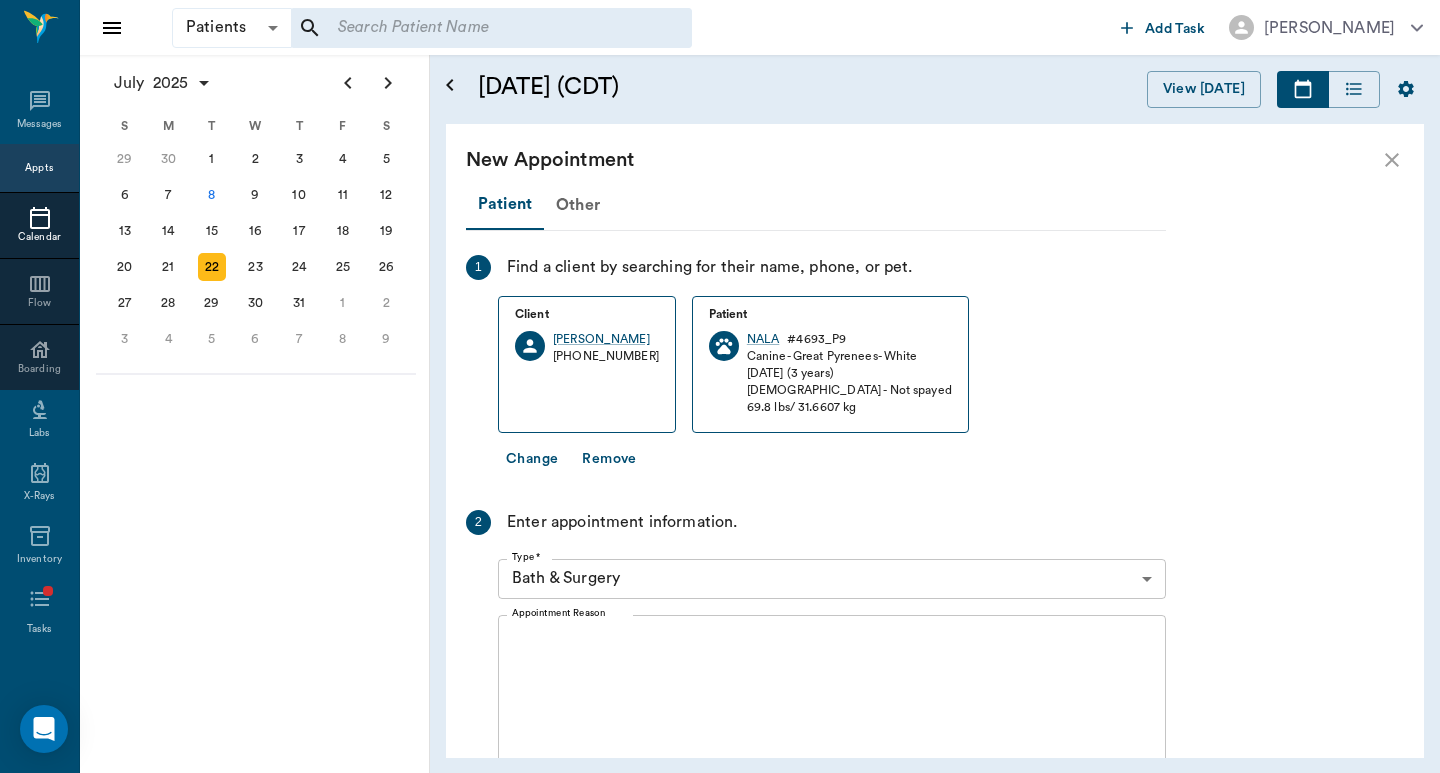 scroll, scrollTop: 133, scrollLeft: 0, axis: vertical 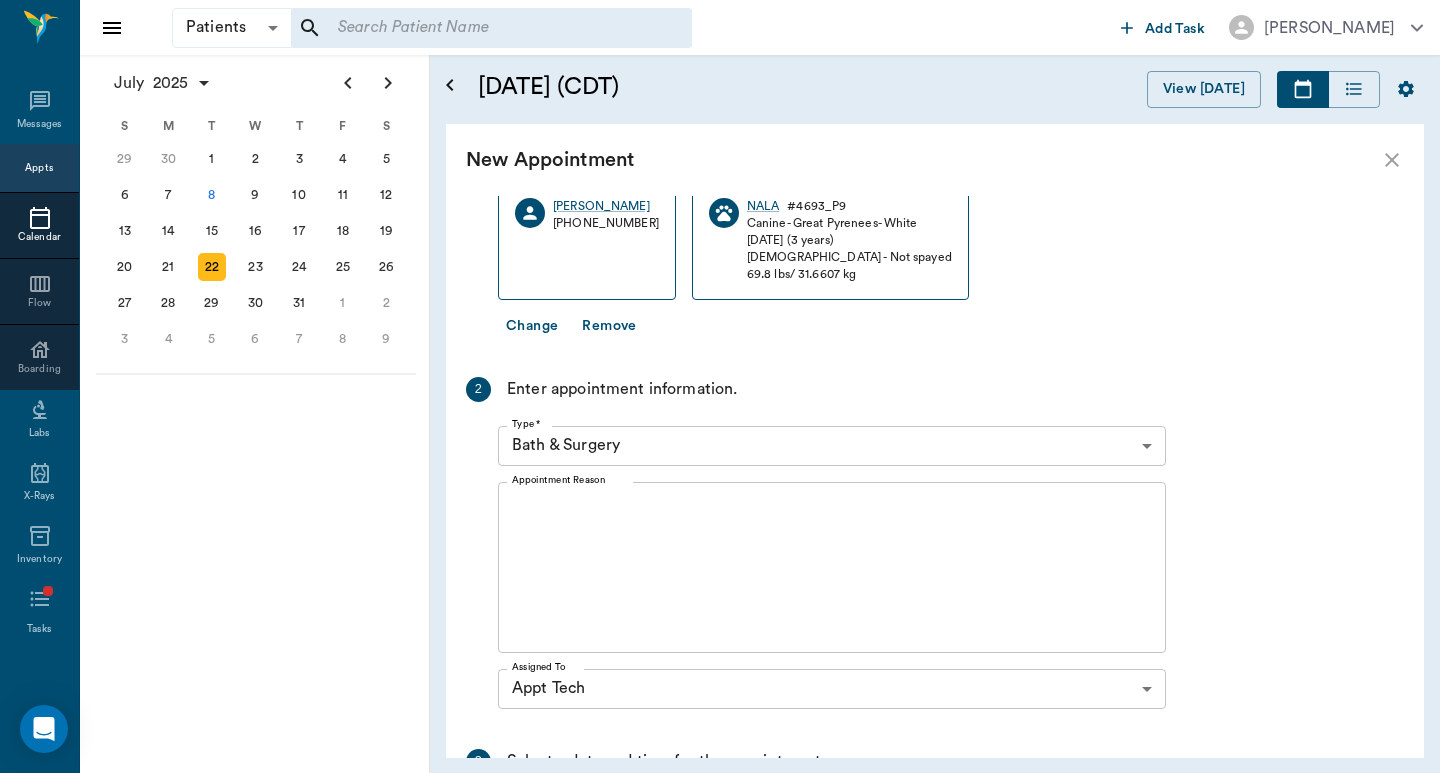 click on "Patients Patients ​ ​ Add Task Dr. Bert Ellsworth Nectar Messages Appts Calendar Flow Boarding Labs X-Rays Inventory Tasks Forms Staff Reports Lookup Settings July 2025 S M T W T F S Jun 1 2 3 4 5 6 7 8 9 10 11 12 13 14 15 16 17 18 19 20 21 22 23 24 25 26 27 28 29 30 Jul 1 2 3 4 5 6 7 8 9 10 11 12 S M T W T F S 29 30 Jul 1 2 3 4 5 6 7 8 9 10 11 12 13 14 15 16 17 18 19 20 21 22 23 24 25 26 27 28 29 30 31 Aug 1 2 3 4 5 6 7 8 9 S M T W T F S 27 28 29 30 31 Aug 1 2 3 4 5 6 7 8 9 10 11 12 13 14 15 16 17 18 19 20 21 22 23 24 25 26 27 28 29 30 31 Sep 1 2 3 4 5 6 July 22, 2025 (CDT) View Today July 2025 Today 22 Tue Jul 2025 D Dr. Bert Ellsworth Veterinarian A Appt Tech Technician W Walk In Veterinarian B Bath & Surgery Technician B Board &Procedures Other D Dr. Kindall Jones Veterinarian 8 AM 9 AM 10 AM 11 AM 12 PM 1 PM 2 PM 3 PM 4 PM 5 PM 6 PM 7 PM 8 PM 3:30 PM NO APPOINTMENT! 11:30 AM  -  12:00 PM LUNA Bridges 12:00 PM  -  12:30 PM JOJO Peacock 12:30 PM  -  1:00 PM Pete Sachtleben 1:00 PM  -  1:30 PM 1:30 PM 1" at bounding box center [720, 386] 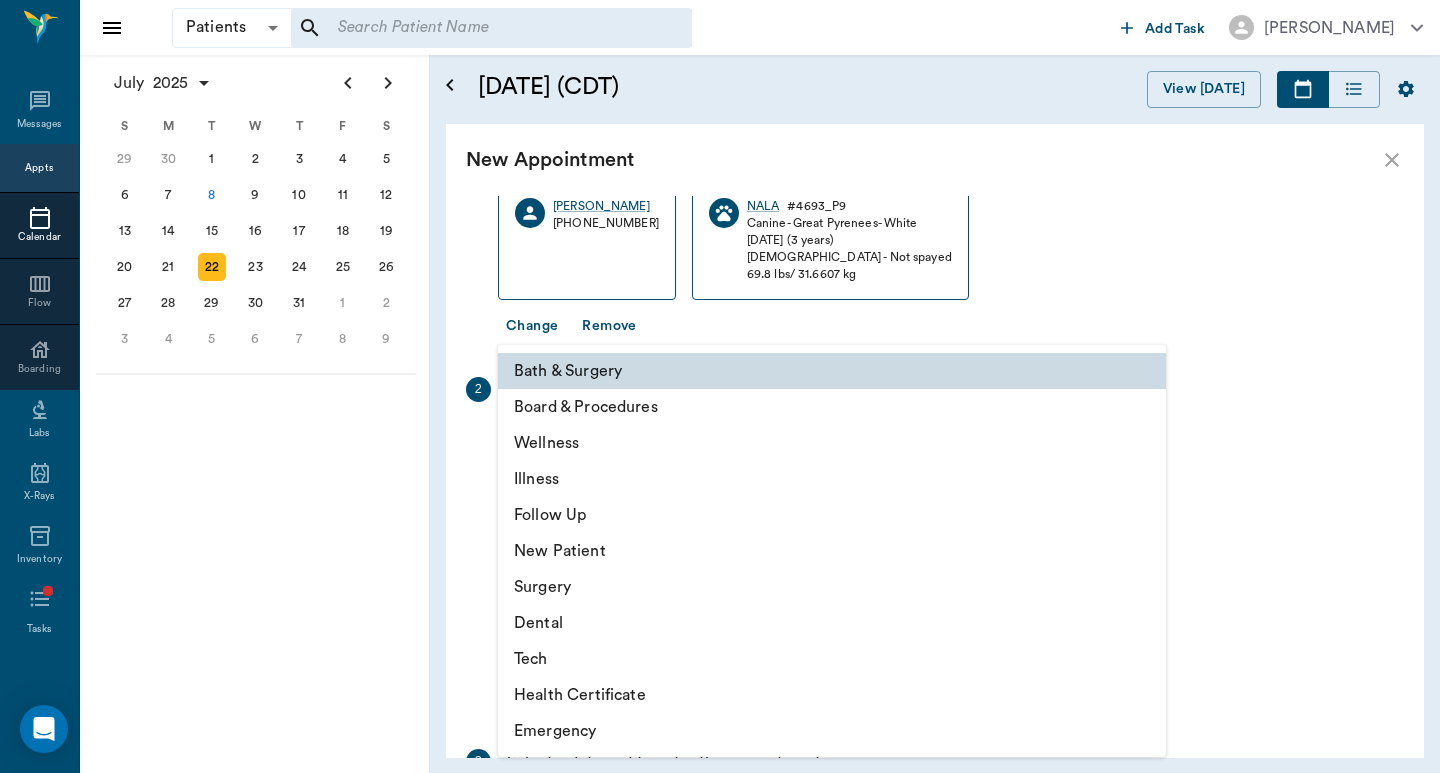 click on "Tech" at bounding box center (832, 659) 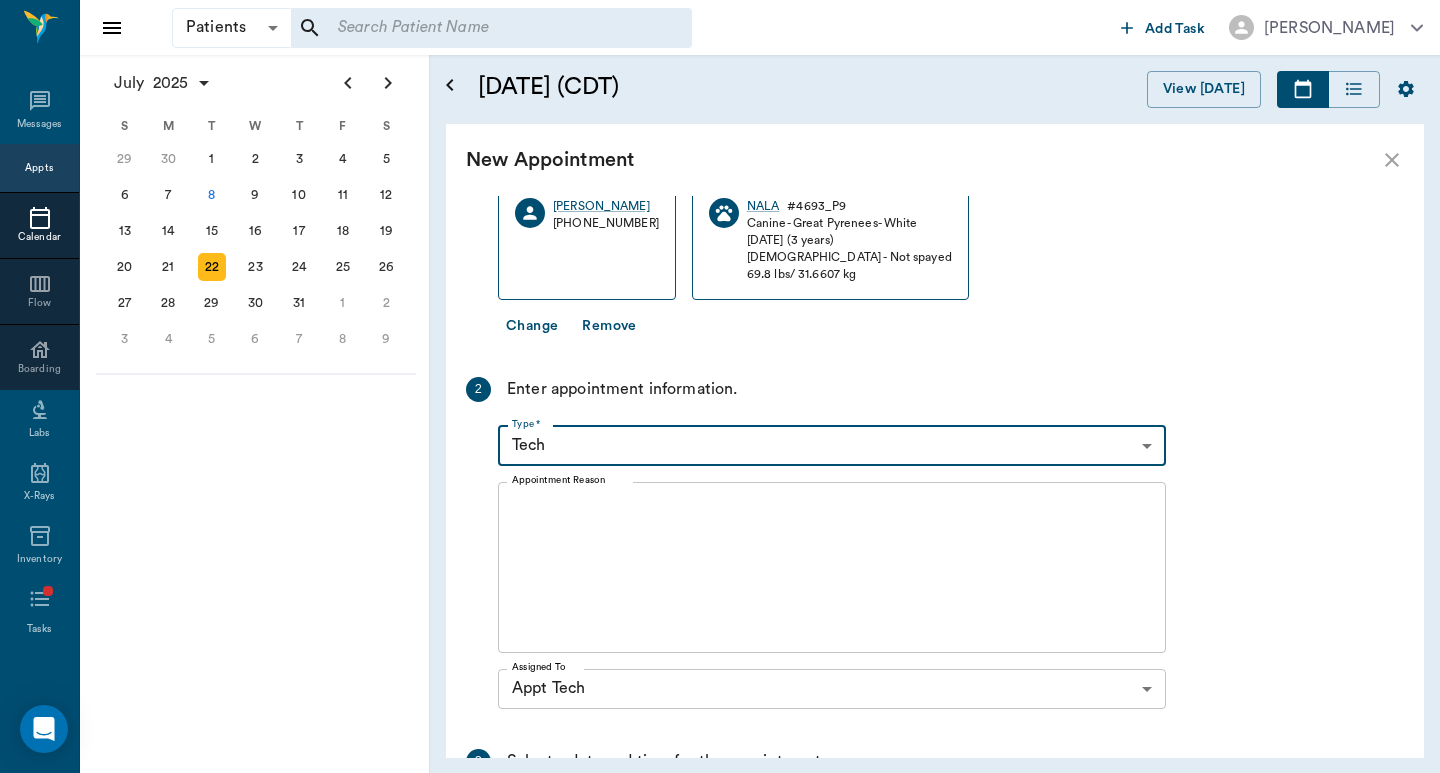 type on "65d2be4f46e3a538d89b8c1a" 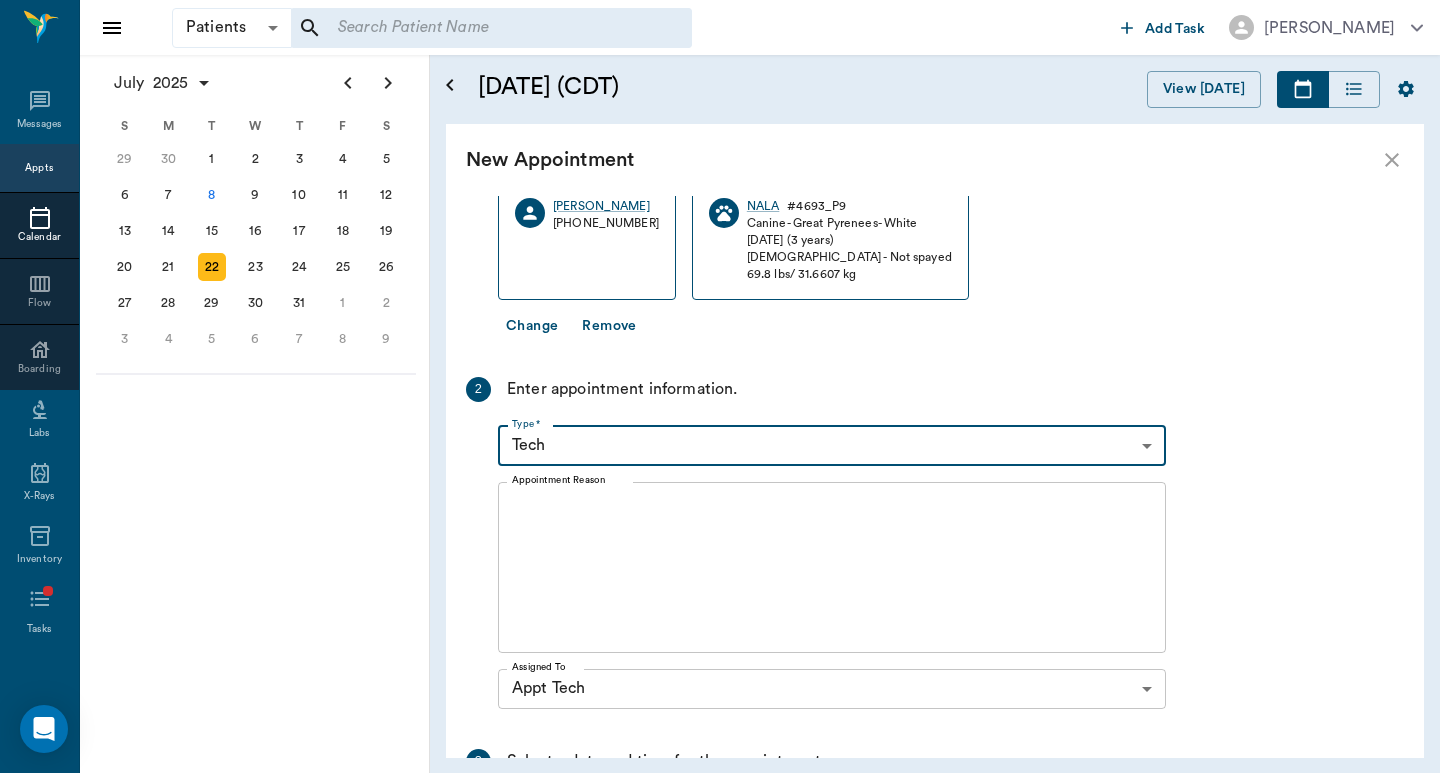 click on "Appointment Reason" at bounding box center (832, 567) 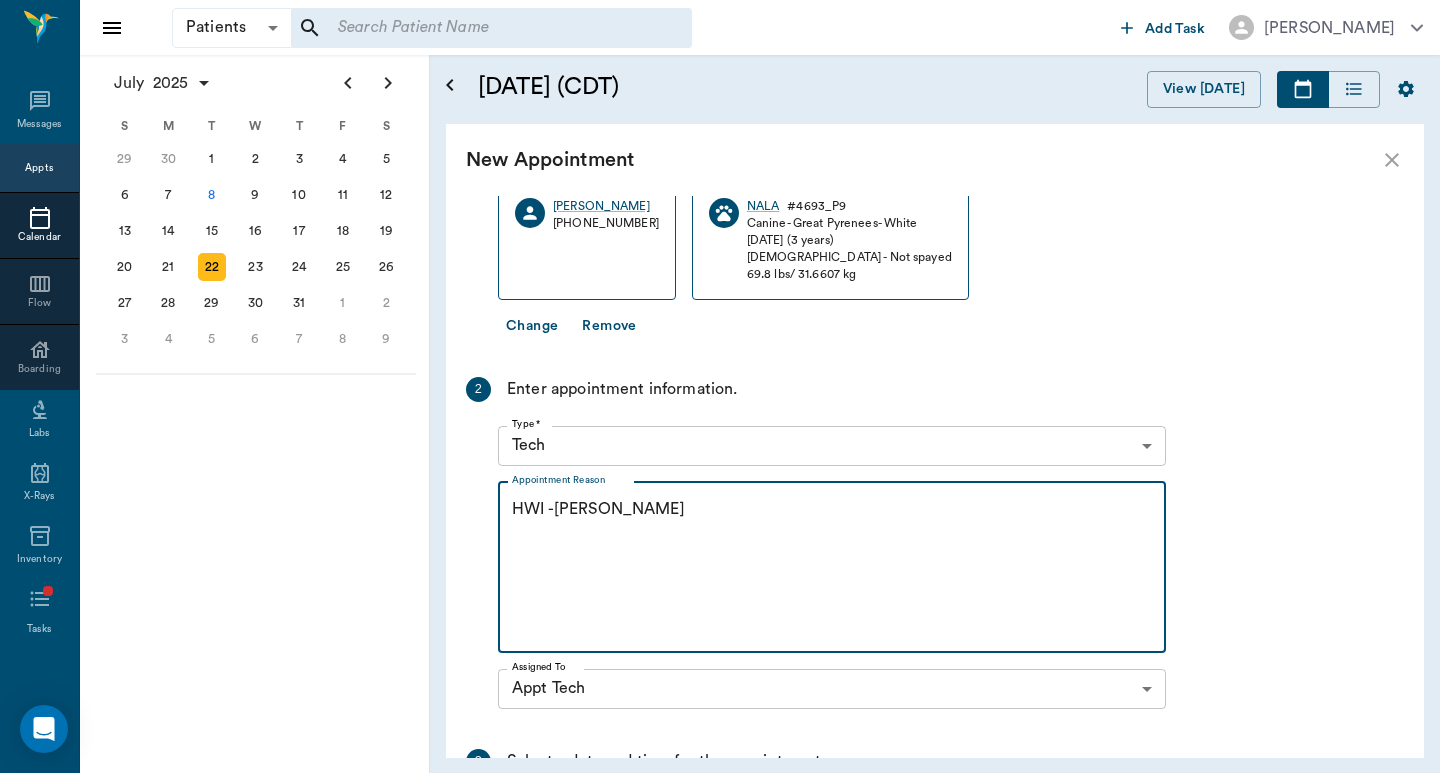 scroll, scrollTop: 418, scrollLeft: 0, axis: vertical 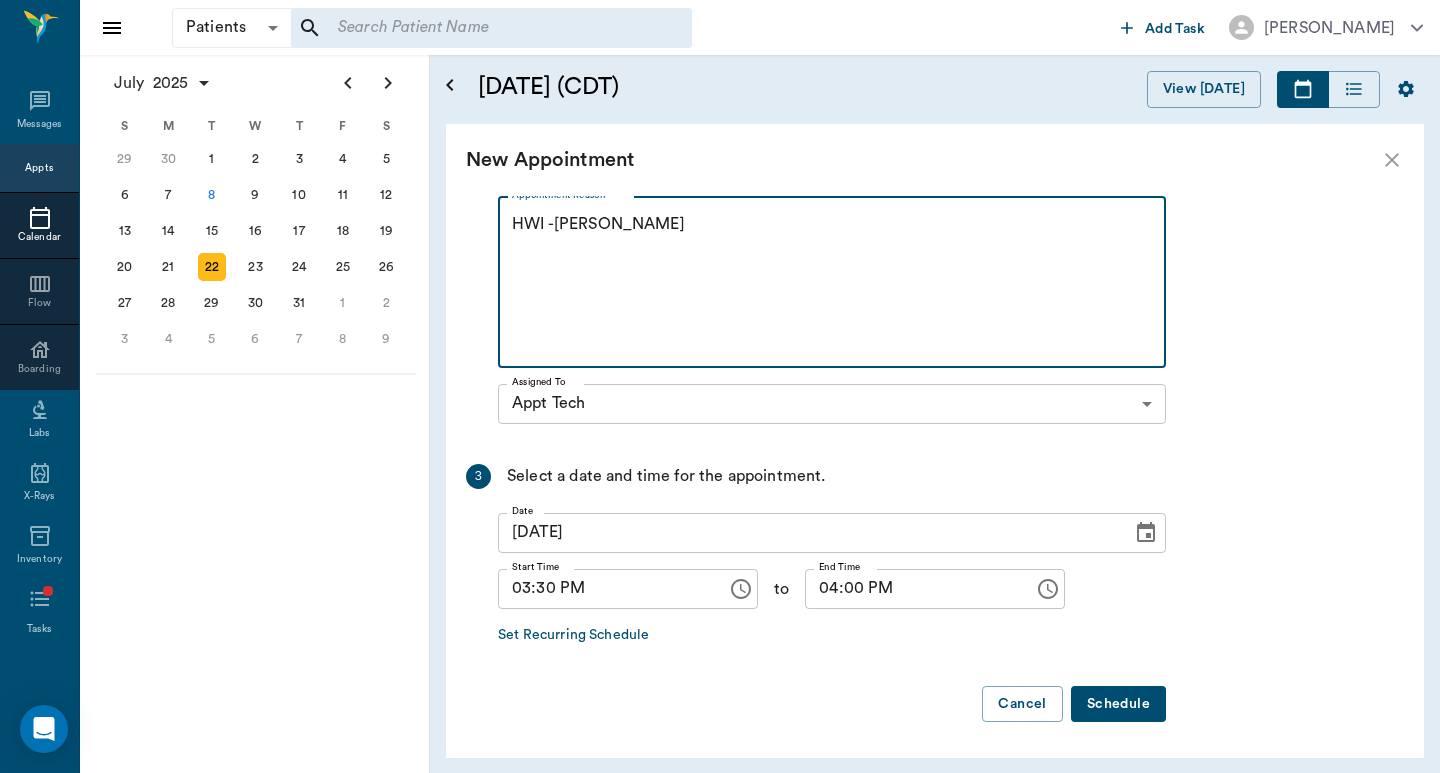type on "HWI -Hunt" 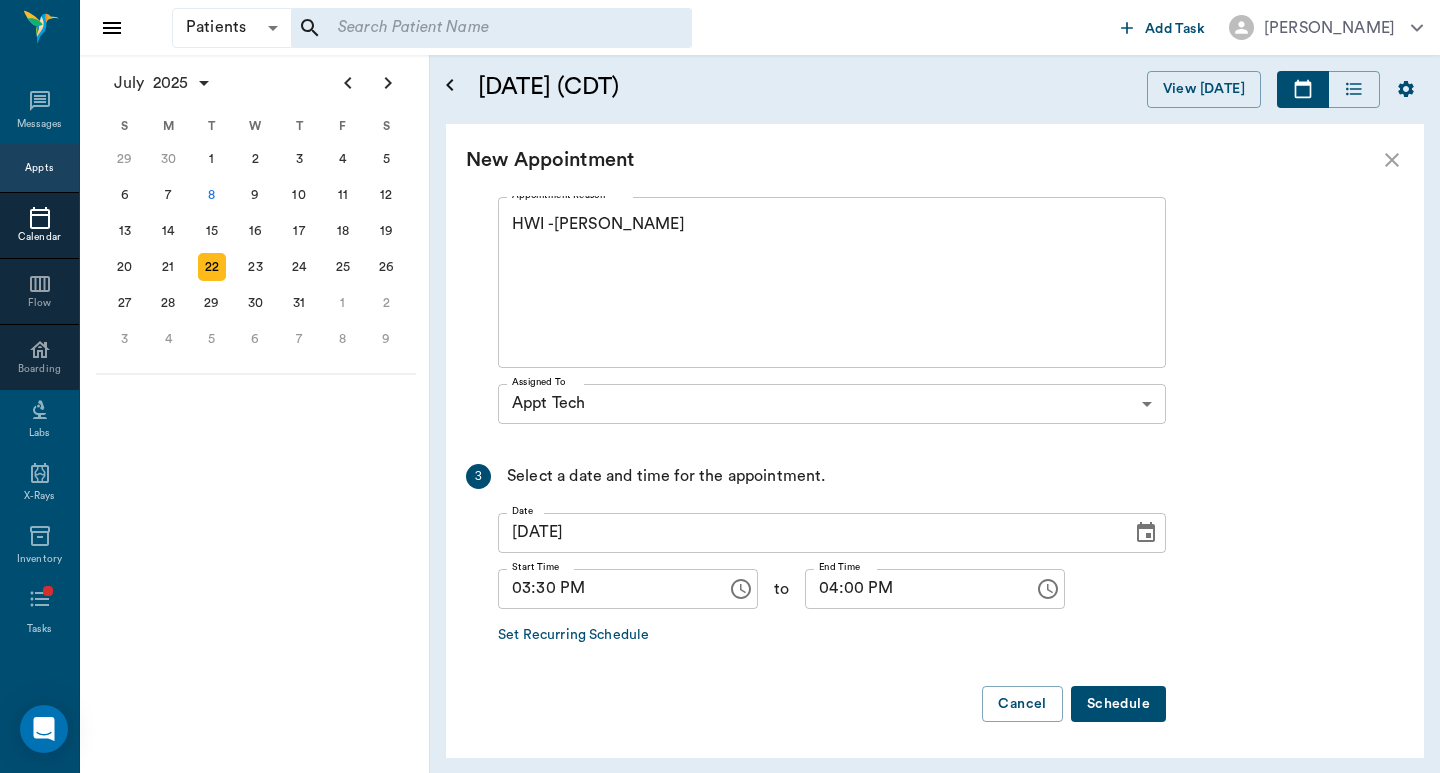click on "Schedule" at bounding box center [1118, 704] 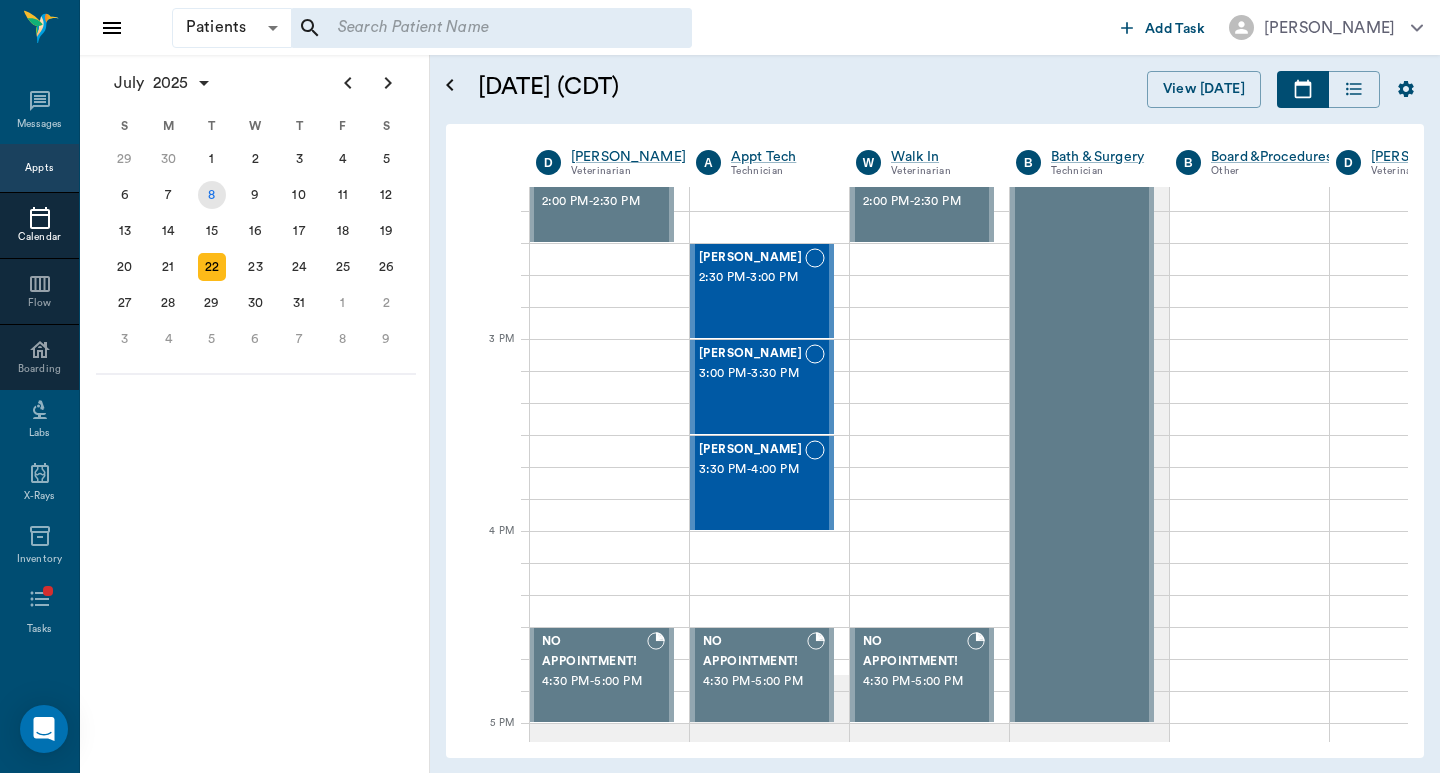 click on "8" at bounding box center (212, 195) 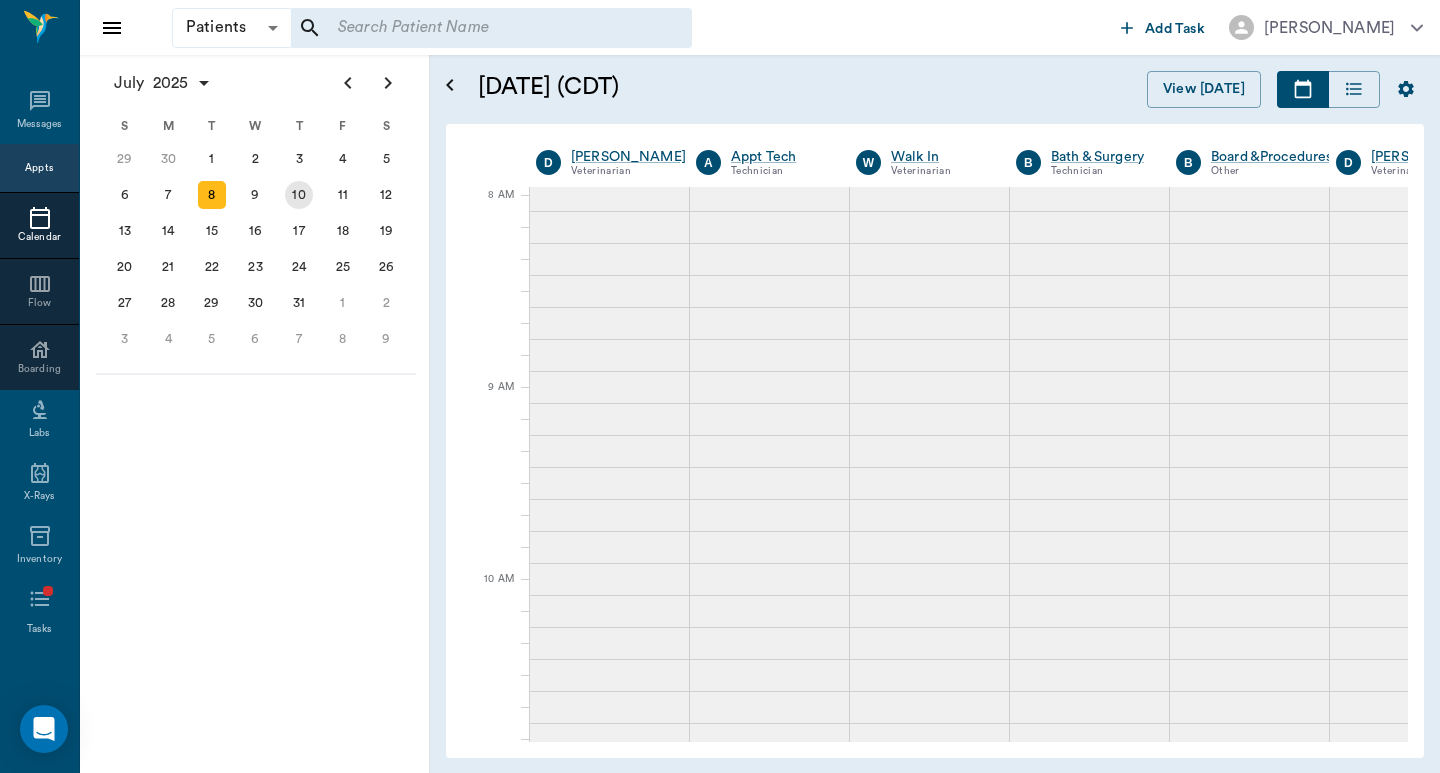 scroll, scrollTop: 0, scrollLeft: 0, axis: both 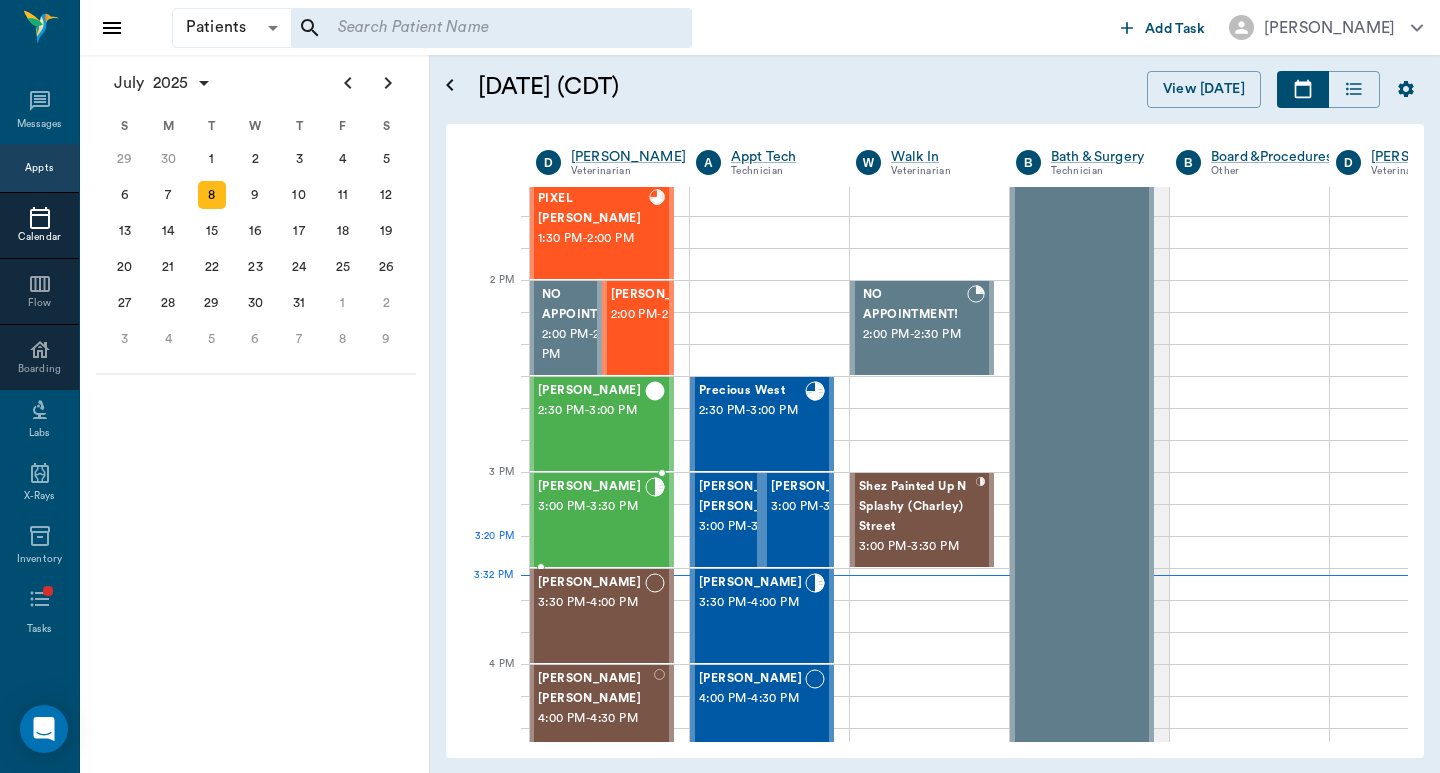 click on "3:00 PM  -  3:30 PM" at bounding box center (591, 507) 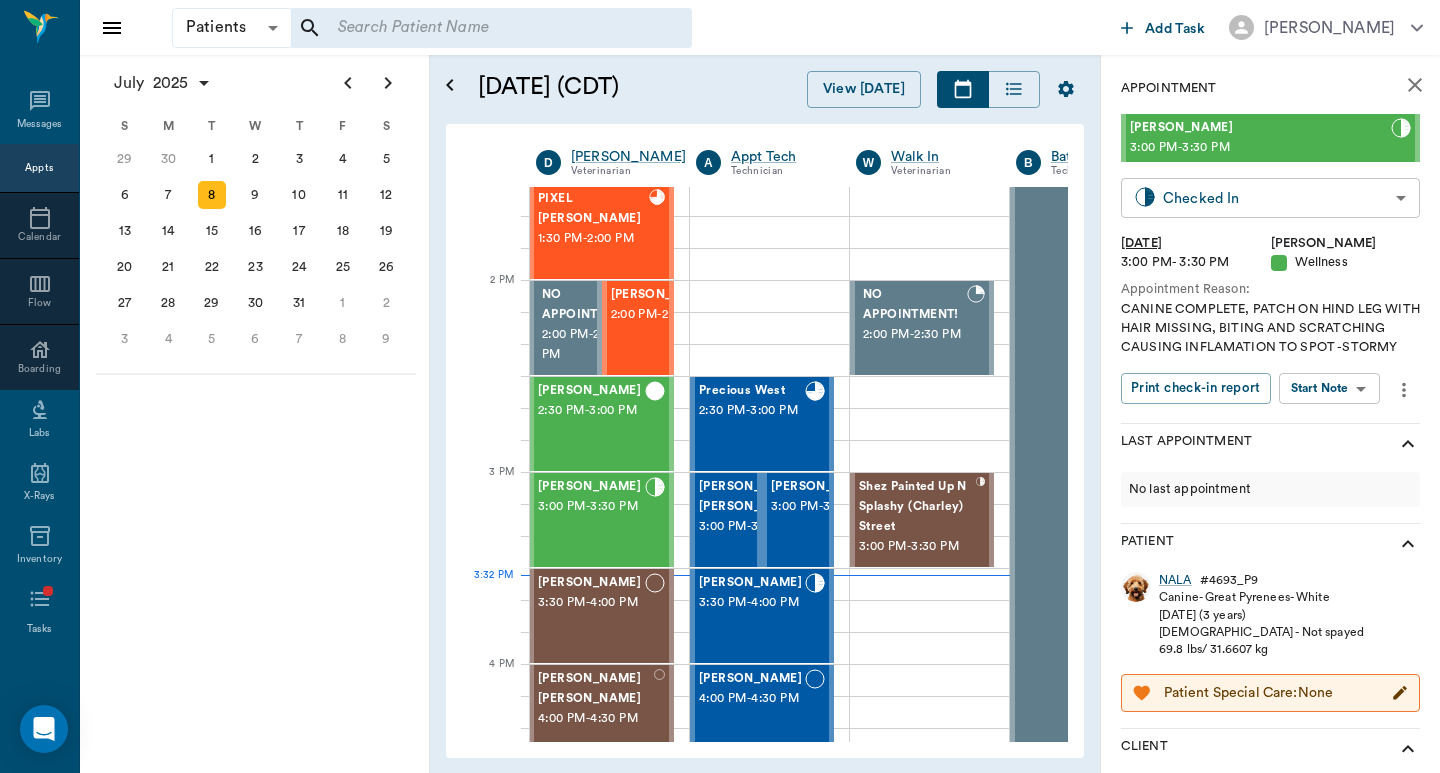 click on "Patients Patients ​ ​ Add Task [PERSON_NAME] Nectar Messages Appts Calendar Flow Boarding Labs X-Rays Inventory Tasks Forms Staff Reports Lookup Settings [DATE] S M T W T F S [DATE] 2 3 4 5 6 7 8 9 10 11 12 13 14 15 16 17 18 19 20 21 22 23 24 25 26 27 28 29 [DATE] 1 2 3 4 5 6 7 8 9 10 11 12 S M T W T F S 29 [DATE] 1 2 3 4 5 6 7 8 9 10 11 12 13 14 15 16 17 18 19 20 21 22 23 24 25 26 27 28 29 30 [DATE] 1 2 3 4 5 6 7 8 9 S M T W T F S 27 28 29 30 [DATE] 1 2 3 4 5 6 7 8 9 10 11 12 13 14 15 16 17 18 19 20 21 22 23 24 25 26 27 28 29 30 31 [DATE] 2 3 4 5 6 [DATE] (CDT) View [DATE] [DATE] [DATE] [DATE] D [PERSON_NAME] Veterinarian A Appt Tech Technician W Walk In Veterinarian B Bath & Surgery Technician B Board &Procedures Other D [PERSON_NAME] Veterinarian 8 AM 9 AM 10 AM 11 AM 12 PM 1 PM 2 PM 3 PM 4 PM 5 PM 6 PM 7 PM 8 PM 3:32 PM 3:10 PM [GEOGRAPHIC_DATA][PERSON_NAME] 8:00 AM  -  9:00 AM [GEOGRAPHIC_DATA][PERSON_NAME] 8:30 AM  -  9:00 AM [PERSON_NAME] MAY [PERSON_NAME] 9:00 AM  -  10:00 AM TUNA [PERSON_NAME] 10:00 AM  -  10:30 AM  -   -" at bounding box center (720, 386) 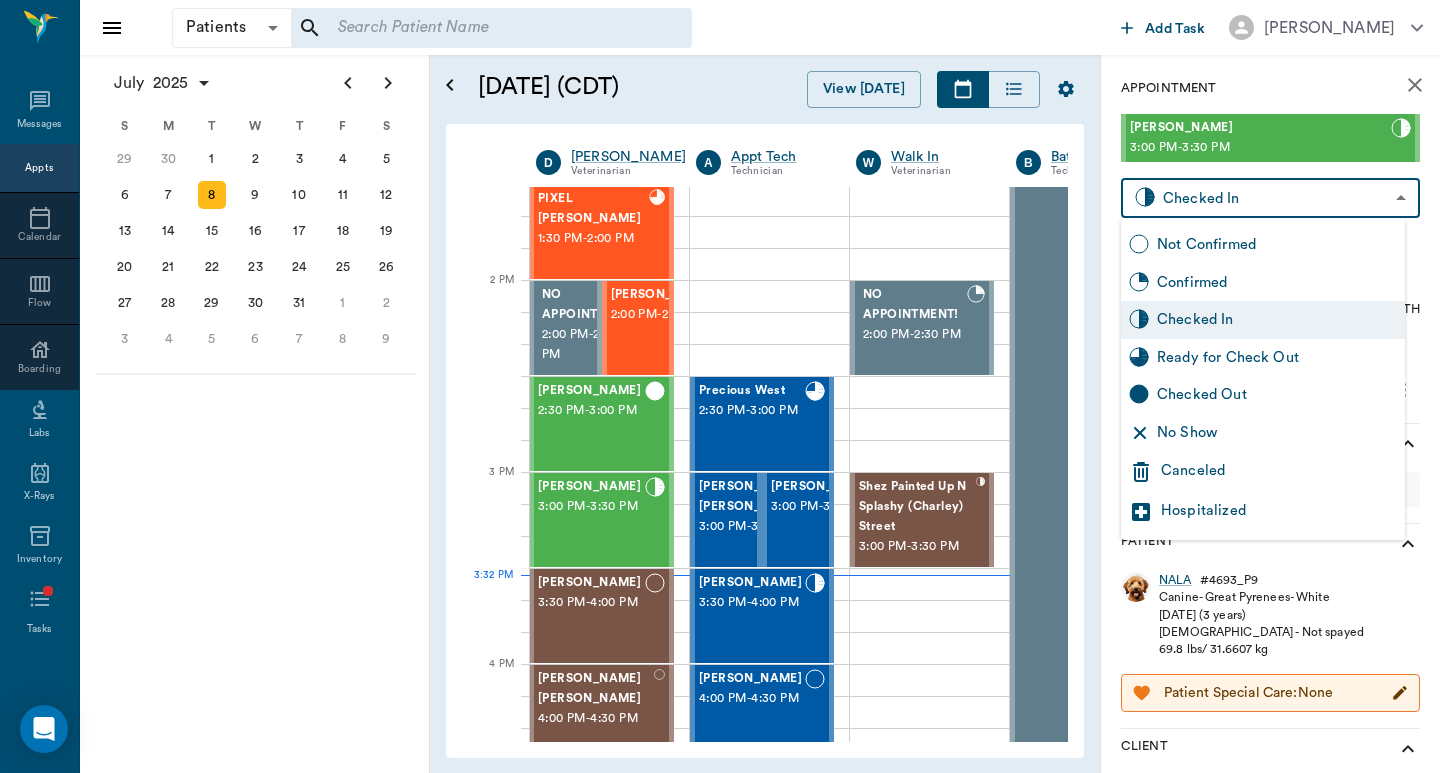 click on "Checked Out" at bounding box center [1277, 395] 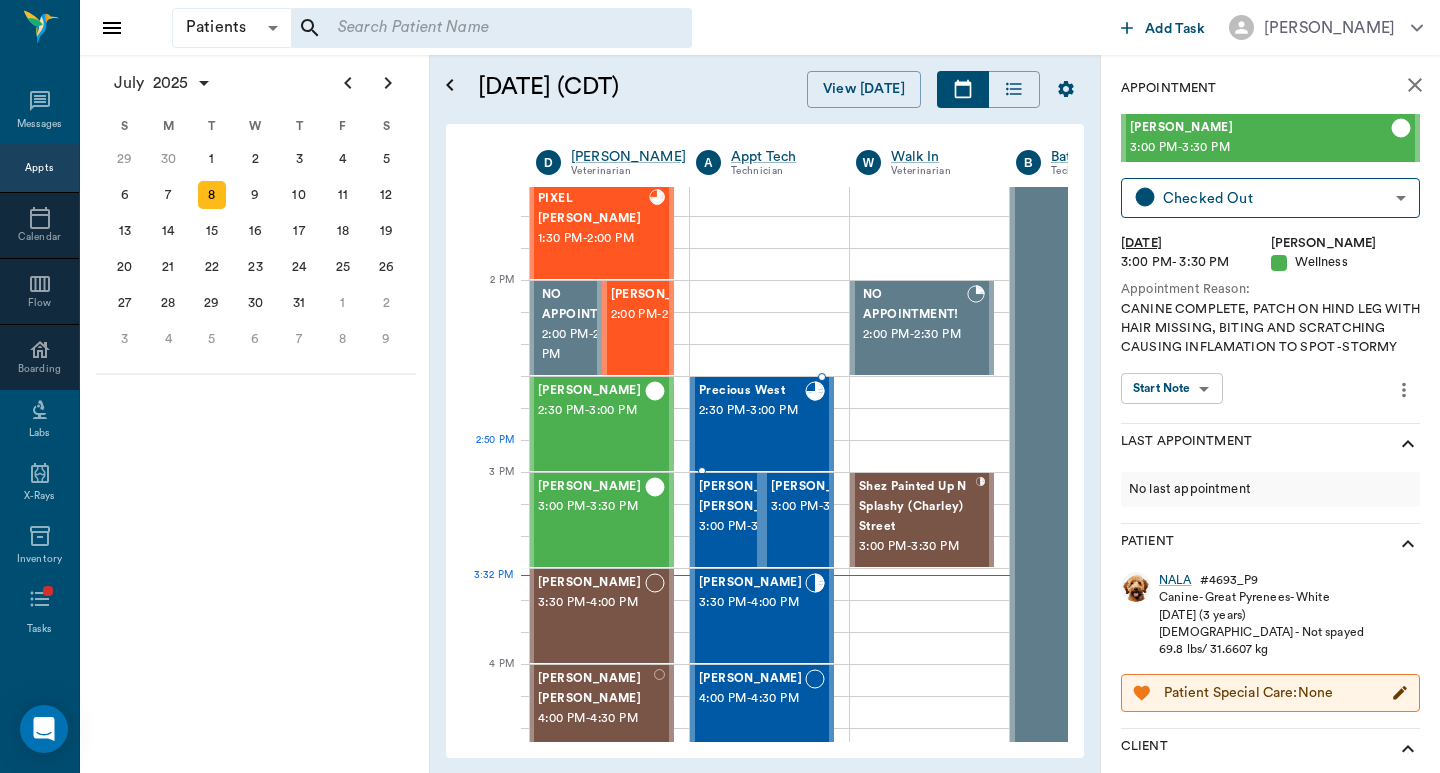 click on "Precious West 2:30 PM  -  3:00 PM" at bounding box center (752, 424) 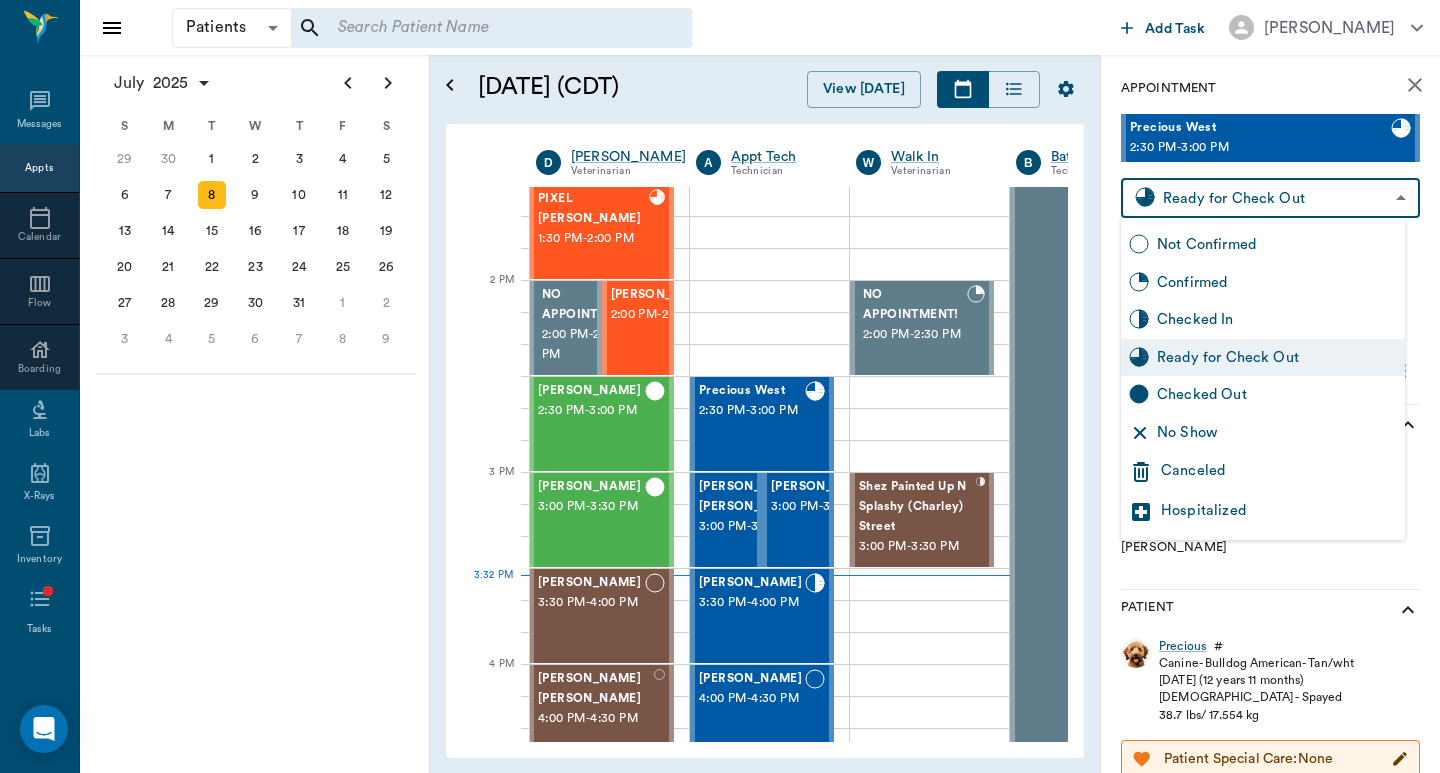 click on "Patients Patients ​ ​ Add Task [PERSON_NAME] Nectar Messages Appts Calendar Flow Boarding Labs X-Rays Inventory Tasks Forms Staff Reports Lookup Settings [DATE] S M T W T F S [DATE] 2 3 4 5 6 7 8 9 10 11 12 13 14 15 16 17 18 19 20 21 22 23 24 25 26 27 28 29 [DATE] 1 2 3 4 5 6 7 8 9 10 11 12 S M T W T F S 29 [DATE] 1 2 3 4 5 6 7 8 9 10 11 12 13 14 15 16 17 18 19 20 21 22 23 24 25 26 27 28 29 30 [DATE] 1 2 3 4 5 6 7 8 9 S M T W T F S 27 28 29 30 [DATE] 1 2 3 4 5 6 7 8 9 10 11 12 13 14 15 16 17 18 19 20 21 22 23 24 25 26 27 28 29 30 31 [DATE] 2 3 4 5 6 [DATE] (CDT) View [DATE] [DATE] [DATE] [DATE] D [PERSON_NAME] Veterinarian A Appt Tech Technician W Walk In Veterinarian B Bath & Surgery Technician B Board &Procedures Other D [PERSON_NAME] Veterinarian 8 AM 9 AM 10 AM 11 AM 12 PM 1 PM 2 PM 3 PM 4 PM 5 PM 6 PM 7 PM 8 PM 3:32 PM 2:10 PM [GEOGRAPHIC_DATA][PERSON_NAME] 8:00 AM  -  9:00 AM [GEOGRAPHIC_DATA][PERSON_NAME] 8:30 AM  -  9:00 AM [PERSON_NAME] MAY [PERSON_NAME] 9:00 AM  -  10:00 AM TUNA [PERSON_NAME] 10:00 AM  -  10:30 AM  -   -" at bounding box center [720, 386] 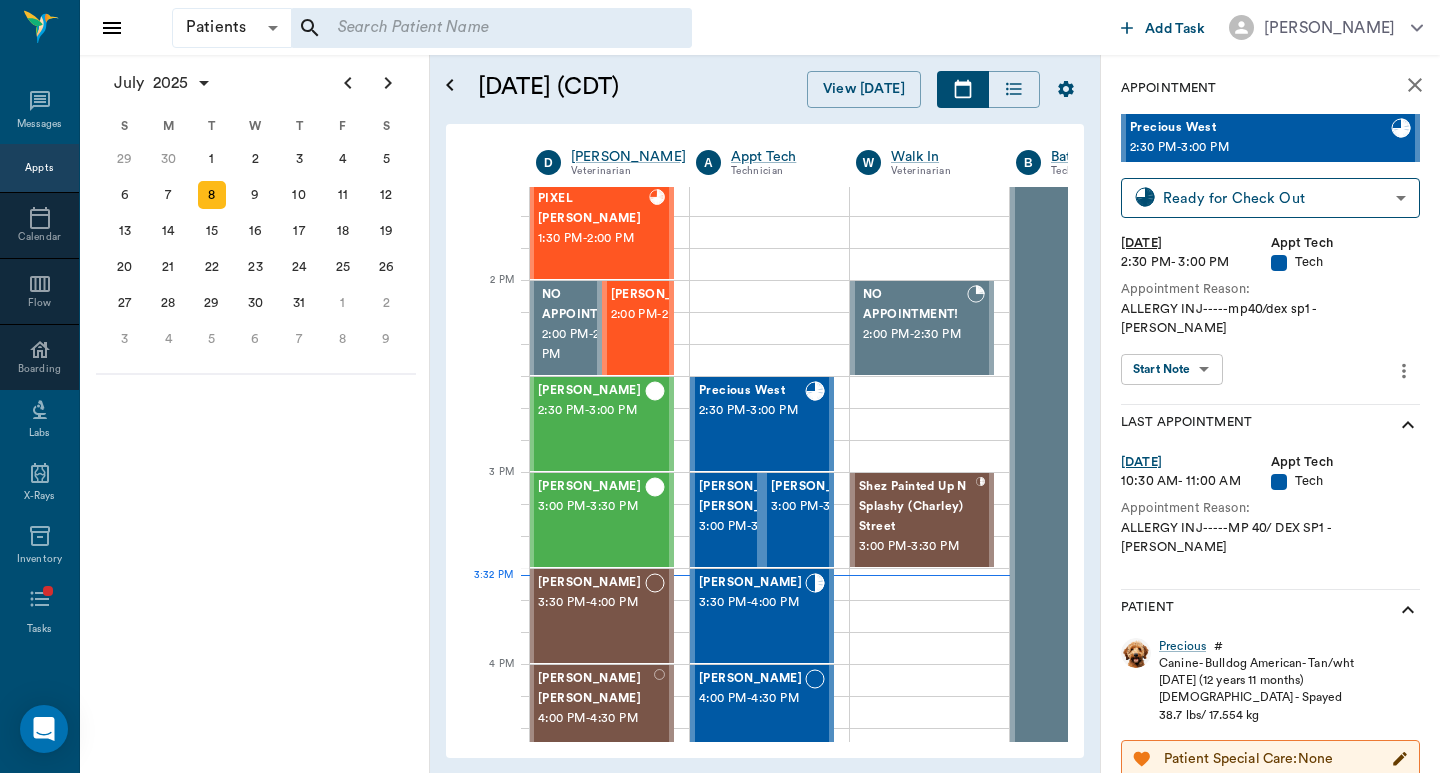 click on "Precious West 2:30 PM  -  3:00 PM Ready for Check Out READY_TO_CHECKOUT ​ [DATE] 2:30 PM  -   3:00 PM Appt Tech Tech Appointment Reason: ALLERGY INJ-----mp40/dex sp1
-[PERSON_NAME] Start Note Start Note ​" at bounding box center [1270, 259] 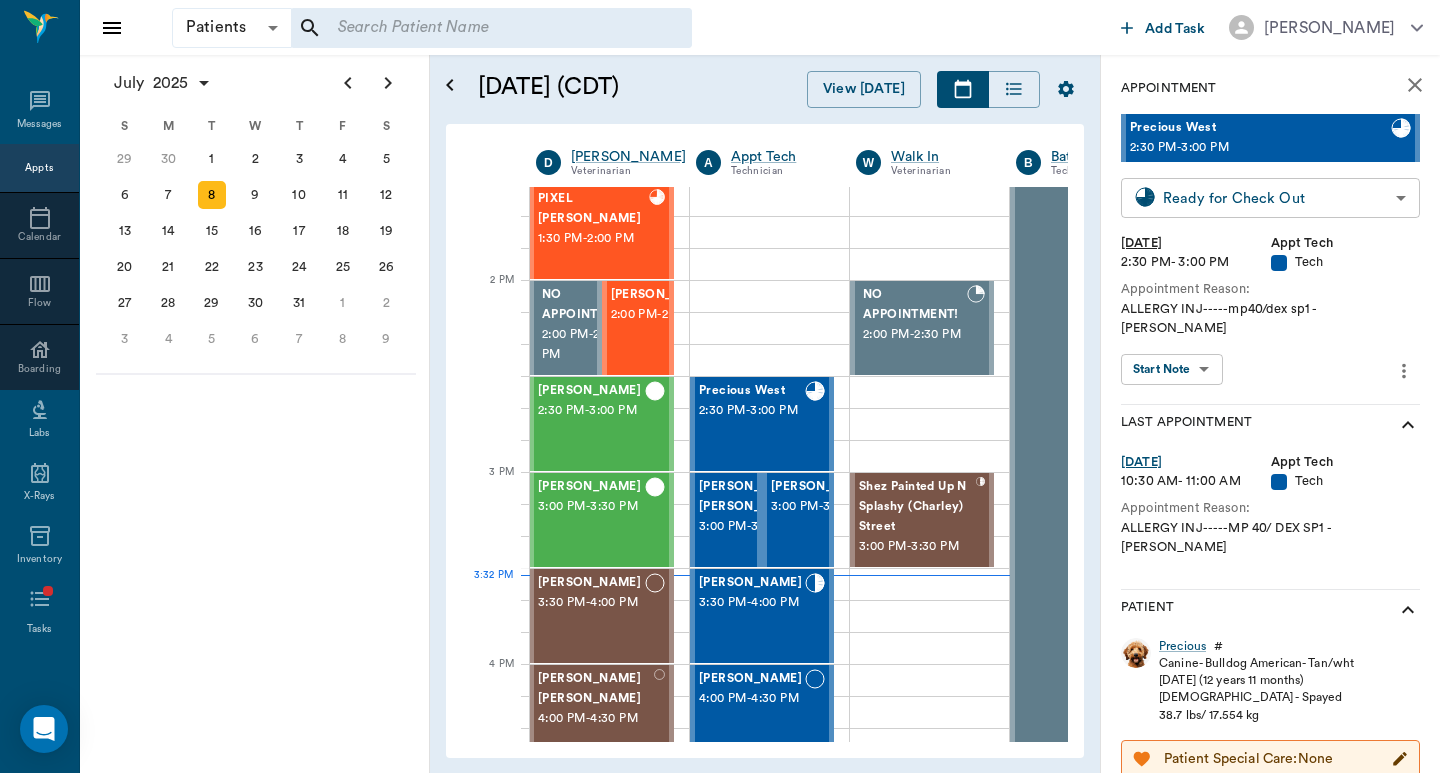 click on "Patients Patients ​ ​ Add Task [PERSON_NAME] Nectar Messages Appts Calendar Flow Boarding Labs X-Rays Inventory Tasks Forms Staff Reports Lookup Settings [DATE] S M T W T F S [DATE] 2 3 4 5 6 7 8 9 10 11 12 13 14 15 16 17 18 19 20 21 22 23 24 25 26 27 28 29 [DATE] 1 2 3 4 5 6 7 8 9 10 11 12 S M T W T F S 29 [DATE] 1 2 3 4 5 6 7 8 9 10 11 12 13 14 15 16 17 18 19 20 21 22 23 24 25 26 27 28 29 30 [DATE] 1 2 3 4 5 6 7 8 9 S M T W T F S 27 28 29 30 [DATE] 1 2 3 4 5 6 7 8 9 10 11 12 13 14 15 16 17 18 19 20 21 22 23 24 25 26 27 28 29 30 31 [DATE] 2 3 4 5 6 [DATE] (CDT) View [DATE] [DATE] [DATE] [DATE] D [PERSON_NAME] Veterinarian A Appt Tech Technician W Walk In Veterinarian B Bath & Surgery Technician B Board &Procedures Other D [PERSON_NAME] Veterinarian 8 AM 9 AM 10 AM 11 AM 12 PM 1 PM 2 PM 3 PM 4 PM 5 PM 6 PM 7 PM 8 PM 3:32 PM 2:10 PM [GEOGRAPHIC_DATA][PERSON_NAME] 8:00 AM  -  9:00 AM [GEOGRAPHIC_DATA][PERSON_NAME] 8:30 AM  -  9:00 AM [PERSON_NAME] MAY [PERSON_NAME] 9:00 AM  -  10:00 AM TUNA [PERSON_NAME] 10:00 AM  -  10:30 AM  -   -" at bounding box center (720, 386) 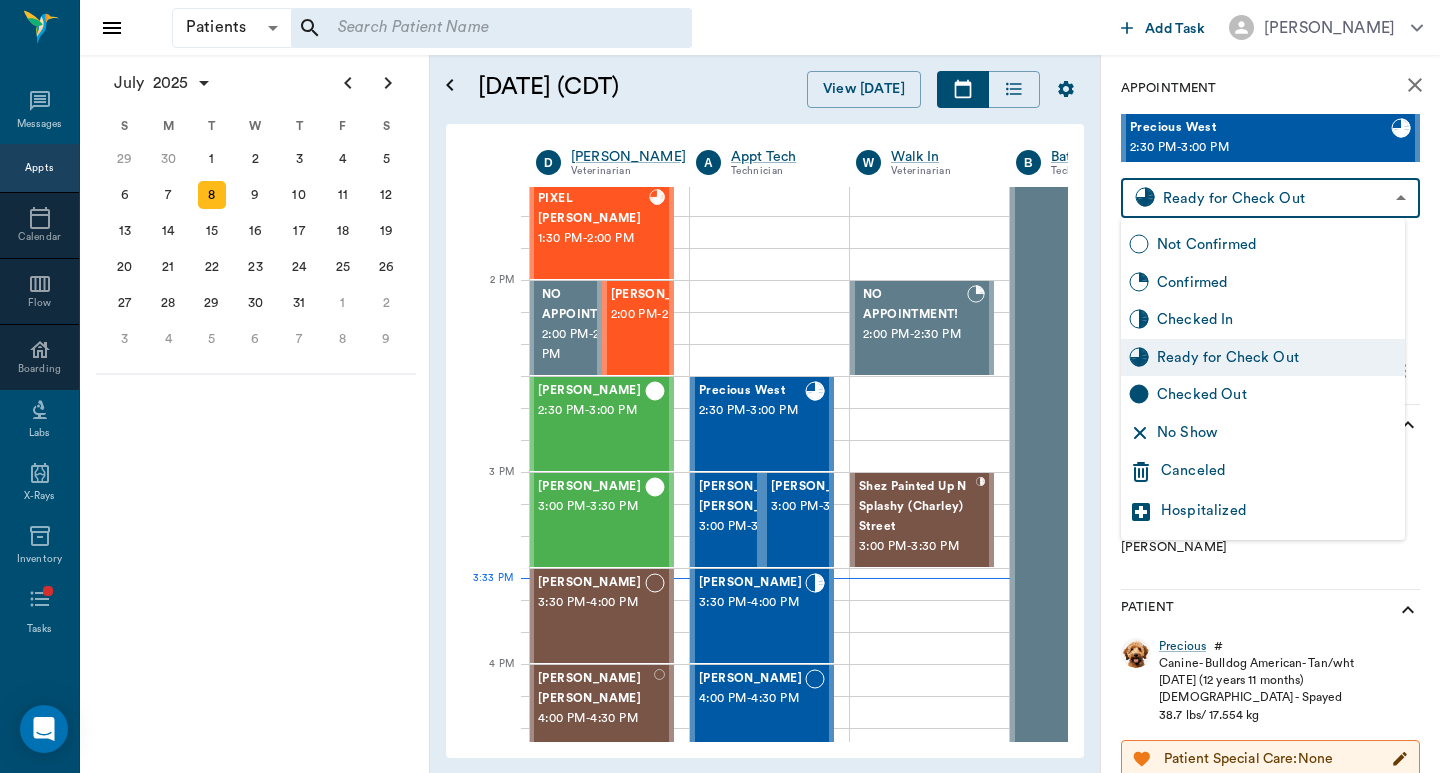 click on "Checked Out" at bounding box center (1277, 395) 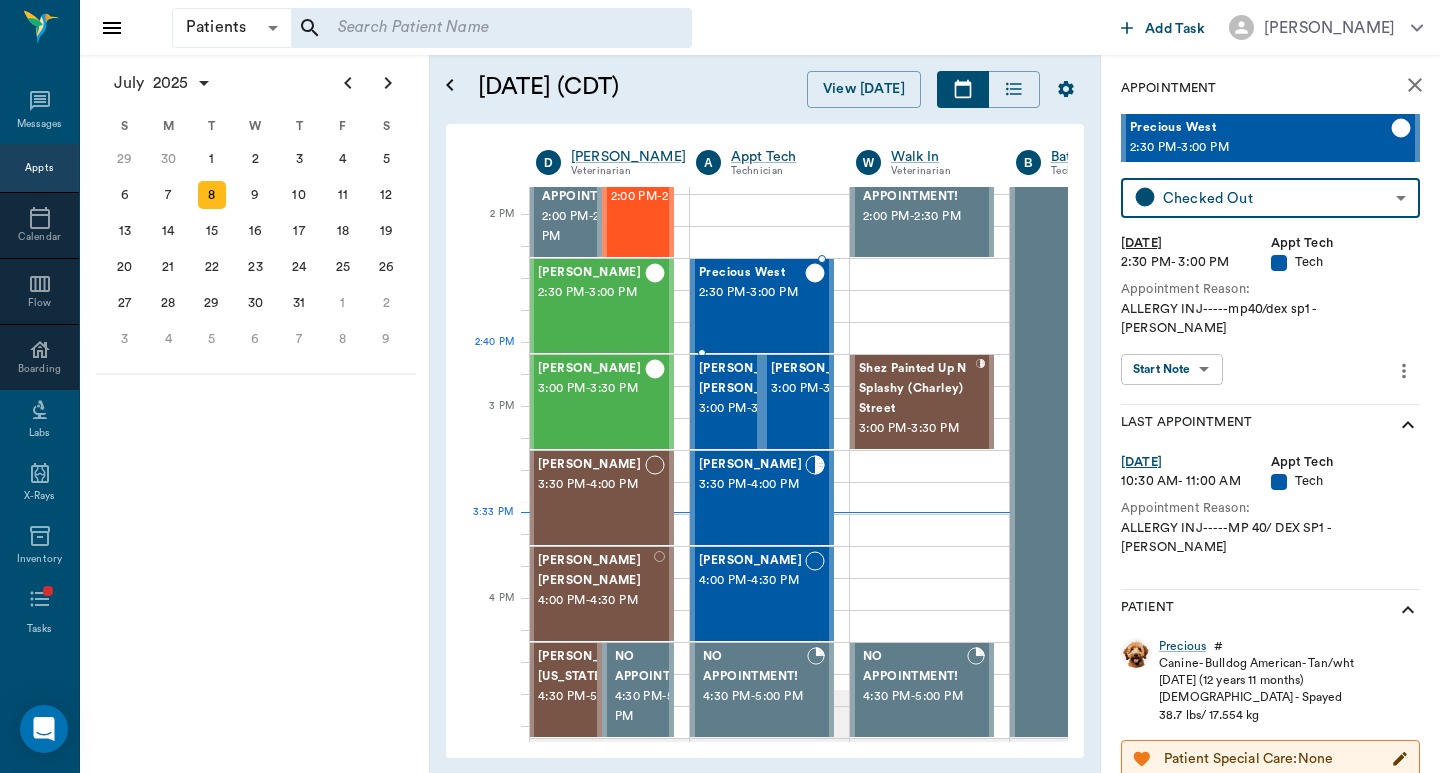 scroll, scrollTop: 1200, scrollLeft: 1, axis: both 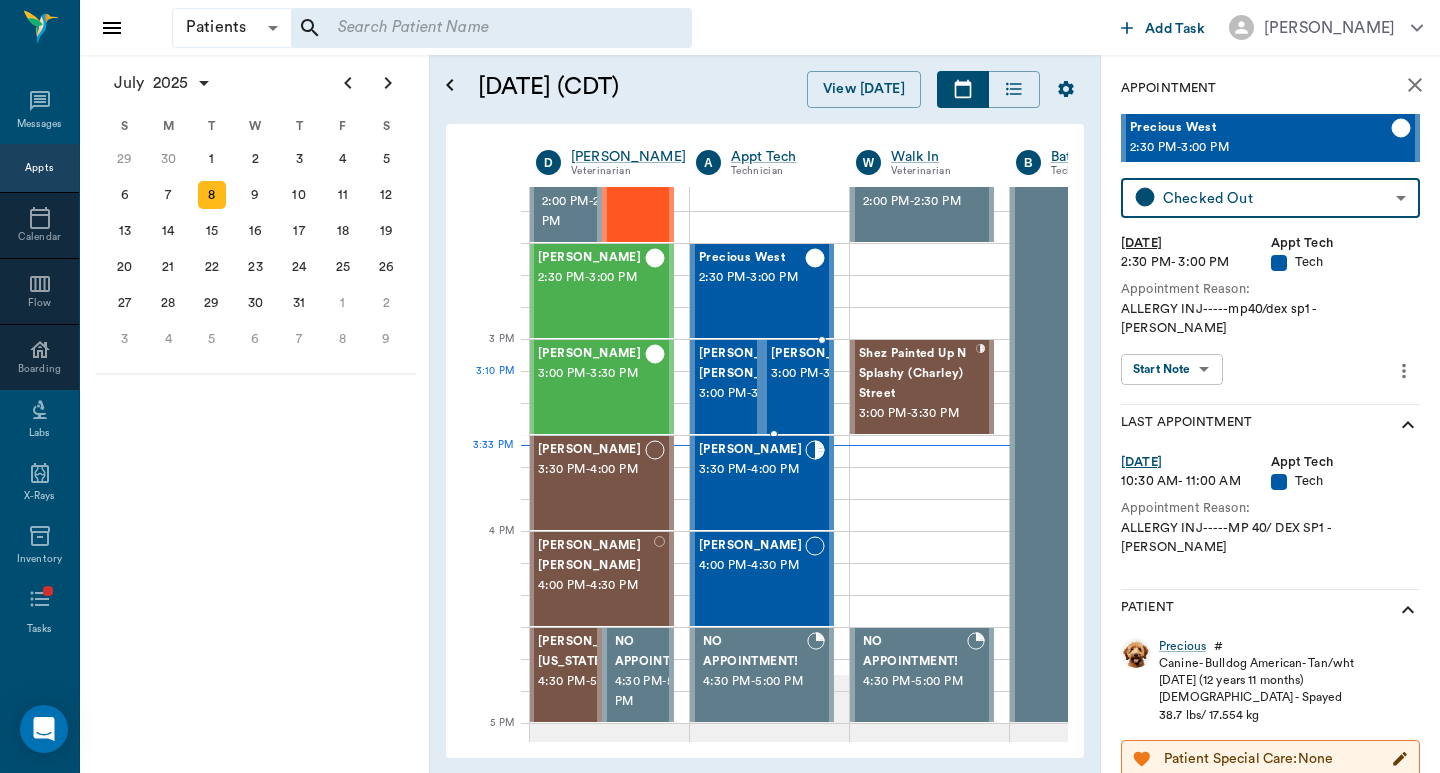 click on "3:00 PM  -  3:30 PM" at bounding box center [822, 374] 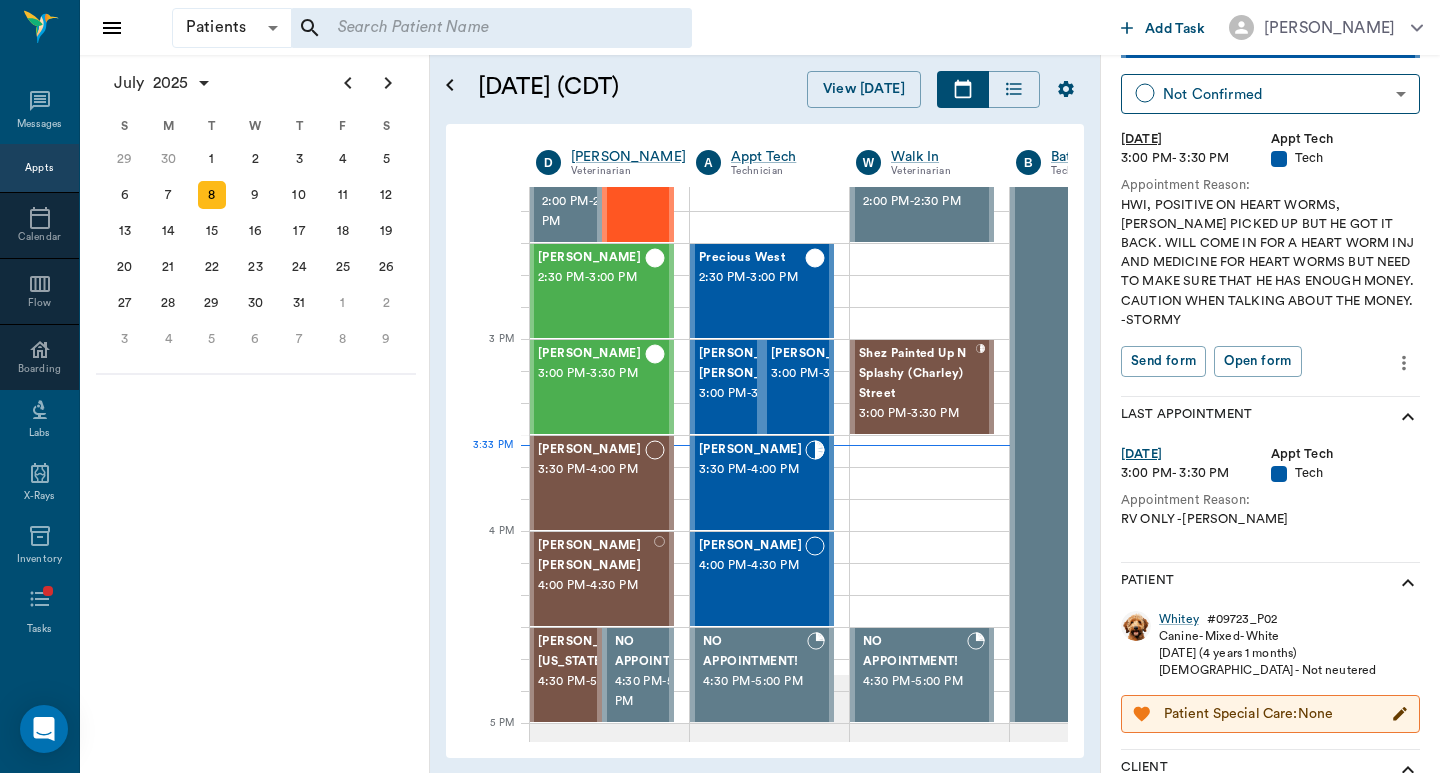 scroll, scrollTop: 0, scrollLeft: 0, axis: both 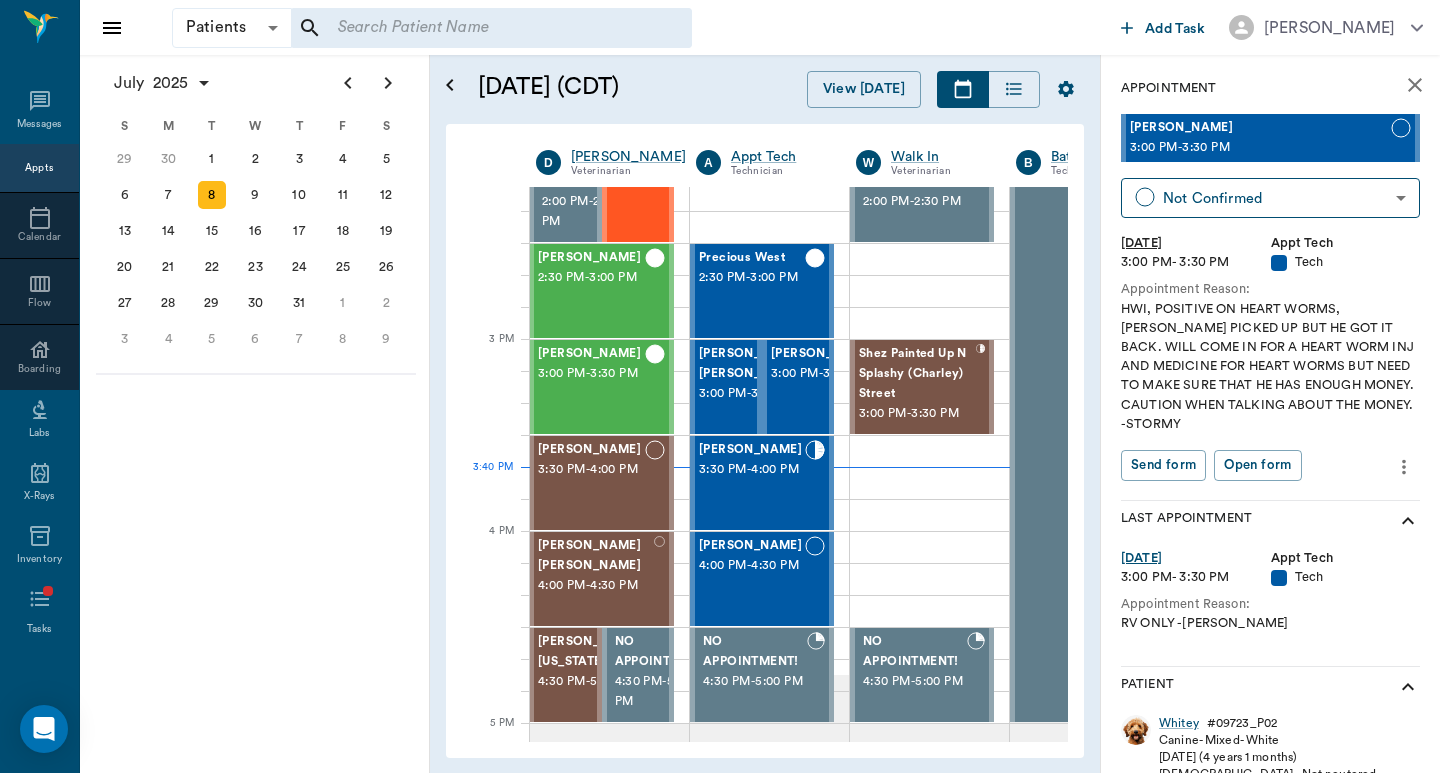 click at bounding box center [491, 28] 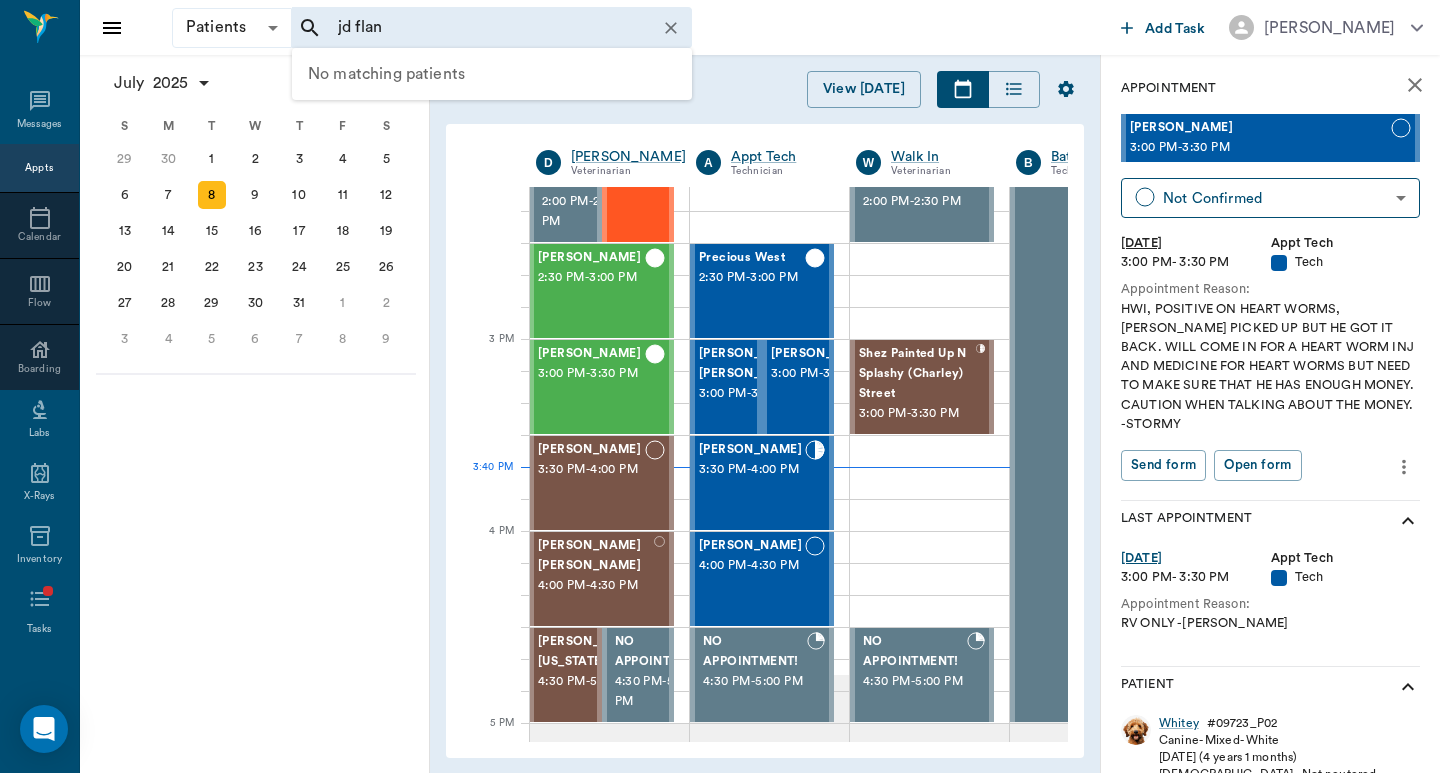 click on "jd flan" at bounding box center [478, 28] 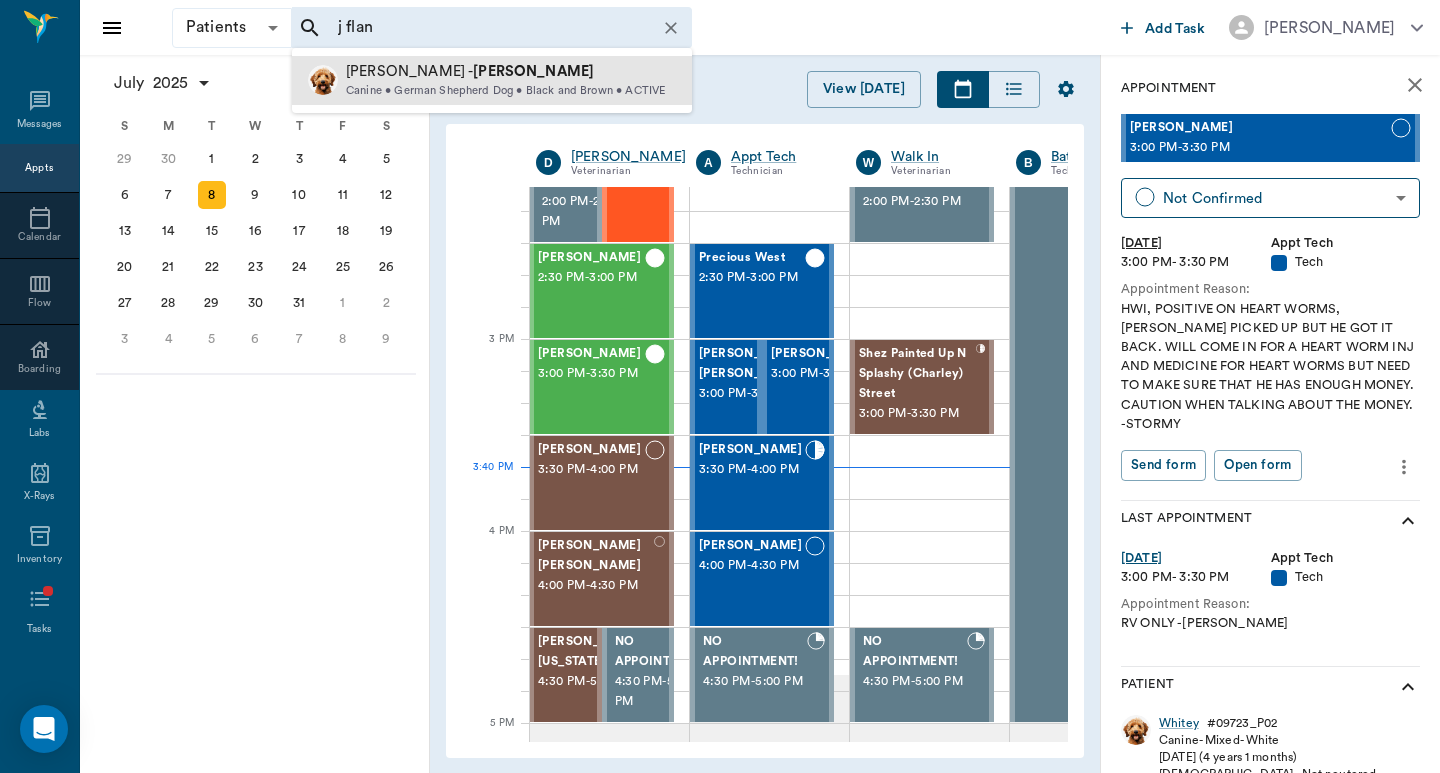 click on "Canine  • German Shepherd Dog  • Black and Brown • ACTIVE" at bounding box center [505, 91] 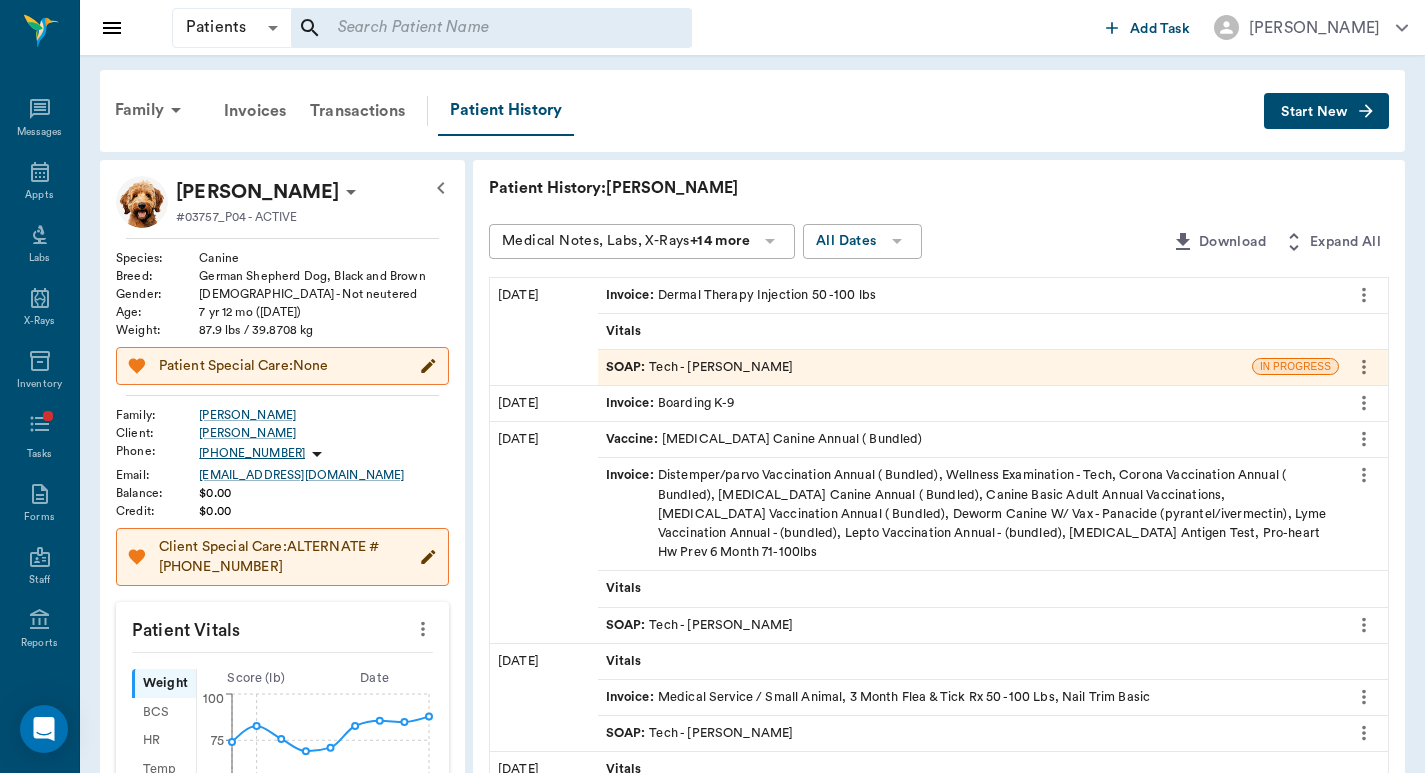 click on "Start New" at bounding box center (1314, 112) 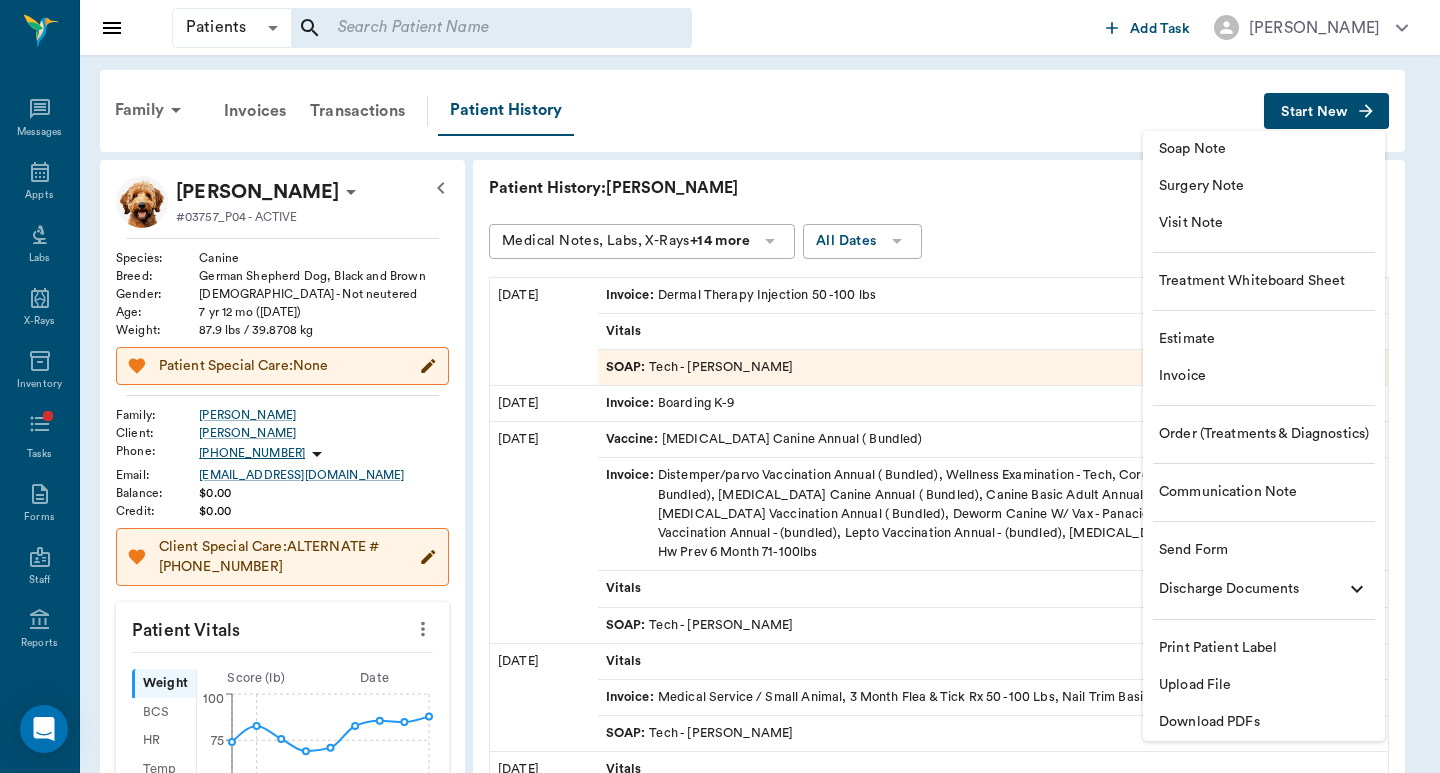 click on "Order (Treatments & Diagnostics)" at bounding box center [1264, 434] 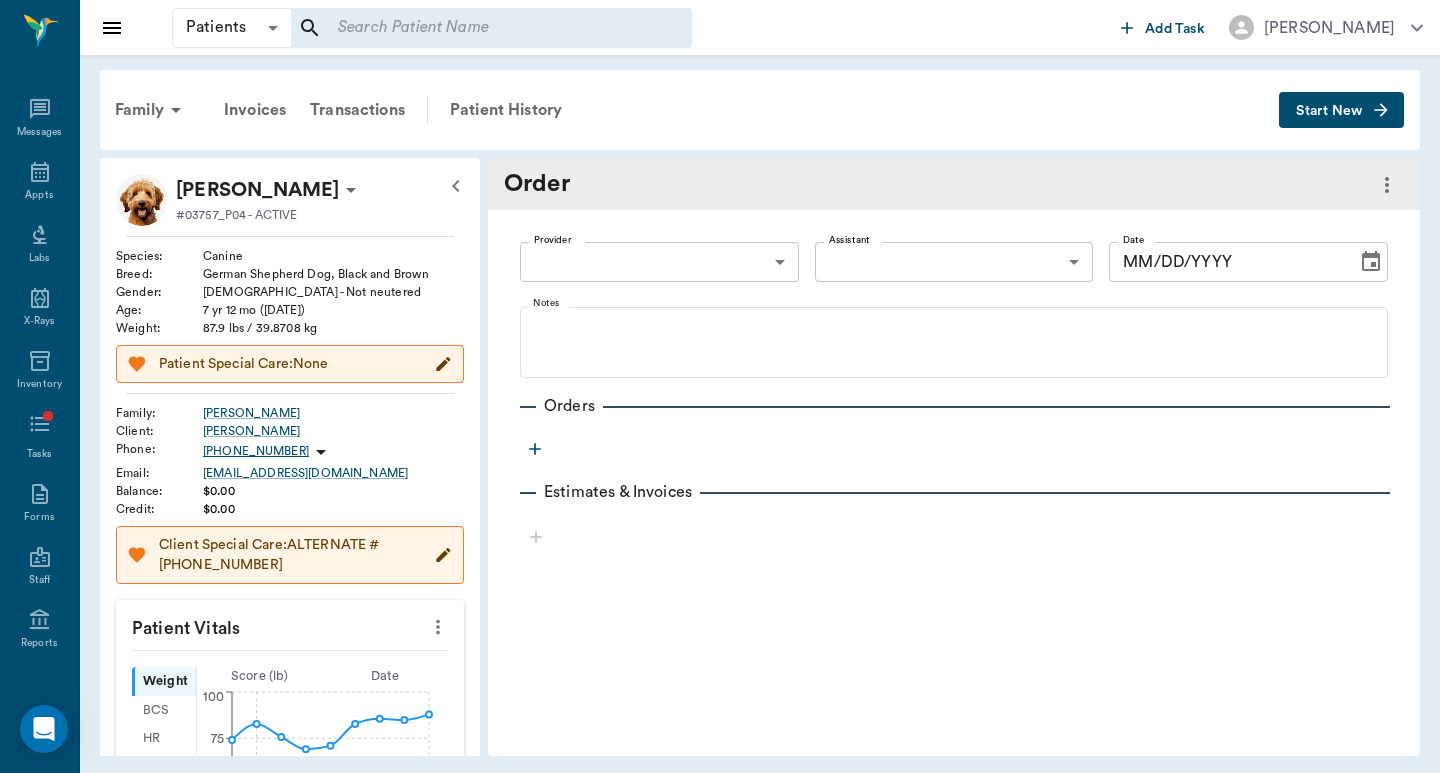 type on "[DATE]" 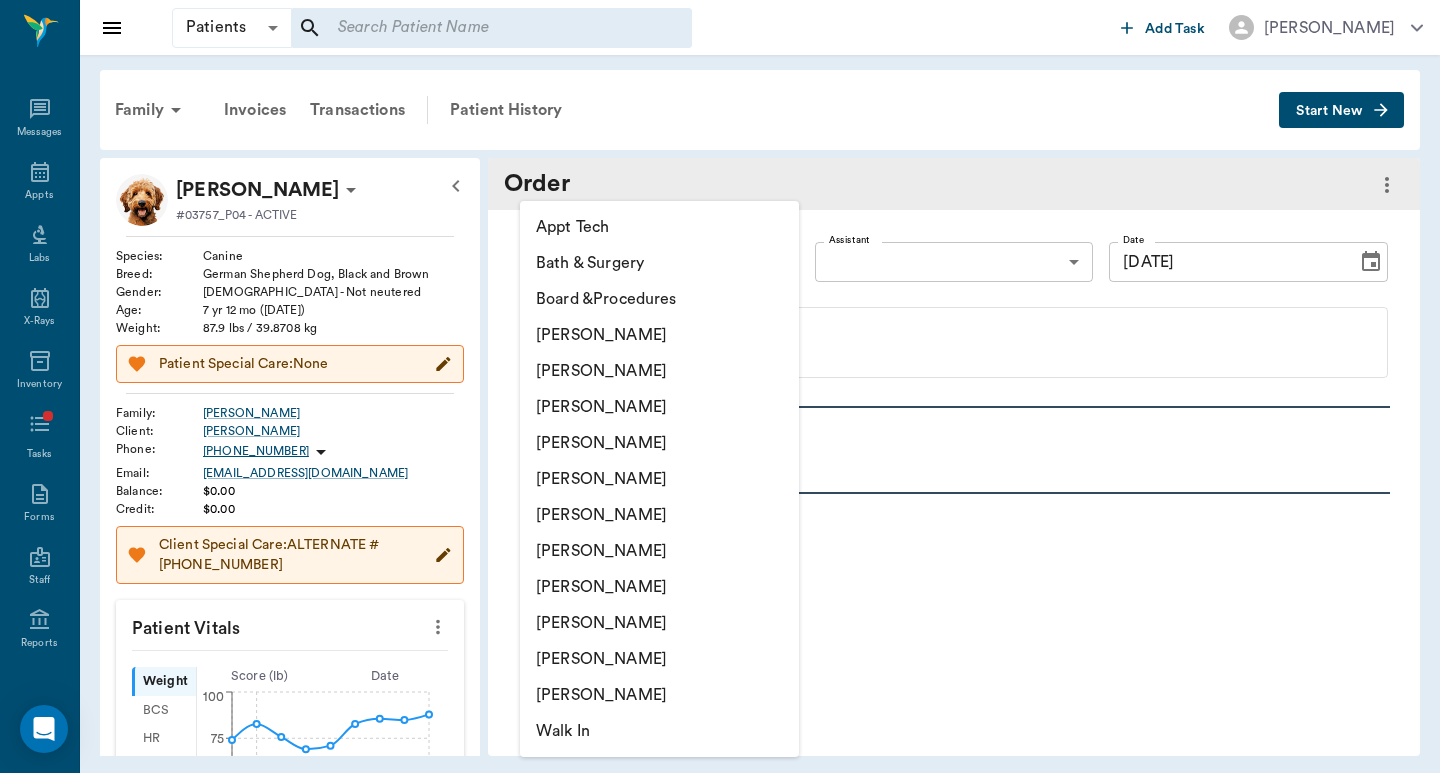 click on "Patients Patients ​ ​ Add Task [PERSON_NAME] Nectar Messages Appts Labs X-Rays Inventory Tasks Forms Staff Reports Lookup Settings Family Invoices Transactions Patient History Start New [PERSON_NAME] #03757_P04    -    ACTIVE   Species : Canine Breed : German Shepherd Dog, Black and Brown Gender : [DEMOGRAPHIC_DATA] - Not neutered Age : [DEMOGRAPHIC_DATA] yr 12 mo ([DATE]) Weight : 87.9 lbs / 39.8708 kg Patient Special Care:  None Family : [PERSON_NAME] Client : [PERSON_NAME] Phone : [PHONE_NUMBER] Email : [EMAIL_ADDRESS][DOMAIN_NAME] Balance : $0.00 Credit : $0.00 Client Special Care:  ALTERNATE # [PHONE_NUMBER] Patient Vitals Weight BCS HR Temp Resp BP Dia Pain Perio Score ( lb ) Date [DATE] 9AM [DATE] 1PM 0 25 50 75 100 Ongoing diagnosis Current Rx [MEDICAL_DATA] ( [MEDICAL_DATA]) tablets 10mg [DATE] fortiflora sa box [DATE] [MEDICAL_DATA] 500 mg tablets (quad tabs) [DATE] animax ointment 30ml [DATE] Reminders 3 Month Flea & Tick Rx 50 -100 Lbs [DATE] Pro-heart Hw Prev 6 Month 71-100lbs [DATE] Distemper/Parvo Vaccination Annual" at bounding box center [720, 386] 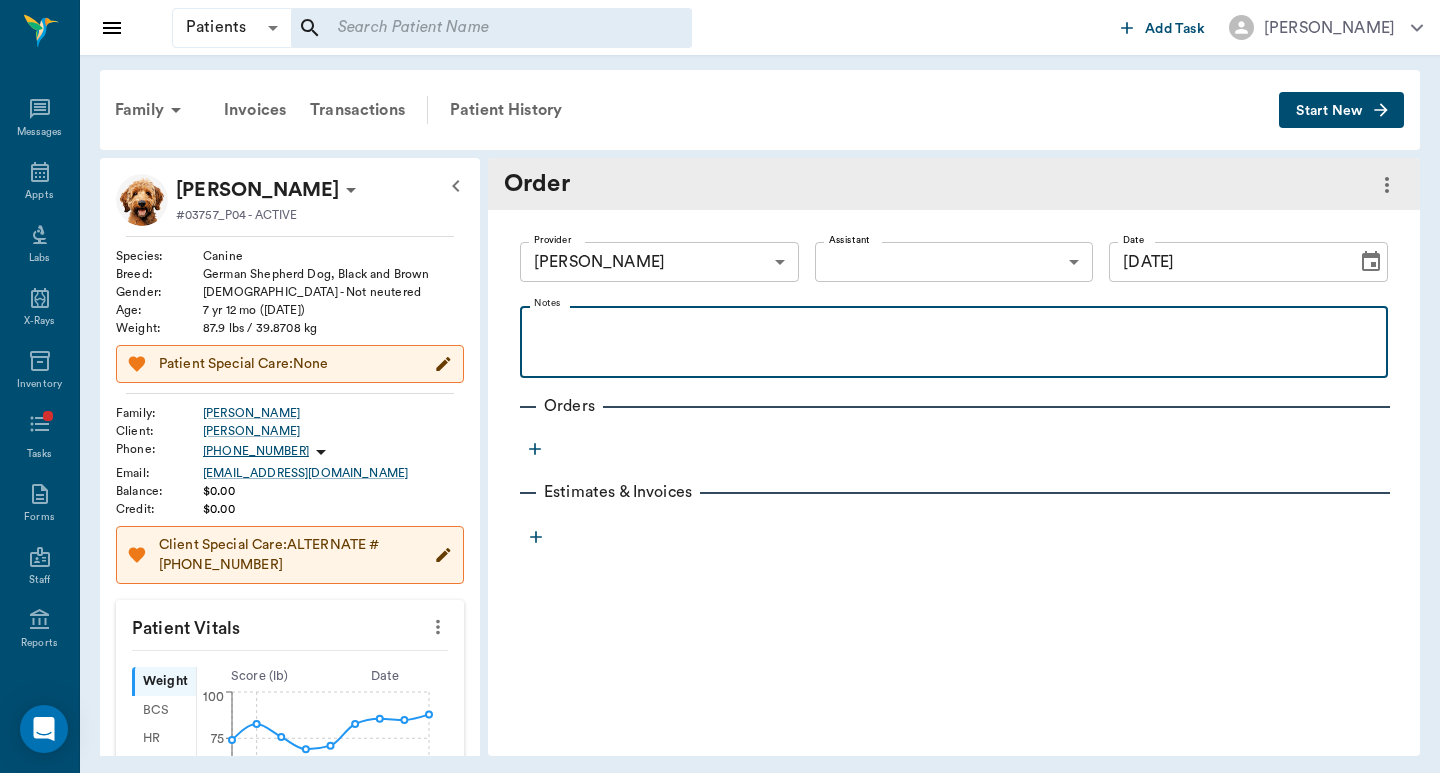 click at bounding box center (954, 329) 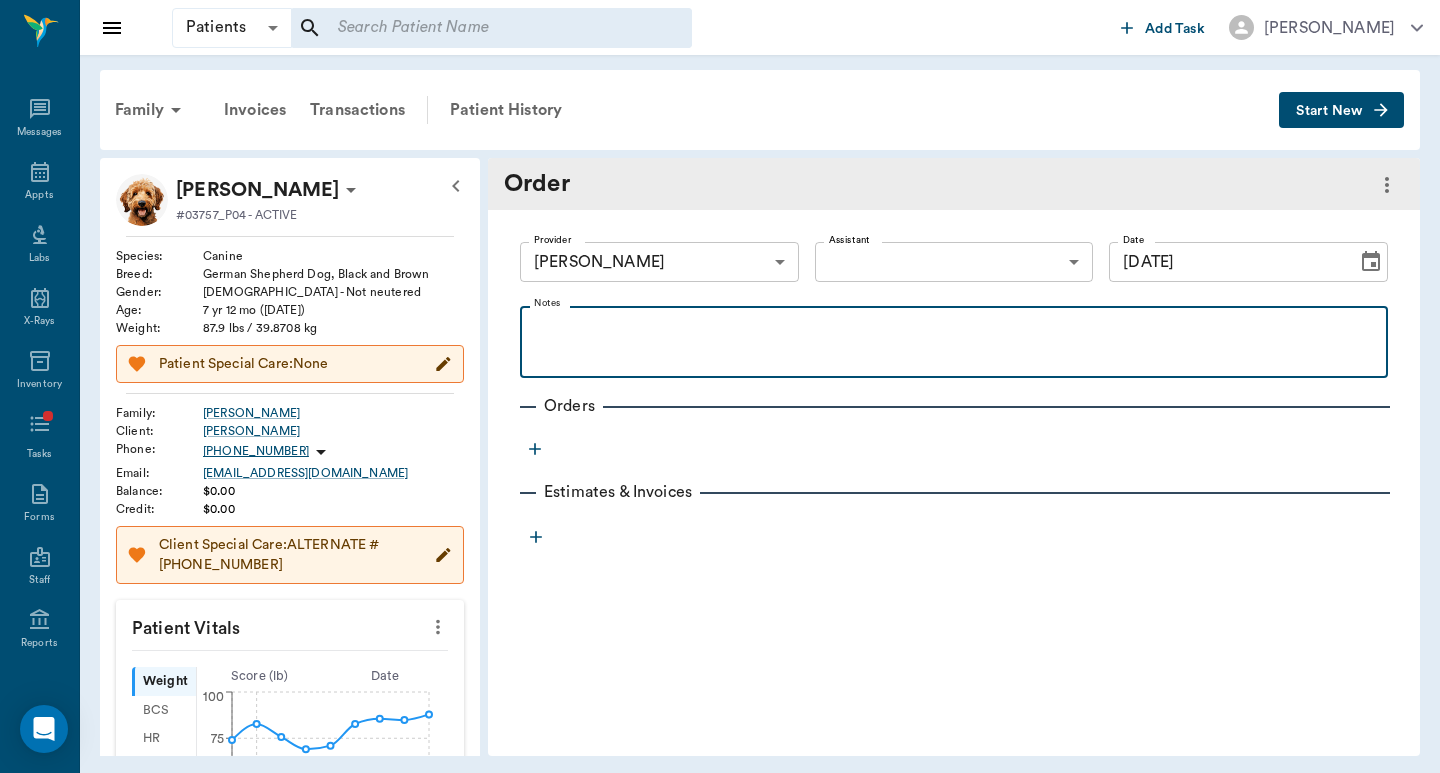 type 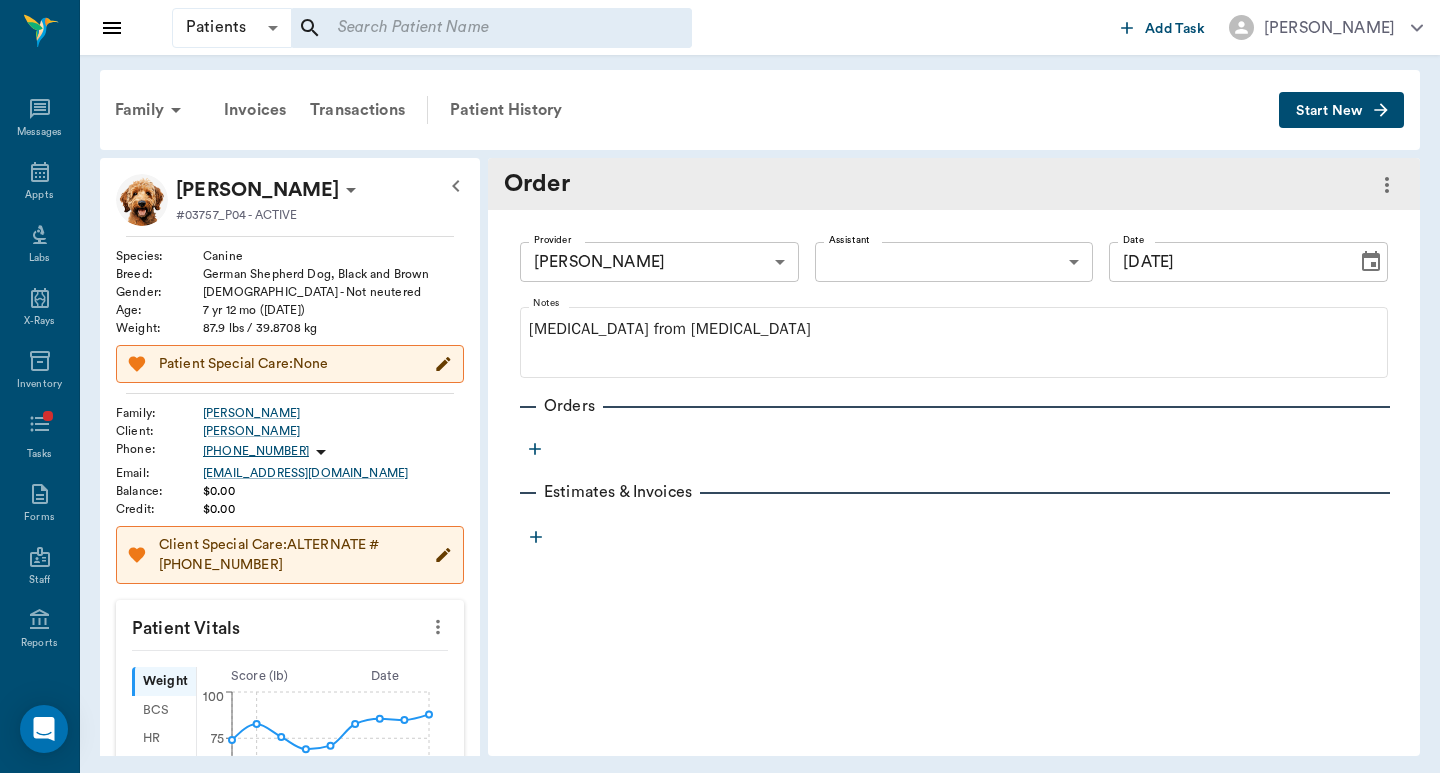 click 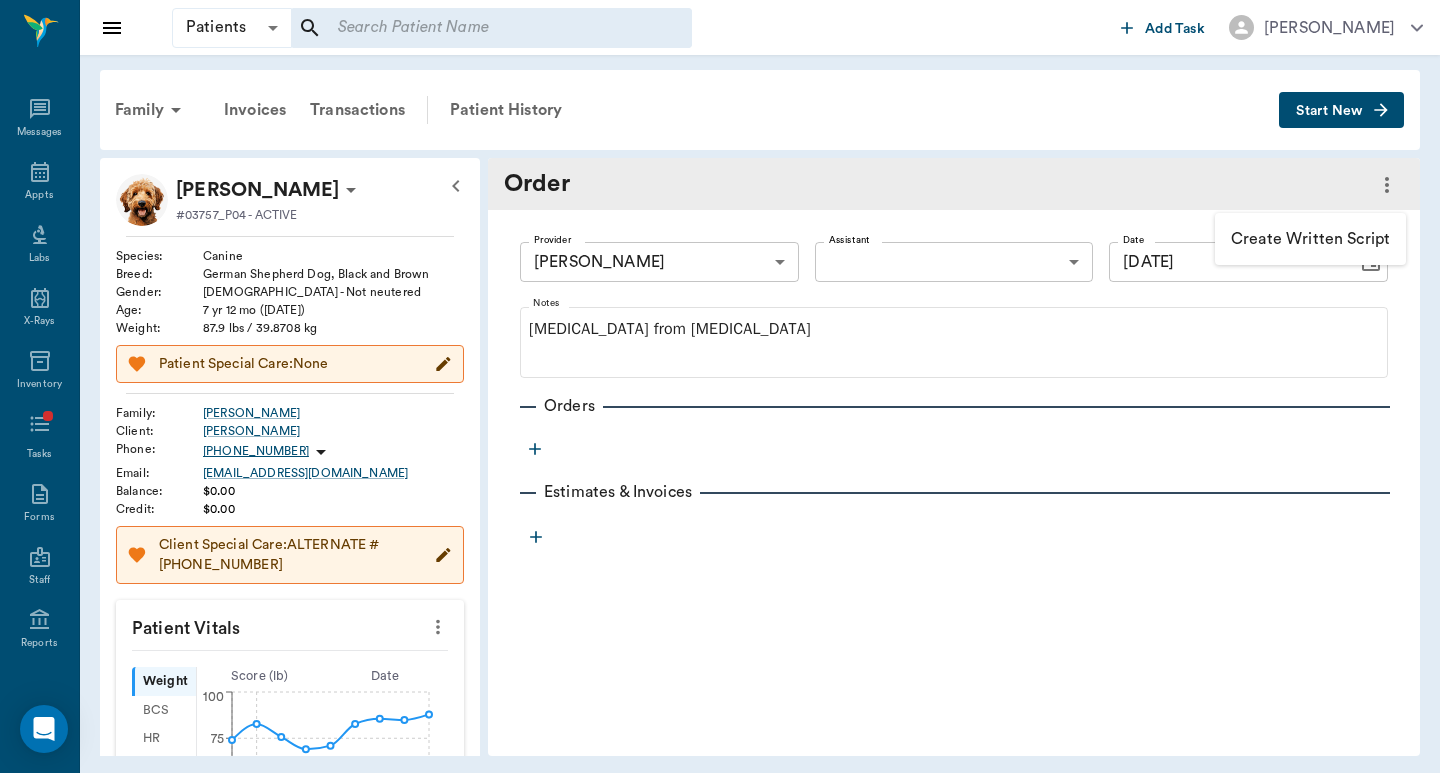 click on "Create Written Script" at bounding box center (1310, 239) 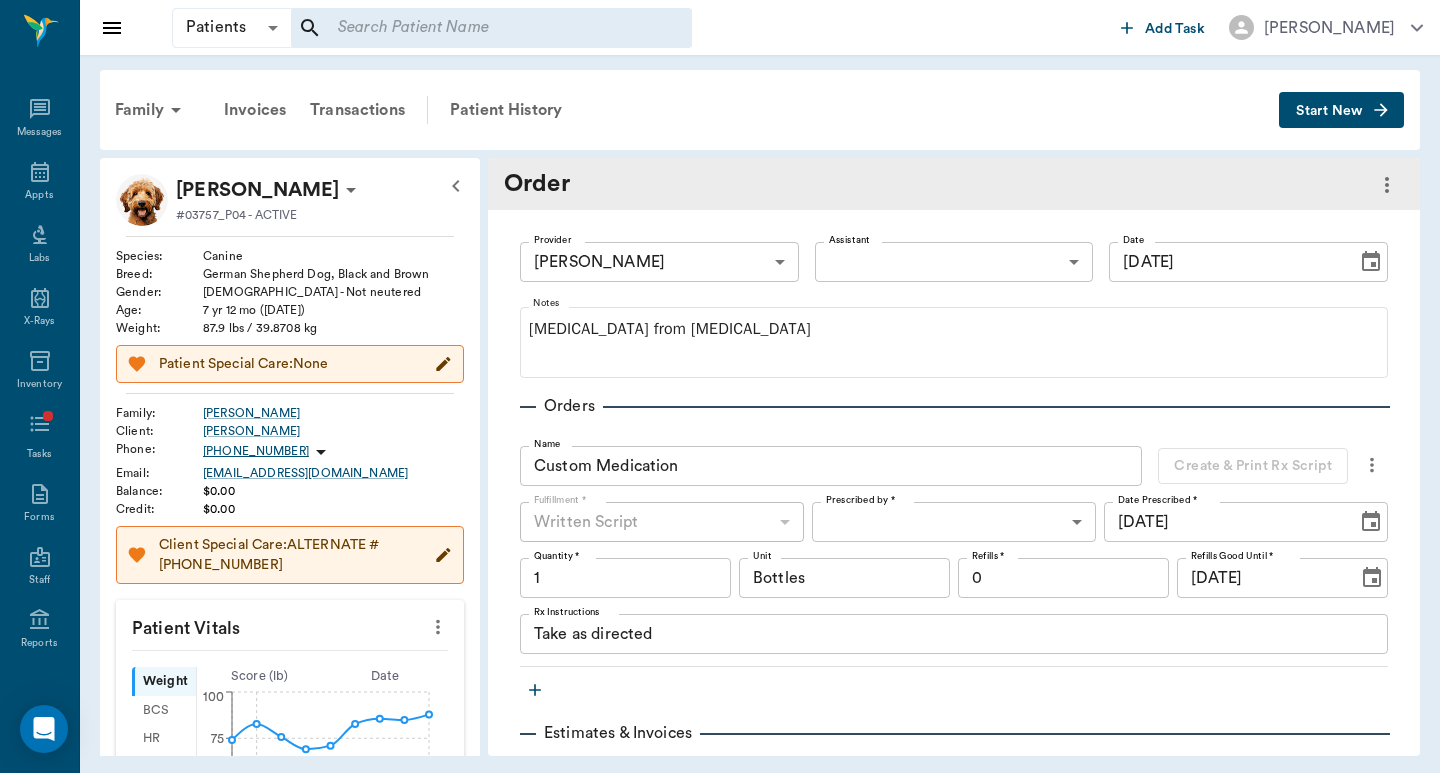 click 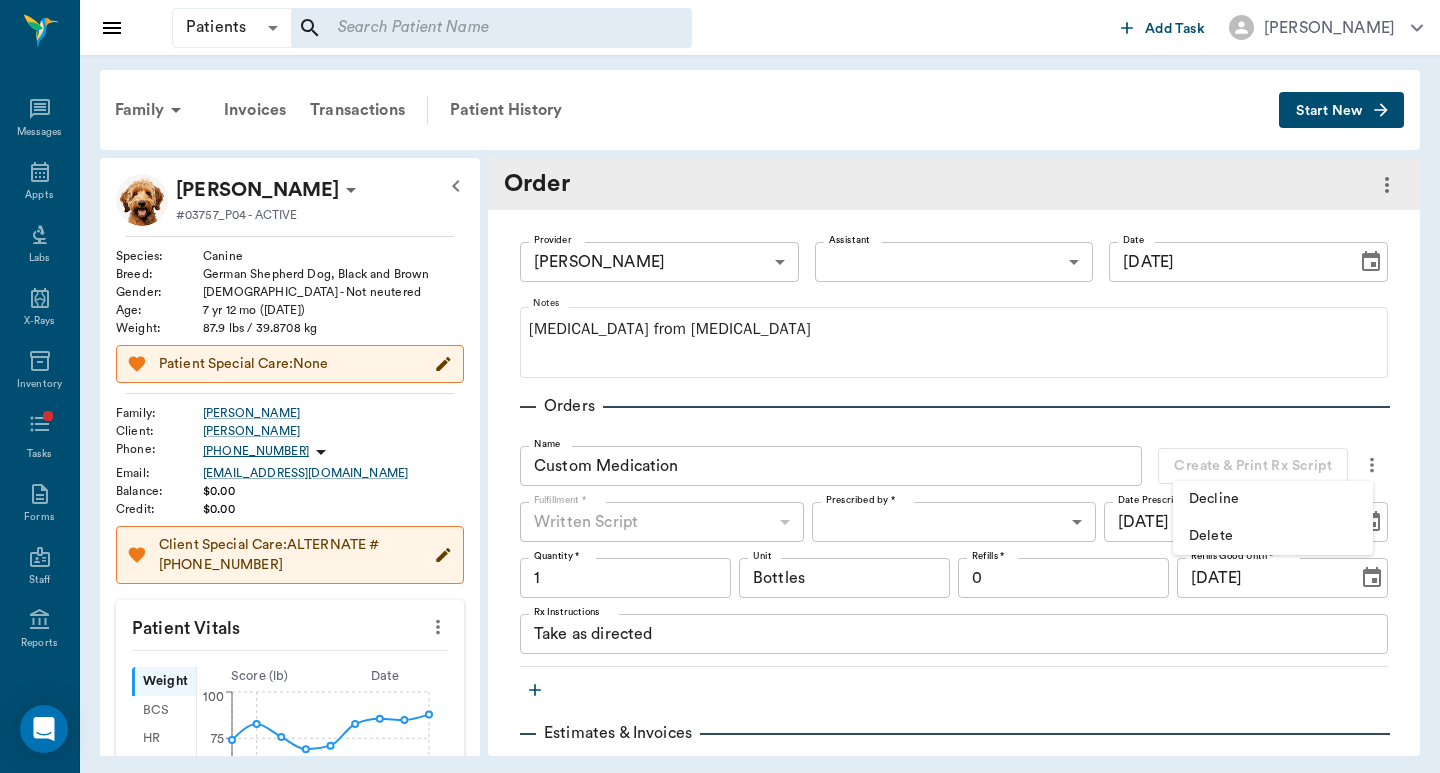 click on "Delete" at bounding box center (1273, 536) 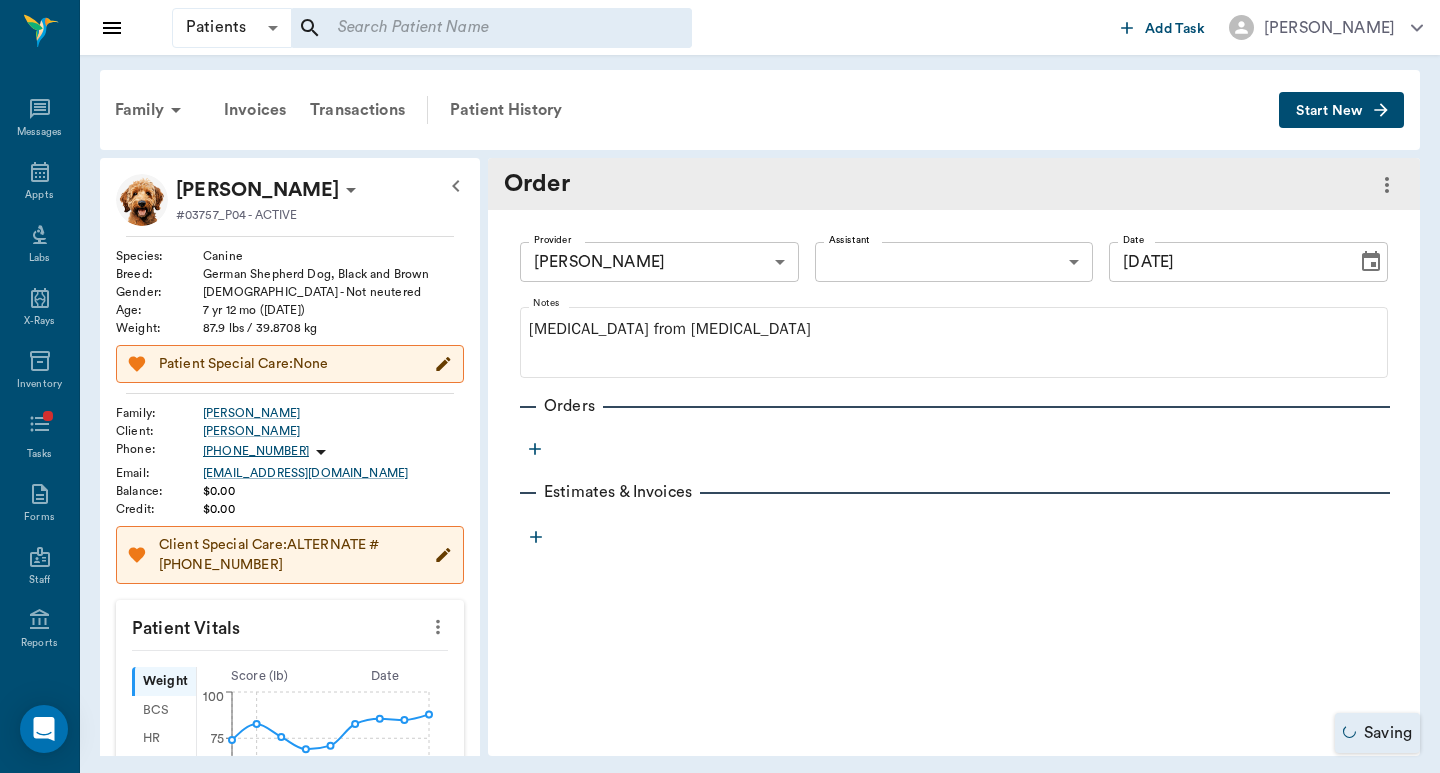 click 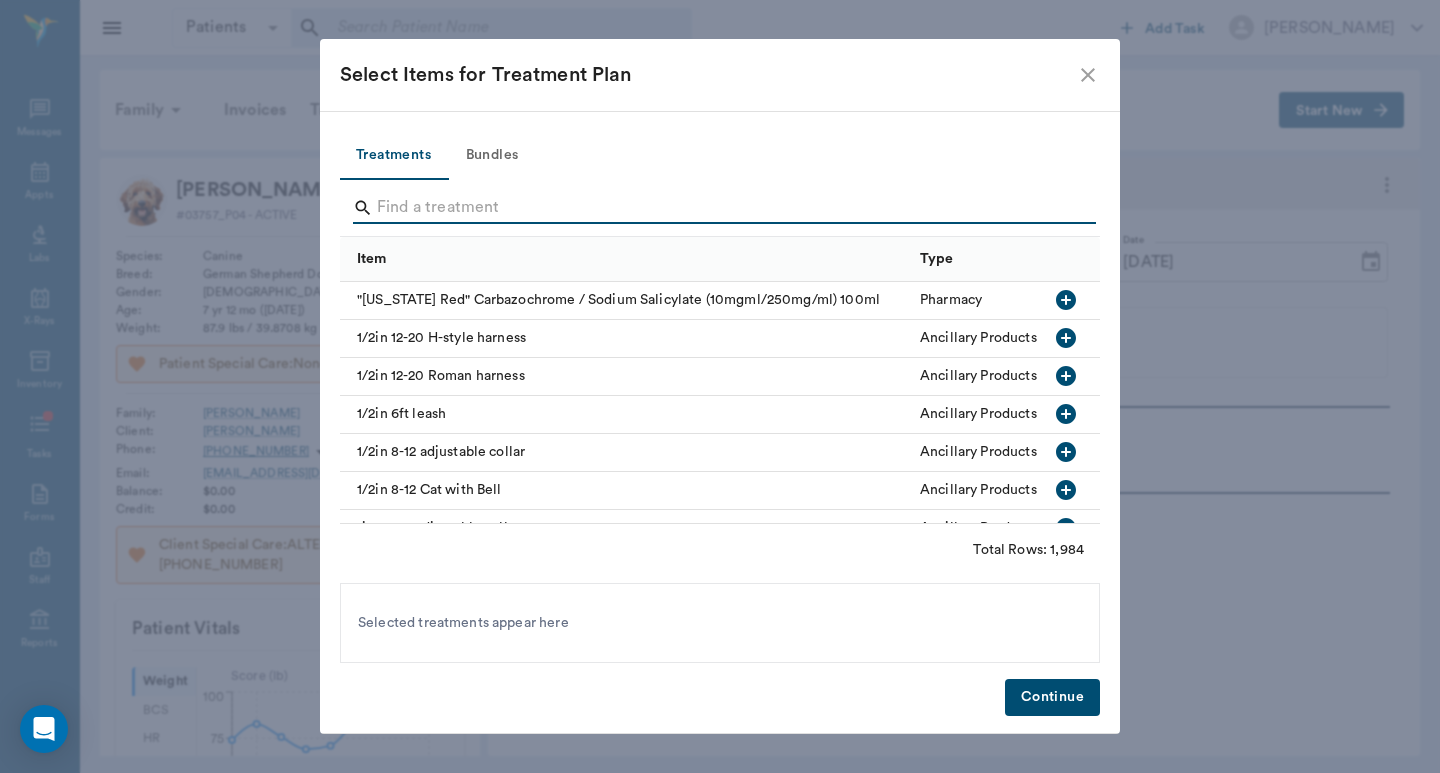 click at bounding box center (721, 208) 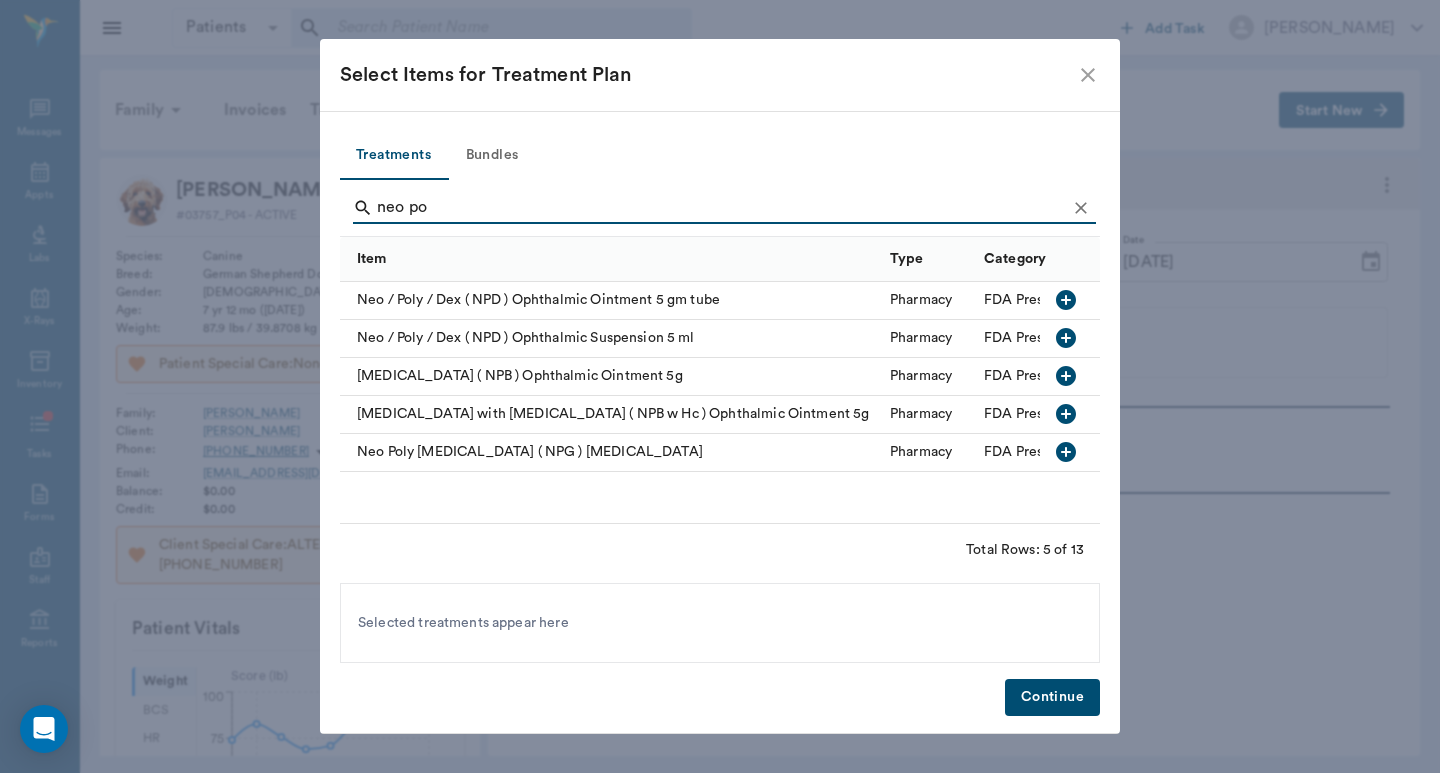 type on "neo po" 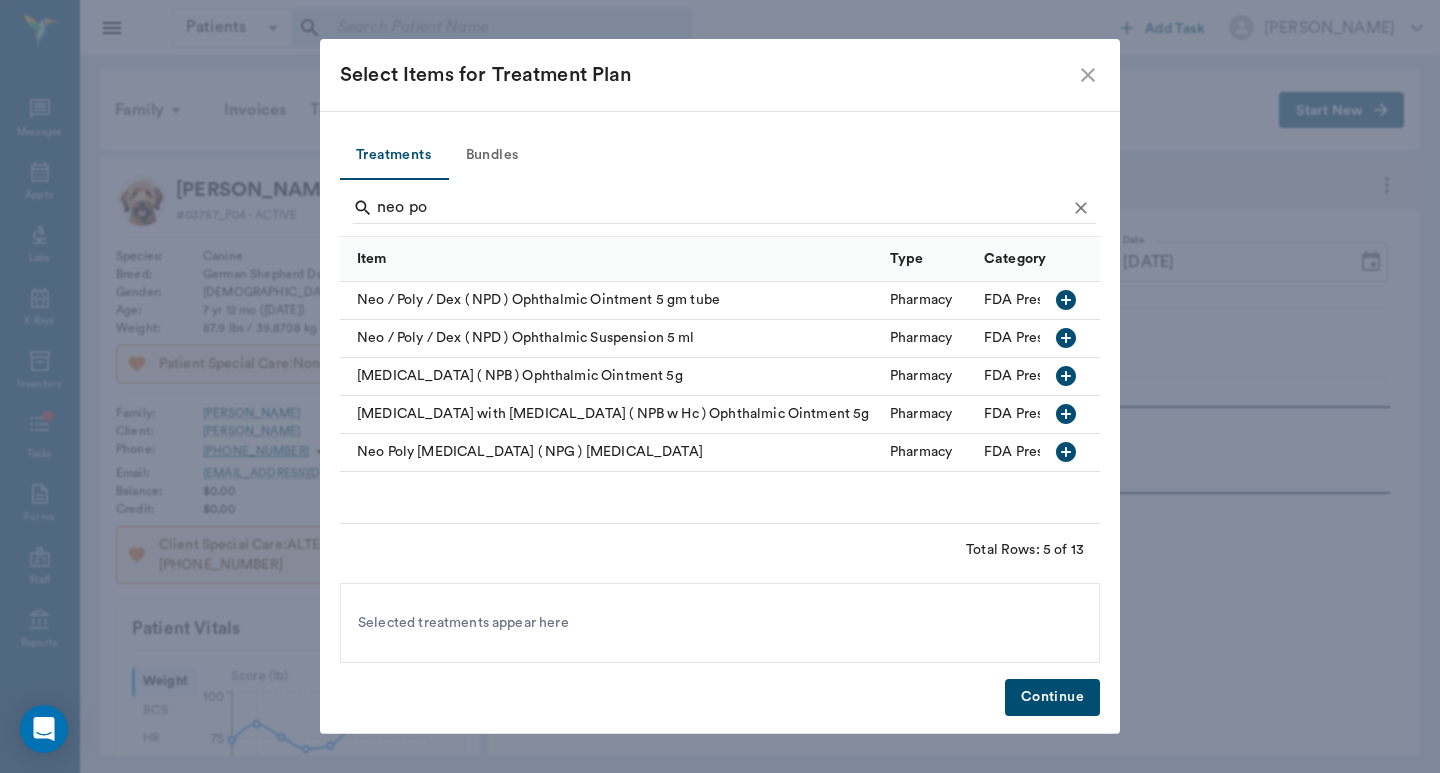 click 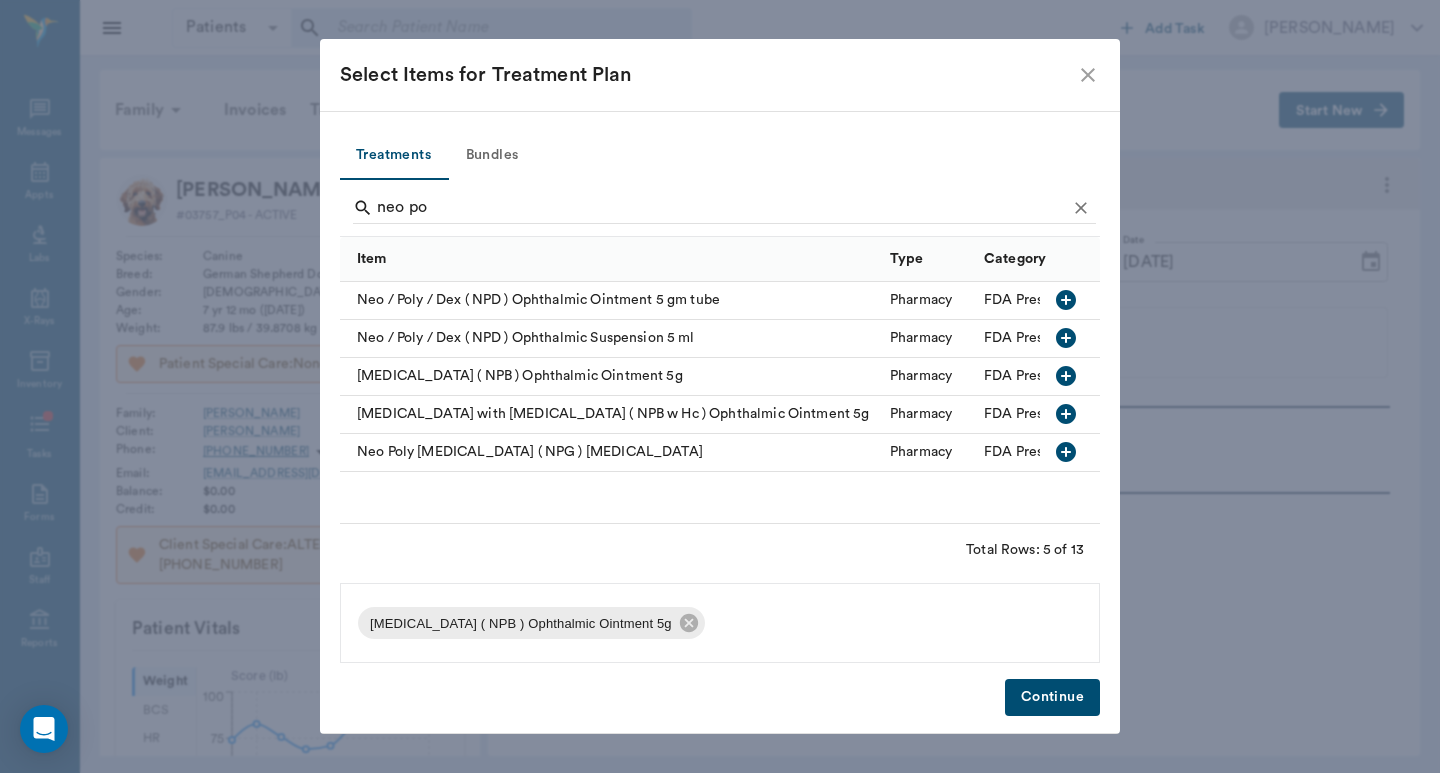 click on "Continue" at bounding box center (1052, 697) 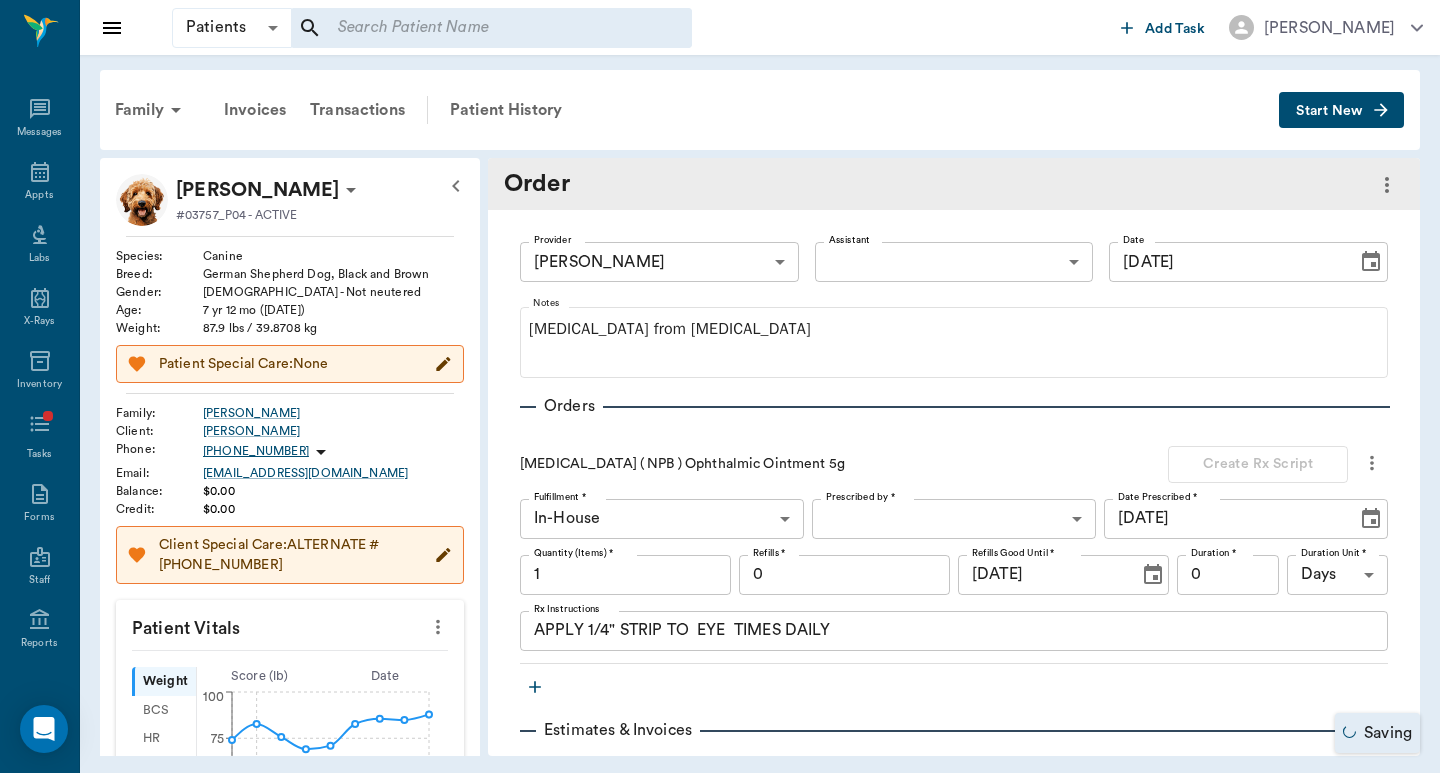 click on "APPLY 1/4" STRIP TO  EYE  TIMES DAILY" at bounding box center [954, 630] 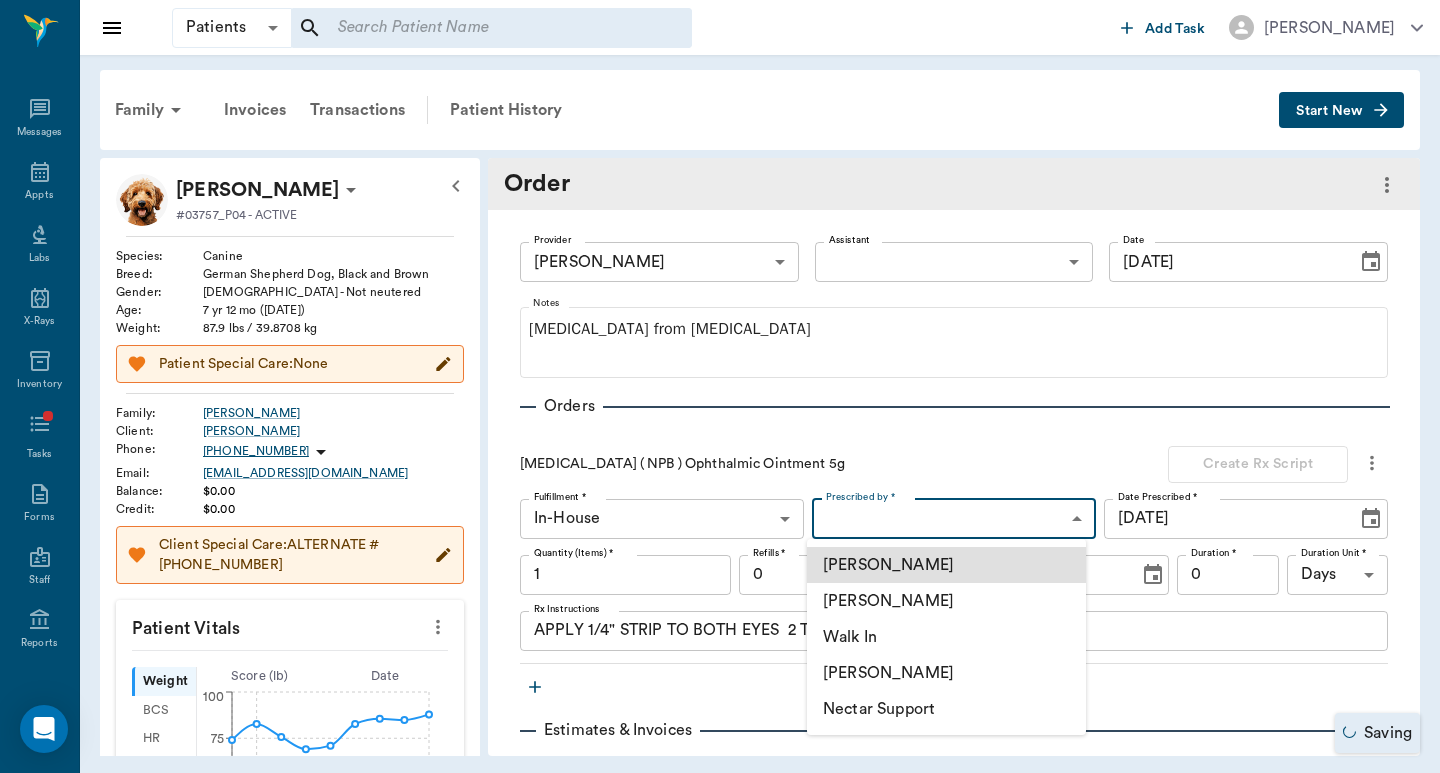 click on "Patients Patients ​ ​ Add Task [PERSON_NAME] Nectar Messages Appts Labs X-Rays Inventory Tasks Forms Staff Reports Lookup Settings Family Invoices Transactions Patient History Start New [PERSON_NAME] #03757_P04    -    ACTIVE   Species : Canine Breed : German Shepherd Dog, Black and Brown Gender : [DEMOGRAPHIC_DATA] - Not neutered Age : [DEMOGRAPHIC_DATA] yr 12 mo ([DATE]) Weight : 87.9 lbs / 39.8708 kg Patient Special Care:  None Family : [PERSON_NAME] Client : [PERSON_NAME] Phone : [PHONE_NUMBER] Email : [EMAIL_ADDRESS][DOMAIN_NAME] Balance : $0.00 Credit : $0.00 Client Special Care:  ALTERNATE # [PHONE_NUMBER] Patient Vitals Weight BCS HR Temp Resp BP Dia Pain Perio Score ( lb ) Date [DATE] 9AM [DATE] 1PM 0 25 50 75 100 Ongoing diagnosis Current Rx [MEDICAL_DATA] ( [MEDICAL_DATA]) tablets 10mg [DATE] fortiflora sa box [DATE] [MEDICAL_DATA] 500 mg tablets (quad tabs) [DATE] animax ointment 30ml [DATE] Reminders 3 Month Flea & Tick Rx 50 -100 Lbs [DATE] Pro-heart Hw Prev 6 Month 71-100lbs [DATE] Distemper/Parvo Vaccination Annual 1" at bounding box center (720, 386) 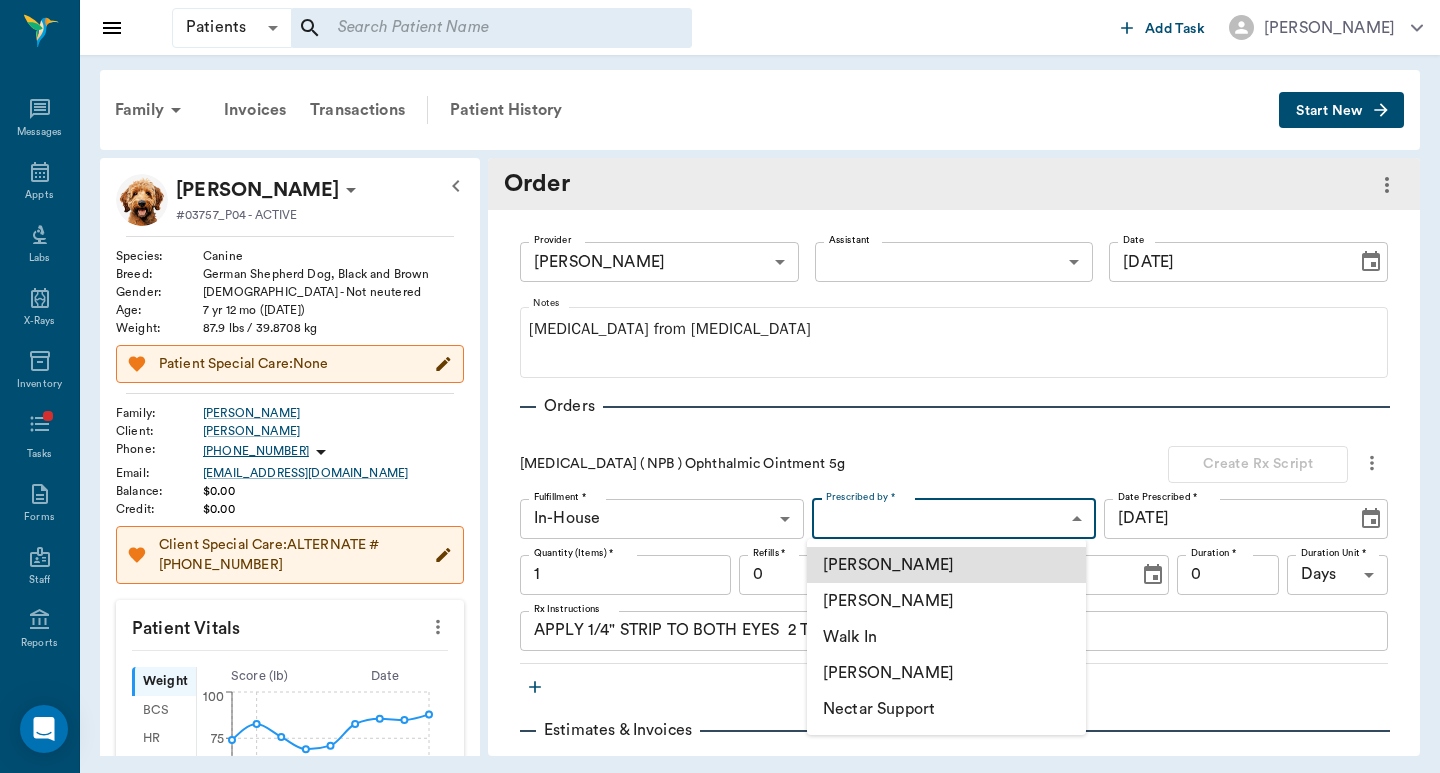 click at bounding box center [720, 386] 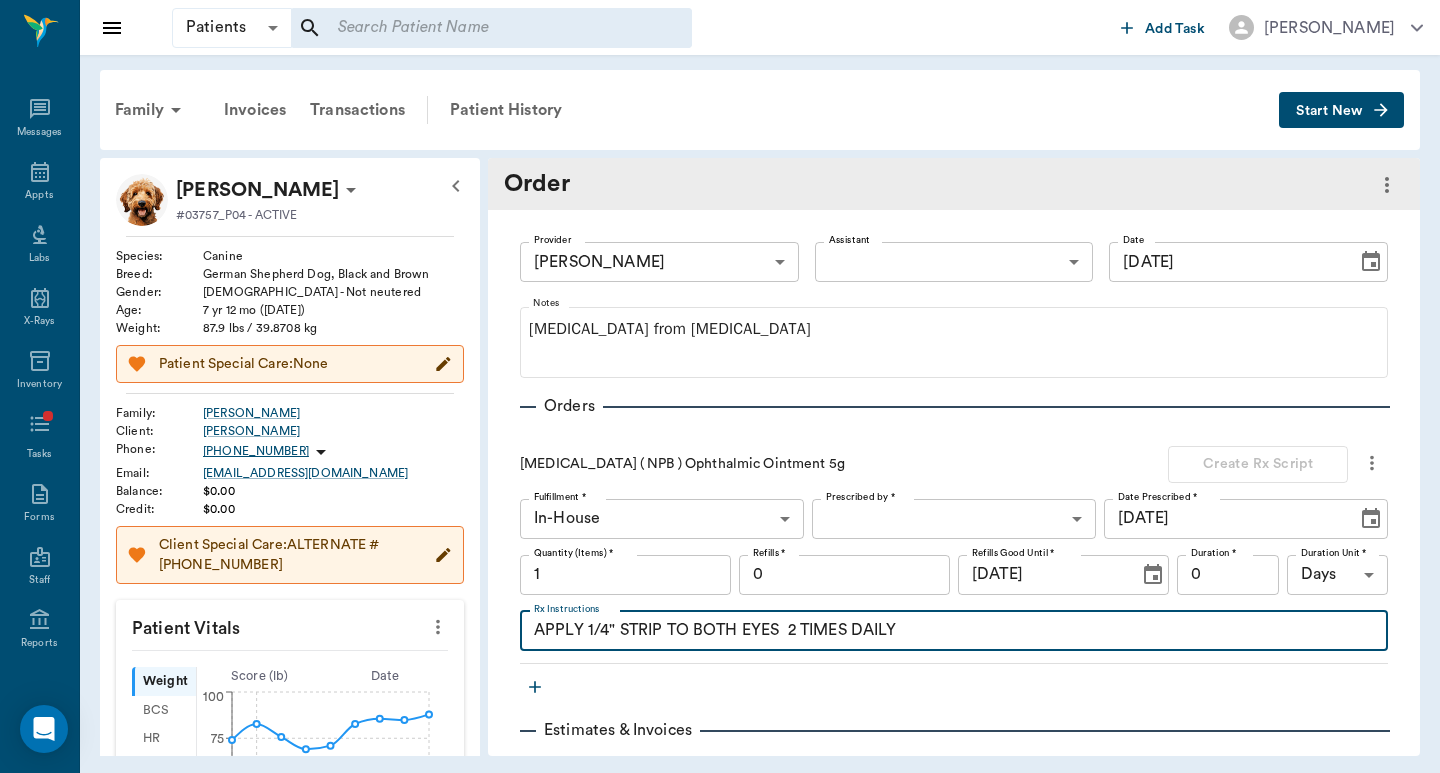 click on "APPLY 1/4" STRIP TO BOTH EYES  2 TIMES DAILY" at bounding box center (954, 630) 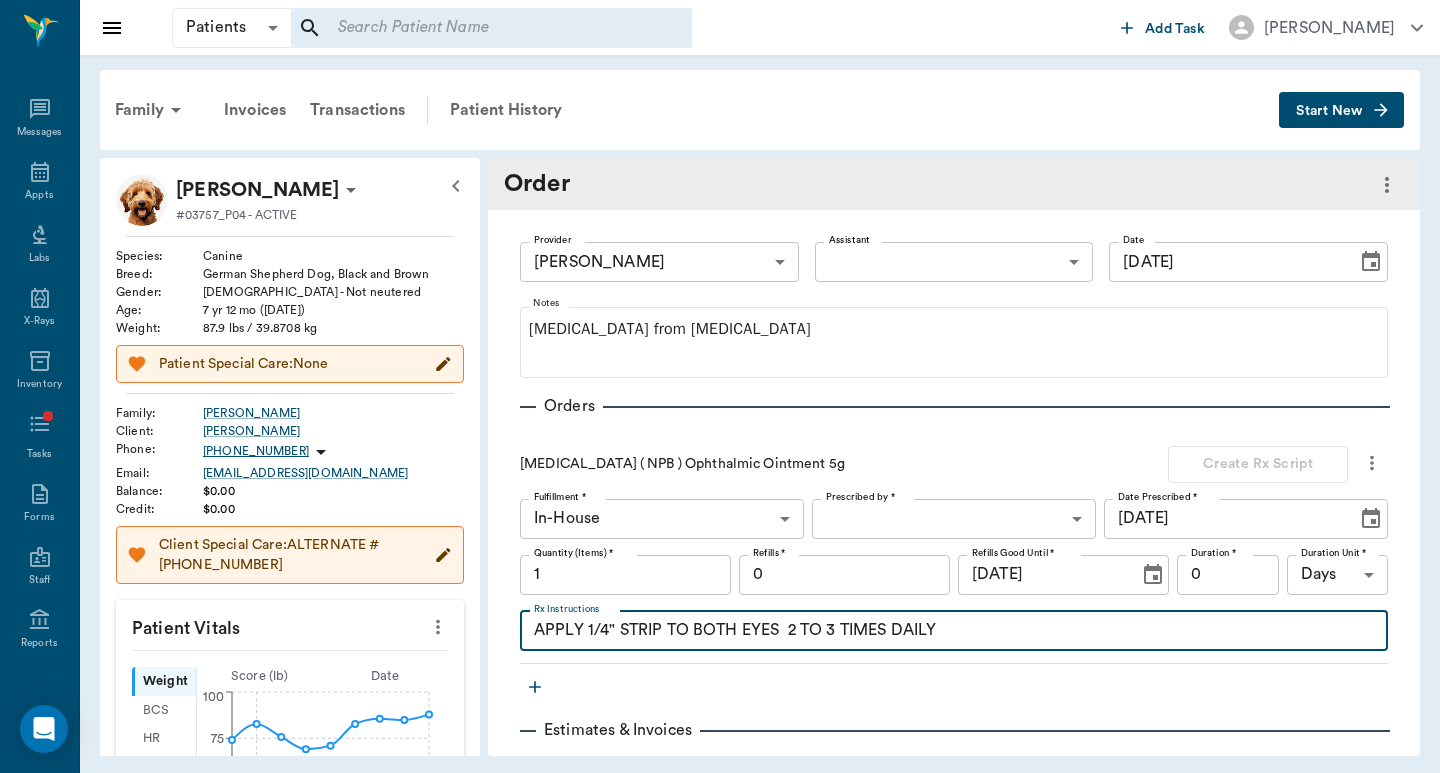 type on "APPLY 1/4" STRIP TO BOTH EYES  2 TO 3 TIMES DAILY" 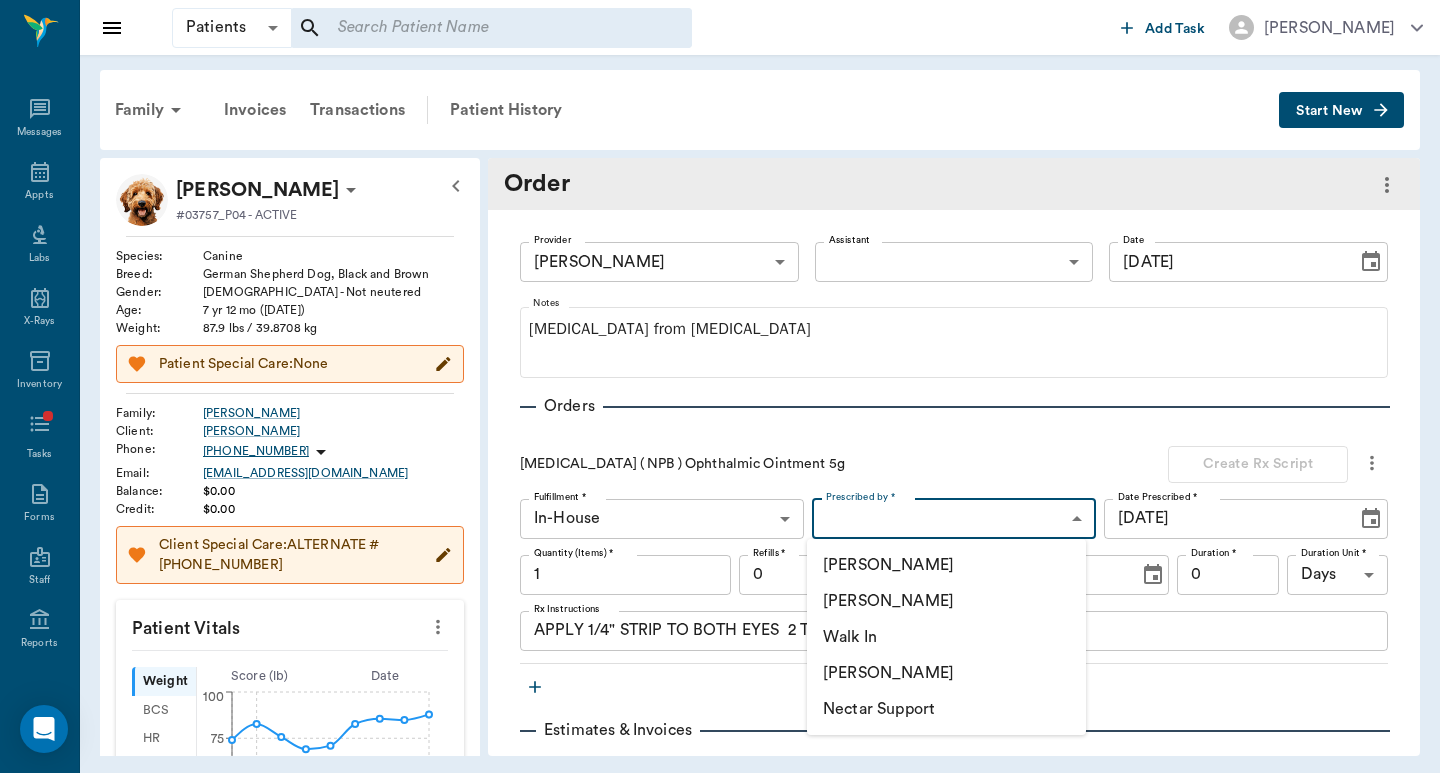 click on "[PERSON_NAME]" at bounding box center (946, 601) 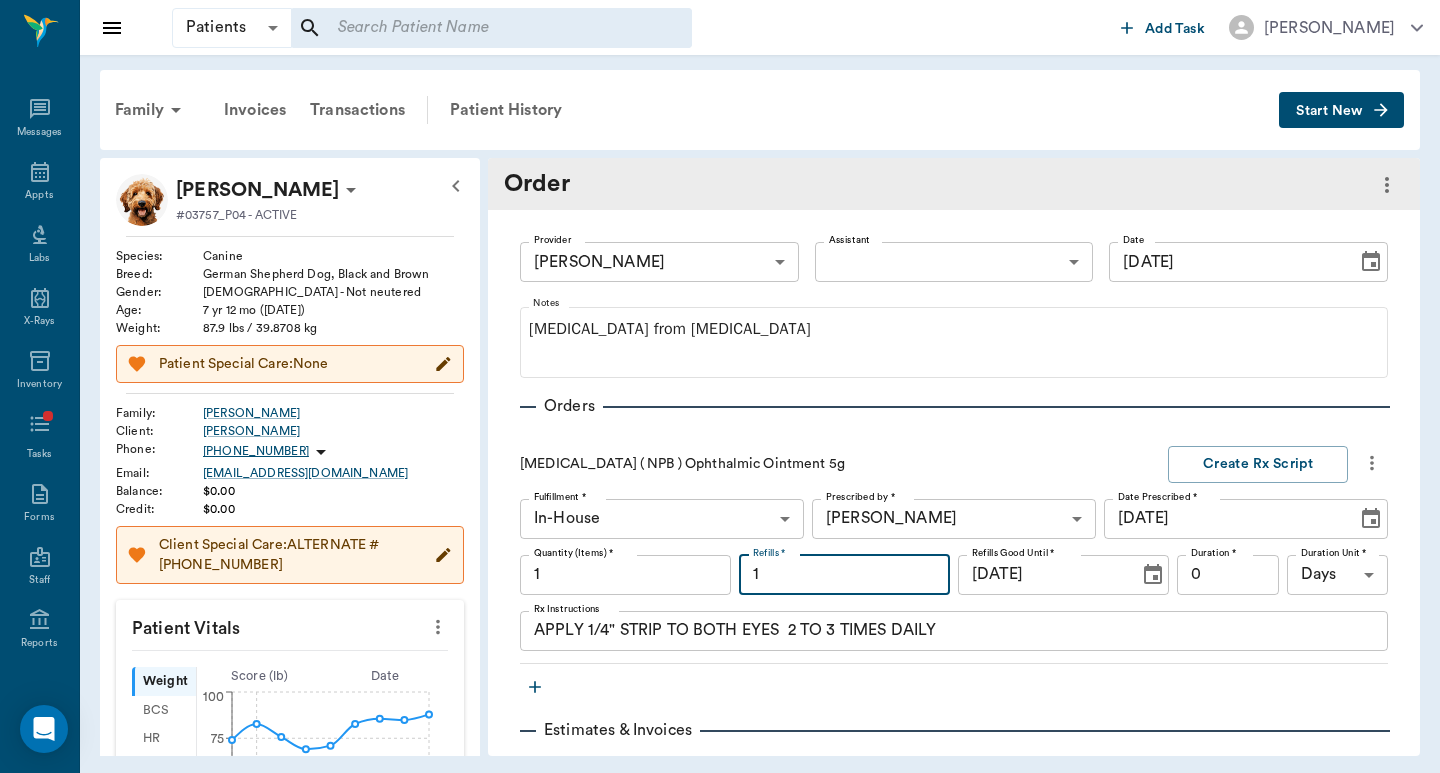 type on "1" 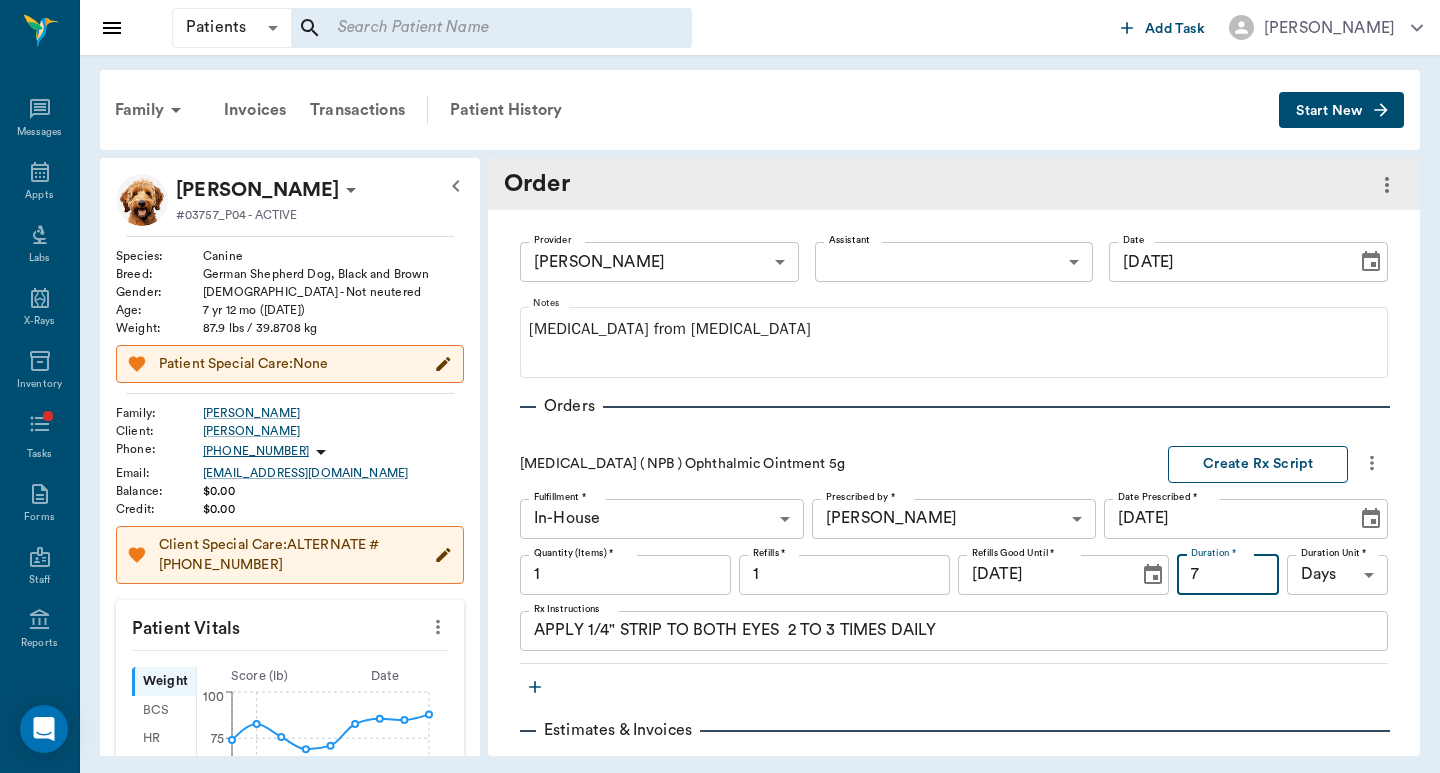 type on "7" 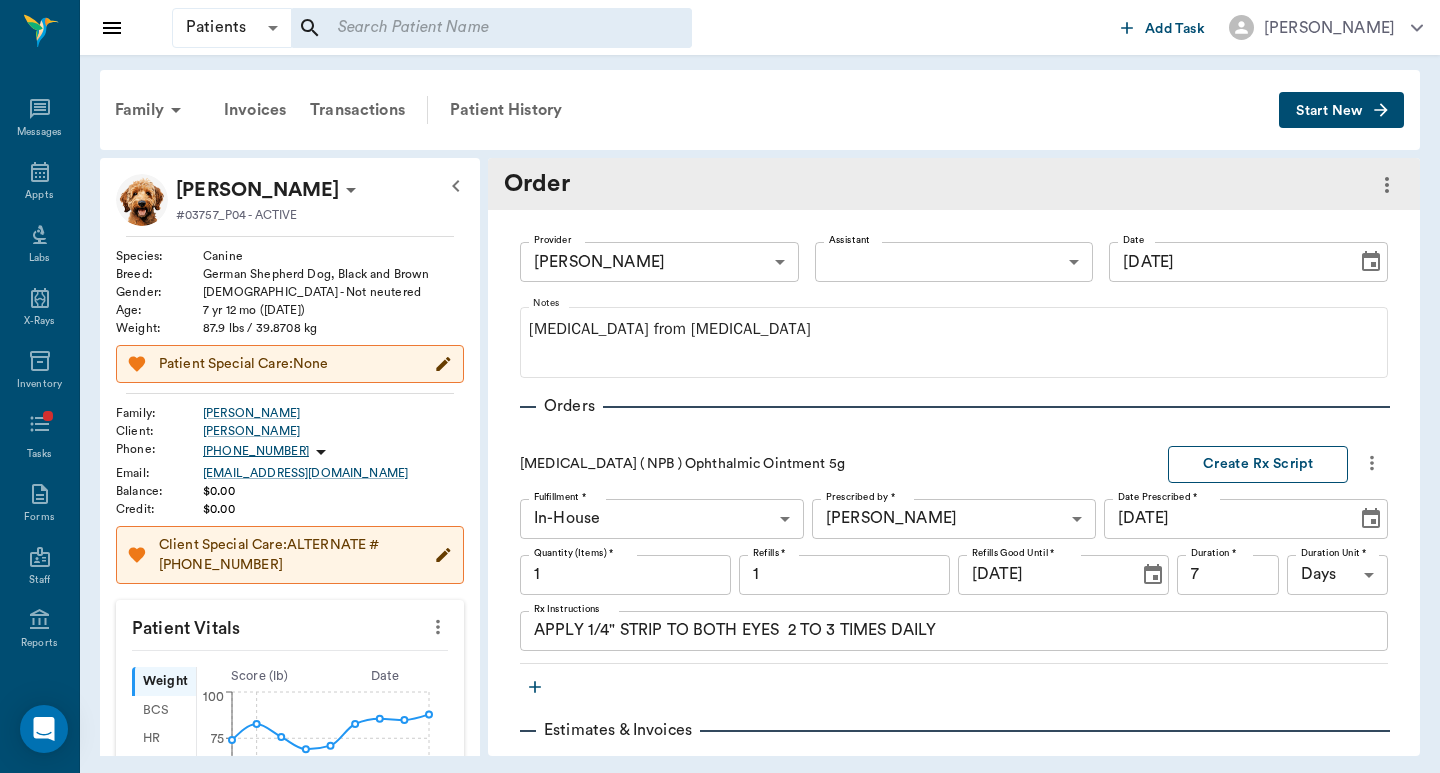 click on "Create Rx Script" at bounding box center [1258, 464] 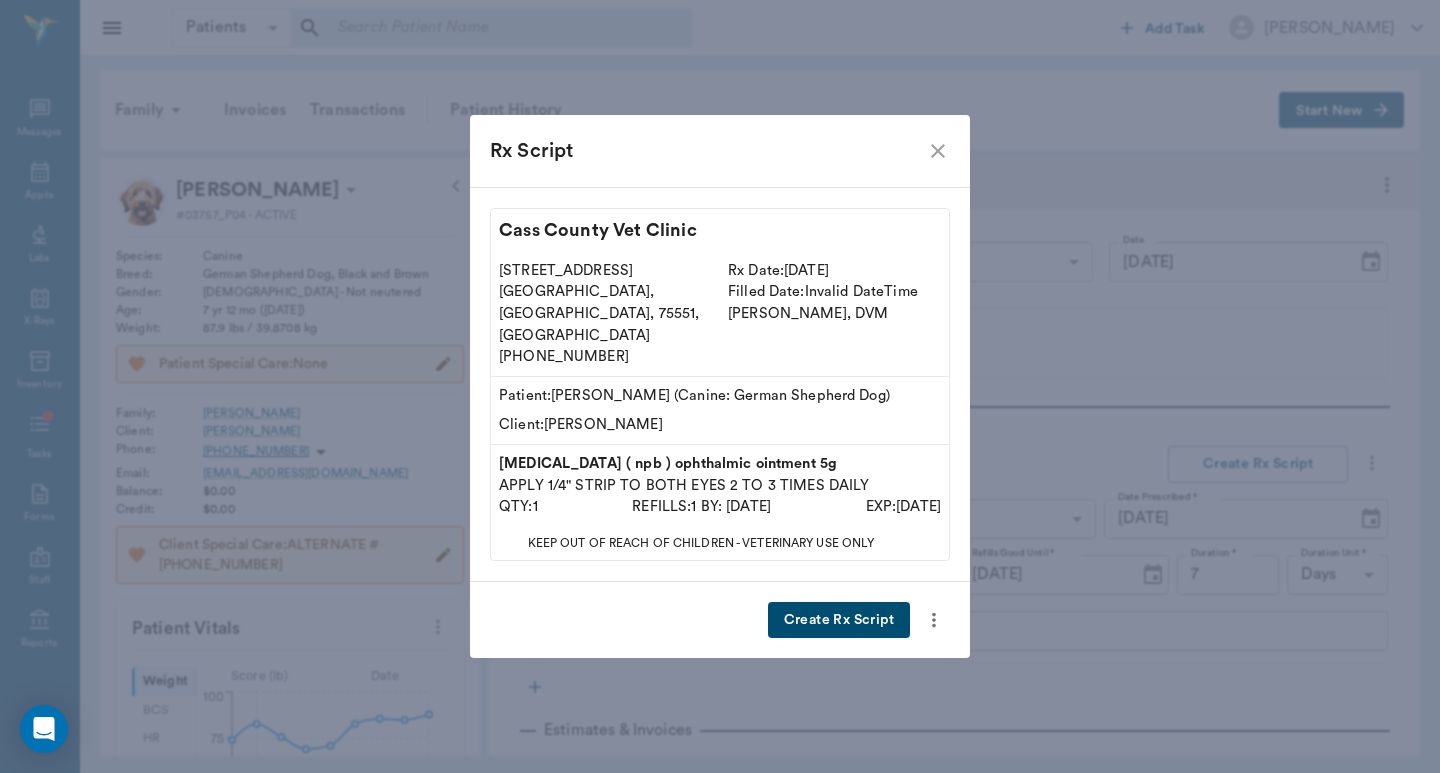 click on "Create Rx Script" at bounding box center (839, 620) 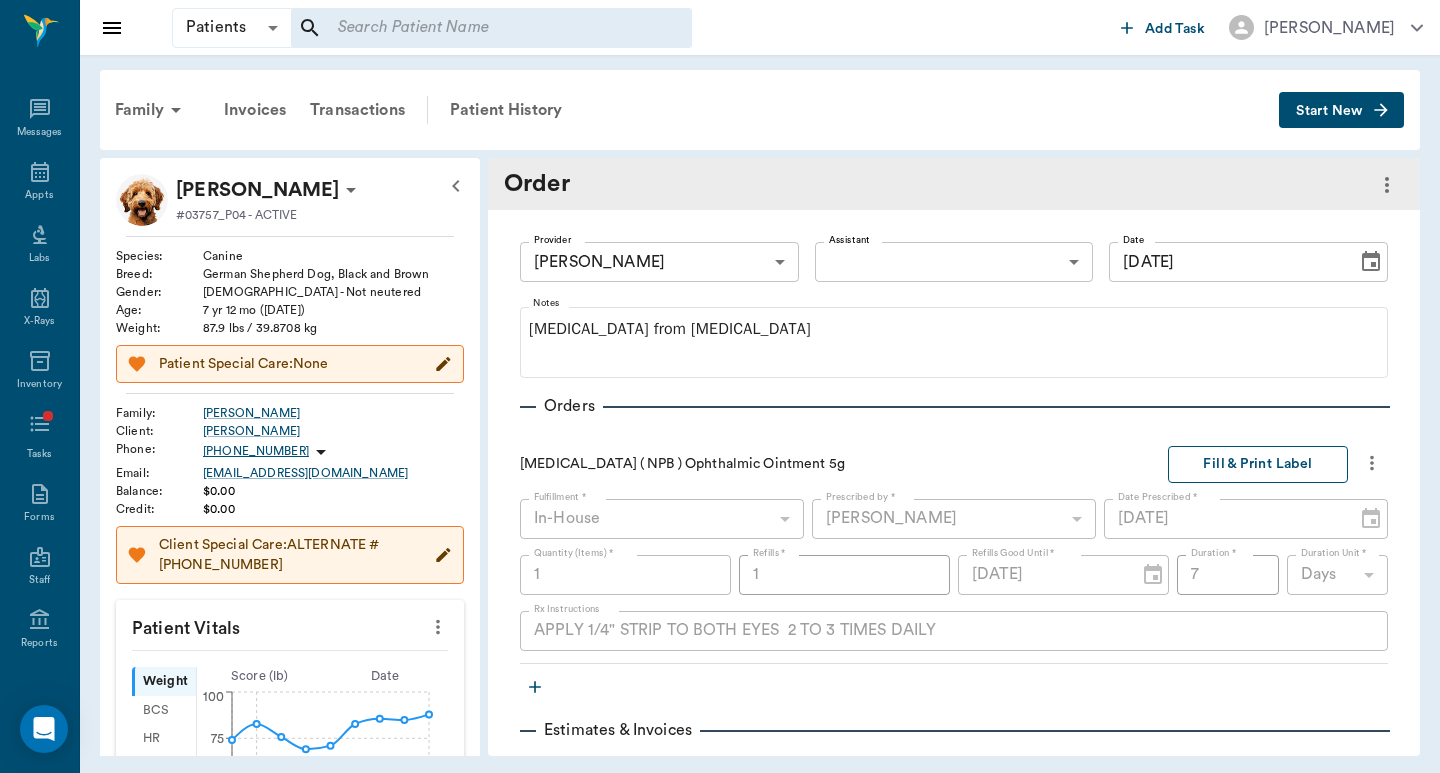 click on "Fill & Print Label" at bounding box center [1258, 464] 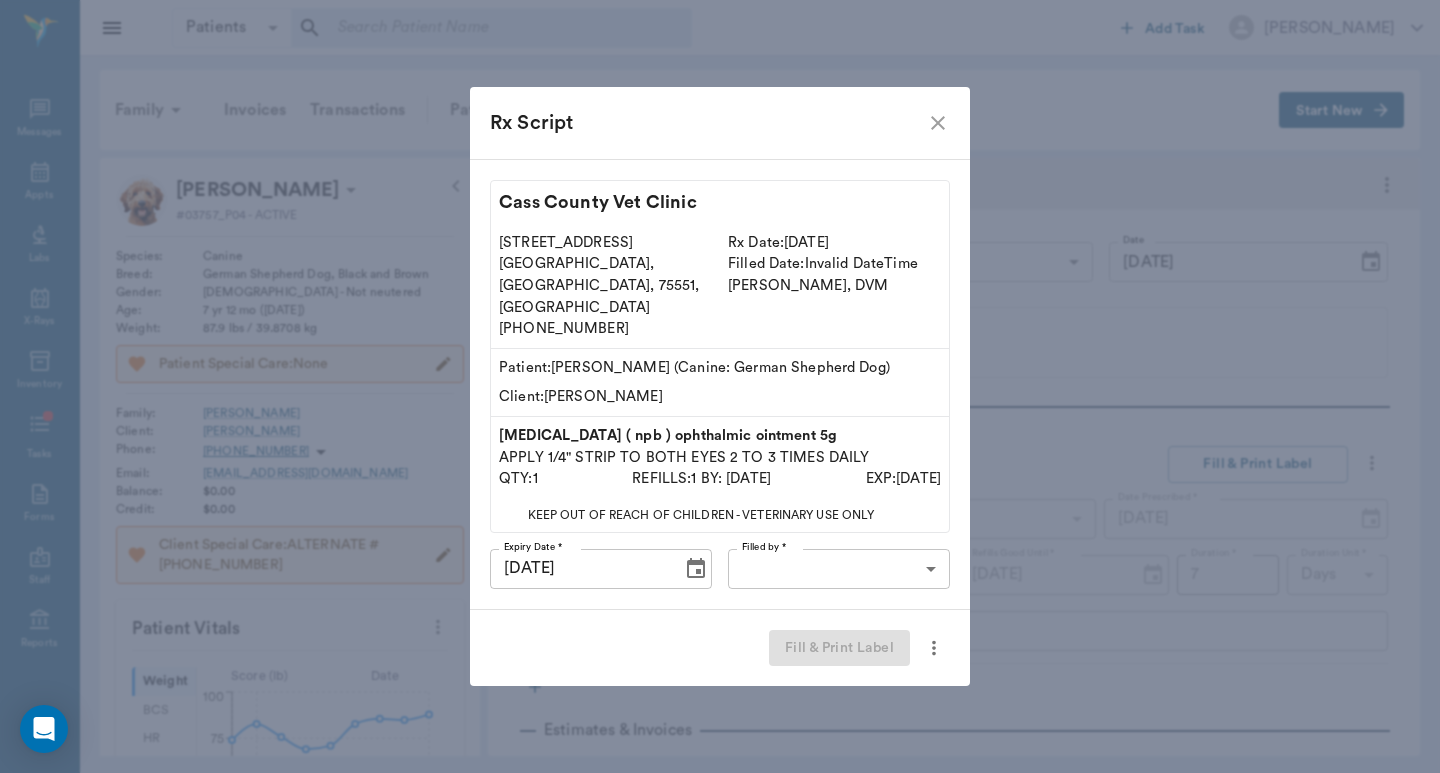 click on "Patients Patients ​ ​ Add Task Dr. Bert Ellsworth Nectar Messages Appts Labs X-Rays Inventory Tasks Forms Staff Reports Lookup Settings Family Invoices Transactions Patient History Start New J.D. Flanagan #03757_P04    -    ACTIVE   Species : Canine Breed : German Shepherd Dog, Black and Brown Gender : Male - Not neutered Age : 7 yr 12 mo (07/12/2017) Weight : 87.9 lbs / 39.8708 kg Patient Special Care:  None Family : Flanagan Client : Cindy Flanagan Phone : (318) 423-4708 Email : jflanagan7600@hotmail.com Balance : $0.00 Credit : $0.00 Client Special Care:  ALTERNATE # 318-287-3798 Patient Vitals Weight BCS HR Temp Resp BP Dia Pain Perio Score ( lb ) Date 02/05/25 9AM 07/02/25 1PM 0 25 50 75 100 Ongoing diagnosis Current Rx neo poly bac ( npb ) ophthalmic ointment 5g 07/08/26 metoclopramide ( reglan) tablets 10mg 03/05/26 fortiflora sa box 03/05/26 tylosin 500 mg tablets (quad tabs) 03/05/26 Reminders 3 Month Flea & Tick Rx 50 -100 Lbs 08/25/25 Pro-heart Hw Prev 6 Month 71-100lbs 12/08/25 06/08/26 Order" at bounding box center (720, 386) 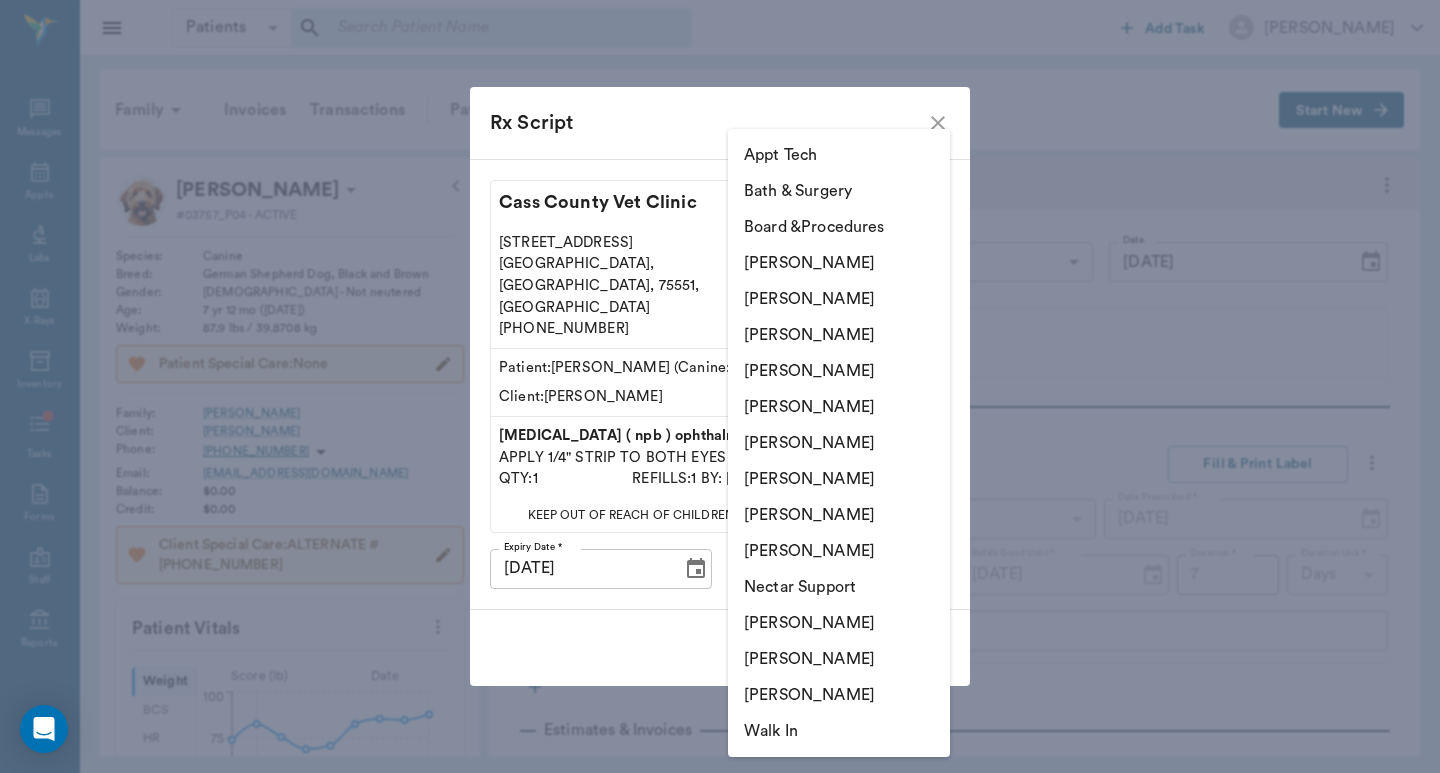 click on "[PERSON_NAME]" at bounding box center [839, 299] 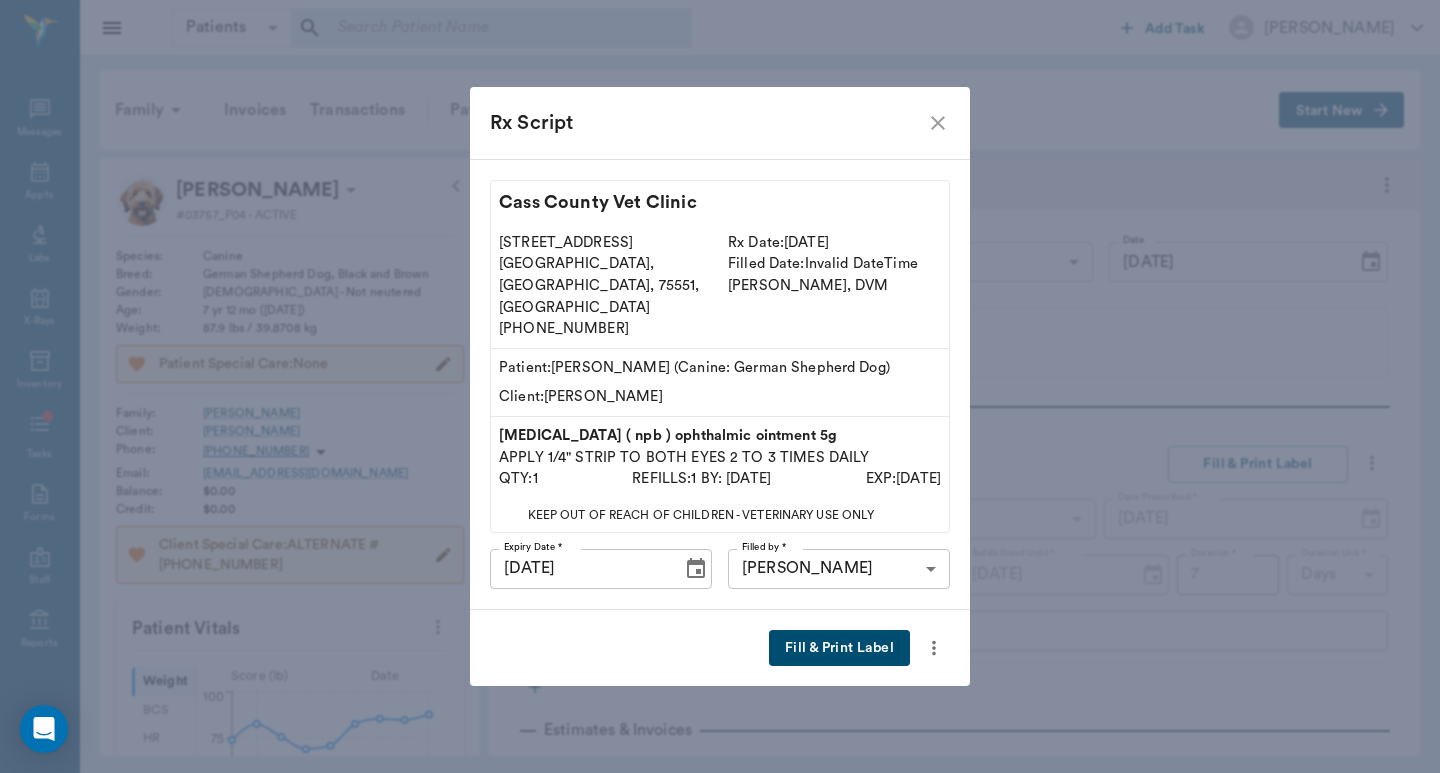 click on "Fill & Print Label" at bounding box center [839, 648] 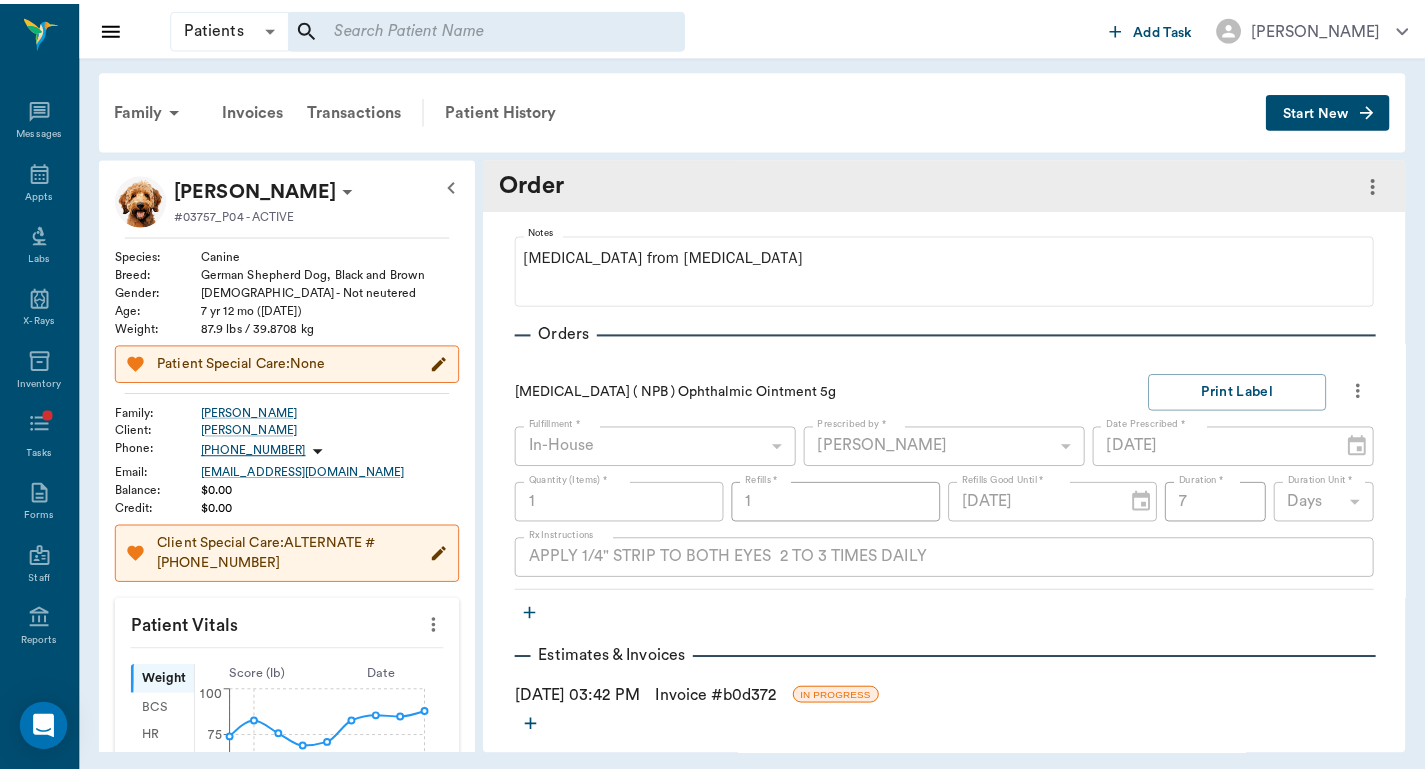 scroll, scrollTop: 92, scrollLeft: 0, axis: vertical 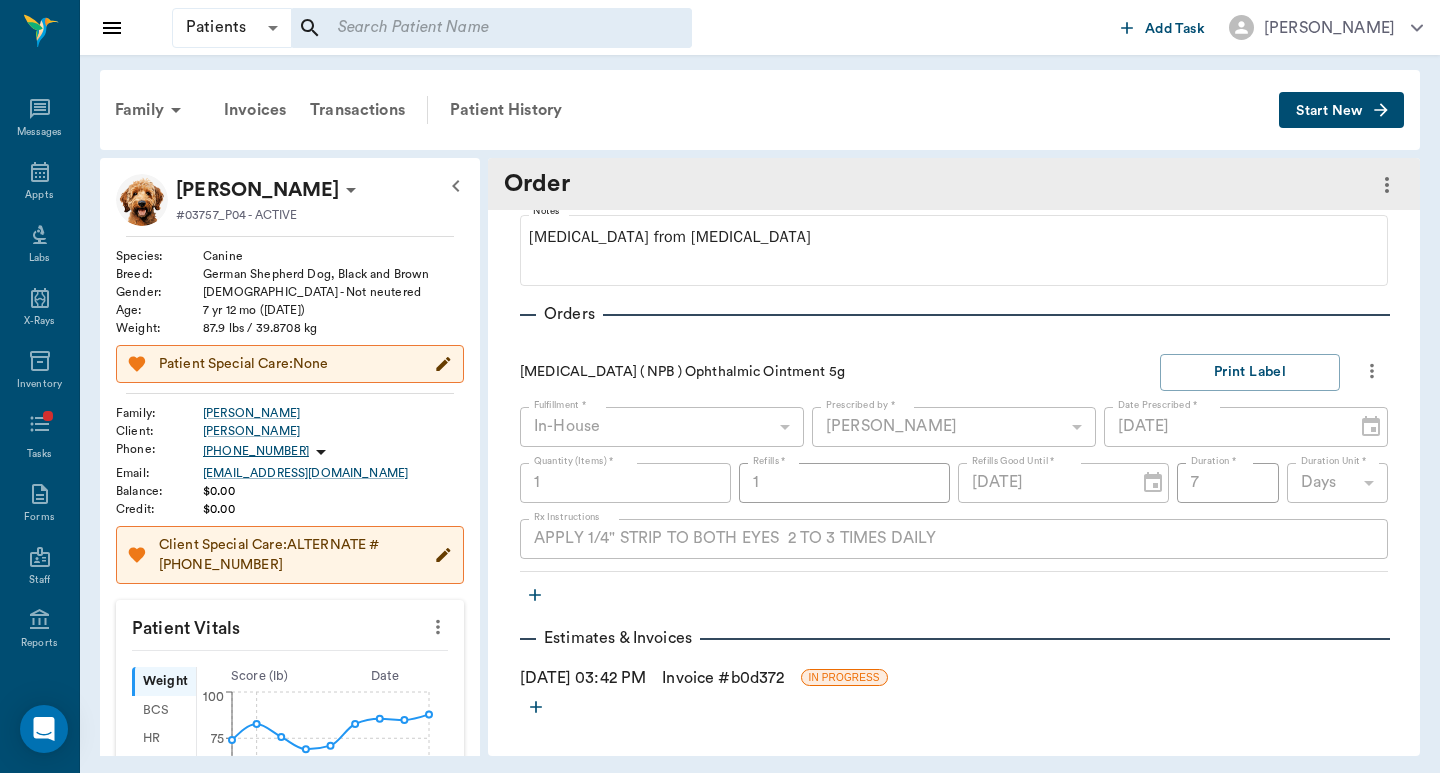 click on "Invoice # b0d372" at bounding box center (723, 678) 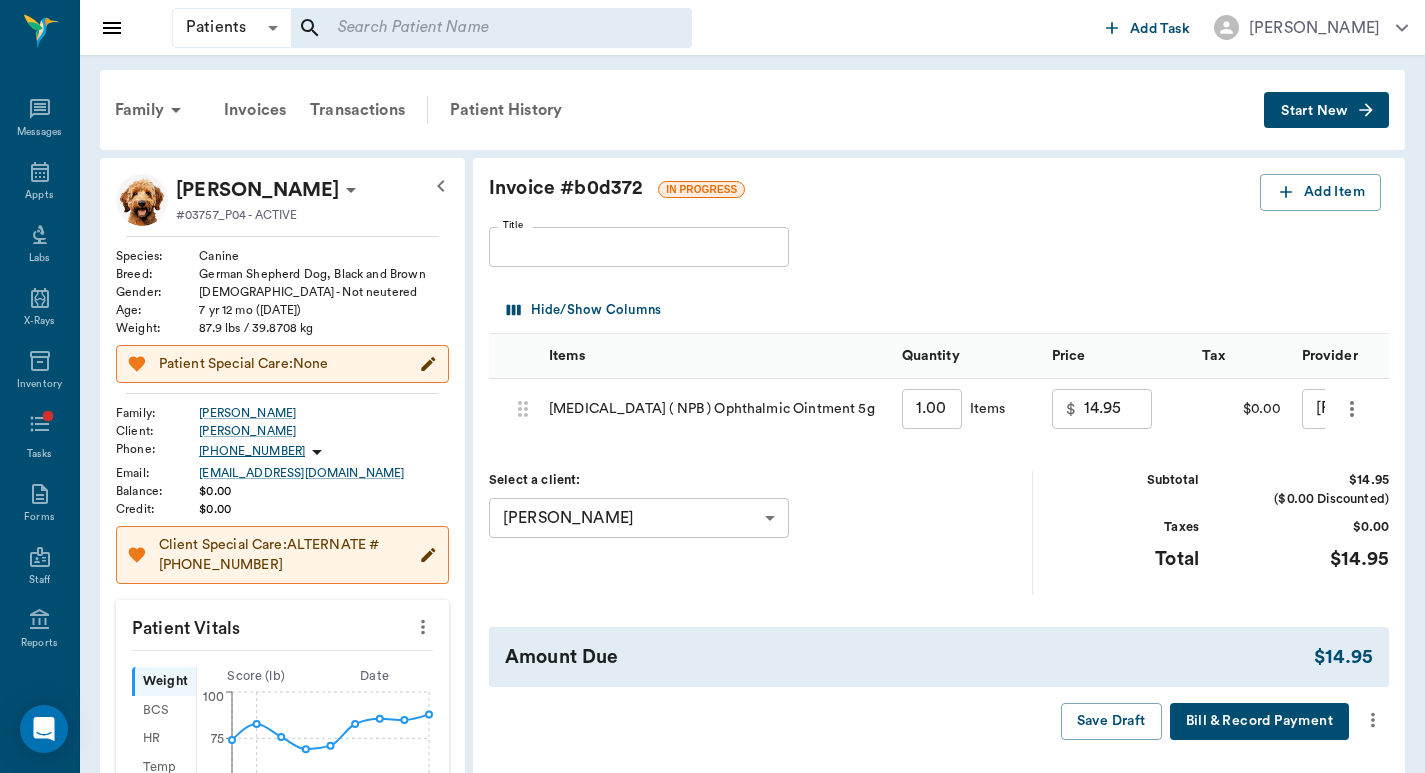 click 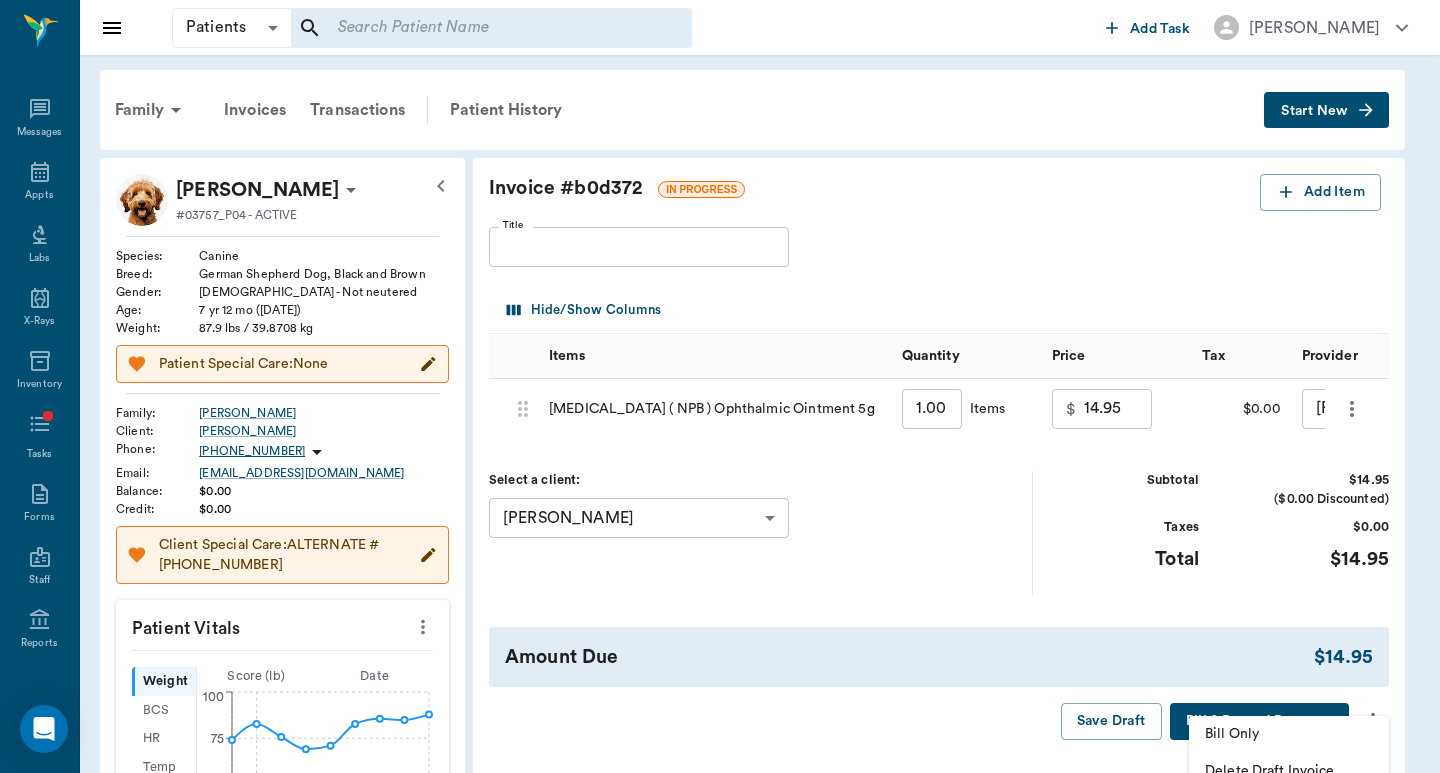 click on "Bill Only" at bounding box center [1289, 734] 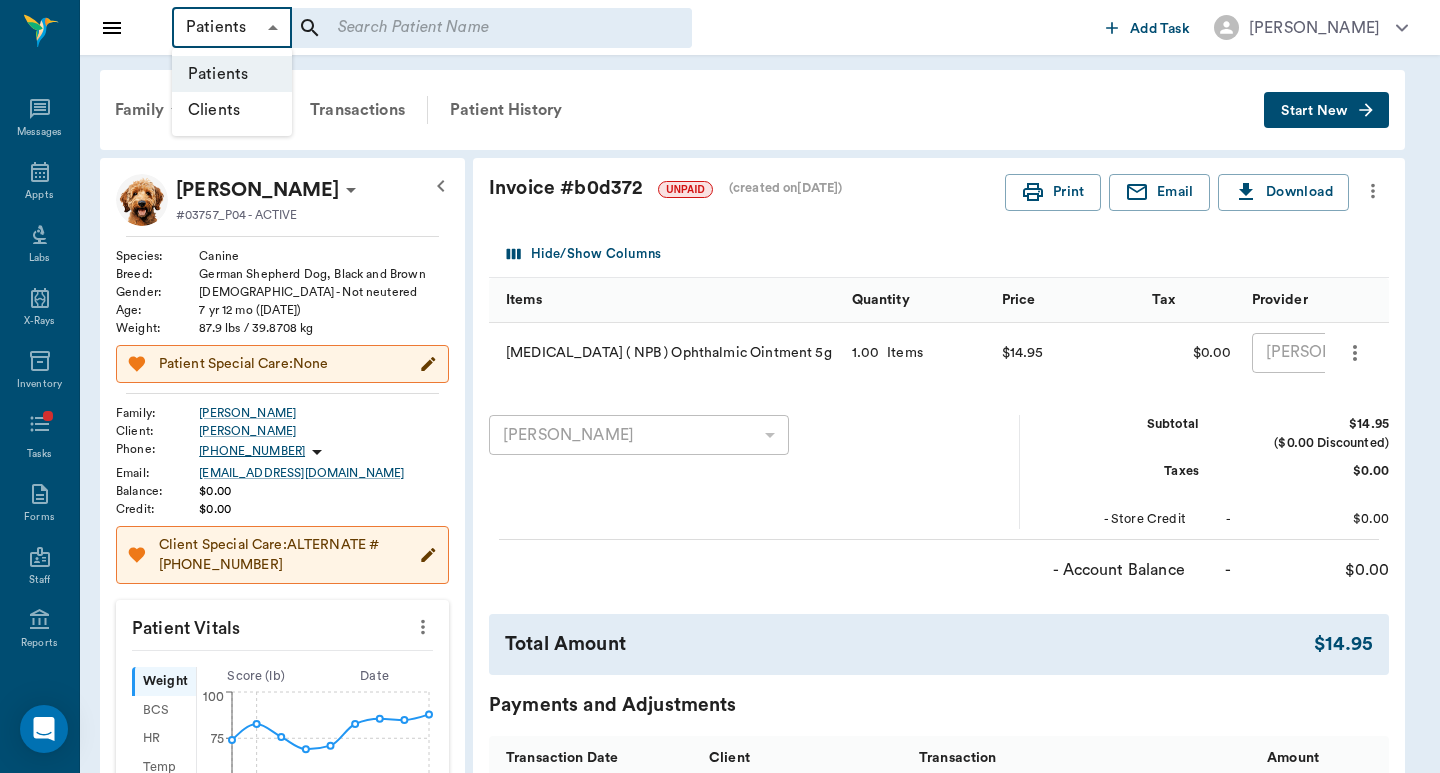 click on "Patients Patients ​ ​ Add Task Dr. Bert Ellsworth Nectar Messages Appts Labs X-Rays Inventory Tasks Forms Staff Reports Lookup Settings Family Invoices Transactions Patient History Start New J.D. Flanagan #03757_P04    -    ACTIVE   Species : Canine Breed : German Shepherd Dog, Black and Brown Gender : Male - Not neutered Age : 7 yr 12 mo (07/12/2017) Weight : 87.9 lbs / 39.8708 kg Patient Special Care:  None Family : Flanagan Client : Cindy Flanagan Phone : (318) 423-4708 Email : jflanagan7600@hotmail.com Balance : $0.00 Credit : $0.00 Client Special Care:  ALTERNATE # 318-287-3798 Patient Vitals Weight BCS HR Temp Resp BP Dia Pain Perio Score ( lb ) Date 02/05/25 9AM 07/02/25 1PM 0 25 50 75 100 Ongoing diagnosis Current Rx neo poly bac ( npb ) ophthalmic ointment 5g 07/08/26 metoclopramide ( reglan) tablets 10mg 03/05/26 fortiflora sa box 03/05/26 tylosin 500 mg tablets (quad tabs) 03/05/26 Reminders 3 Month Flea & Tick Rx 50 -100 Lbs 08/25/25 Pro-heart Hw Prev 6 Month 71-100lbs 12/08/25 06/08/26 ) Tax" at bounding box center [720, 804] 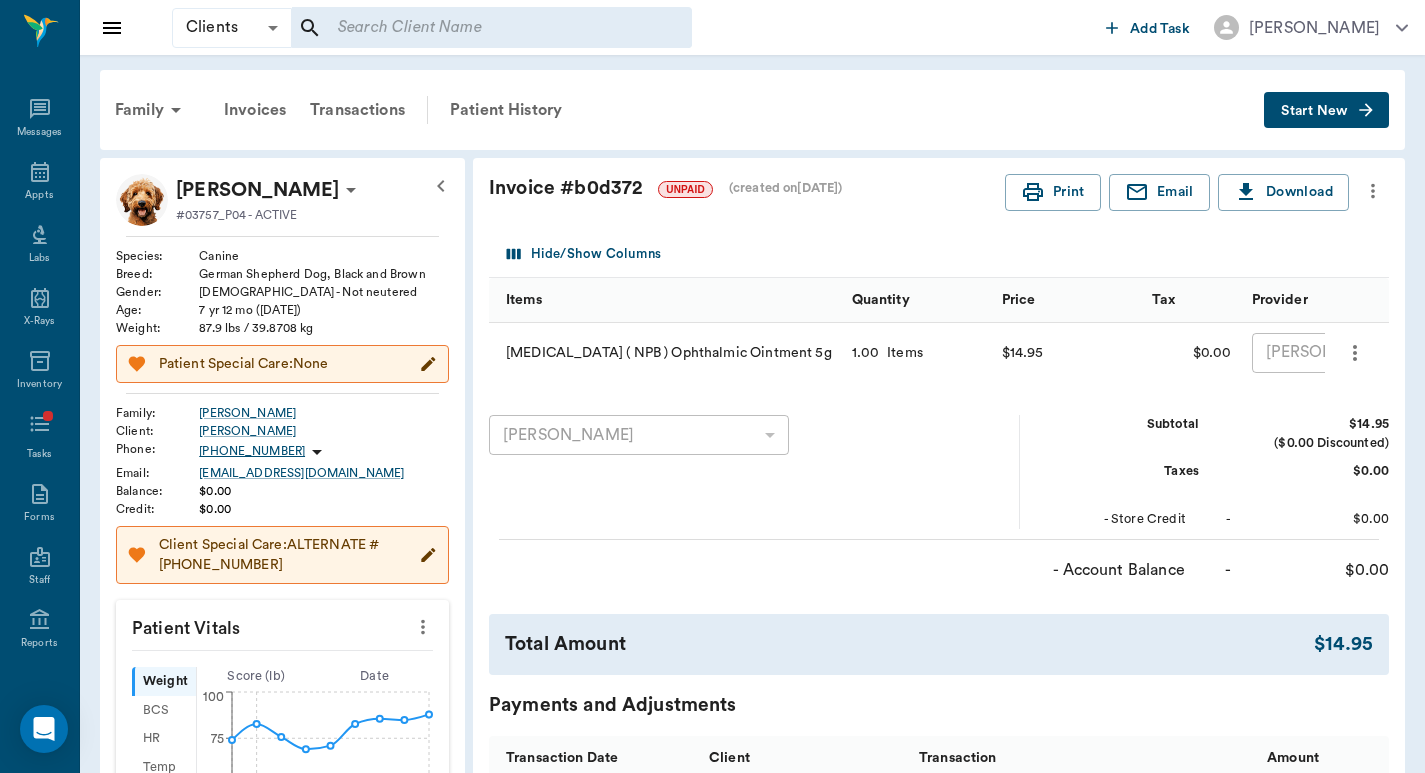 click at bounding box center [478, 28] 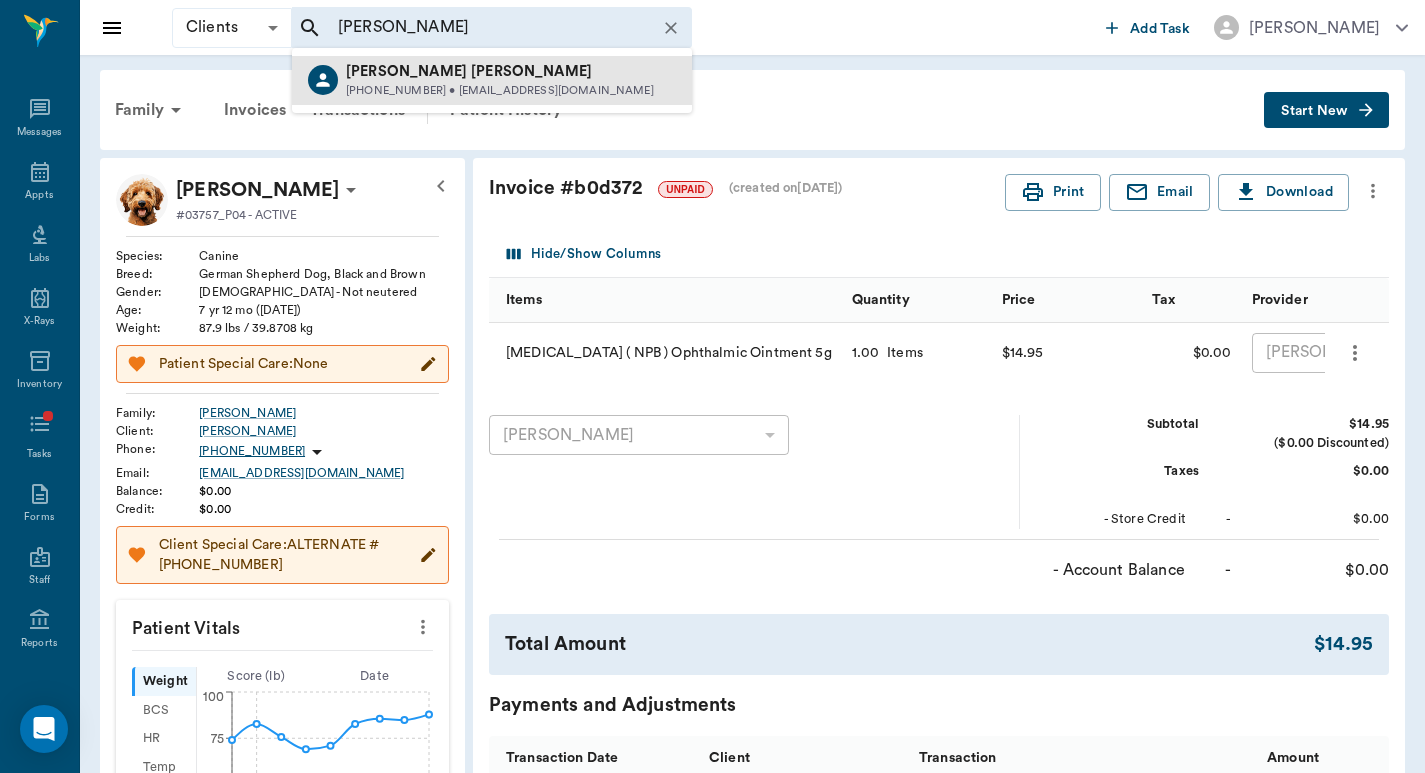 click on "(903) 748-9578   • byrum22190@gmail.com" at bounding box center (500, 91) 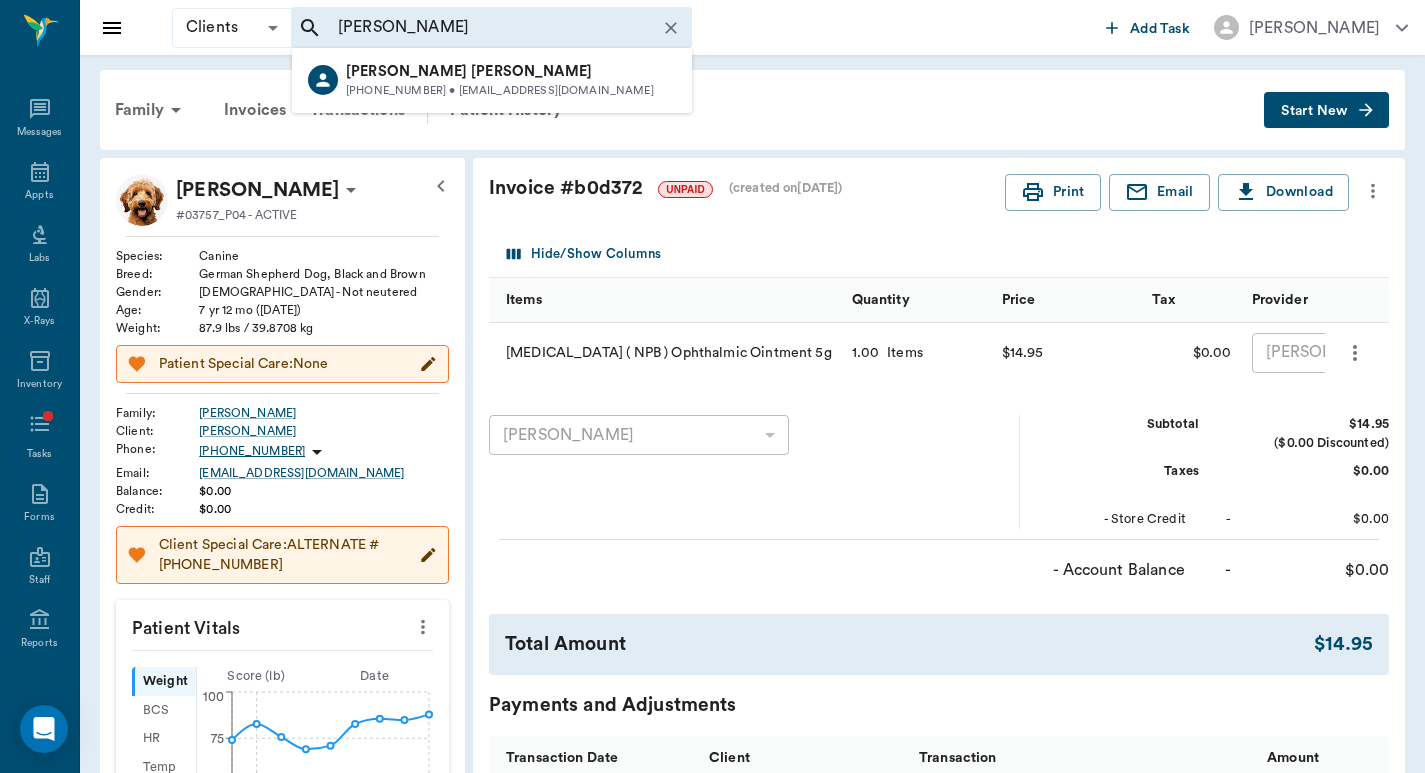 type 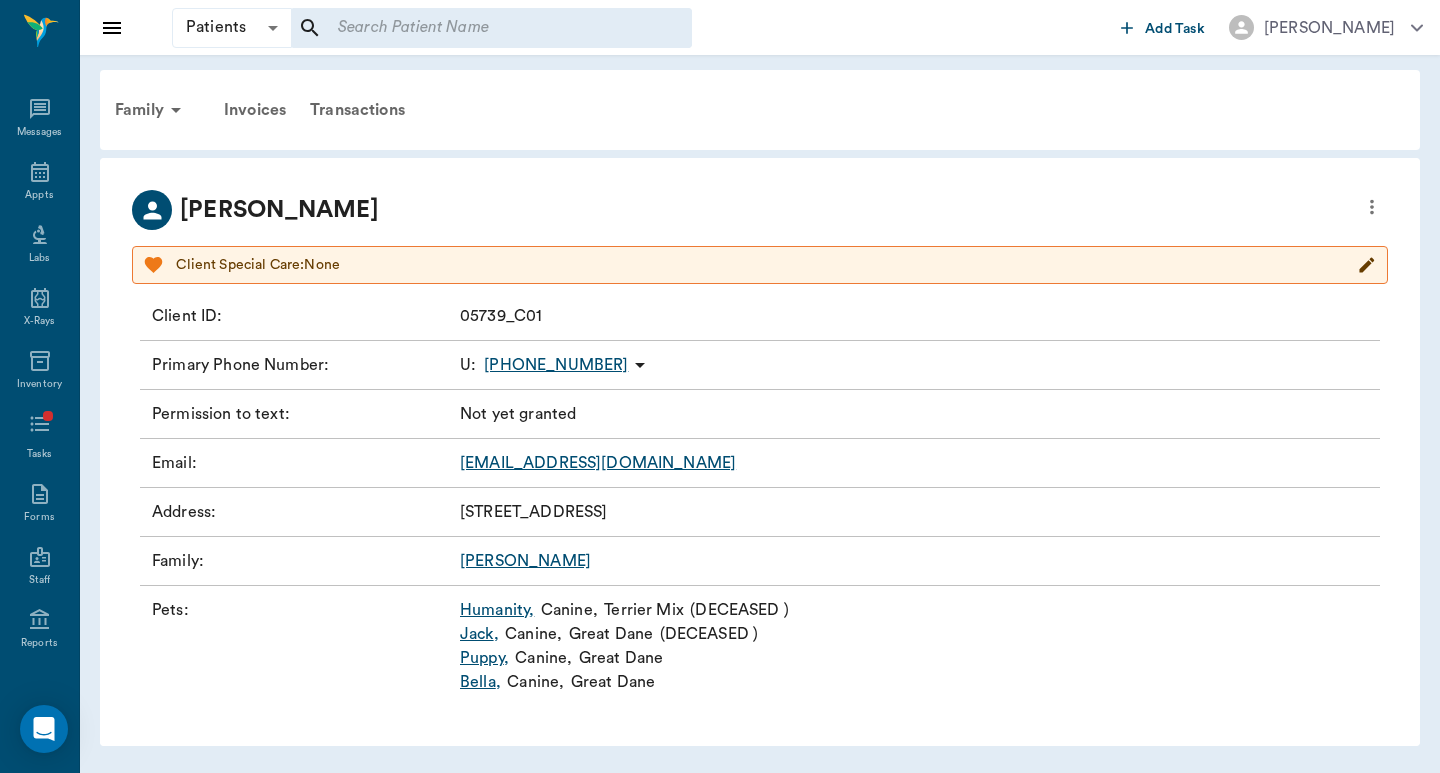 click on "Yount" at bounding box center (525, 561) 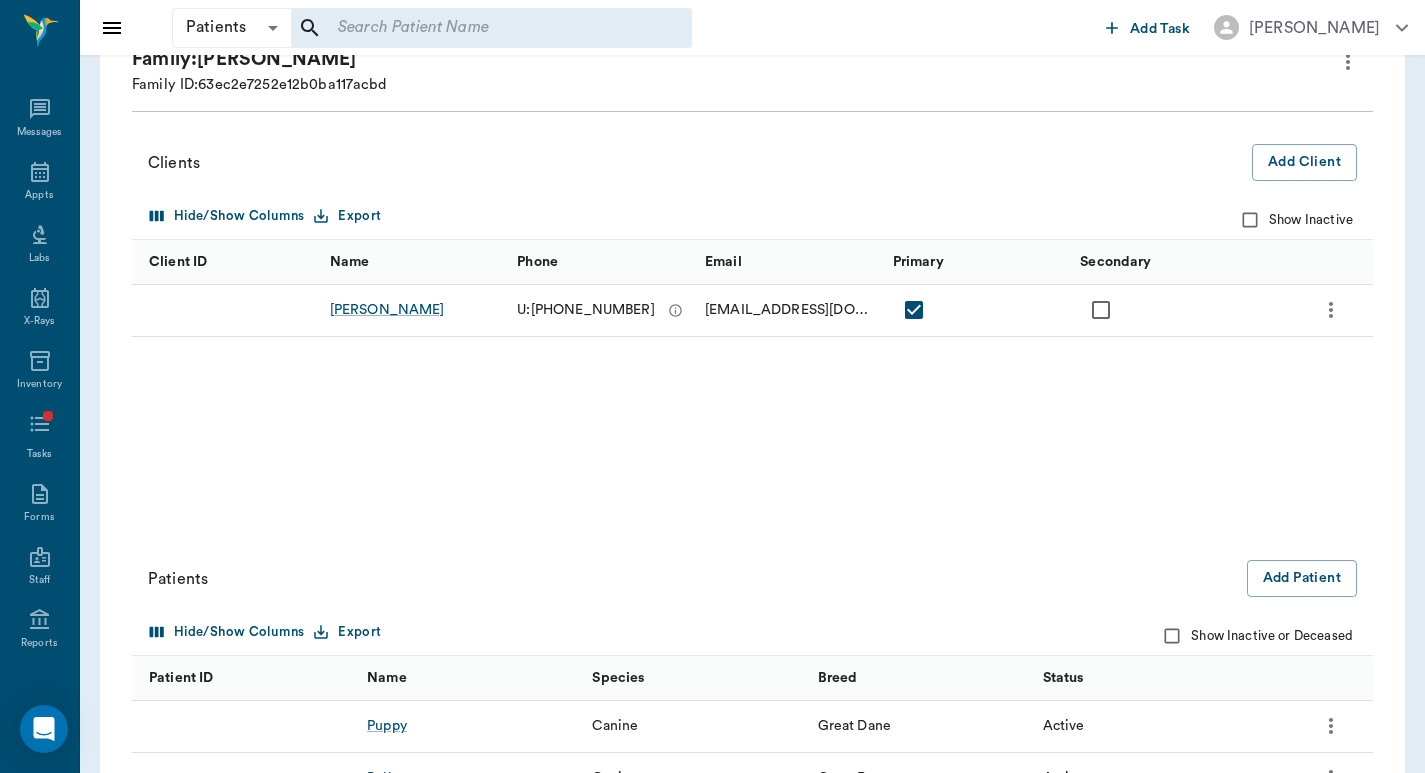 scroll, scrollTop: 355, scrollLeft: 0, axis: vertical 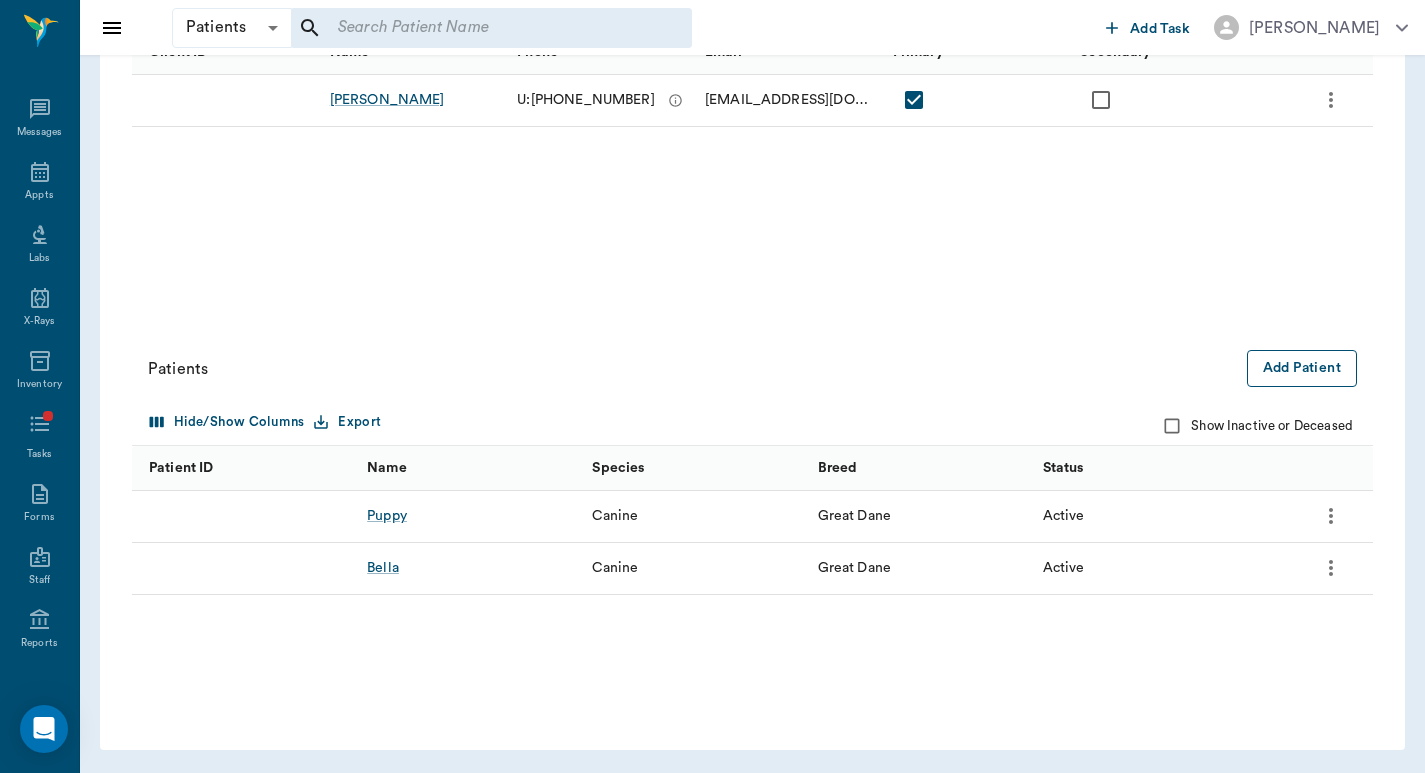 click on "Add Patient" at bounding box center (1302, 368) 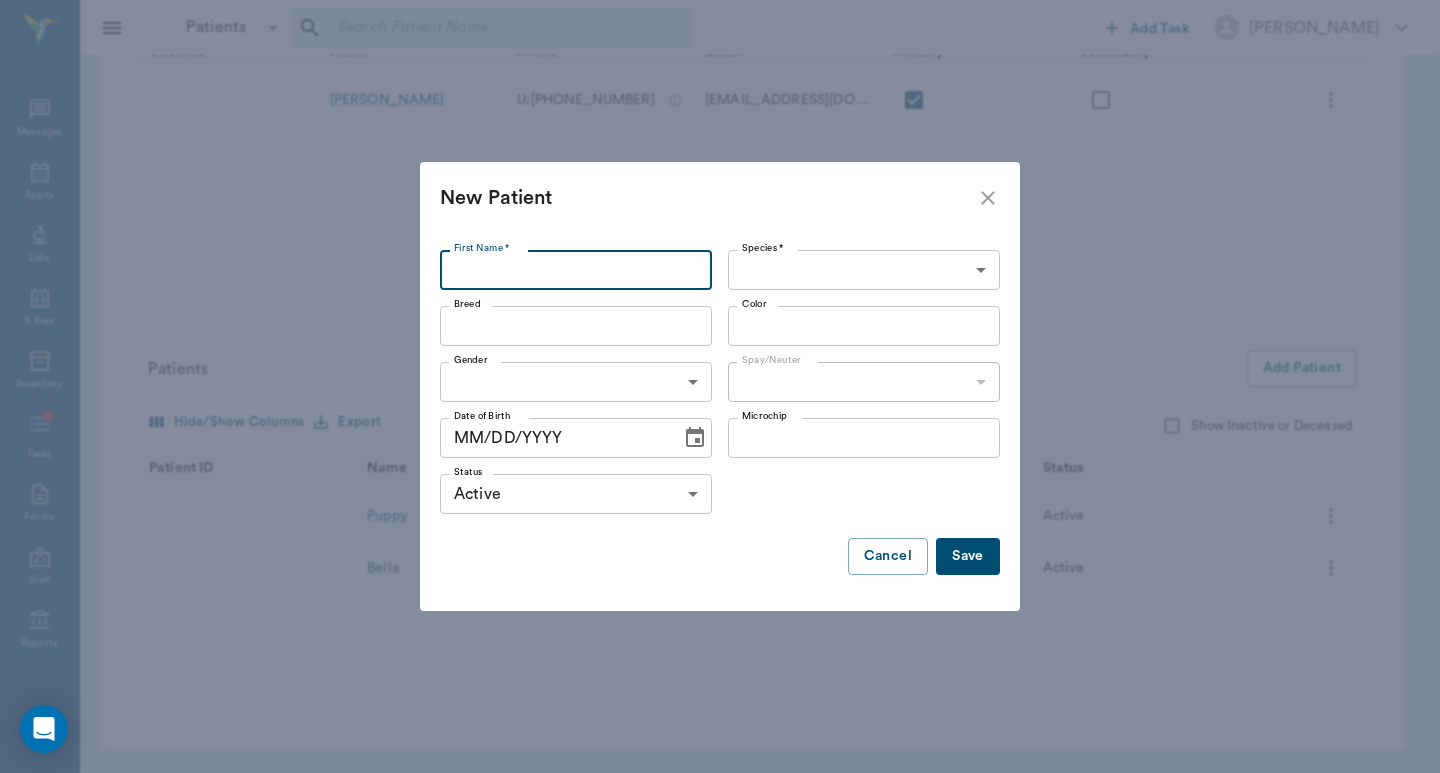 click on "First Name *" at bounding box center (576, 270) 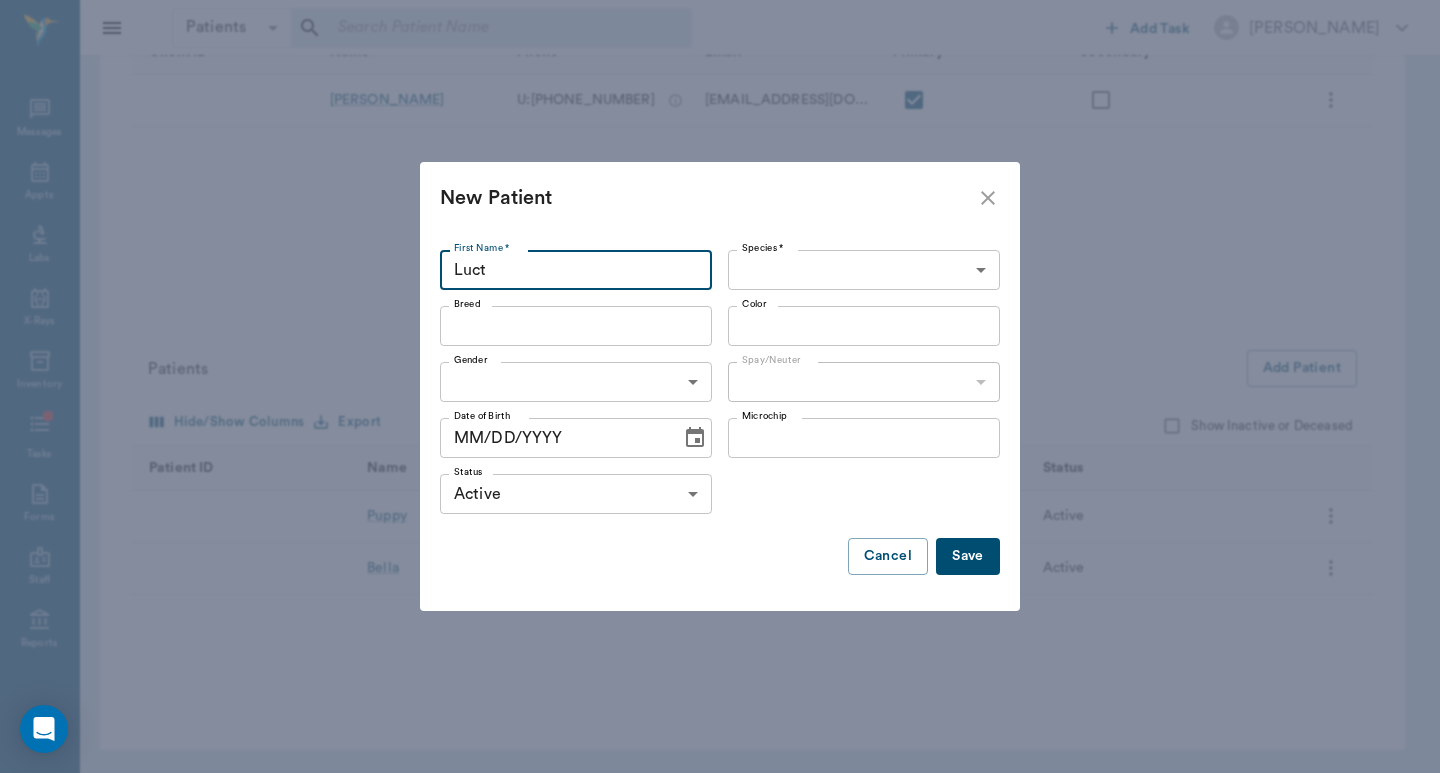 type on "Luct" 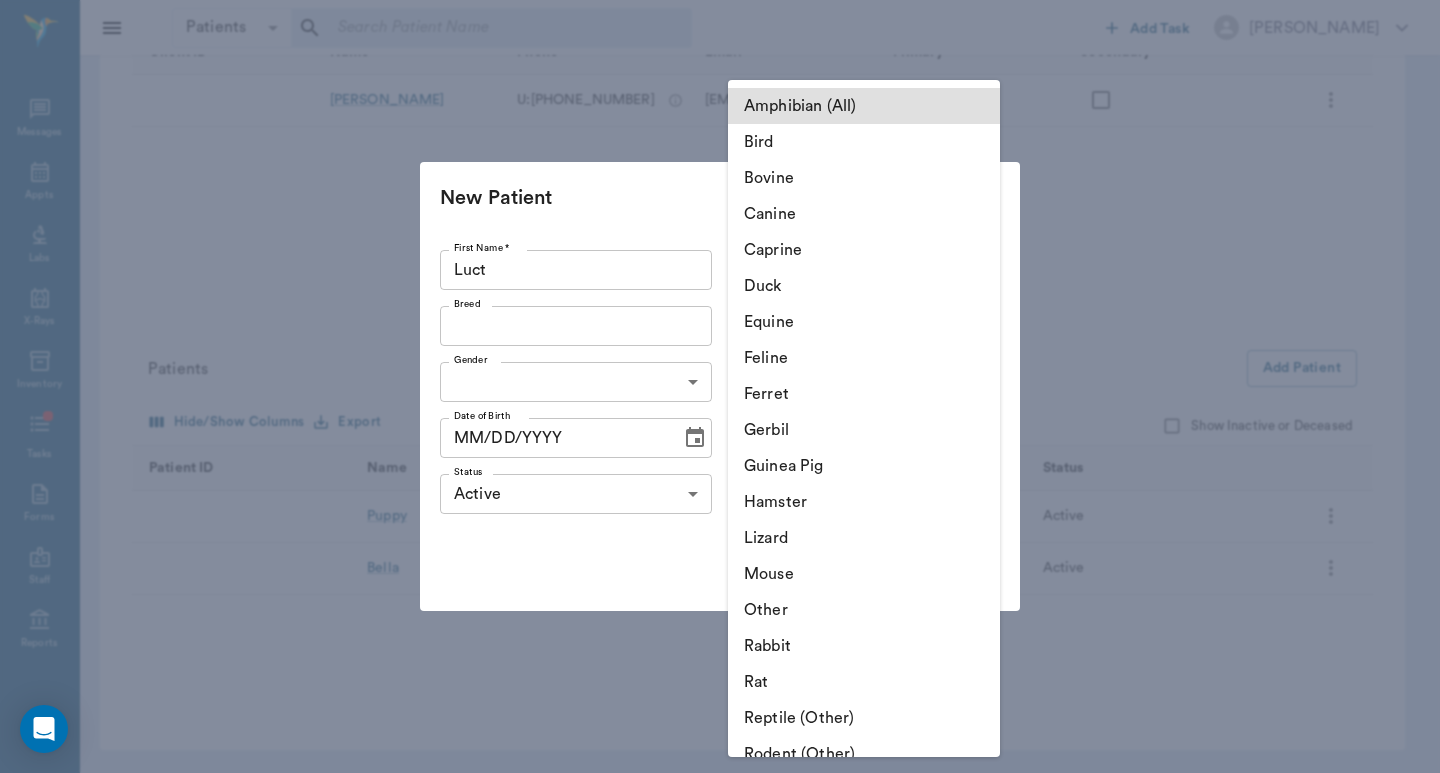 click on "Patients Patients ​ ​ Add Task Dr. Bert Ellsworth Nectar Messages Appts Labs X-Rays Inventory Tasks Forms Staff Reports Lookup Settings Family Invoices Transactions Family:  Yount Family ID:  63ec2e7252e12b0ba117acbd Clients Add Client Hide/Show Columns Export Show Inactive Client ID Name Phone Email Primary Secondary Melissa Yount U:  (903) 748-9578 byrum22190@gmail.com Patients Add Patient Hide/Show Columns Export Show Inactive or Deceased Patient ID Name Species Breed Status Puppy Canine Great Dane Active Bella Canine Great Dane Active NectarVet | Cass County Vet Clinic
0 Settings Sign Out View all family members Patients Puppy Yount     ACTIVE   Bella Yount     ACTIVE   Clients Melissa Yount #05739_C01 Edit Family Mark account balance as Sent to Collections Mark account balance as Written-Off Deactivate Transfer to different client Mark as Deceased Transfer to different client Mark as Deceased New Patient First Name * Luct First Name * Species * ​ Species * Breed Breed Color Color Gender ​" at bounding box center (720, 209) 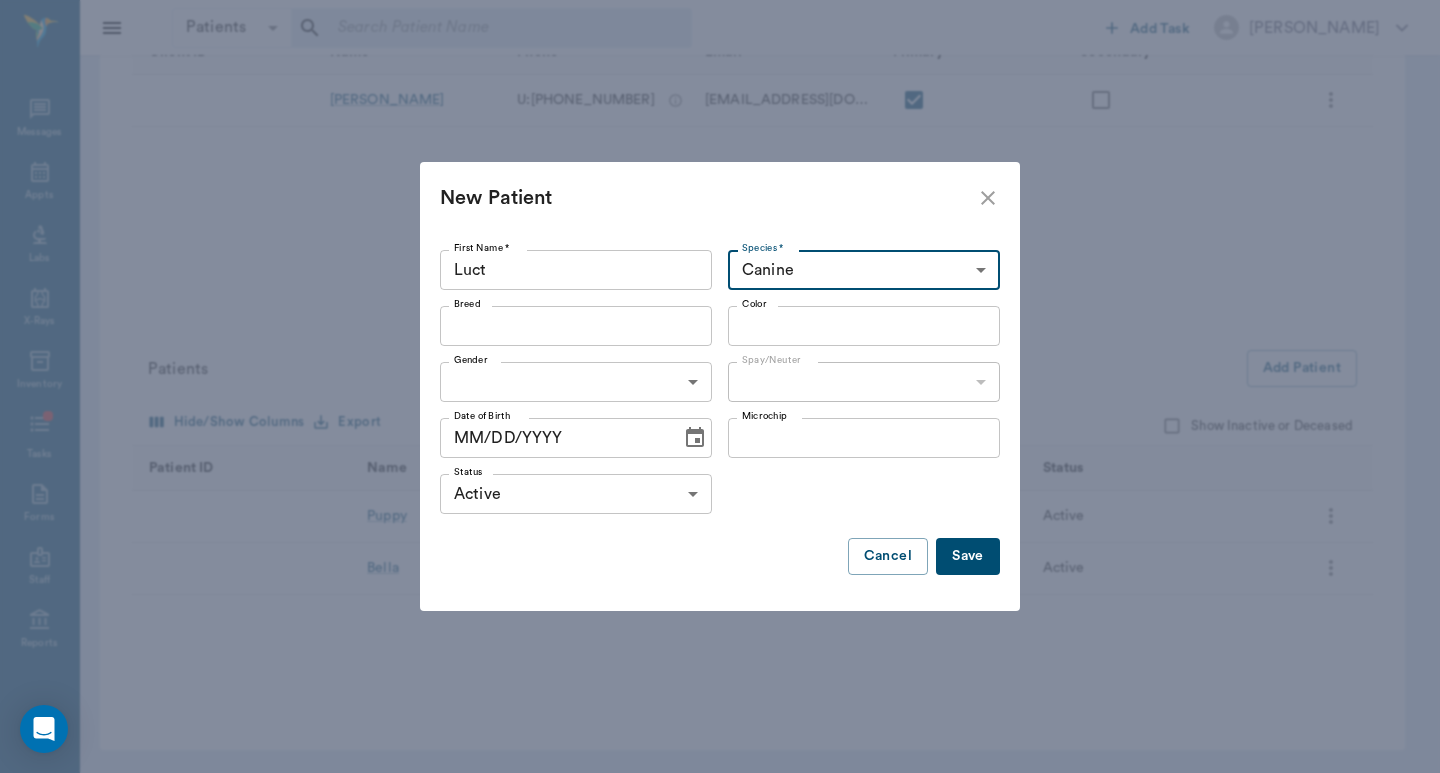 click on "Breed" at bounding box center (559, 326) 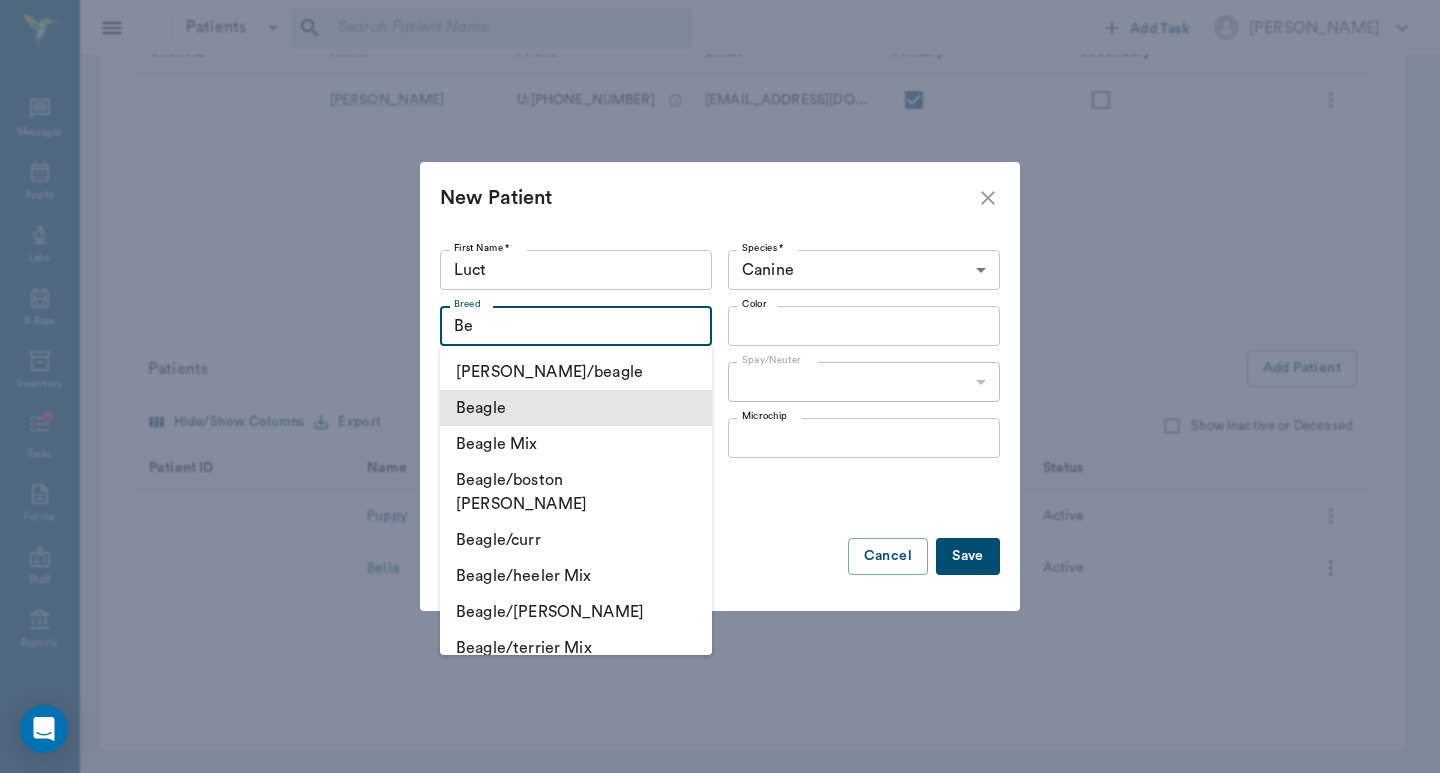 click on "Beagle" at bounding box center [576, 408] 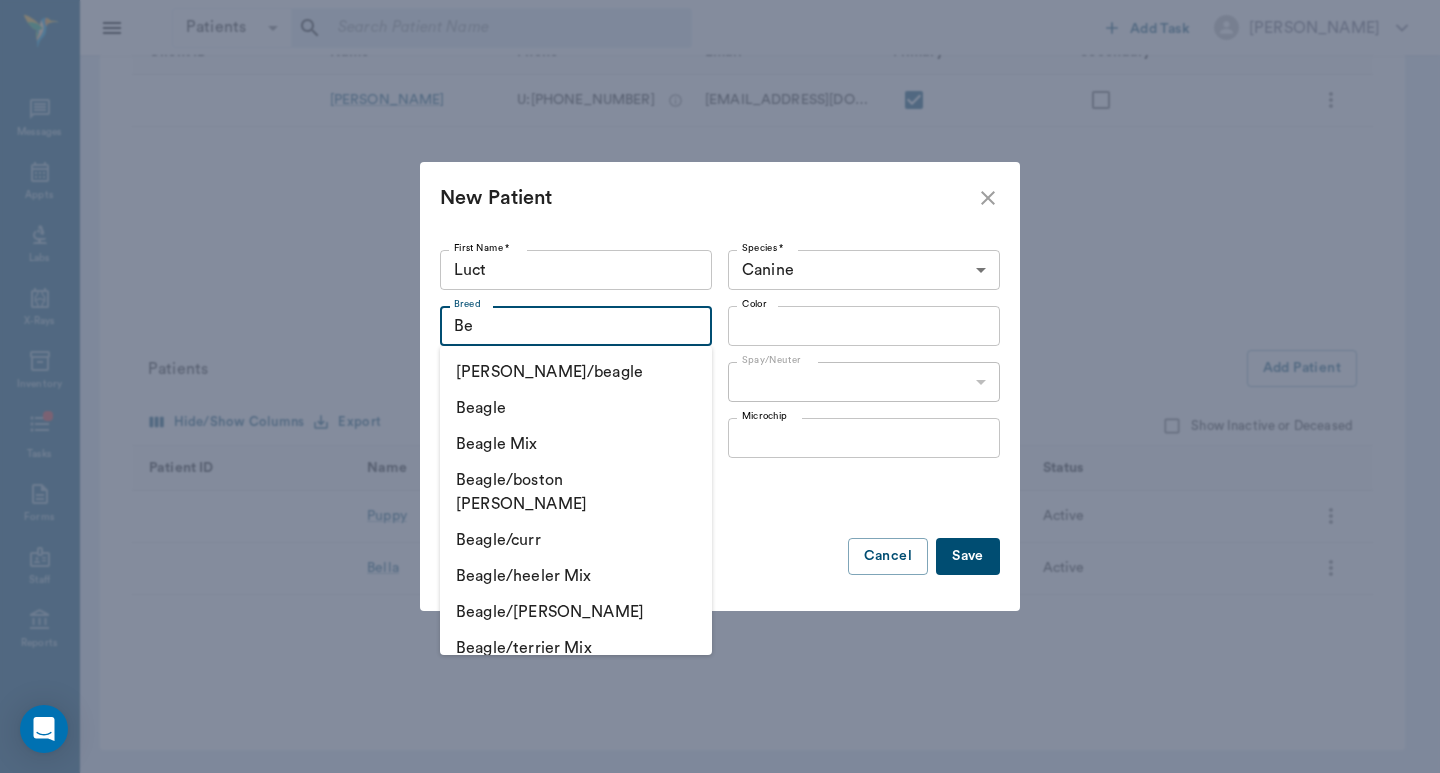 type on "Beagle" 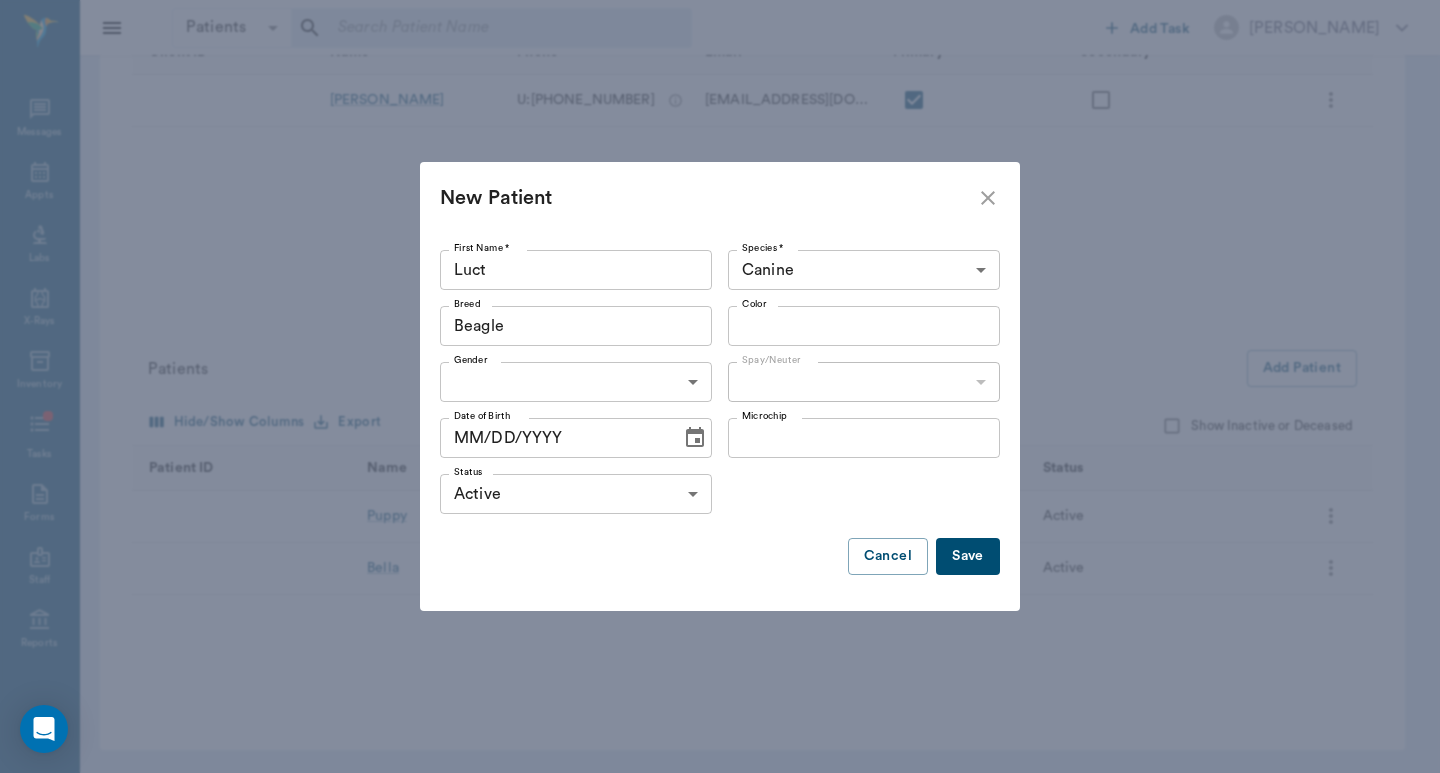 click on "Patients Patients ​ ​ Add Task Dr. Bert Ellsworth Nectar Messages Appts Labs X-Rays Inventory Tasks Forms Staff Reports Lookup Settings Family Invoices Transactions Family:  Yount Family ID:  63ec2e7252e12b0ba117acbd Clients Add Client Hide/Show Columns Export Show Inactive Client ID Name Phone Email Primary Secondary Melissa Yount U:  (903) 748-9578 byrum22190@gmail.com Patients Add Patient Hide/Show Columns Export Show Inactive or Deceased Patient ID Name Species Breed Status Puppy Canine Great Dane Active Bella Canine Great Dane Active NectarVet | Cass County Vet Clinic
0 Settings Sign Out View all family members Patients Puppy Yount     ACTIVE   Bella Yount     ACTIVE   Clients Melissa Yount #05739_C01 Edit Family Mark account balance as Sent to Collections Mark account balance as Written-Off Deactivate Transfer to different client Mark as Deceased Transfer to different client Mark as Deceased New Patient First Name * Luct First Name * Species * Canine Canine Species * Breed Beagle Breed Color" at bounding box center [720, 209] 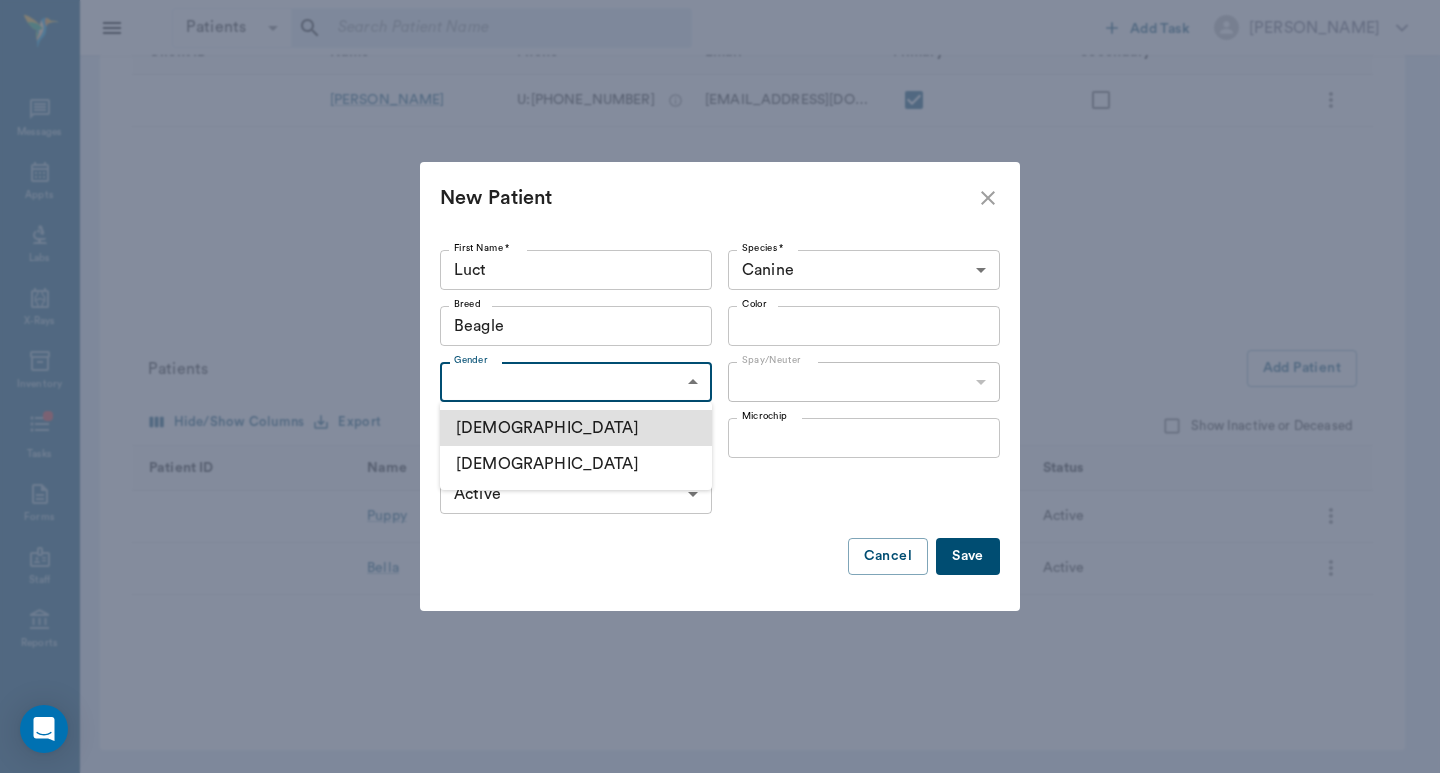 click on "Female" at bounding box center (576, 464) 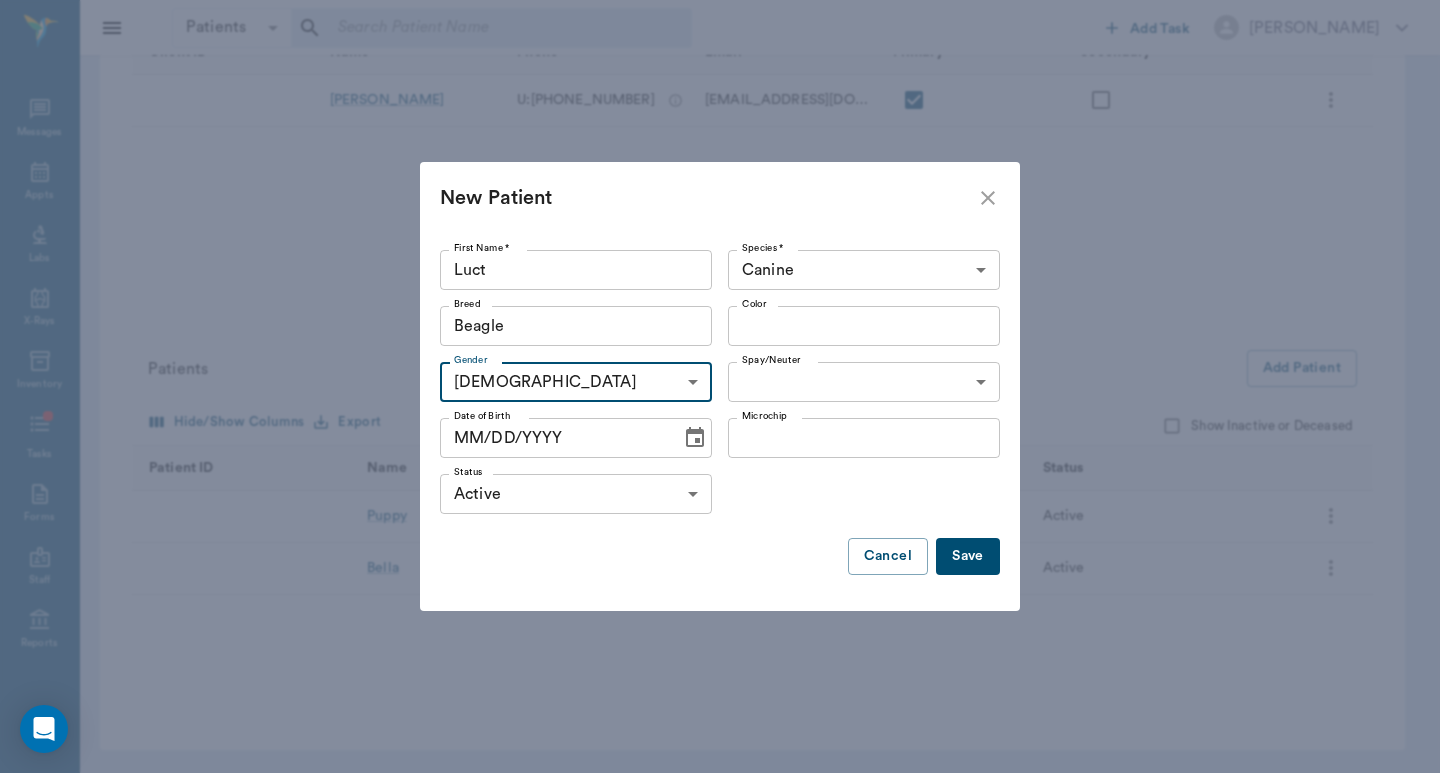 type on "FEMALE" 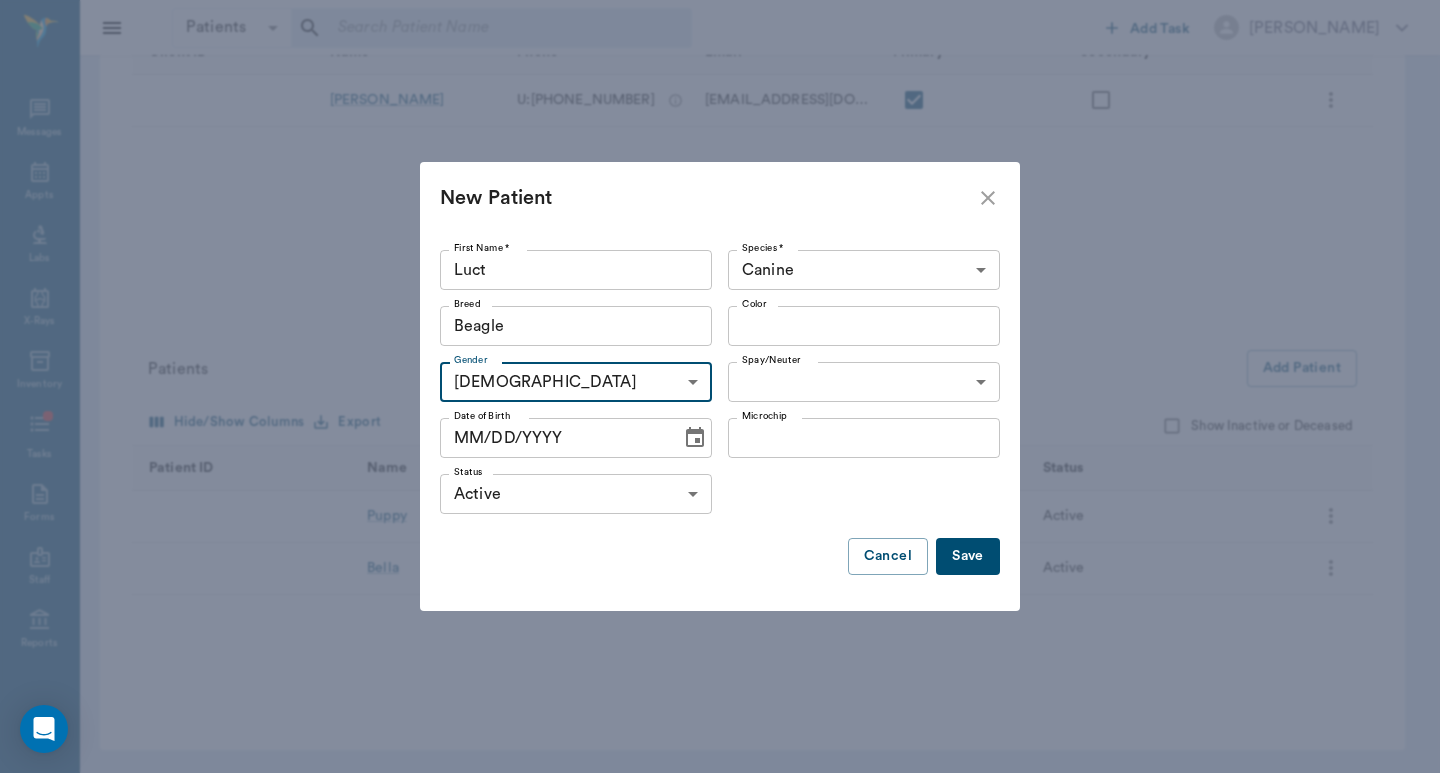 click on "Patients Patients ​ ​ Add Task Dr. Bert Ellsworth Nectar Messages Appts Labs X-Rays Inventory Tasks Forms Staff Reports Lookup Settings Family Invoices Transactions Family:  Yount Family ID:  63ec2e7252e12b0ba117acbd Clients Add Client Hide/Show Columns Export Show Inactive Client ID Name Phone Email Primary Secondary Melissa Yount U:  (903) 748-9578 byrum22190@gmail.com Patients Add Patient Hide/Show Columns Export Show Inactive or Deceased Patient ID Name Species Breed Status Puppy Canine Great Dane Active Bella Canine Great Dane Active NectarVet | Cass County Vet Clinic
0 Settings Sign Out View all family members Patients Puppy Yount     ACTIVE   Bella Yount     ACTIVE   Clients Melissa Yount #05739_C01 Edit Family Mark account balance as Sent to Collections Mark account balance as Written-Off Deactivate Transfer to different client Mark as Deceased Transfer to different client Mark as Deceased New Patient First Name * Luct First Name * Species * Canine Canine Species * Breed Beagle Breed Color" at bounding box center [720, 209] 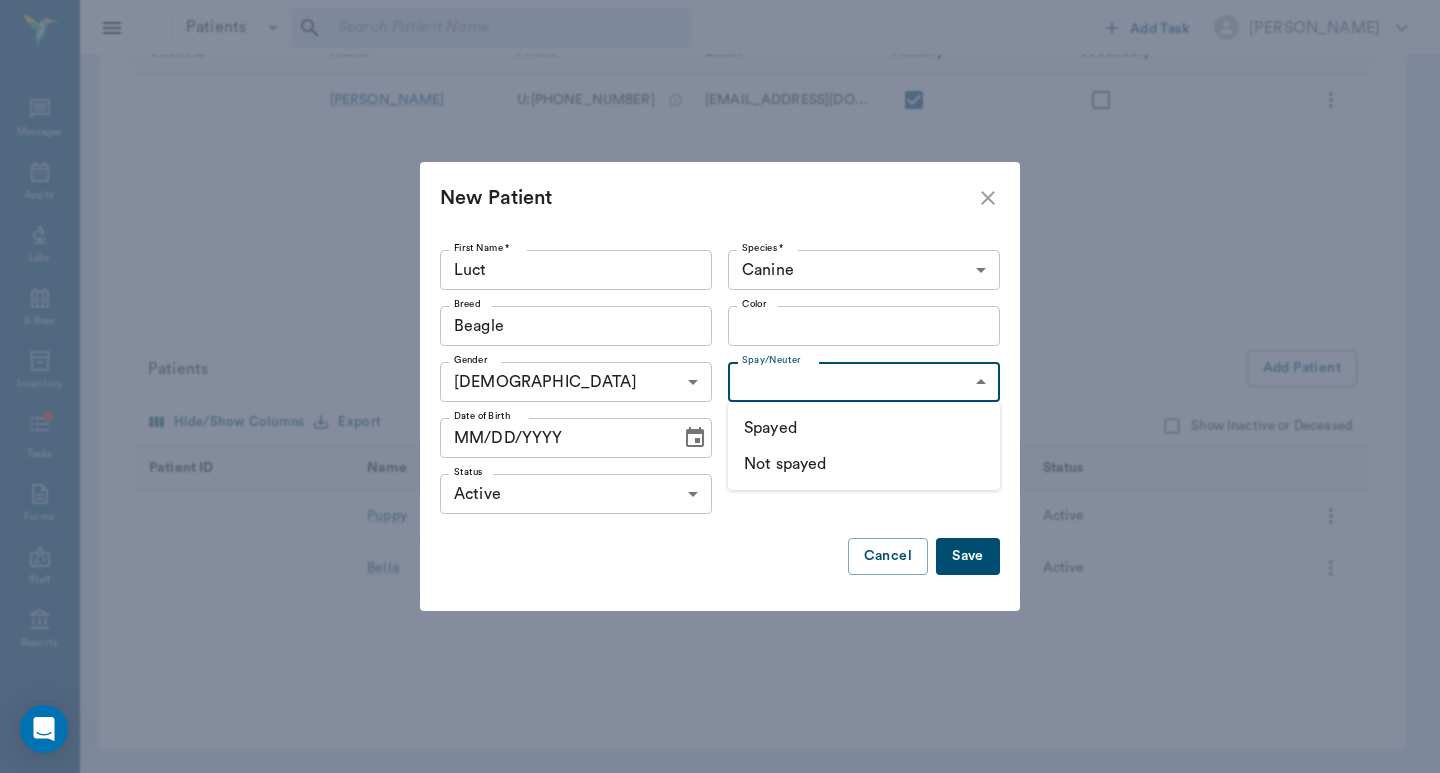 click on "Not spayed" at bounding box center [864, 464] 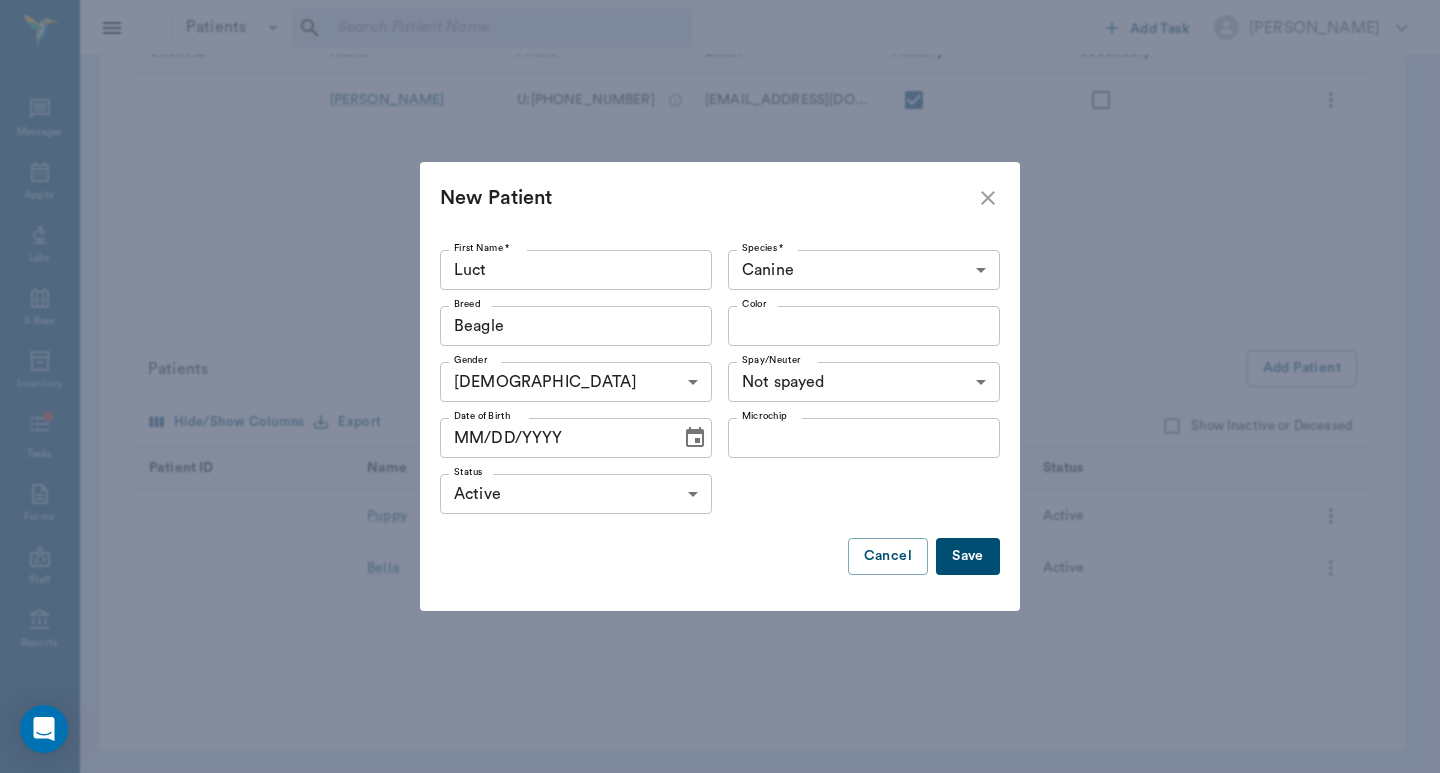 click 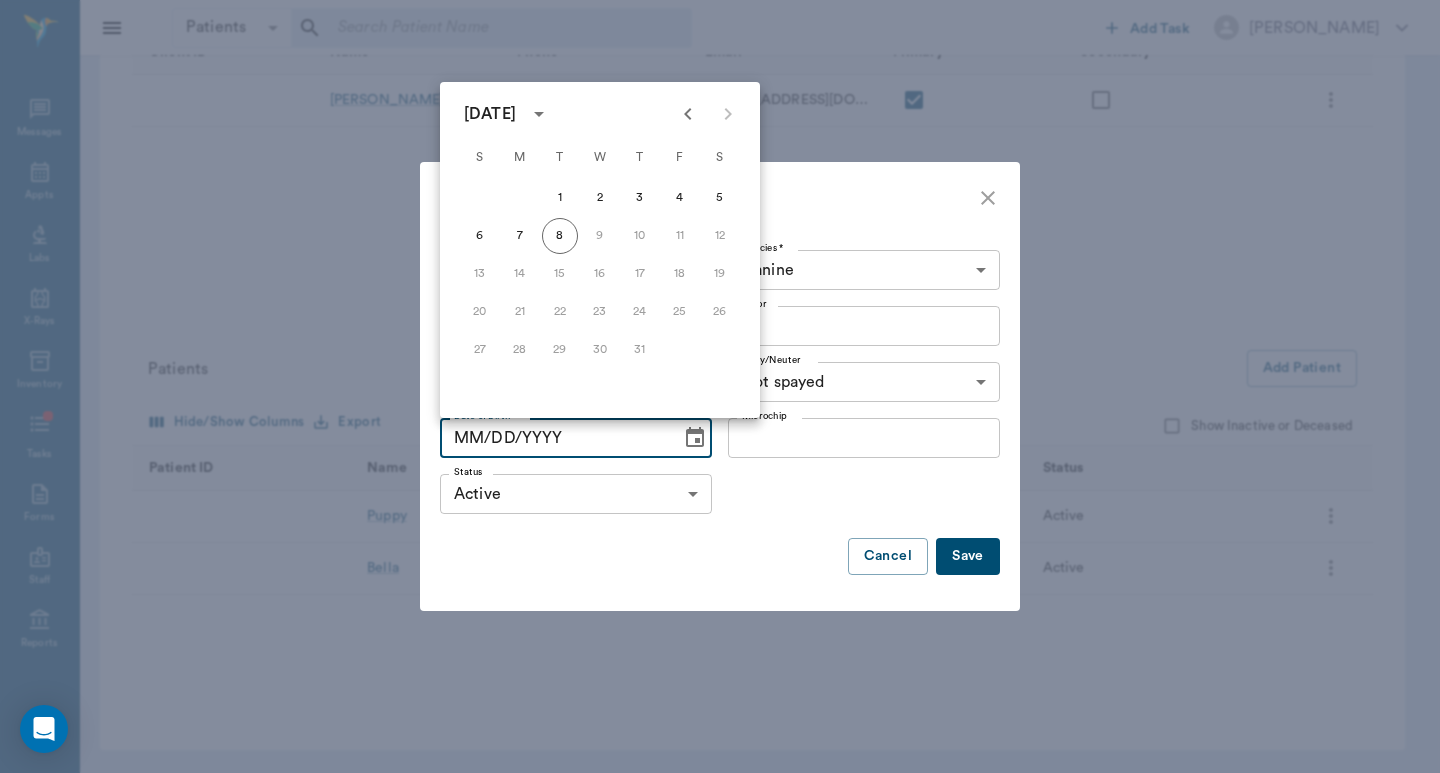 click 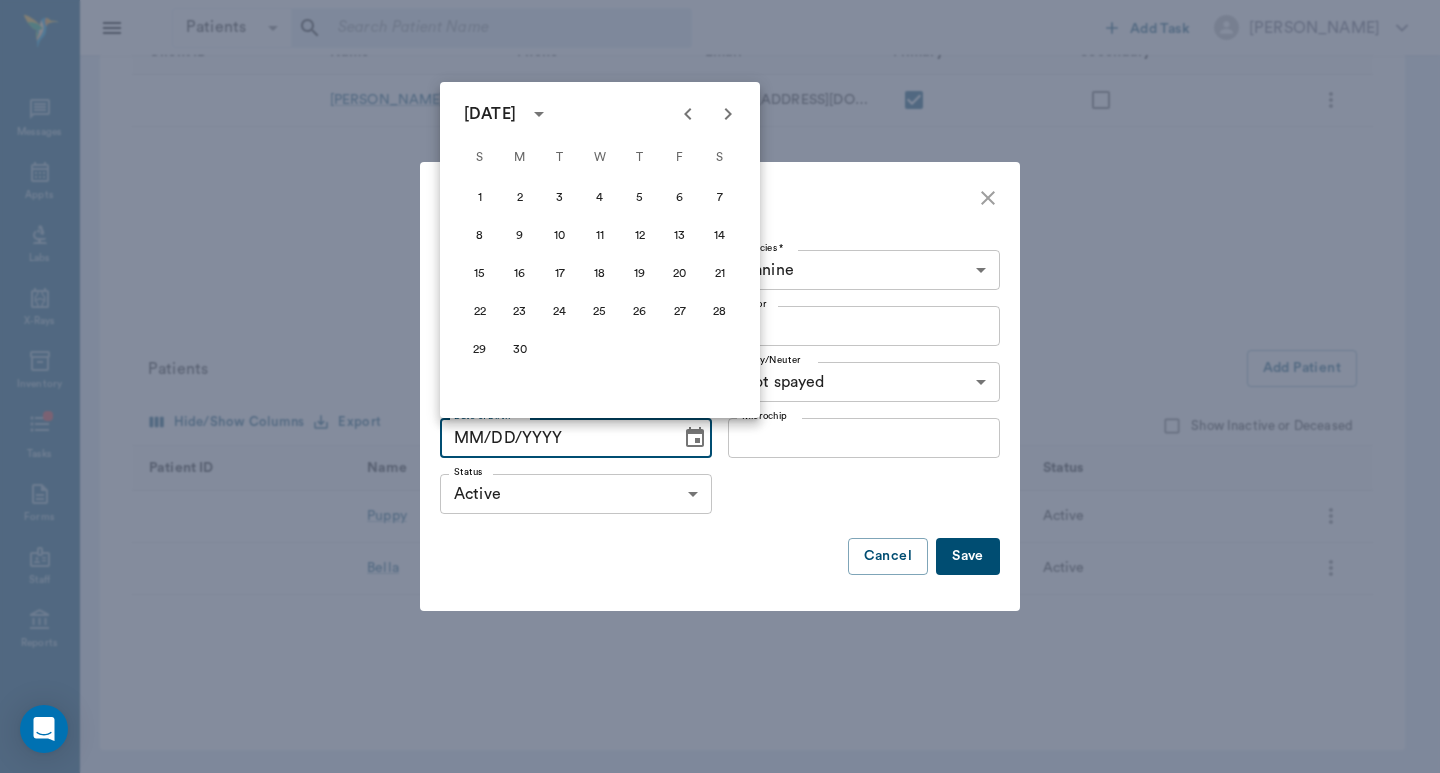 click 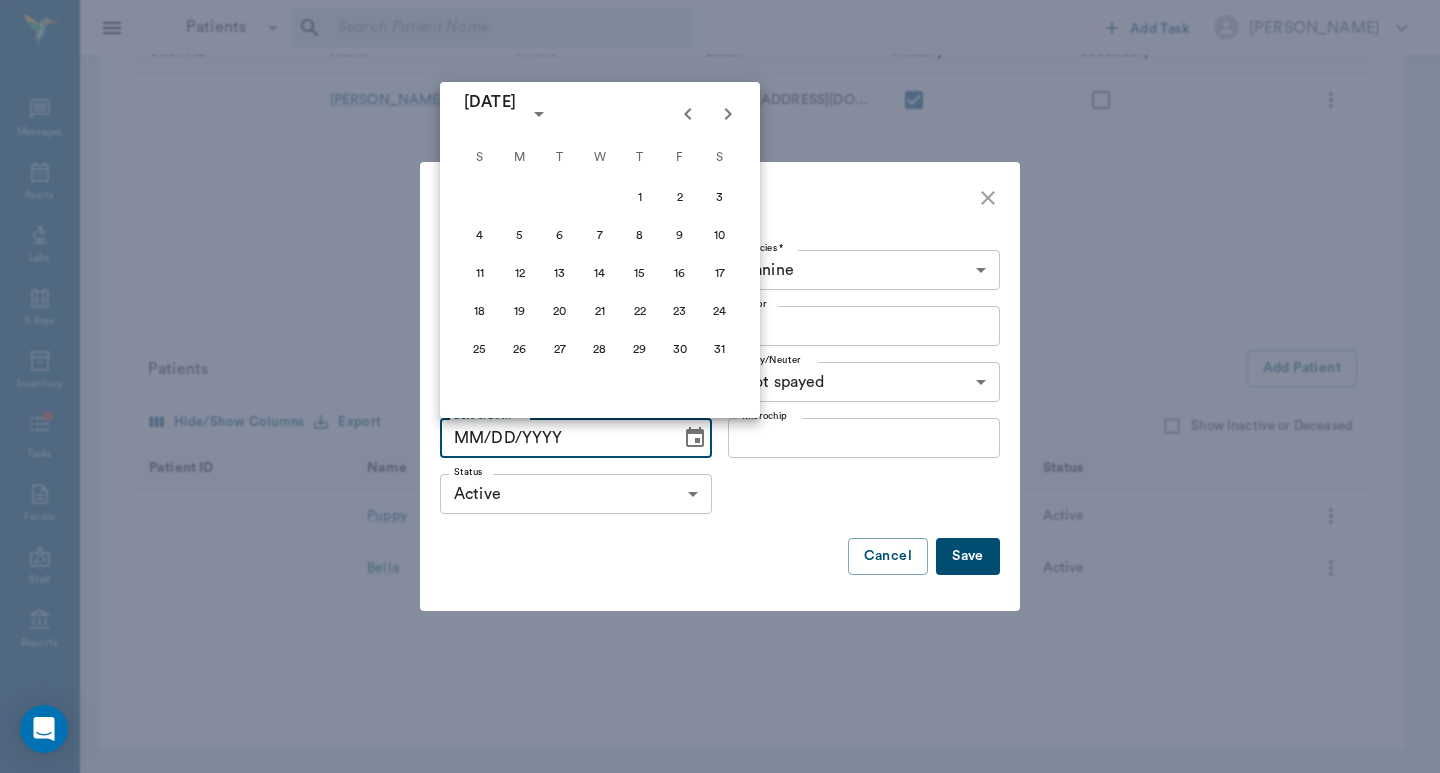 click 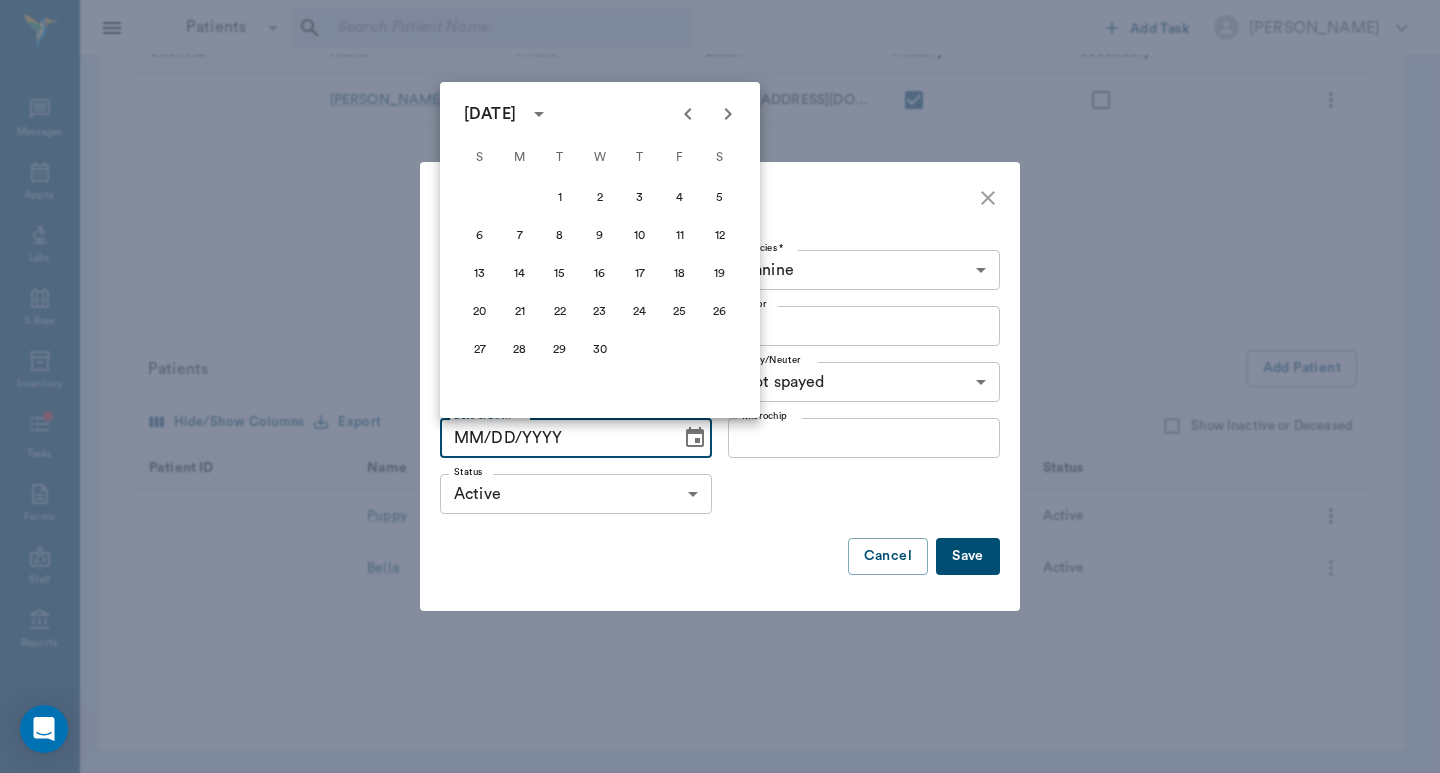 click 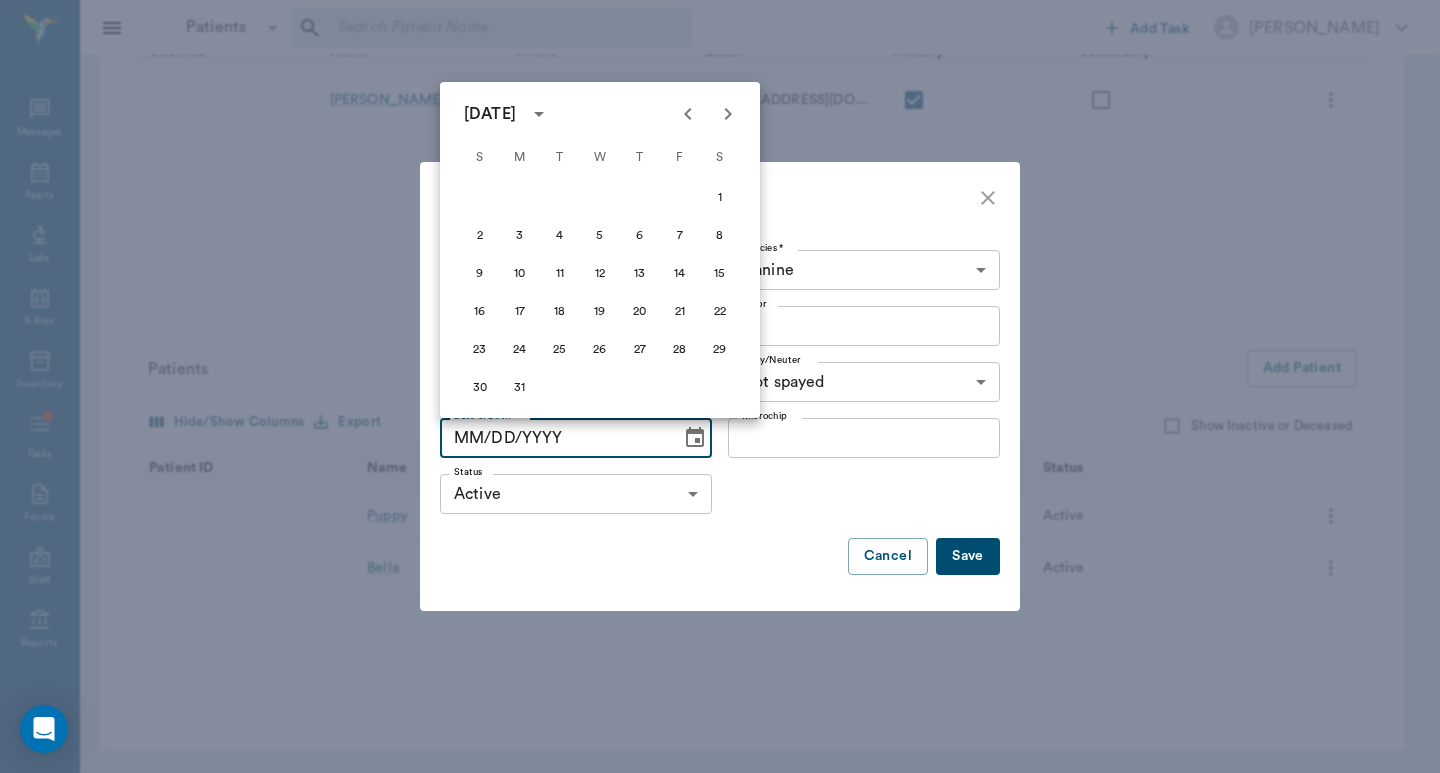 click 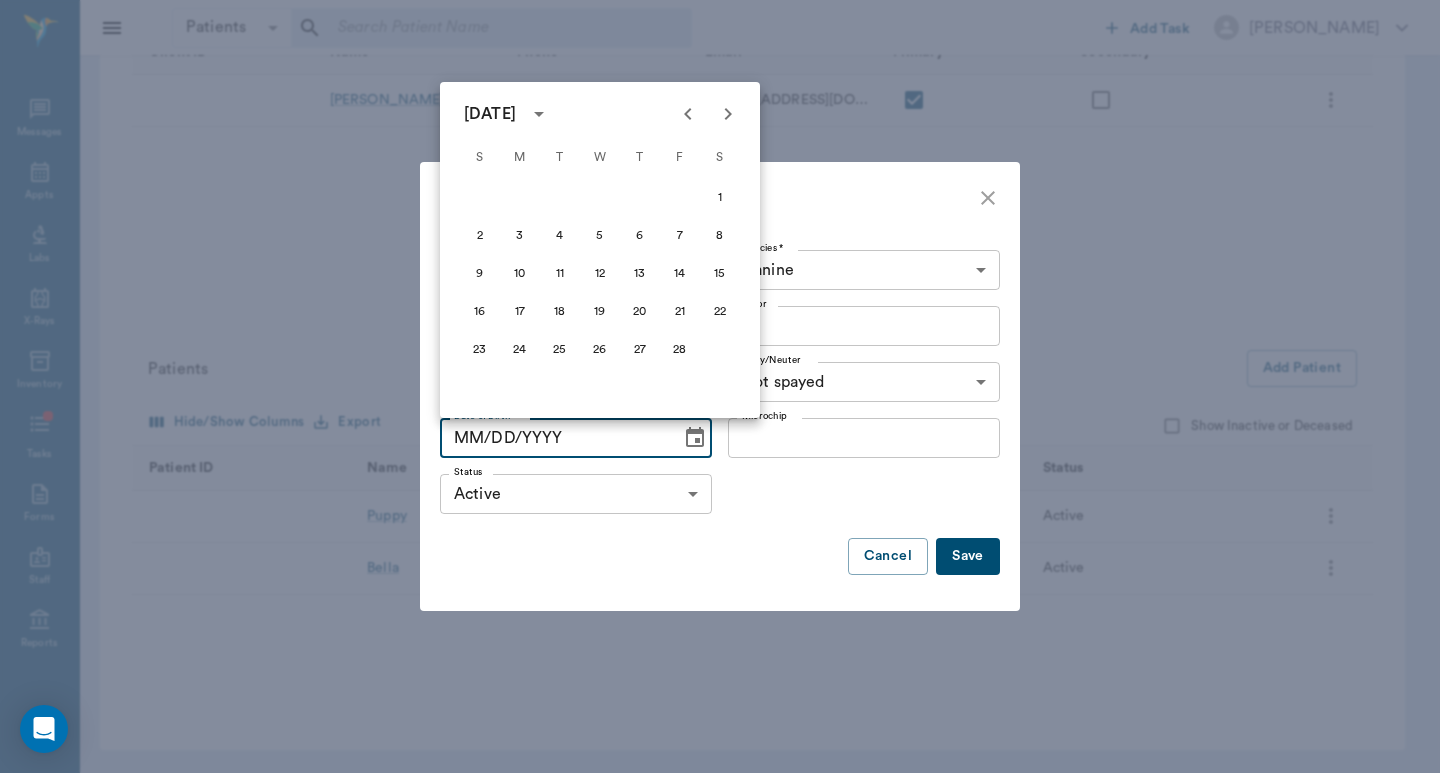 click 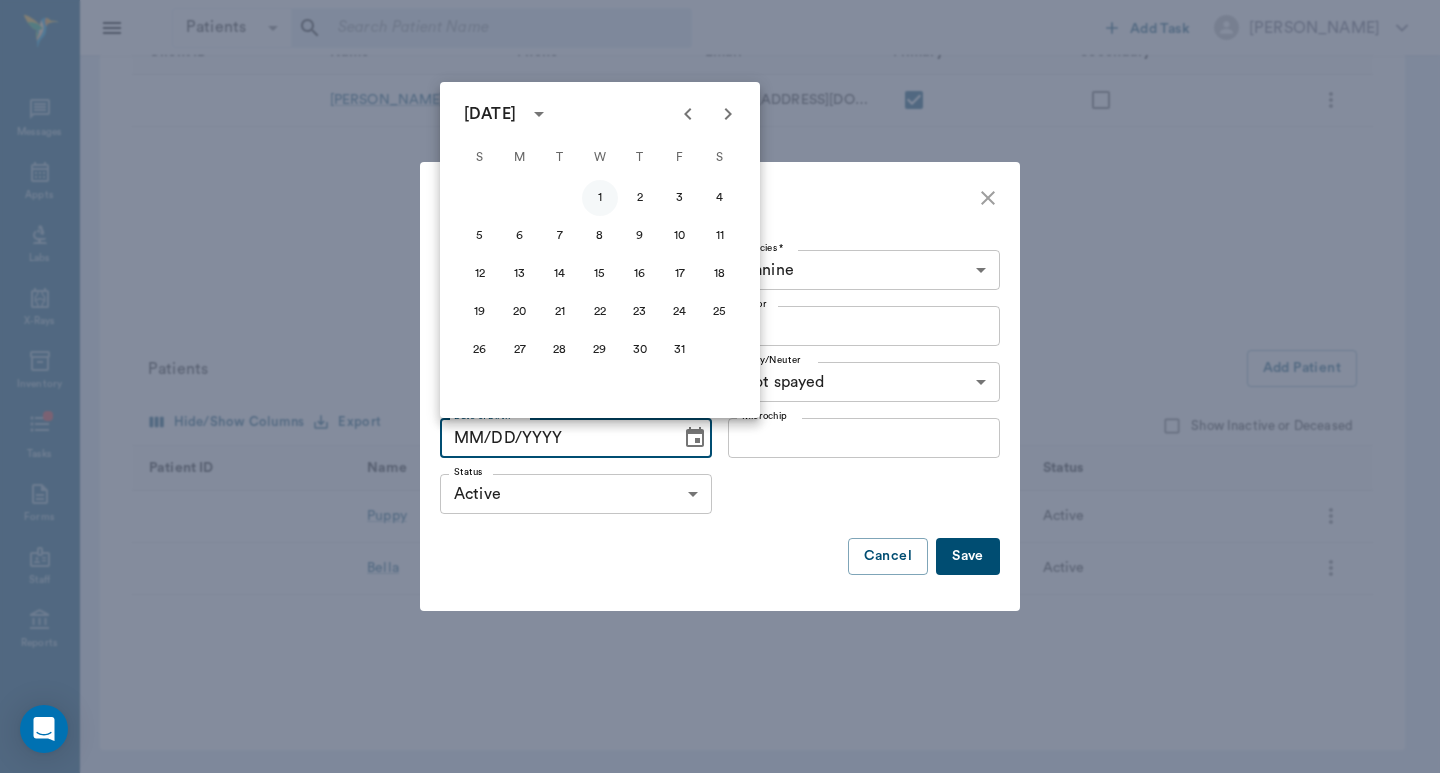 click on "1" at bounding box center [600, 198] 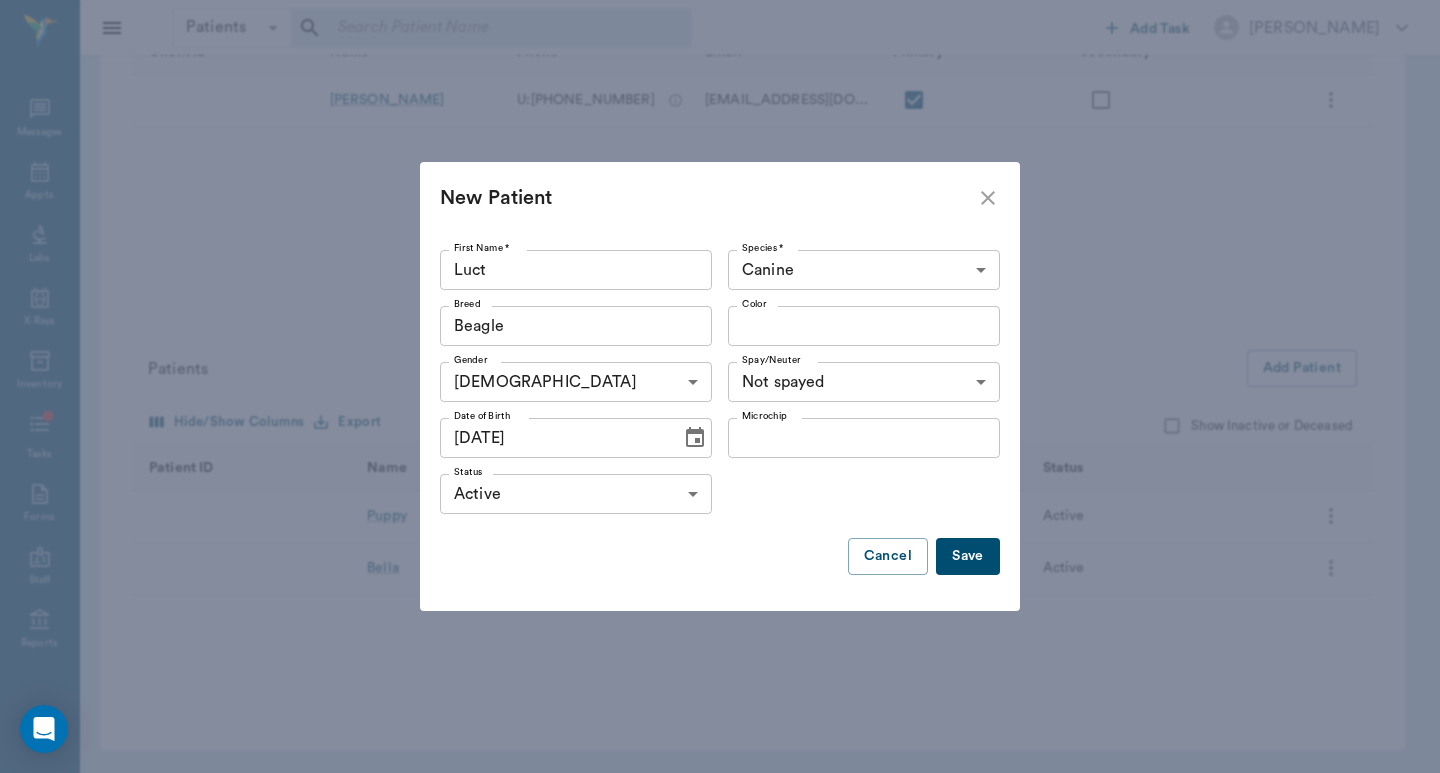 click on "Save" at bounding box center (968, 556) 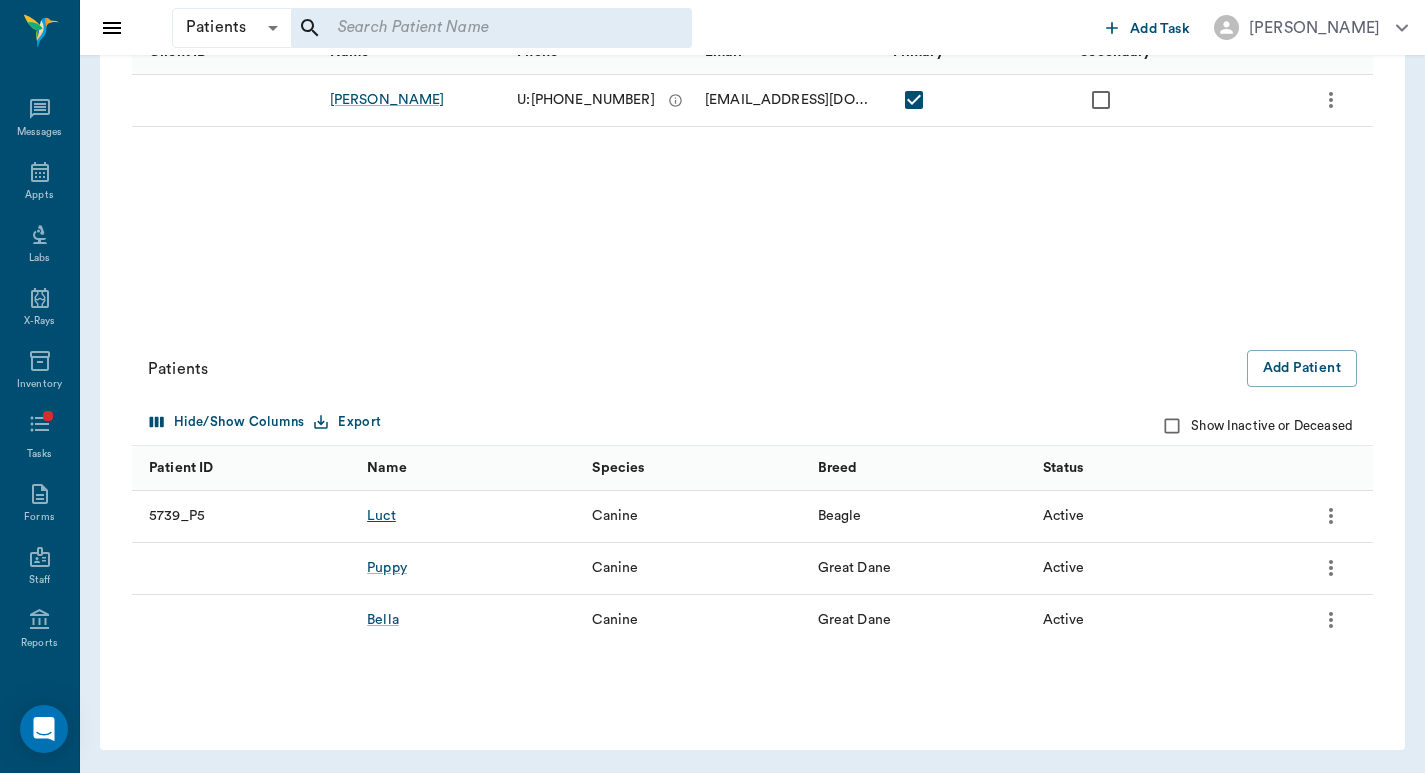 click on "Luct" at bounding box center (381, 516) 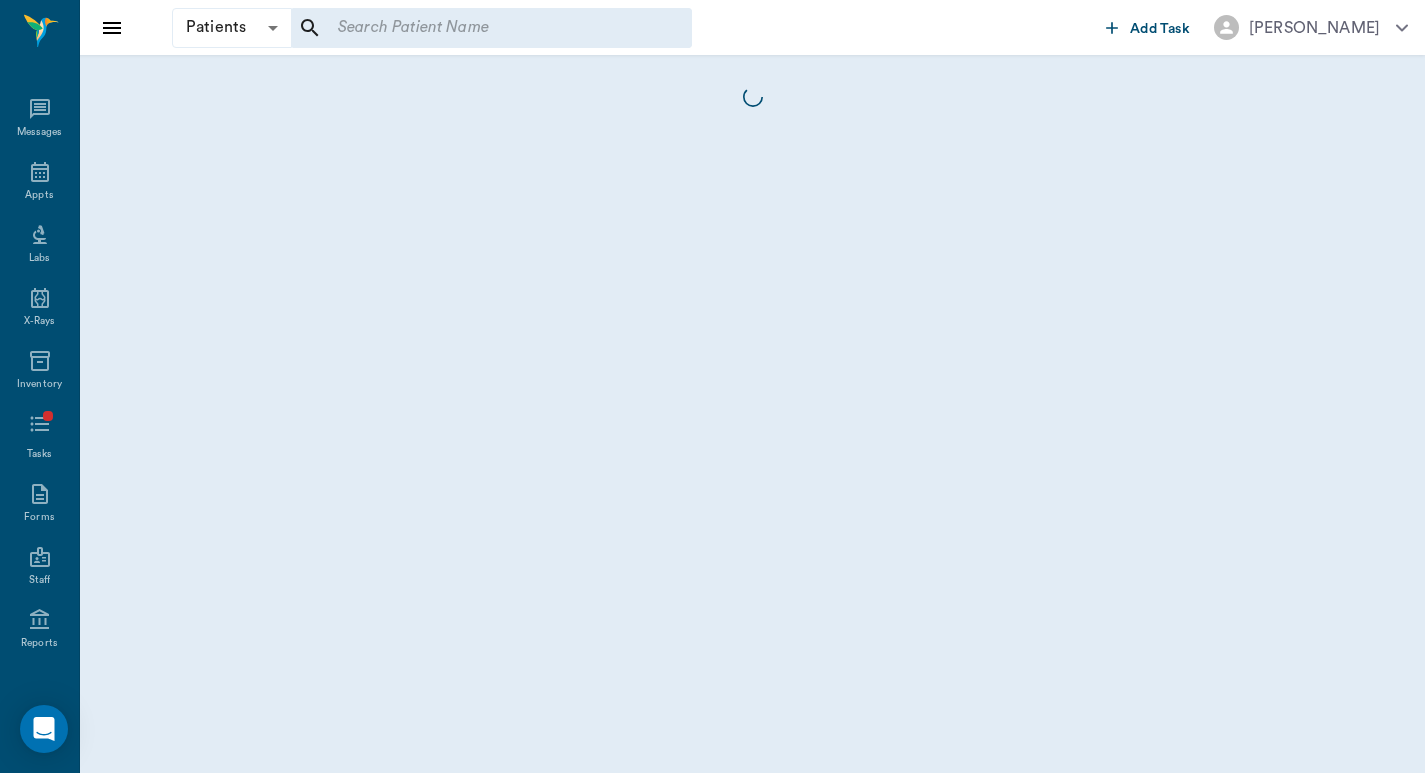 scroll, scrollTop: 0, scrollLeft: 0, axis: both 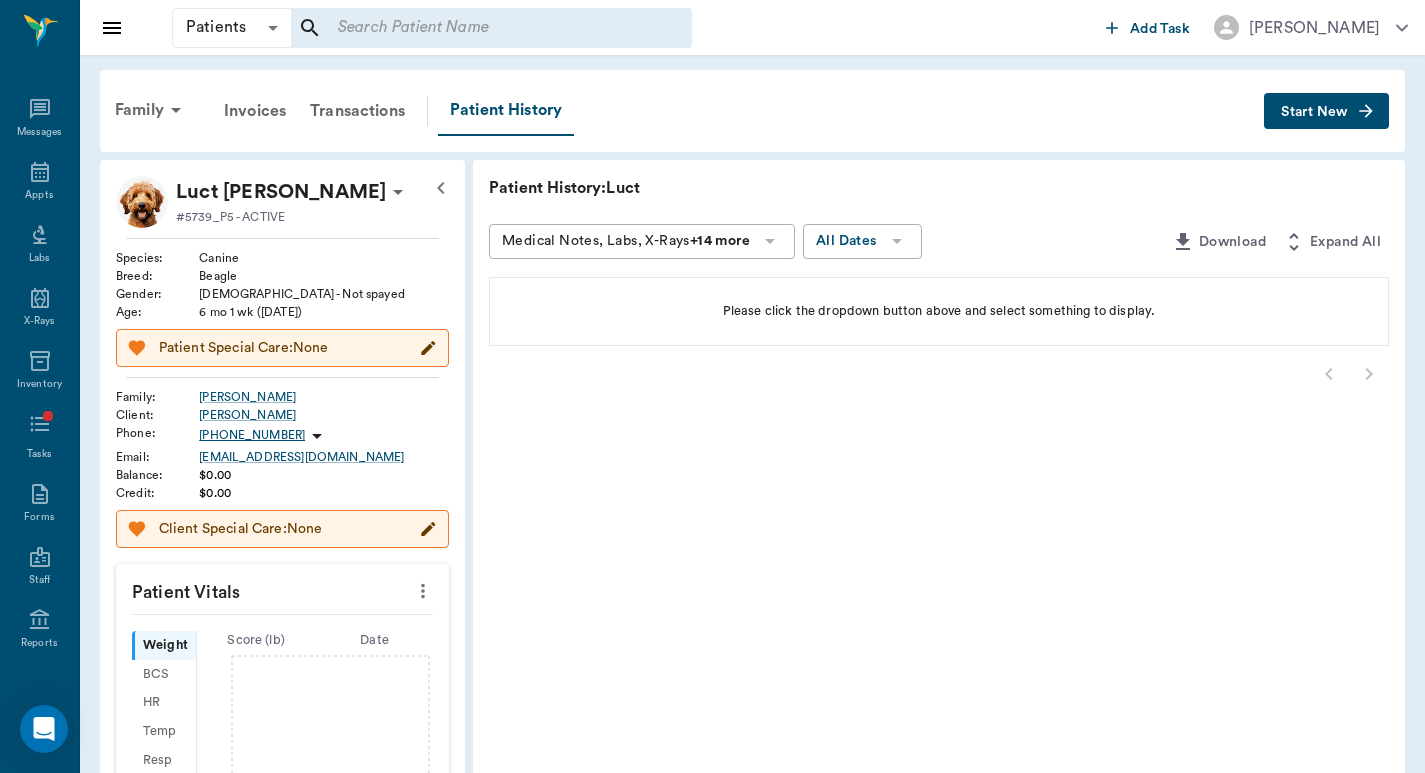 click 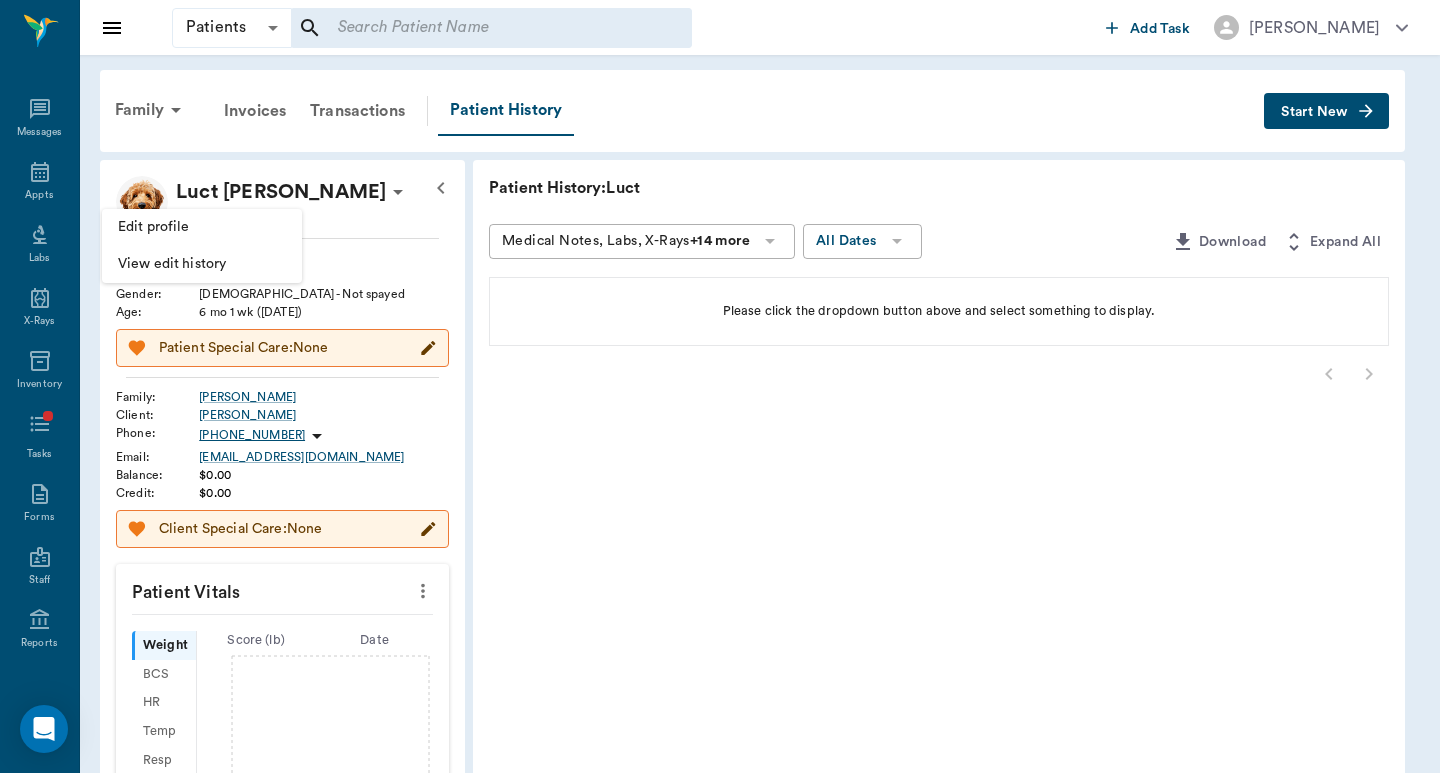 click on "Edit profile" at bounding box center (202, 227) 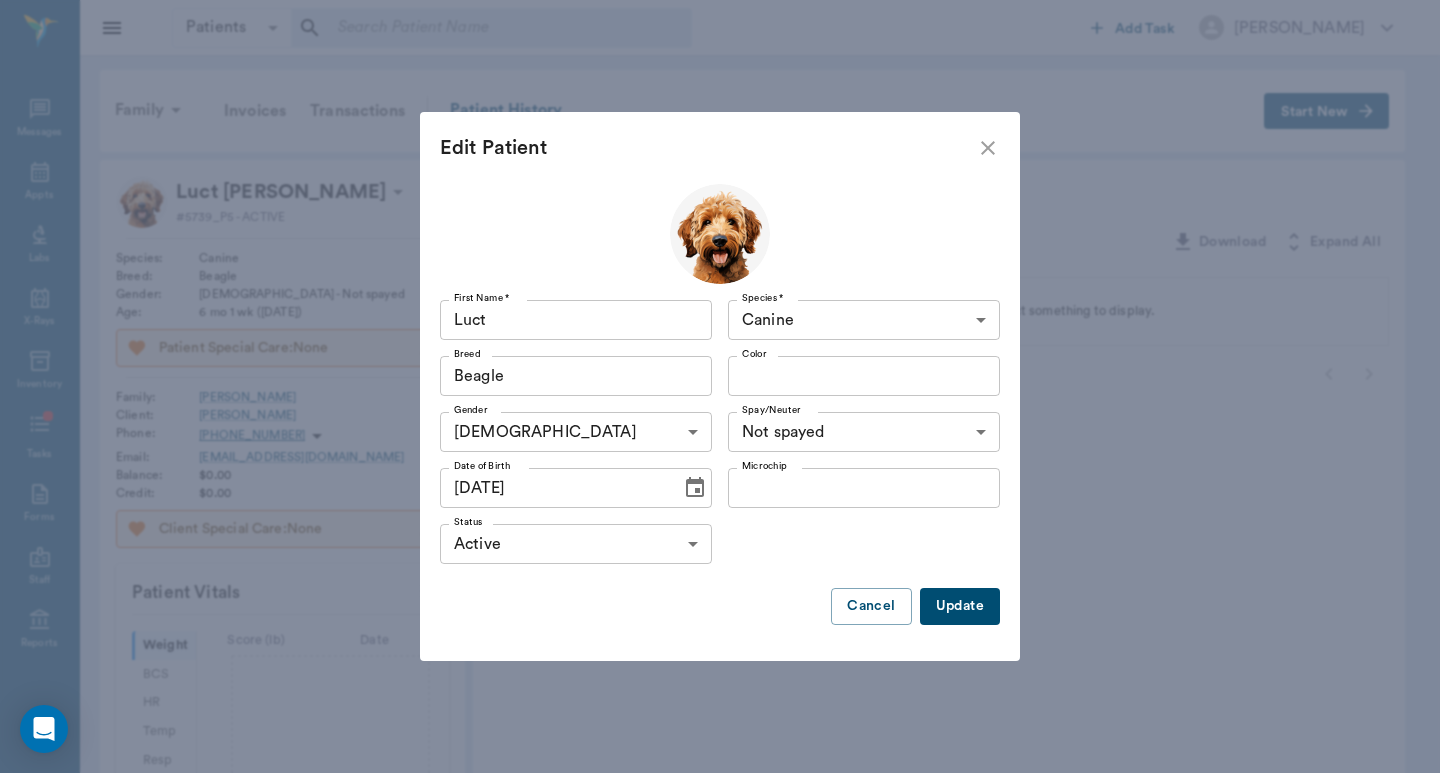 click on "Luct" at bounding box center [576, 320] 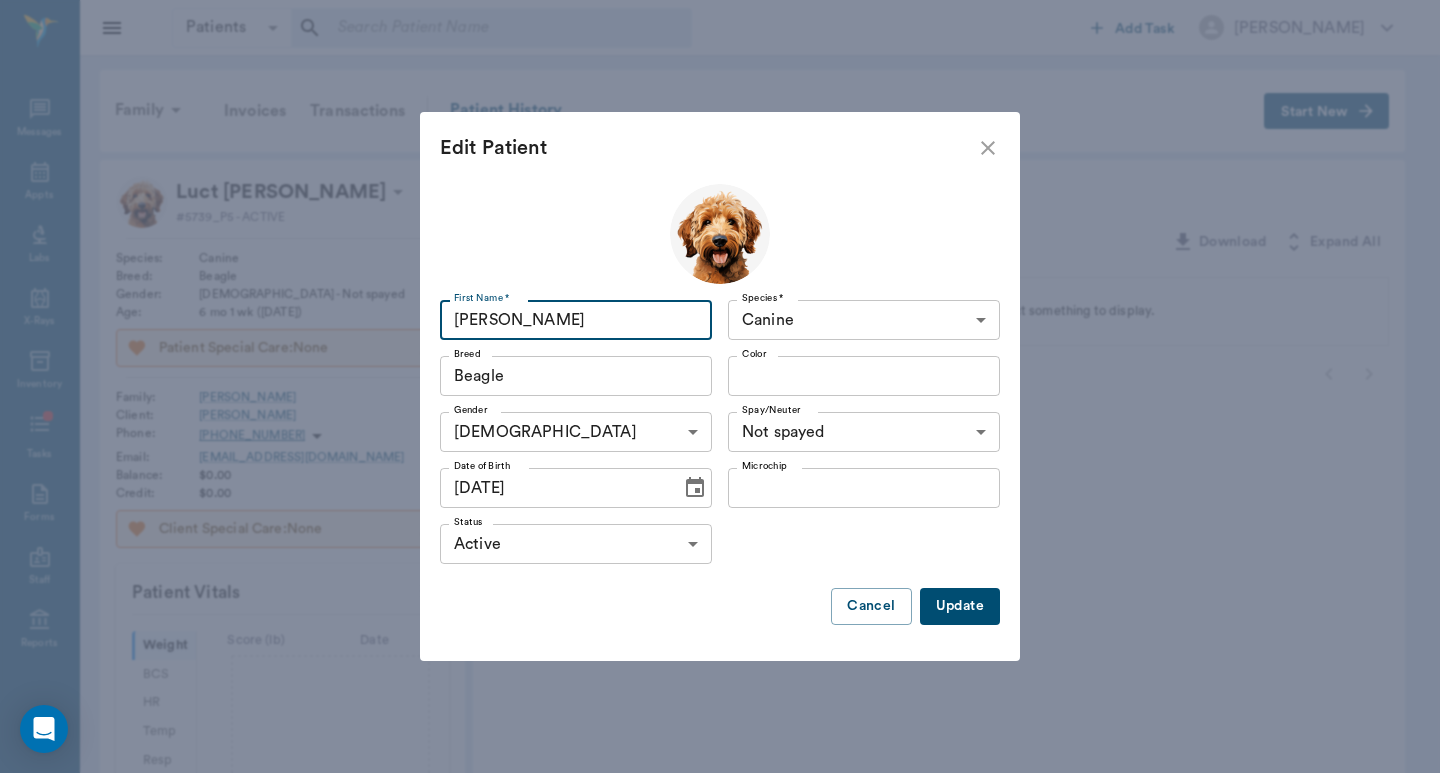 type on "[PERSON_NAME]" 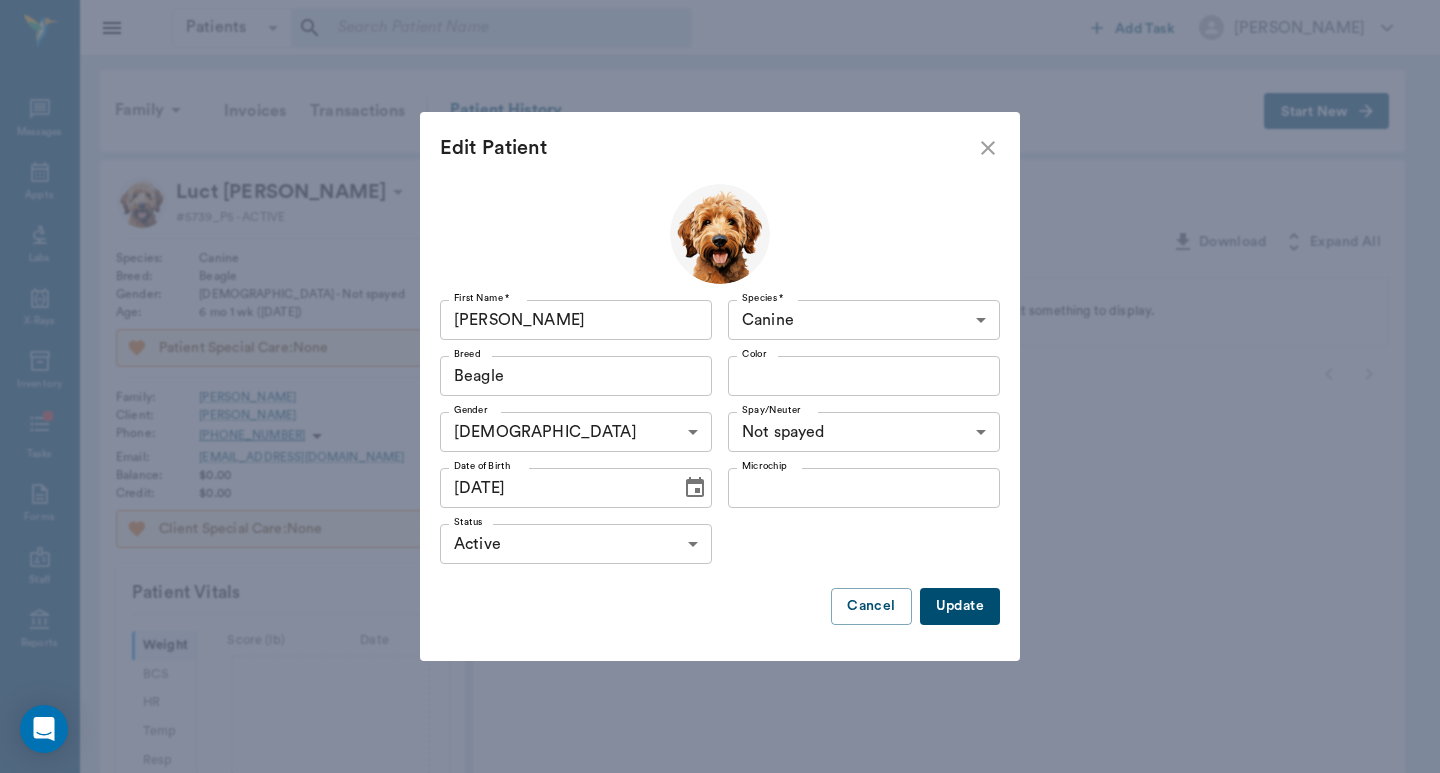 click on "Update" at bounding box center [960, 606] 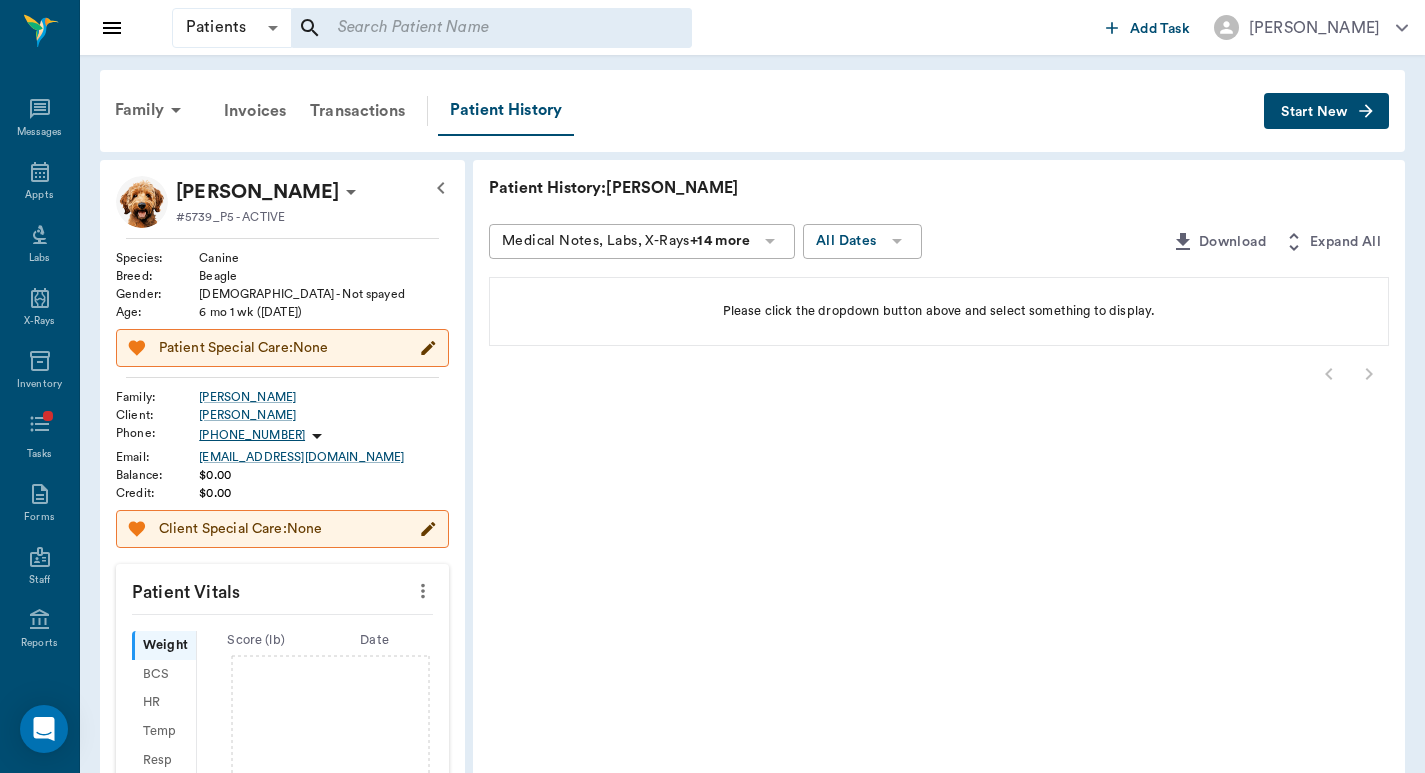 click on "Start New" at bounding box center (1314, 112) 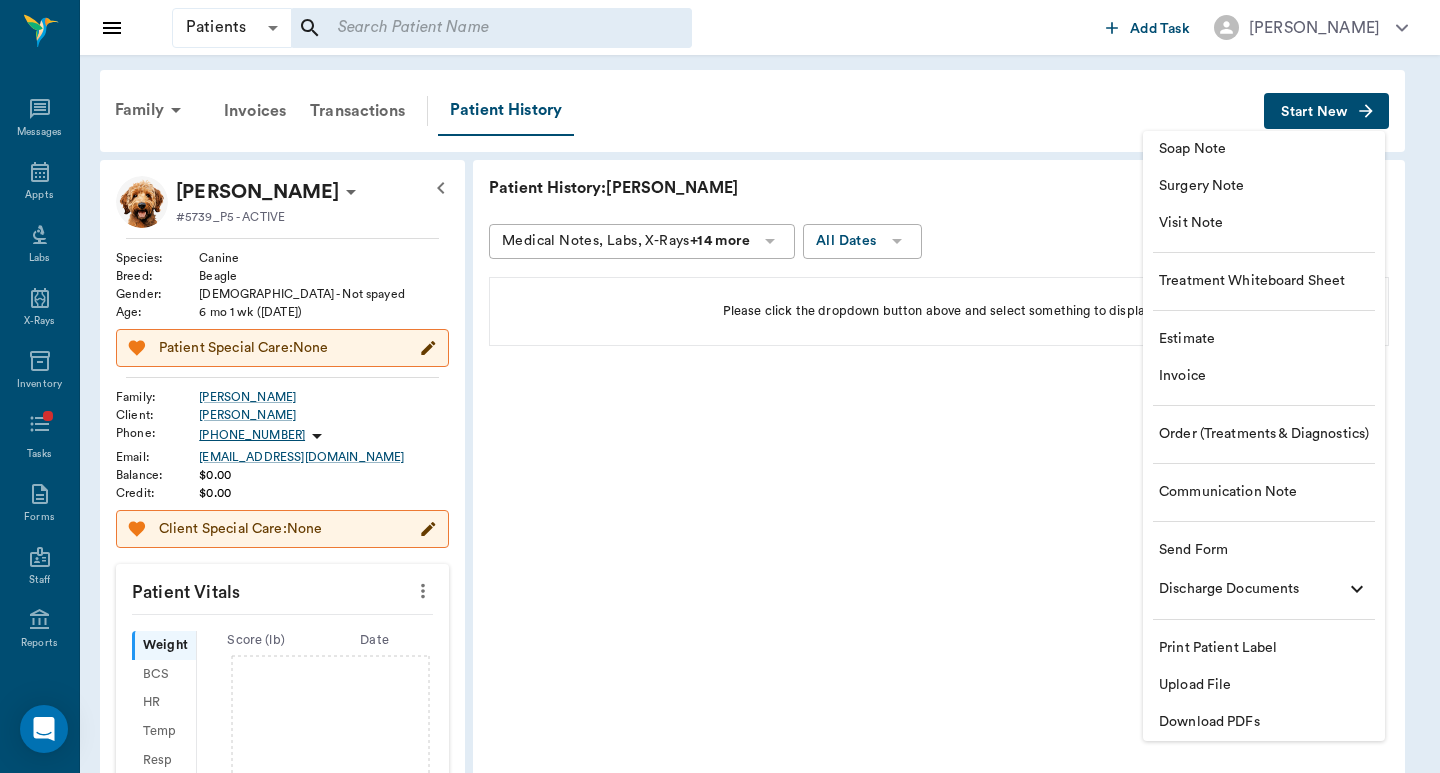 click on "Invoice" at bounding box center [1264, 376] 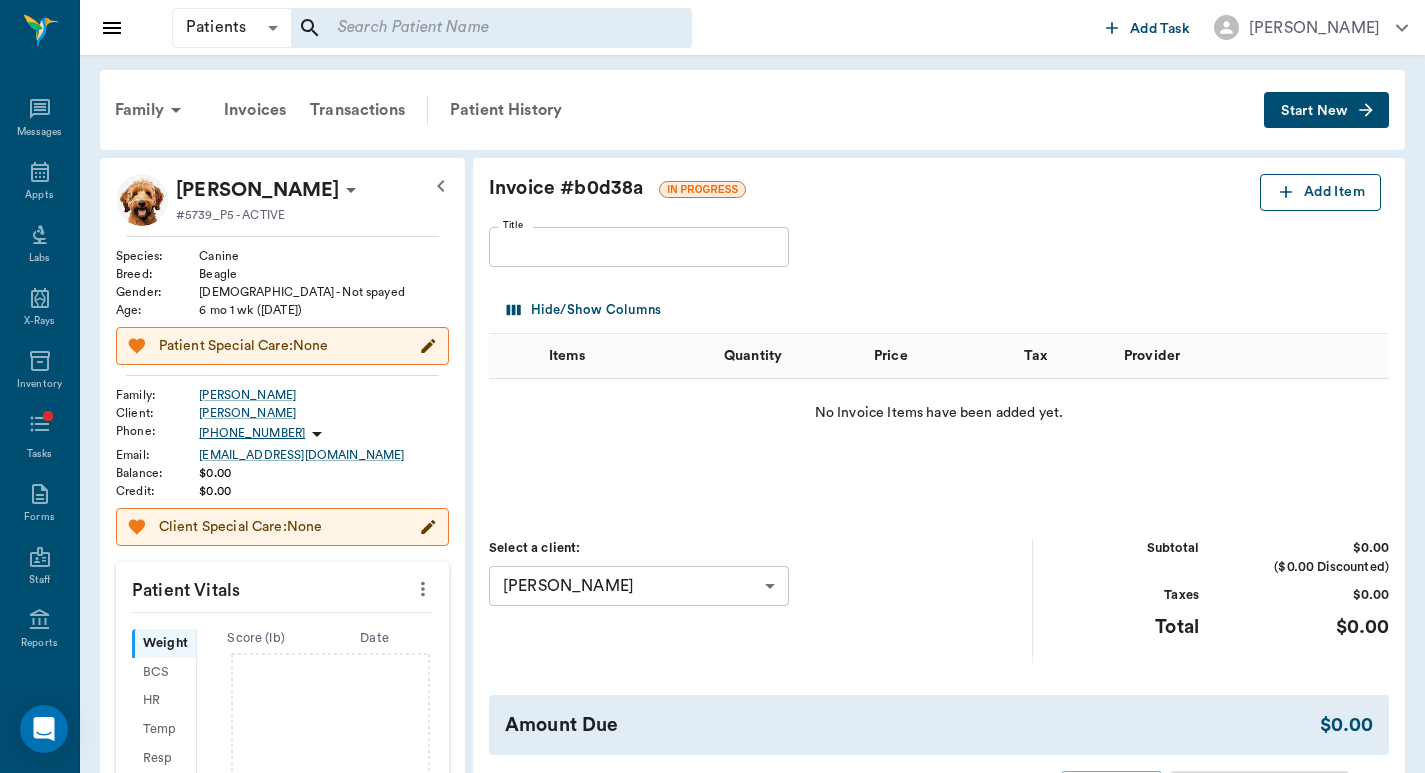 click on "Add Item" at bounding box center (1320, 192) 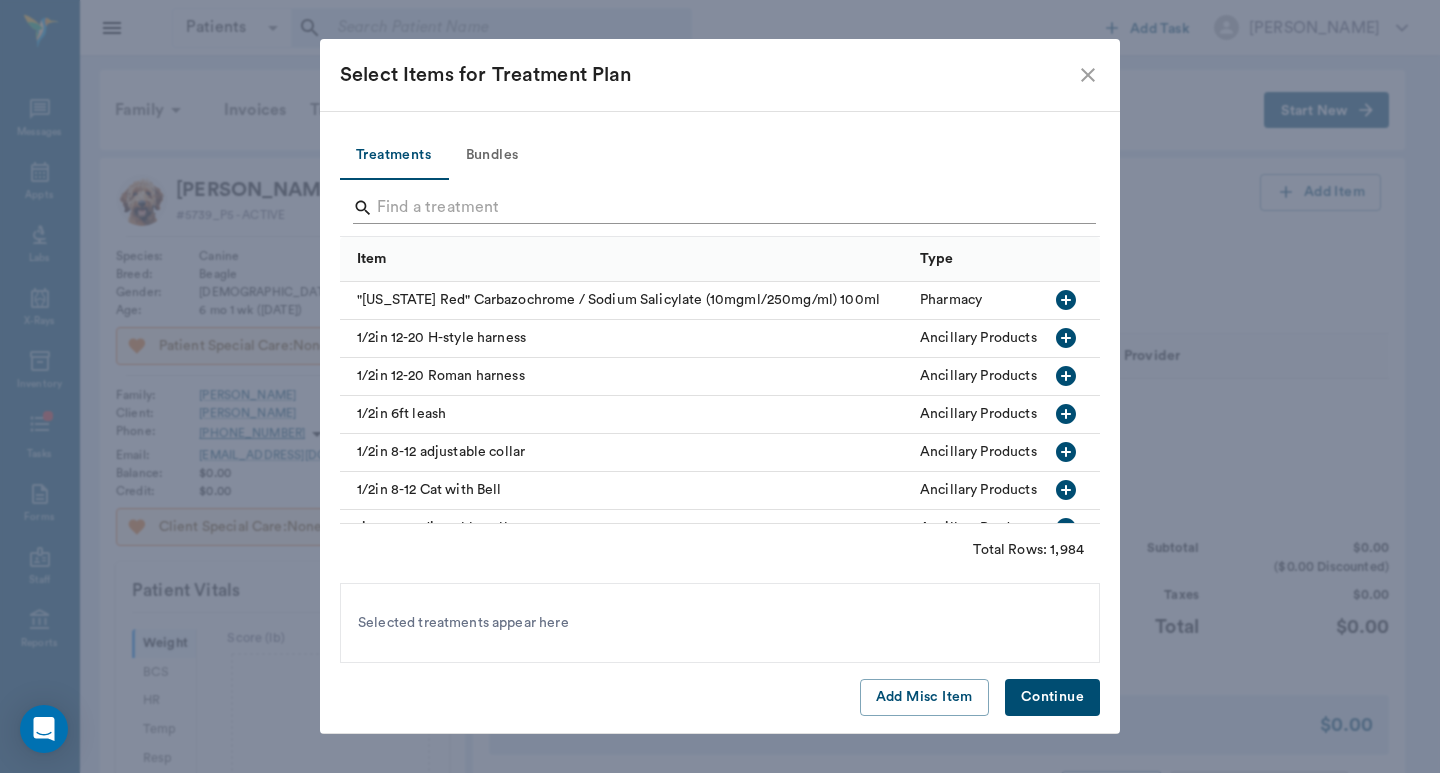 click at bounding box center [721, 208] 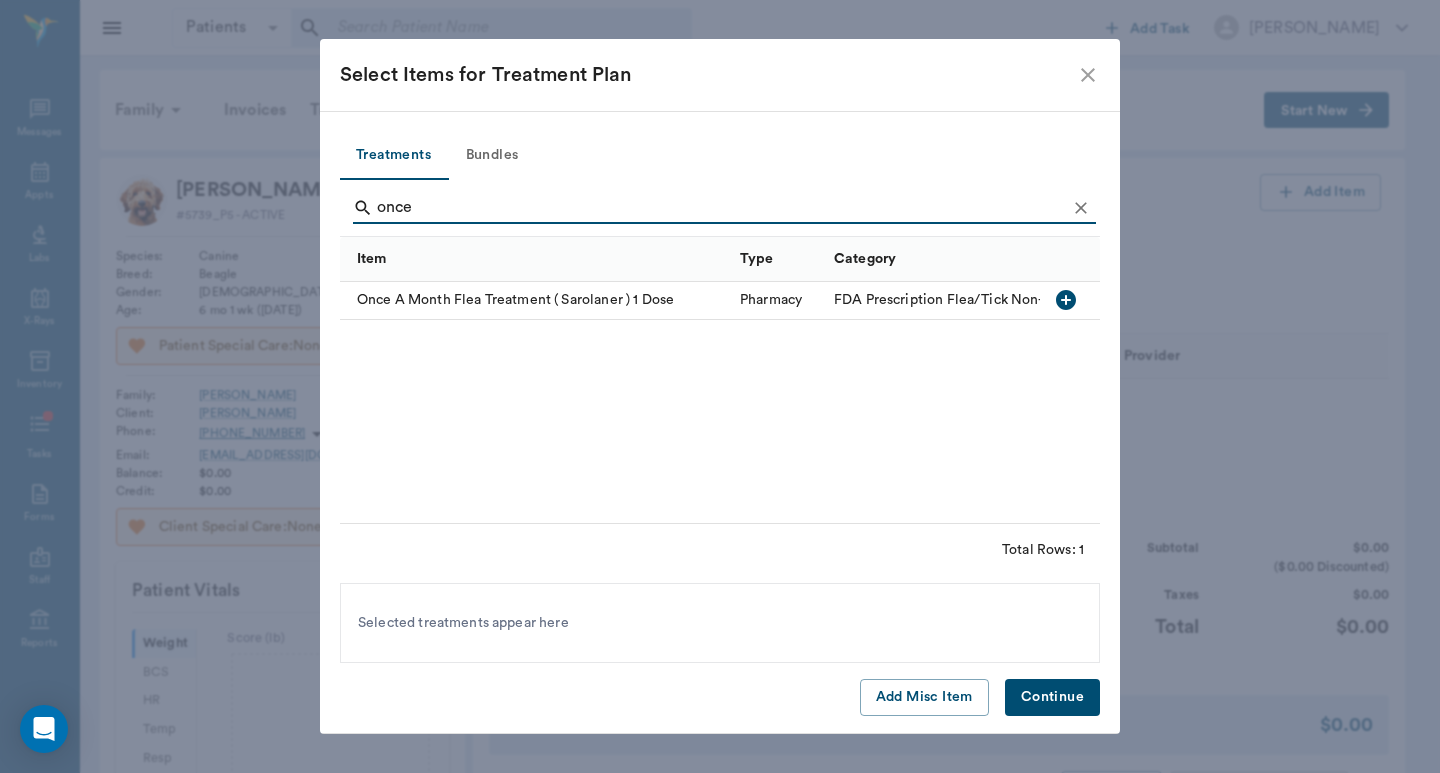 type on "once" 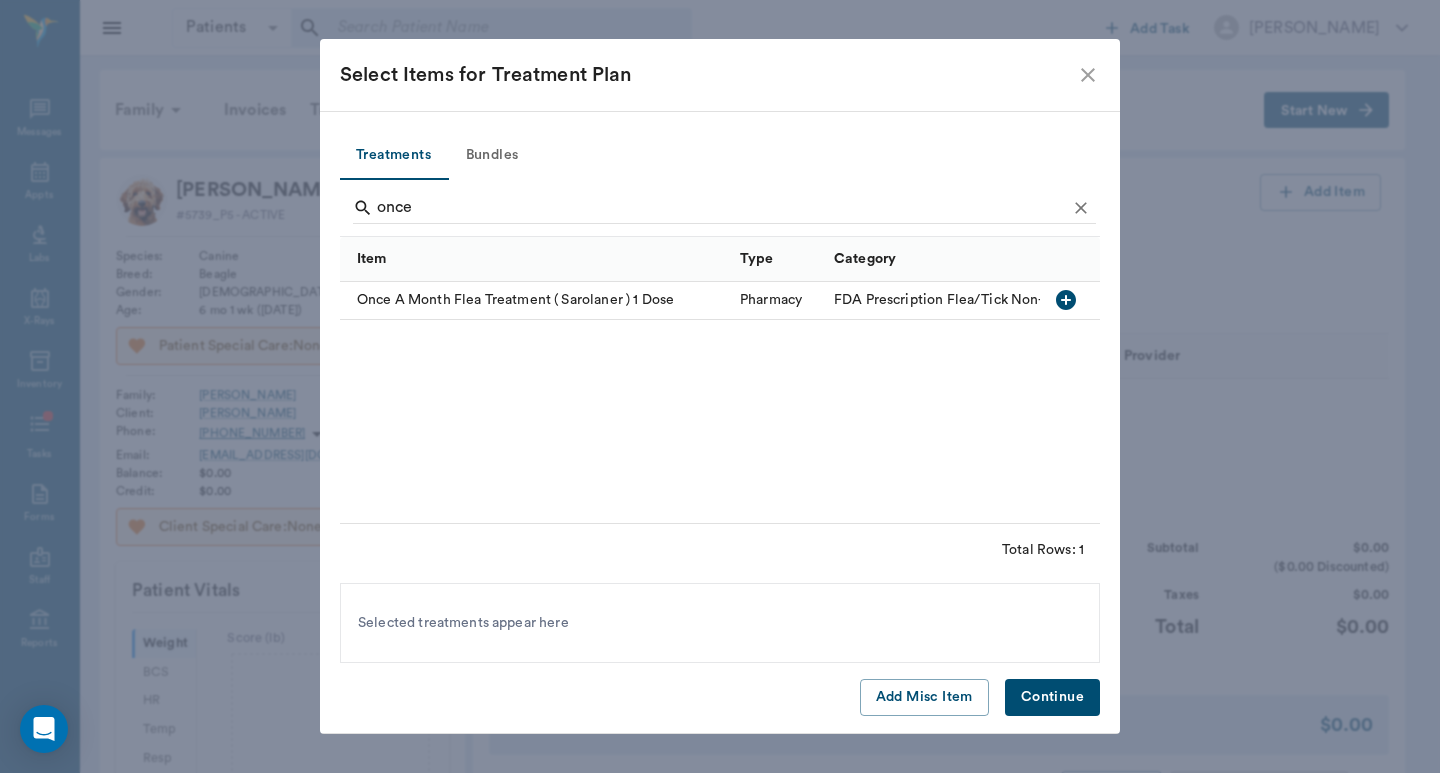 click on "Once A Month Flea Treatment ( Sarolaner ) 1 Dose" at bounding box center [535, 301] 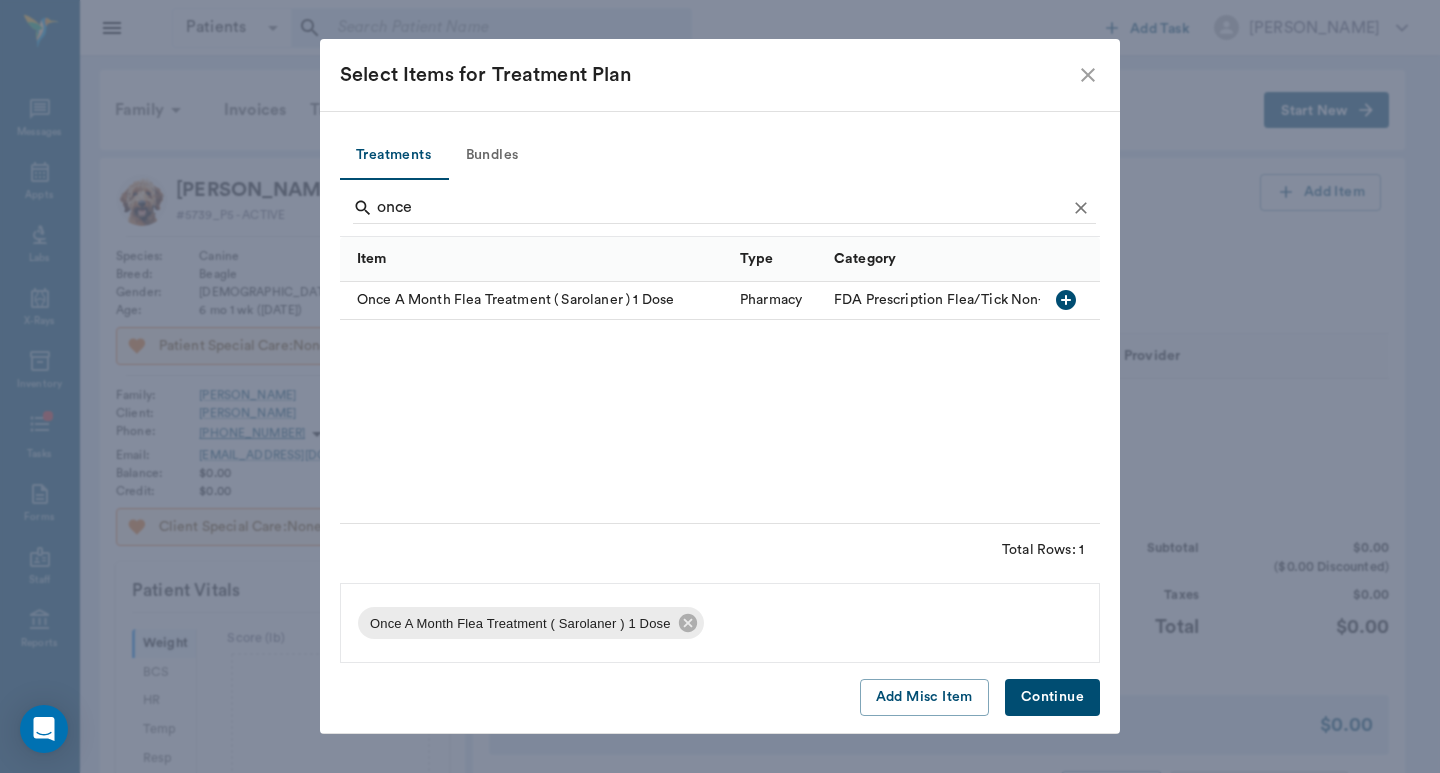 click on "Continue" at bounding box center [1052, 697] 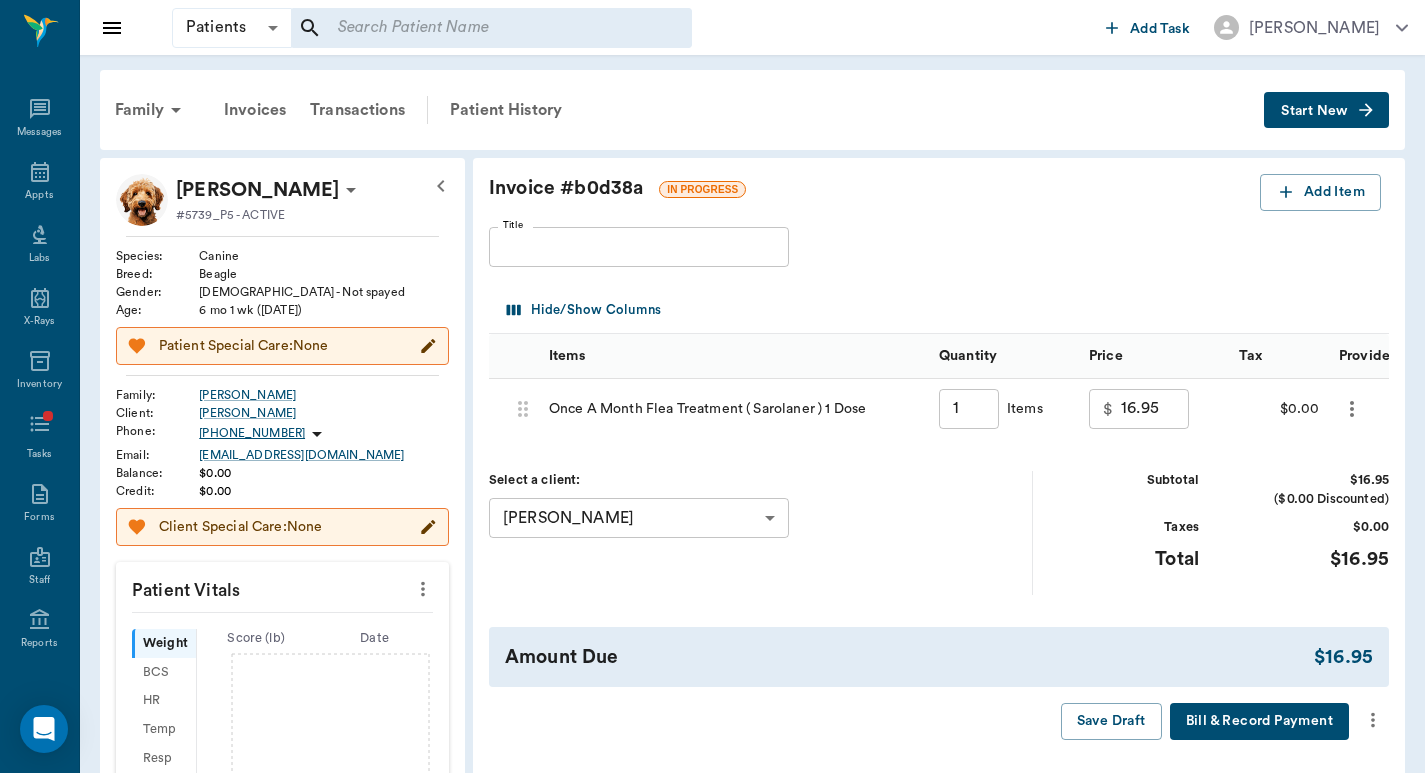 click 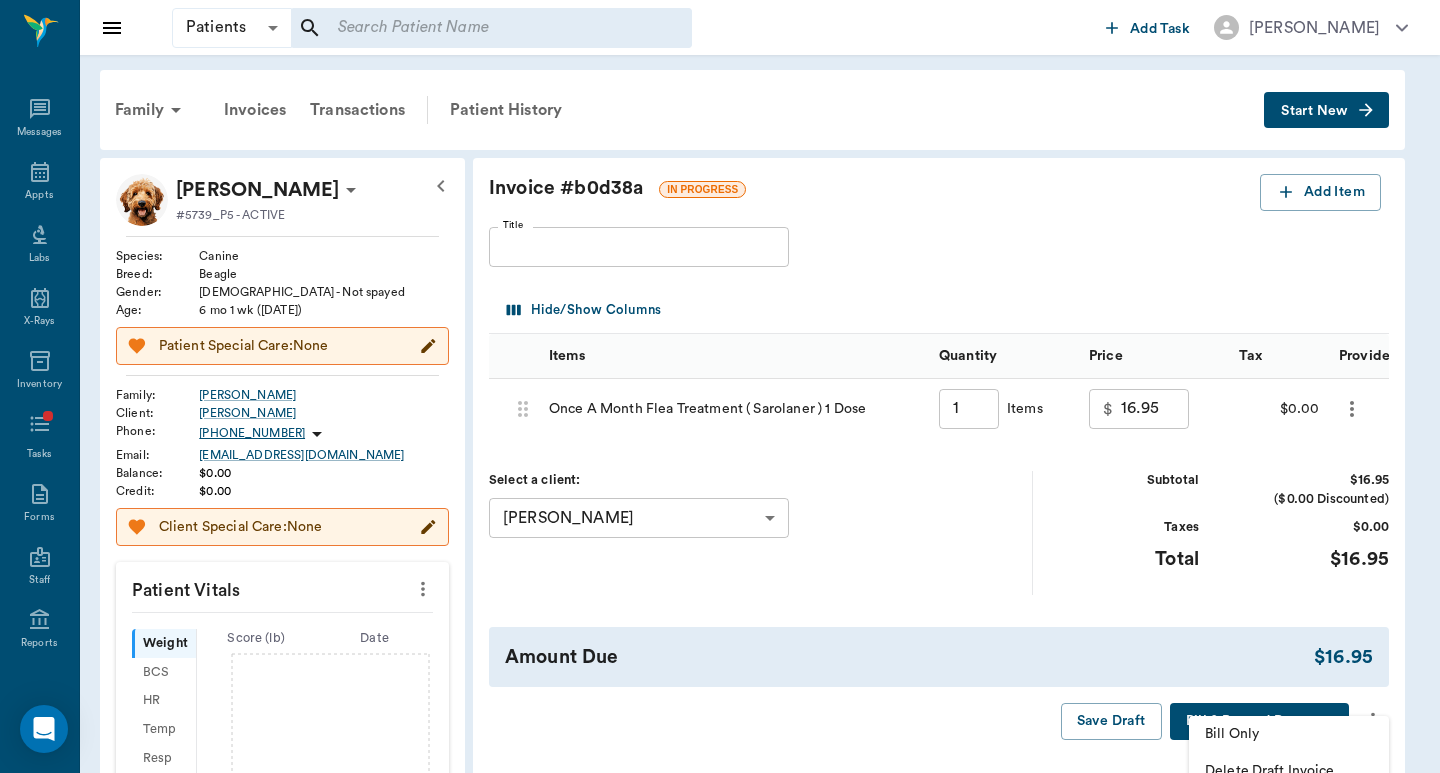 click on "Bill Only" at bounding box center [1289, 734] 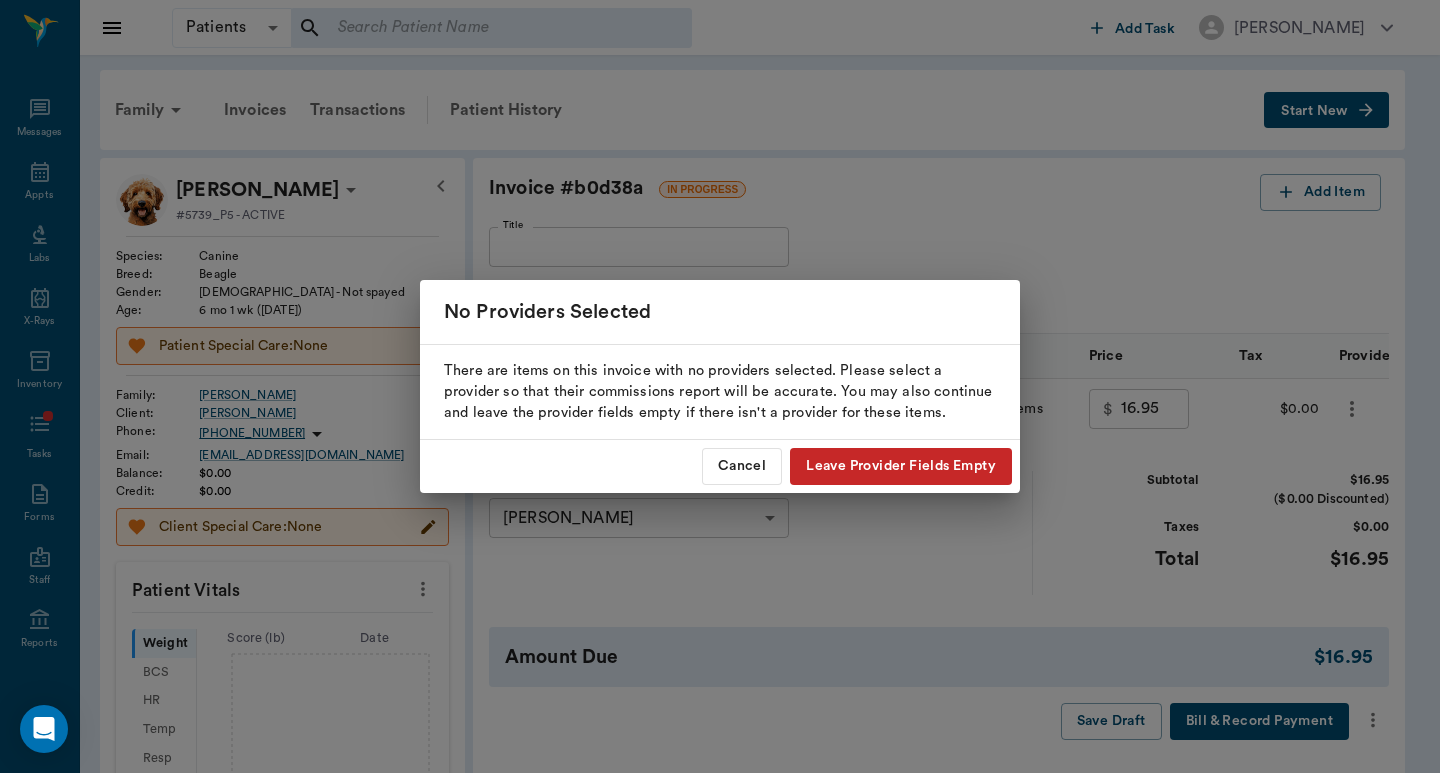 click on "Leave Provider Fields Empty" at bounding box center (901, 466) 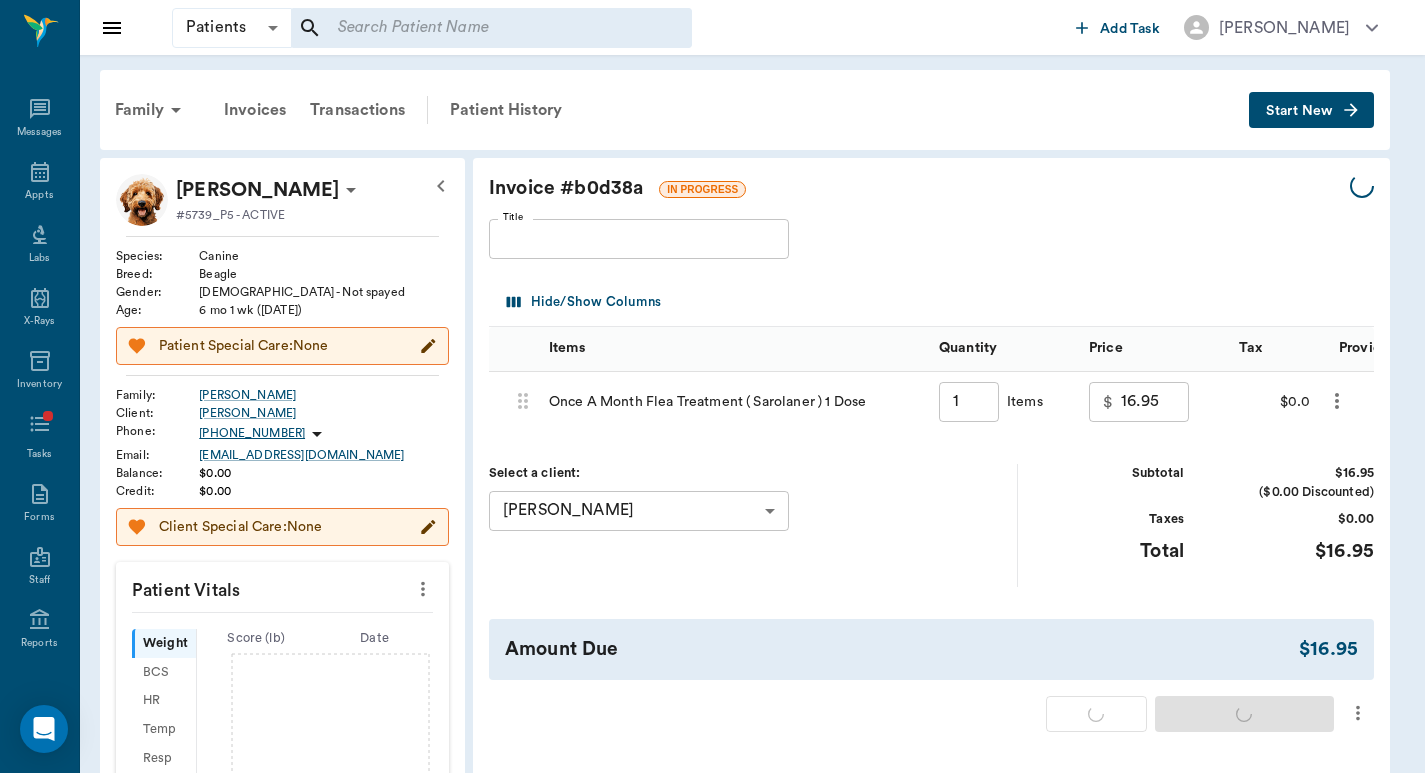 type on "1.00" 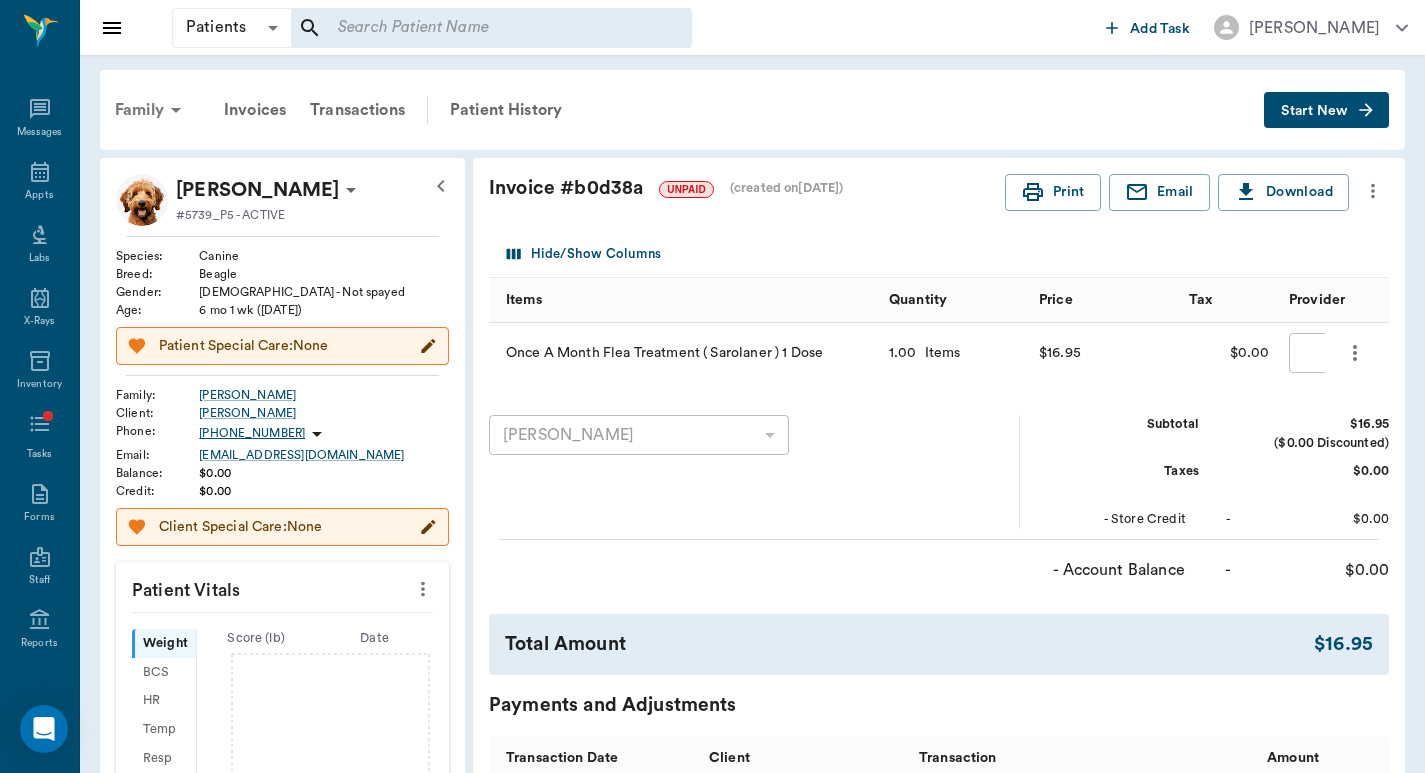 click 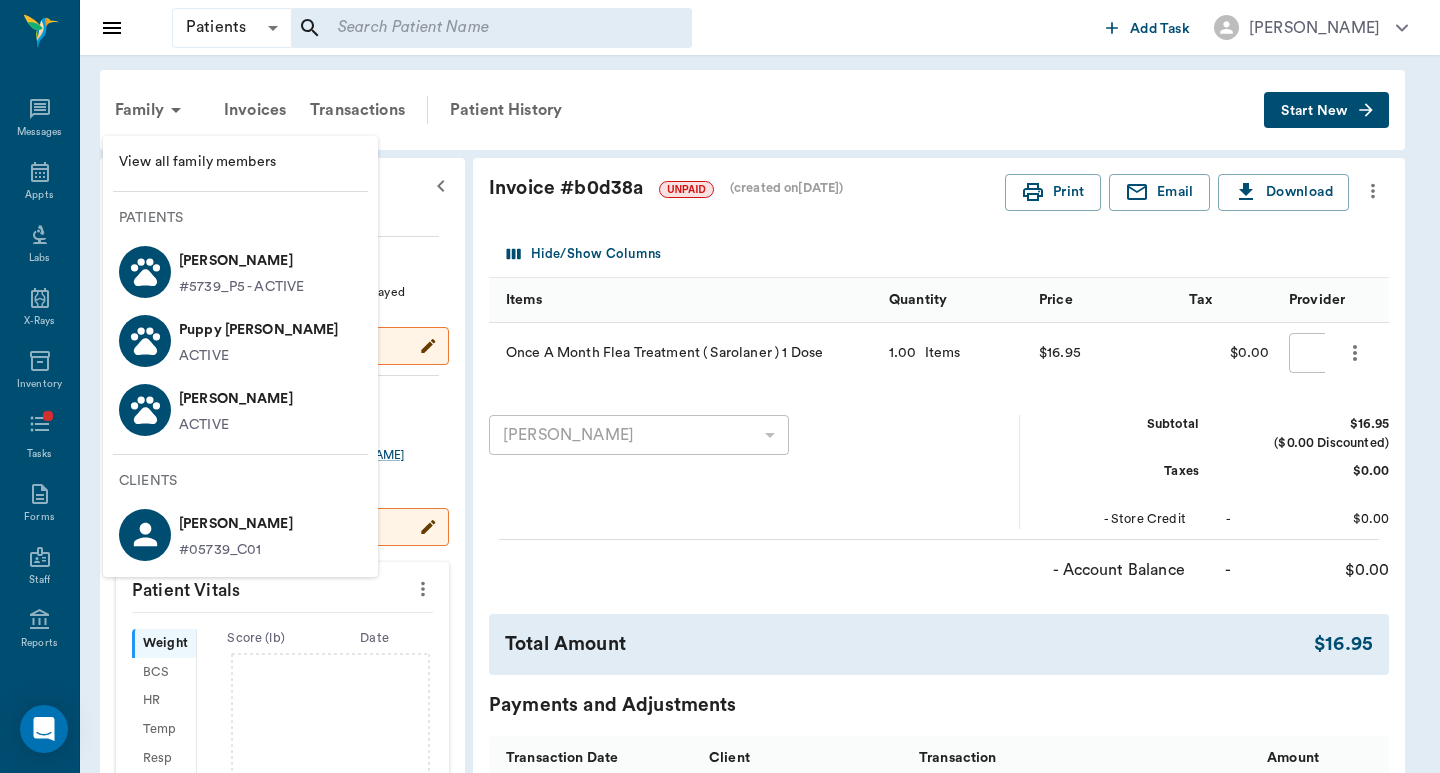 drag, startPoint x: 462, startPoint y: 437, endPoint x: 452, endPoint y: 434, distance: 10.440307 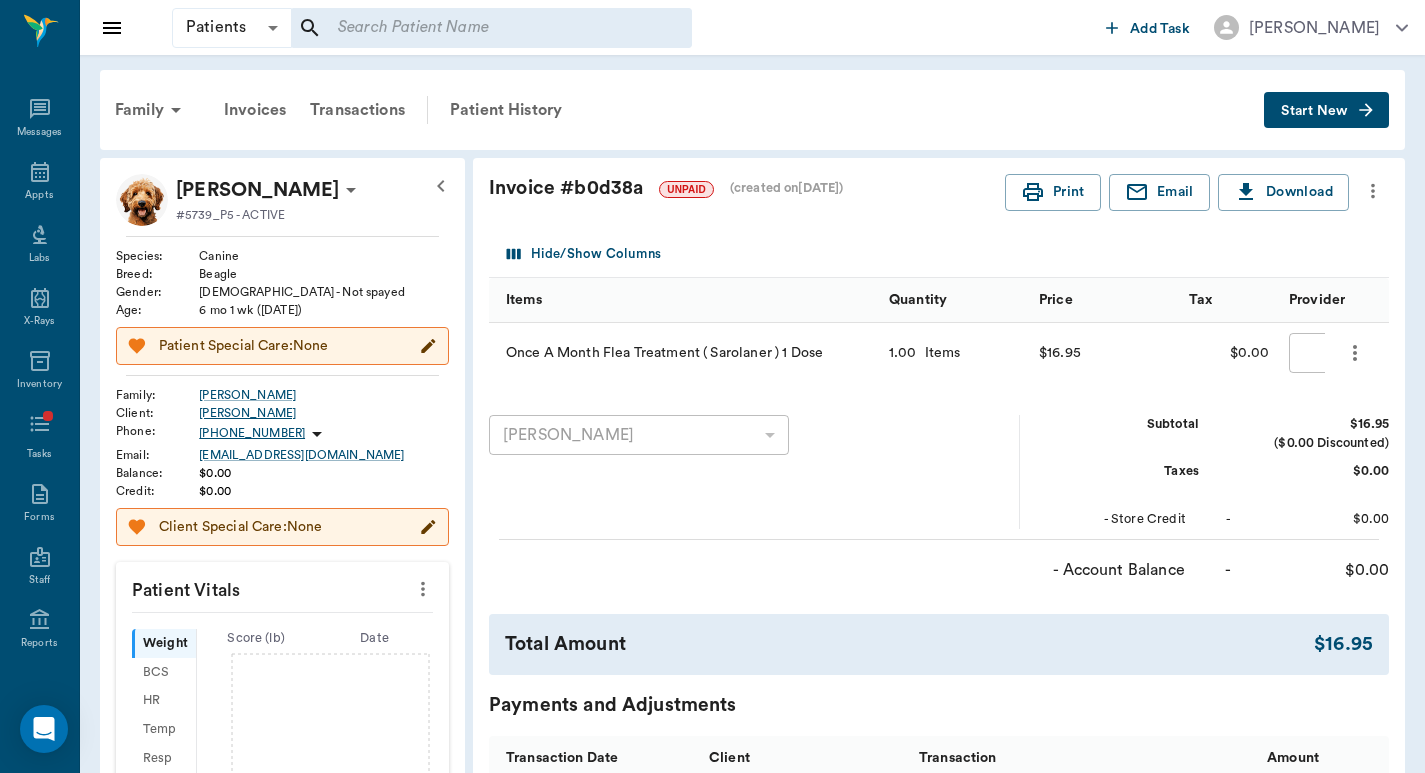 click on "[PERSON_NAME]" at bounding box center [324, 413] 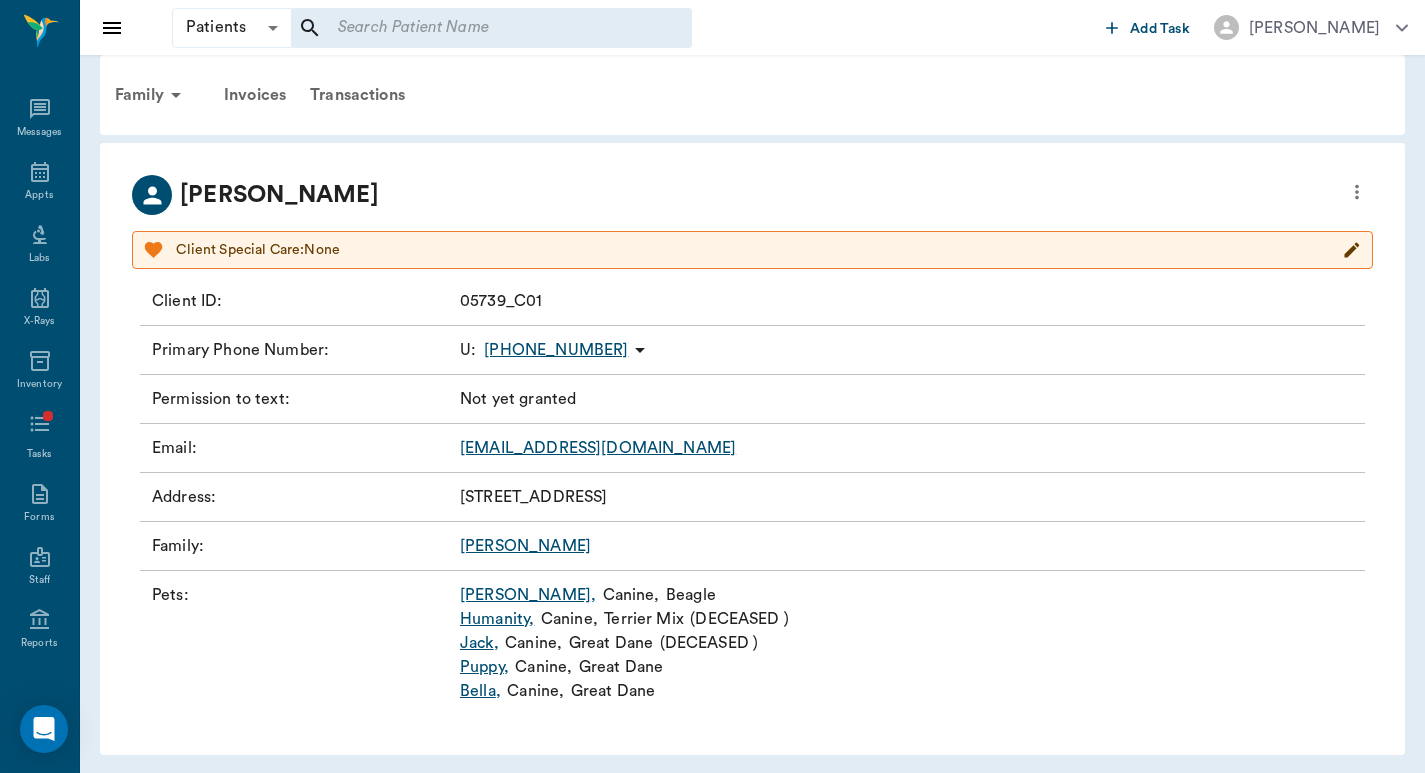 scroll, scrollTop: 20, scrollLeft: 0, axis: vertical 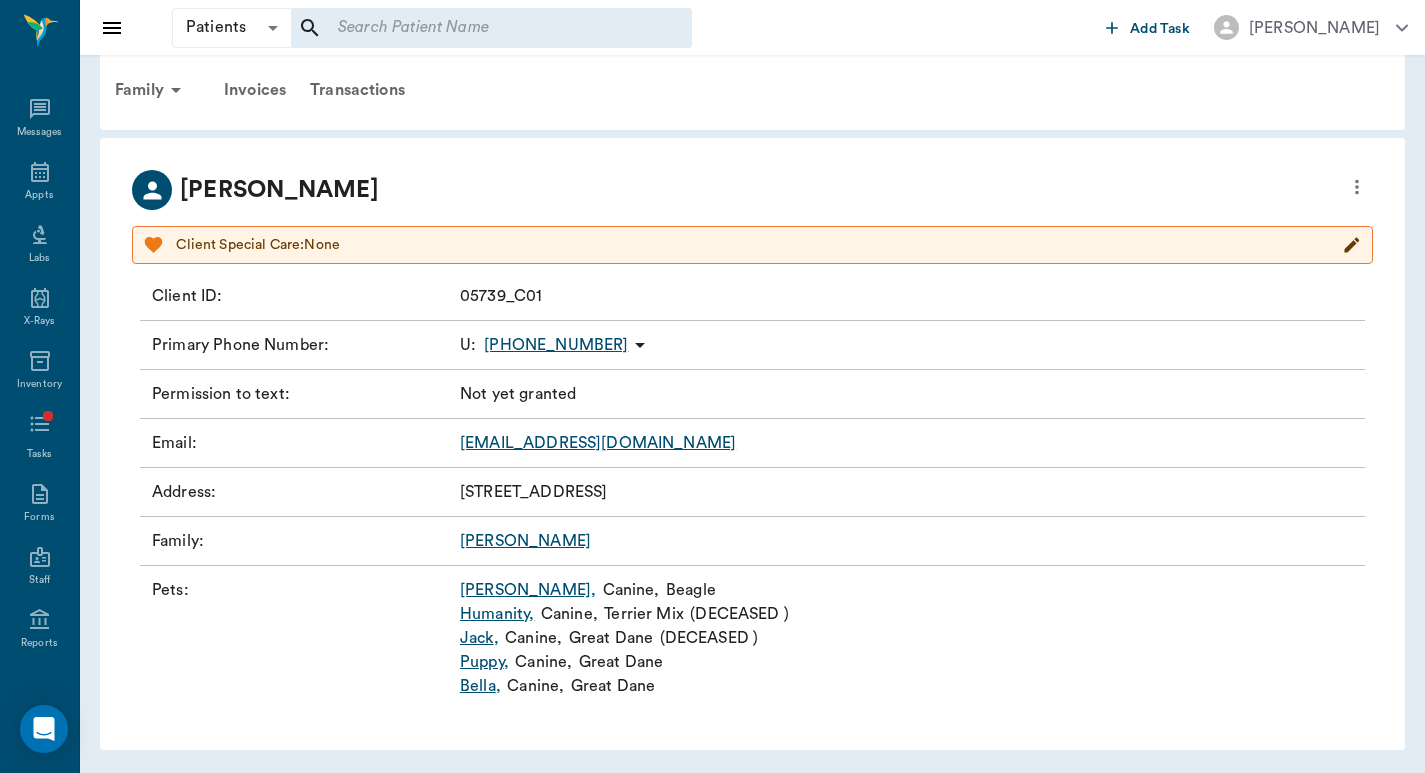 click on "Yount" at bounding box center (525, 541) 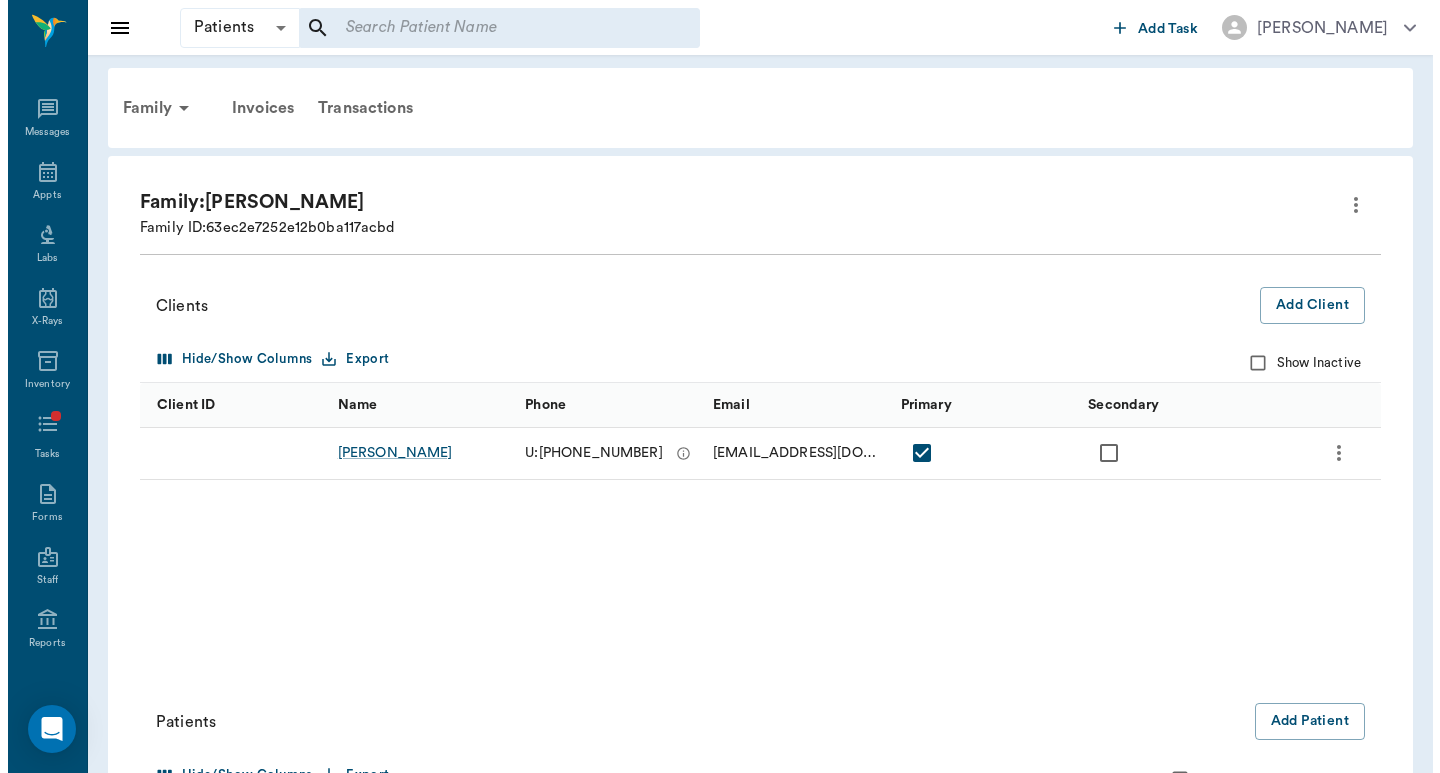 scroll, scrollTop: 355, scrollLeft: 0, axis: vertical 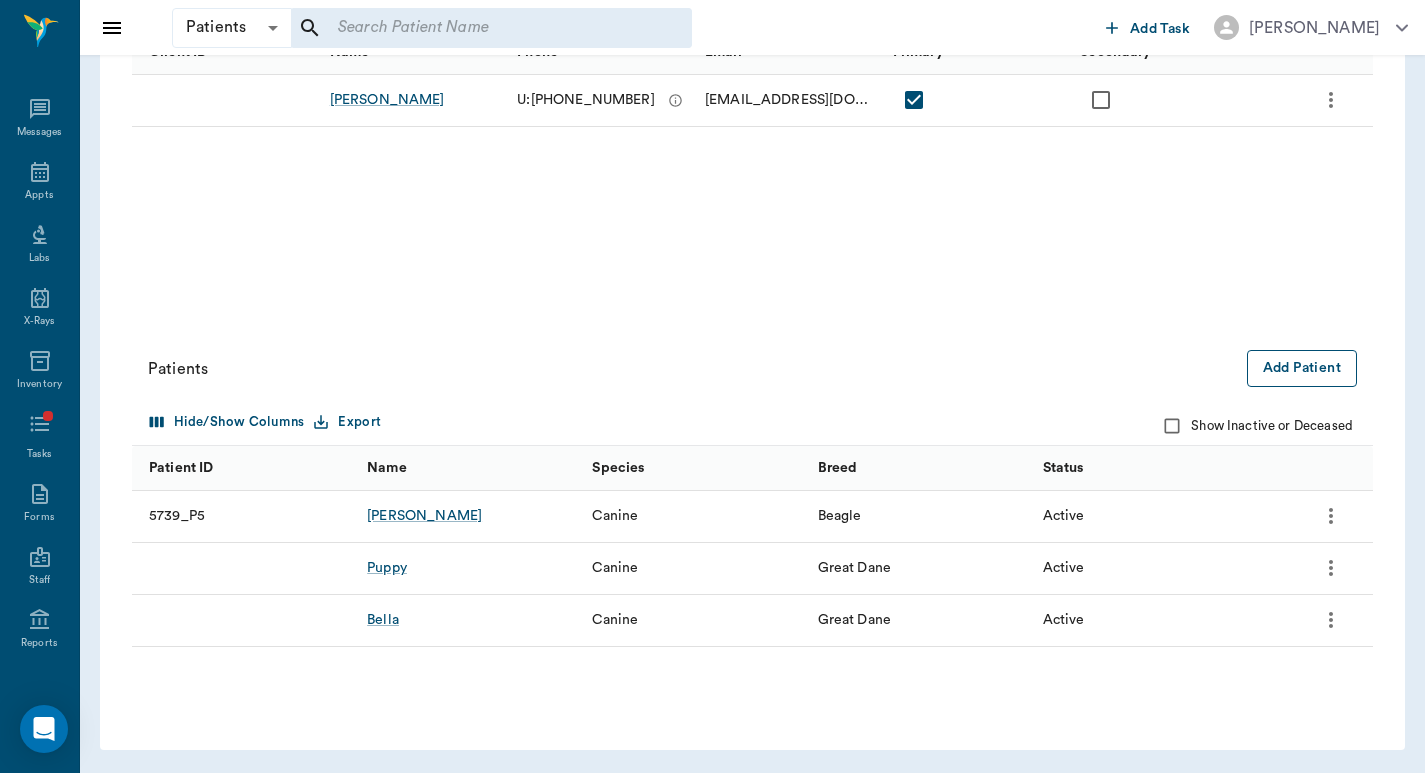 click on "Add Patient" at bounding box center [1302, 368] 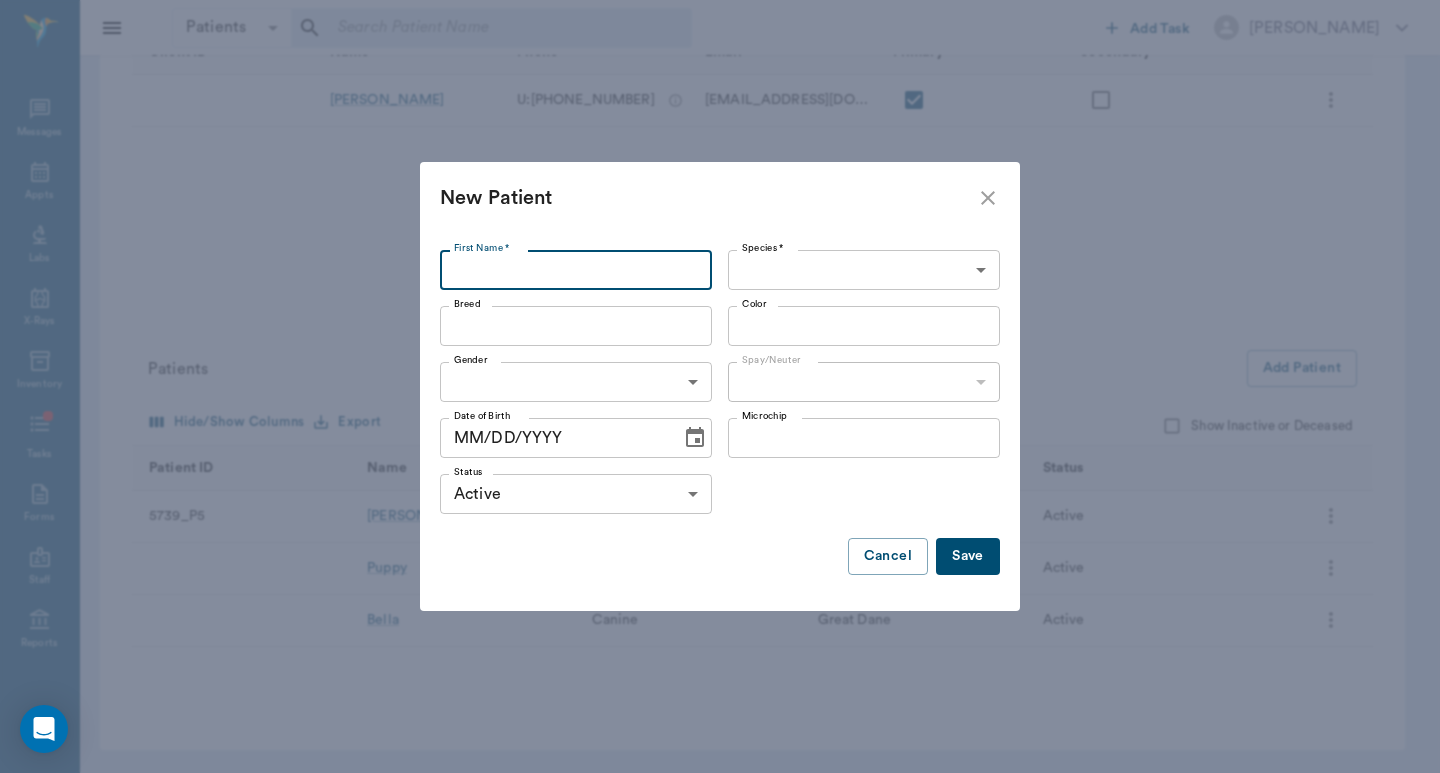 click on "First Name *" at bounding box center (576, 270) 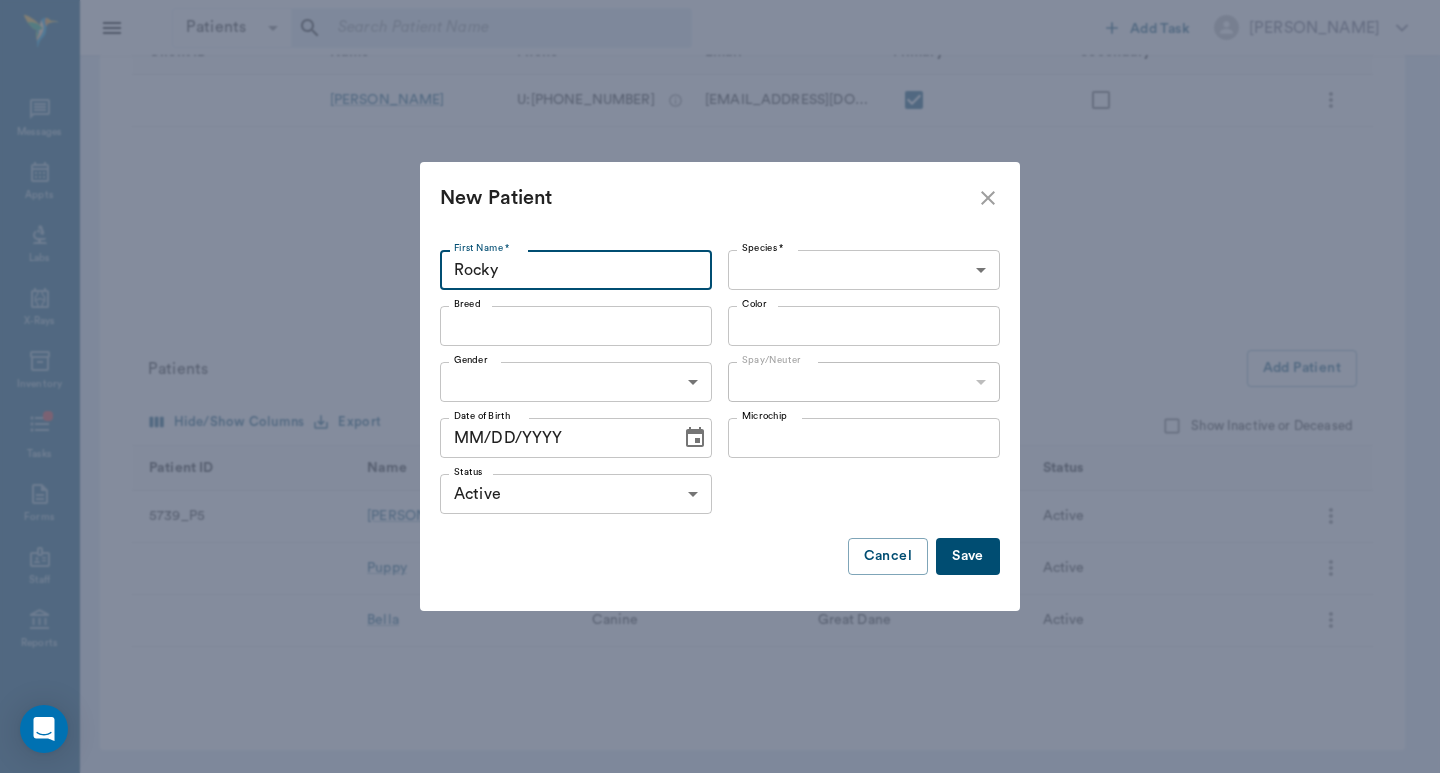 type on "Rocky" 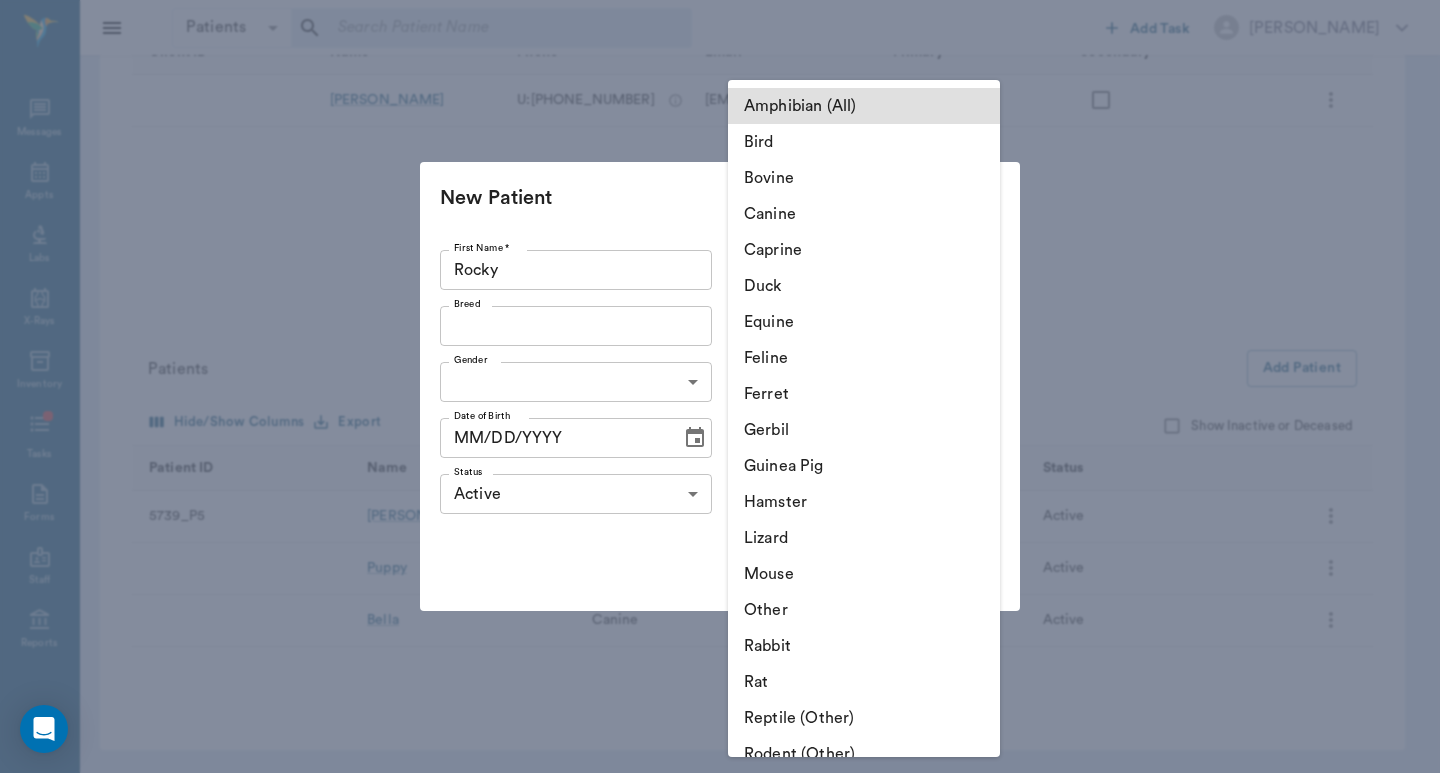 click on "Patients Patients ​ ​ Add Task Dr. Bert Ellsworth Nectar Messages Appts Labs X-Rays Inventory Tasks Forms Staff Reports Lookup Settings Family Invoices Transactions Family:  Yount Family ID:  63ec2e7252e12b0ba117acbd Clients Add Client Hide/Show Columns Export Show Inactive Client ID Name Phone Email Primary Secondary Melissa Yount U:  (903) 748-9578 byrum22190@gmail.com Patients Add Patient Hide/Show Columns Export Show Inactive or Deceased Patient ID Name Species Breed Status 5739_P5 Lucy Canine Beagle Active Puppy Canine Great Dane Active Bella Canine Great Dane Active NectarVet | Cass County Vet Clinic
0 Settings Sign Out View all family members Patients Lucy Yount #5739_P5    -    ACTIVE   Puppy Yount     ACTIVE   Bella Yount     ACTIVE   Clients Melissa Yount #05739_C01 Edit Family Mark account balance as Sent to Collections Mark account balance as Written-Off Deactivate Transfer to different client Mark as Deceased Transfer to different client Mark as Deceased Transfer to different client" at bounding box center (720, 209) 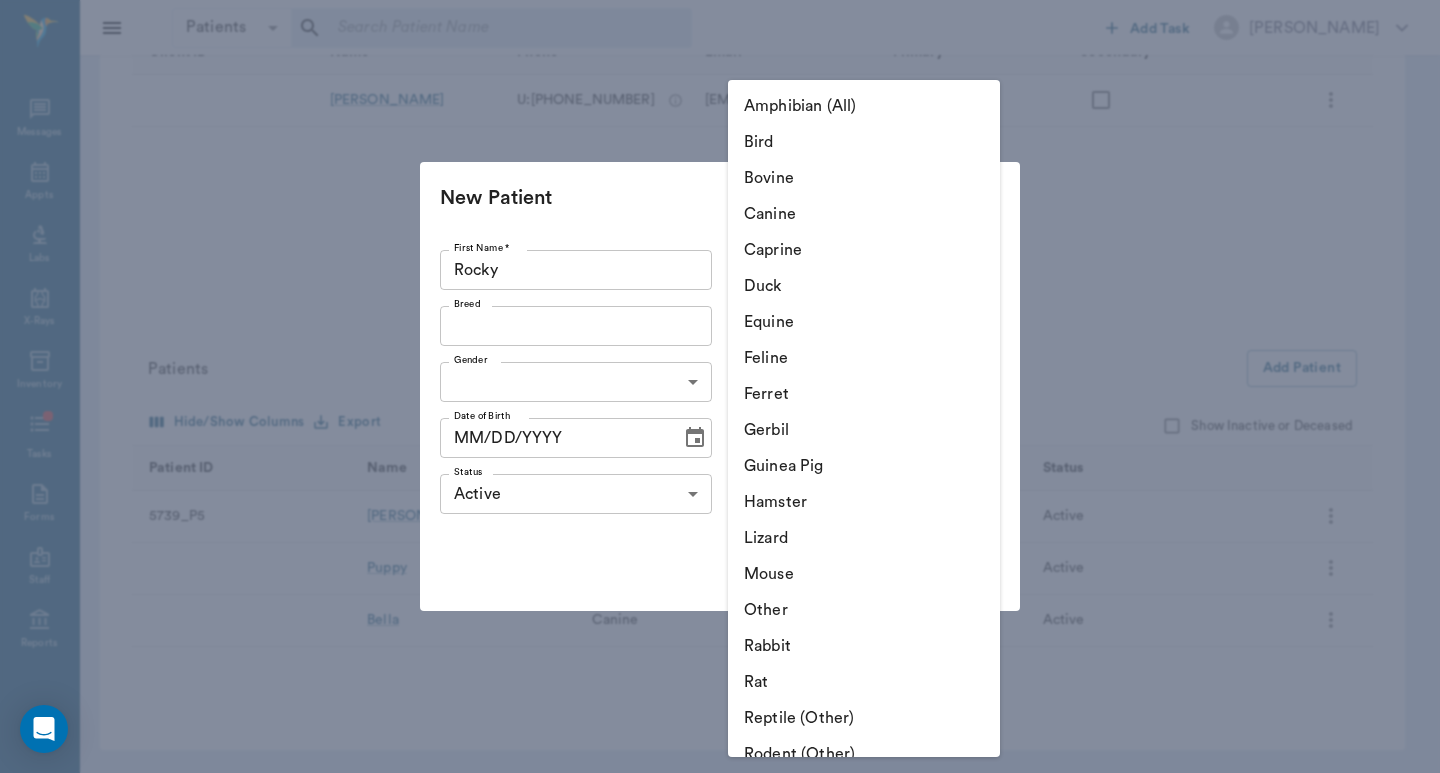 click on "Canine" at bounding box center (864, 214) 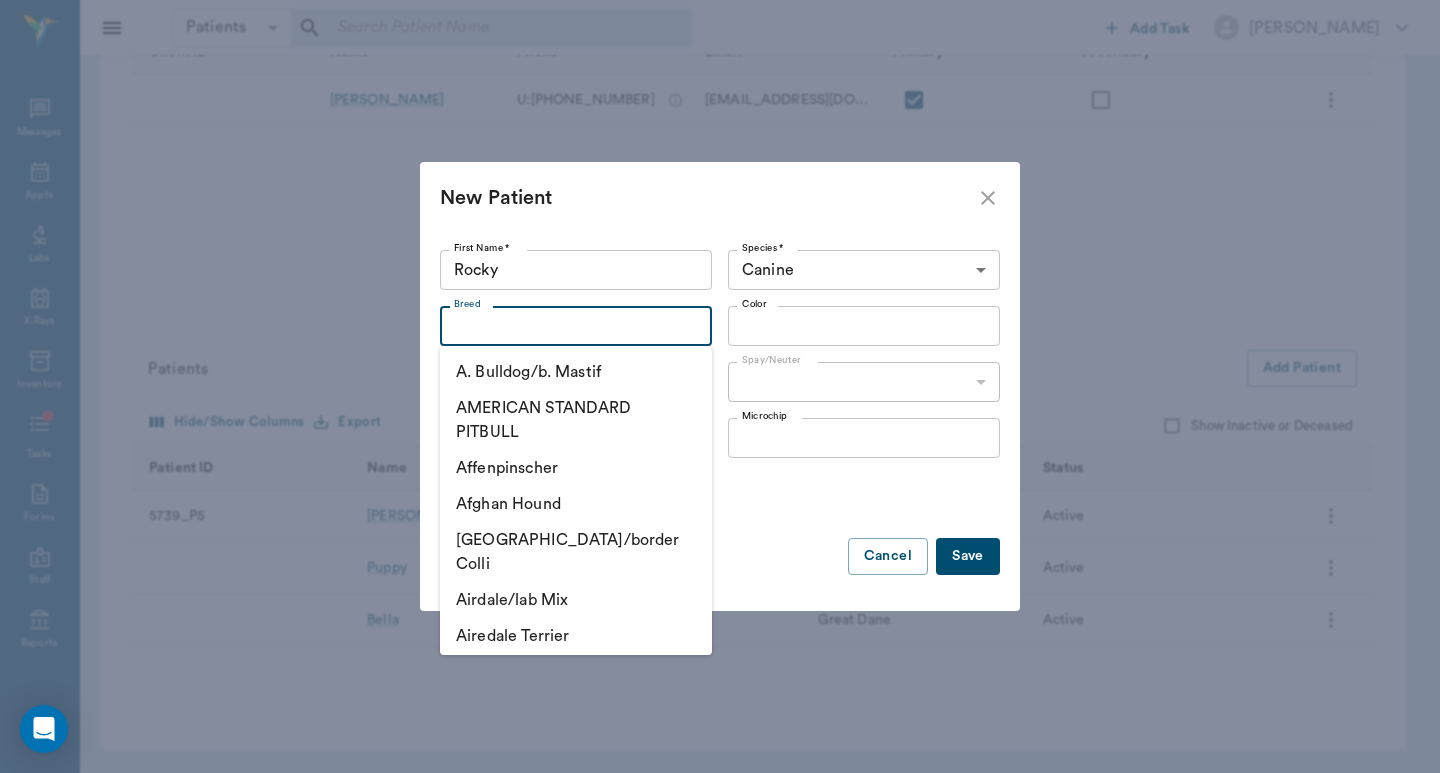 click on "Breed" at bounding box center (559, 326) 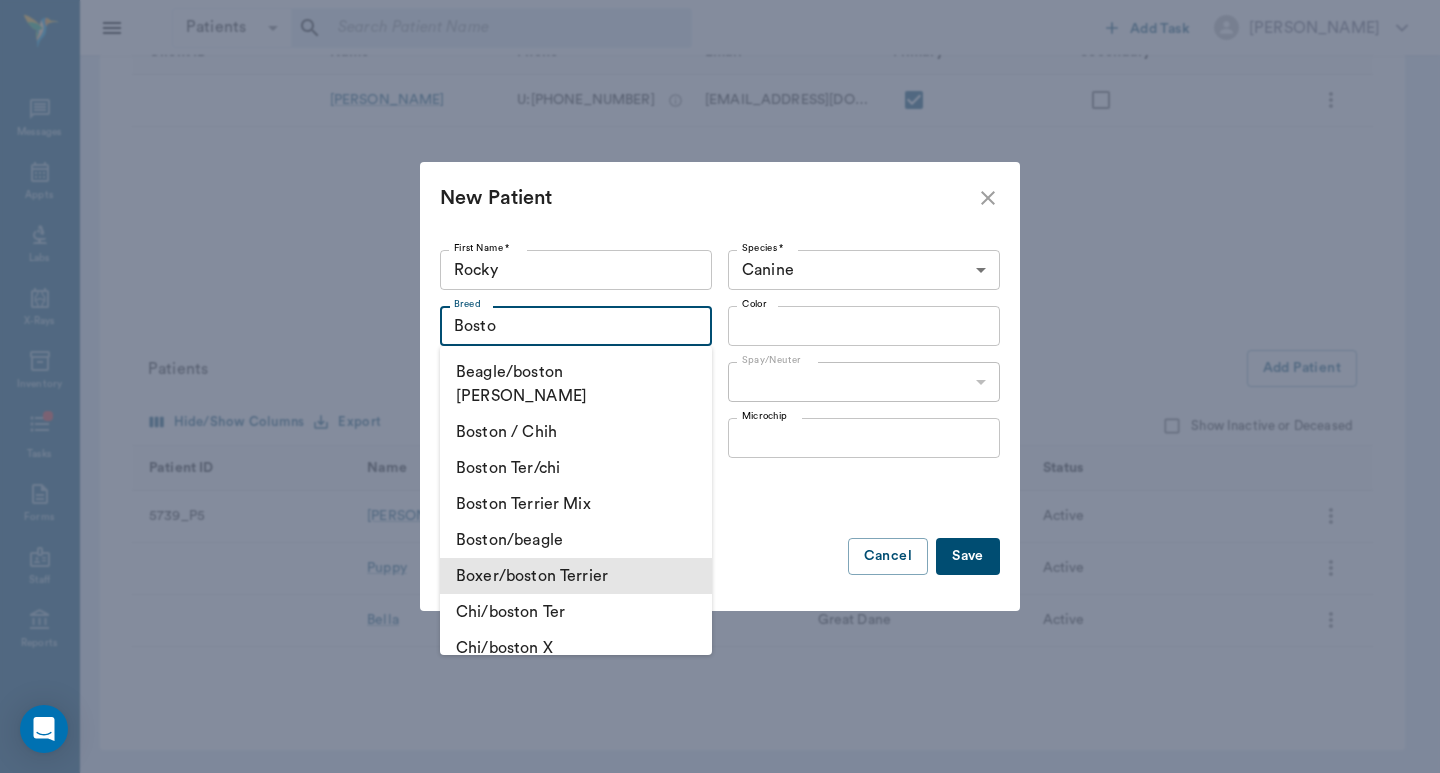 scroll, scrollTop: 67, scrollLeft: 0, axis: vertical 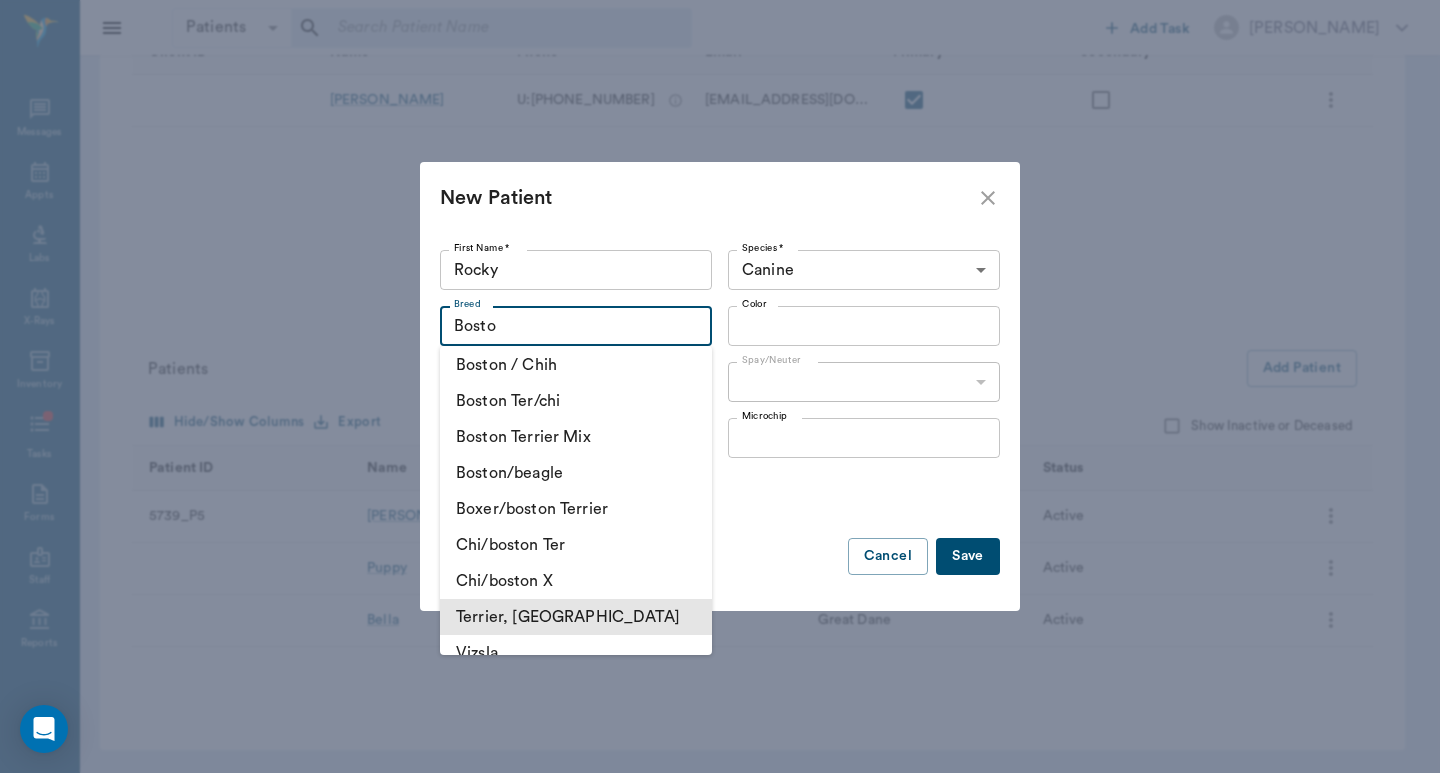 click on "Terrier, Boston" at bounding box center (576, 617) 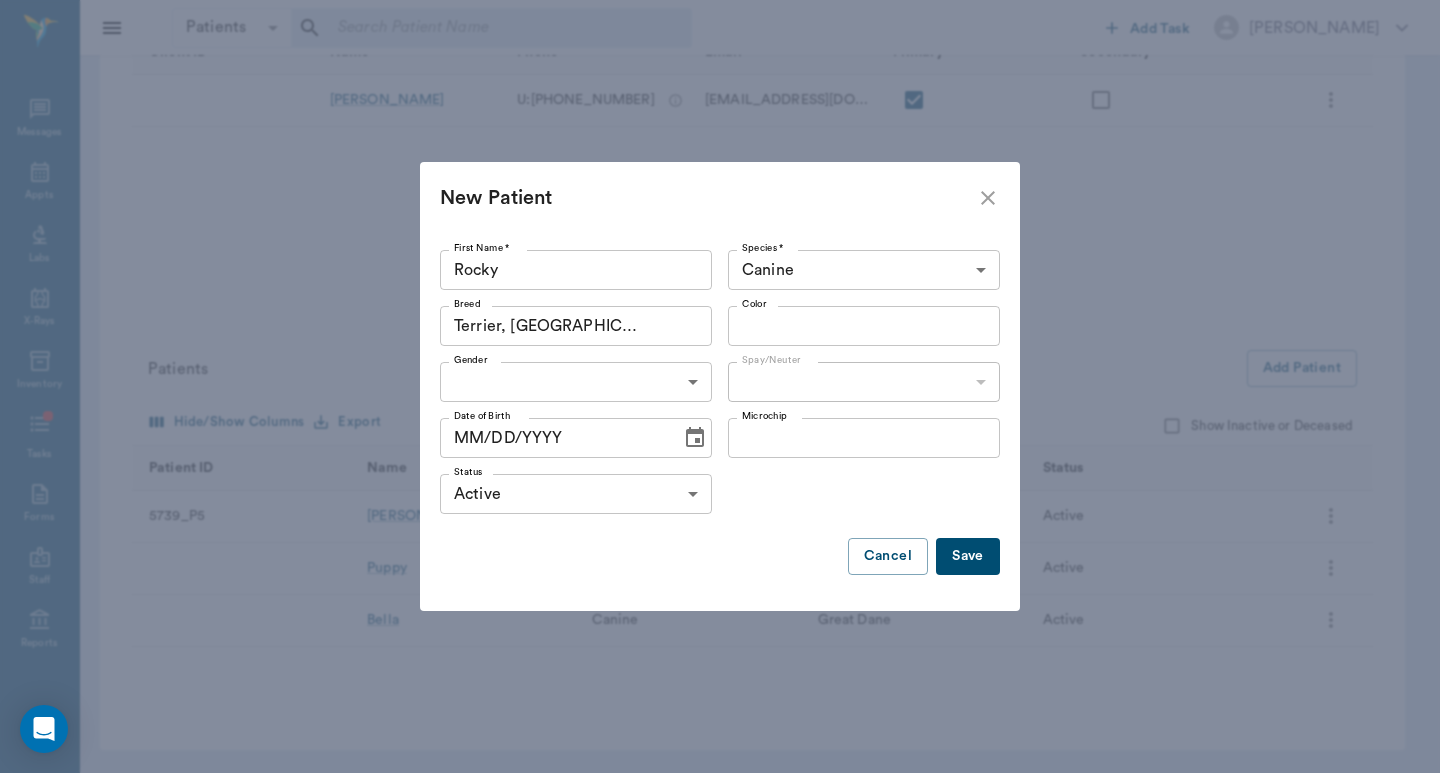 click on "Patients Patients ​ ​ Add Task Dr. Bert Ellsworth Nectar Messages Appts Labs X-Rays Inventory Tasks Forms Staff Reports Lookup Settings Family Invoices Transactions Family:  Yount Family ID:  63ec2e7252e12b0ba117acbd Clients Add Client Hide/Show Columns Export Show Inactive Client ID Name Phone Email Primary Secondary Melissa Yount U:  (903) 748-9578 byrum22190@gmail.com Patients Add Patient Hide/Show Columns Export Show Inactive or Deceased Patient ID Name Species Breed Status 5739_P5 Lucy Canine Beagle Active Puppy Canine Great Dane Active Bella Canine Great Dane Active NectarVet | Cass County Vet Clinic
0 Settings Sign Out View all family members Patients Lucy Yount #5739_P5    -    ACTIVE   Puppy Yount     ACTIVE   Bella Yount     ACTIVE   Clients Melissa Yount #05739_C01 Edit Family Mark account balance as Sent to Collections Mark account balance as Written-Off Deactivate Transfer to different client Mark as Deceased Transfer to different client Mark as Deceased Transfer to different client" at bounding box center (720, 209) 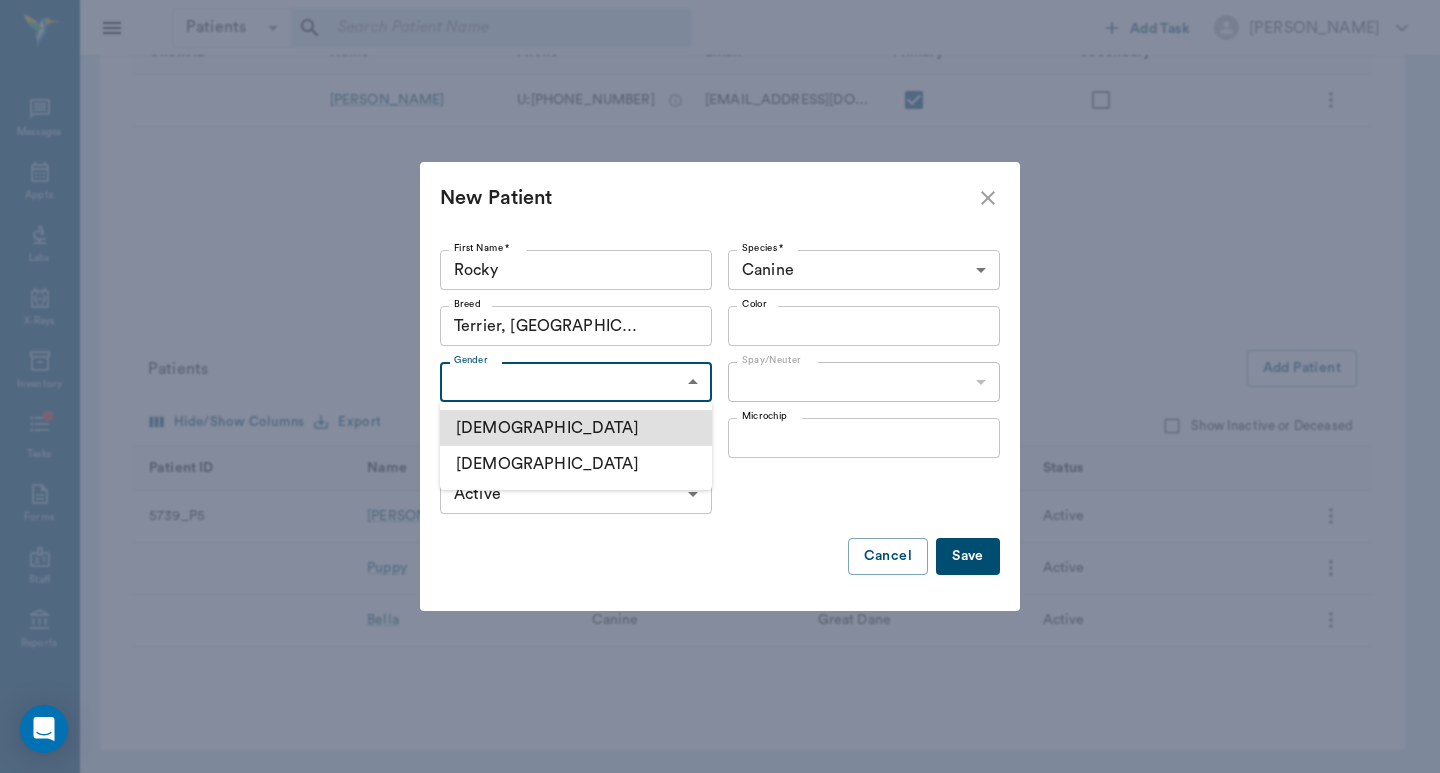 click on "Male" at bounding box center (576, 428) 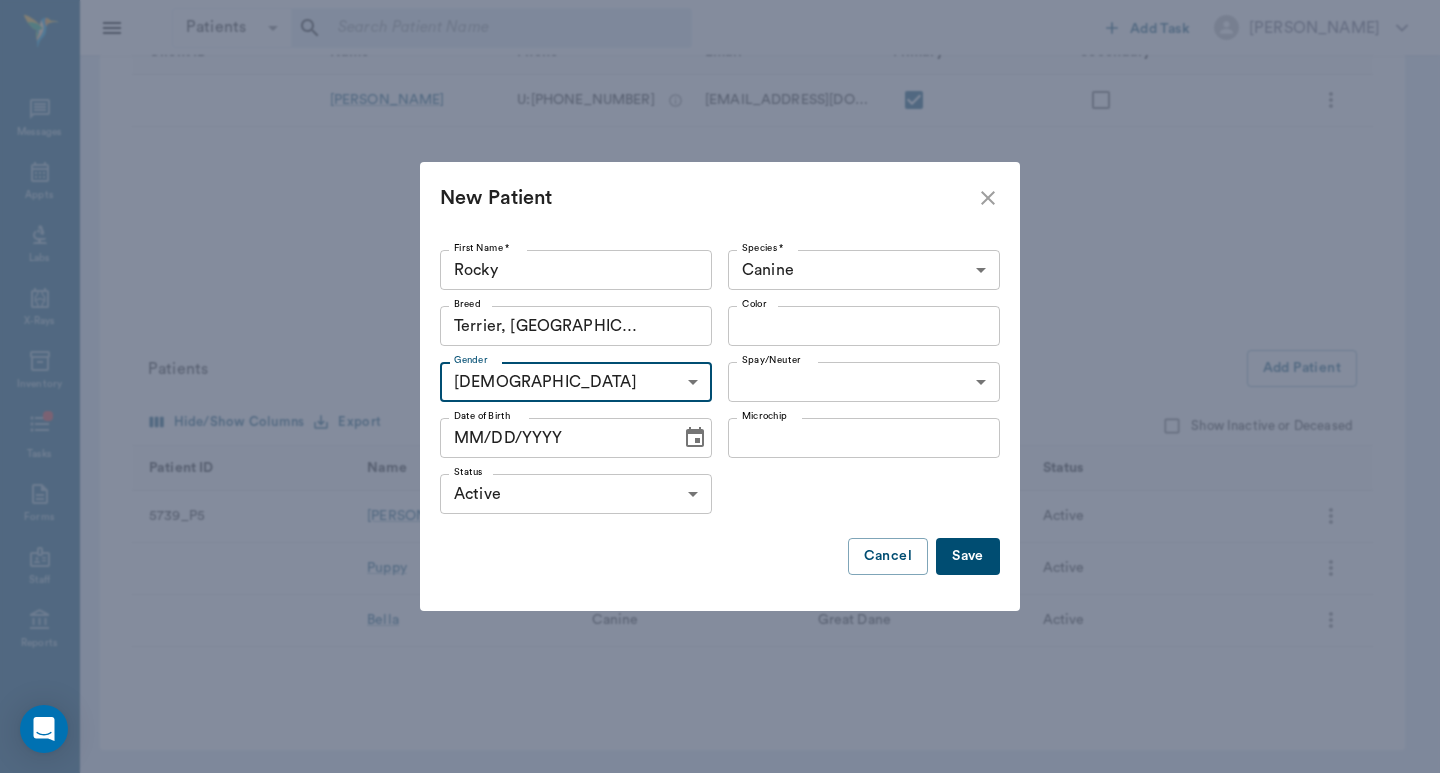 click on "Patients Patients ​ ​ Add Task Dr. Bert Ellsworth Nectar Messages Appts Labs X-Rays Inventory Tasks Forms Staff Reports Lookup Settings Family Invoices Transactions Family:  Yount Family ID:  63ec2e7252e12b0ba117acbd Clients Add Client Hide/Show Columns Export Show Inactive Client ID Name Phone Email Primary Secondary Melissa Yount U:  (903) 748-9578 byrum22190@gmail.com Patients Add Patient Hide/Show Columns Export Show Inactive or Deceased Patient ID Name Species Breed Status 5739_P5 Lucy Canine Beagle Active Puppy Canine Great Dane Active Bella Canine Great Dane Active NectarVet | Cass County Vet Clinic
0 Settings Sign Out View all family members Patients Lucy Yount #5739_P5    -    ACTIVE   Puppy Yount     ACTIVE   Bella Yount     ACTIVE   Clients Melissa Yount #05739_C01 Edit Family Mark account balance as Sent to Collections Mark account balance as Written-Off Deactivate Transfer to different client Mark as Deceased Transfer to different client Mark as Deceased Transfer to different client" at bounding box center [720, 209] 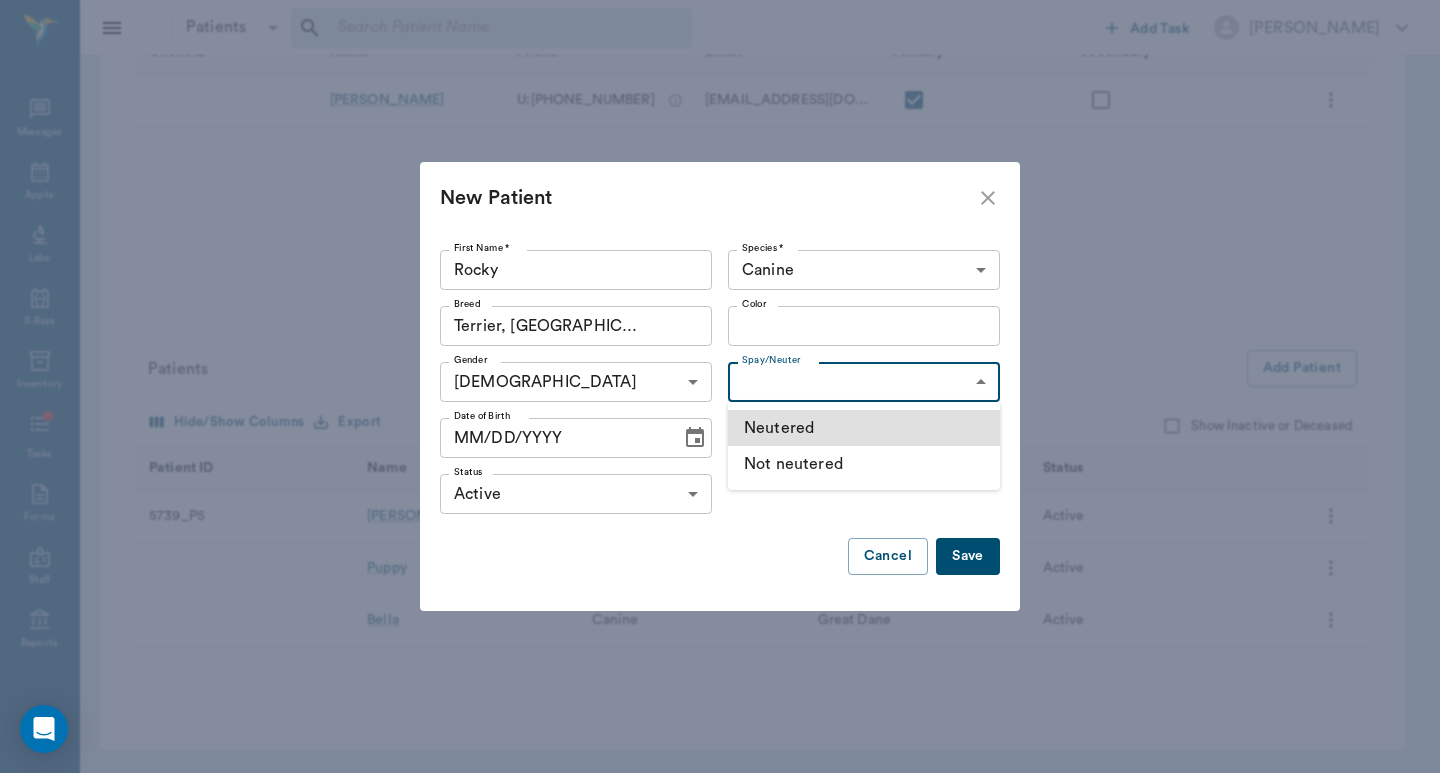 click on "Neutered" at bounding box center (864, 428) 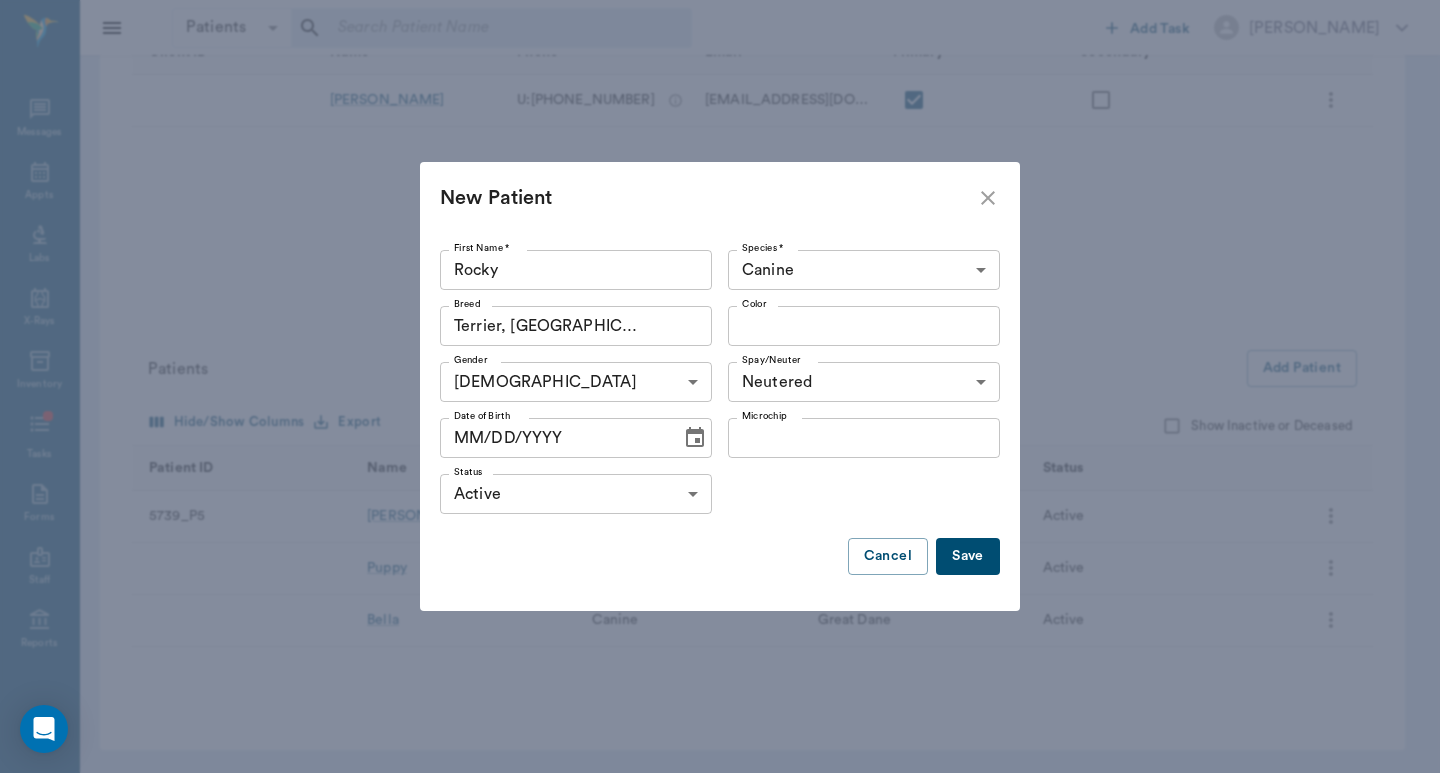 click 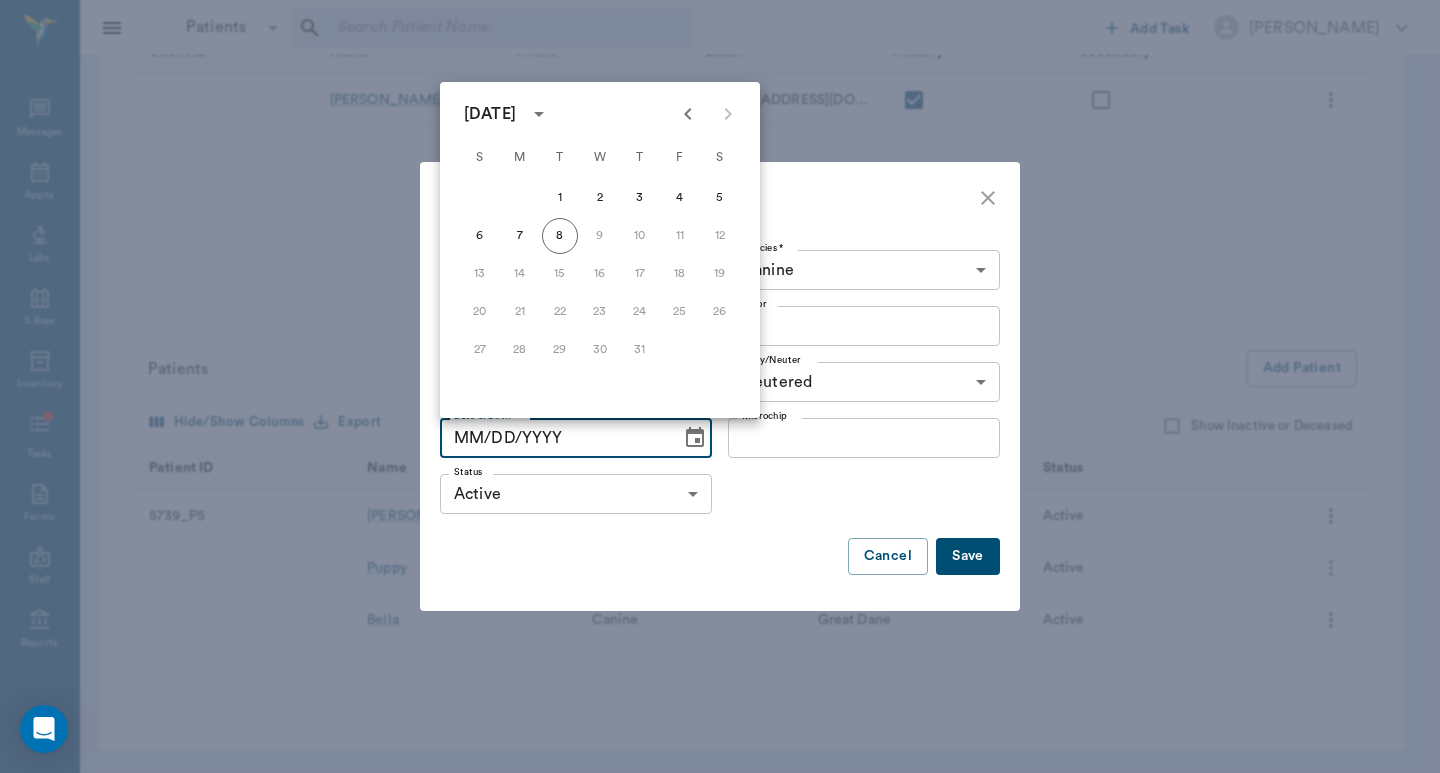 click 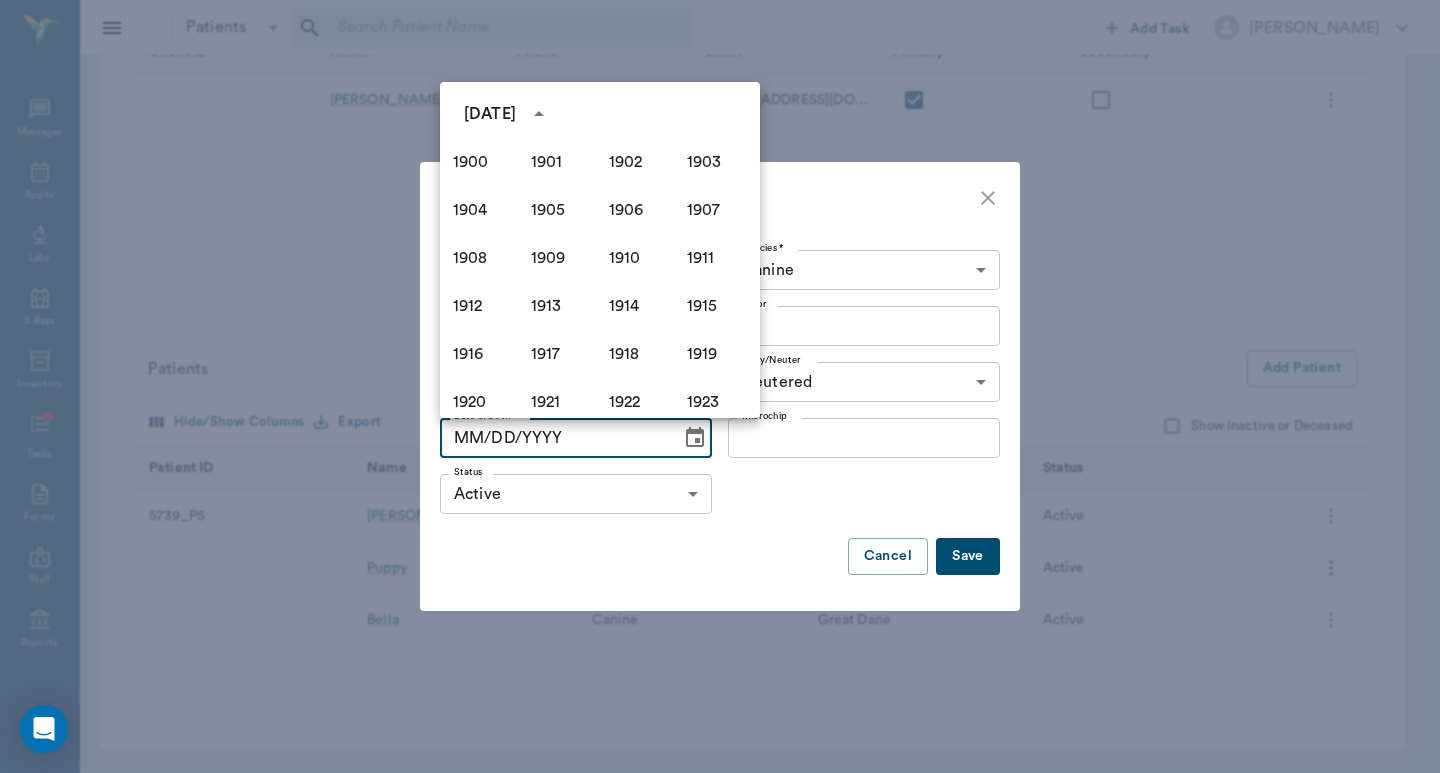 scroll, scrollTop: 1372, scrollLeft: 0, axis: vertical 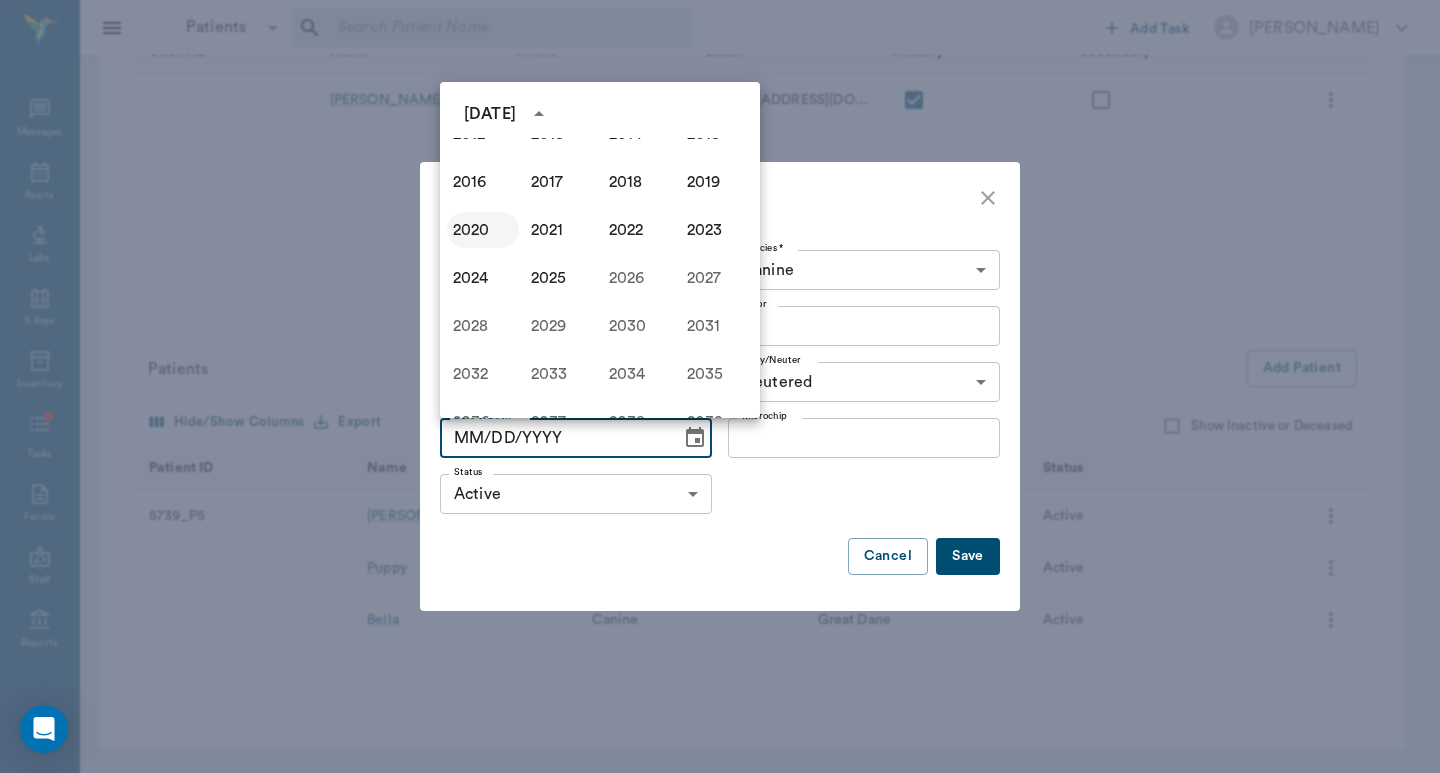 click on "2020" at bounding box center (483, 230) 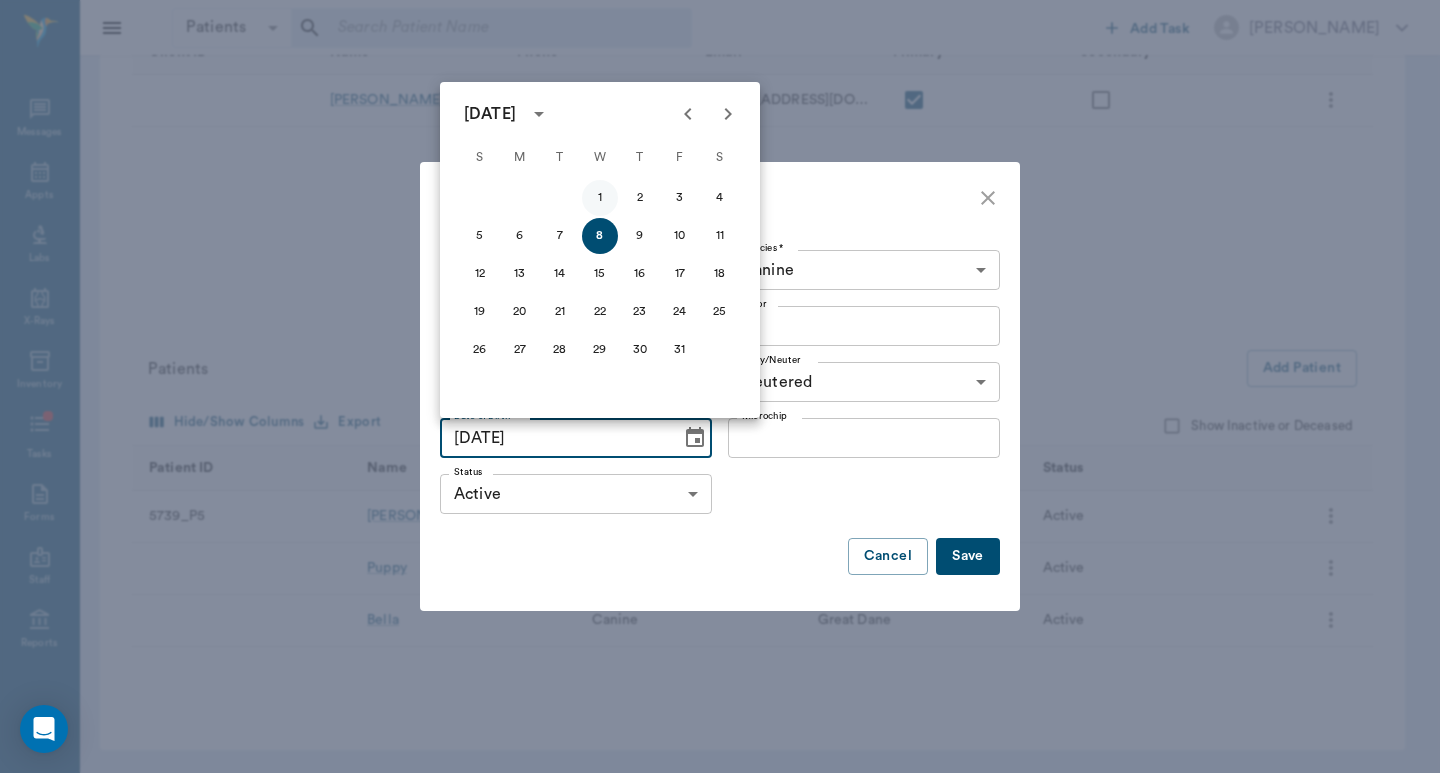 click on "1" at bounding box center [600, 198] 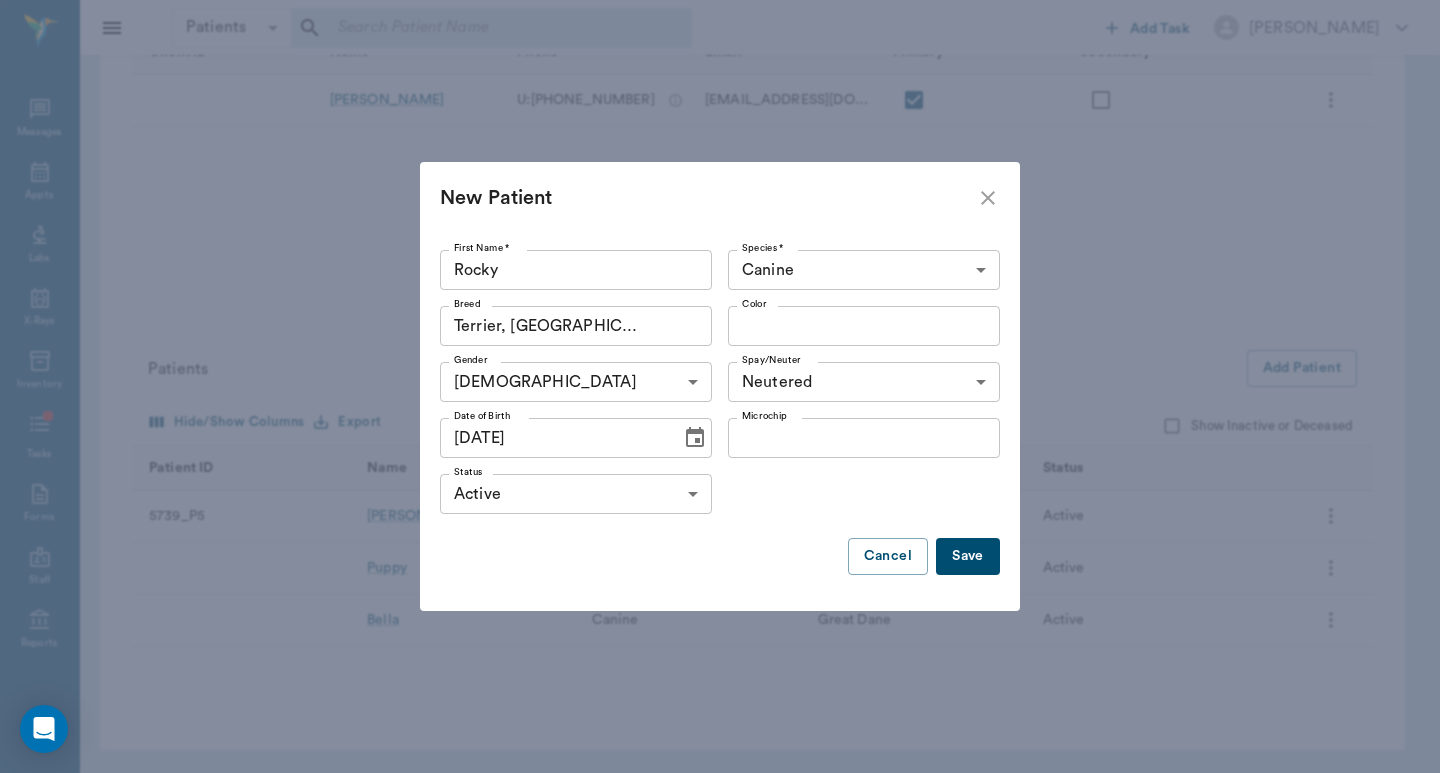 click on "Save" at bounding box center (968, 556) 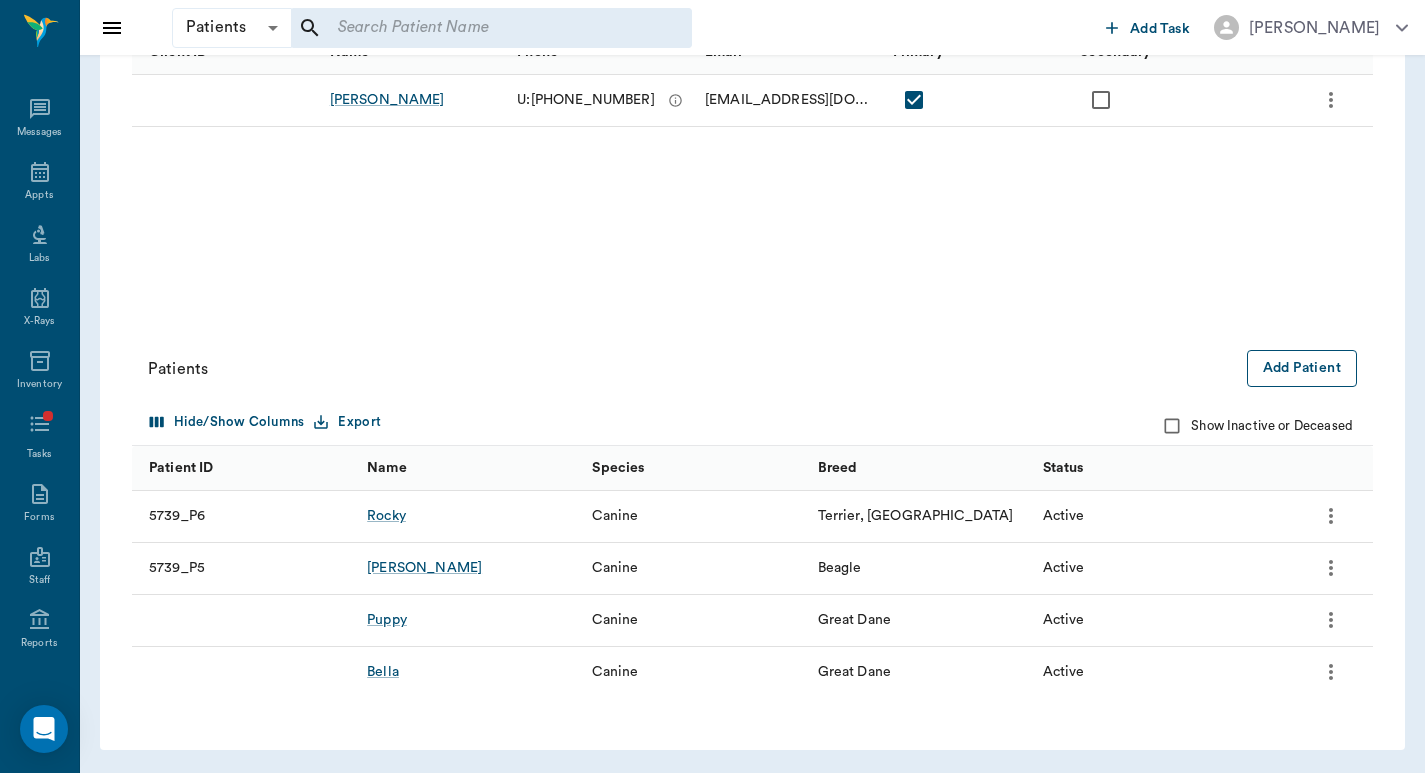 click on "Add Patient" at bounding box center [1302, 368] 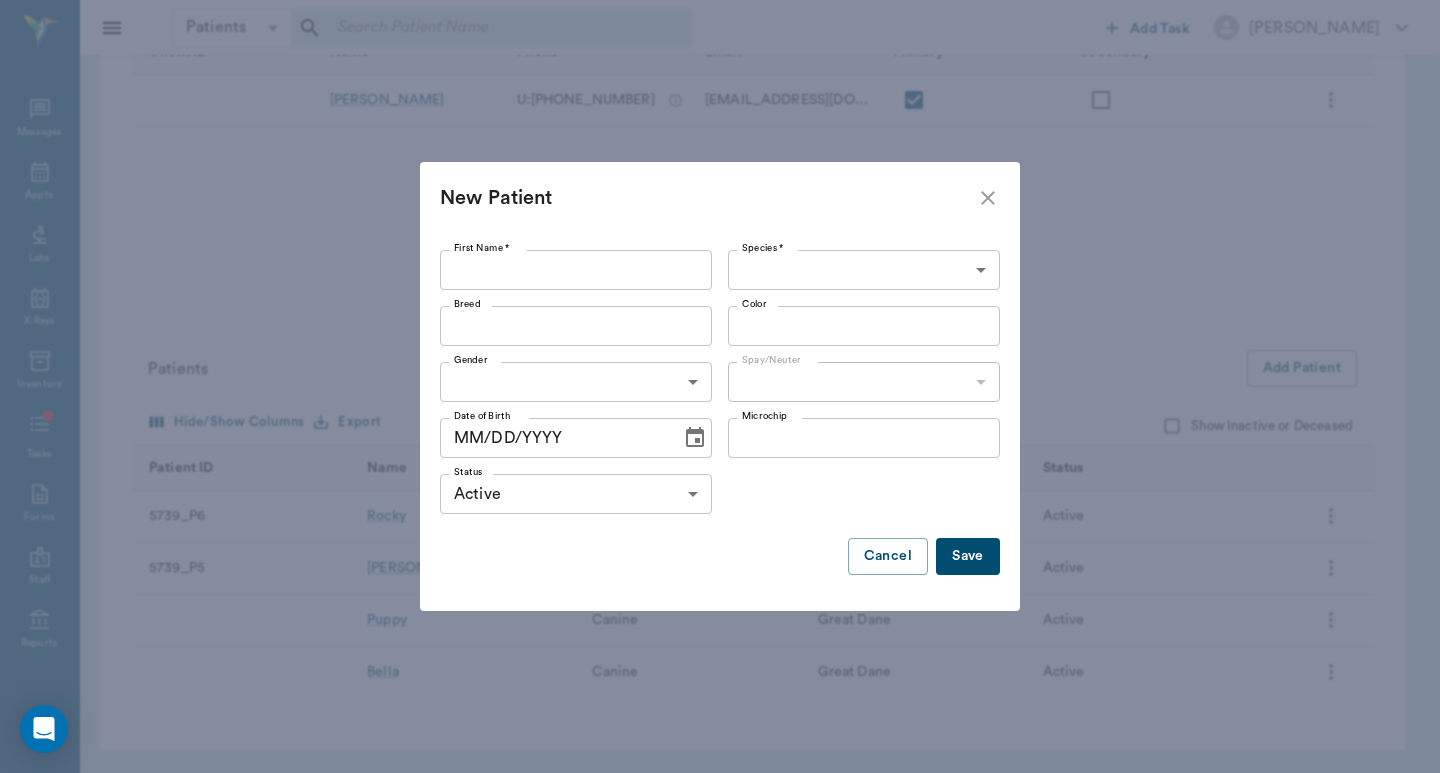 click on "First Name *" at bounding box center [576, 270] 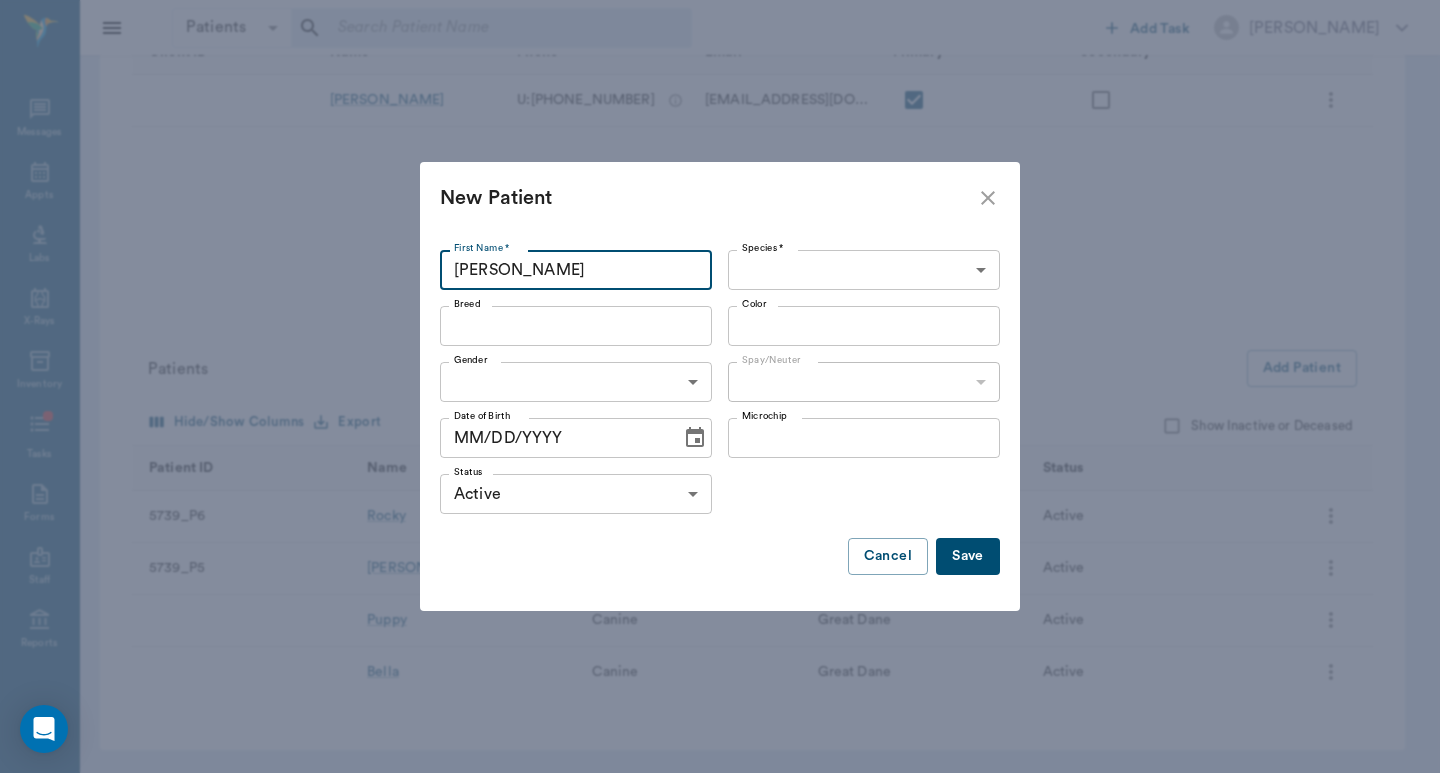 type on "Ellie" 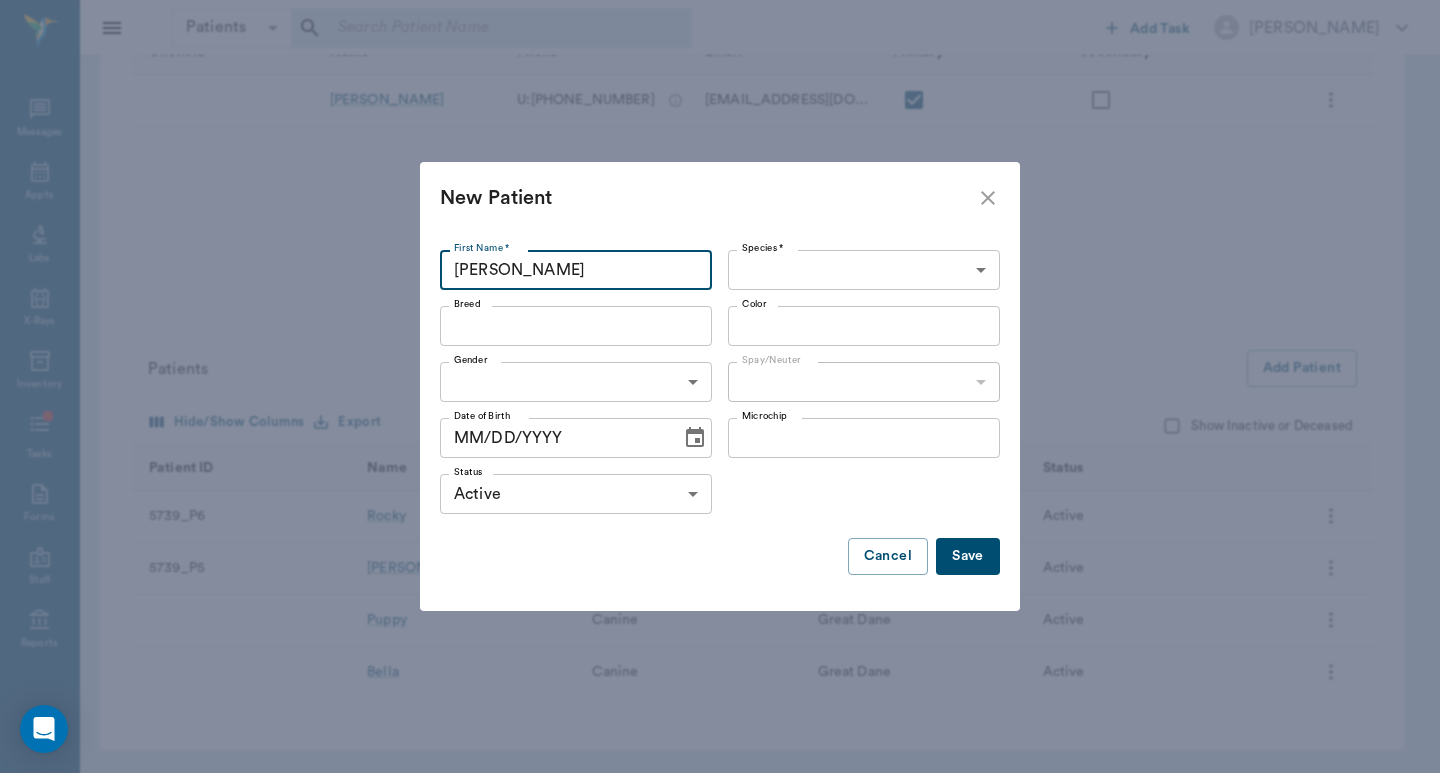 click on "Patients Patients ​ ​ Add Task Dr. Bert Ellsworth Nectar Messages Appts Labs X-Rays Inventory Tasks Forms Staff Reports Lookup Settings Family Invoices Transactions Family:  Yount Family ID:  63ec2e7252e12b0ba117acbd Clients Add Client Hide/Show Columns Export Show Inactive Client ID Name Phone Email Primary Secondary Melissa Yount U:  (903) 748-9578 byrum22190@gmail.com Patients Add Patient Hide/Show Columns Export Show Inactive or Deceased Patient ID Name Species Breed Status 5739_P6 Rocky Canine Terrier, Boston Active 5739_P5 Lucy Canine Beagle Active Puppy Canine Great Dane Active Bella Canine Great Dane Active NectarVet | Cass County Vet Clinic
0 Settings Sign Out View all family members Patients Rocky Yount #5739_P6    -    ACTIVE   Lucy Yount #5739_P5    -    ACTIVE   Puppy Yount     ACTIVE   Bella Yount     ACTIVE   Clients Melissa Yount #05739_C01 Edit Family Mark account balance as Sent to Collections Mark account balance as Written-Off Deactivate Transfer to different client New Patient" at bounding box center (720, 209) 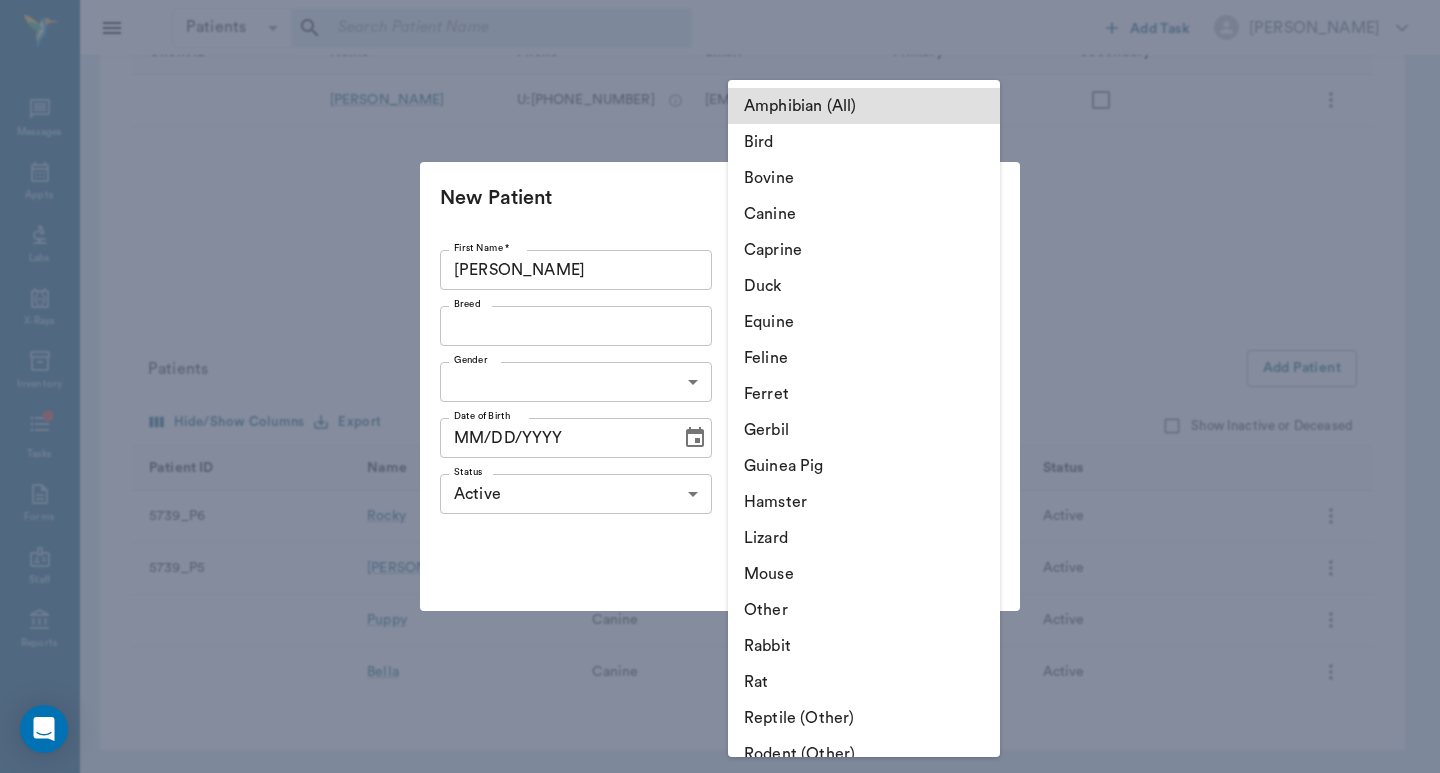 click on "Canine" at bounding box center (864, 214) 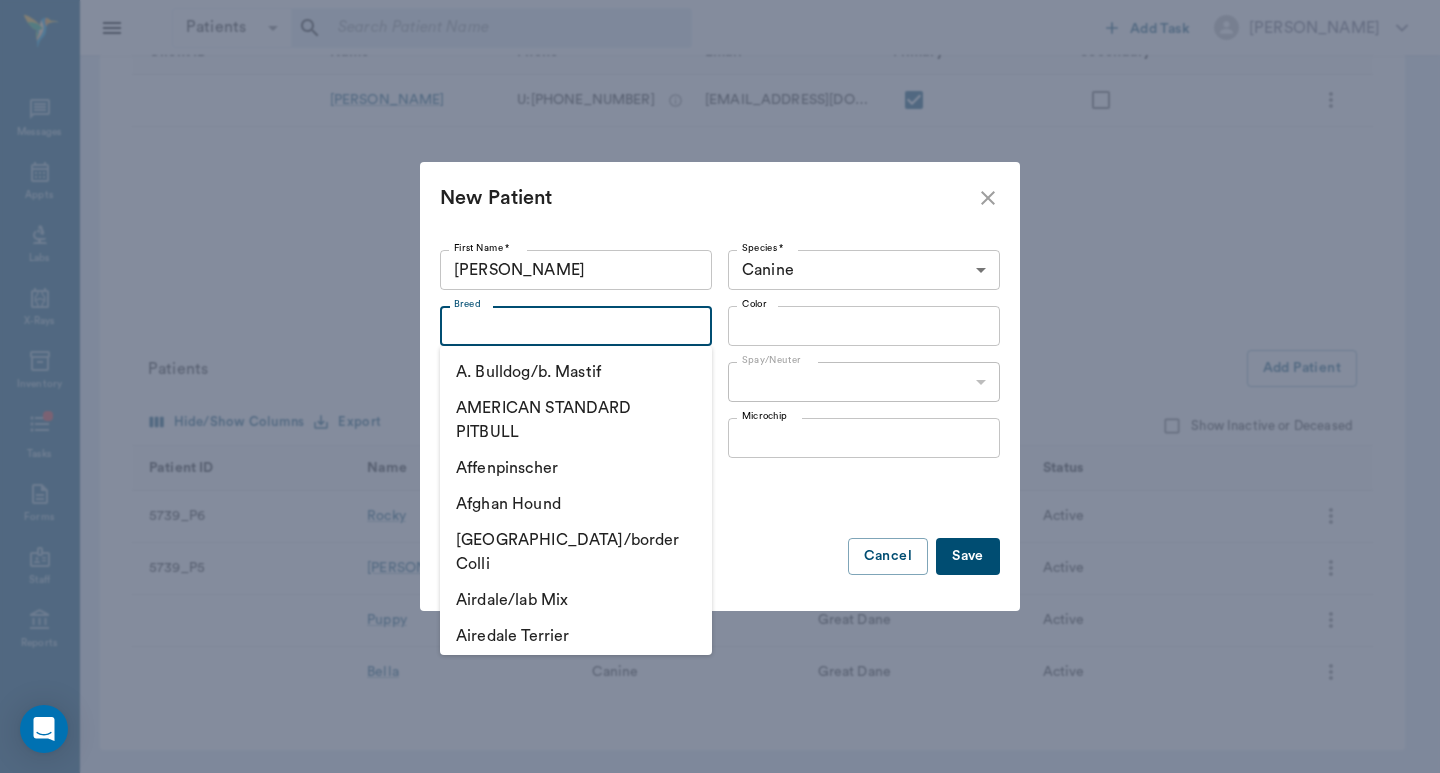 click on "Breed" at bounding box center (559, 326) 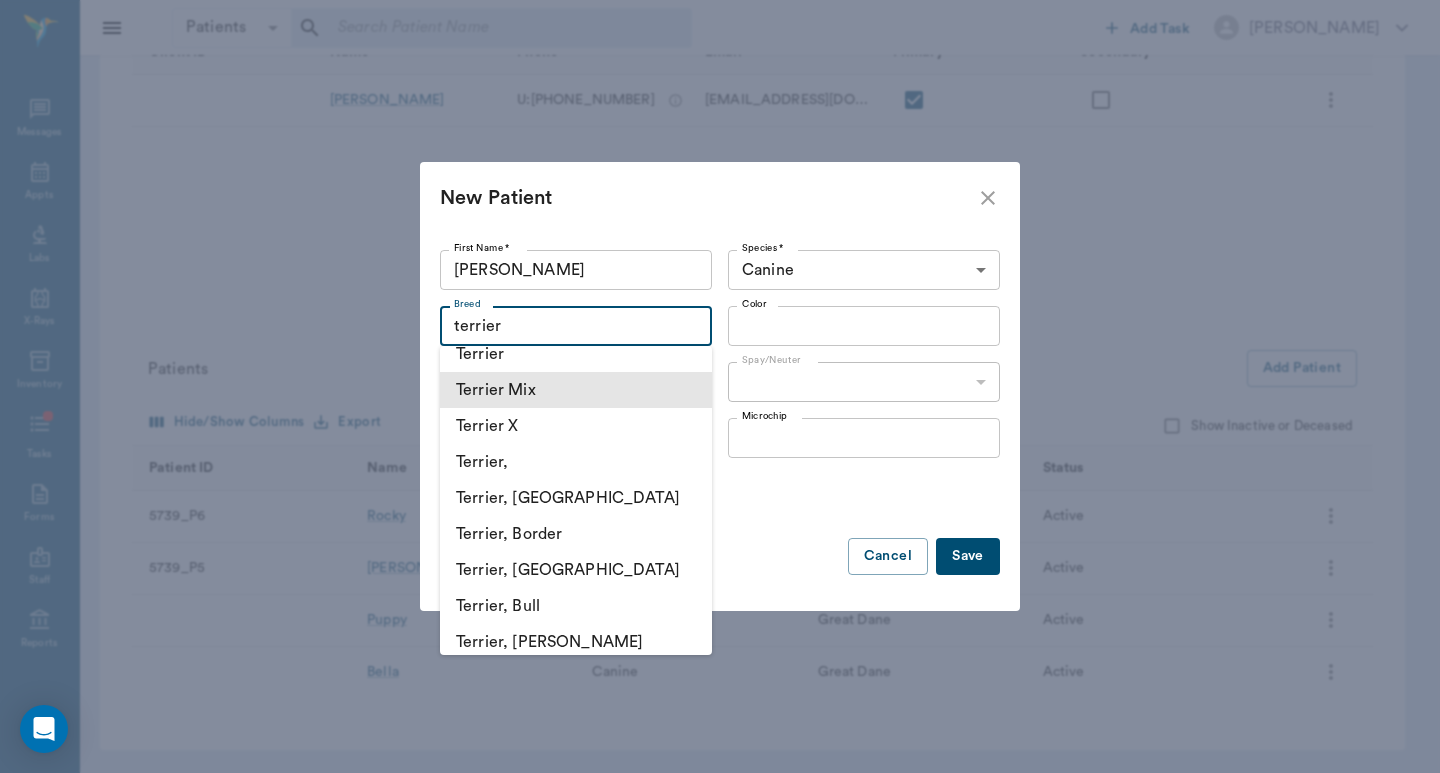 scroll, scrollTop: 3067, scrollLeft: 0, axis: vertical 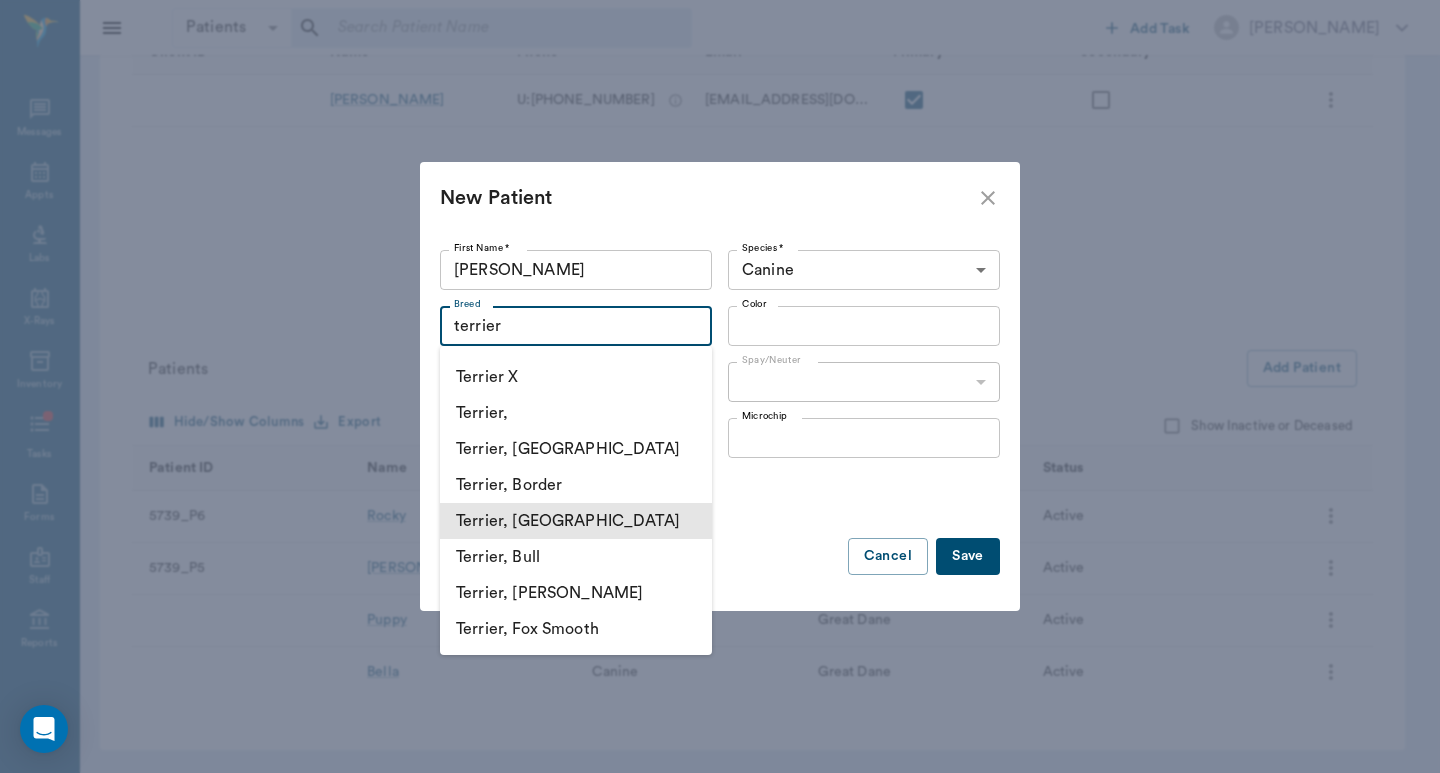click on "Terrier, Boston" at bounding box center [576, 521] 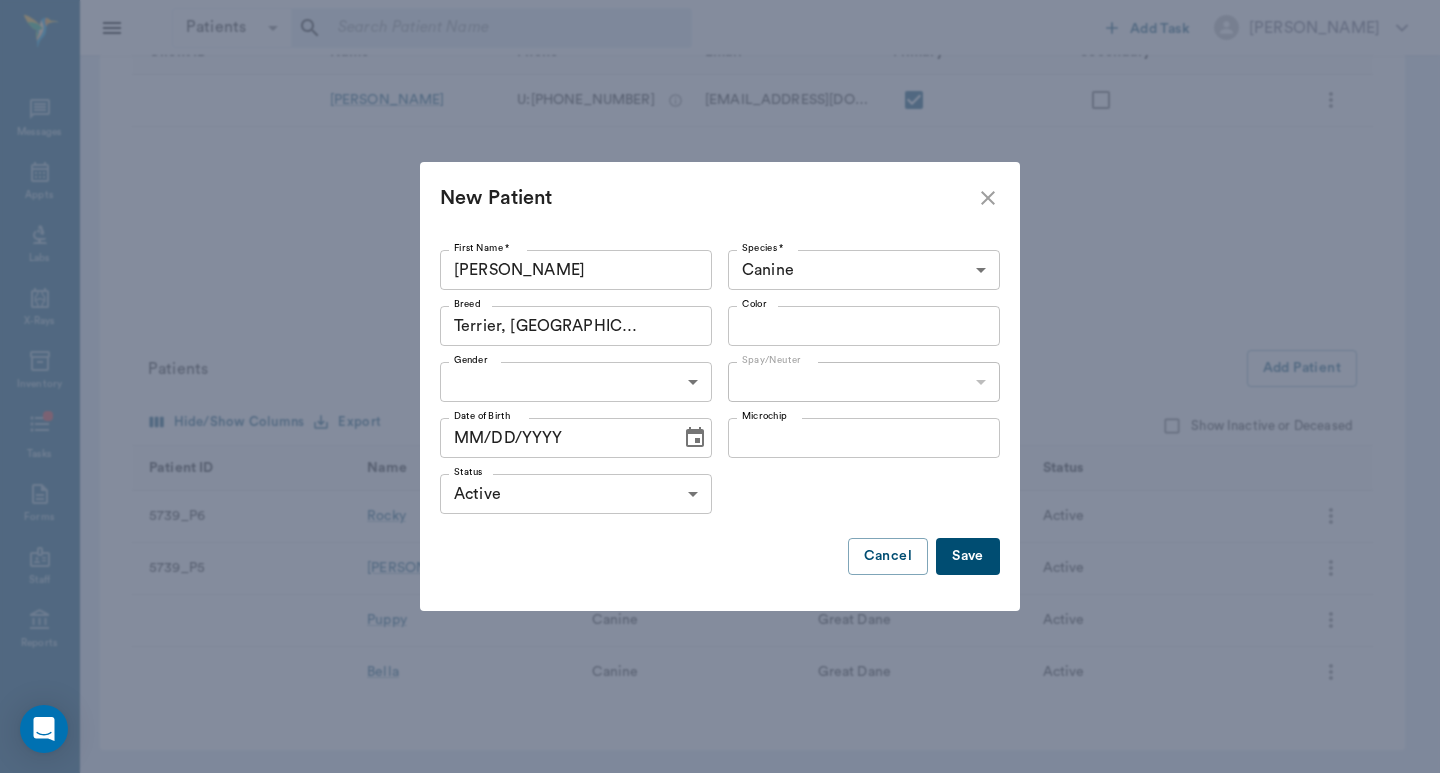 click on "Patients Patients ​ ​ Add Task Dr. Bert Ellsworth Nectar Messages Appts Labs X-Rays Inventory Tasks Forms Staff Reports Lookup Settings Family Invoices Transactions Family:  Yount Family ID:  63ec2e7252e12b0ba117acbd Clients Add Client Hide/Show Columns Export Show Inactive Client ID Name Phone Email Primary Secondary Melissa Yount U:  (903) 748-9578 byrum22190@gmail.com Patients Add Patient Hide/Show Columns Export Show Inactive or Deceased Patient ID Name Species Breed Status 5739_P6 Rocky Canine Terrier, Boston Active 5739_P5 Lucy Canine Beagle Active Puppy Canine Great Dane Active Bella Canine Great Dane Active NectarVet | Cass County Vet Clinic
0 Settings Sign Out View all family members Patients Rocky Yount #5739_P6    -    ACTIVE   Lucy Yount #5739_P5    -    ACTIVE   Puppy Yount     ACTIVE   Bella Yount     ACTIVE   Clients Melissa Yount #05739_C01 Edit Family Mark account balance as Sent to Collections Mark account balance as Written-Off Deactivate Transfer to different client New Patient" at bounding box center (720, 209) 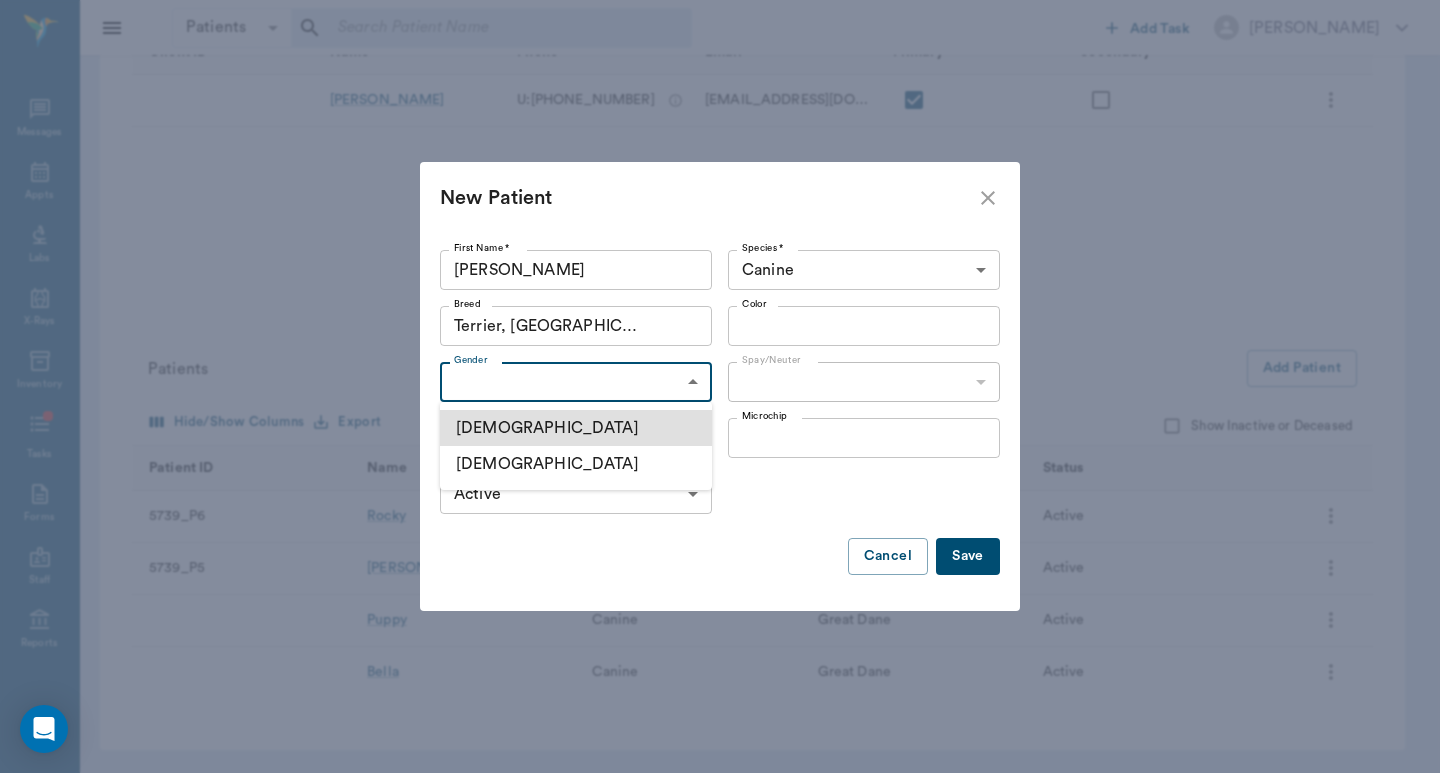 click on "Female" at bounding box center (576, 464) 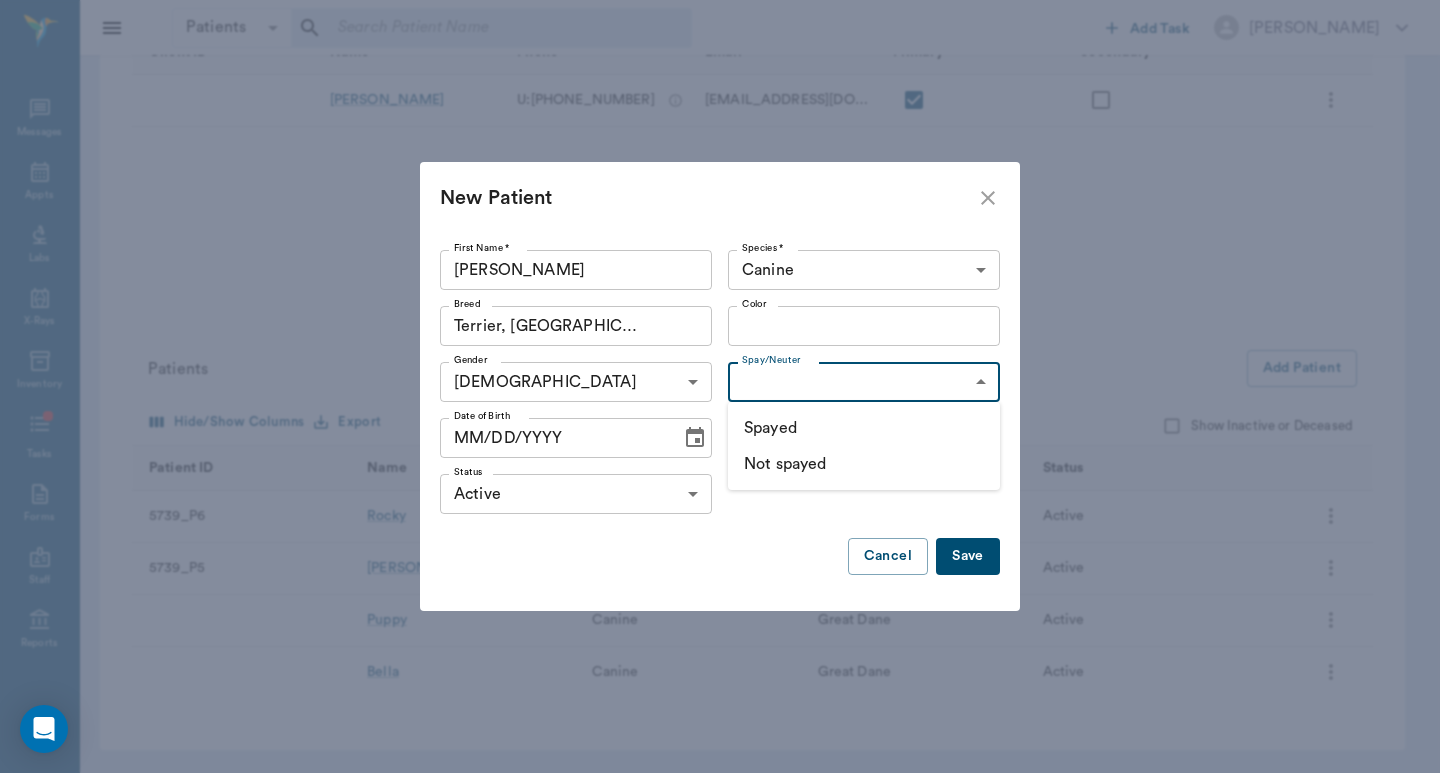 click on "Patients Patients ​ ​ Add Task Dr. Bert Ellsworth Nectar Messages Appts Labs X-Rays Inventory Tasks Forms Staff Reports Lookup Settings Family Invoices Transactions Family:  Yount Family ID:  63ec2e7252e12b0ba117acbd Clients Add Client Hide/Show Columns Export Show Inactive Client ID Name Phone Email Primary Secondary Melissa Yount U:  (903) 748-9578 byrum22190@gmail.com Patients Add Patient Hide/Show Columns Export Show Inactive or Deceased Patient ID Name Species Breed Status 5739_P6 Rocky Canine Terrier, Boston Active 5739_P5 Lucy Canine Beagle Active Puppy Canine Great Dane Active Bella Canine Great Dane Active NectarVet | Cass County Vet Clinic
0 Settings Sign Out View all family members Patients Rocky Yount #5739_P6    -    ACTIVE   Lucy Yount #5739_P5    -    ACTIVE   Puppy Yount     ACTIVE   Bella Yount     ACTIVE   Clients Melissa Yount #05739_C01 Edit Family Mark account balance as Sent to Collections Mark account balance as Written-Off Deactivate Transfer to different client New Patient" at bounding box center (720, 209) 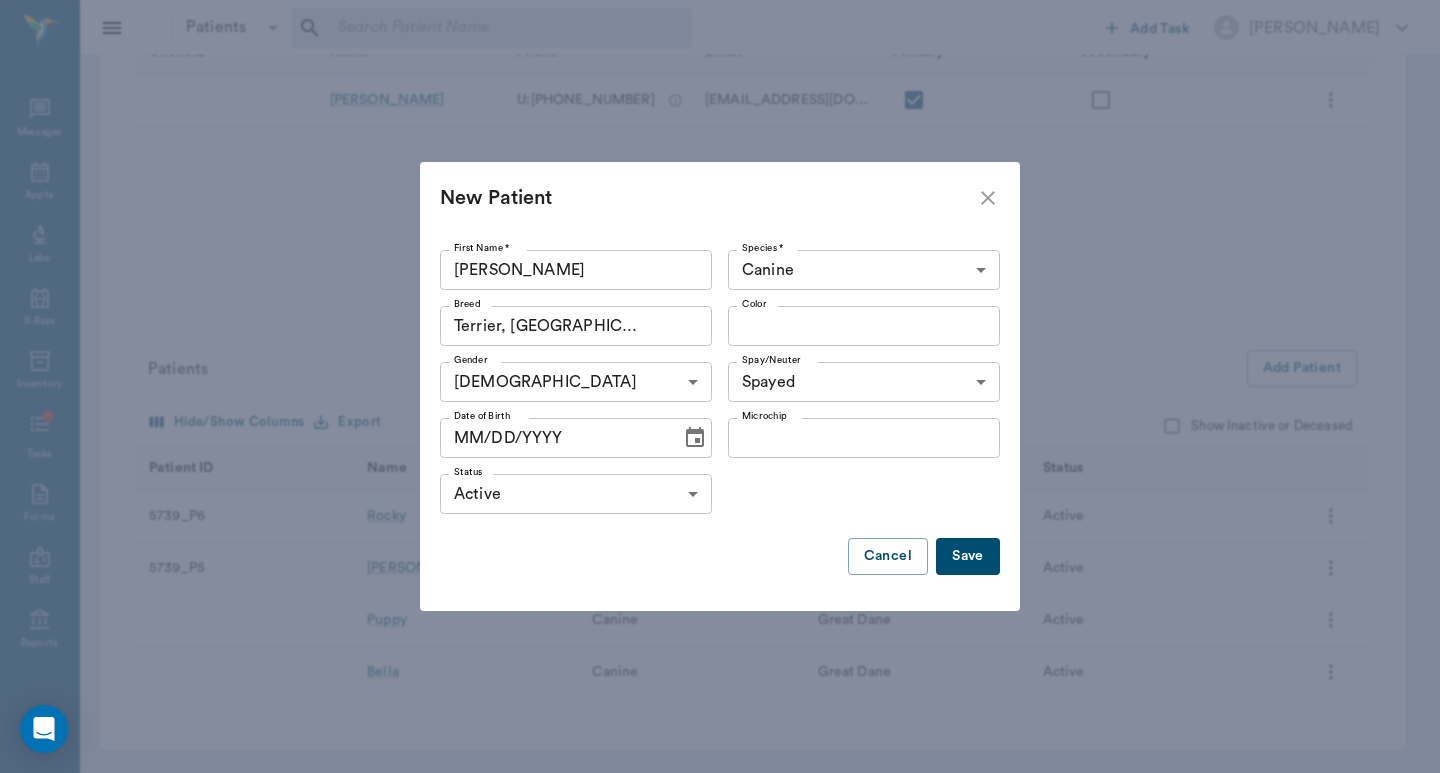 click 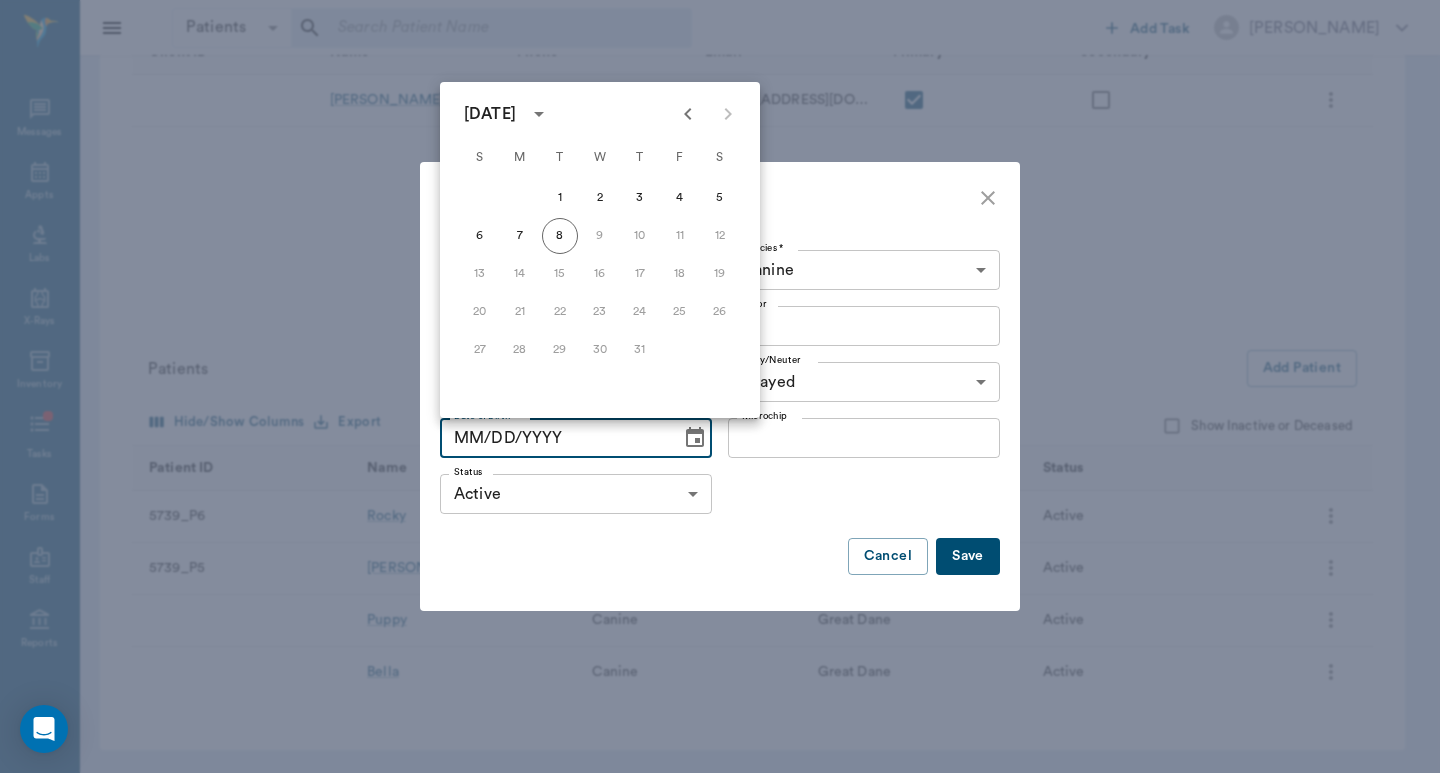click 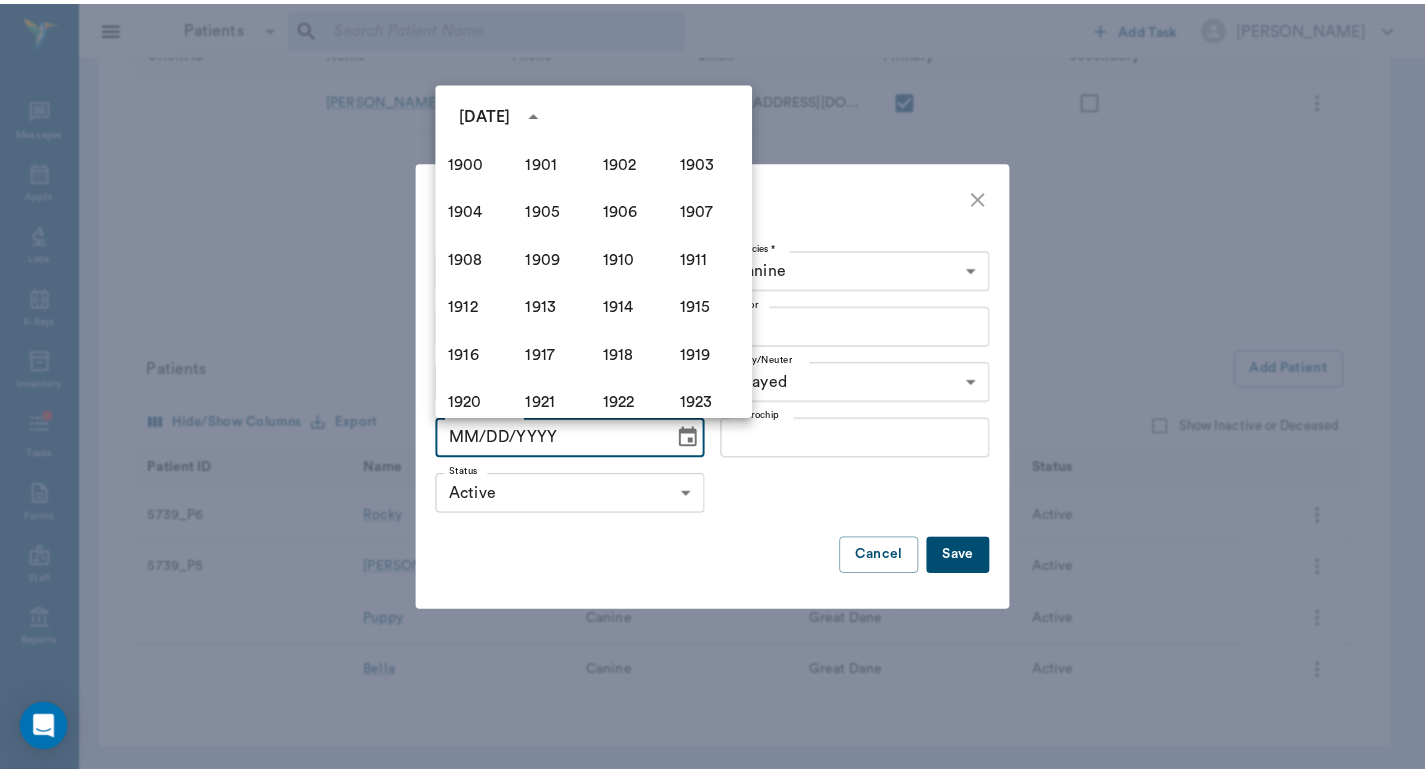 scroll, scrollTop: 1372, scrollLeft: 0, axis: vertical 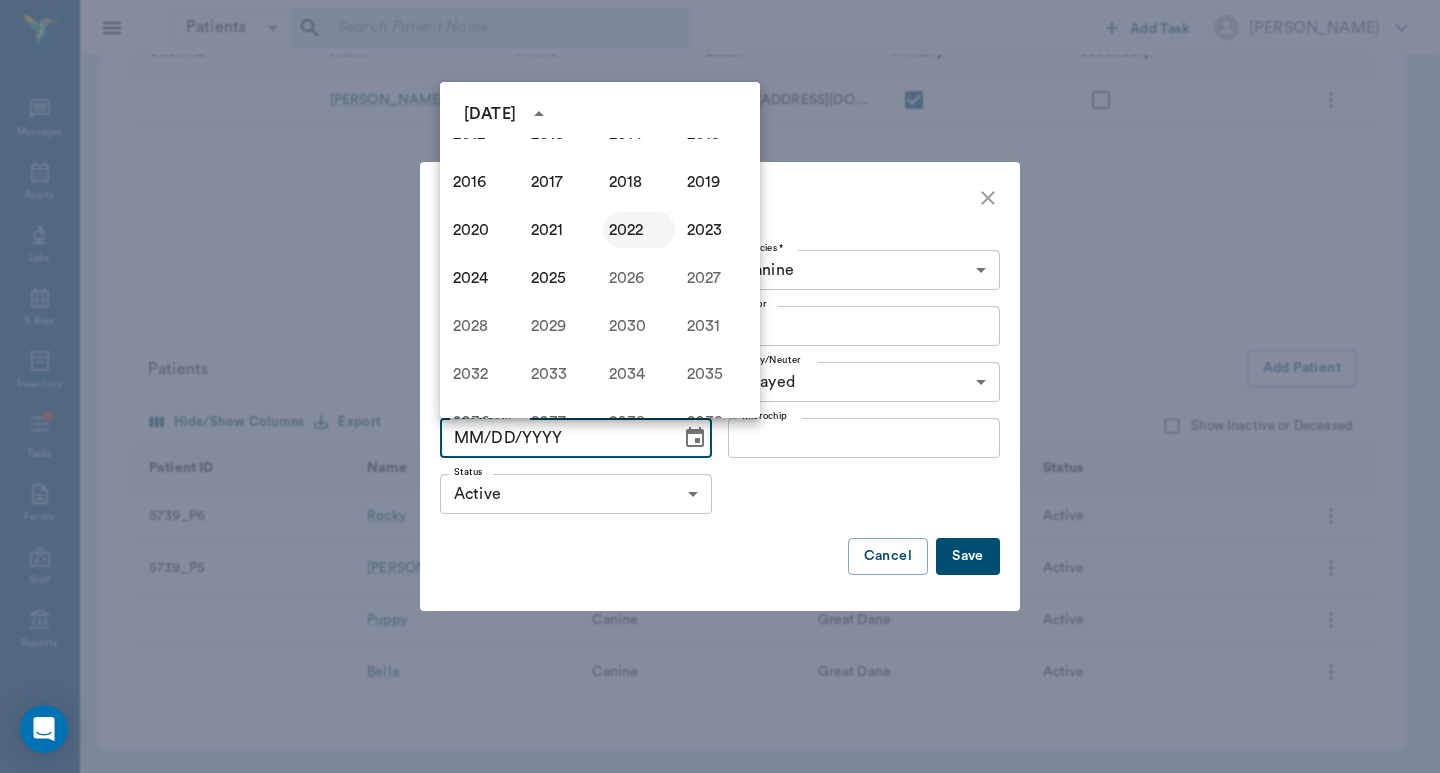 click on "2022" at bounding box center (639, 230) 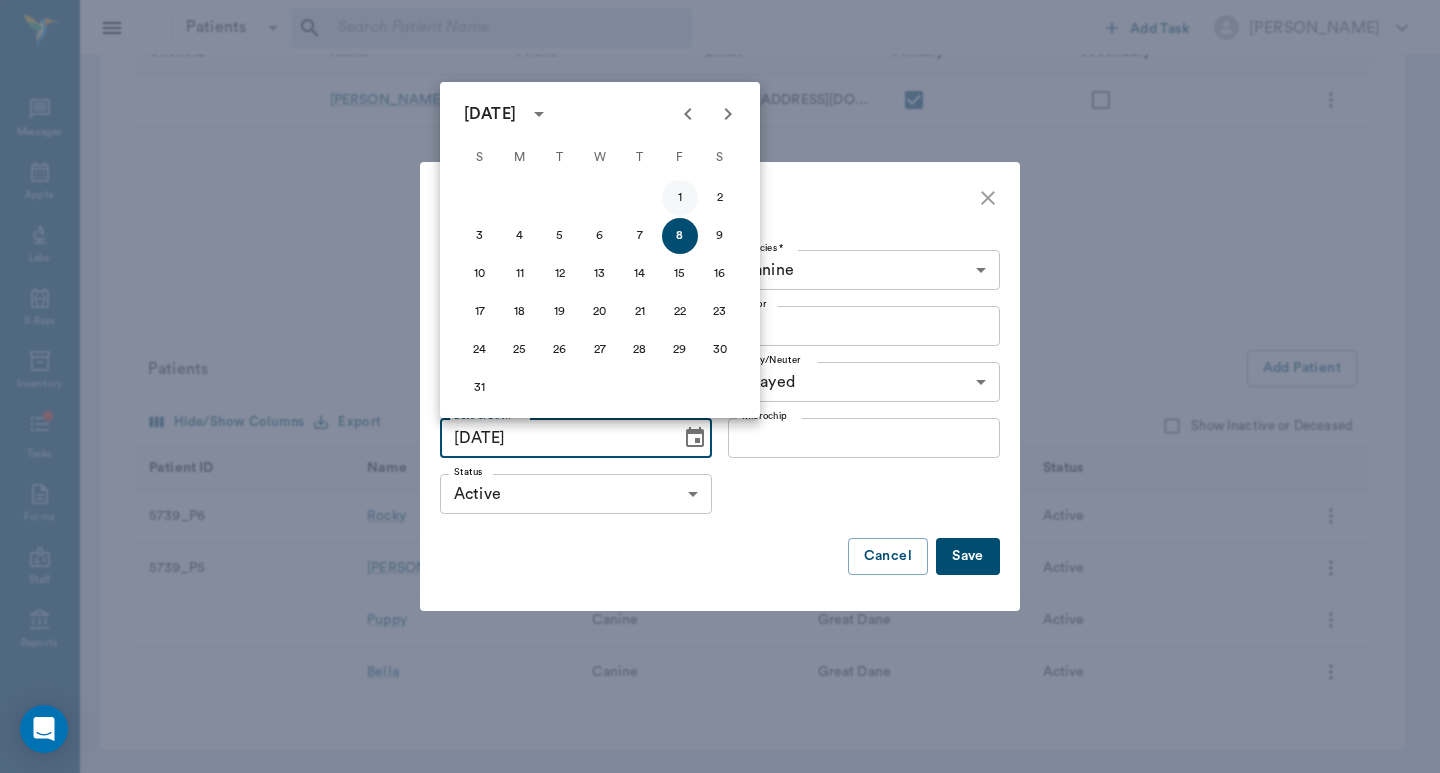 click on "1" at bounding box center [680, 198] 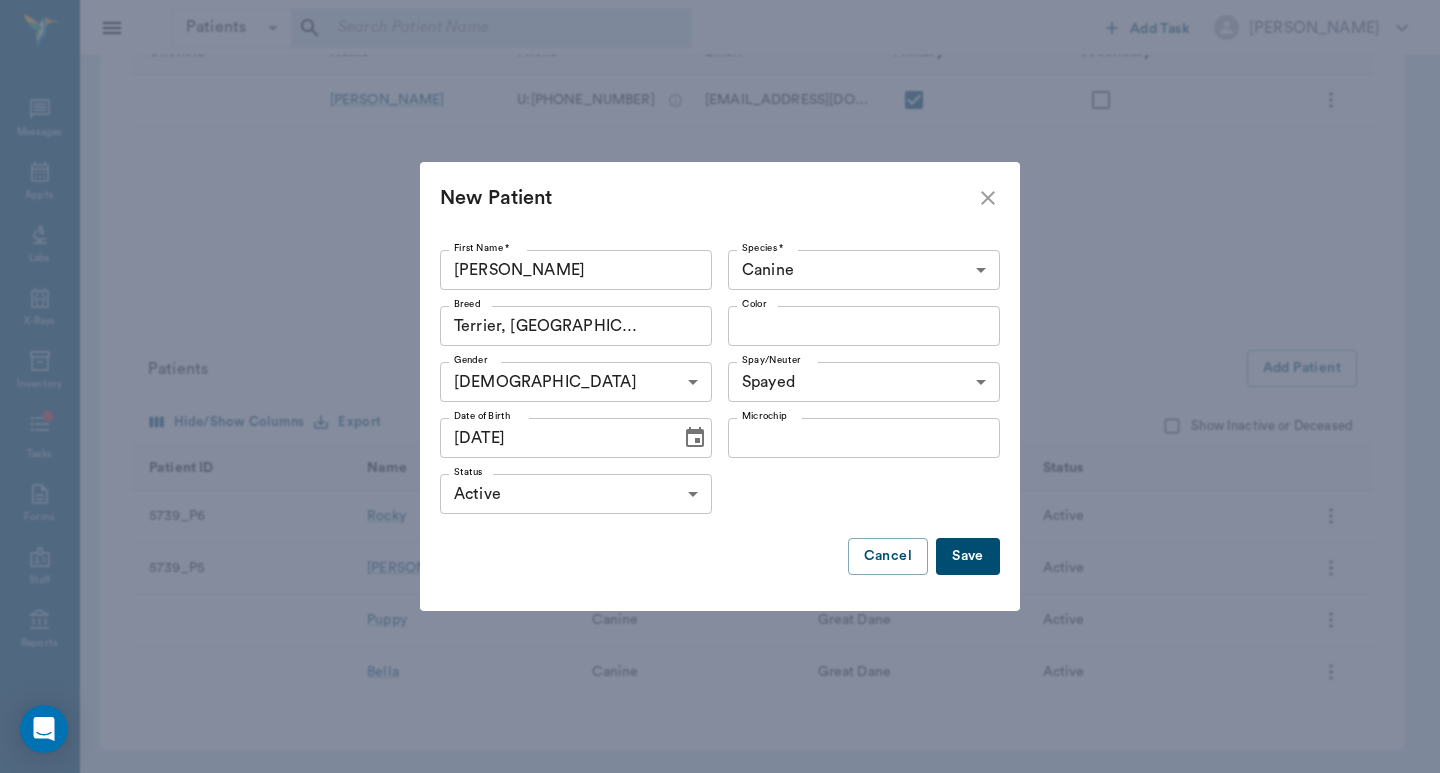 click on "Save" at bounding box center (968, 556) 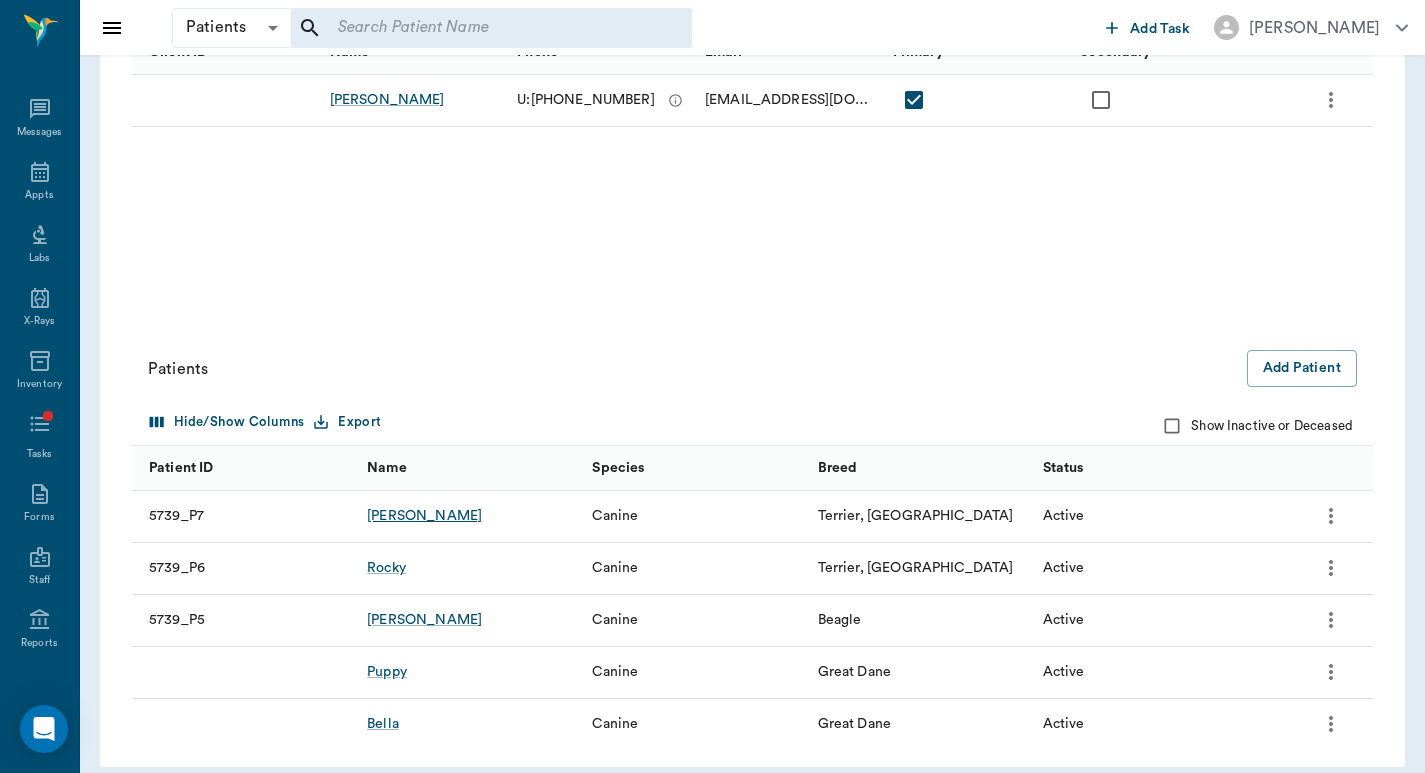click on "Ellie" at bounding box center (424, 516) 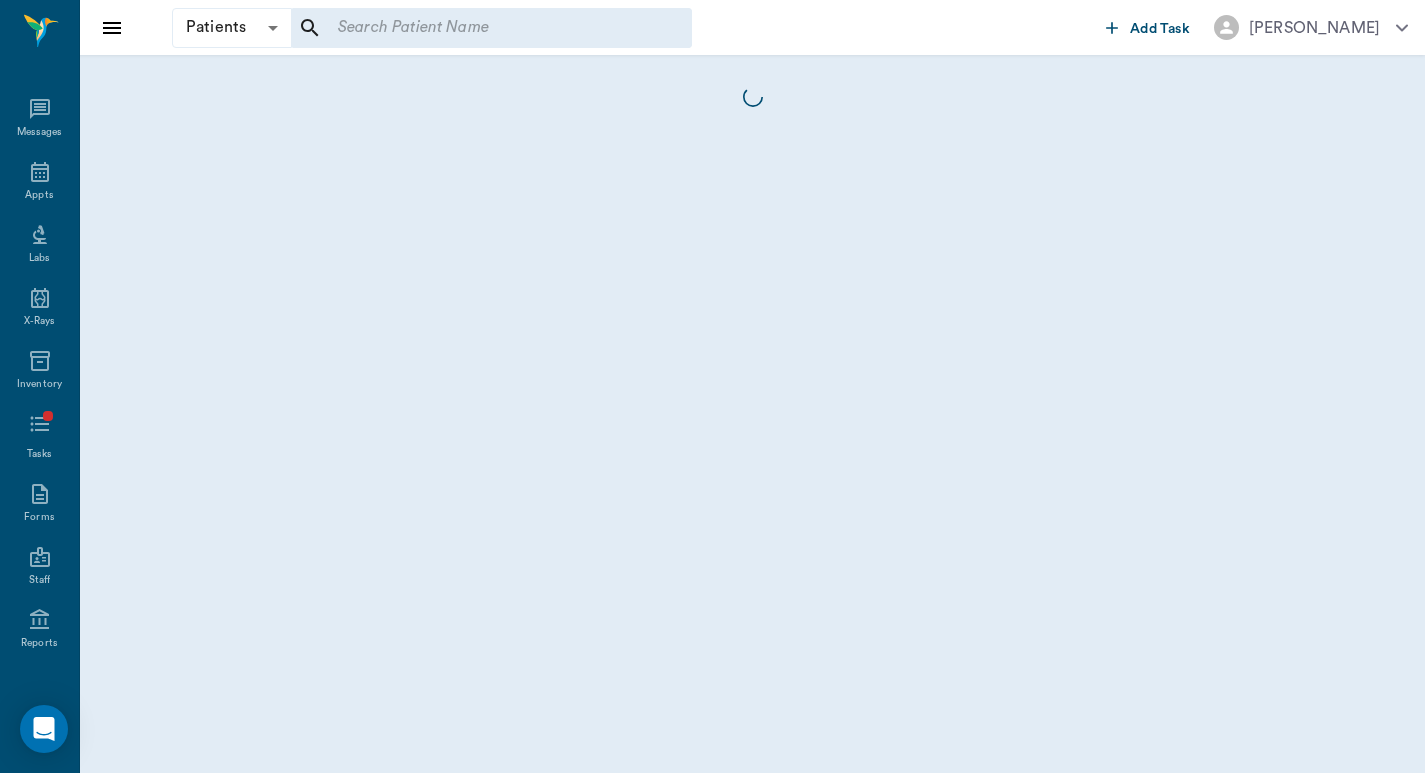 scroll, scrollTop: 0, scrollLeft: 0, axis: both 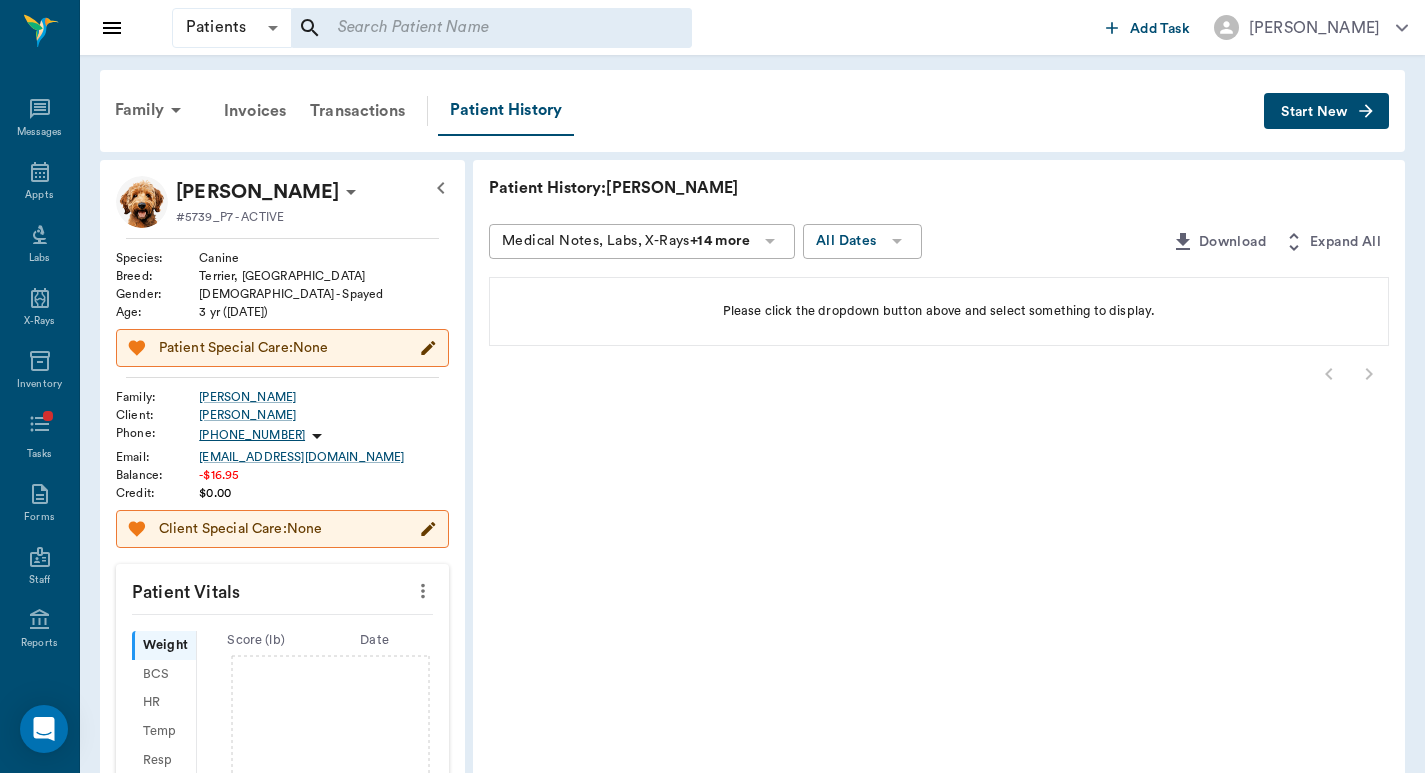 click on "Start New" at bounding box center [1314, 112] 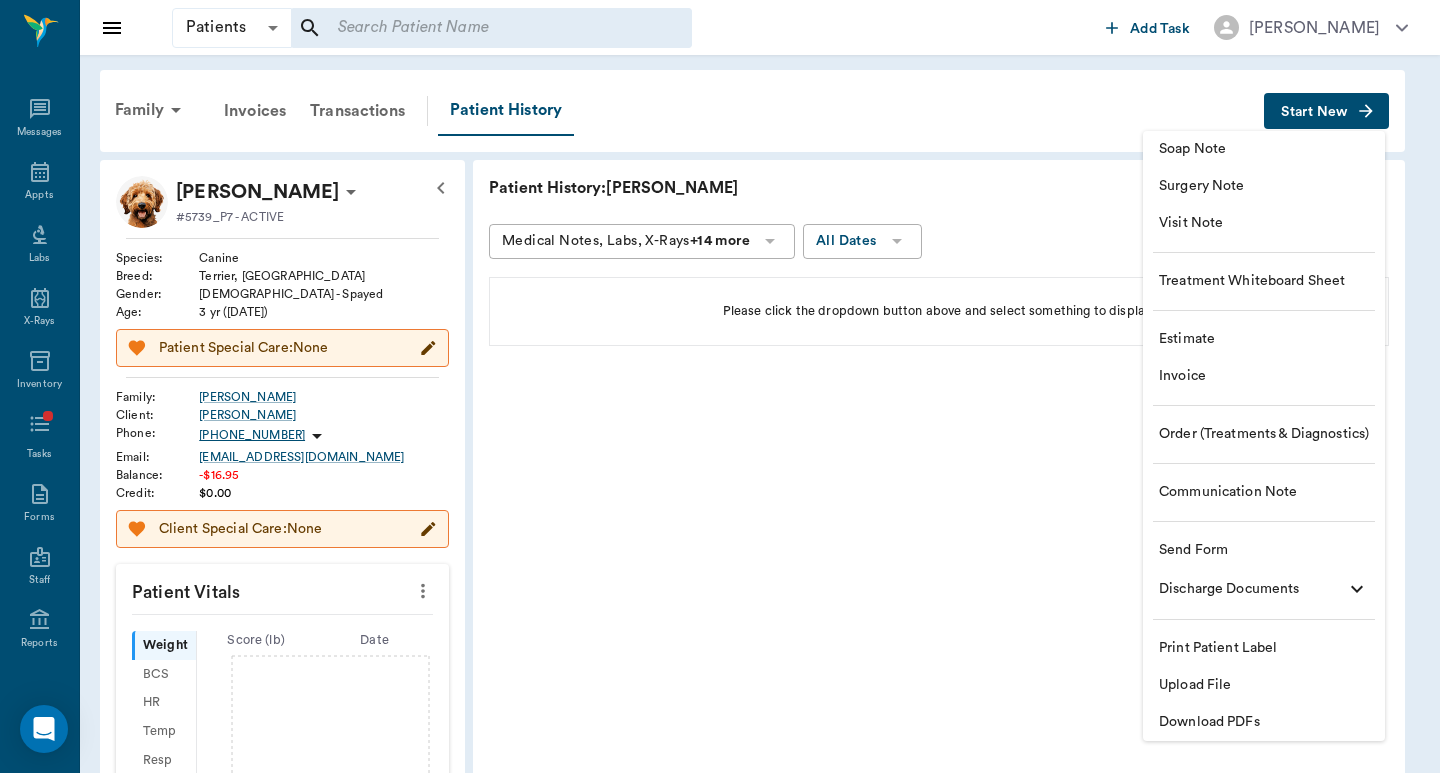 click on "Invoice" at bounding box center [1264, 376] 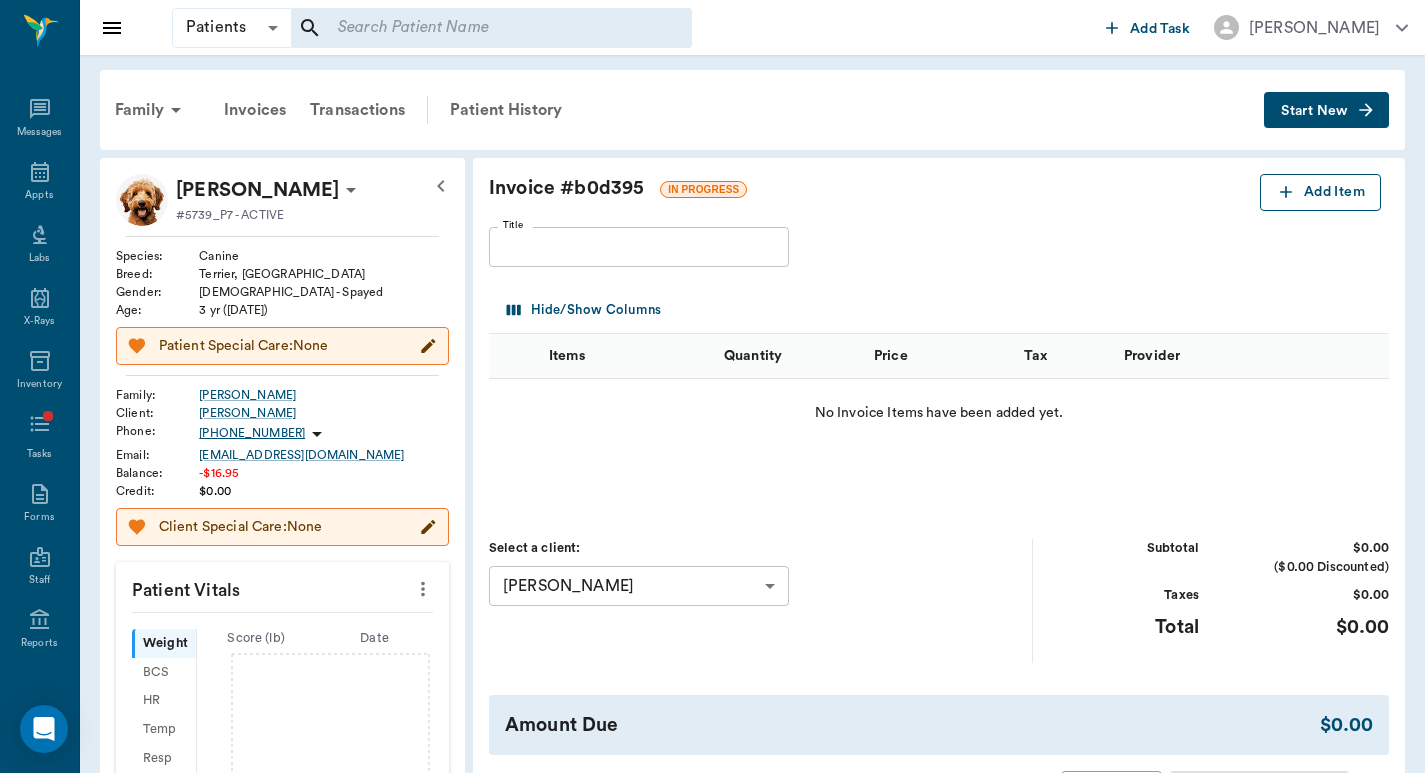 click on "Add Item" at bounding box center [1320, 192] 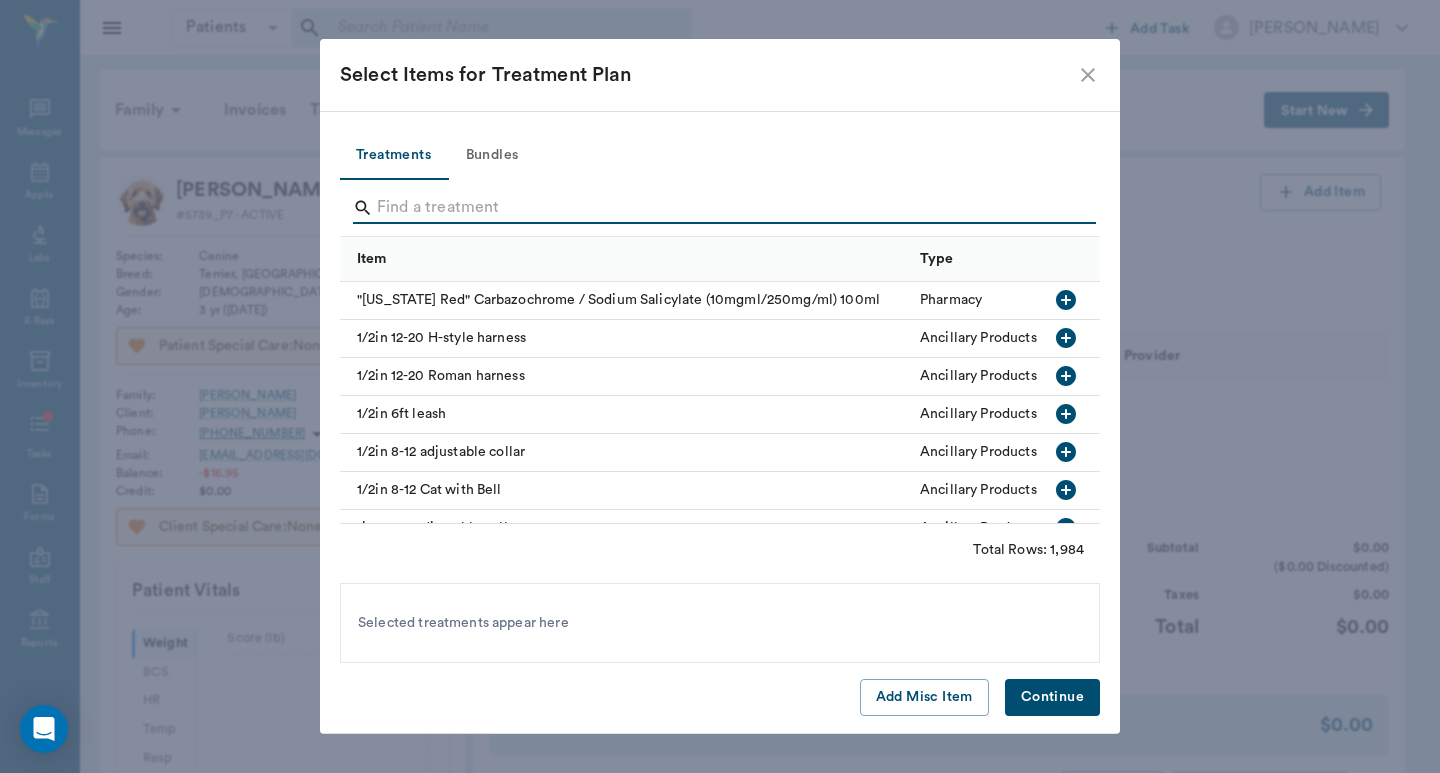click at bounding box center [721, 208] 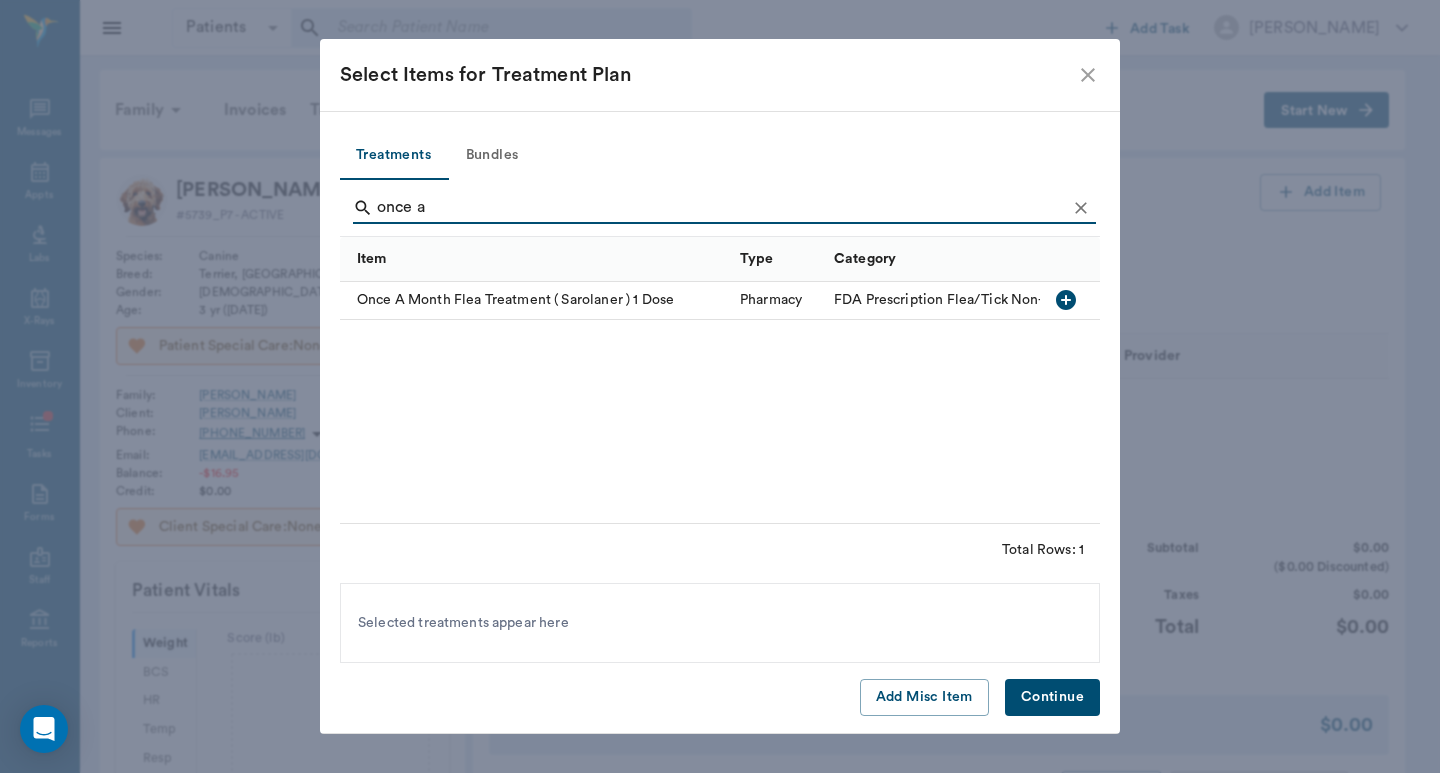 type on "once a" 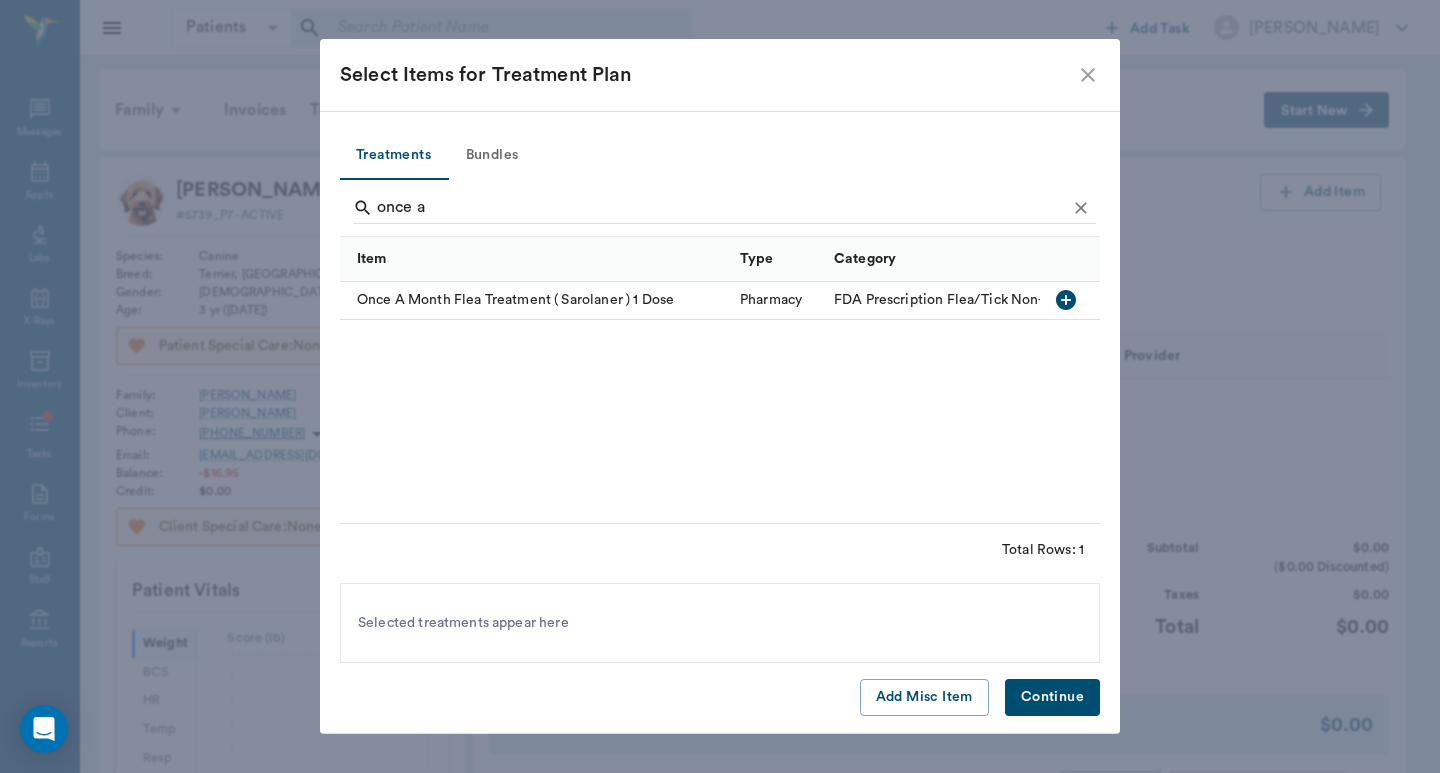 click 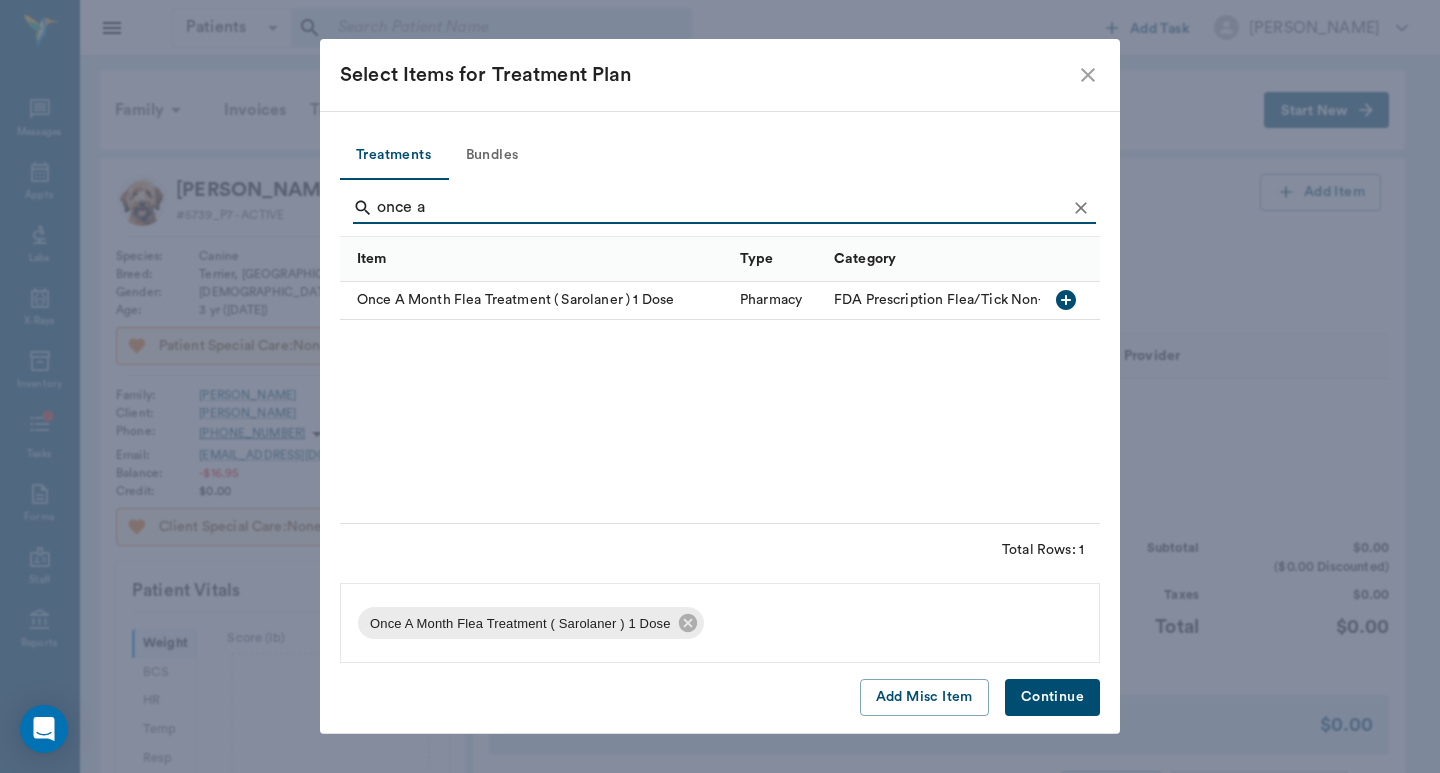 click on "Continue" at bounding box center (1052, 697) 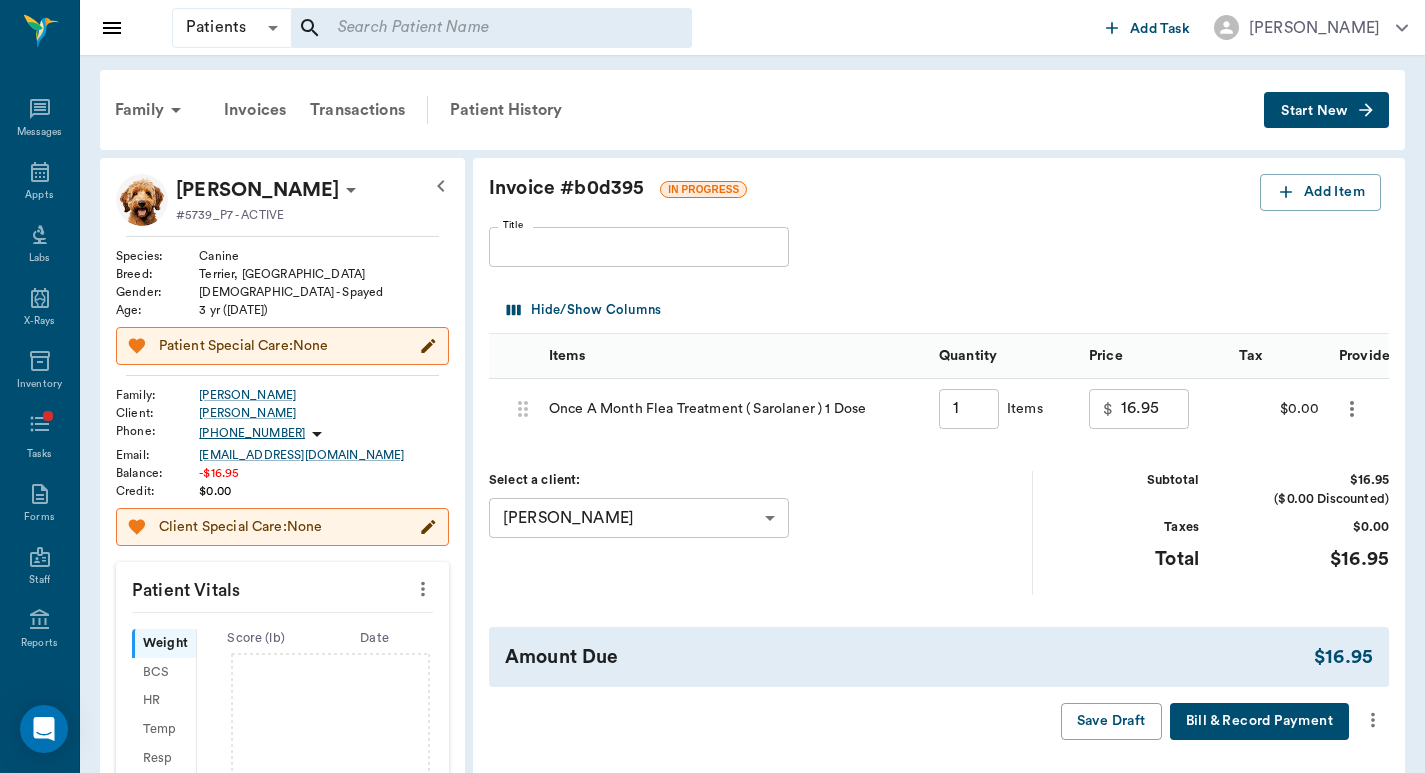 click 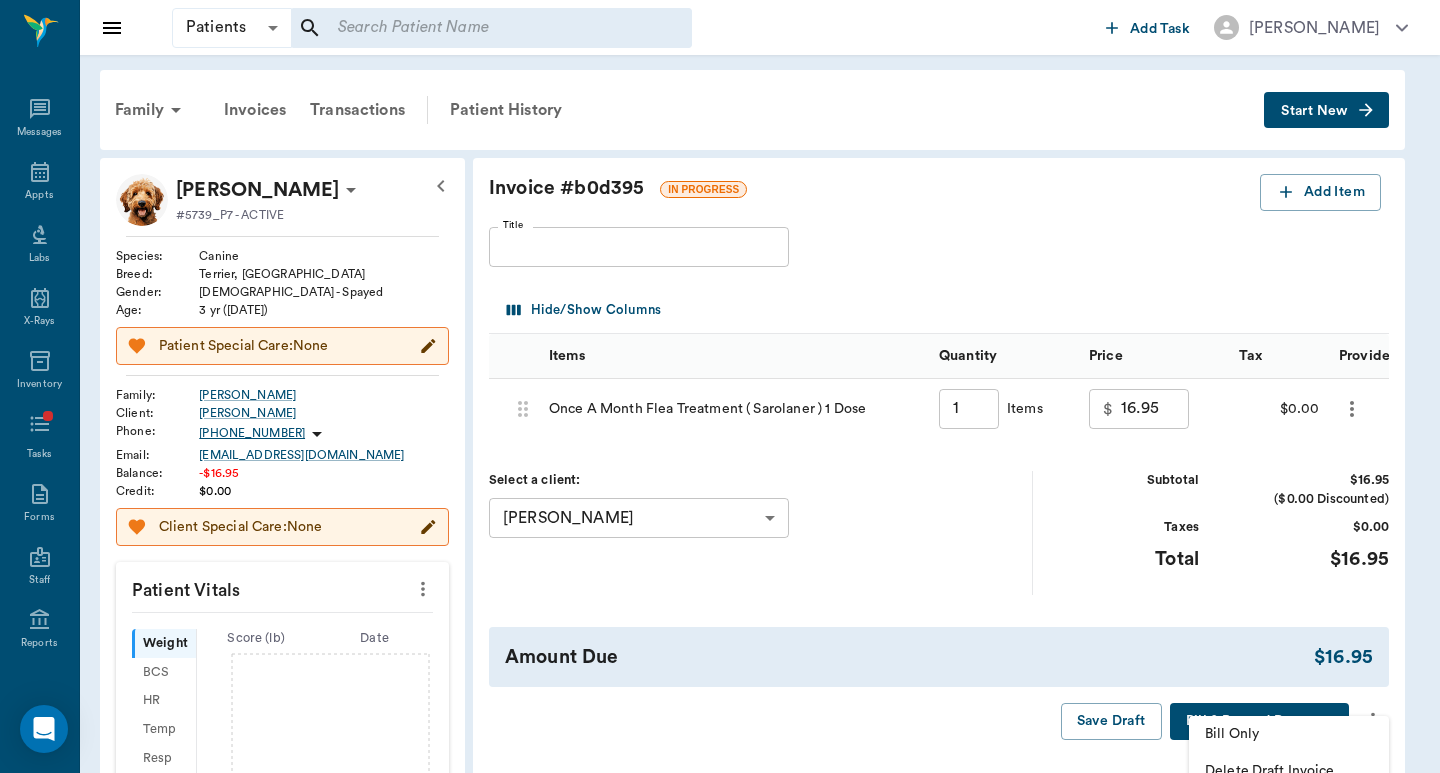 click on "Bill Only" at bounding box center (1289, 734) 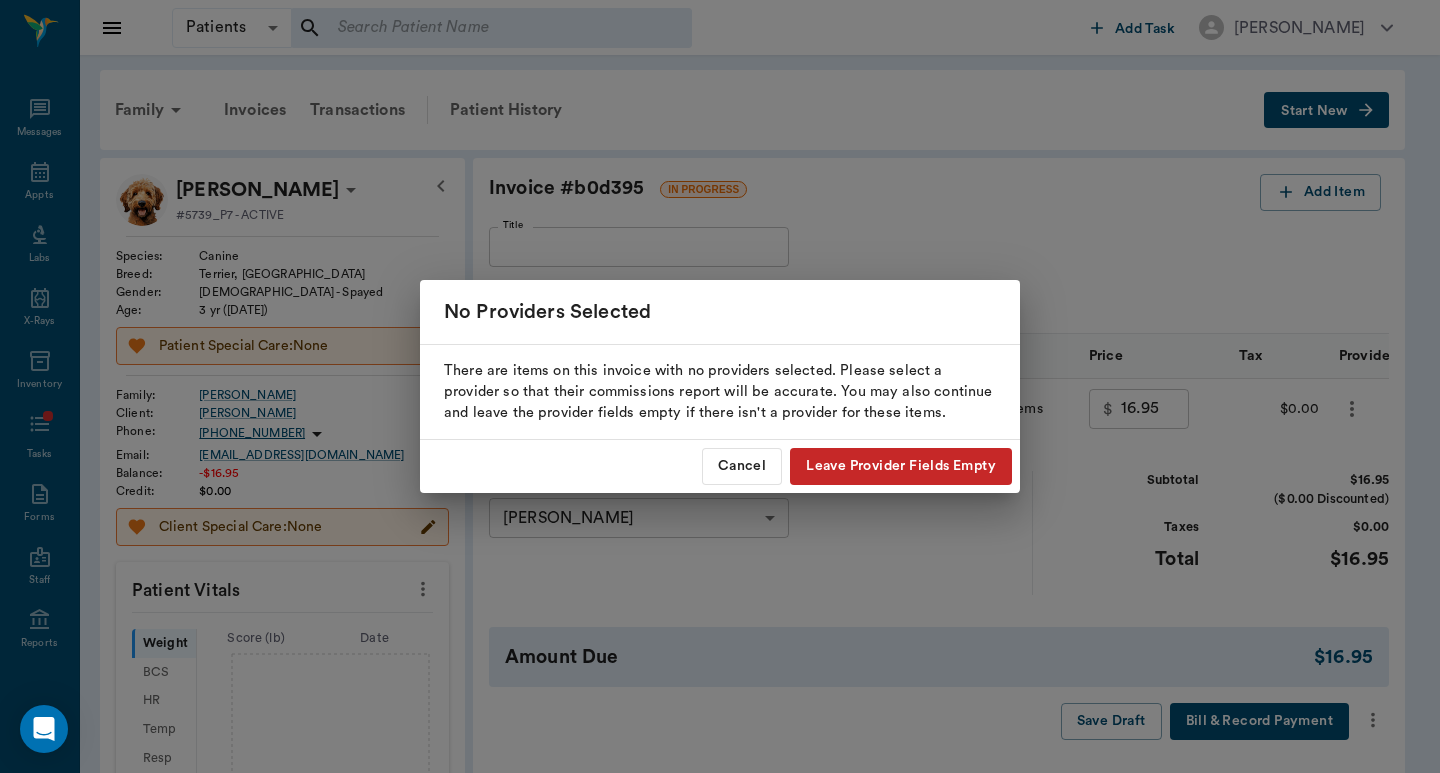 click on "Leave Provider Fields Empty" at bounding box center (901, 466) 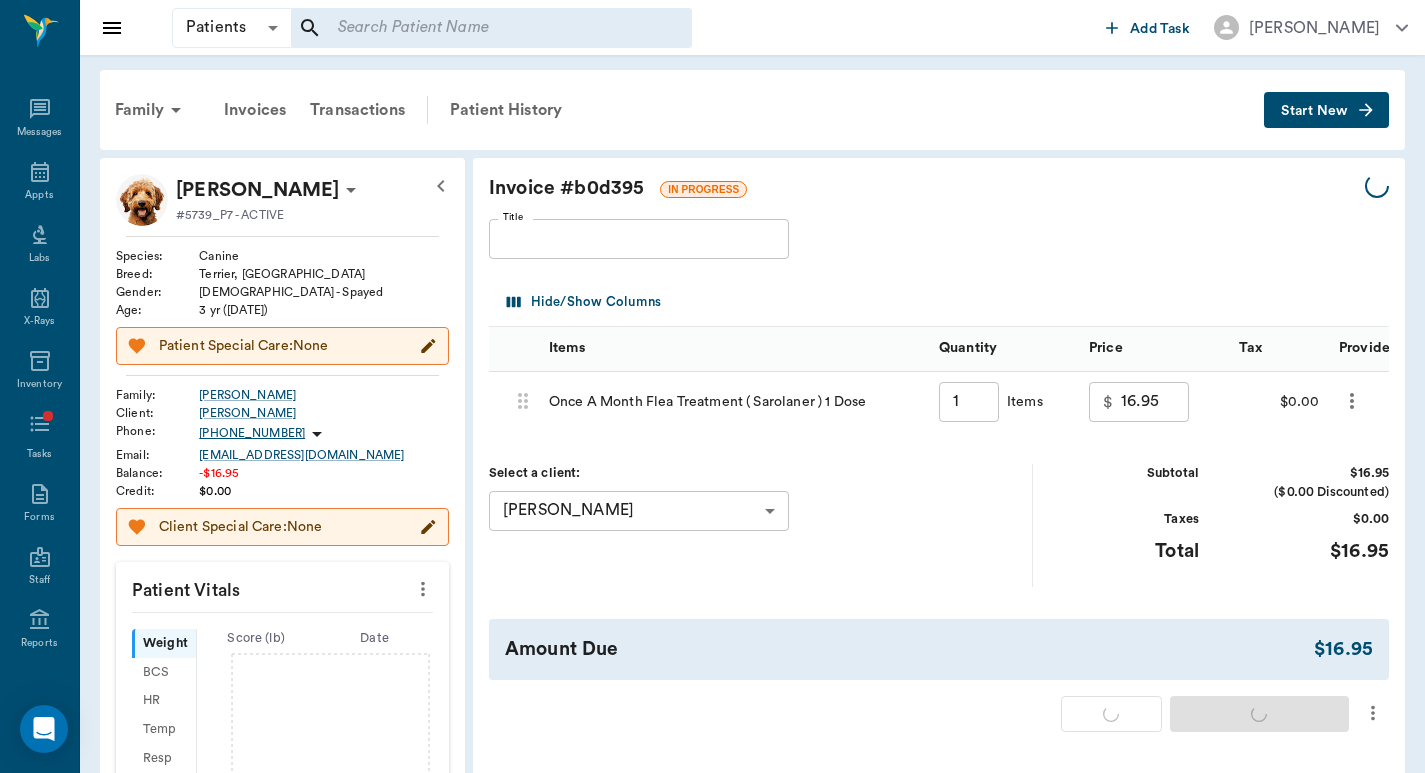 type on "1.00" 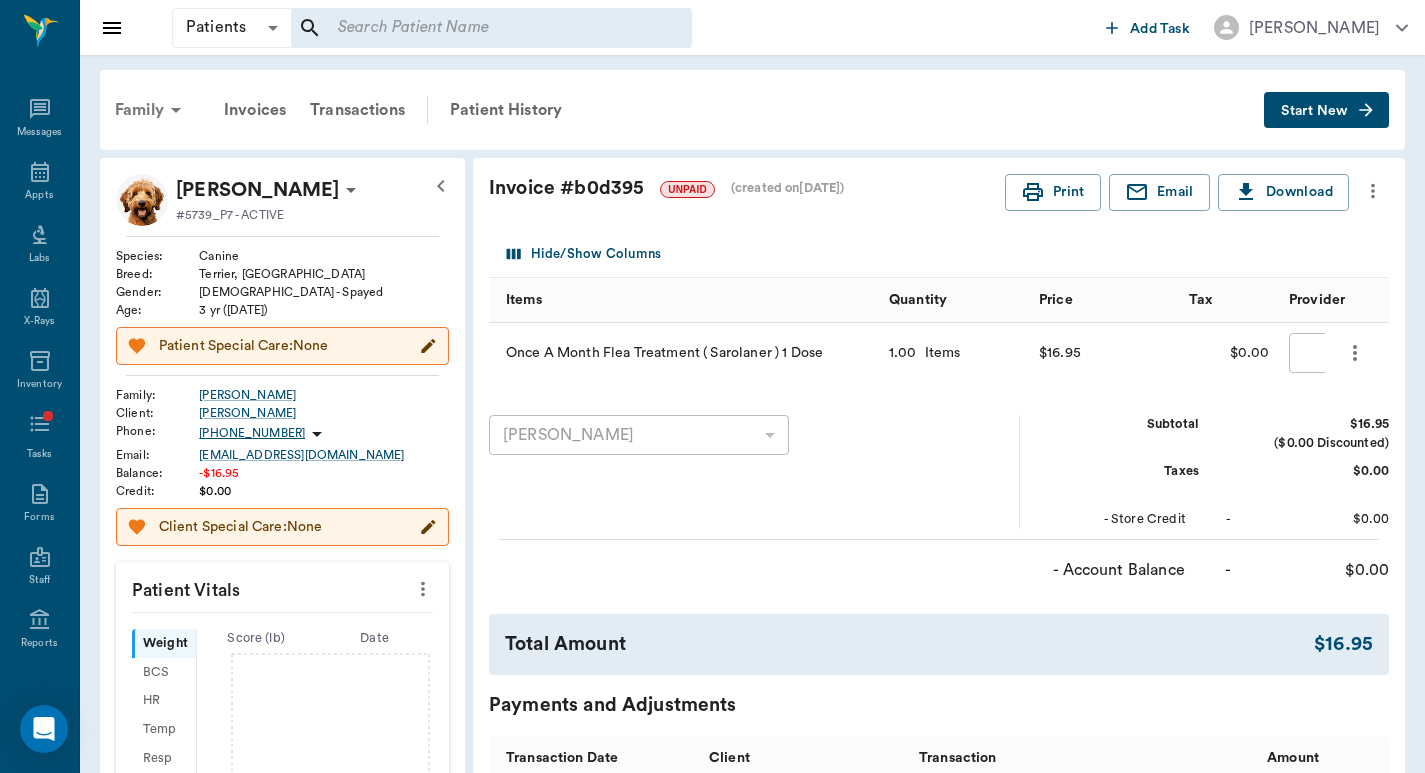 click 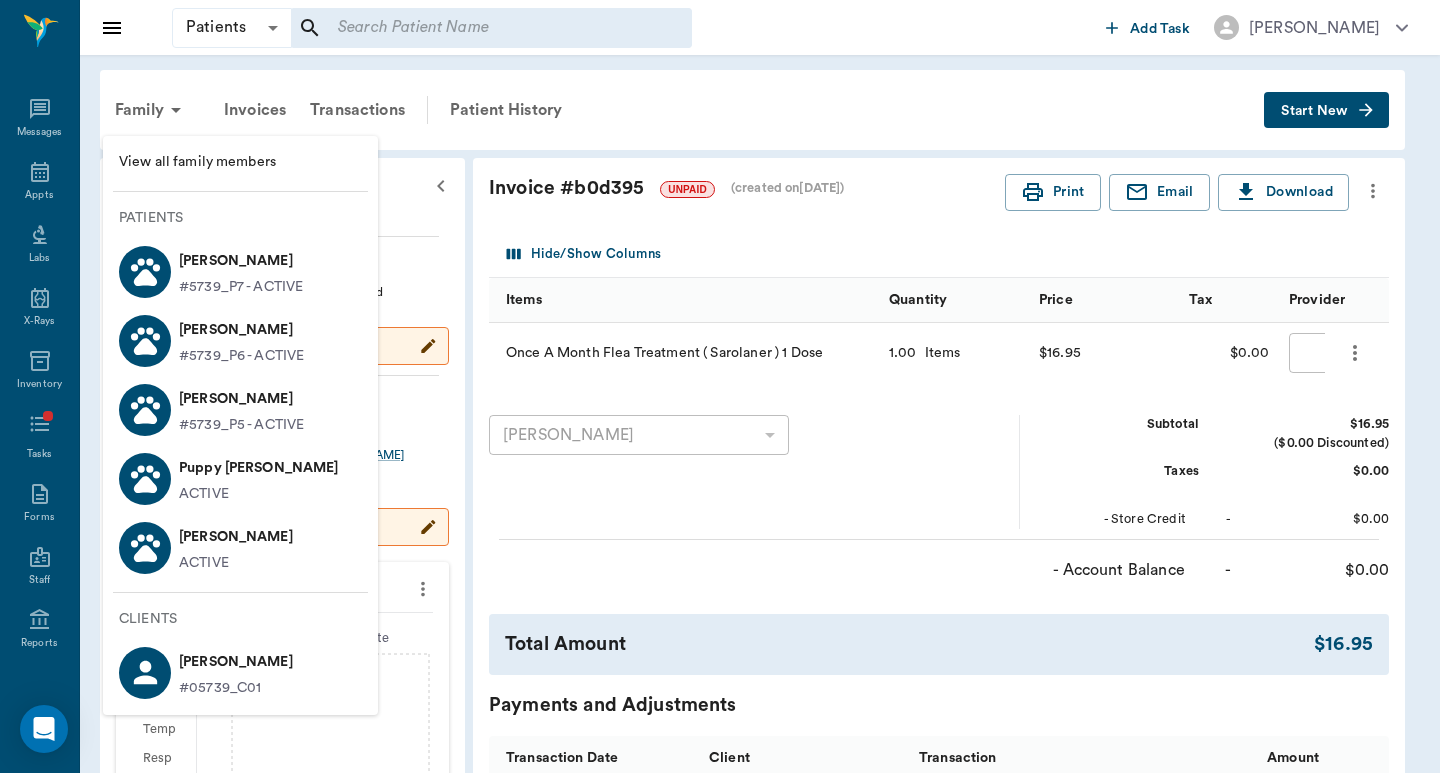 click on "Rocky Yount" at bounding box center (241, 330) 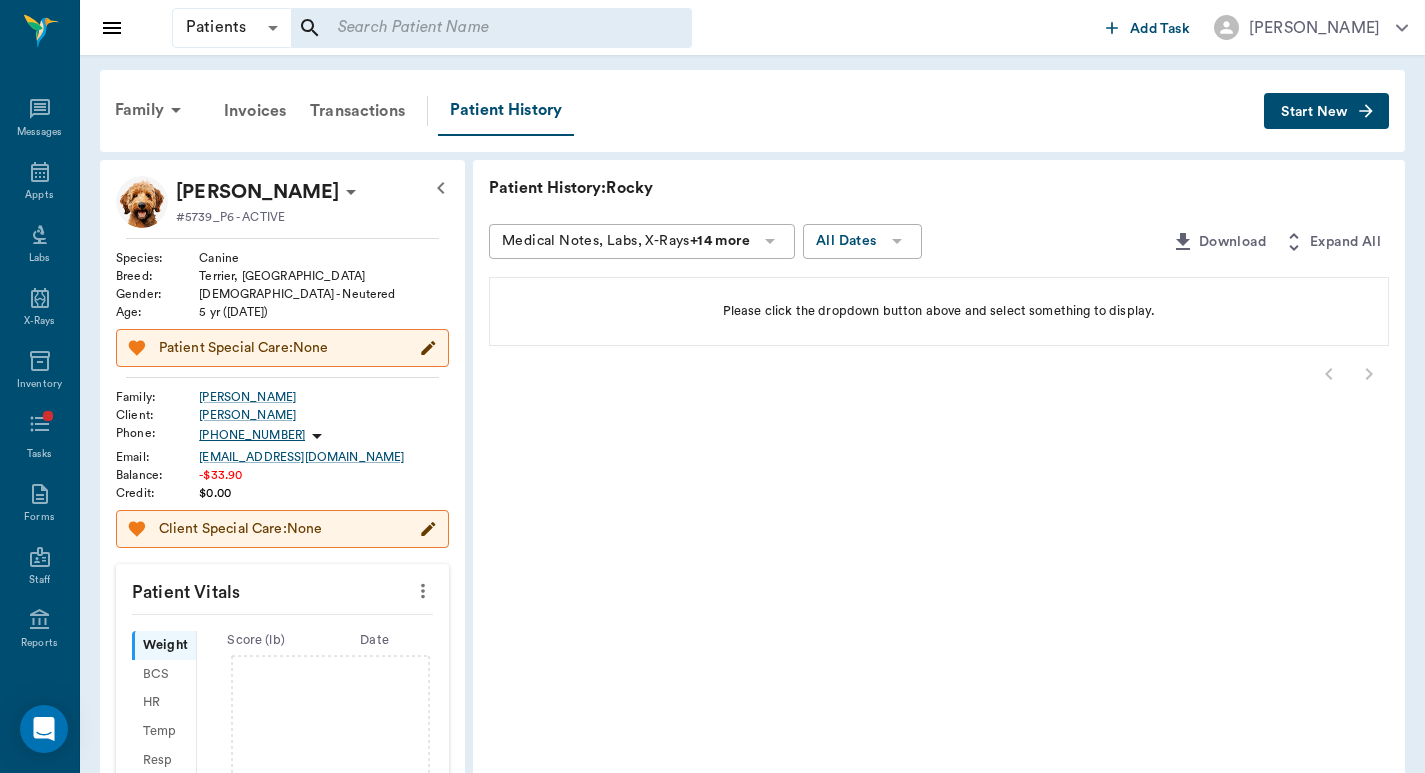 click on "Start New" at bounding box center (1314, 112) 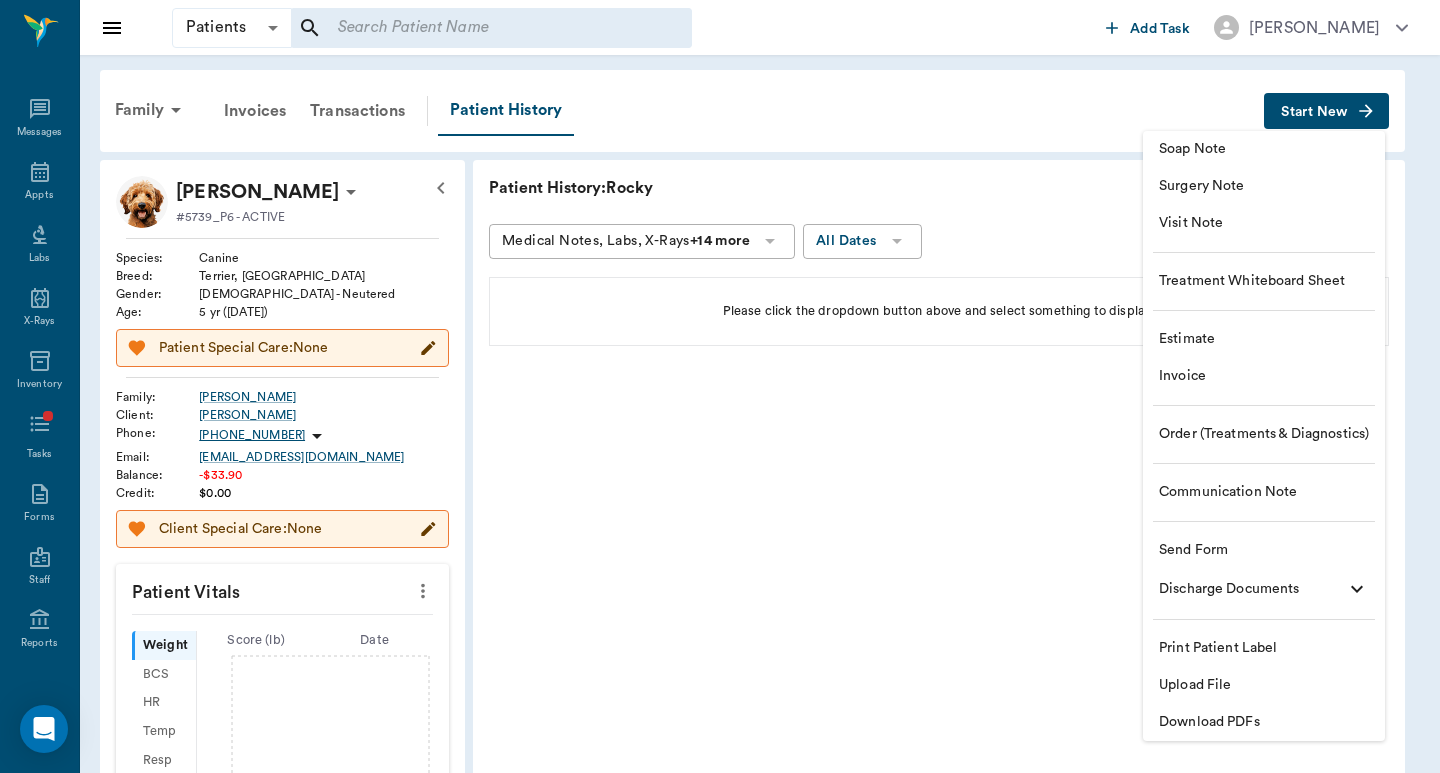click on "Invoice" at bounding box center (1264, 376) 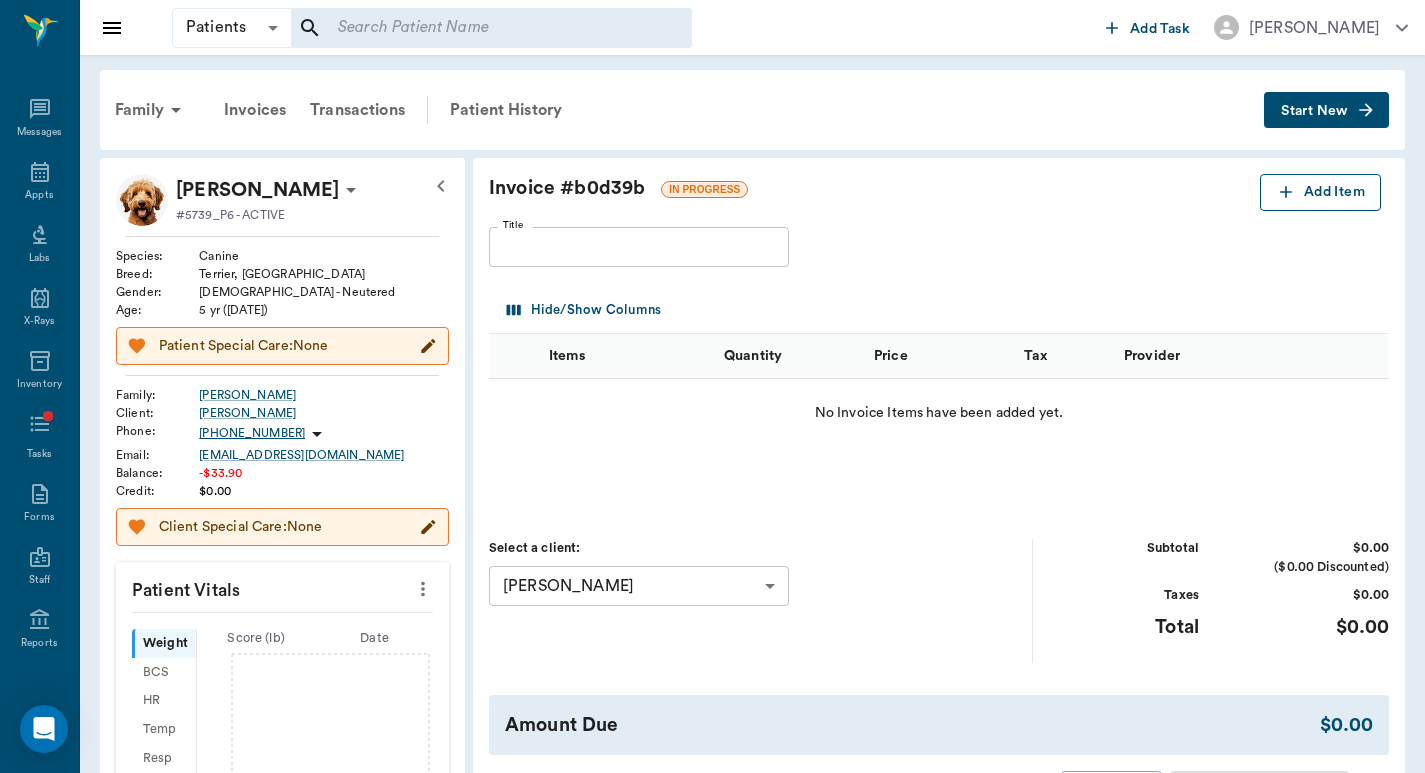 click on "Add Item" at bounding box center [1320, 192] 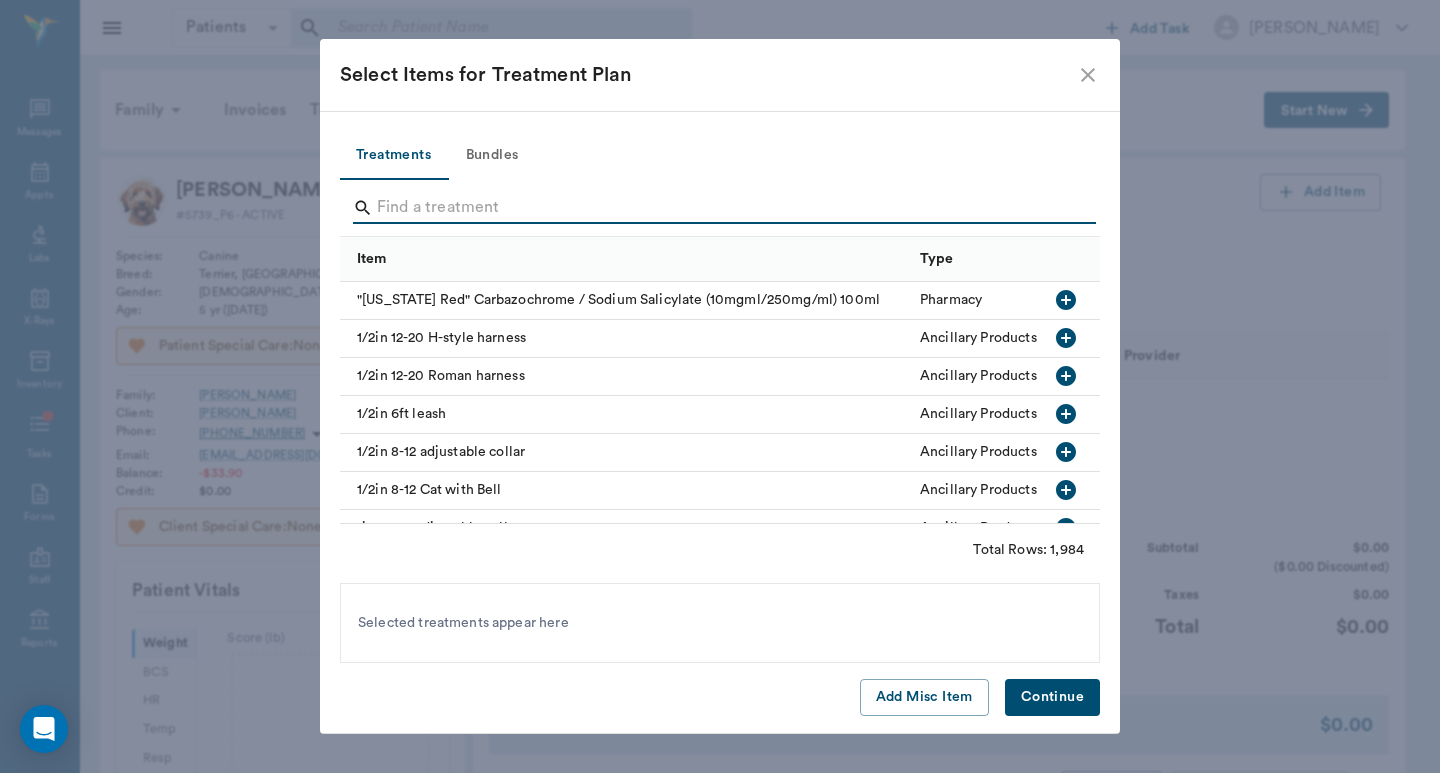 click at bounding box center (721, 208) 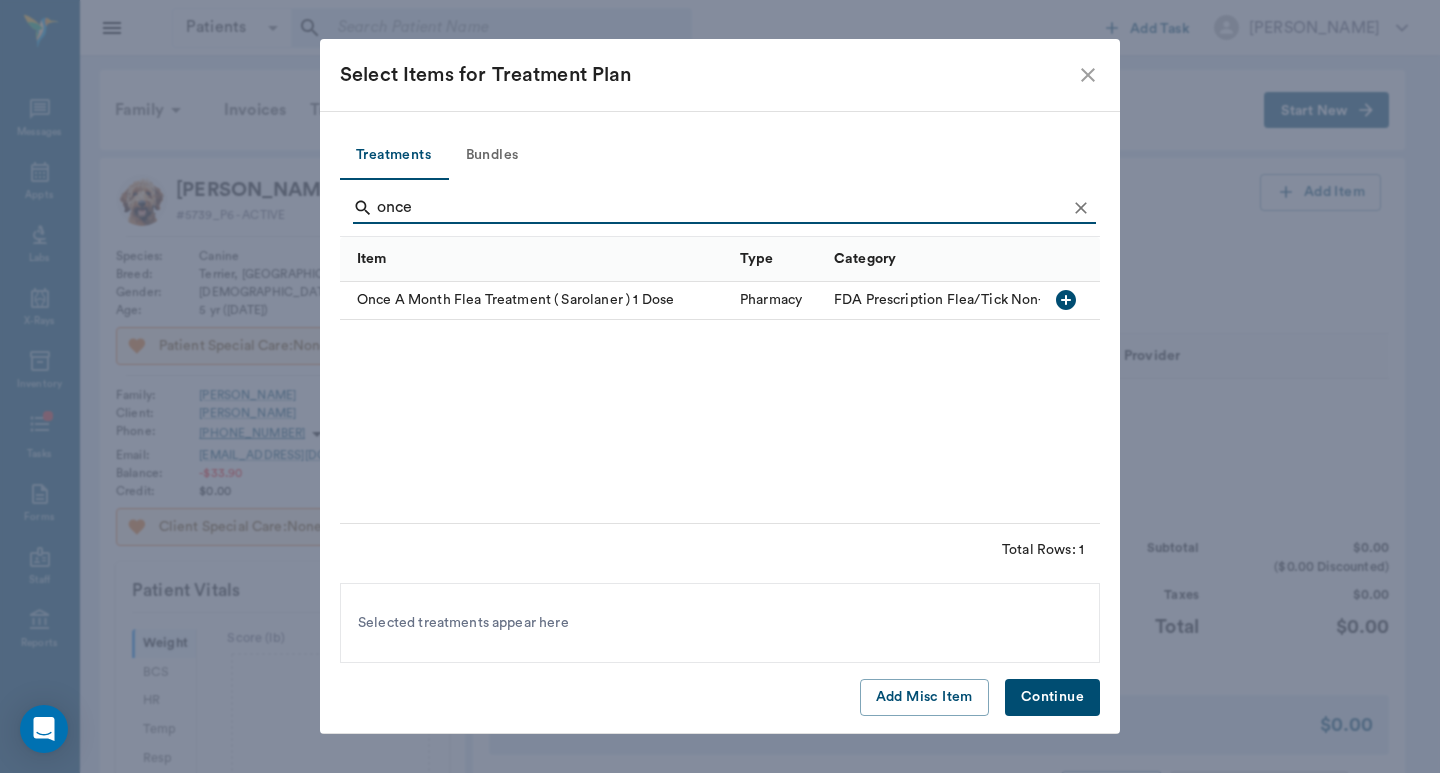 type on "once" 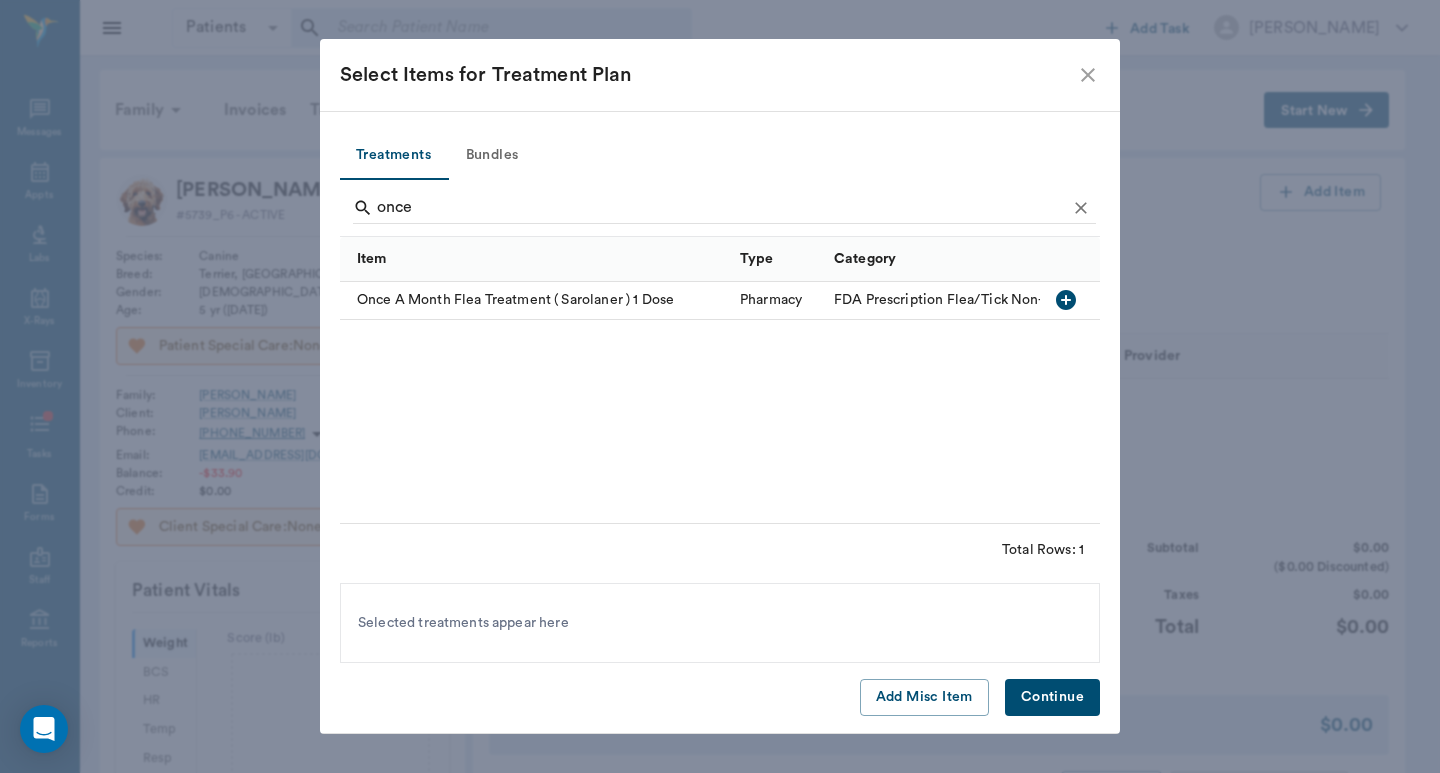 click 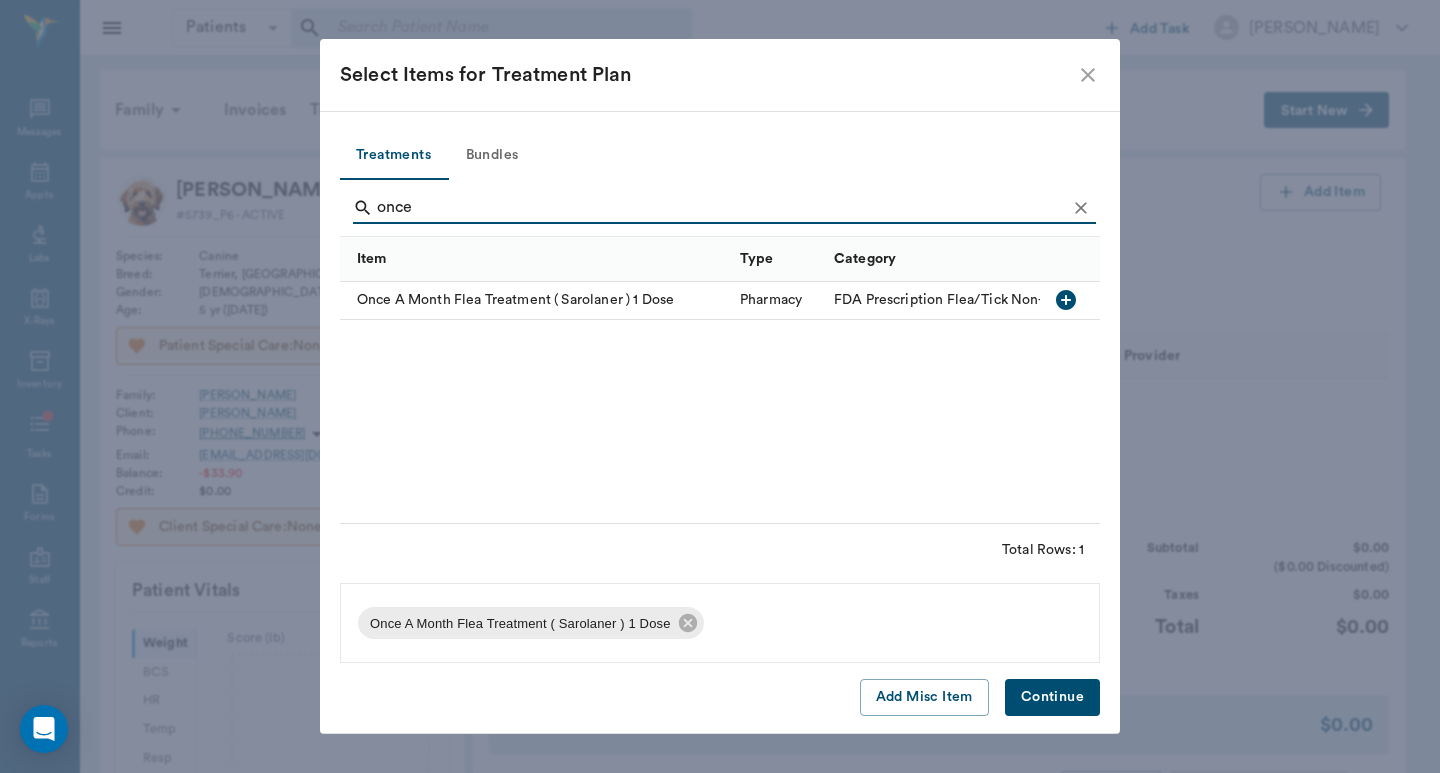 click on "Continue" at bounding box center [1052, 697] 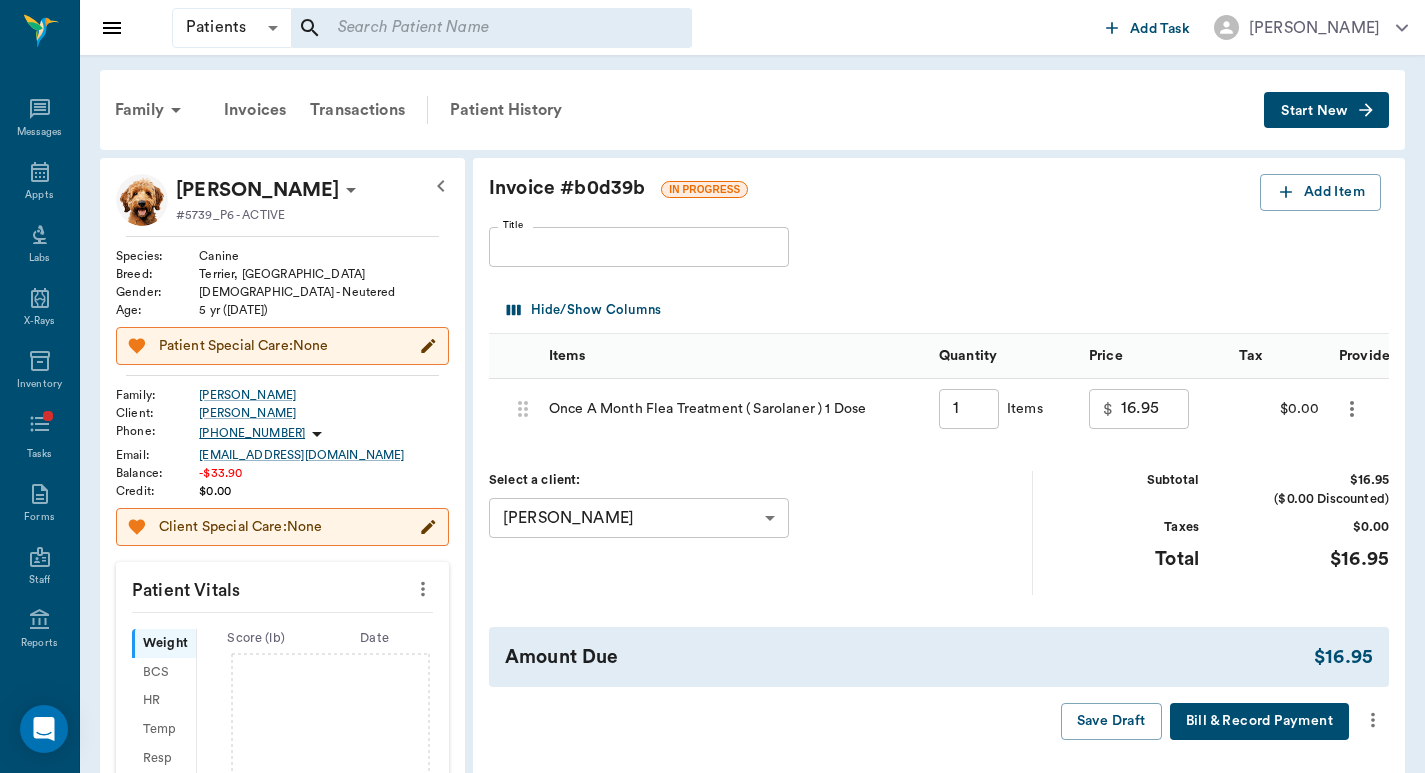 click 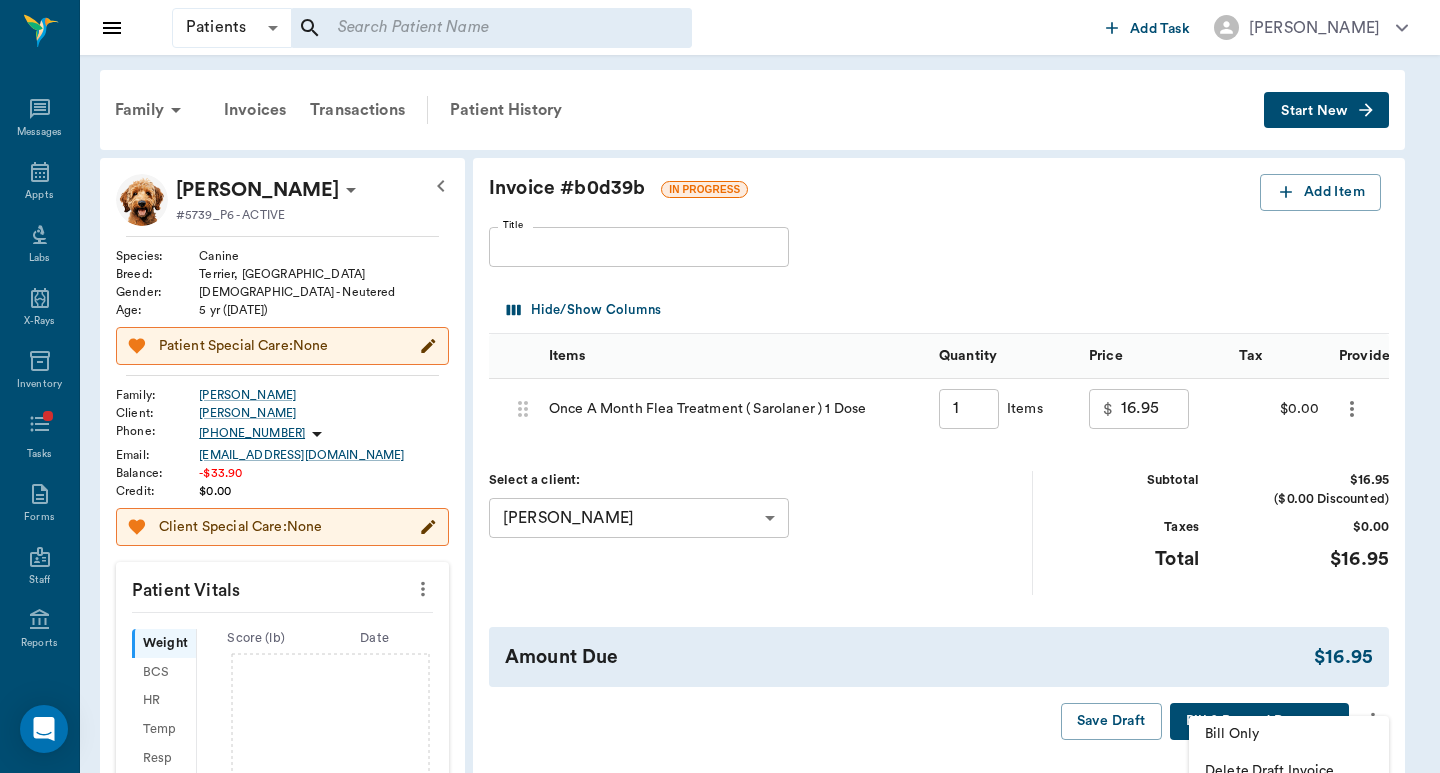 click on "Bill Only" at bounding box center (1289, 734) 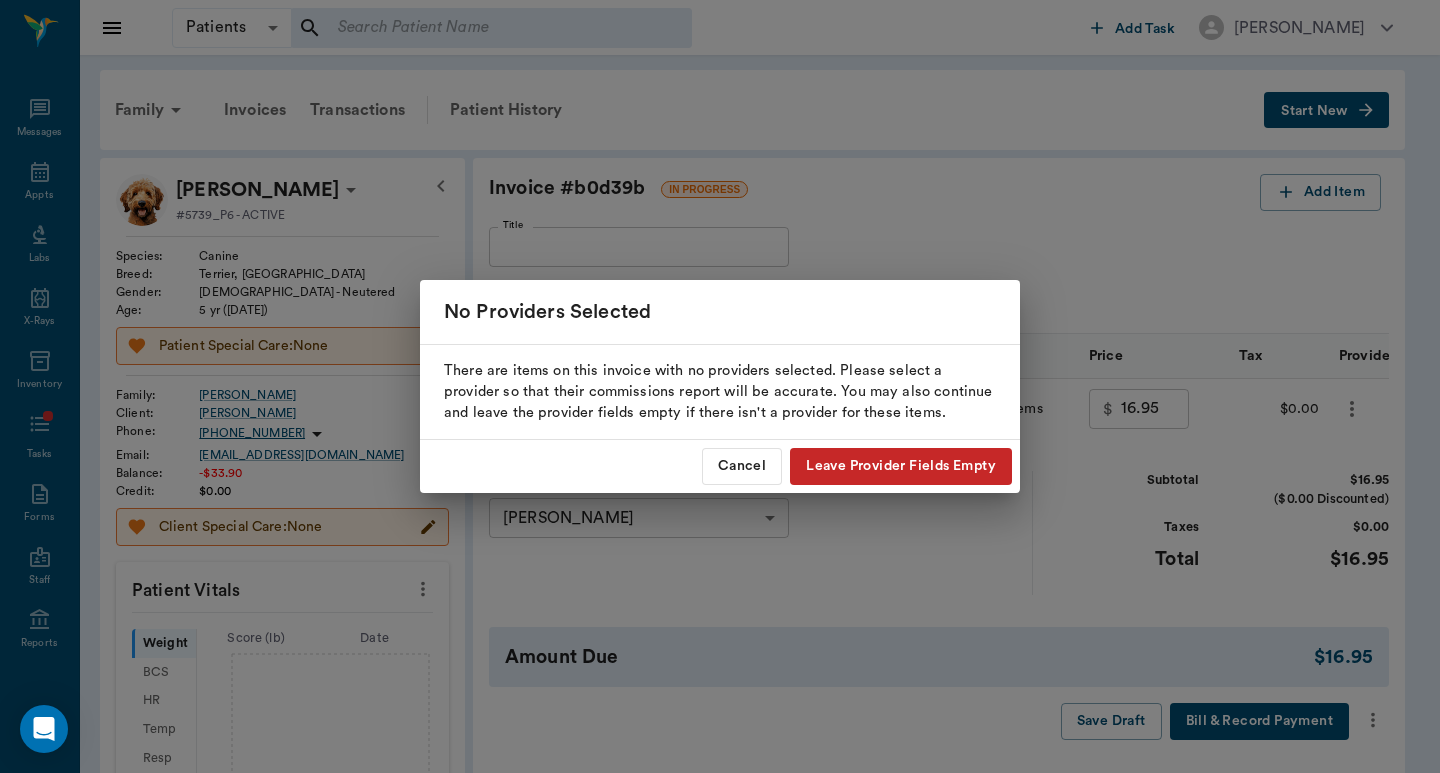 click on "Leave Provider Fields Empty" at bounding box center [901, 466] 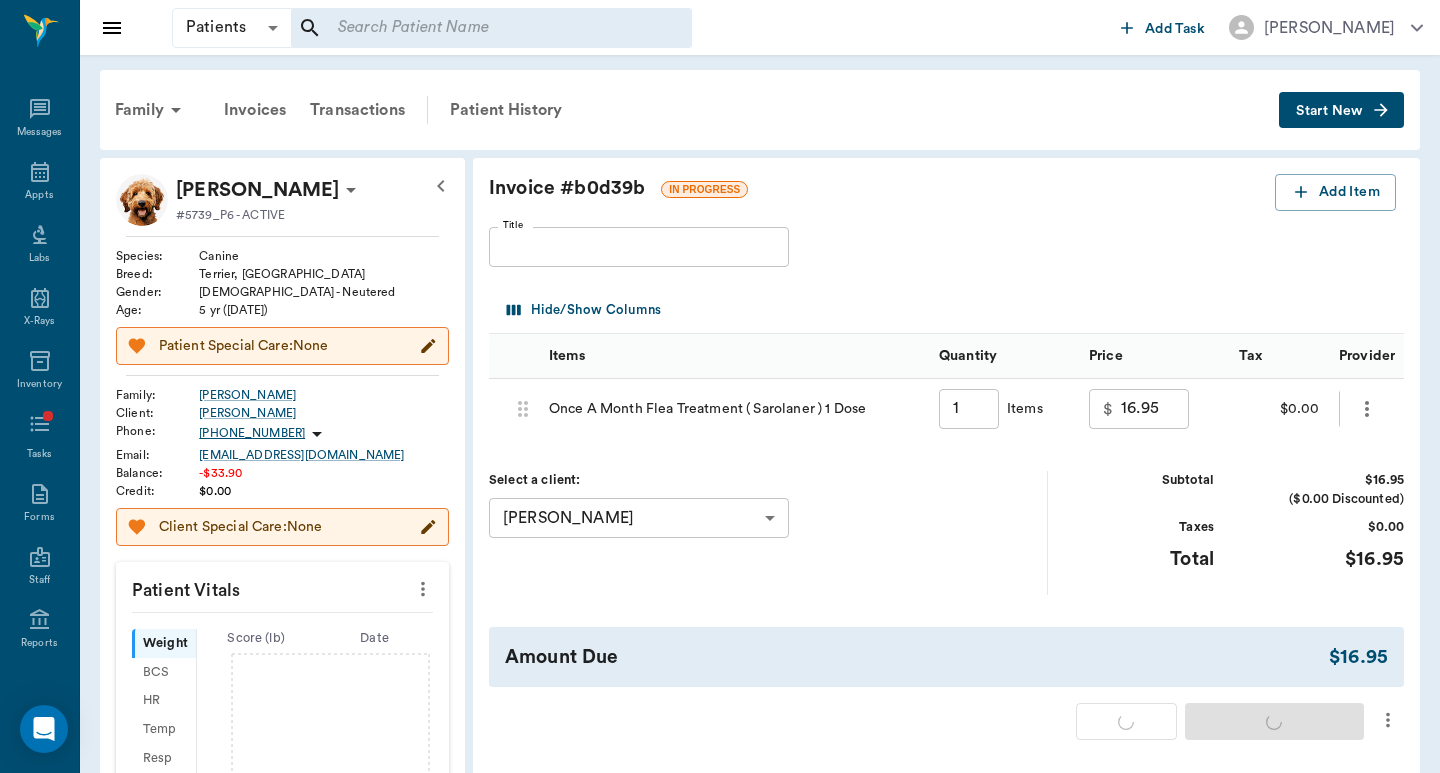 type on "1.00" 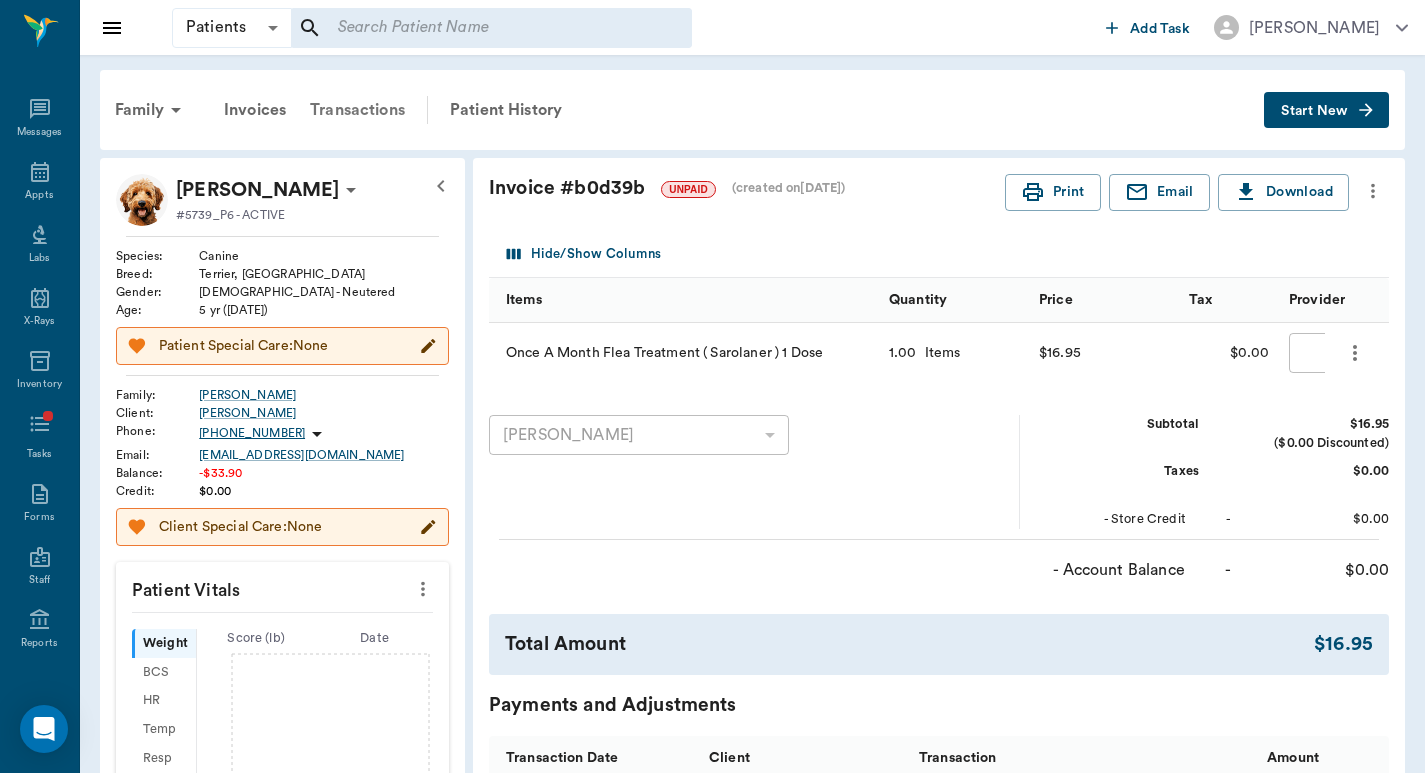 click on "Transactions" at bounding box center [357, 110] 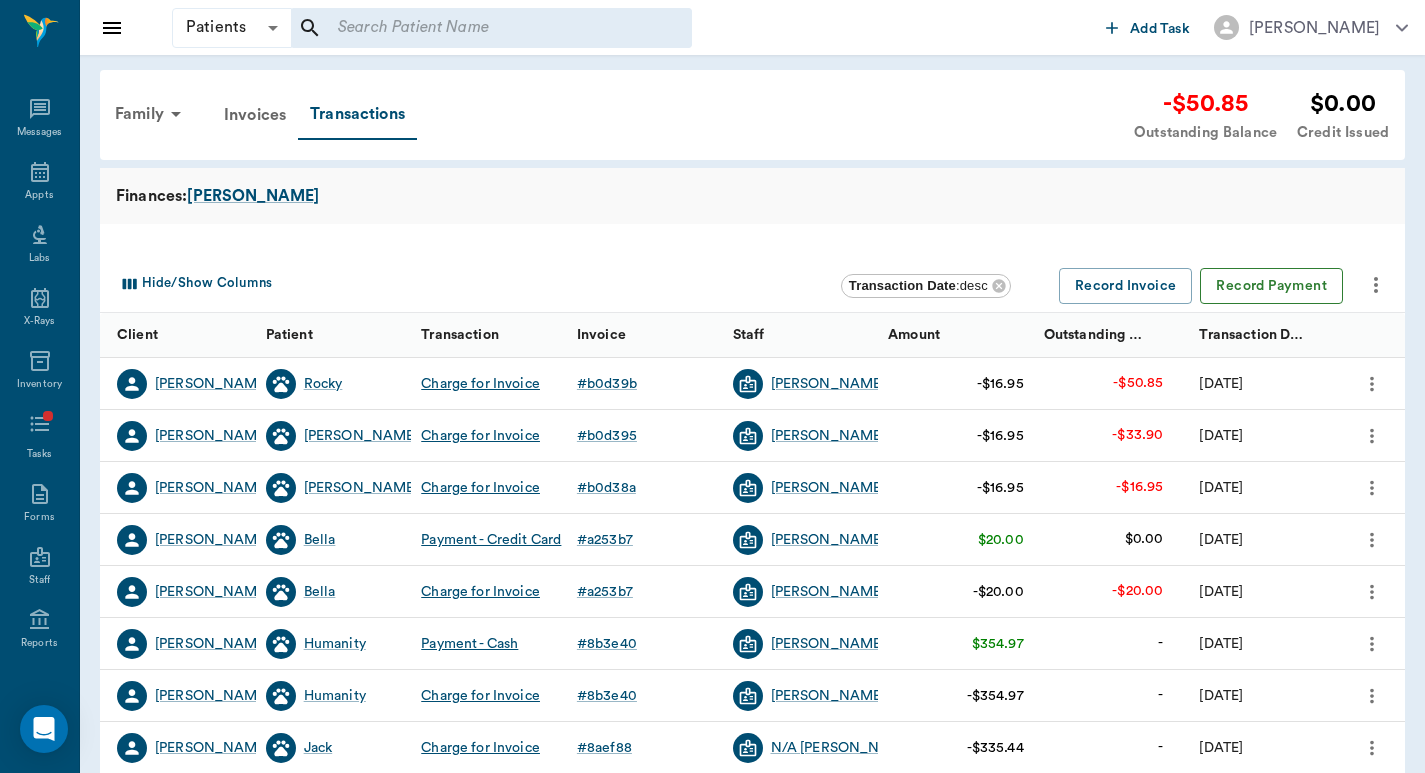 click on "Record Payment" at bounding box center [1271, 286] 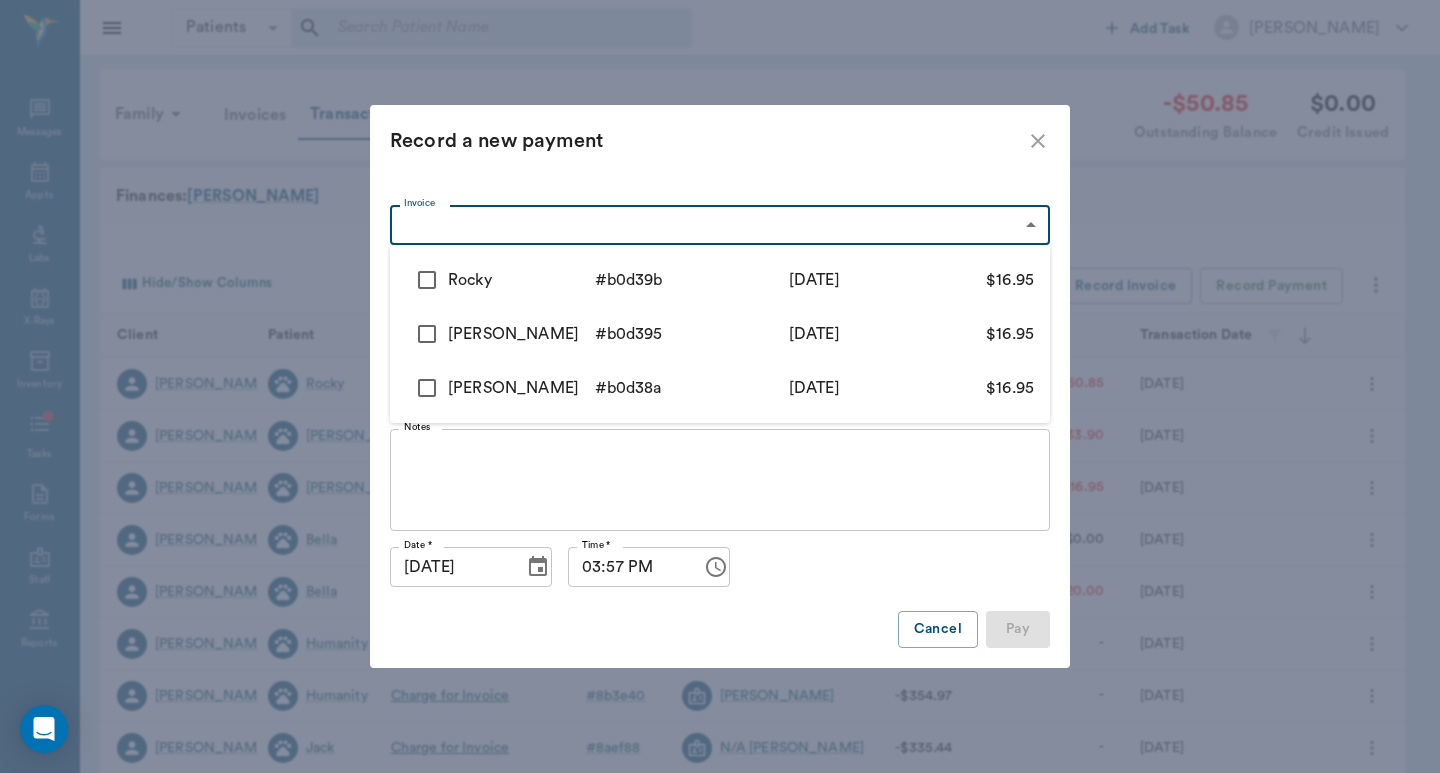 click on "Patients Patients ​ ​ Add Task Dr. Bert Ellsworth Nectar Messages Appts Labs X-Rays Inventory Tasks Forms Staff Reports Lookup Settings Family Invoices Transactions -$50.85 Outstanding Balance $0.00 Credit Issued Finances:    Yount Hide/Show Columns Transaction Date :  desc Record Invoice Record Payment Client Patient Transaction Invoice Staff Amount Outstanding Balance Transaction Date Melissa Yount Rocky Charge for Invoice # b0d39b Dr. Bert Ellsworth -$16.95 -$50.85 07/08/25 Melissa Yount Ellie Charge for Invoice # b0d395 Dr. Bert Ellsworth -$16.95 -$33.90 07/08/25 Melissa Yount Lucy Charge for Invoice # b0d38a Dr. Bert Ellsworth -$16.95 -$16.95 07/08/25 Melissa Yount Bella Payment - Credit Card  # a253b7 Dr. Bert Ellsworth $20.00 $0.00 04/18/25 Melissa Yount Bella Charge for Invoice # a253b7 Dr. Bert Ellsworth -$20.00 -$20.00 04/18/25 Melissa Yount Humanity Payment - Cash  # 8b3e40 Joanna Chung $354.97 - 06/08/21 Melissa Yount Humanity Charge for Invoice # 8b3e40 Joanna Chung -$354.97 - 06/08/21 # -" at bounding box center [720, 615] 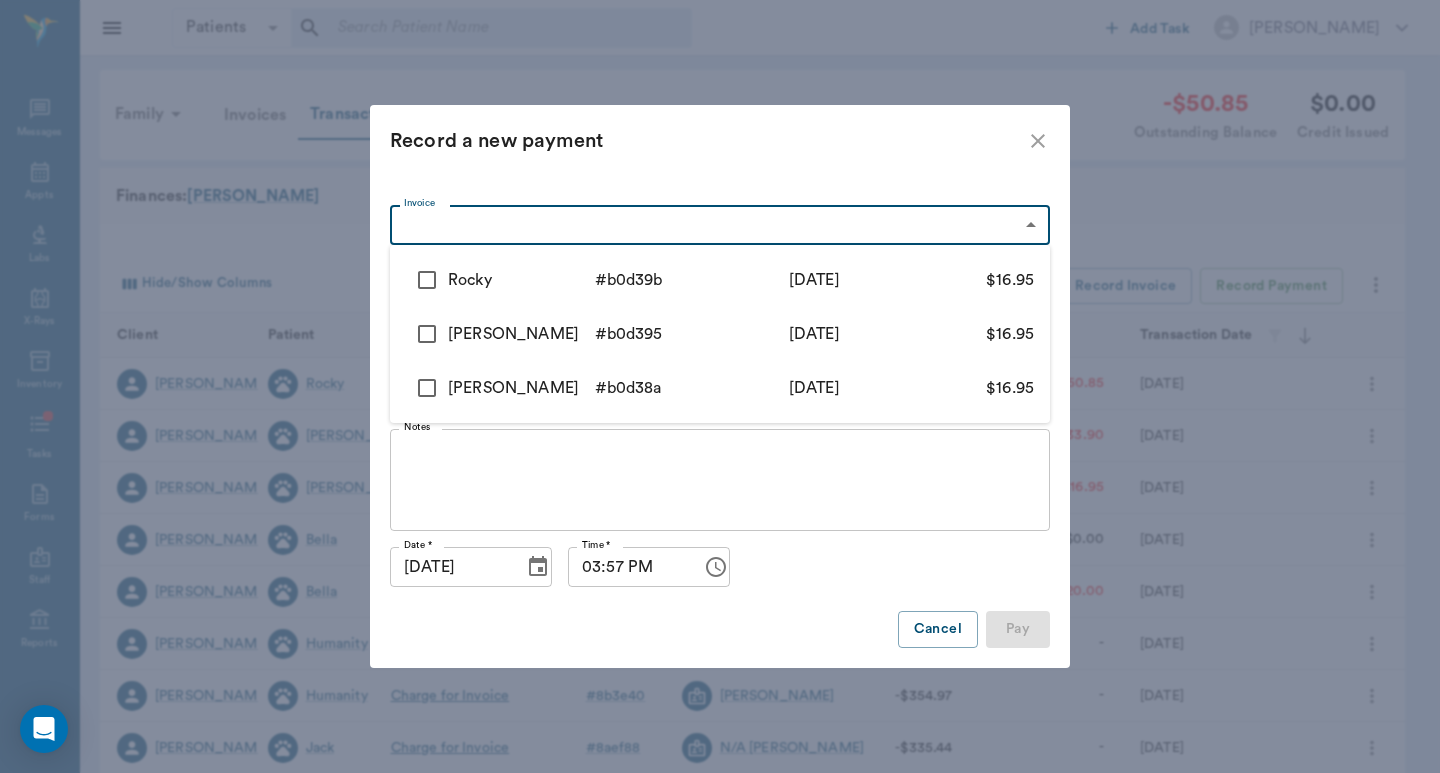 click at bounding box center (427, 280) 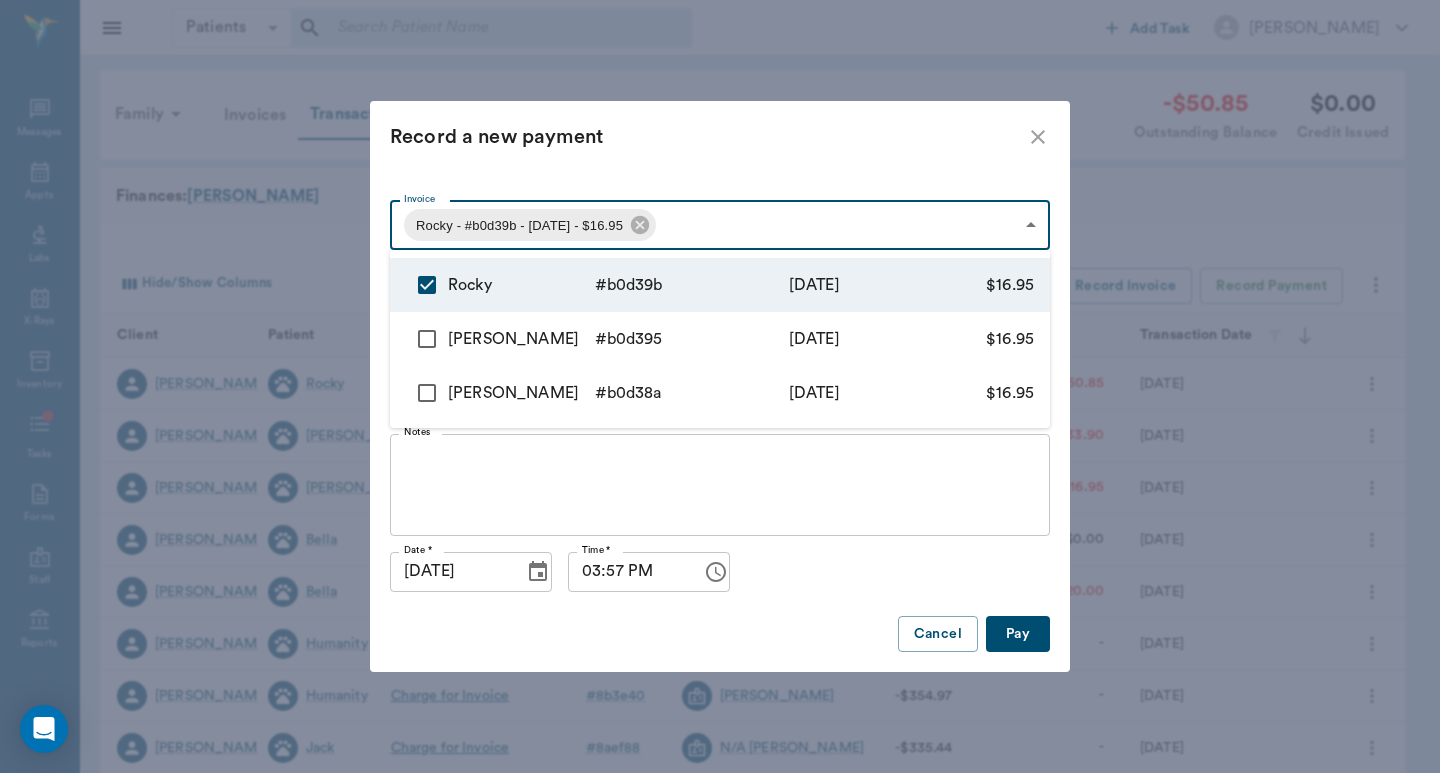 click at bounding box center (427, 339) 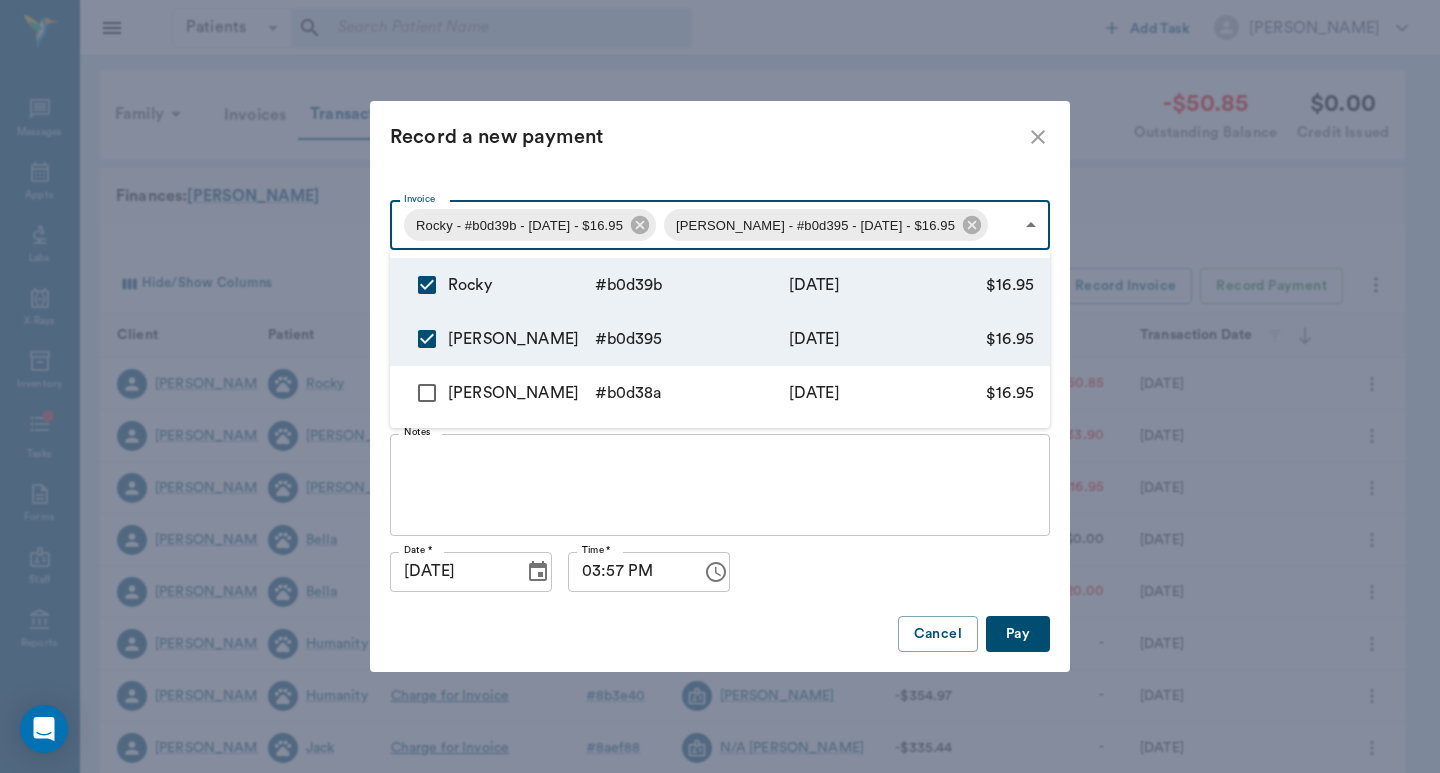 click at bounding box center [427, 393] 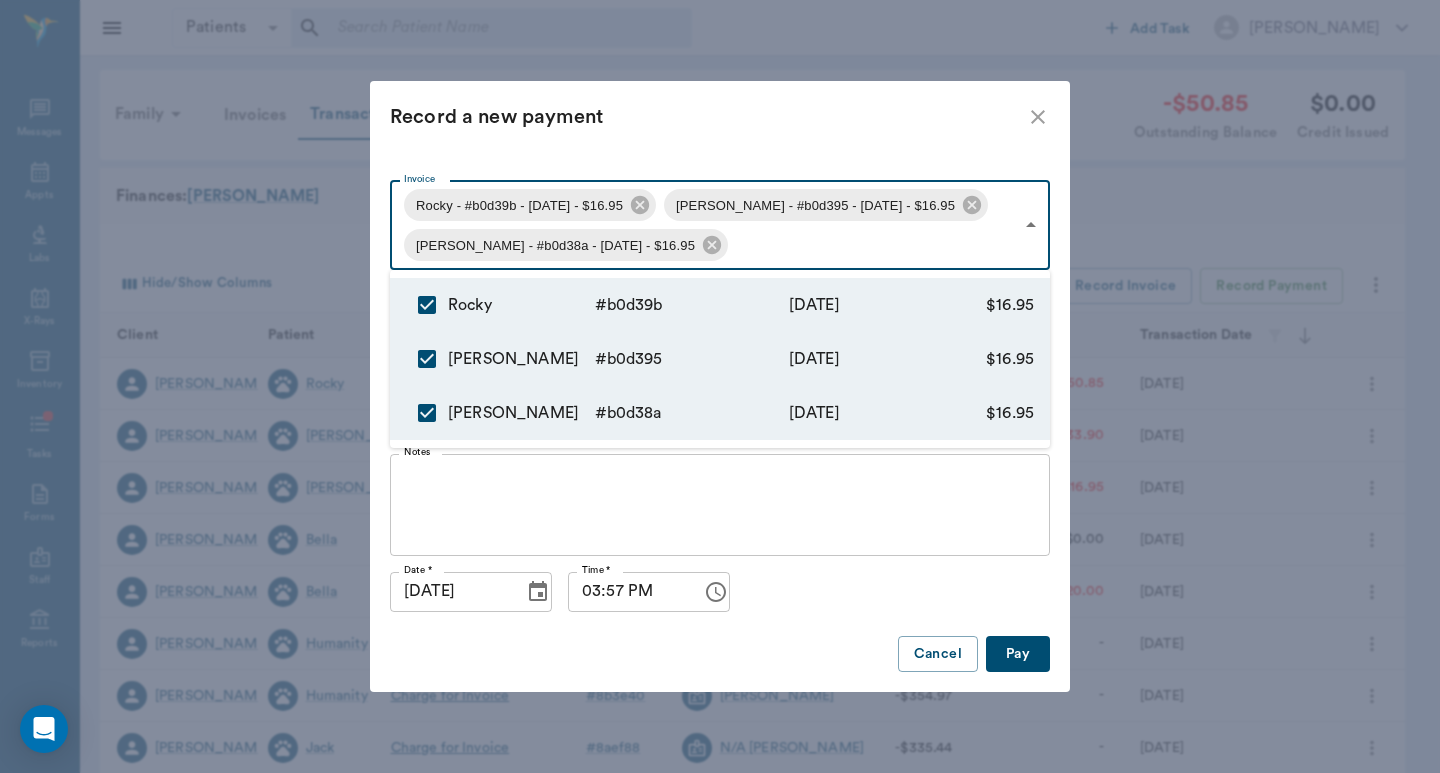 click at bounding box center (720, 386) 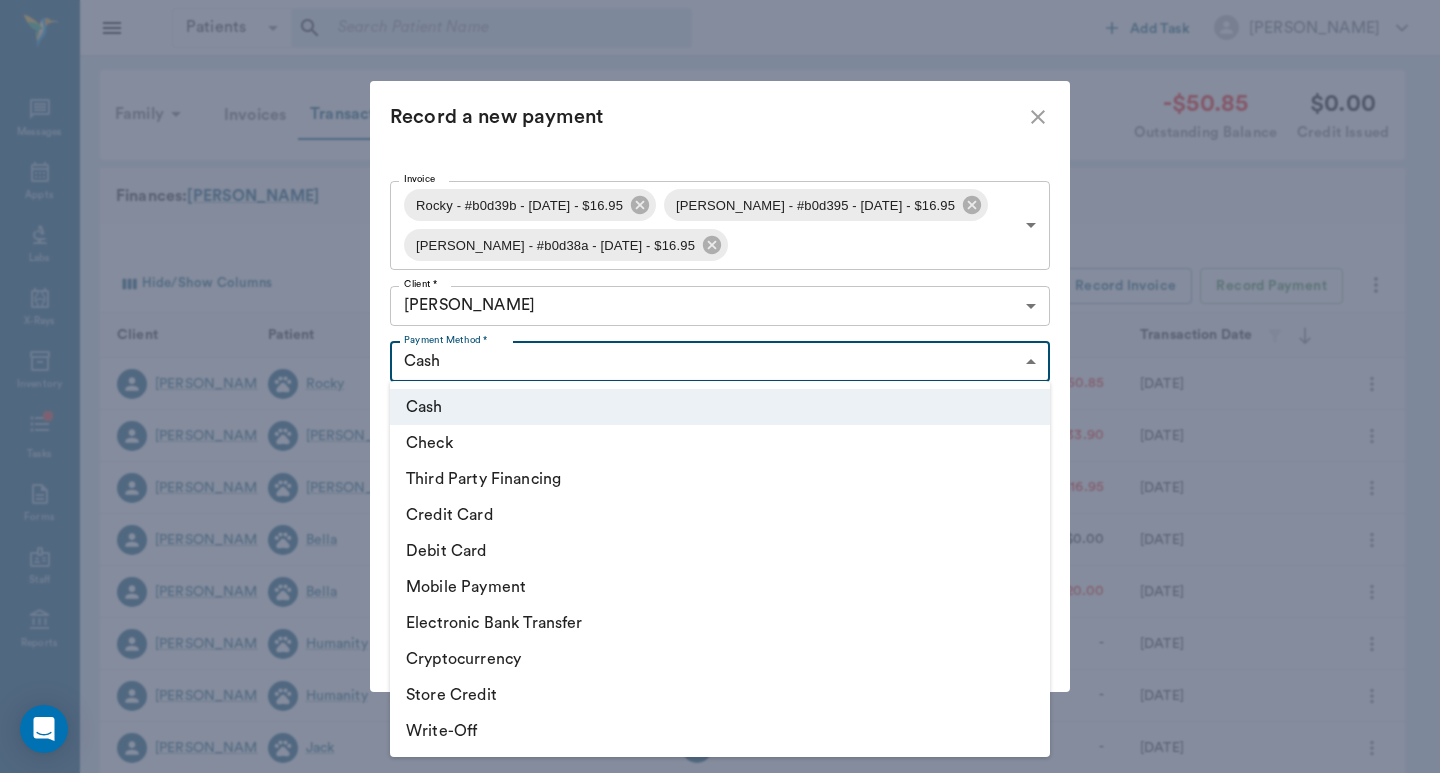 click on "Patients Patients ​ ​ Add Task Dr. Bert Ellsworth Nectar Messages Appts Labs X-Rays Inventory Tasks Forms Staff Reports Lookup Settings Family Invoices Transactions -$50.85 Outstanding Balance $0.00 Credit Issued Finances:    Yount Hide/Show Columns Transaction Date :  desc Record Invoice Record Payment Client Patient Transaction Invoice Staff Amount Outstanding Balance Transaction Date Melissa Yount Rocky Charge for Invoice # b0d39b Dr. Bert Ellsworth -$16.95 -$50.85 07/08/25 Melissa Yount Ellie Charge for Invoice # b0d395 Dr. Bert Ellsworth -$16.95 -$33.90 07/08/25 Melissa Yount Lucy Charge for Invoice # b0d38a Dr. Bert Ellsworth -$16.95 -$16.95 07/08/25 Melissa Yount Bella Payment - Credit Card  # a253b7 Dr. Bert Ellsworth $20.00 $0.00 04/18/25 Melissa Yount Bella Charge for Invoice # a253b7 Dr. Bert Ellsworth -$20.00 -$20.00 04/18/25 Melissa Yount Humanity Payment - Cash  # 8b3e40 Joanna Chung $354.97 - 06/08/21 Melissa Yount Humanity Charge for Invoice # 8b3e40 Joanna Chung -$354.97 - 06/08/21 # -" at bounding box center (720, 615) 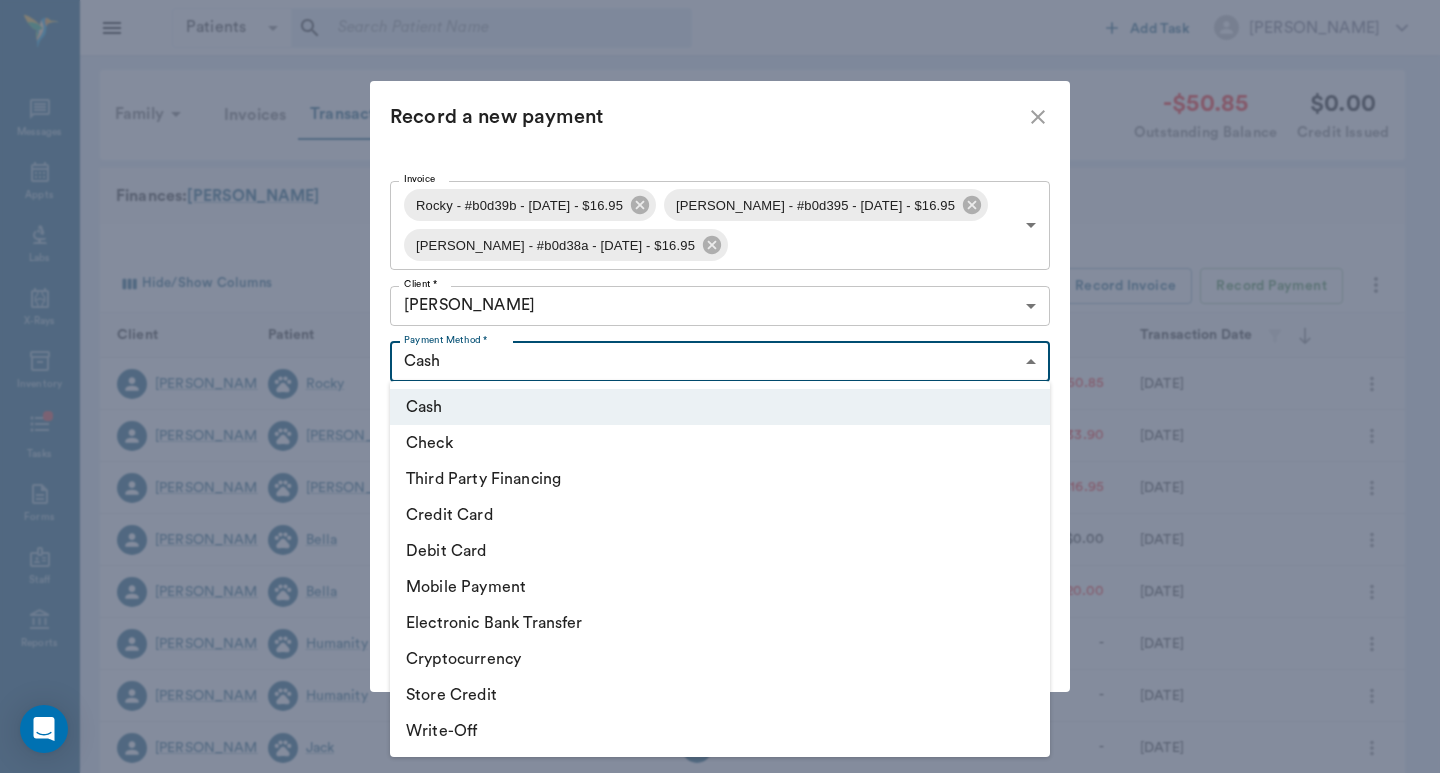 click on "Credit Card" at bounding box center [720, 515] 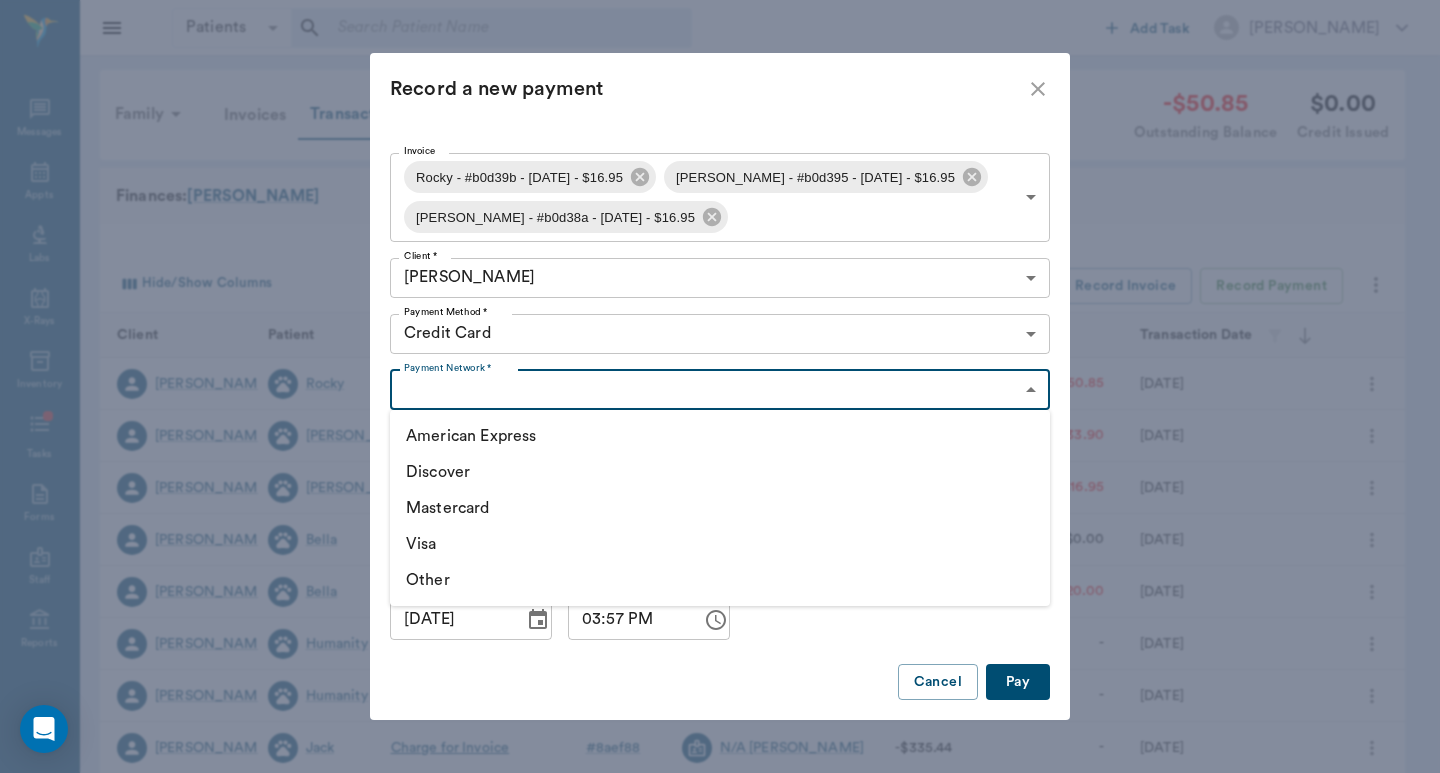 click on "Patients Patients ​ ​ Add Task Dr. Bert Ellsworth Nectar Messages Appts Labs X-Rays Inventory Tasks Forms Staff Reports Lookup Settings Family Invoices Transactions -$50.85 Outstanding Balance $0.00 Credit Issued Finances:    Yount Hide/Show Columns Transaction Date :  desc Record Invoice Record Payment Client Patient Transaction Invoice Staff Amount Outstanding Balance Transaction Date Melissa Yount Rocky Charge for Invoice # b0d39b Dr. Bert Ellsworth -$16.95 -$50.85 07/08/25 Melissa Yount Ellie Charge for Invoice # b0d395 Dr. Bert Ellsworth -$16.95 -$33.90 07/08/25 Melissa Yount Lucy Charge for Invoice # b0d38a Dr. Bert Ellsworth -$16.95 -$16.95 07/08/25 Melissa Yount Bella Payment - Credit Card  # a253b7 Dr. Bert Ellsworth $20.00 $0.00 04/18/25 Melissa Yount Bella Charge for Invoice # a253b7 Dr. Bert Ellsworth -$20.00 -$20.00 04/18/25 Melissa Yount Humanity Payment - Cash  # 8b3e40 Joanna Chung $354.97 - 06/08/21 Melissa Yount Humanity Charge for Invoice # 8b3e40 Joanna Chung -$354.97 - 06/08/21 # -" at bounding box center [720, 615] 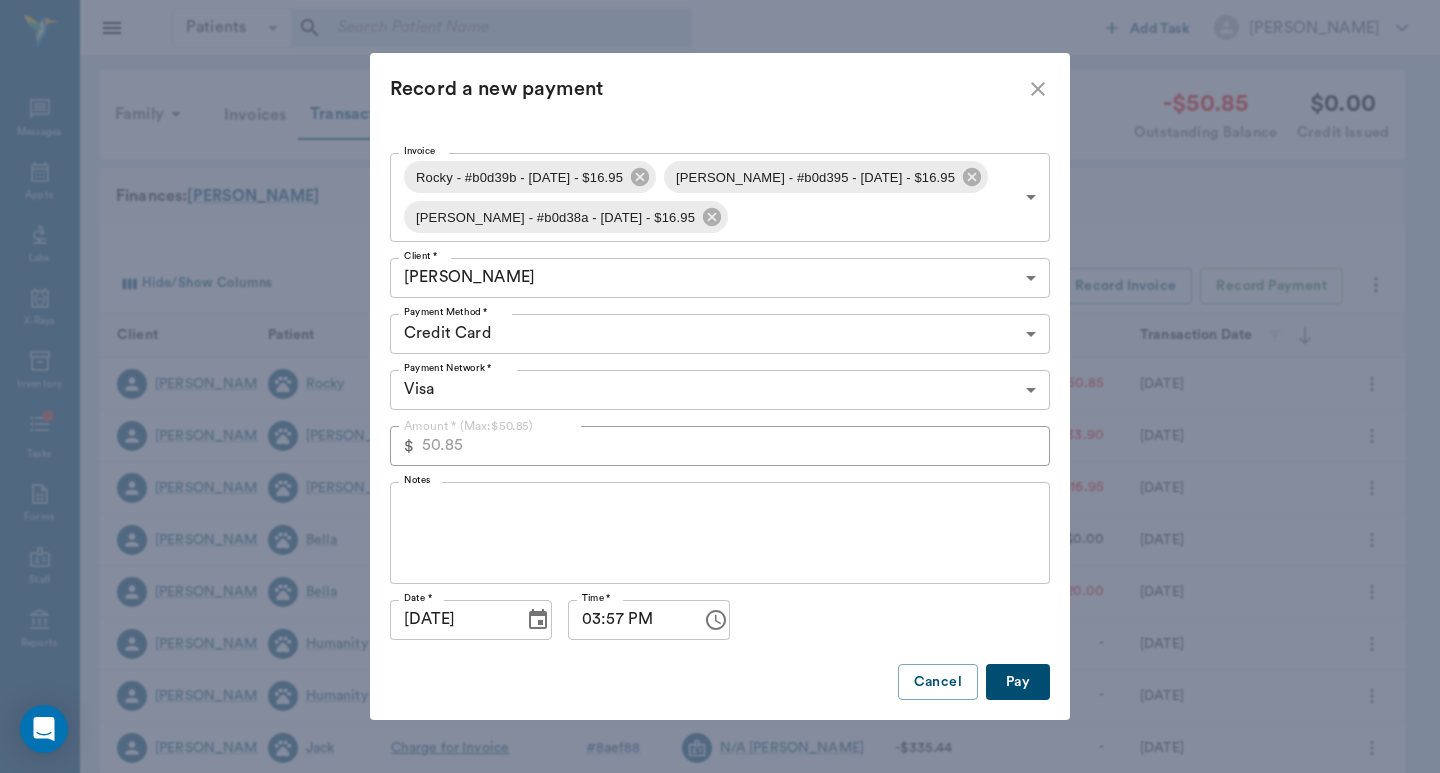 click on "Pay" at bounding box center [1018, 682] 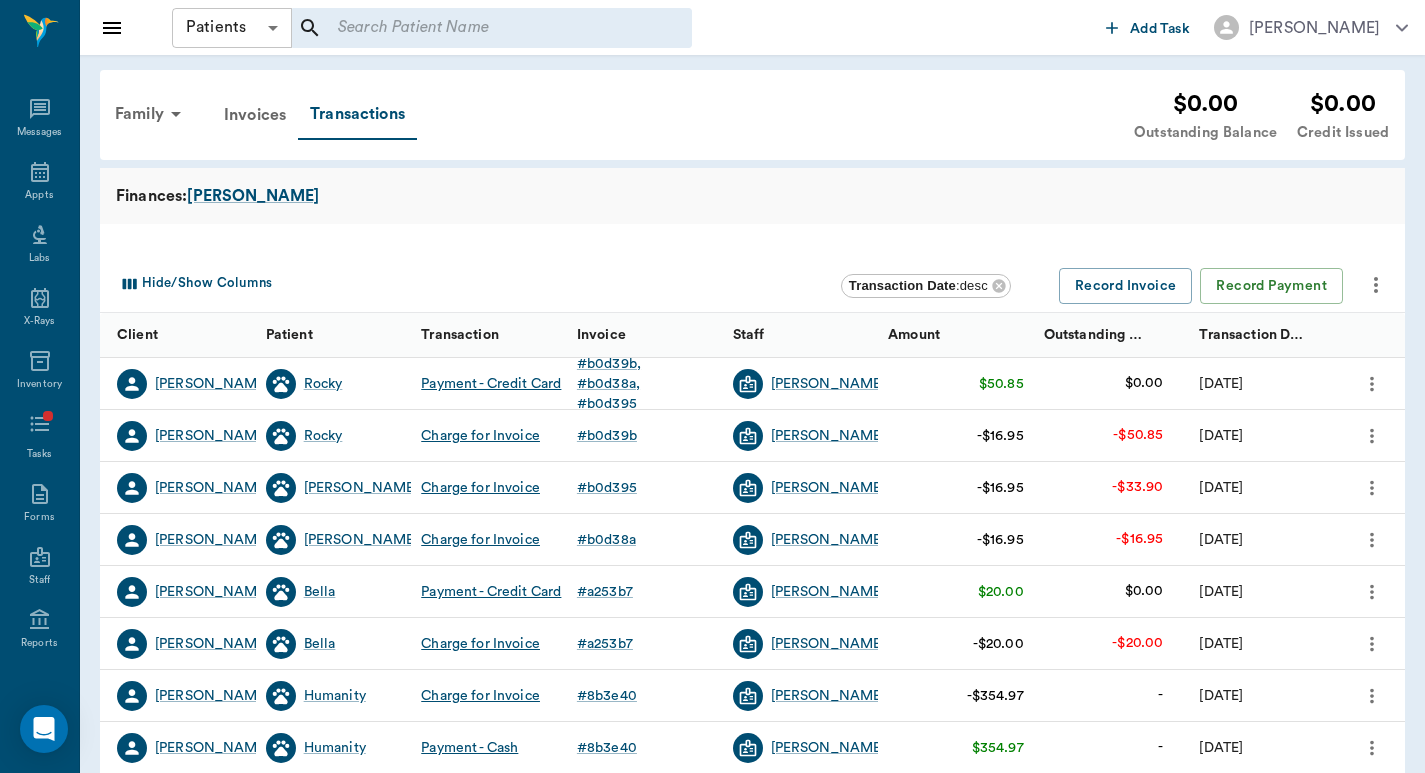 click on "Patients Patients ​ ​ Add Task Dr. Bert Ellsworth Nectar Messages Appts Labs X-Rays Inventory Tasks Forms Staff Reports Lookup Settings Family Invoices Transactions $0.00 Outstanding Balance $0.00 Credit Issued Finances:    Yount Hide/Show Columns Transaction Date :  desc Record Invoice Record Payment Client Patient Transaction Invoice Staff Amount Outstanding Balance Transaction Date Melissa Yount Rocky Payment - Credit Card  # b0d39b # b0d38a # b0d395 Dr. Bert Ellsworth $50.85 $0.00 07/08/25 Melissa Yount Rocky Charge for Invoice # b0d39b Dr. Bert Ellsworth -$16.95 -$50.85 07/08/25 Melissa Yount Ellie Charge for Invoice # b0d395 Dr. Bert Ellsworth -$16.95 -$33.90 07/08/25 Melissa Yount Lucy Charge for Invoice # b0d38a Dr. Bert Ellsworth -$16.95 -$16.95 07/08/25 Melissa Yount Bella Payment - Credit Card  # a253b7 Dr. Bert Ellsworth $20.00 $0.00 04/18/25 Melissa Yount Bella Charge for Invoice # a253b7 Dr. Bert Ellsworth -$20.00 -$20.00 04/18/25 Melissa Yount Humanity Charge for Invoice # 8b3e40 - # - #" at bounding box center (712, 615) 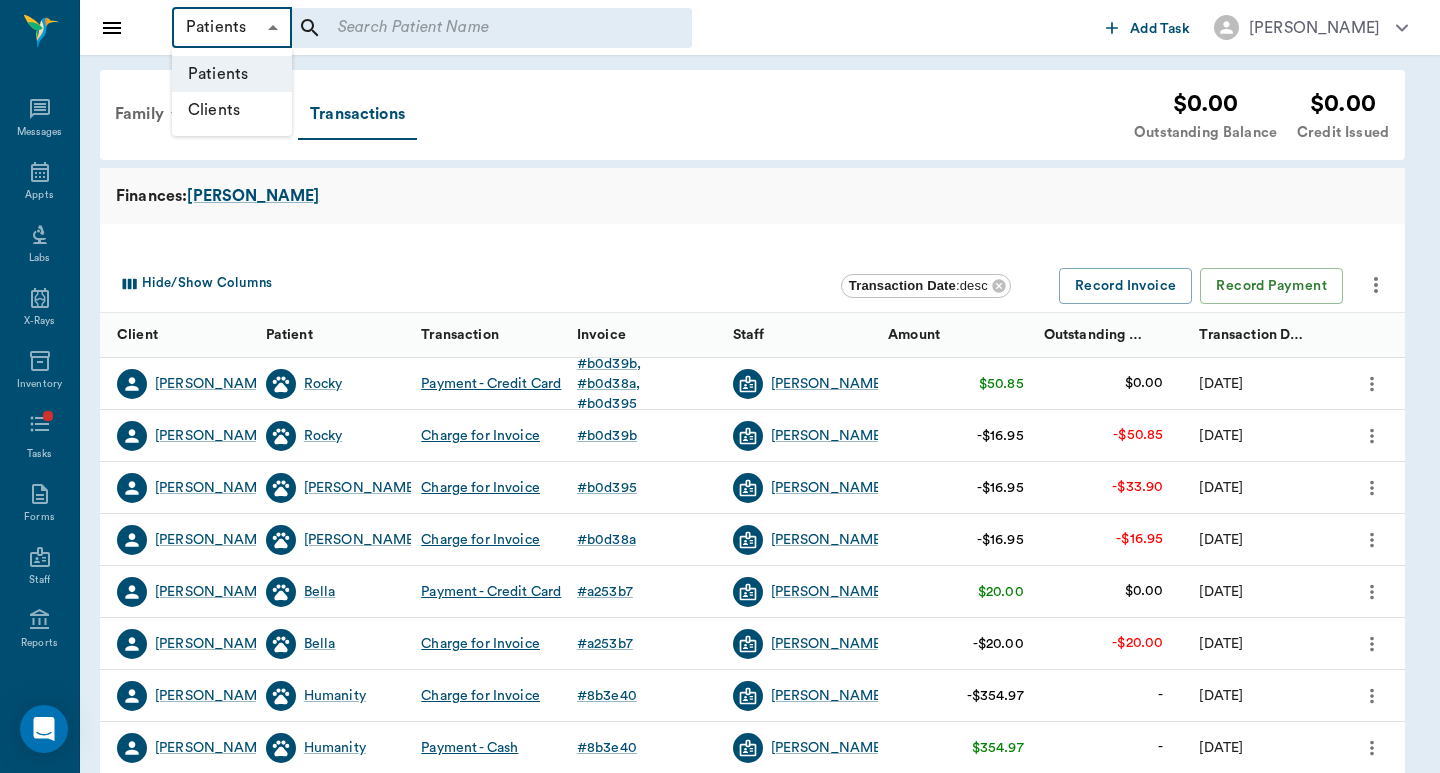 click on "Clients" at bounding box center (232, 110) 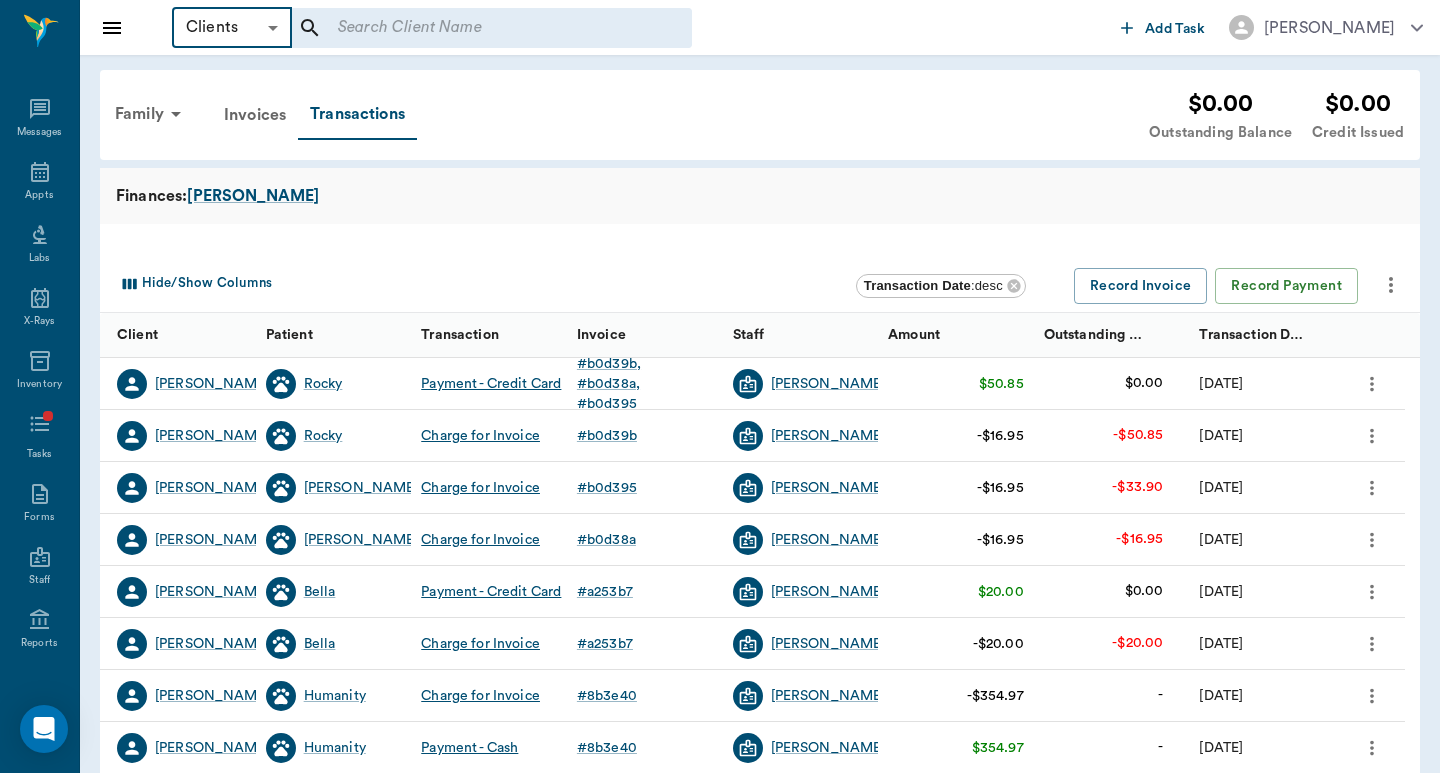type on "Clients" 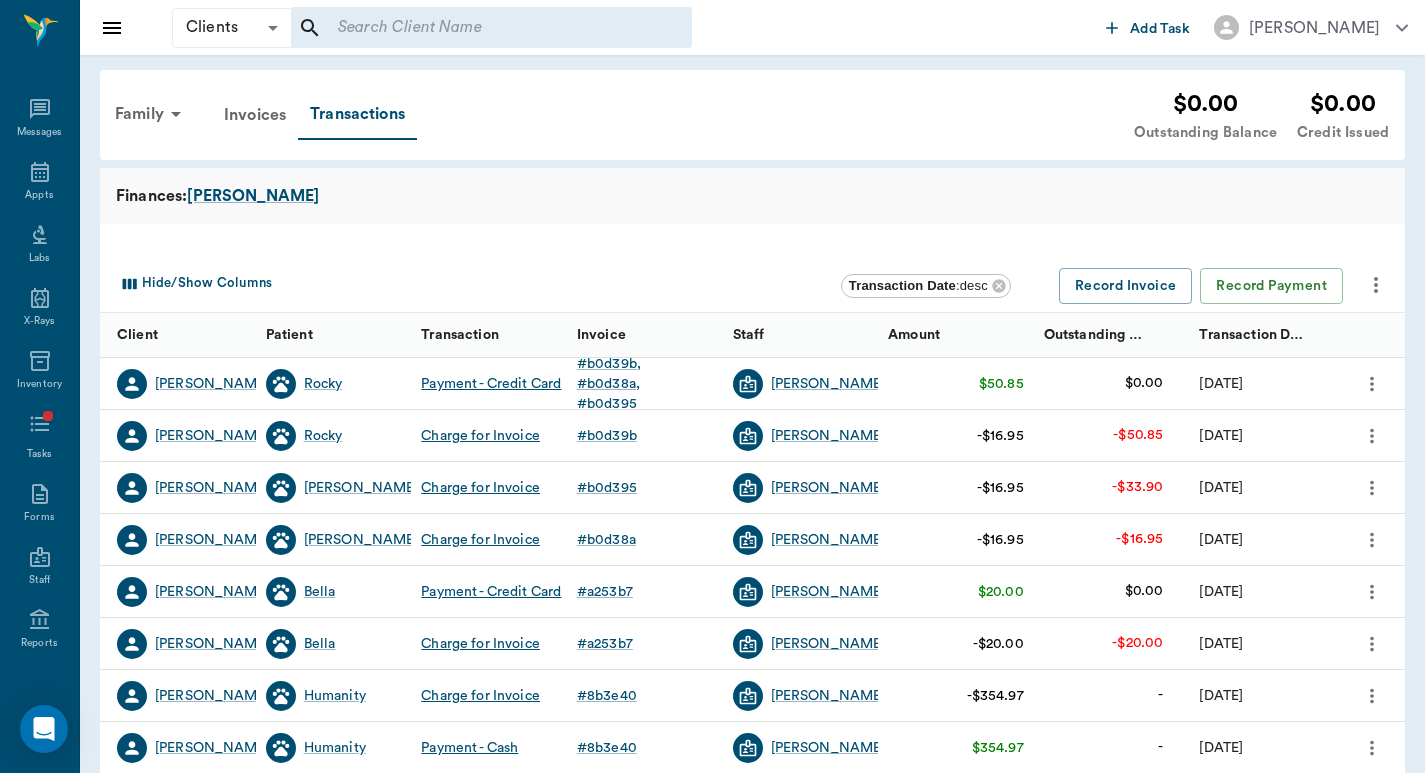 click at bounding box center (478, 28) 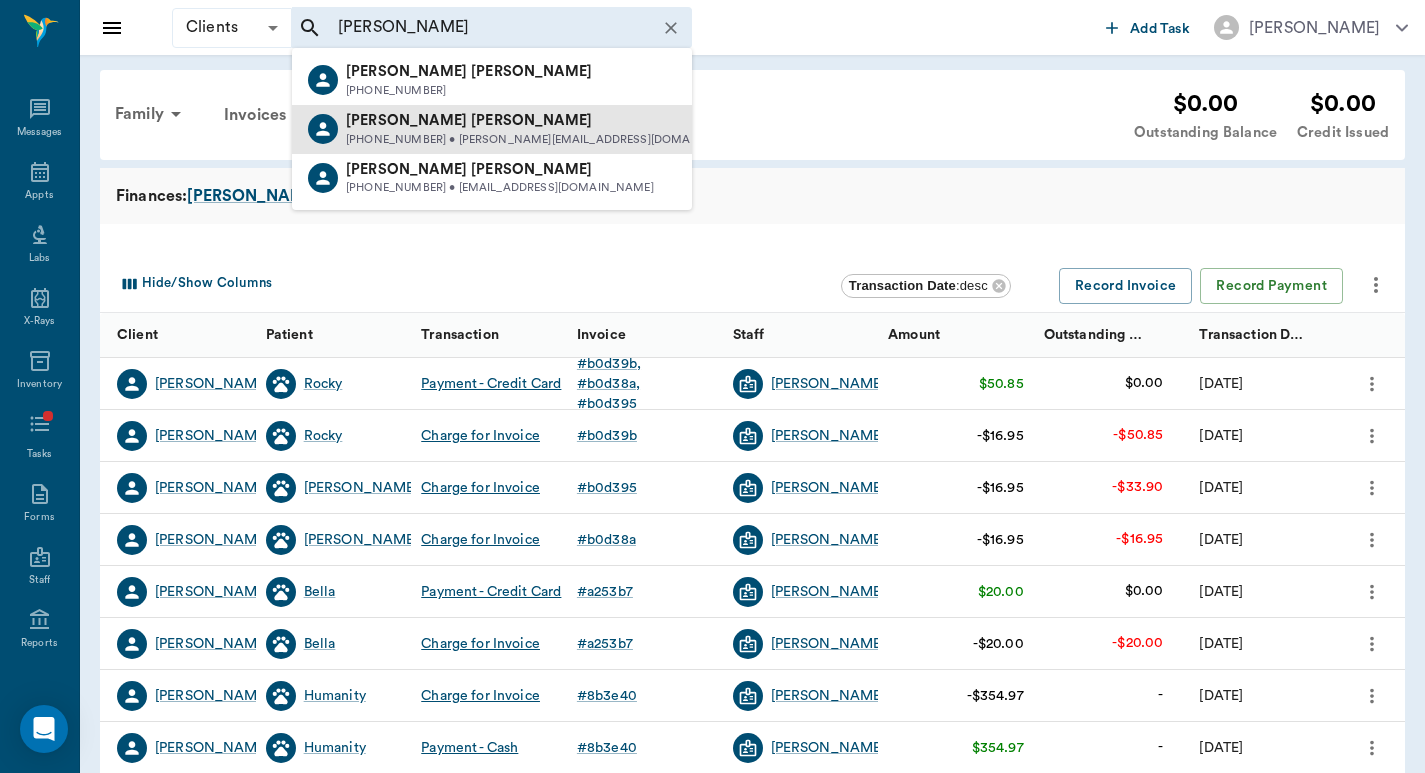 click on "Steve   Rainey" at bounding box center (546, 121) 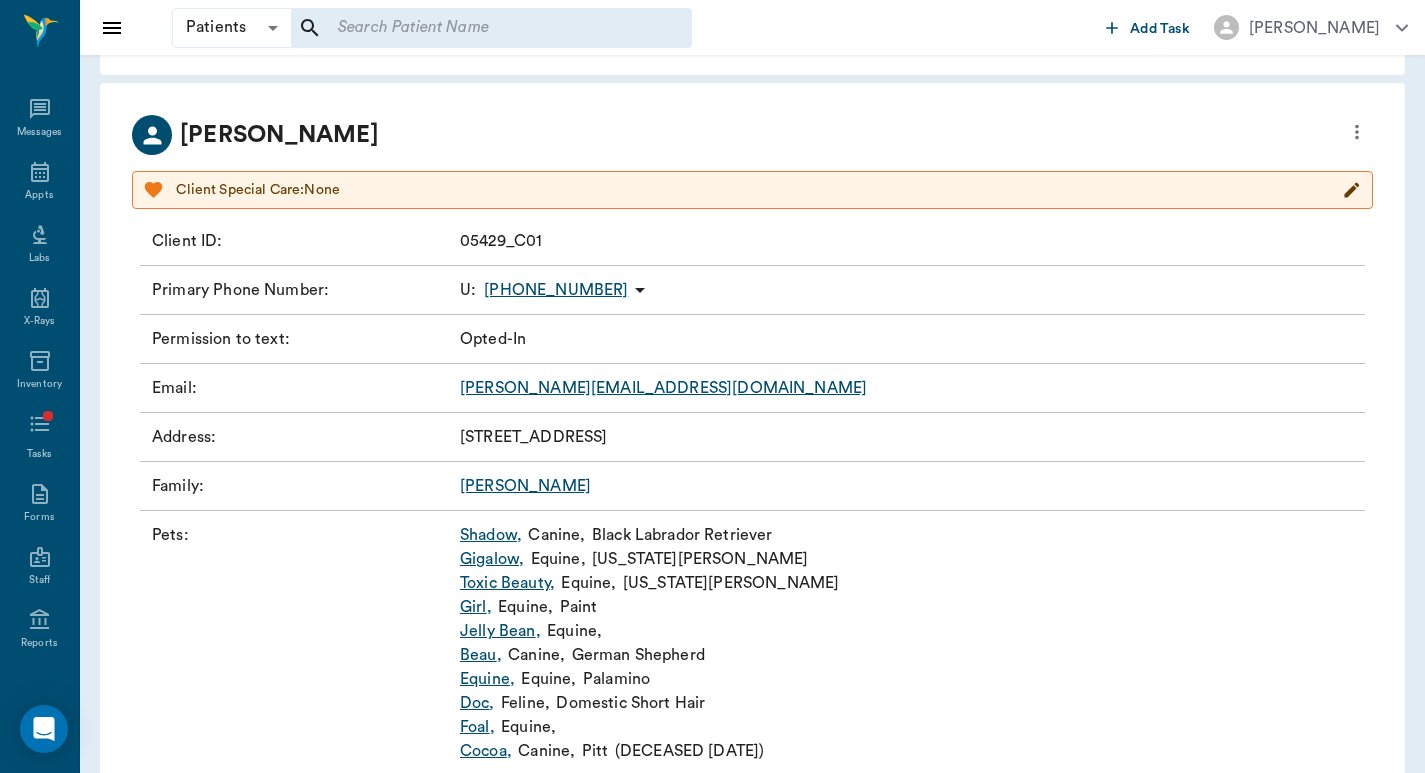 scroll, scrollTop: 140, scrollLeft: 0, axis: vertical 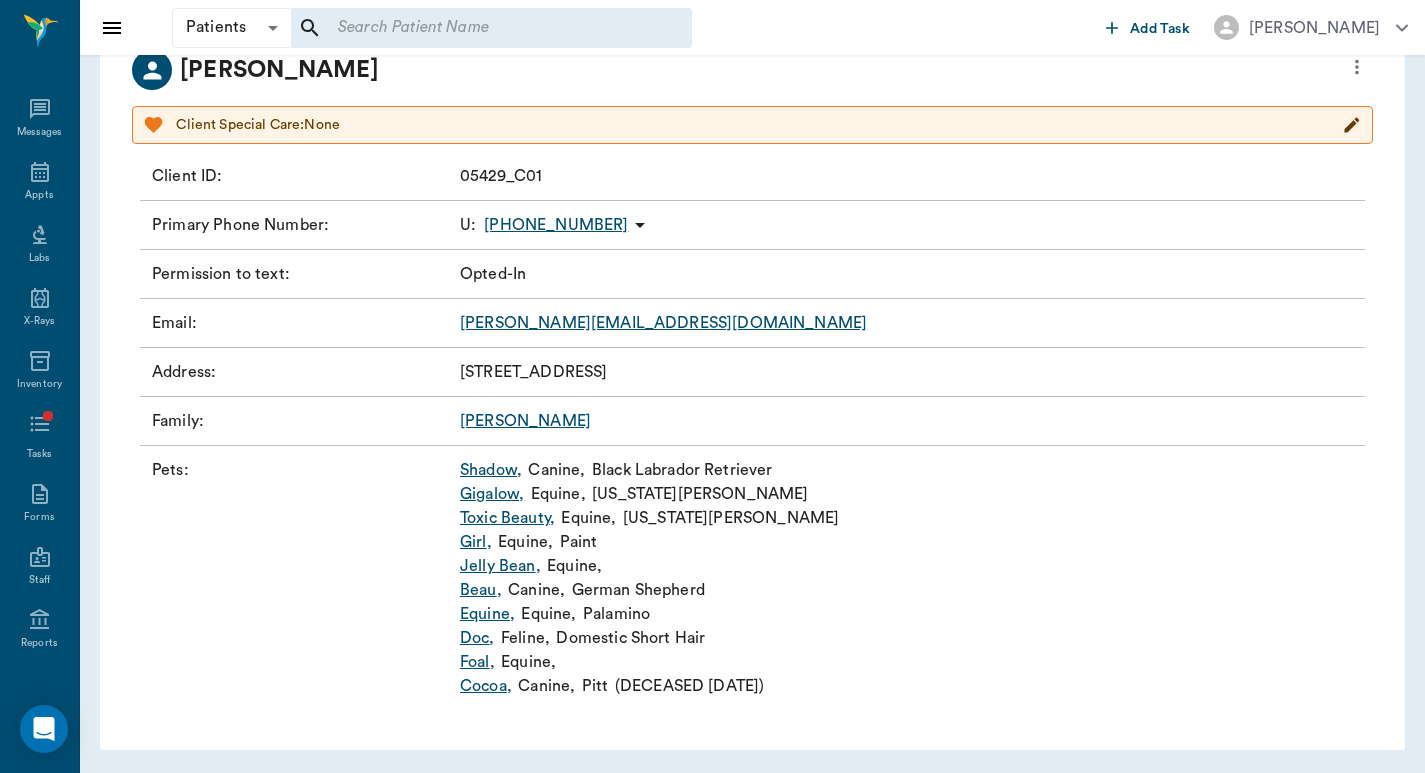 click on "Shadow ," at bounding box center (491, 470) 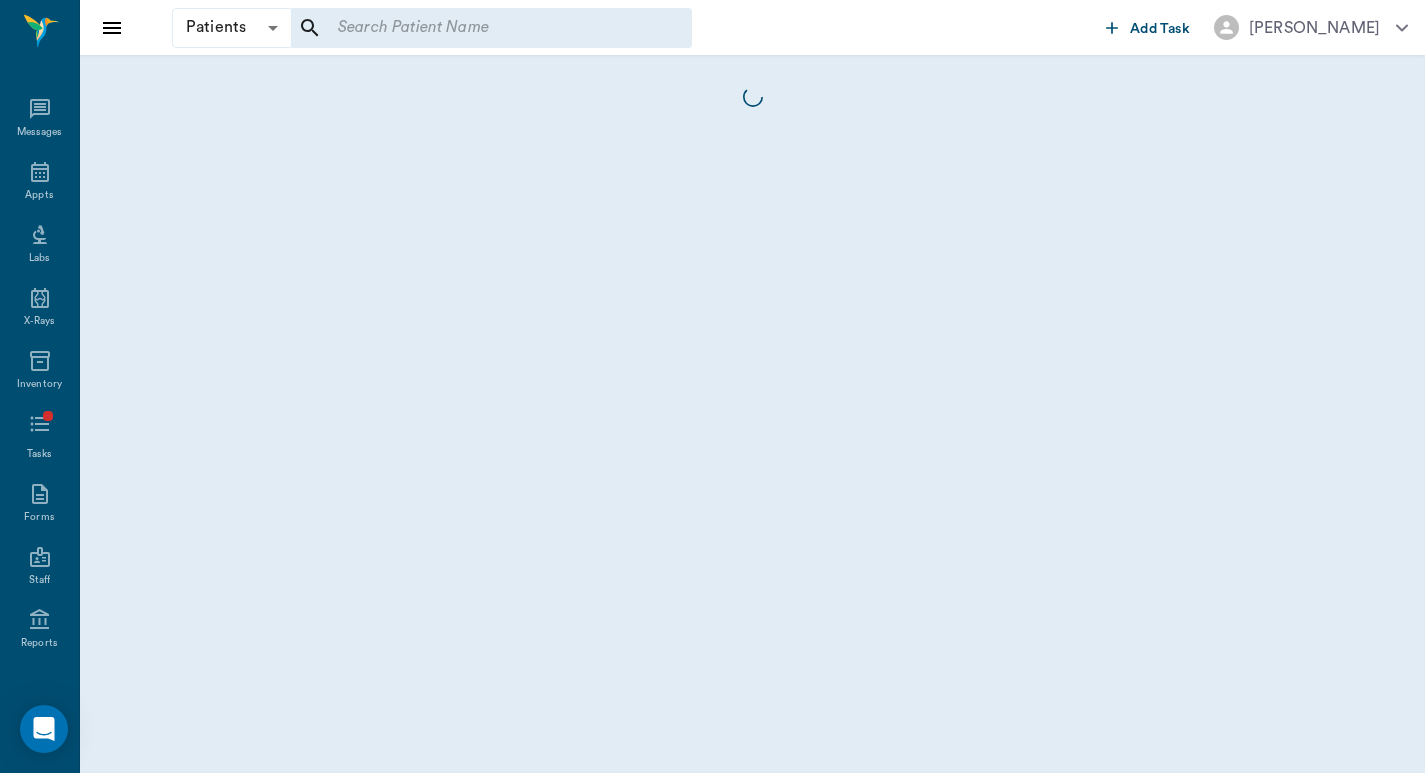 scroll, scrollTop: 0, scrollLeft: 0, axis: both 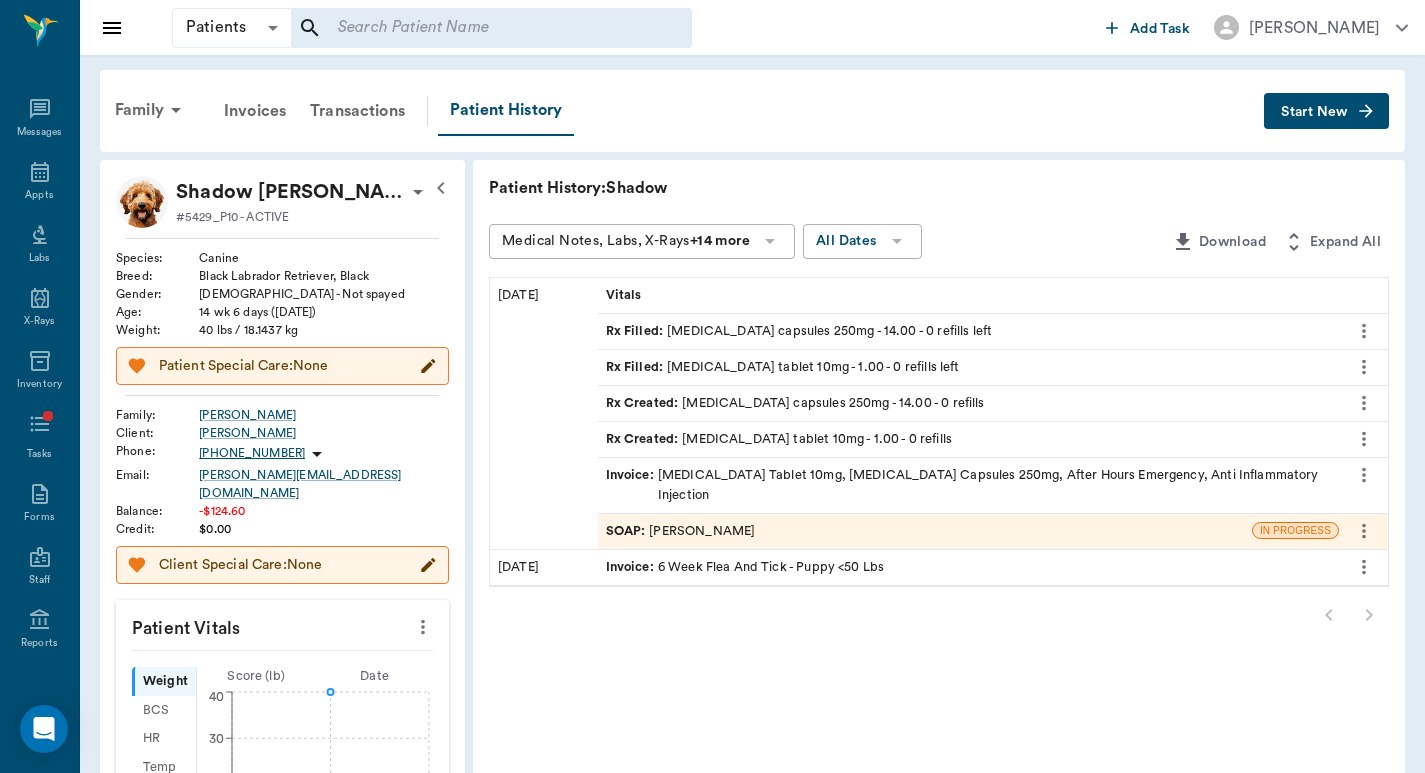 click on "Invoice :" at bounding box center (632, 485) 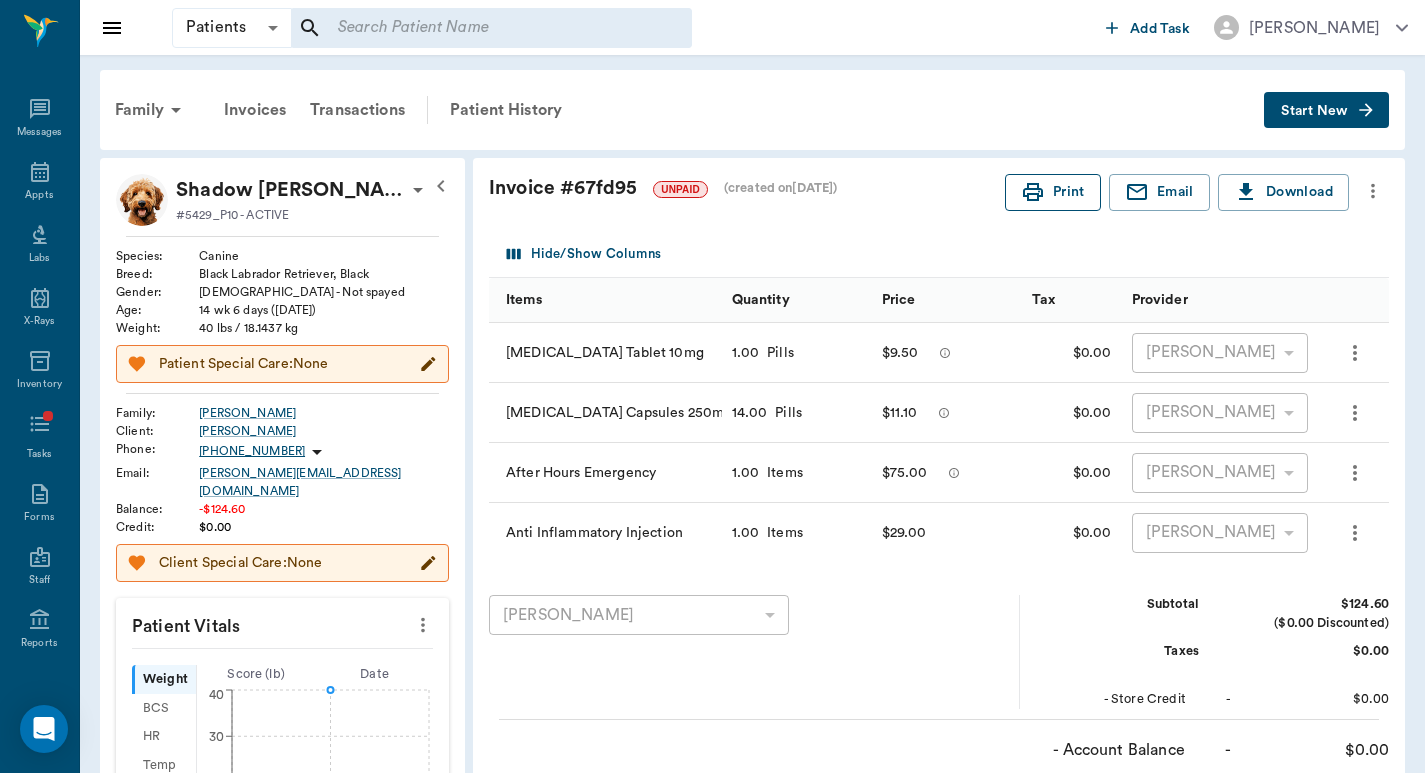 click on "Print" at bounding box center [1053, 192] 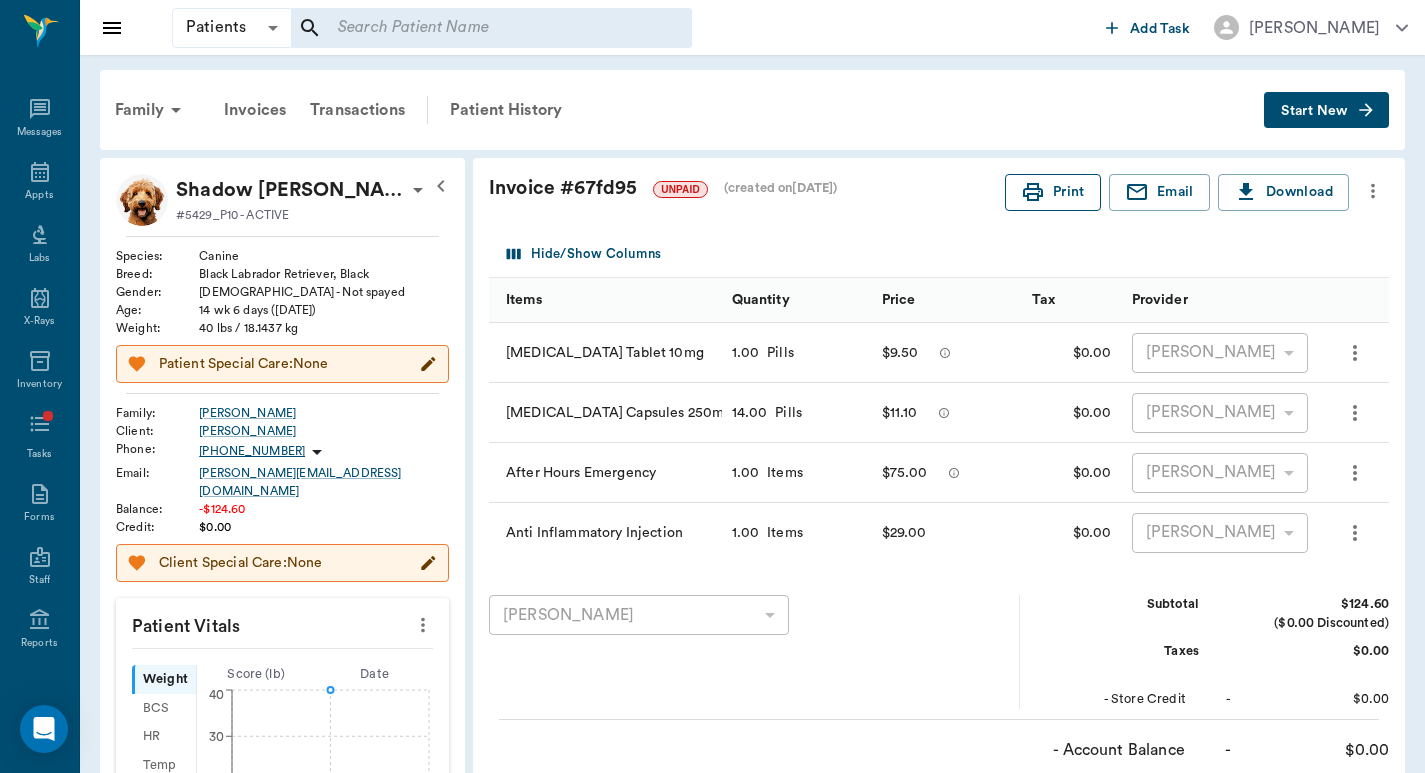 click on "Print" at bounding box center [1053, 192] 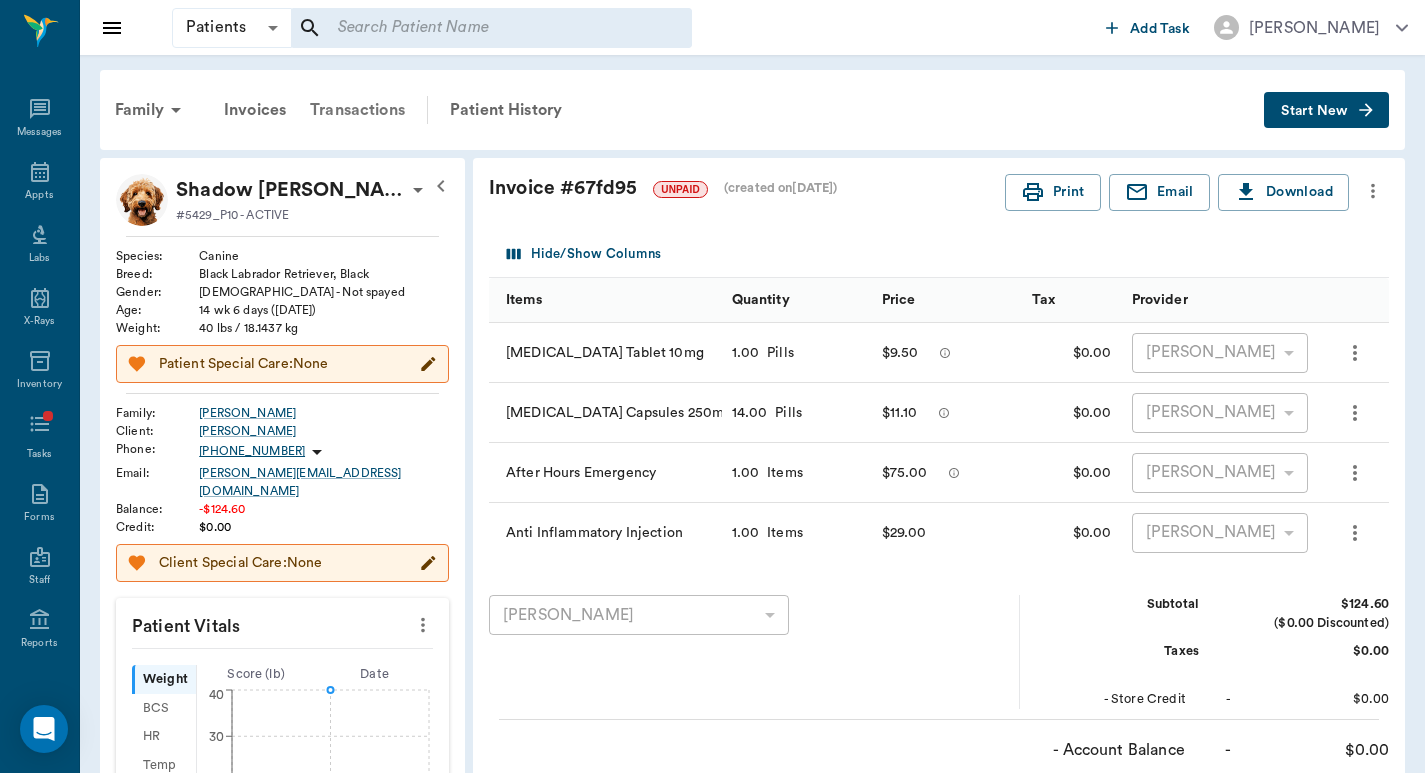 click on "Transactions" at bounding box center [357, 110] 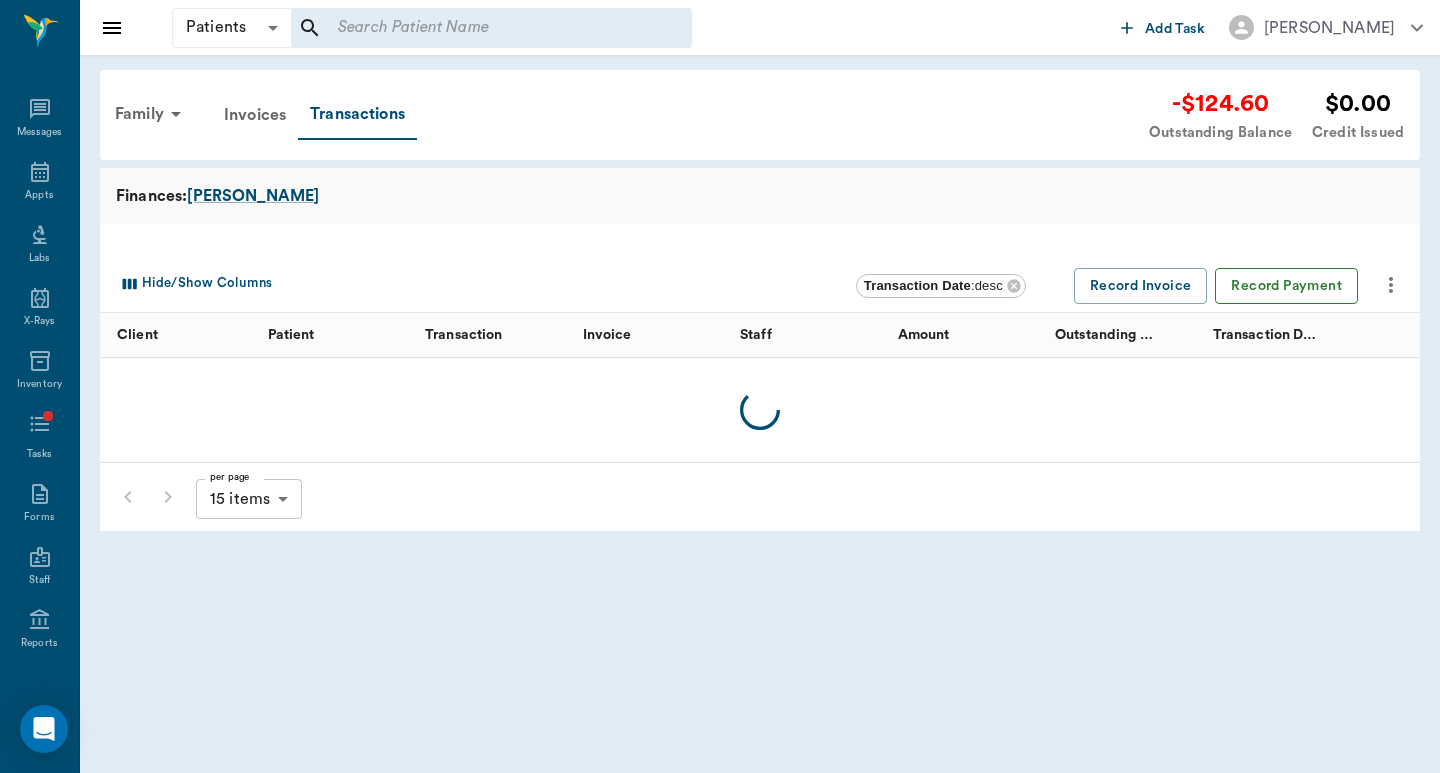 click on "Record Payment" at bounding box center (1286, 286) 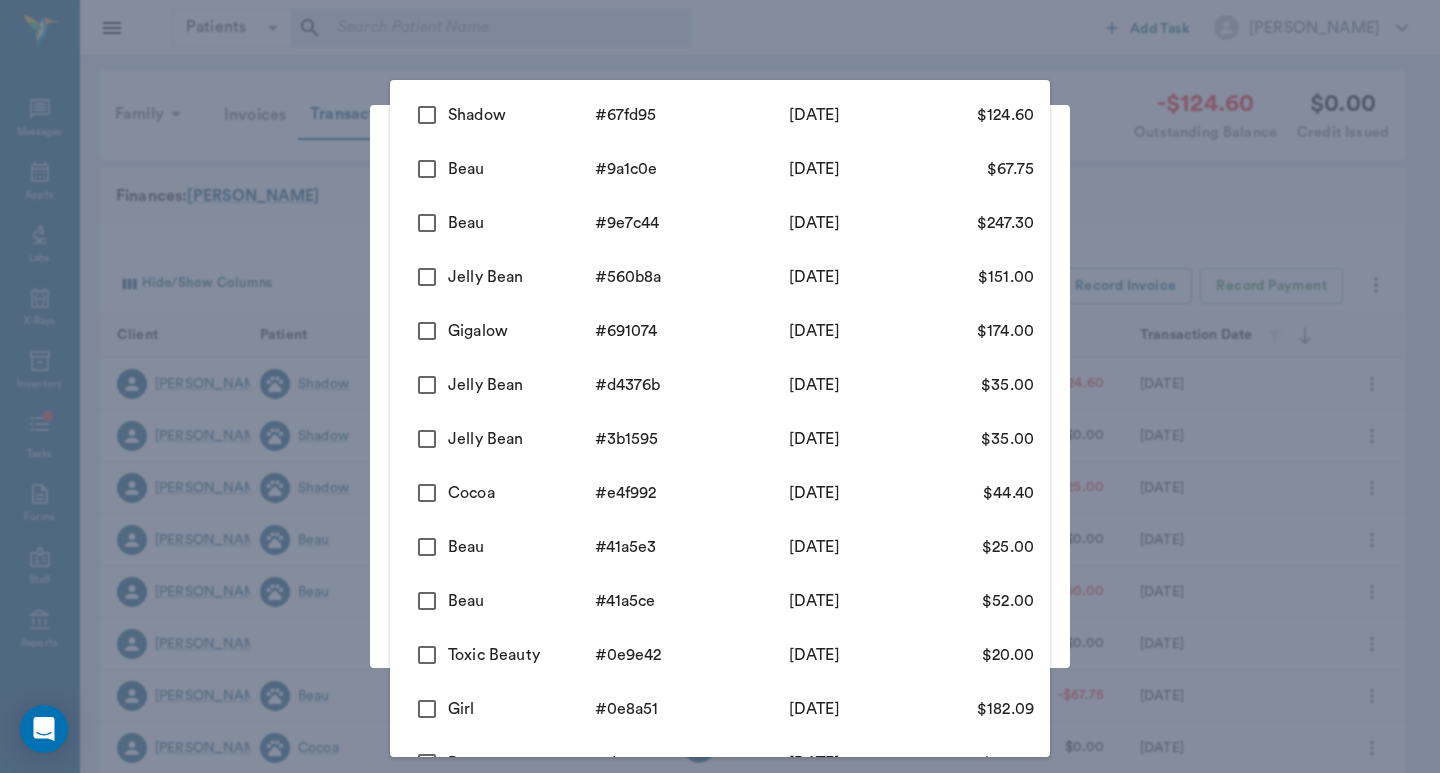 click on "Patients Patients ​ ​ Add Task Dr. Bert Ellsworth Nectar Messages Appts Labs X-Rays Inventory Tasks Forms Staff Reports Lookup Settings Family Invoices Transactions -$124.60 Outstanding Balance $0.00 Credit Issued Finances:    Rainey Hide/Show Columns Transaction Date :  desc Record Invoice Record Payment Client Patient Transaction Invoice Staff Amount Outstanding Balance Transaction Date Steve Rainey Shadow Charge for Invoice # 67fd95 Dr. Bert Ellsworth -$124.60 -$124.60 07/03/25 Steve Rainey Shadow Payment - Check  # a1c085 Dr. Bert Ellsworth $25.00 $0.00 05/28/25 Steve Rainey Shadow Charge for Invoice # a1c085 Dr. Bert Ellsworth -$25.00 -$25.00 05/28/25 Steve Rainey Beau Payment - Check  # eef753 Dr. Bert Ellsworth $60.00 $0.00 05/19/25 Steve Rainey Beau Charge for Invoice # eef753 Dr. Bert Ellsworth -$60.00 -$60.00 05/19/25 Steve Rainey Payment - Debit Card  None Dr. Bert Ellsworth $67.75 $0.00 05/08/25 Steve Rainey Beau Charge for Invoice # 9a1c0e Dr. Bert Ellsworth -$67.75 -$67.75 05/08/25 Cocoa" at bounding box center [720, 615] 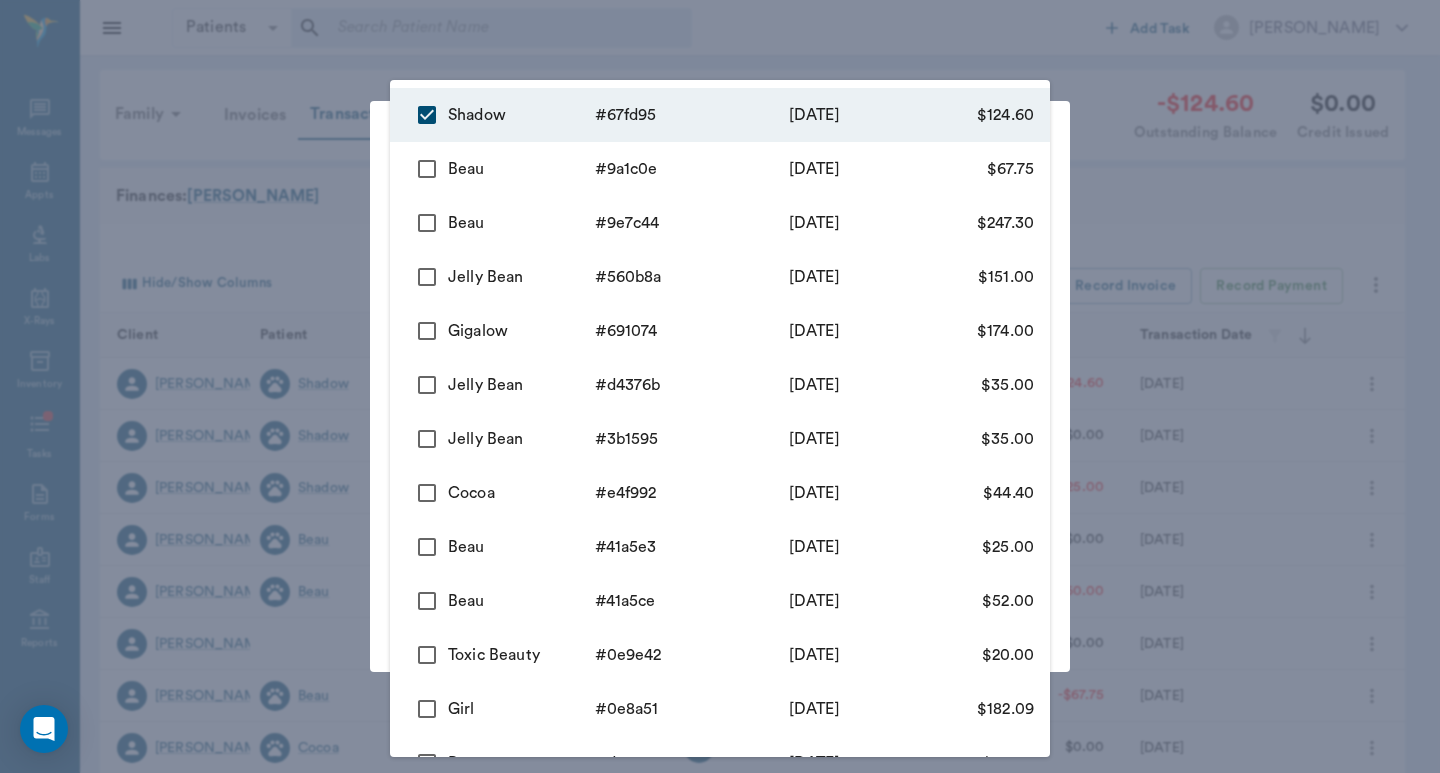 click at bounding box center (720, 386) 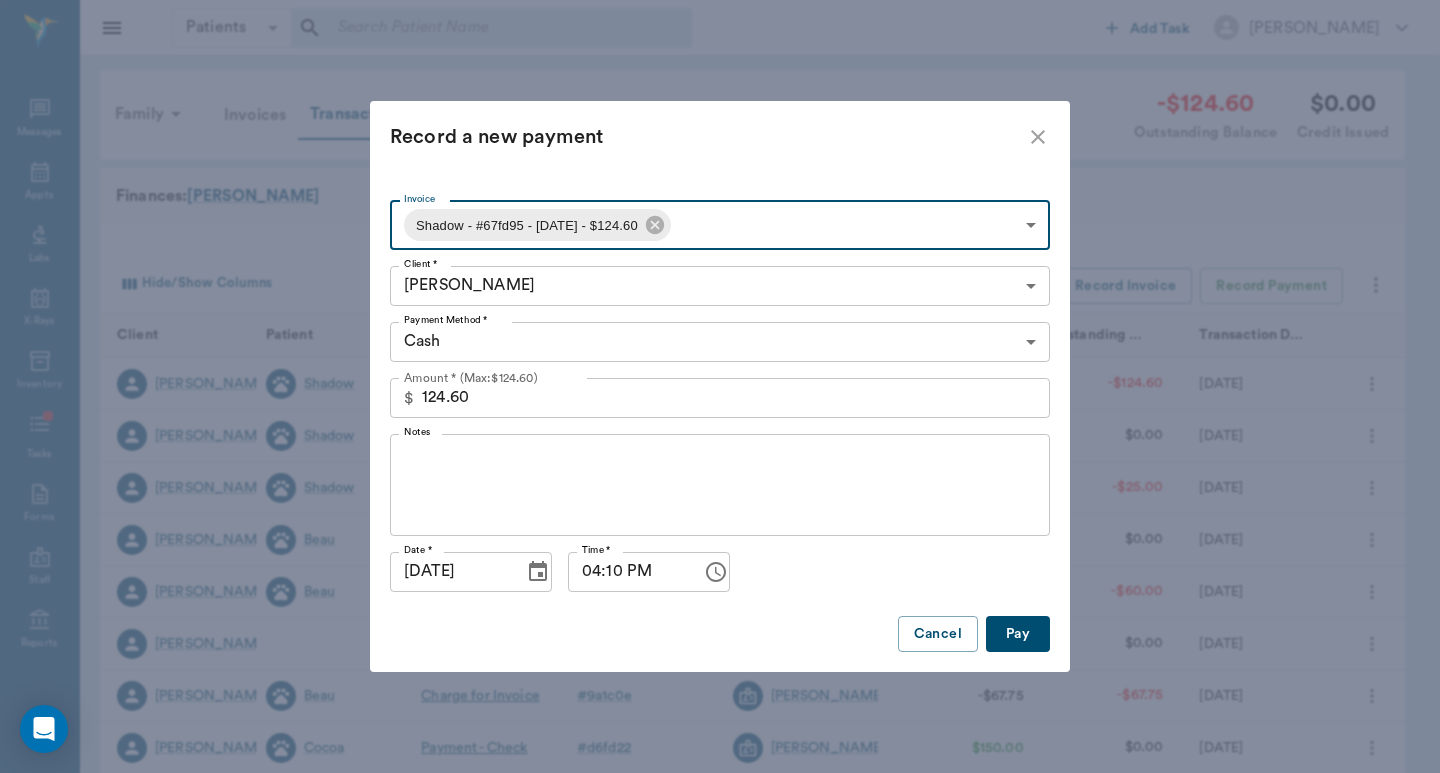 click 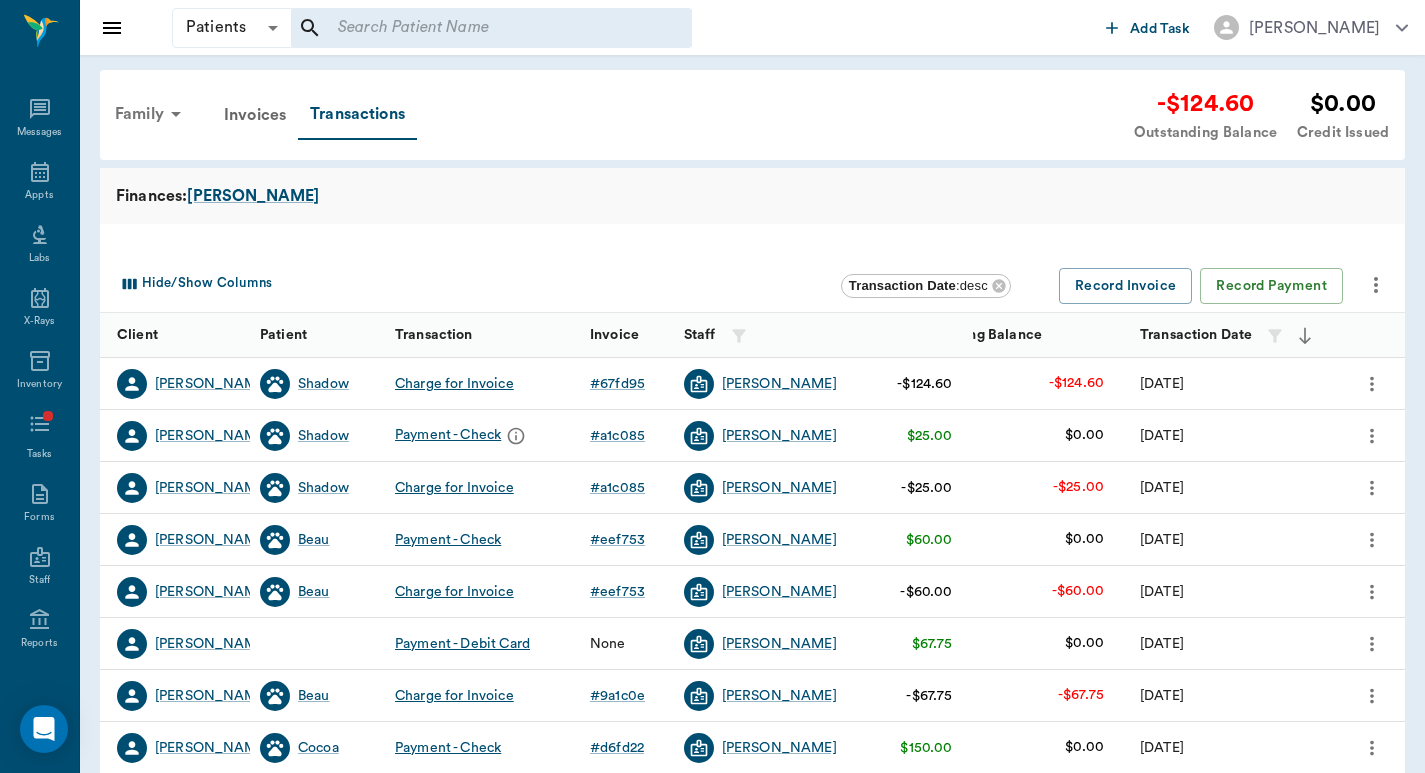 click on "Family" at bounding box center (151, 114) 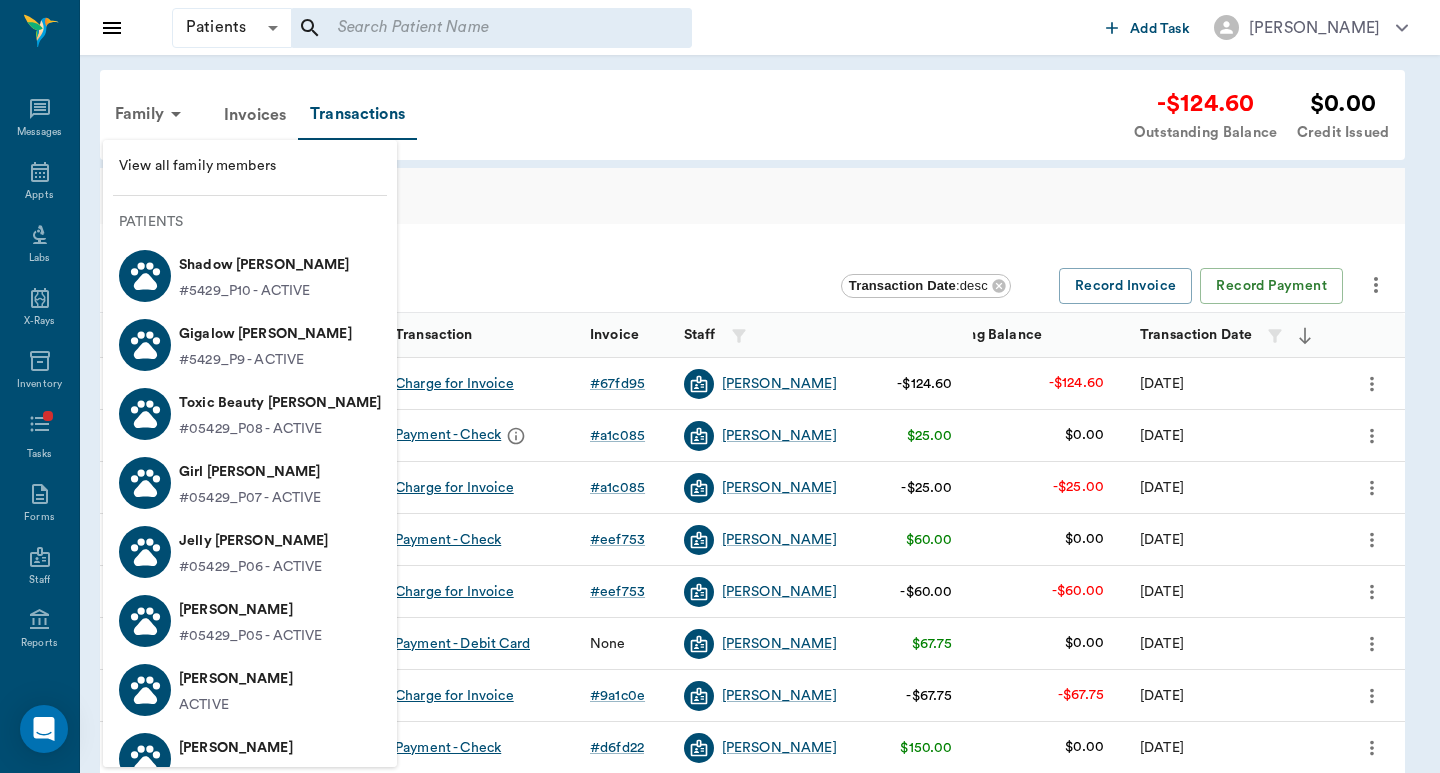 click on "Shadow Rainey" at bounding box center [264, 265] 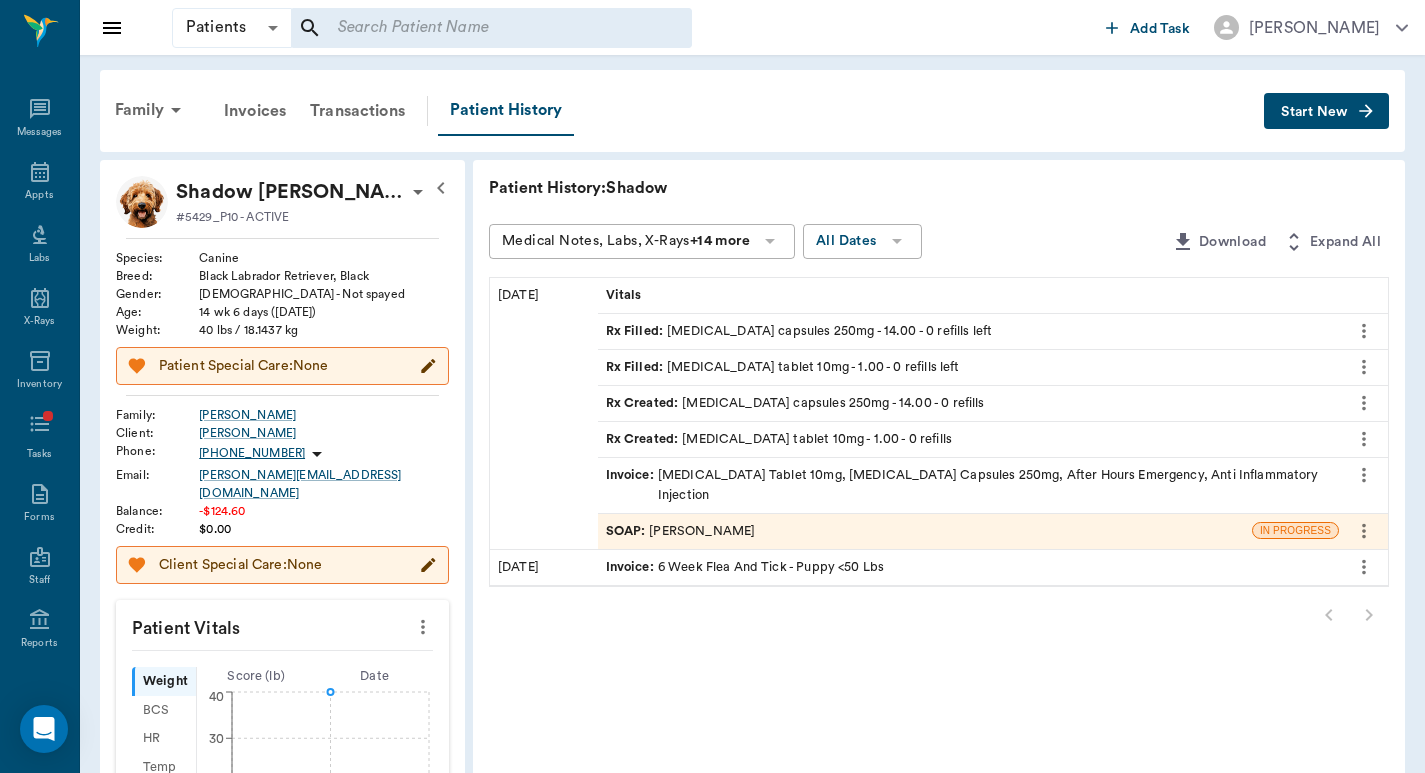 click on "Start New" at bounding box center [1314, 112] 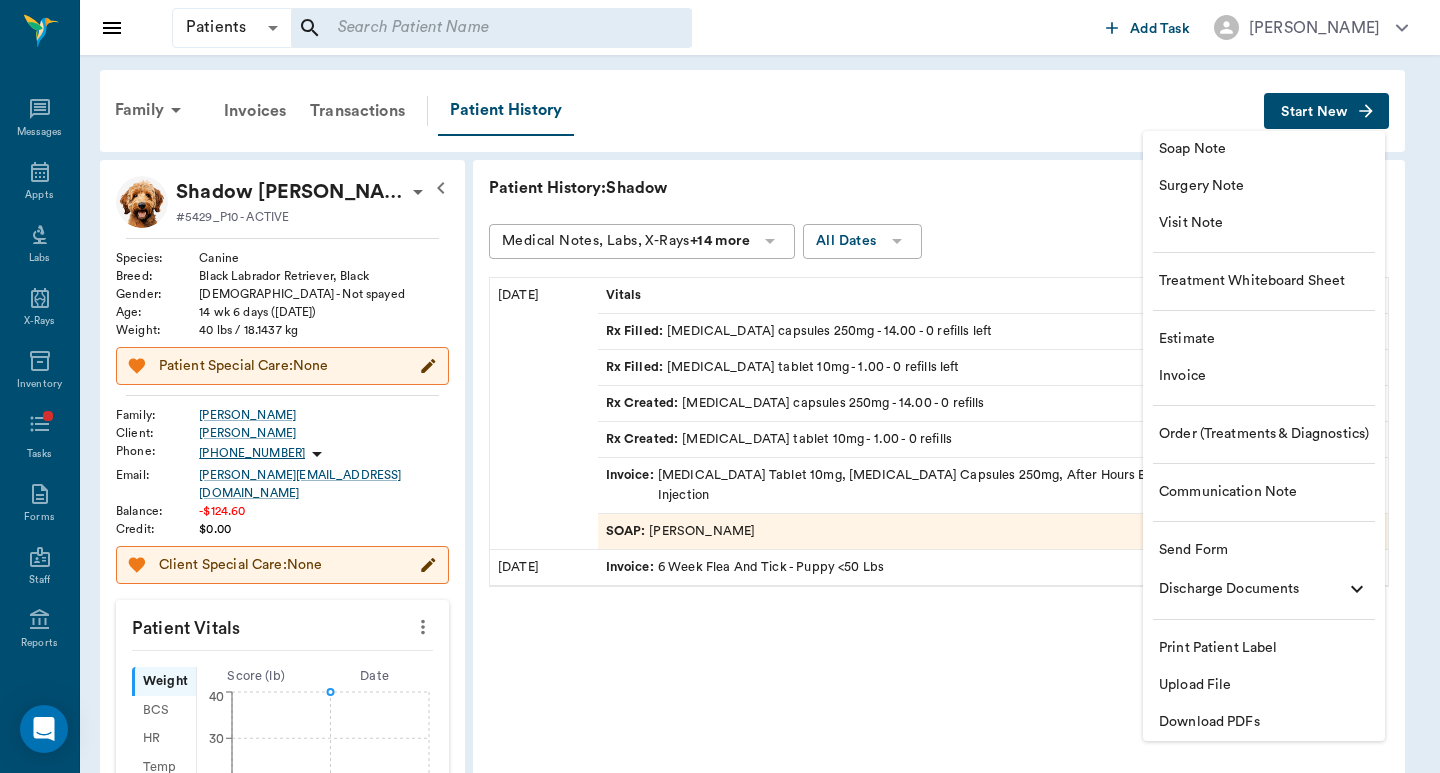 click on "Invoice" at bounding box center (1264, 376) 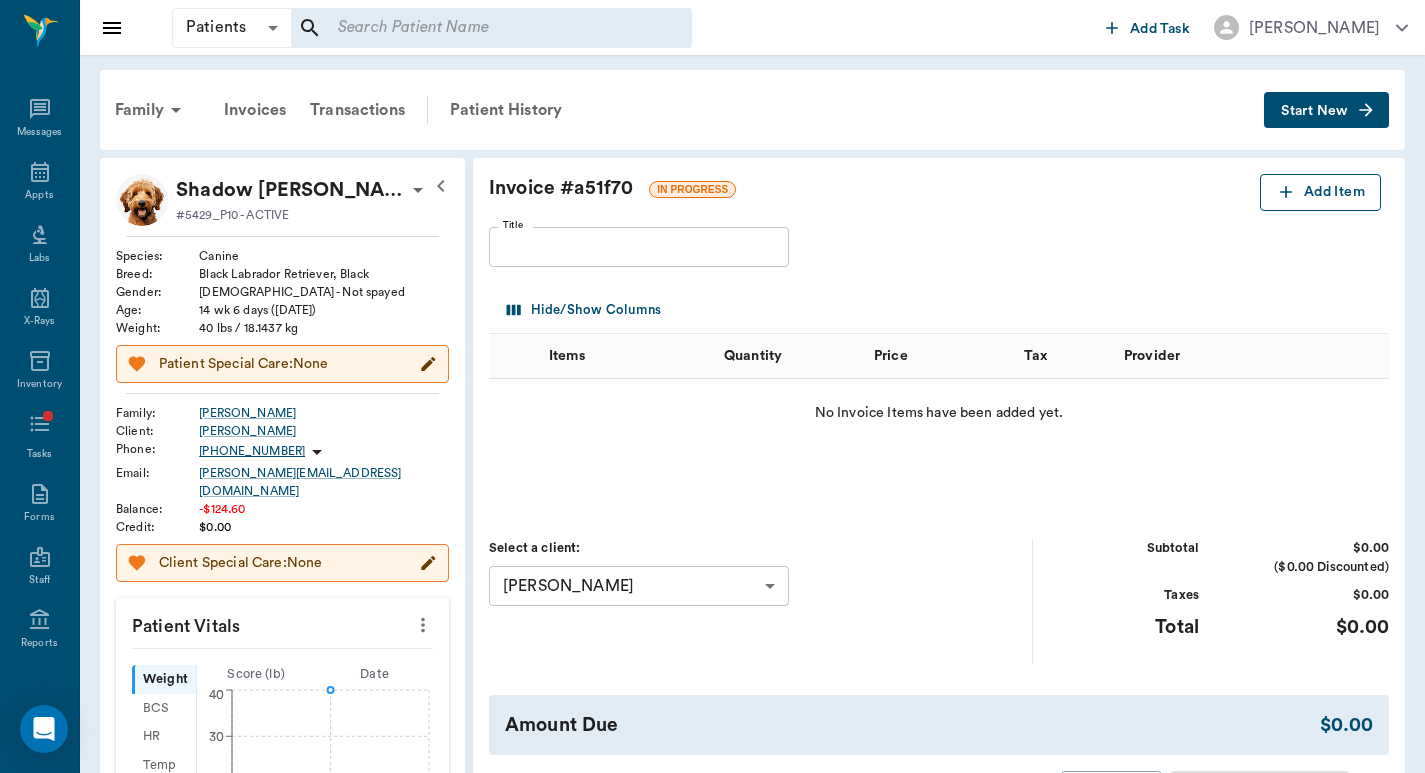 click on "Add Item" at bounding box center (1320, 192) 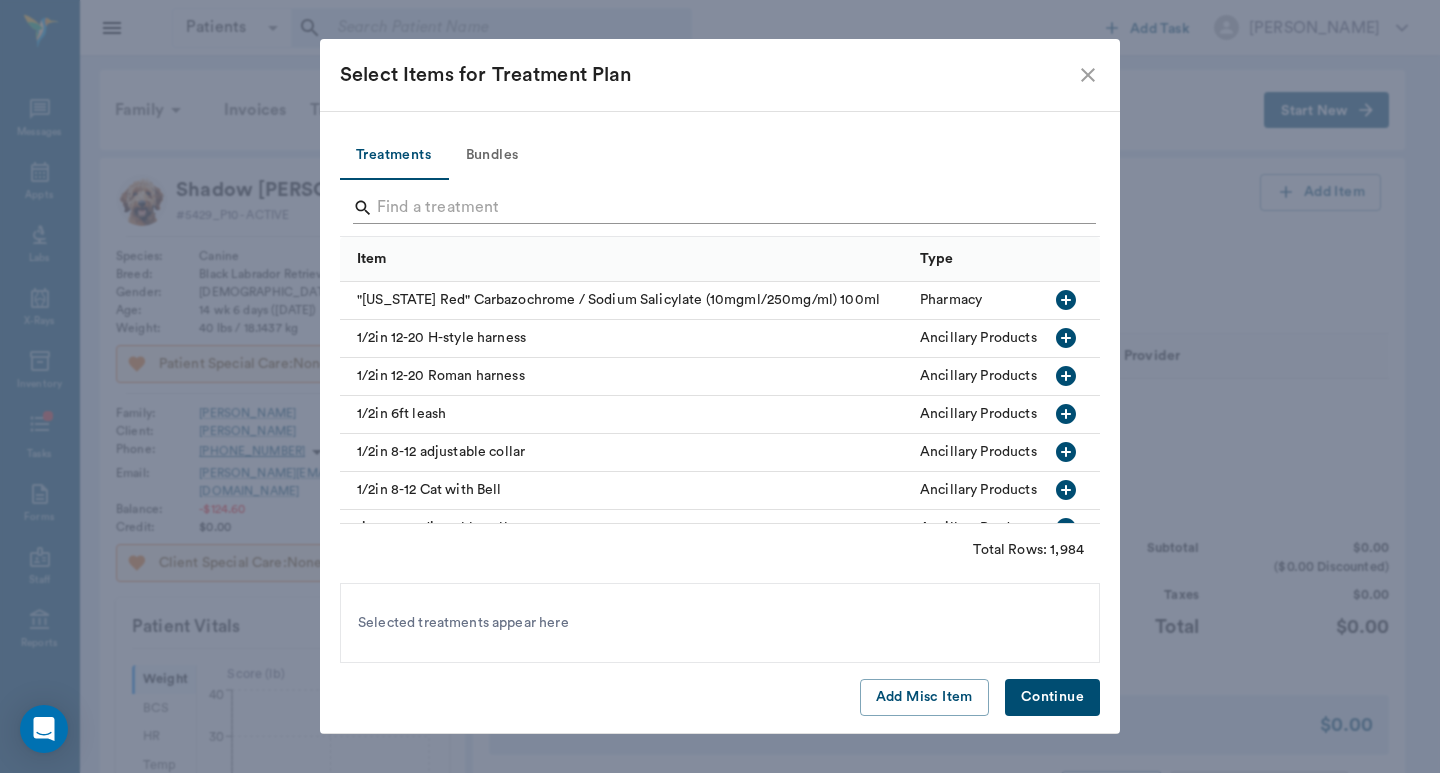 click at bounding box center [721, 208] 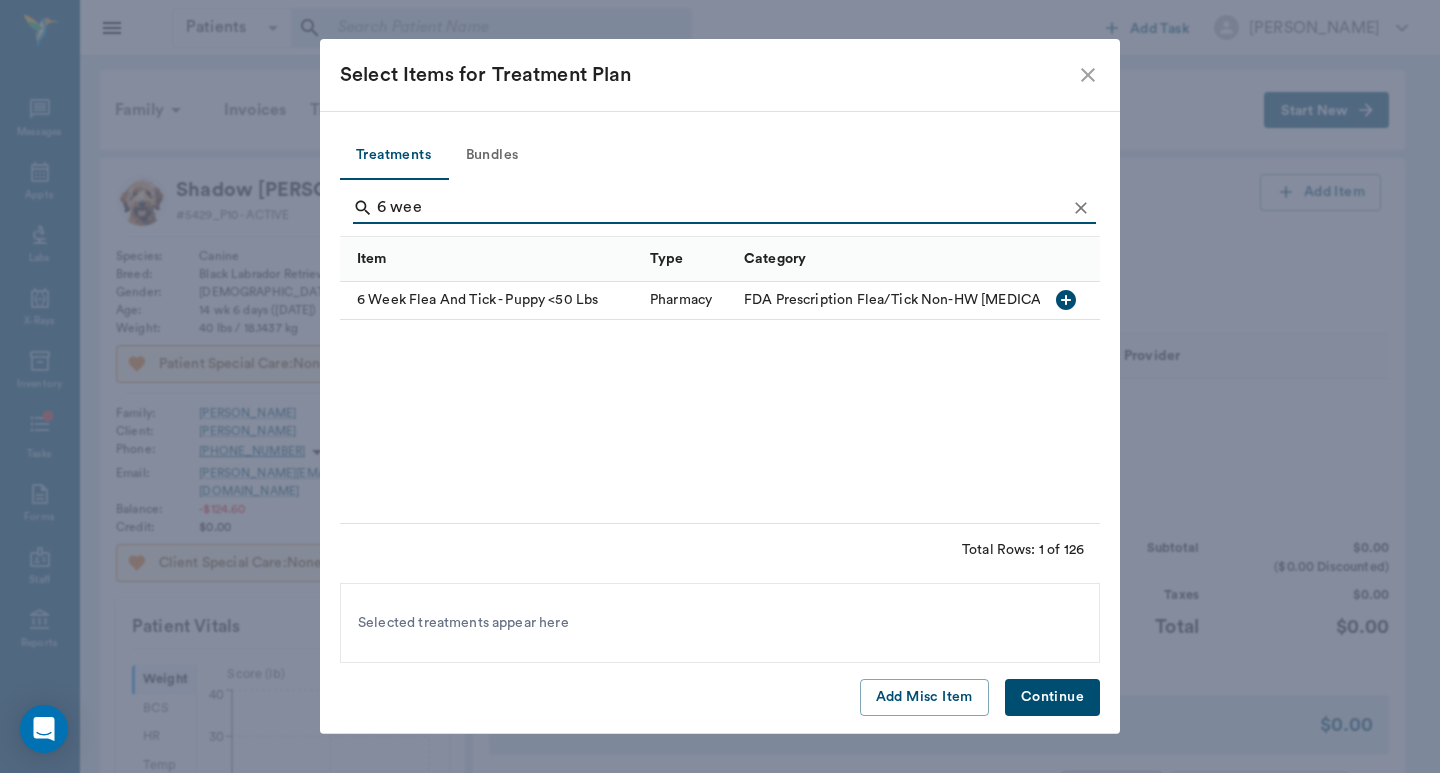 type on "6 wee" 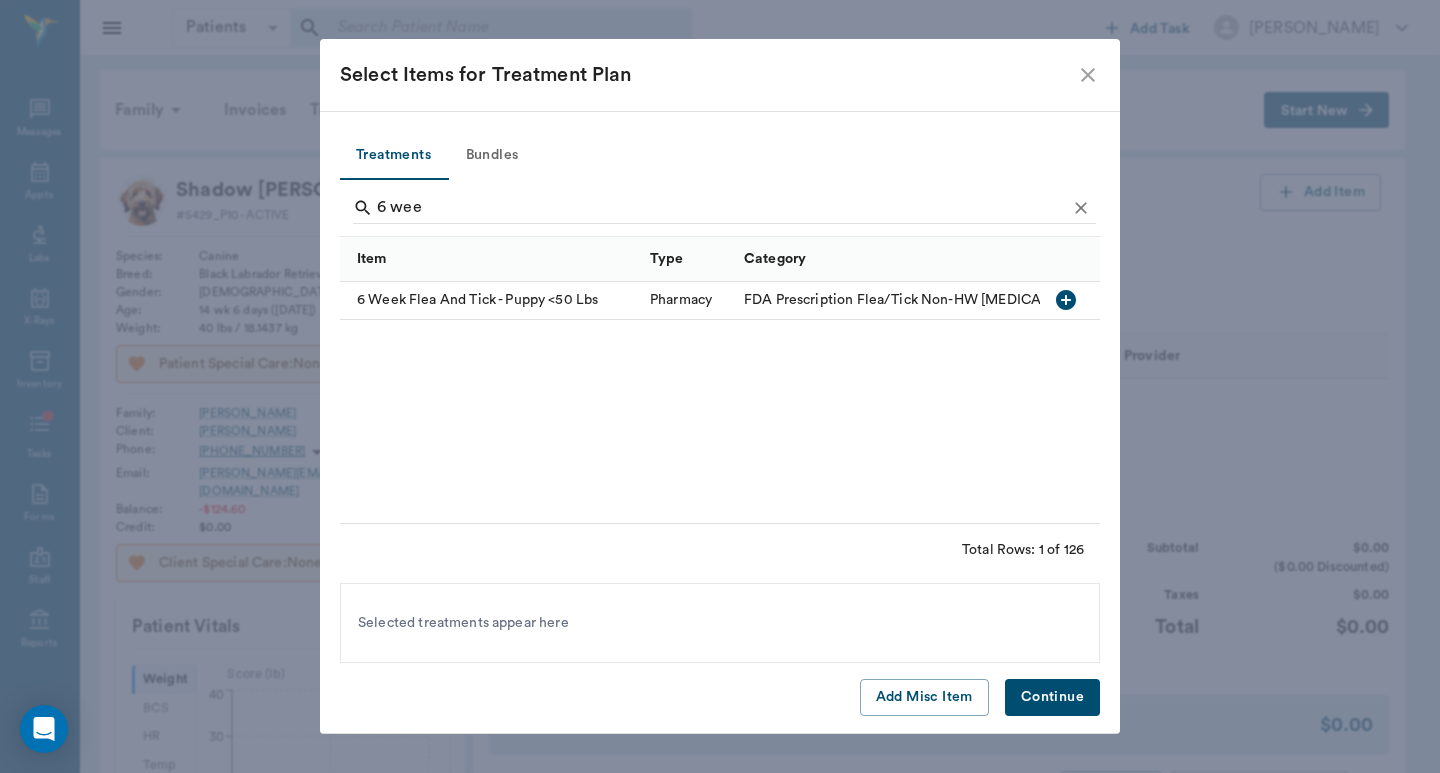 click on "6 Week Flea And Tick - Puppy <50 Lbs" at bounding box center [490, 301] 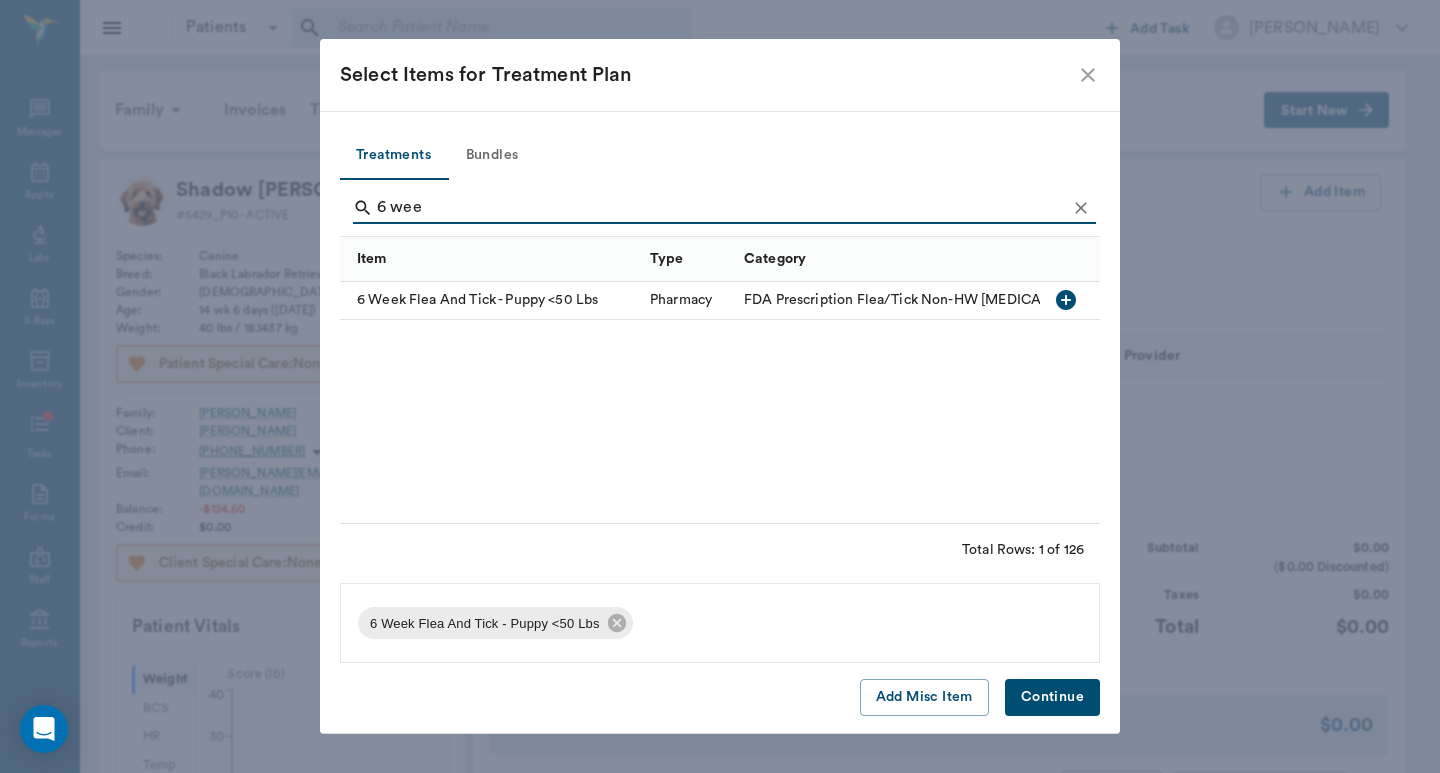 click on "Continue" at bounding box center (1052, 697) 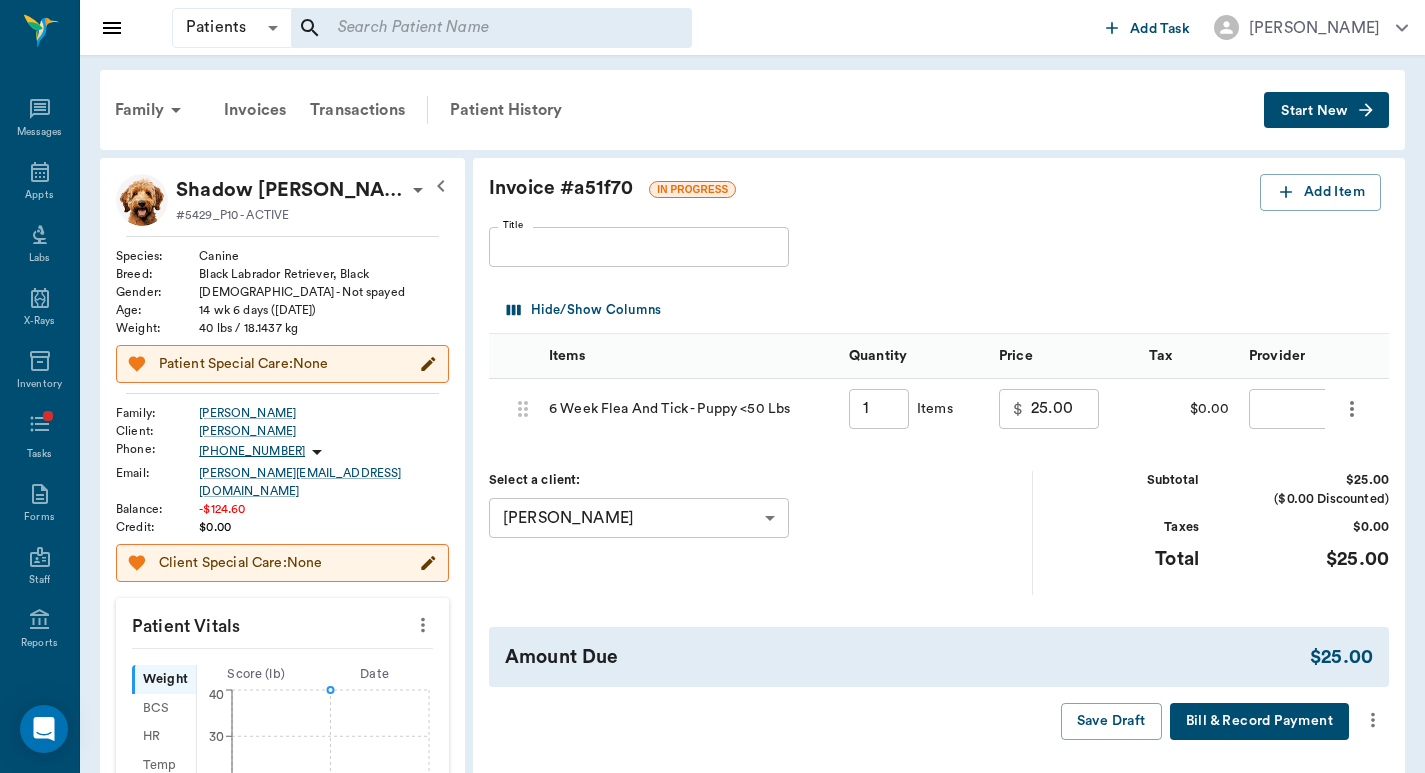 click on "Patients Patients ​ ​ Add Task Dr. Bert Ellsworth Nectar Messages Appts Labs X-Rays Inventory Tasks Forms Staff Reports Lookup Settings Family Invoices Transactions Patient History Start New Shadow Rainey #5429_P10    -    ACTIVE   Species : Canine Breed : Black Labrador Retriever, Black Gender : Female - Not spayed Age : 14 wk 6 days (03/26/2025) Weight : 40 lbs / 18.1437 kg Patient Special Care:  None Family : Rainey Client : Steve Rainey Phone : (941) 961-0357 Email : STEVE@raineyam.com Balance : -$124.60 Credit : $0.00 Client Special Care:  None Patient Vitals Weight BCS HR Temp Resp BP Dia Pain Perio Score ( lb ) Date 07/03/25 5PM 0 10 20 30 40 Ongoing diagnosis Current Rx amoxicillin capsules 250mg 07/03/26 prednisone tablet 10mg 07/03/26 Reminders 6 Week Flea And Tick - Puppy <50 Lbs 07/09/25 Upcoming appointments Schedule Appointment Invoice # a51f70 IN PROGRESS Add Item Title Title Hide/Show Columns   Items Quantity Price Tax Provider 686d898ac421eef407fb976c 6 Week Flea And Tick - Puppy <50 Lbs" at bounding box center (712, 712) 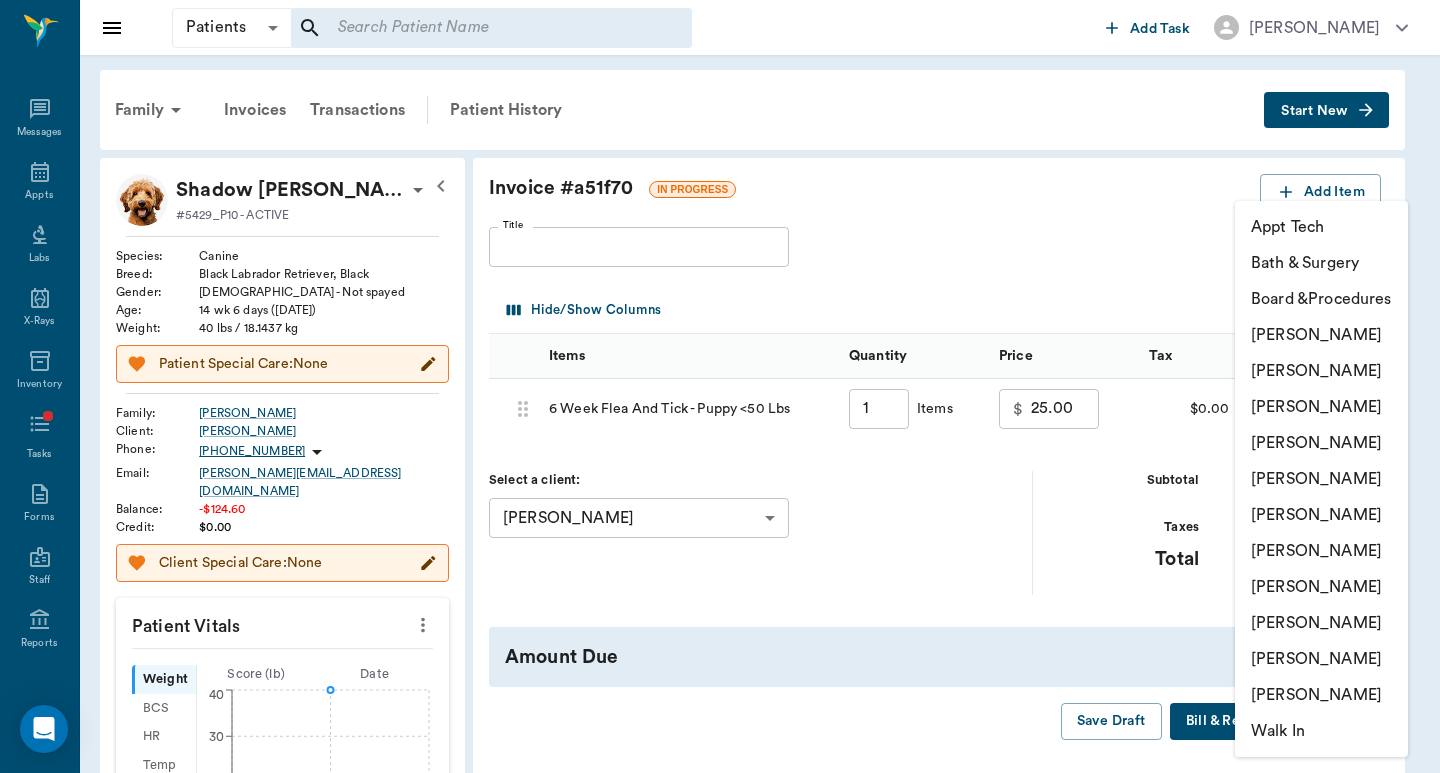 click on "Stormy Lynn Haley" at bounding box center (1321, 695) 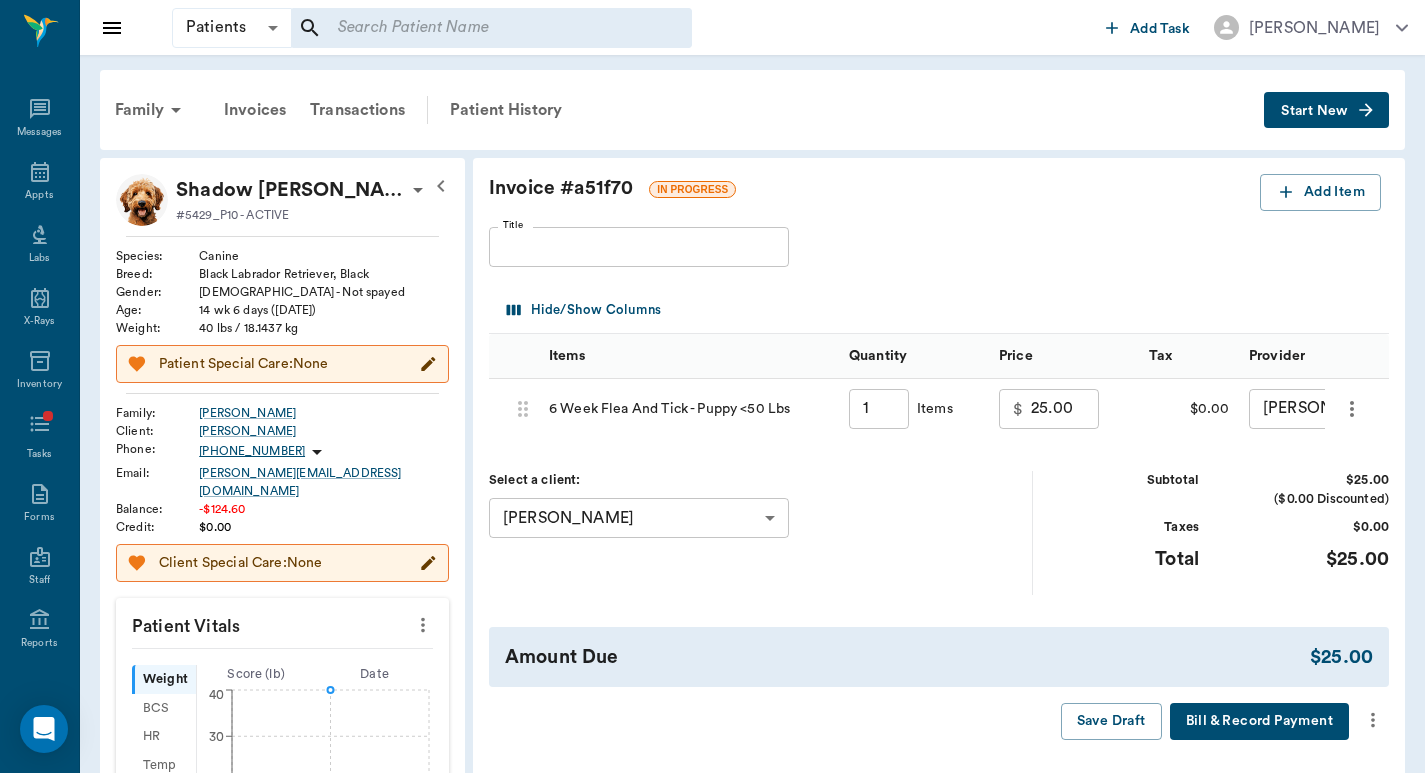 click 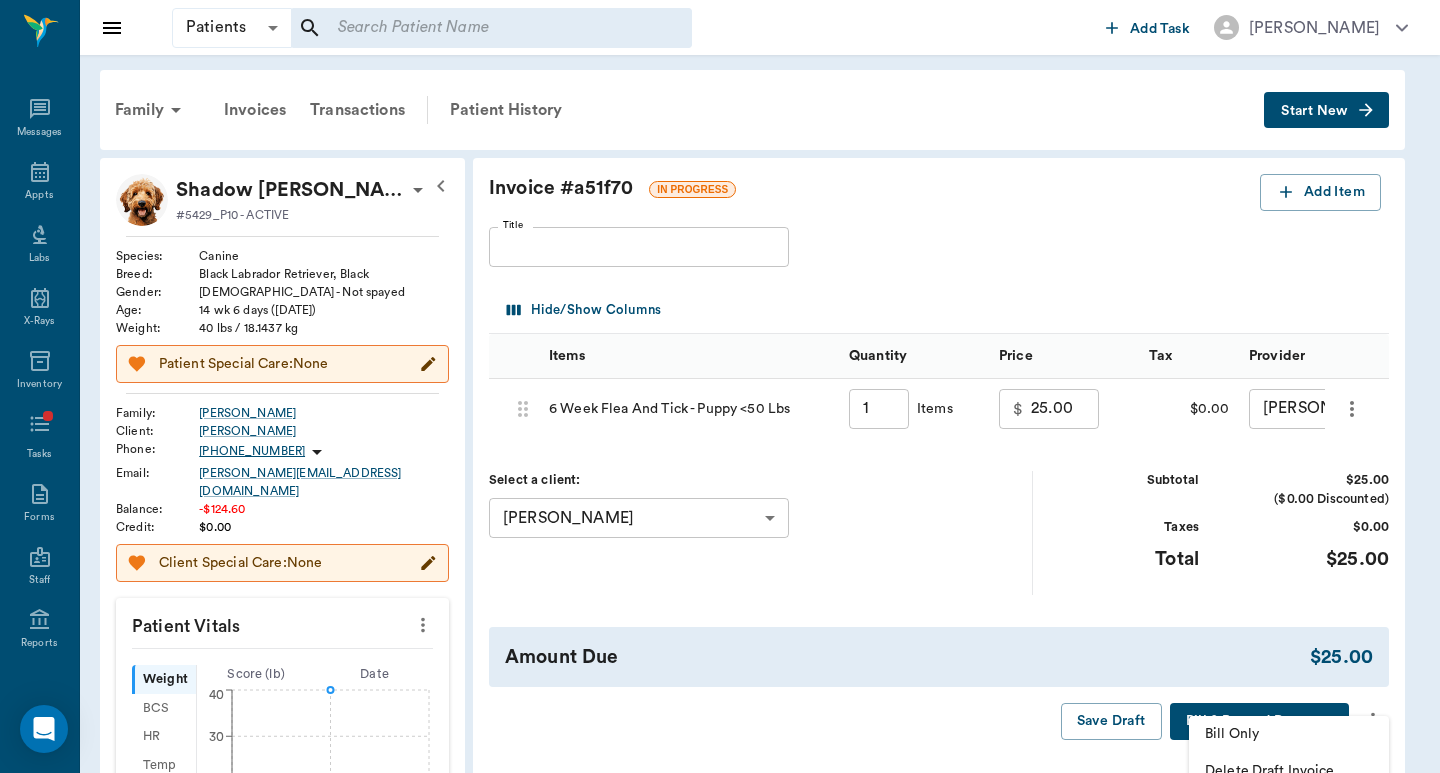 click on "Bill Only" at bounding box center [1289, 734] 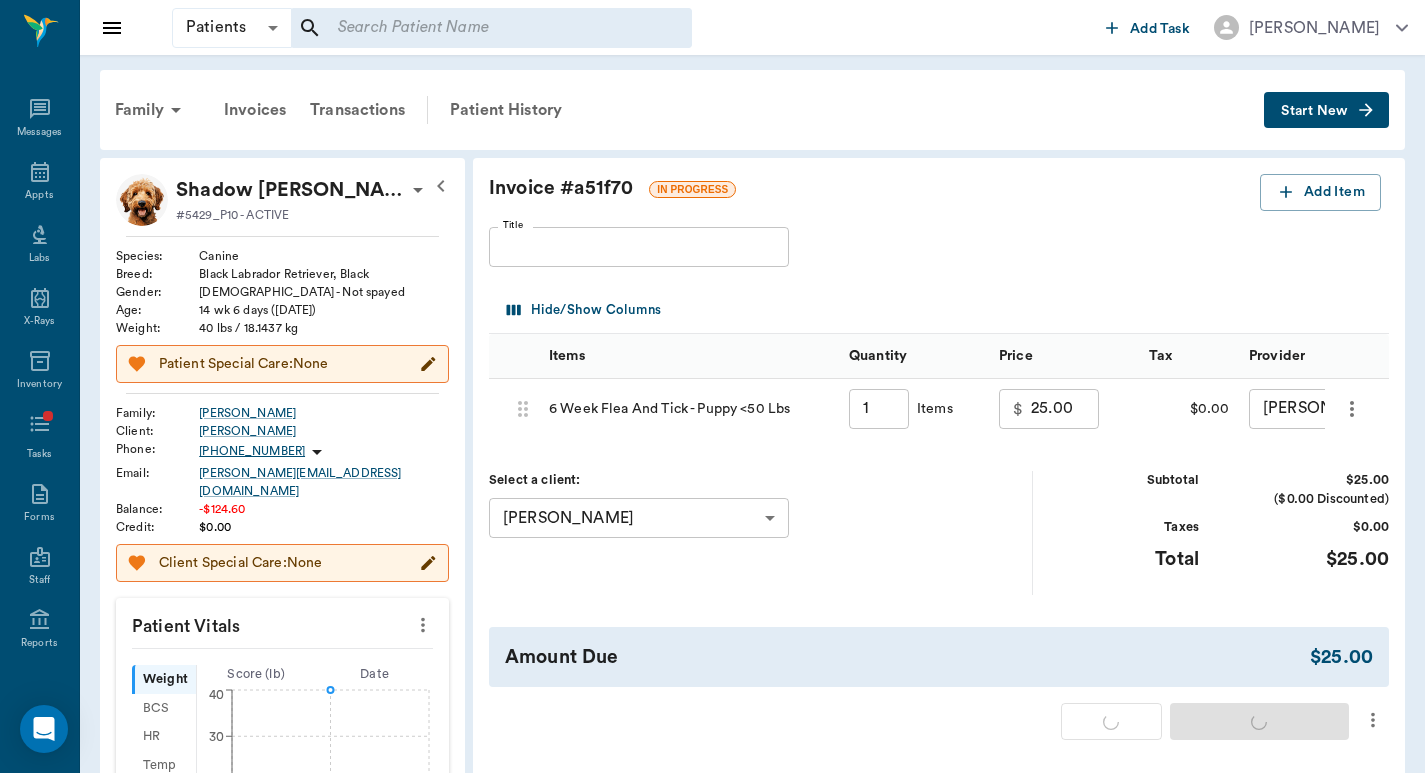 type on "1.00" 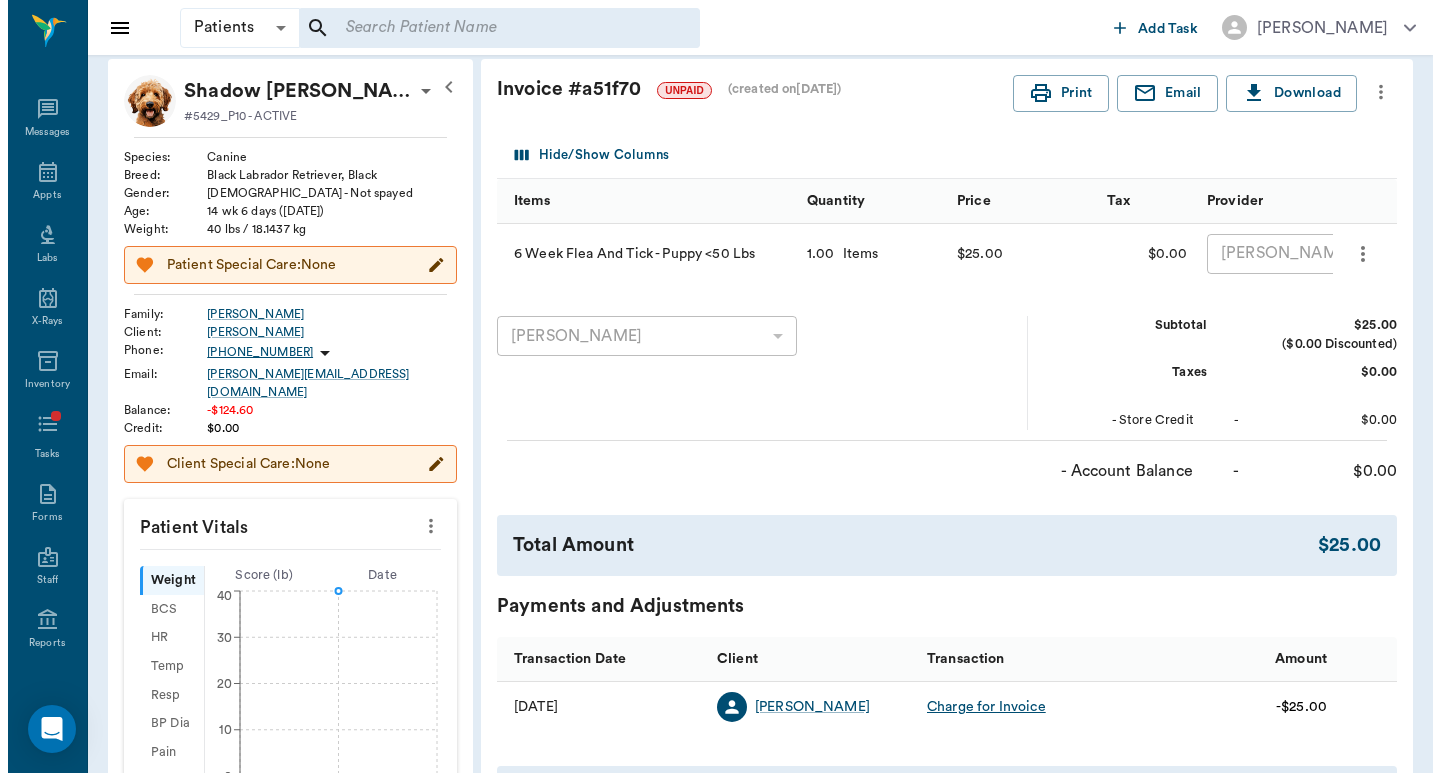 scroll, scrollTop: 0, scrollLeft: 0, axis: both 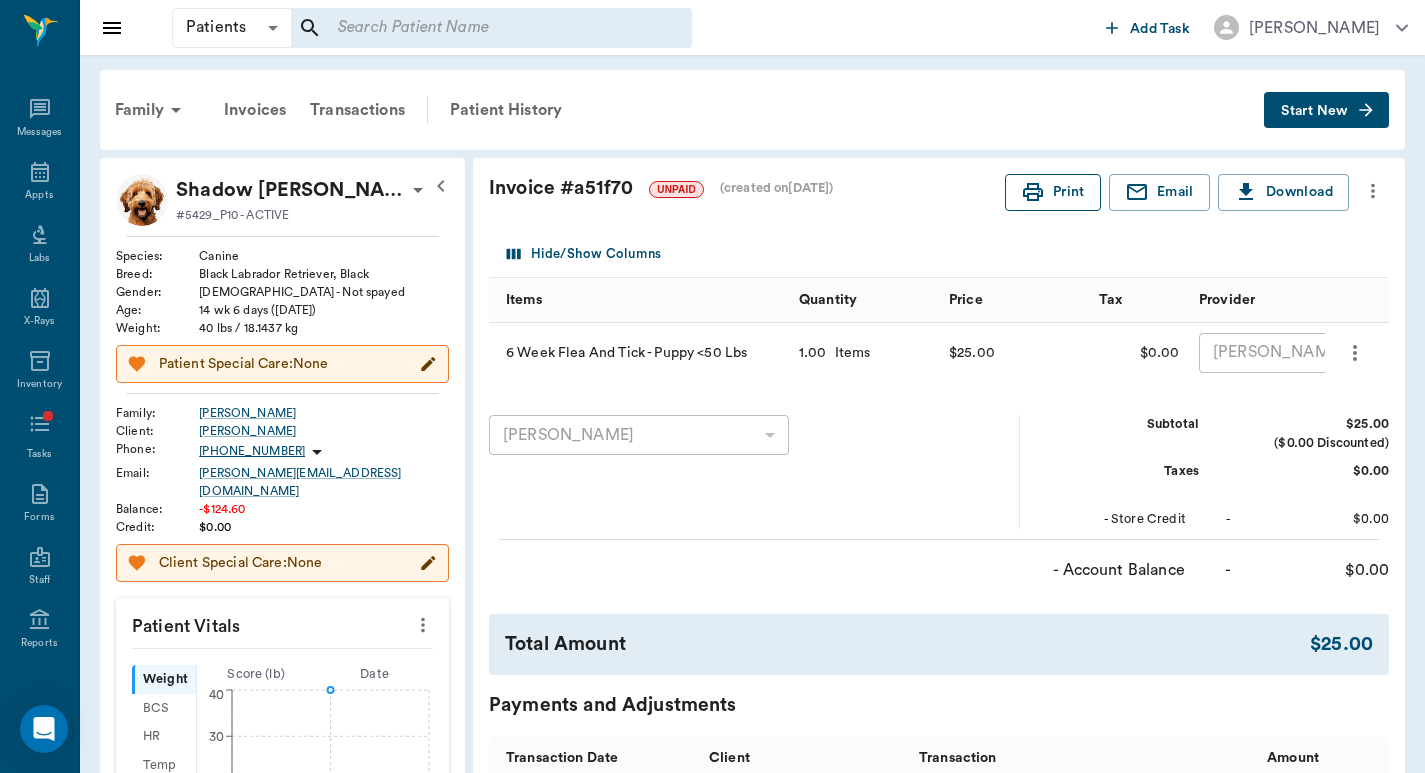 click on "Print" at bounding box center [1053, 192] 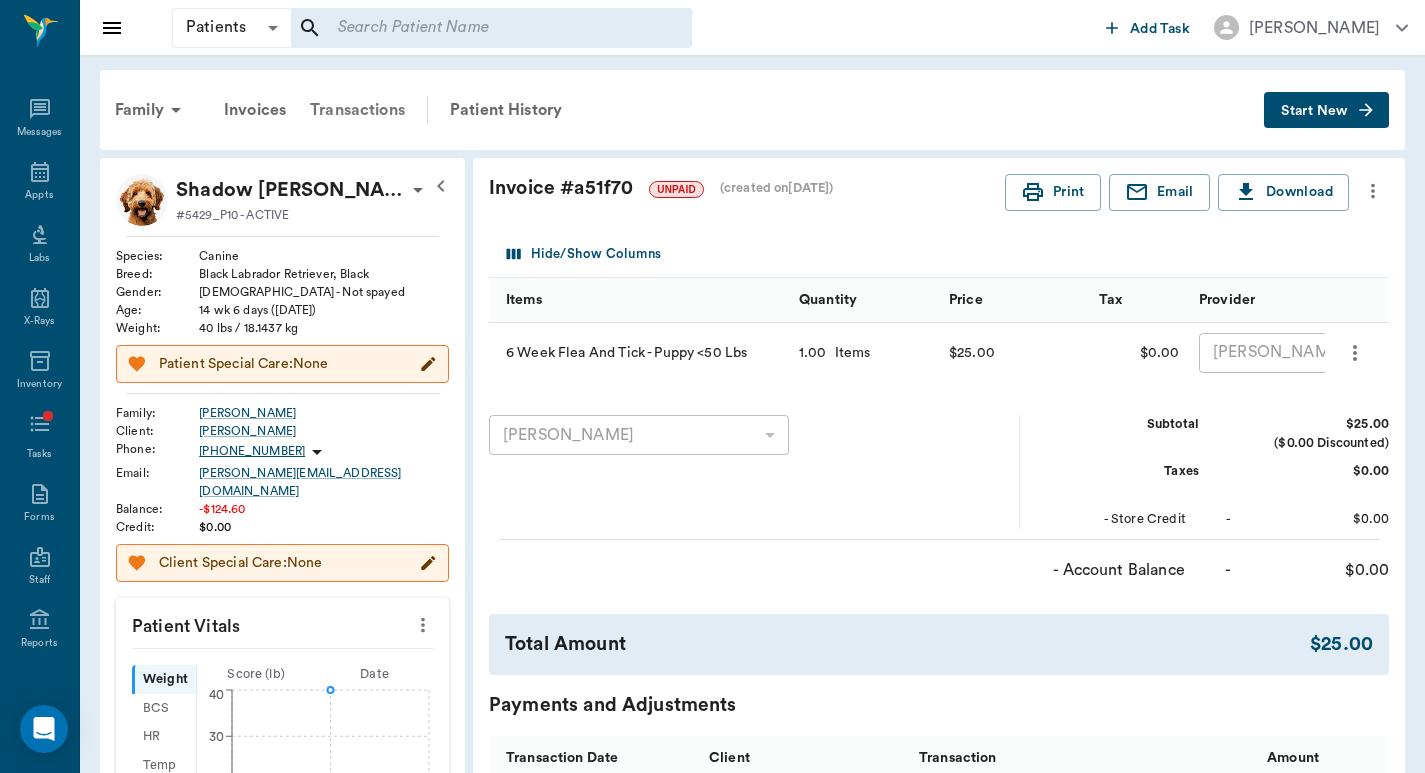 click on "Transactions" at bounding box center [357, 110] 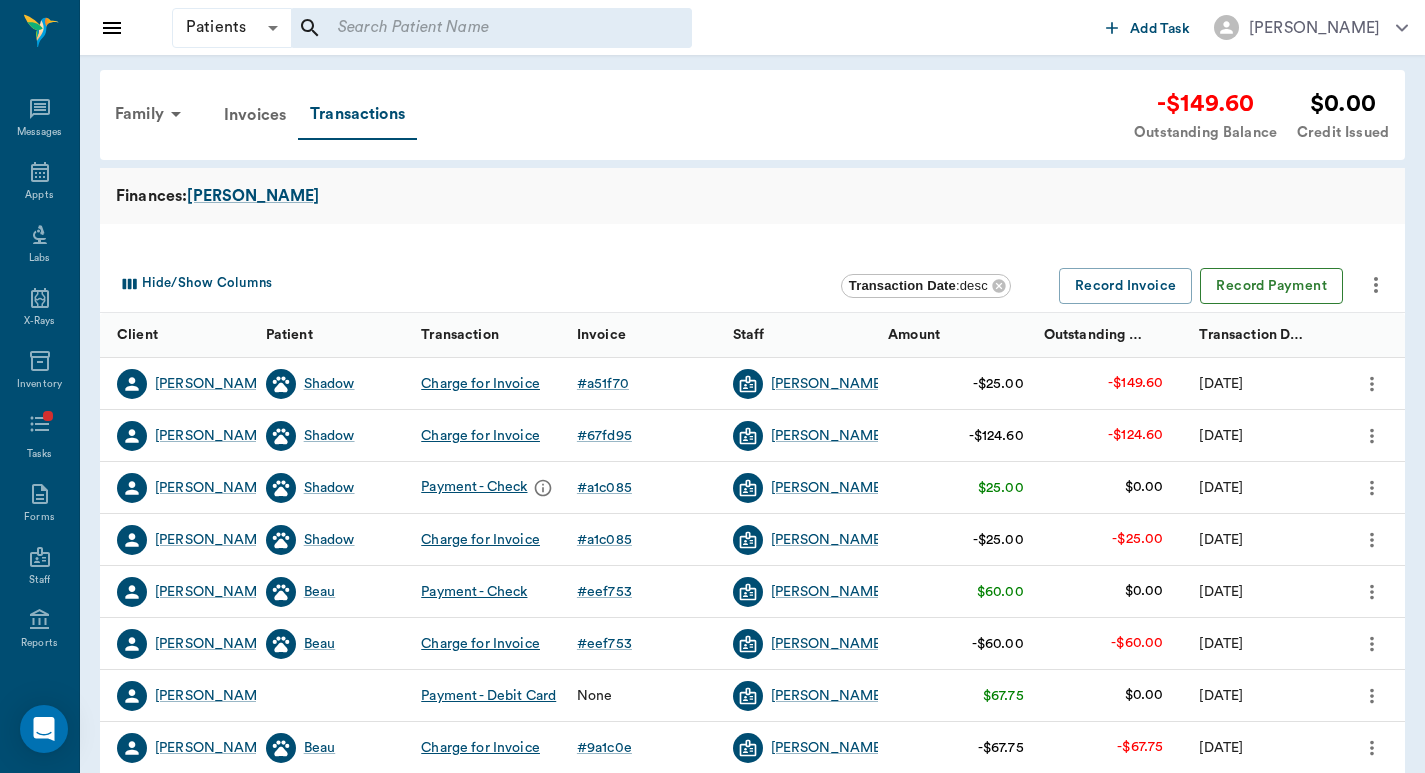 click on "Record Payment" at bounding box center (1271, 286) 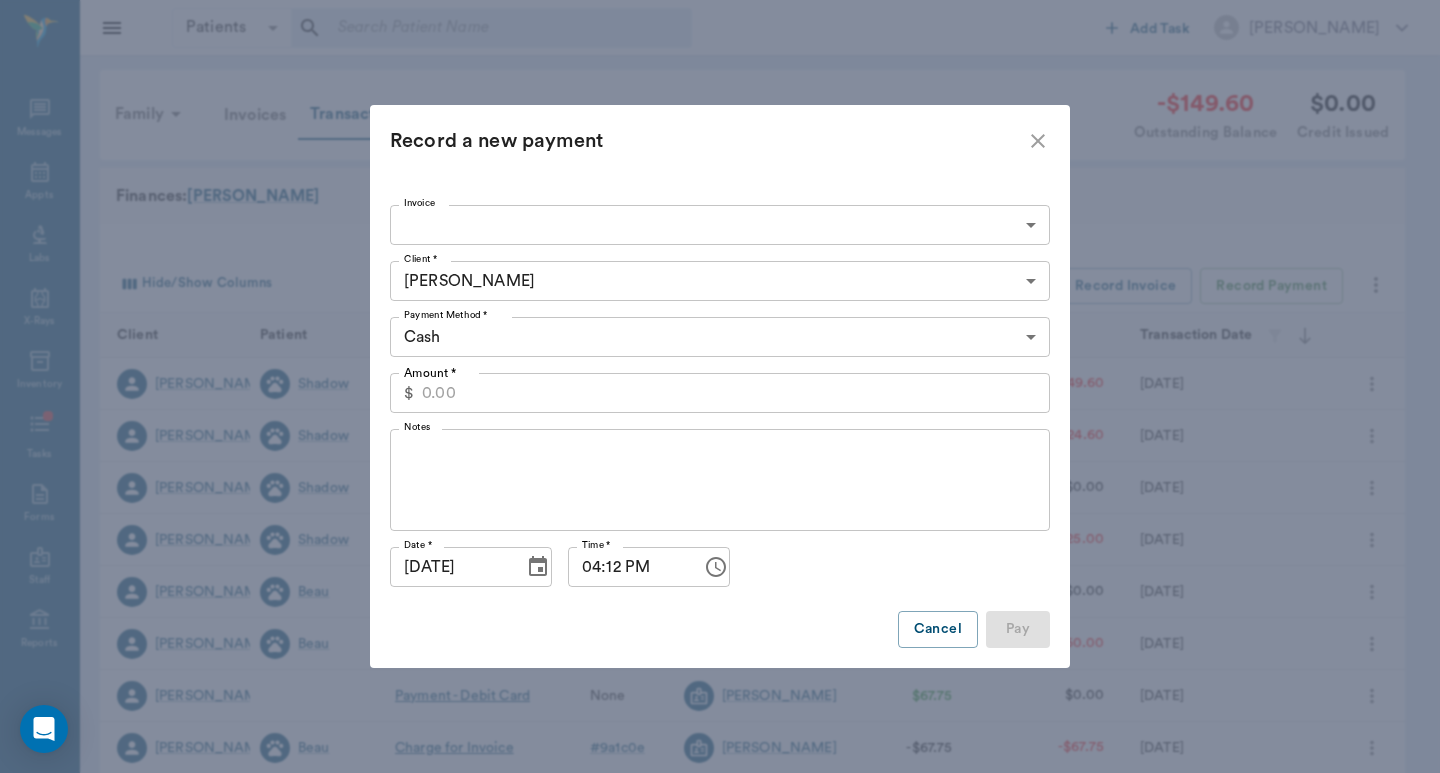 click on "Patients Patients ​ ​ Add Task Dr. Bert Ellsworth Nectar Messages Appts Labs X-Rays Inventory Tasks Forms Staff Reports Lookup Settings Family Invoices Transactions -$149.60 Outstanding Balance $0.00 Credit Issued Finances:    Rainey Hide/Show Columns Transaction Date :  desc Record Invoice Record Payment Client Patient Transaction Invoice Staff Amount Outstanding Balance Transaction Date Steve Rainey Shadow Charge for Invoice # a51f70 Dr. Bert Ellsworth -$25.00 -$149.60 07/08/25 Steve Rainey Shadow Charge for Invoice # 67fd95 Dr. Bert Ellsworth -$124.60 -$124.60 07/03/25 Steve Rainey Shadow Payment - Check  # a1c085 Dr. Bert Ellsworth $25.00 $0.00 05/28/25 Steve Rainey Shadow Charge for Invoice # a1c085 Dr. Bert Ellsworth -$25.00 -$25.00 05/28/25 Steve Rainey Beau Payment - Check  # eef753 Dr. Bert Ellsworth $60.00 $0.00 05/19/25 Steve Rainey Beau Charge for Invoice # eef753 Dr. Bert Ellsworth -$60.00 -$60.00 05/19/25 Steve Rainey Payment - Debit Card  None Dr. Bert Ellsworth $67.75 $0.00 05/08/25 # #" at bounding box center [720, 615] 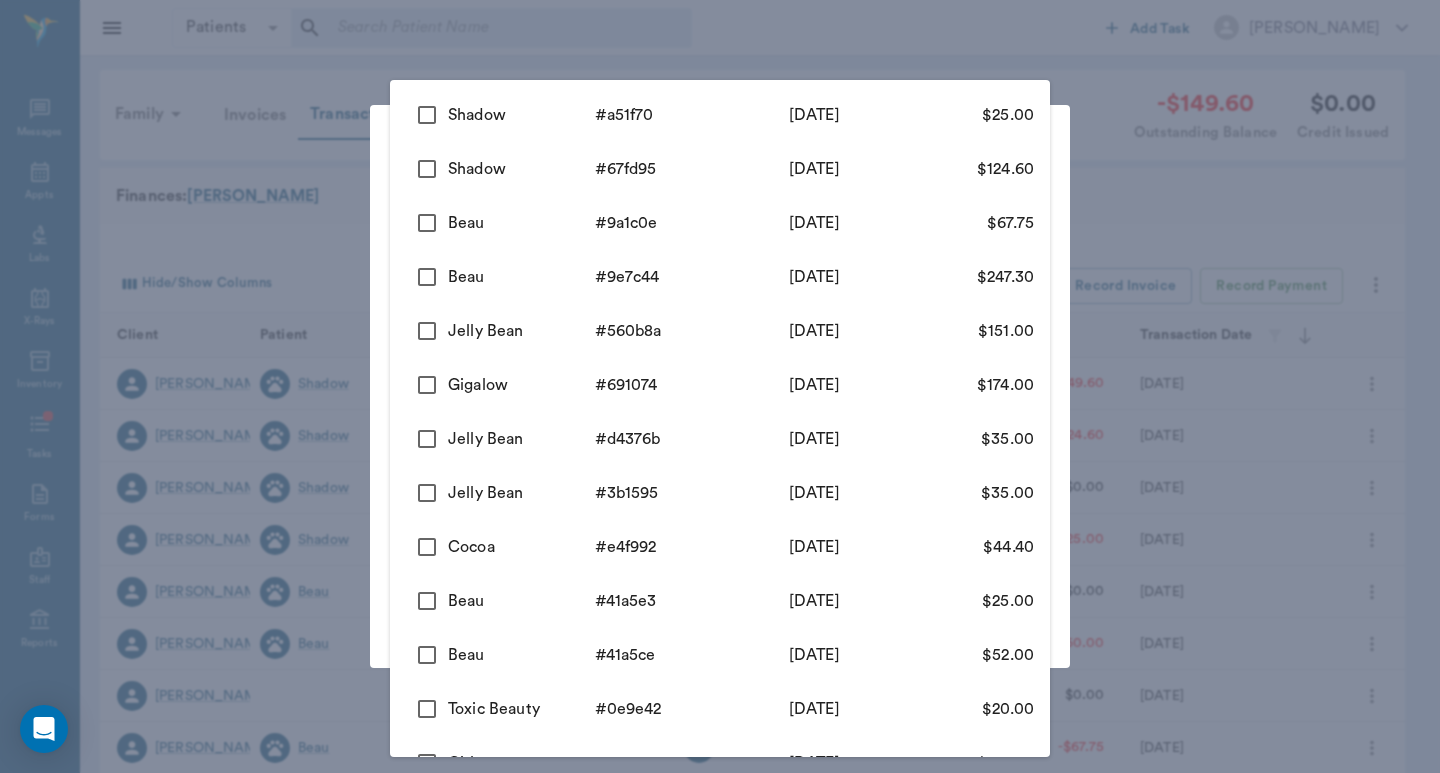 drag, startPoint x: 480, startPoint y: 117, endPoint x: 479, endPoint y: 170, distance: 53.009434 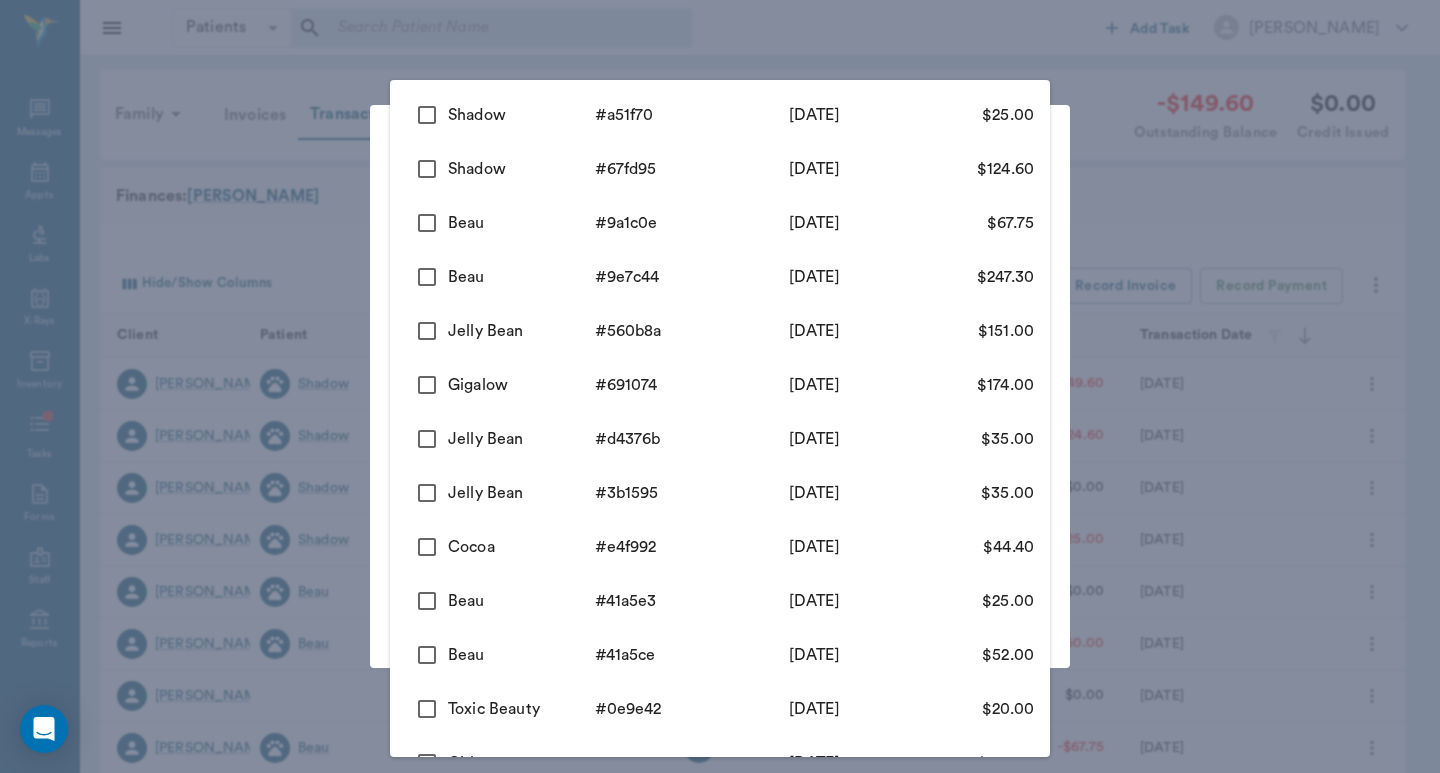 click on "Shadow" at bounding box center (521, 115) 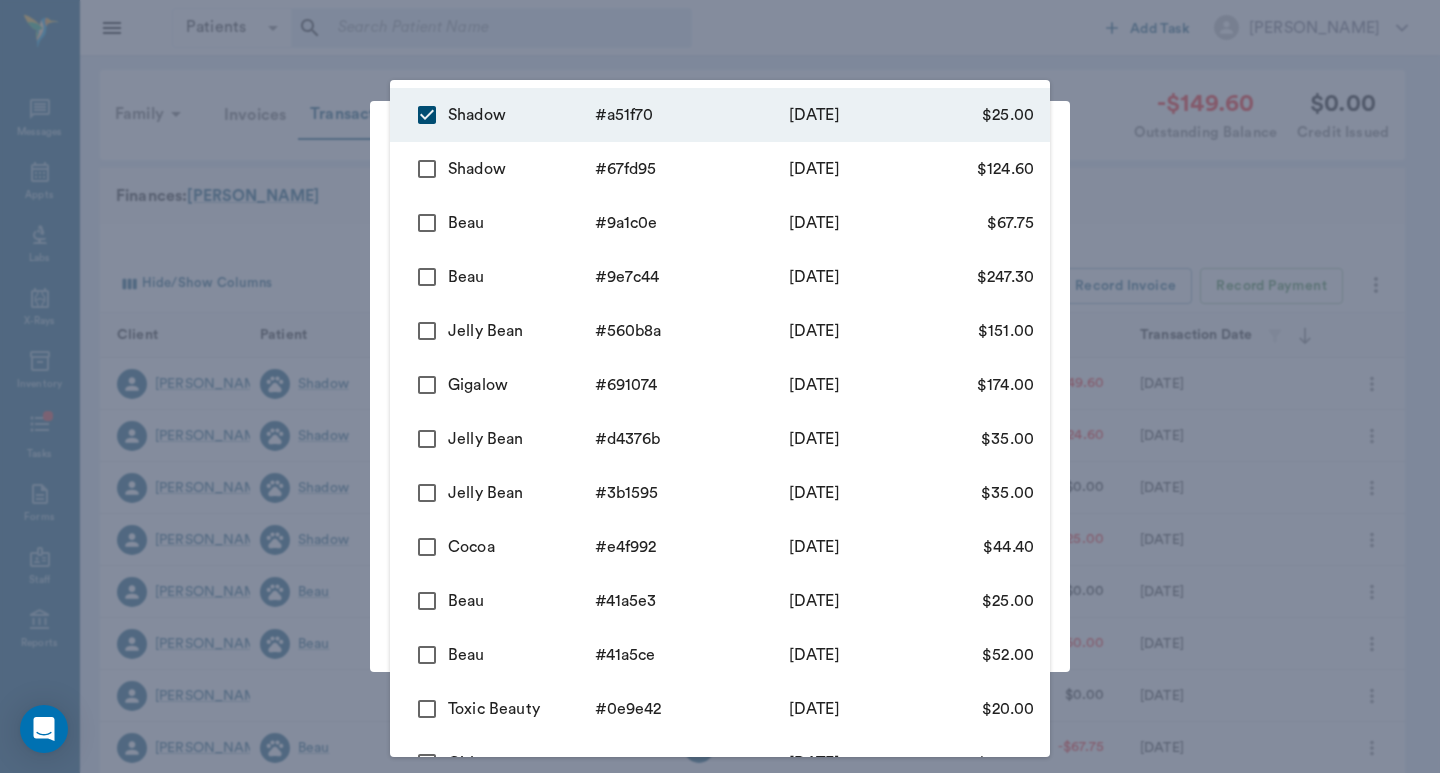 click on "Shadow" at bounding box center [521, 169] 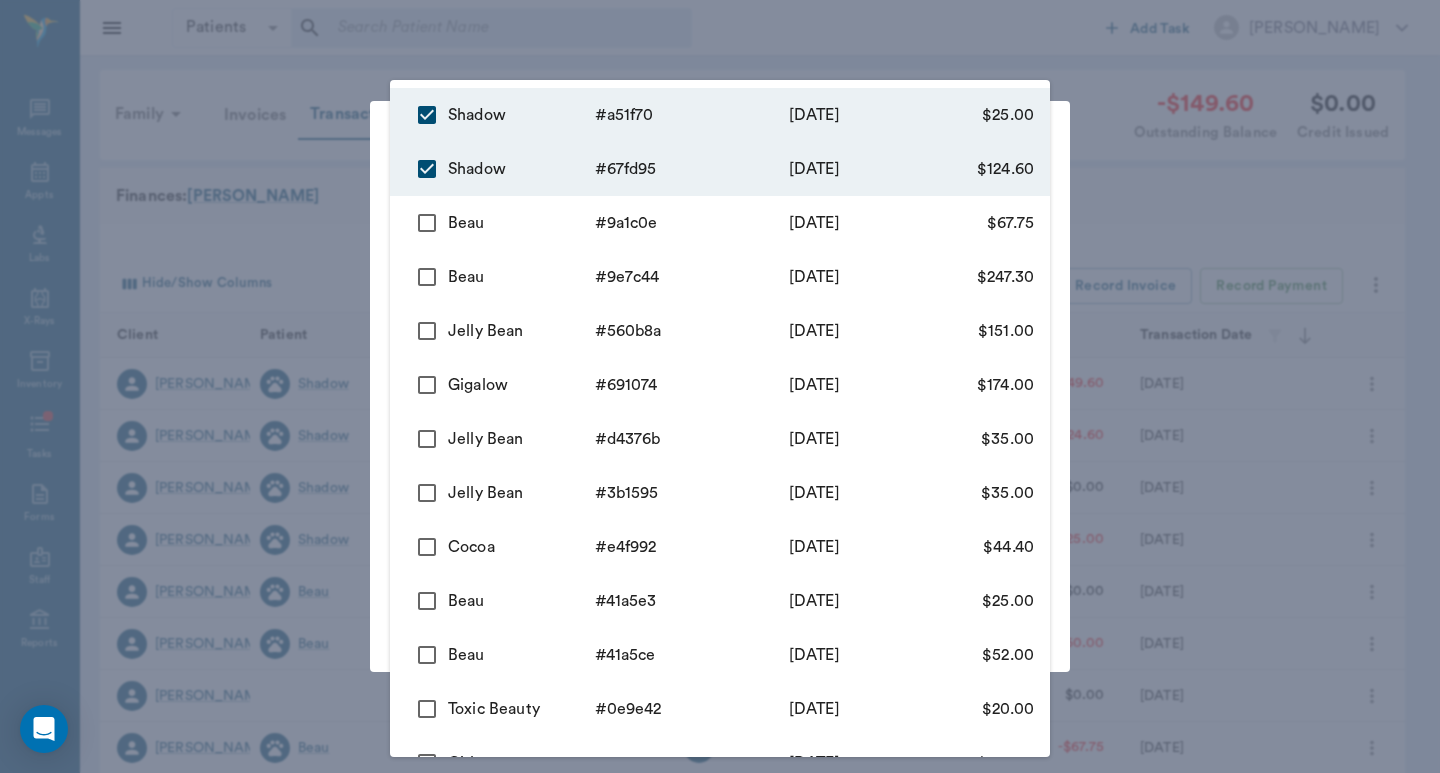 click at bounding box center (720, 386) 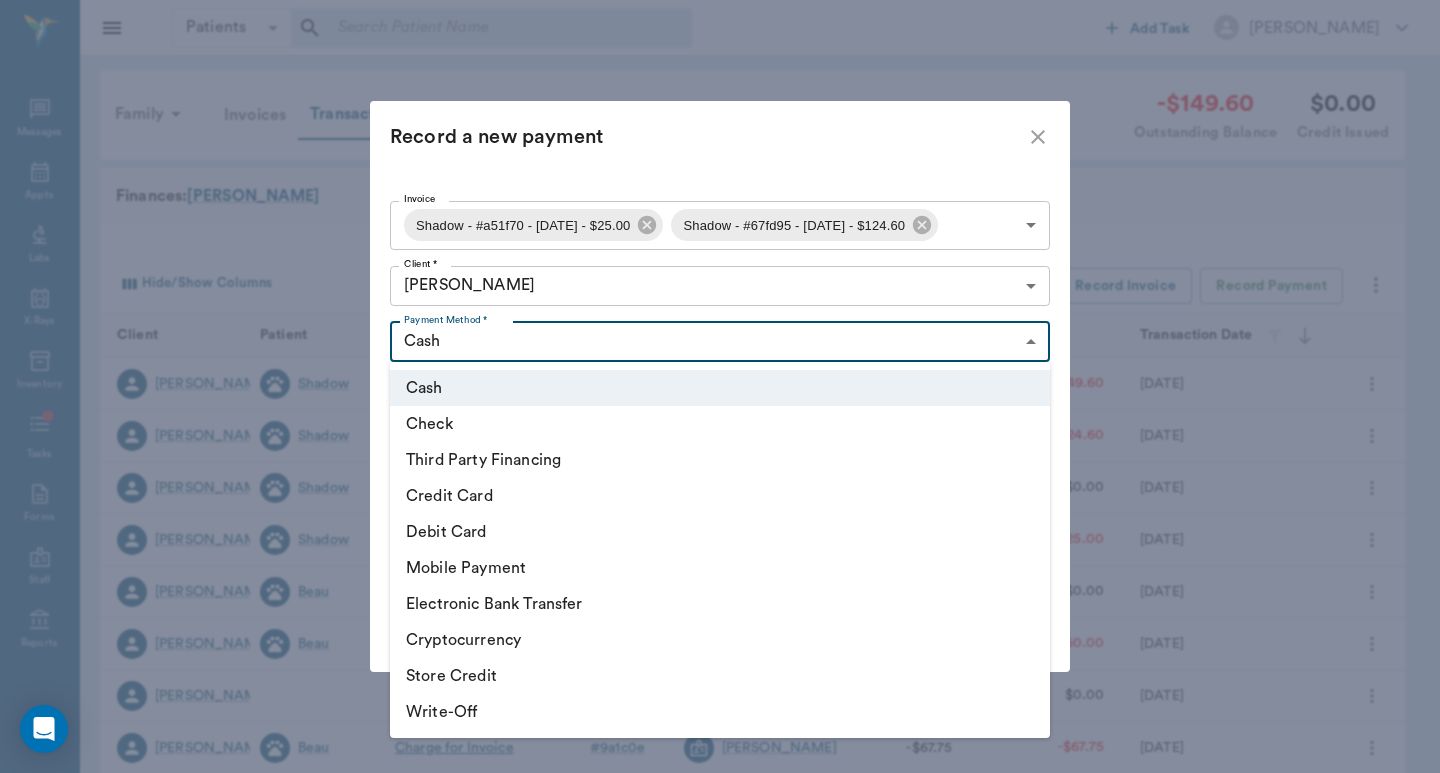 click on "Patients Patients ​ ​ Add Task Dr. Bert Ellsworth Nectar Messages Appts Labs X-Rays Inventory Tasks Forms Staff Reports Lookup Settings Family Invoices Transactions -$149.60 Outstanding Balance $0.00 Credit Issued Finances:    Rainey Hide/Show Columns Transaction Date :  desc Record Invoice Record Payment Client Patient Transaction Invoice Staff Amount Outstanding Balance Transaction Date Steve Rainey Shadow Charge for Invoice # a51f70 Dr. Bert Ellsworth -$25.00 -$149.60 07/08/25 Steve Rainey Shadow Charge for Invoice # 67fd95 Dr. Bert Ellsworth -$124.60 -$124.60 07/03/25 Steve Rainey Shadow Payment - Check  # a1c085 Dr. Bert Ellsworth $25.00 $0.00 05/28/25 Steve Rainey Shadow Charge for Invoice # a1c085 Dr. Bert Ellsworth -$25.00 -$25.00 05/28/25 Steve Rainey Beau Payment - Check  # eef753 Dr. Bert Ellsworth $60.00 $0.00 05/19/25 Steve Rainey Beau Charge for Invoice # eef753 Dr. Bert Ellsworth -$60.00 -$60.00 05/19/25 Steve Rainey Payment - Debit Card  None Dr. Bert Ellsworth $67.75 $0.00 05/08/25 # #" at bounding box center [720, 615] 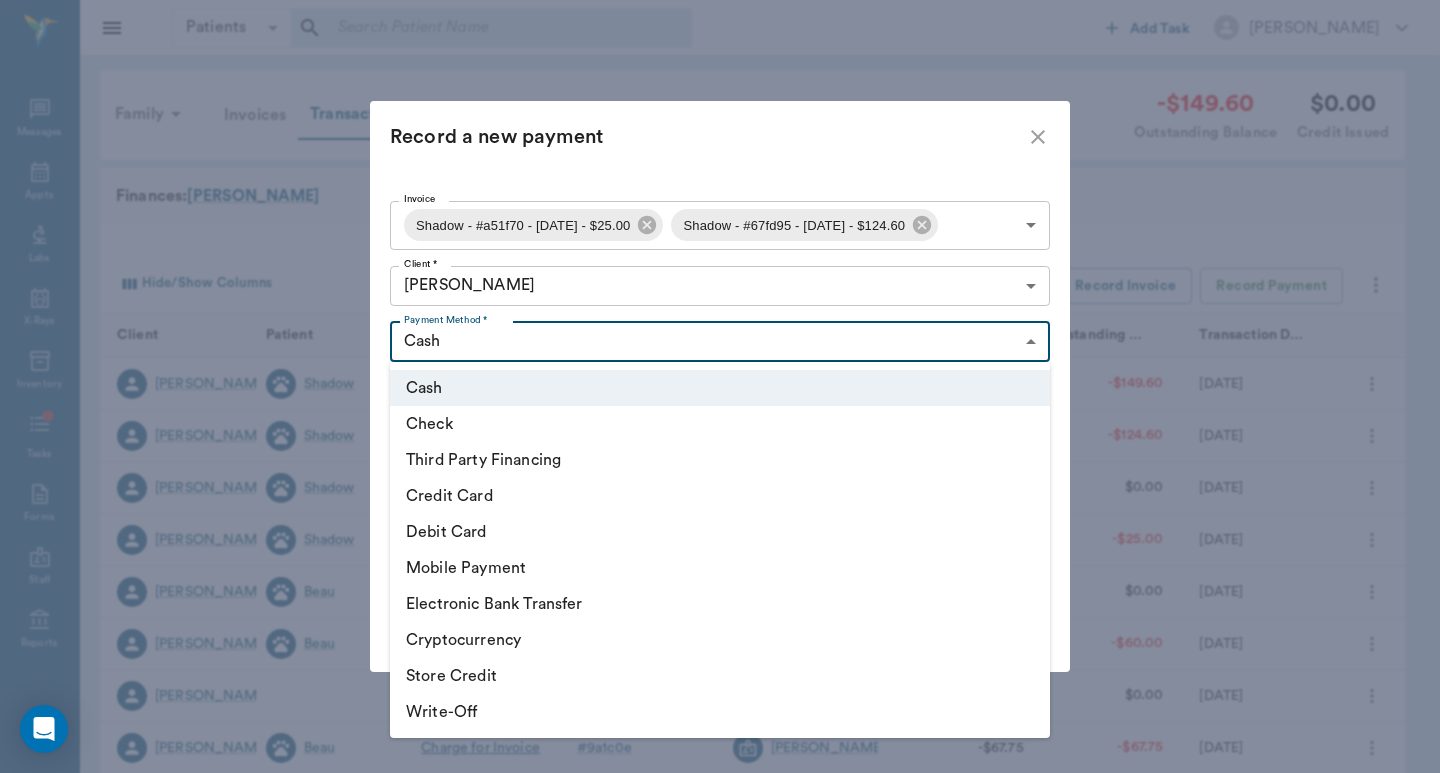 click on "Check" at bounding box center [720, 424] 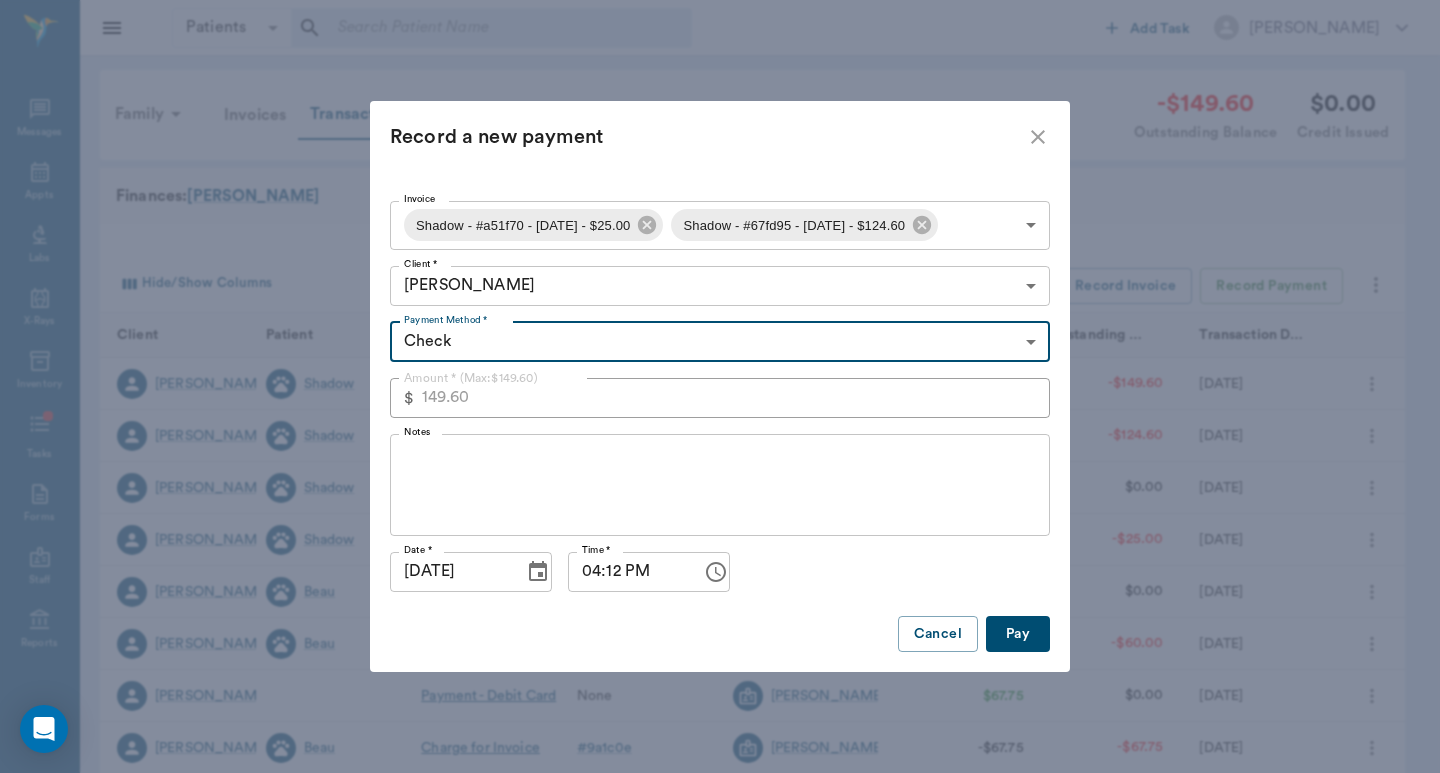 click on "Notes" at bounding box center [720, 484] 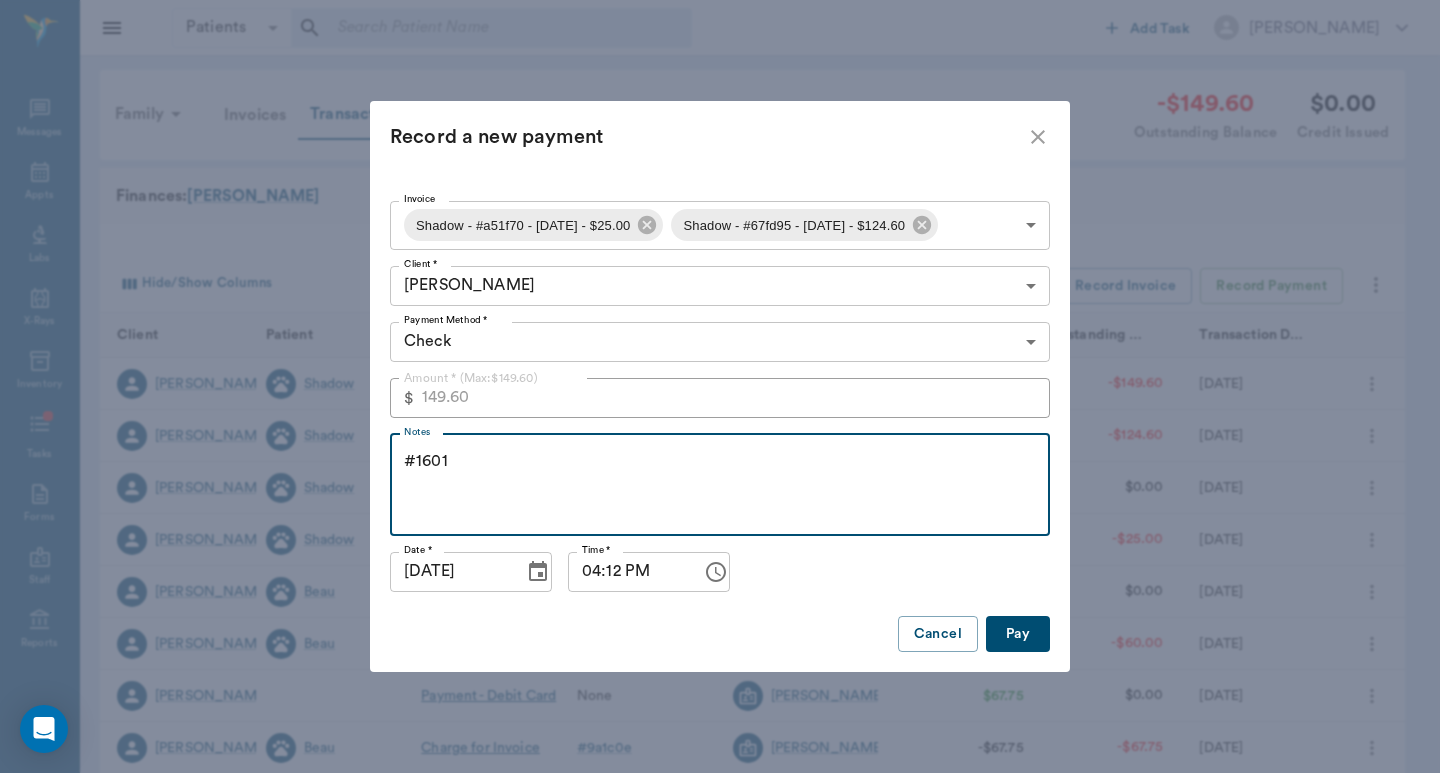 type on "#1601" 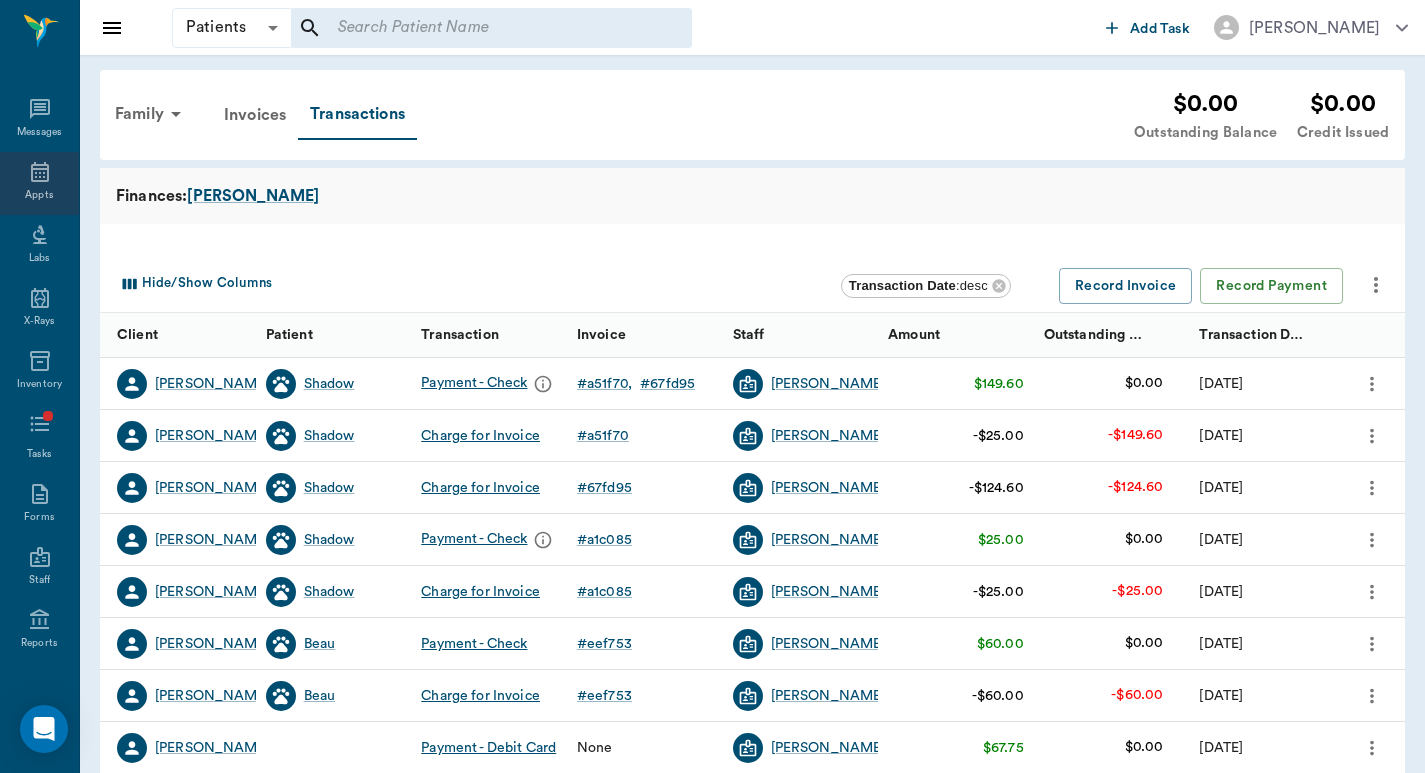click 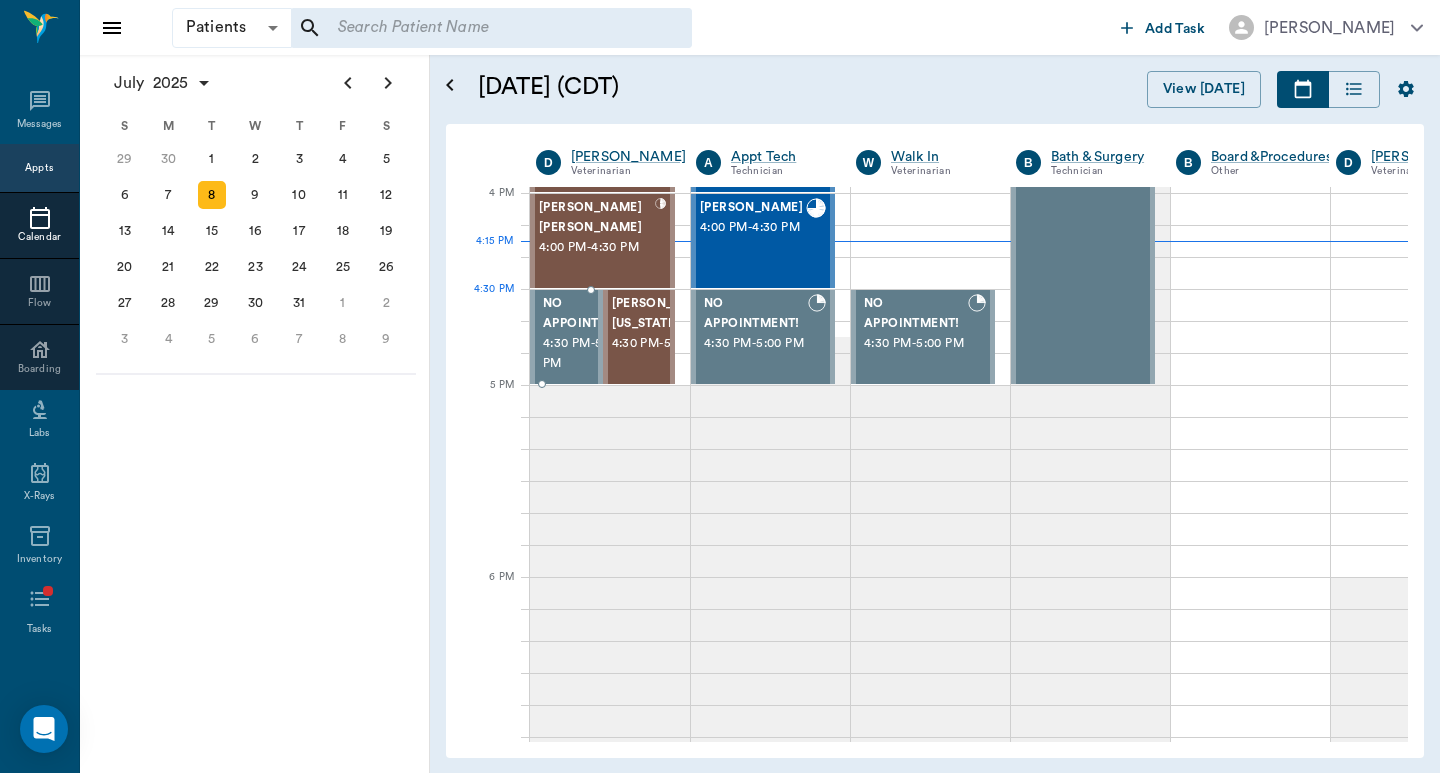 scroll, scrollTop: 1538, scrollLeft: 1, axis: both 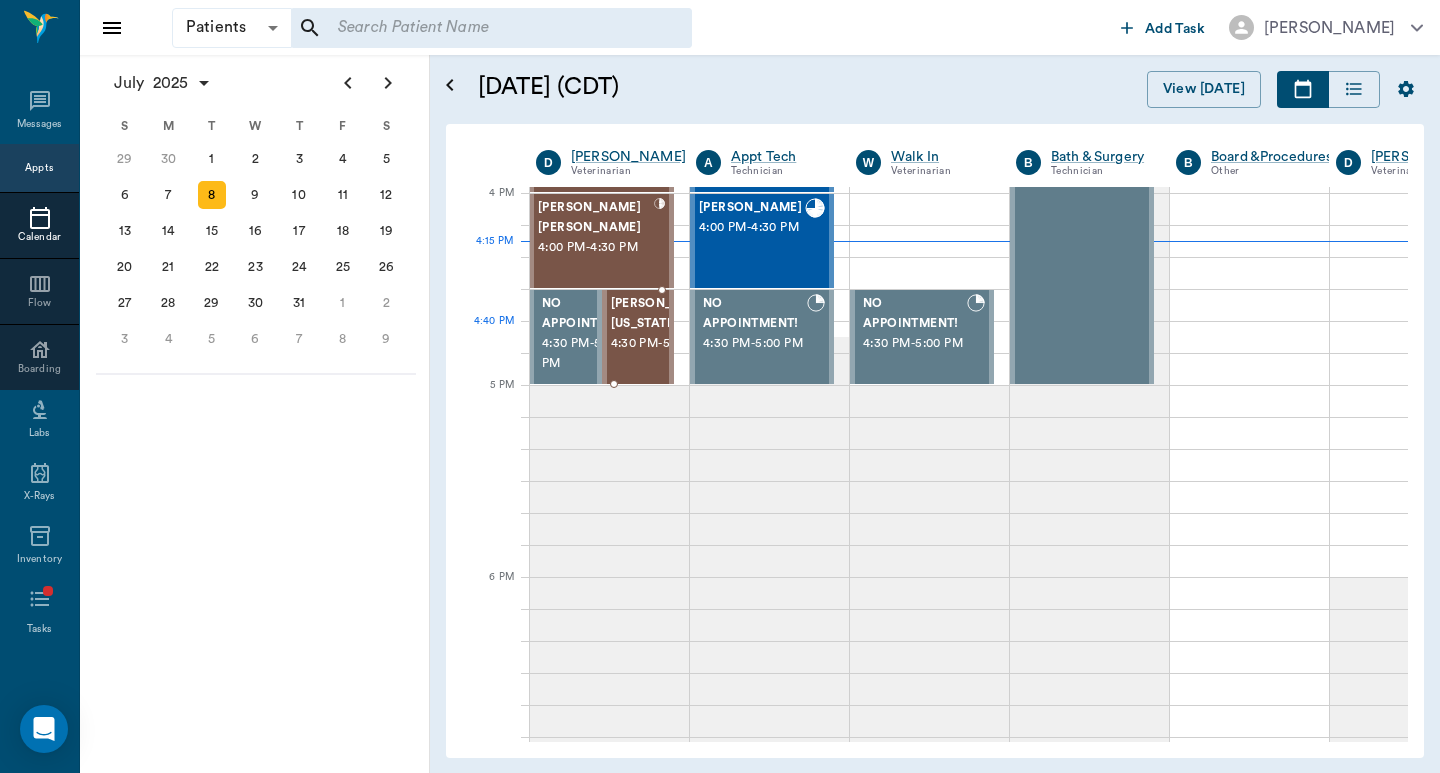 click on "4:30 PM  -  5:00 PM" at bounding box center (662, 344) 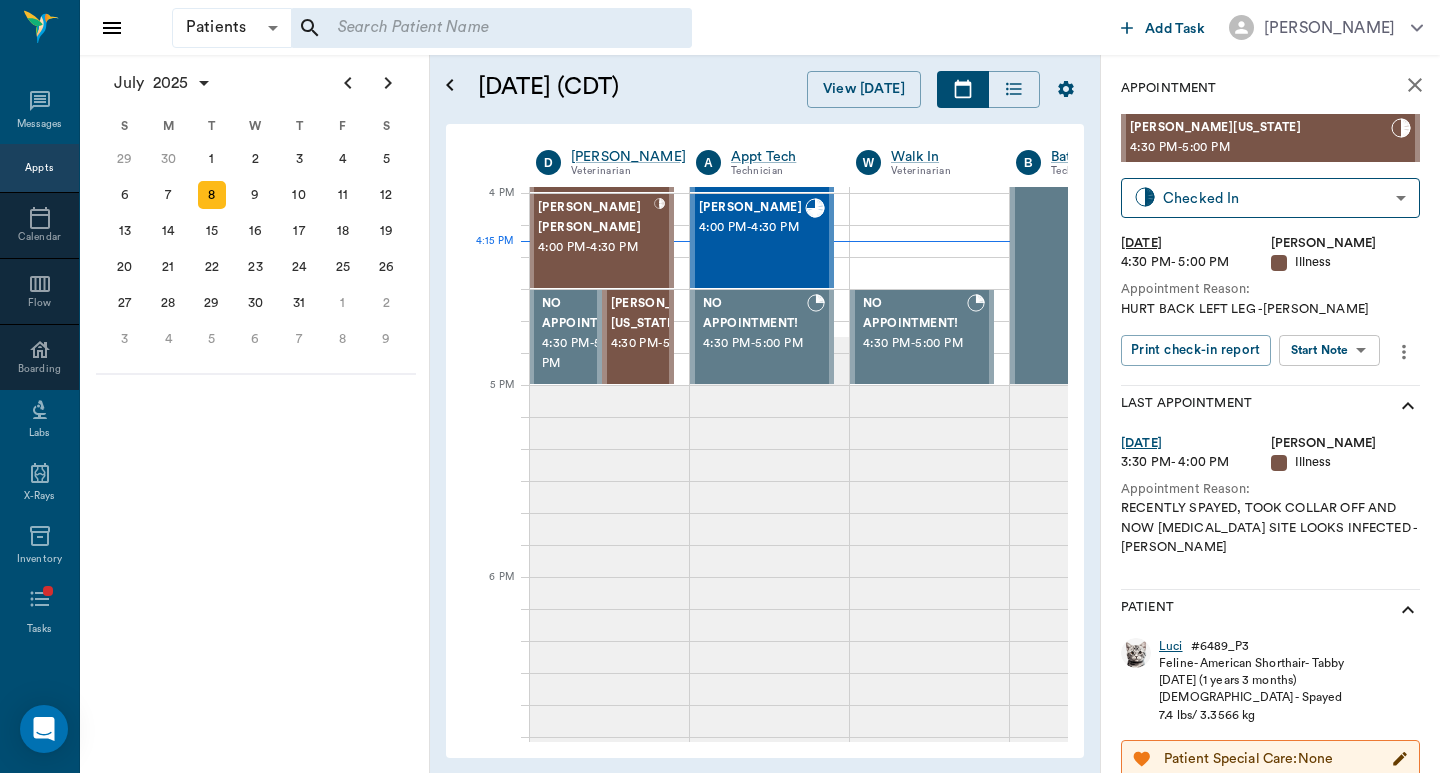 click on "Luci" at bounding box center [1171, 646] 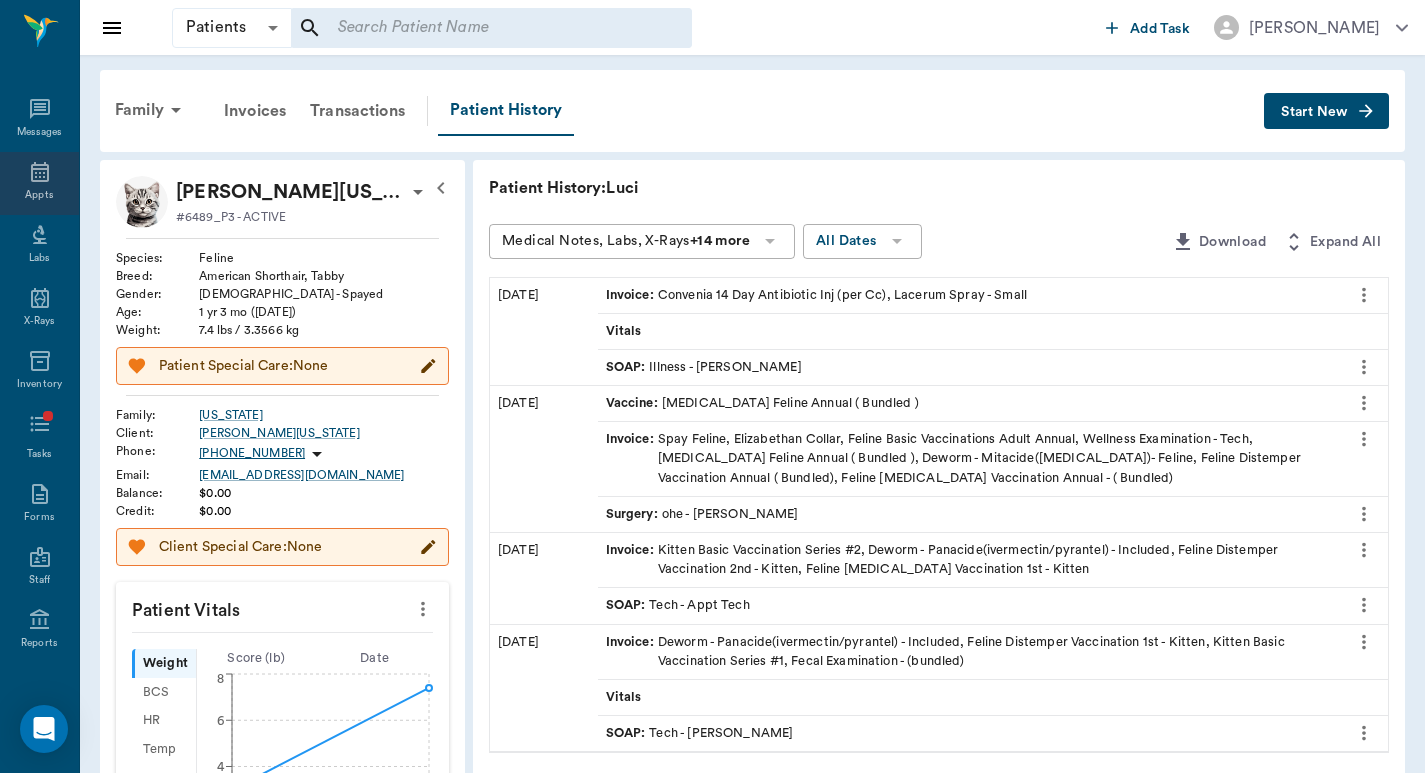 click on "Appts" at bounding box center [39, 183] 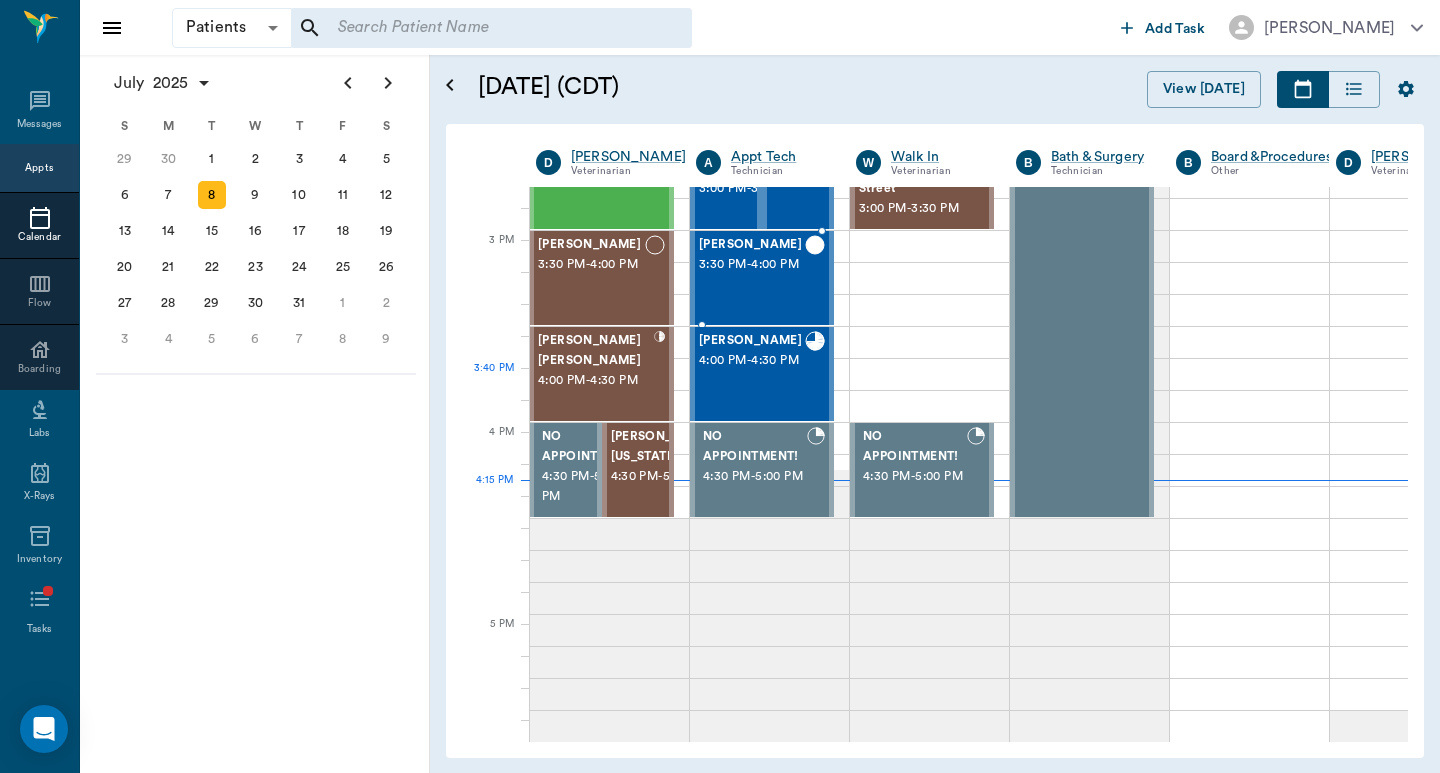 scroll, scrollTop: 1271, scrollLeft: 1, axis: both 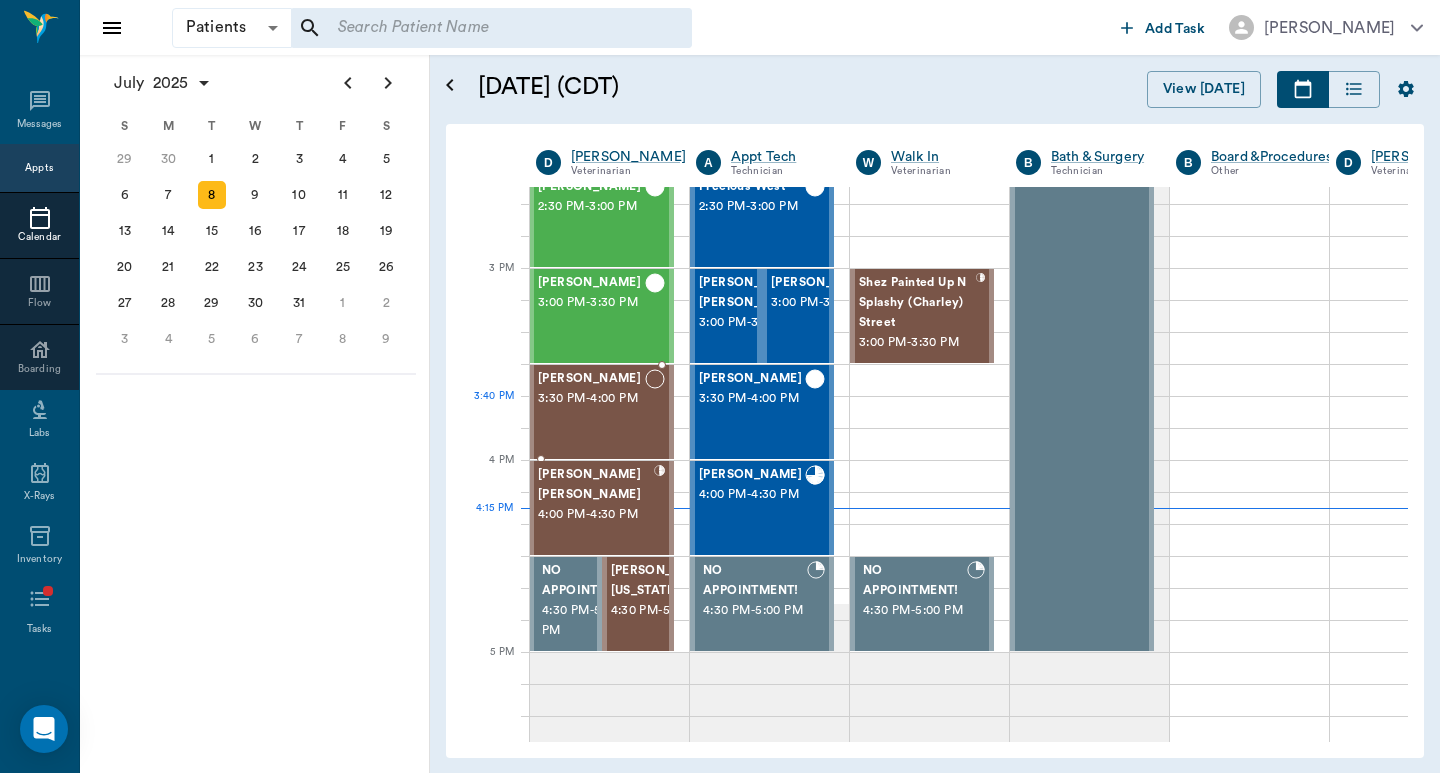 click on "3:30 PM  -  4:00 PM" at bounding box center [591, 399] 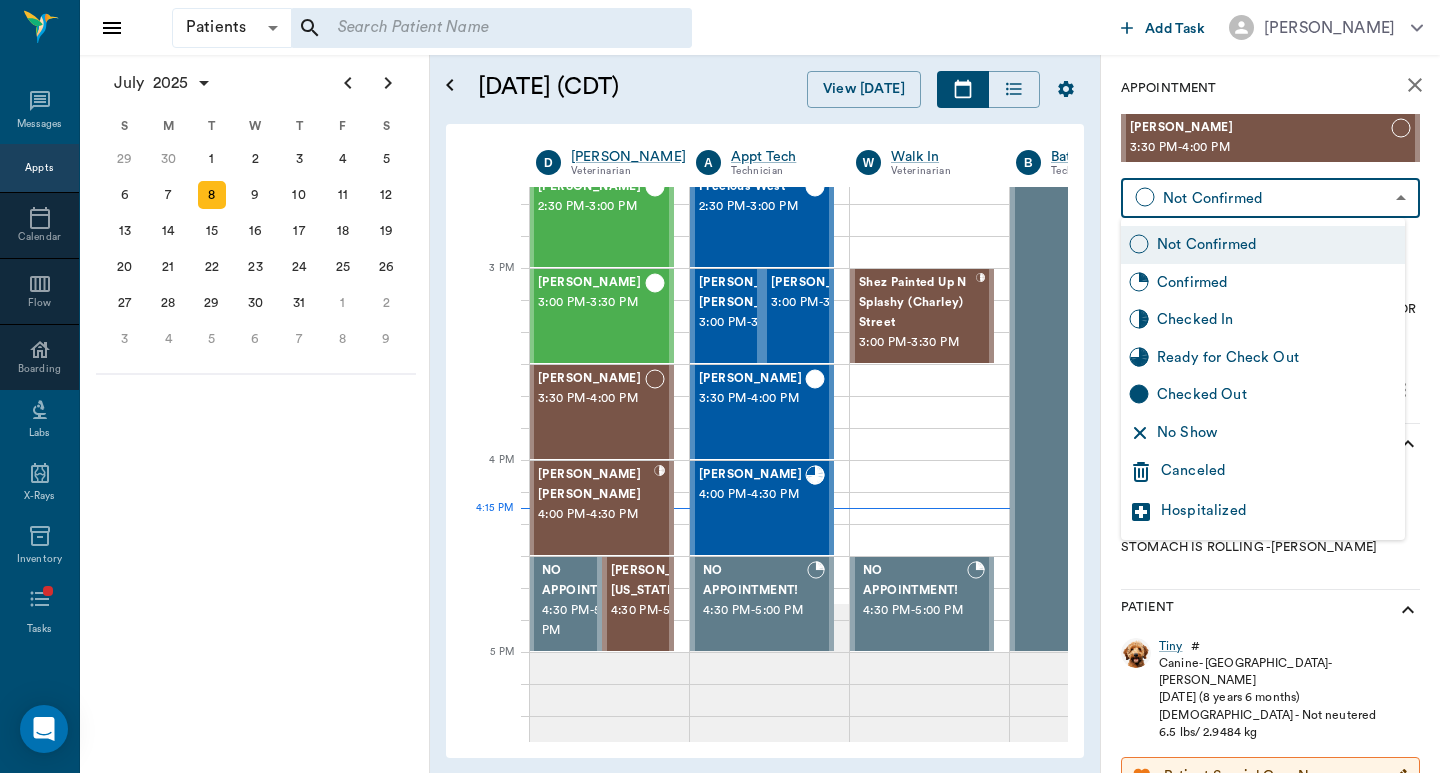 click on "Patients Patients ​ ​ Add Task Dr. Bert Ellsworth Nectar Messages Appts Calendar Flow Boarding Labs X-Rays Inventory Tasks Forms Staff Reports Lookup Settings July 2025 S M T W T F S Jun 1 2 3 4 5 6 7 8 9 10 11 12 13 14 15 16 17 18 19 20 21 22 23 24 25 26 27 28 29 30 Jul 1 2 3 4 5 6 7 8 9 10 11 12 S M T W T F S 29 30 Jul 1 2 3 4 5 6 7 8 9 10 11 12 13 14 15 16 17 18 19 20 21 22 23 24 25 26 27 28 29 30 31 Aug 1 2 3 4 5 6 7 8 9 S M T W T F S 27 28 29 30 31 Aug 1 2 3 4 5 6 7 8 9 10 11 12 13 14 15 16 17 18 19 20 21 22 23 24 25 26 27 28 29 30 31 Sep 1 2 3 4 5 6 July 8, 2025 (CDT) View Today July 2025 Today 8 Tue Jul 2025 D Dr. Bert Ellsworth Veterinarian A Appt Tech Technician W Walk In Veterinarian B Bath & Surgery Technician B Board &Procedures Other D Dr. Kindall Jones Veterinarian 8 AM 9 AM 10 AM 11 AM 12 PM 1 PM 2 PM 3 PM 4 PM 5 PM 6 PM 7 PM 8 PM 4:15 PM 3:40 PM Pigs Belyeu 8:00 AM  -  9:00 AM Sawdust Marsh 8:30 AM  -  9:00 AM MELINDA MAY Eudy 9:00 AM  -  10:00 AM TUNA Kirkland 10:00 AM  -  10:30 AM  -   -" at bounding box center [720, 386] 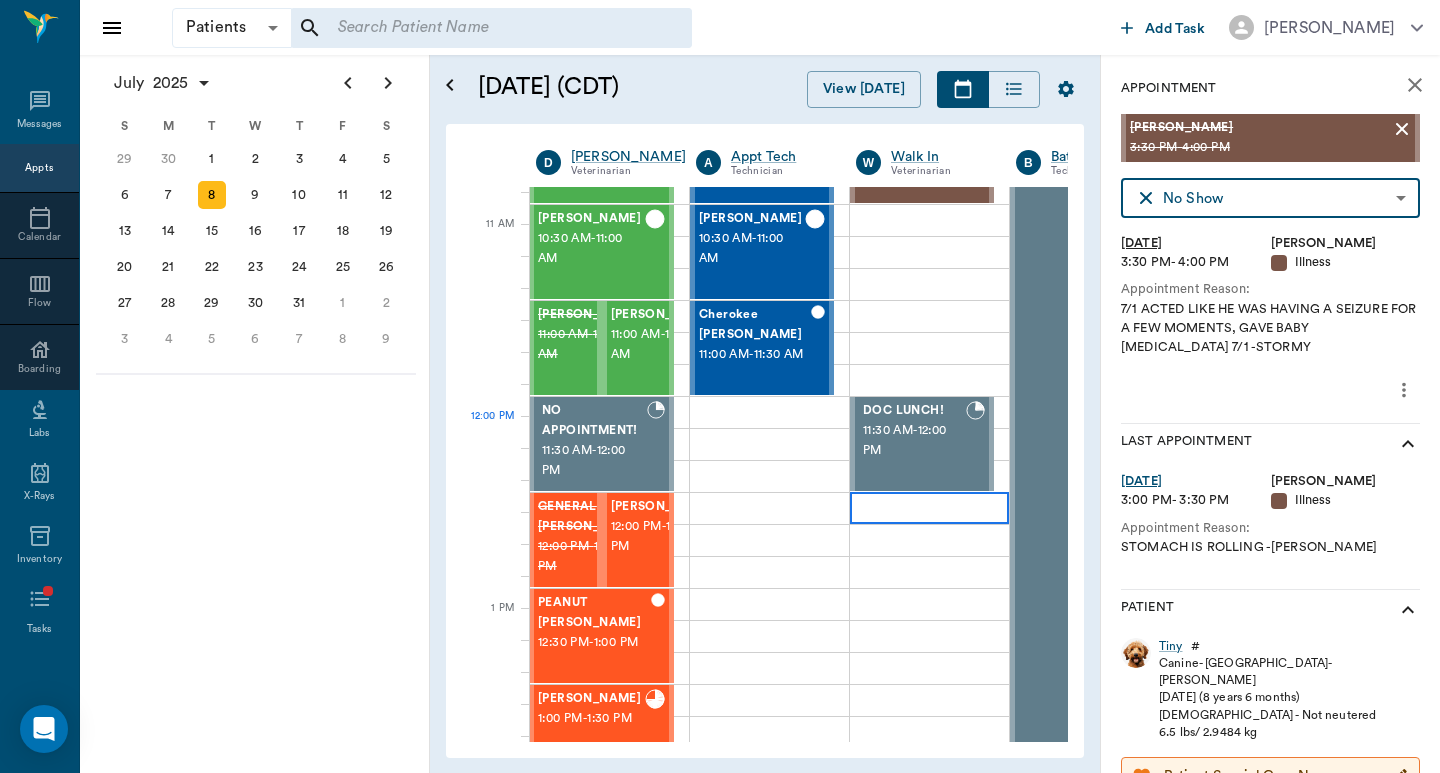 scroll, scrollTop: 871, scrollLeft: 1, axis: both 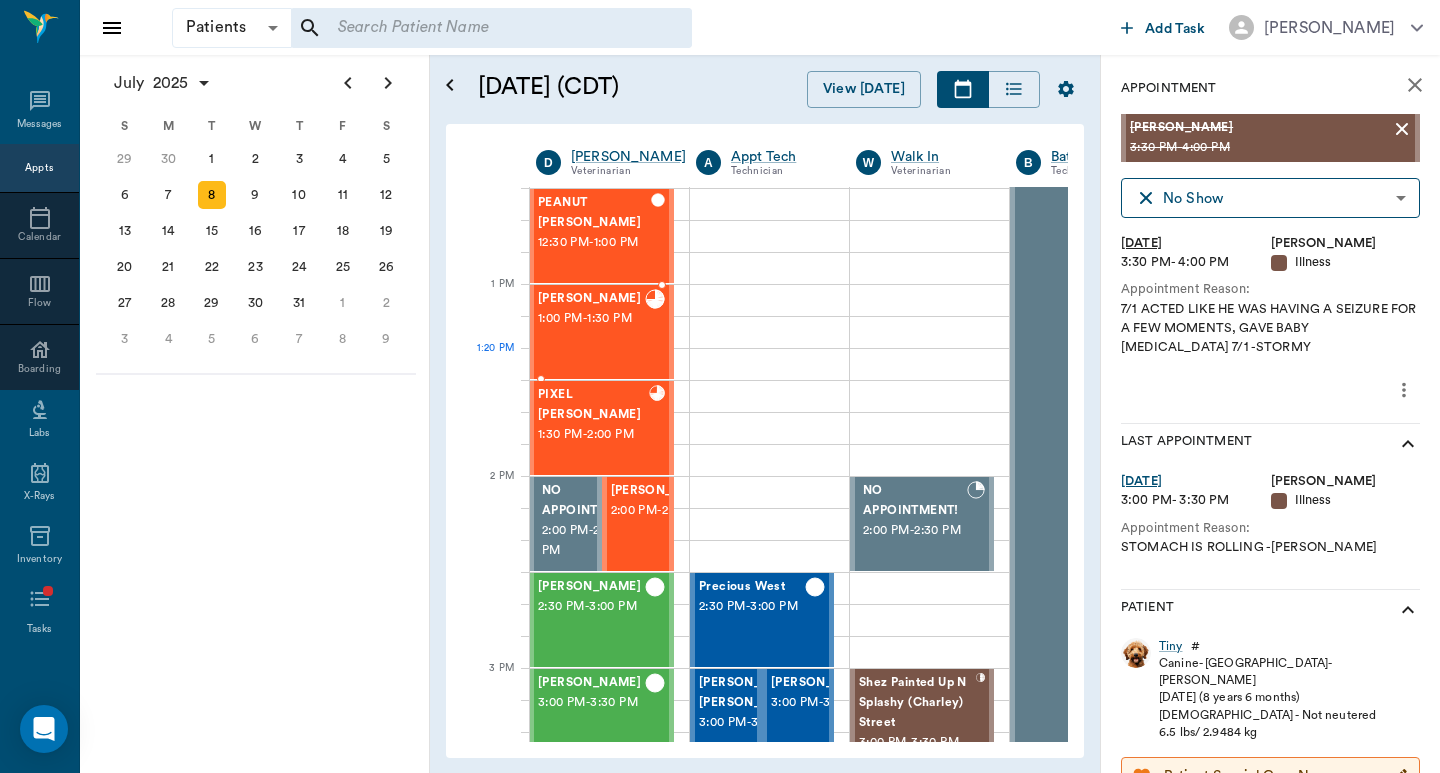 click on "DITSY George 1:00 PM  -  1:30 PM" at bounding box center (591, 332) 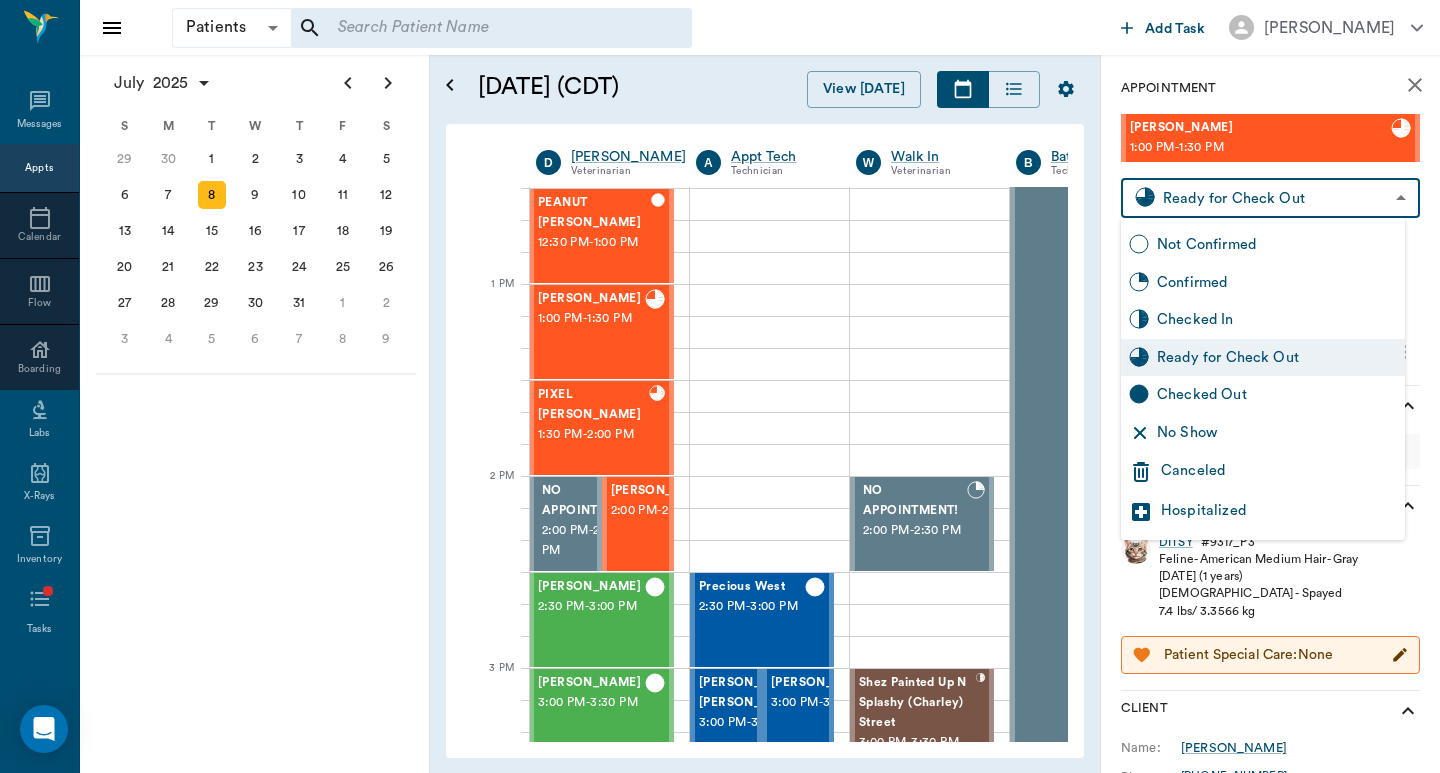 click on "Patients Patients ​ ​ Add Task Dr. Bert Ellsworth Nectar Messages Appts Calendar Flow Boarding Labs X-Rays Inventory Tasks Forms Staff Reports Lookup Settings July 2025 S M T W T F S Jun 1 2 3 4 5 6 7 8 9 10 11 12 13 14 15 16 17 18 19 20 21 22 23 24 25 26 27 28 29 30 Jul 1 2 3 4 5 6 7 8 9 10 11 12 S M T W T F S 29 30 Jul 1 2 3 4 5 6 7 8 9 10 11 12 13 14 15 16 17 18 19 20 21 22 23 24 25 26 27 28 29 30 31 Aug 1 2 3 4 5 6 7 8 9 S M T W T F S 27 28 29 30 31 Aug 1 2 3 4 5 6 7 8 9 10 11 12 13 14 15 16 17 18 19 20 21 22 23 24 25 26 27 28 29 30 31 Sep 1 2 3 4 5 6 July 8, 2025 (CDT) View Today July 2025 Today 8 Tue Jul 2025 D Dr. Bert Ellsworth Veterinarian A Appt Tech Technician W Walk In Veterinarian B Bath & Surgery Technician B Board &Procedures Other D Dr. Kindall Jones Veterinarian 8 AM 9 AM 10 AM 11 AM 12 PM 1 PM 2 PM 3 PM 4 PM 5 PM 6 PM 7 PM 8 PM 4:15 PM 12:50 PM Pigs Belyeu 8:00 AM  -  9:00 AM Sawdust Marsh 8:30 AM  -  9:00 AM MELINDA MAY Eudy 9:00 AM  -  10:00 AM TUNA Kirkland 10:00 AM  -  10:30 AM  -" at bounding box center [720, 386] 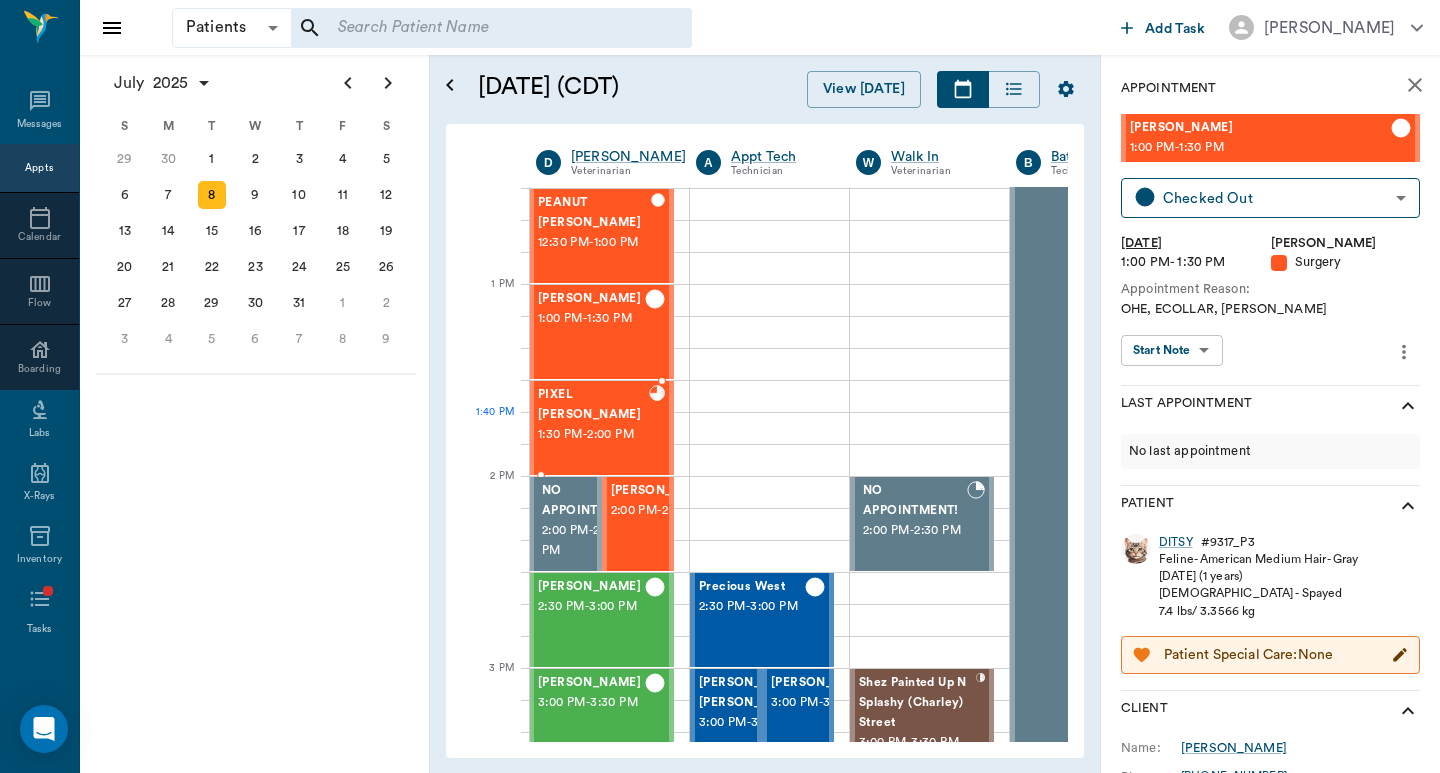 click at bounding box center (657, 428) 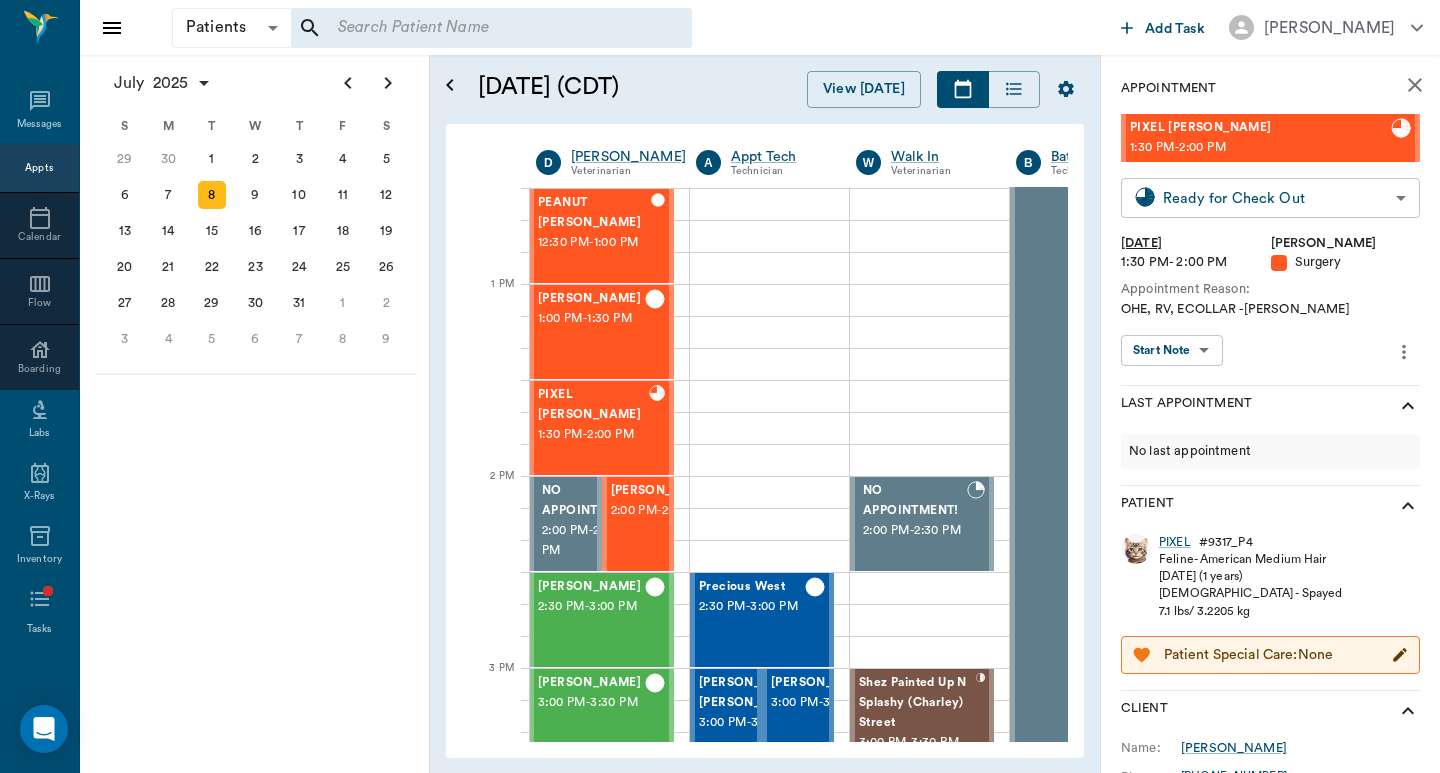 click on "Patients Patients ​ ​ Add Task Dr. Bert Ellsworth Nectar Messages Appts Calendar Flow Boarding Labs X-Rays Inventory Tasks Forms Staff Reports Lookup Settings July 2025 S M T W T F S Jun 1 2 3 4 5 6 7 8 9 10 11 12 13 14 15 16 17 18 19 20 21 22 23 24 25 26 27 28 29 30 Jul 1 2 3 4 5 6 7 8 9 10 11 12 S M T W T F S 29 30 Jul 1 2 3 4 5 6 7 8 9 10 11 12 13 14 15 16 17 18 19 20 21 22 23 24 25 26 27 28 29 30 31 Aug 1 2 3 4 5 6 7 8 9 S M T W T F S 27 28 29 30 31 Aug 1 2 3 4 5 6 7 8 9 10 11 12 13 14 15 16 17 18 19 20 21 22 23 24 25 26 27 28 29 30 31 Sep 1 2 3 4 5 6 July 8, 2025 (CDT) View Today July 2025 Today 8 Tue Jul 2025 D Dr. Bert Ellsworth Veterinarian A Appt Tech Technician W Walk In Veterinarian B Bath & Surgery Technician B Board &Procedures Other D Dr. Kindall Jones Veterinarian 8 AM 9 AM 10 AM 11 AM 12 PM 1 PM 2 PM 3 PM 4 PM 5 PM 6 PM 7 PM 8 PM 4:15 PM 1:00 PM Pigs Belyeu 8:00 AM  -  9:00 AM Sawdust Marsh 8:30 AM  -  9:00 AM MELINDA MAY Eudy 9:00 AM  -  10:00 AM TUNA Kirkland 10:00 AM  -  10:30 AM  -   -" at bounding box center [720, 386] 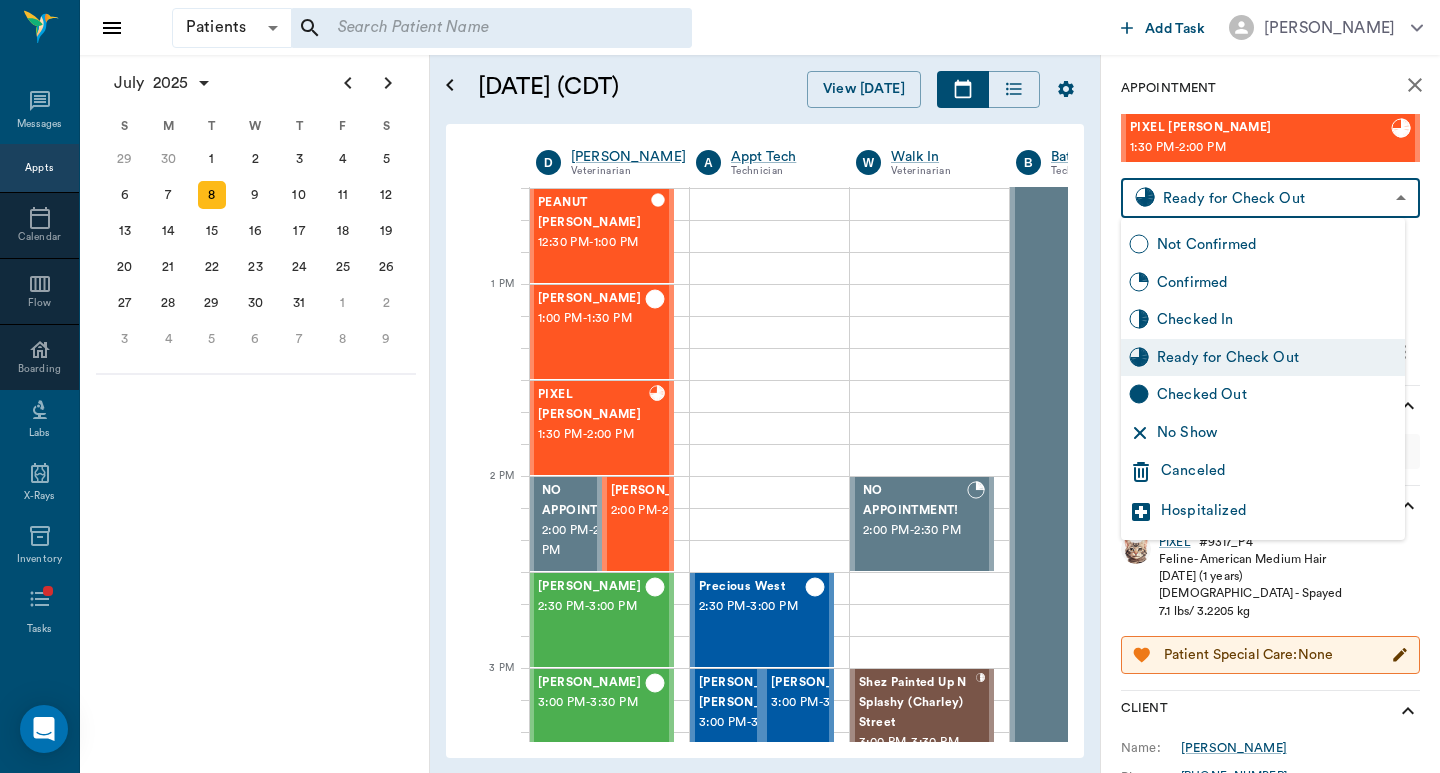 drag, startPoint x: 1186, startPoint y: 396, endPoint x: 733, endPoint y: 313, distance: 460.541 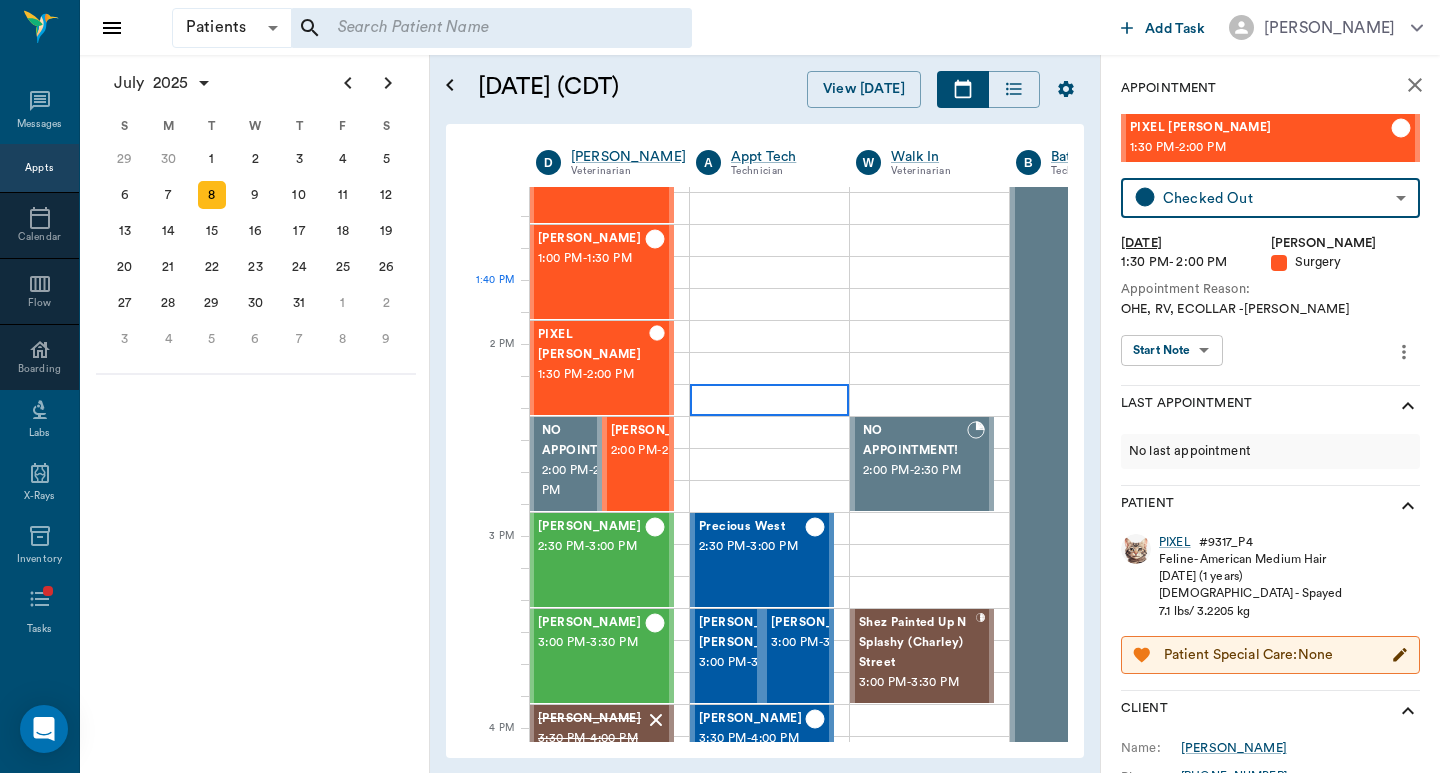 scroll, scrollTop: 1067, scrollLeft: 1, axis: both 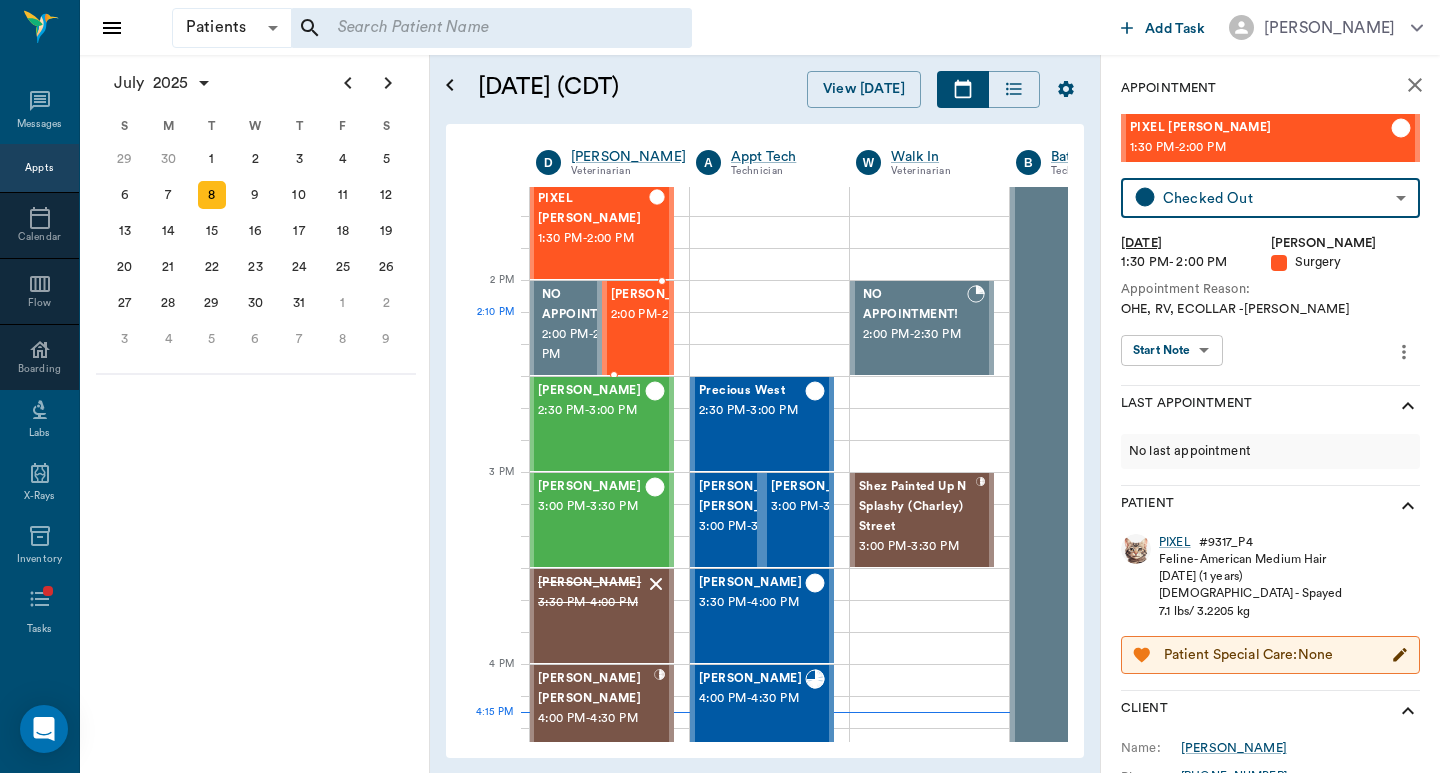 drag, startPoint x: 632, startPoint y: 322, endPoint x: 661, endPoint y: 334, distance: 31.38471 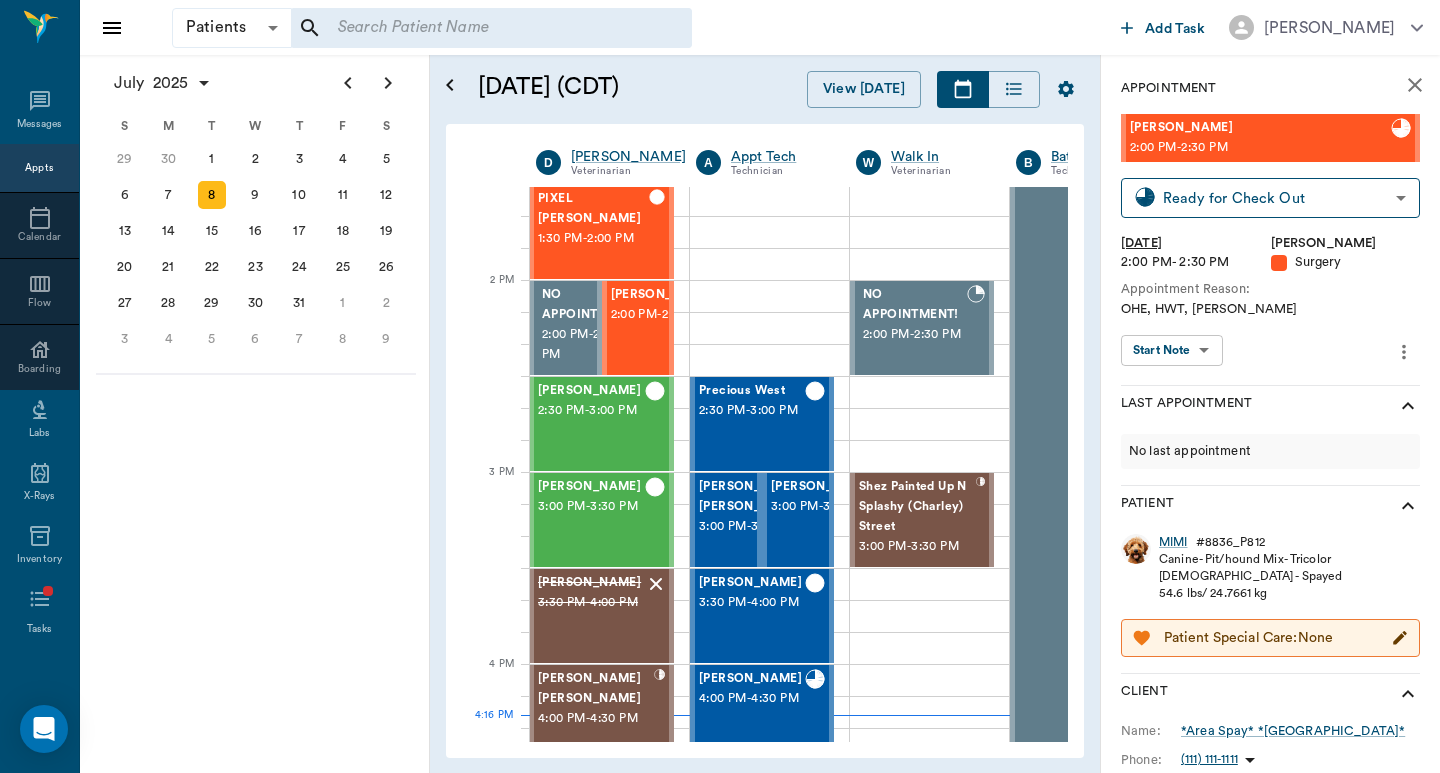 click 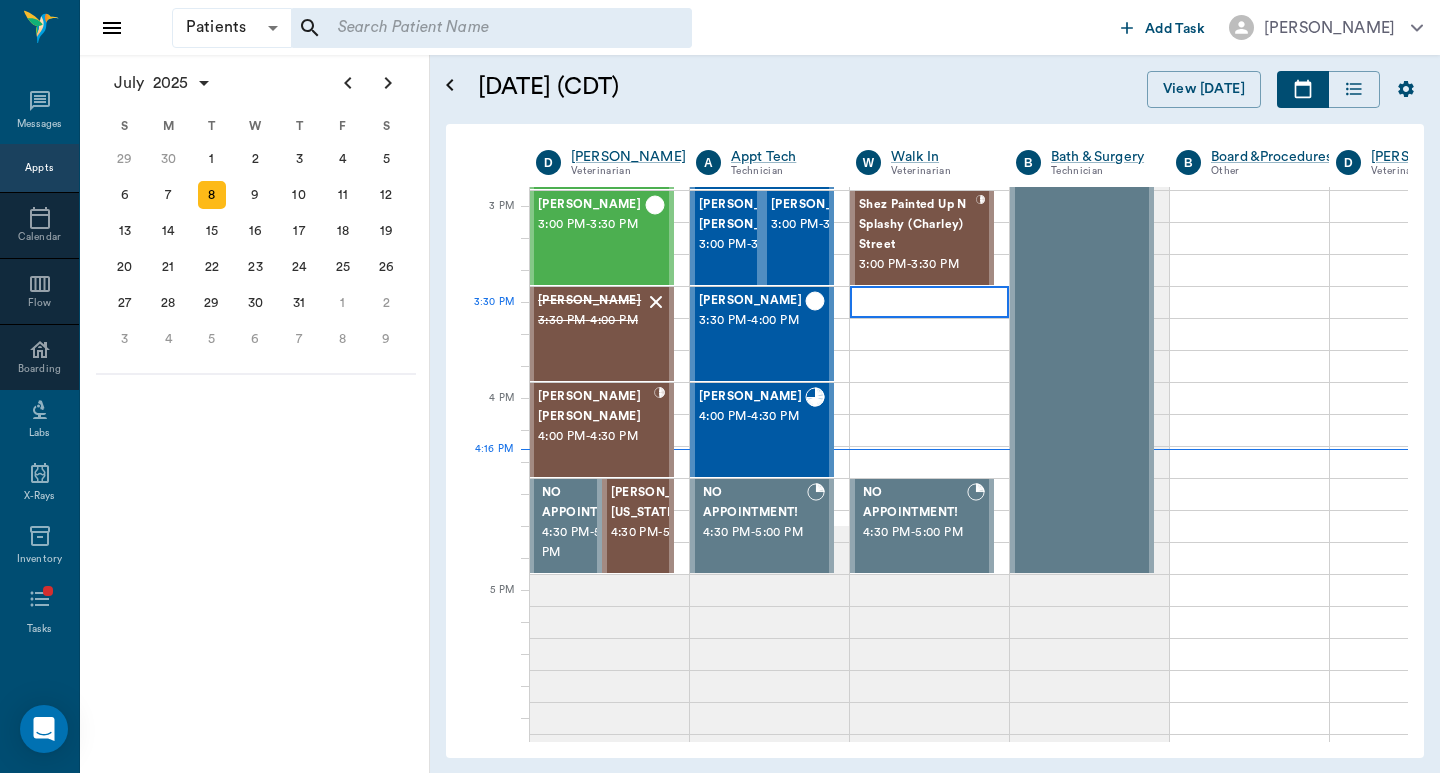 scroll, scrollTop: 1333, scrollLeft: 1, axis: both 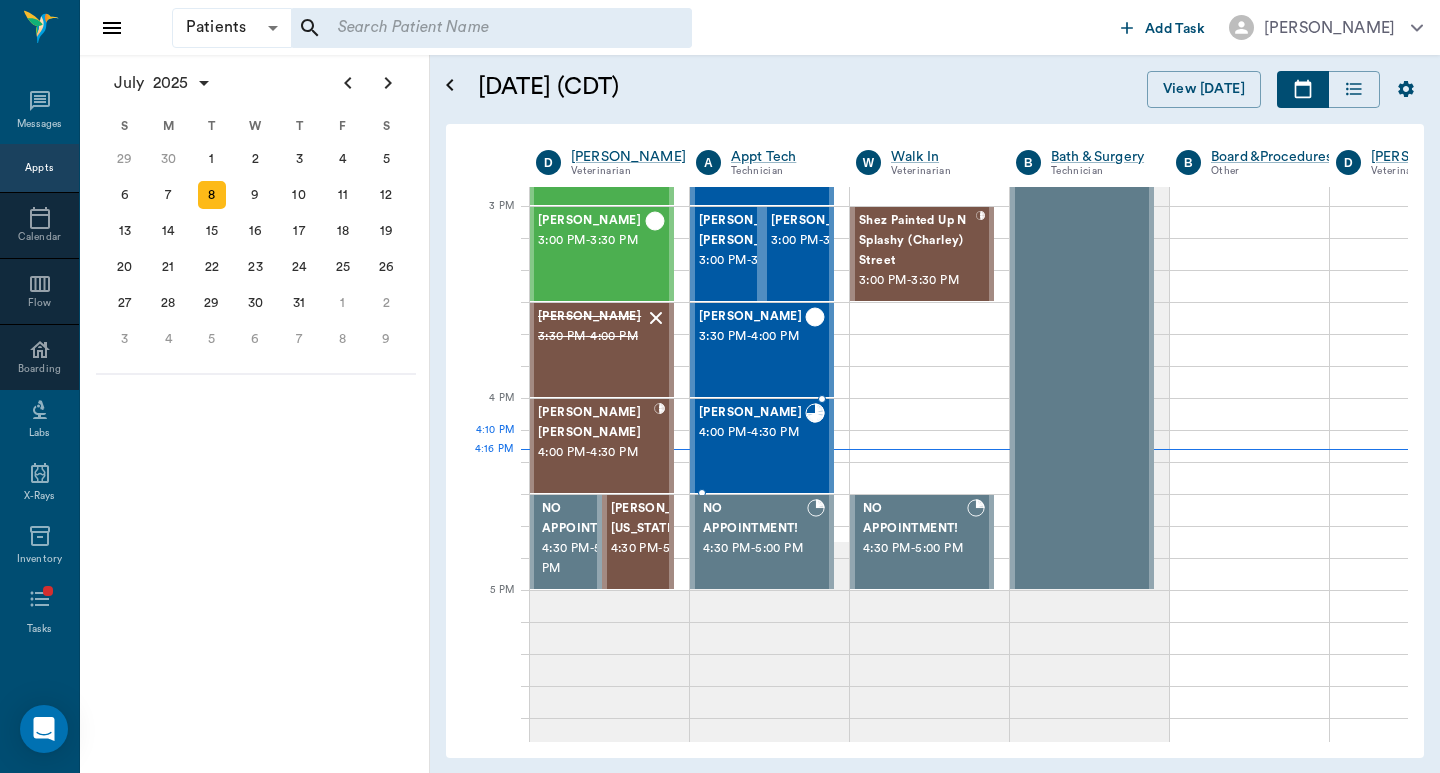drag, startPoint x: 716, startPoint y: 450, endPoint x: 765, endPoint y: 468, distance: 52.201534 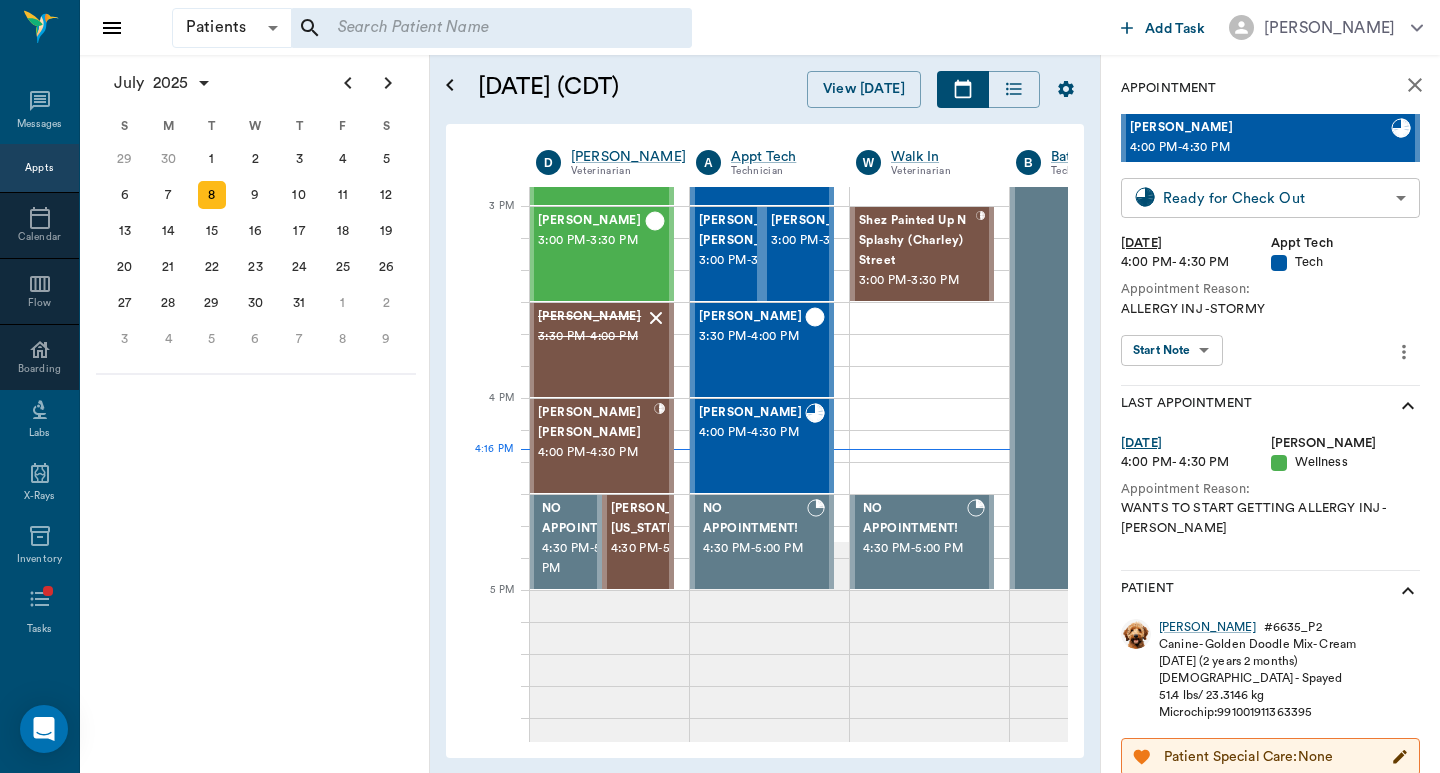 click on "Patients Patients ​ ​ Add Task Dr. Bert Ellsworth Nectar Messages Appts Calendar Flow Boarding Labs X-Rays Inventory Tasks Forms Staff Reports Lookup Settings July 2025 S M T W T F S Jun 1 2 3 4 5 6 7 8 9 10 11 12 13 14 15 16 17 18 19 20 21 22 23 24 25 26 27 28 29 30 Jul 1 2 3 4 5 6 7 8 9 10 11 12 S M T W T F S 29 30 Jul 1 2 3 4 5 6 7 8 9 10 11 12 13 14 15 16 17 18 19 20 21 22 23 24 25 26 27 28 29 30 31 Aug 1 2 3 4 5 6 7 8 9 S M T W T F S 27 28 29 30 31 Aug 1 2 3 4 5 6 7 8 9 10 11 12 13 14 15 16 17 18 19 20 21 22 23 24 25 26 27 28 29 30 31 Sep 1 2 3 4 5 6 July 8, 2025 (CDT) View Today July 2025 Today 8 Tue Jul 2025 D Dr. Bert Ellsworth Veterinarian A Appt Tech Technician W Walk In Veterinarian B Bath & Surgery Technician B Board &Procedures Other D Dr. Kindall Jones Veterinarian 8 AM 9 AM 10 AM 11 AM 12 PM 1 PM 2 PM 3 PM 4 PM 5 PM 6 PM 7 PM 8 PM 4:16 PM 4:20 PM Pigs Belyeu 8:00 AM  -  9:00 AM Sawdust Marsh 8:30 AM  -  9:00 AM MELINDA MAY Eudy 9:00 AM  -  10:00 AM TUNA Kirkland 10:00 AM  -  10:30 AM  -   -" at bounding box center [720, 386] 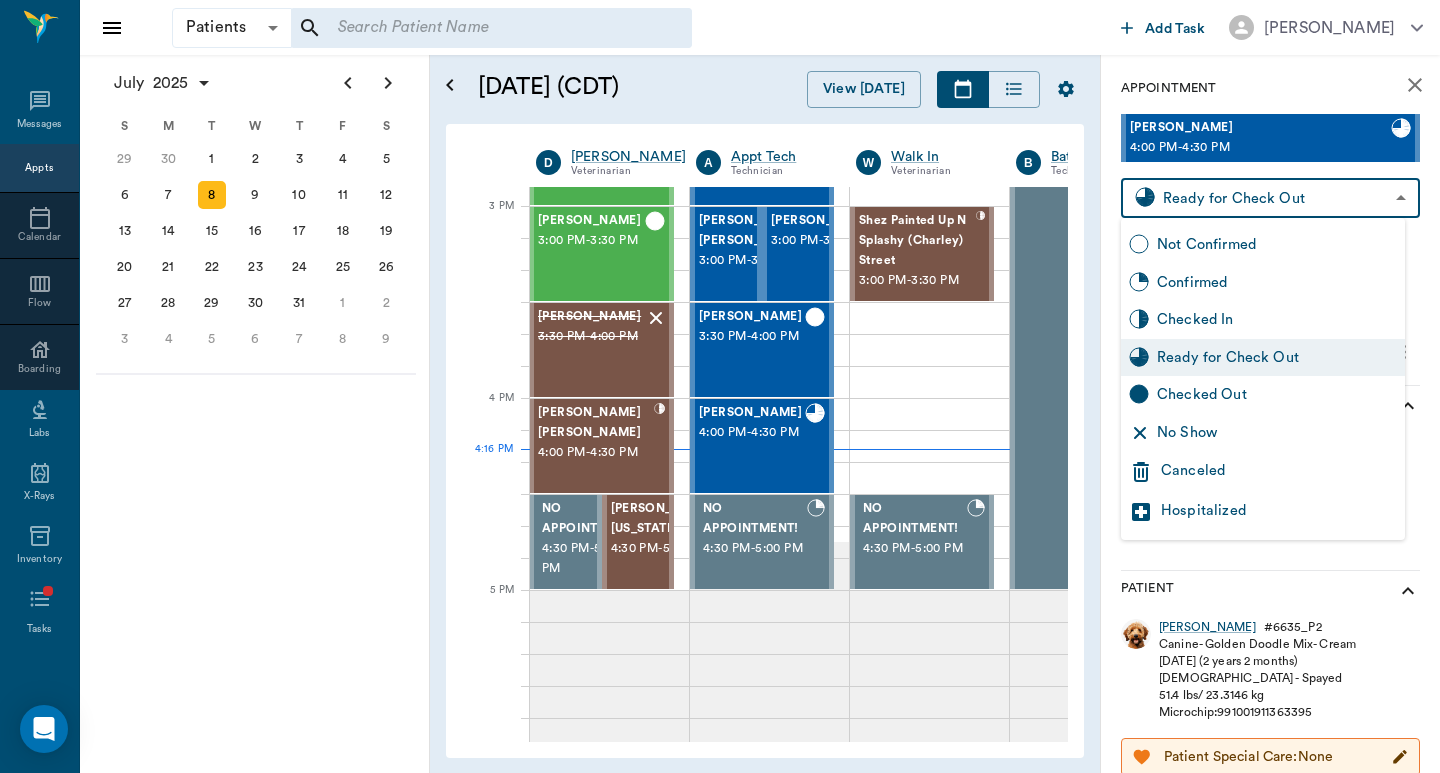 click on "Checked Out" at bounding box center (1277, 395) 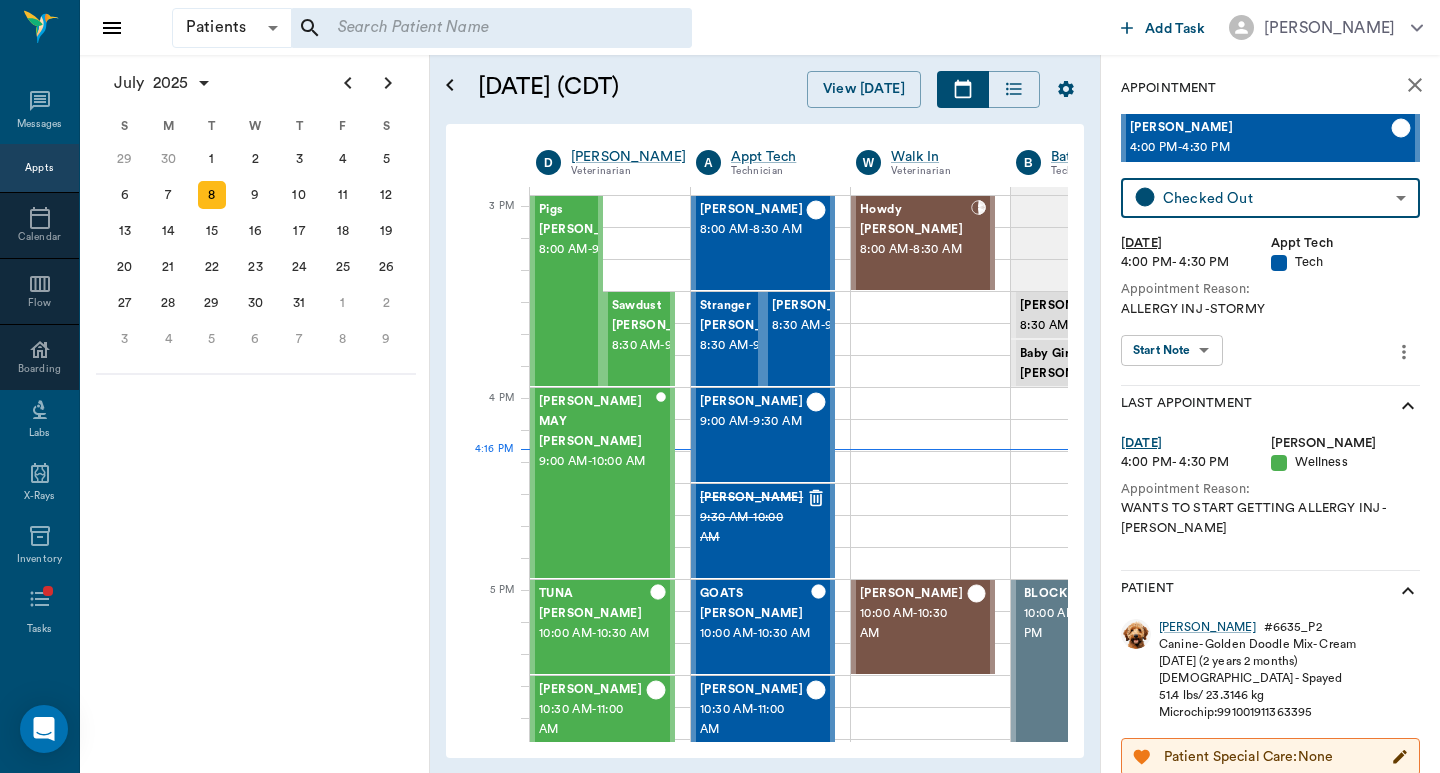 scroll, scrollTop: 0, scrollLeft: 0, axis: both 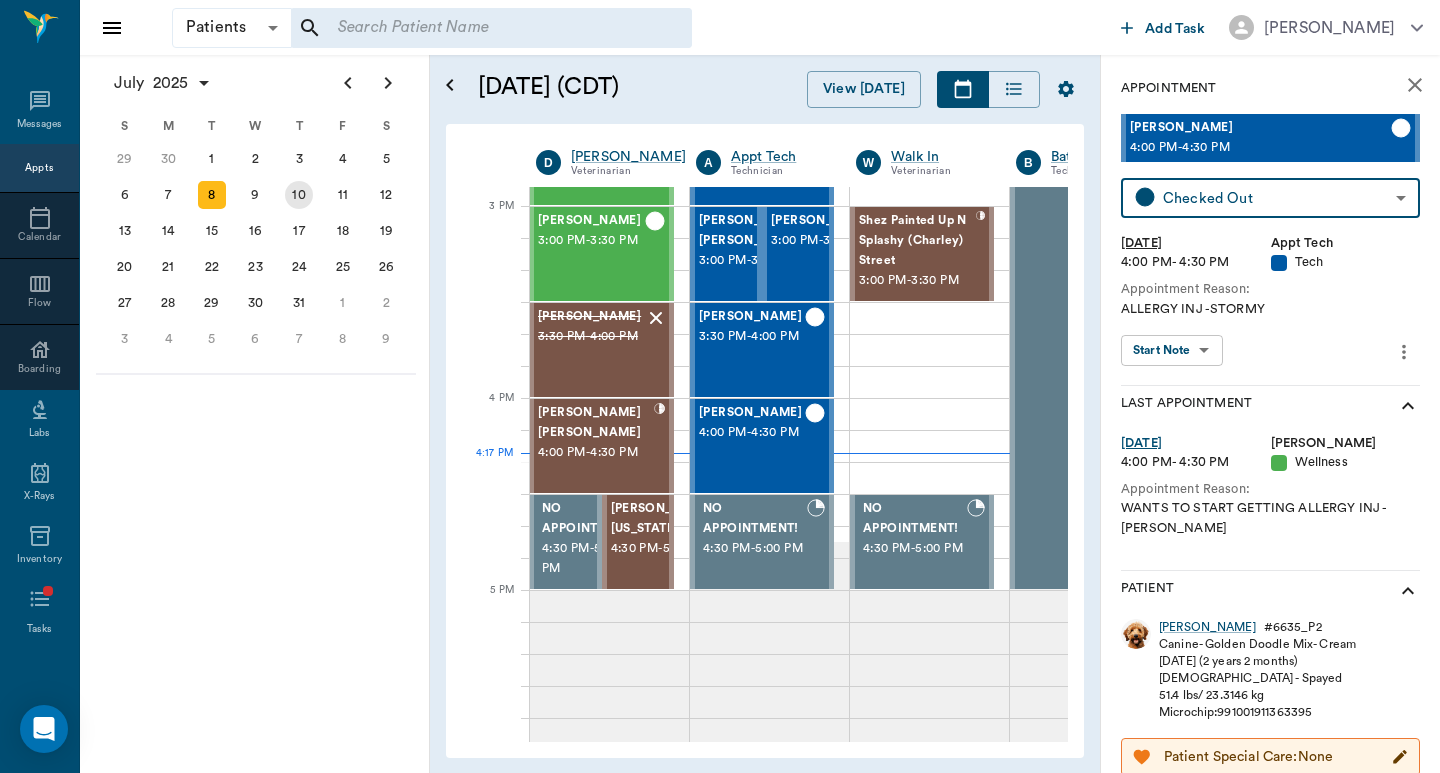 click on "10" at bounding box center [299, 195] 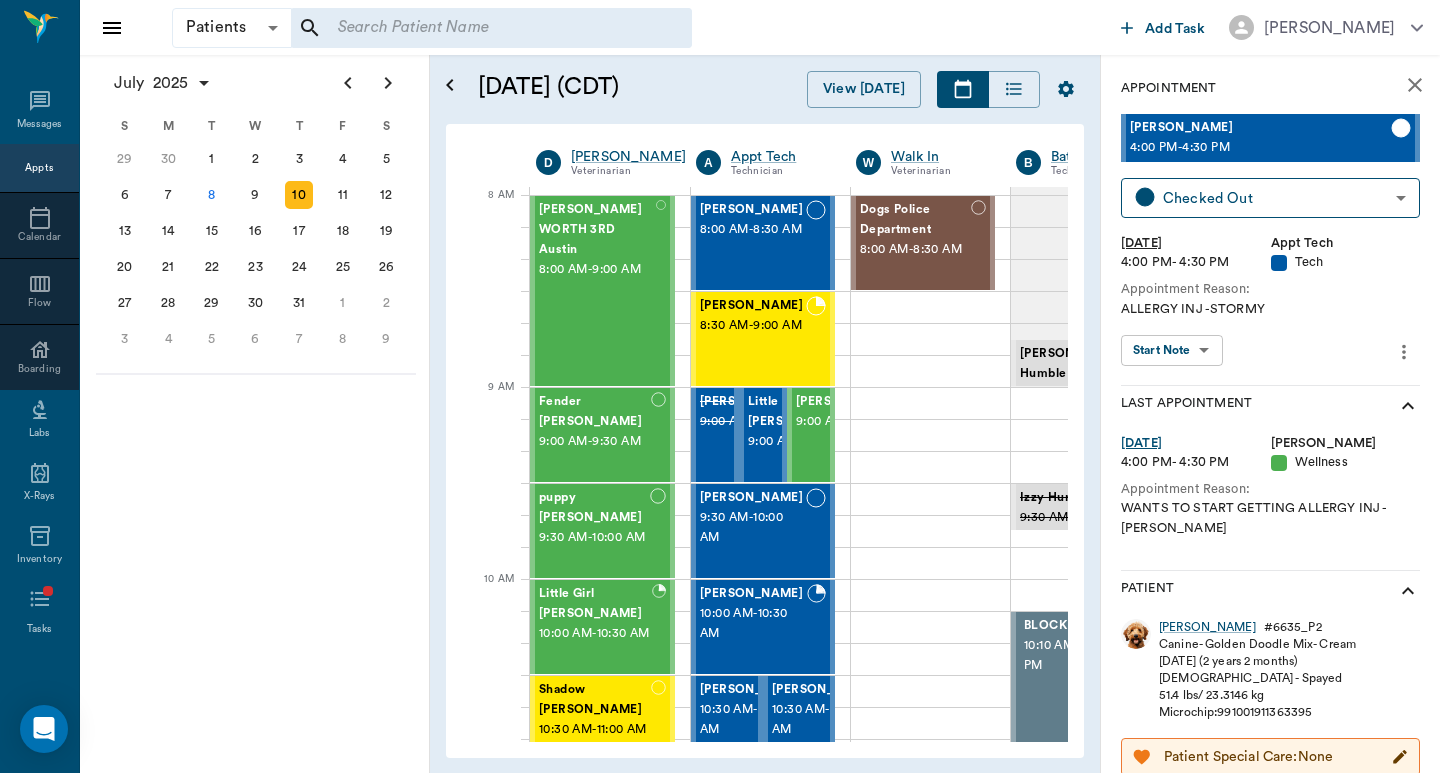 scroll, scrollTop: 0, scrollLeft: 1, axis: horizontal 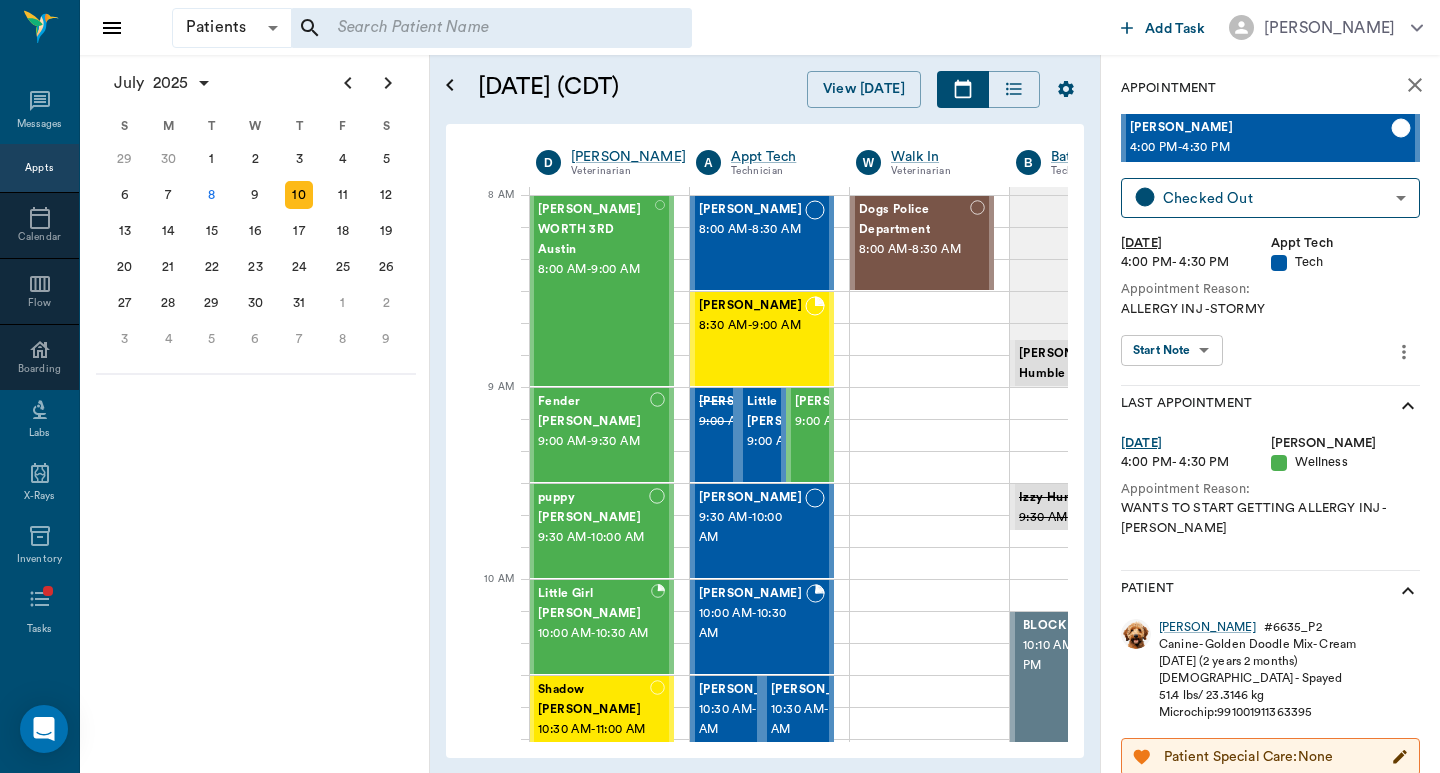 click 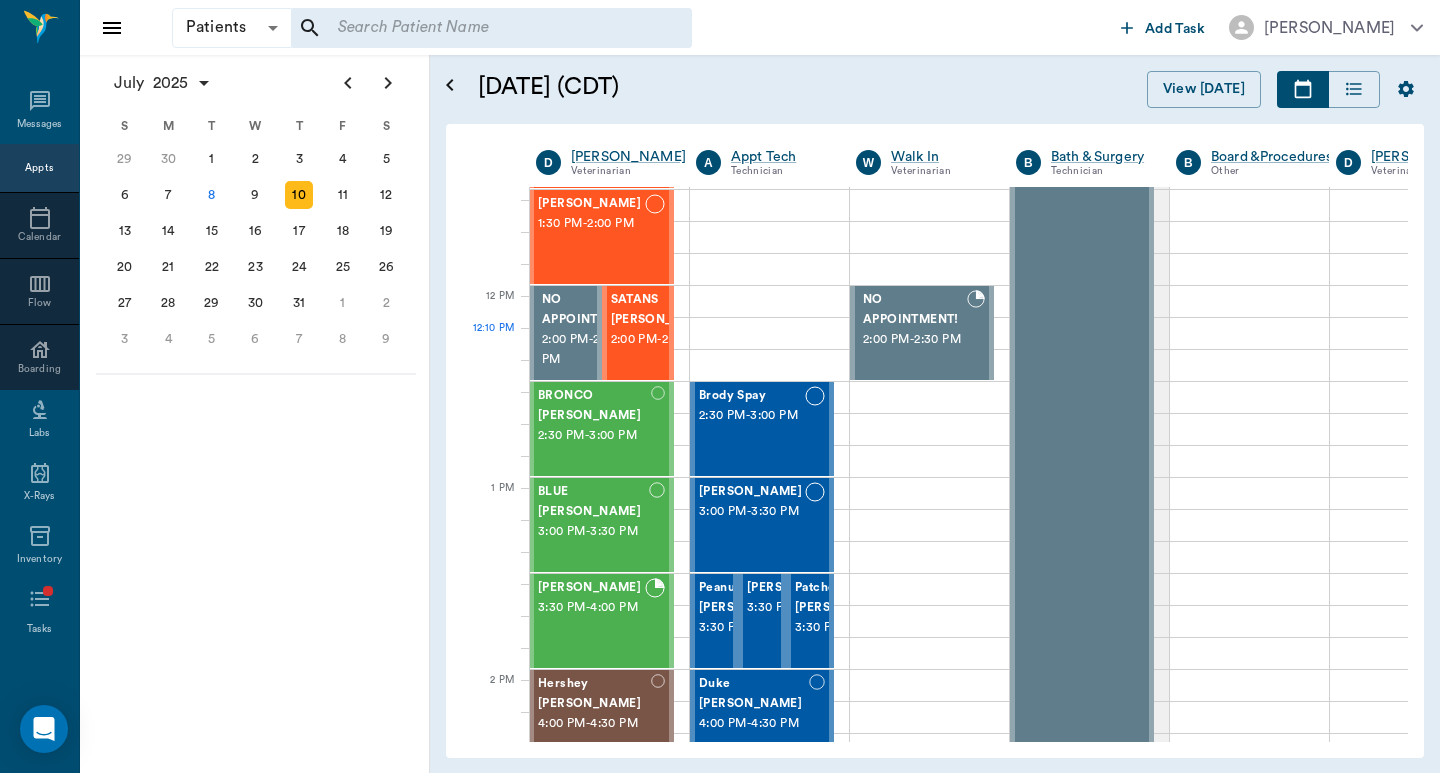 scroll, scrollTop: 1067, scrollLeft: 1, axis: both 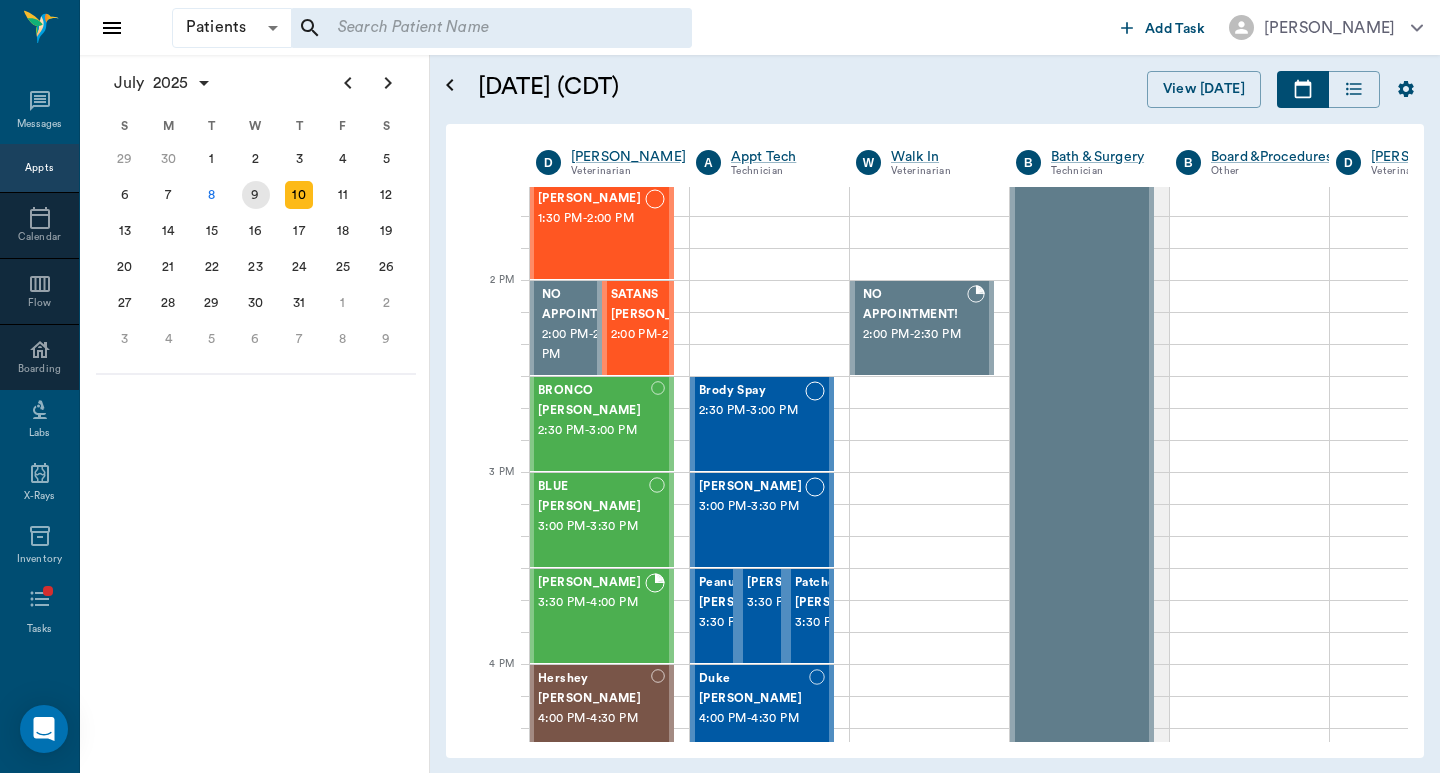 click on "9" at bounding box center (256, 195) 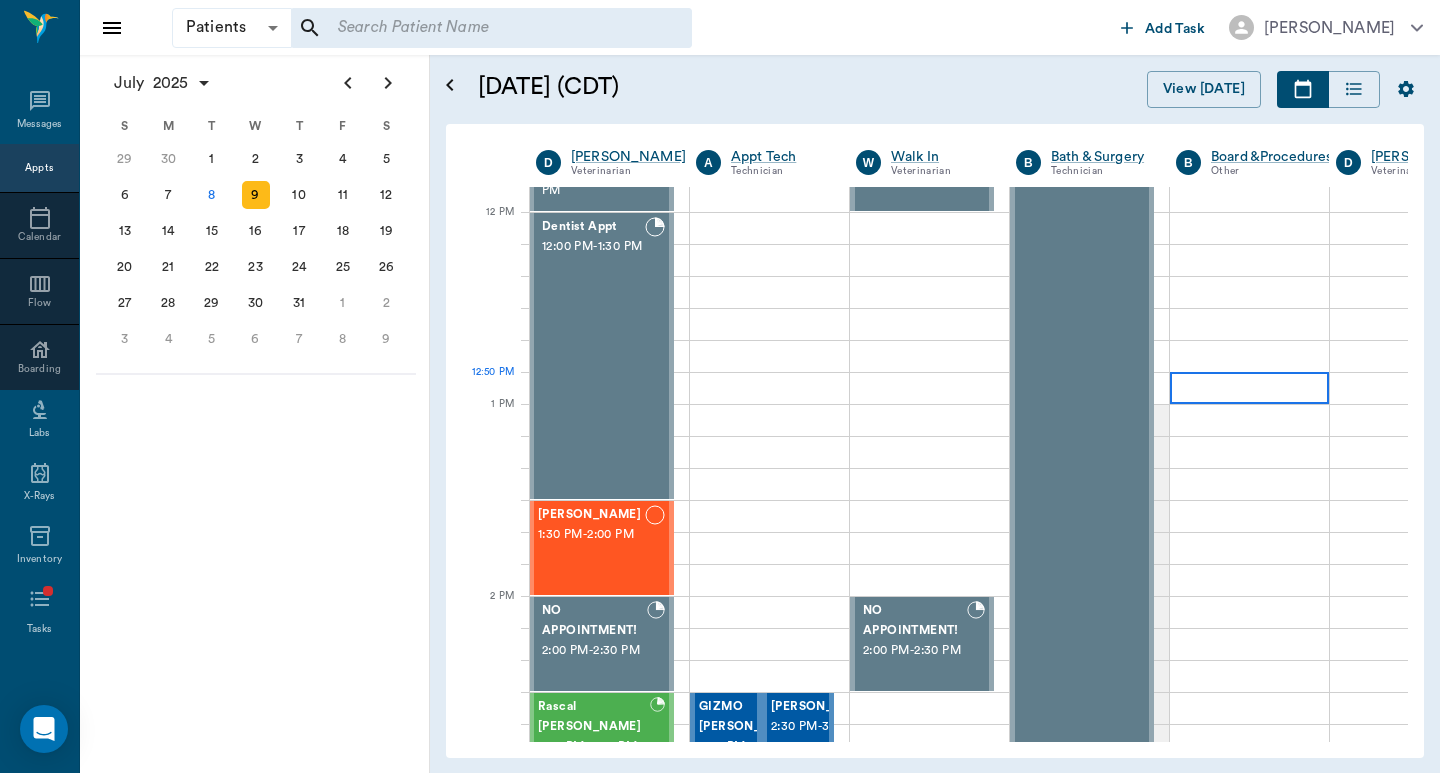 scroll, scrollTop: 1129, scrollLeft: 1, axis: both 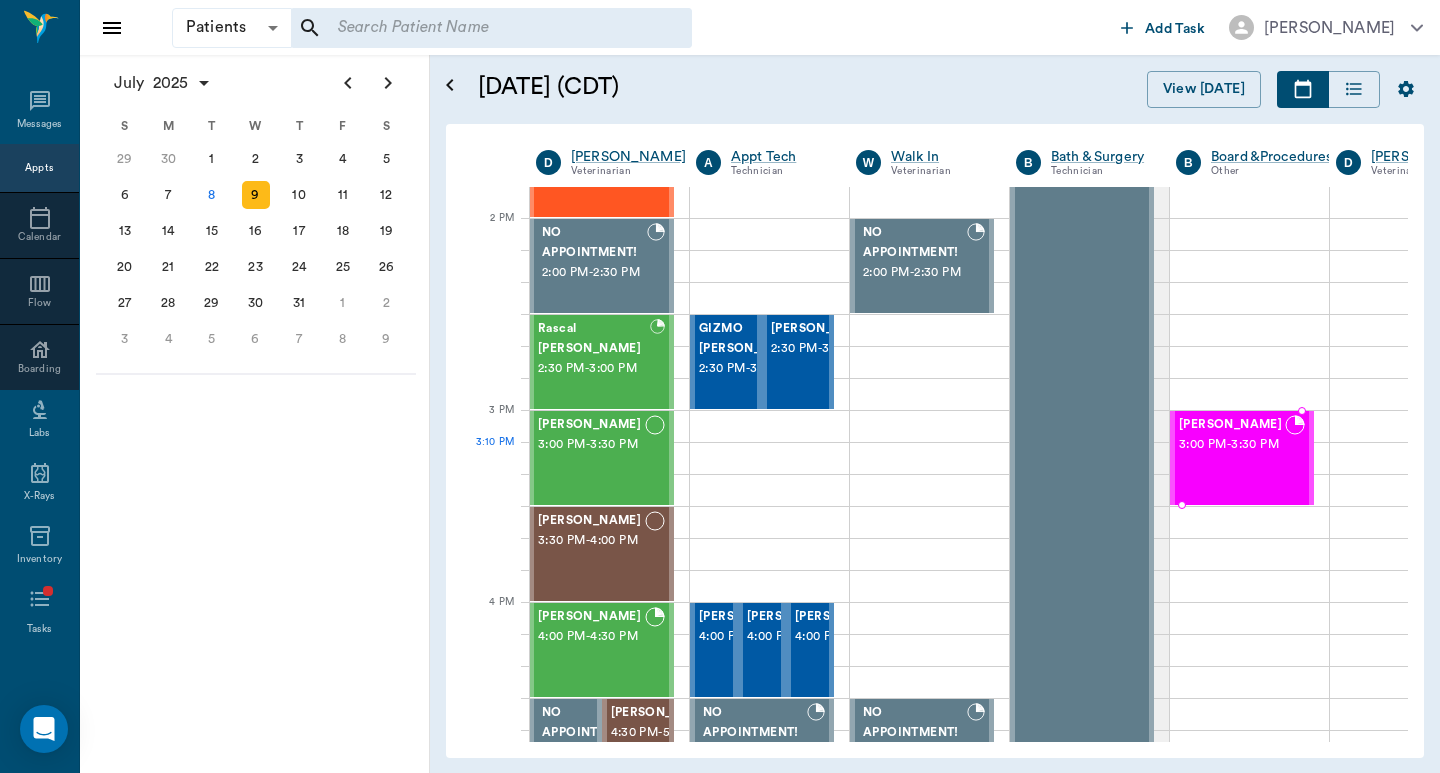 click on "3:00 PM  -  3:30 PM" at bounding box center (1232, 445) 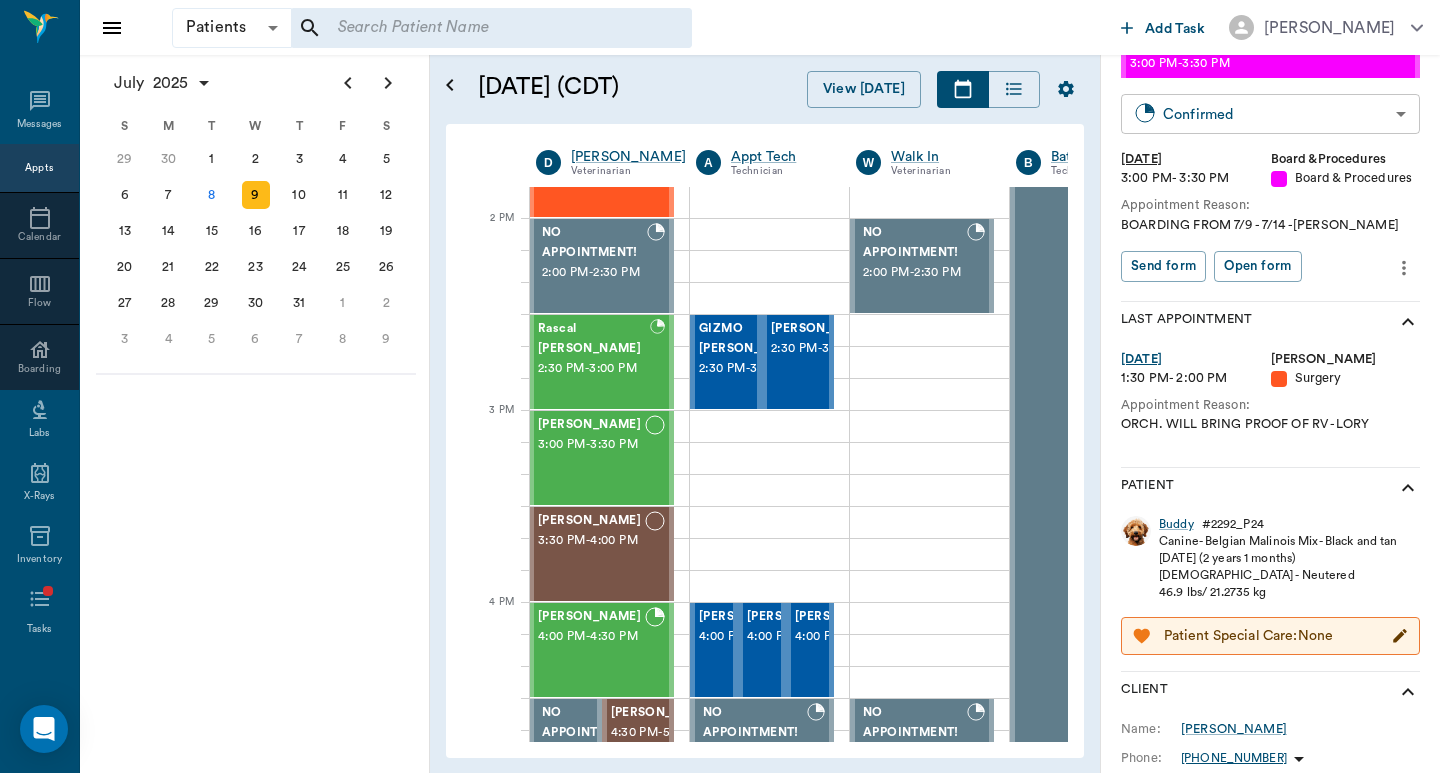 scroll, scrollTop: 0, scrollLeft: 0, axis: both 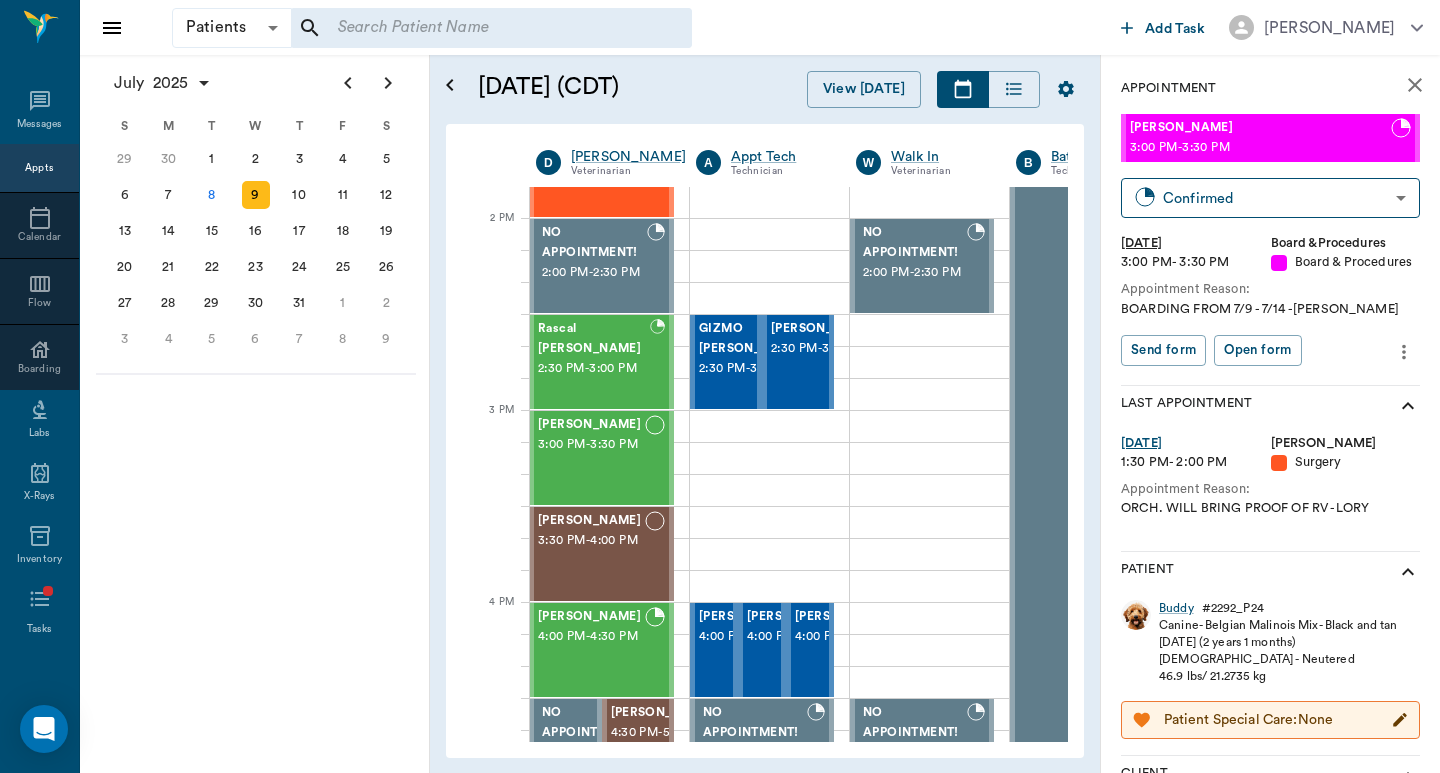 click 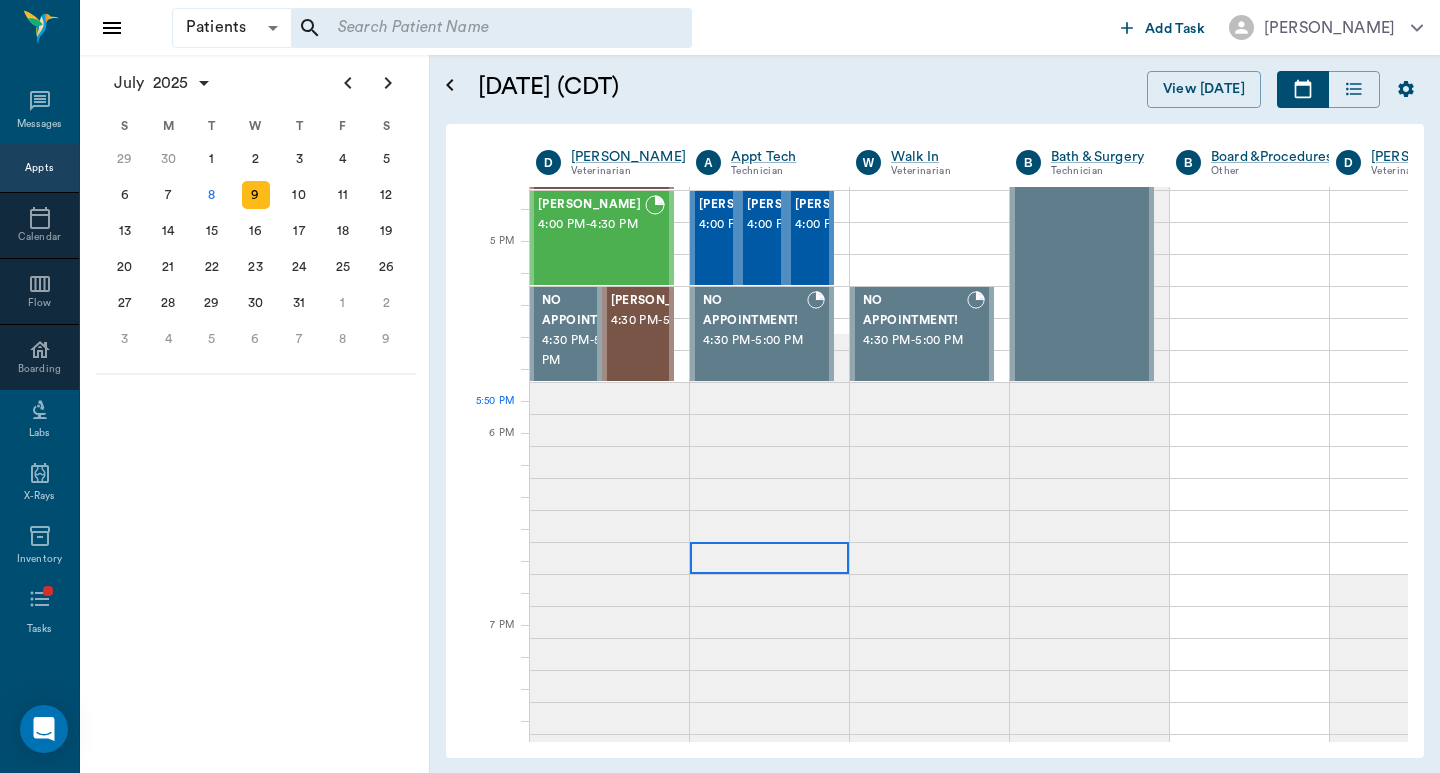 scroll, scrollTop: 1380, scrollLeft: 1, axis: both 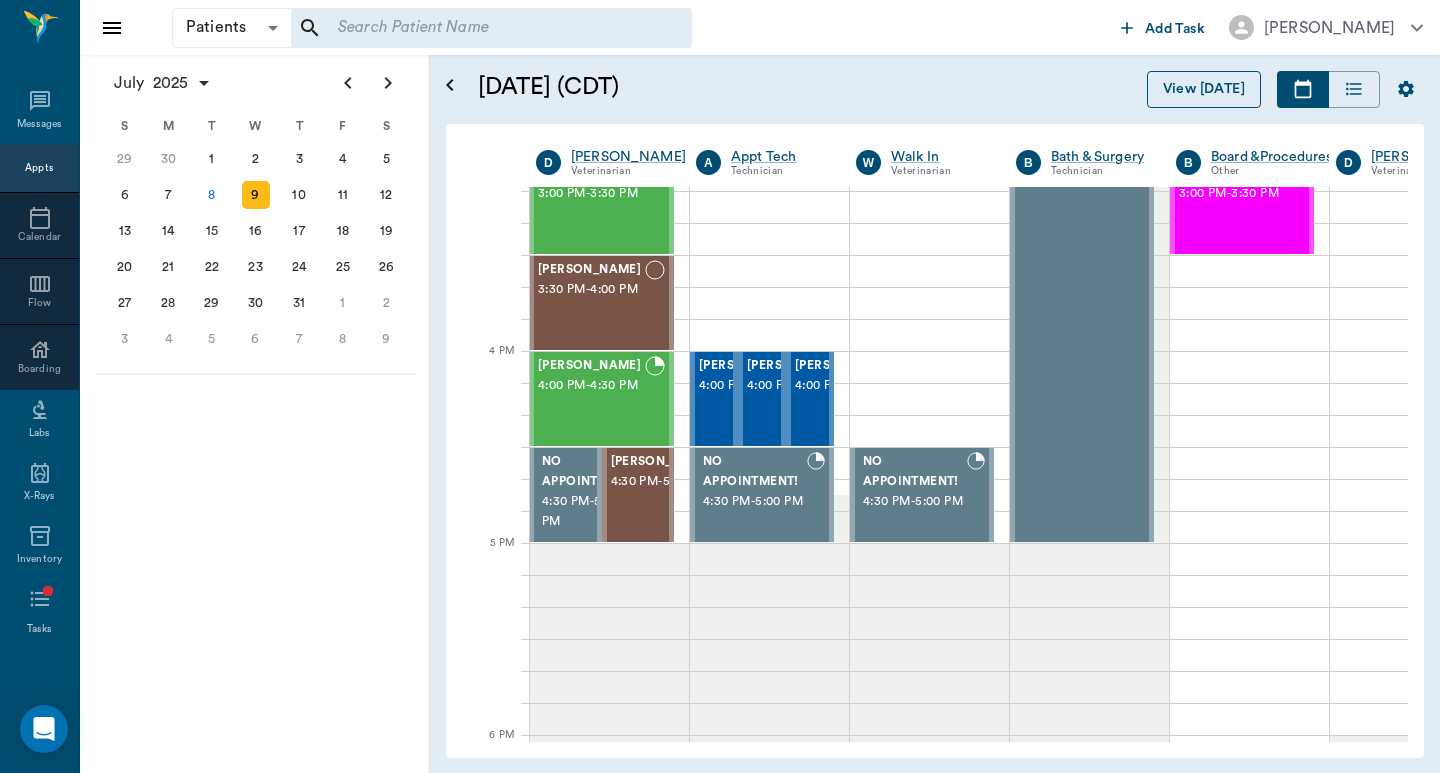 click on "View [DATE]" at bounding box center [1204, 89] 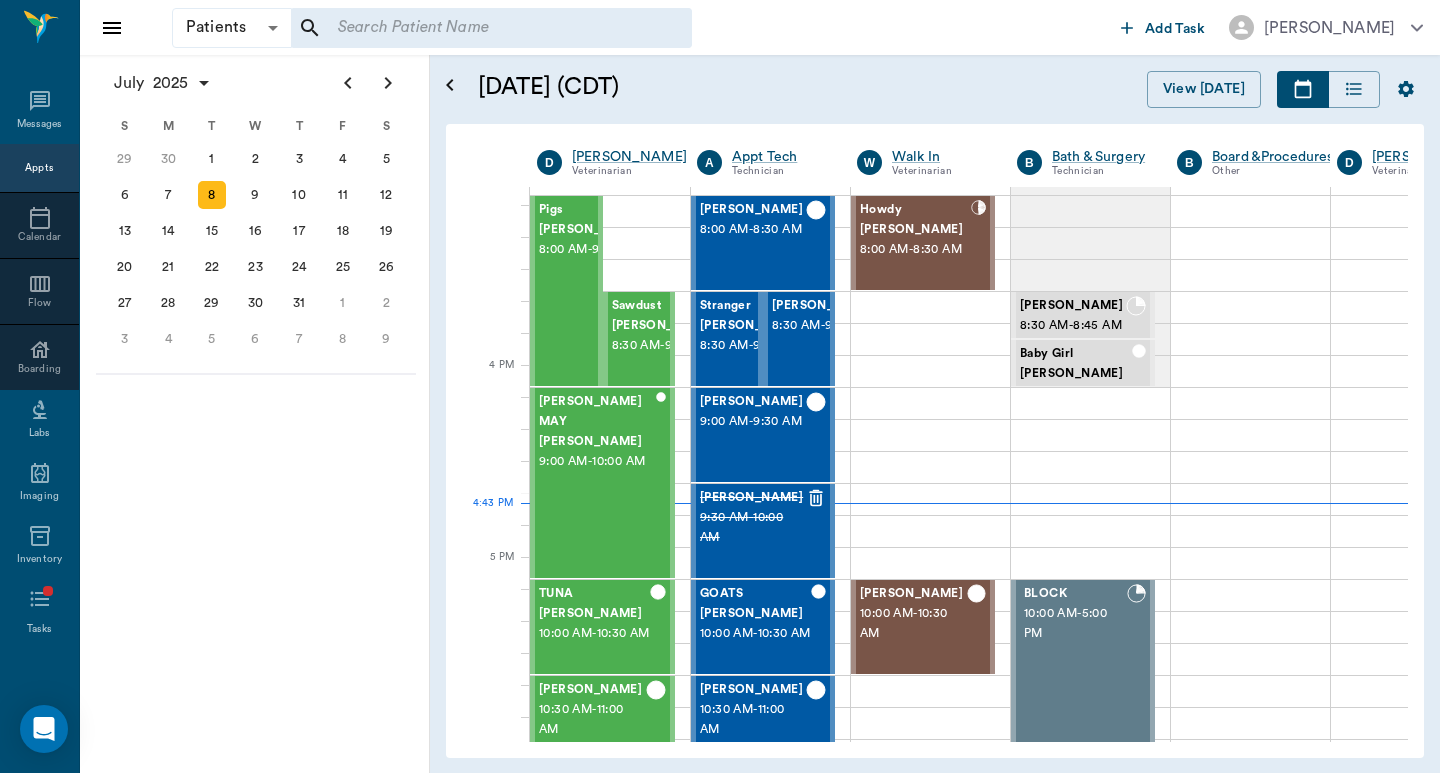 scroll, scrollTop: 0, scrollLeft: 0, axis: both 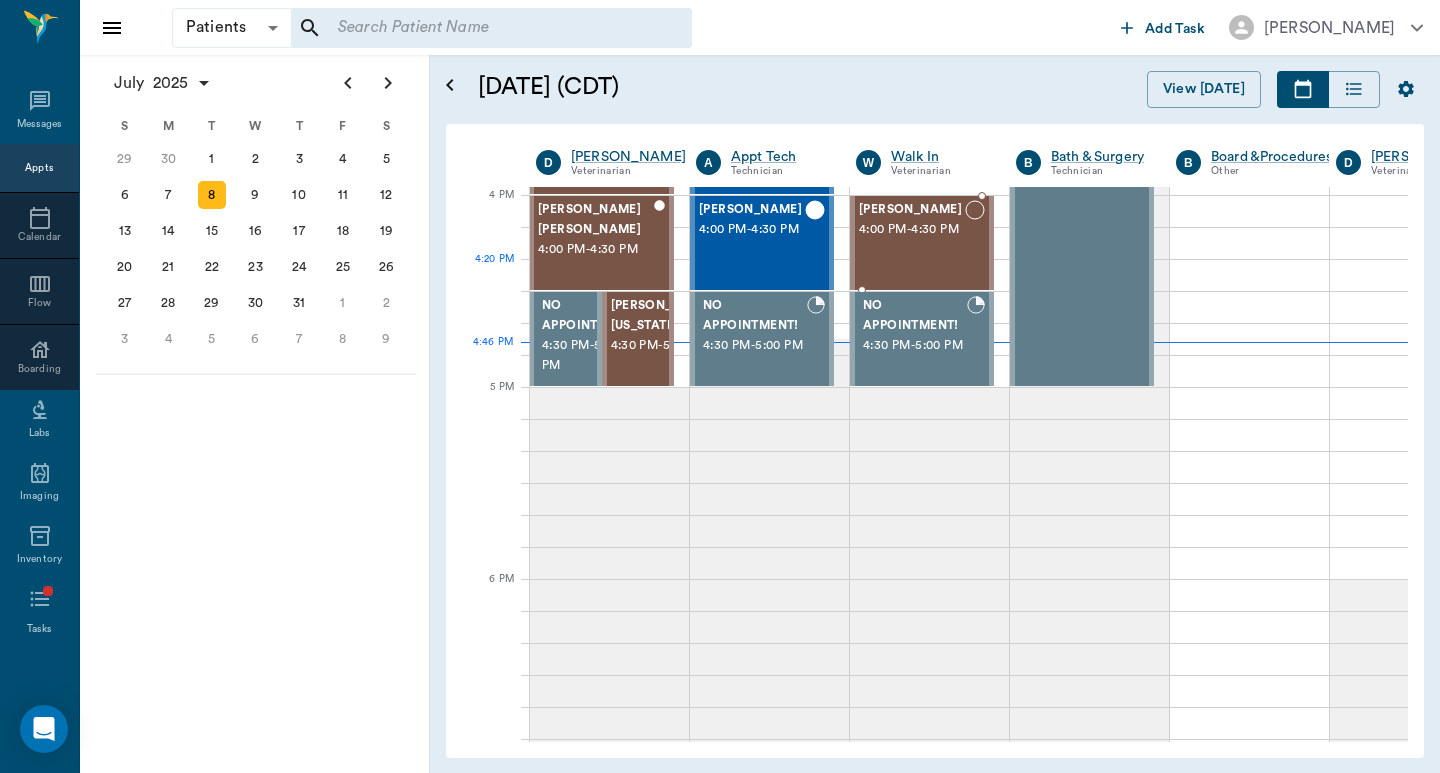 click on "[PERSON_NAME] 4:00 PM  -  4:30 PM" at bounding box center (912, 243) 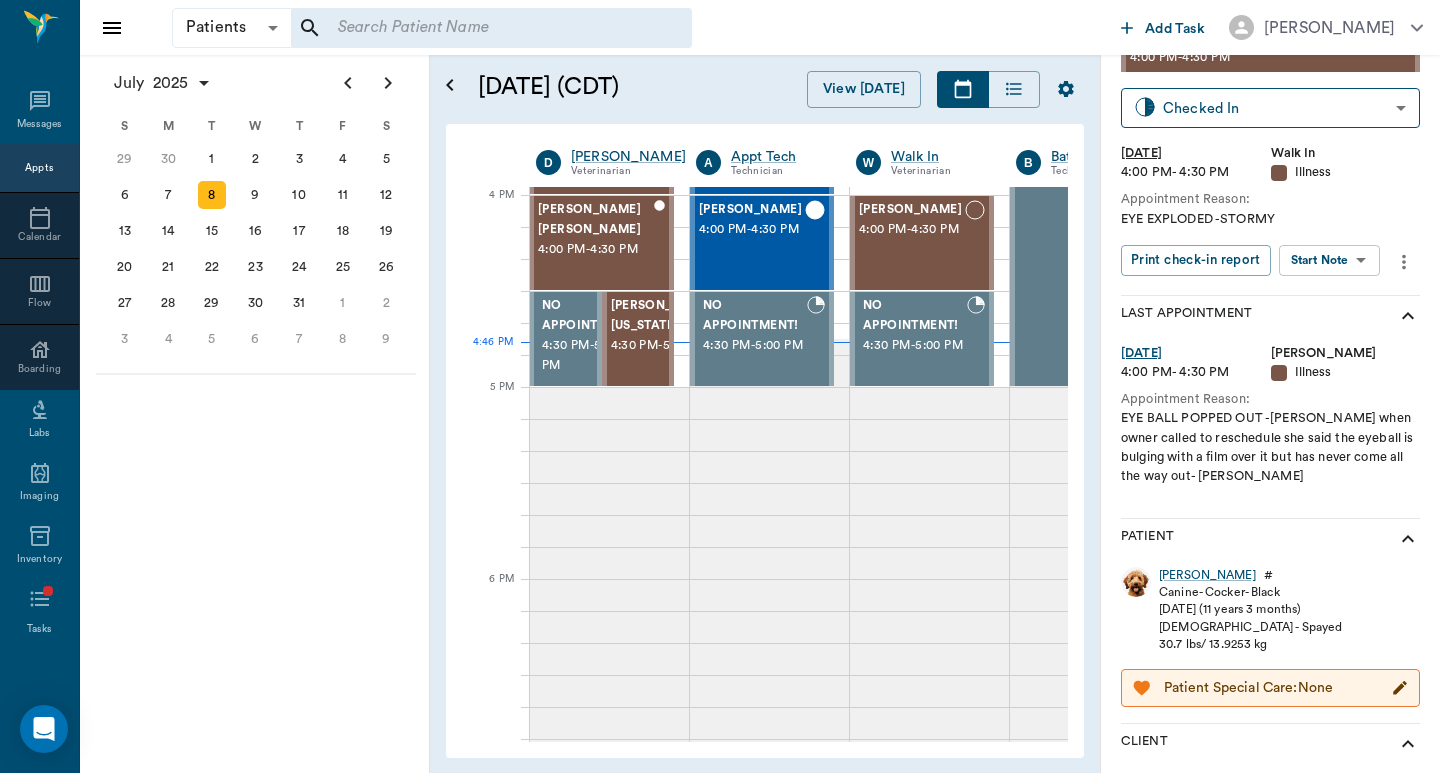 scroll, scrollTop: 0, scrollLeft: 0, axis: both 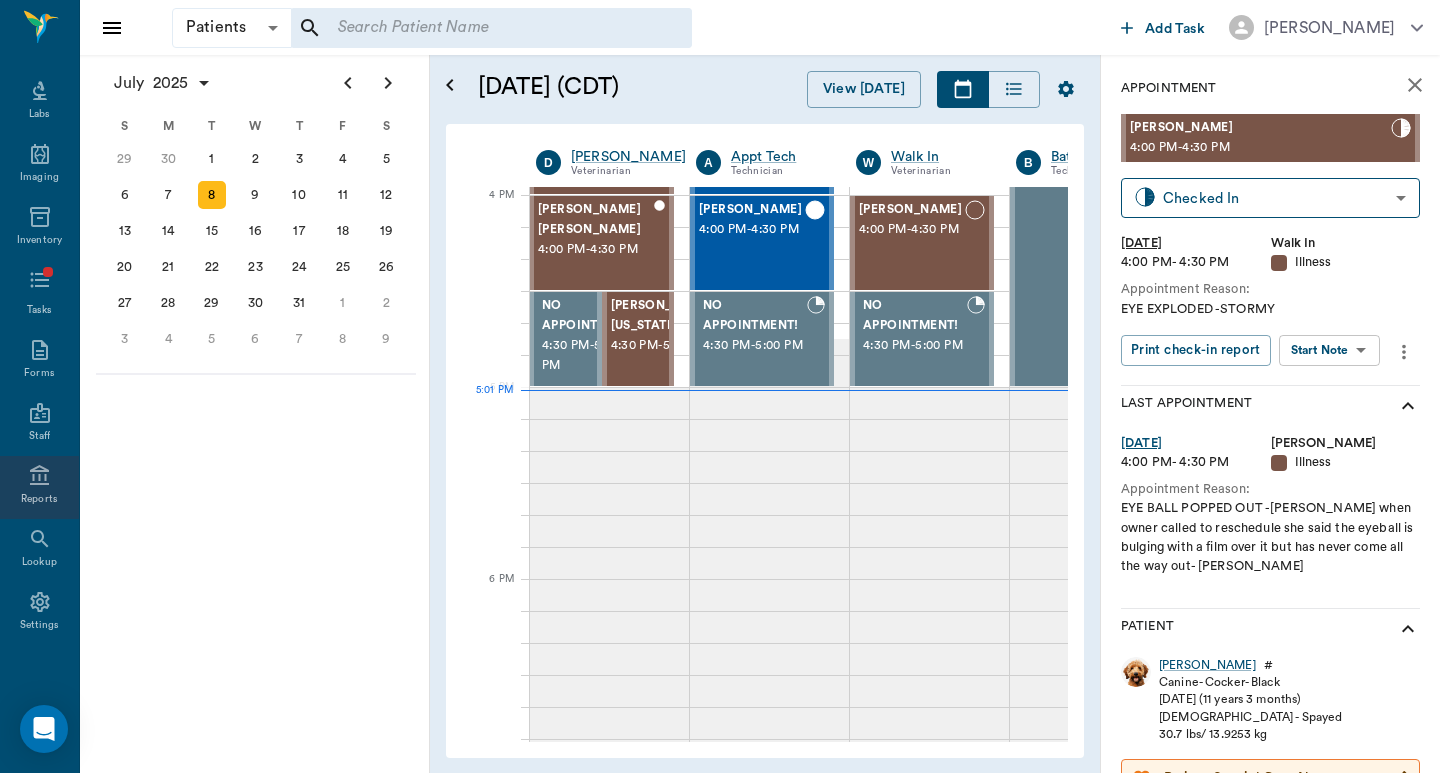 click 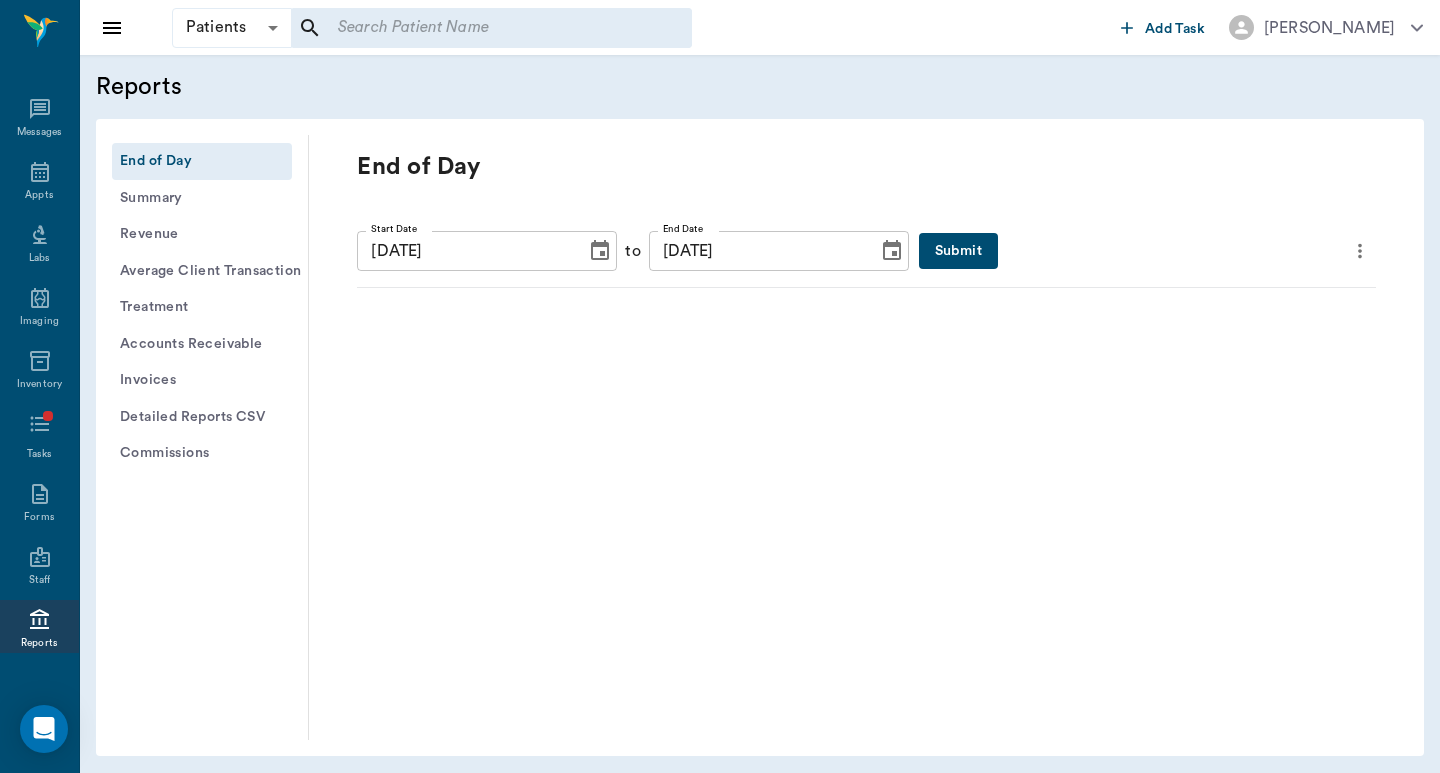 scroll, scrollTop: 144, scrollLeft: 0, axis: vertical 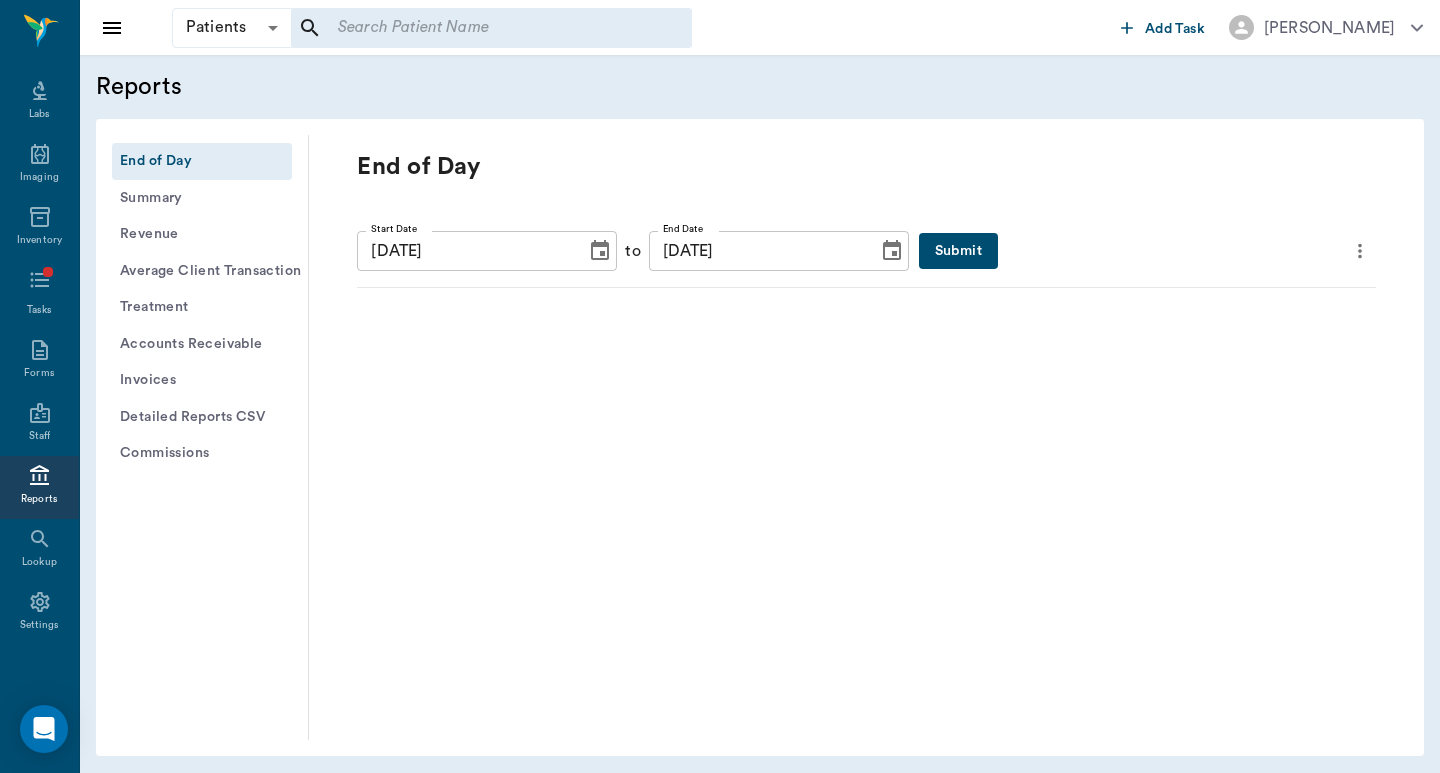 click on "Detailed Reports CSV" at bounding box center (202, 417) 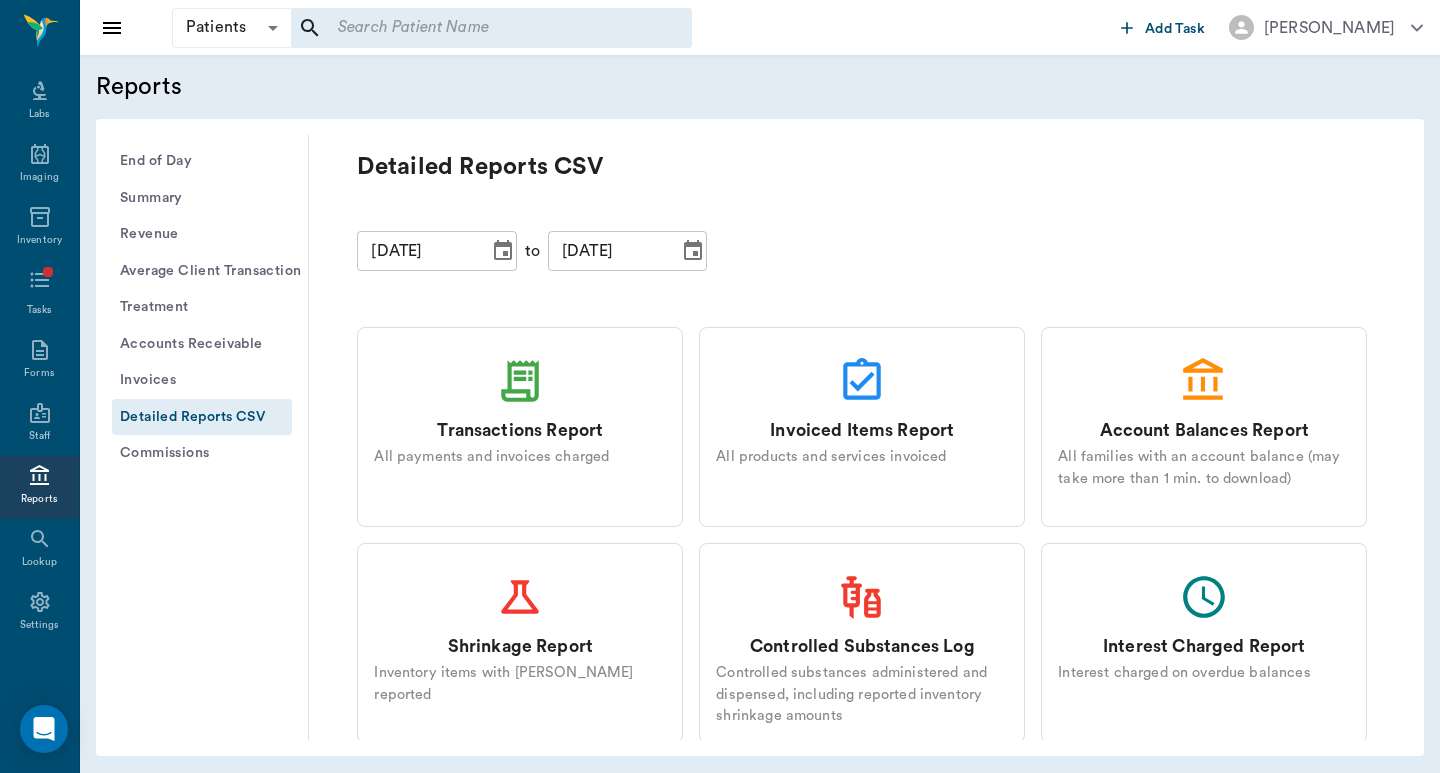 click on "Transactions Report All payments and invoices charged" at bounding box center (520, 427) 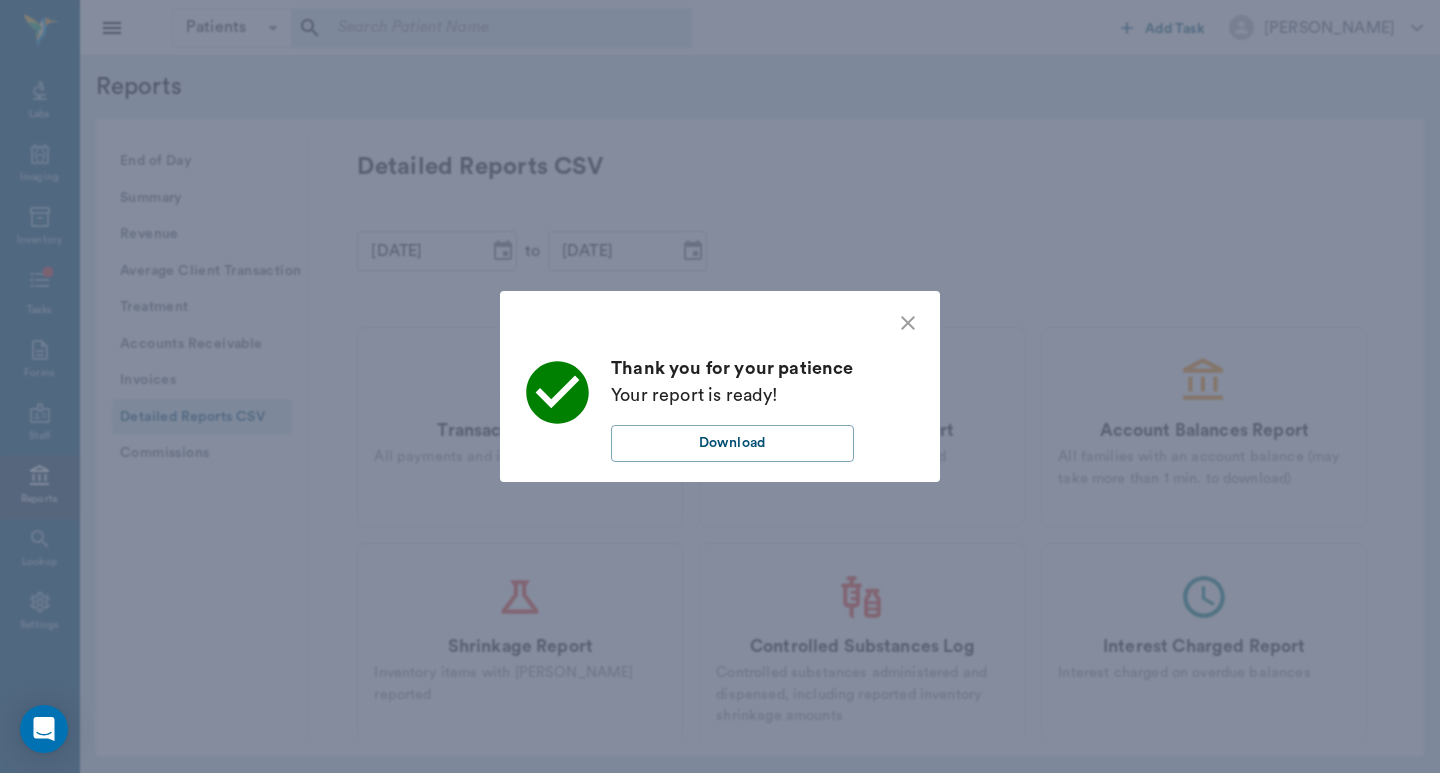 click on "Download" at bounding box center (732, 443) 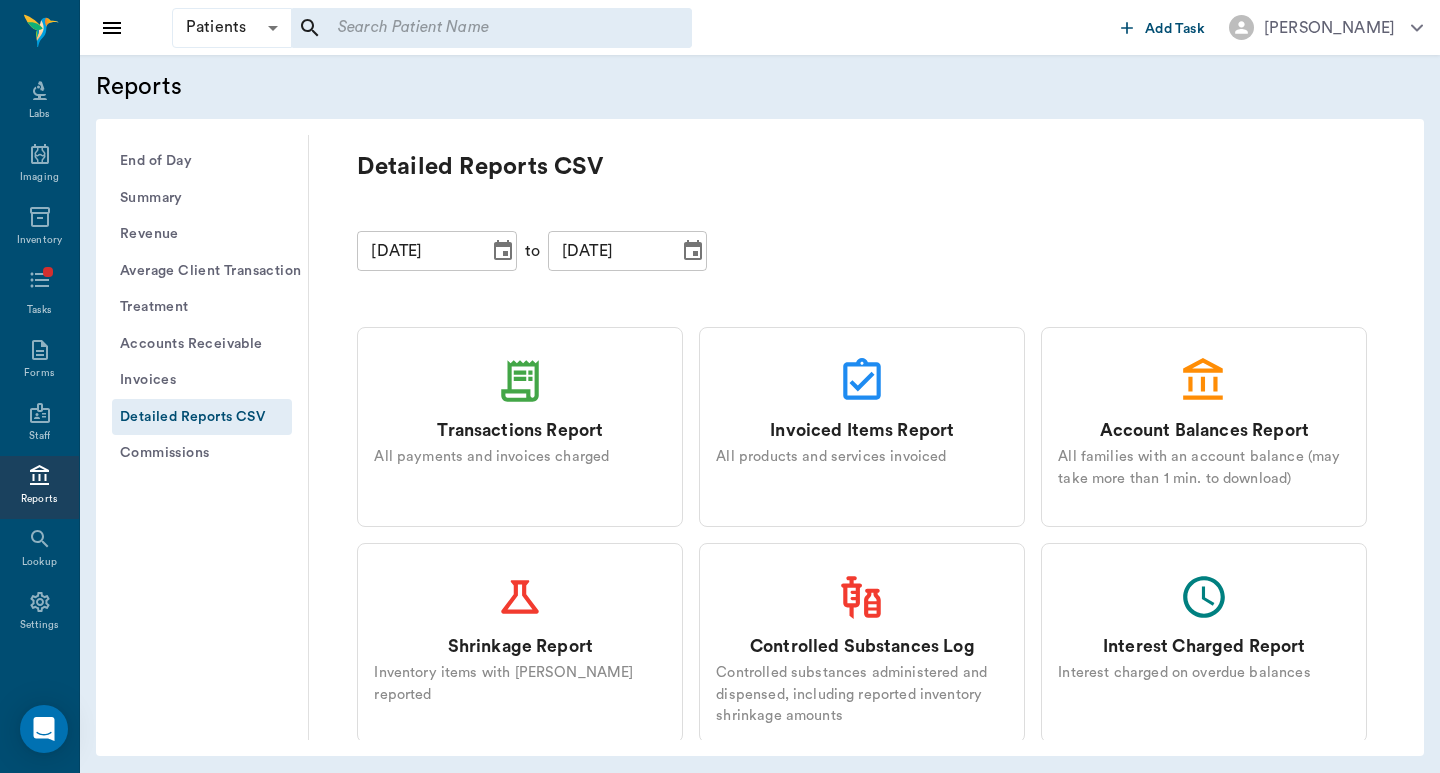 click on "End of Day" at bounding box center [202, 161] 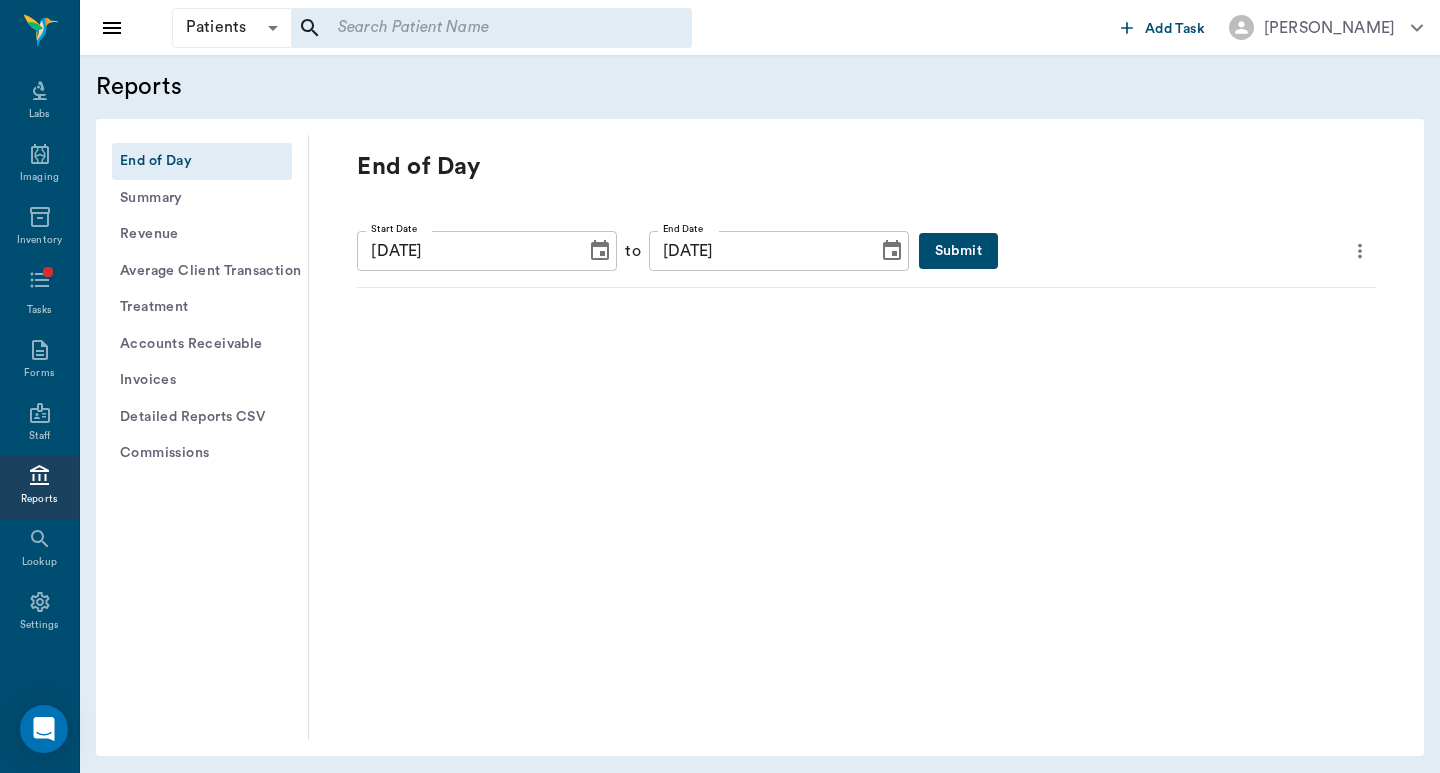 click on "Submit" at bounding box center [958, 251] 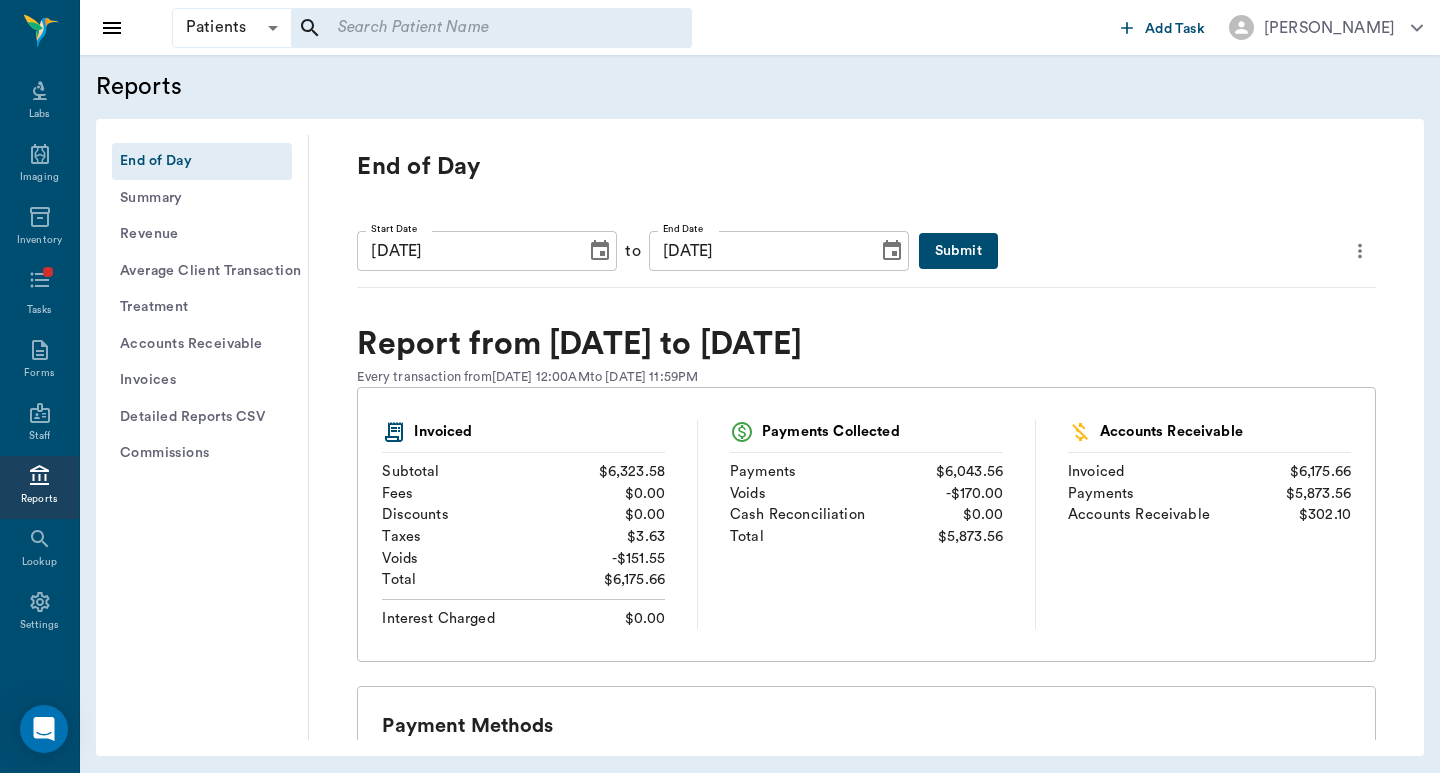 click 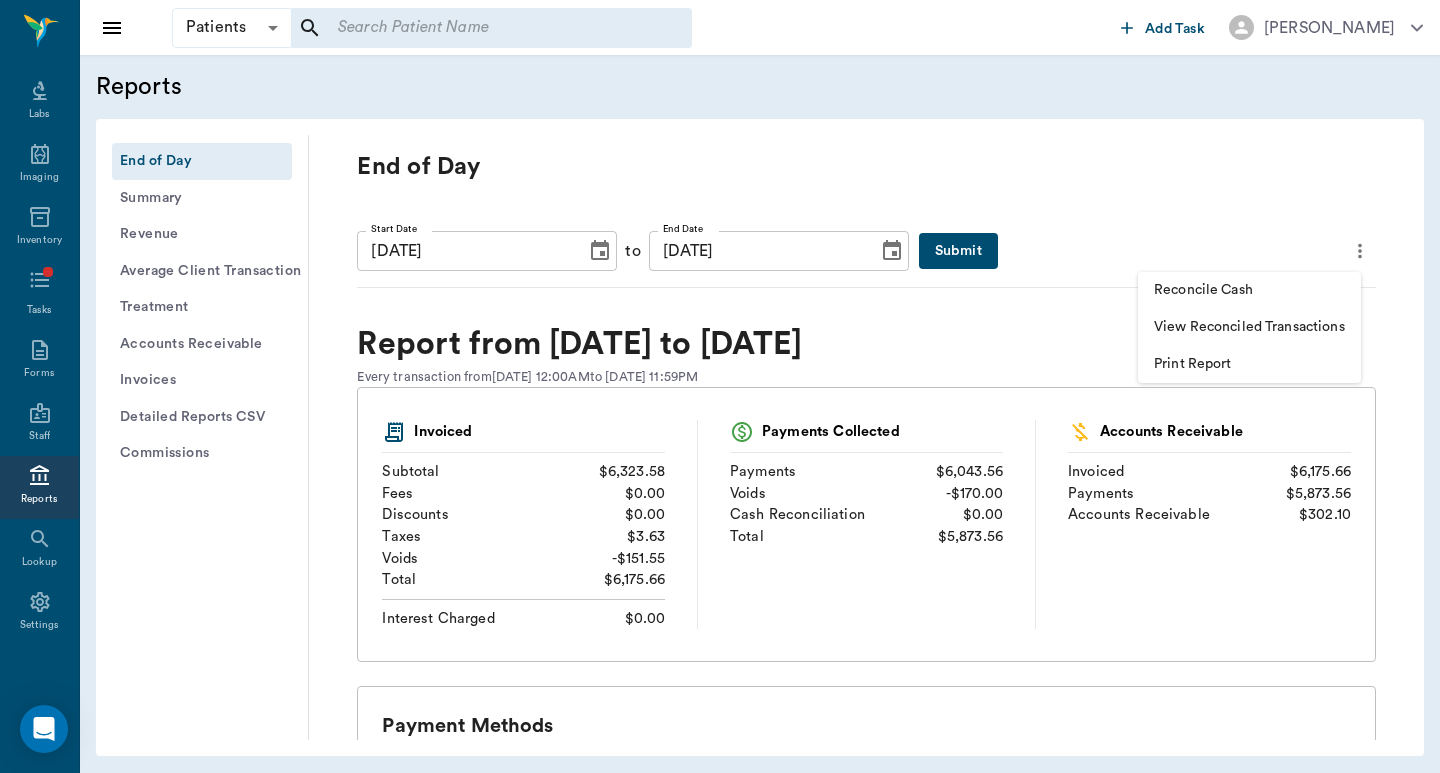 click on "Print Report" at bounding box center (1249, 364) 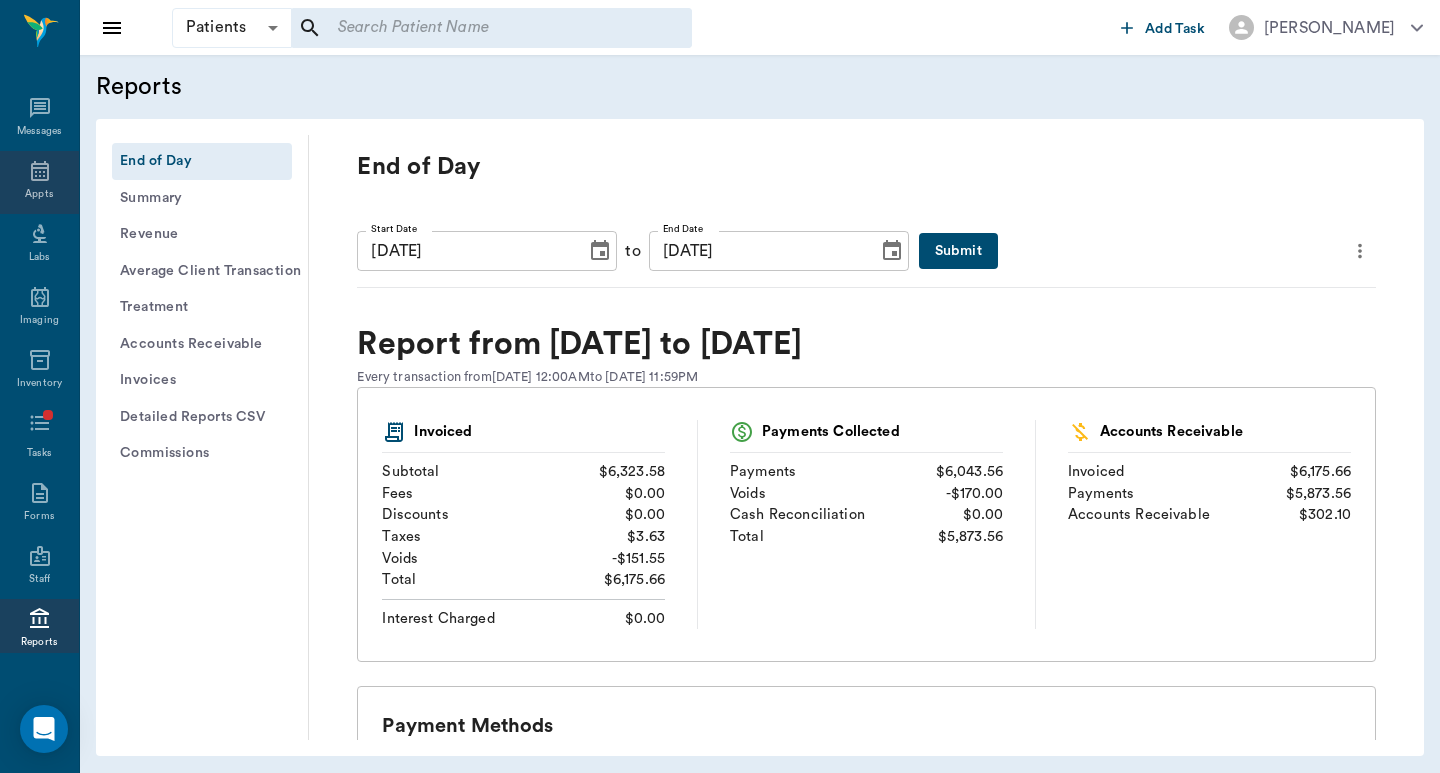 scroll, scrollTop: 0, scrollLeft: 0, axis: both 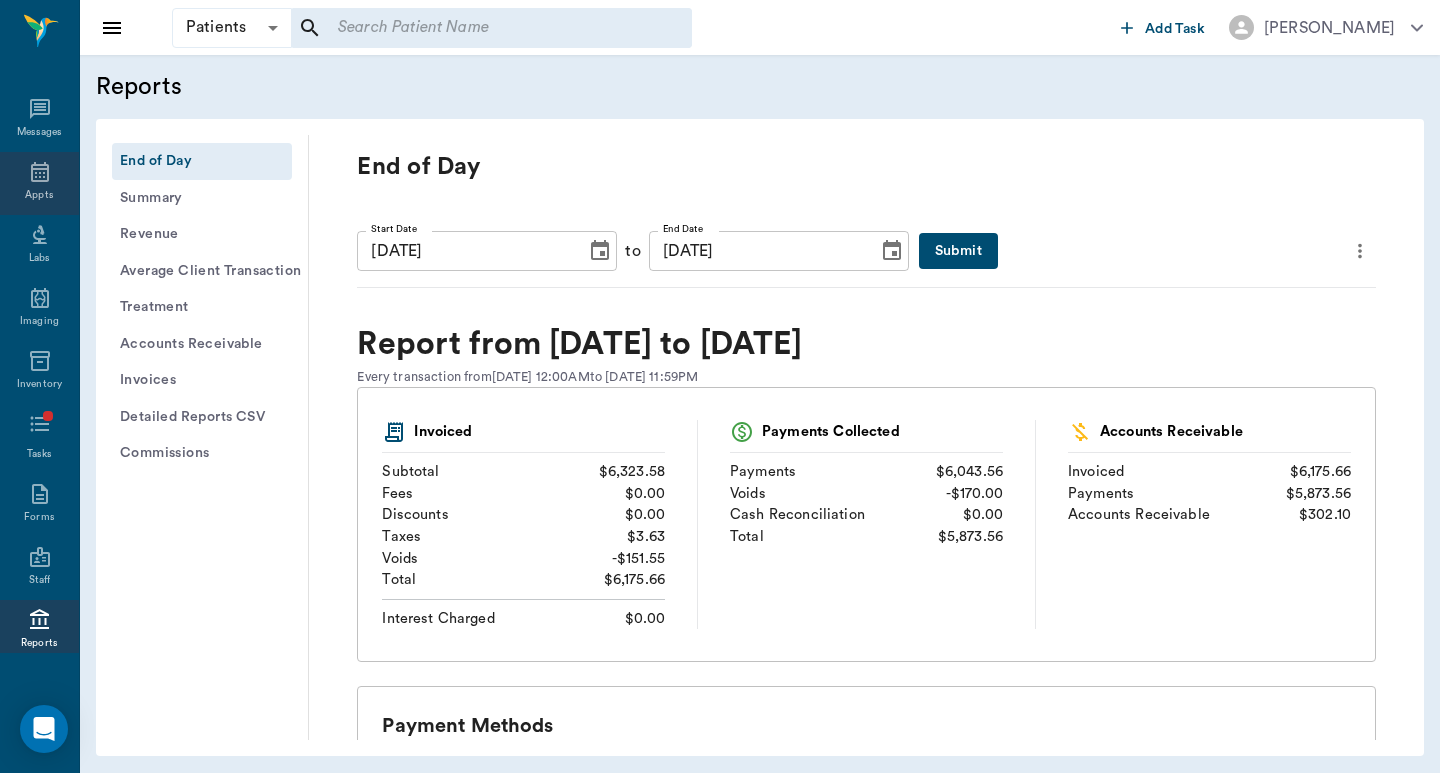 click 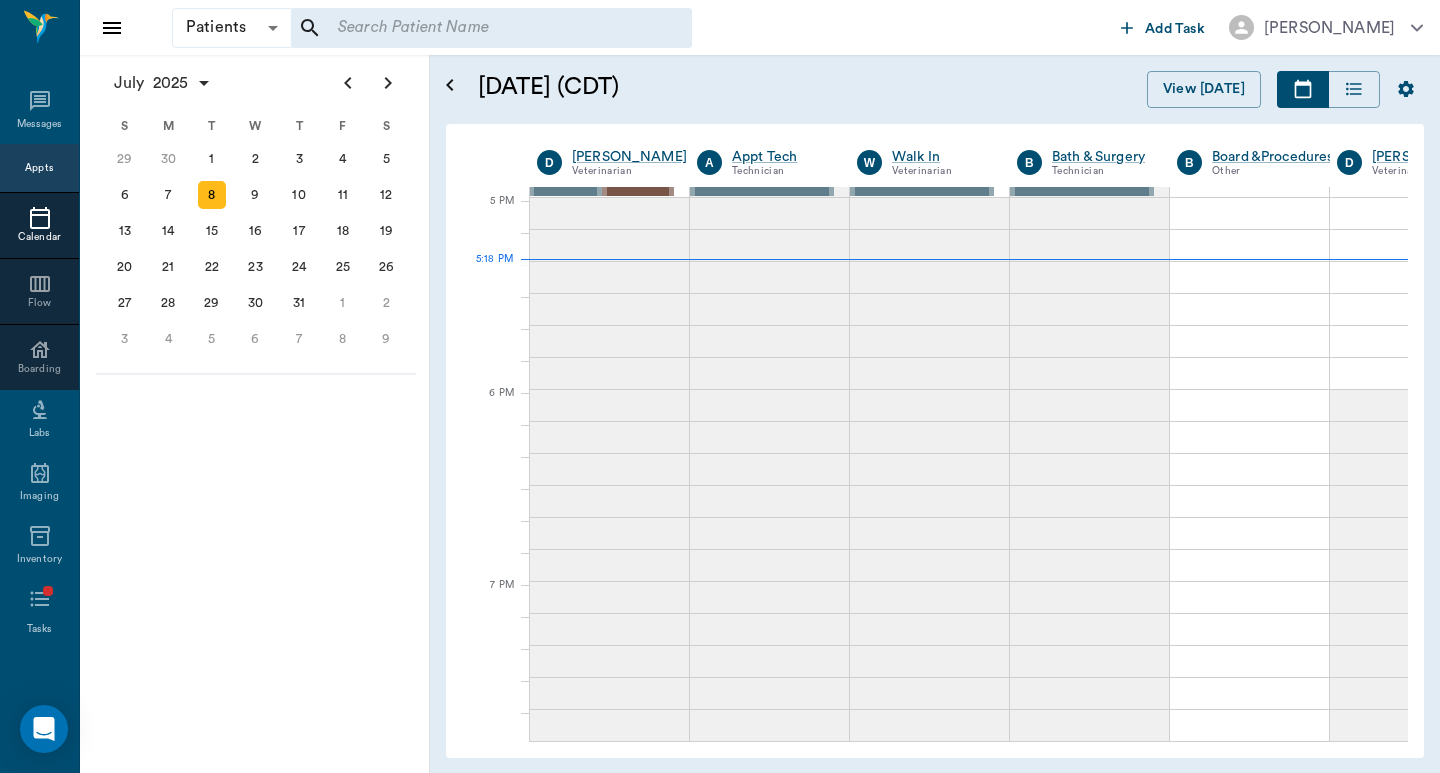 scroll, scrollTop: 1729, scrollLeft: 1, axis: both 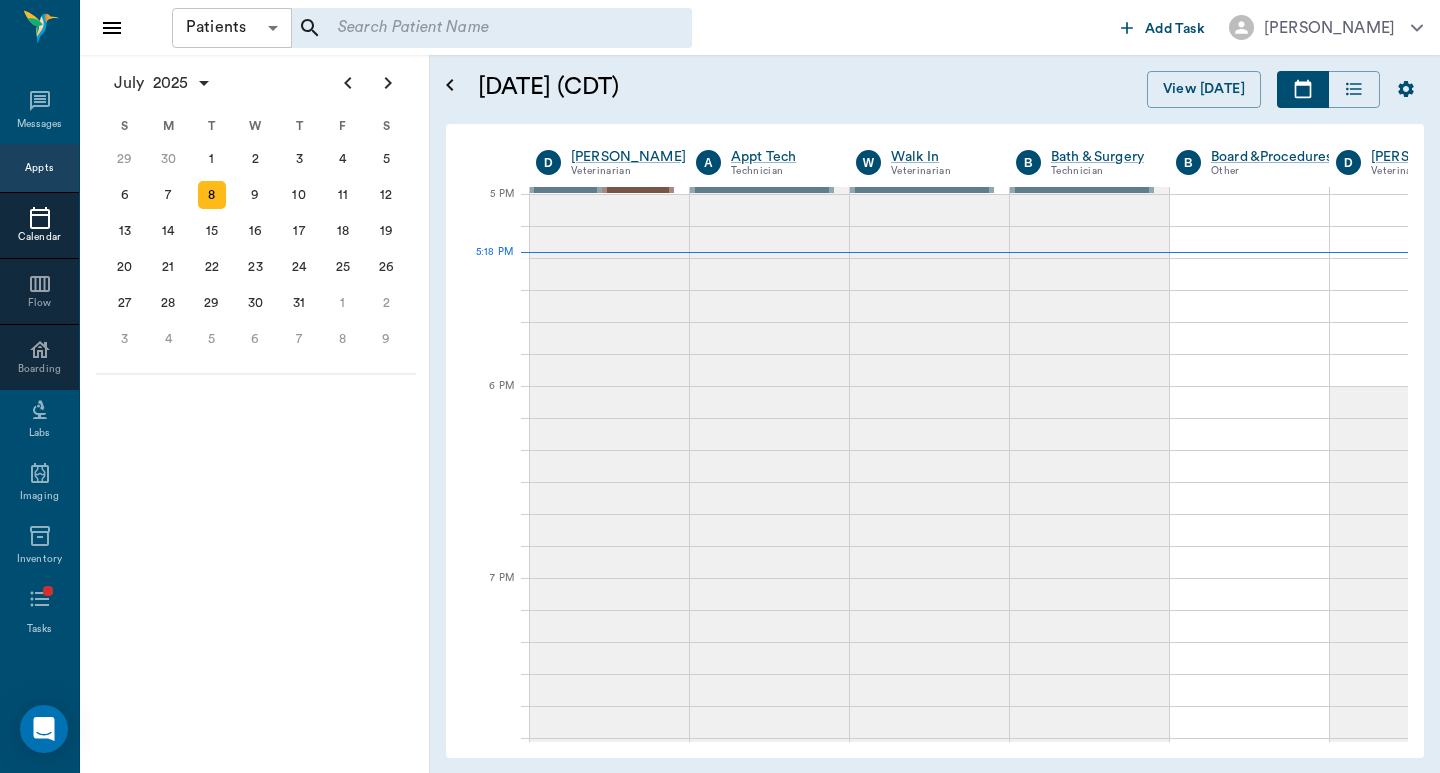 click on "Patients Patients ​ ​ Add Task [PERSON_NAME] Nectar Messages Appts Calendar Flow Boarding Labs Imaging Inventory Tasks Forms Staff Reports Lookup Settings [DATE] S M T W T F S [DATE] 2 3 4 5 6 7 8 9 10 11 12 13 14 15 16 17 18 19 20 21 22 23 24 25 26 27 28 29 [DATE] 1 2 3 4 5 6 7 8 9 10 11 12 S M T W T F S 29 [DATE] 1 2 3 4 5 6 7 8 9 10 11 12 13 14 15 16 17 18 19 20 21 22 23 24 25 26 27 28 29 30 [DATE] 1 2 3 4 5 6 7 8 9 S M T W T F S 27 28 29 30 [DATE] 1 2 3 4 5 6 7 8 9 10 11 12 13 14 15 16 17 18 19 20 21 22 23 24 25 26 27 28 29 30 31 [DATE] 2 3 4 5 6 [DATE] (CDT) View [DATE] [DATE] [DATE] [DATE] D [PERSON_NAME] Veterinarian A Appt Tech Technician W Walk In Veterinarian B Bath & Surgery Technician B Board &Procedures Other D [PERSON_NAME] Veterinarian 8 AM 9 AM 10 AM 11 AM 12 PM 1 PM 2 PM 3 PM 4 PM 5 PM 6 PM 7 PM 8 PM 5:18 PM 5:50 PM [GEOGRAPHIC_DATA][PERSON_NAME] 8:00 AM  -  9:00 AM [GEOGRAPHIC_DATA][PERSON_NAME] 8:30 AM  -  9:00 AM [PERSON_NAME] MAY [PERSON_NAME] 9:00 AM  -  10:00 AM TUNA [PERSON_NAME] 10:00 AM  -  10:30 AM  -" at bounding box center (720, 386) 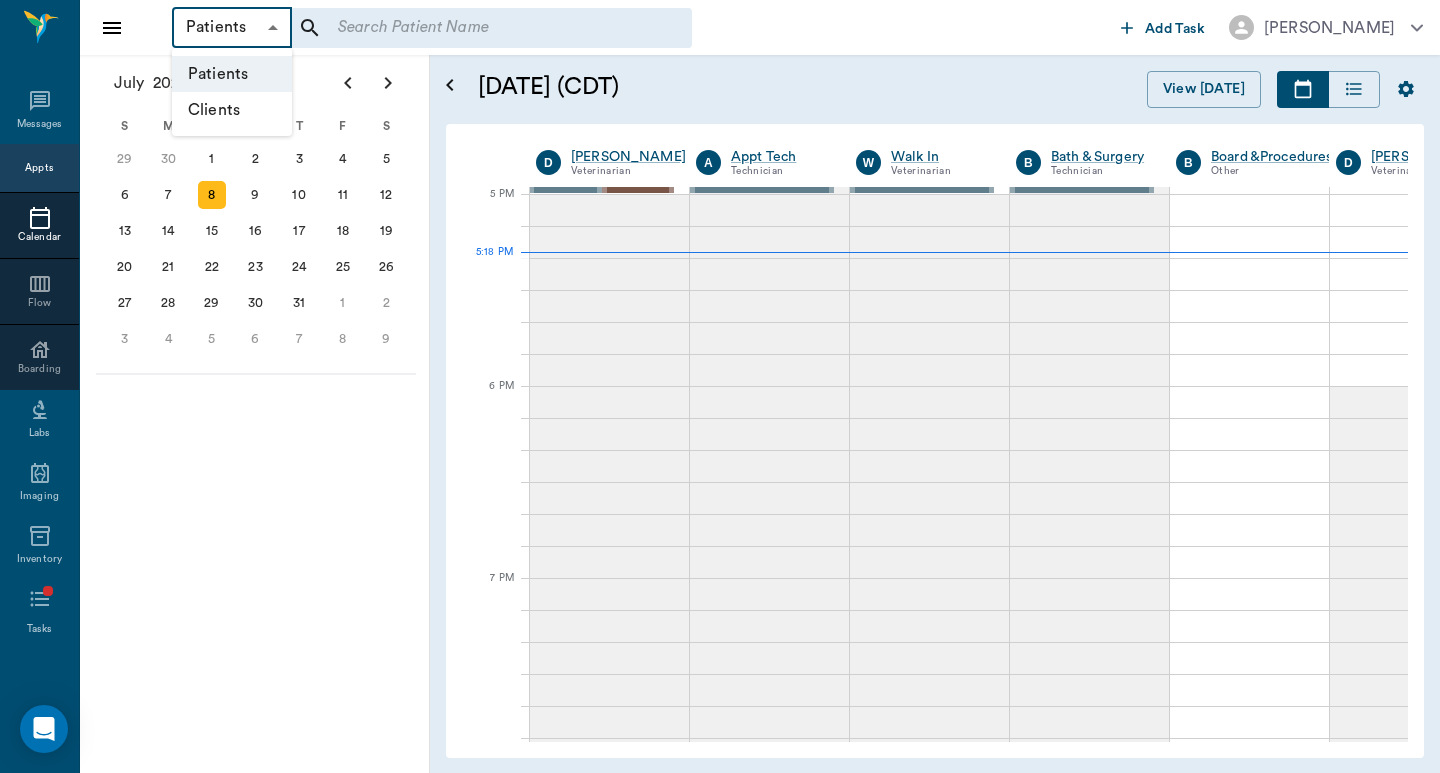 click on "Clients" at bounding box center [232, 110] 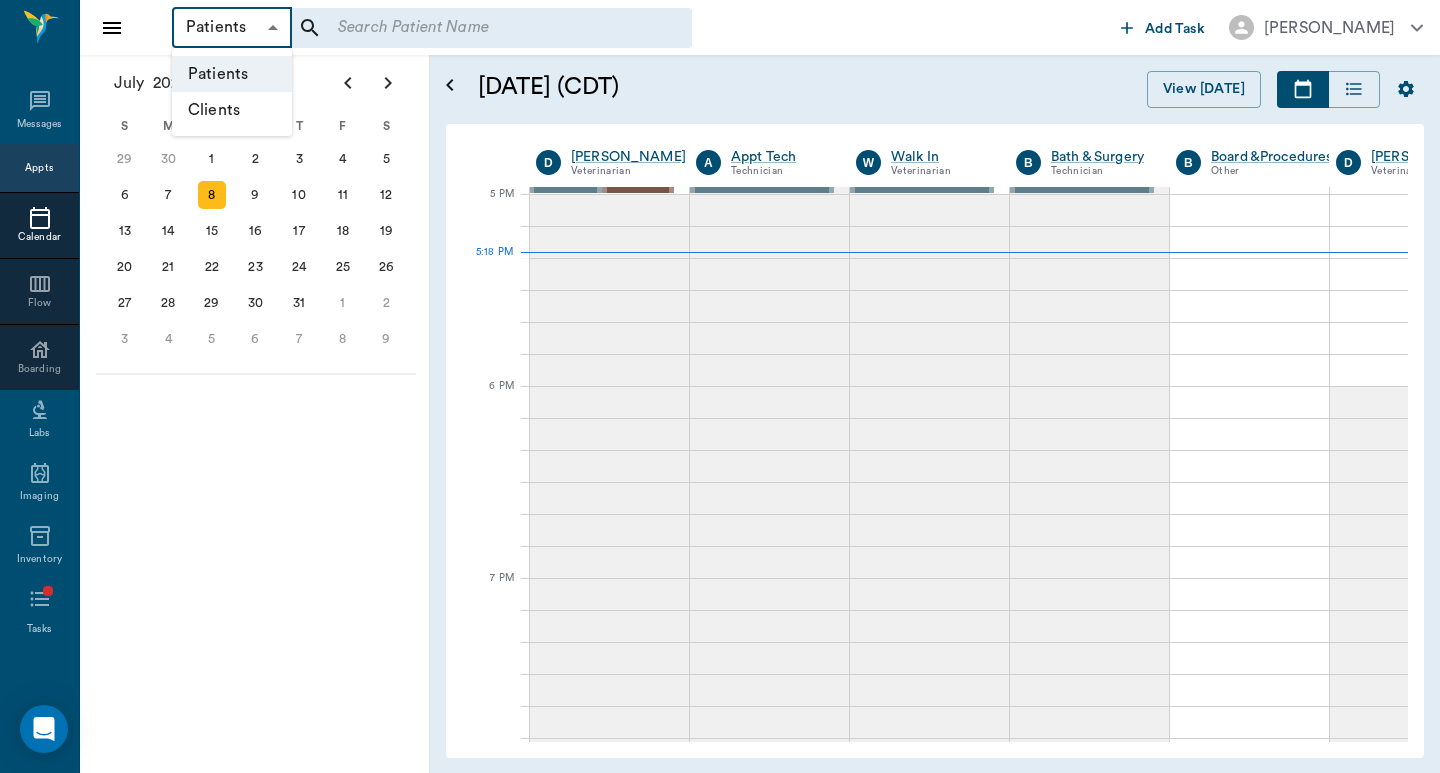 type on "Clients" 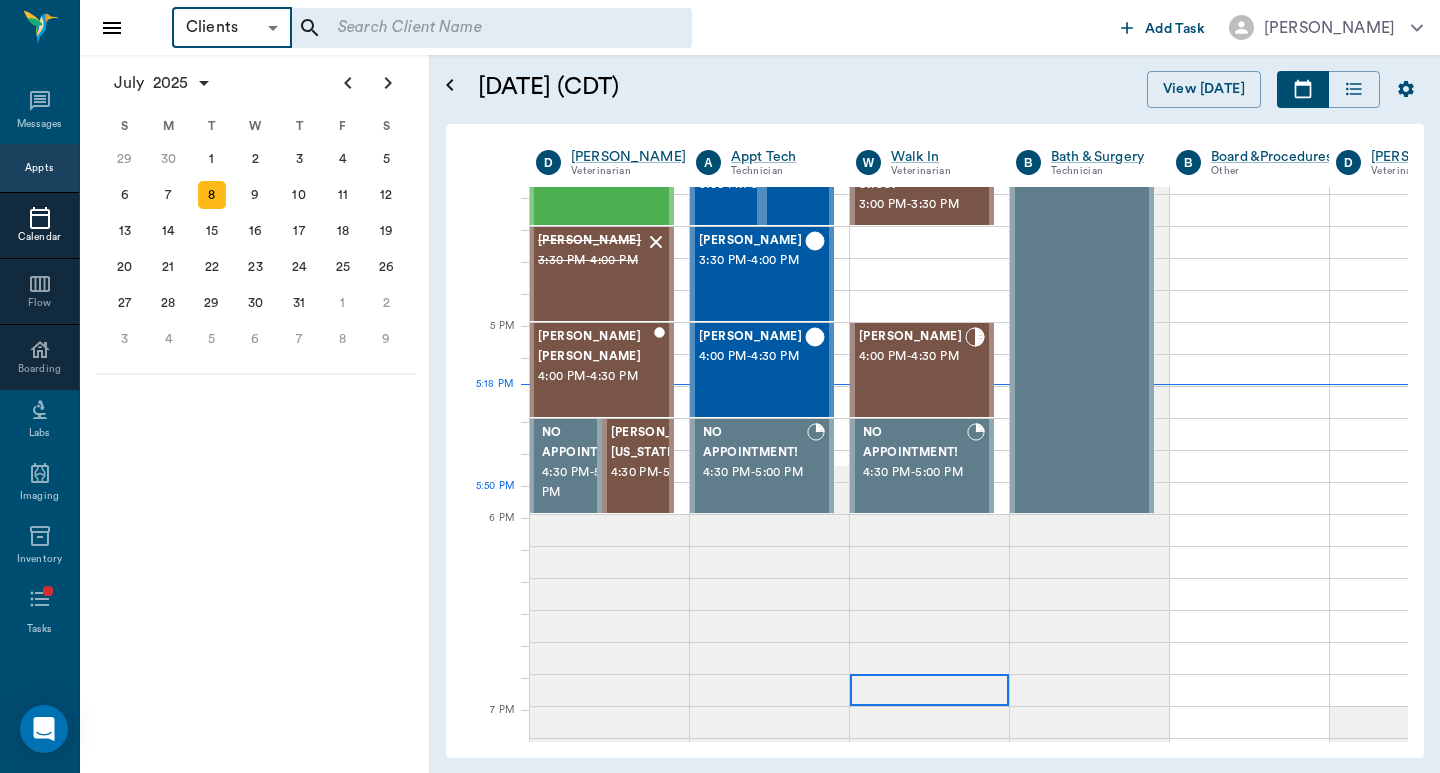 scroll, scrollTop: 1196, scrollLeft: 1, axis: both 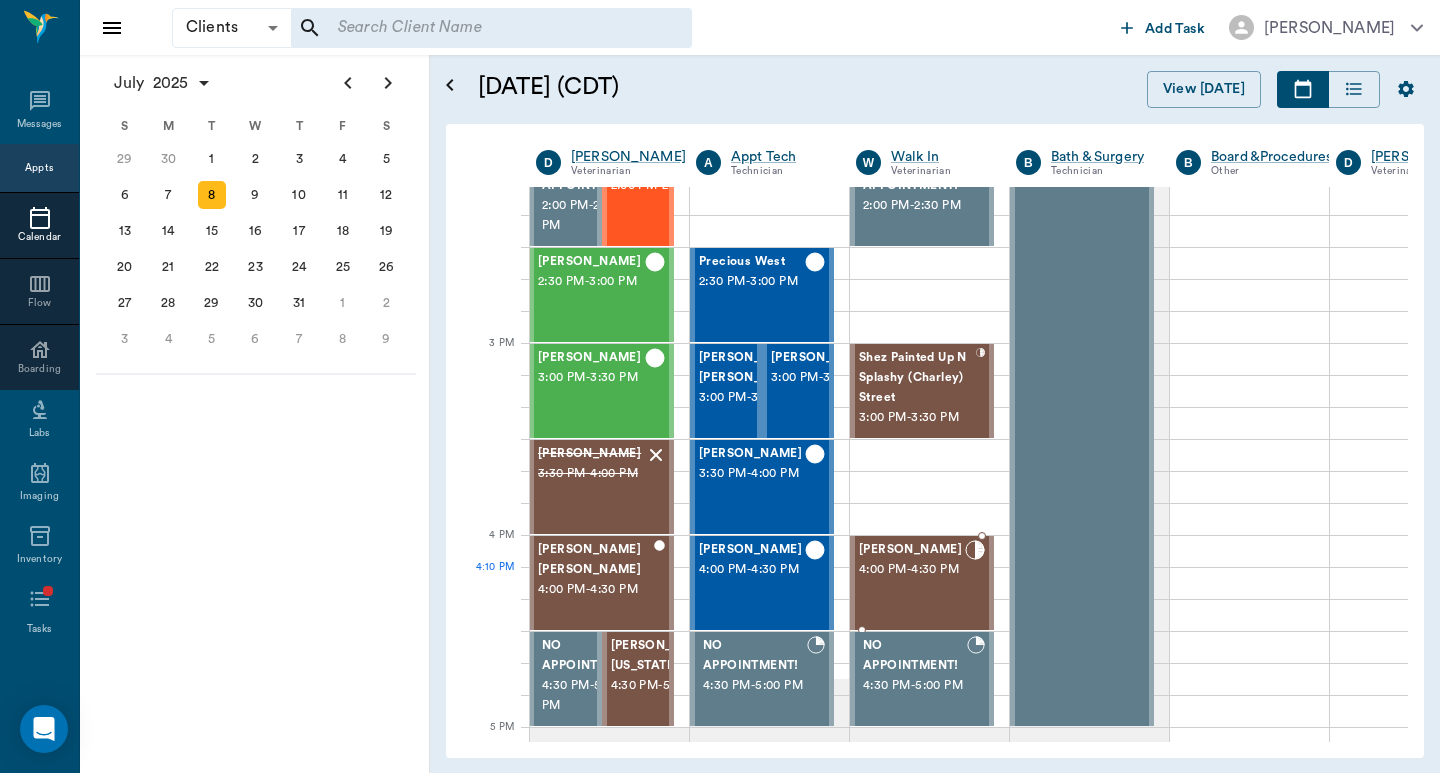 drag, startPoint x: 921, startPoint y: 587, endPoint x: 902, endPoint y: 573, distance: 23.600847 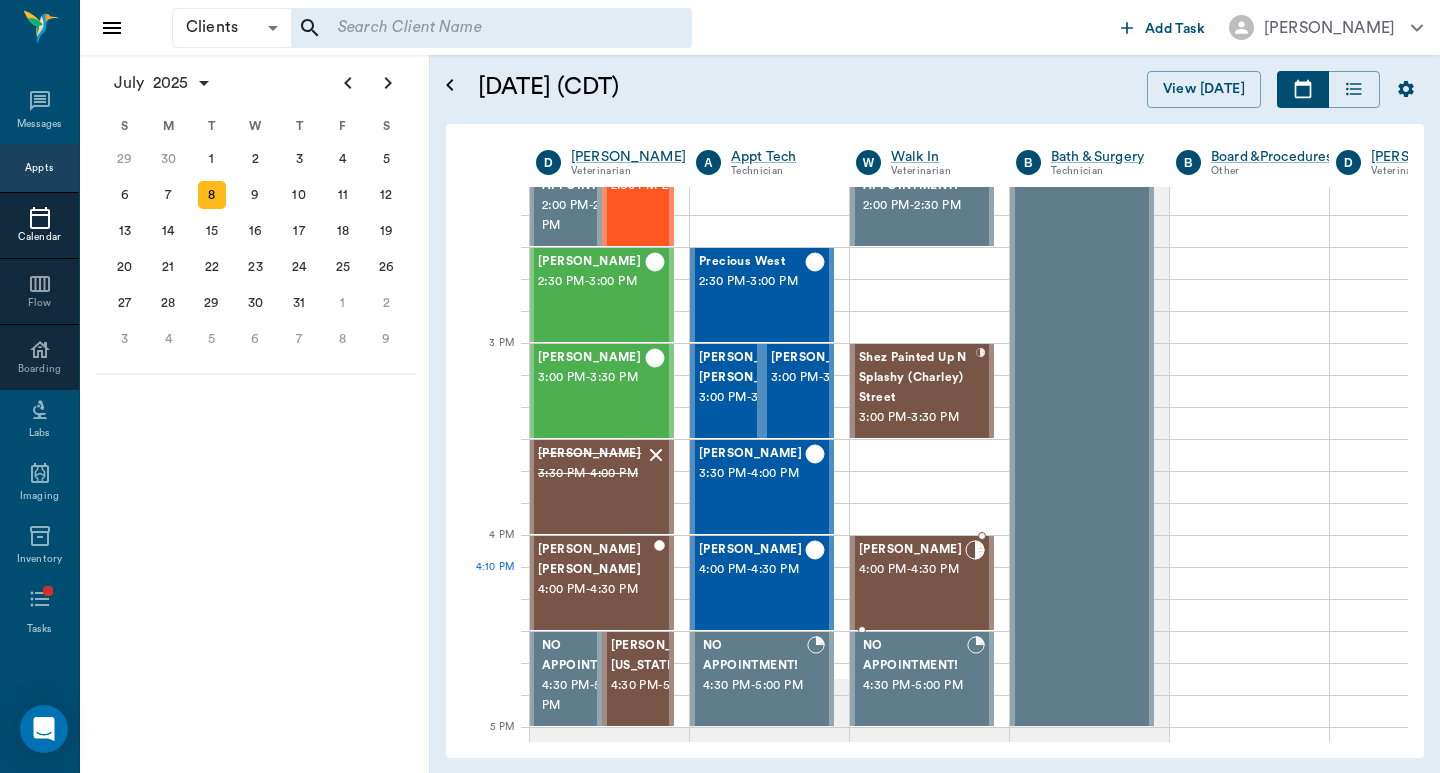 click on "4:00 PM  -  4:30 PM" at bounding box center [912, 570] 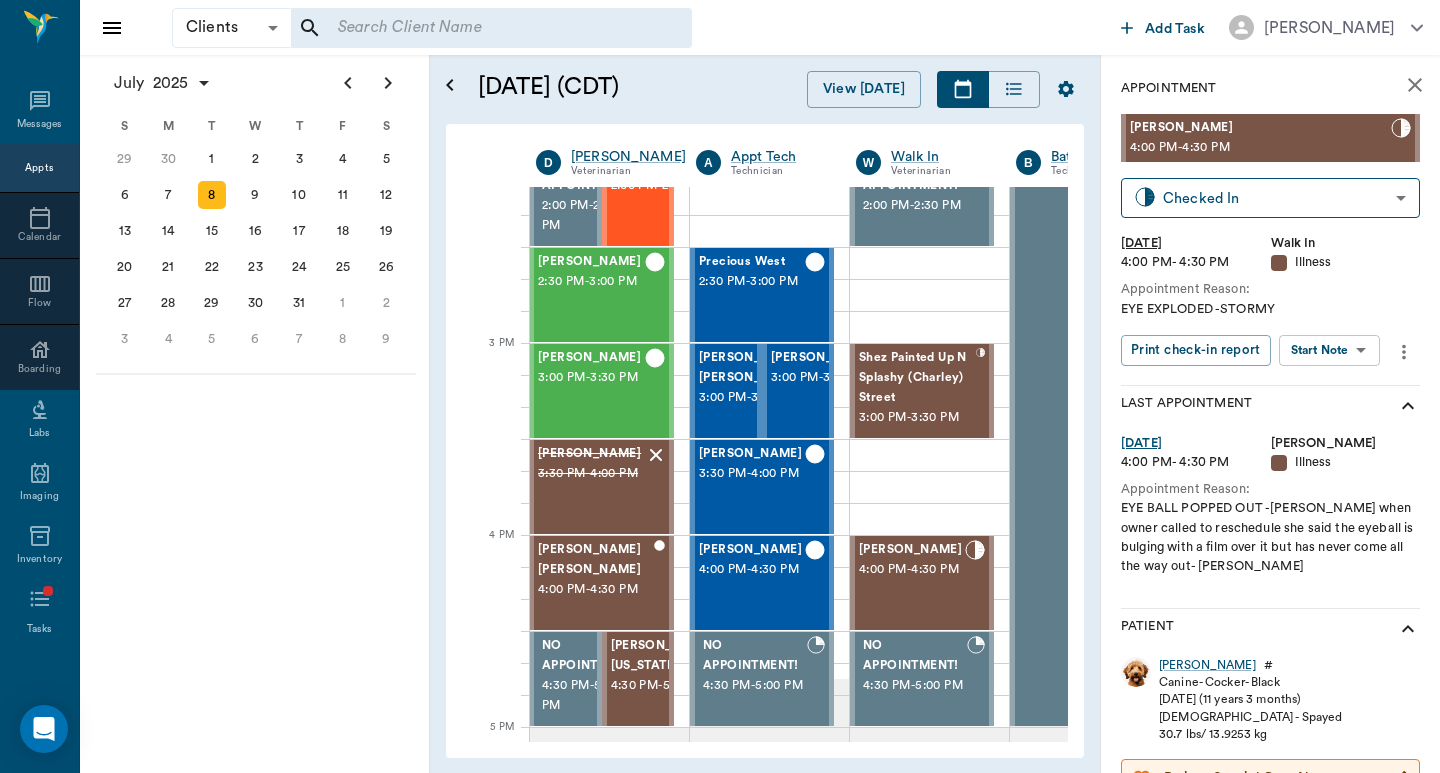 click at bounding box center [478, 28] 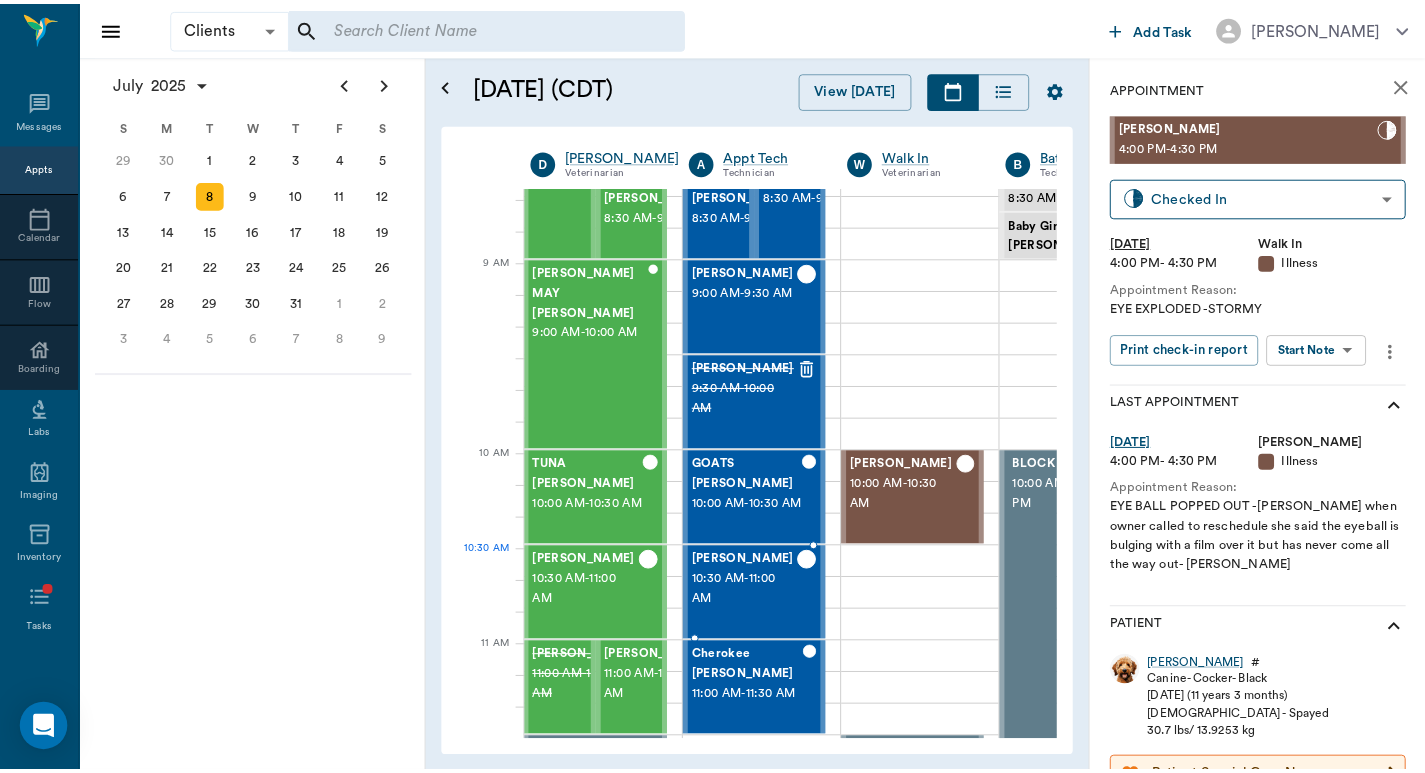 scroll, scrollTop: 0, scrollLeft: 1, axis: horizontal 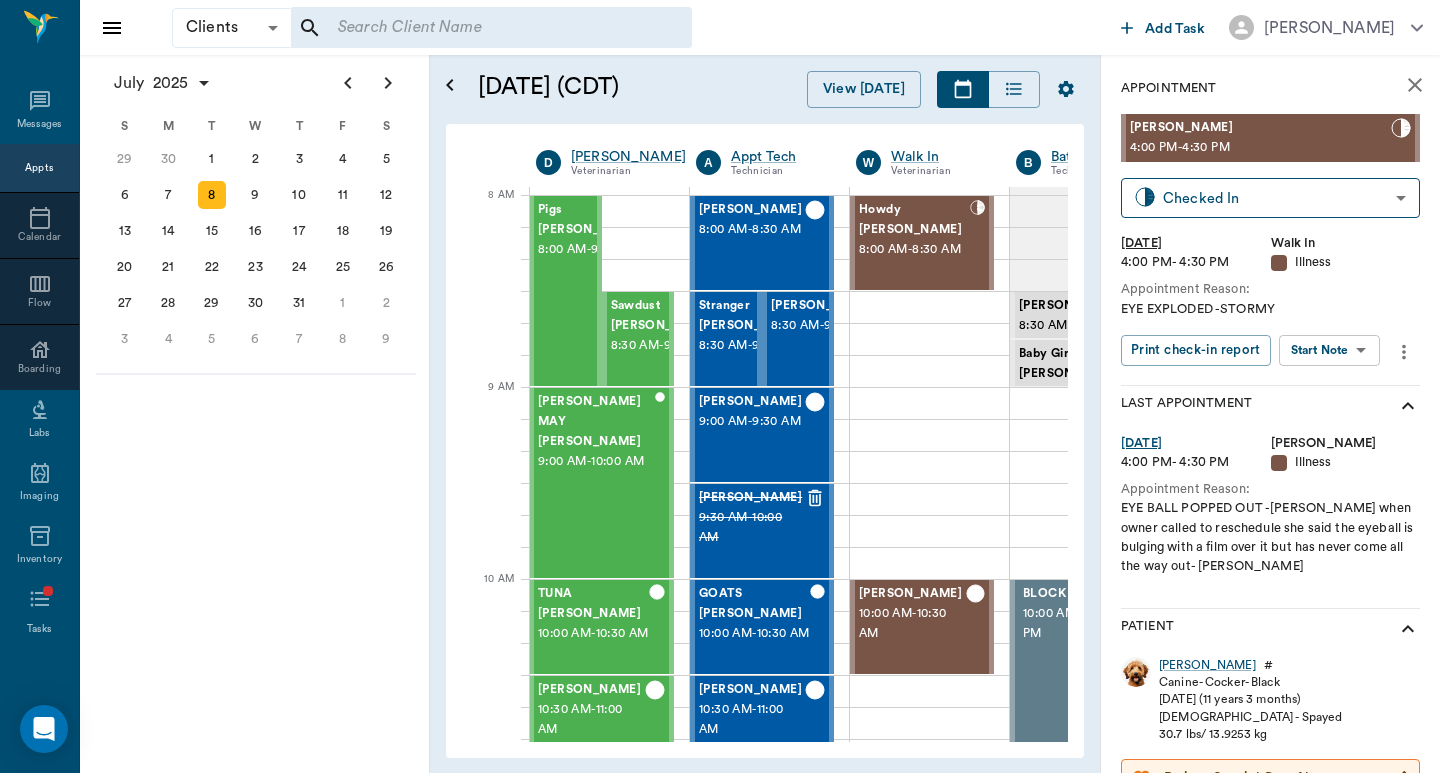 drag, startPoint x: 370, startPoint y: 35, endPoint x: 387, endPoint y: 2, distance: 37.12142 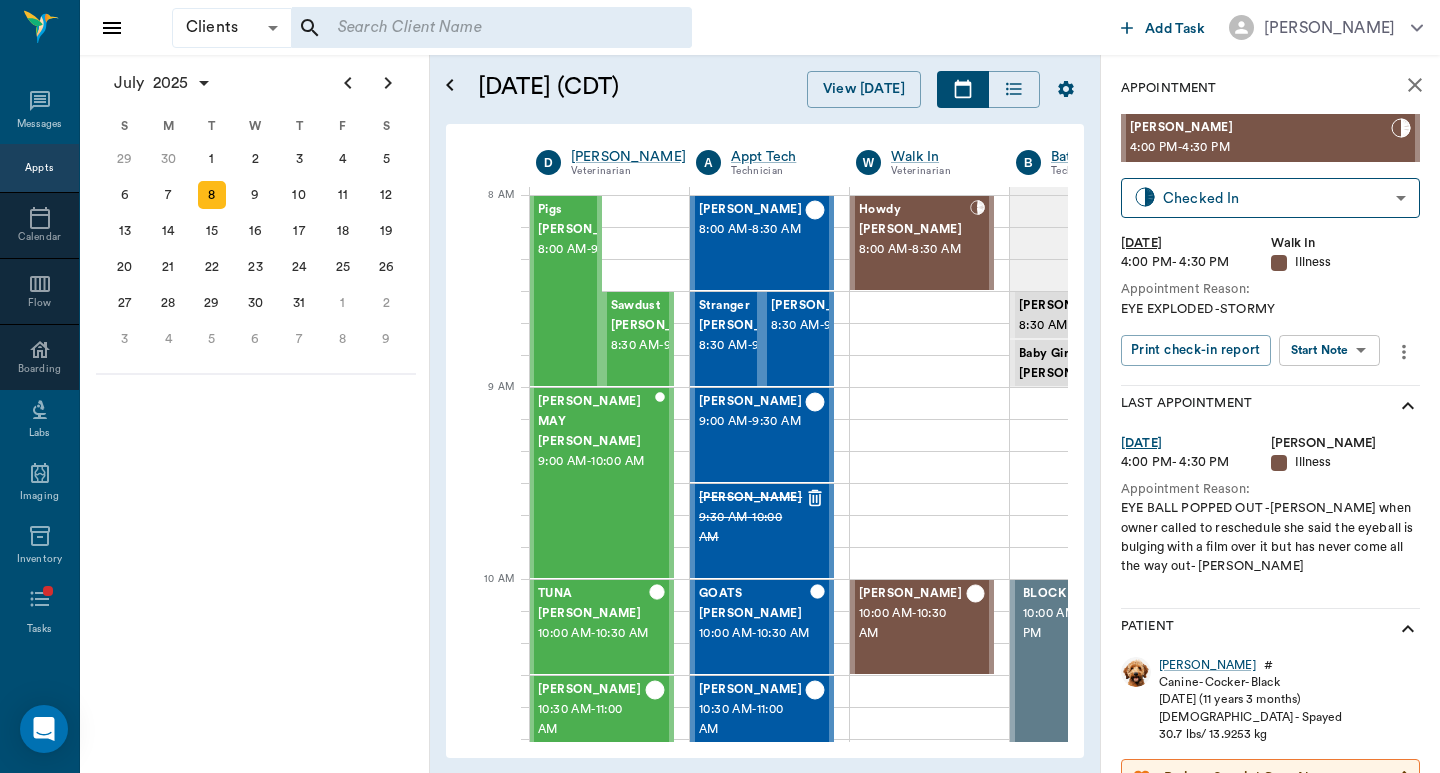 click at bounding box center (478, 28) 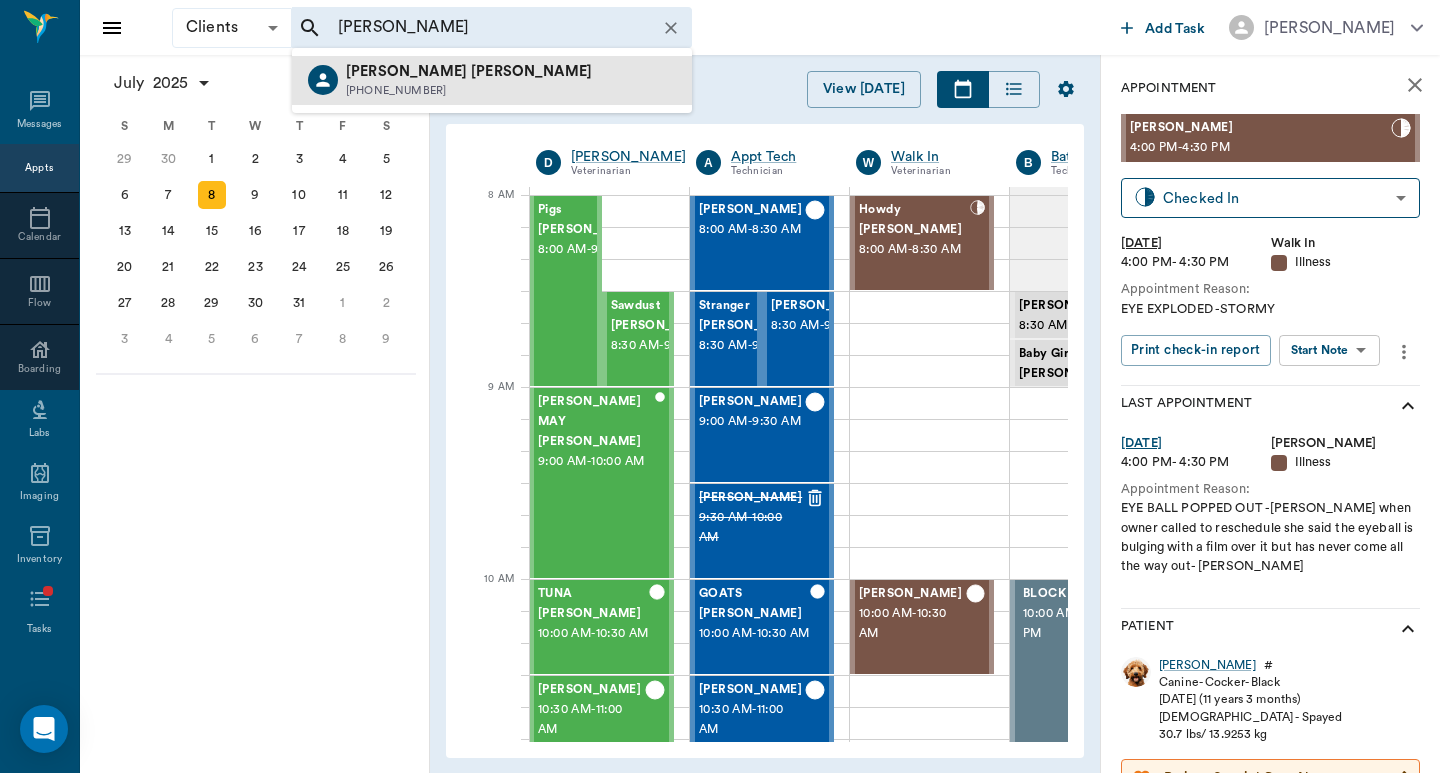 click on "[PERSON_NAME] [PHONE_NUMBER]" at bounding box center (492, 80) 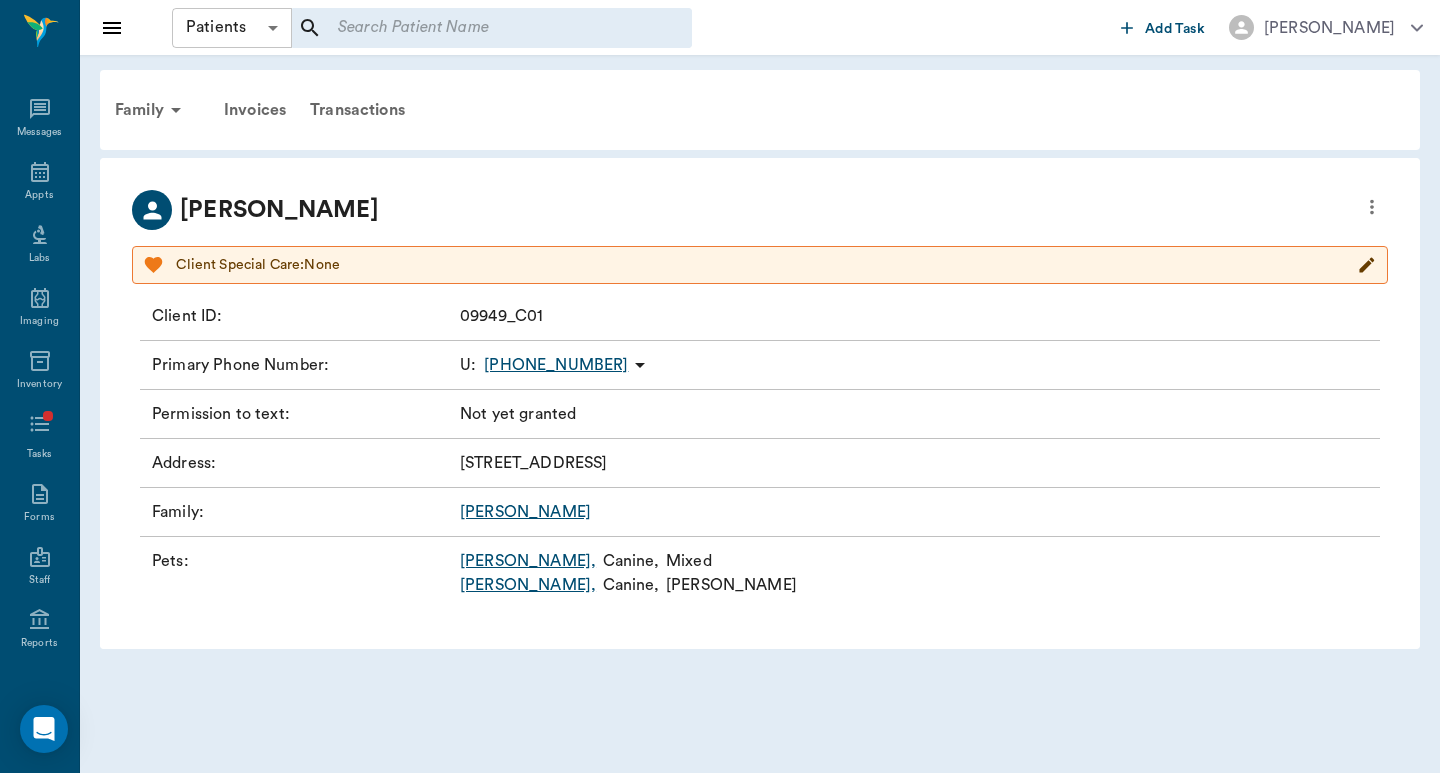 click on "Patients Patients ​ ​ Add Task [PERSON_NAME] Nectar Messages Appts Labs Imaging Inventory Tasks Forms Staff Reports Lookup Settings Family Invoices Transactions [PERSON_NAME] Client Special Care:  None Client ID : 09949_C01 Primary Phone Number : U : [PHONE_NUMBER] Permission to text : Not yet granted Address : [STREET_ADDRESS] Family : [PERSON_NAME] Pets : [PERSON_NAME] ,  Canine ,  Mixed [PERSON_NAME] ,  Canine ,  German [PERSON_NAME] NectarVet | Cass County Vet Clinic
Settings Sign Out View all family members Patients [PERSON_NAME] #9949_P2    -    ACTIVE   [PERSON_NAME] #09949_P01    -    ACTIVE   Clients [PERSON_NAME] #09949_C01 Edit profile View edit history Mark account balance as Sent to Collections Mark account balance as Written-Off Send SMS Message" at bounding box center [720, 386] 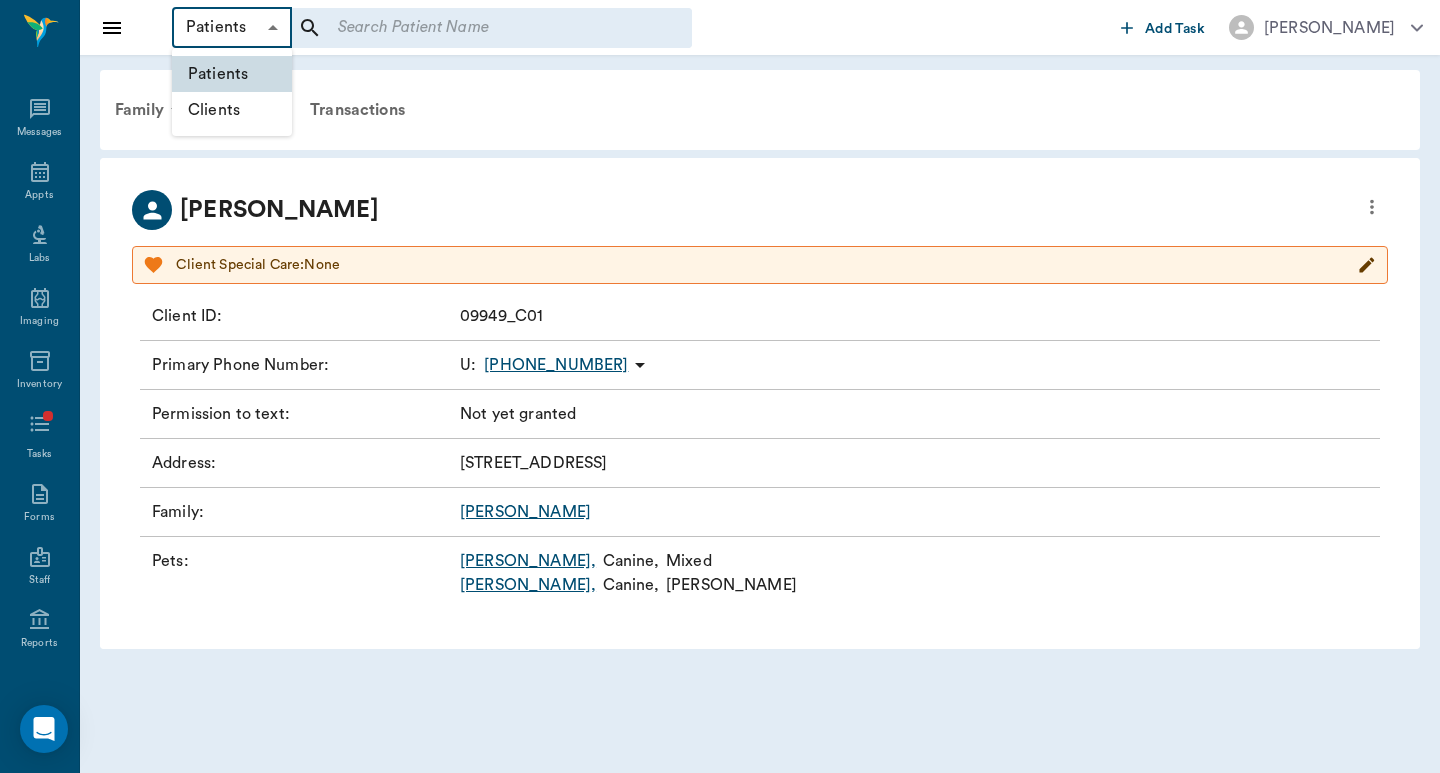drag, startPoint x: 235, startPoint y: 117, endPoint x: 243, endPoint y: 104, distance: 15.264338 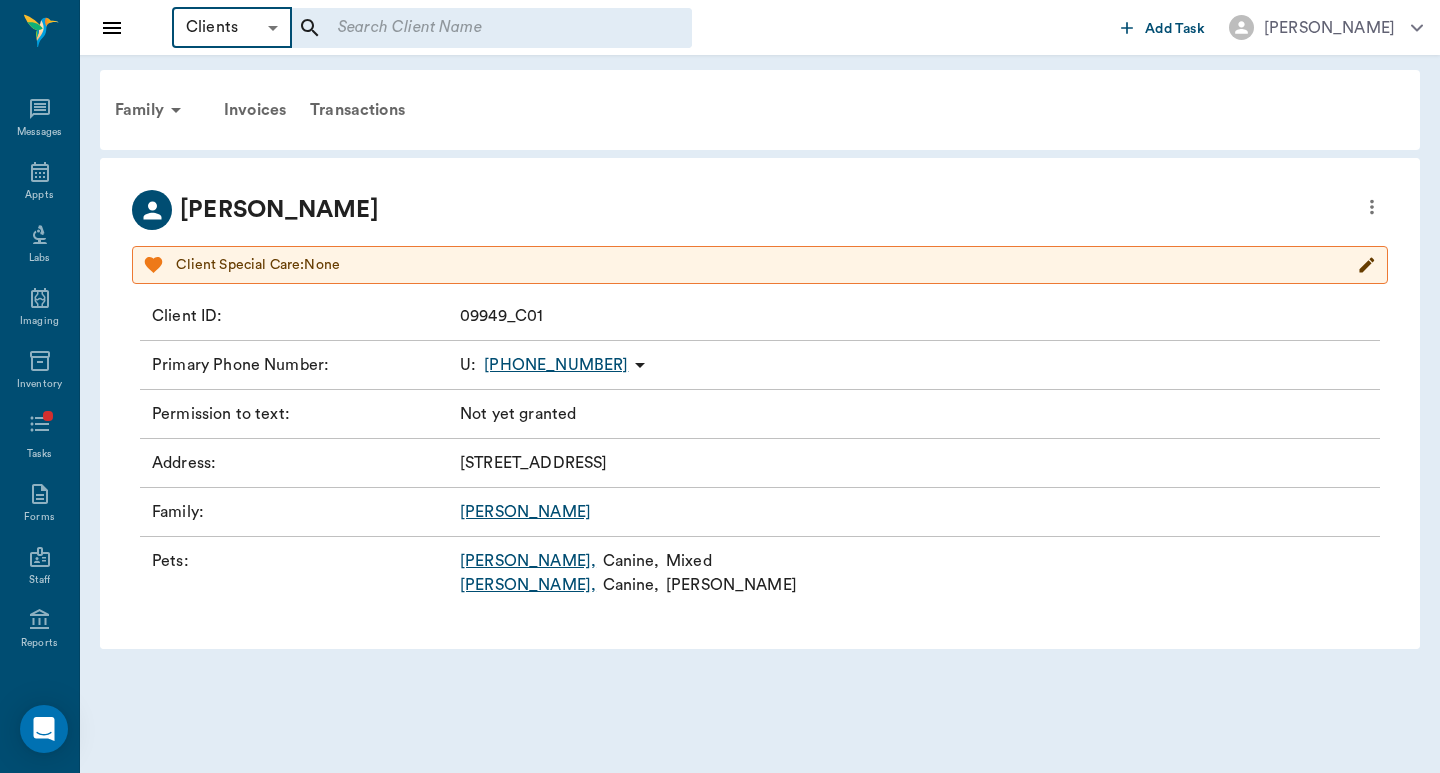 click at bounding box center [478, 28] 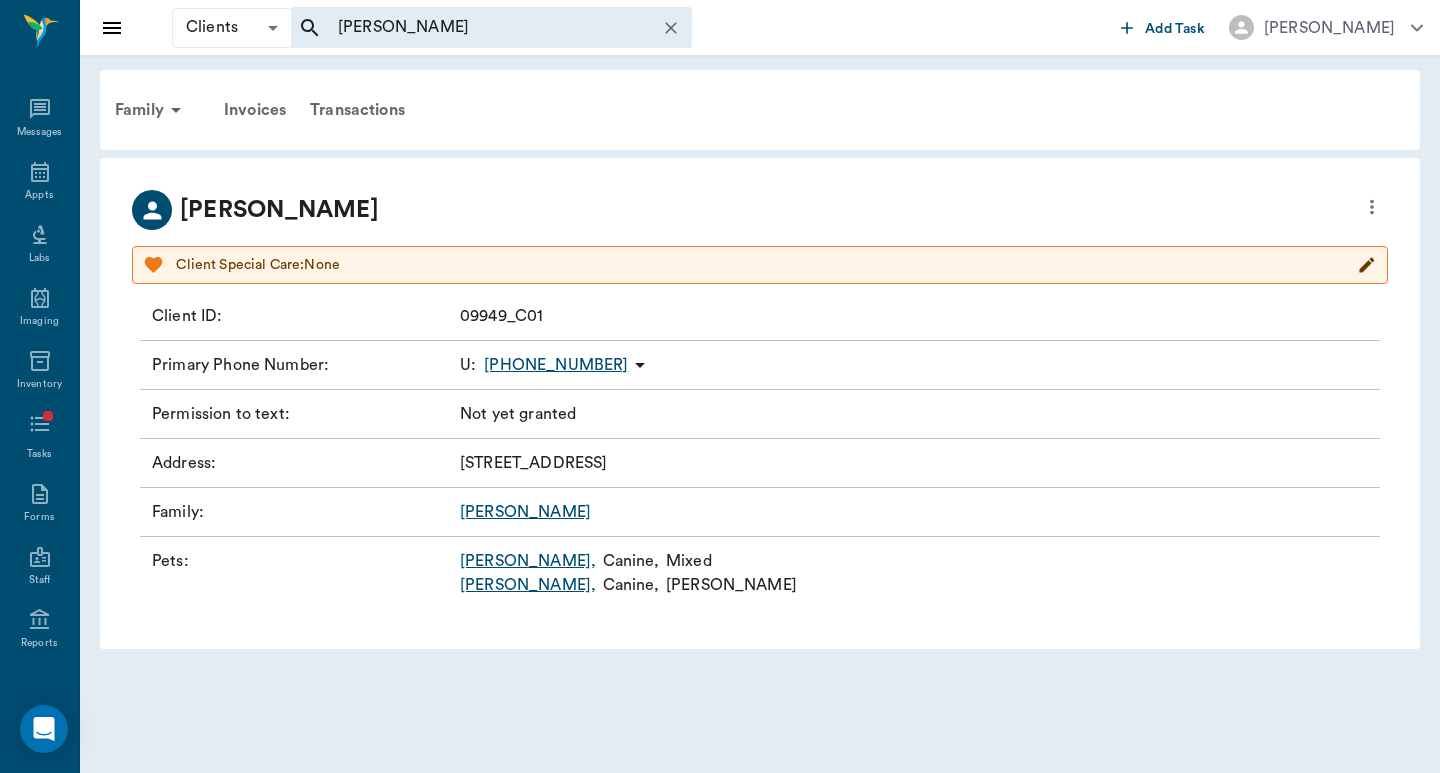type on "[PERSON_NAME]" 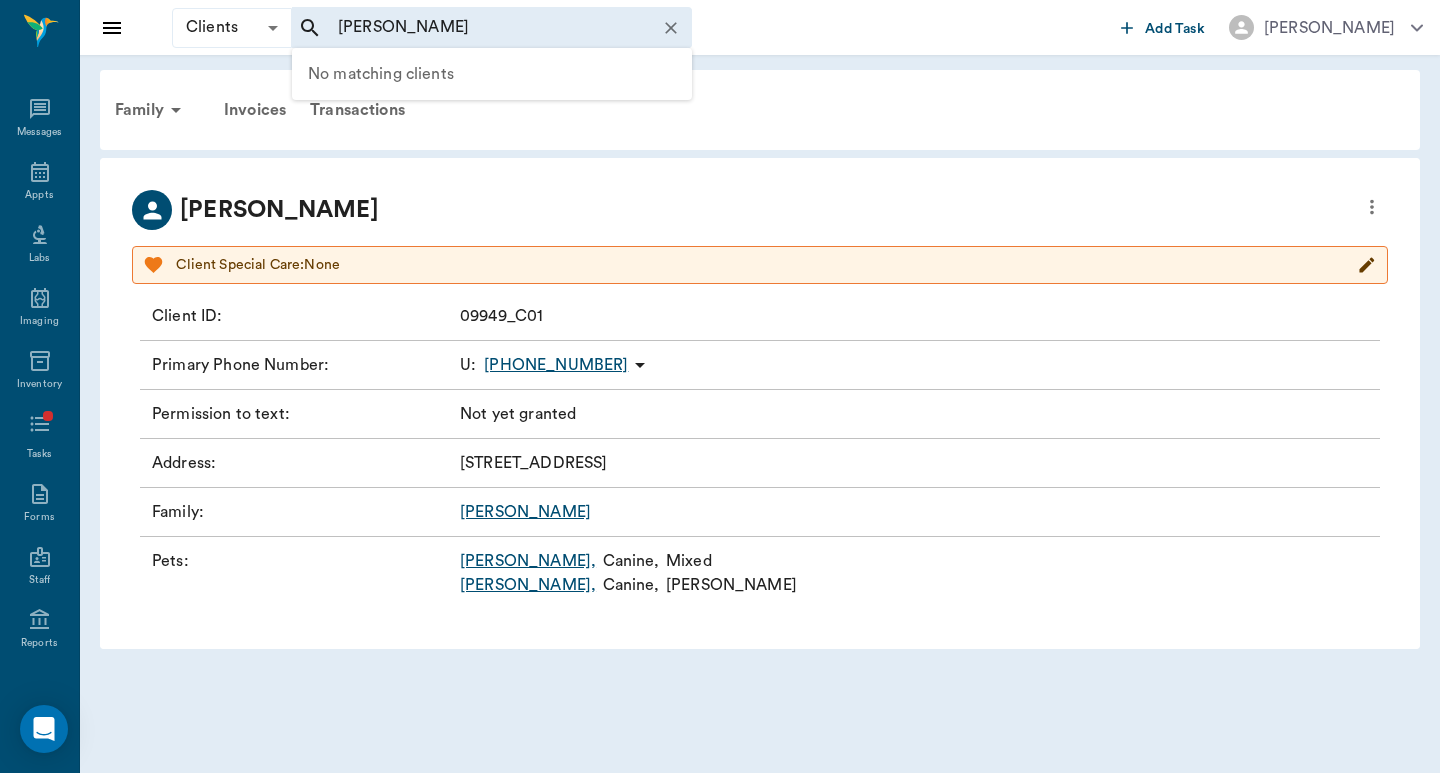 click 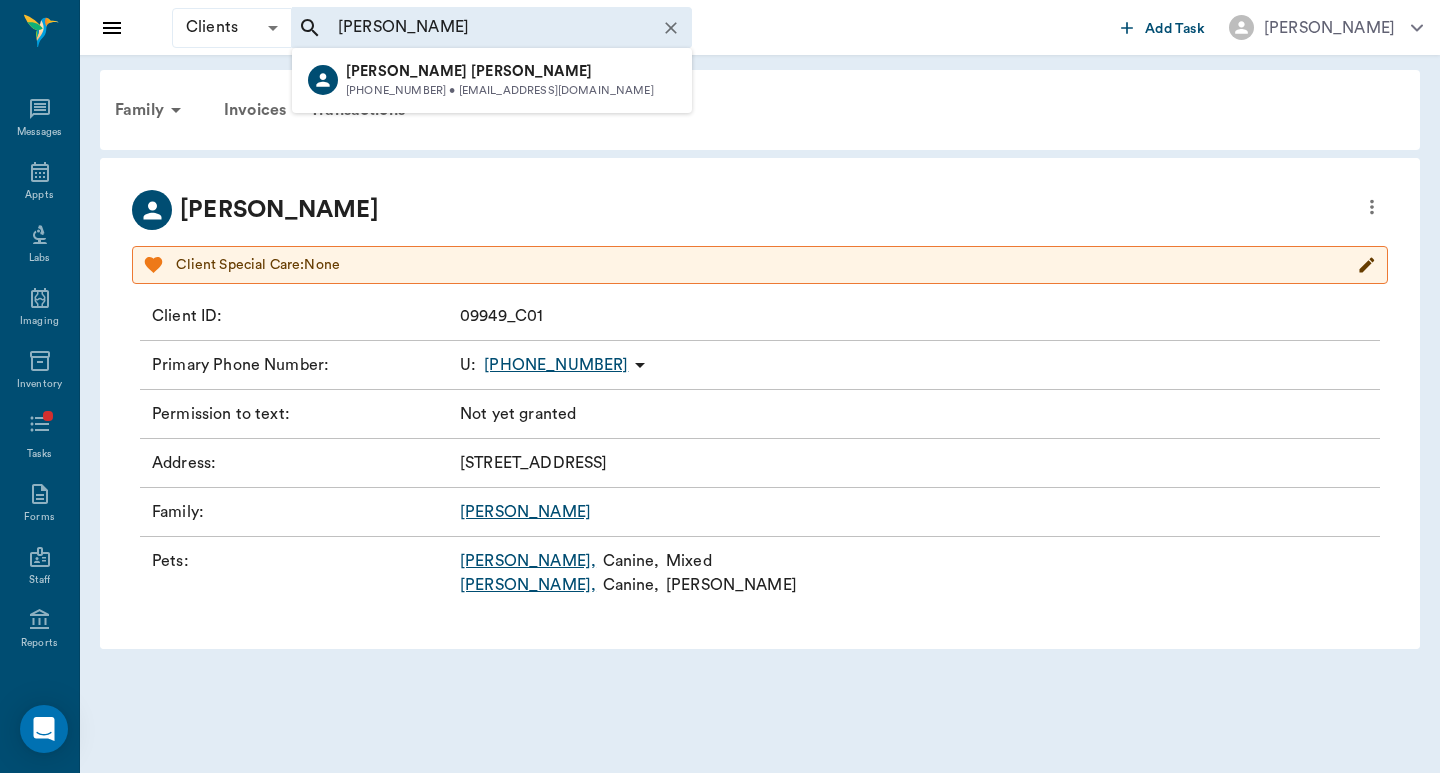 click on "[PERSON_NAME]" at bounding box center (500, 72) 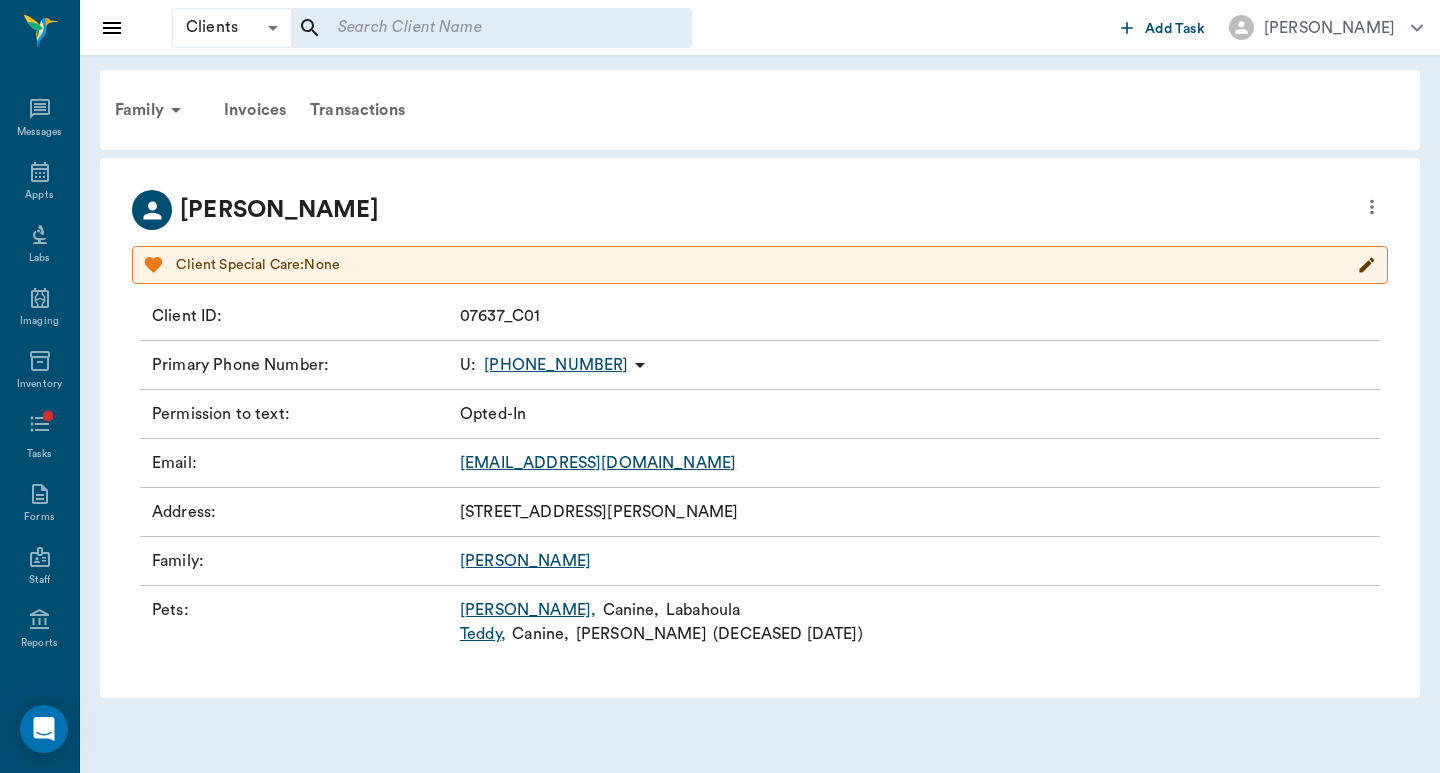 click on "[PERSON_NAME]" at bounding box center (525, 561) 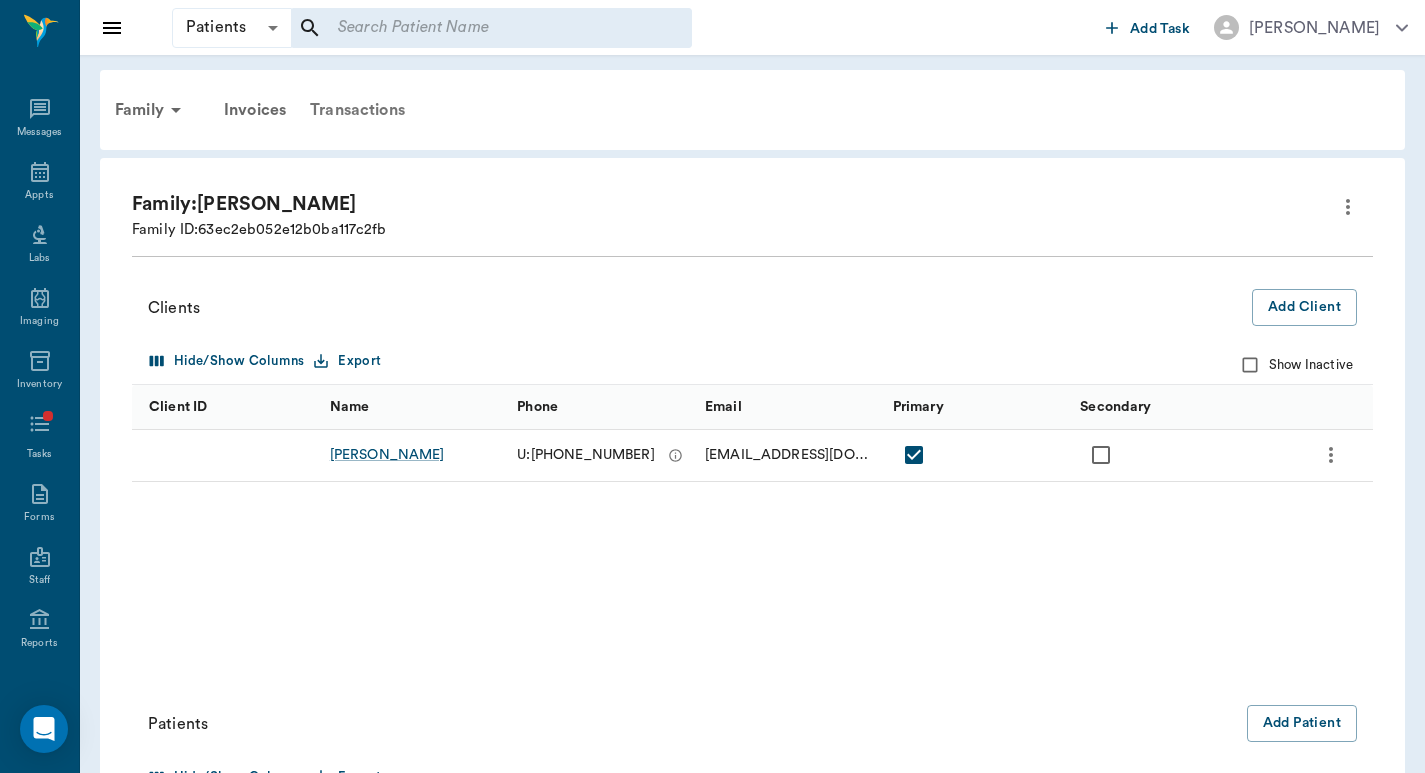 drag, startPoint x: 357, startPoint y: 106, endPoint x: 389, endPoint y: 111, distance: 32.38827 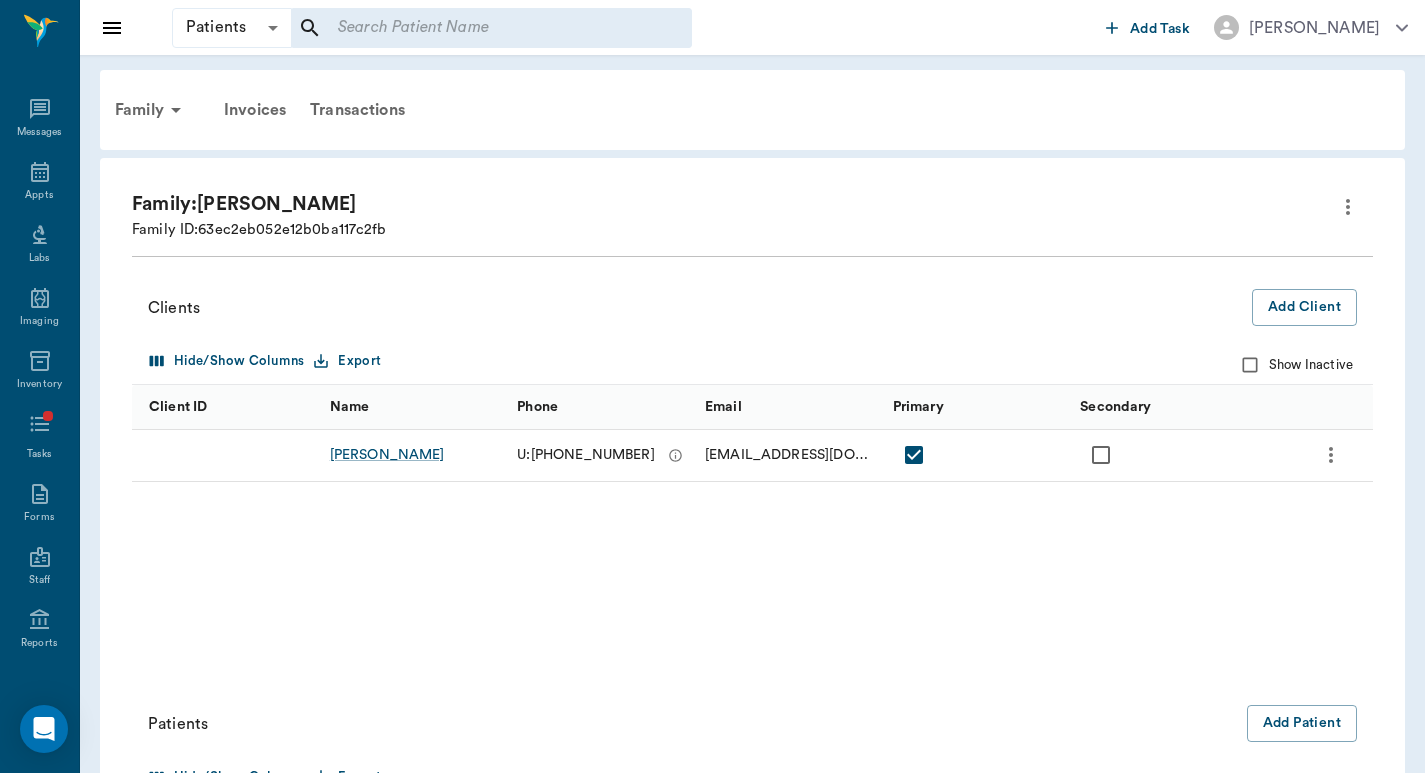 click on "Transactions" at bounding box center (357, 110) 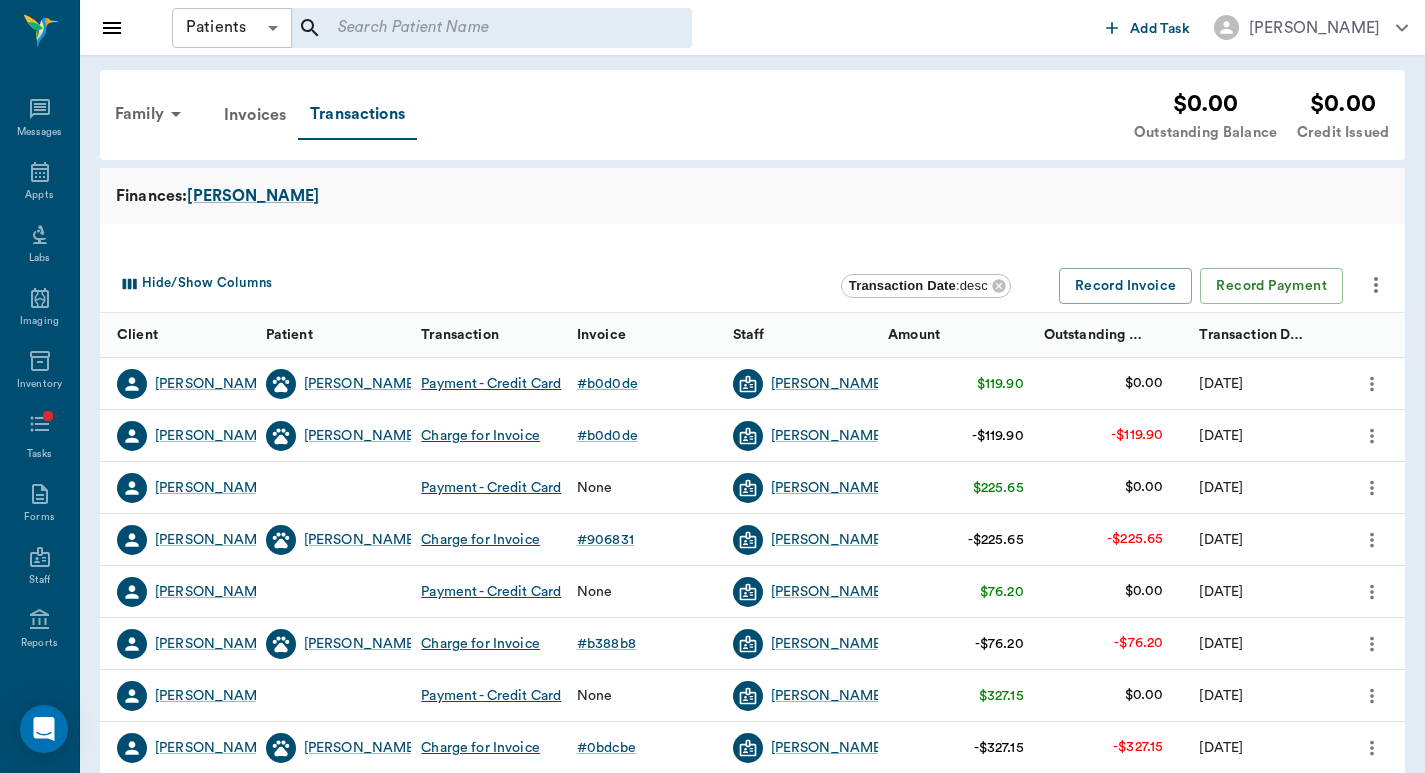 click on "Patients Patients ​ ​ Add Task [PERSON_NAME] Nectar Messages Appts Labs Imaging Inventory Tasks Forms Staff Reports Lookup Settings Family Invoices Transactions $0.00 Outstanding Balance $0.00 Credit Issued Finances:    [PERSON_NAME] Hide/Show Columns Transaction Date :  desc Record Invoice Record Payment Client Patient Transaction Invoice Staff Amount Outstanding Balance Transaction Date [PERSON_NAME] Payment - Credit Card  # b0d0de [PERSON_NAME] $119.90 $0.00 [DATE] [PERSON_NAME] Charge for Invoice # b0d0de [PERSON_NAME] -$119.90 -$119.90 [DATE] [PERSON_NAME] Payment - Credit Card  None [PERSON_NAME] $225.65 $0.00 [DATE] [PERSON_NAME] Charge for Invoice # 906831 [PERSON_NAME] -$225.65 -$225.65 [DATE] [PERSON_NAME] Payment - Credit Card  None [PERSON_NAME] $76.20 $0.00 [DATE] [PERSON_NAME] Charge for Invoice # b388b8 [PERSON_NAME] -$76.20 -$76.20 [DATE] [PERSON_NAME] Payment - Credit Card  None [PERSON_NAME] $327.15 $0.00 # #" at bounding box center [712, 615] 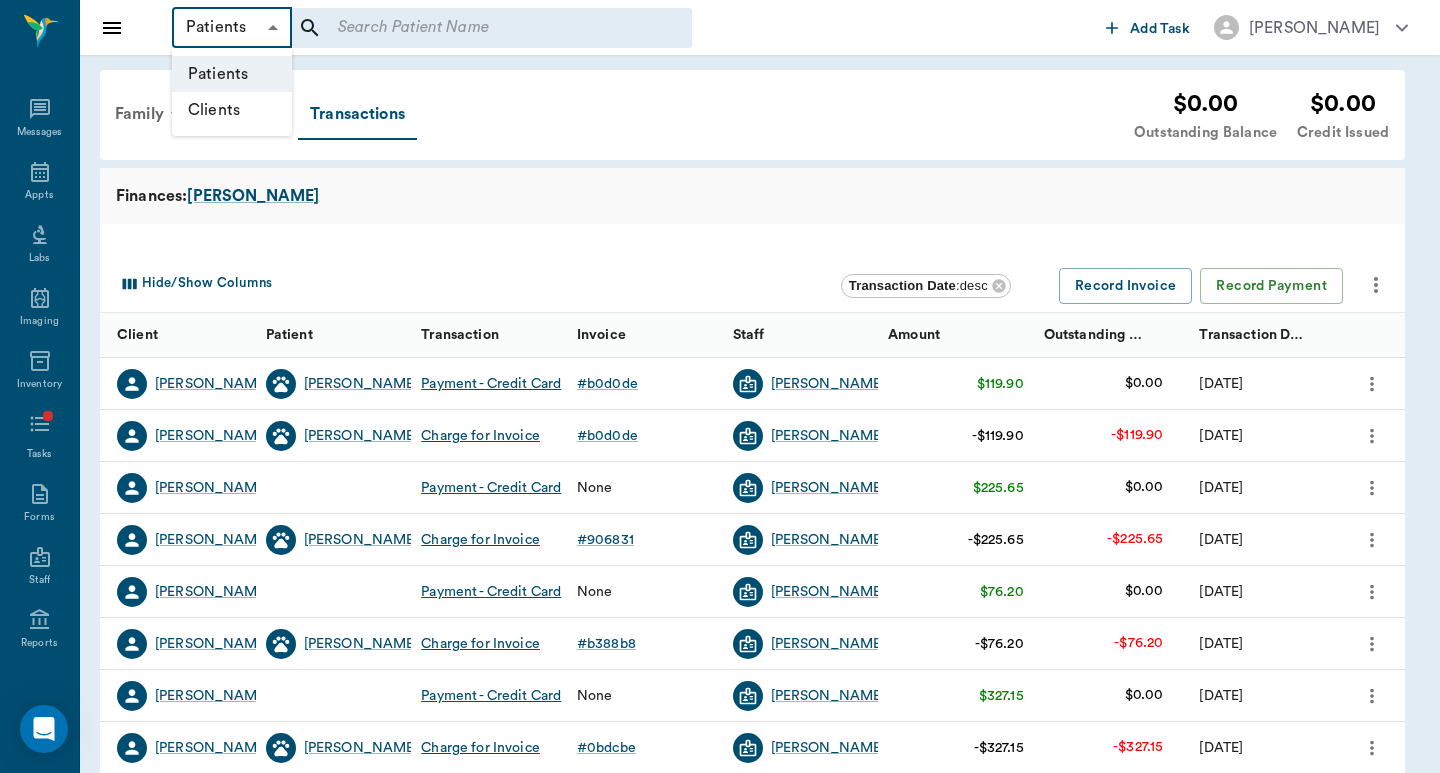 click on "Clients" at bounding box center [232, 110] 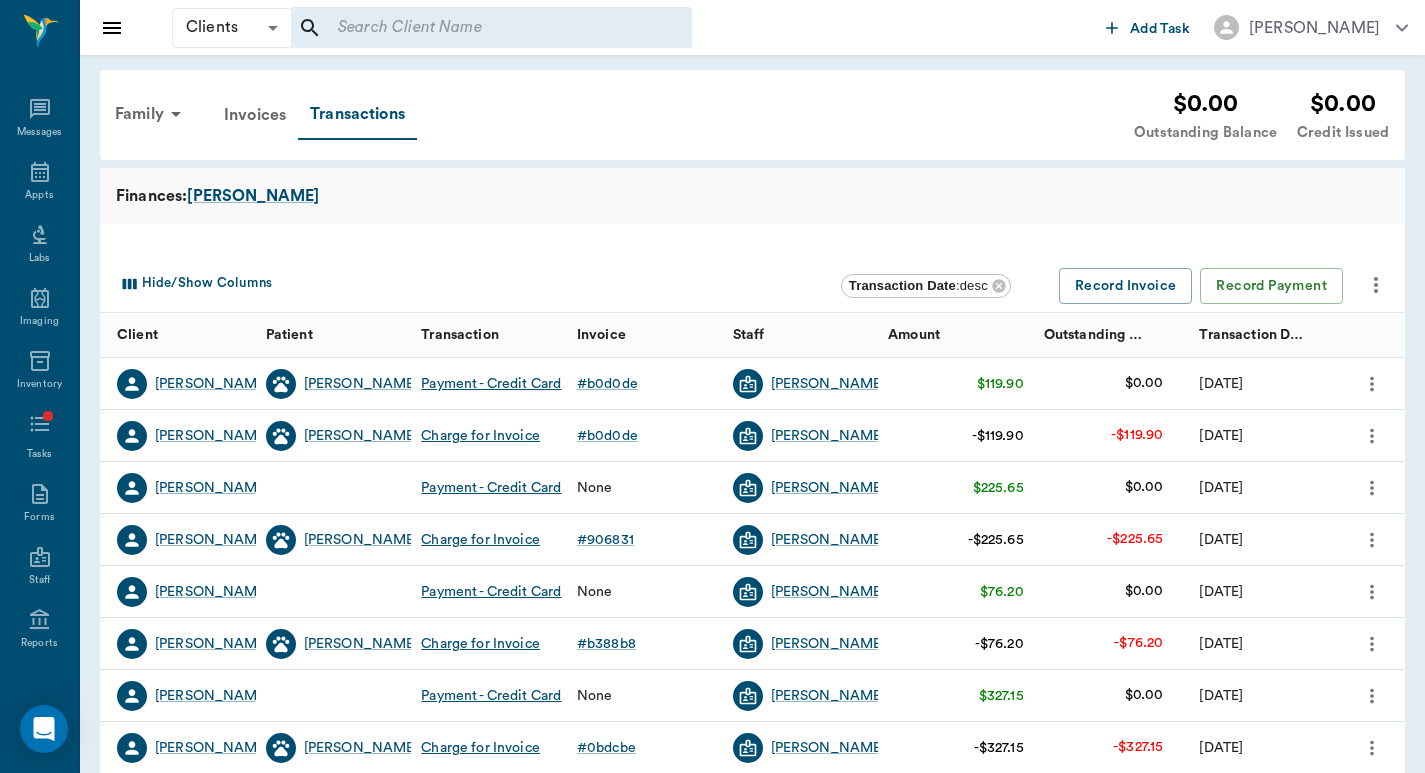 click at bounding box center [478, 28] 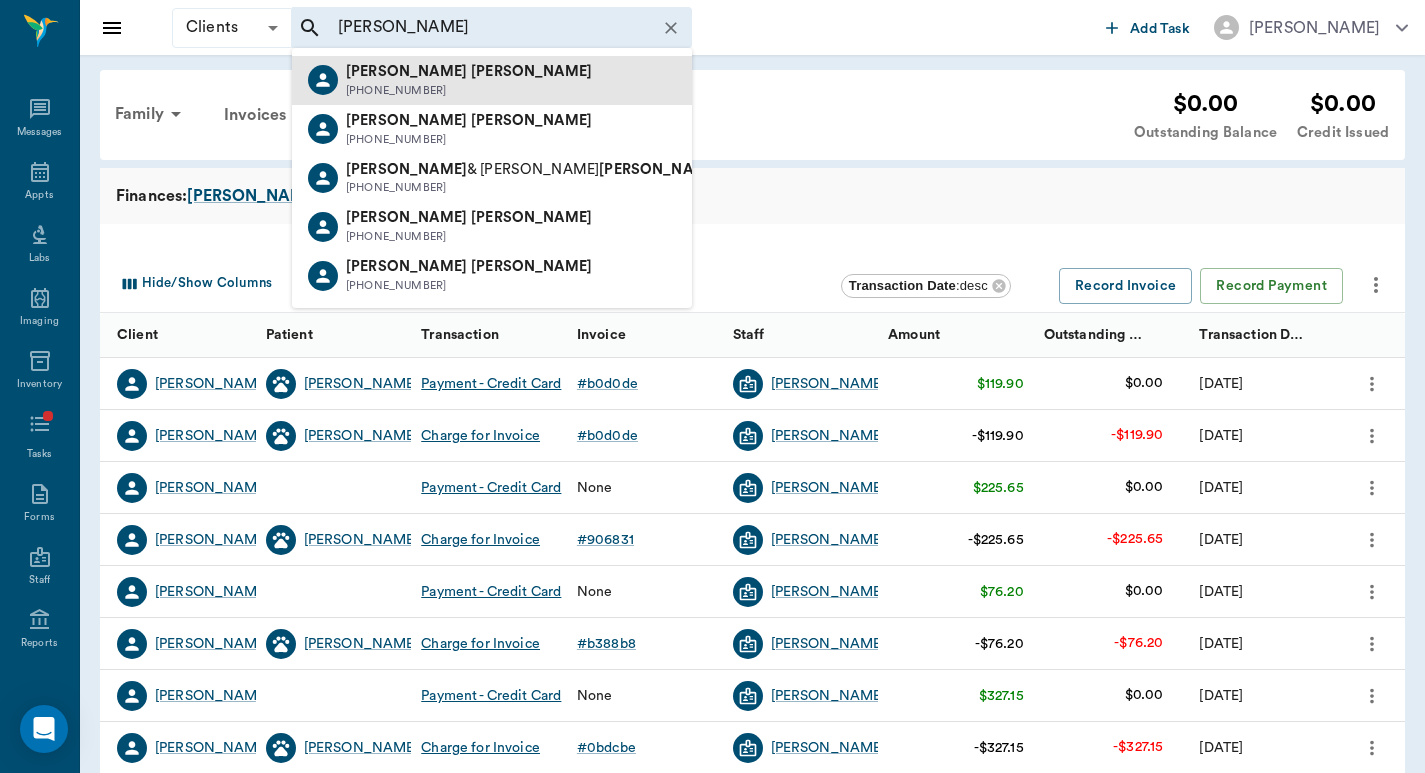 click on "[PERSON_NAME] [PHONE_NUMBER]" at bounding box center [492, 80] 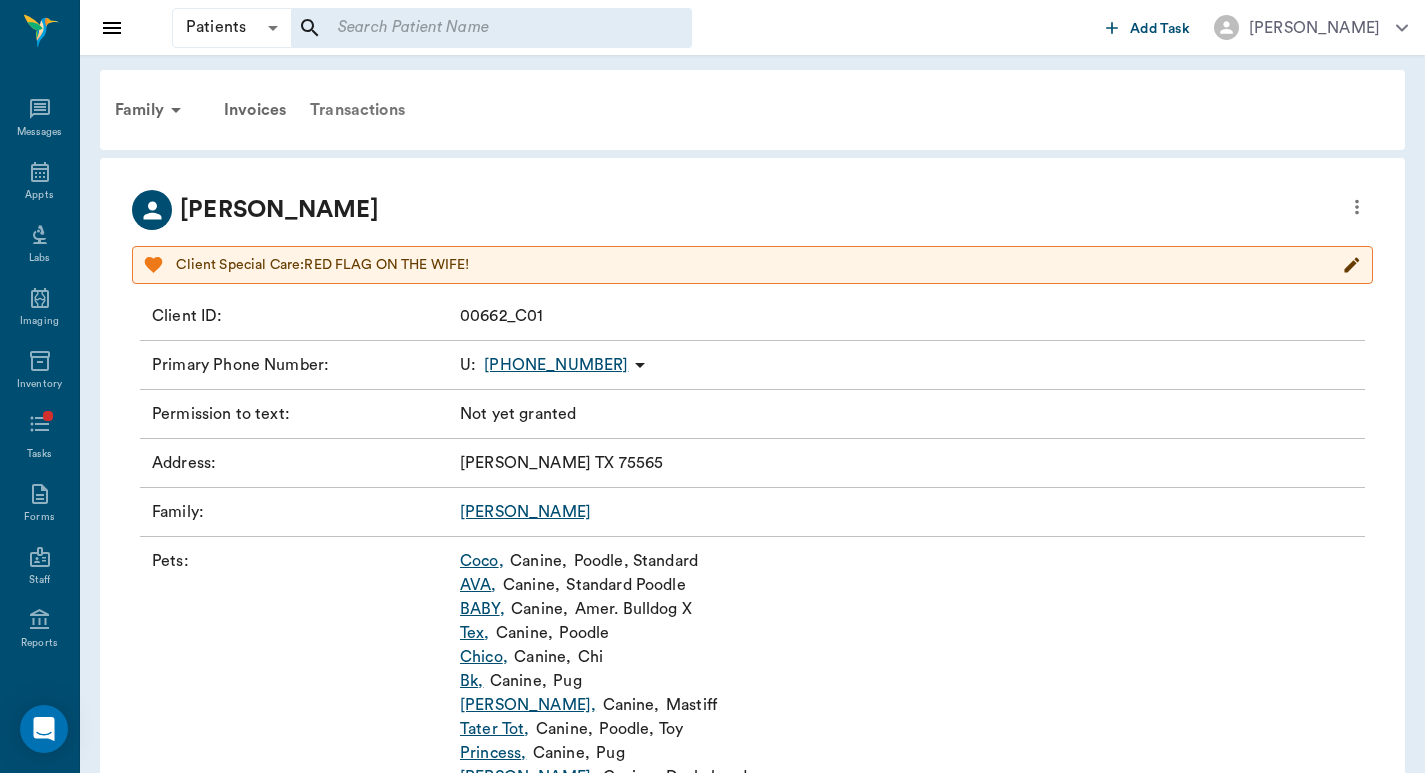 click on "Transactions" at bounding box center [357, 110] 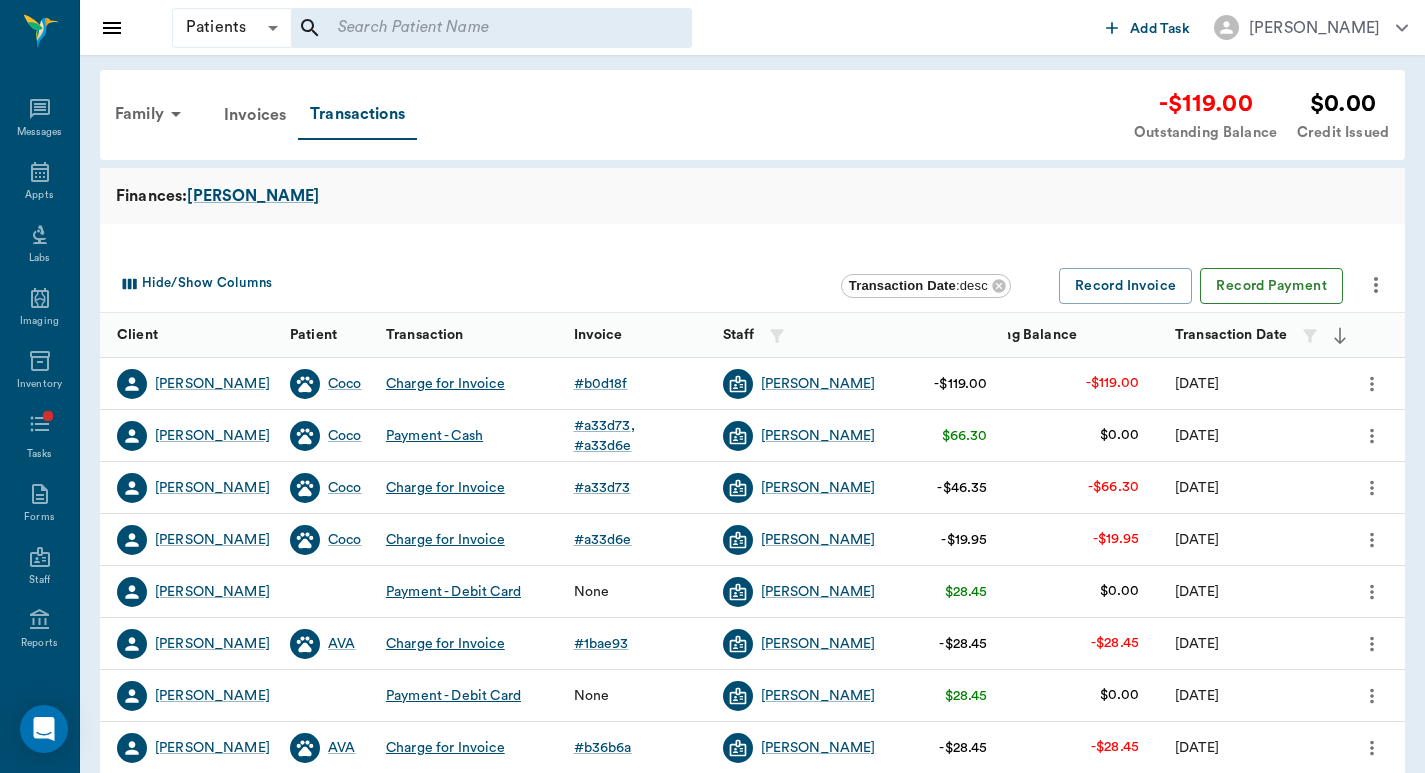 click on "Record Payment" at bounding box center (1271, 286) 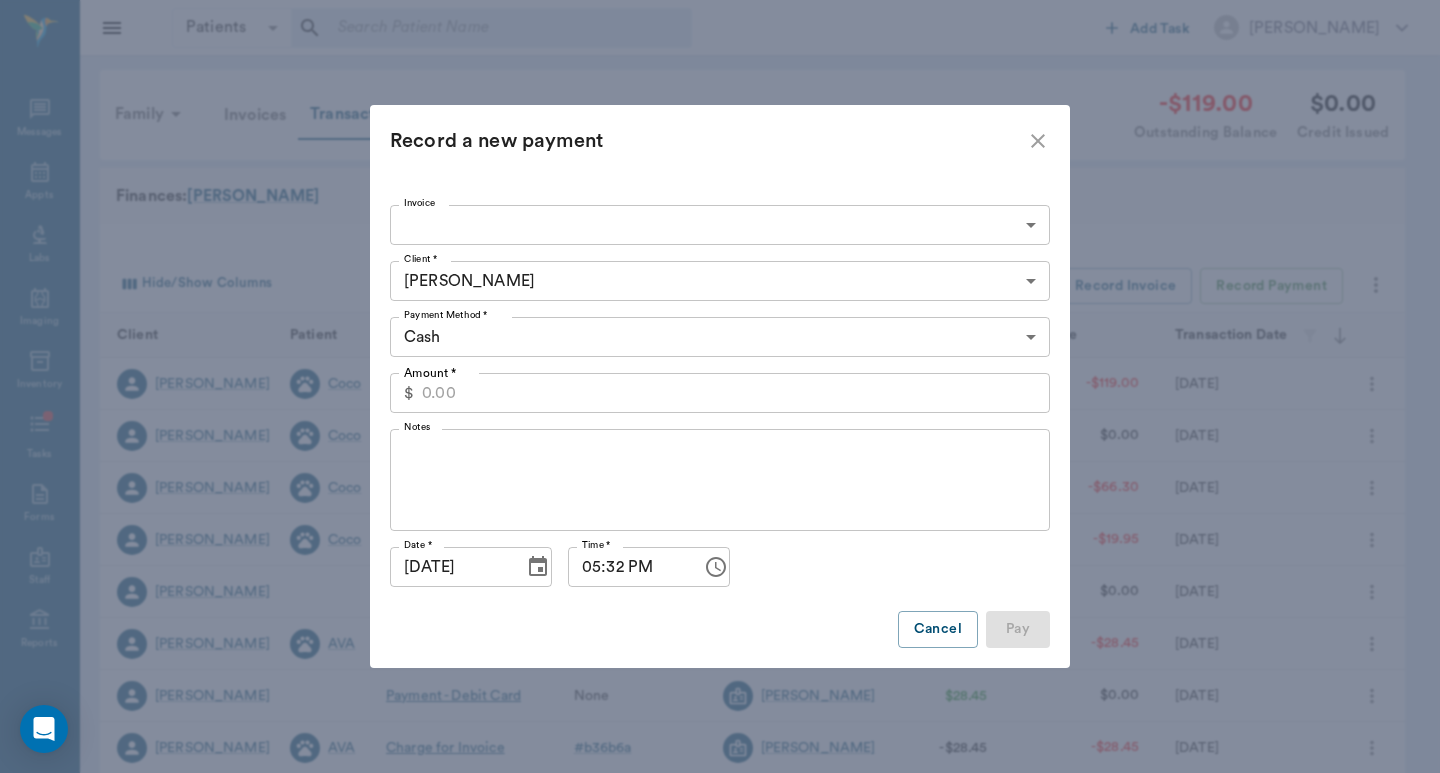 click on "Patients Patients ​ ​ Add Task [PERSON_NAME] Nectar Messages Appts Labs Imaging Inventory Tasks Forms Staff Reports Lookup Settings Family Invoices Transactions -$119.00 Outstanding Balance $0.00 Credit Issued Finances:    [PERSON_NAME]/Show Columns Transaction Date :  desc Record Invoice Record Payment Client Patient Transaction Invoice Staff Amount Outstanding Balance Transaction Date [PERSON_NAME] Charge for Invoice # b0d18f [PERSON_NAME] -$119.00 -$119.00 [DATE] [PERSON_NAME] Payment - Cash  # a33d73 # a33d6e [PERSON_NAME] $66.30 $0.00 [DATE] [PERSON_NAME] Charge for Invoice # a33d73 [PERSON_NAME] -$46.35 -$66.30 [DATE] [PERSON_NAME] Charge for Invoice # a33d6e [PERSON_NAME] -$19.95 -$19.95 [DATE] [PERSON_NAME] Payment - Debit Card  None [PERSON_NAME] $28.45 $0.00 [DATE] [PERSON_NAME] AVA Charge for Invoice # 1bae93 [PERSON_NAME] -$28.45 -$28.45 [DATE] [PERSON_NAME] Payment - Debit Card  None [PERSON_NAME] #" at bounding box center (720, 615) 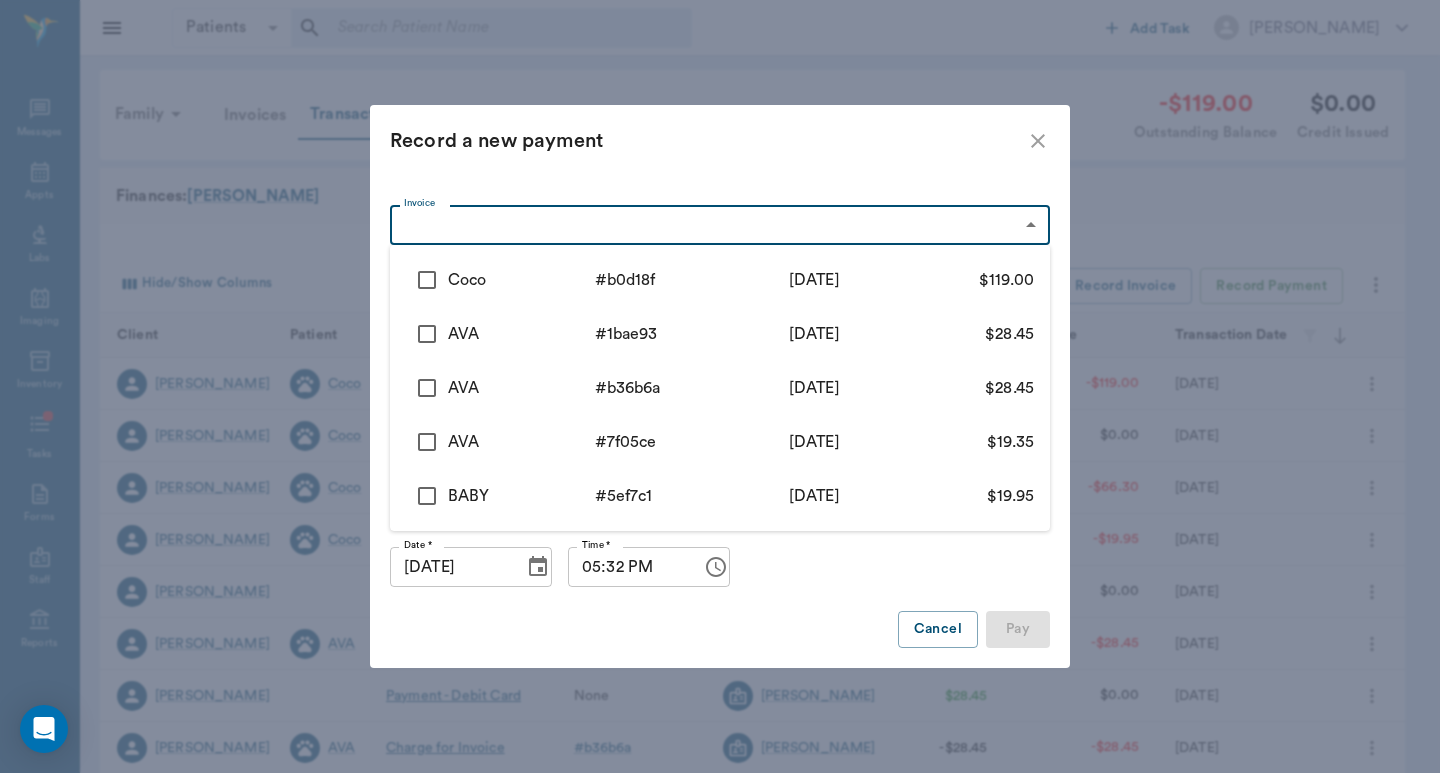 click on "[DATE]" at bounding box center [814, 280] 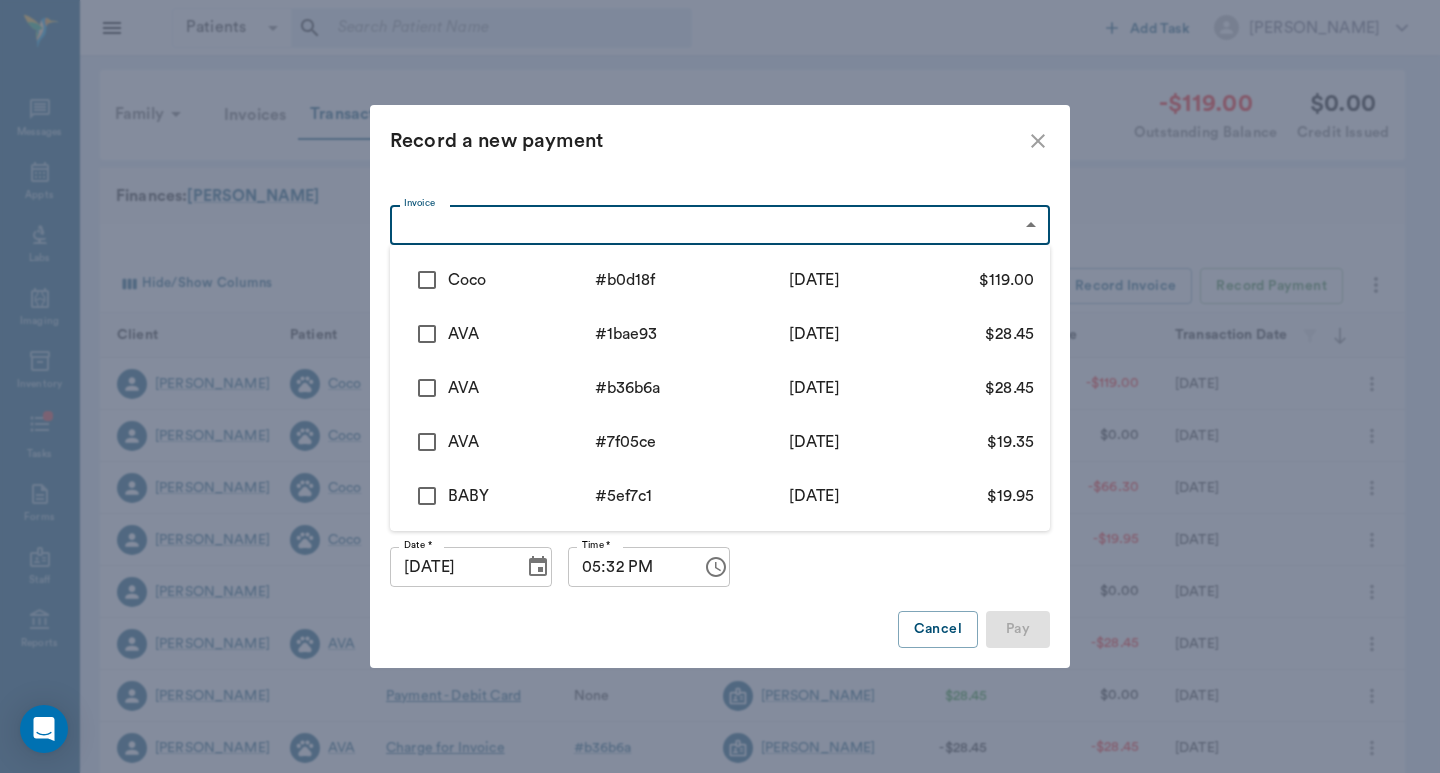 type on "119.00" 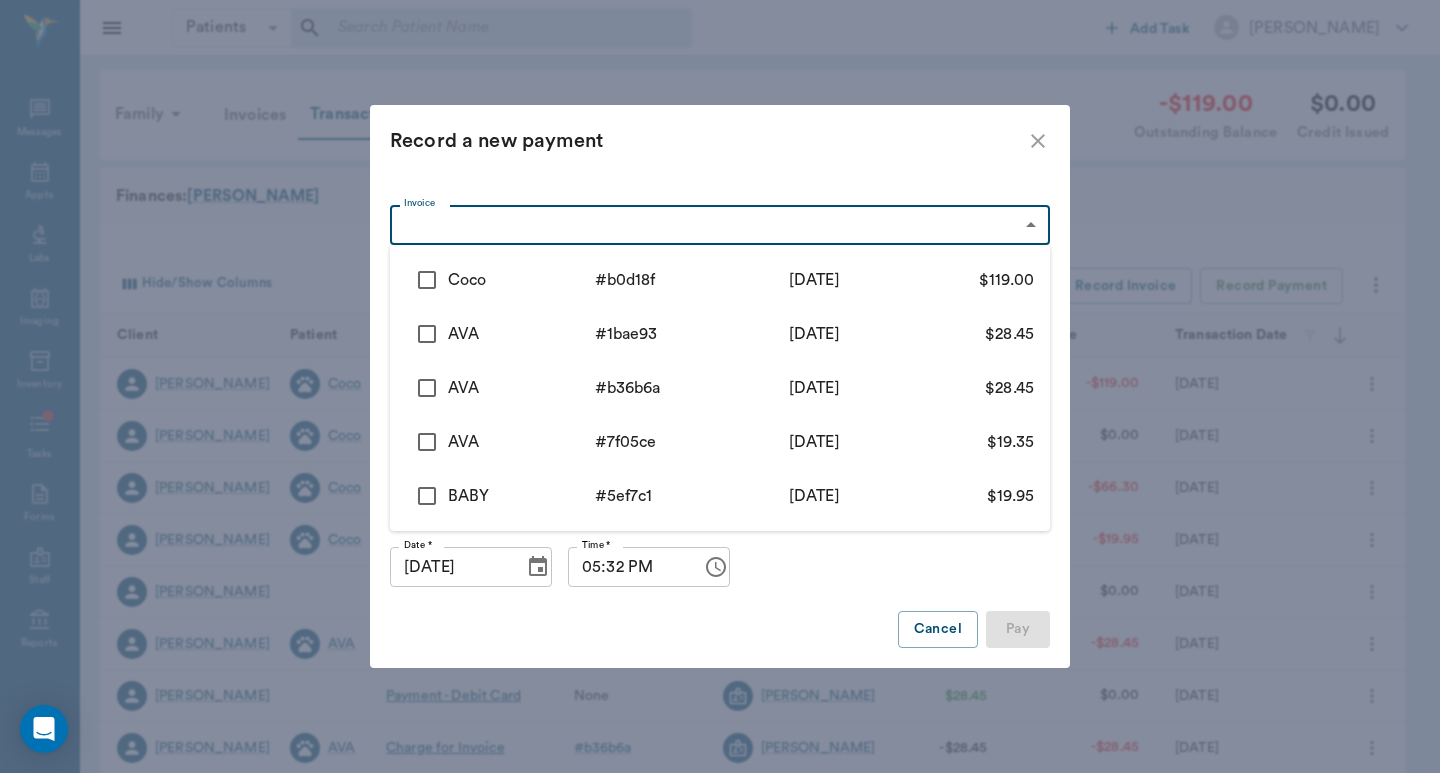 checkbox on "true" 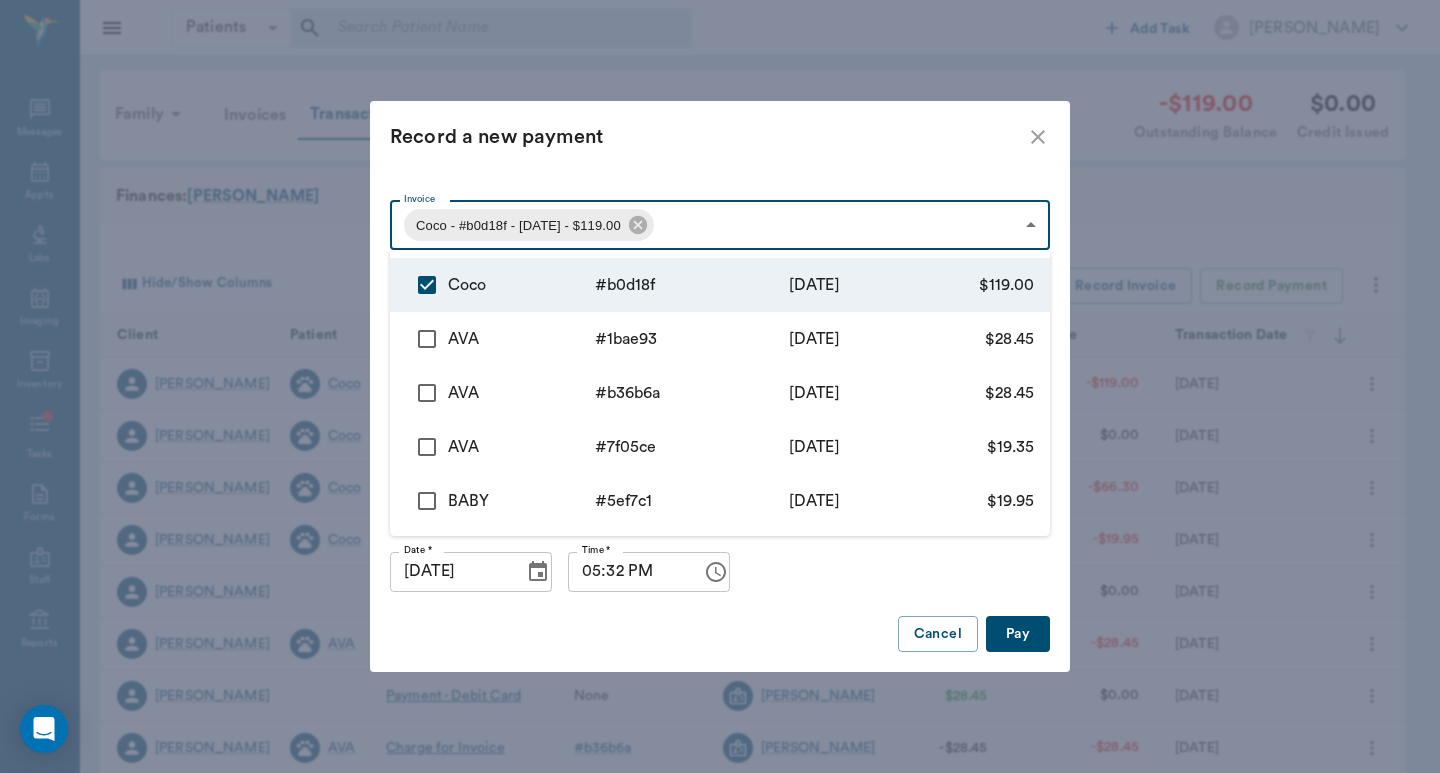 click at bounding box center [720, 386] 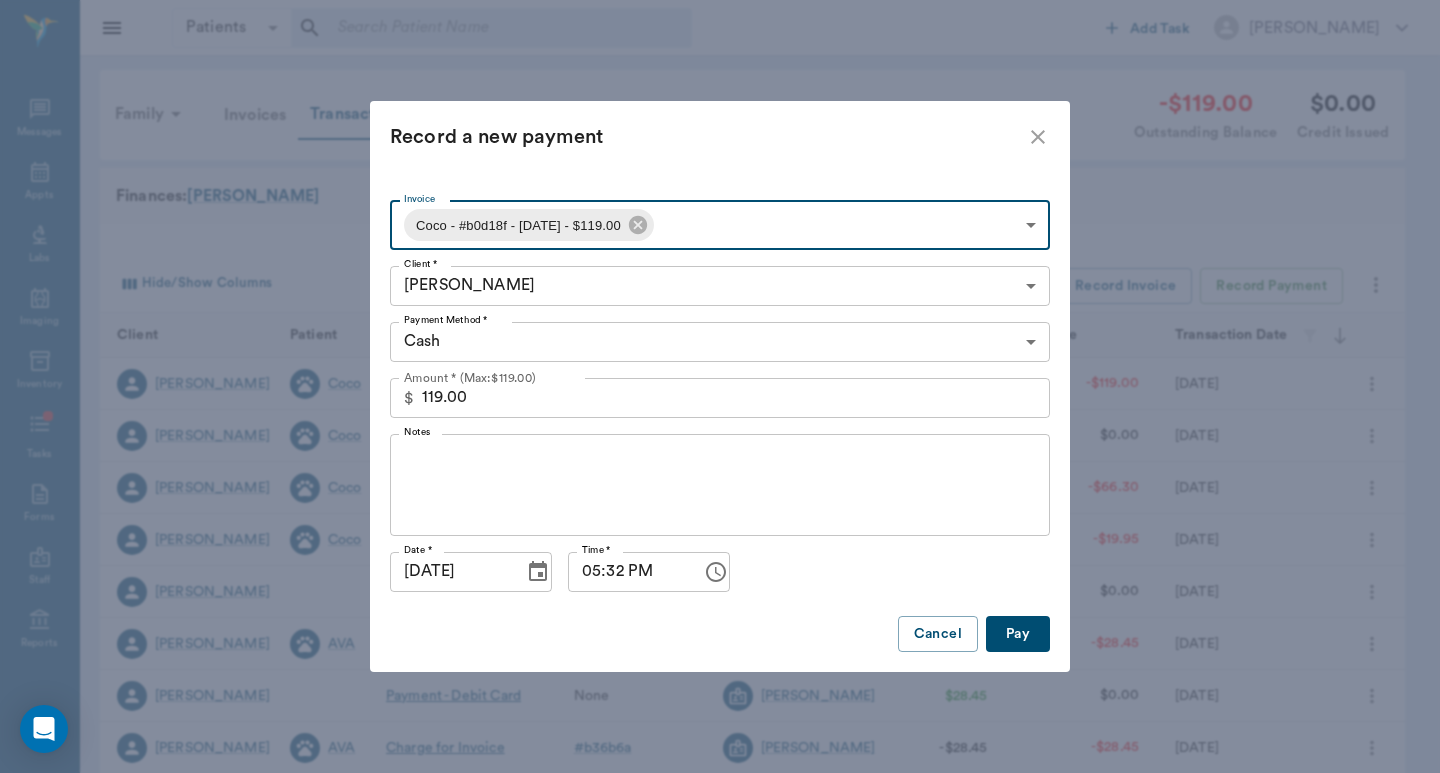 click on "Pay" at bounding box center (1018, 634) 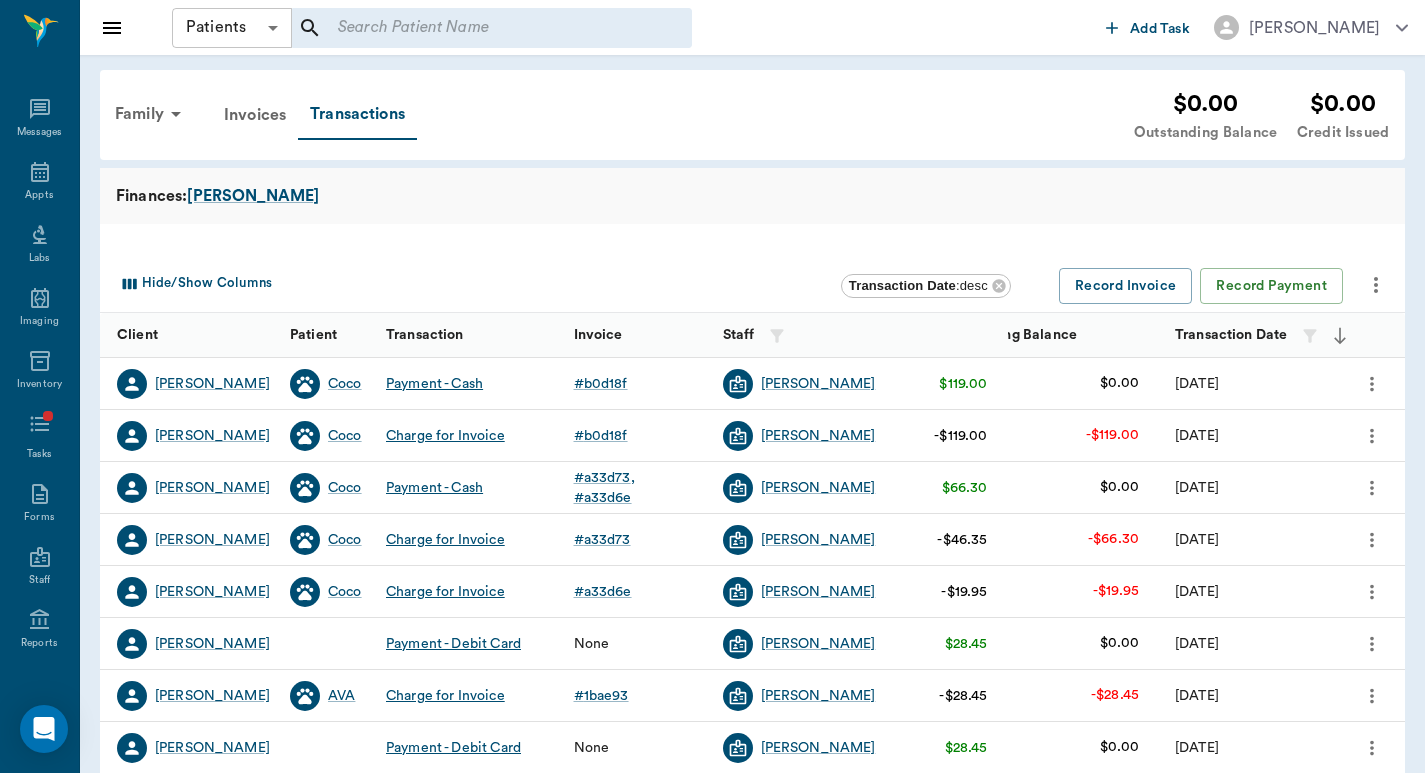 click on "Patients Patients ​ ​ Add Task [PERSON_NAME] Nectar Messages Appts Labs Imaging Inventory Tasks Forms Staff Reports Lookup Settings Family Invoices Transactions $0.00 Outstanding Balance $0.00 Credit Issued Finances:    [PERSON_NAME]/Show Columns Transaction Date :  desc Record Invoice Record Payment Client Patient Transaction Invoice Staff Amount Outstanding Balance Transaction Date [PERSON_NAME] Payment - Cash  # b0d18f [PERSON_NAME] $119.00 $0.00 [DATE] [PERSON_NAME] Charge for Invoice # b0d18f [PERSON_NAME] -$119.00 -$119.00 [DATE] [PERSON_NAME] Payment - Cash  # a33d73 # a33d6e [PERSON_NAME] $66.30 $0.00 [DATE] [PERSON_NAME] Charge for Invoice # a33d73 [PERSON_NAME] -$46.35 -$66.30 [DATE] [PERSON_NAME] Charge for Invoice # a33d6e [PERSON_NAME] -$19.95 -$19.95 [DATE] [PERSON_NAME] Payment - Debit Card  None [PERSON_NAME] $28.45 $0.00 [DATE] [PERSON_NAME] AVA Charge for Invoice # 1bae93 [PERSON_NAME] AVA" at bounding box center [712, 615] 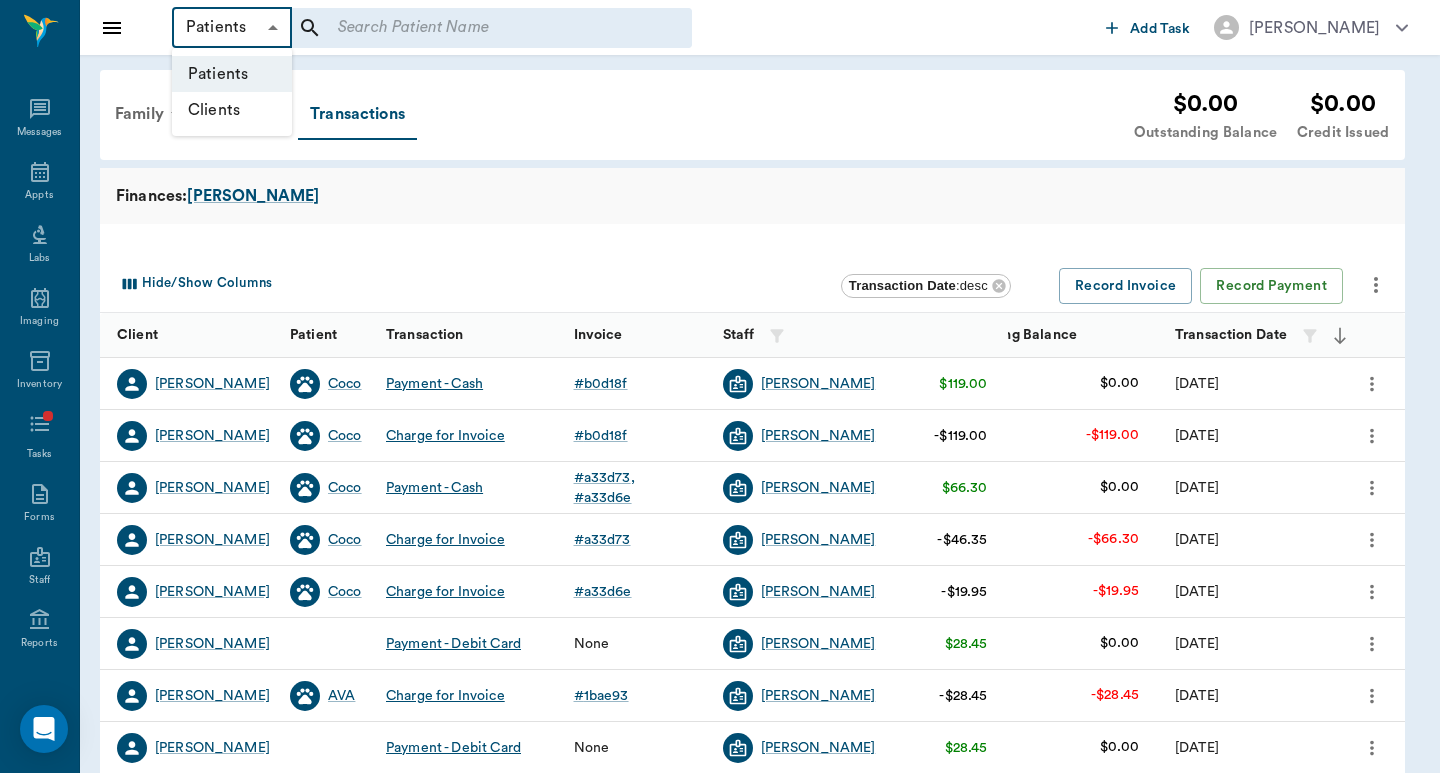 drag, startPoint x: 212, startPoint y: 113, endPoint x: 443, endPoint y: 31, distance: 245.12242 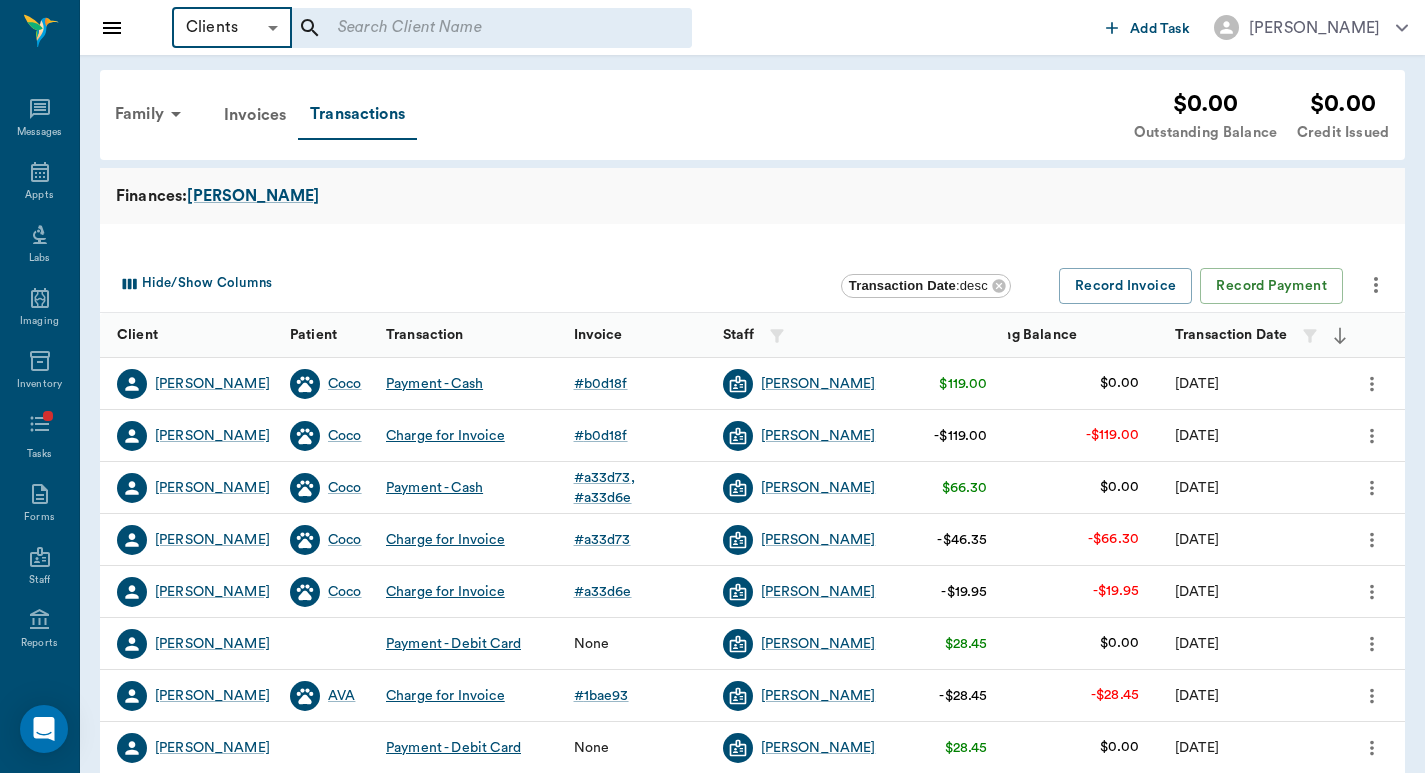 click at bounding box center [478, 28] 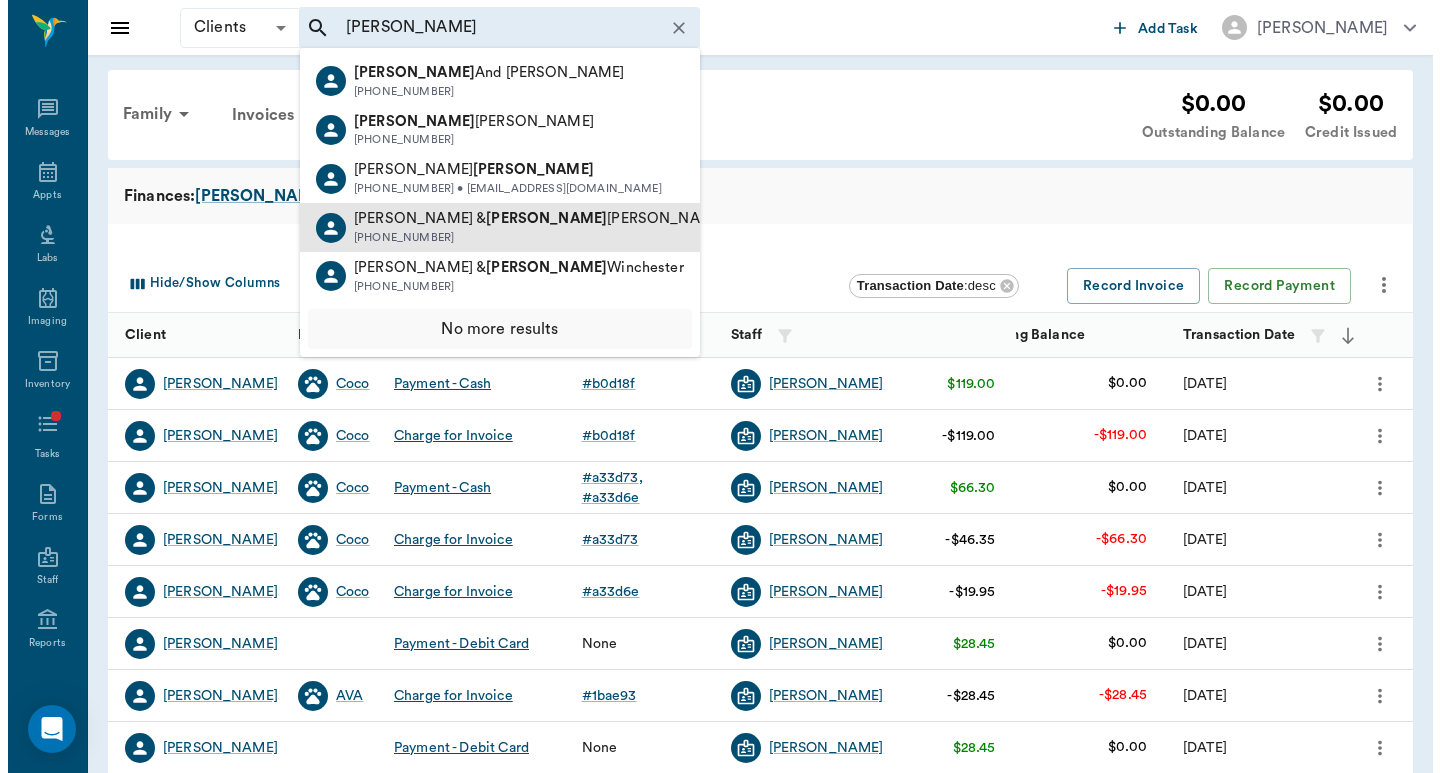 scroll, scrollTop: 1818, scrollLeft: 0, axis: vertical 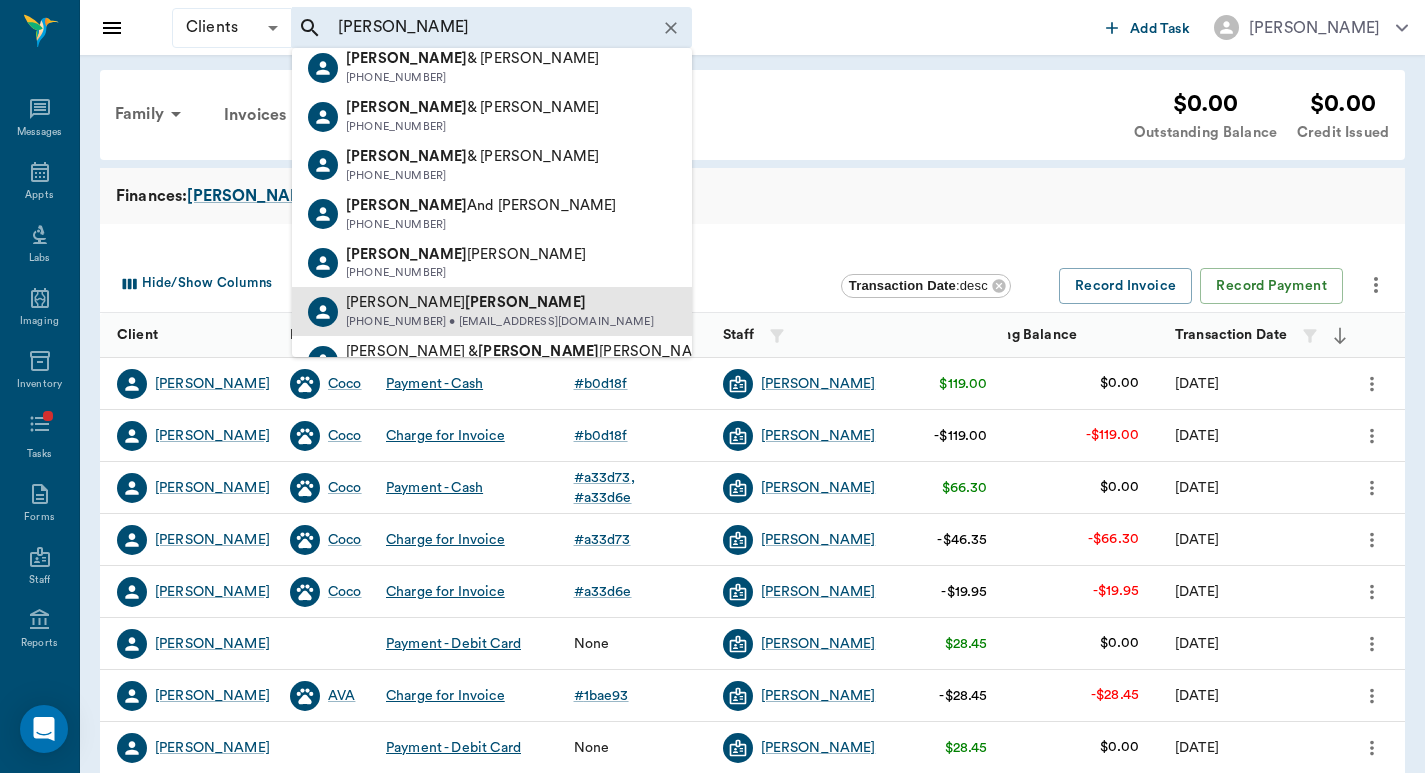 click on "[PERSON_NAME]" at bounding box center [525, 302] 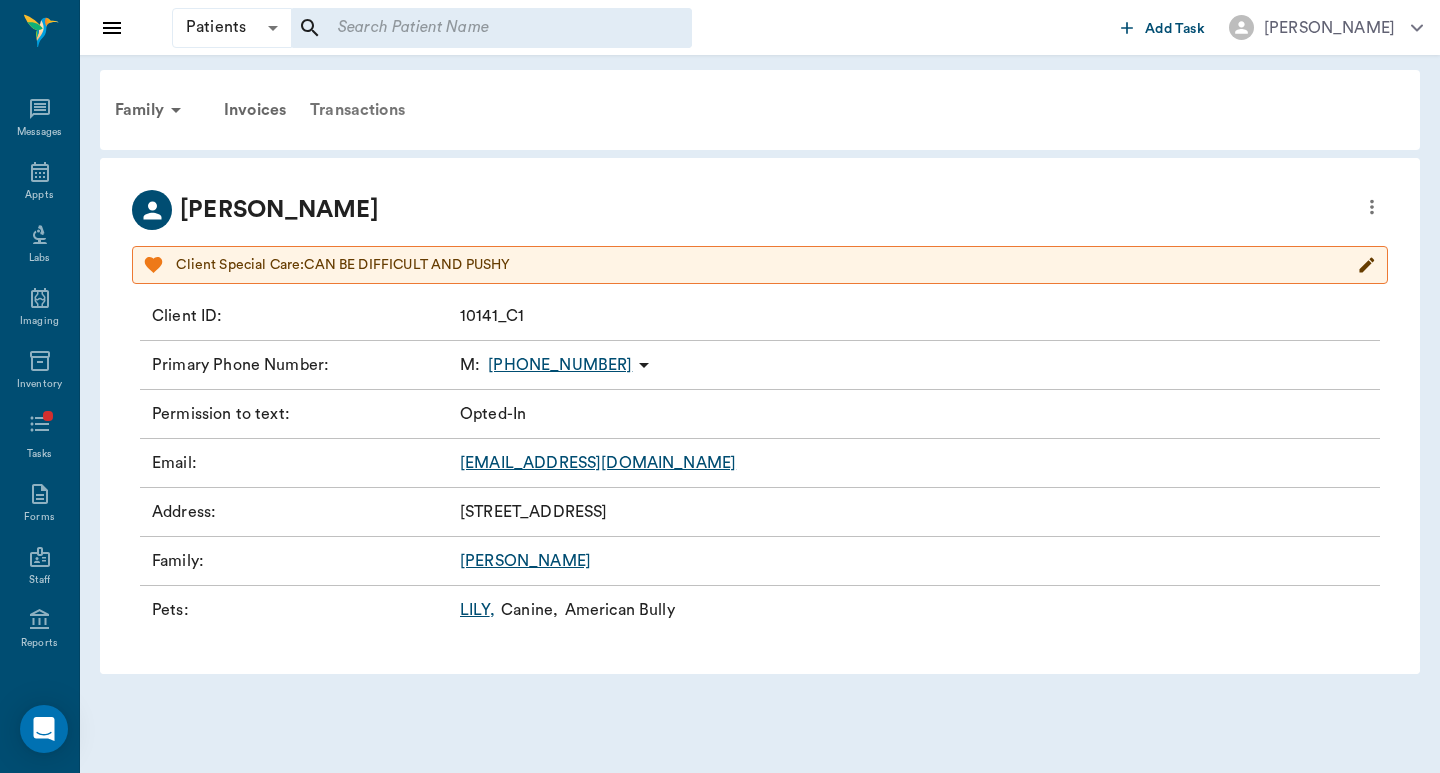 click on "Transactions" at bounding box center (357, 110) 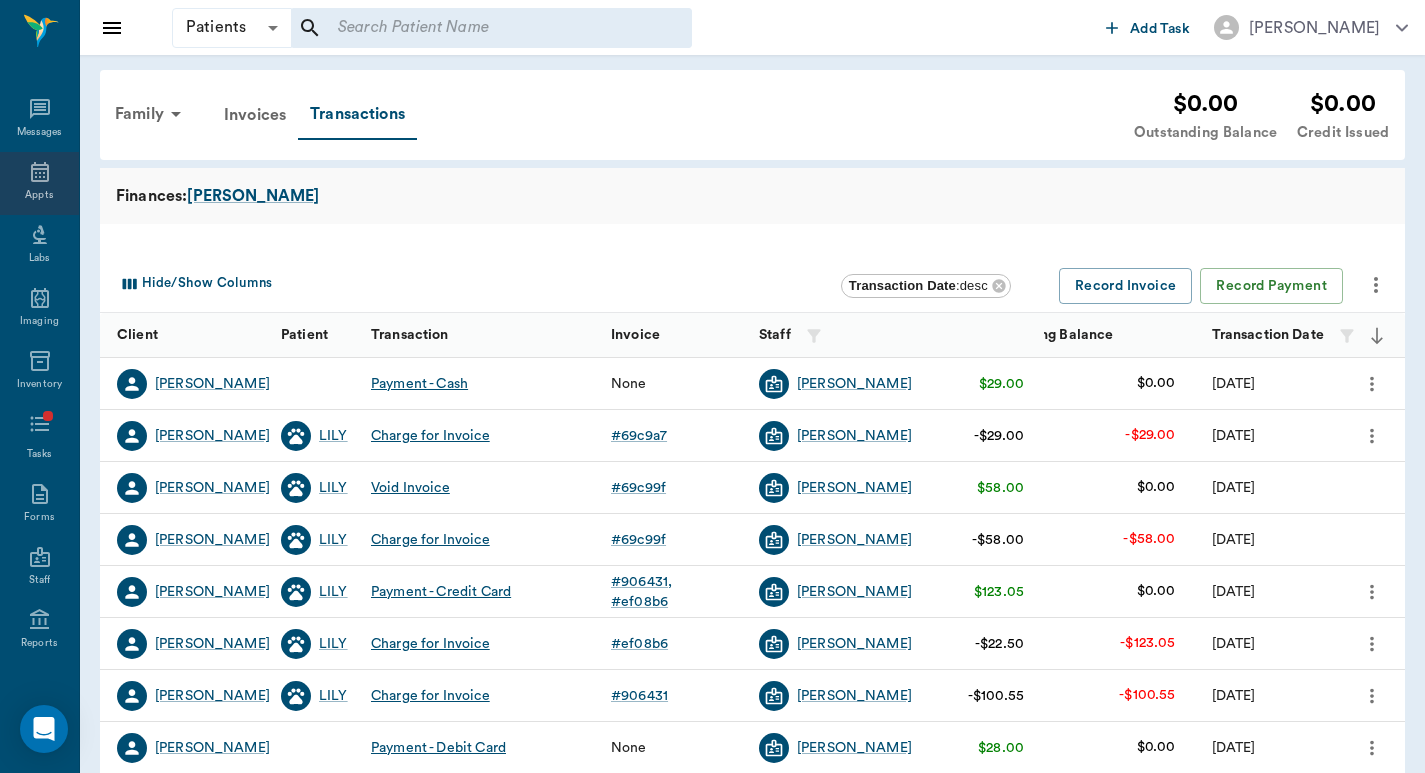 click on "Appts" at bounding box center (39, 183) 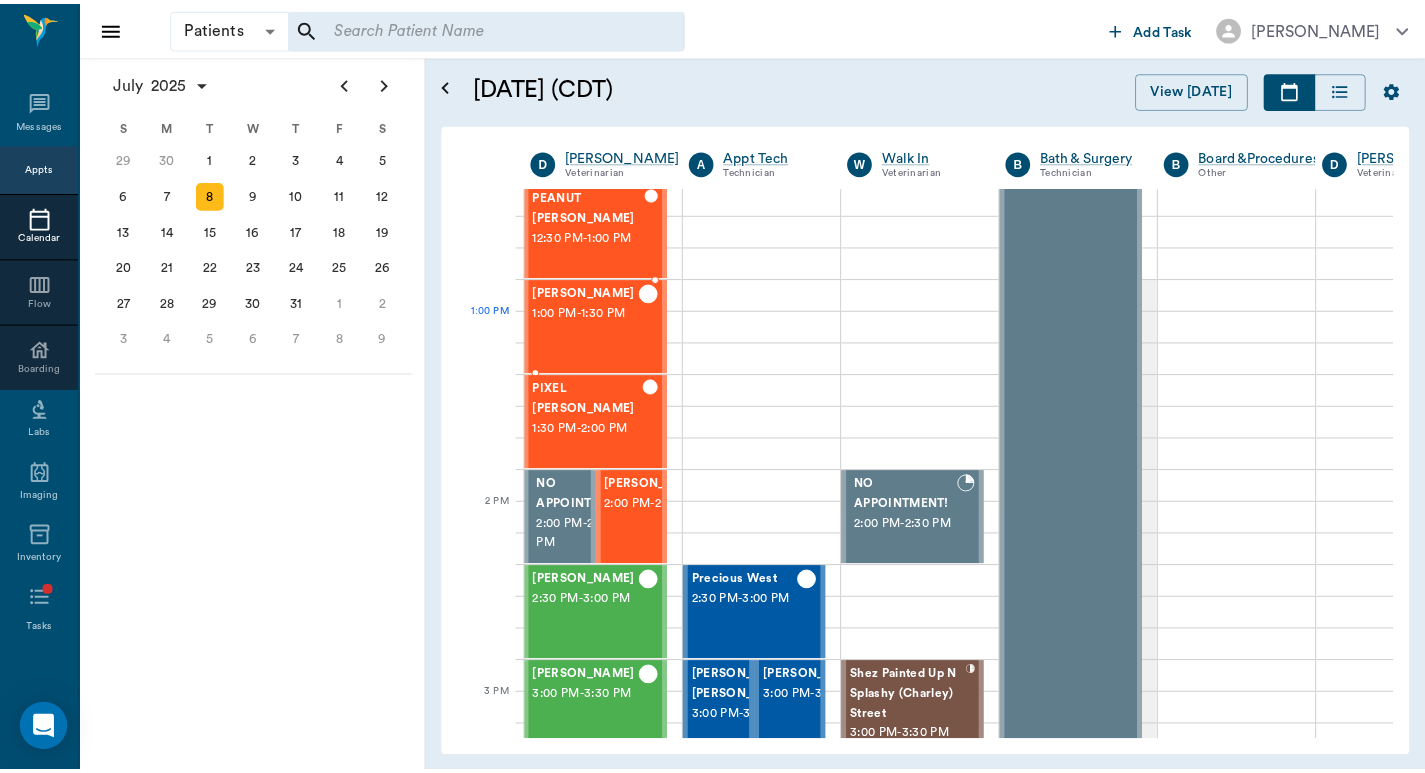 scroll, scrollTop: 714, scrollLeft: 1, axis: both 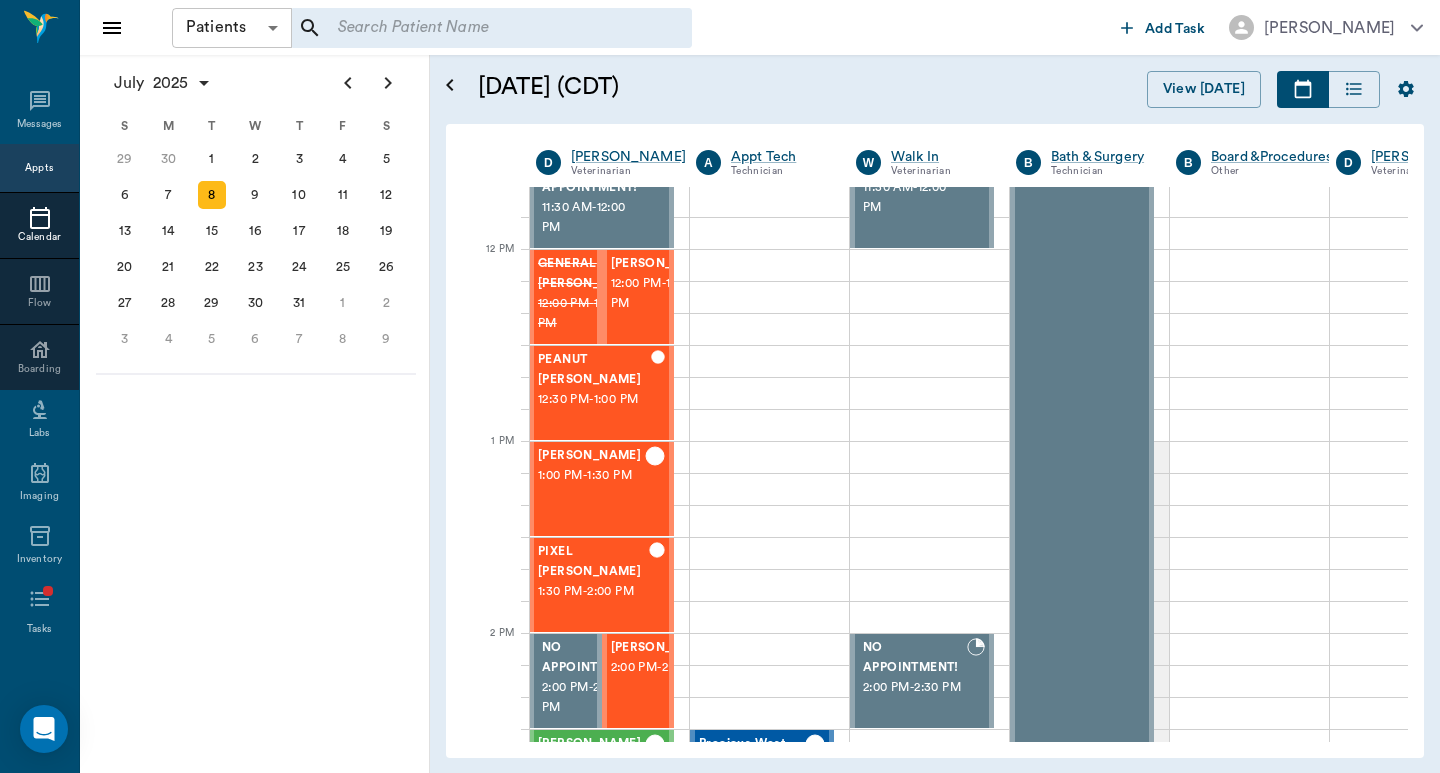 click on "Patients Patients ​ ​ Add Task [PERSON_NAME] Nectar Messages Appts Calendar Flow Boarding Labs Imaging Inventory Tasks Forms Staff Reports Lookup Settings [DATE] S M T W T F S [DATE] 2 3 4 5 6 7 8 9 10 11 12 13 14 15 16 17 18 19 20 21 22 23 24 25 26 27 28 29 [DATE] 1 2 3 4 5 6 7 8 9 10 11 12 S M T W T F S 29 [DATE] 1 2 3 4 5 6 7 8 9 10 11 12 13 14 15 16 17 18 19 20 21 22 23 24 25 26 27 28 29 30 [DATE] 1 2 3 4 5 6 7 8 9 S M T W T F S 27 28 29 30 [DATE] 1 2 3 4 5 6 7 8 9 10 11 12 13 14 15 16 17 18 19 20 21 22 23 24 25 26 27 28 29 30 31 [DATE] 2 3 4 5 6 [DATE] (CDT) View [DATE] [DATE] [DATE] [DATE] D [PERSON_NAME] Veterinarian A Appt Tech Technician W Walk In Veterinarian B Bath & Surgery Technician B Board &Procedures Other D [PERSON_NAME] Veterinarian 8 AM 9 AM 10 AM 11 AM 12 PM 1 PM 2 PM 3 PM 4 PM 5 PM 6 PM 7 PM 8 PM 6:14 PM 12:10 PM [GEOGRAPHIC_DATA][PERSON_NAME] 8:00 AM  -  9:00 AM [GEOGRAPHIC_DATA][PERSON_NAME] 8:30 AM  -  9:00 AM [PERSON_NAME] MAY [PERSON_NAME] 9:00 AM  -  10:00 AM TUNA [PERSON_NAME] 10:00 AM  -  10:30 AM  -" at bounding box center (720, 386) 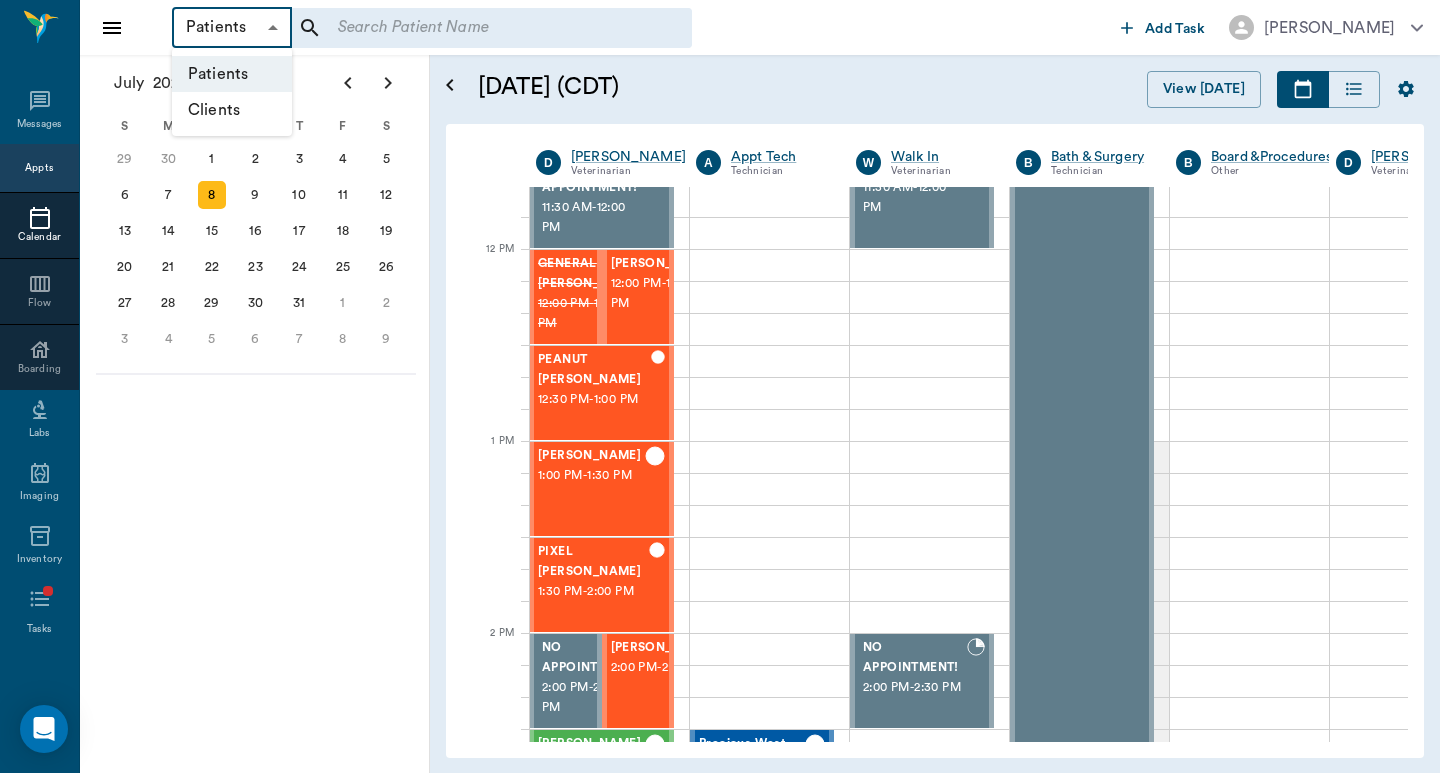 click on "Clients" at bounding box center [232, 110] 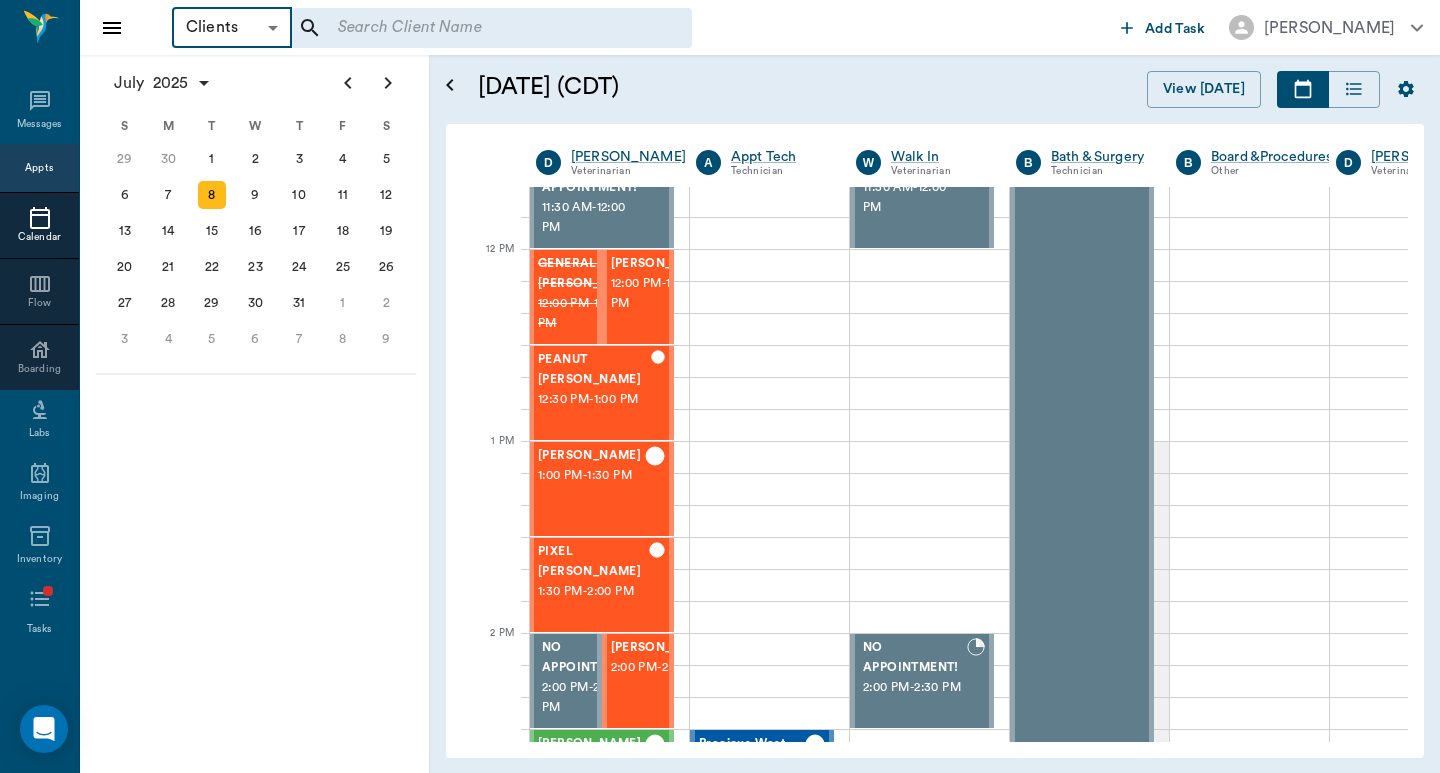 click on "​" at bounding box center [492, 28] 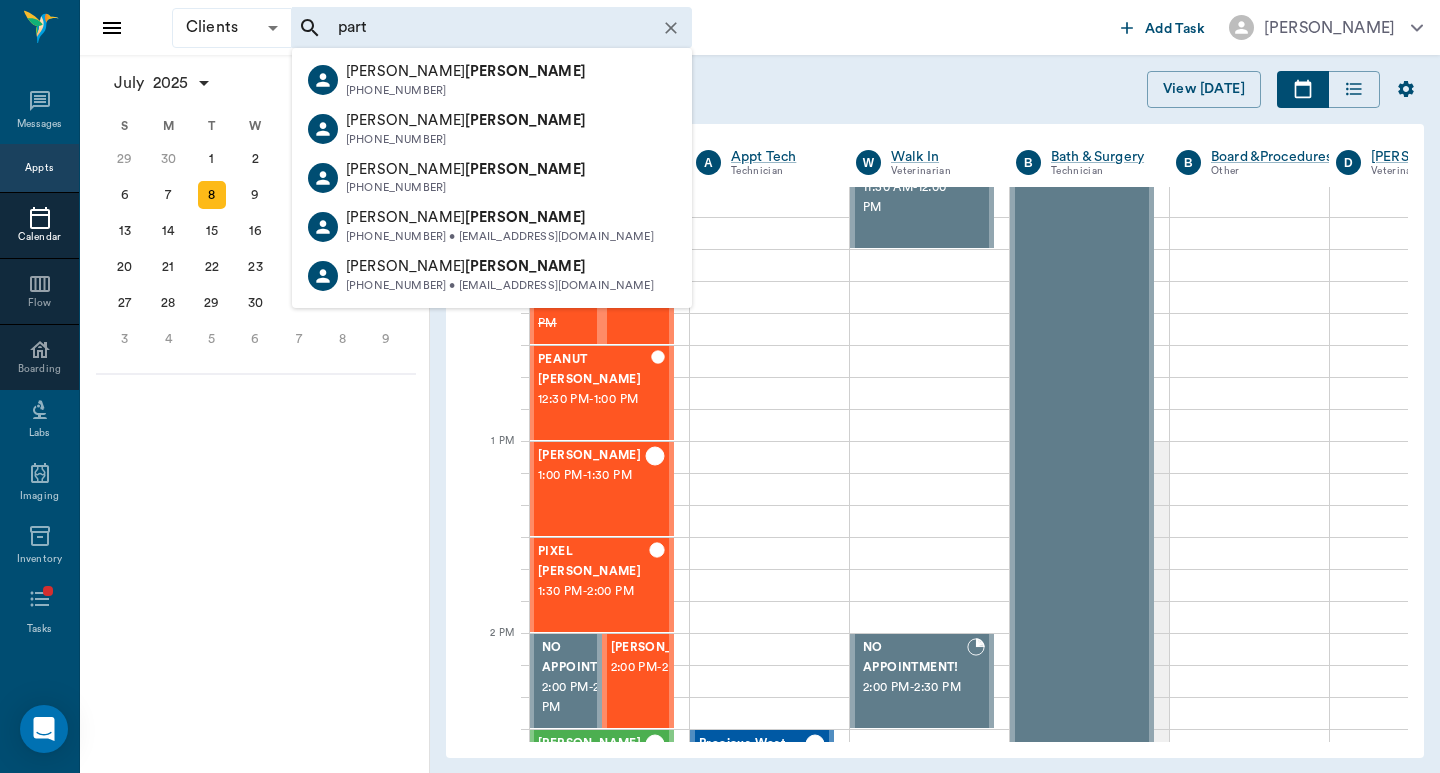 click on "[PERSON_NAME] [PHONE_NUMBER]" at bounding box center (492, 129) 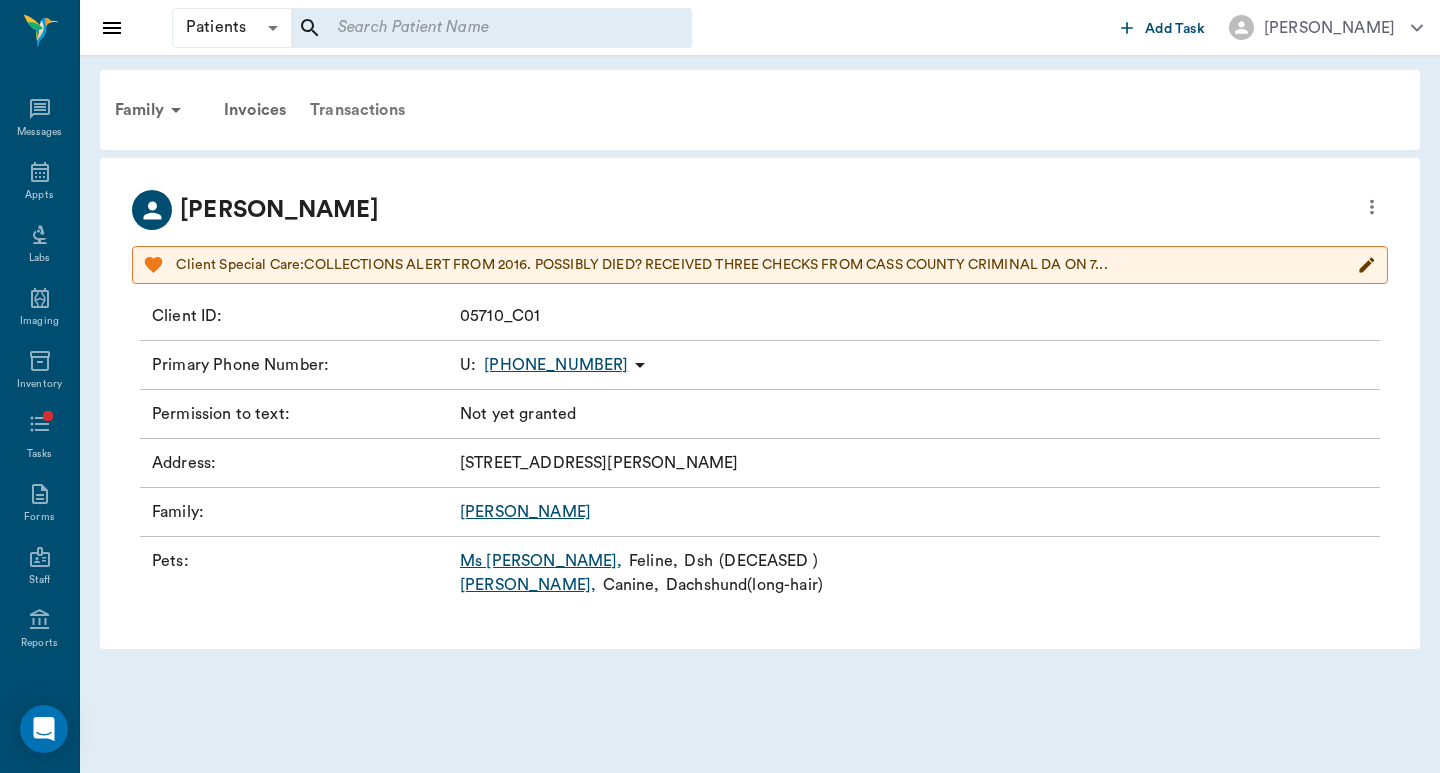 click on "Transactions" at bounding box center (357, 110) 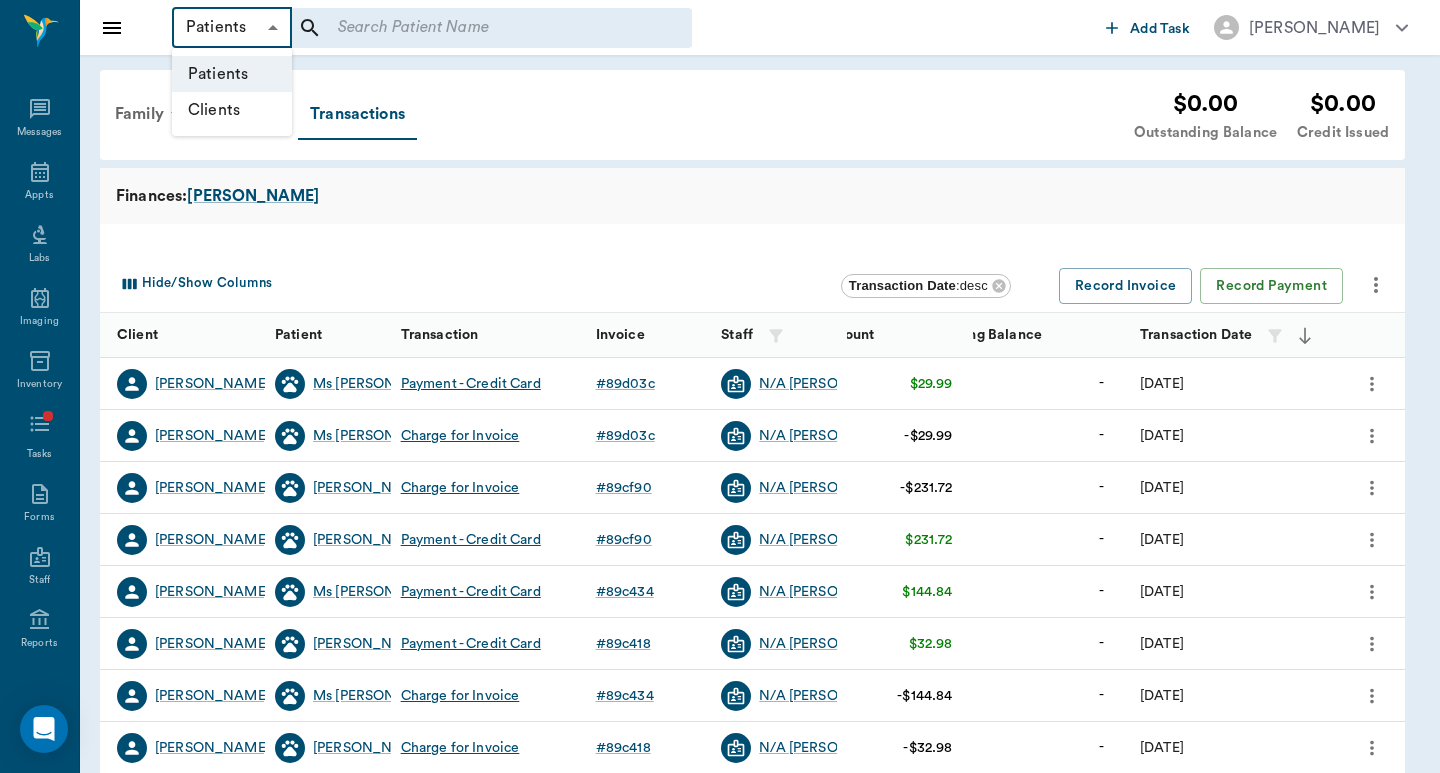 drag, startPoint x: 251, startPoint y: 27, endPoint x: 260, endPoint y: 86, distance: 59.682495 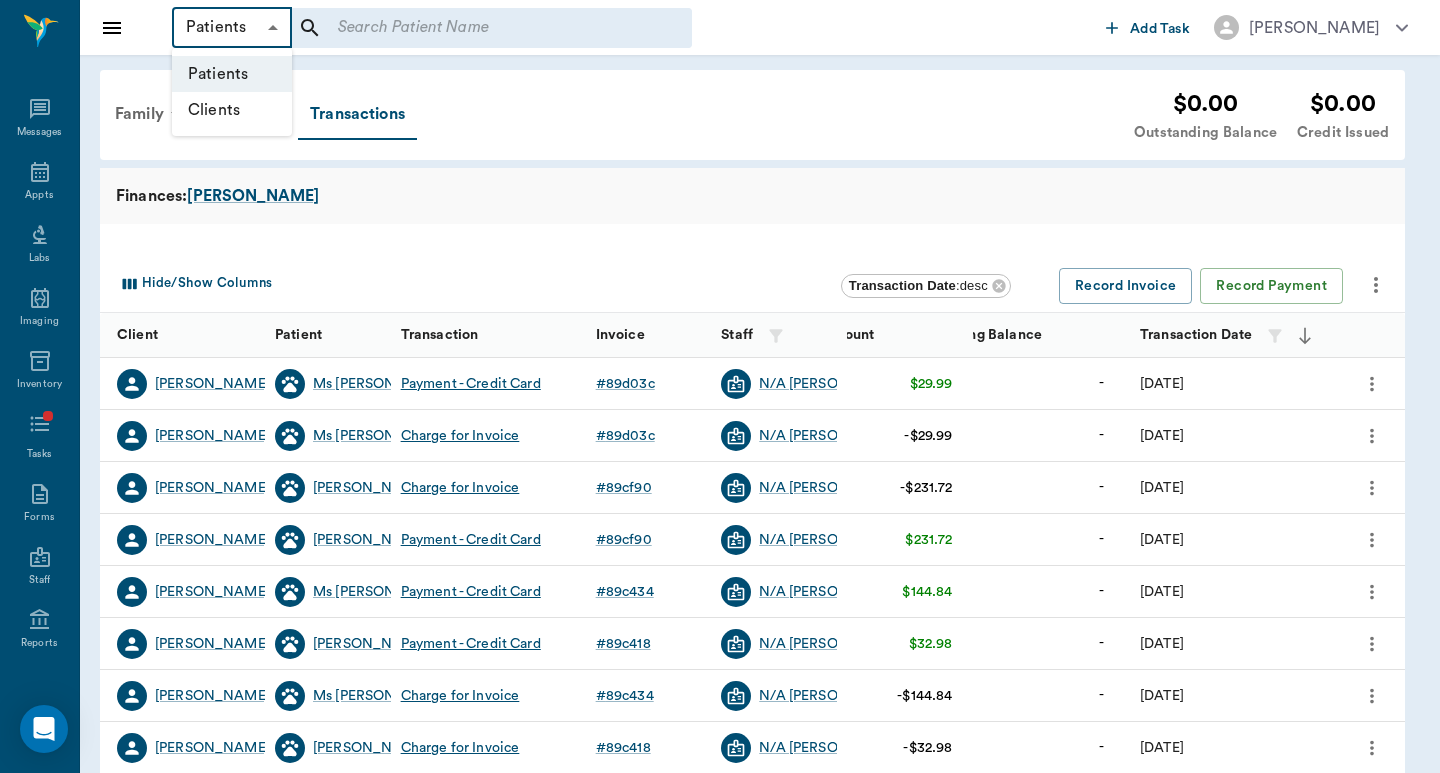 click on "Patients Patients ​ ​ Add Task [PERSON_NAME] Nectar Messages Appts Labs Imaging Inventory Tasks Forms Staff Reports Lookup Settings Family Invoices Transactions $0.00 Outstanding Balance $0.00 Credit Issued Finances:    [PERSON_NAME] Hide/Show Columns Transaction Date :  desc Record Invoice Record Payment Client Patient Transaction Invoice Staff Amount Outstanding Balance Transaction Date [PERSON_NAME] Ms [PERSON_NAME] Payment - Credit Card  # 89d03c N/A [PERSON_NAME] $29.99 - [DATE] [PERSON_NAME] Ms [PERSON_NAME] for Invoice # 89d03c N/A [PERSON_NAME] -$29.99 - [DATE] [PERSON_NAME] [PERSON_NAME] Charge for Invoice # 89cf90 N/A [PERSON_NAME] -$231.72 - [DATE] [PERSON_NAME] [PERSON_NAME] Payment - Credit Card  # 89cf90 N/A [PERSON_NAME] $231.72 - [DATE] [PERSON_NAME] Ms [PERSON_NAME] Payment - Credit Card  # 89c434 N/A [PERSON_NAME] $144.84 - [DATE] [PERSON_NAME] [PERSON_NAME] Payment - Credit Card  # 89c418 N/A [PERSON_NAME] $32.98 - [DATE] [PERSON_NAME] Ms [PERSON_NAME] for Invoice # 89c434 N/A [PERSON_NAME] -$144.84 - [DATE] [PERSON_NAME] [PERSON_NAME] Charge for Invoice # 89c418 N/A [PERSON_NAME] -" at bounding box center [720, 589] 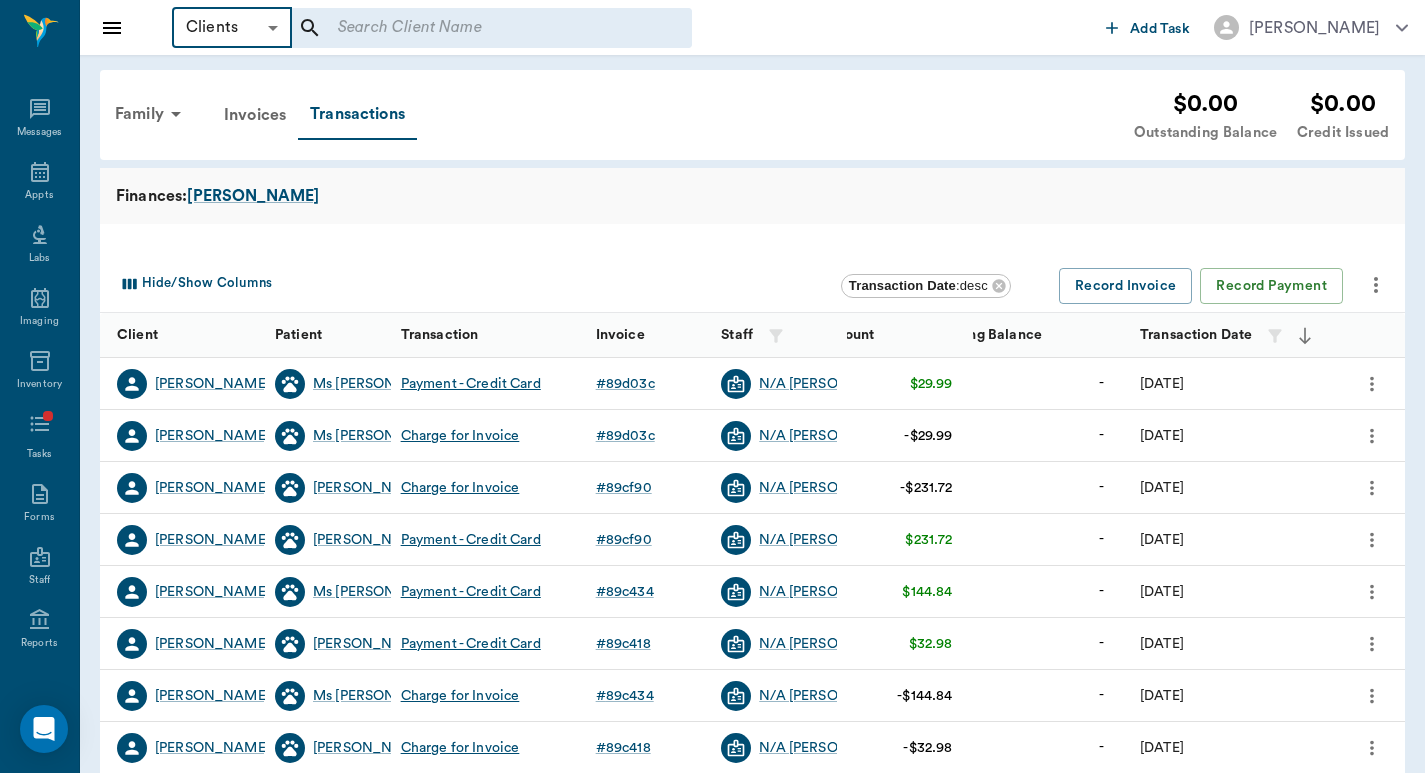 click at bounding box center [478, 28] 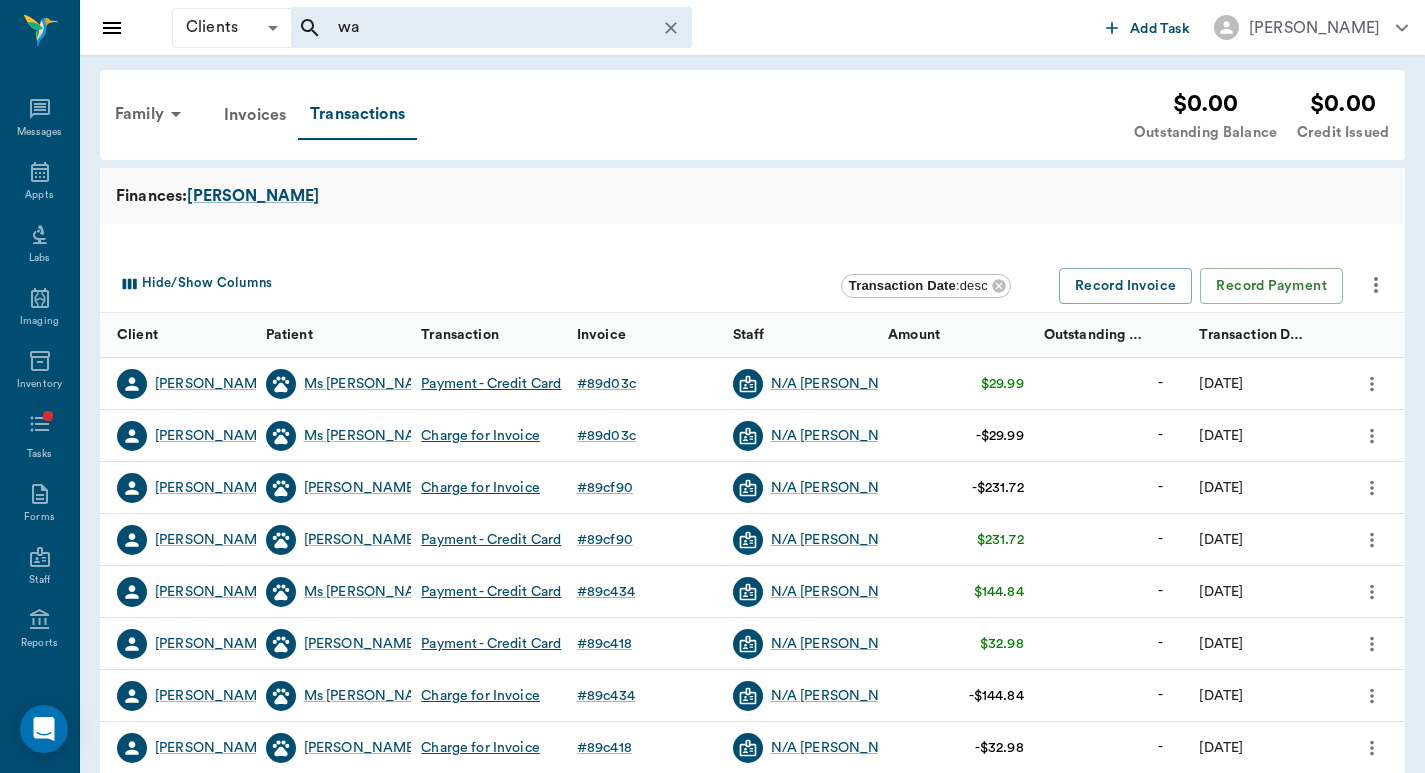 type on "w" 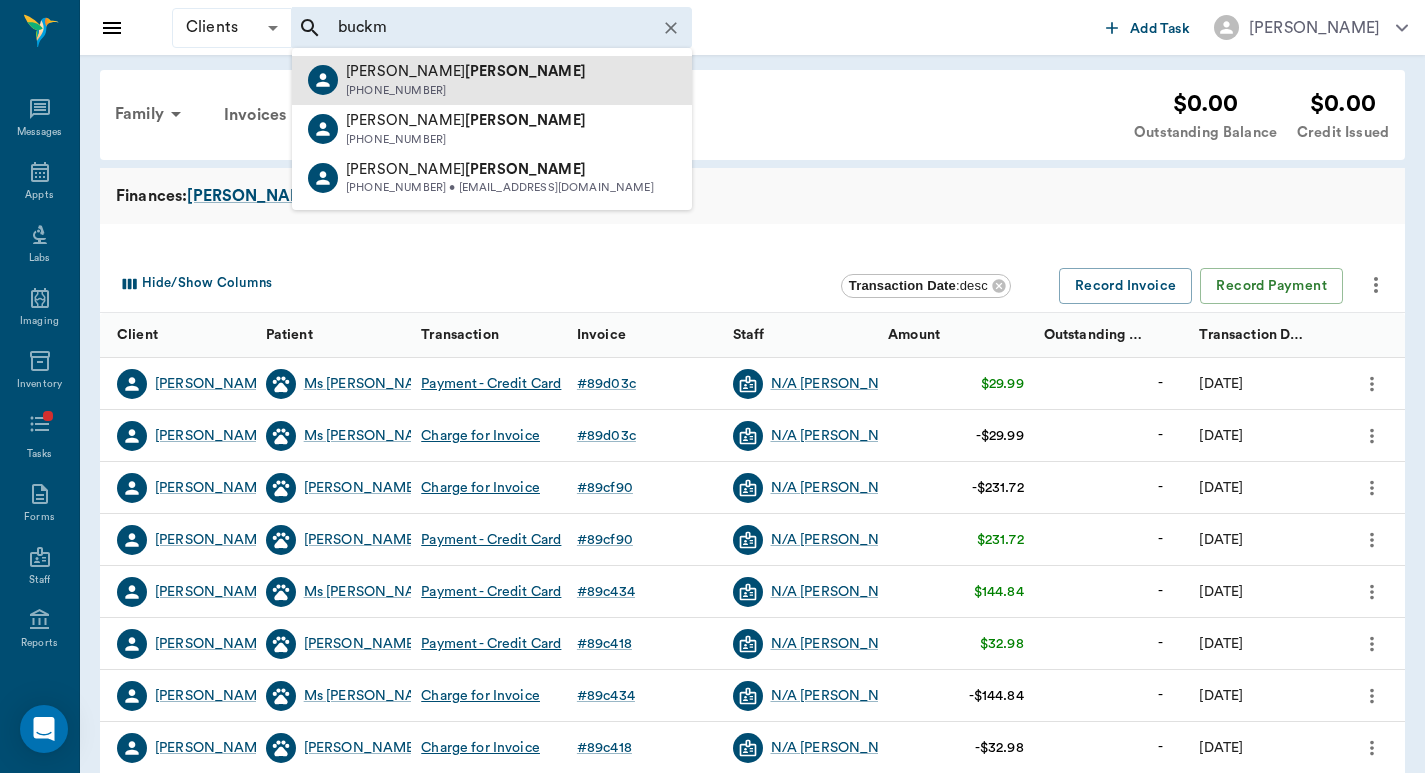 click on "[PHONE_NUMBER]" at bounding box center [466, 91] 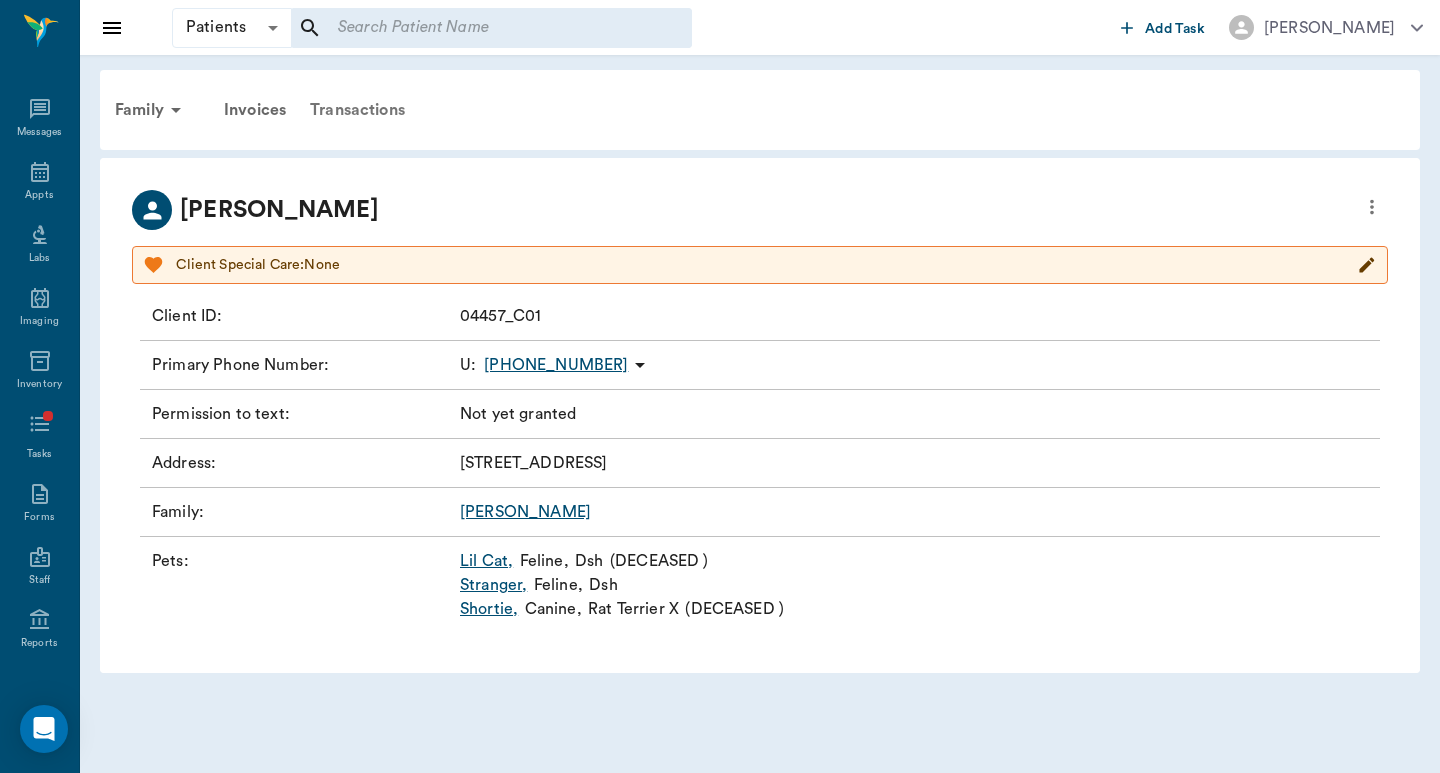 click on "Transactions" at bounding box center [357, 110] 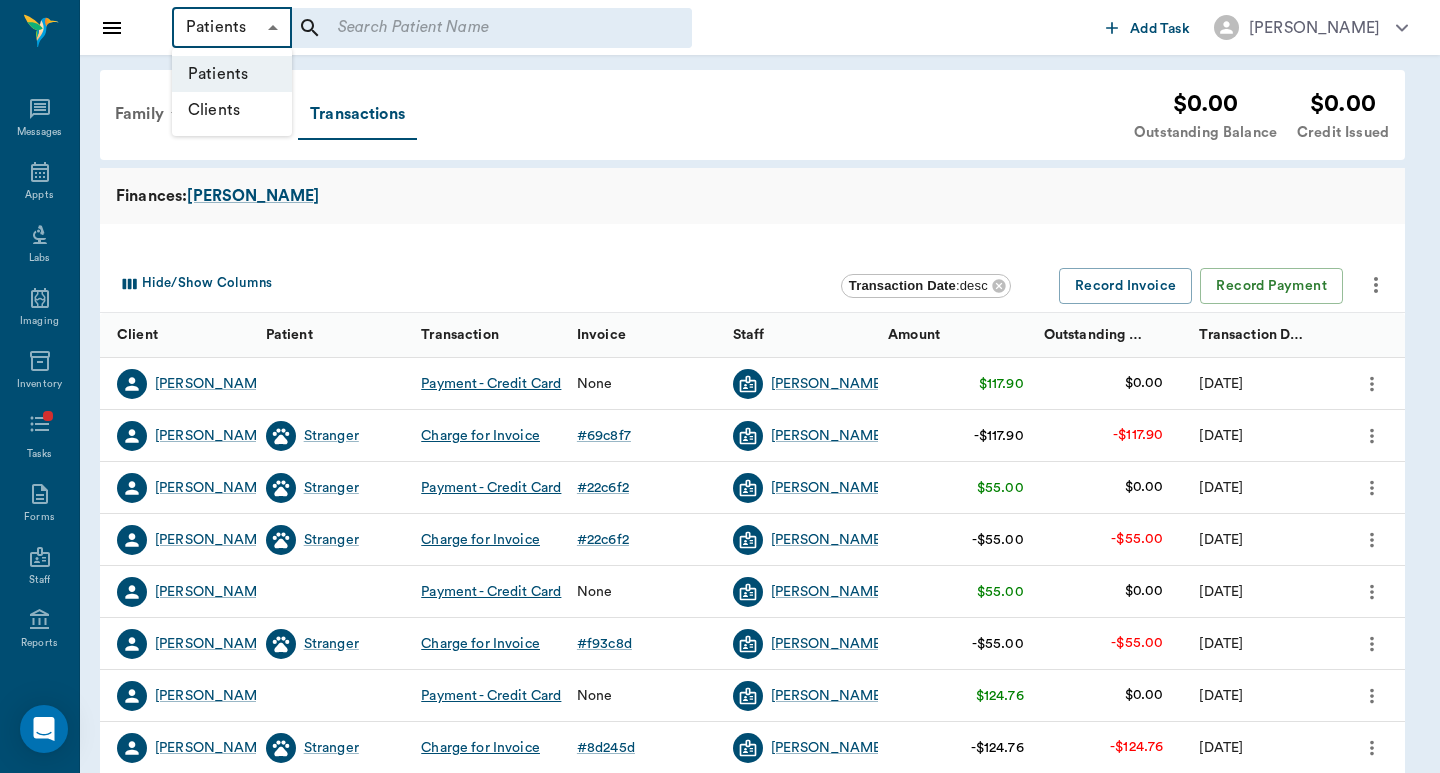 click on "Patients Patients ​ ​ Add Task [PERSON_NAME] Nectar Messages Appts Labs Imaging Inventory Tasks Forms Staff Reports Lookup Settings Family Invoices Transactions $0.00 Outstanding Balance $0.00 Credit Issued Finances:    [PERSON_NAME] Hide/Show Columns Transaction Date :  desc Record Invoice Record Payment Client Patient Transaction Invoice Staff Amount Outstanding Balance Transaction Date [PERSON_NAME] Payment - Credit Card  None [PERSON_NAME] $117.90 $0.00 [DATE] [PERSON_NAME] Stranger Charge for Invoice # 69c8f7 [PERSON_NAME] -$117.90 -$117.90 [DATE] [PERSON_NAME] Stranger Payment - Credit Card  # 22c6f2 [PERSON_NAME] $55.00 $0.00 [DATE] [PERSON_NAME] Stranger Charge for Invoice # 22c6f2 [PERSON_NAME] -$55.00 -$55.00 [DATE] [PERSON_NAME] Payment - Credit Card  None [PERSON_NAME] $55.00 $0.00 [DATE] [PERSON_NAME] Stranger Charge for Invoice # f93c8d [PERSON_NAME] -$55.00 -$55.00 [DATE] [PERSON_NAME] Payment - Credit Card  None [PERSON_NAME] $0.00" at bounding box center (720, 615) 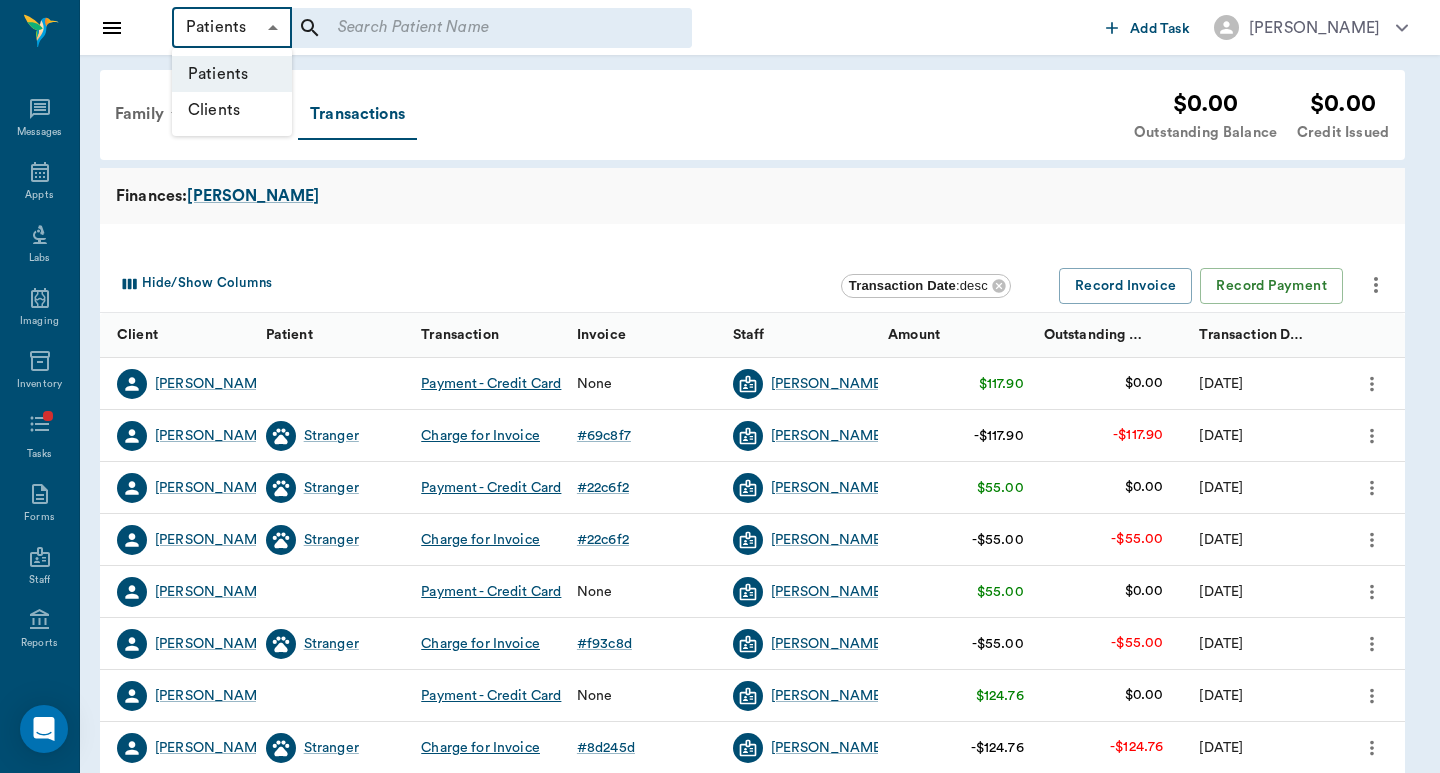 drag, startPoint x: 233, startPoint y: 121, endPoint x: 370, endPoint y: 77, distance: 143.89232 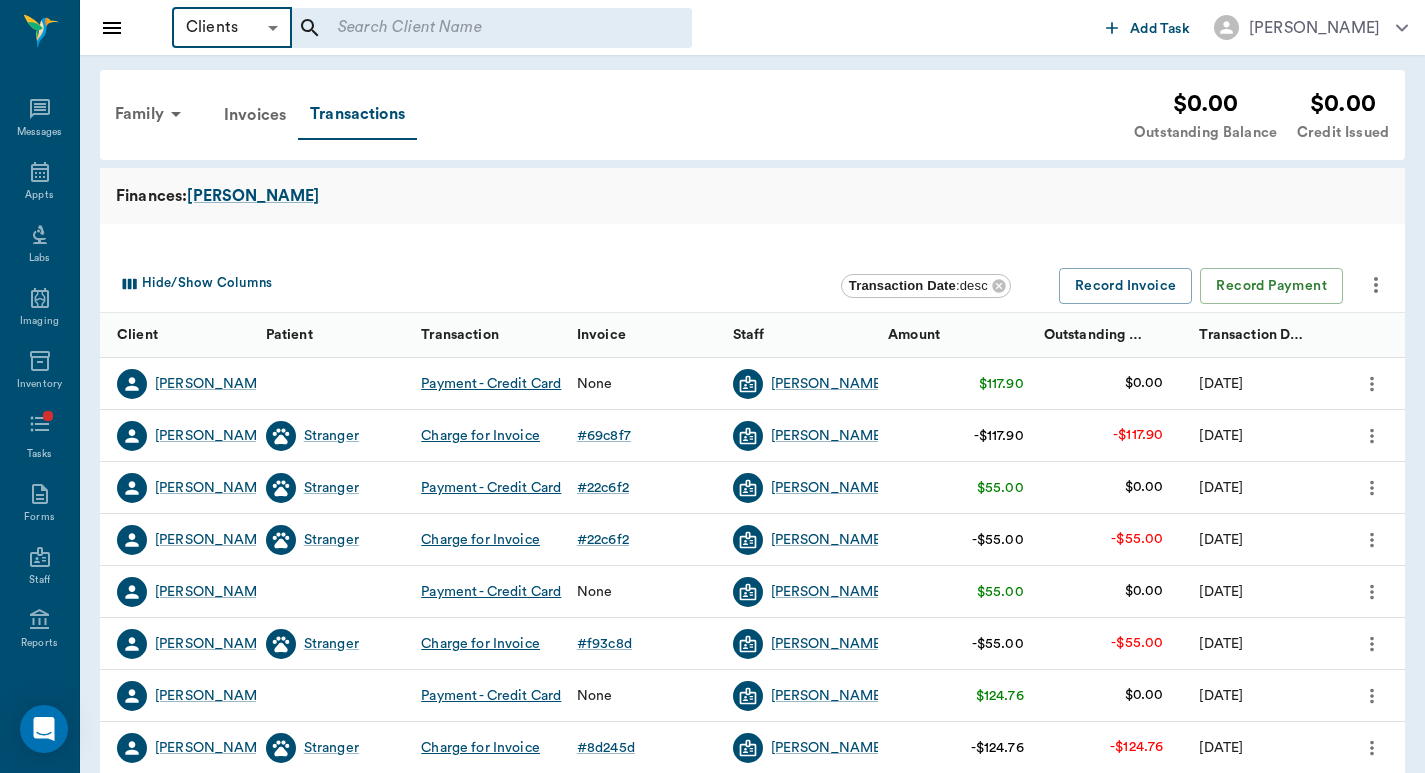 click at bounding box center (478, 28) 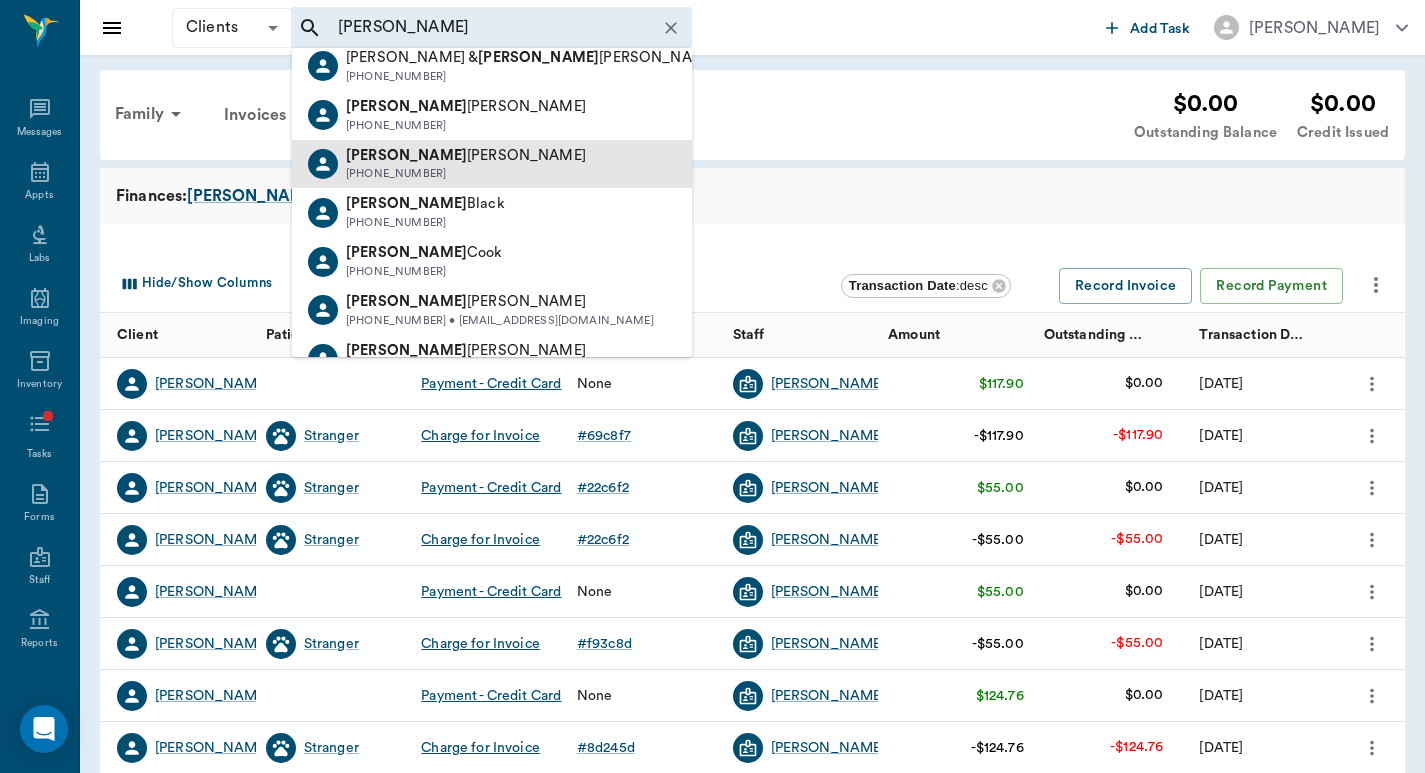 scroll, scrollTop: 0, scrollLeft: 0, axis: both 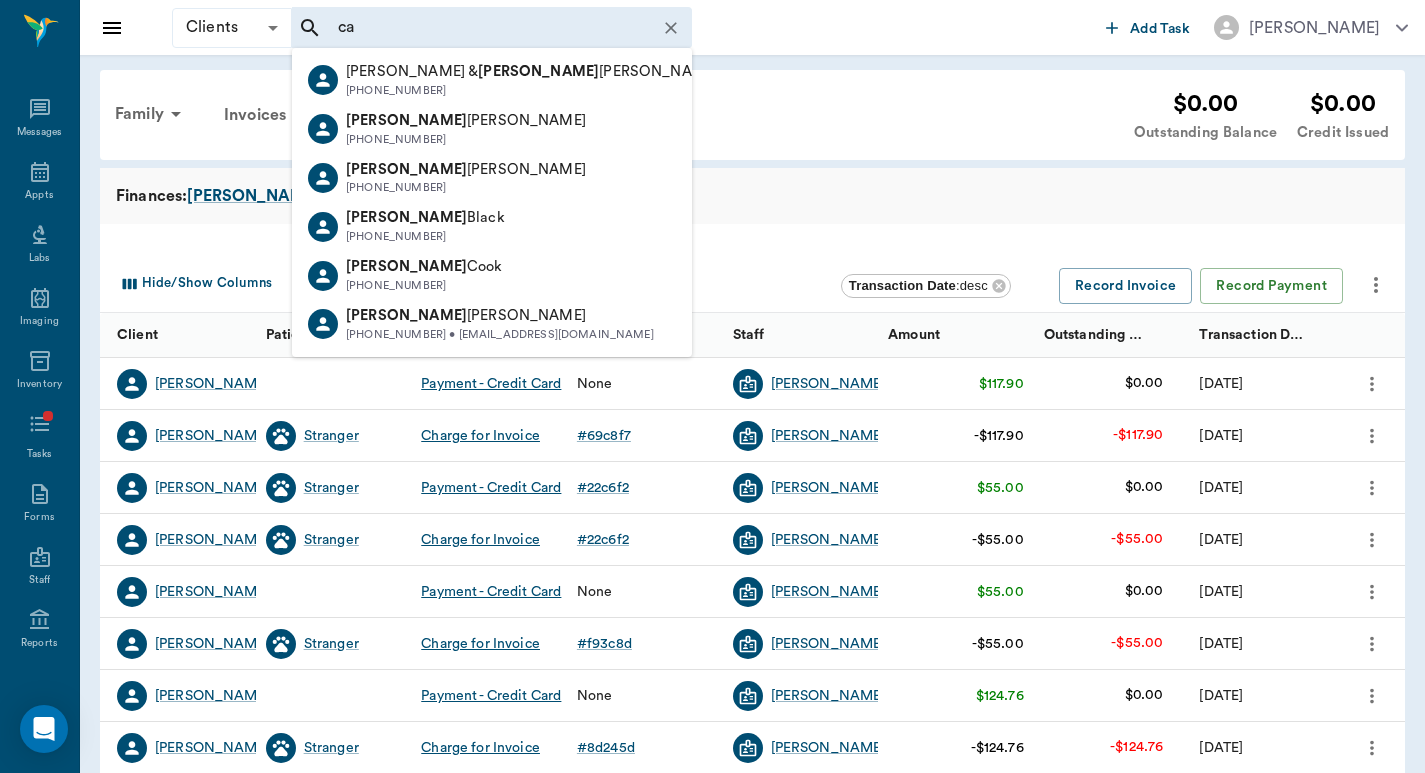type on "c" 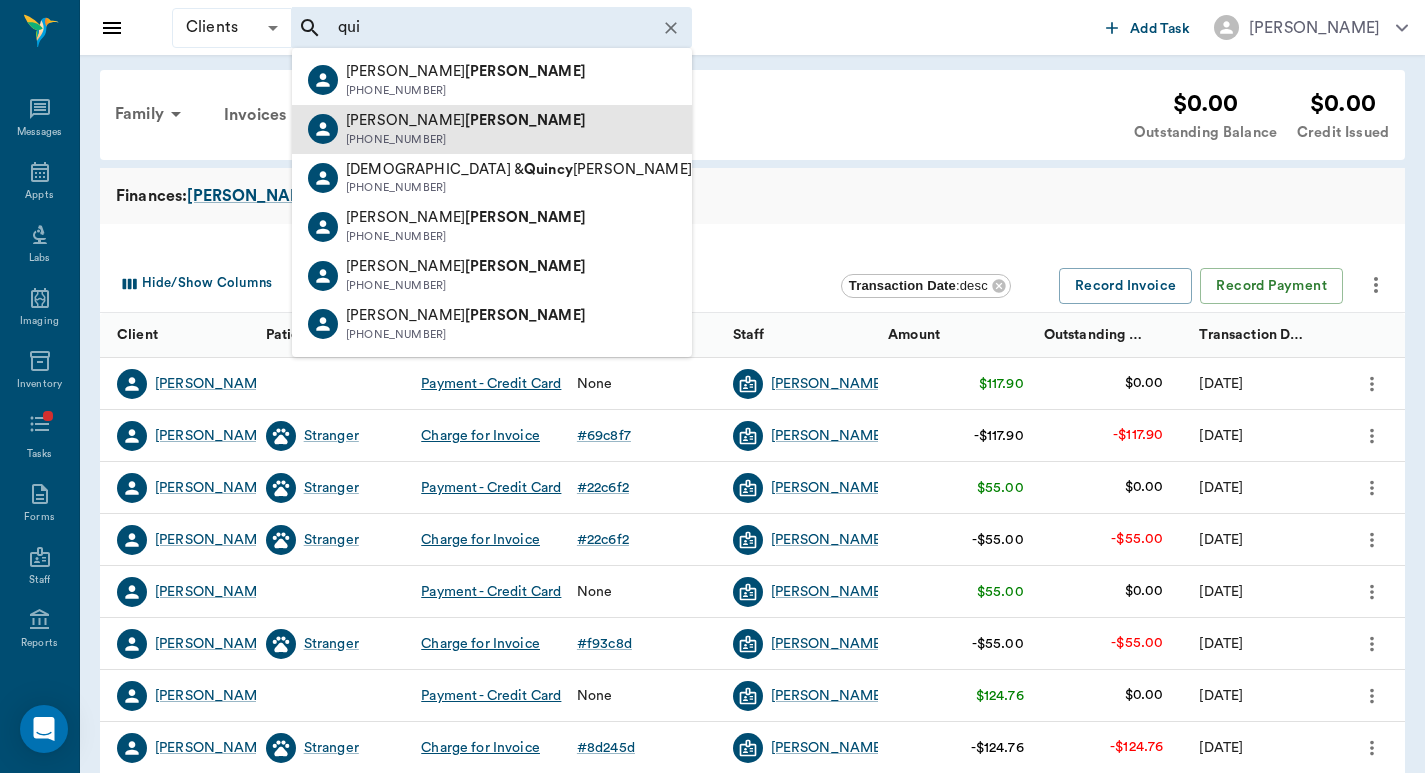 click on "[PERSON_NAME] [PHONE_NUMBER]" at bounding box center (492, 129) 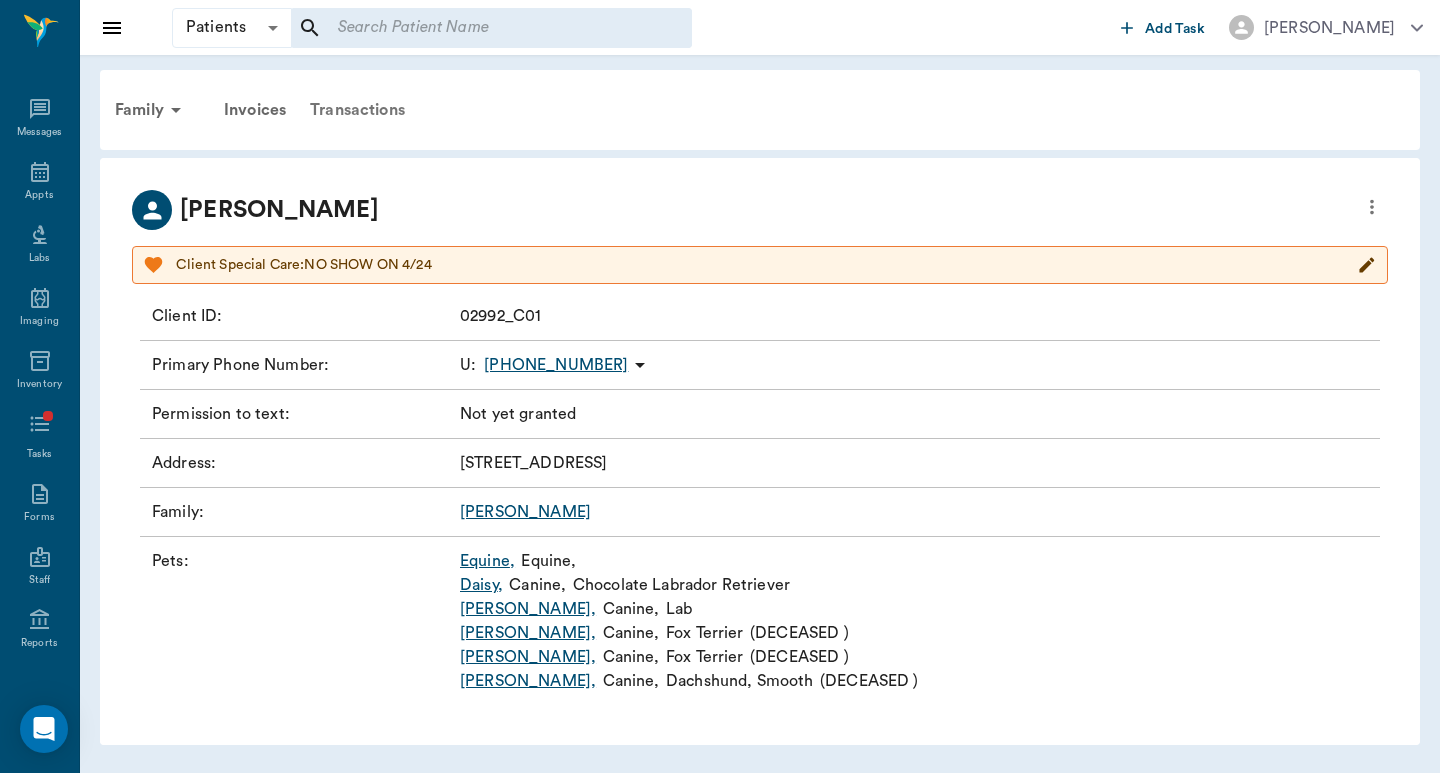 click on "Transactions" at bounding box center (357, 110) 